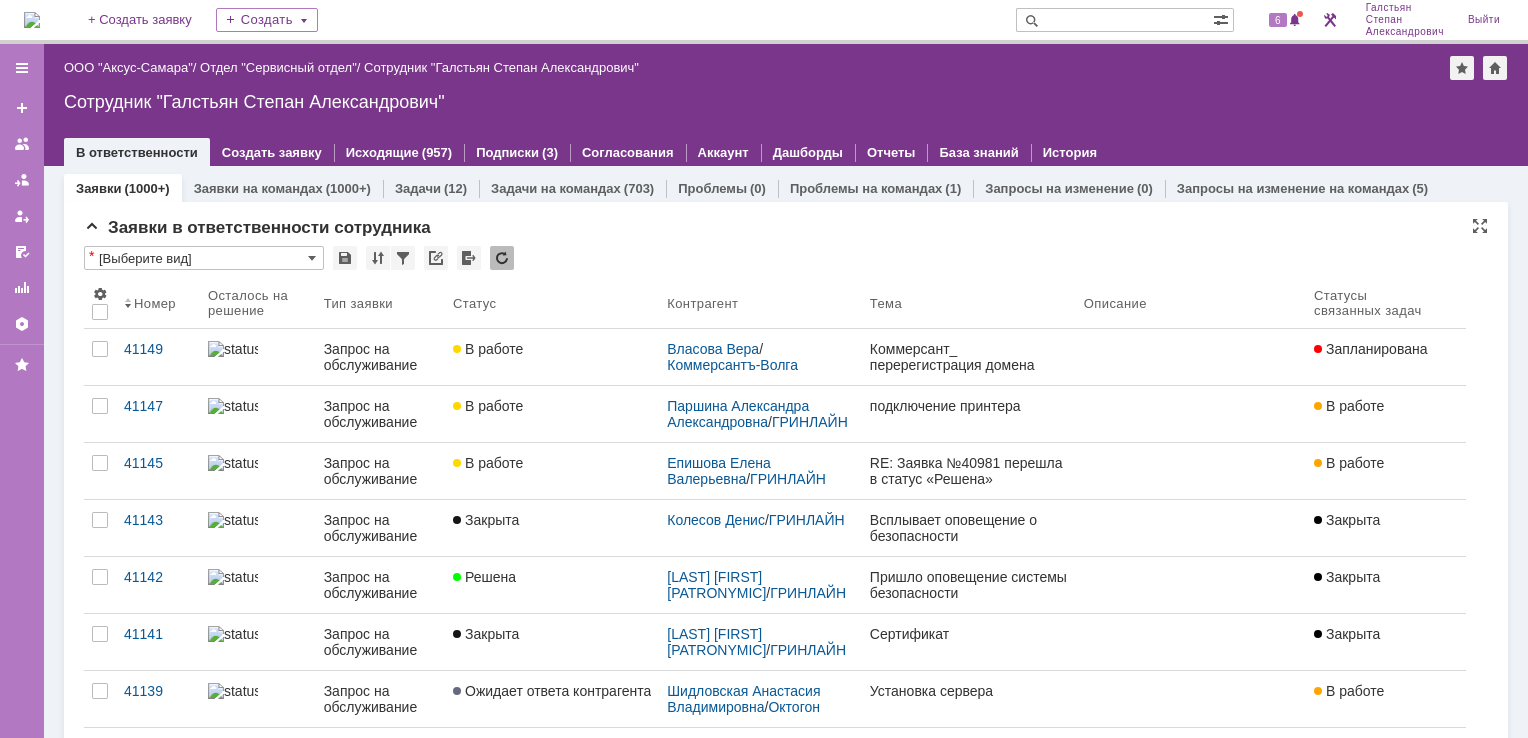 scroll, scrollTop: 0, scrollLeft: 0, axis: both 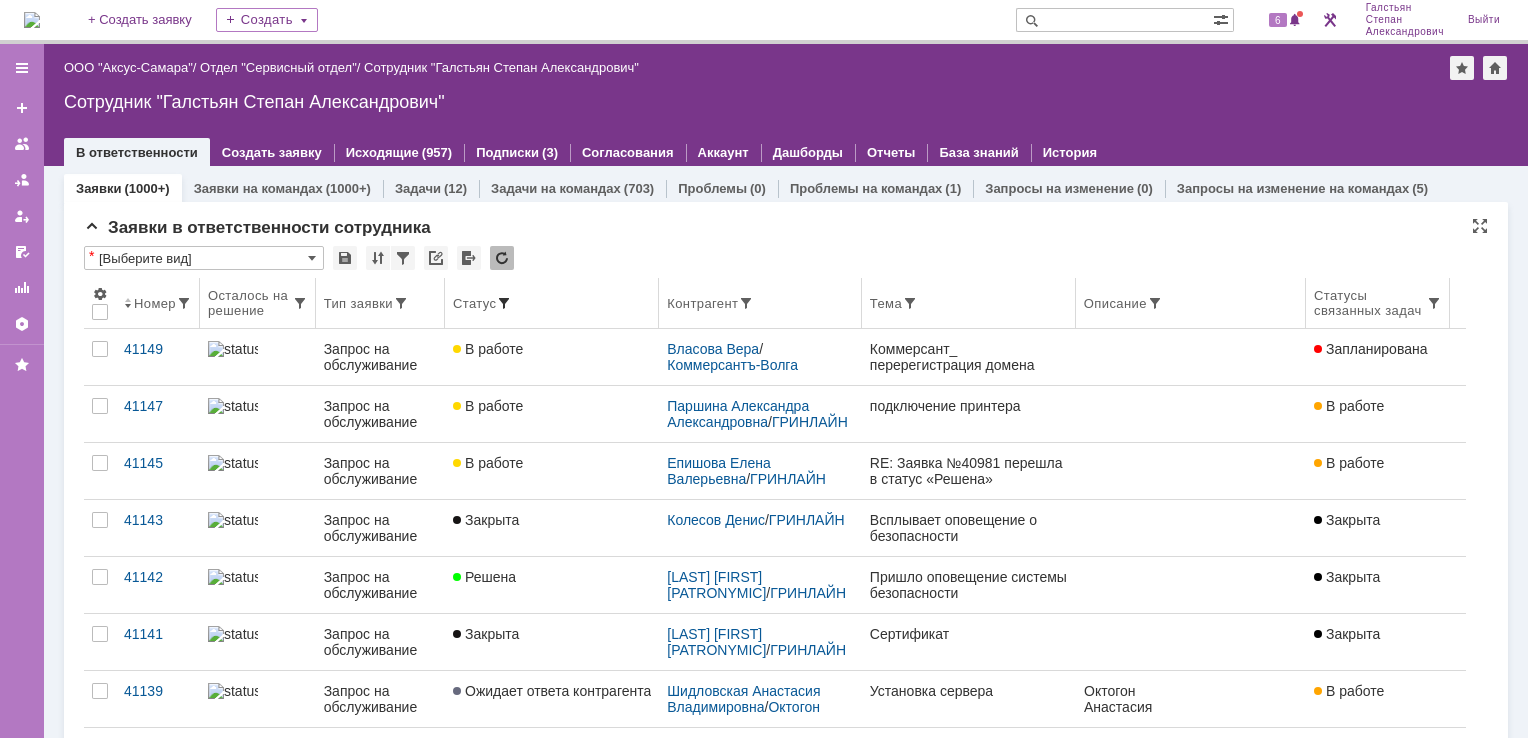 click at bounding box center [504, 303] 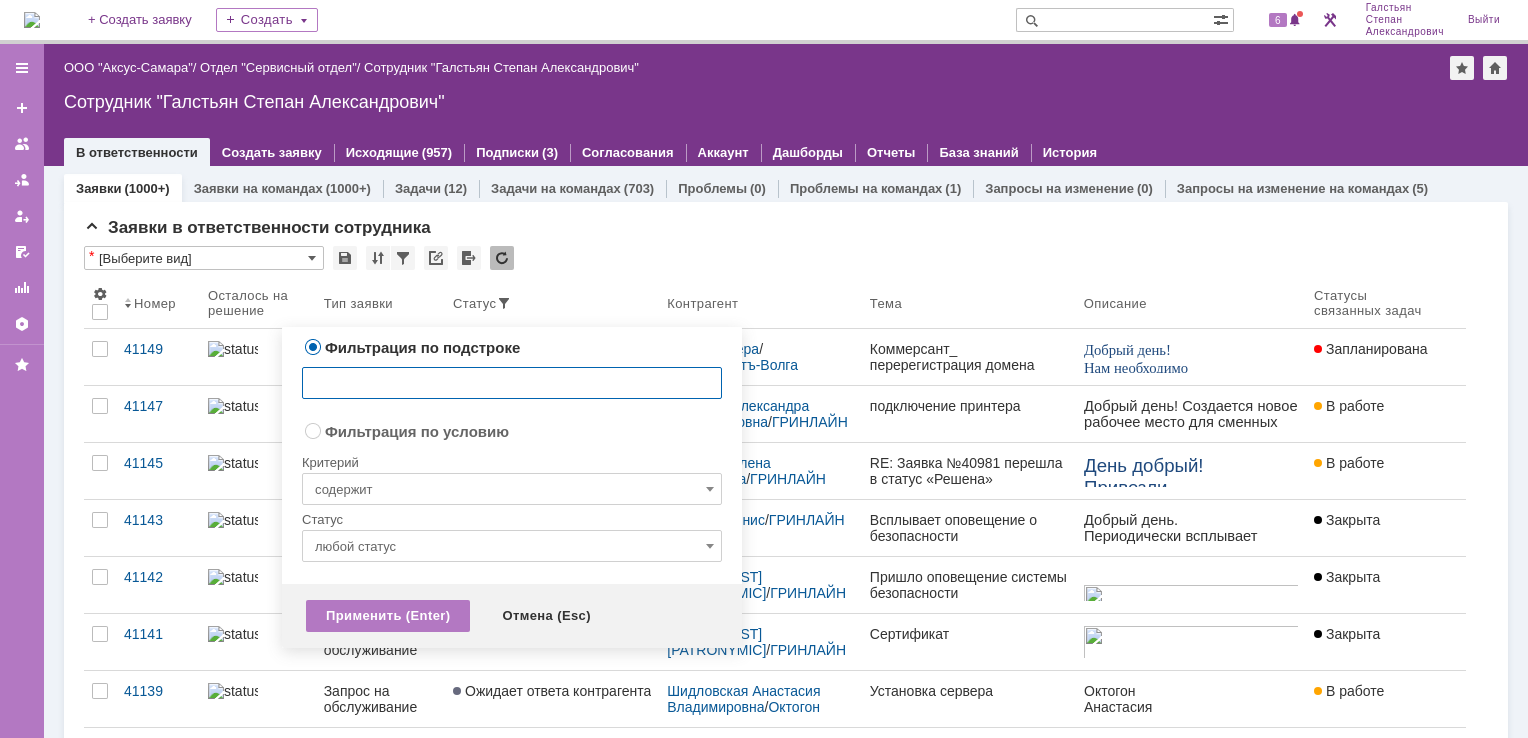 radio on "false" 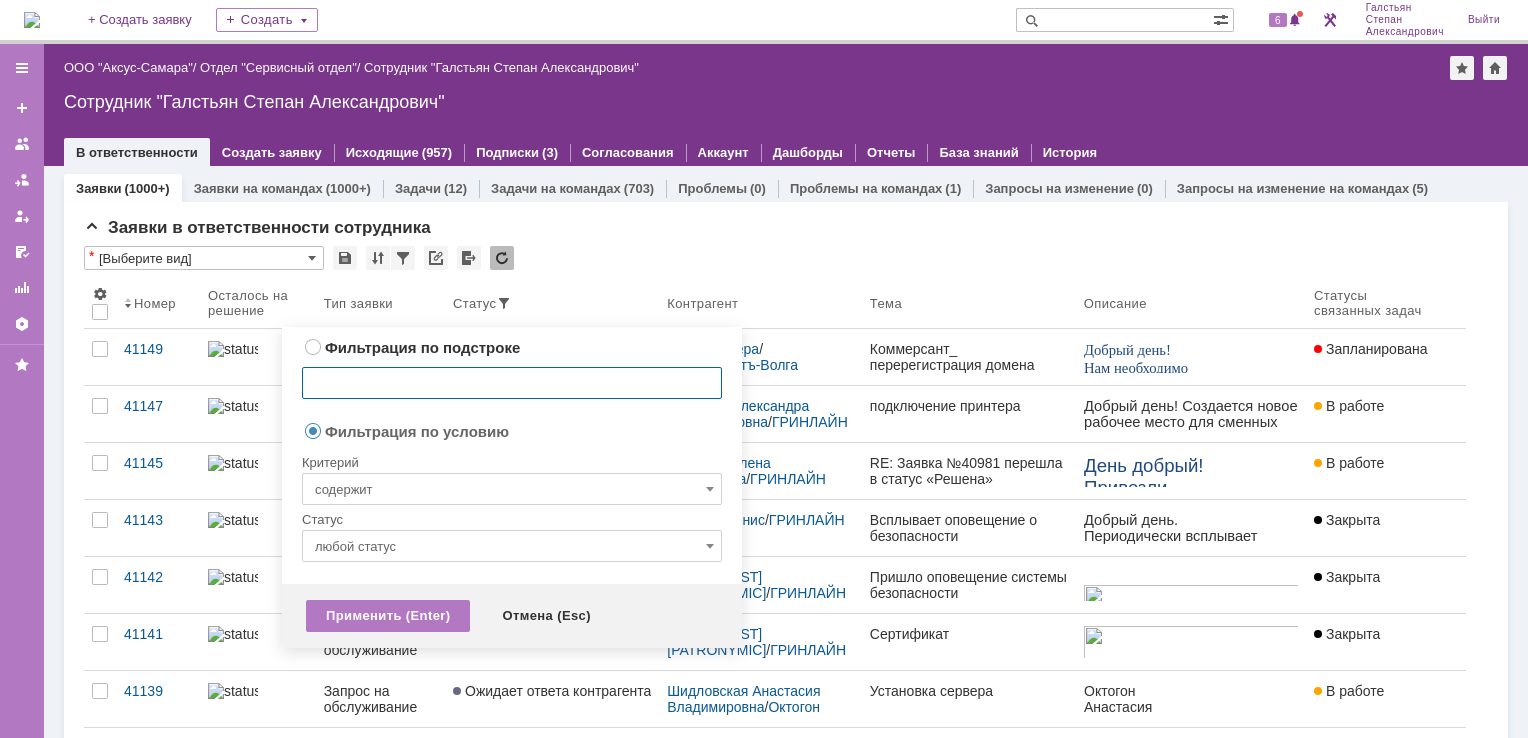 click on "содержит" at bounding box center (512, 489) 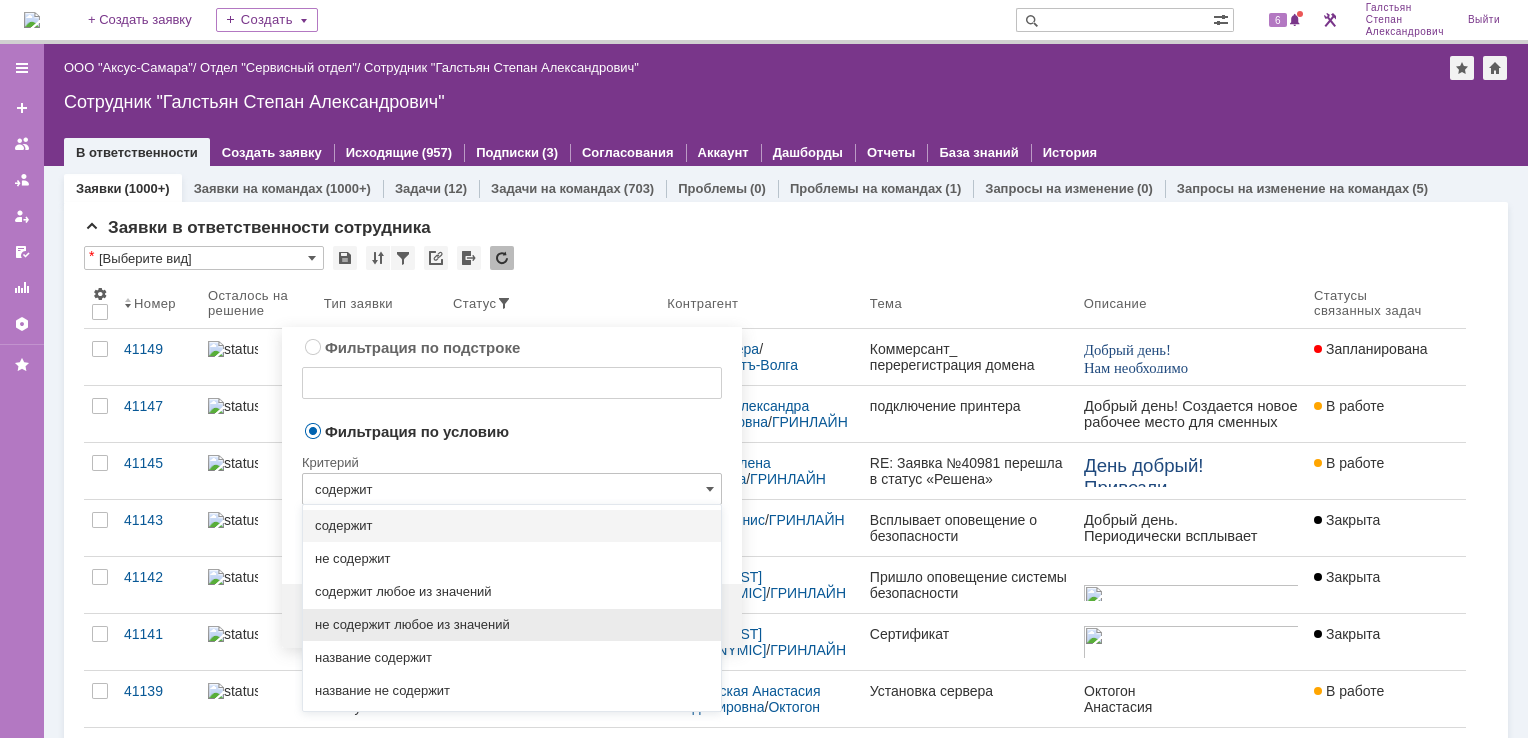 click on "не содержит любое из значений" at bounding box center [512, 625] 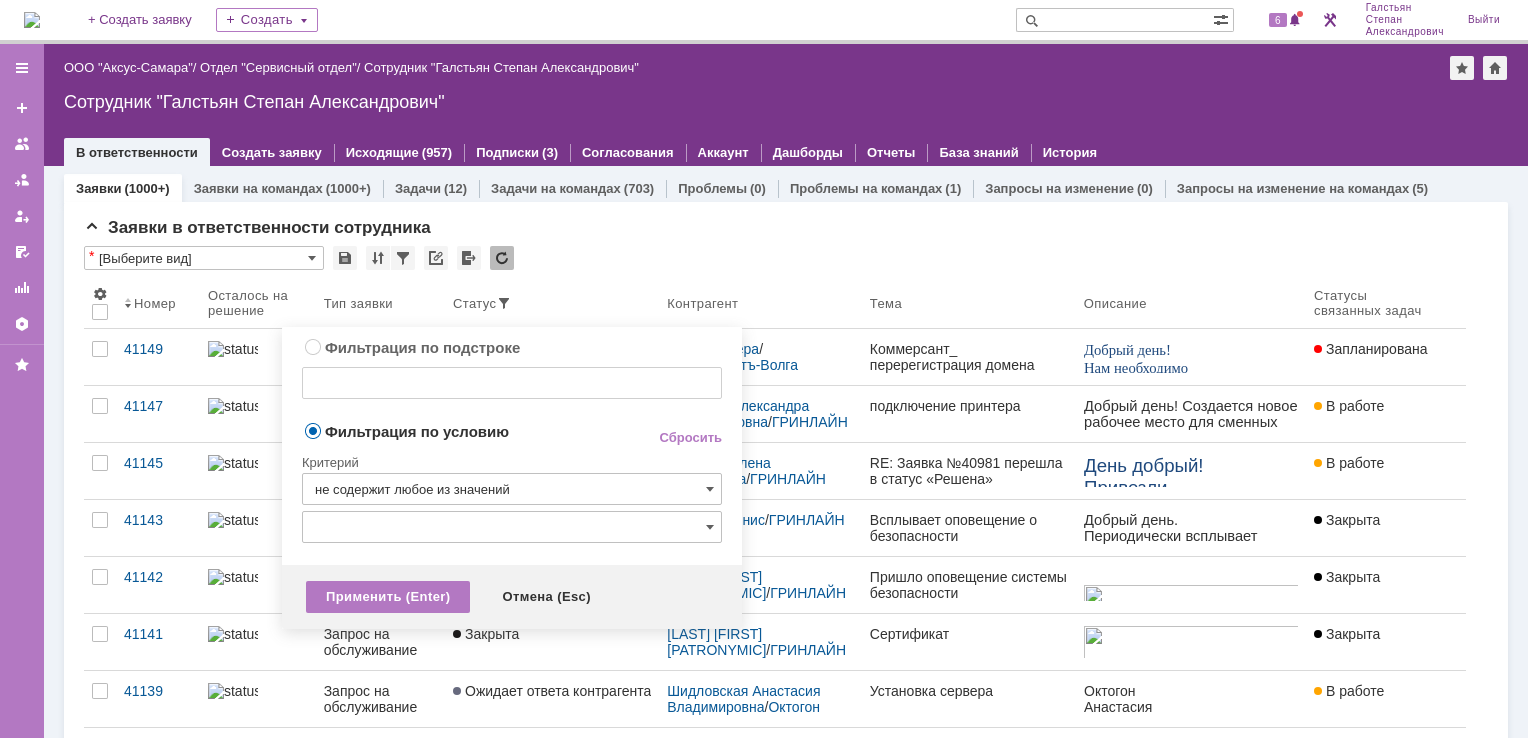 type on "не содержит любое из значений" 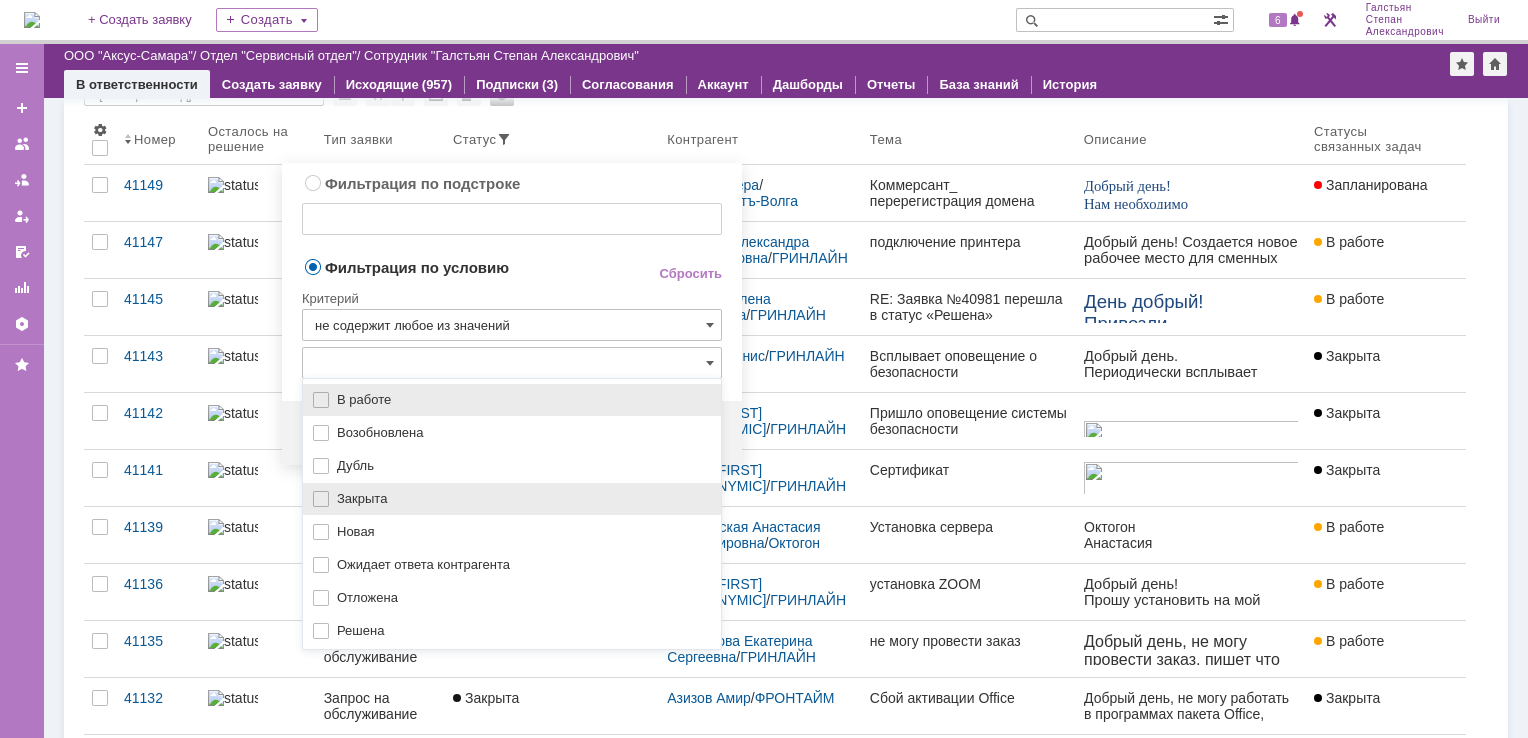 click on "Закрыта" at bounding box center [523, 499] 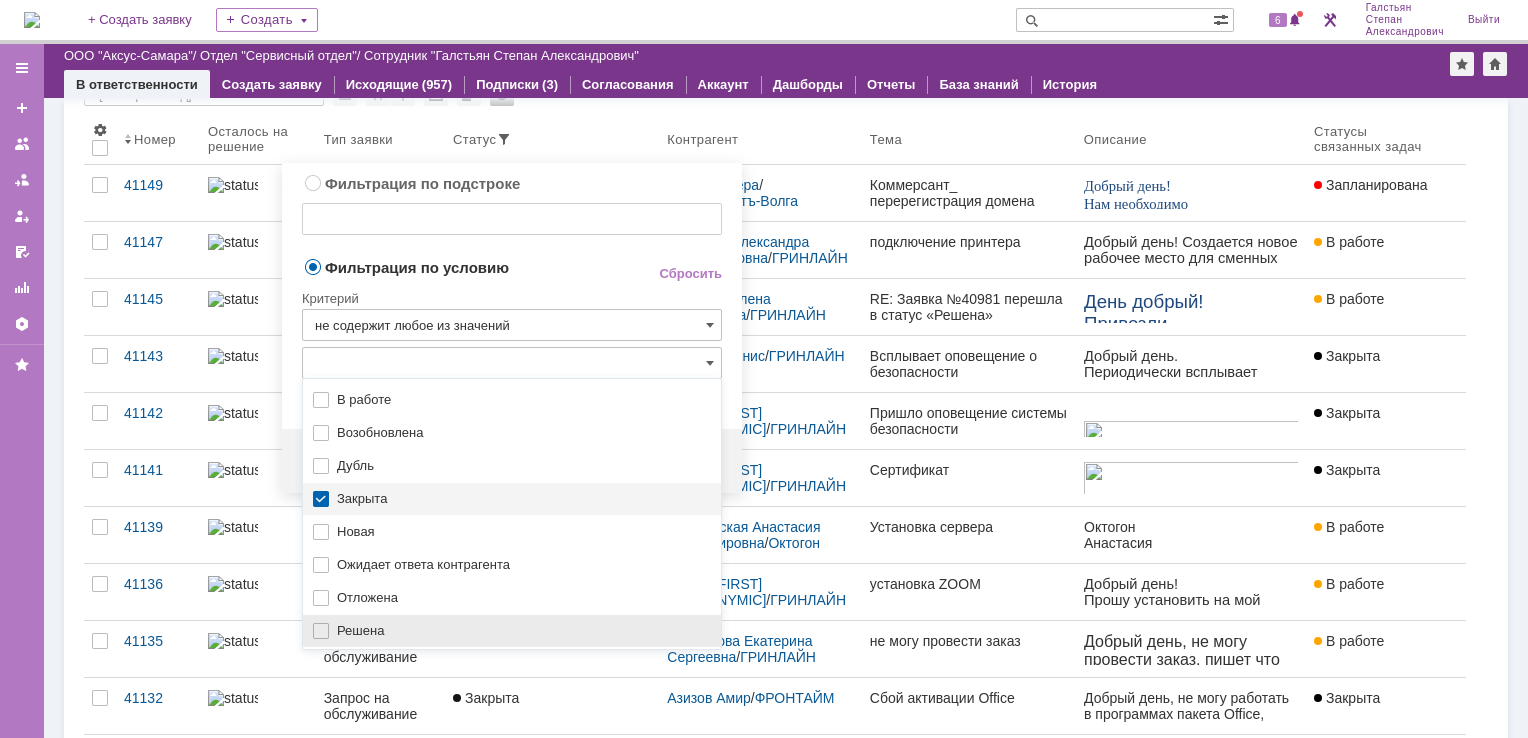 click on "Решена" at bounding box center (512, 631) 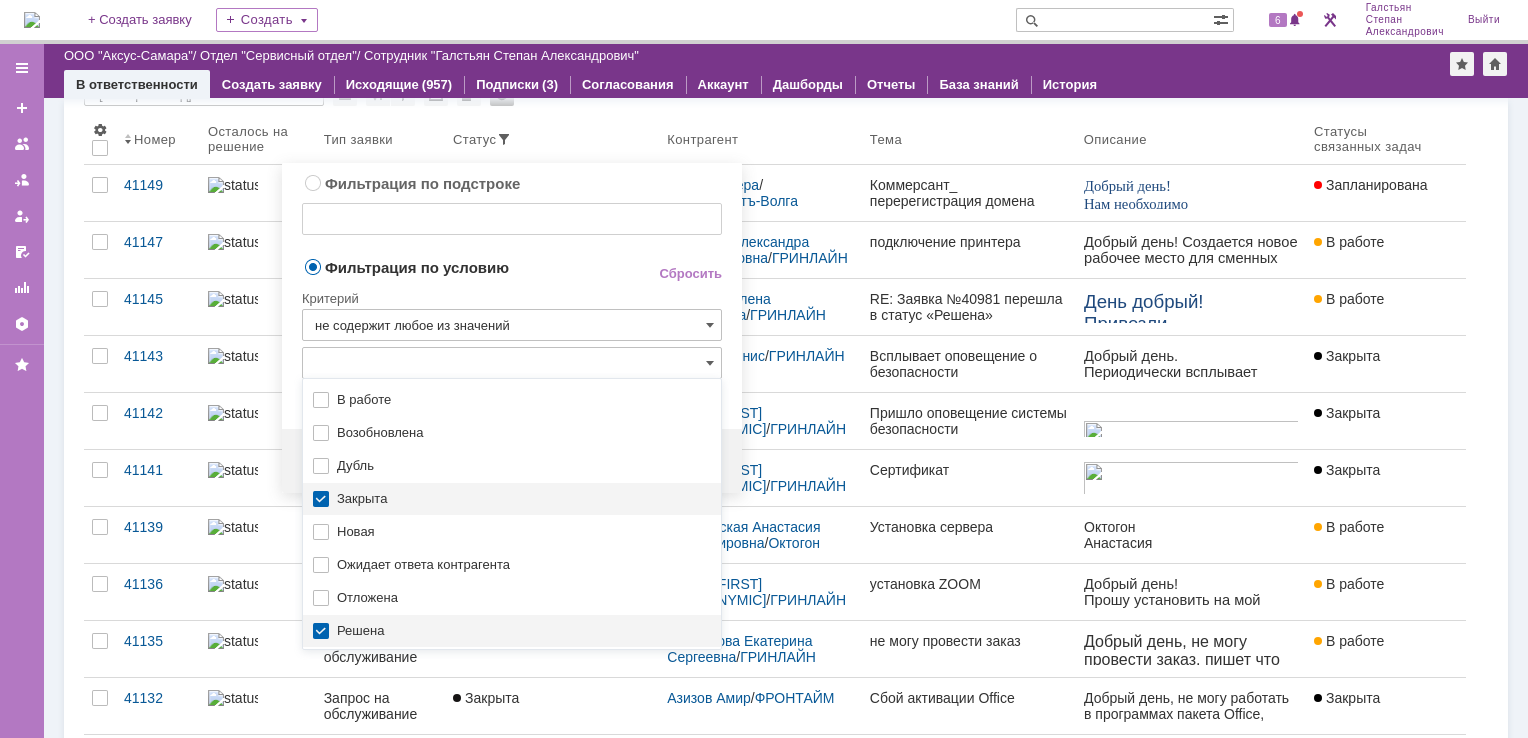 click on "Фильтрация по подстроке Сбросить" at bounding box center (512, 213) 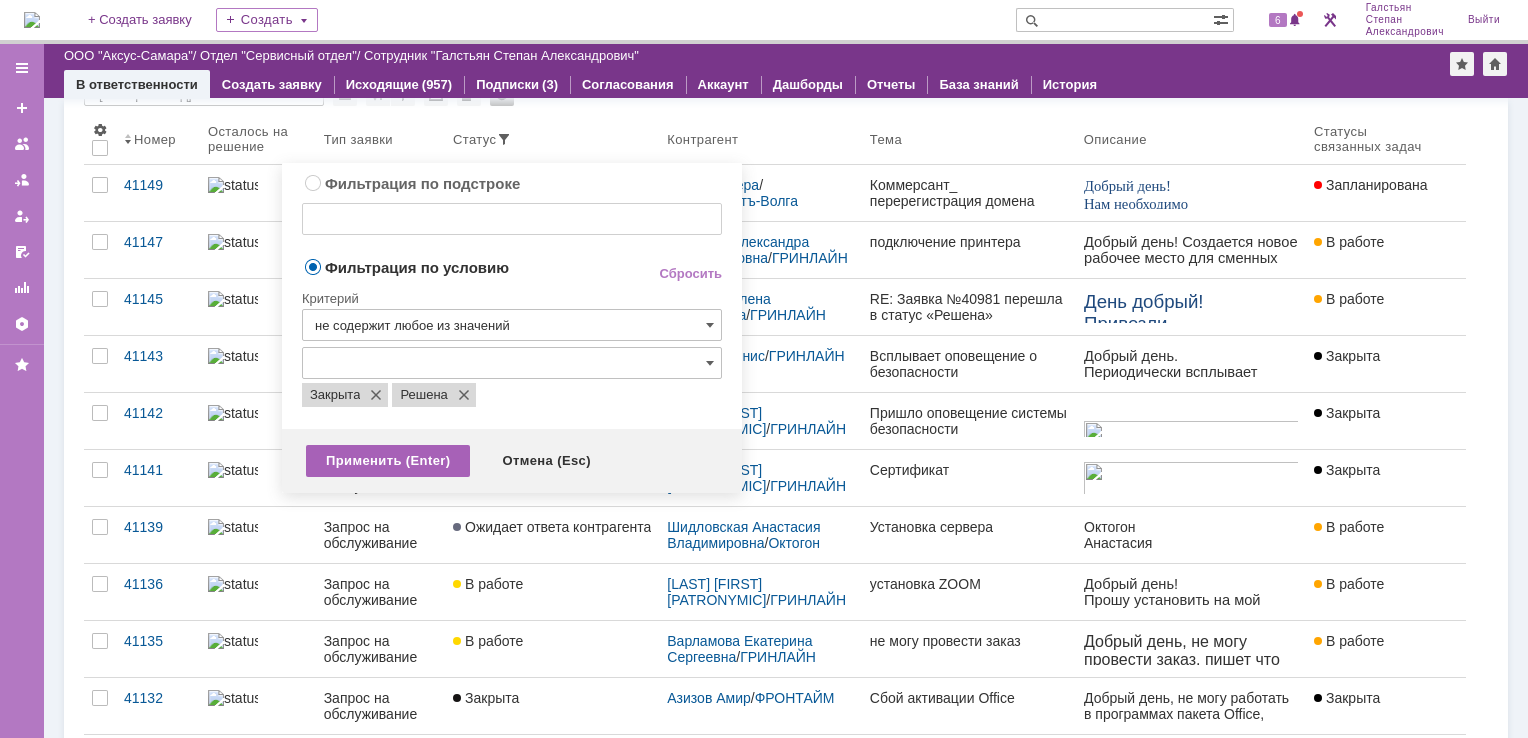 click on "Применить (Enter)" at bounding box center [388, 461] 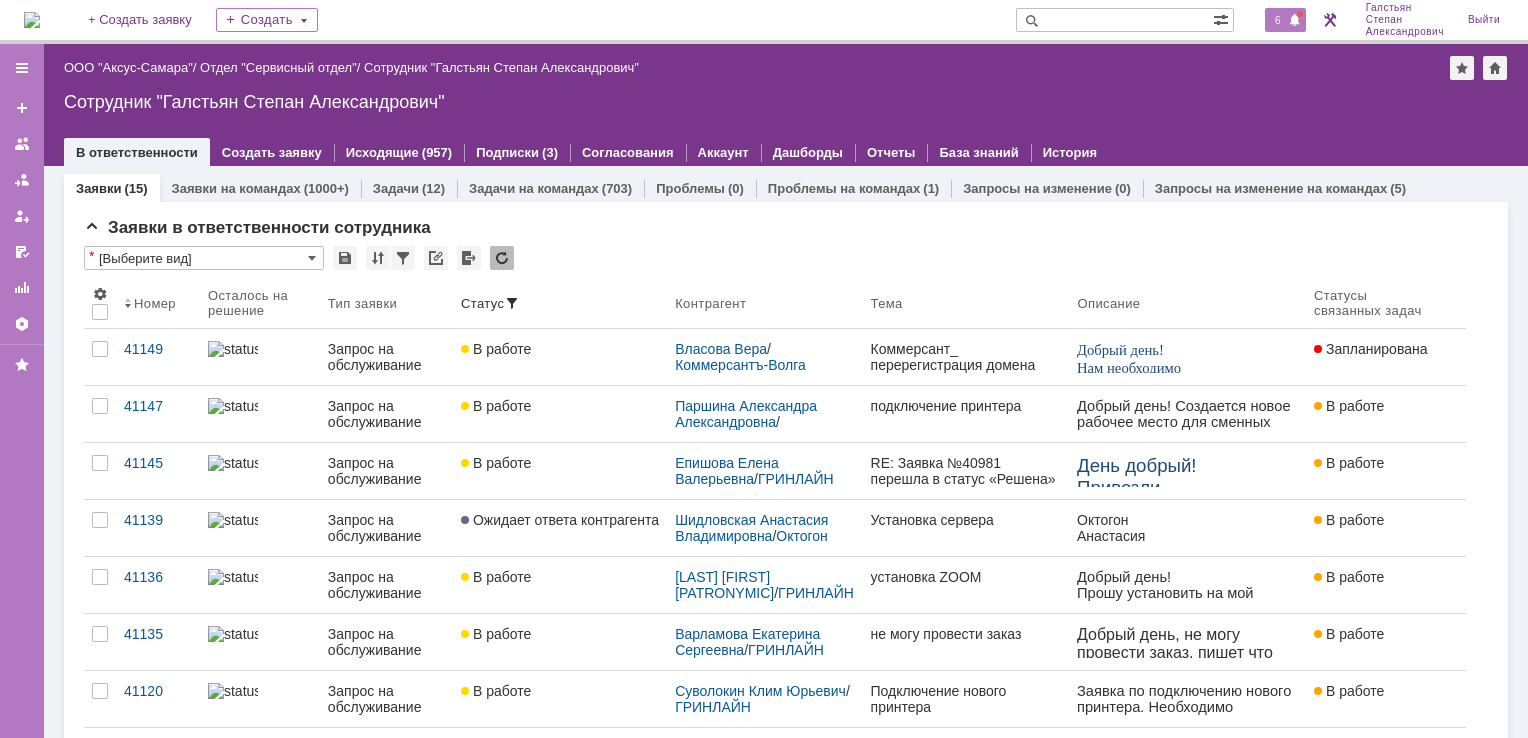 click on "6" at bounding box center [1278, 20] 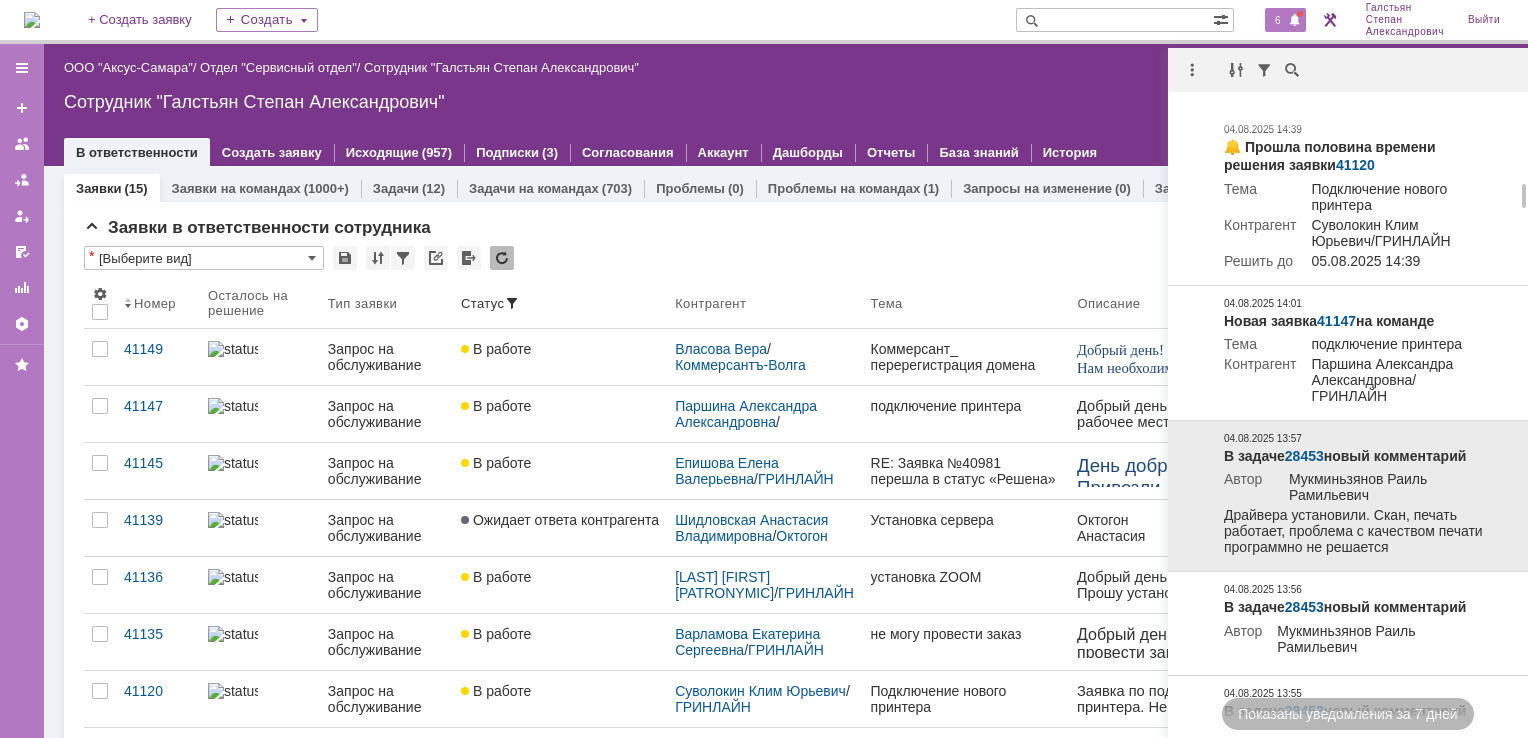scroll, scrollTop: 2300, scrollLeft: 0, axis: vertical 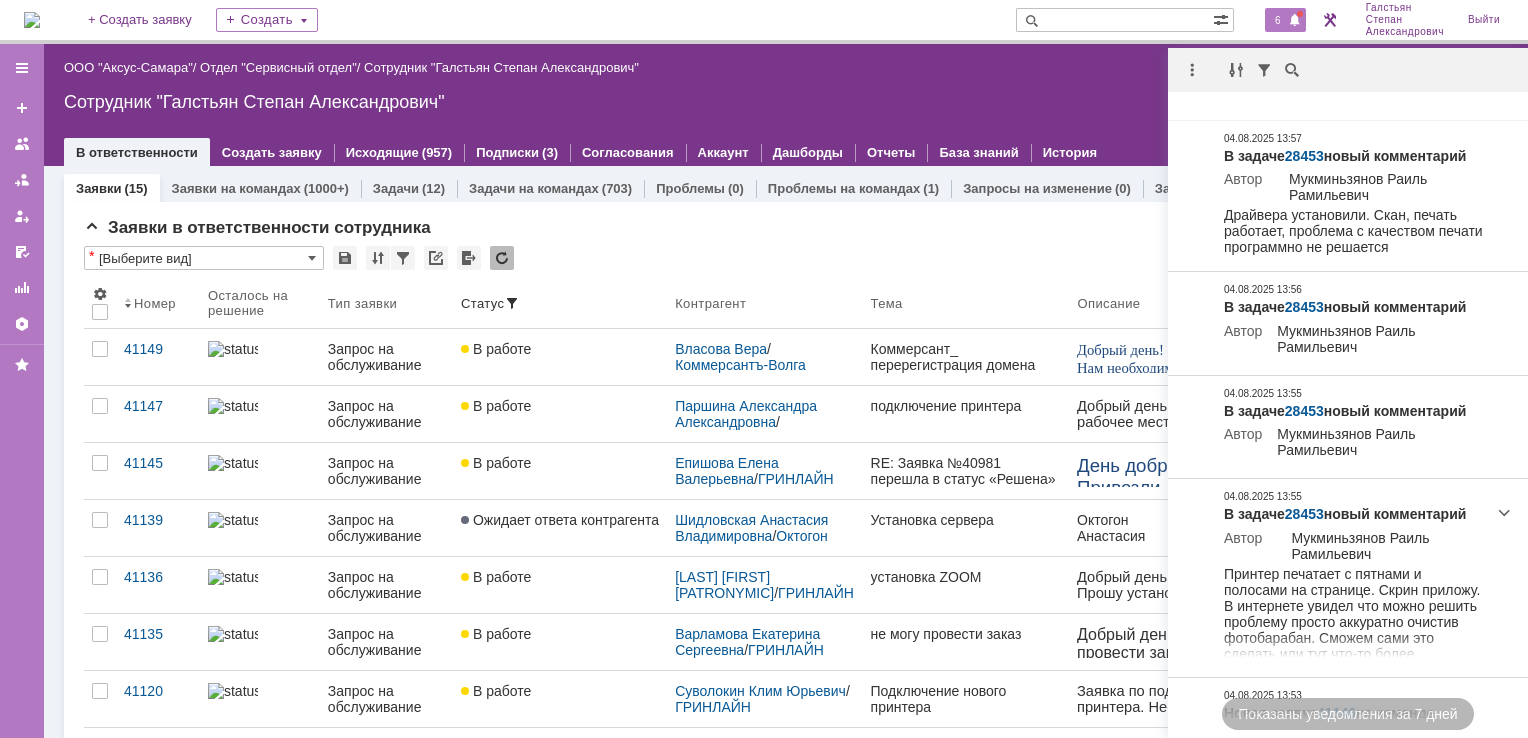 click on "Назад   |   ООО "Аксус-Самара"  /   Отдел "Сервисный отдел"  /   Сотрудник "Галстьян Степан Александрович"" at bounding box center [786, 68] 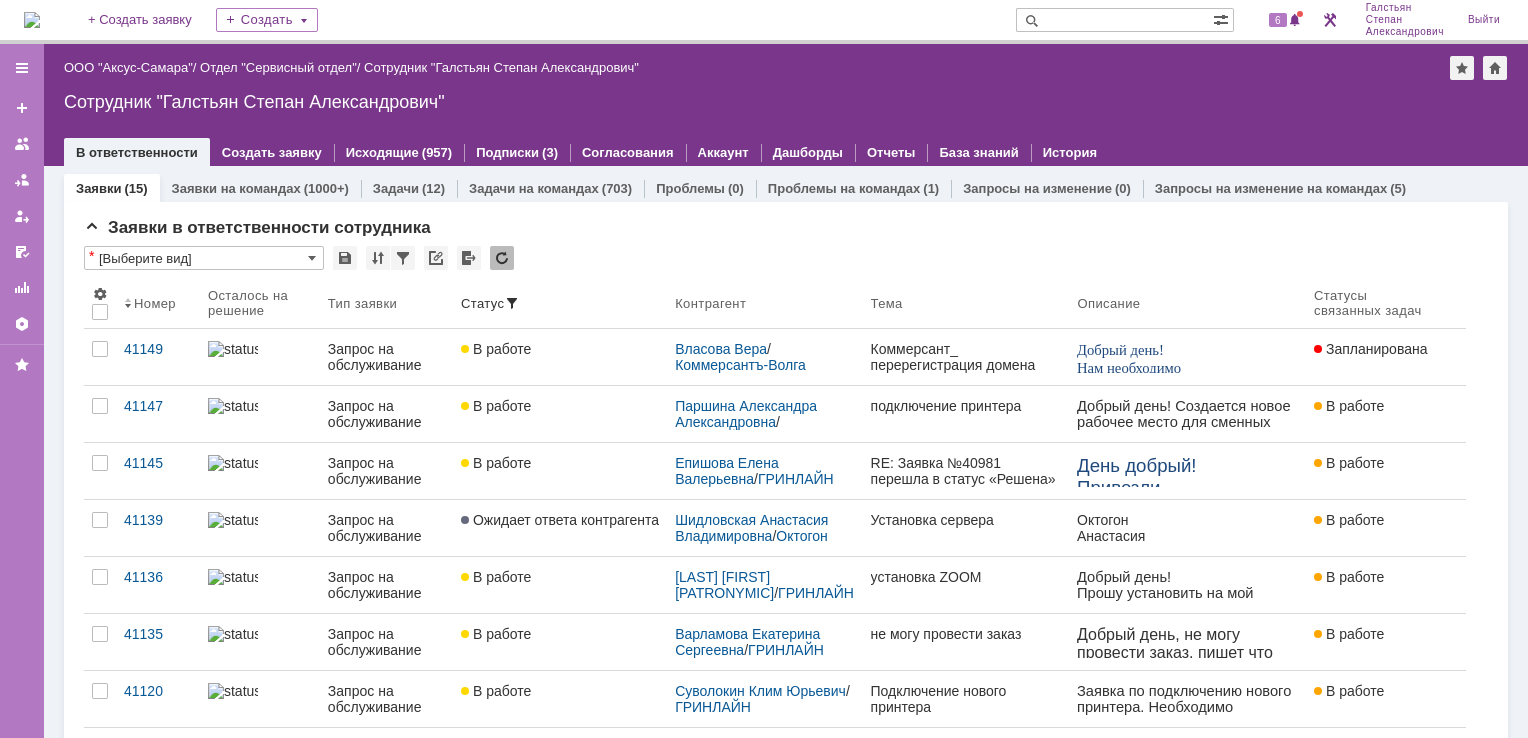 scroll, scrollTop: 0, scrollLeft: 0, axis: both 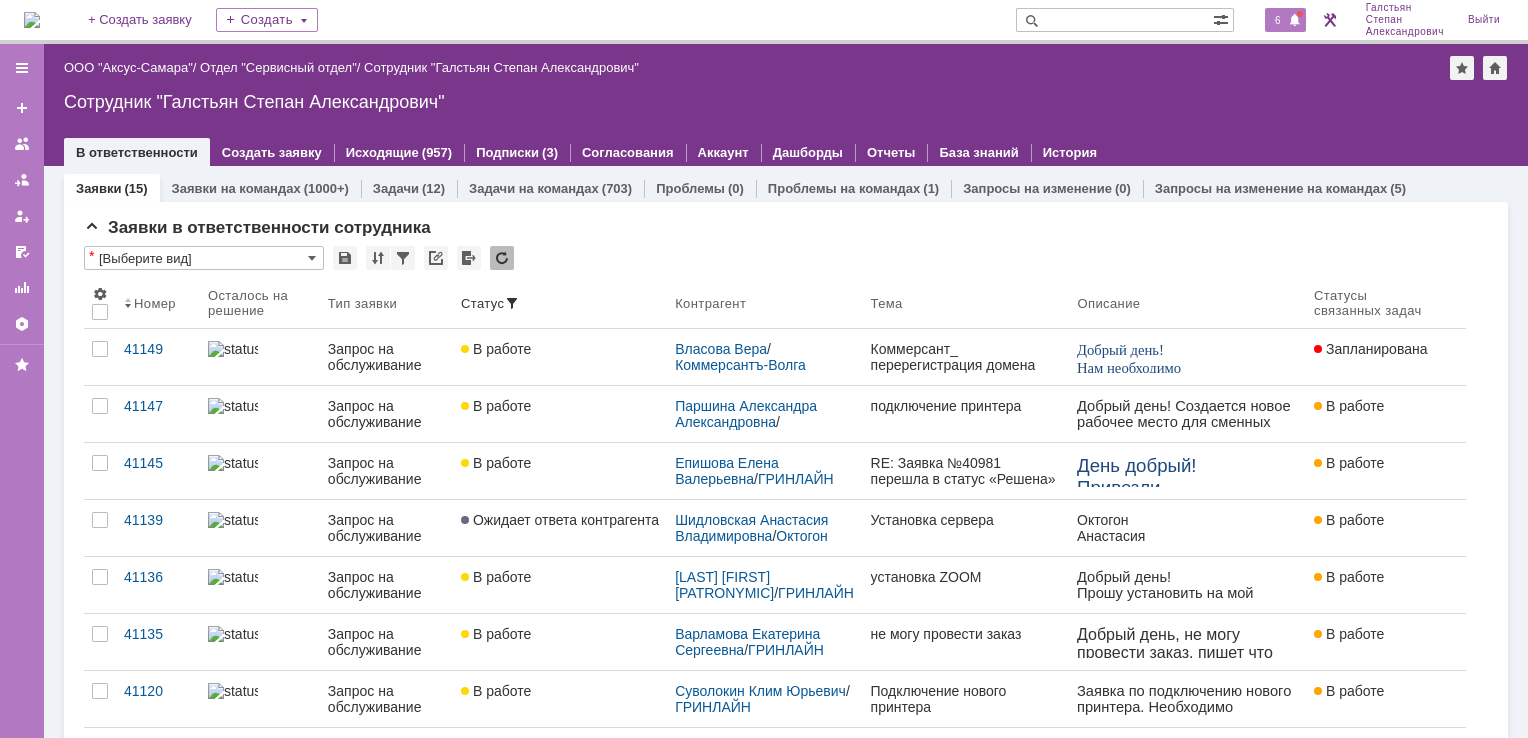 click on "6" at bounding box center [1278, 20] 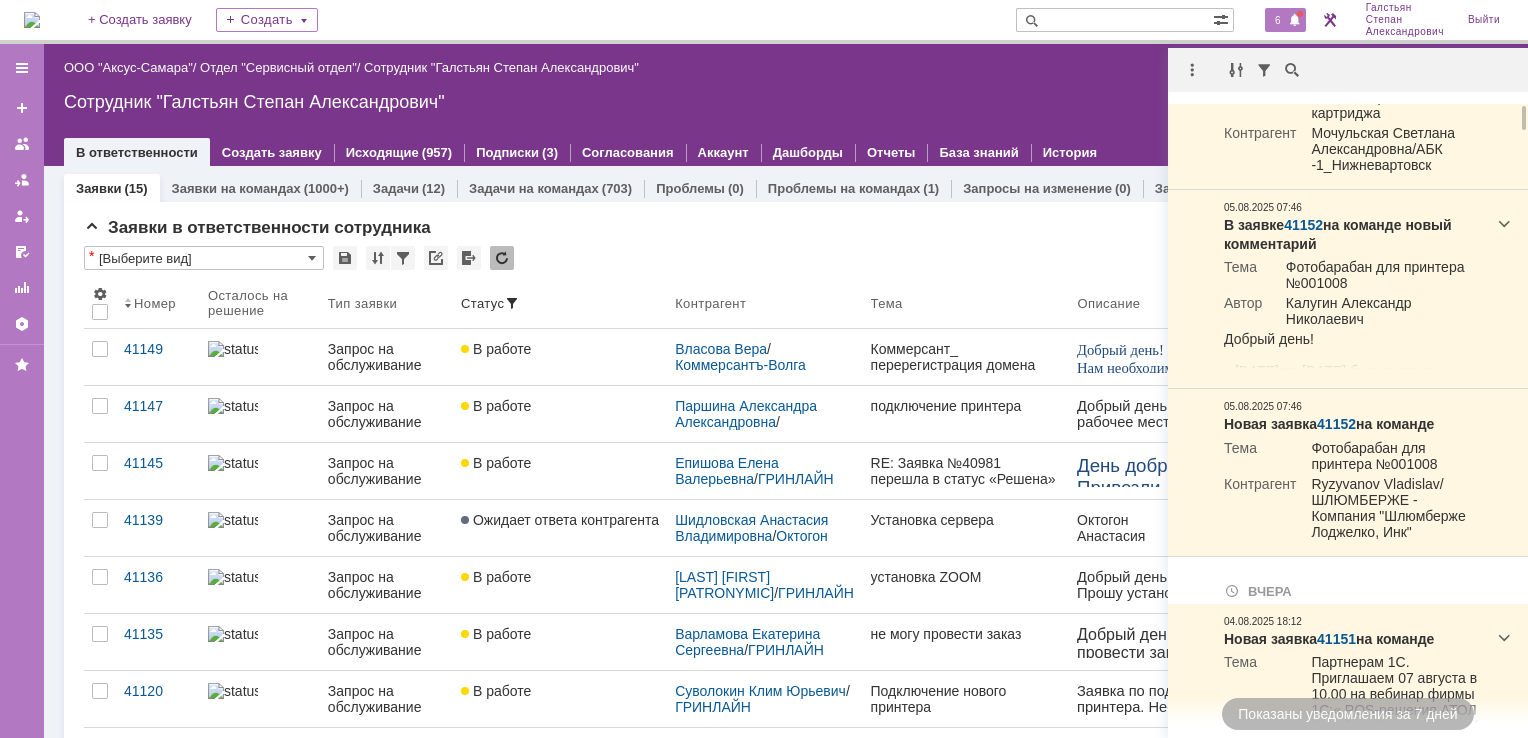 scroll, scrollTop: 0, scrollLeft: 0, axis: both 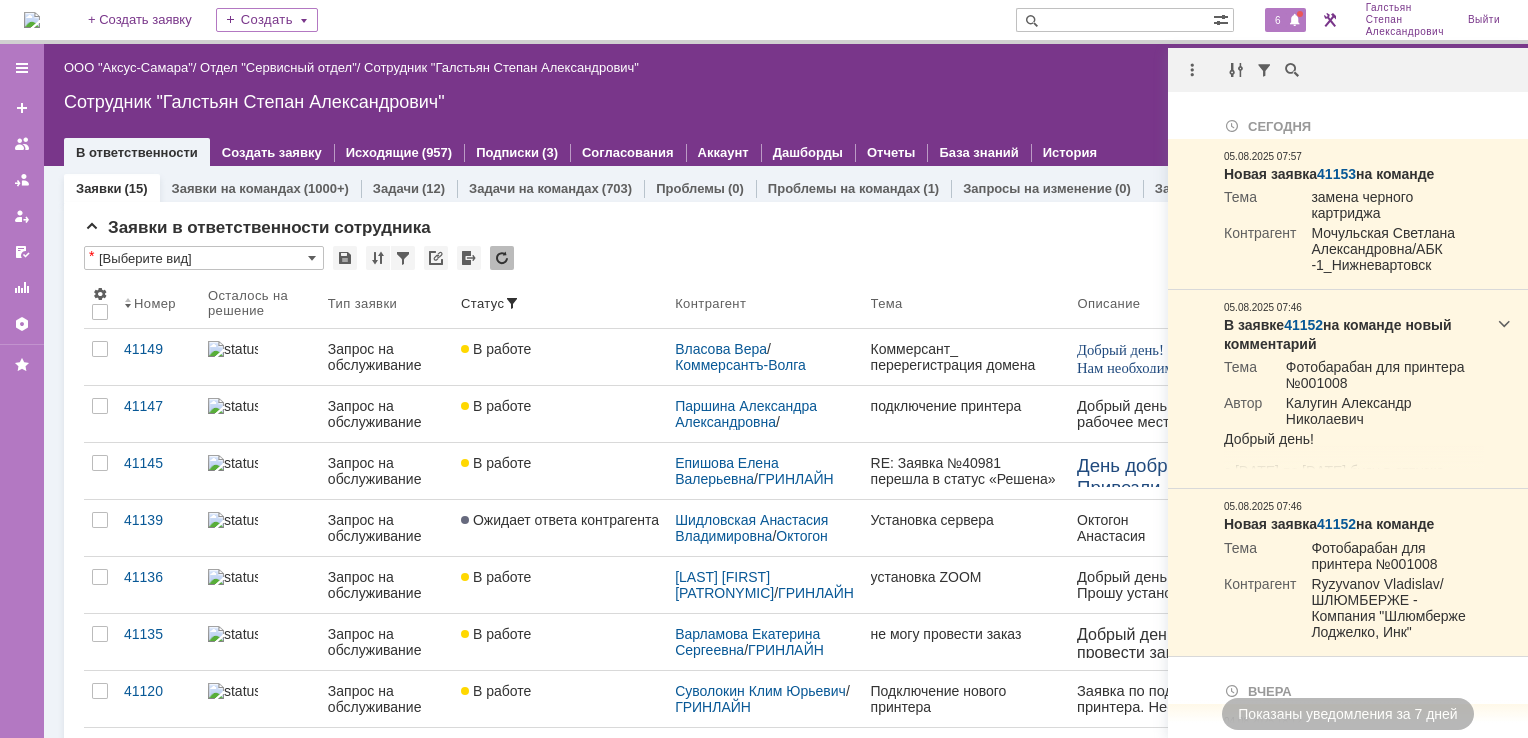 click on "Назад   |   ООО "Аксус-Самара"  /   Отдел "Сервисный отдел"  /   Сотрудник "Галстьян Степан Александрович" Сотрудник "Галстьян Степан Александрович" employee$43271409 В ответственности Создать заявку Исходящие (957) Подписки (3) Согласования Аккаунт Дашборды Отчеты База знаний История" at bounding box center [786, 105] 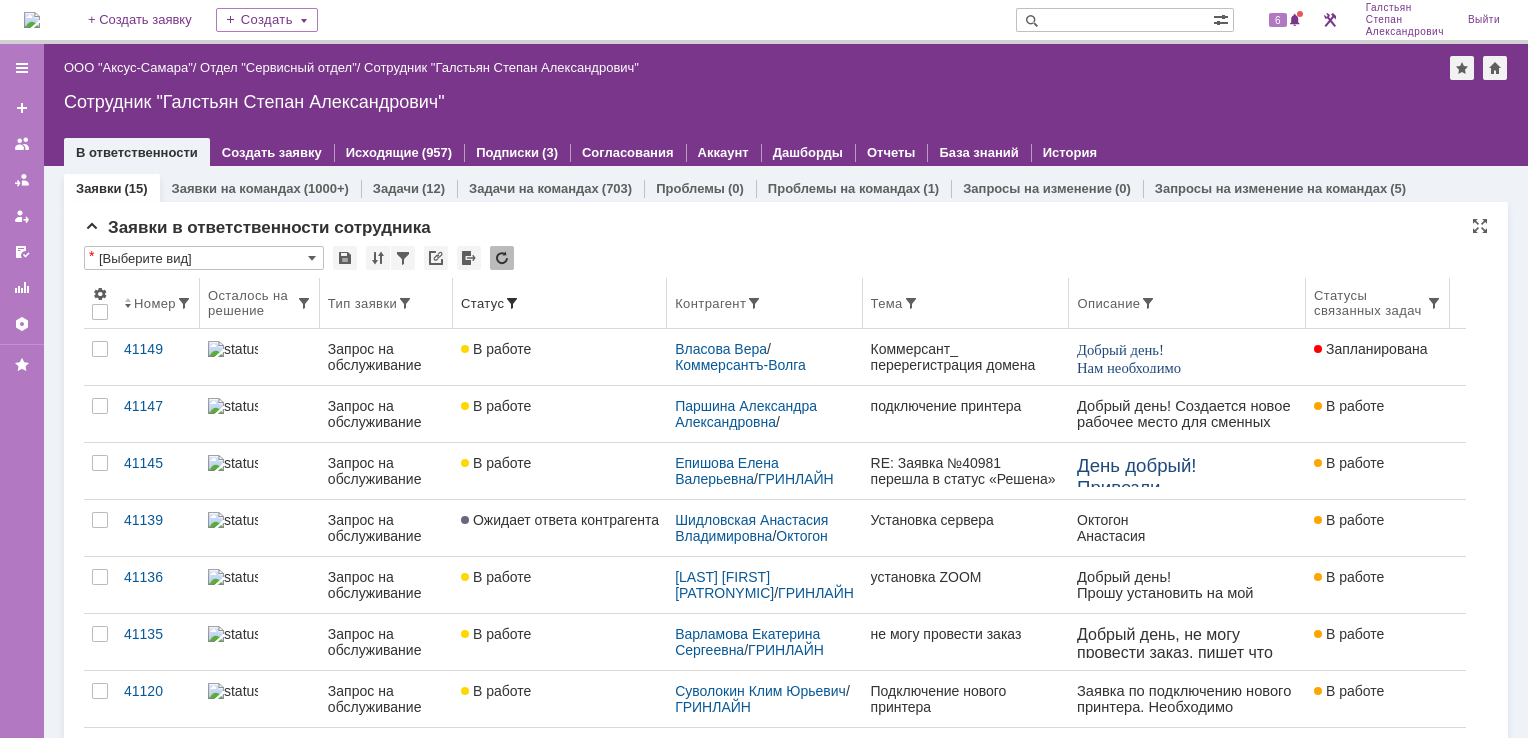 click on "Осталось на решение" at bounding box center [252, 303] 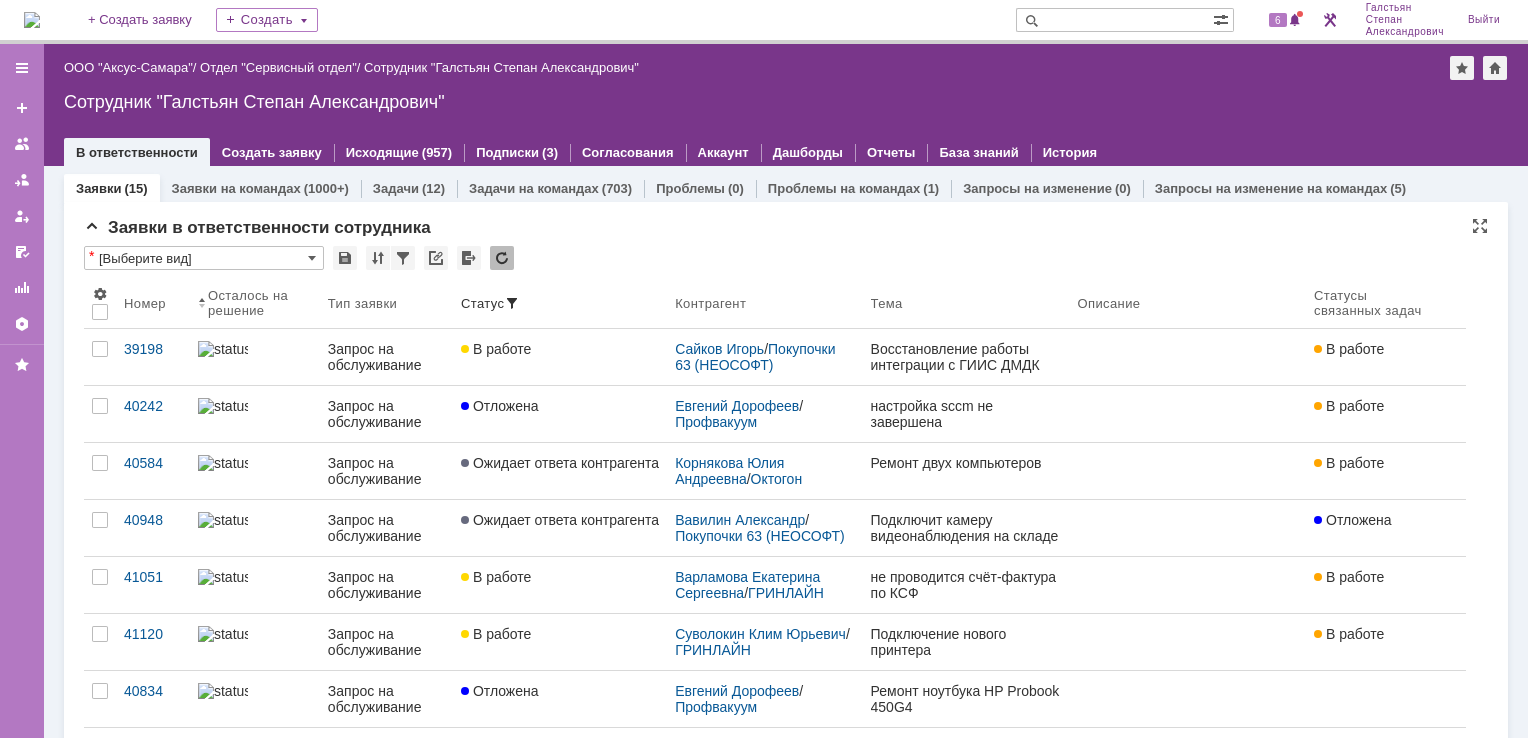 scroll, scrollTop: 0, scrollLeft: 0, axis: both 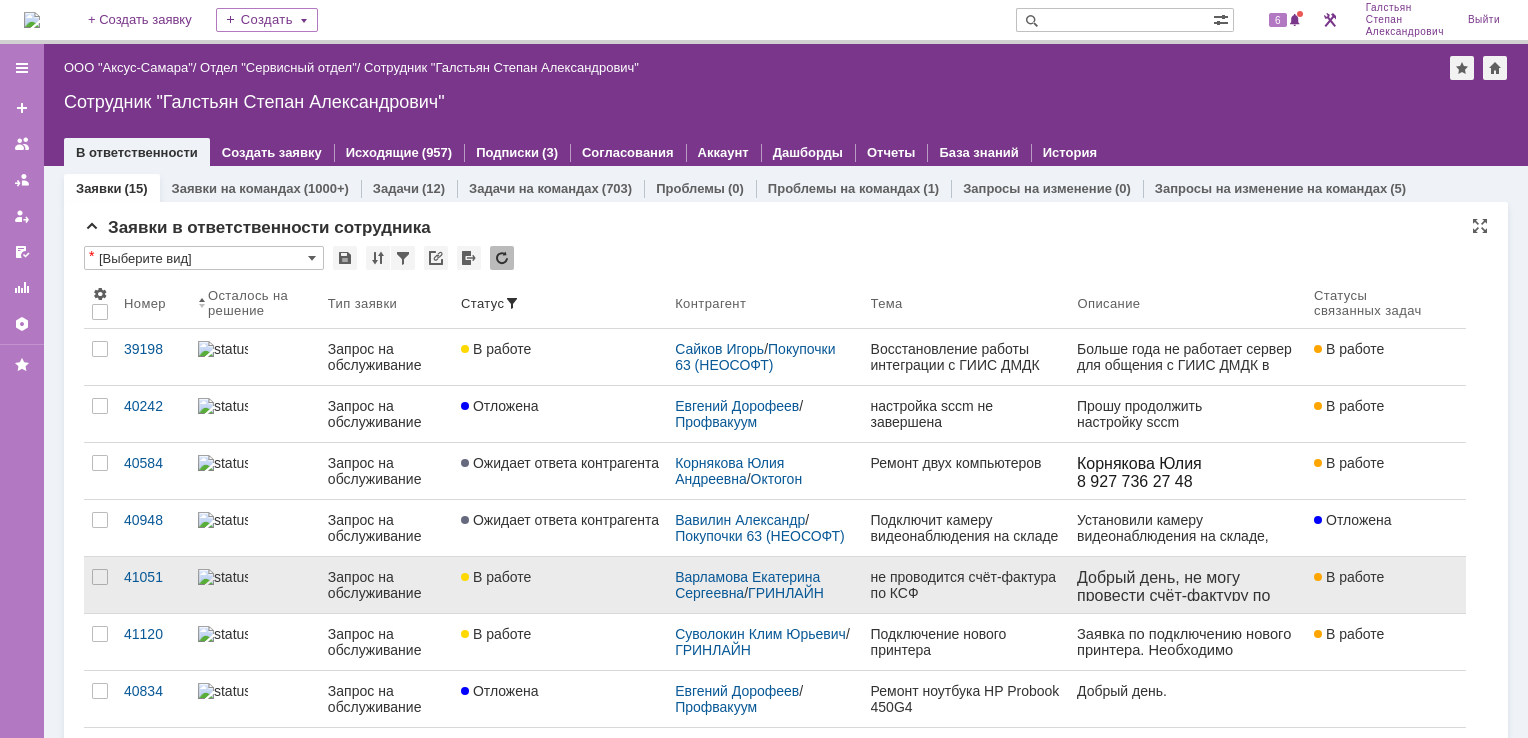 click on "В работе" at bounding box center (560, 577) 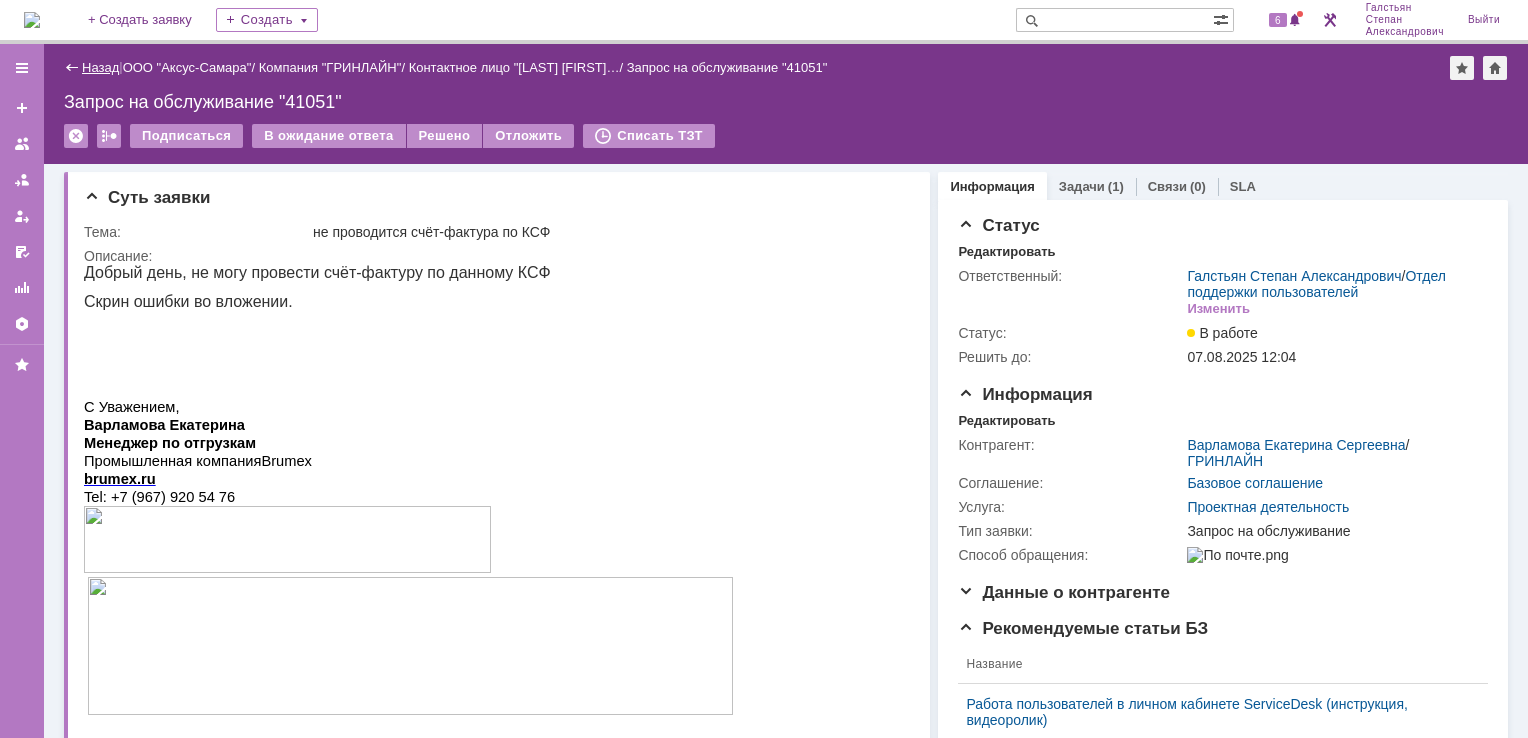 click on "Назад" at bounding box center [100, 67] 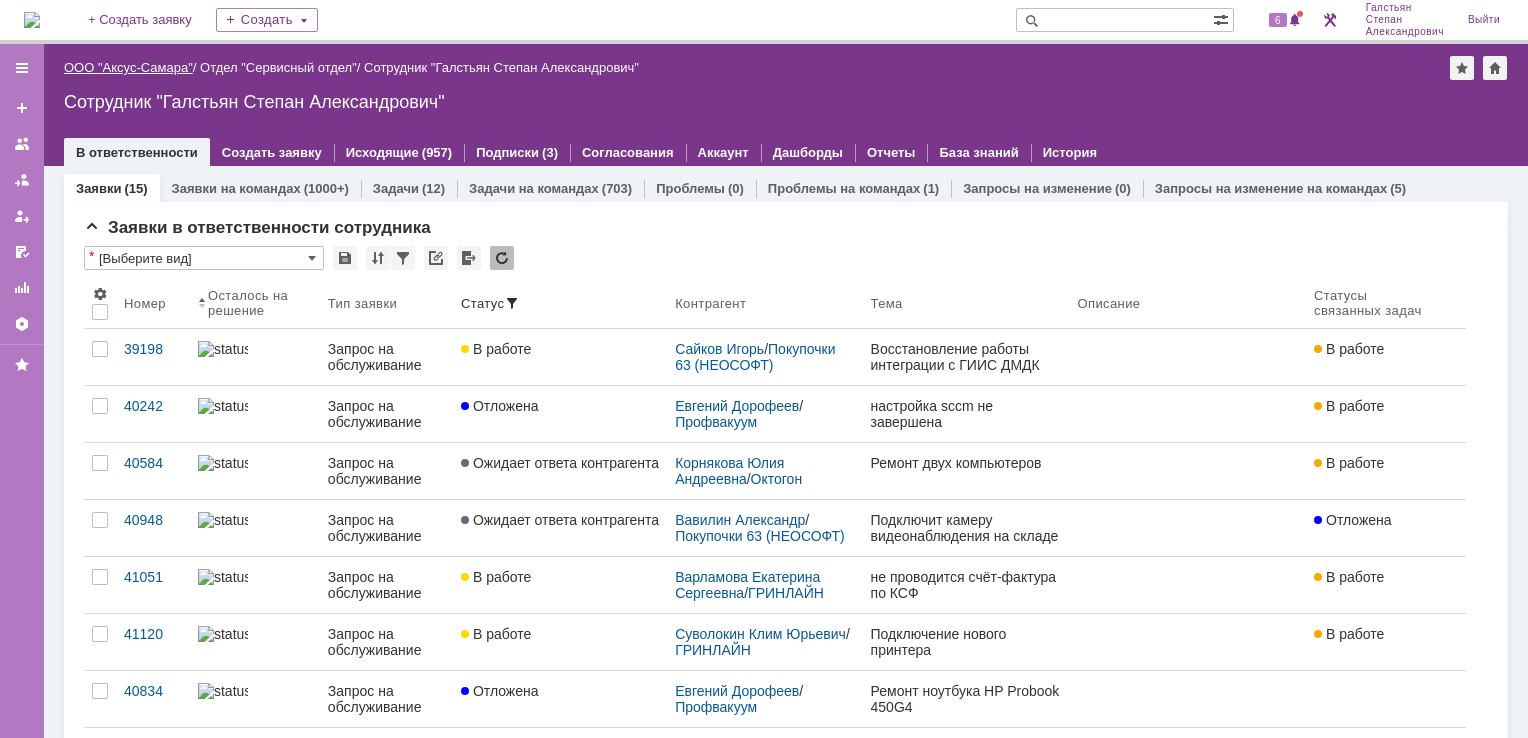 click on "ООО "Аксус-Самара"" at bounding box center [128, 67] 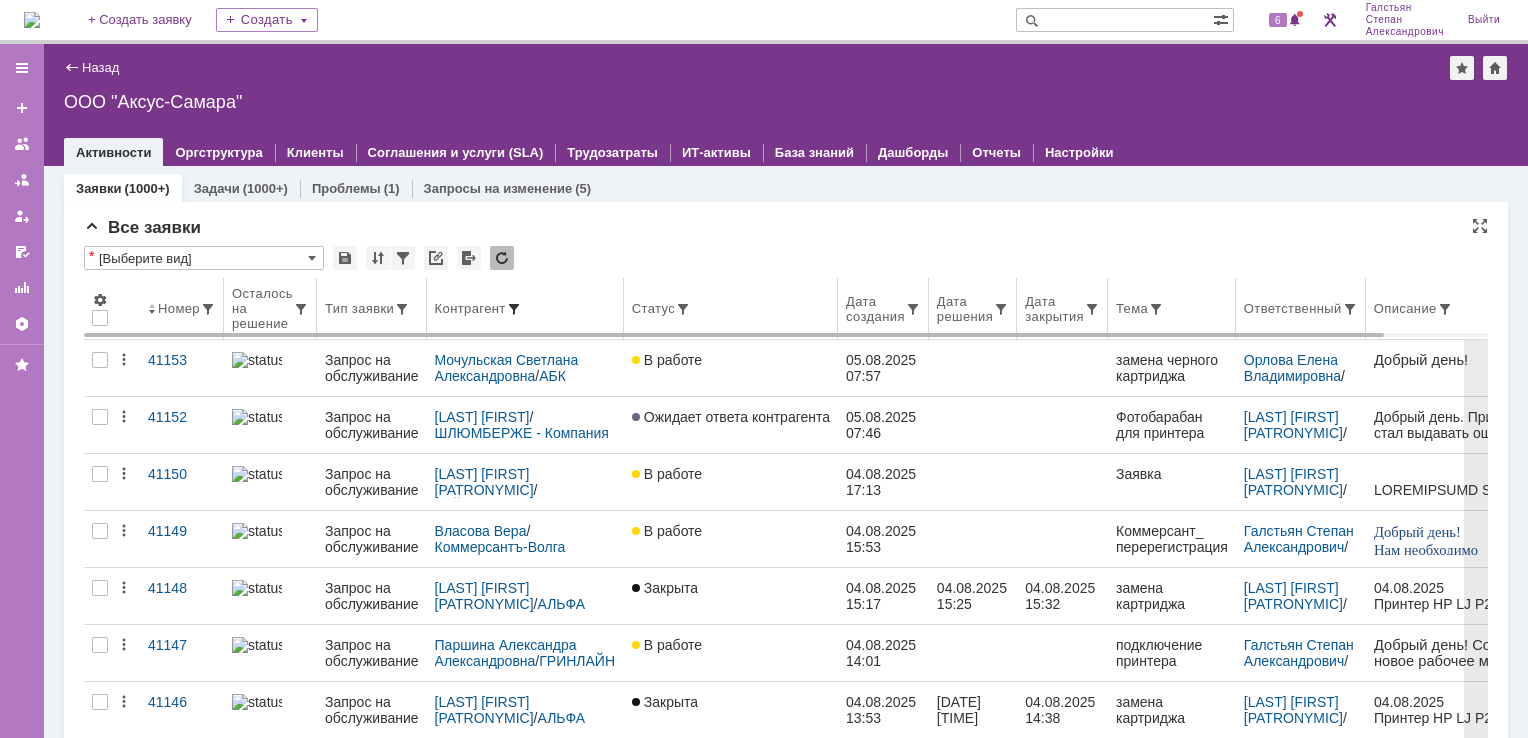 click at bounding box center (514, 309) 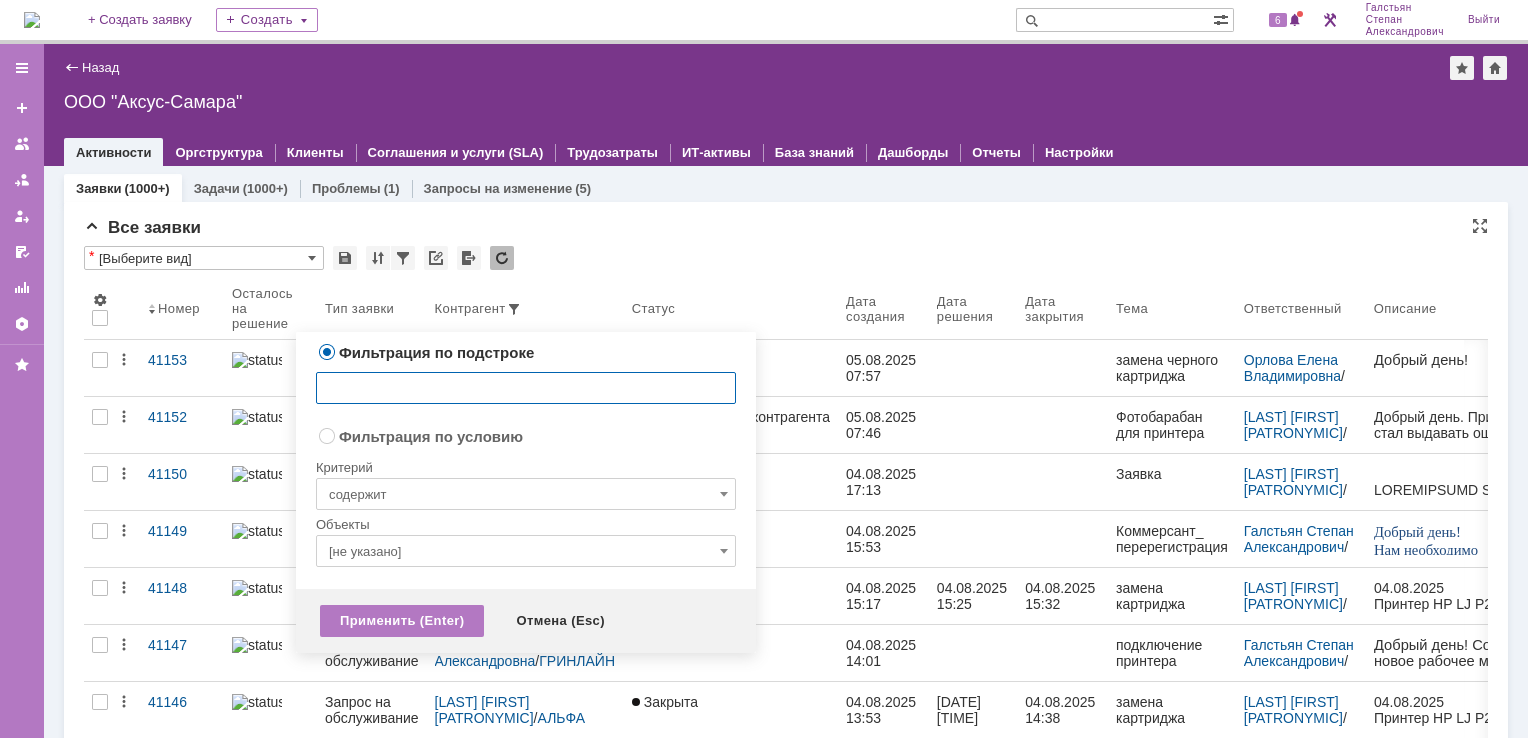 click on "* [Выберите вид]
Результаты поиска:             1 2 3 4 5 6 7 ... Следующая >       Объектов в списке:    посчитать  Строк на странице:        100       Номер Осталось на решение Тип заявки Контрагент Статус Дата создания Дата решения Дата закрытия Тема Ответственный Описание
41153 Запрос на обслуживание Мочульская Светлана Александровна / АБК -1_Нижневартовск В работе 05.08.2025 07:57 замена черного картриджа Орлова Елена Владимировна / Отдел поддержки пользователей
41152 Запрос на обслуживание Ryzyvanov Vladislav / ШЛЮМБЕРЖЕ - Компания "Шлюмберже Лоджелко, Инк" 05.08.2025 07:46 /
/ /" at bounding box center [786, 3159] 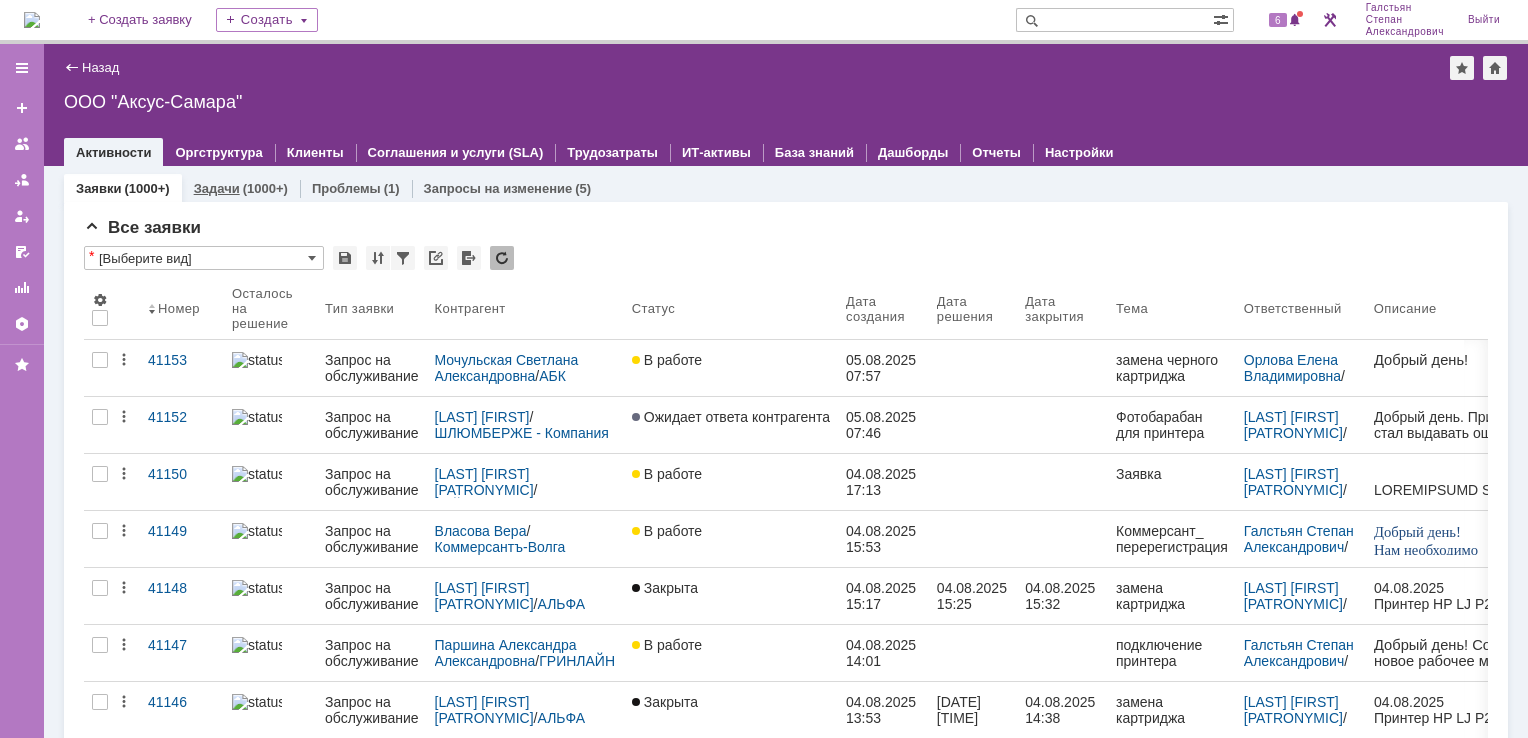 click on "(1000+)" at bounding box center (265, 188) 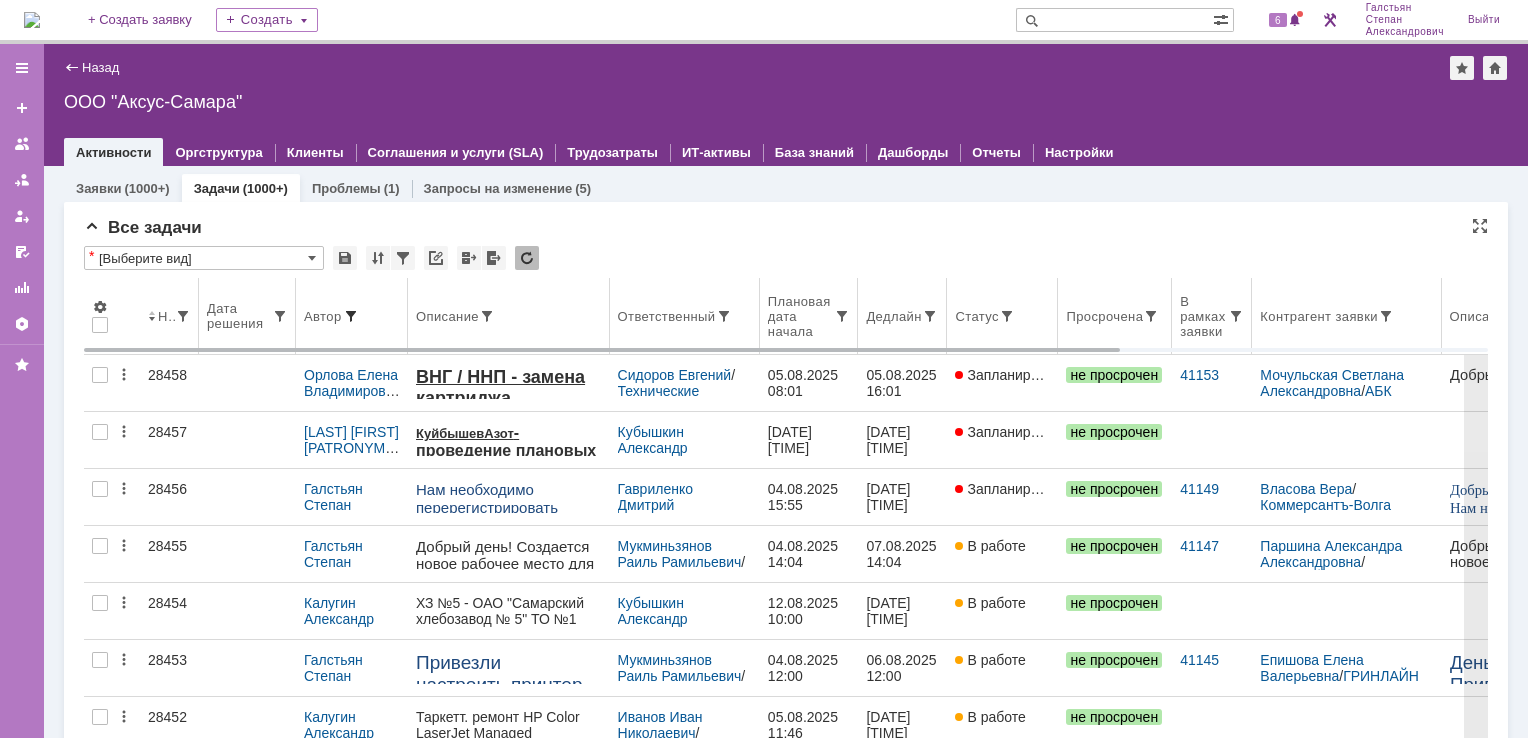 click at bounding box center (351, 316) 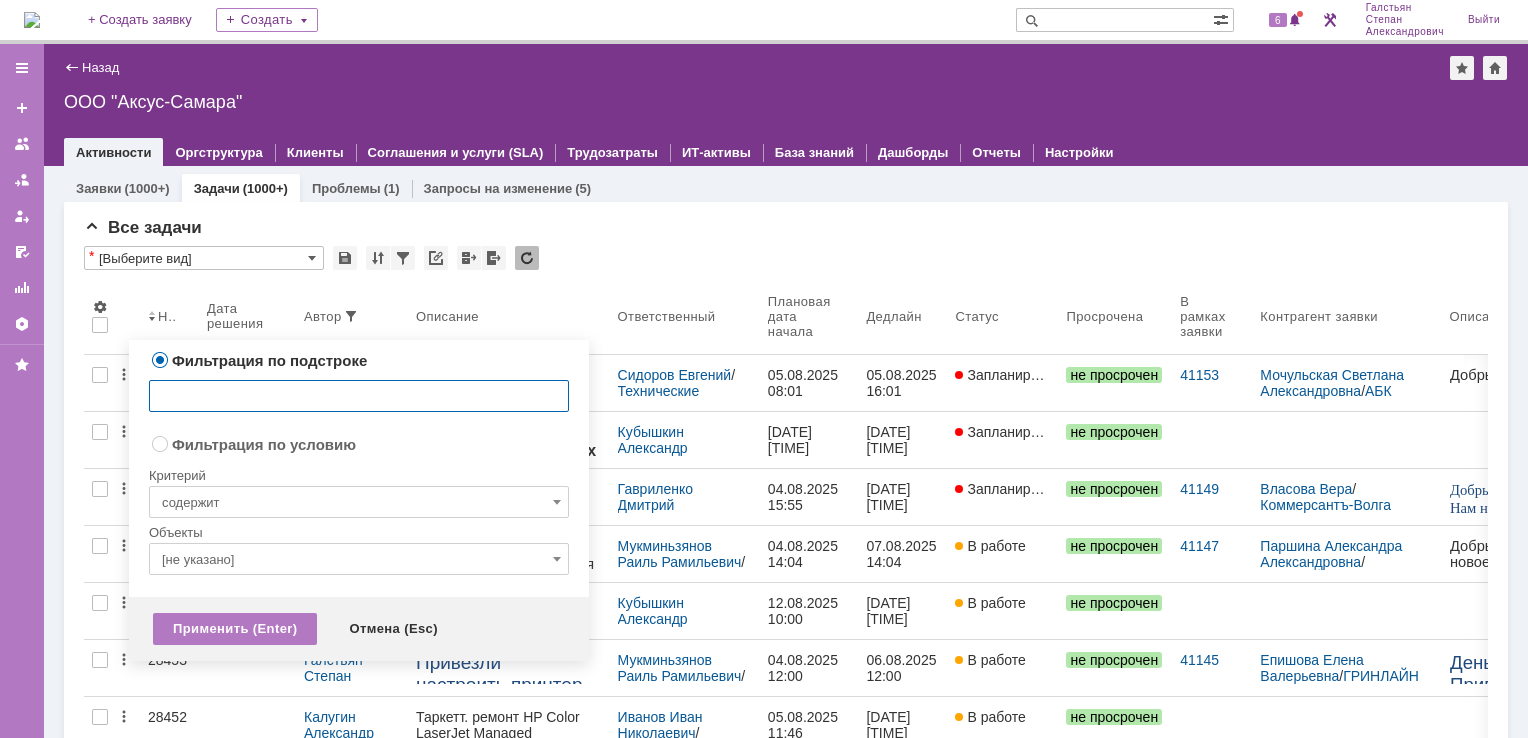 radio on "false" 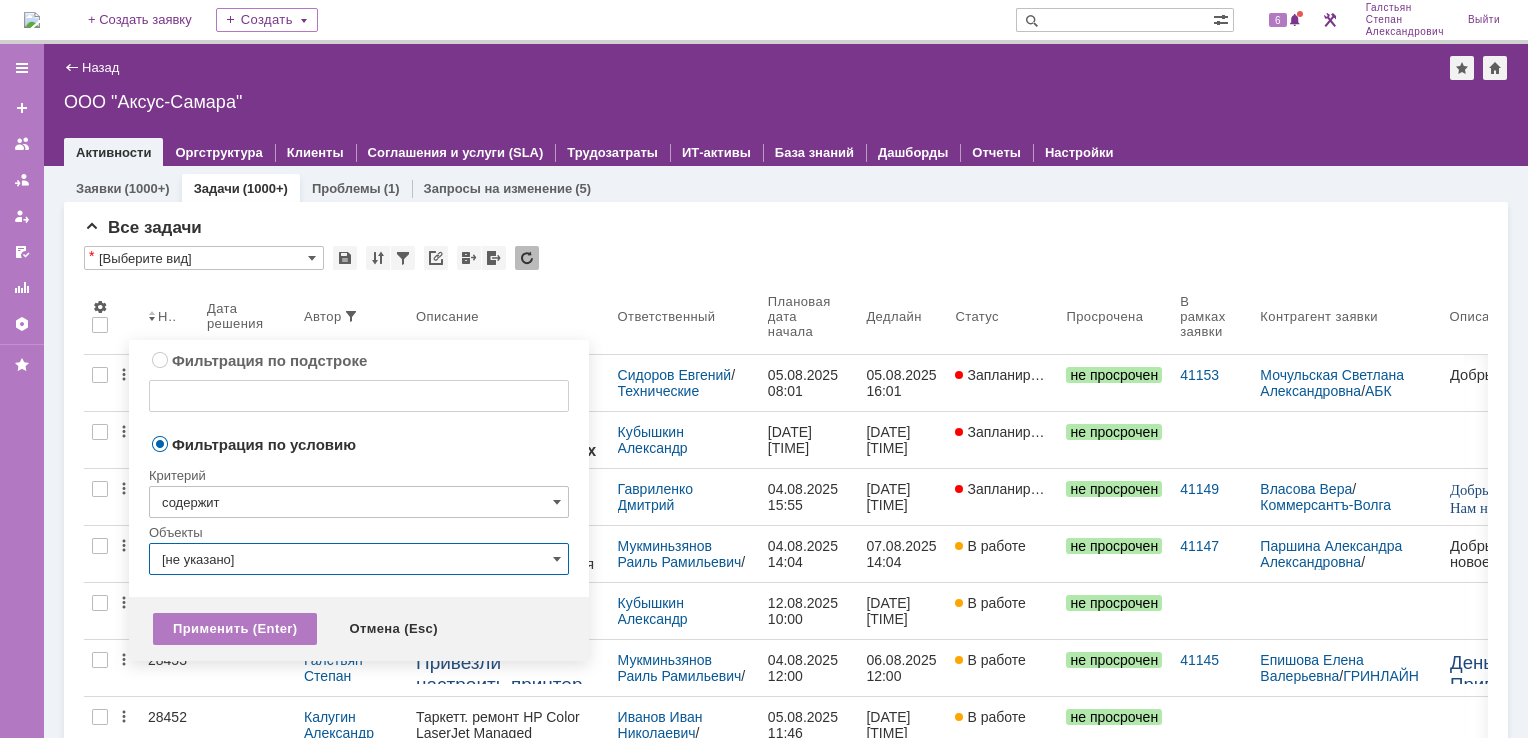 click on "[не указано]" at bounding box center [359, 559] 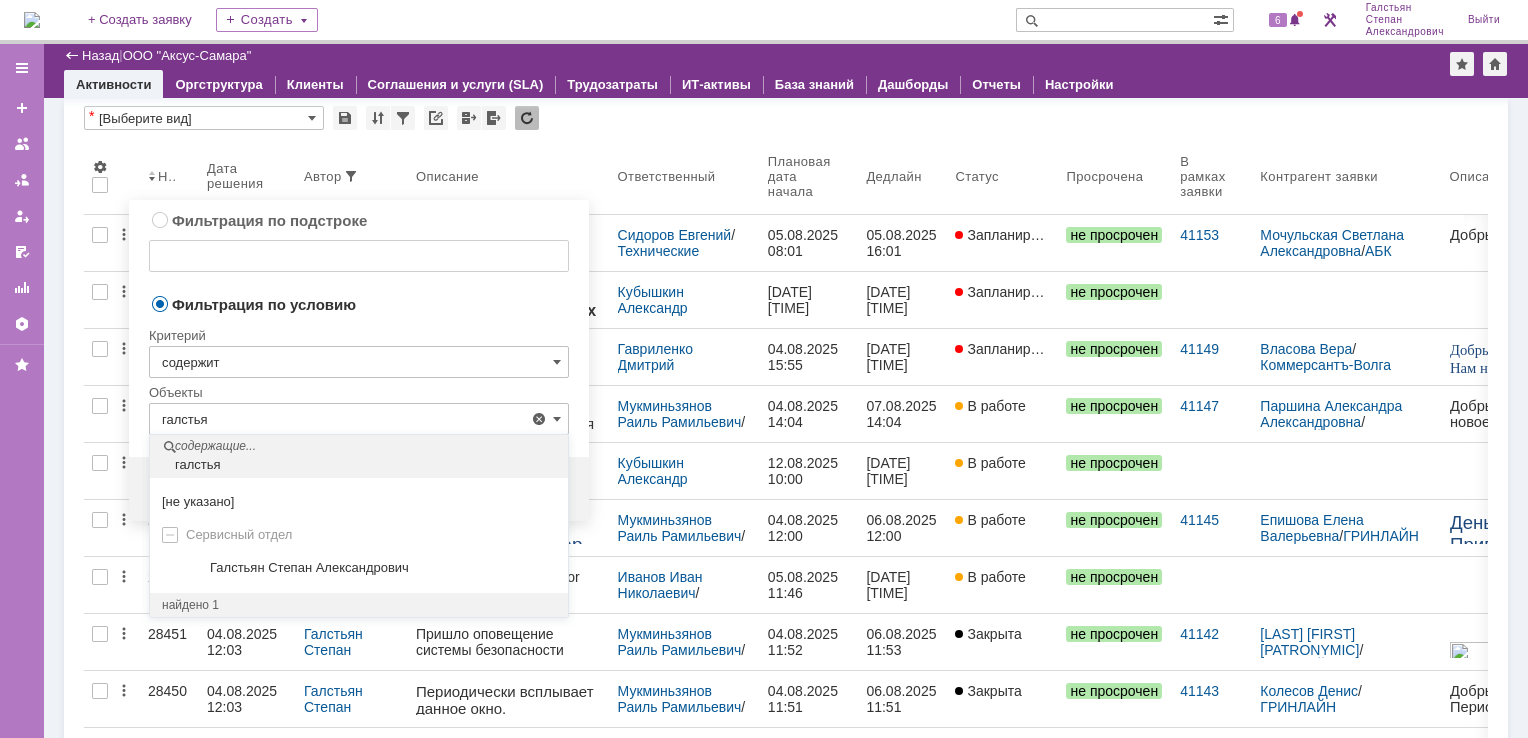 click on "Галстьян Степан Александрович" at bounding box center (359, 568) 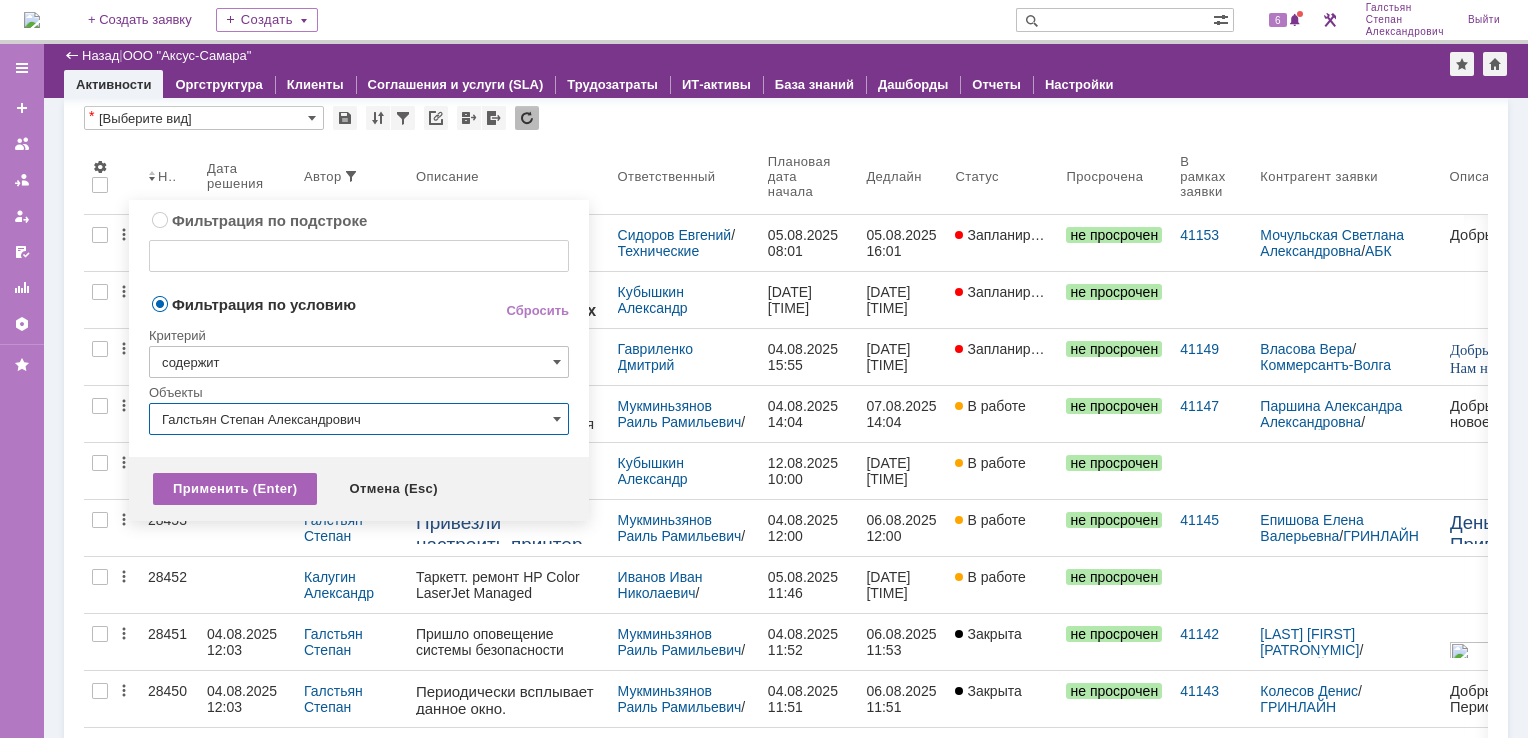 click on "Применить (Enter)" at bounding box center (235, 489) 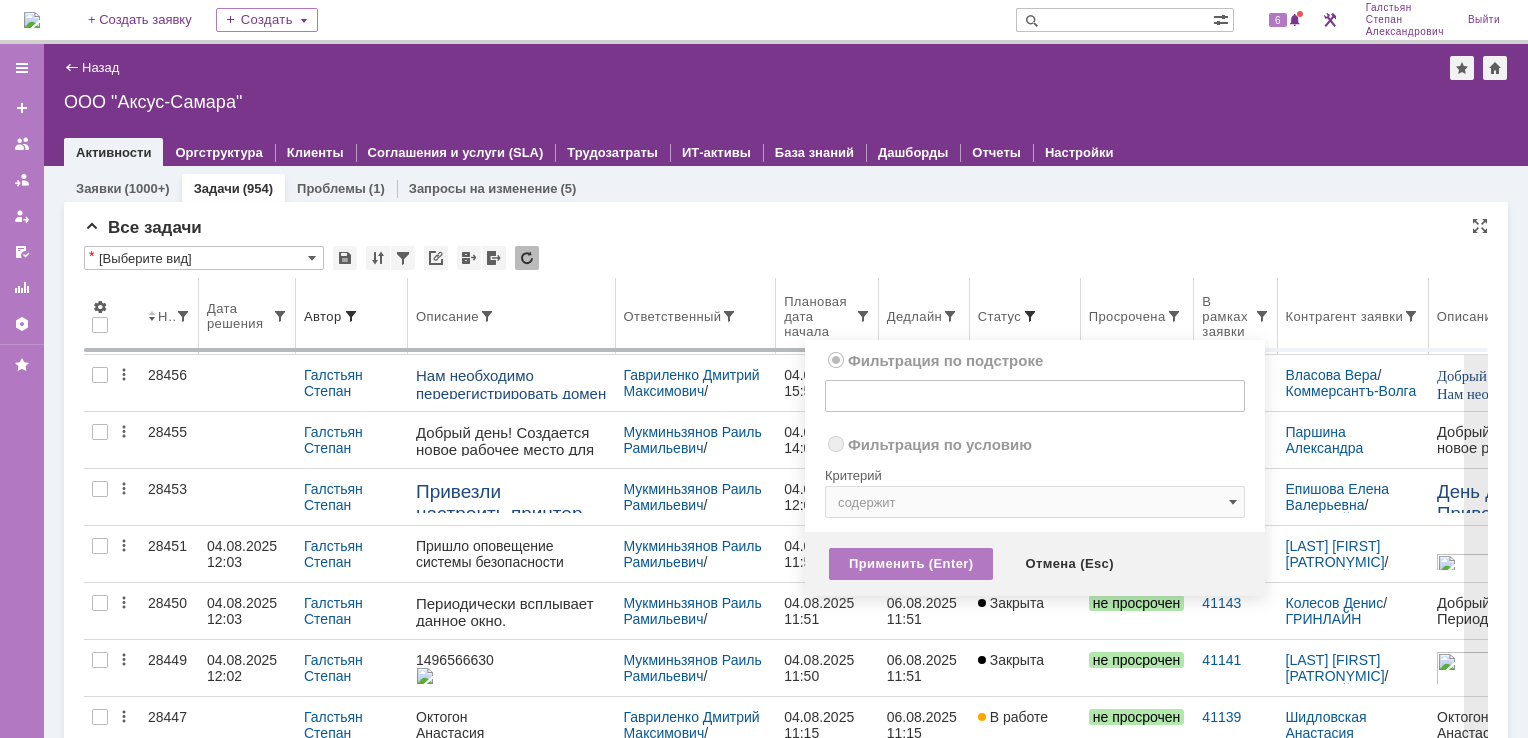 click at bounding box center (1030, 316) 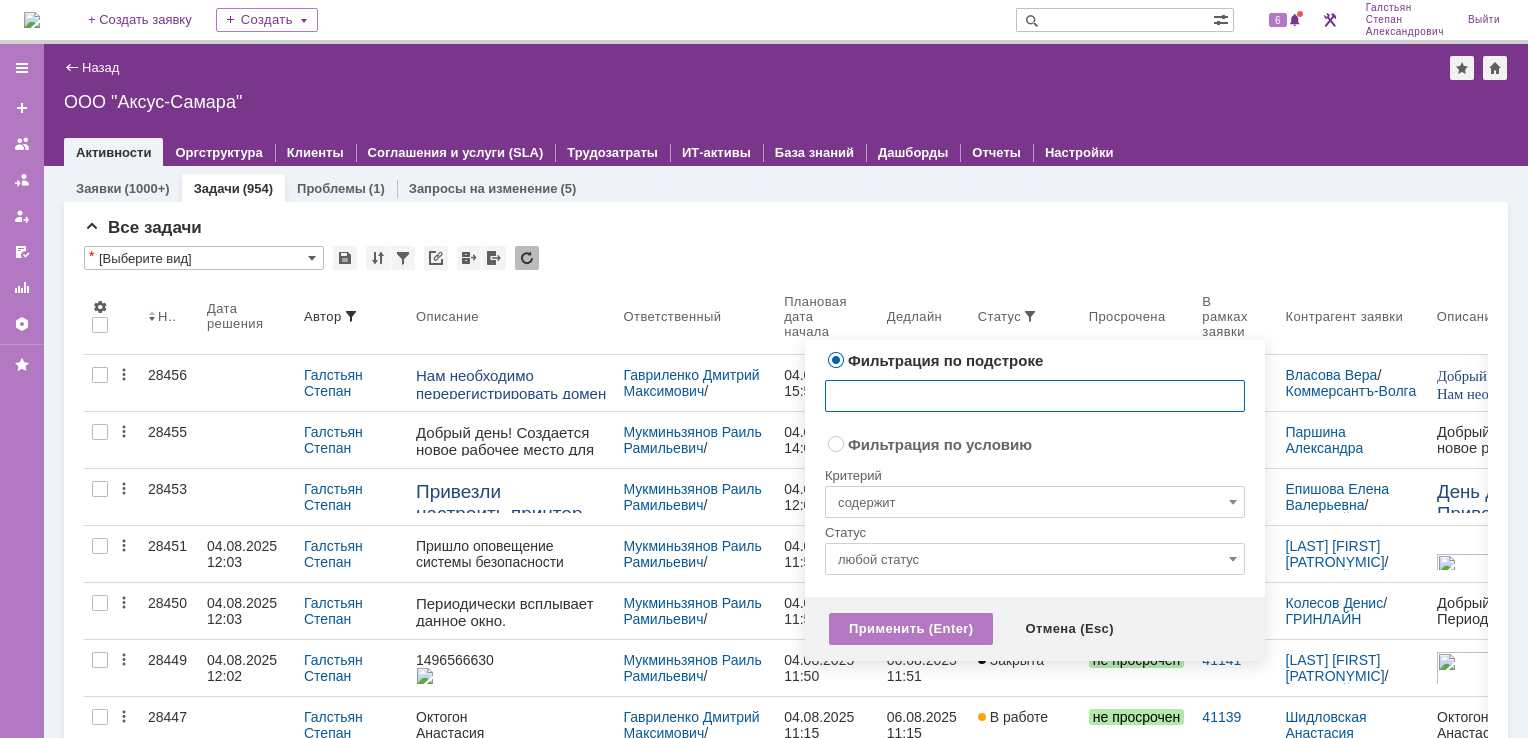 radio on "false" 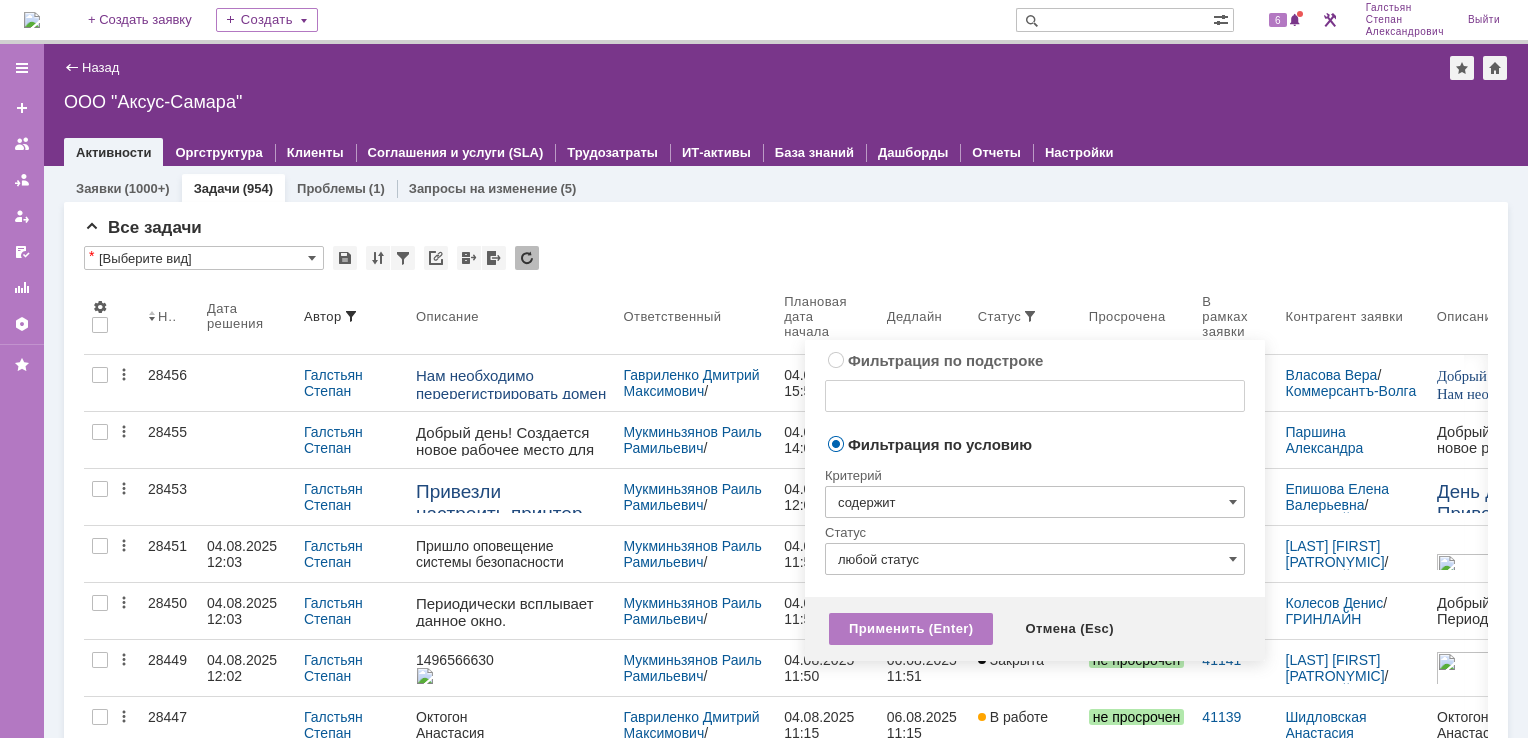 click on "содержит" at bounding box center [1035, 502] 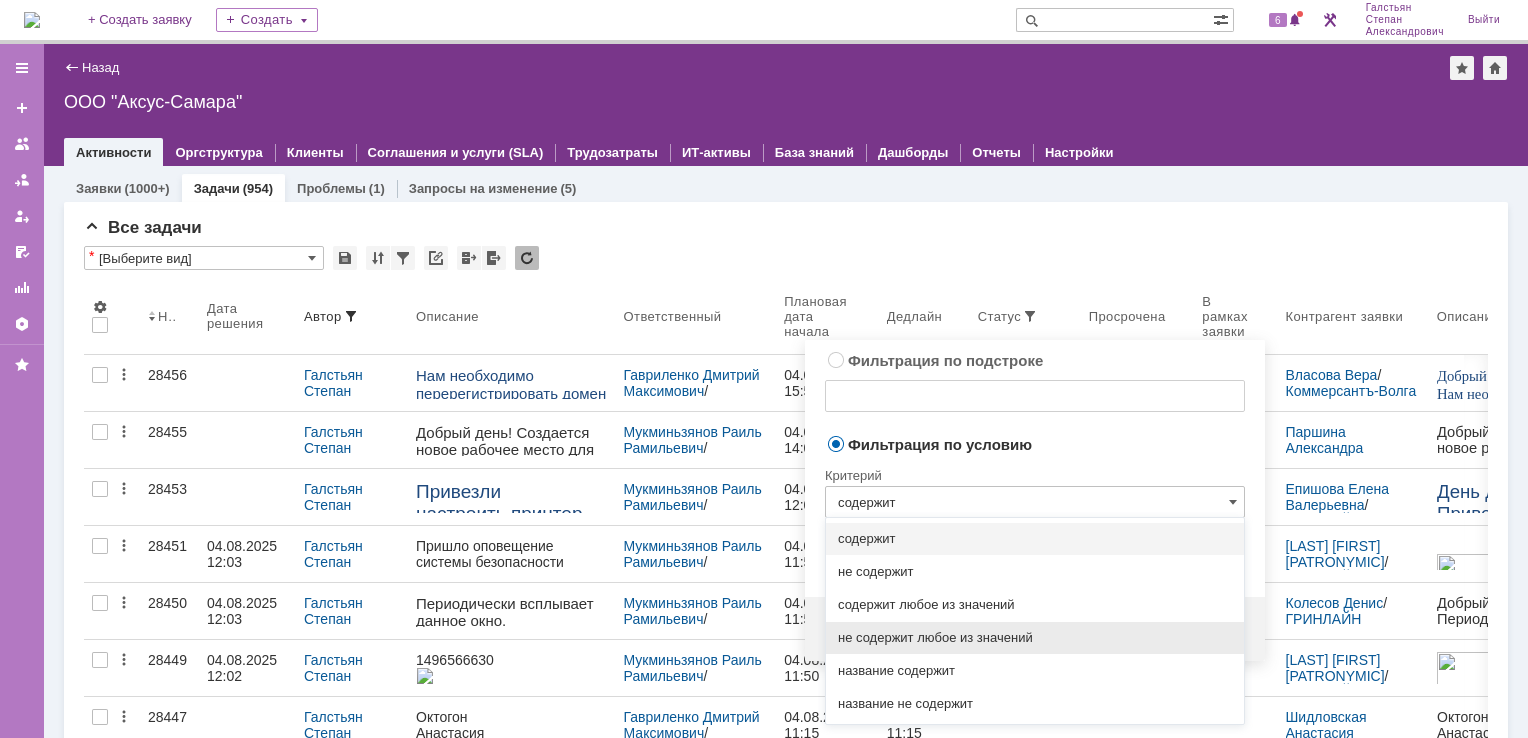 click on "не содержит любое из значений" at bounding box center (1035, 638) 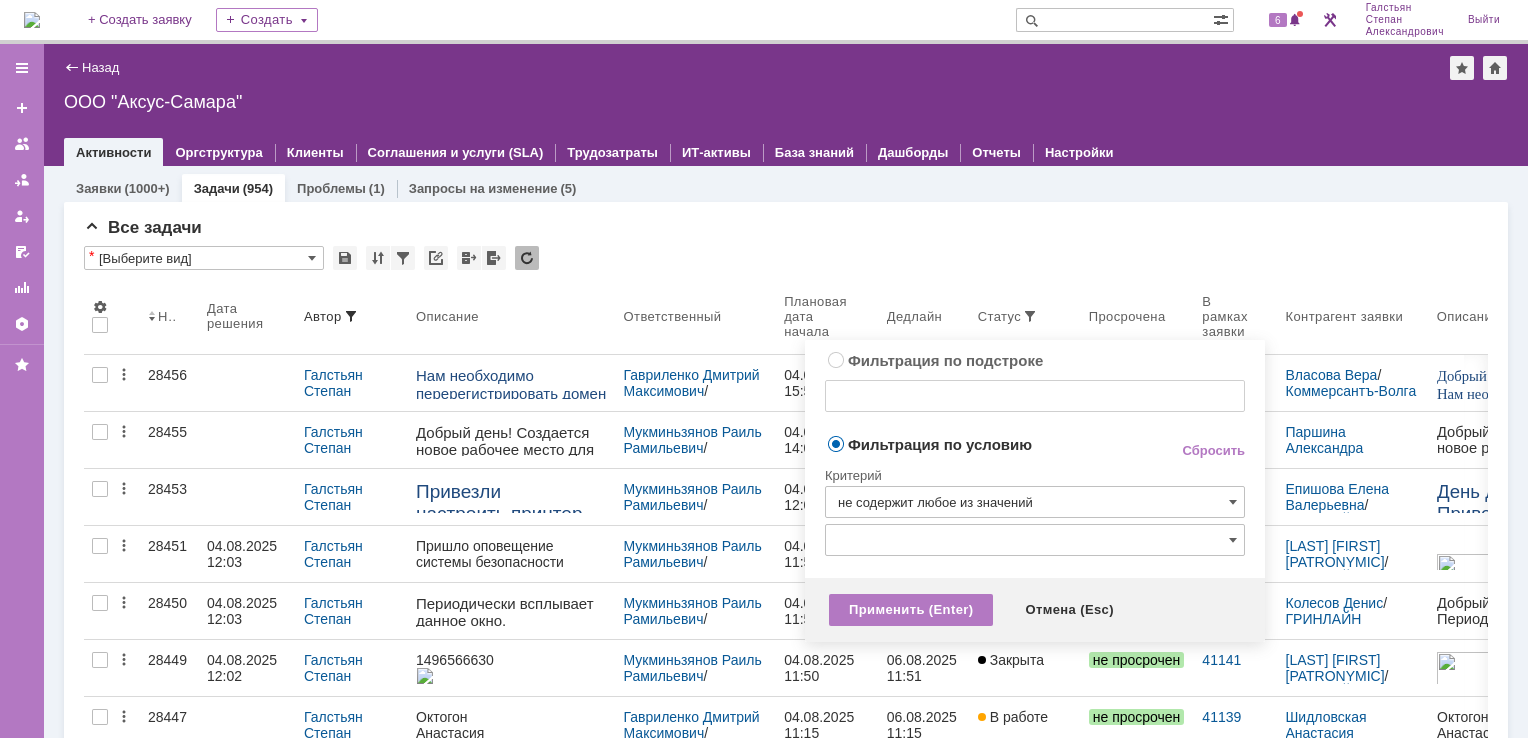 type on "не содержит любое из значений" 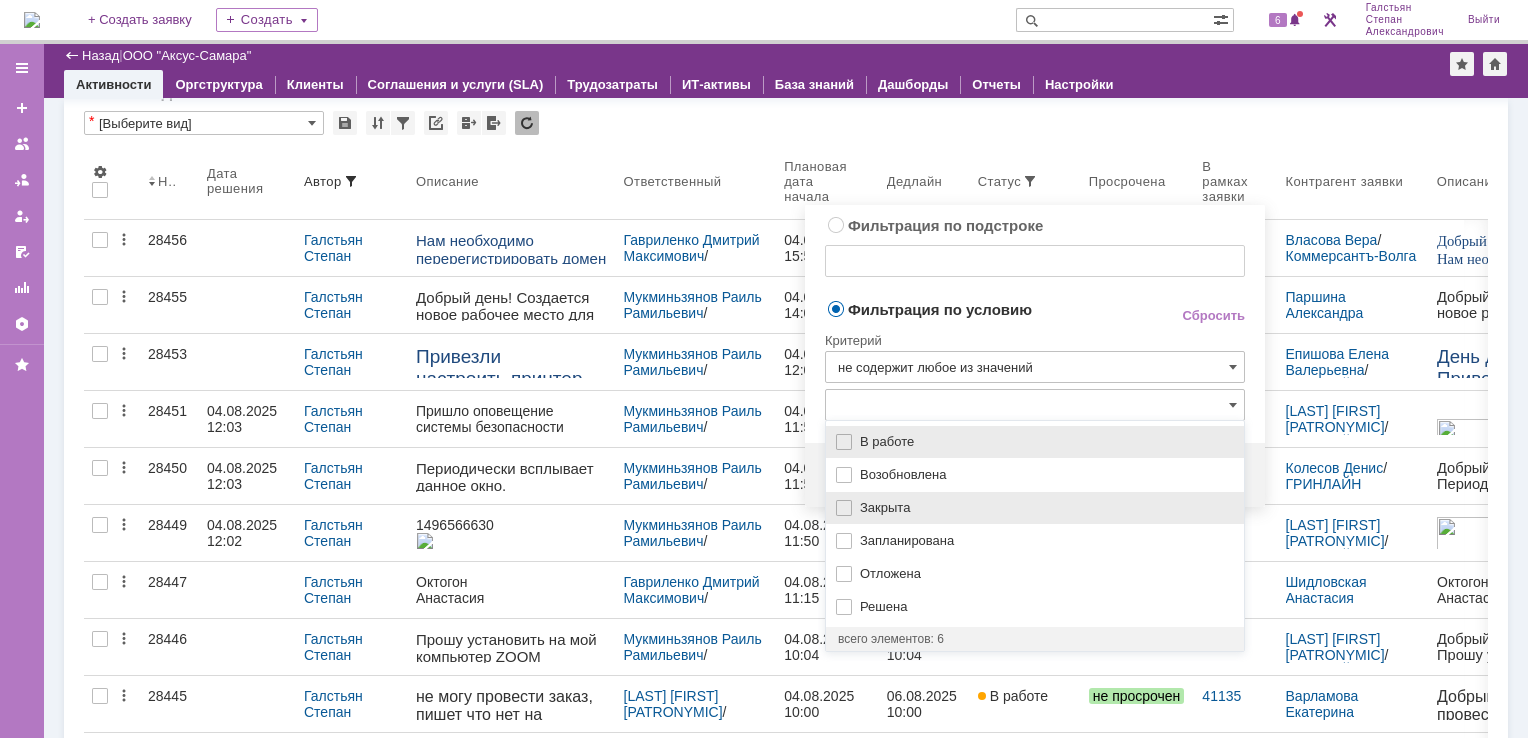 click on "Закрыта" at bounding box center (1046, 508) 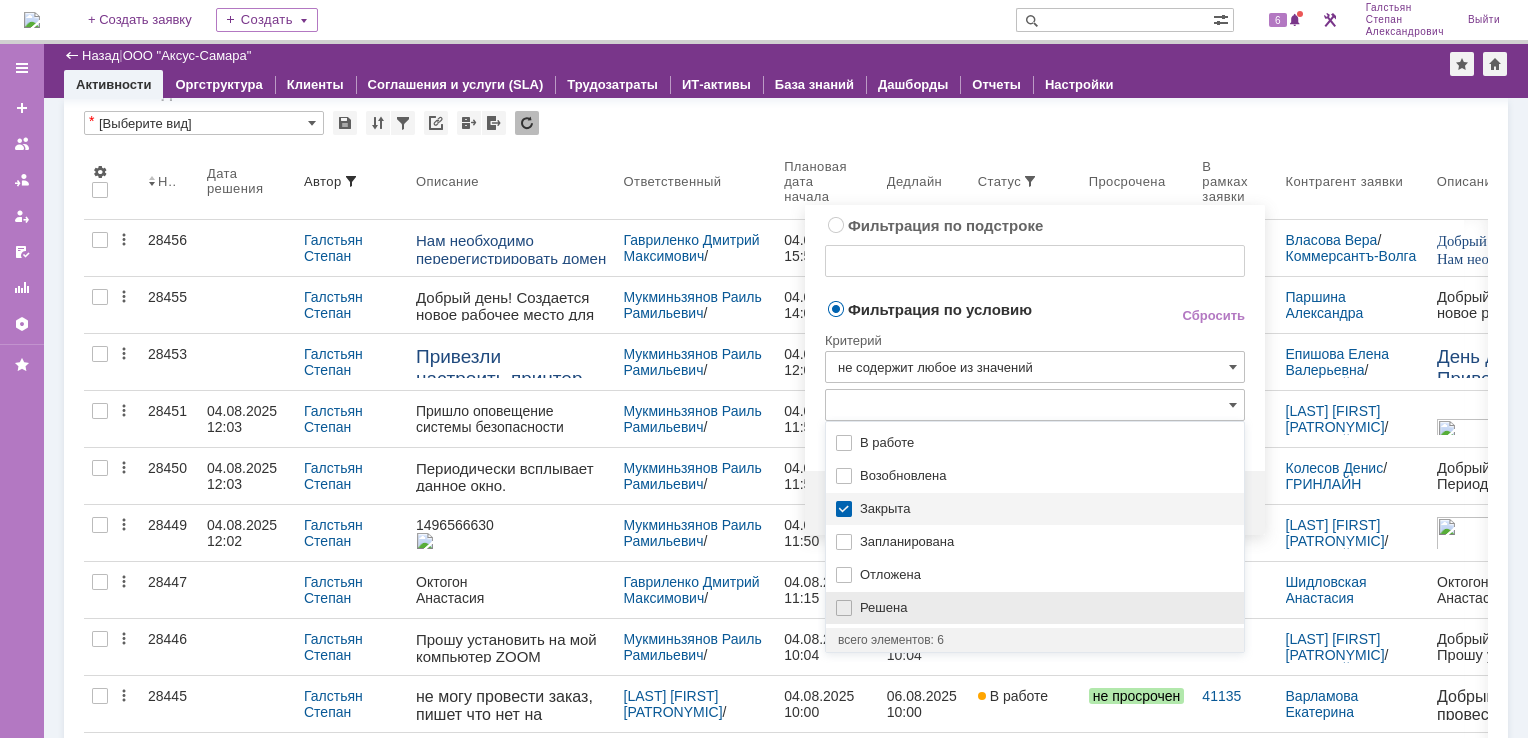 click on "Решена" at bounding box center (1046, 608) 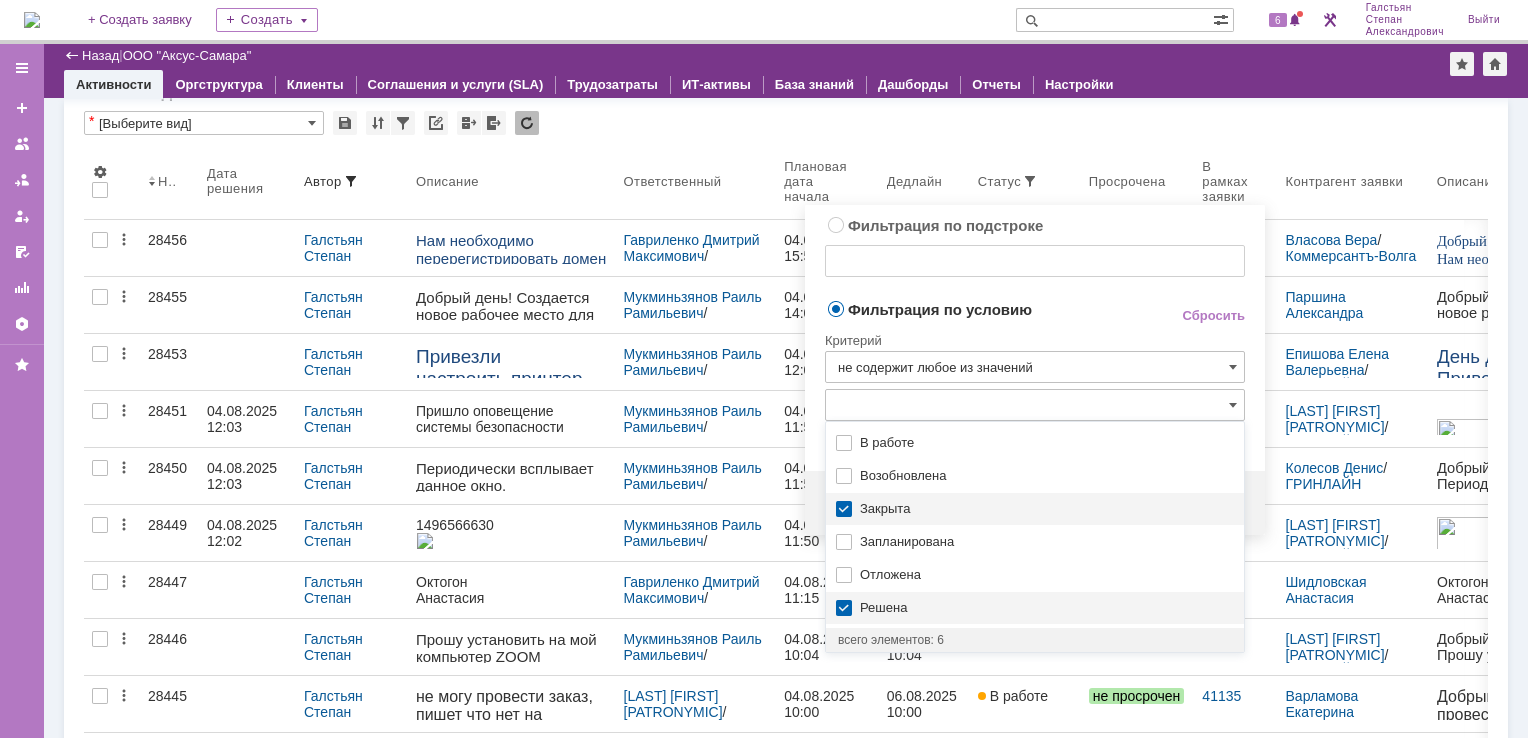 click on "Фильтрация по условию" at bounding box center [987, 308] 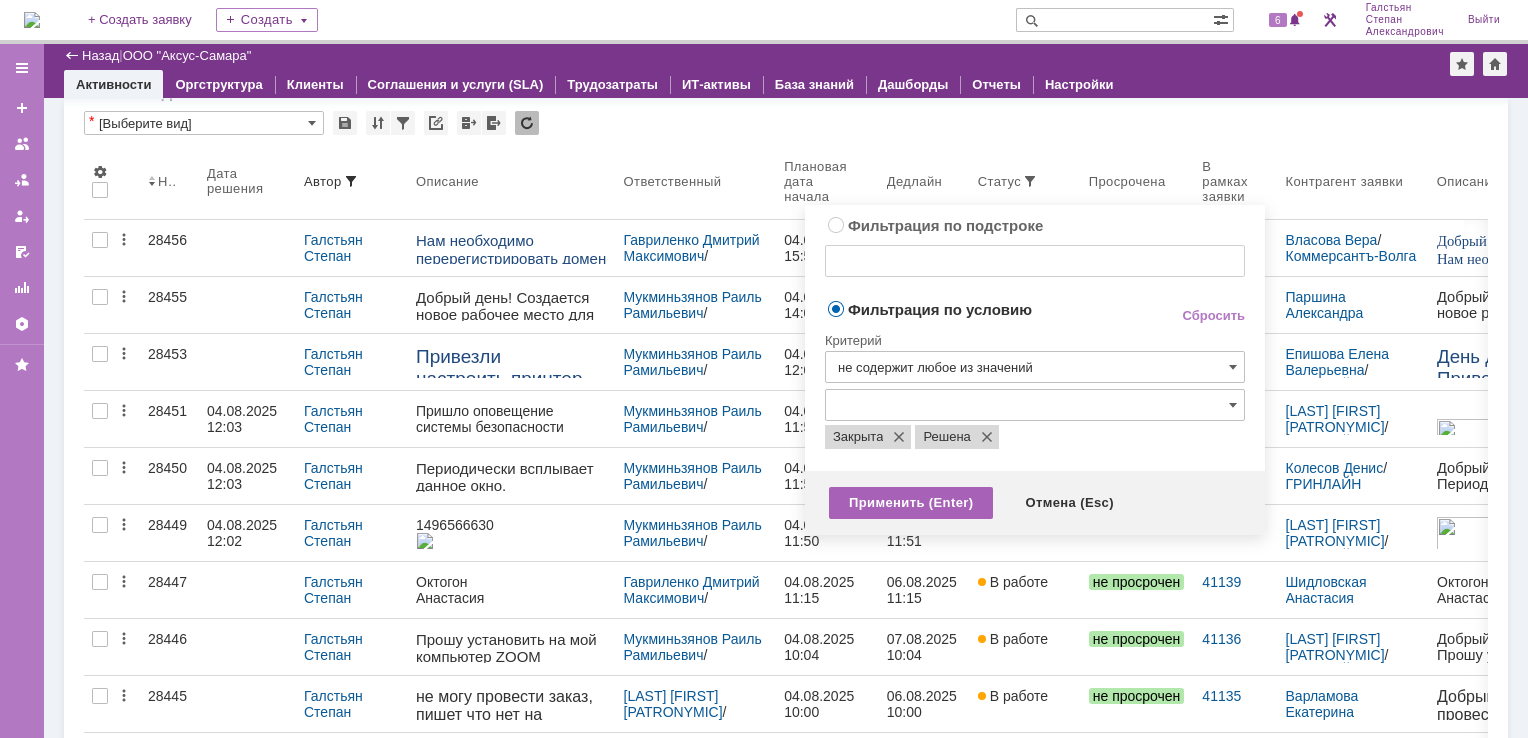 click on "Применить (Enter)" at bounding box center [911, 503] 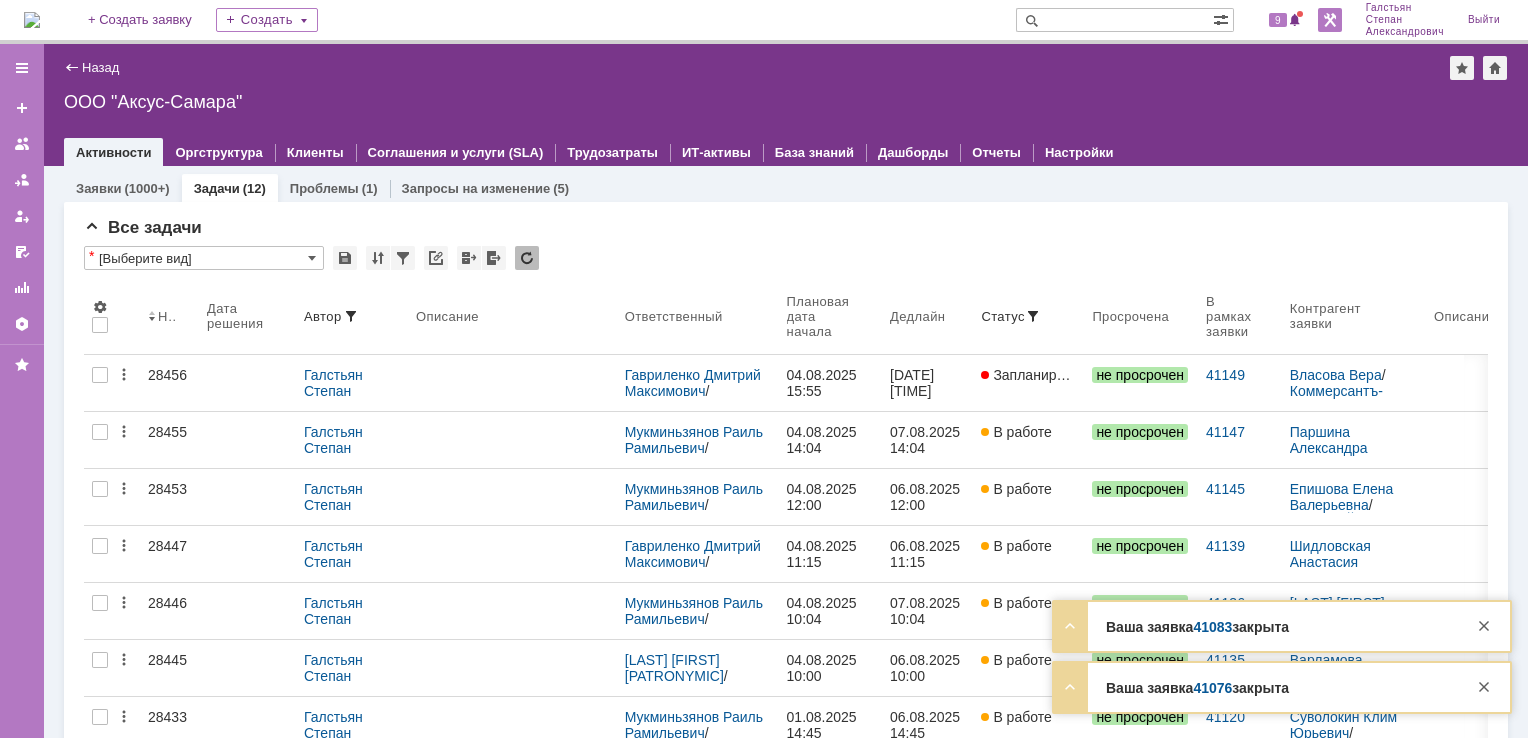 scroll, scrollTop: 0, scrollLeft: 0, axis: both 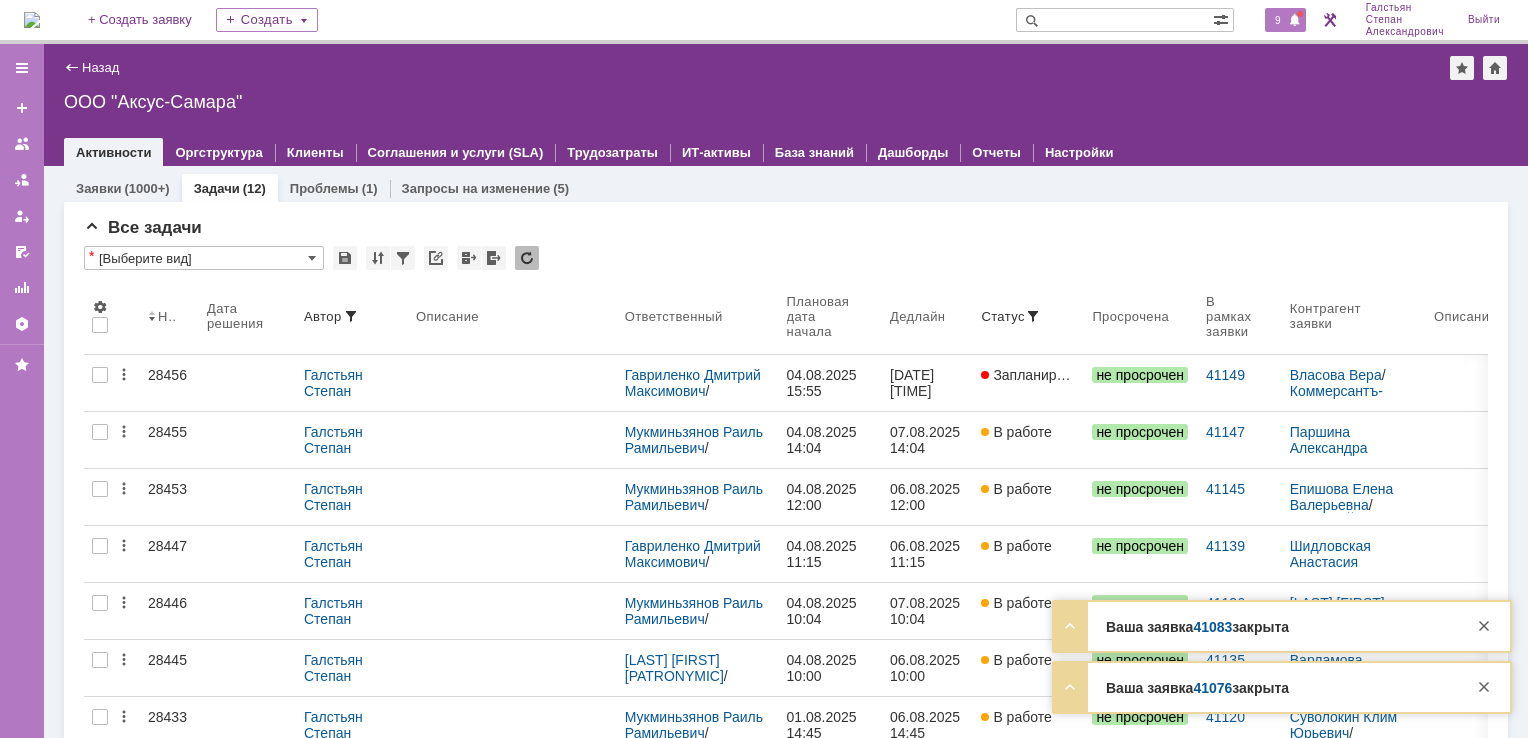click at bounding box center (1295, 21) 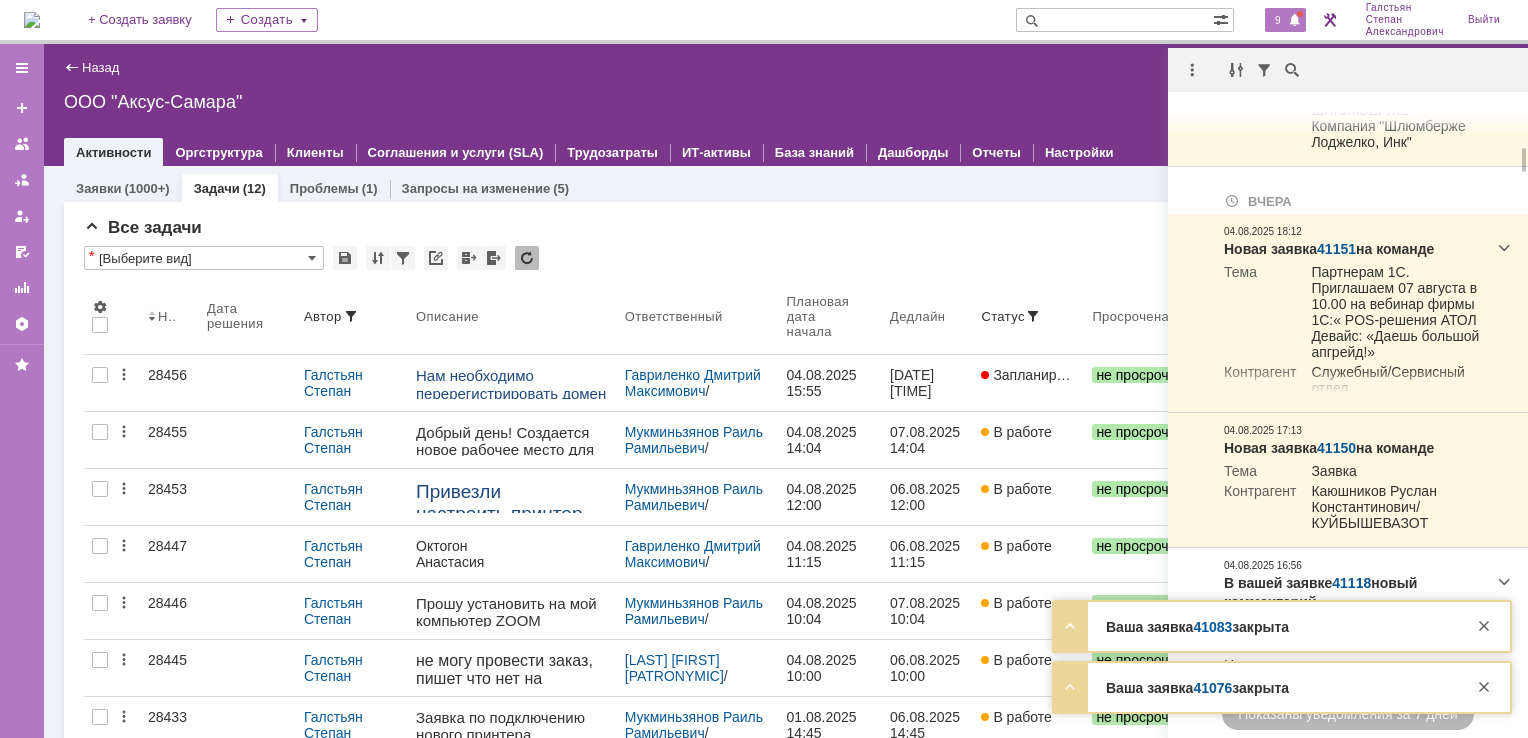 scroll, scrollTop: 1100, scrollLeft: 0, axis: vertical 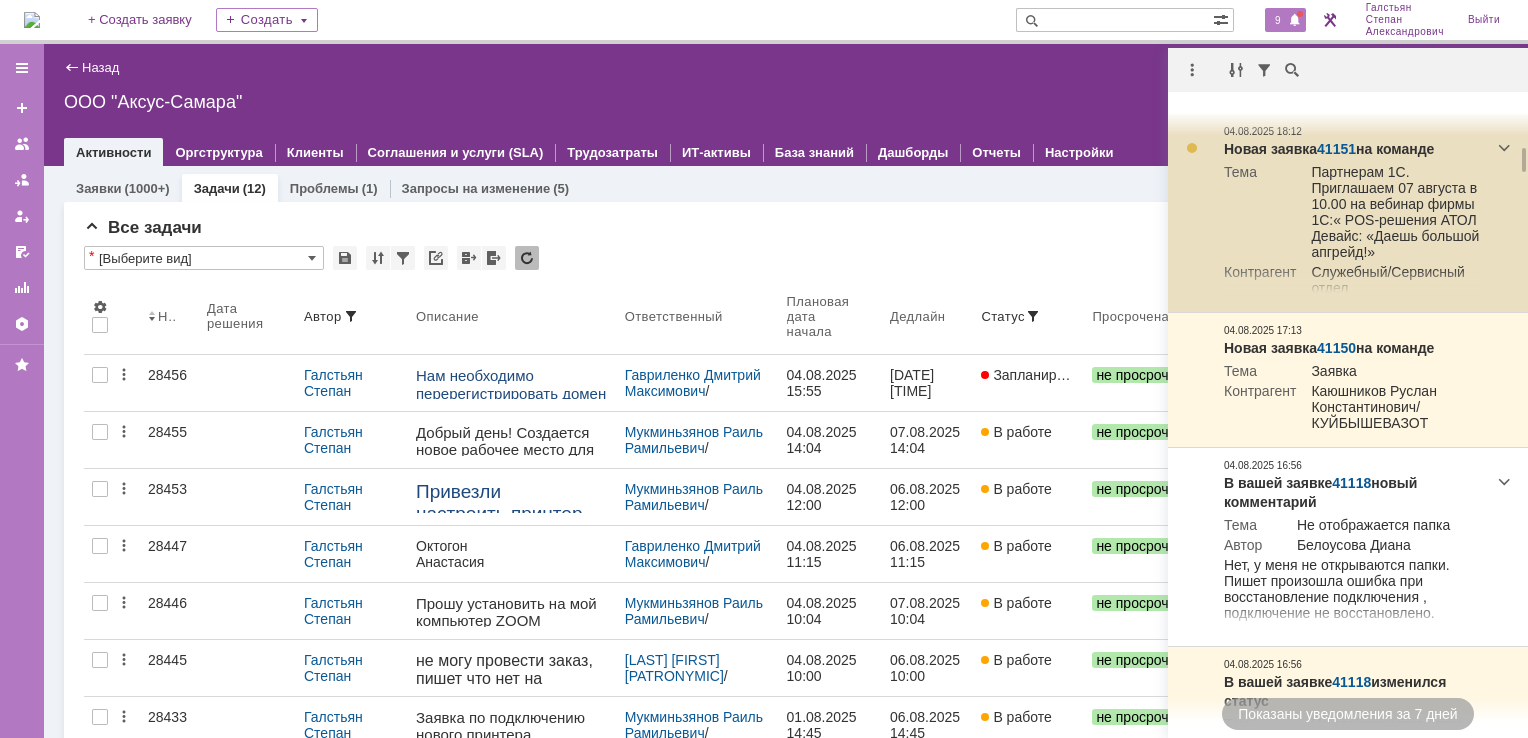 click on "41151" at bounding box center (1336, 149) 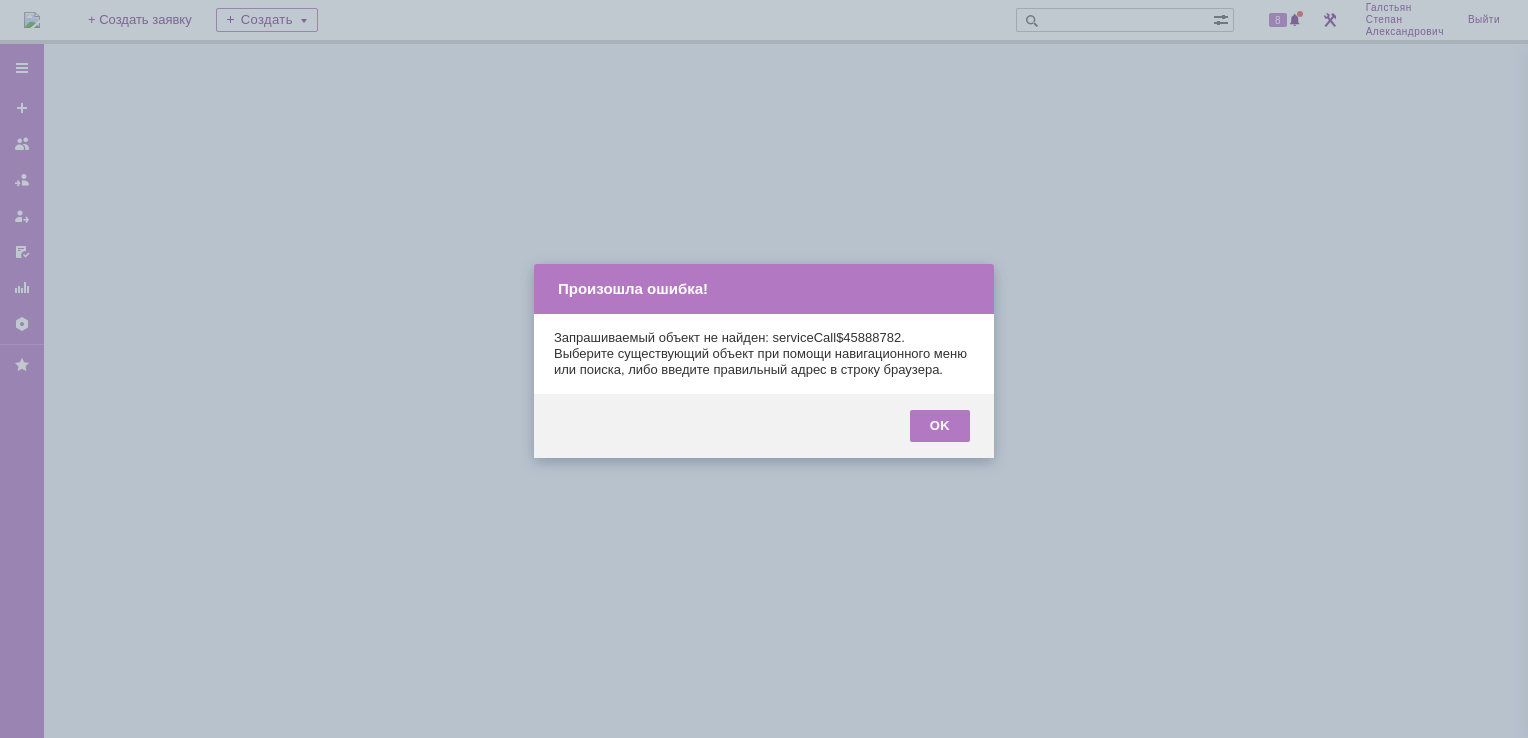 scroll, scrollTop: 0, scrollLeft: 0, axis: both 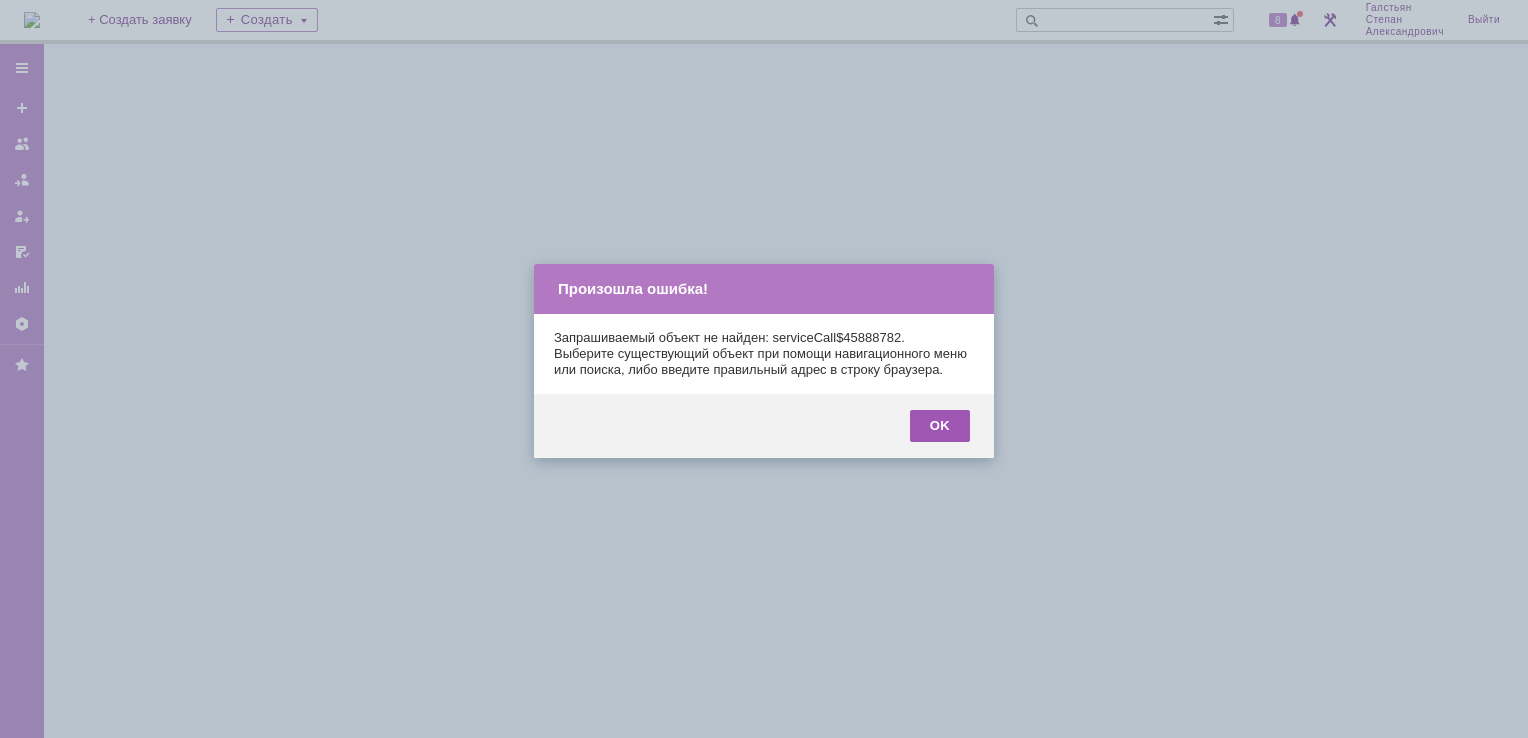 click on "OK" at bounding box center (940, 426) 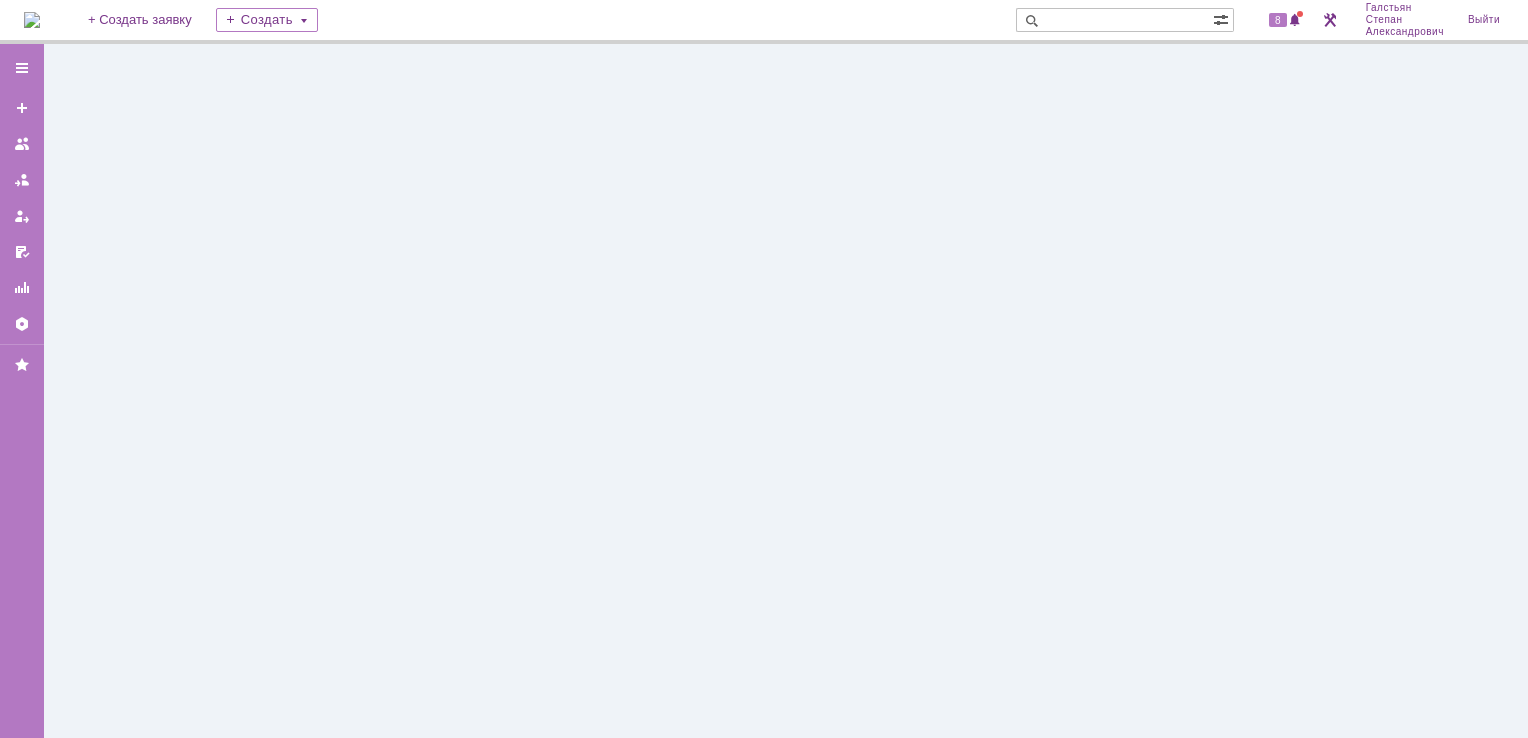 click at bounding box center [32, 20] 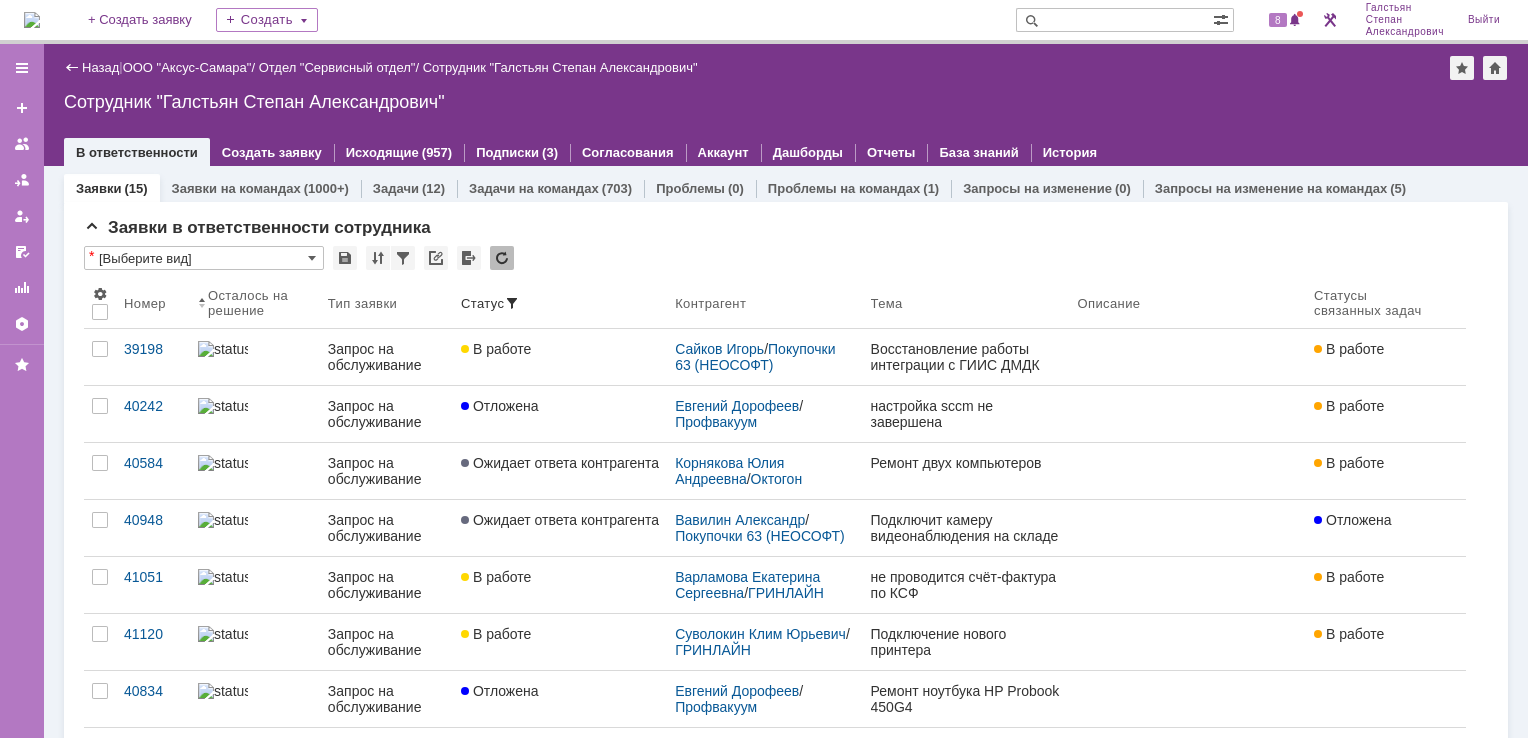scroll, scrollTop: 0, scrollLeft: 0, axis: both 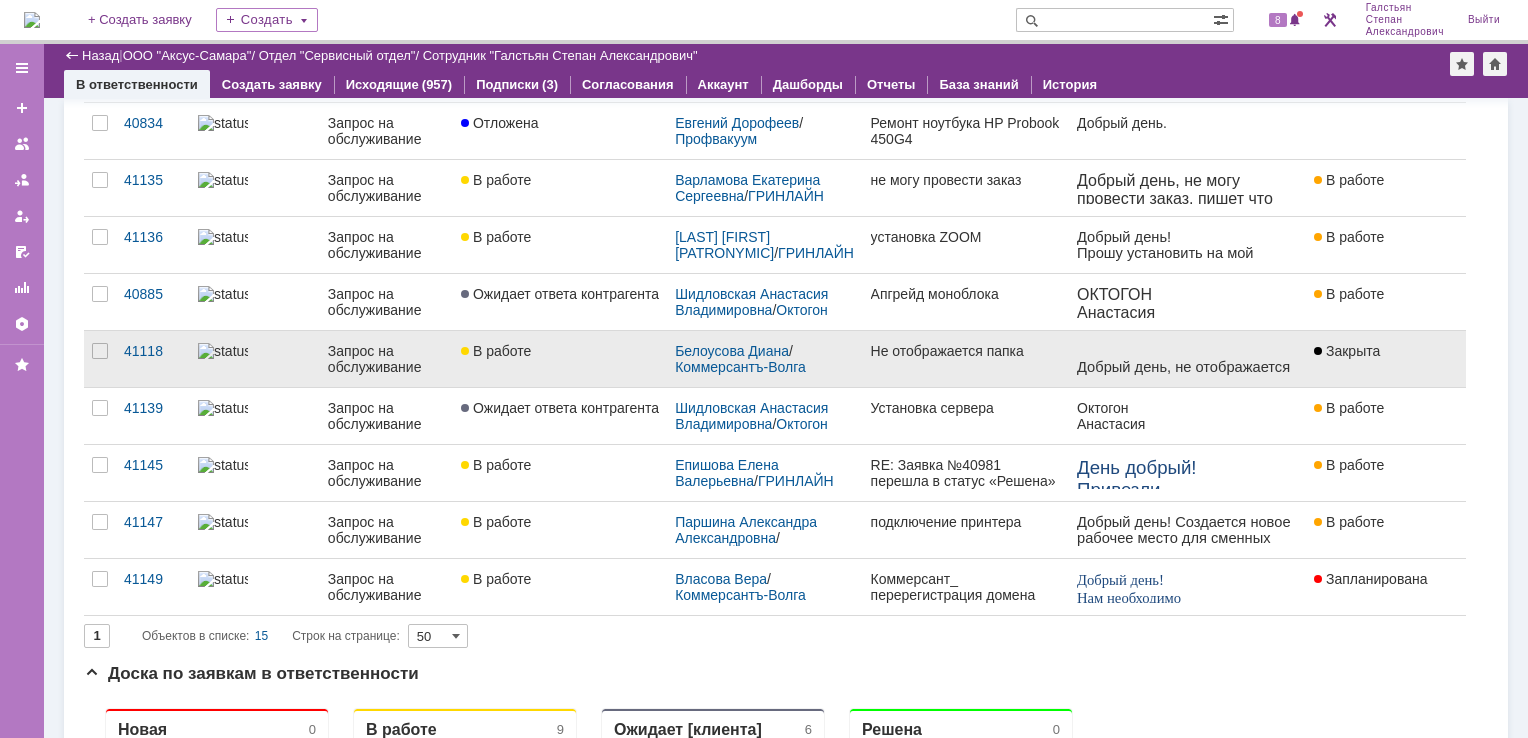 click on "Не отображается папка" at bounding box center [966, 359] 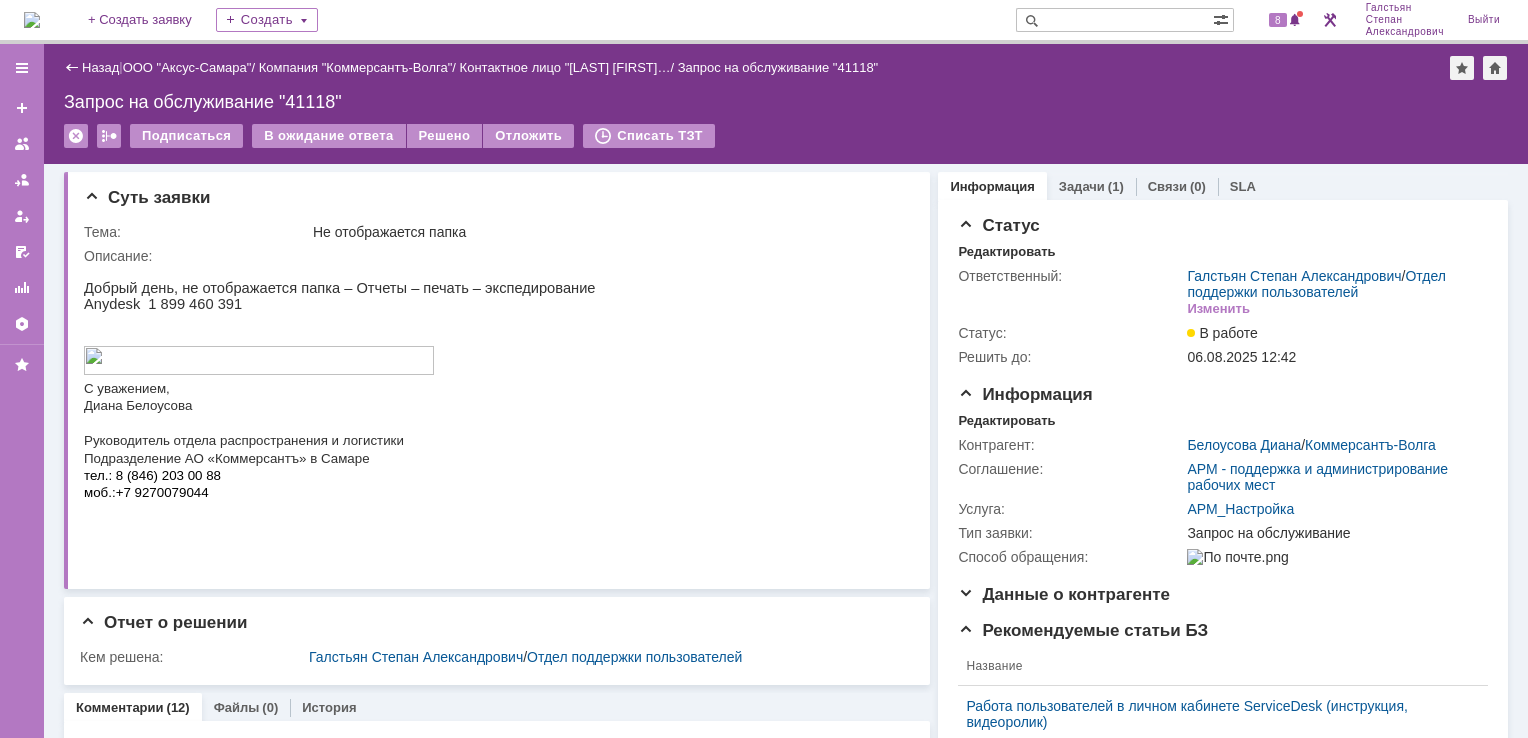scroll, scrollTop: 0, scrollLeft: 0, axis: both 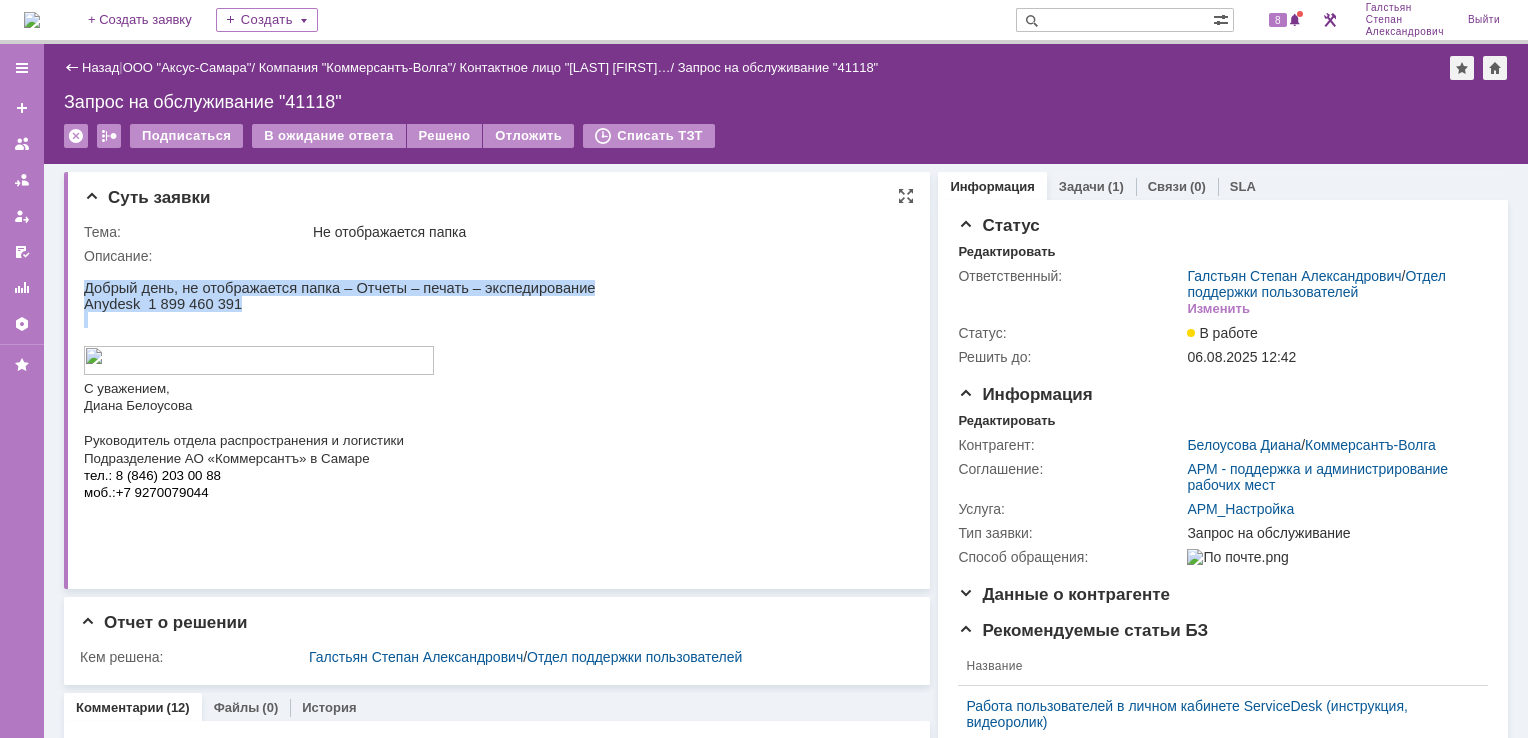drag, startPoint x: 85, startPoint y: 285, endPoint x: 250, endPoint y: 321, distance: 168.88162 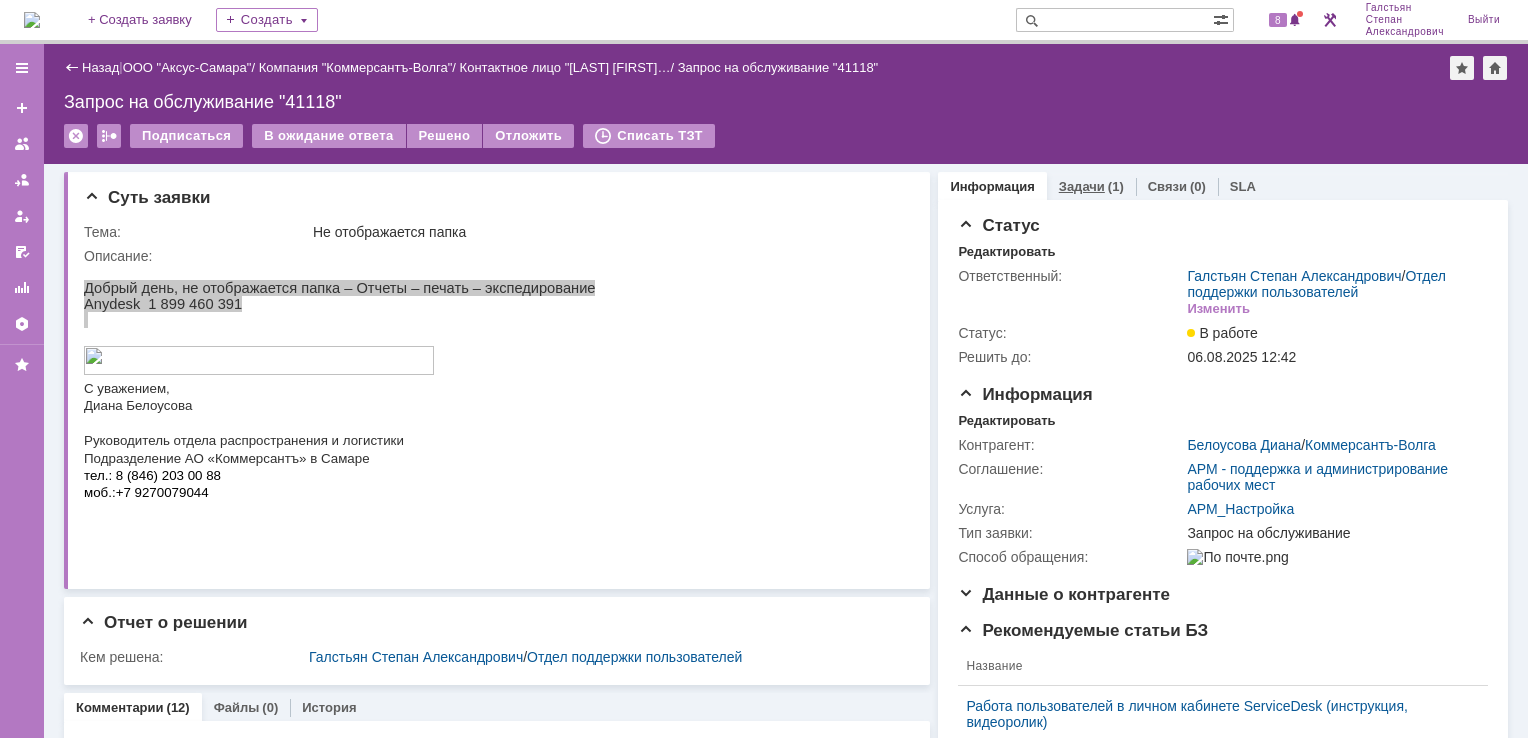 click on "Задачи" at bounding box center [1082, 186] 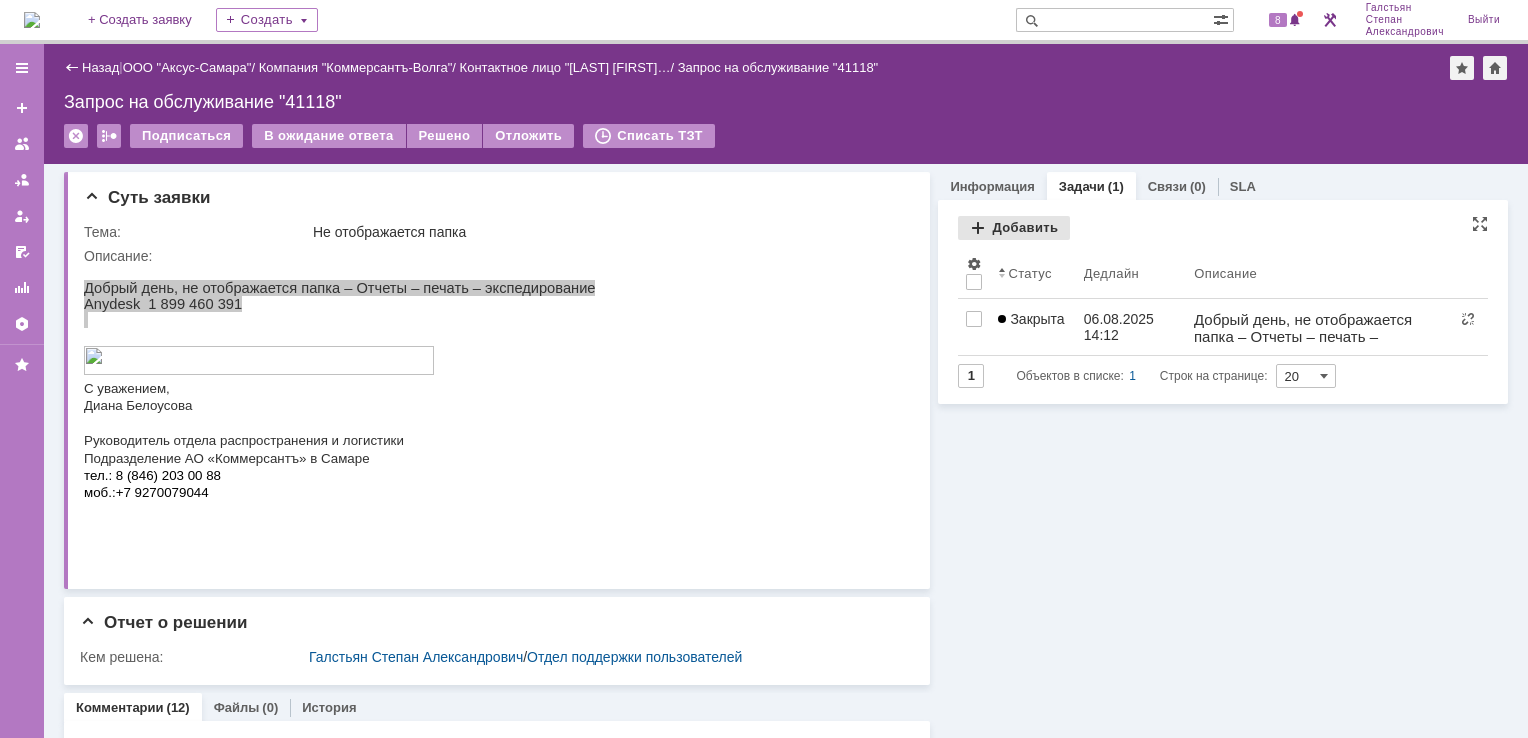 click on "Добавить" at bounding box center [1014, 228] 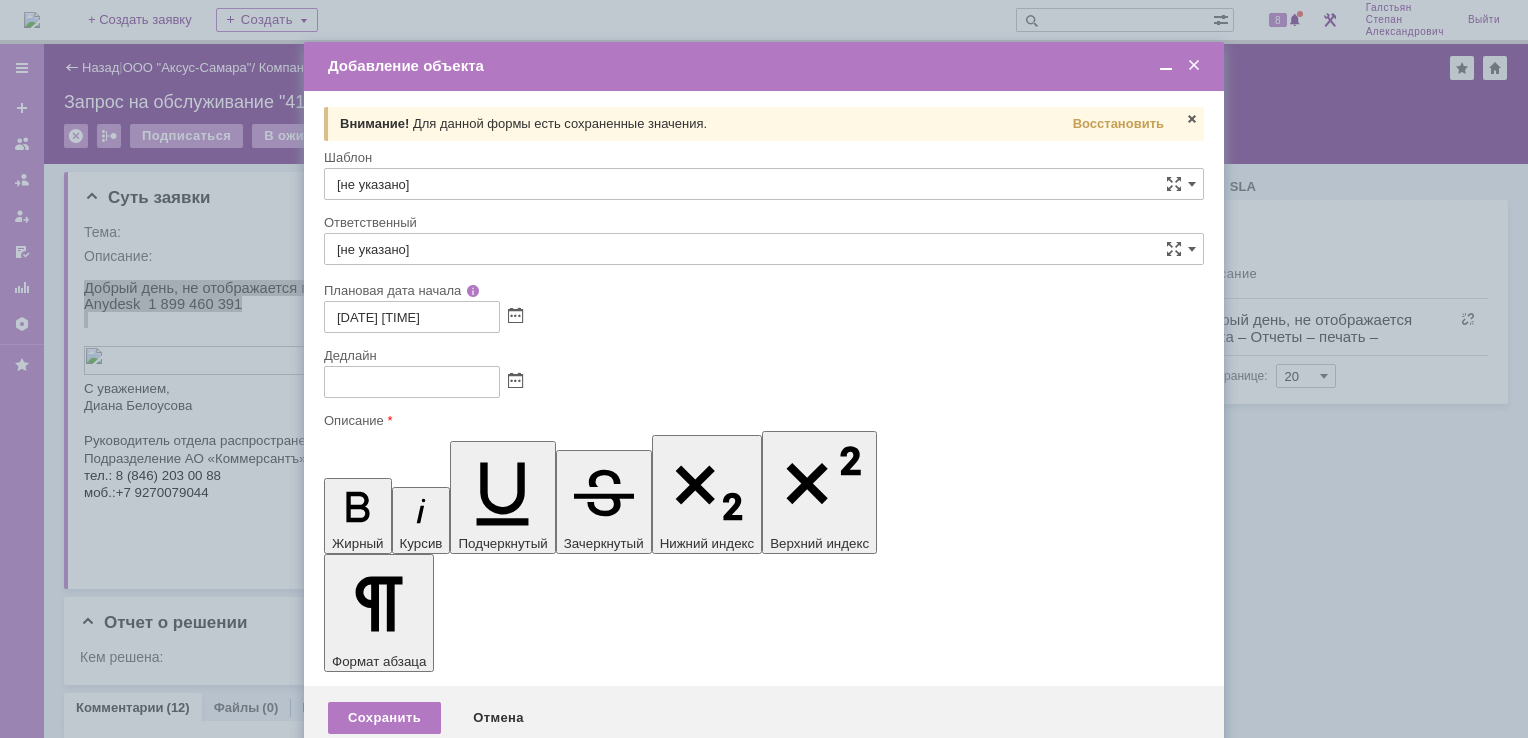 click at bounding box center [487, 5845] 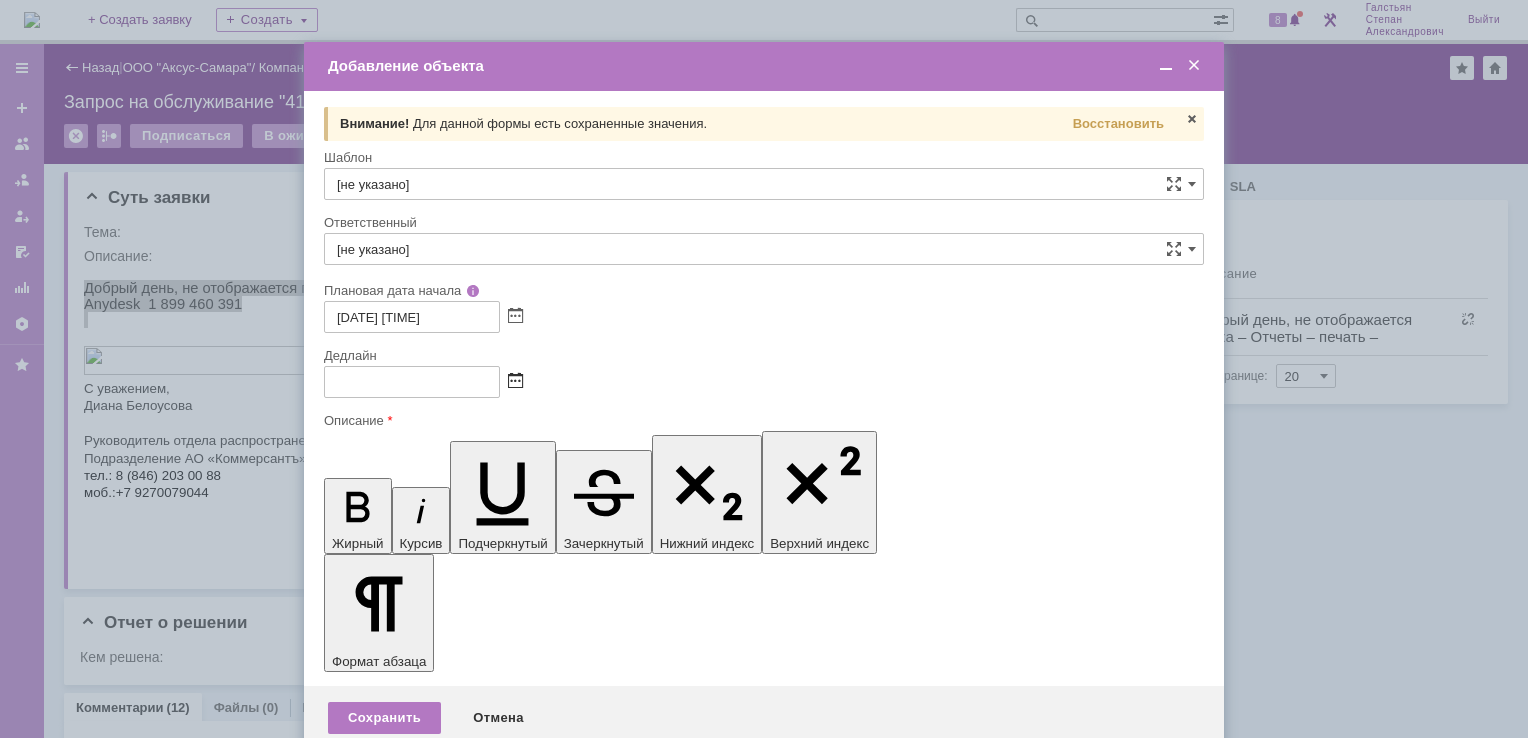 click at bounding box center (515, 382) 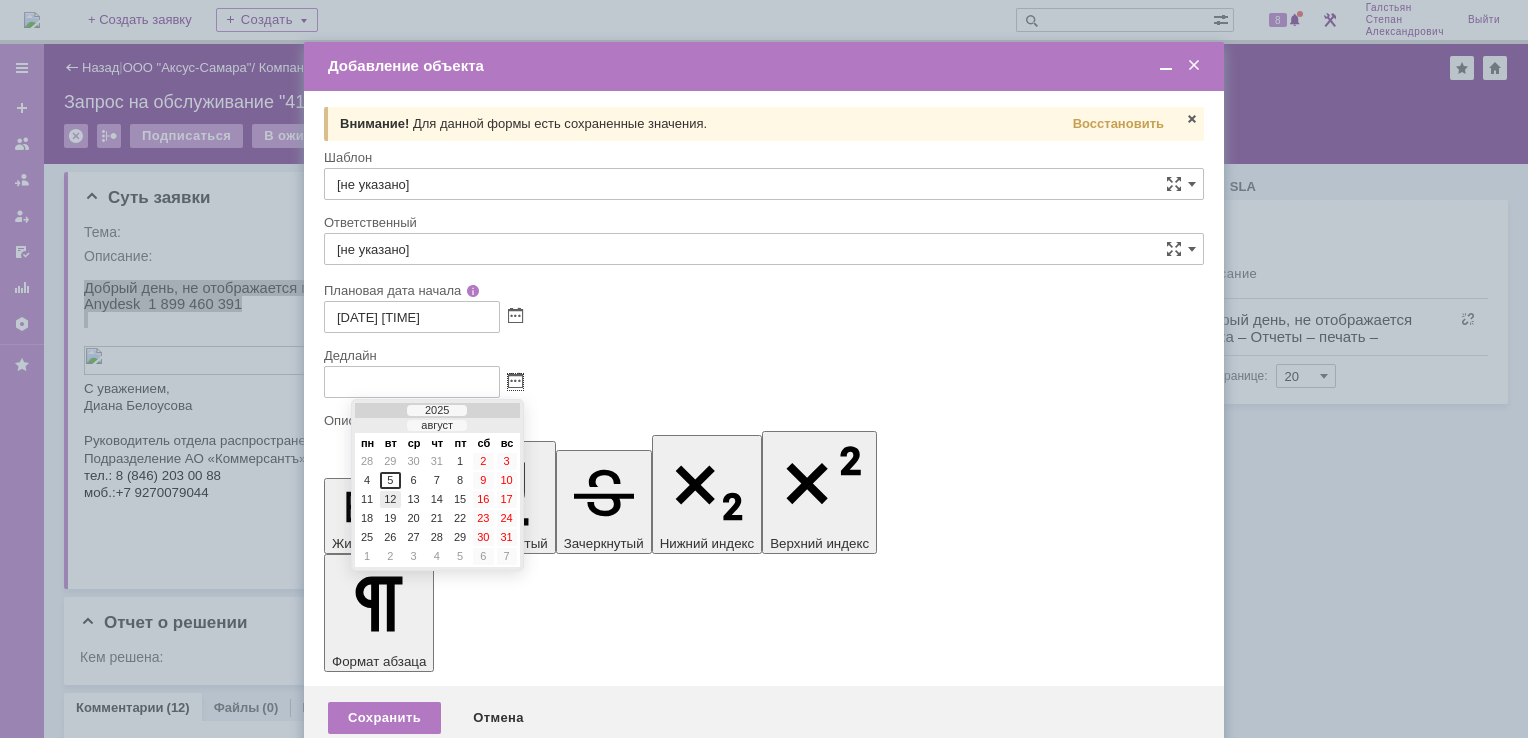 click on "12" at bounding box center [390, 499] 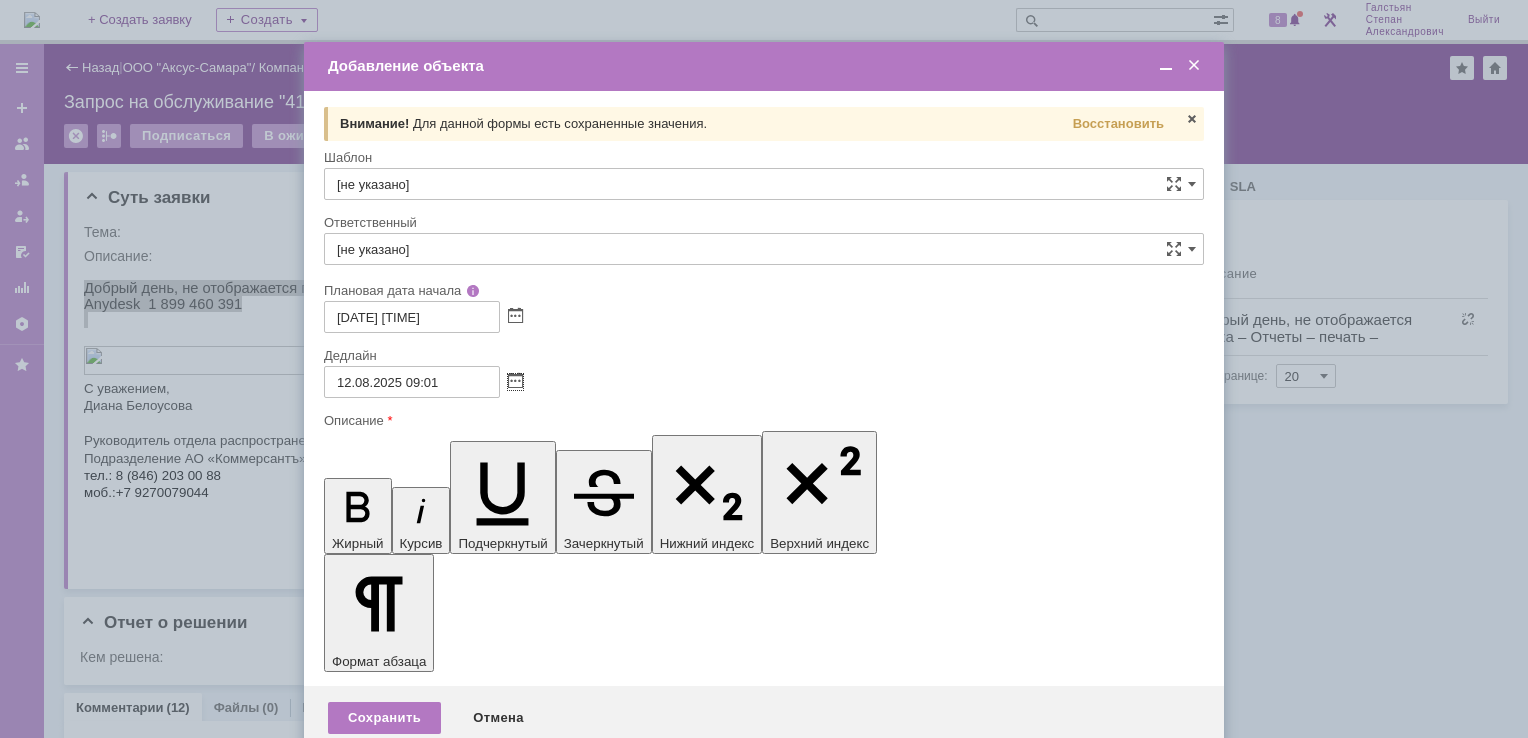 click at bounding box center [1166, 66] 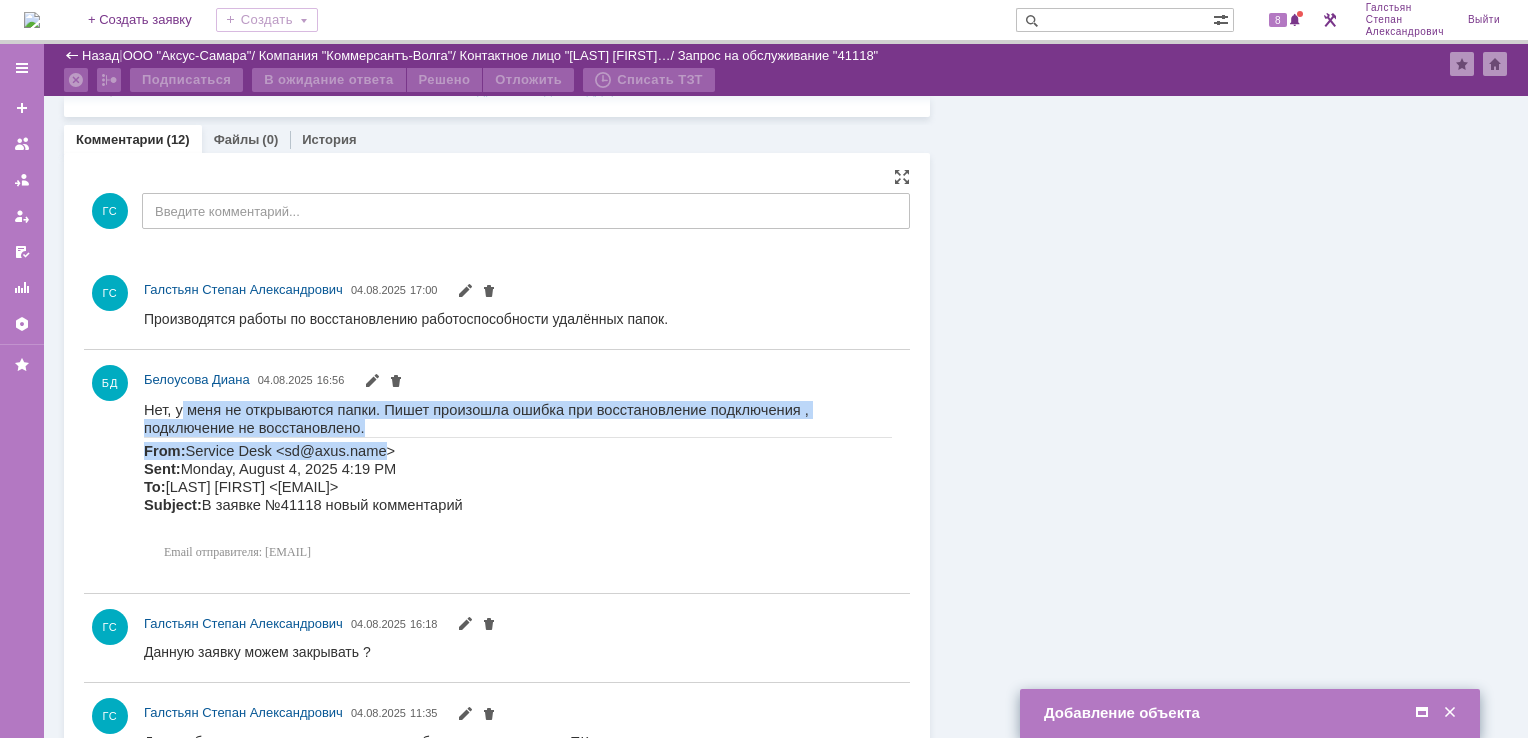 drag, startPoint x: 176, startPoint y: 409, endPoint x: 343, endPoint y: 447, distance: 171.2688 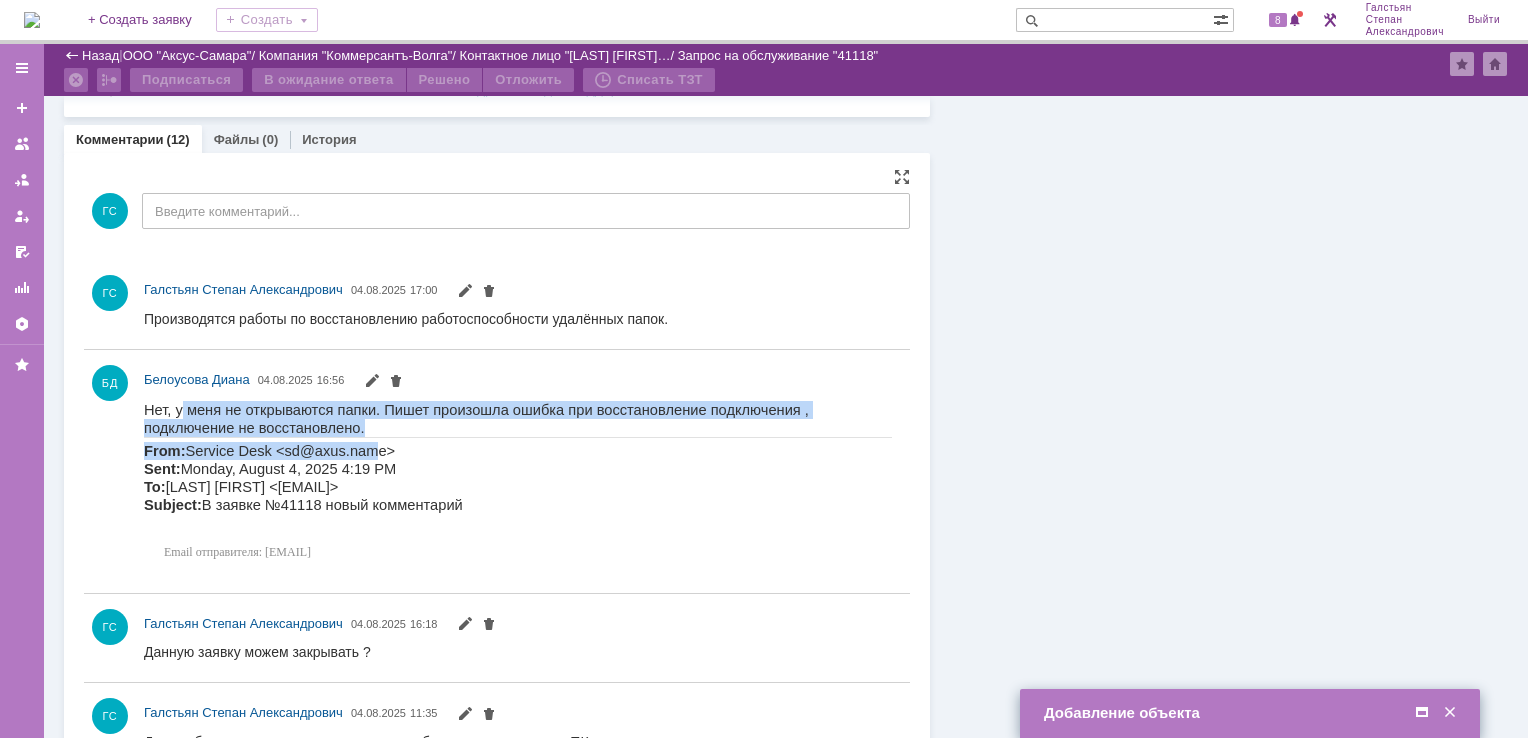 click on "Нет, у меня не открываются папки. Пишет произошла ошибка при восстановление подключения , подключение не восстановлено." at bounding box center [518, 418] 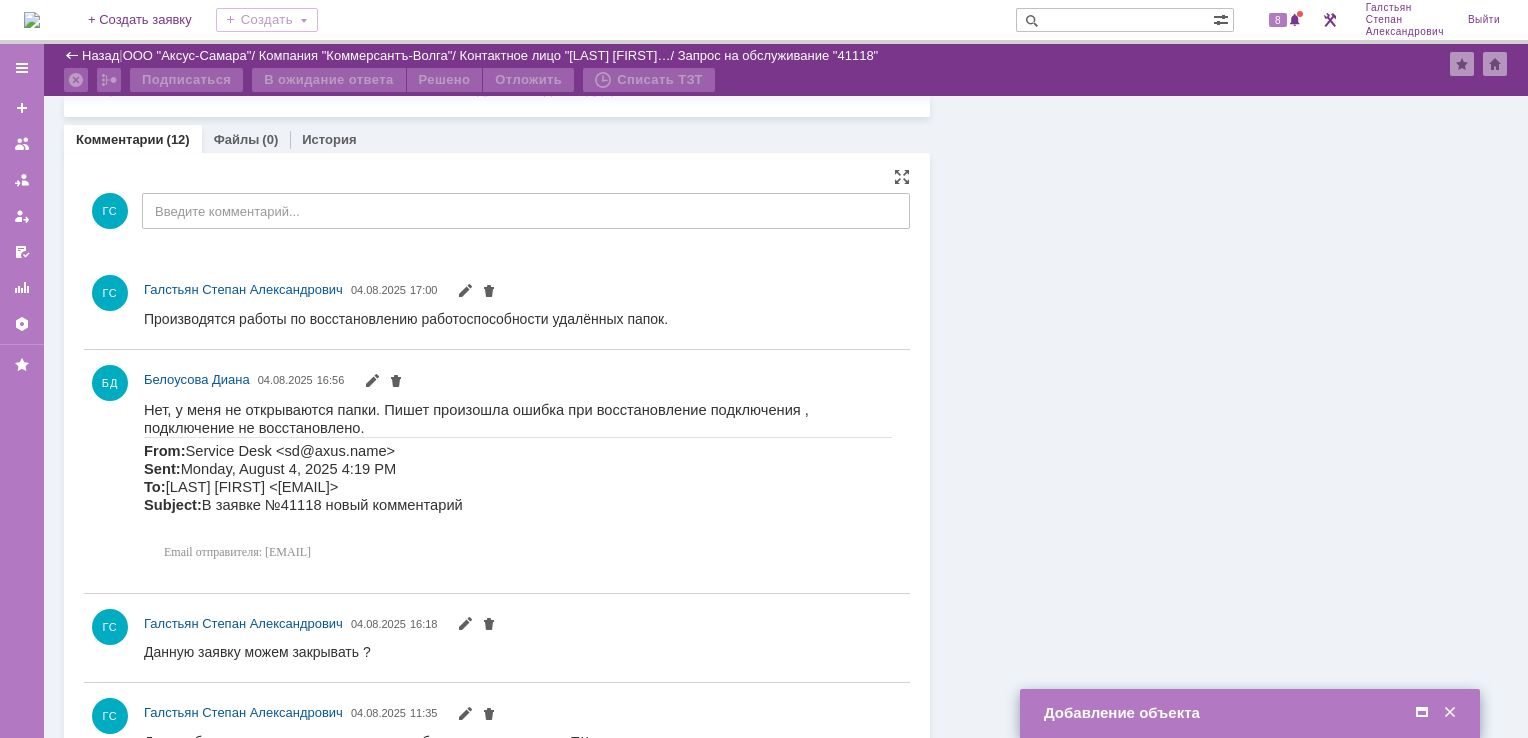 click on "Нет, у меня не открываются папки. Пишет произошла ошибка при восстановление подключения , подключение не восстановлено." at bounding box center [476, 418] 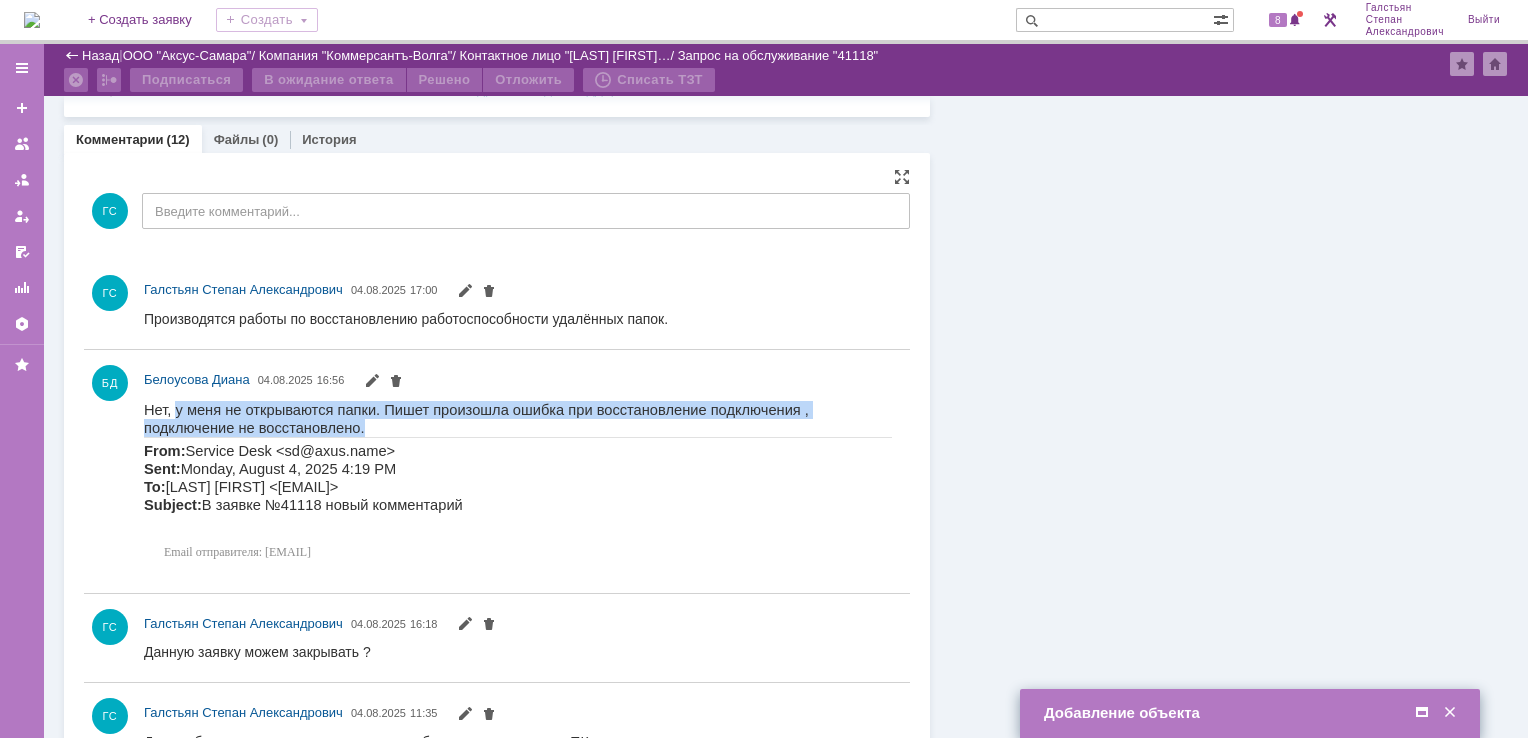 drag, startPoint x: 172, startPoint y: 411, endPoint x: 243, endPoint y: 429, distance: 73.24616 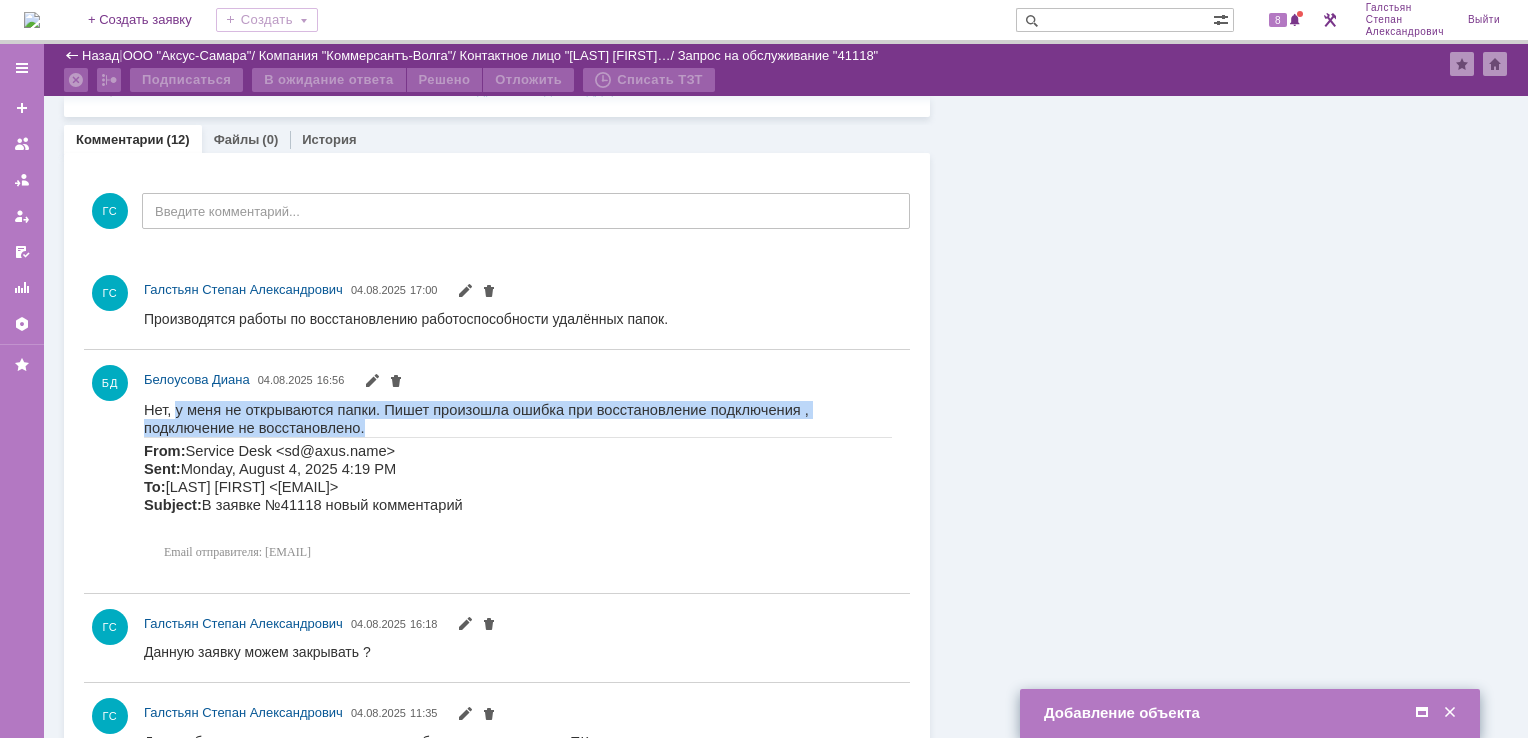 click at bounding box center (1422, 713) 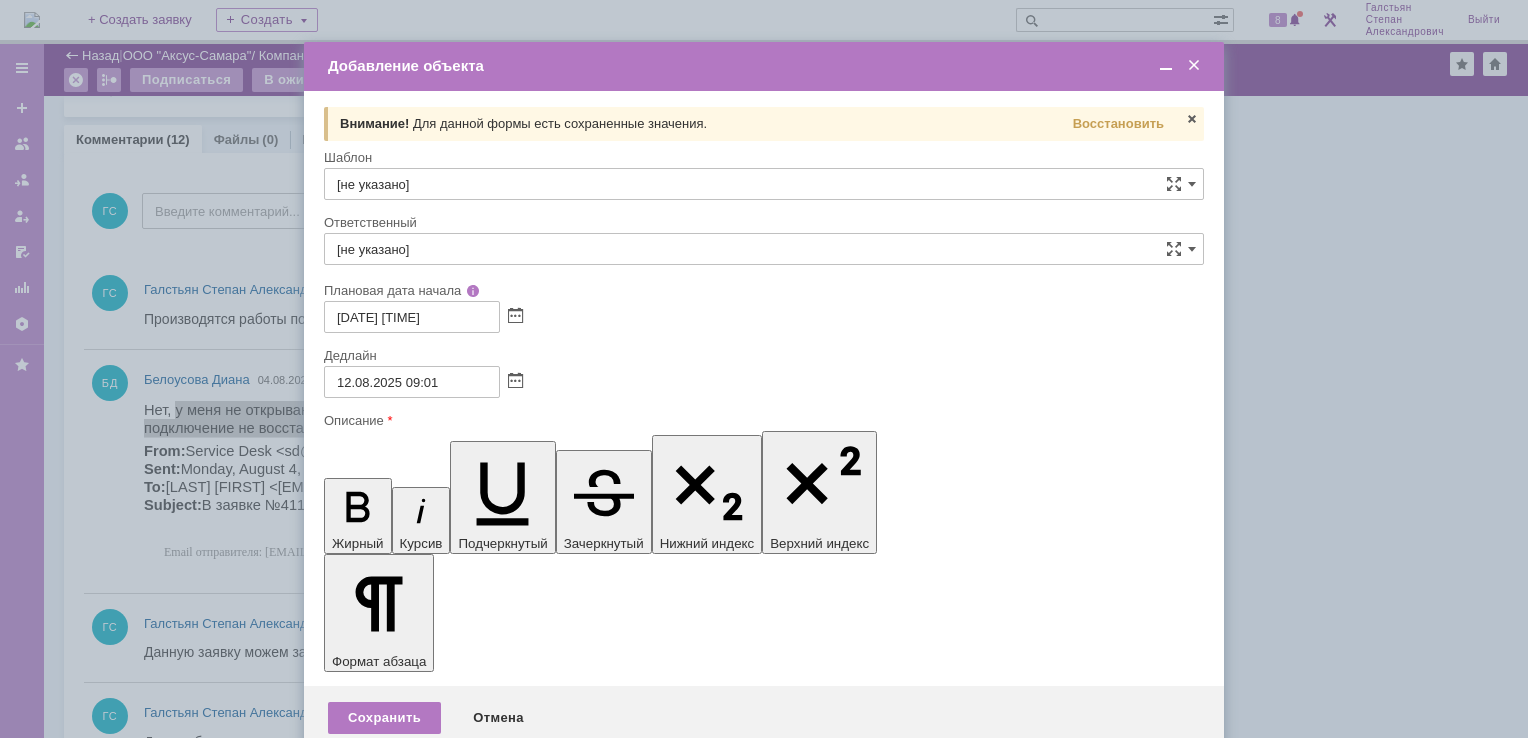 click on "Anydesk  1 899 460 391" at bounding box center [487, 5822] 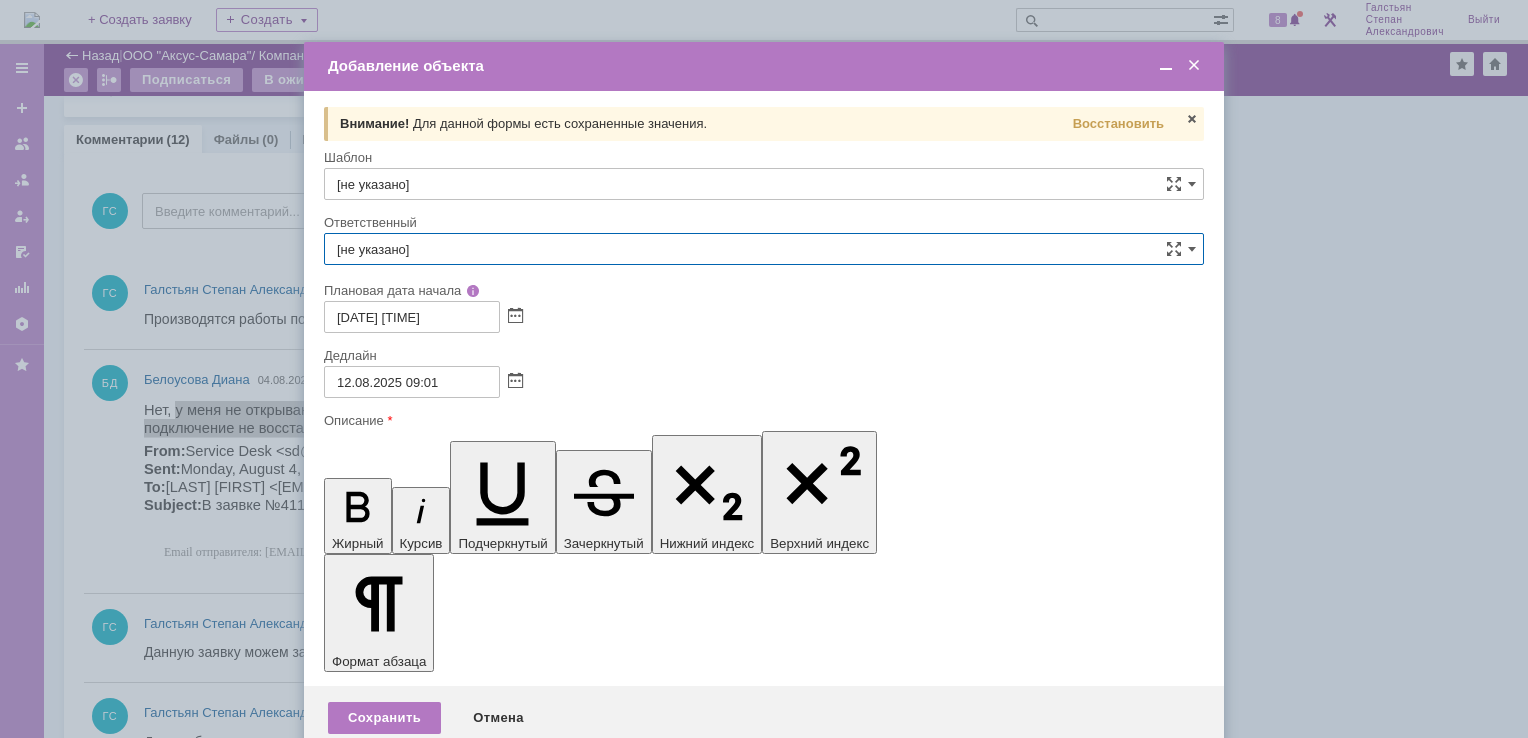 click on "[не указано]" at bounding box center (764, 249) 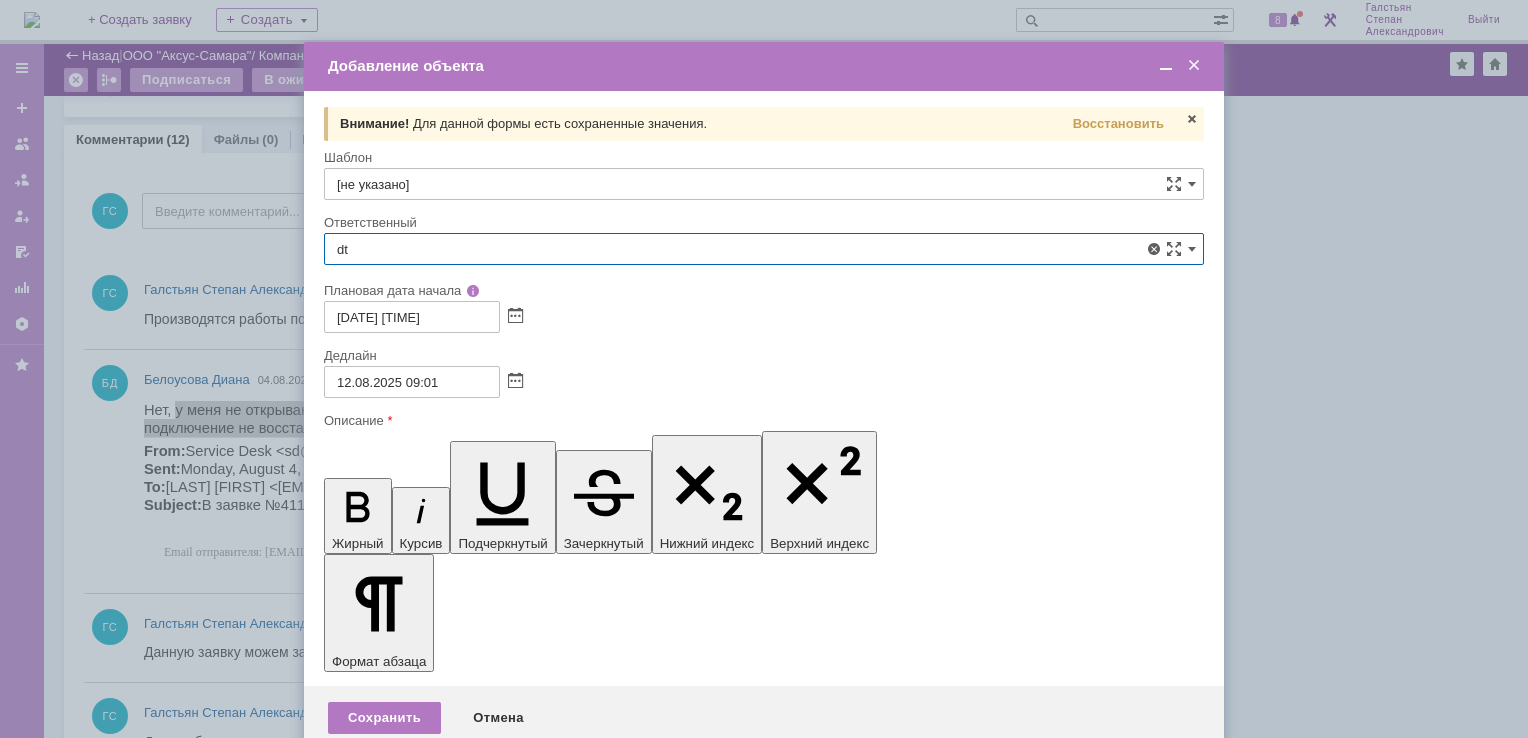 type on "d" 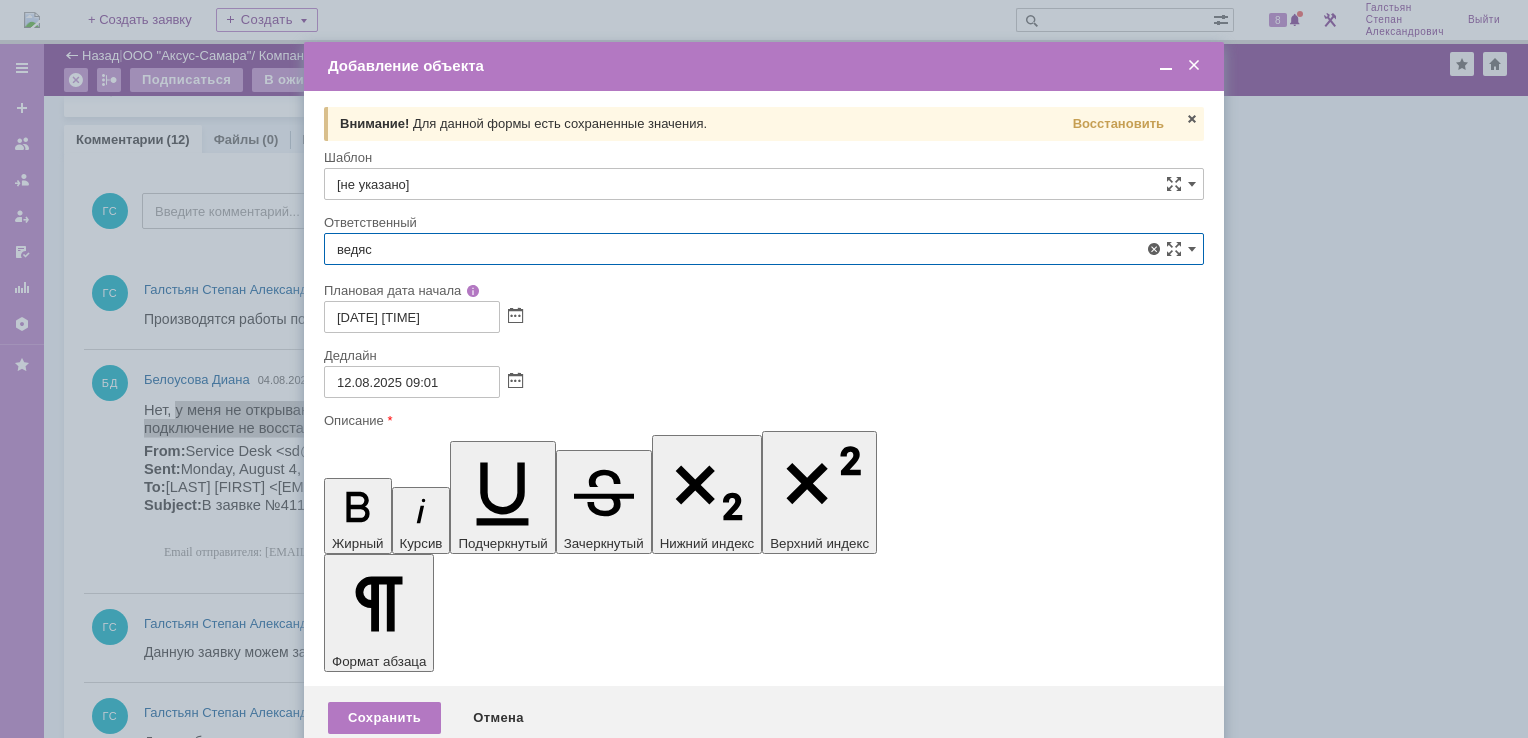 click on "Ведясов Сергей Владимирович" at bounding box center [764, 395] 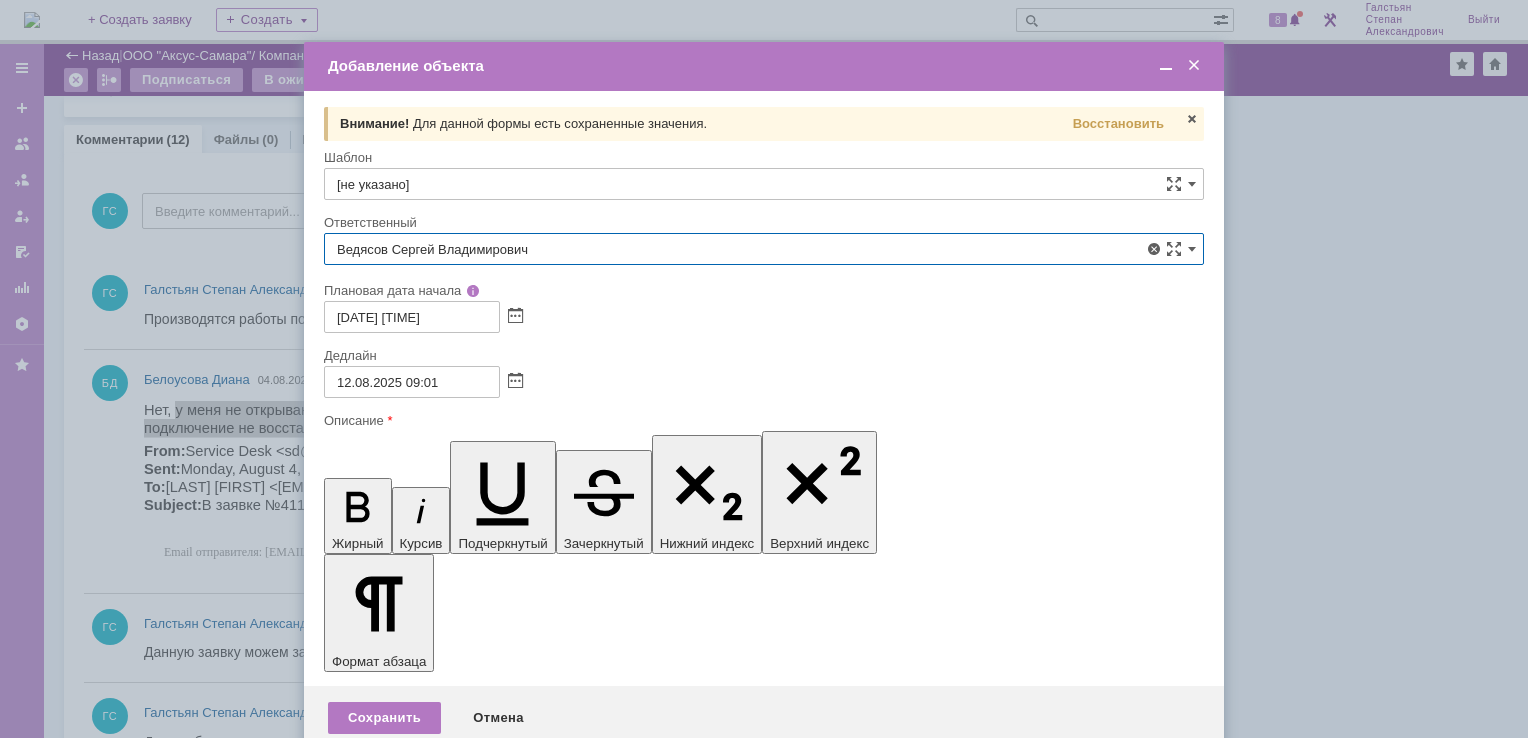 type on "Ведясов Сергей Владимирович" 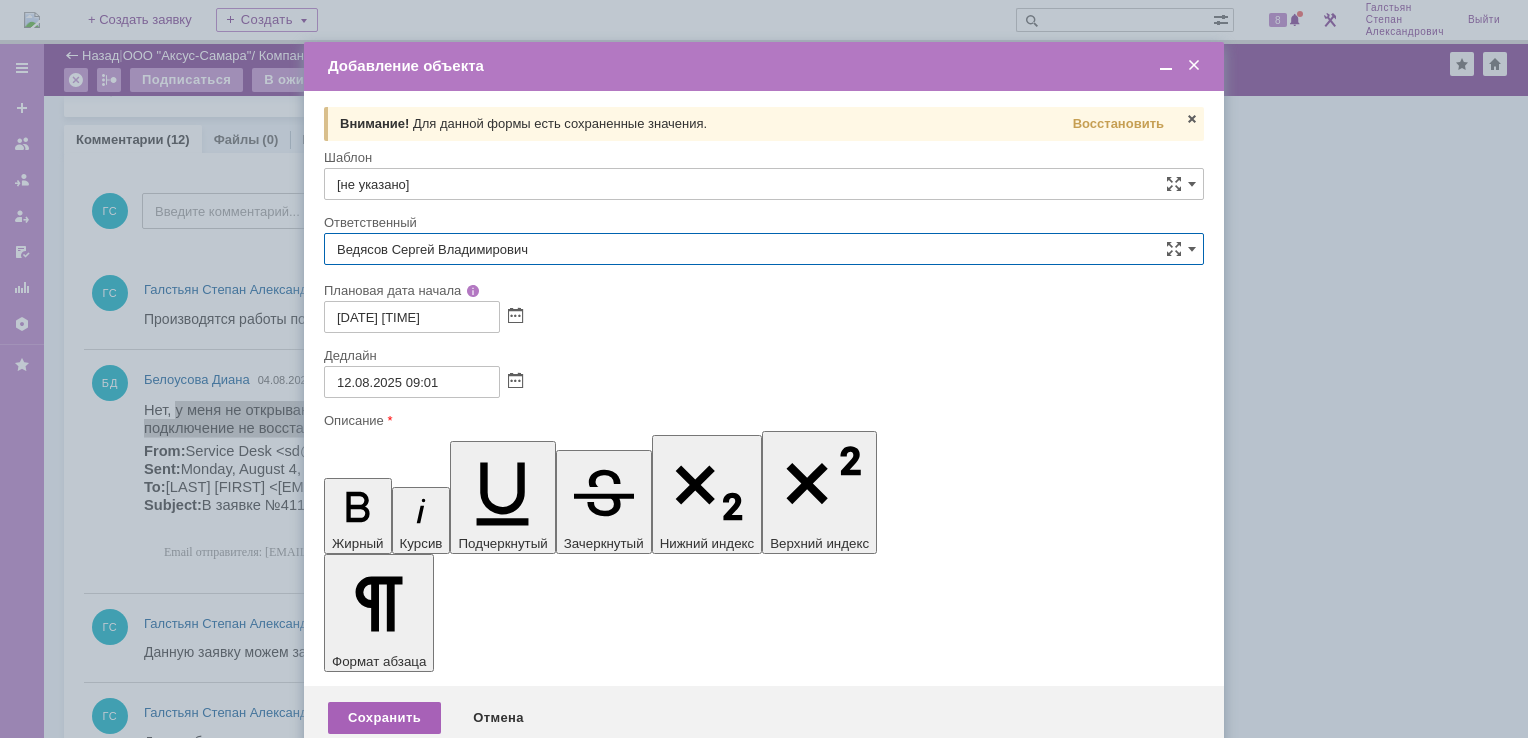 click on "Сохранить" at bounding box center (384, 718) 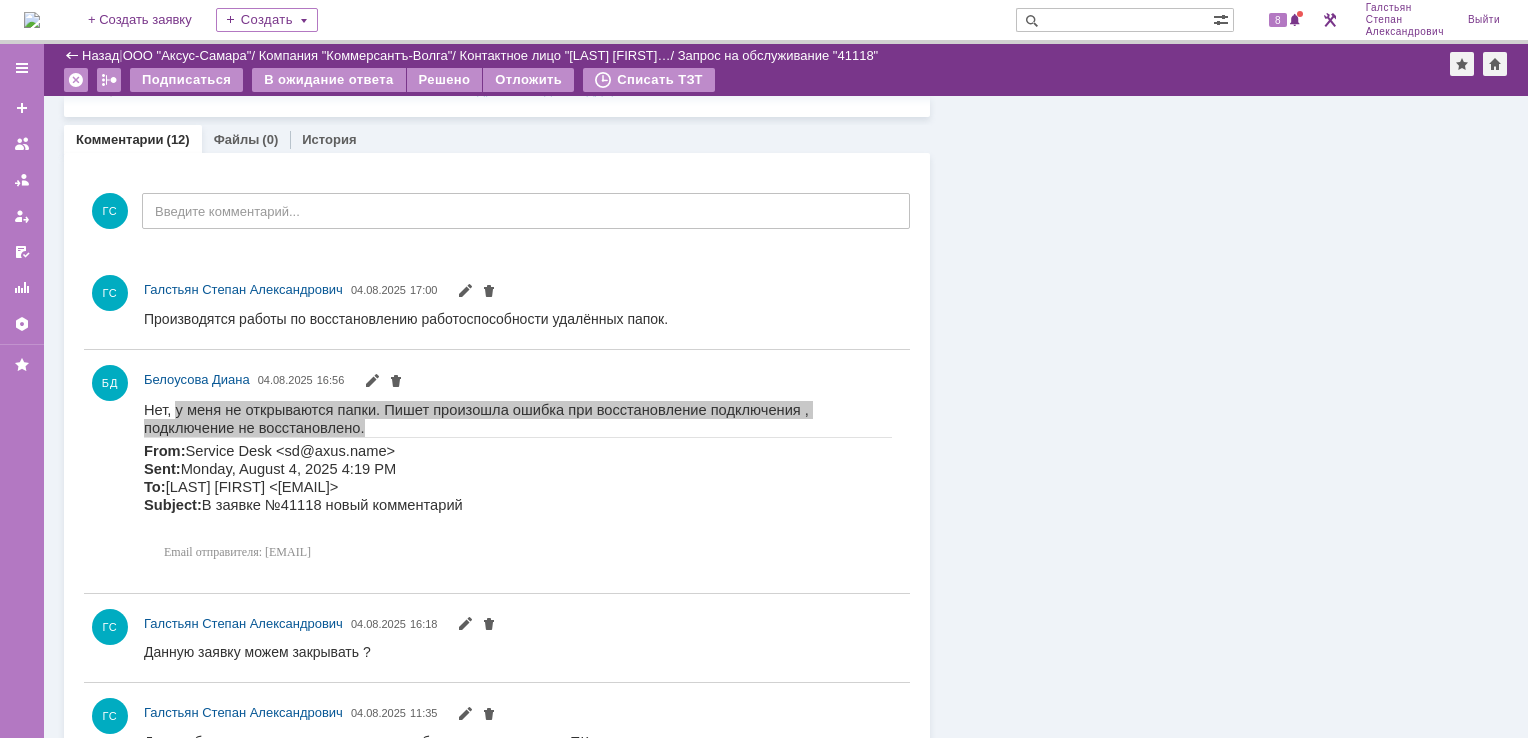 scroll, scrollTop: 0, scrollLeft: 0, axis: both 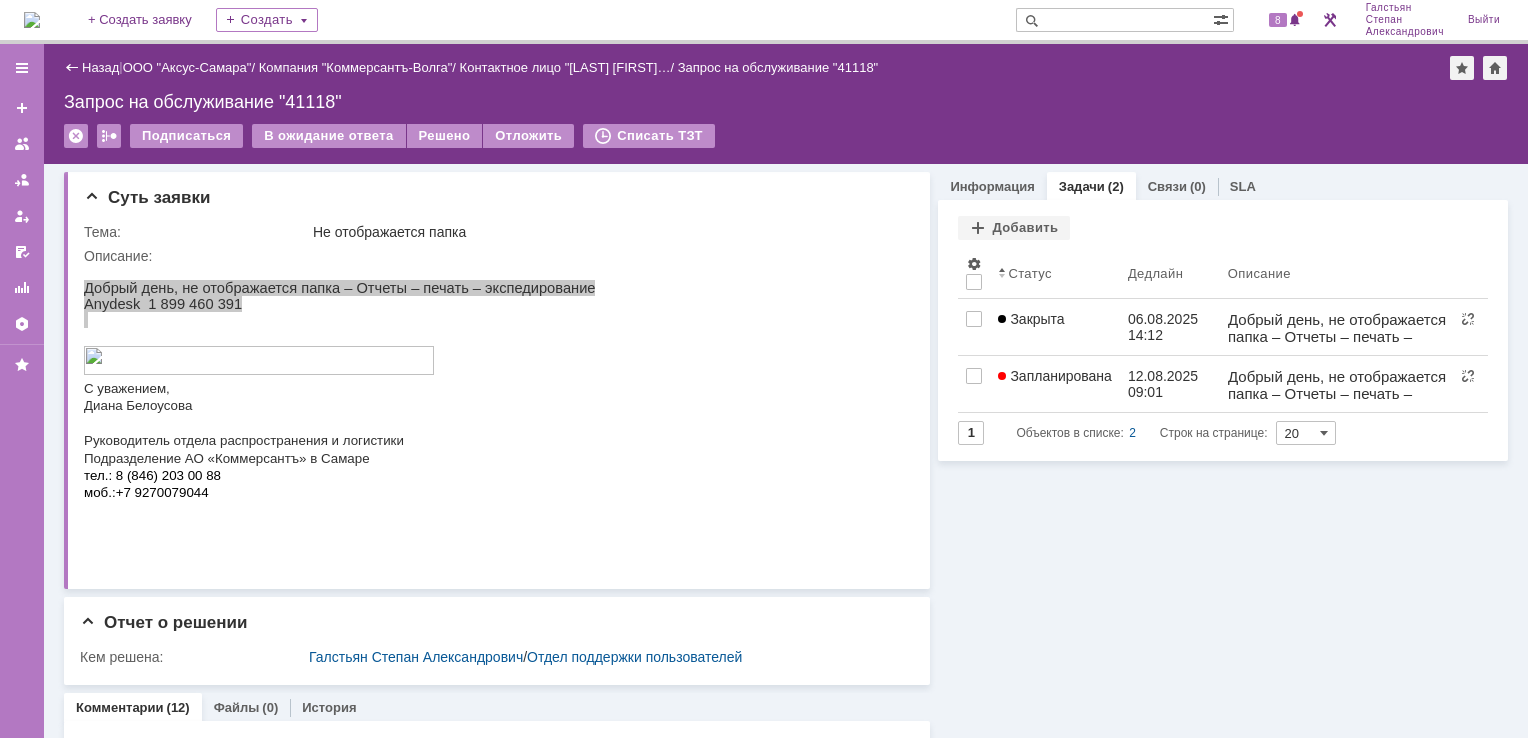 click at bounding box center [32, 20] 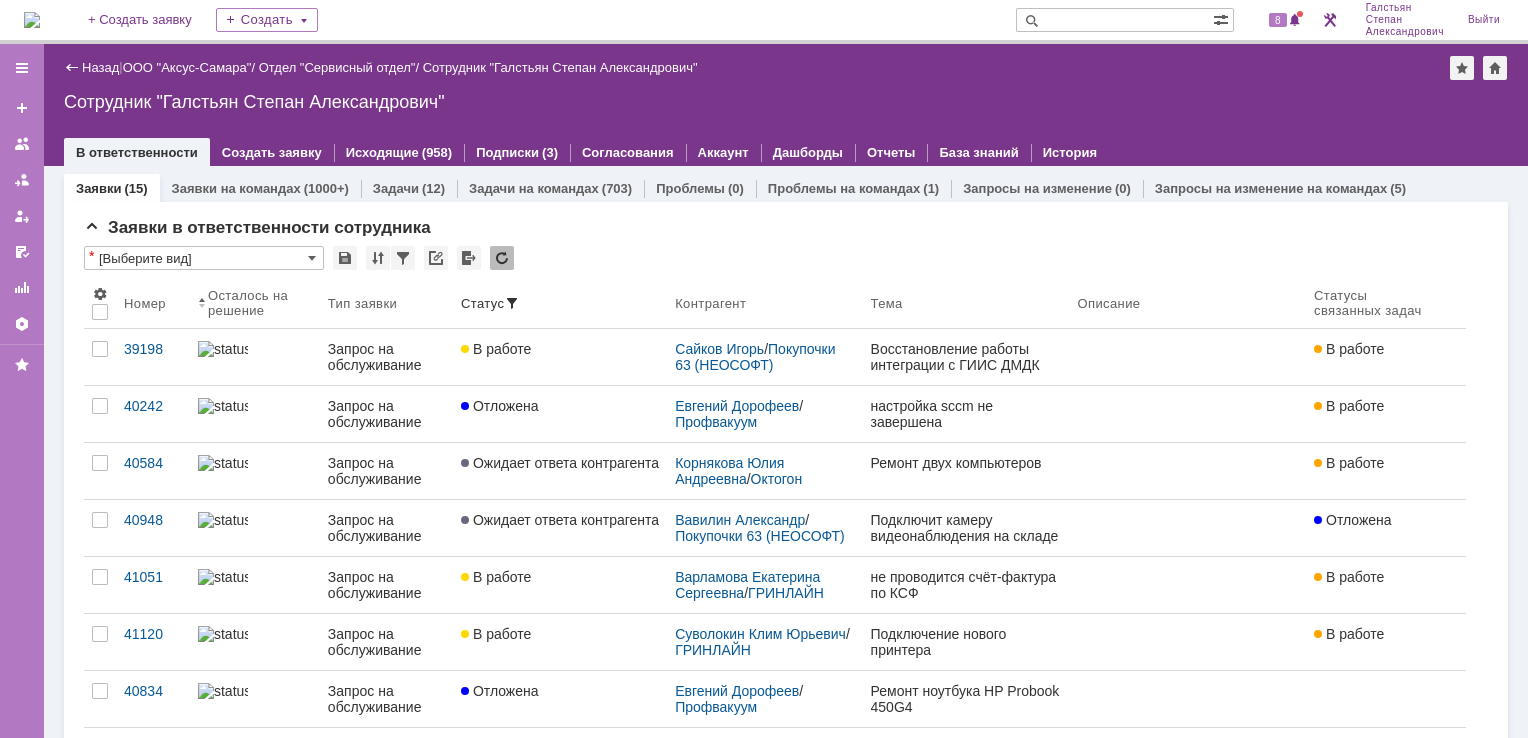 scroll, scrollTop: 0, scrollLeft: 0, axis: both 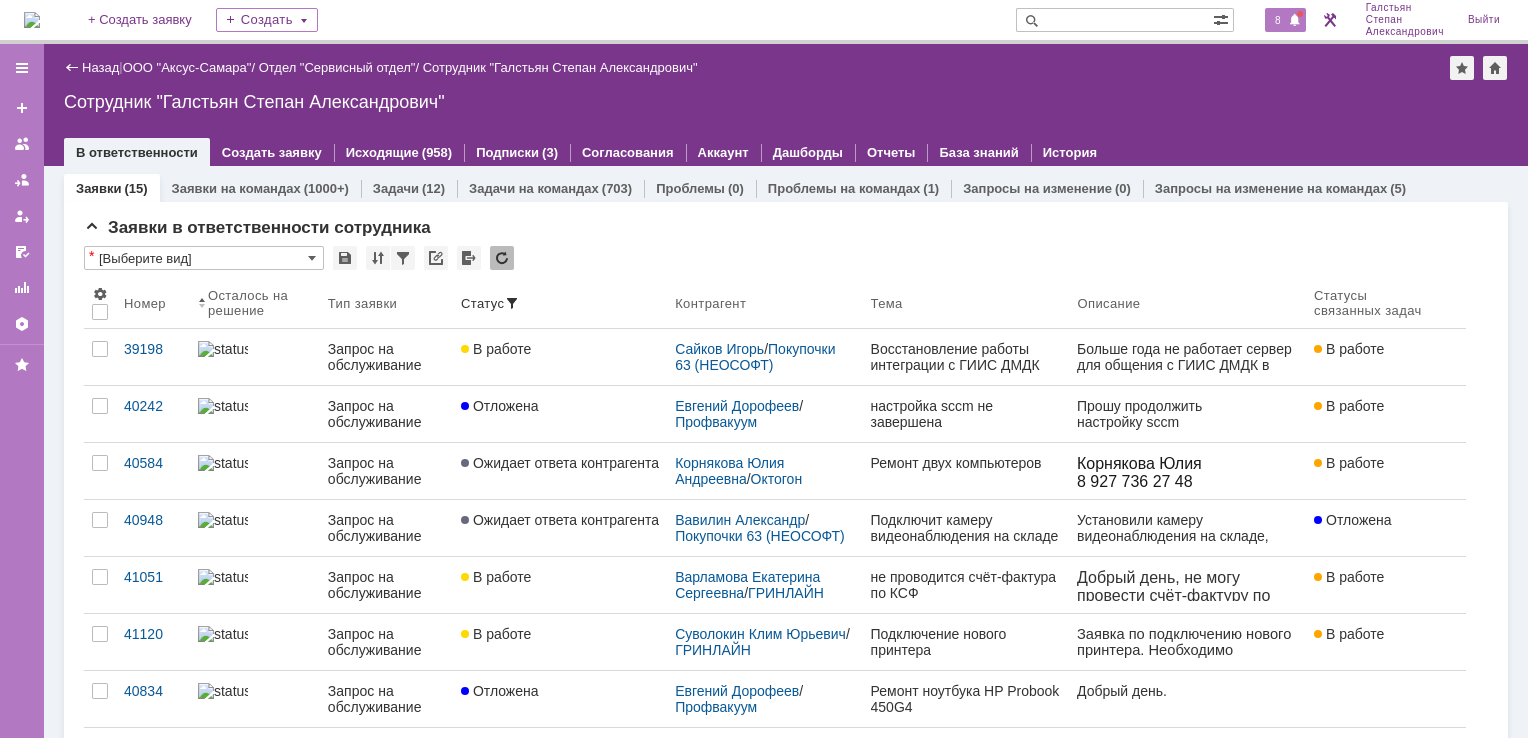 click at bounding box center [1295, 21] 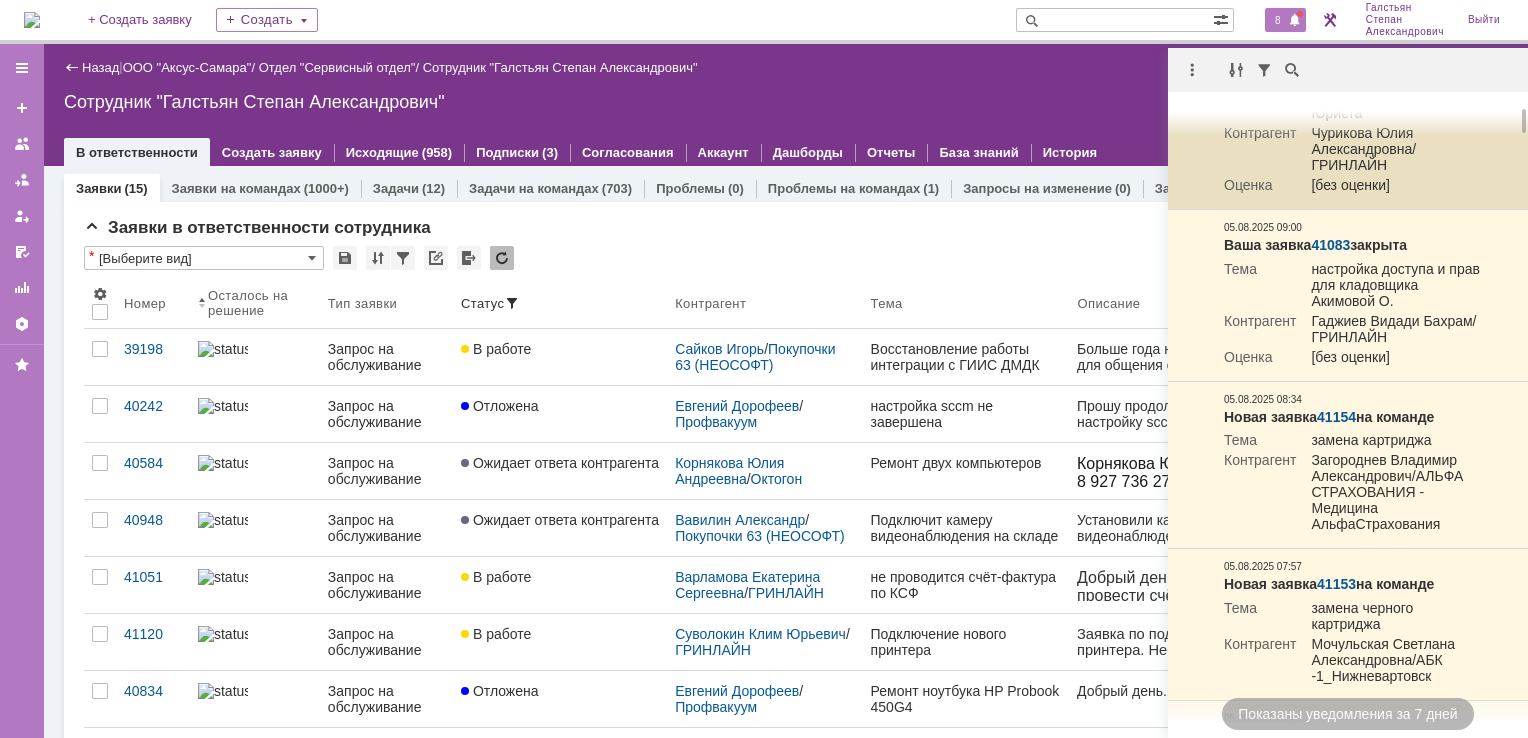 scroll, scrollTop: 0, scrollLeft: 0, axis: both 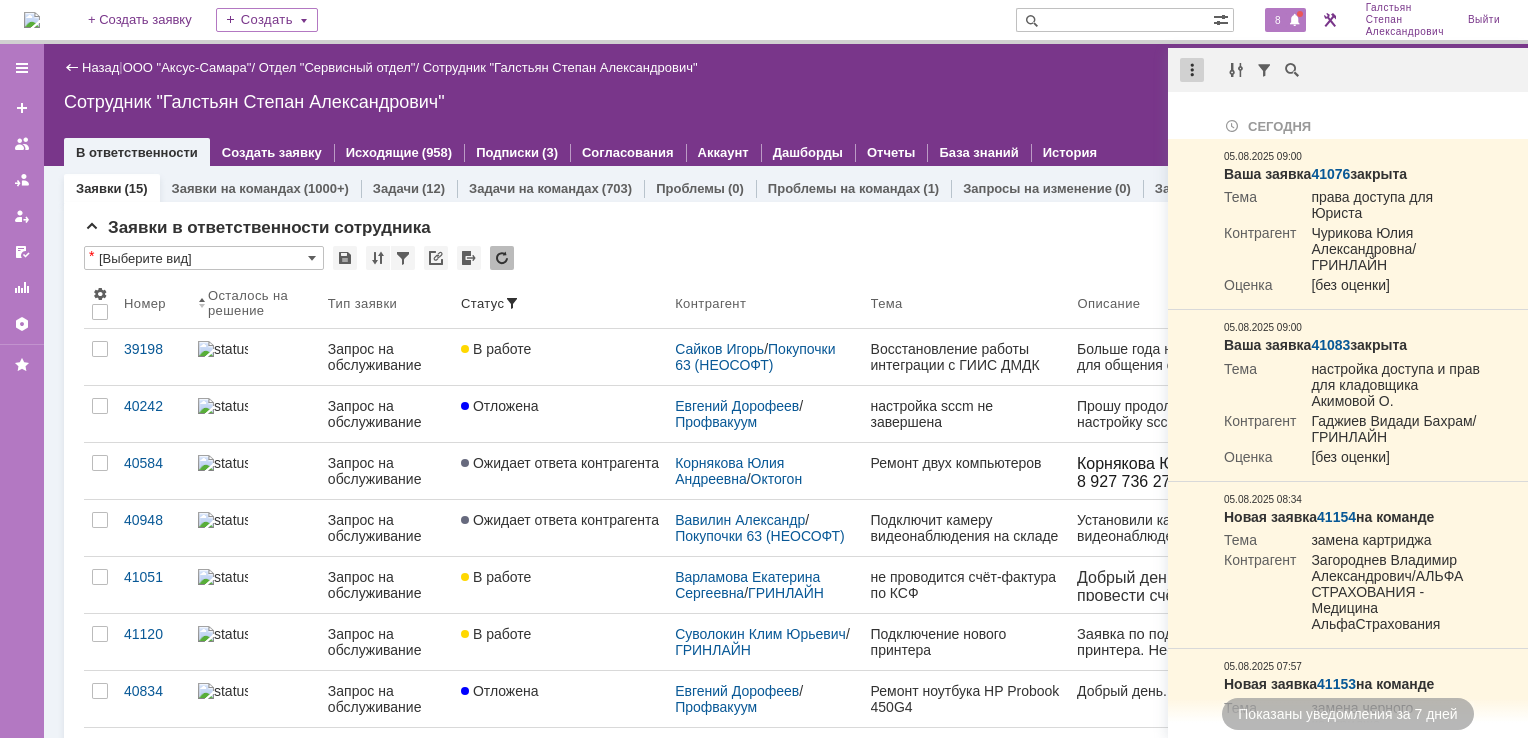 click at bounding box center [1192, 70] 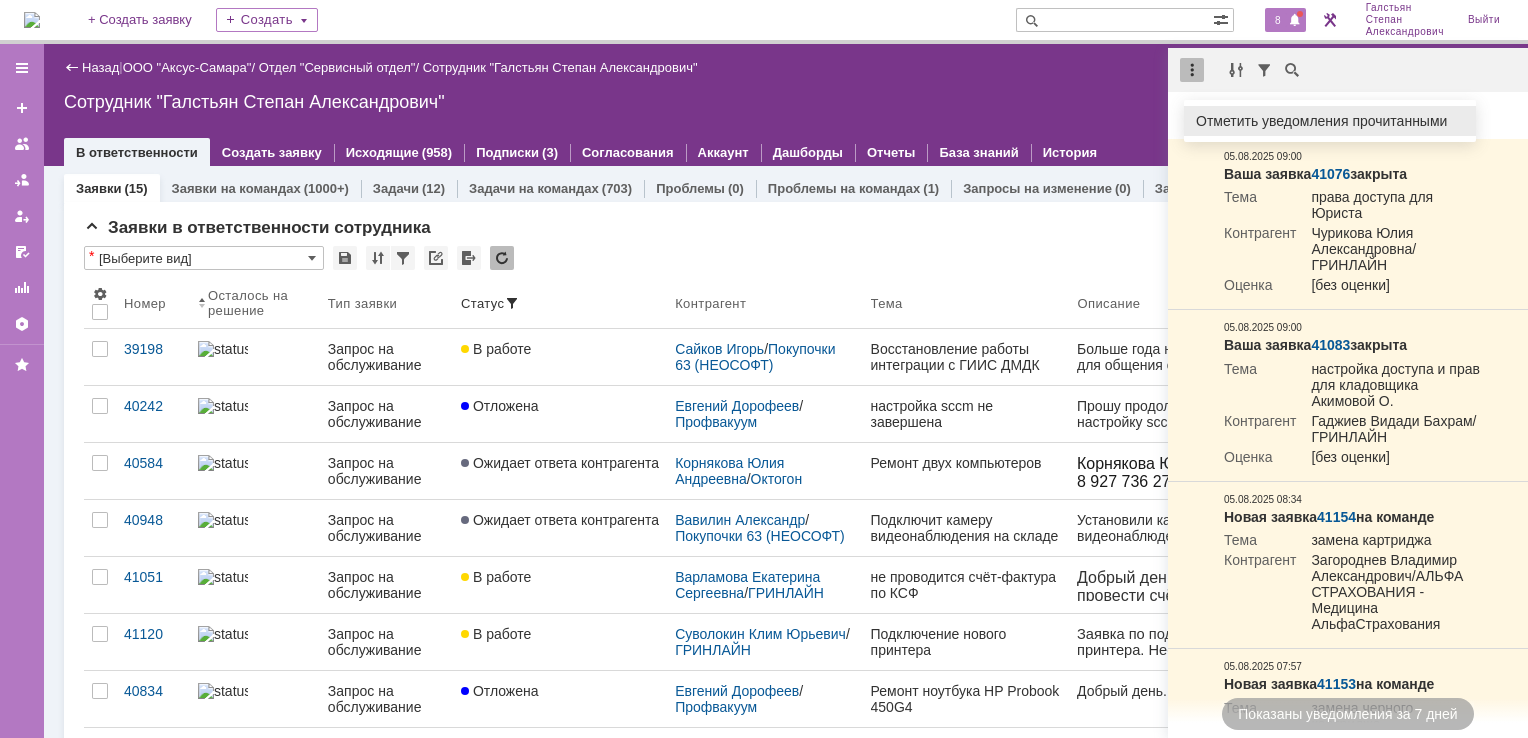 click on "Отметить уведомления прочитанными" at bounding box center (1330, 121) 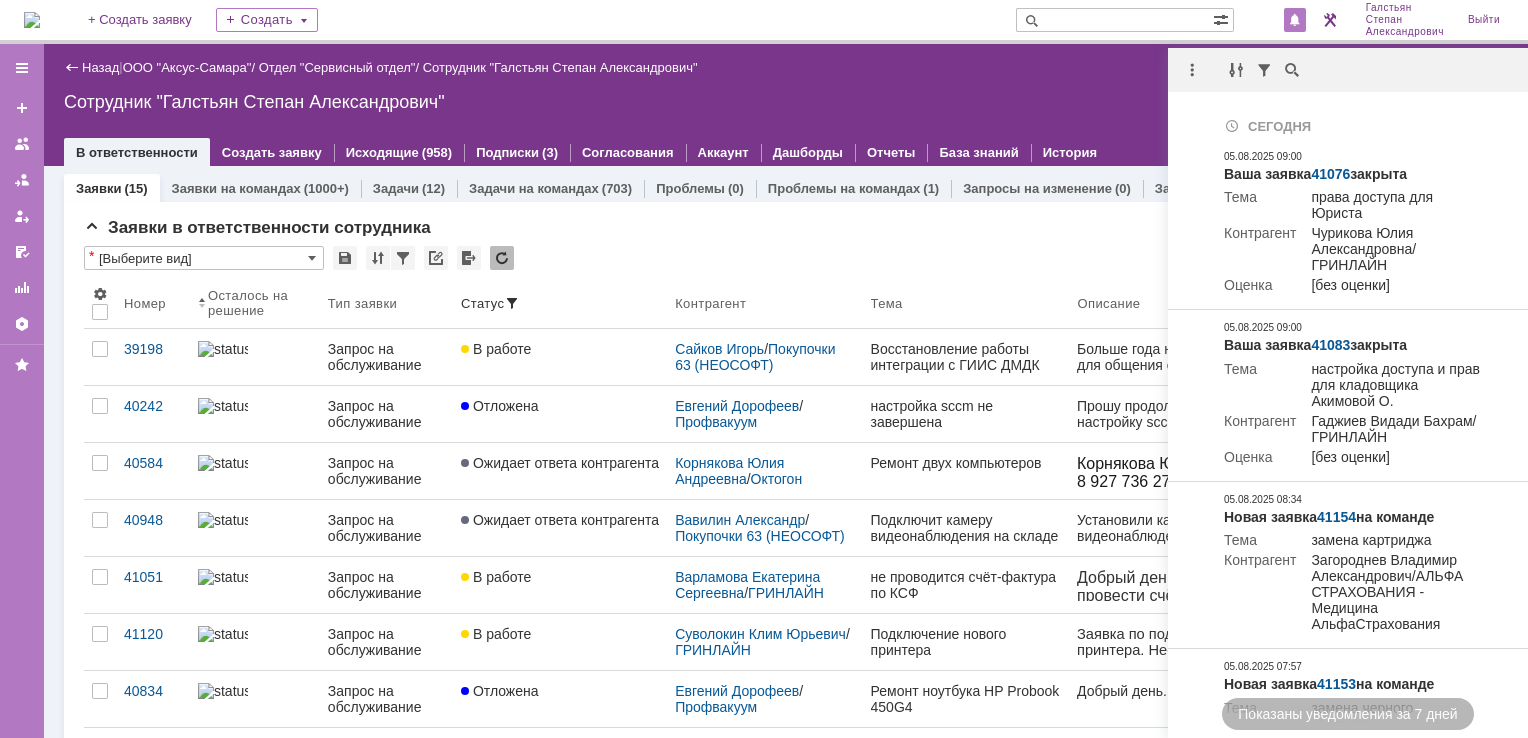 click on "Сотрудник "Галстьян Степан Александрович"" at bounding box center [786, 102] 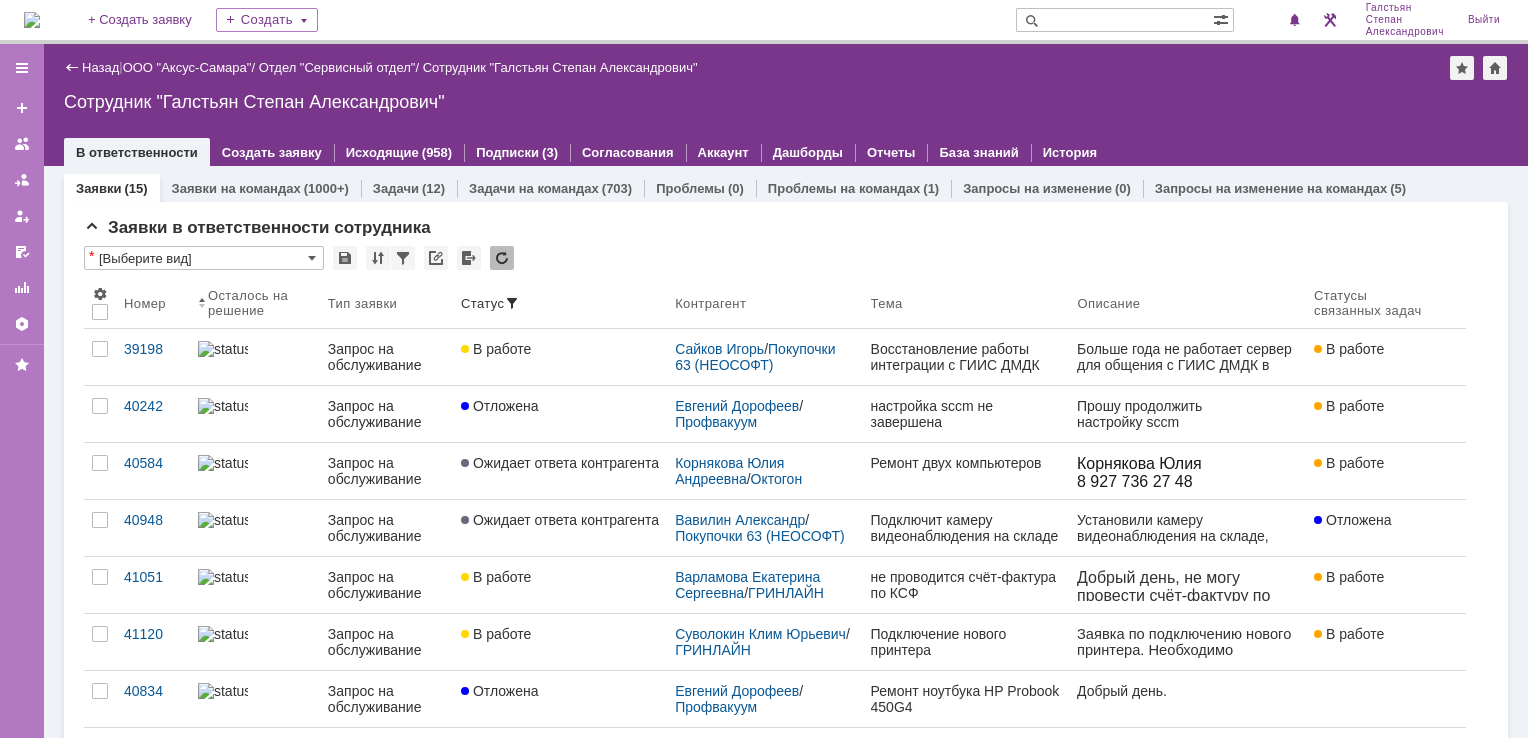 click on "Назад   |   ООО "Аксус-Самара"  /   Отдел "Сервисный отдел"  /   Сотрудник "Галстьян Степан Александрович"" at bounding box center (786, 68) 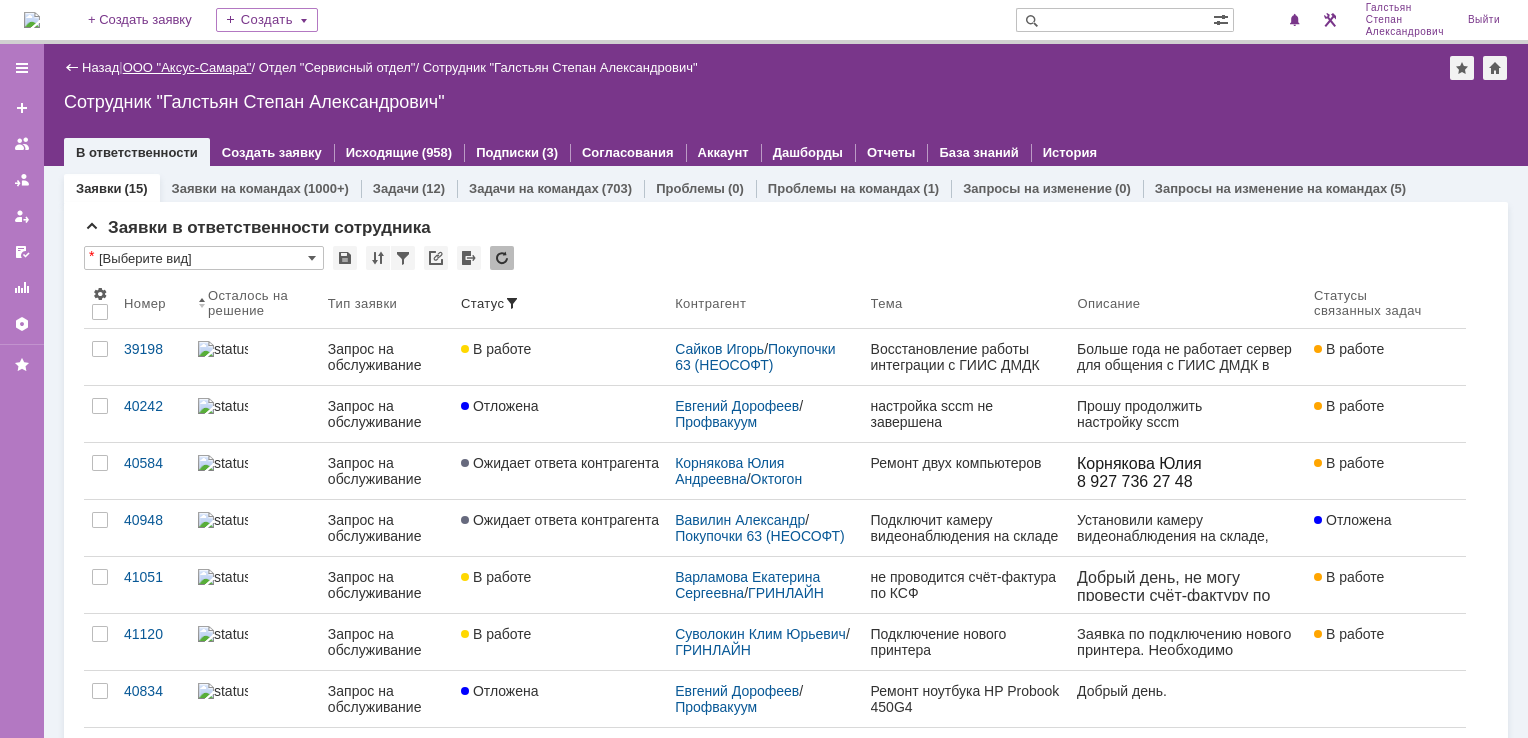 click on "ООО "Аксус-Самара"" at bounding box center (187, 67) 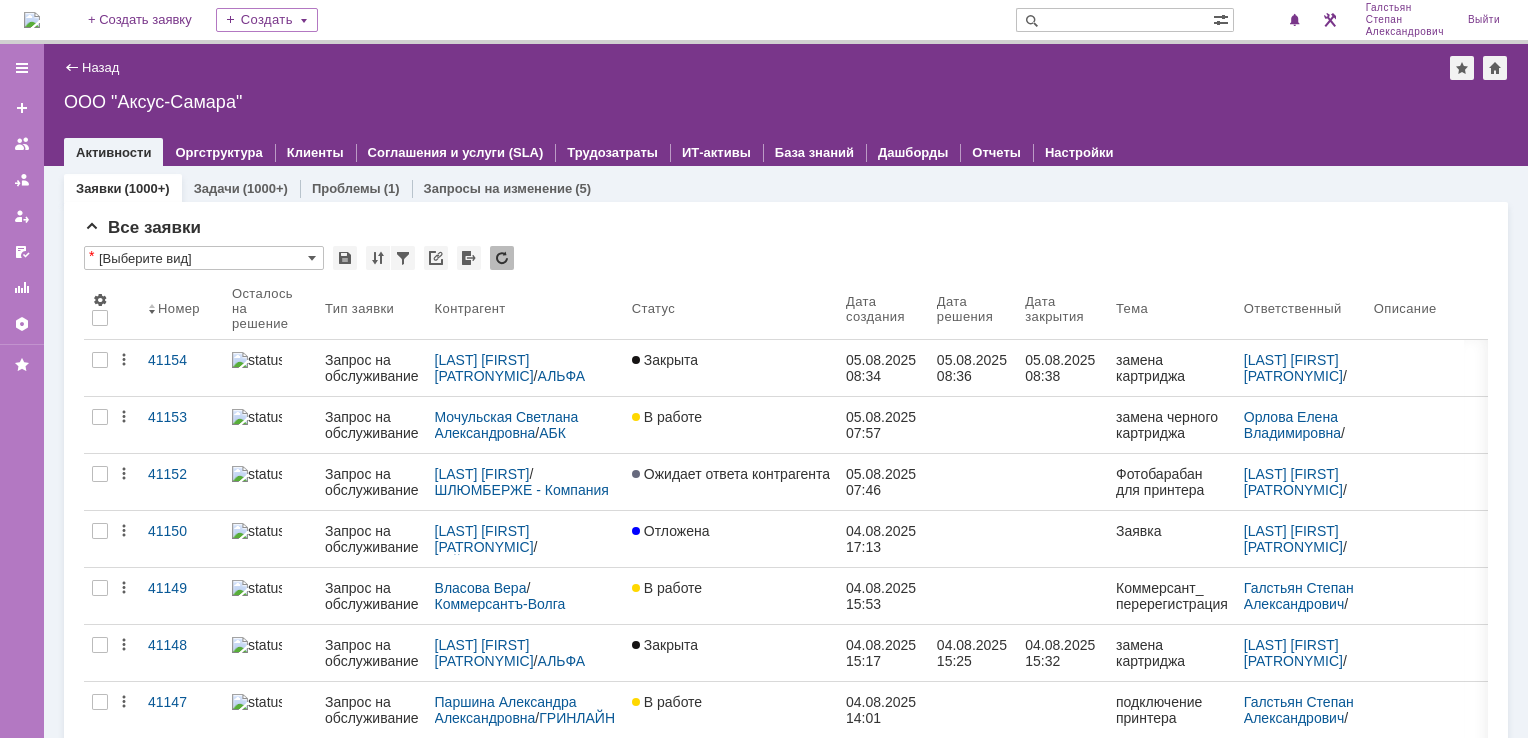 scroll, scrollTop: 0, scrollLeft: 0, axis: both 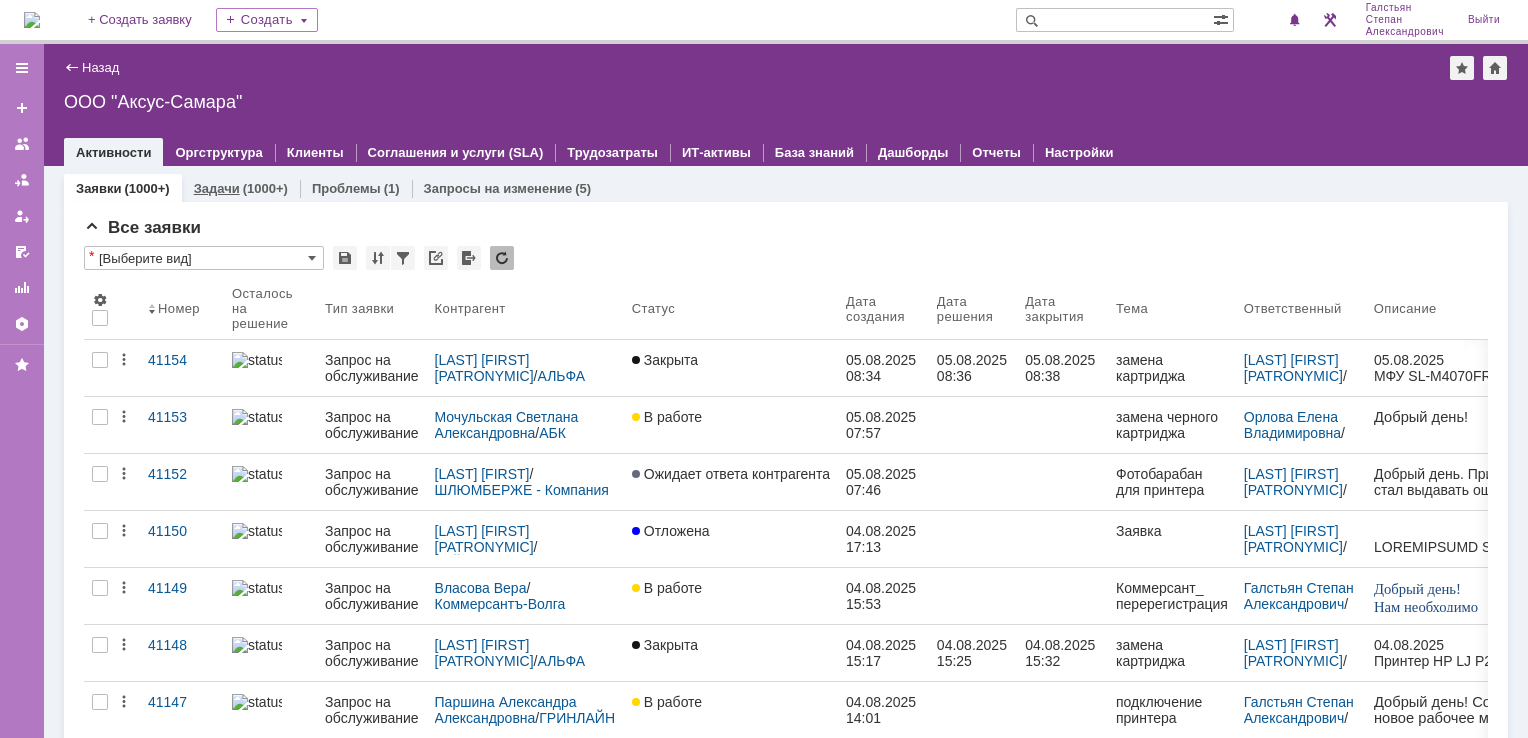 click on "Задачи" at bounding box center [217, 188] 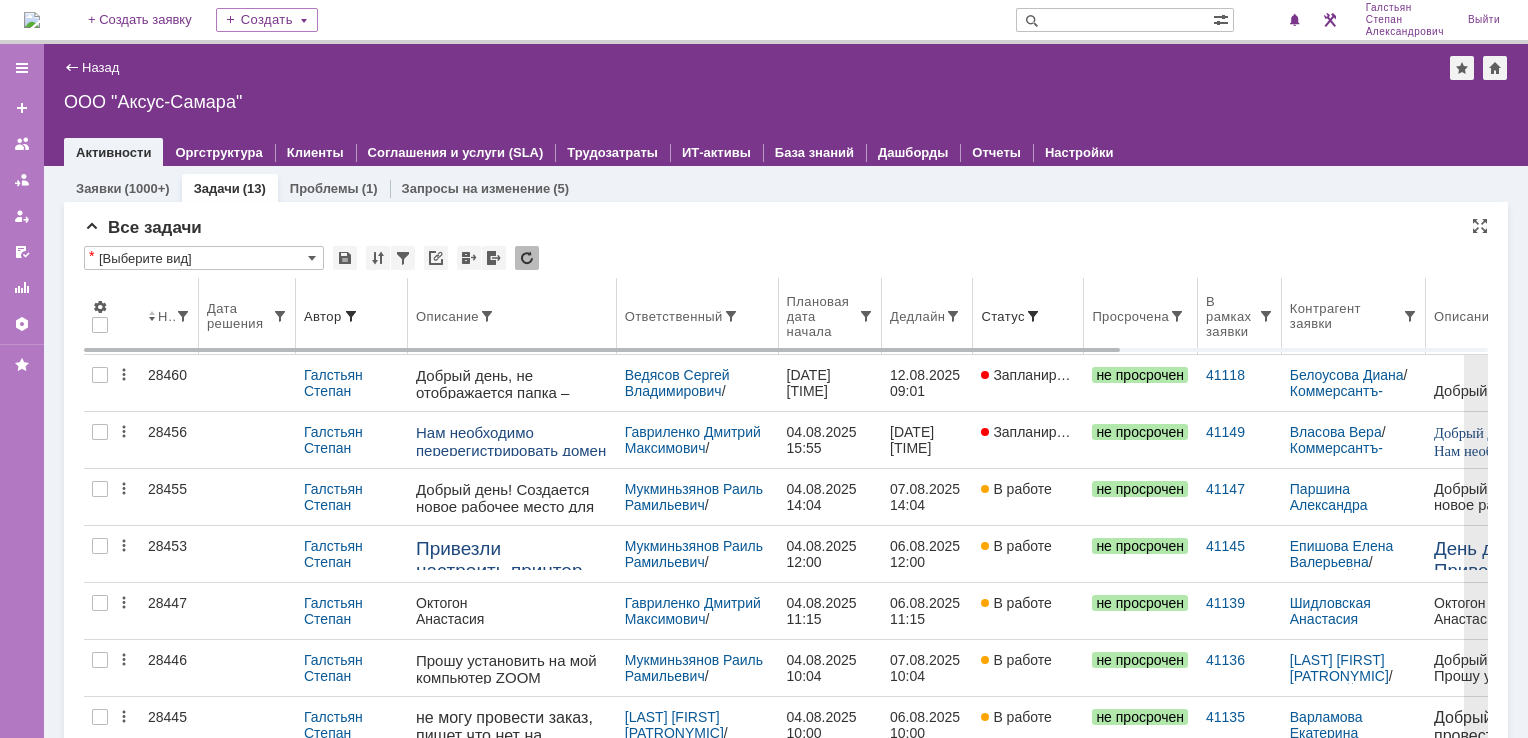 click on "Дедлайн" at bounding box center (927, 316) 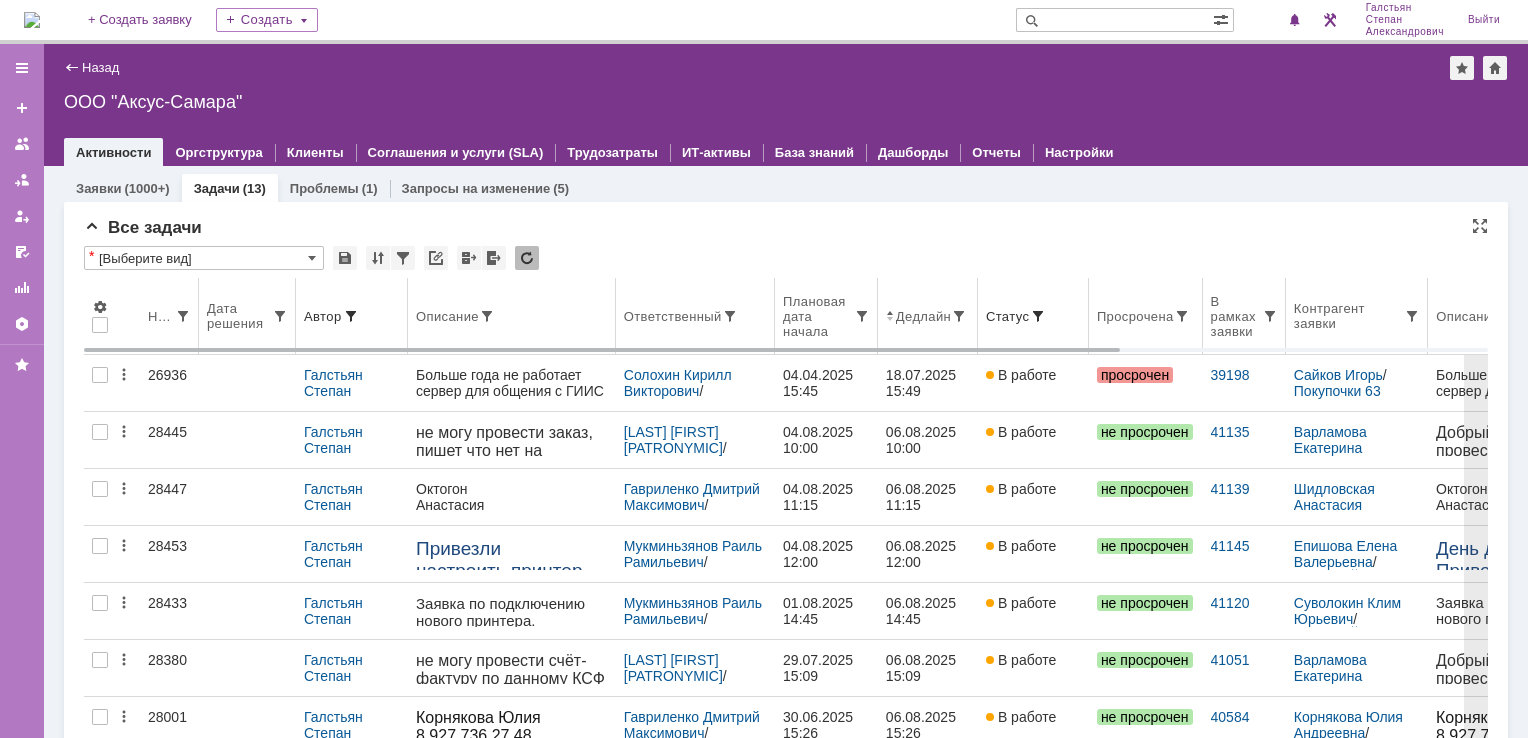 click on "Ответственный" at bounding box center [695, 316] 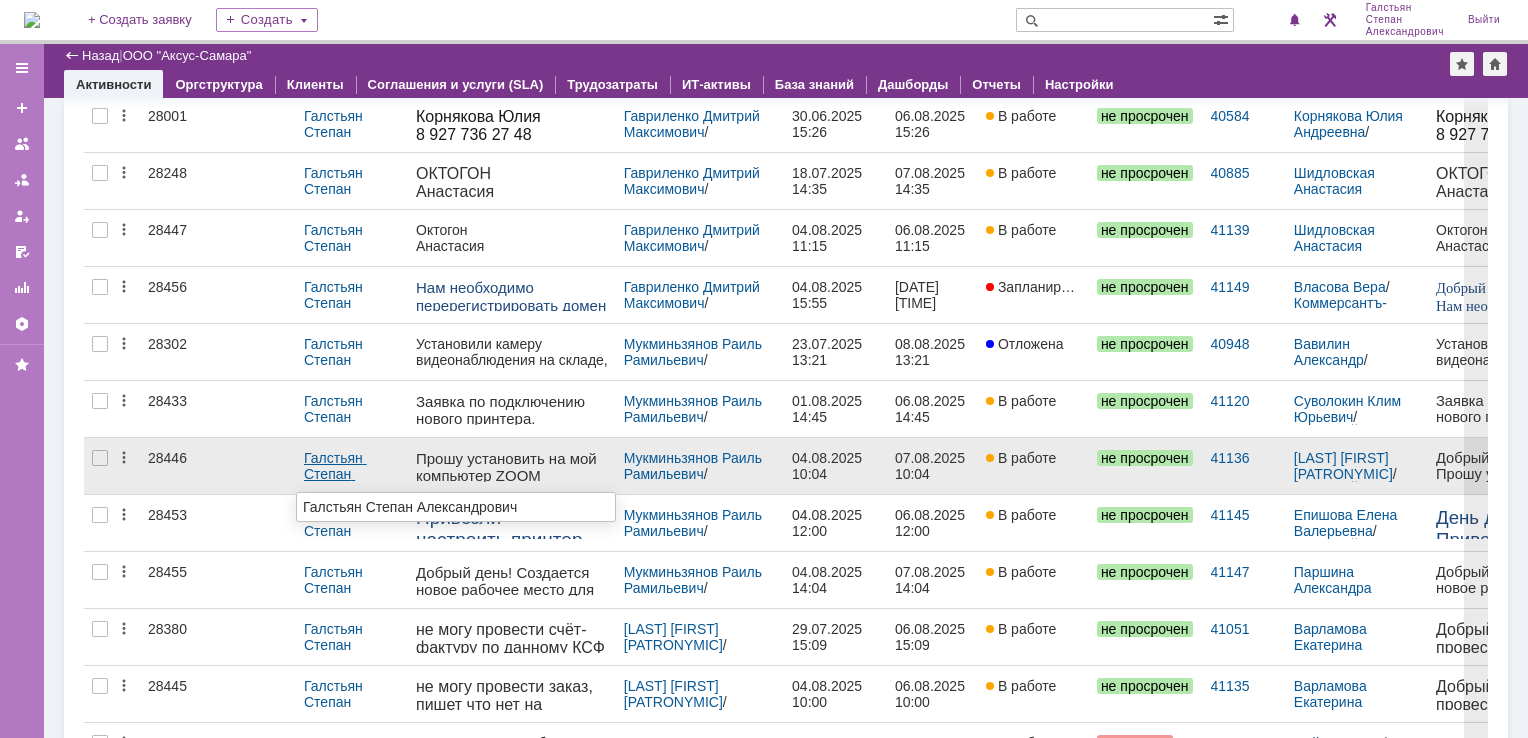 scroll, scrollTop: 300, scrollLeft: 0, axis: vertical 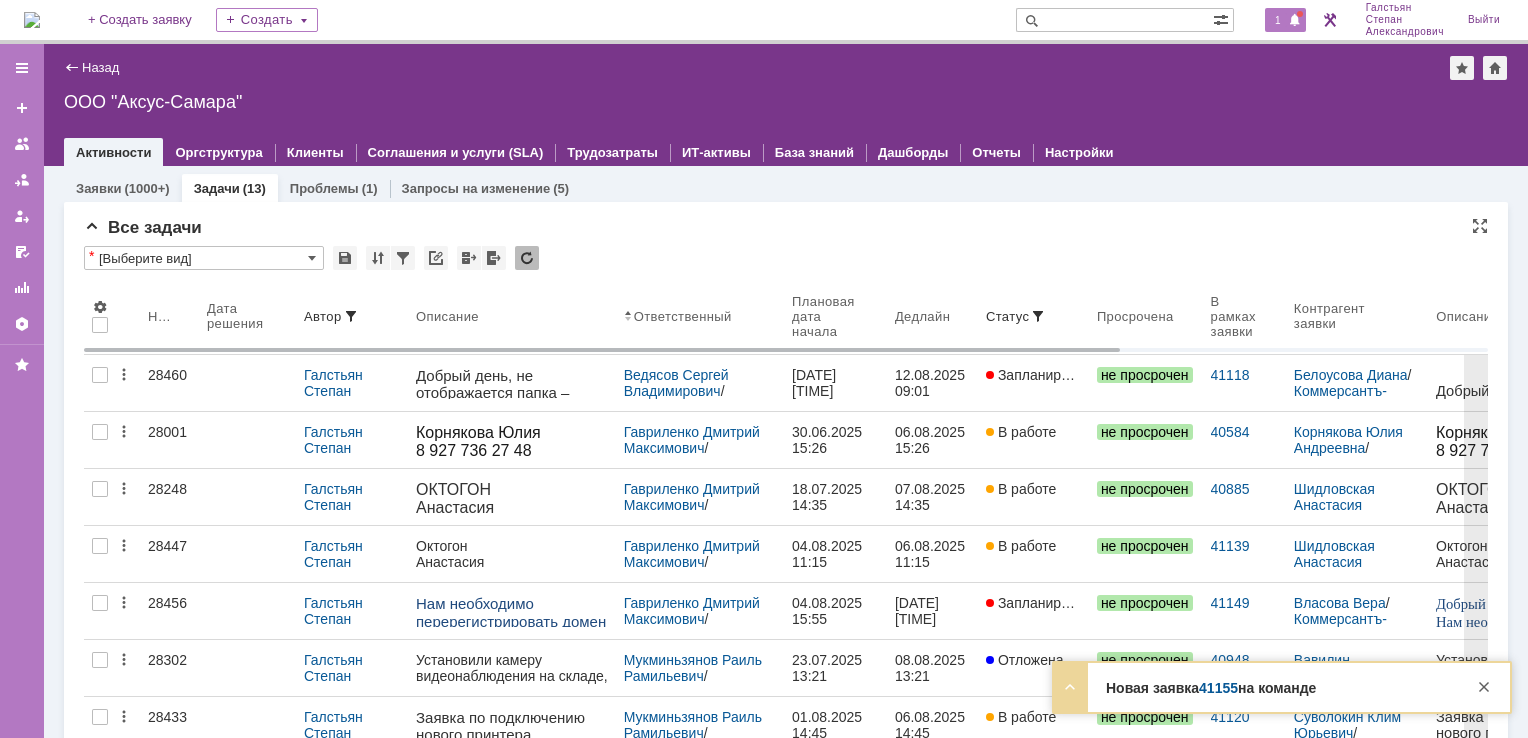 click at bounding box center (1295, 21) 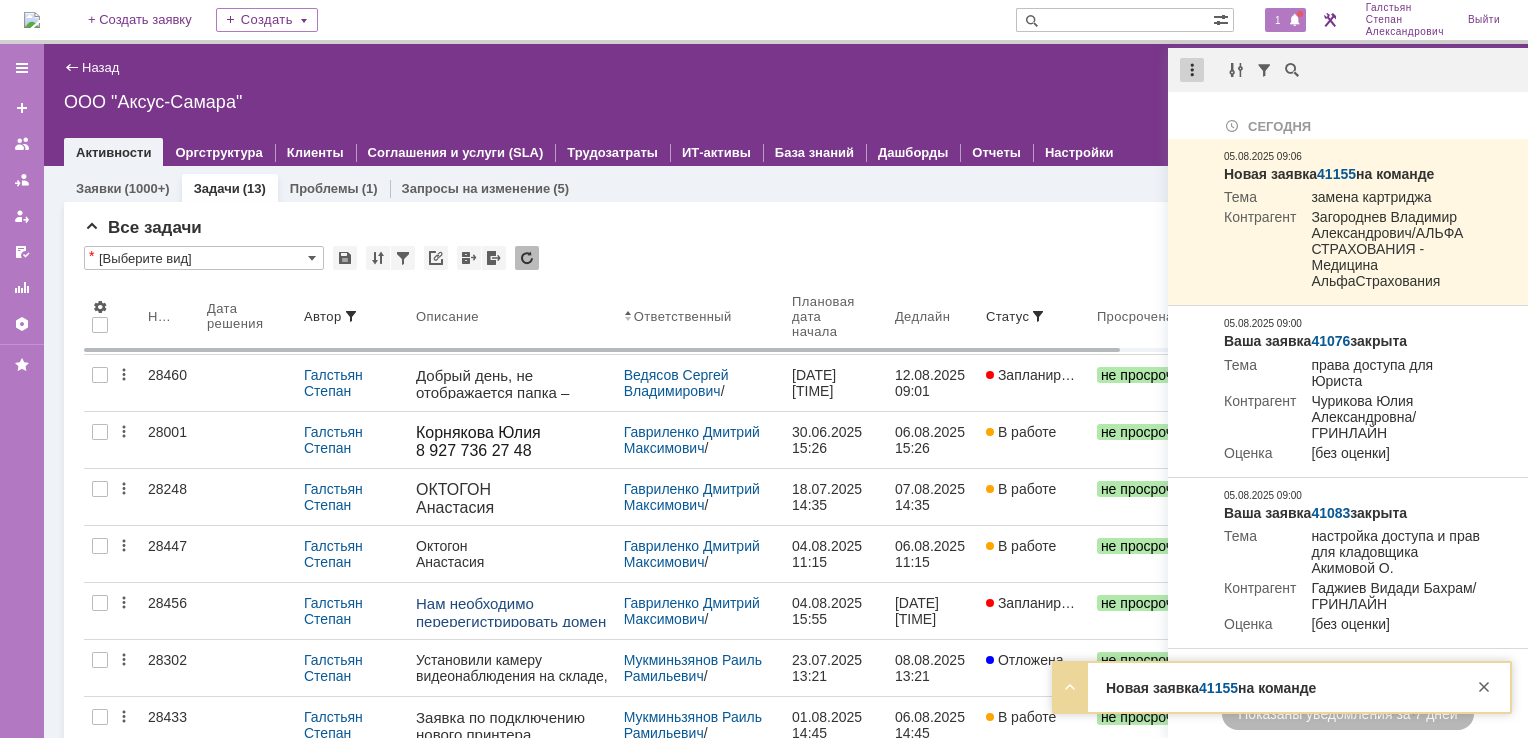 click at bounding box center (1192, 70) 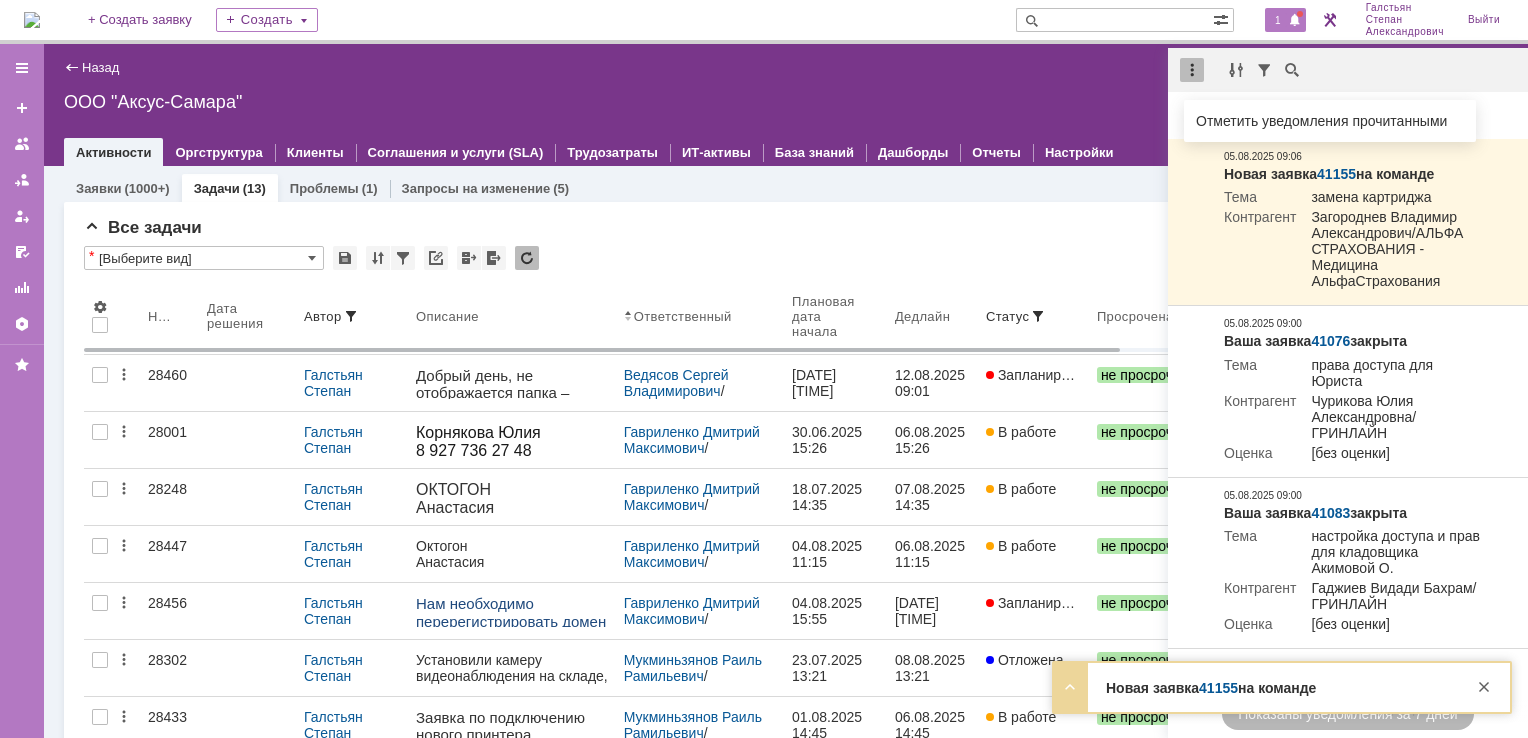drag, startPoint x: 1216, startPoint y: 118, endPoint x: 1144, endPoint y: 117, distance: 72.00694 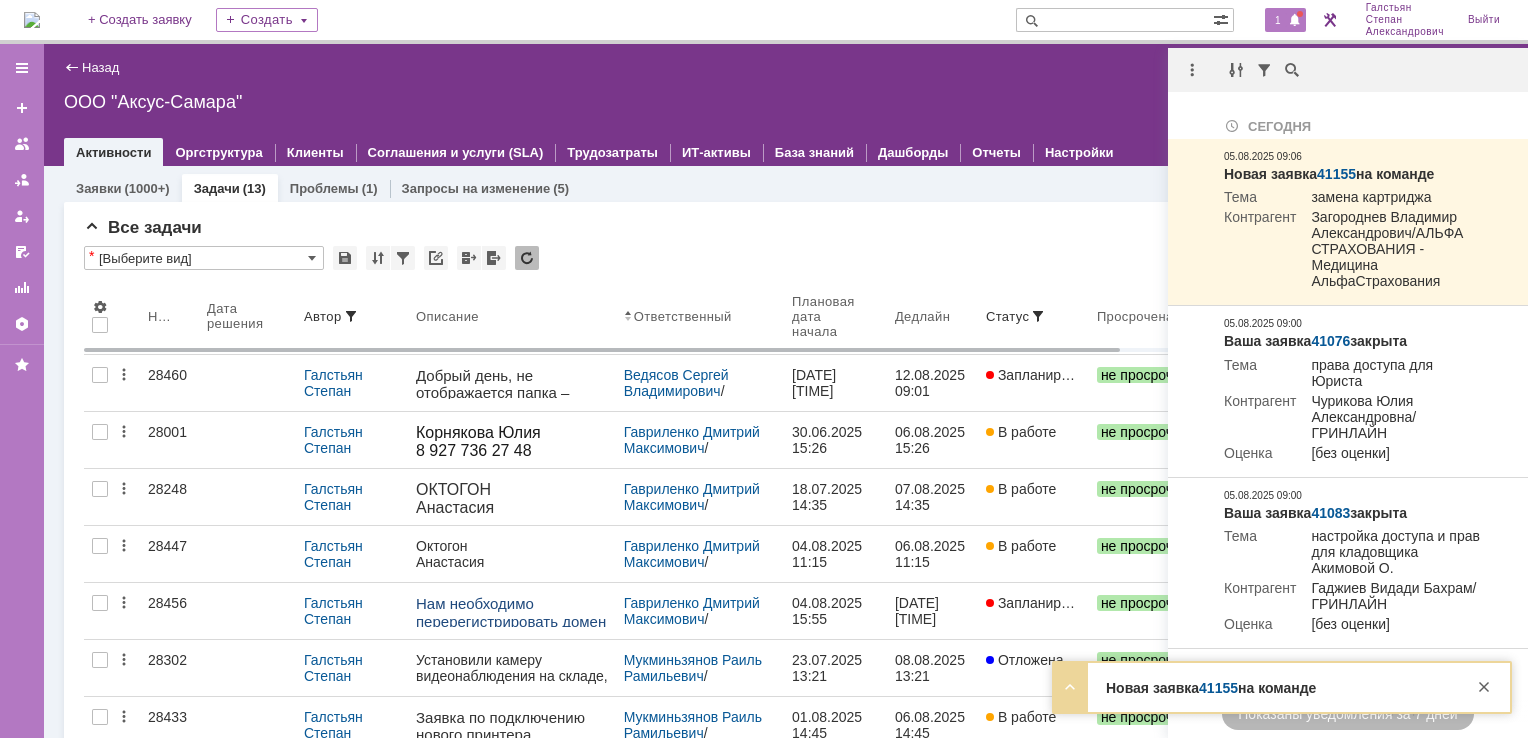 click on "ООО "Аксус-Самара"" at bounding box center (786, 102) 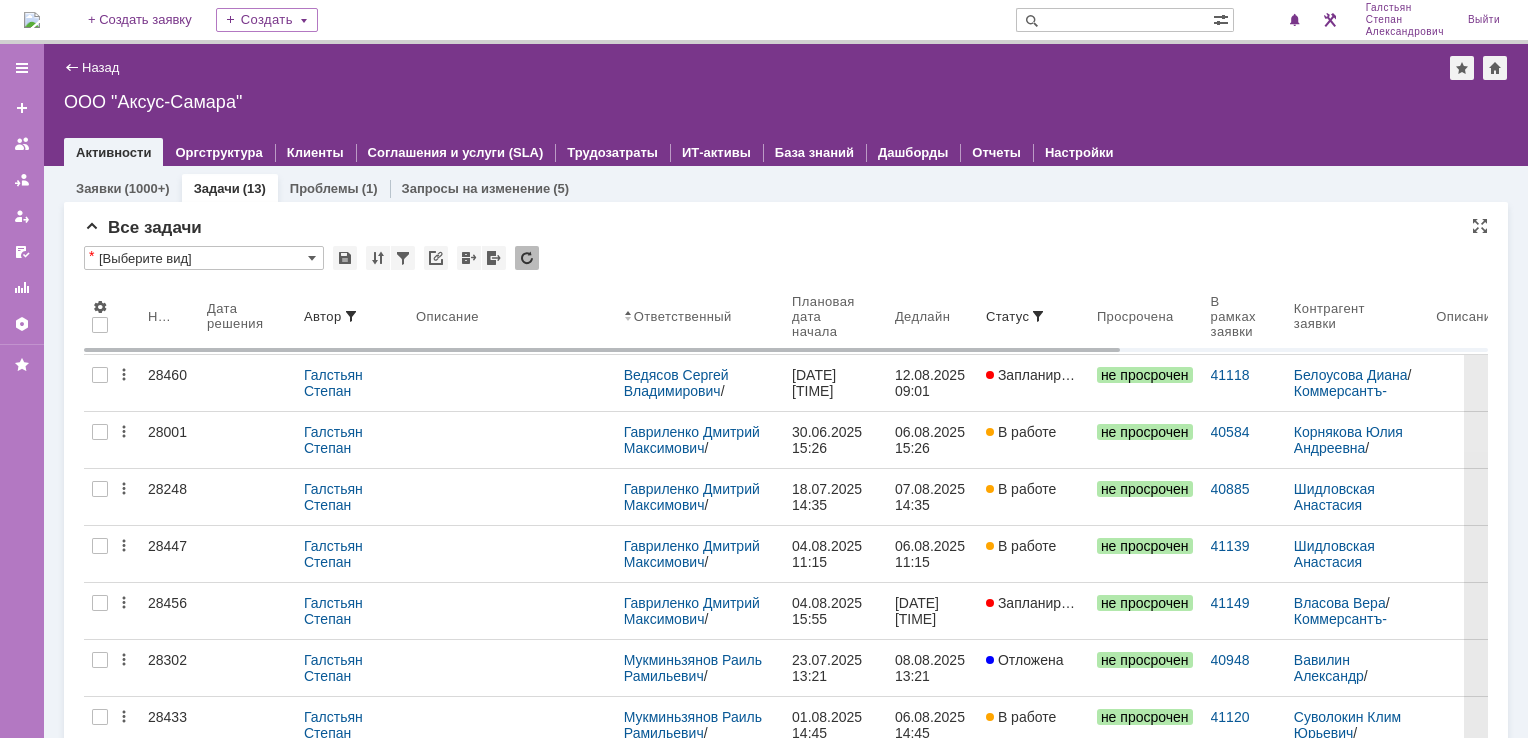 scroll, scrollTop: 0, scrollLeft: 0, axis: both 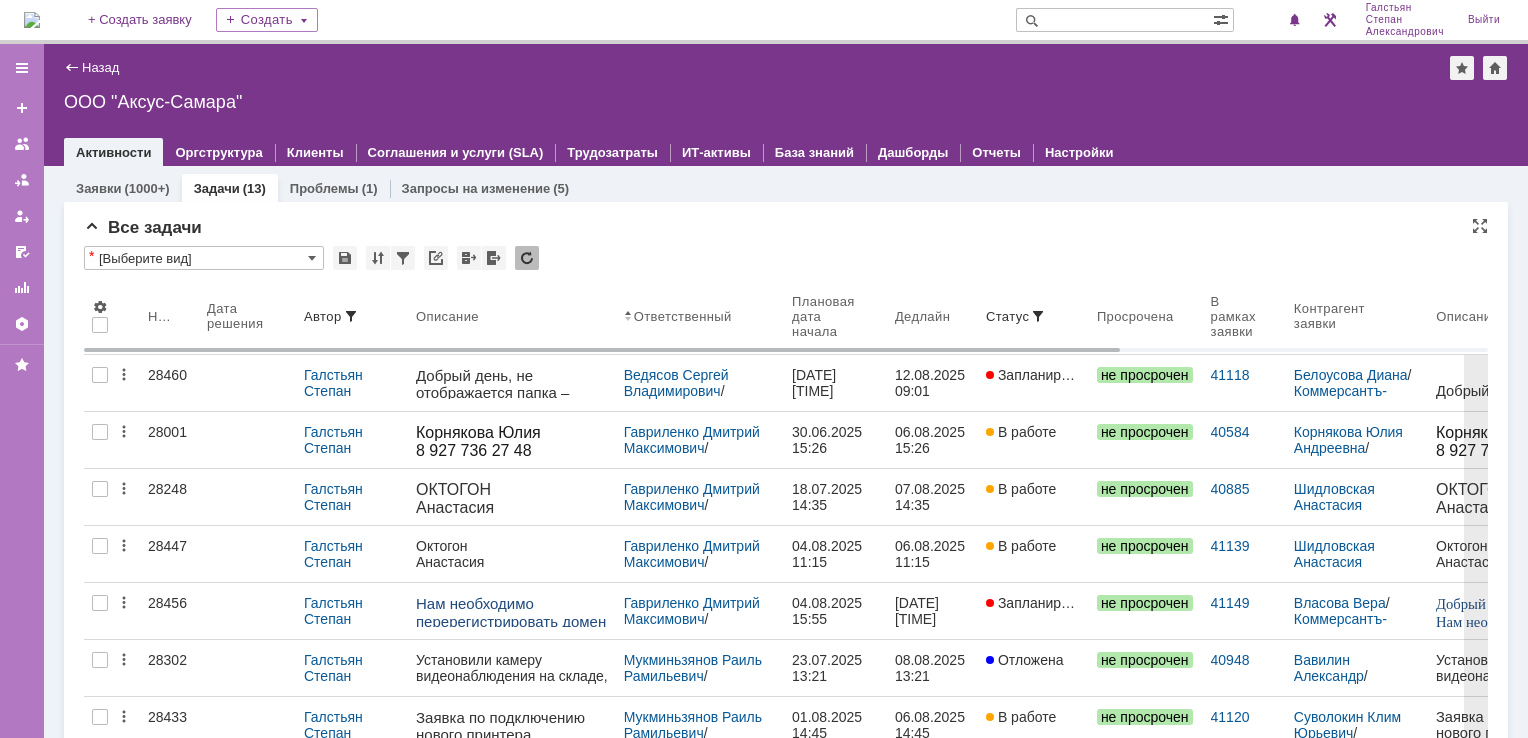 click at bounding box center [32, 20] 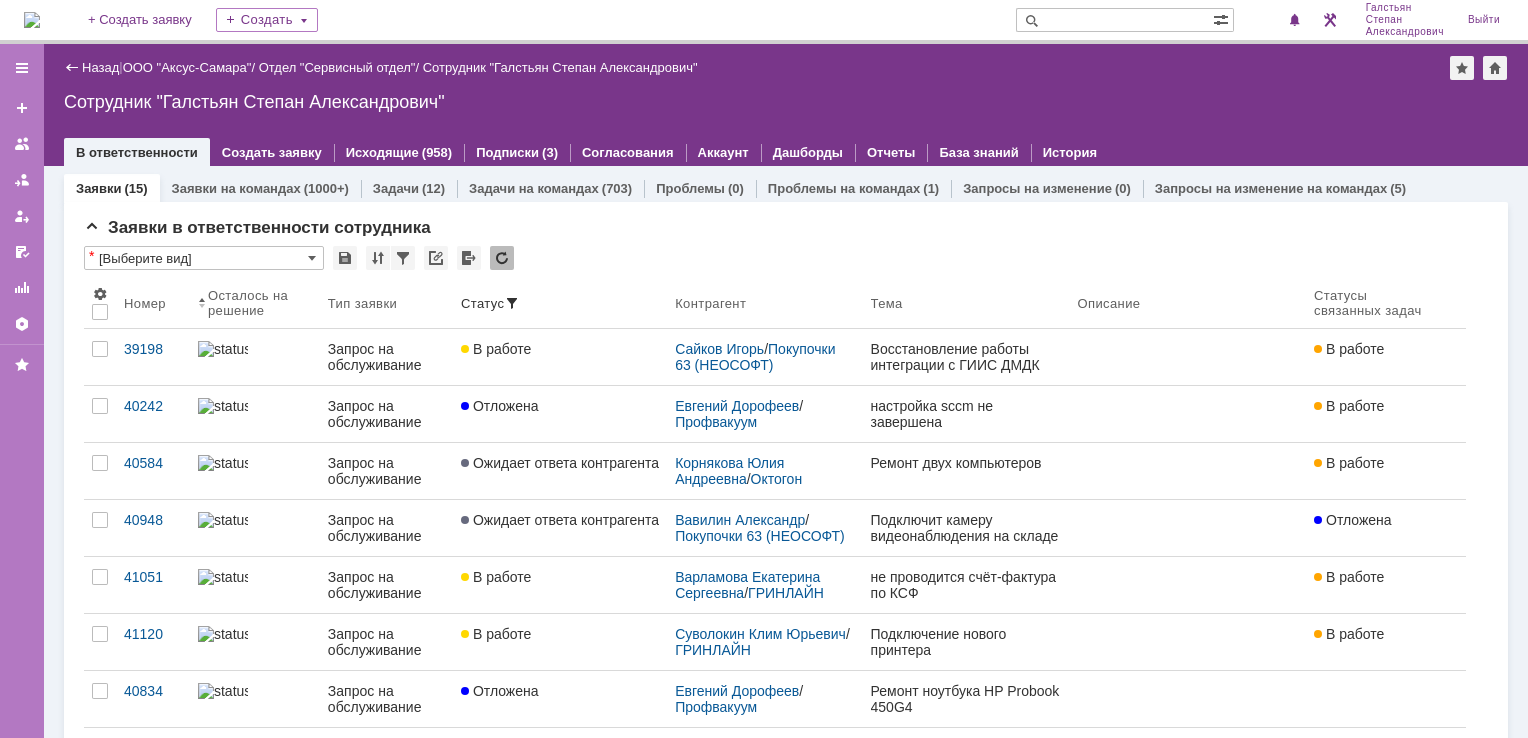 scroll, scrollTop: 0, scrollLeft: 0, axis: both 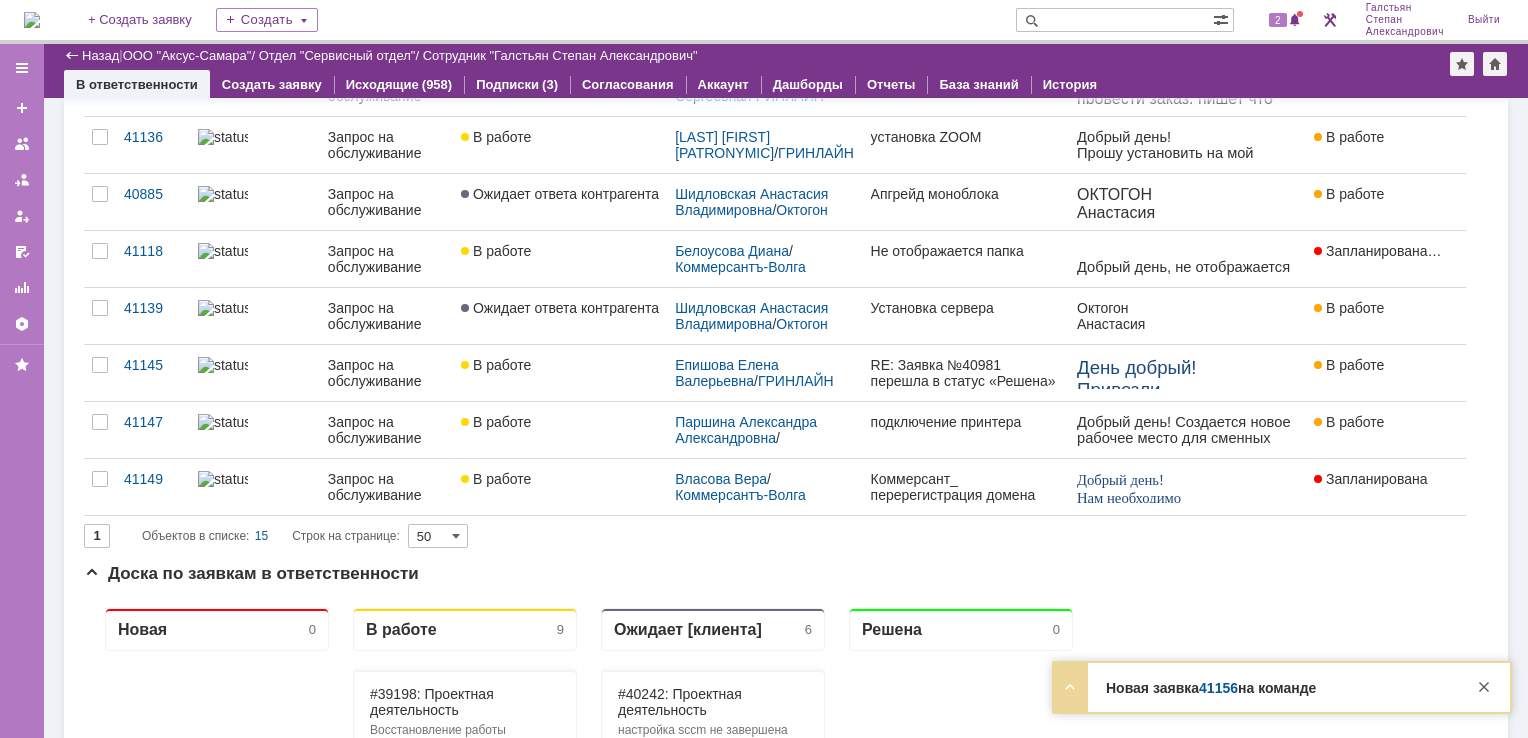 click on "2" at bounding box center [1276, 20] 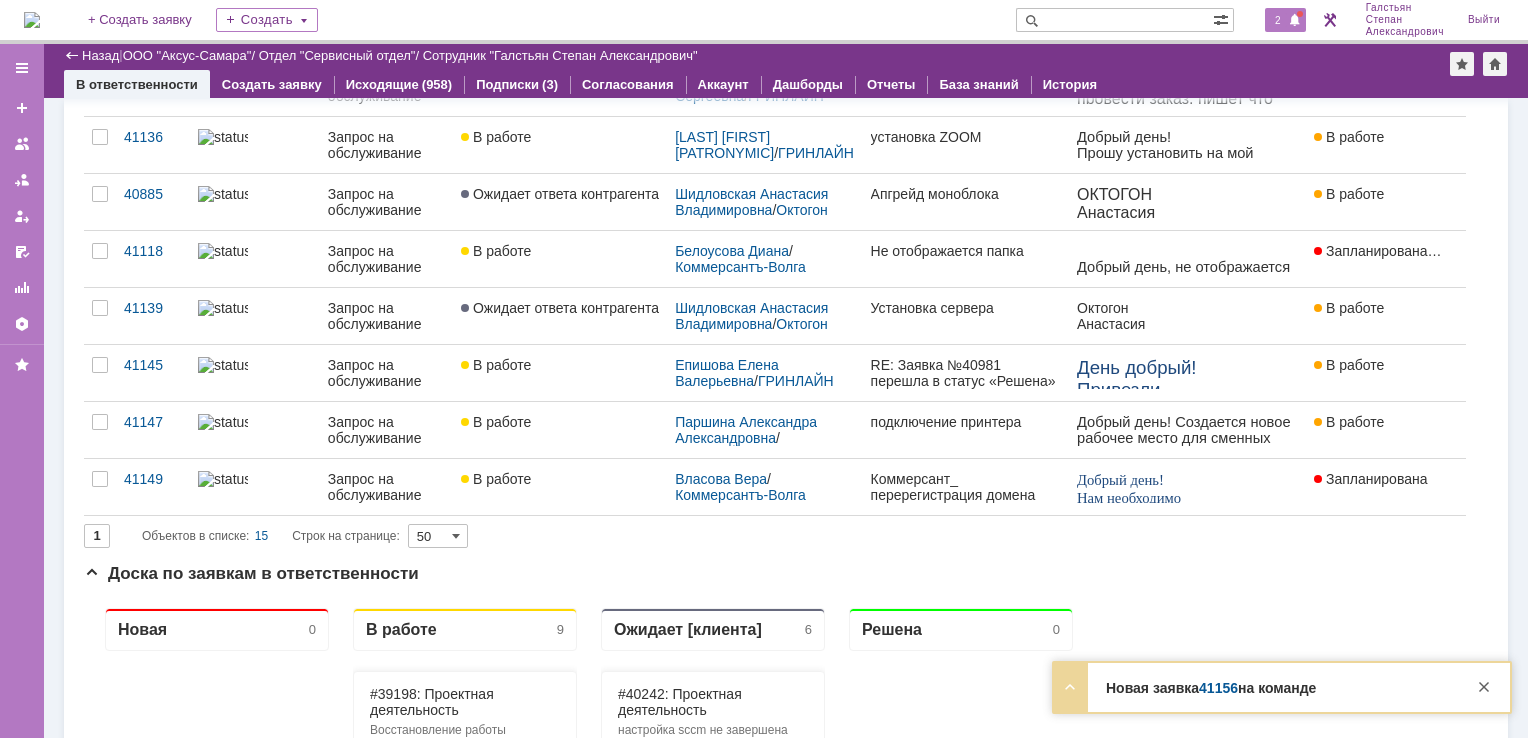 click on "2" at bounding box center [1278, 20] 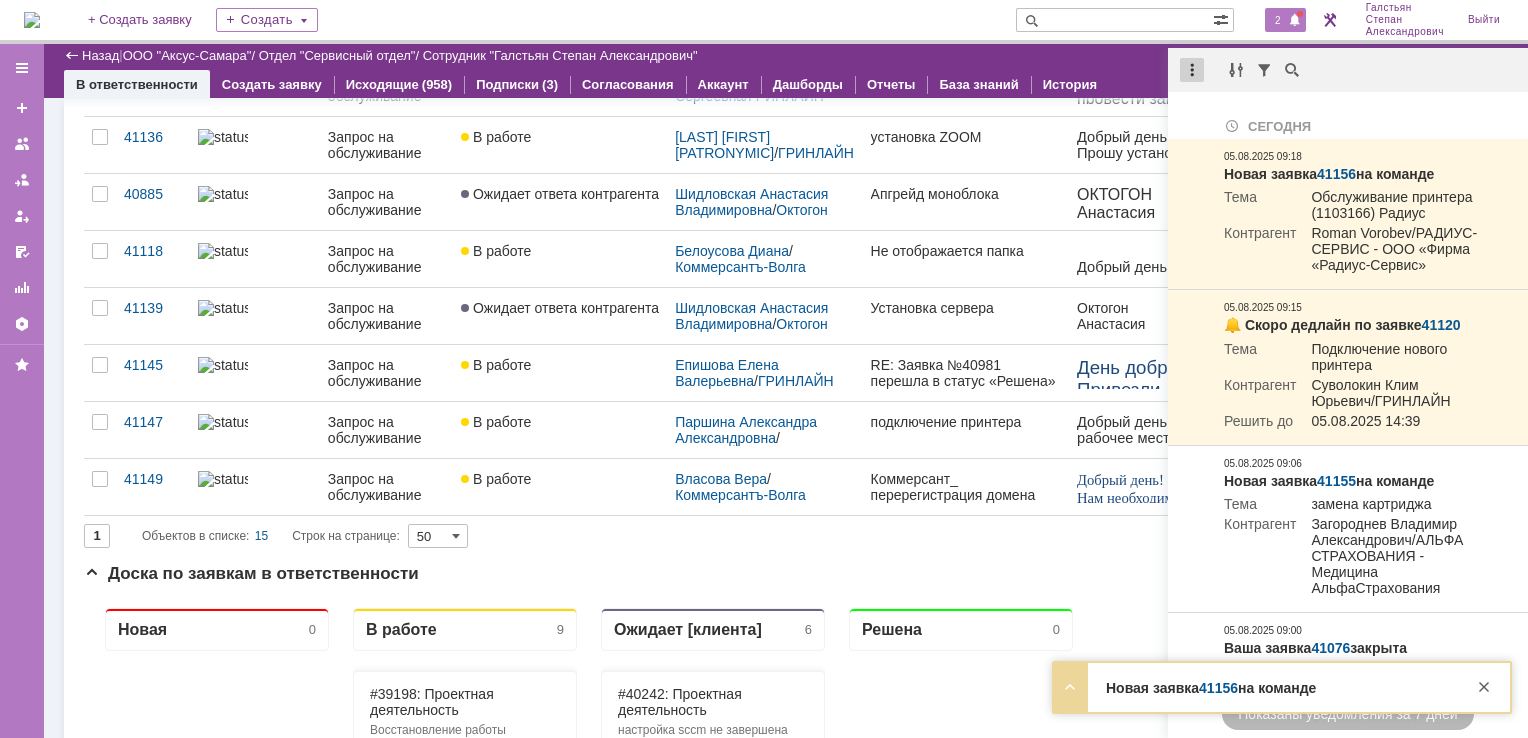 click at bounding box center [1192, 70] 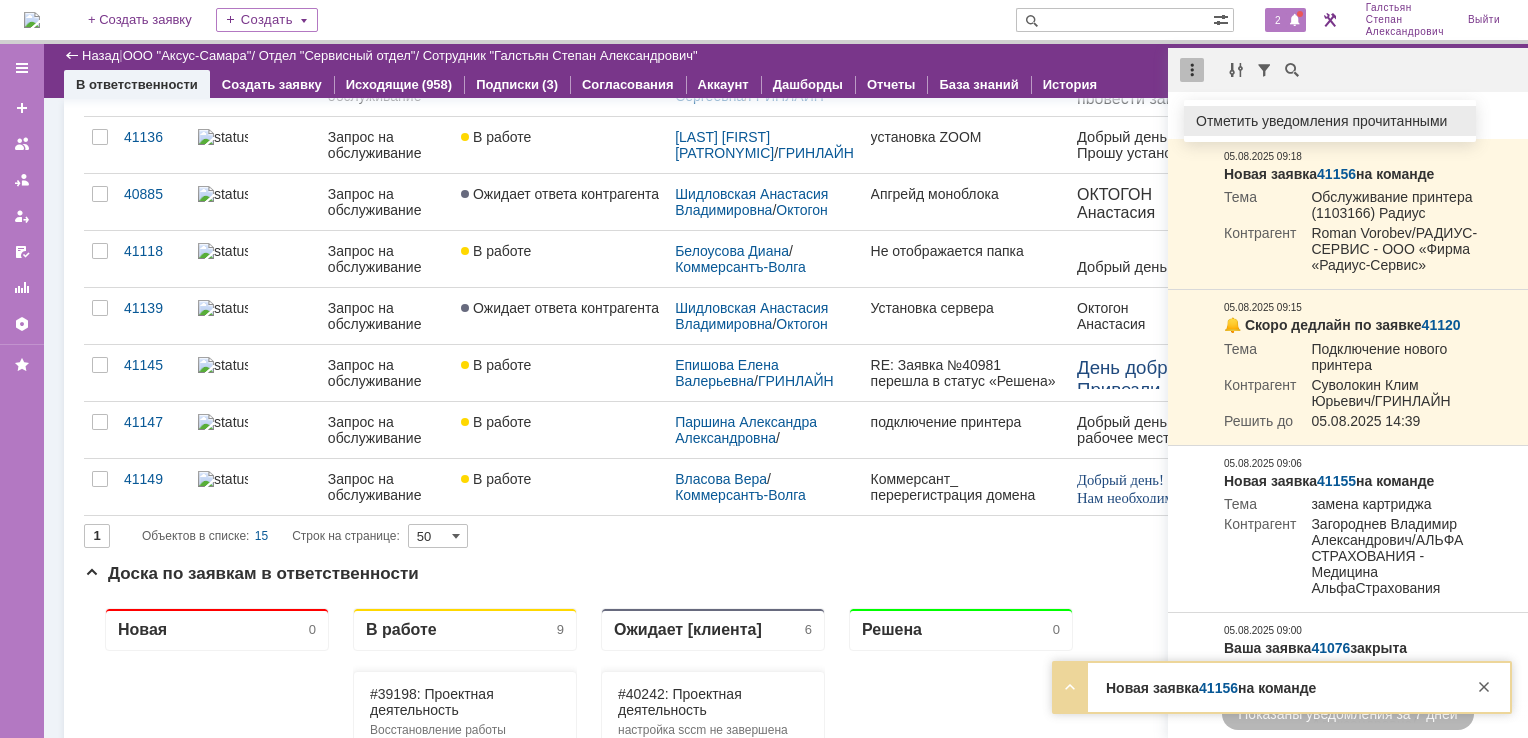 click on "Отметить уведомления прочитанными" at bounding box center [1330, 121] 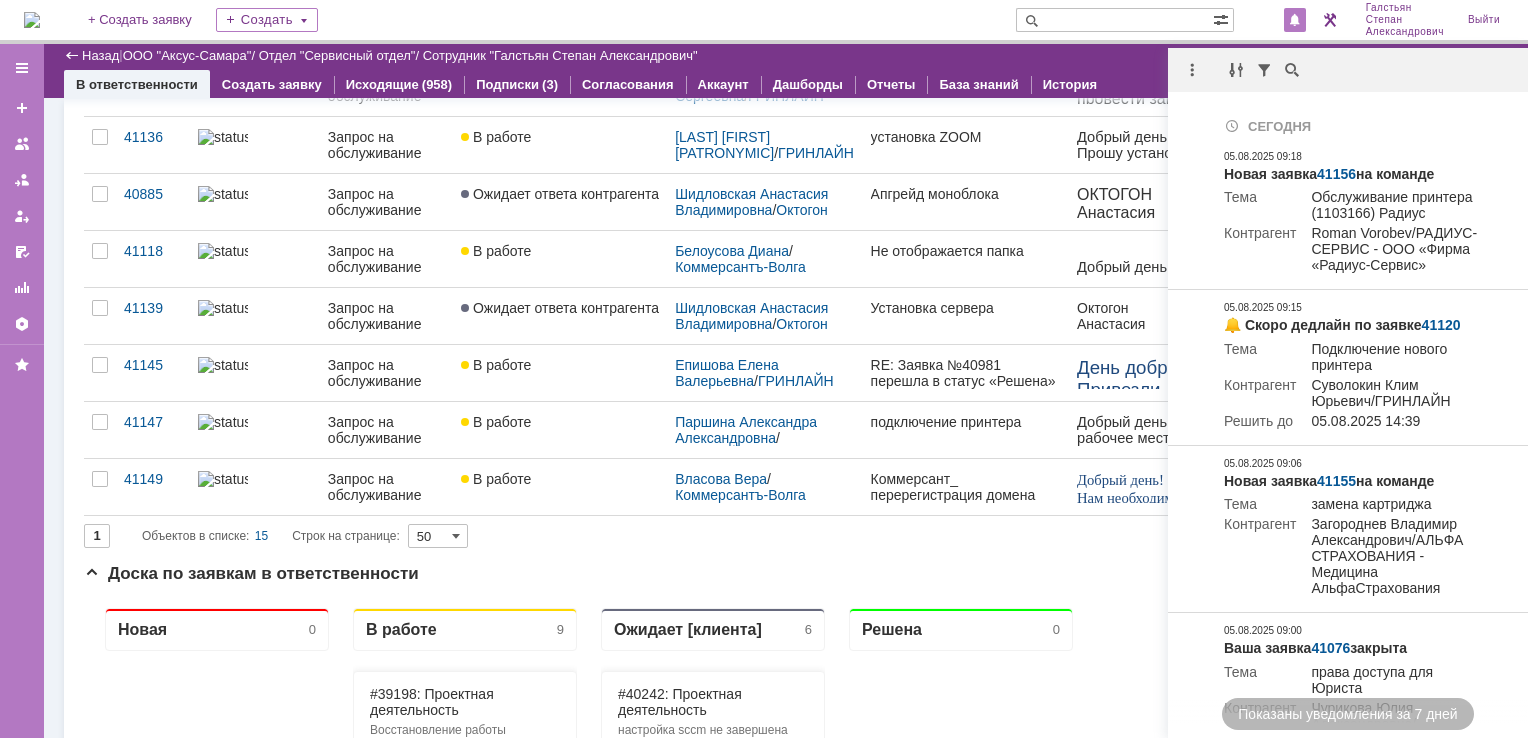 click on "Назад   |   ООО "Аксус-Самара"  /   Отдел "Сервисный отдел"  /   Сотрудник "Галстьян Степан Александрович"" at bounding box center (786, 56) 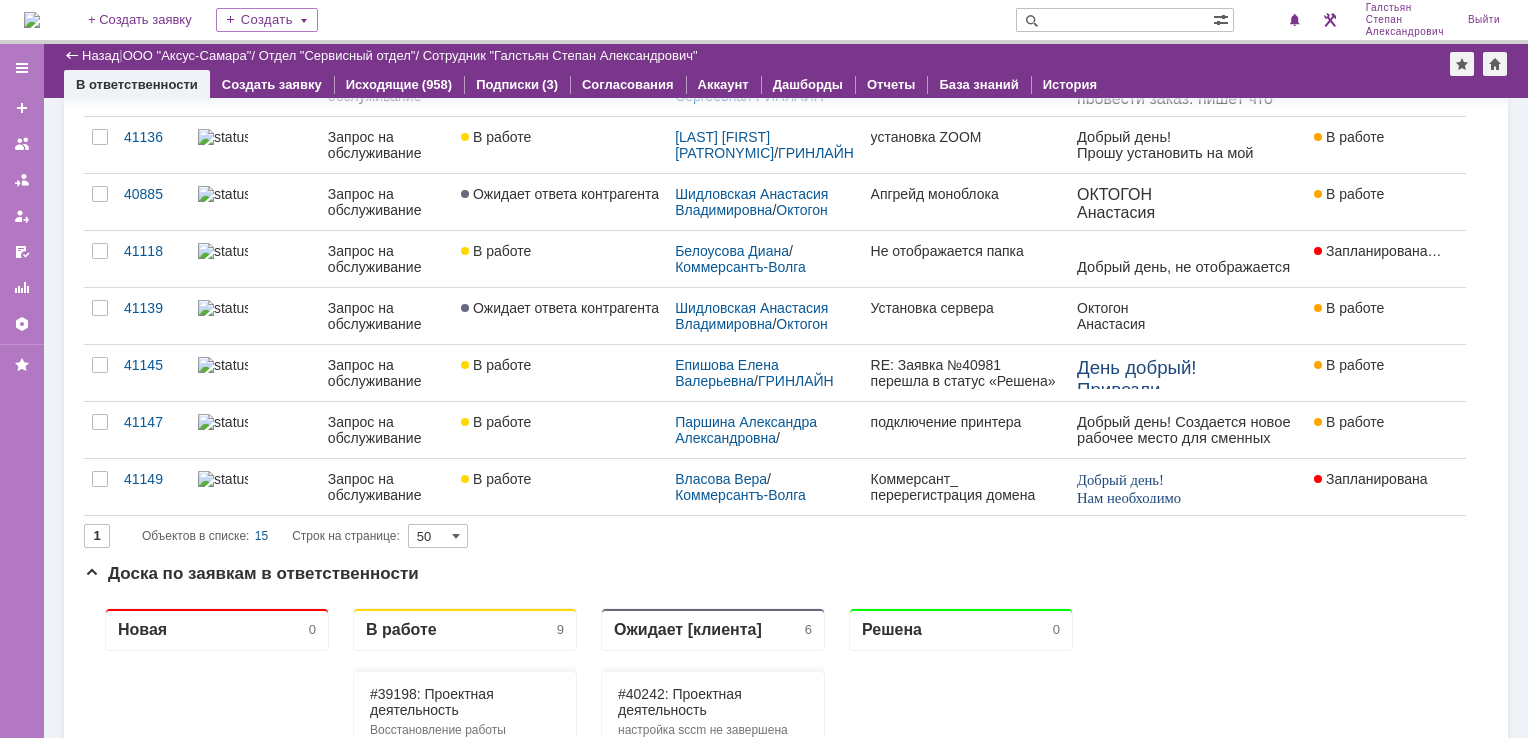 scroll, scrollTop: 0, scrollLeft: 0, axis: both 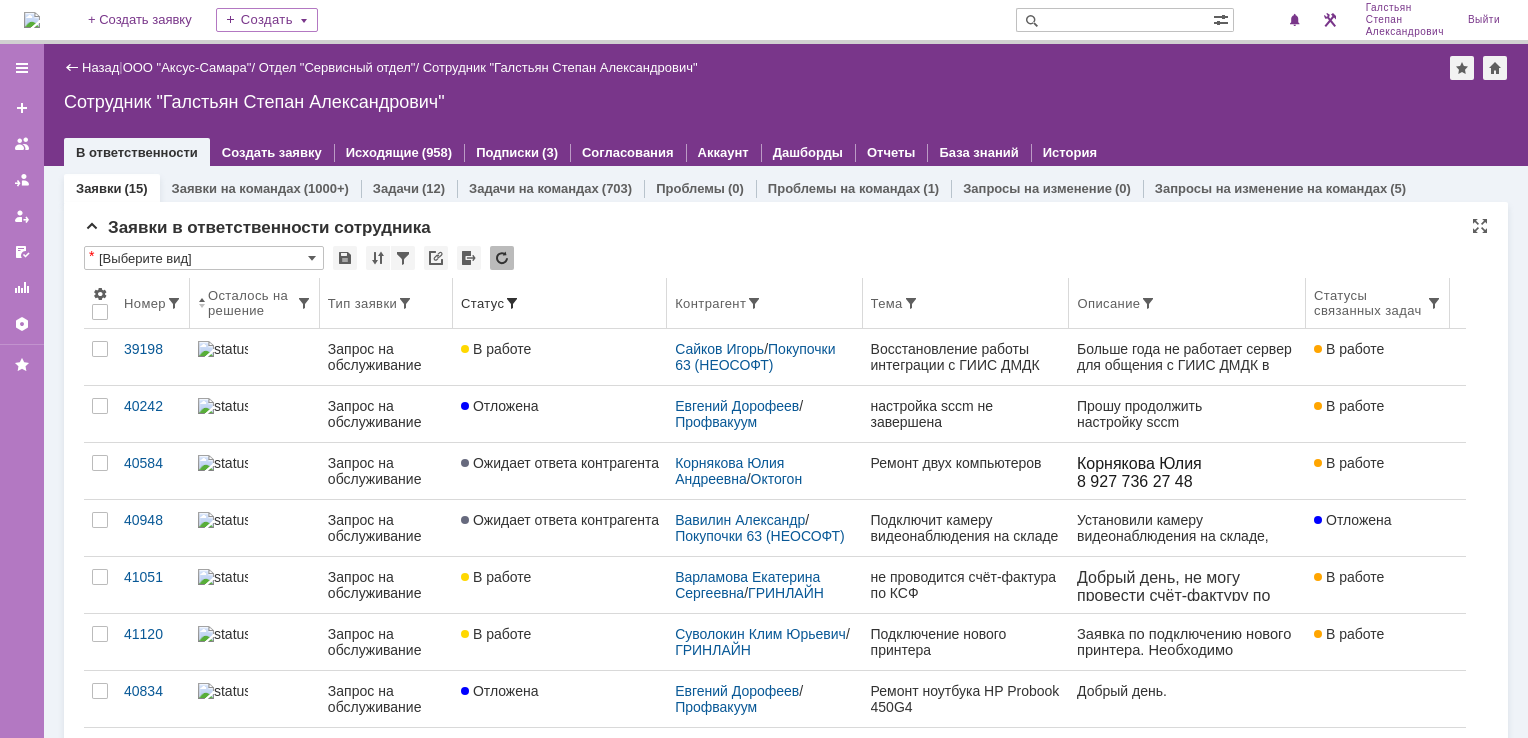 click on "Контрагент" at bounding box center [764, 303] 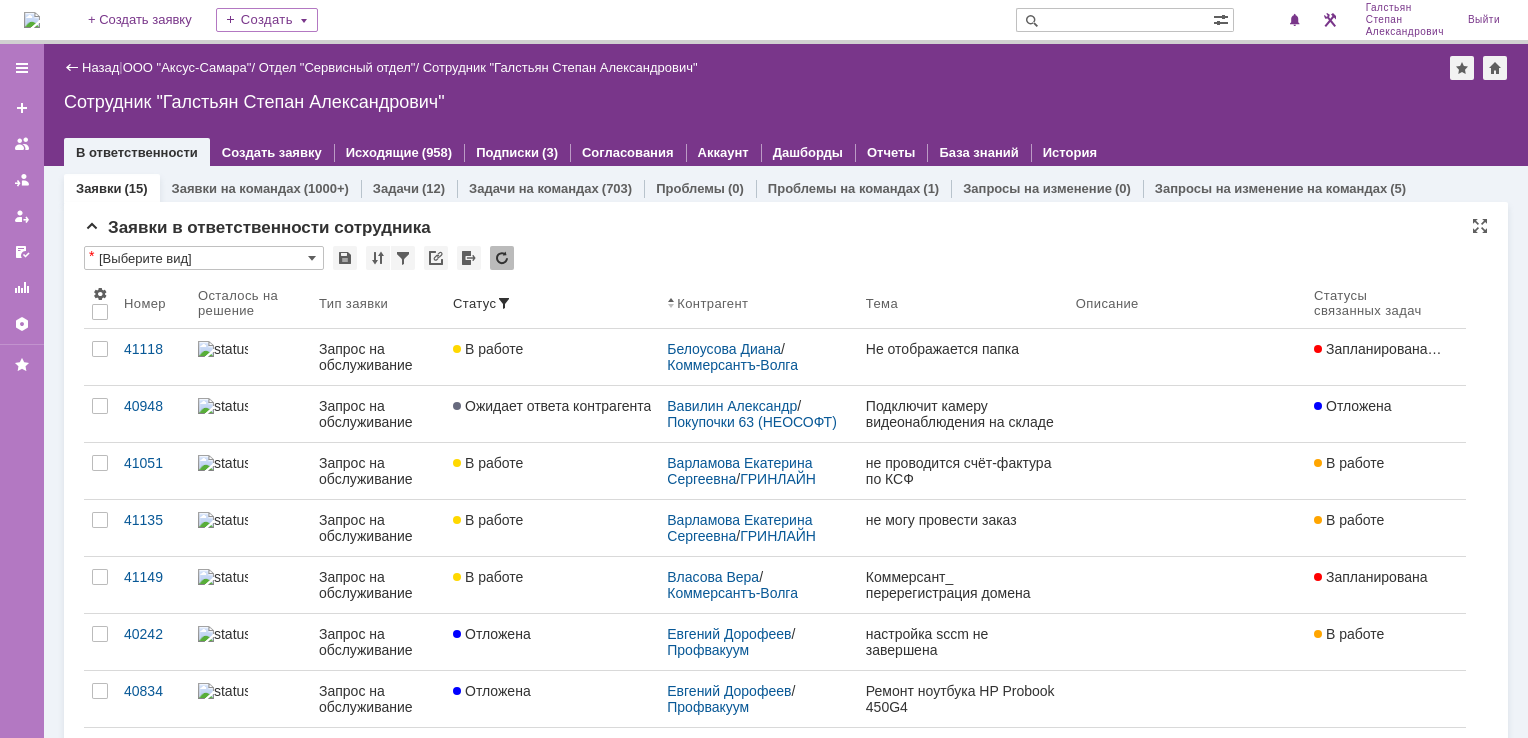 scroll, scrollTop: 0, scrollLeft: 0, axis: both 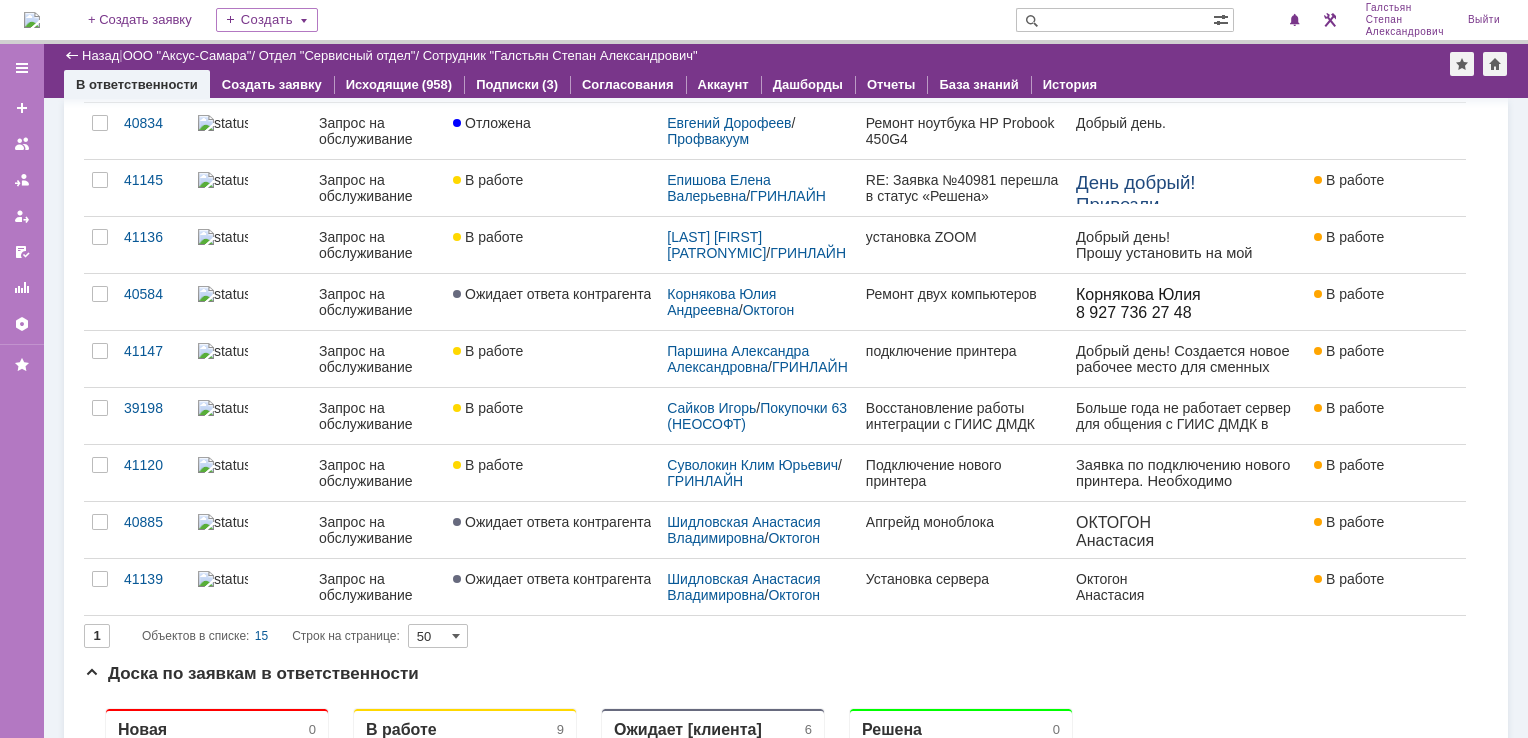 click on "Апгрейд моноблока" at bounding box center [963, 530] 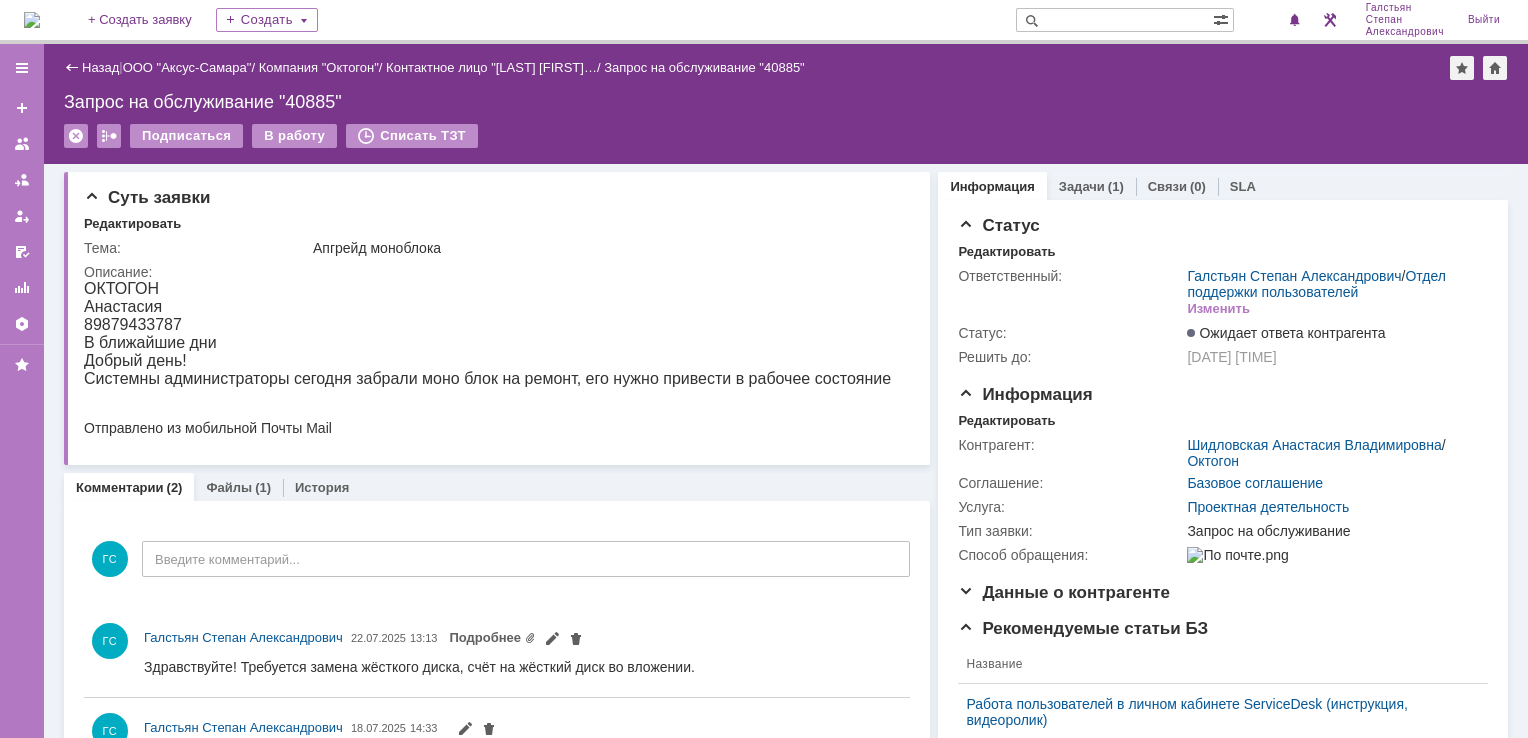scroll, scrollTop: 0, scrollLeft: 0, axis: both 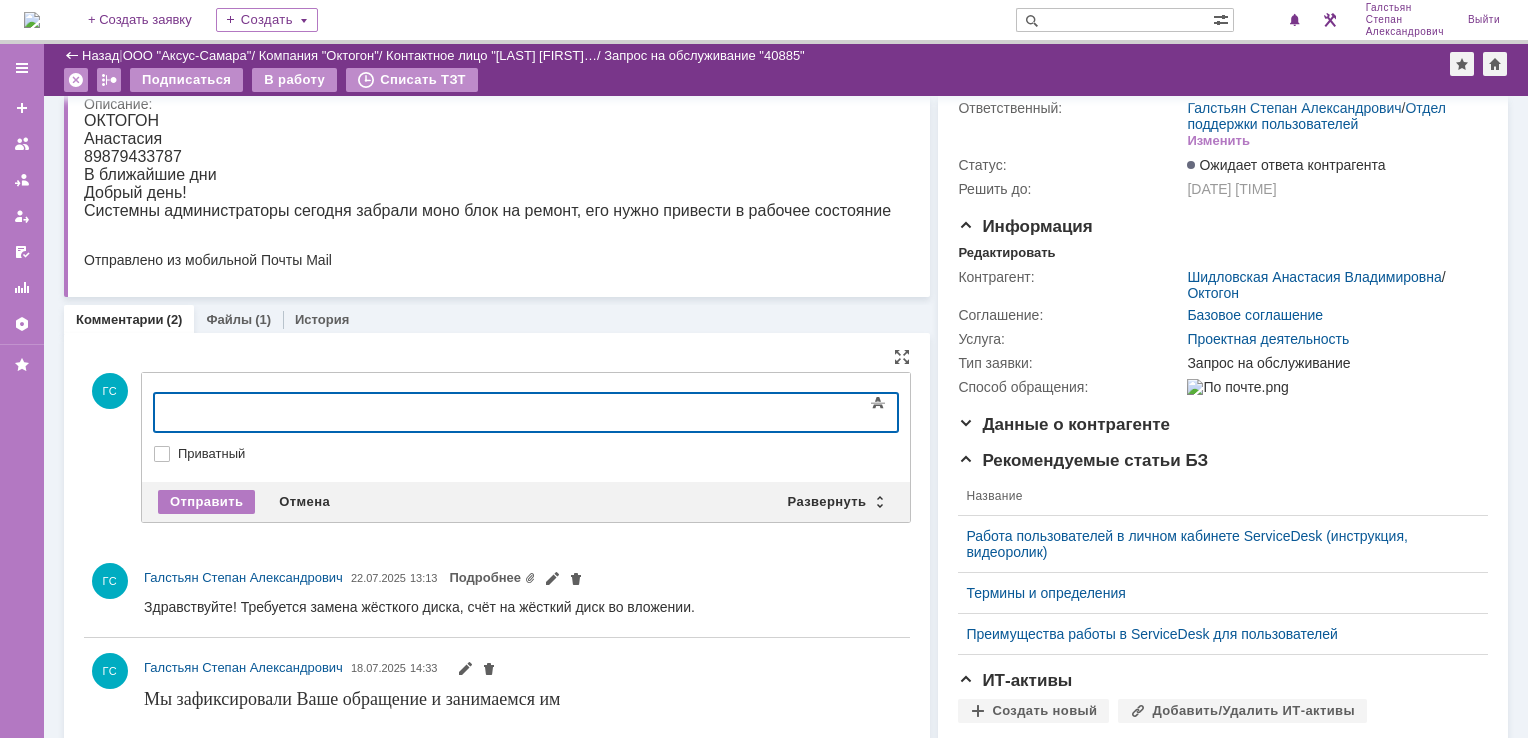 type 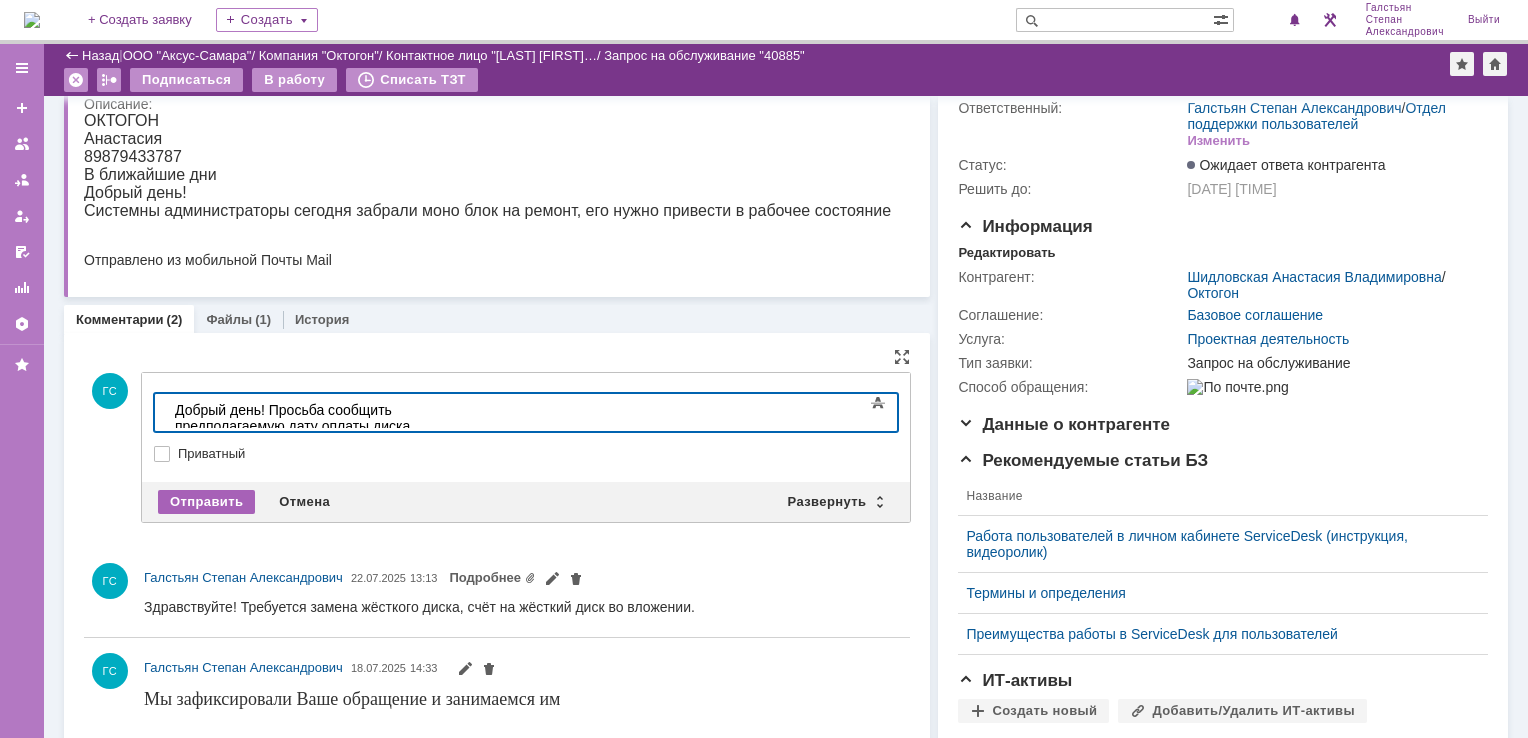 click on "Отправить" at bounding box center [206, 502] 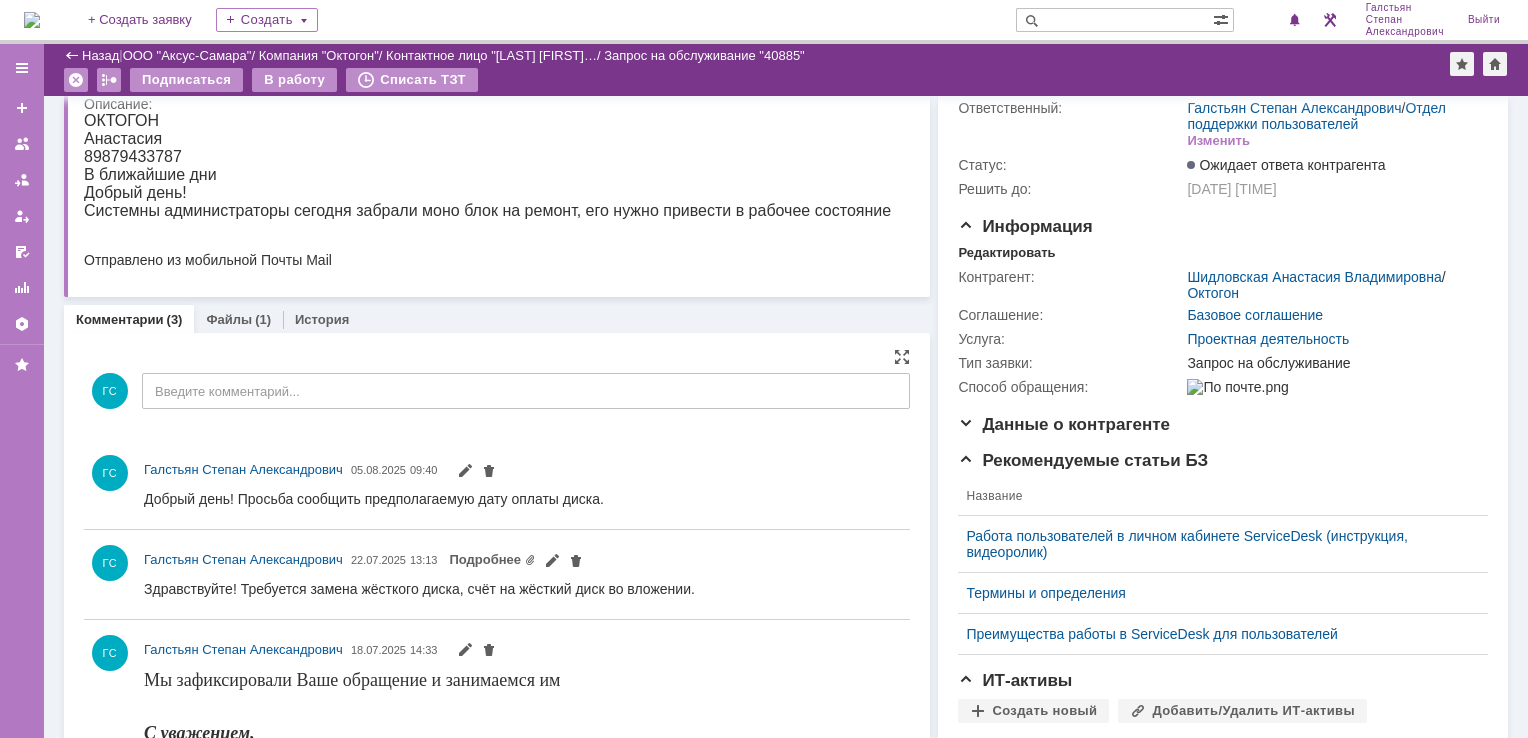 scroll, scrollTop: 0, scrollLeft: 0, axis: both 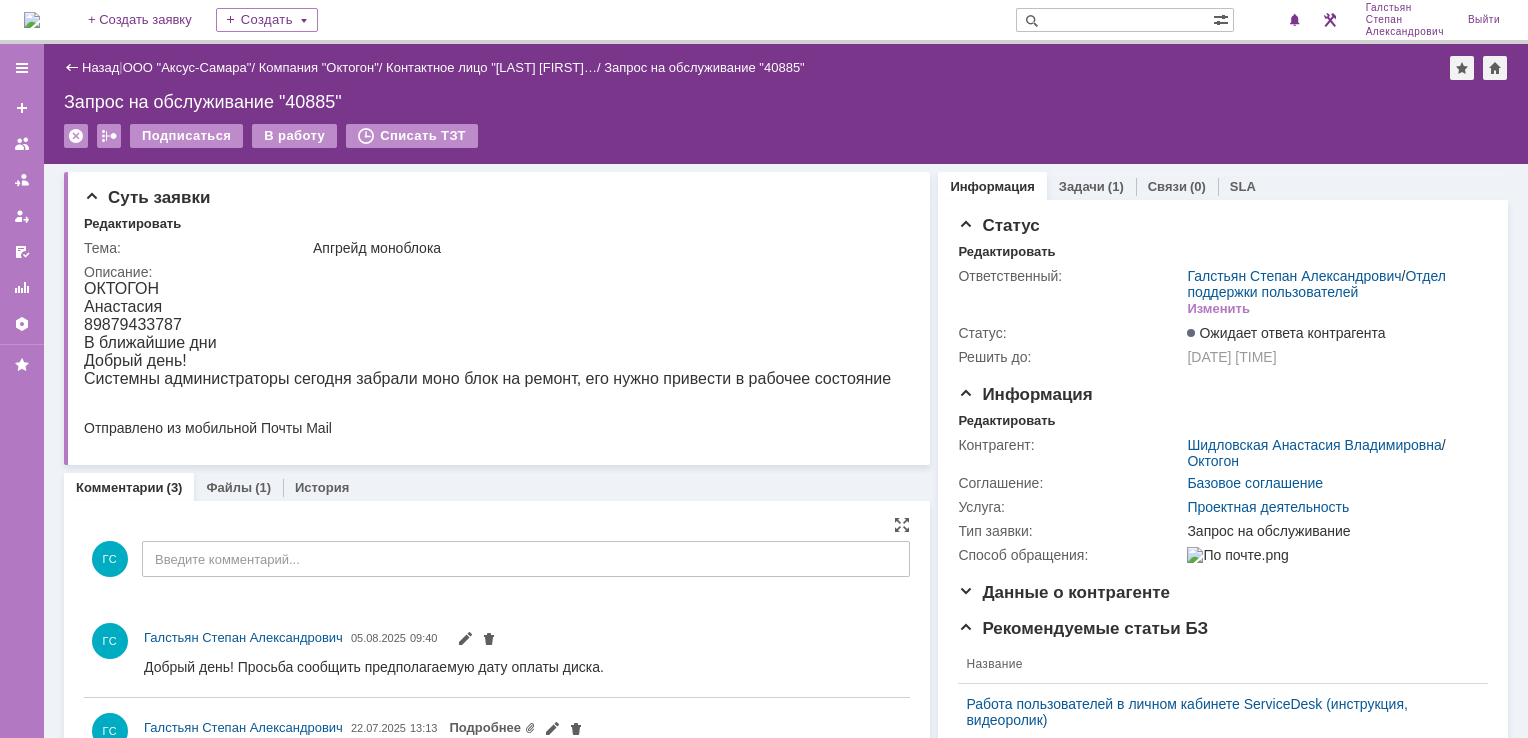 click at bounding box center [32, 20] 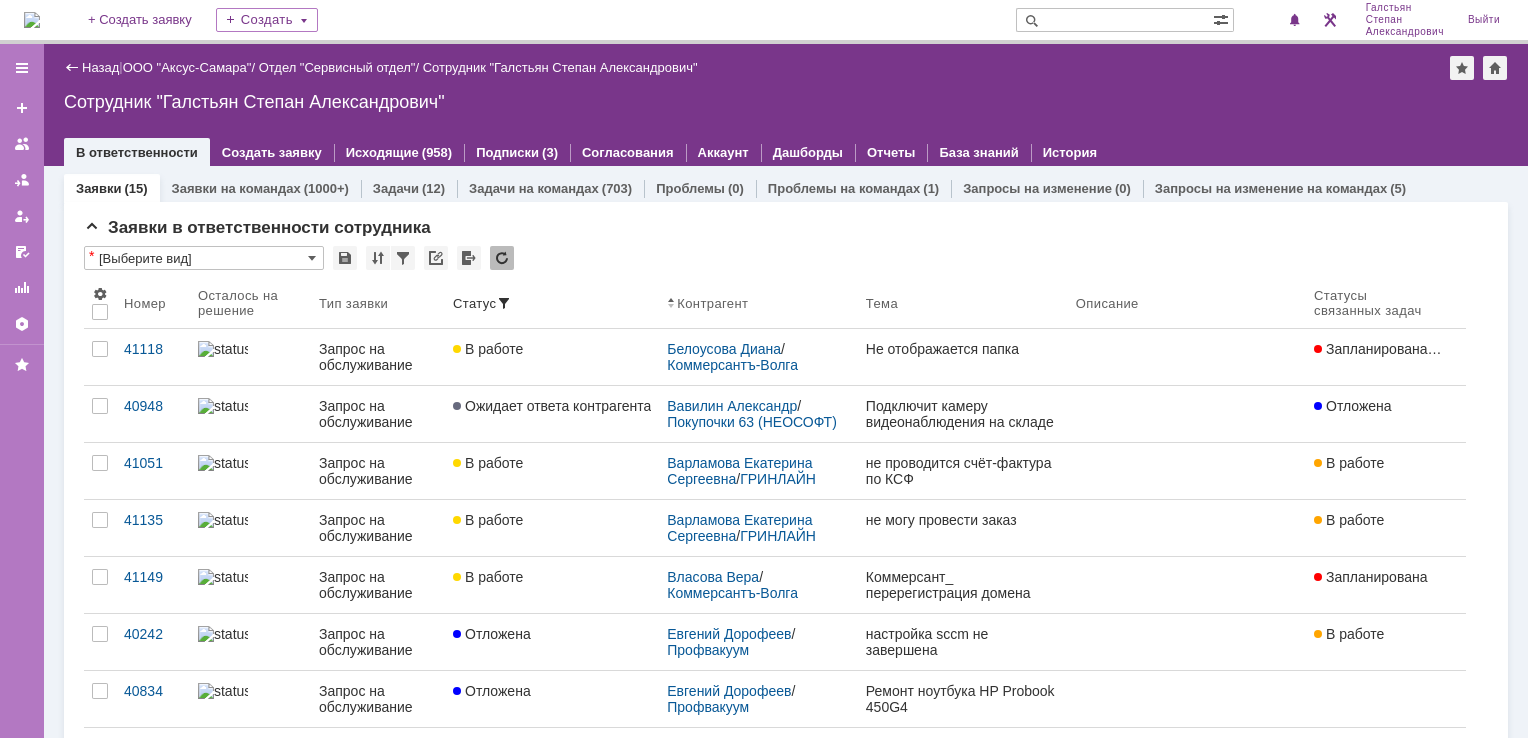 scroll, scrollTop: 0, scrollLeft: 0, axis: both 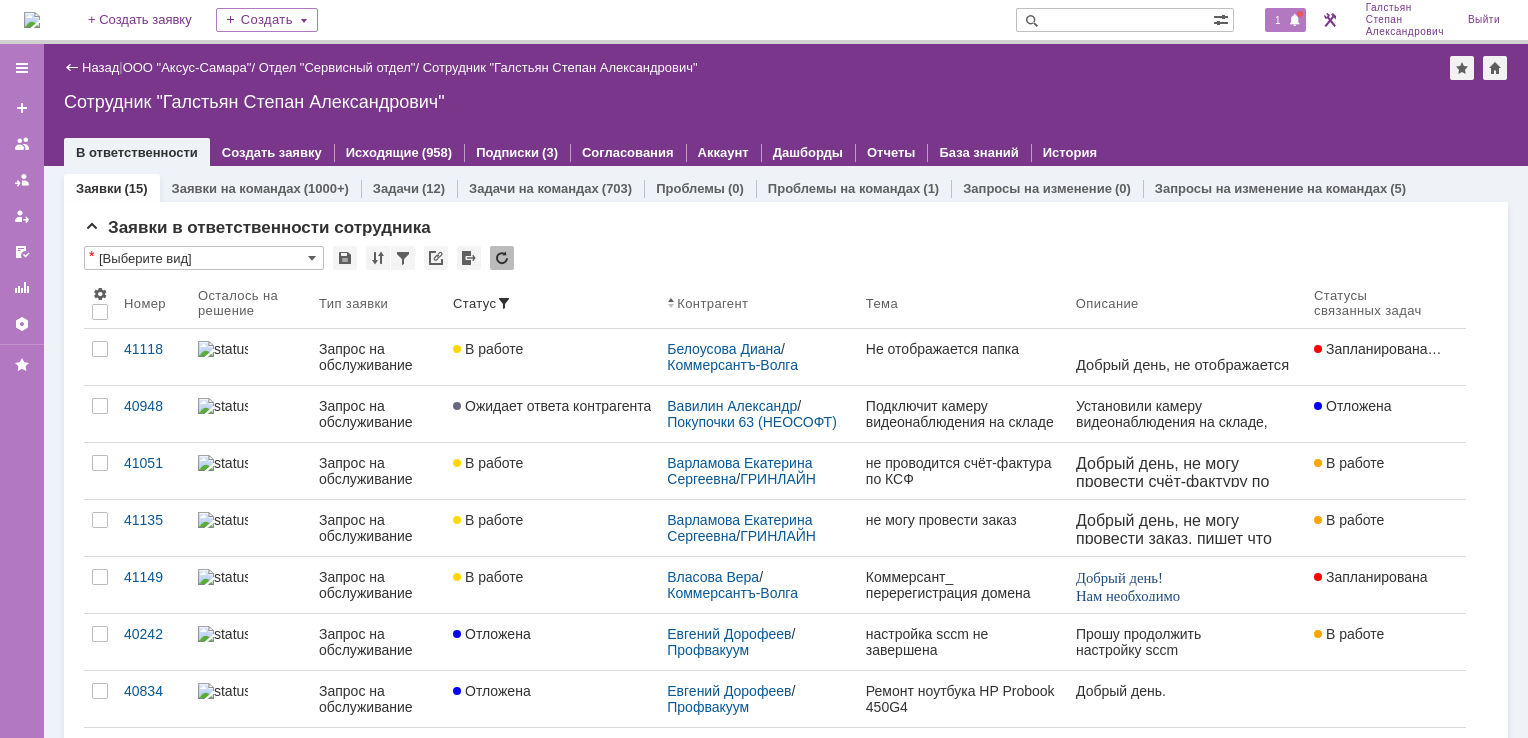 click on "1" at bounding box center [1278, 20] 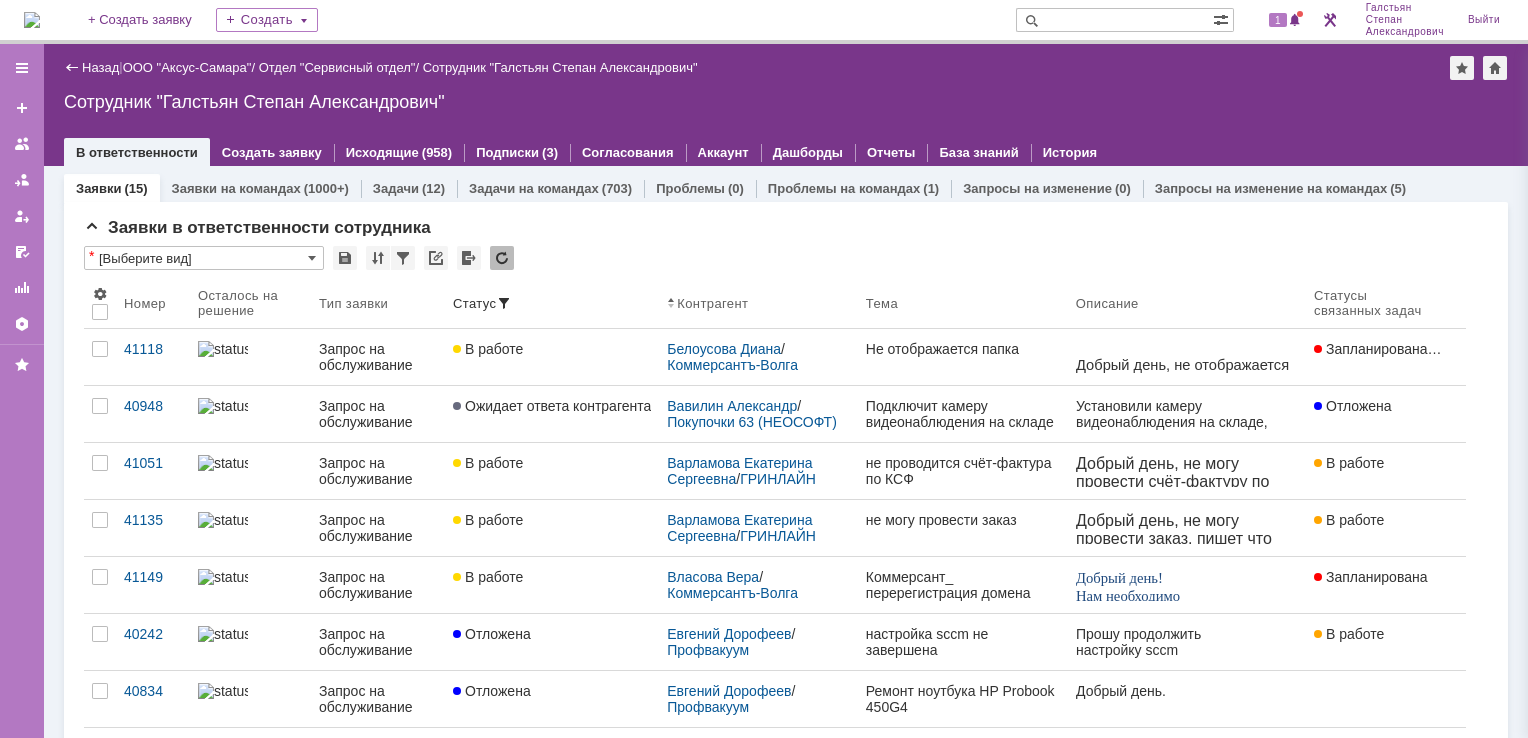 click on "Назад   |   ООО "Аксус-Самара"  /   Отдел "Сервисный отдел"  /   Сотрудник "Галстьян Степан Александрович" Сотрудник "Галстьян Степан Александрович" employee$43271409 В ответственности Создать заявку Исходящие (958) Подписки (3) Согласования Аккаунт Дашборды Отчеты База знаний История" at bounding box center [786, 105] 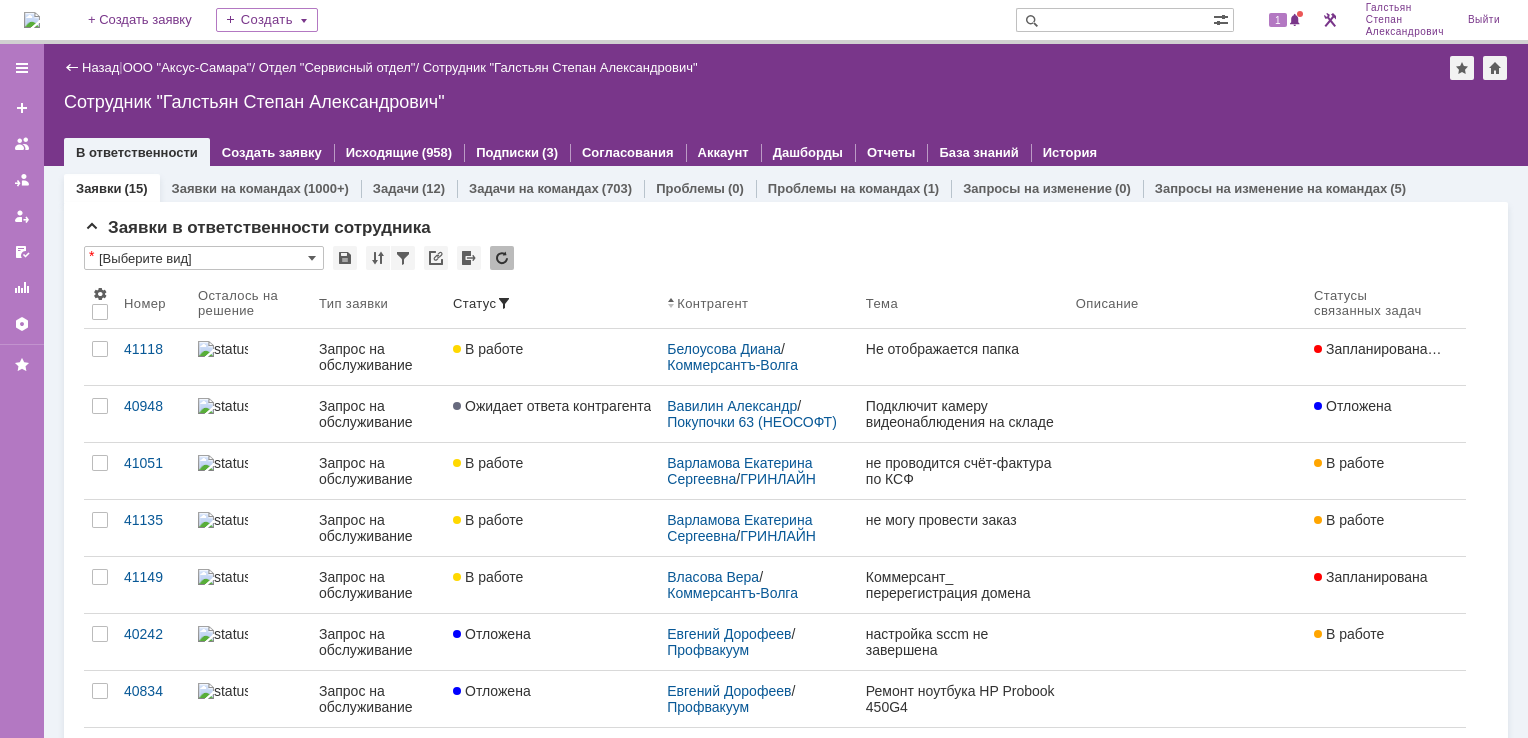 scroll, scrollTop: 0, scrollLeft: 0, axis: both 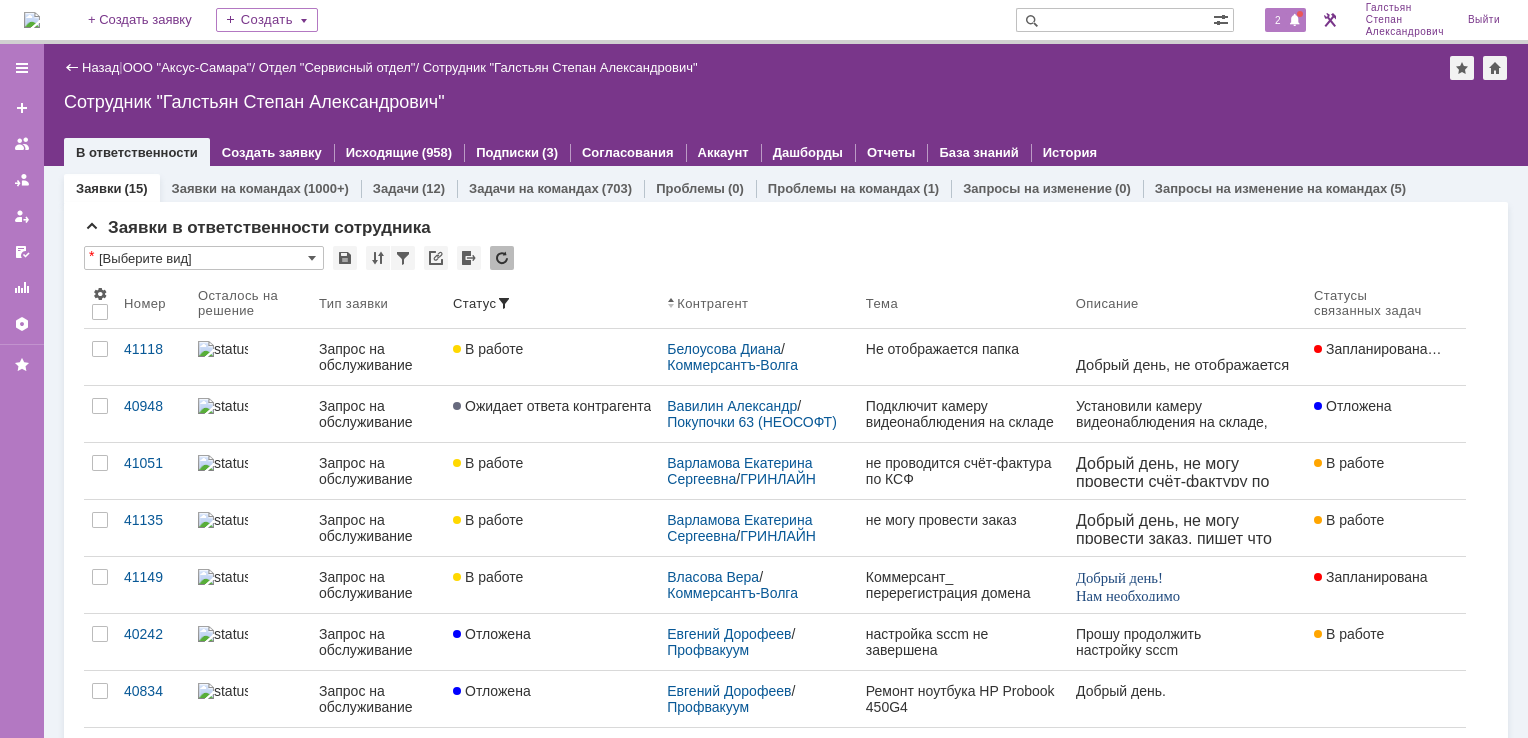 click on "2" at bounding box center [1278, 20] 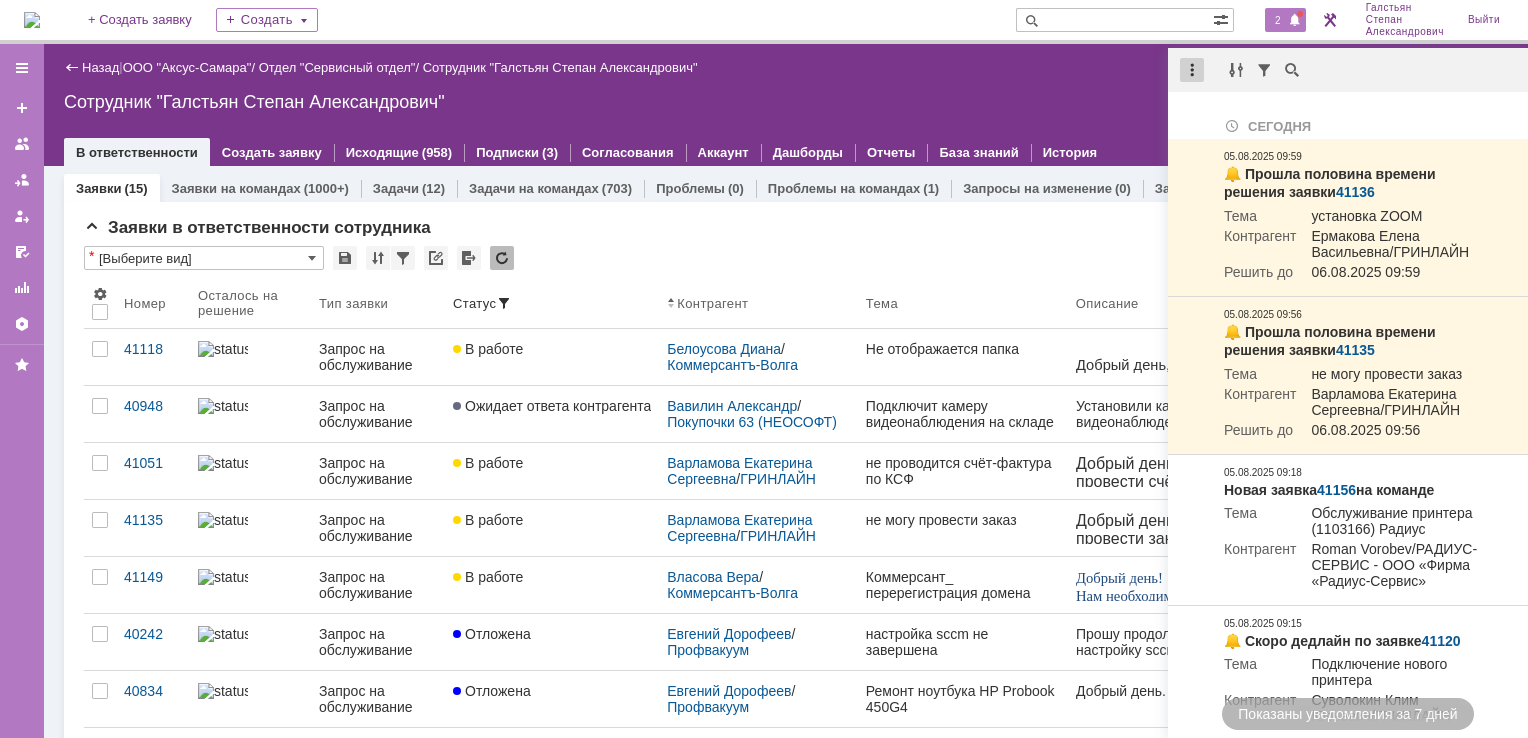 click at bounding box center [1192, 70] 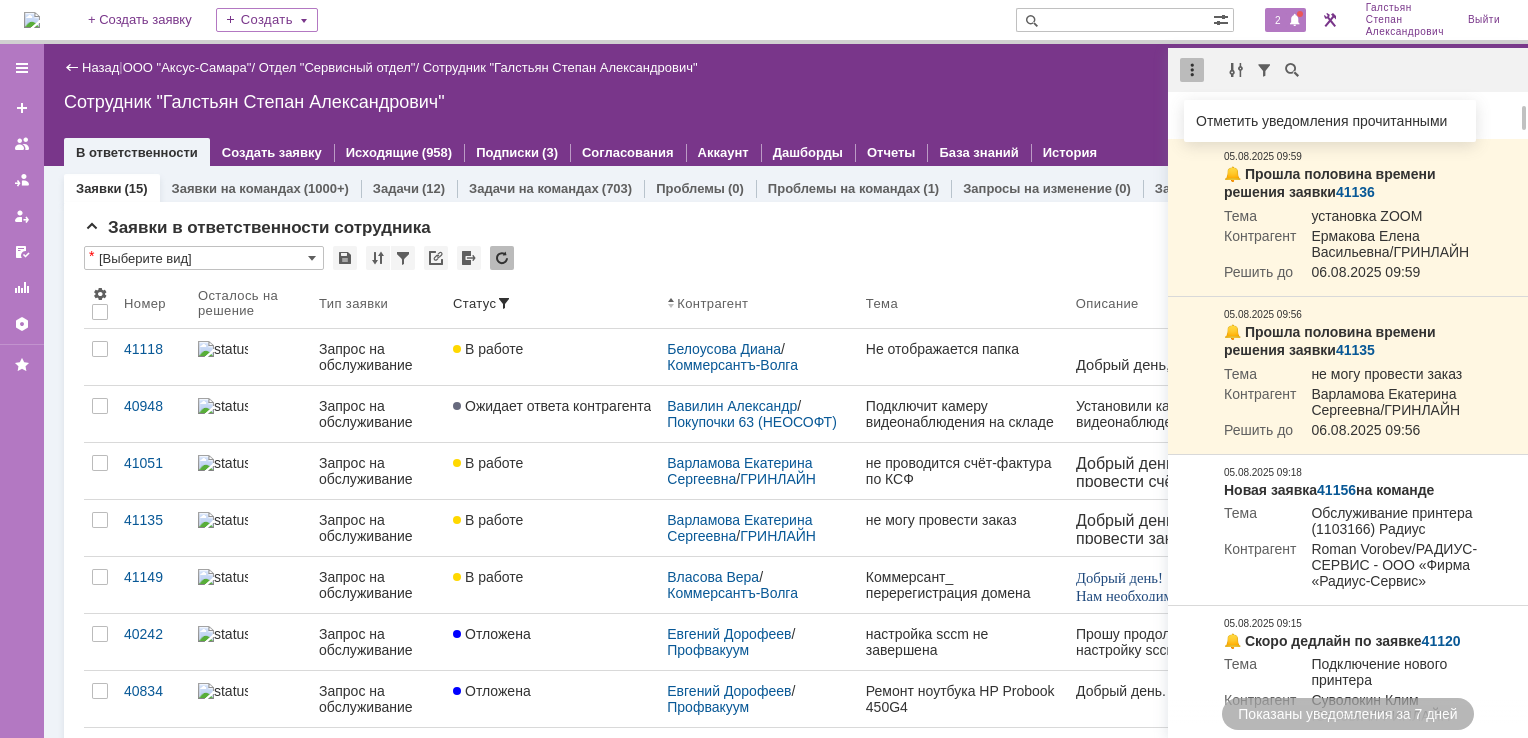 click on "Отметить уведомления прочитанными" at bounding box center (1330, 121) 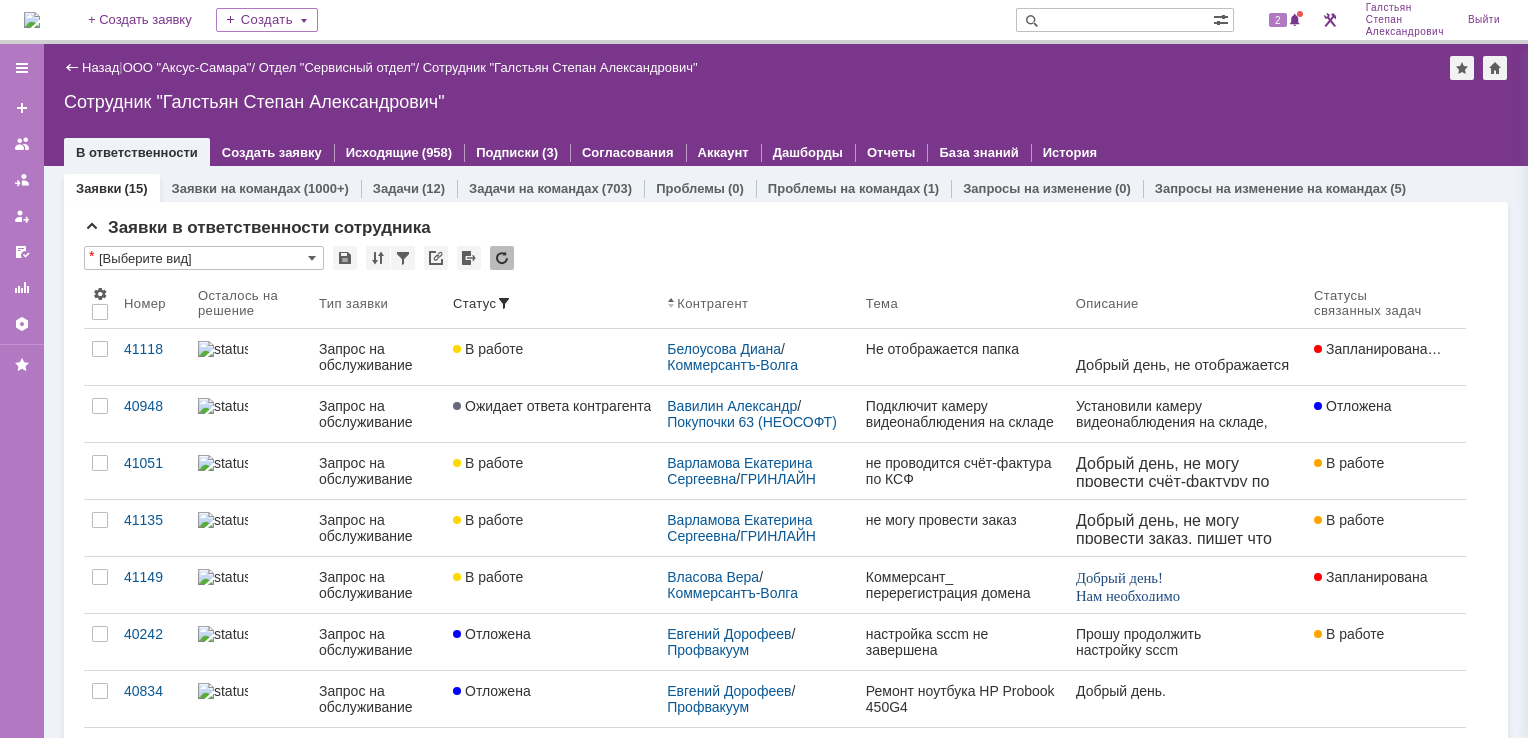 drag, startPoint x: 1007, startPoint y: 106, endPoint x: 836, endPoint y: 101, distance: 171.07309 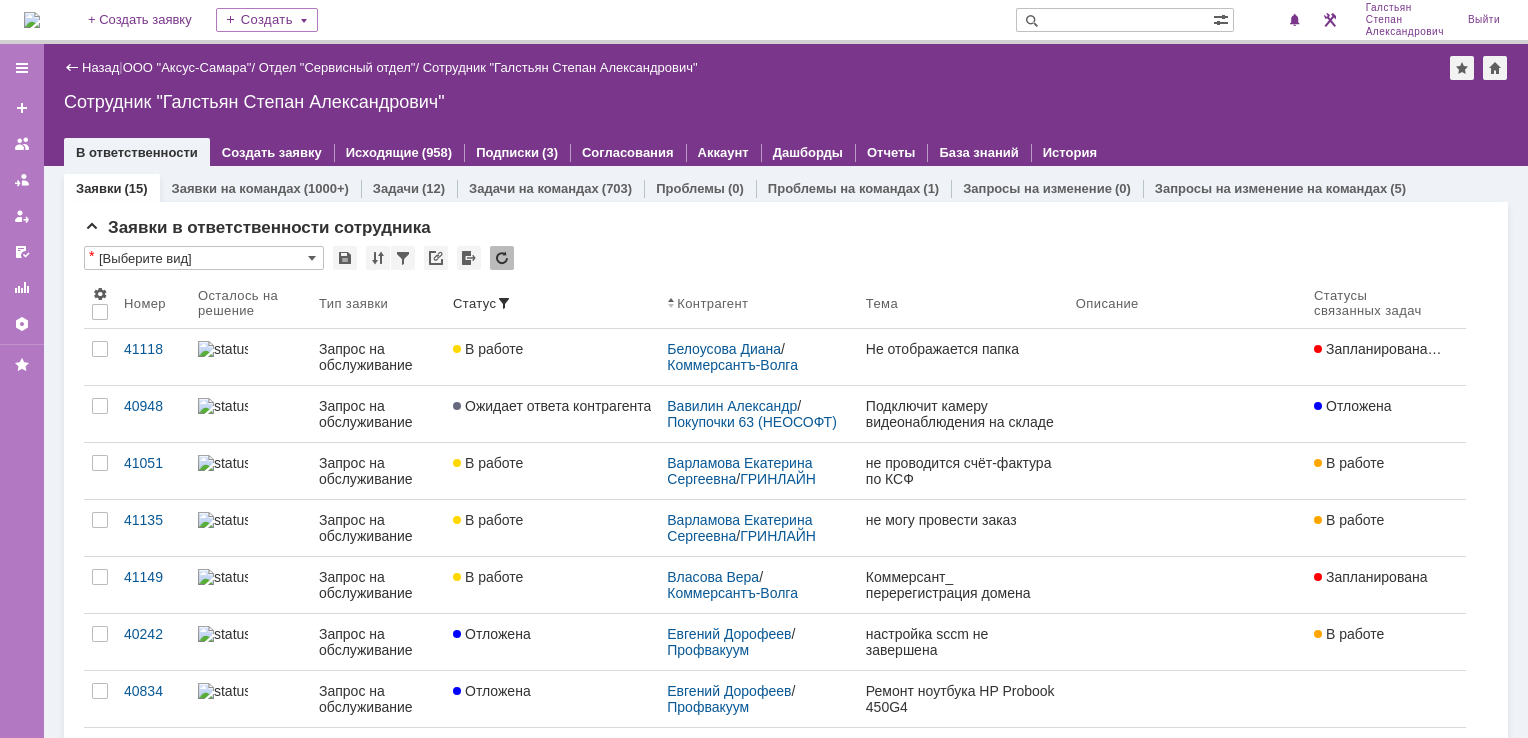 scroll, scrollTop: 0, scrollLeft: 0, axis: both 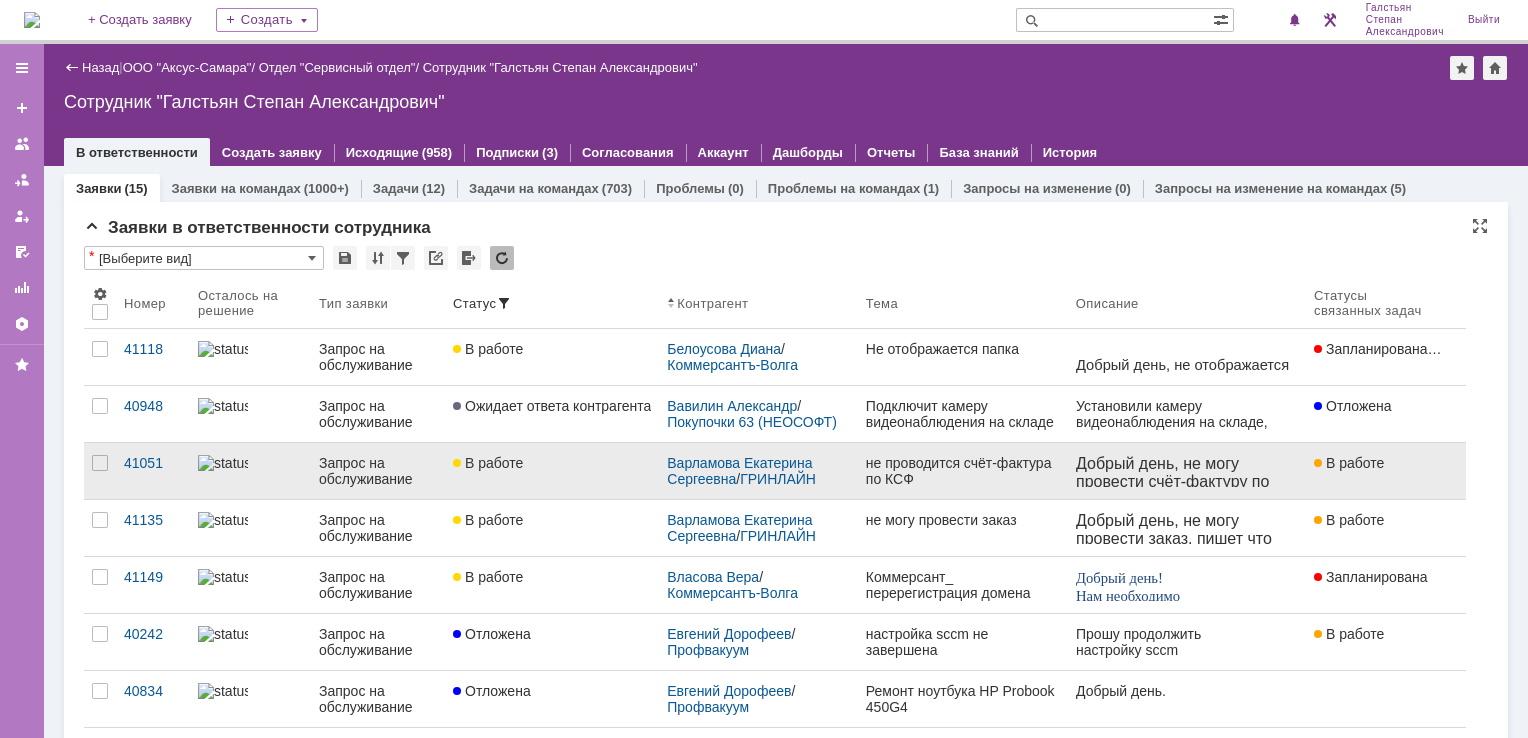 click on "В работе" at bounding box center [552, 471] 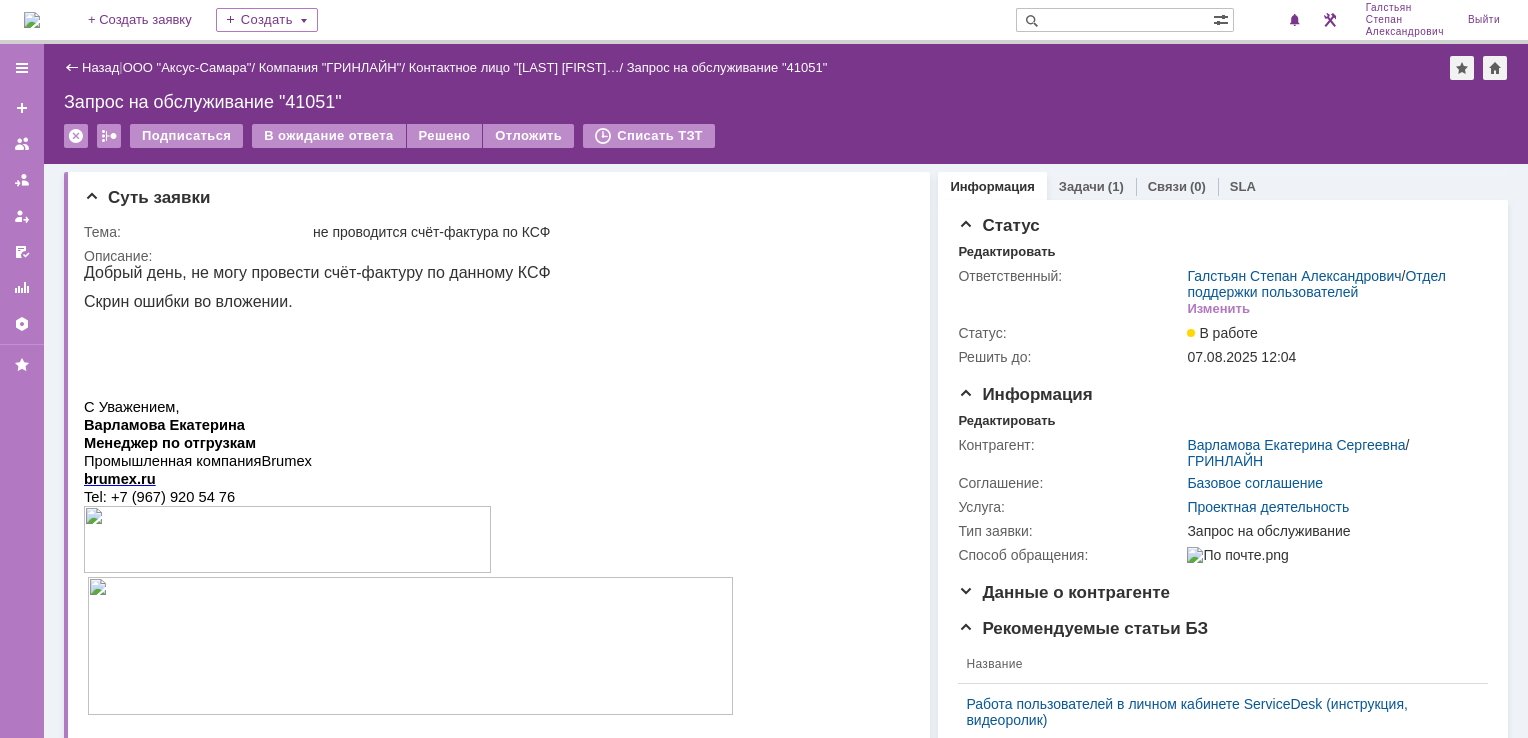 scroll, scrollTop: 0, scrollLeft: 0, axis: both 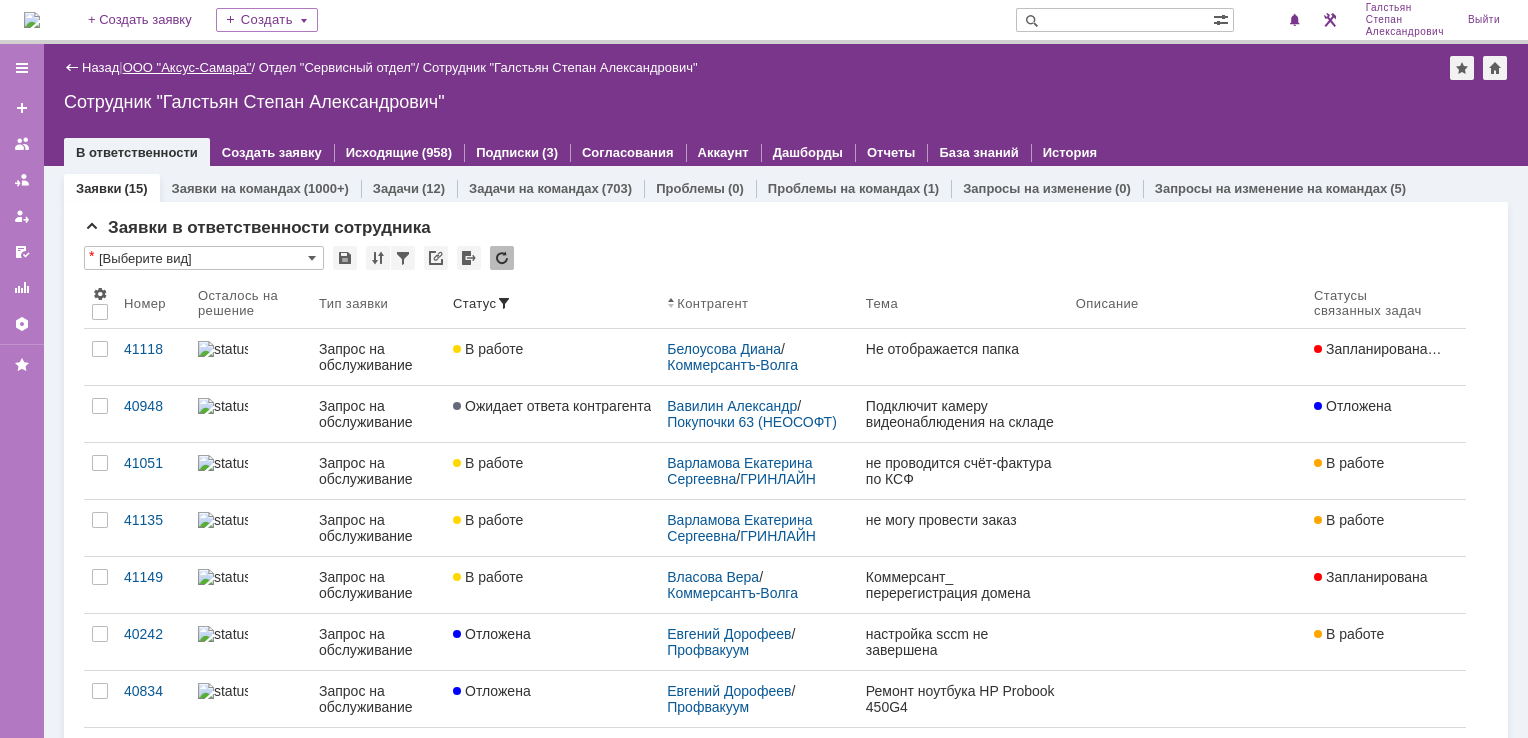 click on "ООО "Аксус-Самара"" at bounding box center (187, 67) 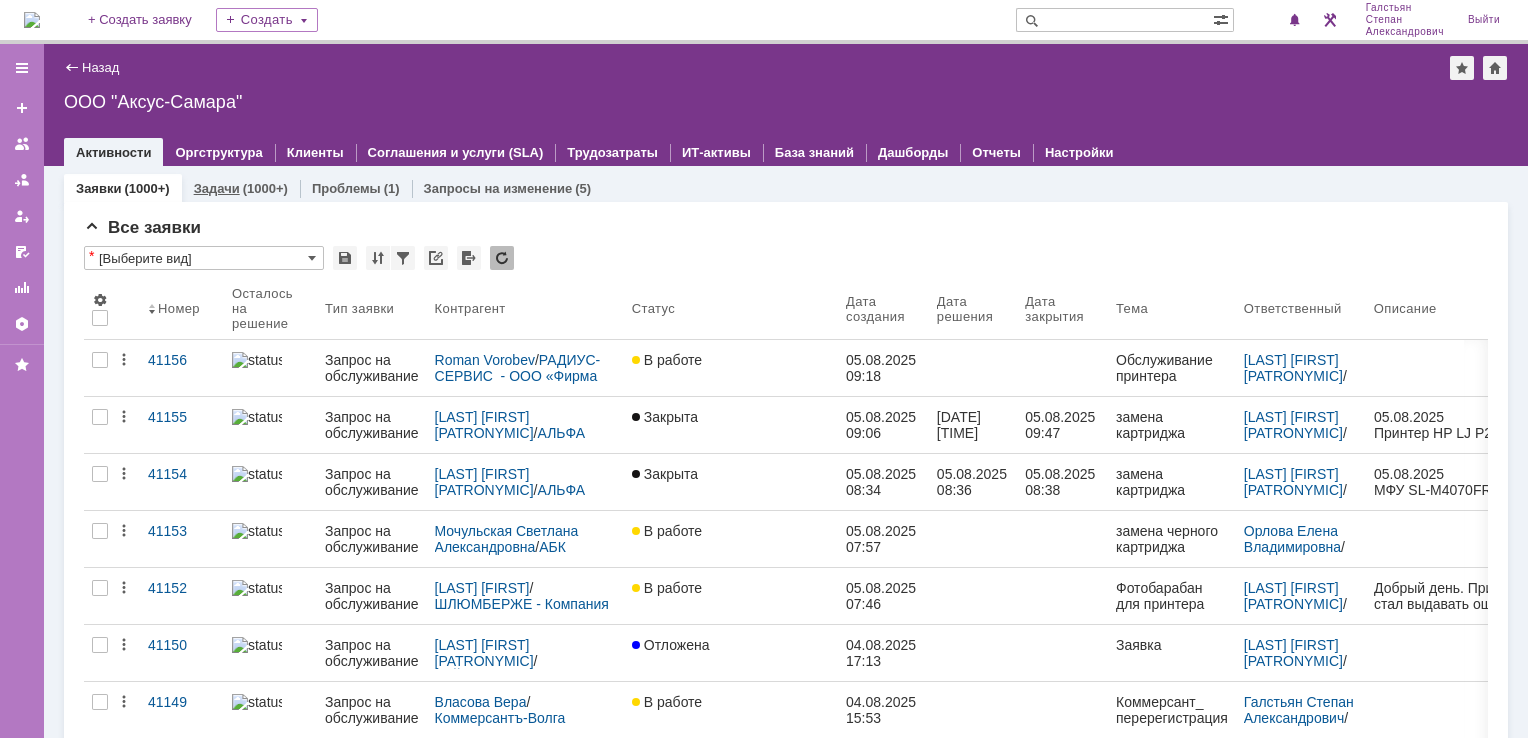 click on "Задачи" at bounding box center [217, 188] 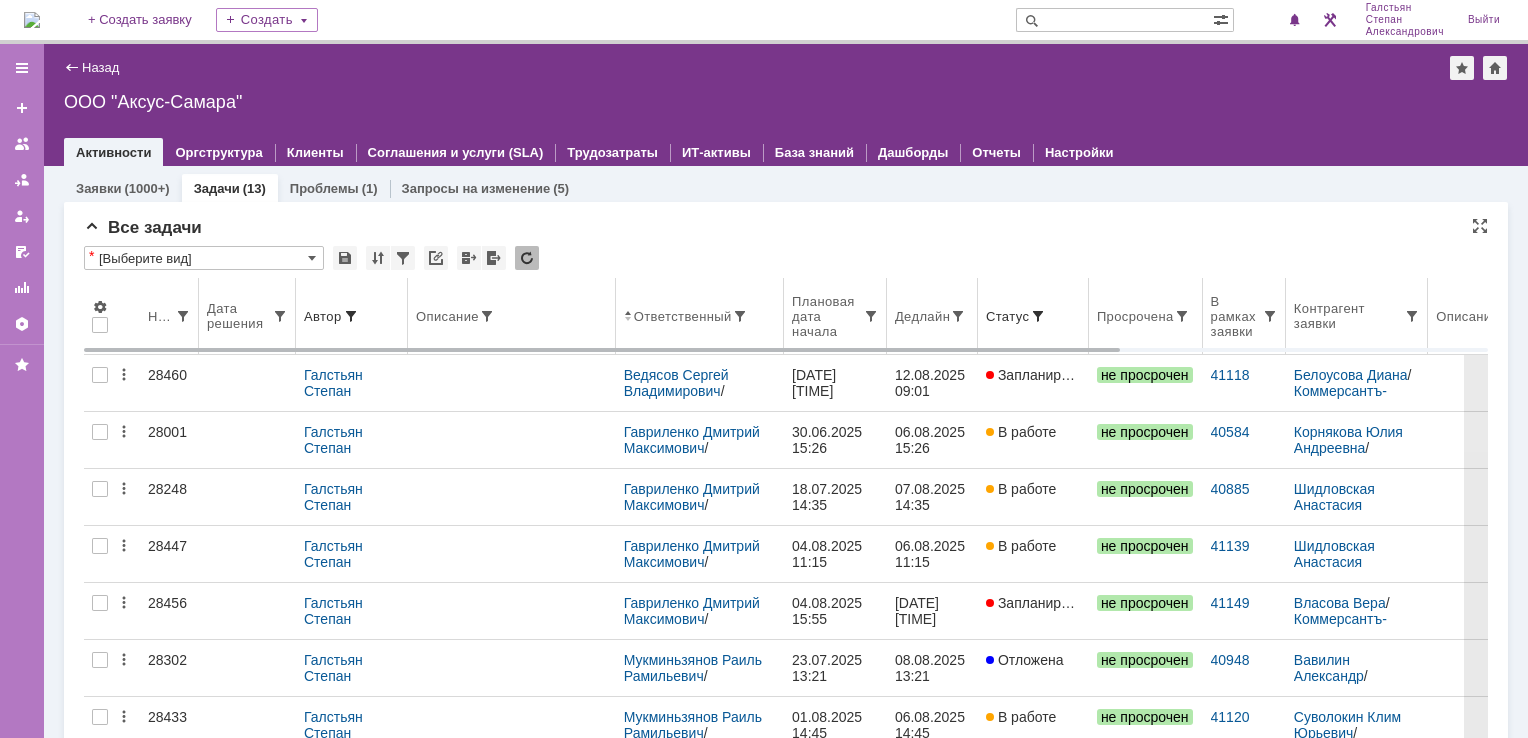 click on "Дедлайн" at bounding box center [932, 316] 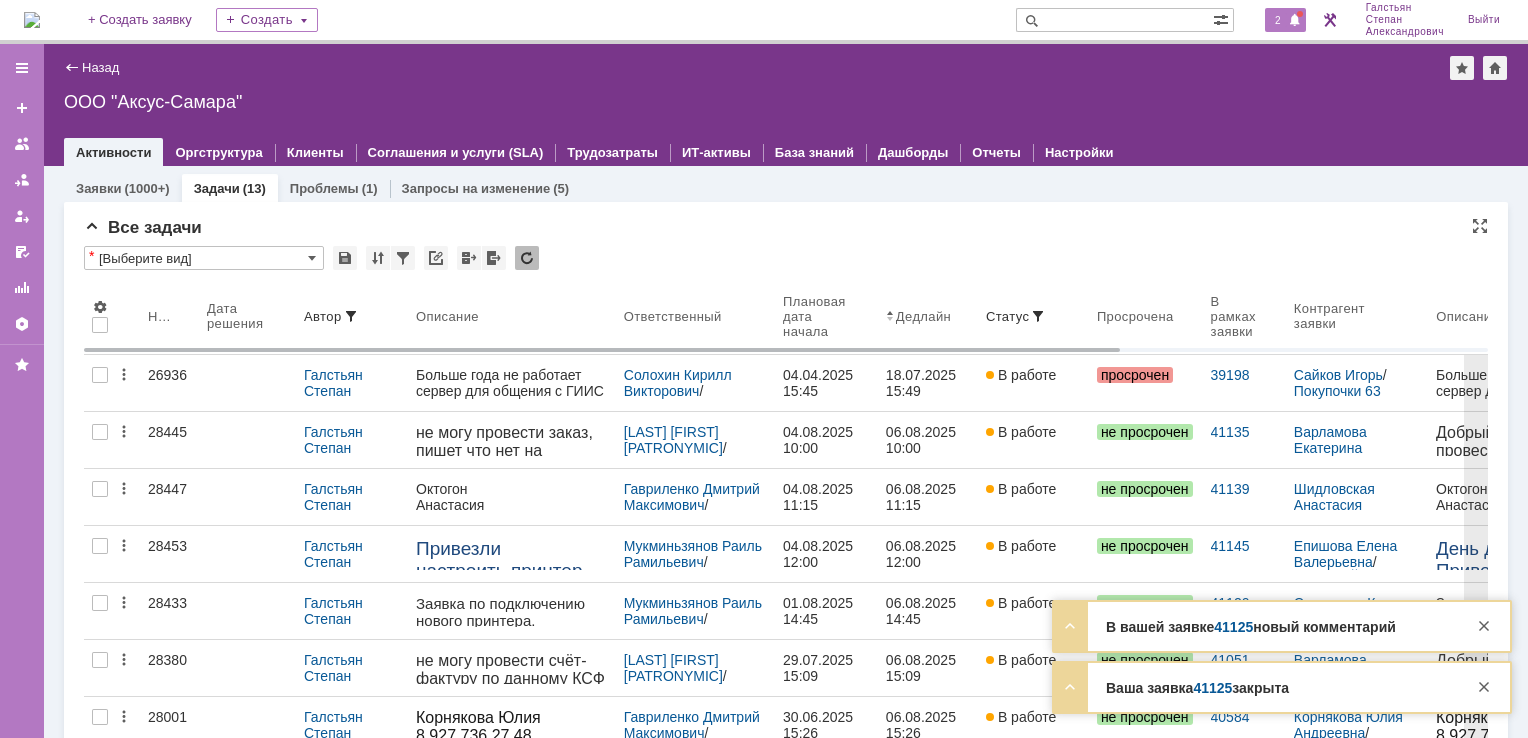 click on "2" at bounding box center (1278, 20) 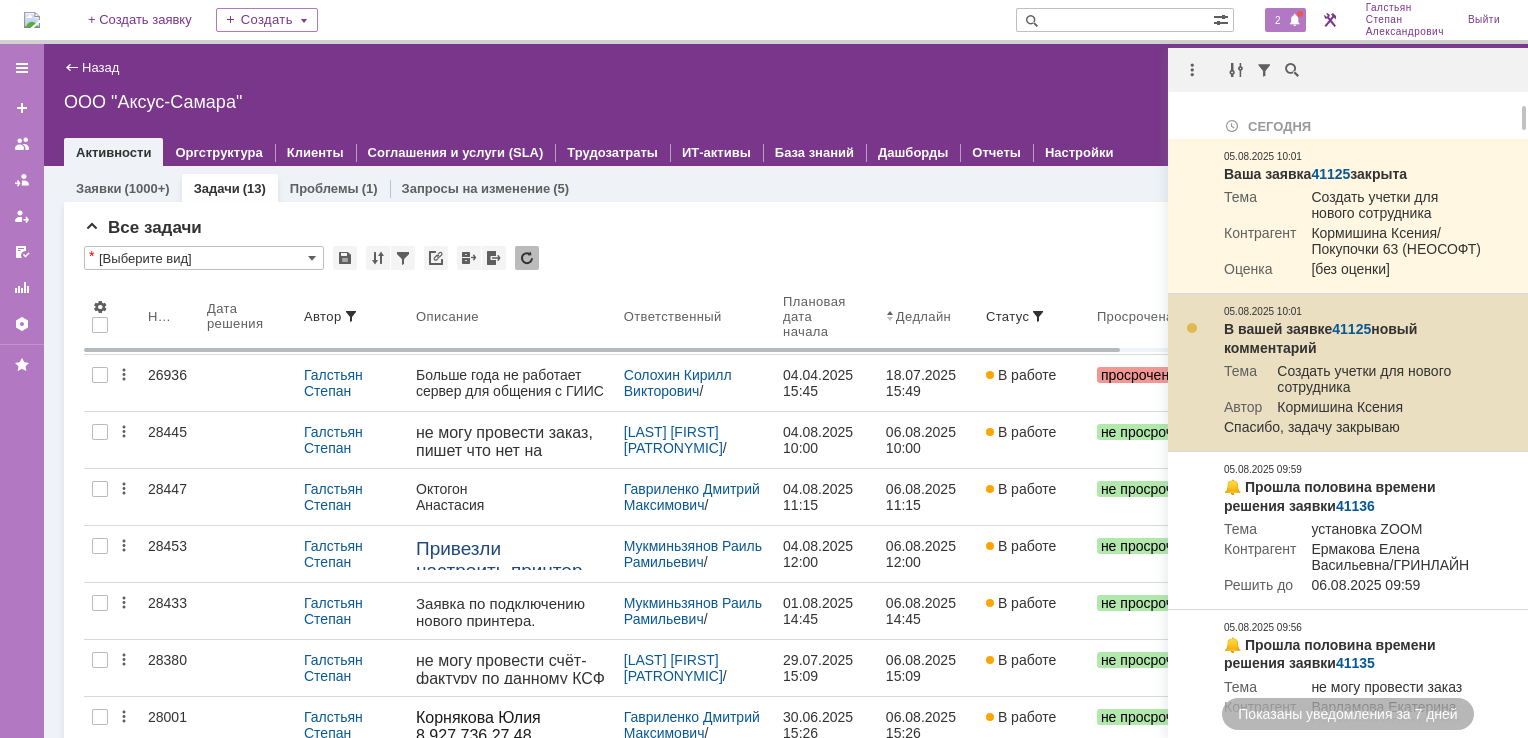 click on "41125" at bounding box center (1351, 329) 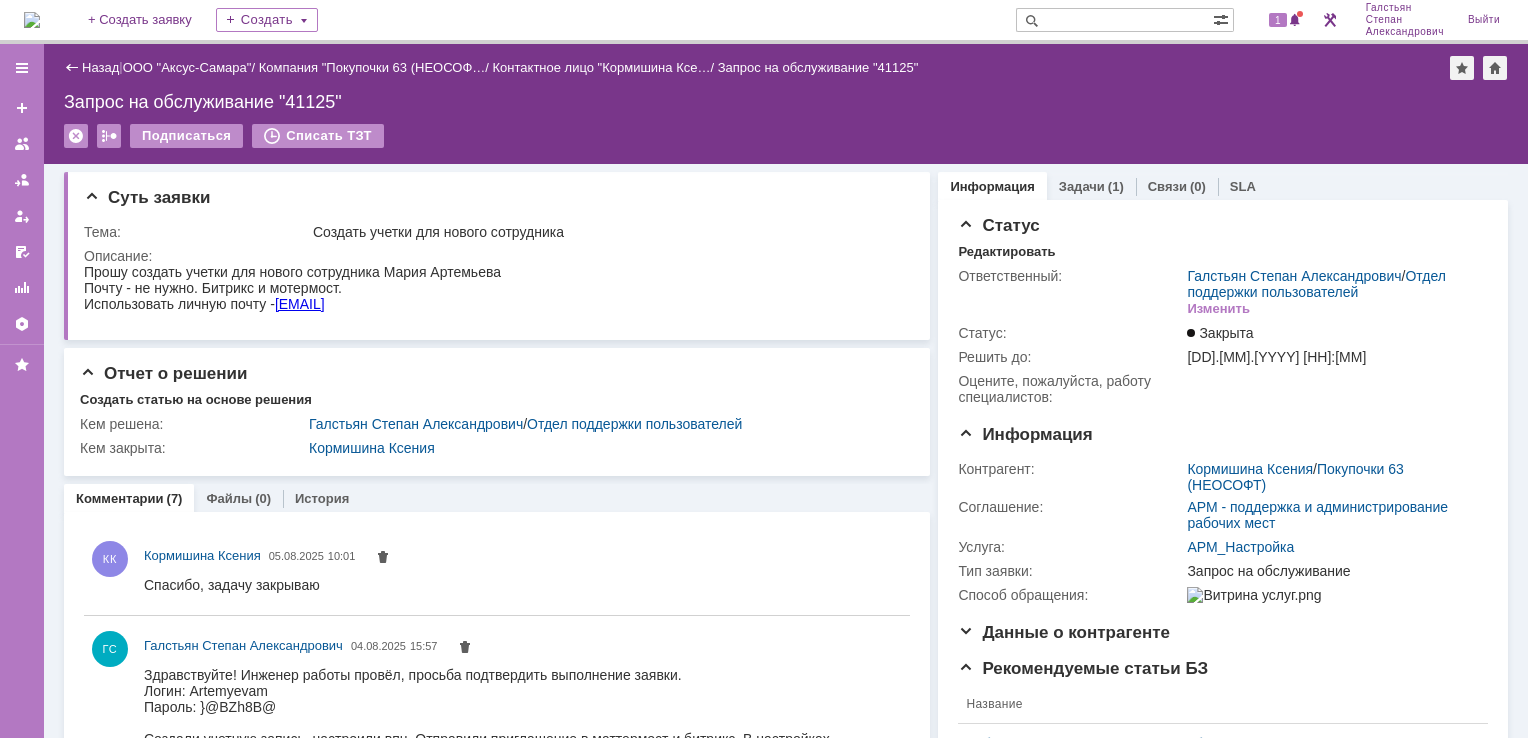scroll, scrollTop: 0, scrollLeft: 0, axis: both 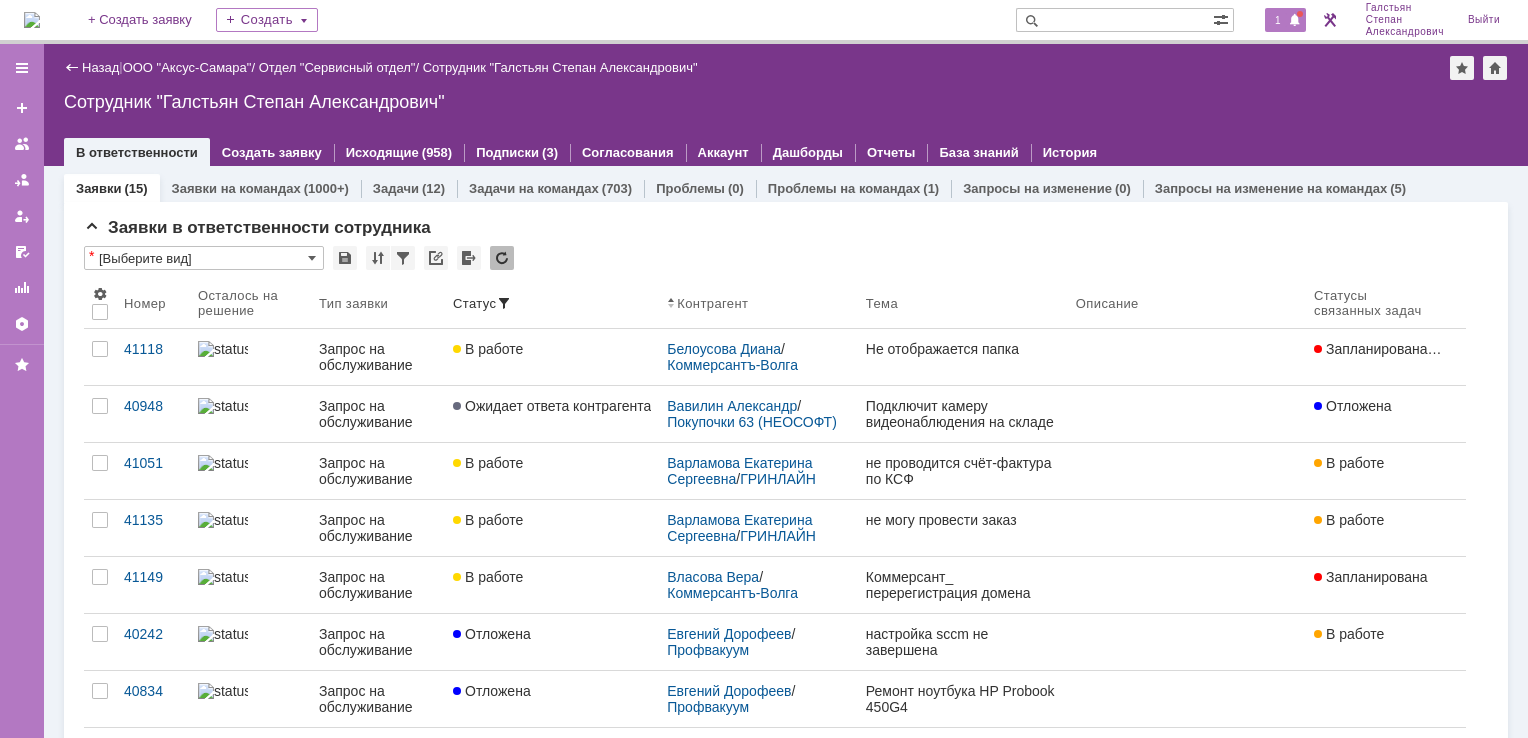 click on "1" at bounding box center (1285, 20) 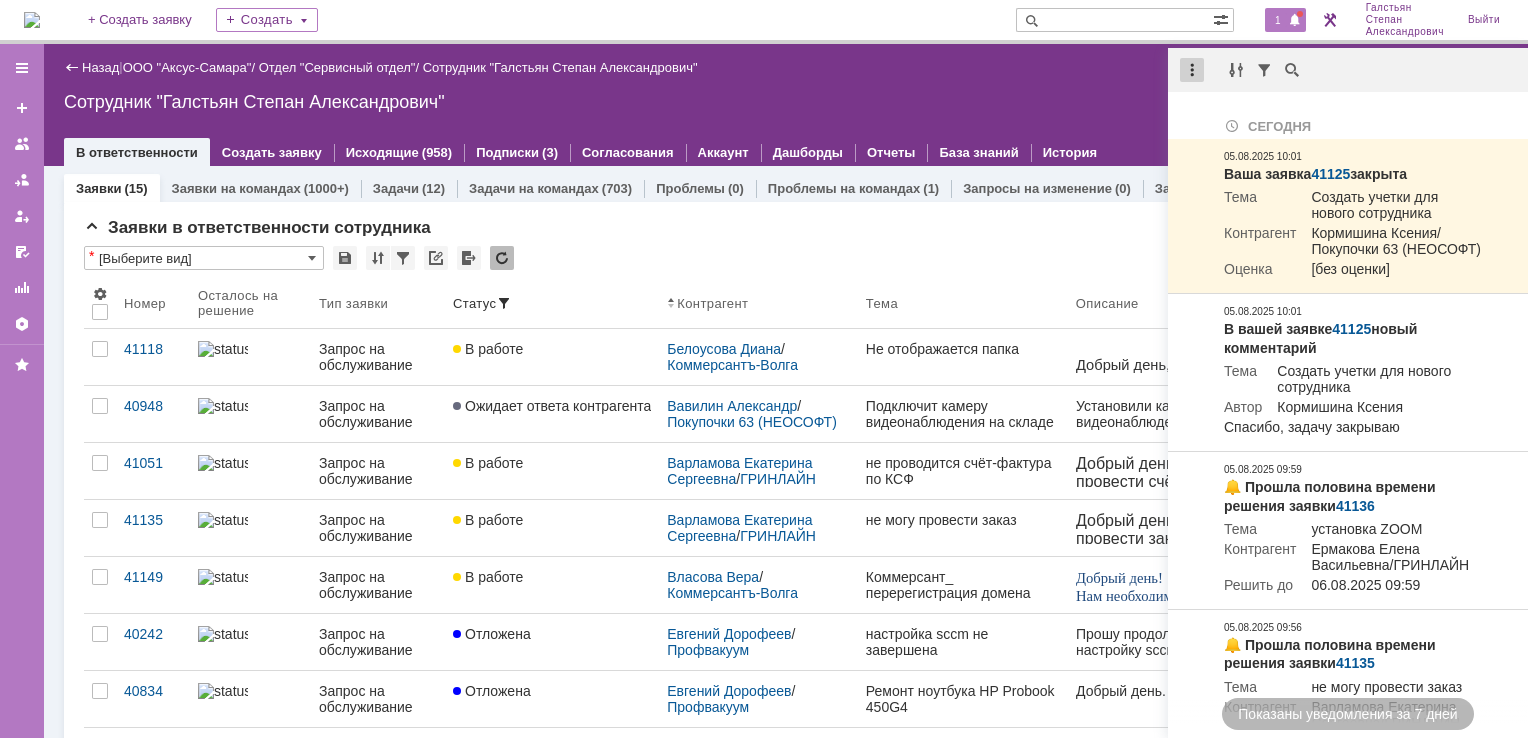 click at bounding box center (1192, 70) 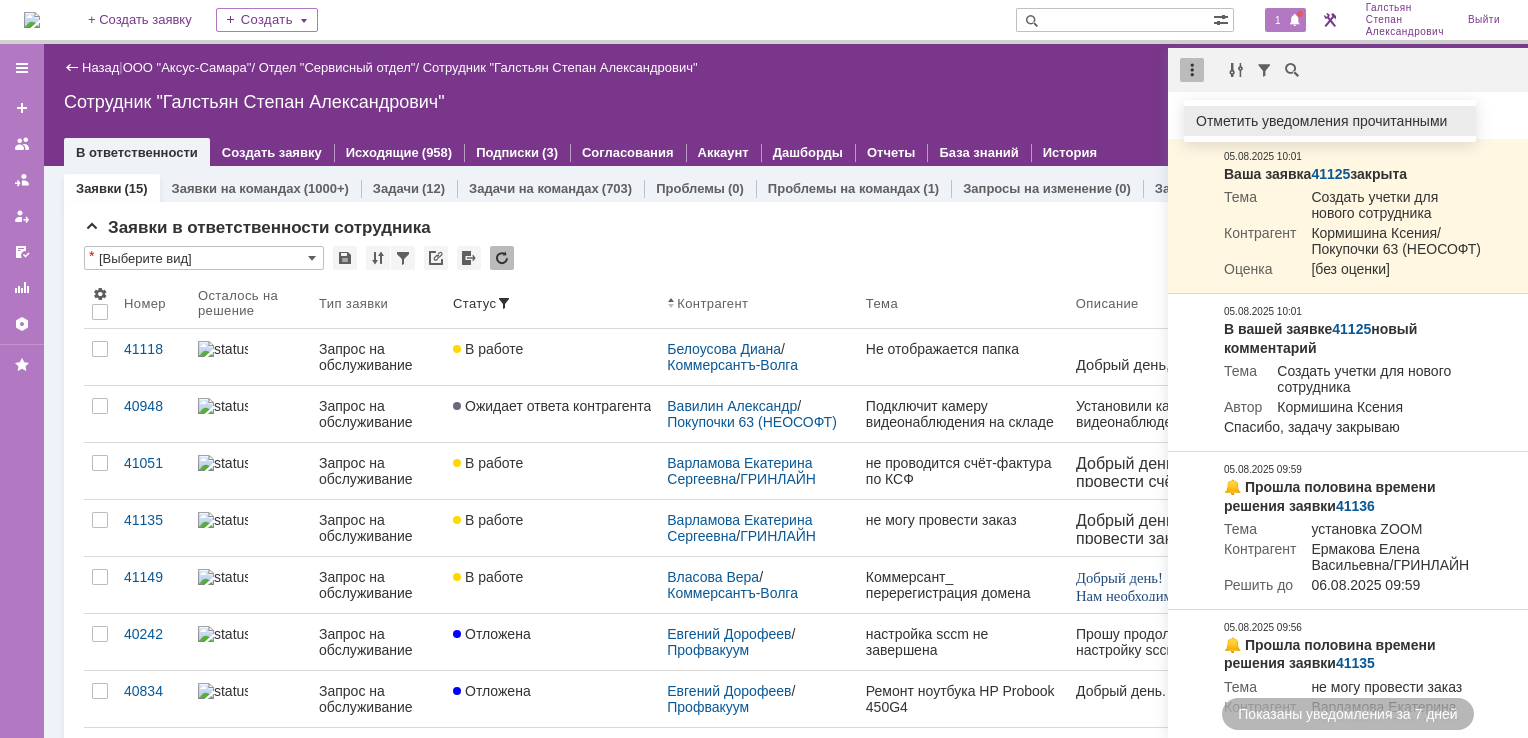 click on "Отметить уведомления прочитанными" at bounding box center [1330, 121] 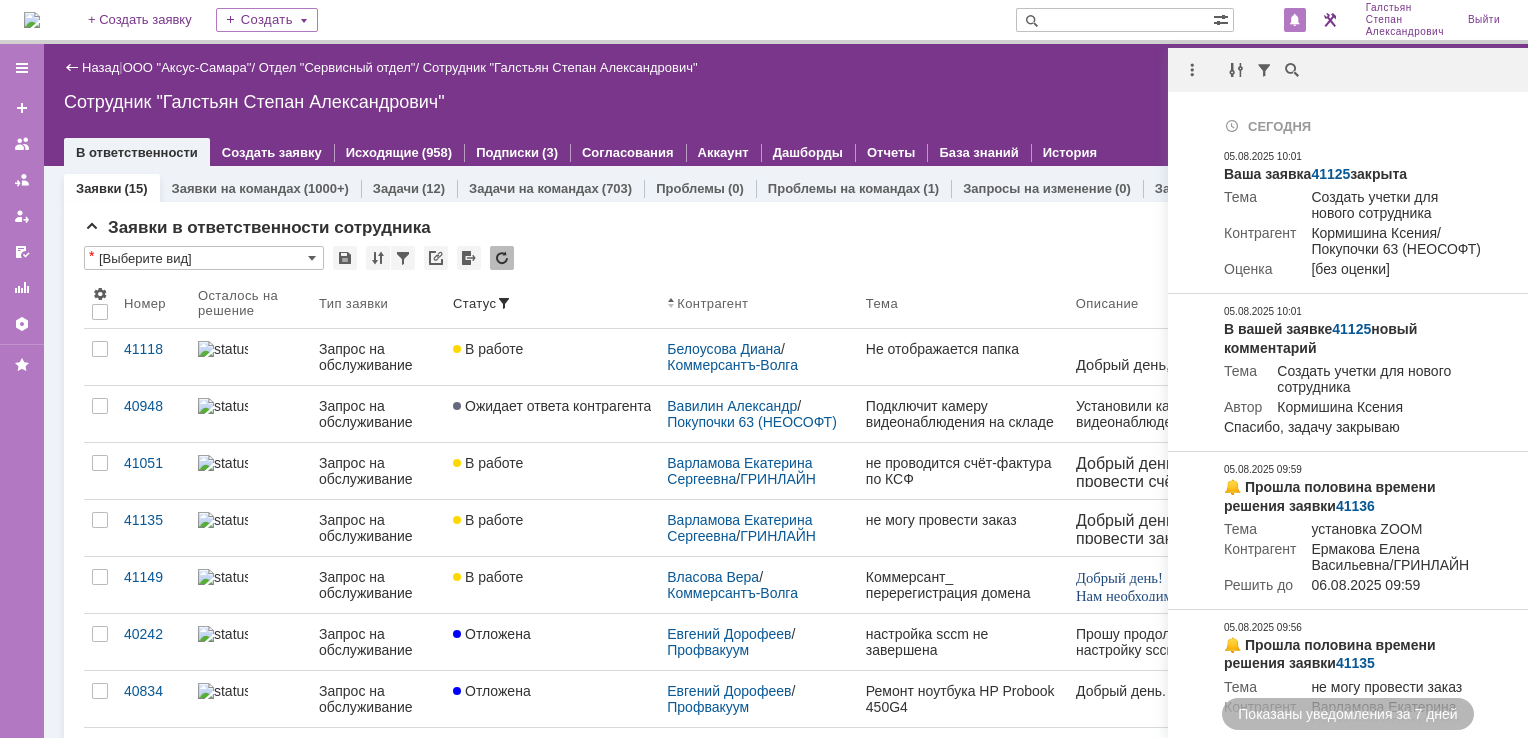 click on "Назад   |   ООО "Аксус-Самара"  /   Отдел "Сервисный отдел"  /   Сотрудник "[LAST] [FIRST] [PATRONYMIC]"" at bounding box center [786, 68] 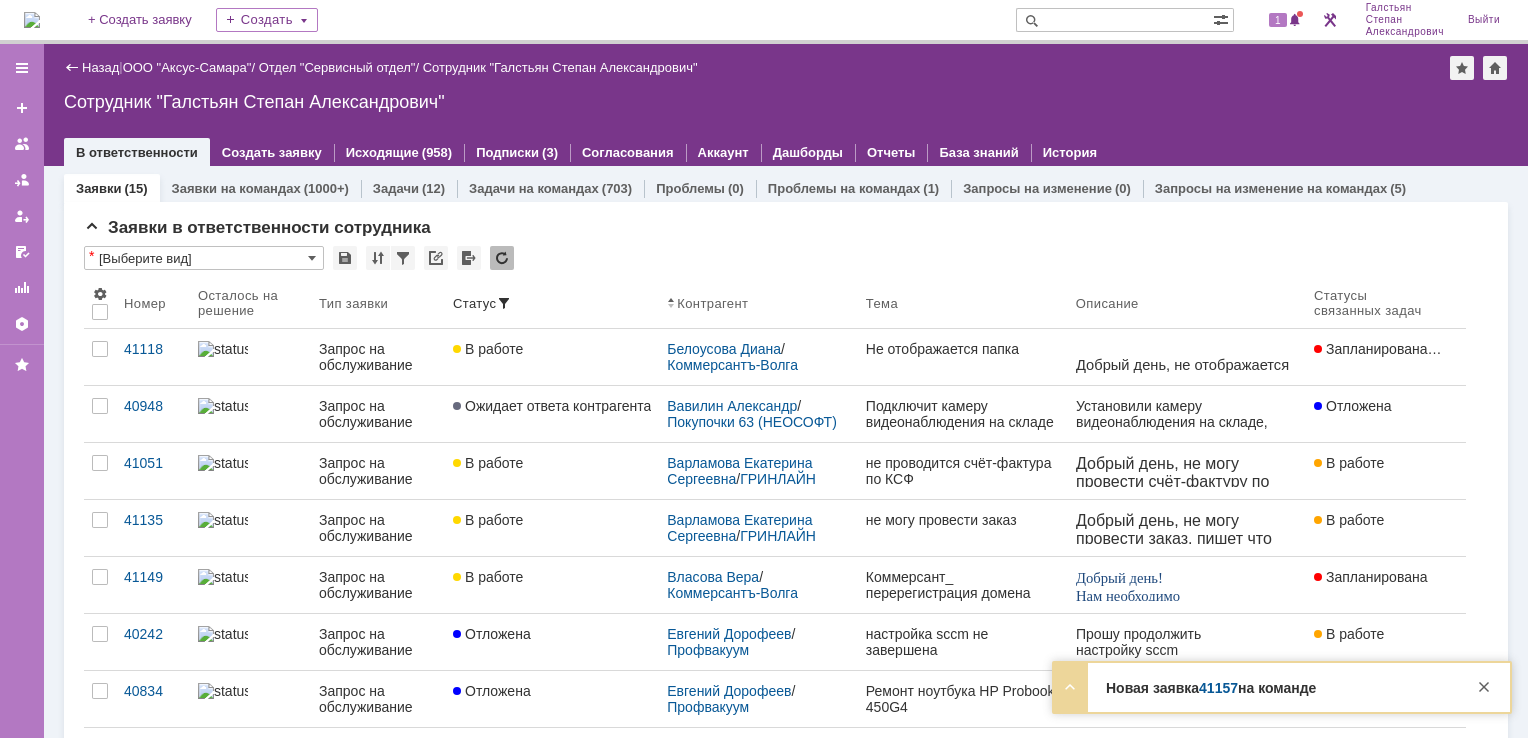 click on "1" at bounding box center (1276, 20) 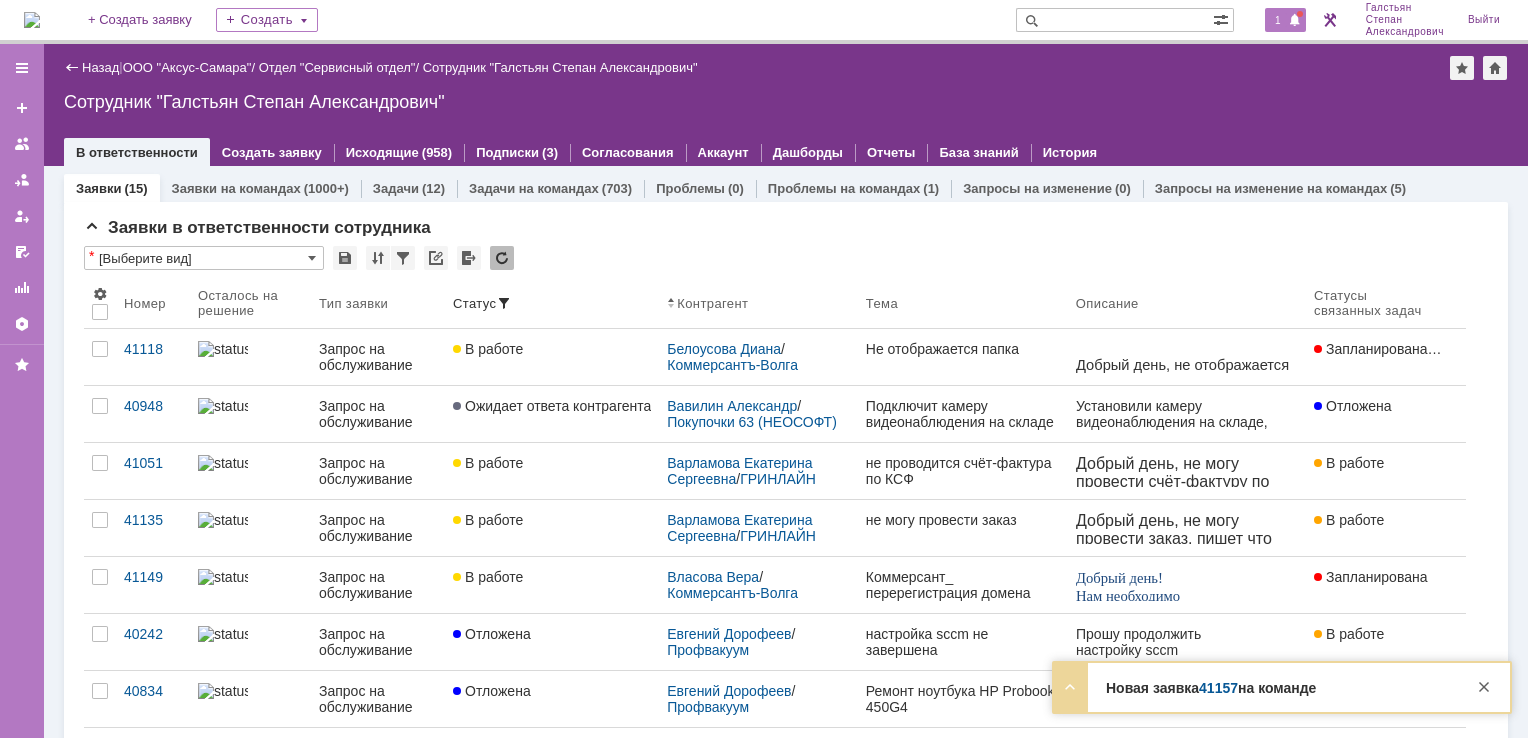 click at bounding box center (1295, 21) 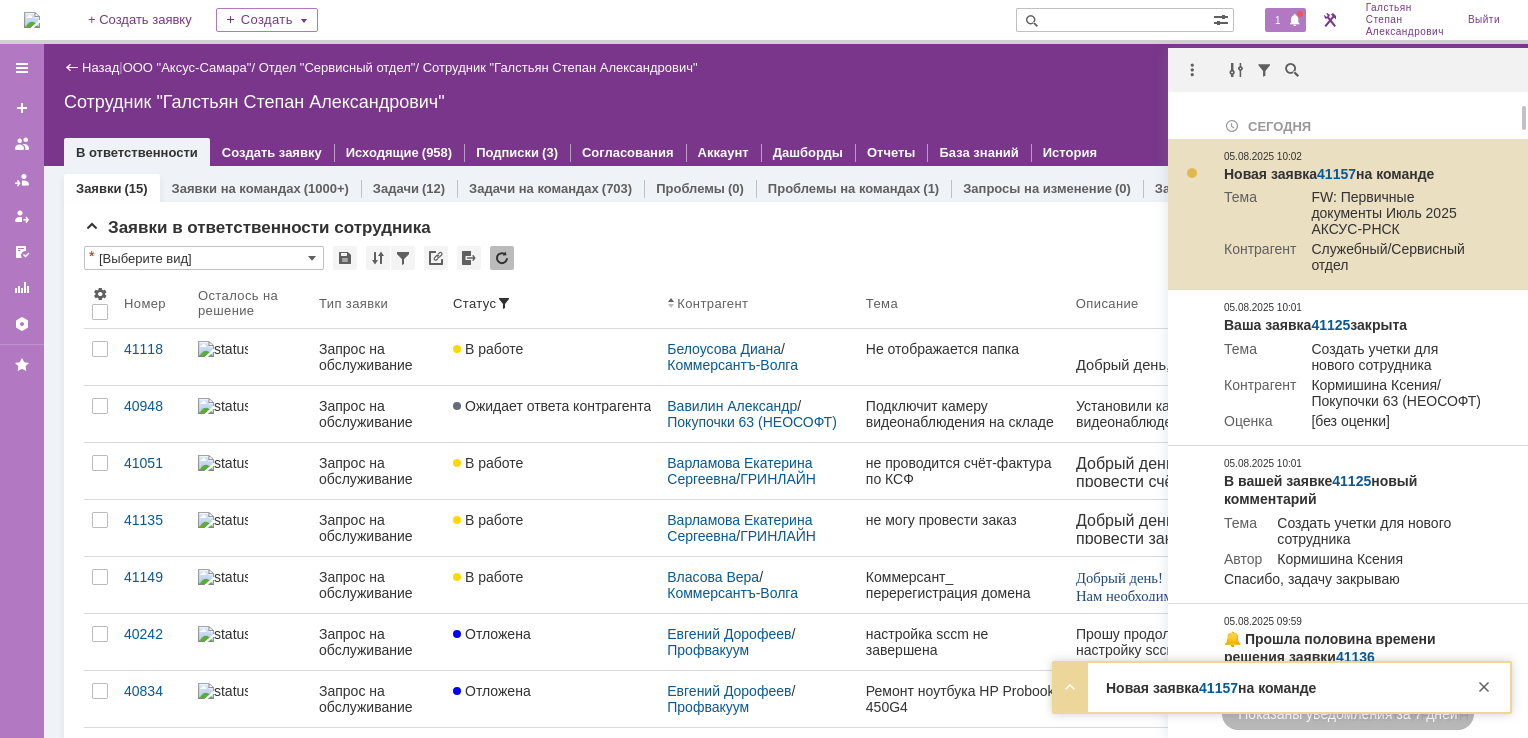 click on "41157" at bounding box center [1336, 174] 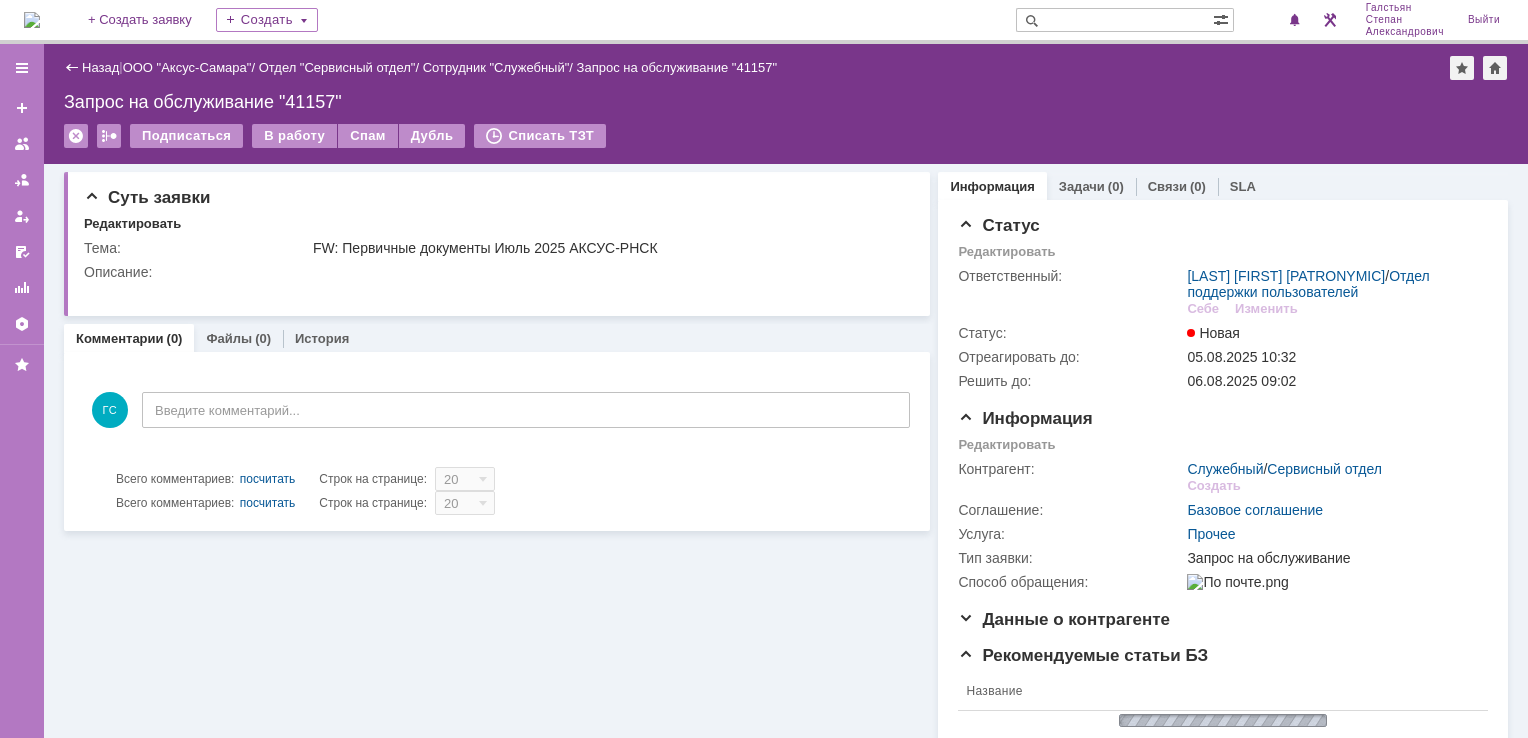 scroll, scrollTop: 0, scrollLeft: 0, axis: both 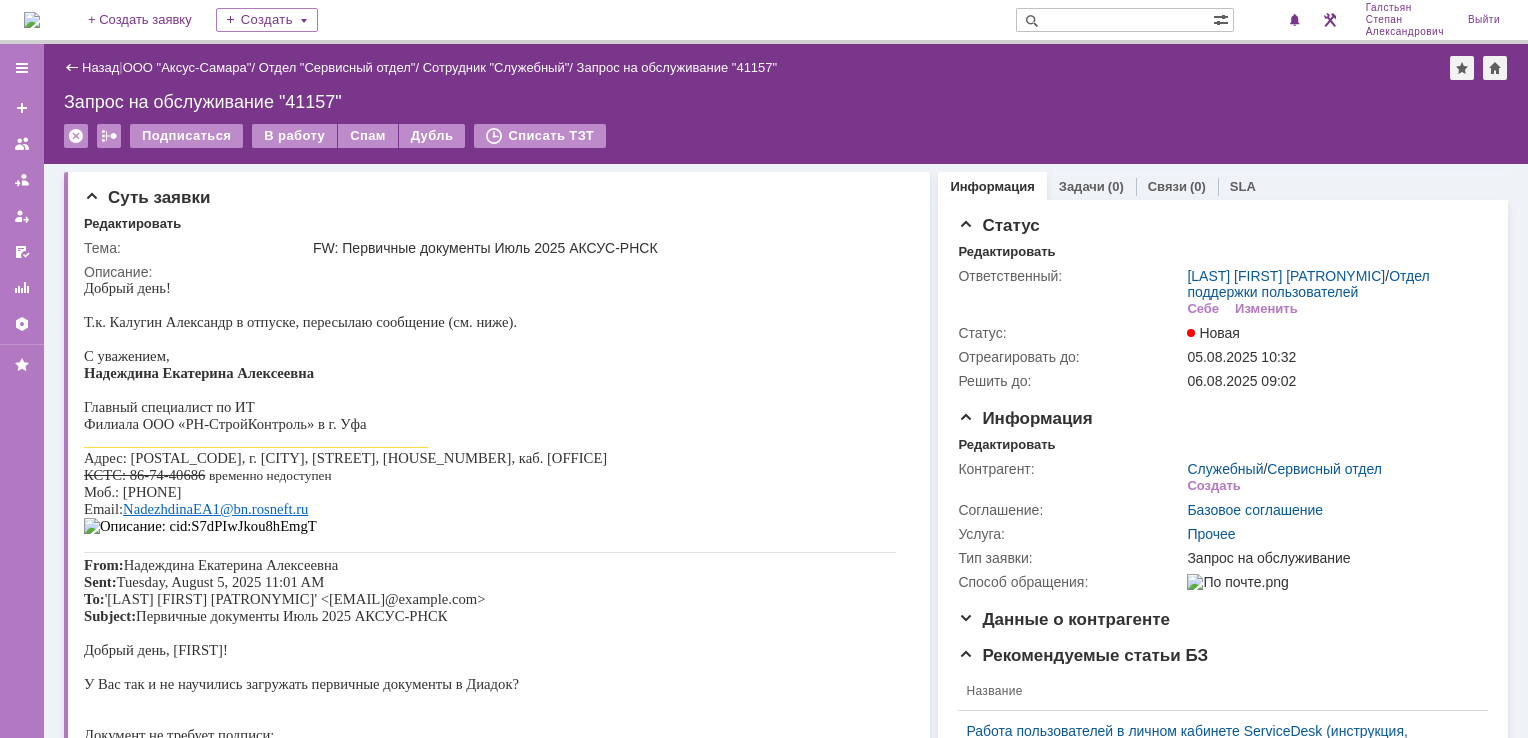 click at bounding box center (32, 20) 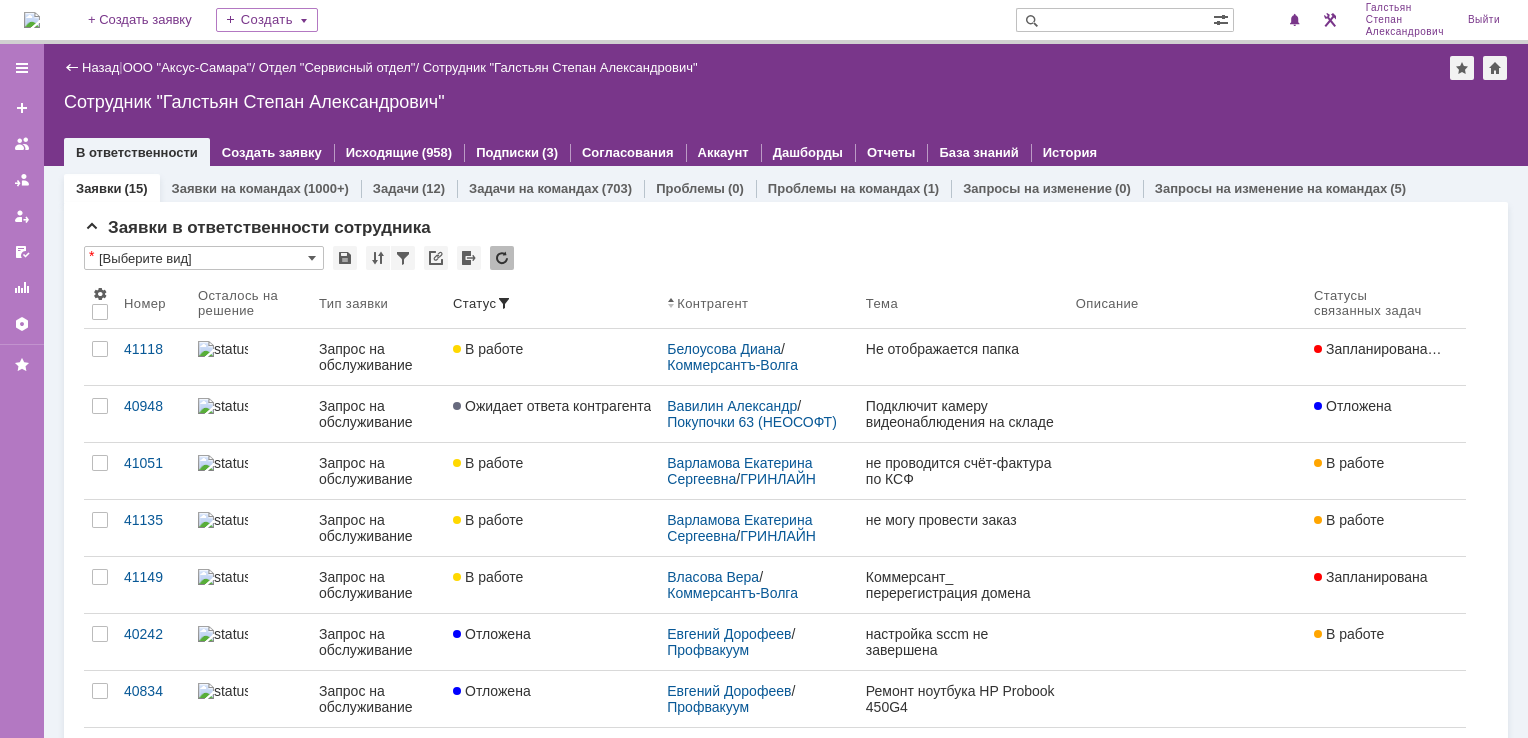 scroll, scrollTop: 0, scrollLeft: 0, axis: both 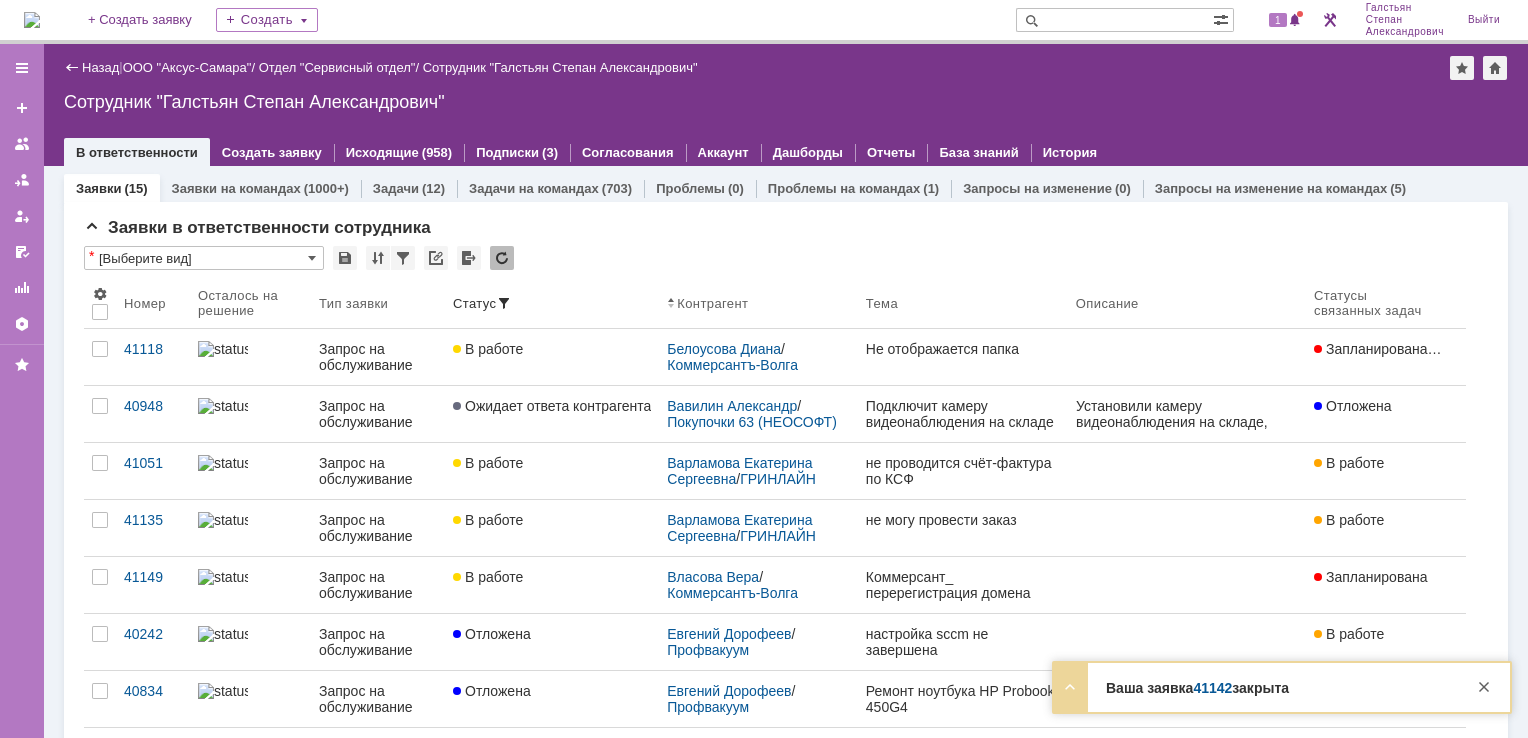 click on "1" at bounding box center [1276, 20] 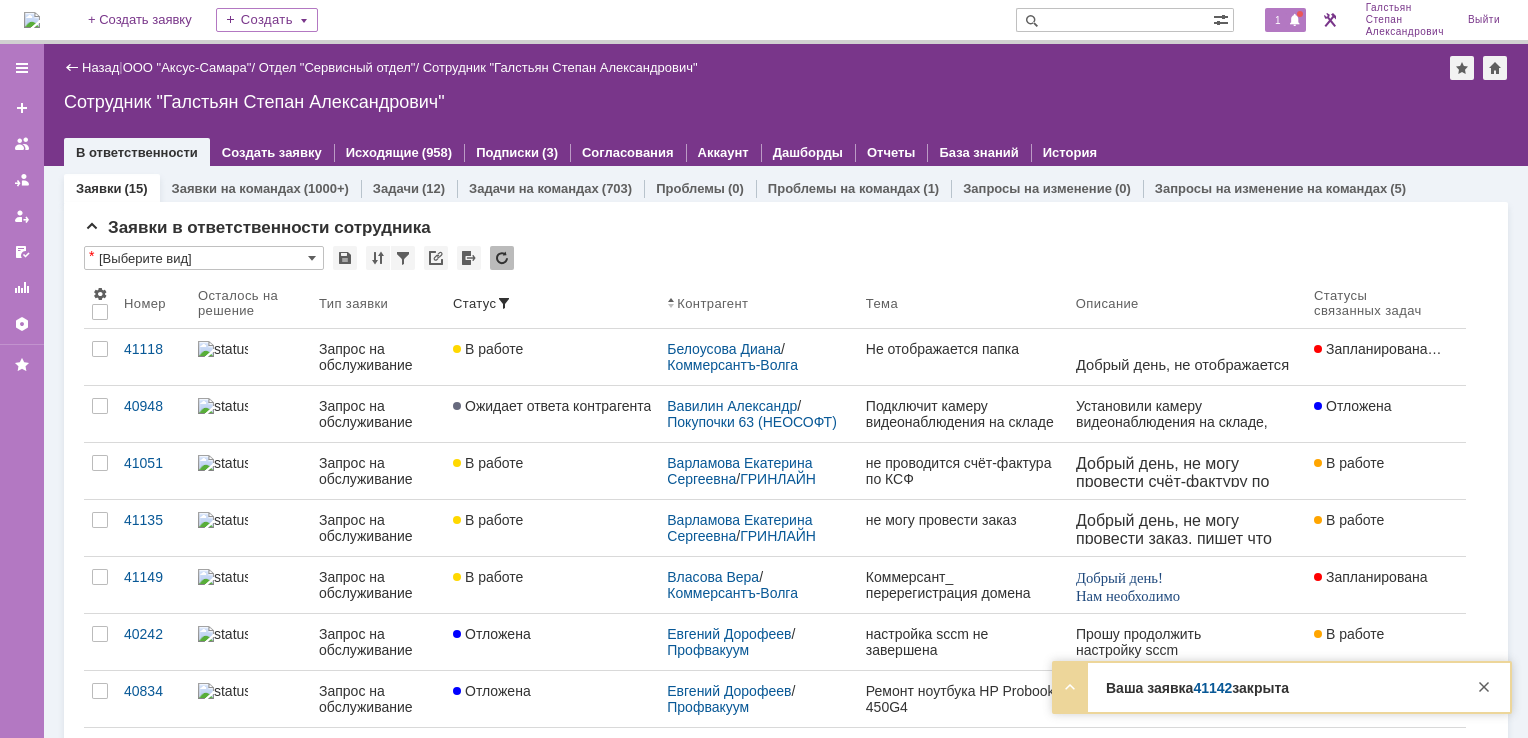 click on "1" at bounding box center (1278, 20) 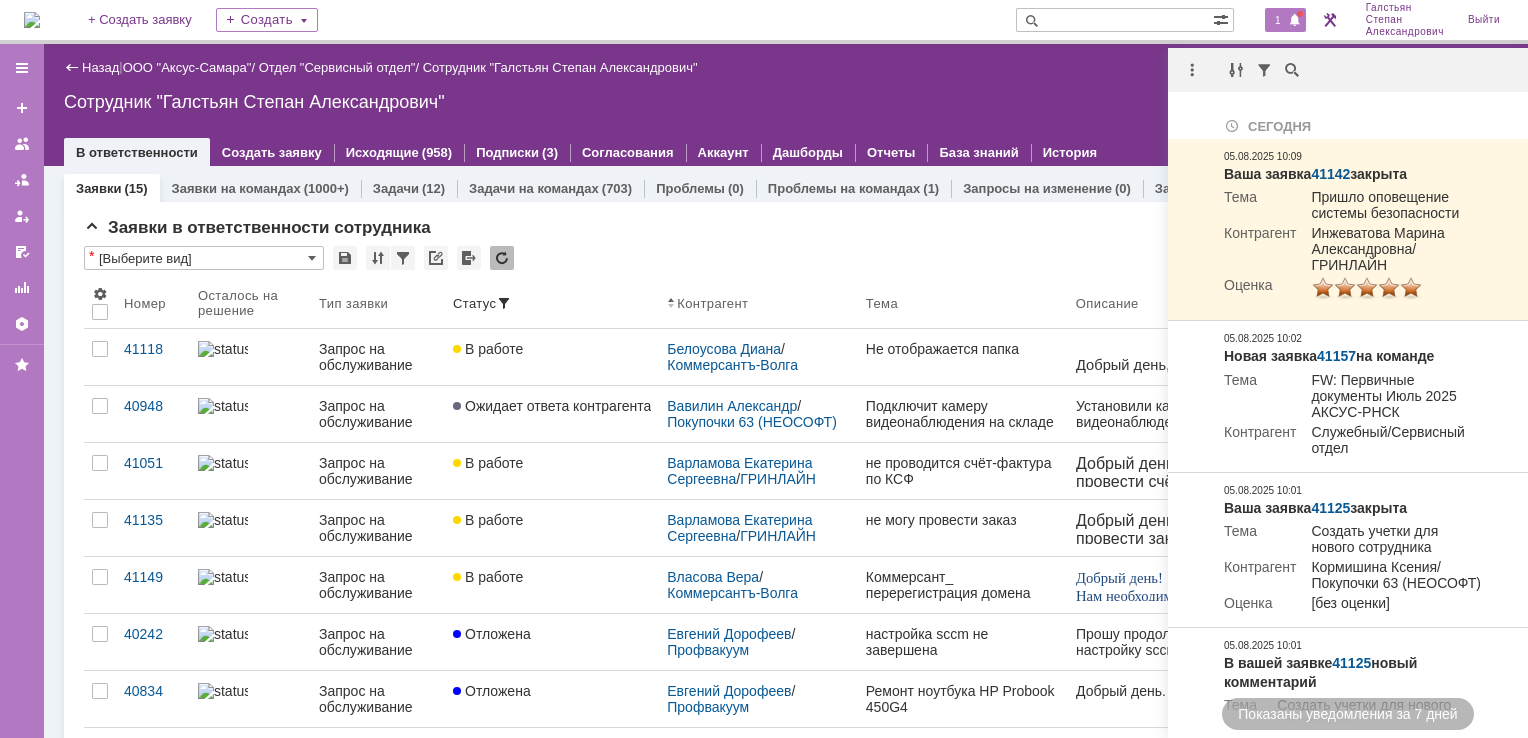 click on "Назад   |   ООО "Аксус-Самара"  /   Отдел "Сервисный отдел"  /   Сотрудник "[LAST] [FIRST] [PATRONYMIC]"" at bounding box center [786, 68] 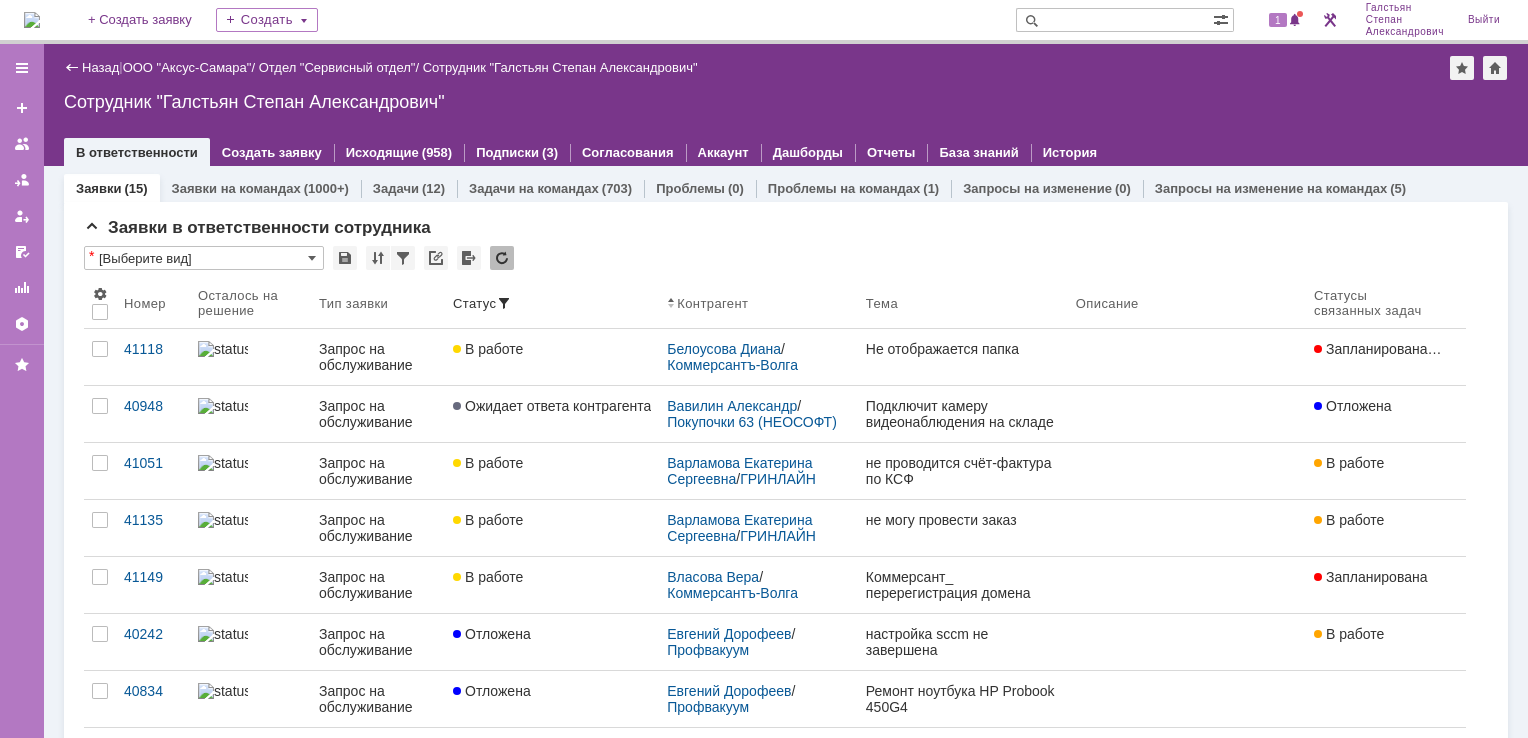 scroll, scrollTop: 0, scrollLeft: 0, axis: both 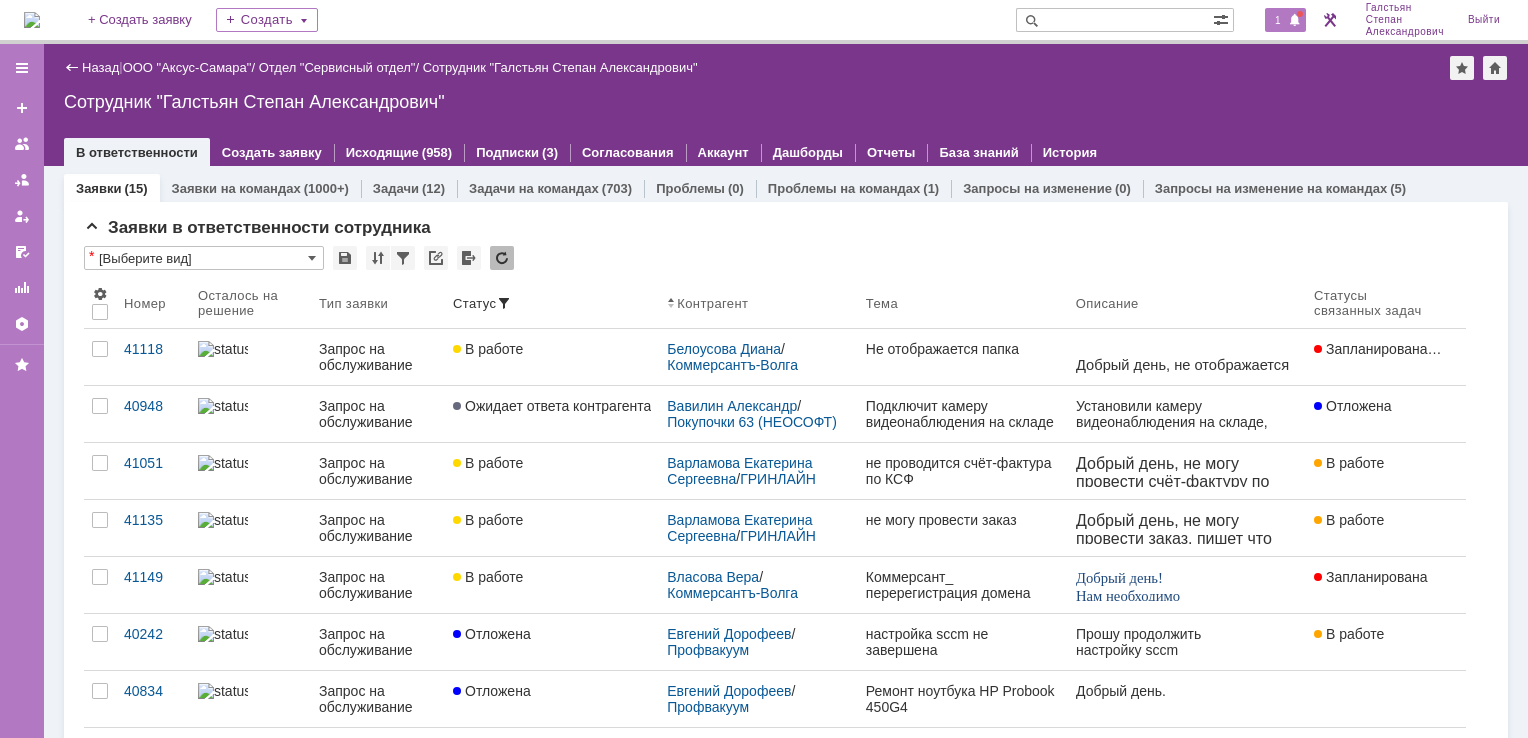 click on "1" at bounding box center (1278, 20) 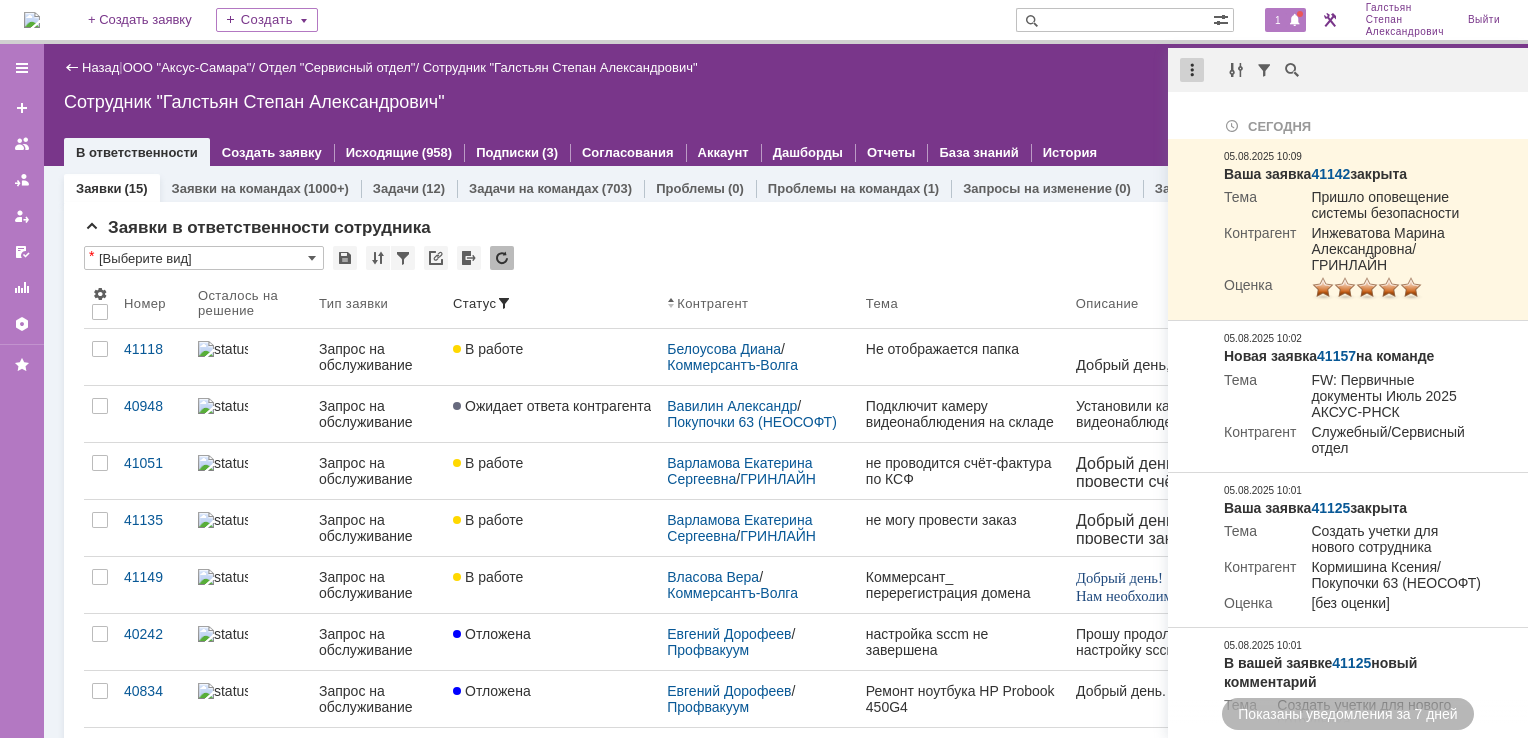 click at bounding box center [1192, 70] 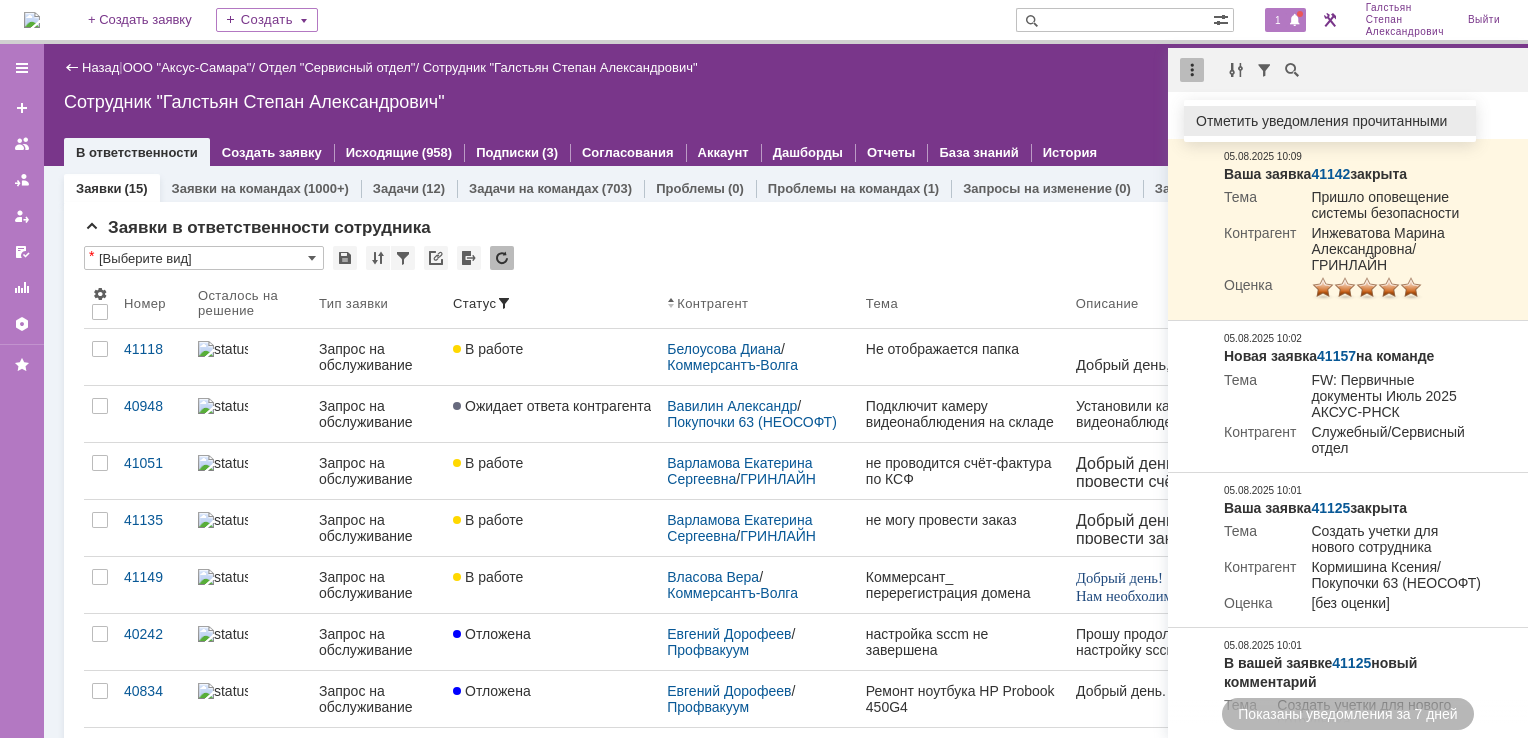 click on "Отметить уведомления прочитанными" at bounding box center (1330, 121) 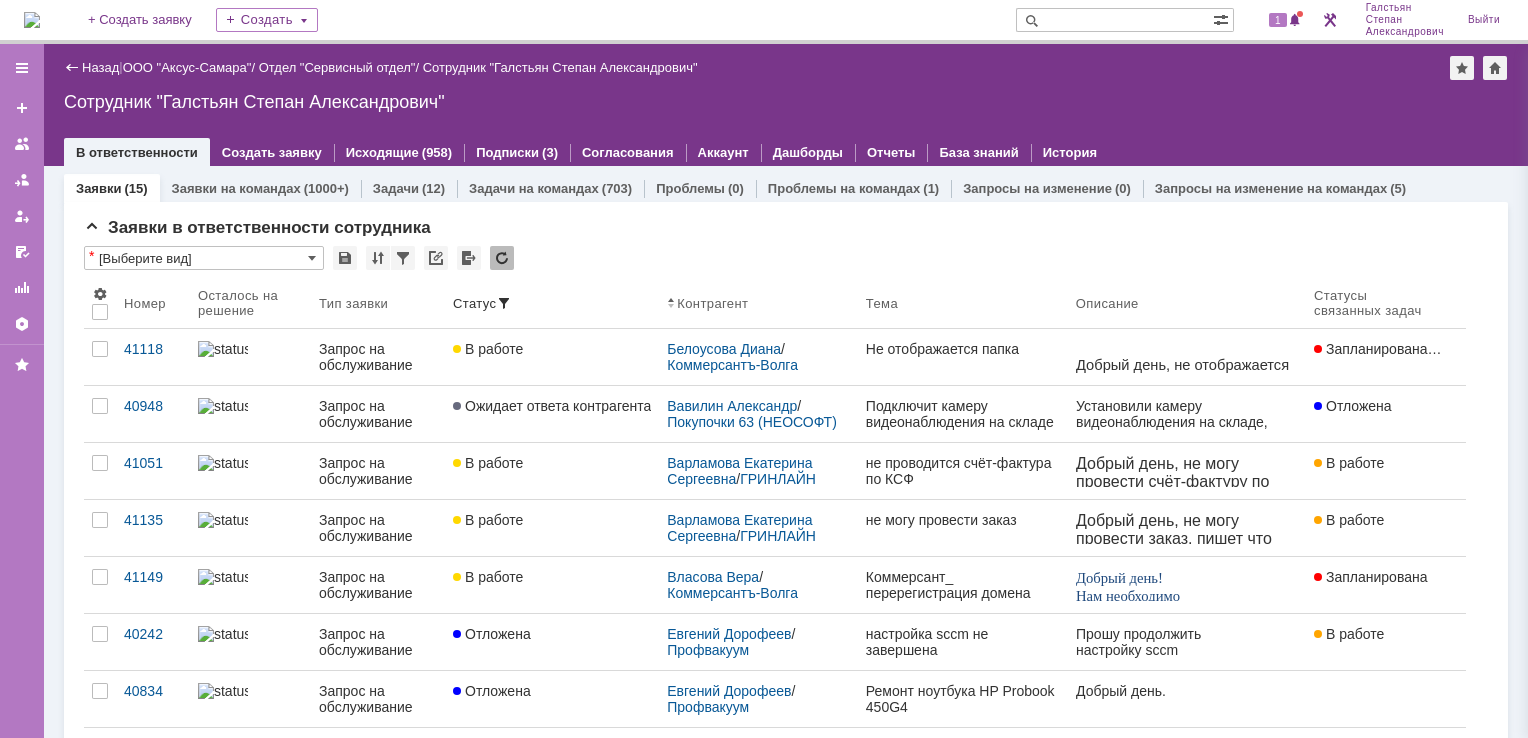 click on "Сотрудник "Галстьян Степан Александрович"" at bounding box center [786, 102] 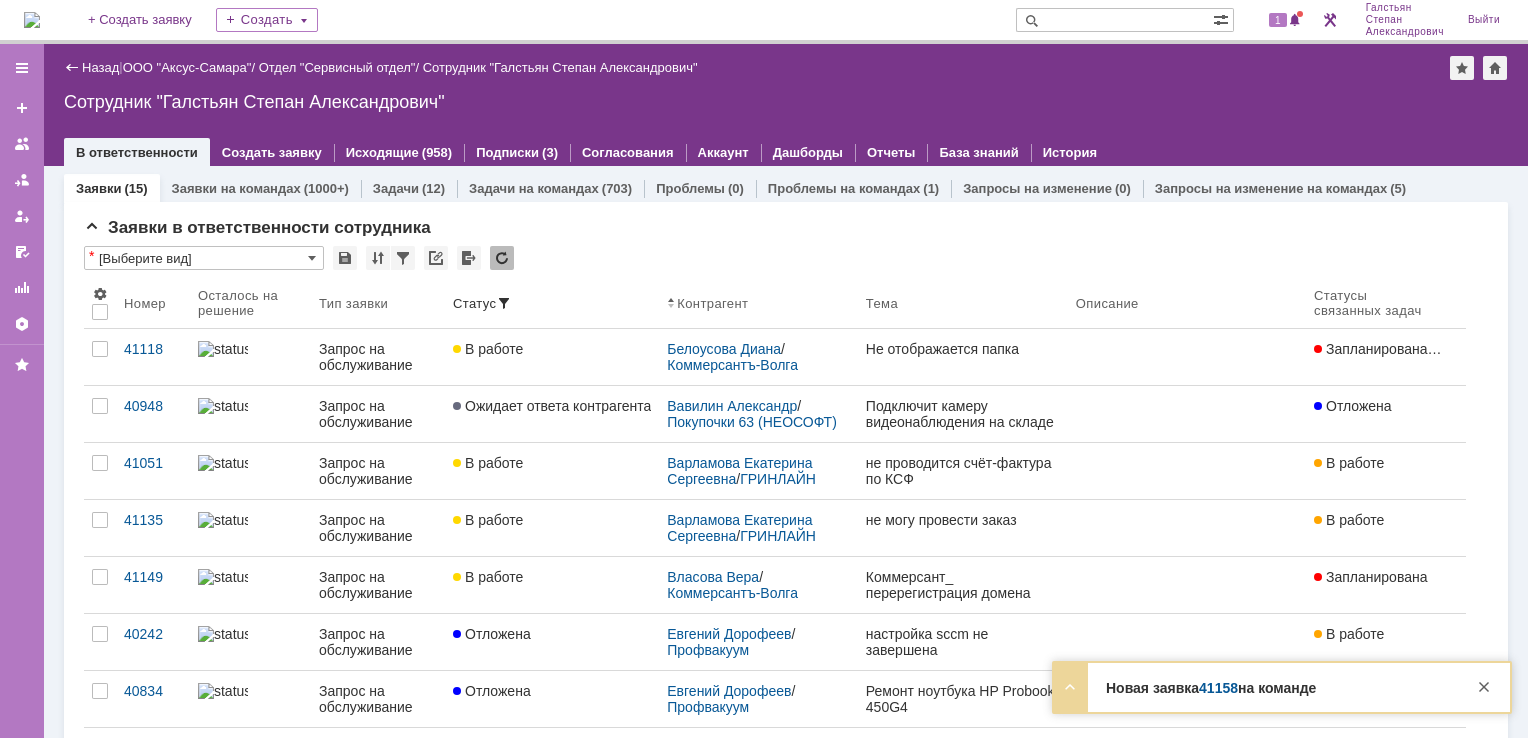 scroll, scrollTop: 0, scrollLeft: 0, axis: both 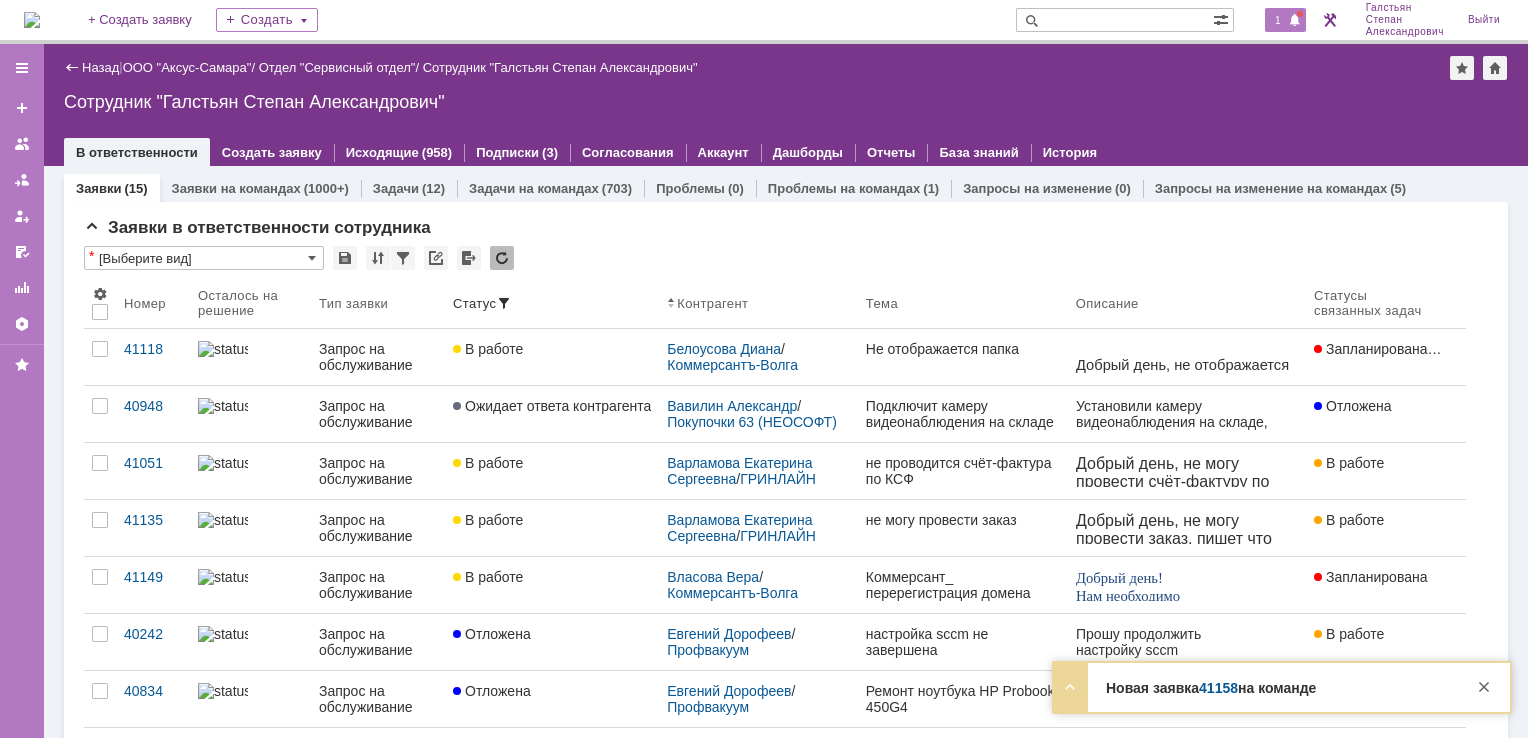 click on "1" at bounding box center (1278, 20) 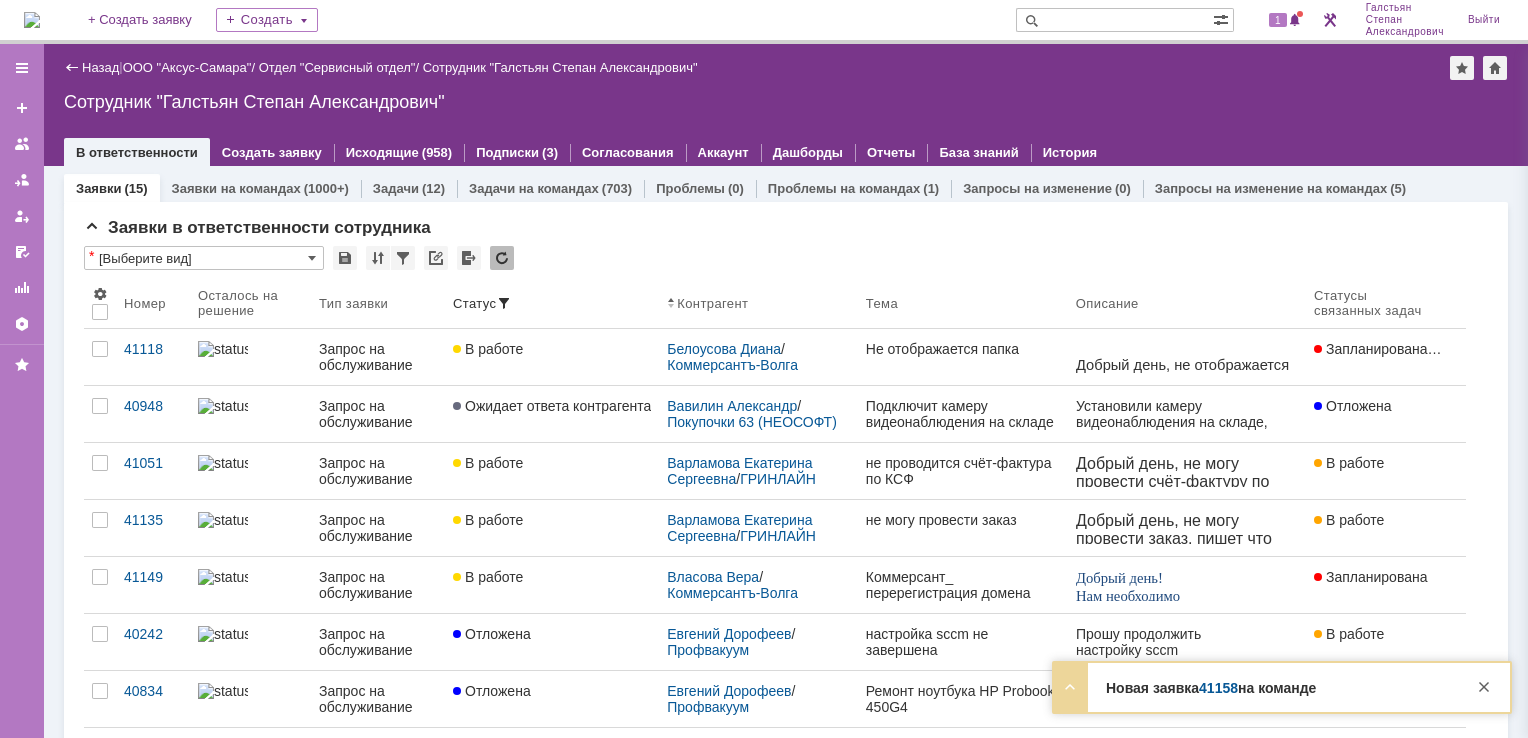 click on "Назад   |   ООО "Аксус-Самара"  /   Отдел "Сервисный отдел"  /   Сотрудник "Галстьян Степан Александрович" Сотрудник "Галстьян Степан Александрович" employee$43271409 В ответственности Создать заявку Исходящие (958) Подписки (3) Согласования Аккаунт Дашборды Отчеты База знаний История" at bounding box center (786, 105) 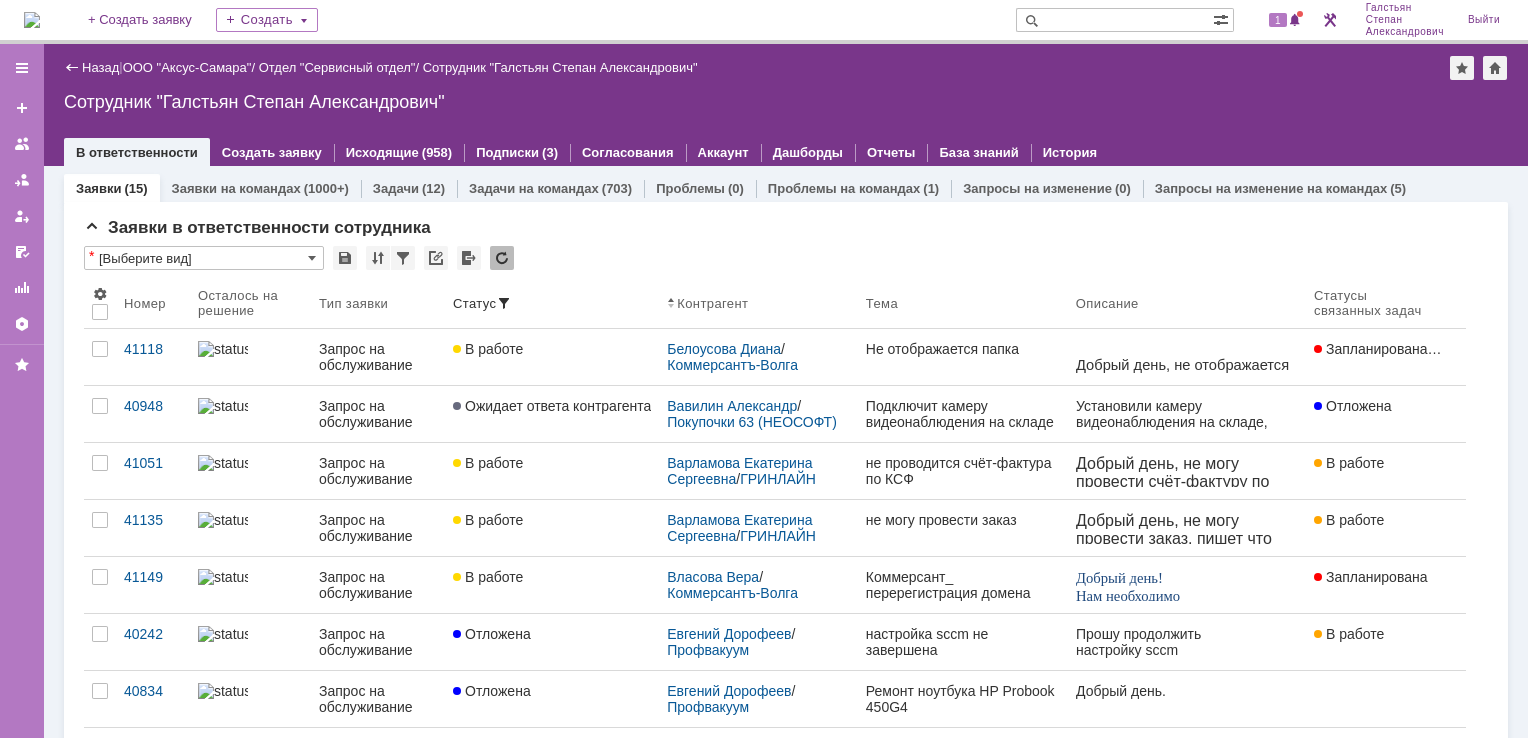 scroll, scrollTop: 0, scrollLeft: 0, axis: both 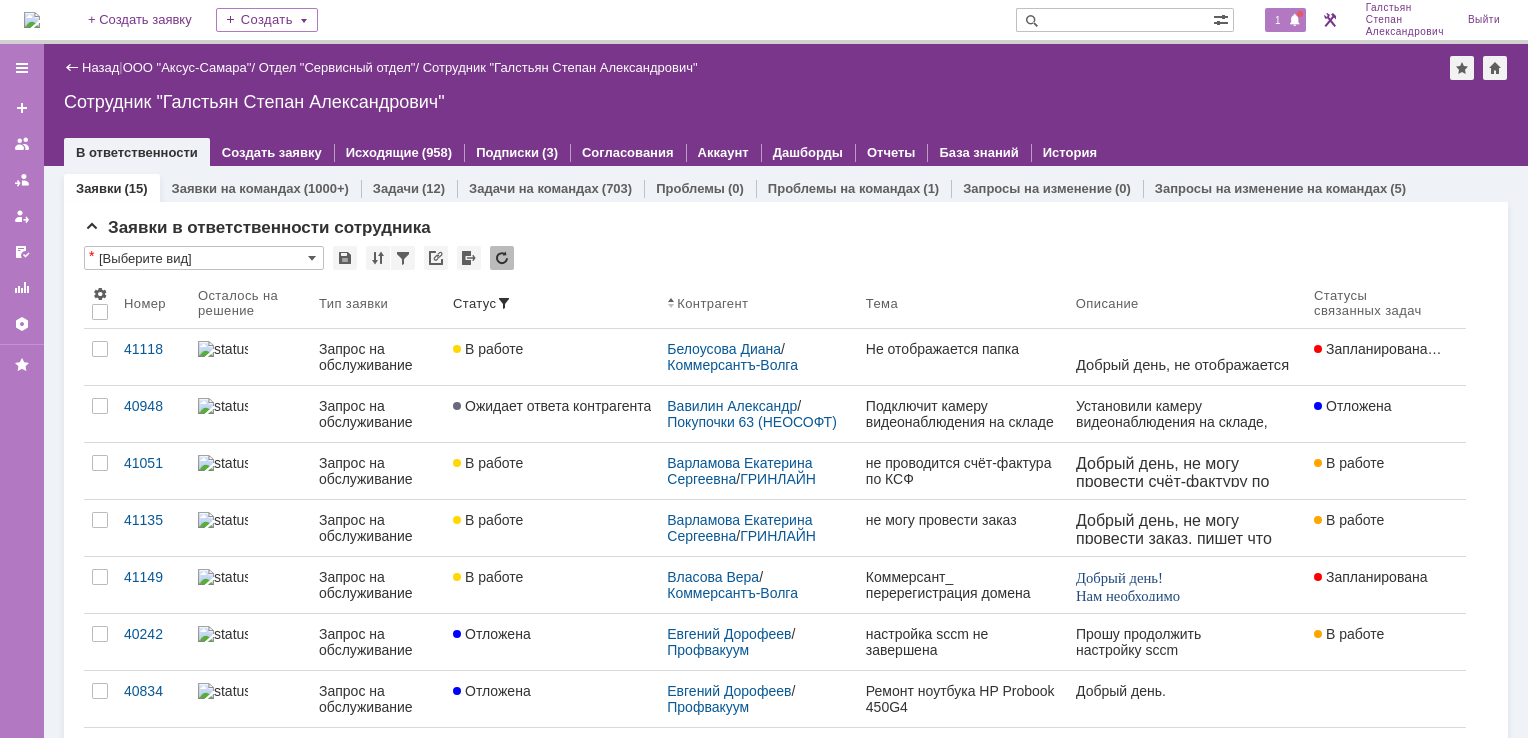 click on "1" at bounding box center (1278, 20) 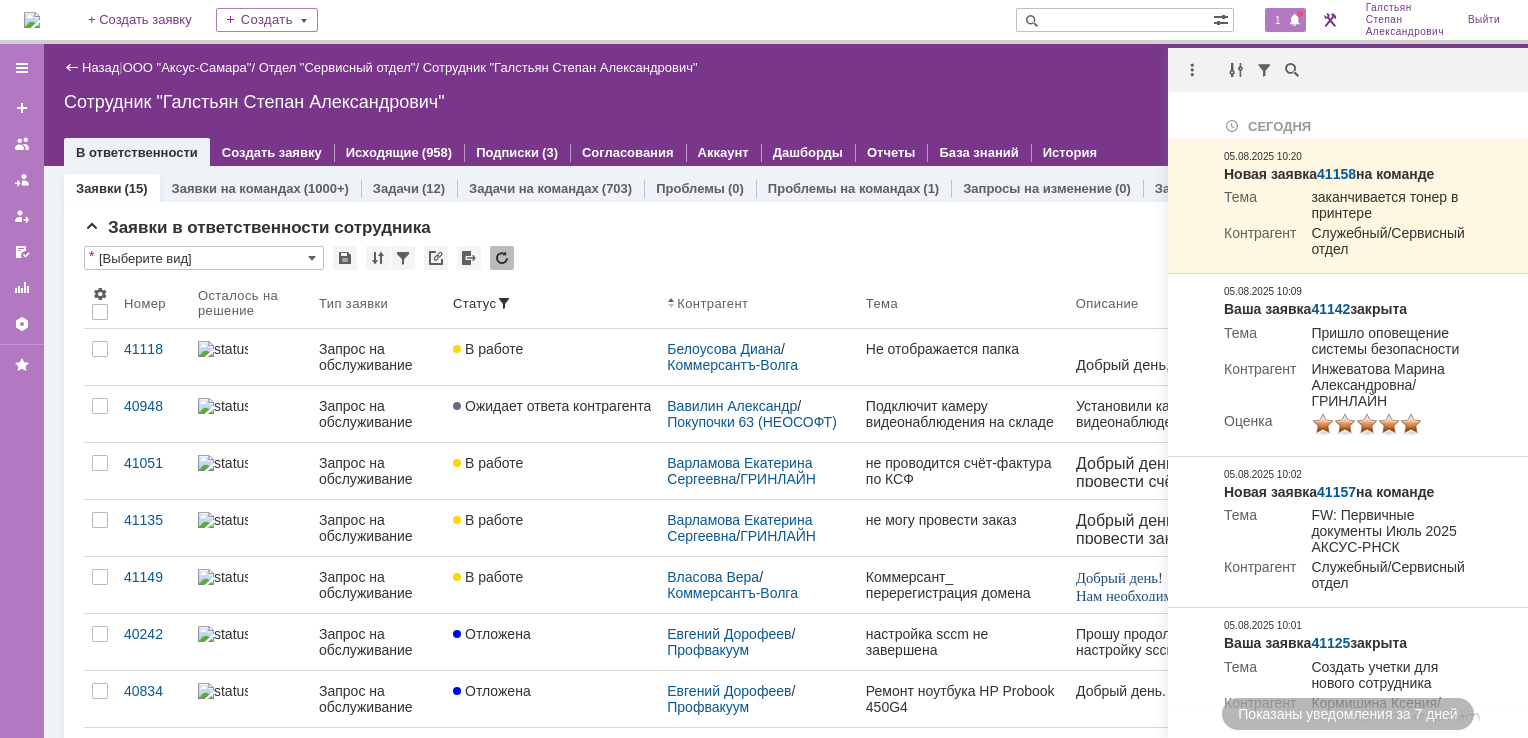 click on "Назад   |   ООО "Аксус-Самара"  /   Отдел "Сервисный отдел"  /   Сотрудник "[LAST] [FIRST] [PATRONYMIC]"" at bounding box center (786, 68) 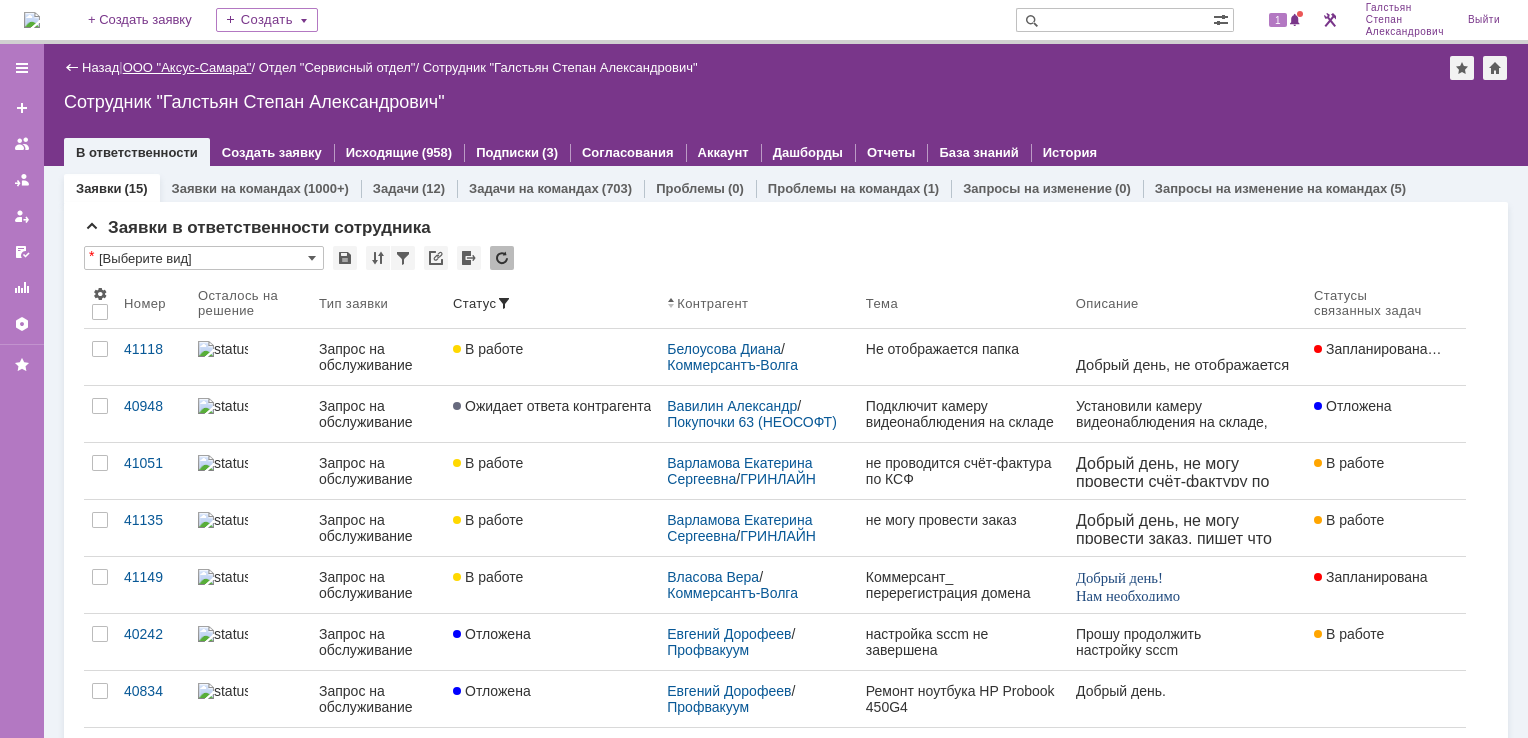 click on "ООО "Аксус-Самара"" at bounding box center (187, 67) 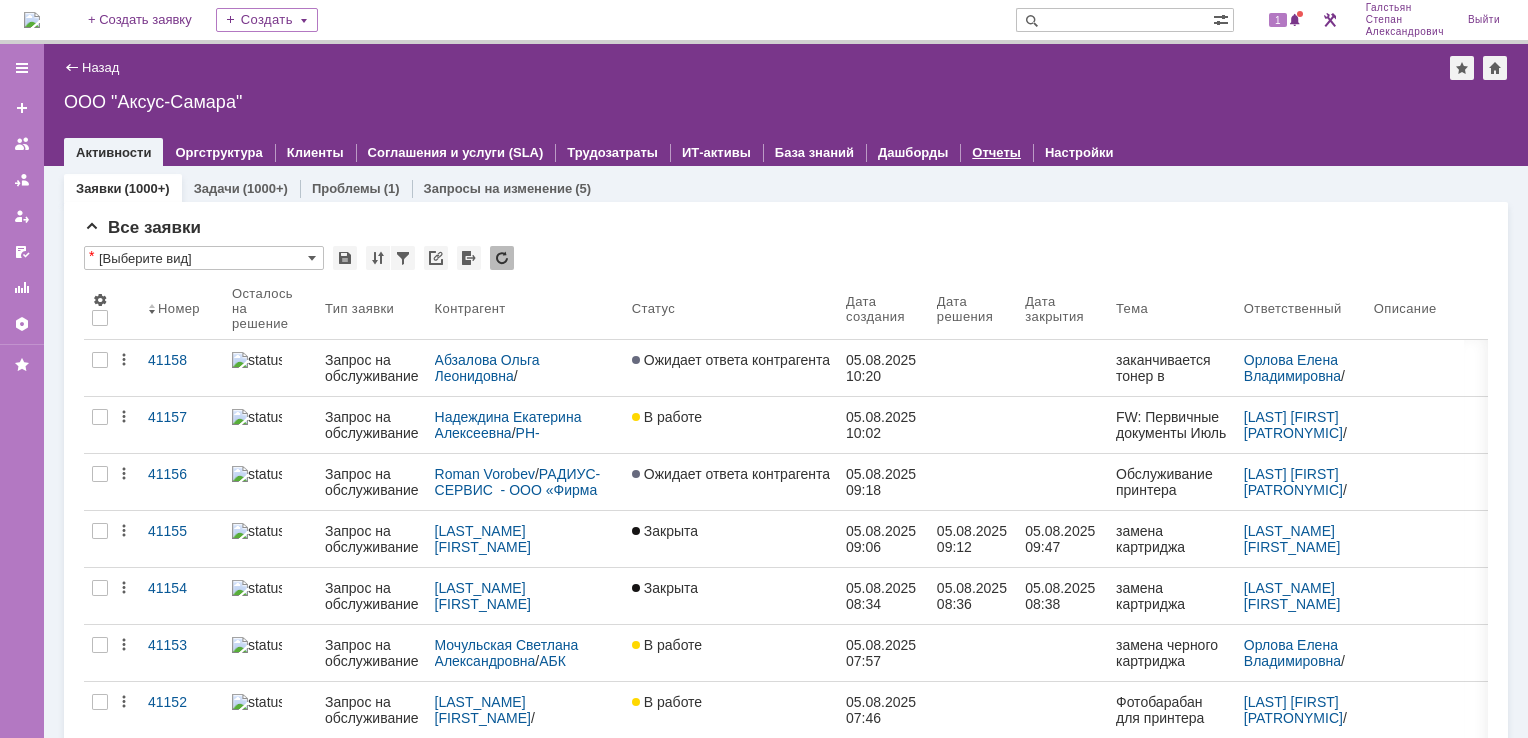 click on "Отчеты" at bounding box center (996, 152) 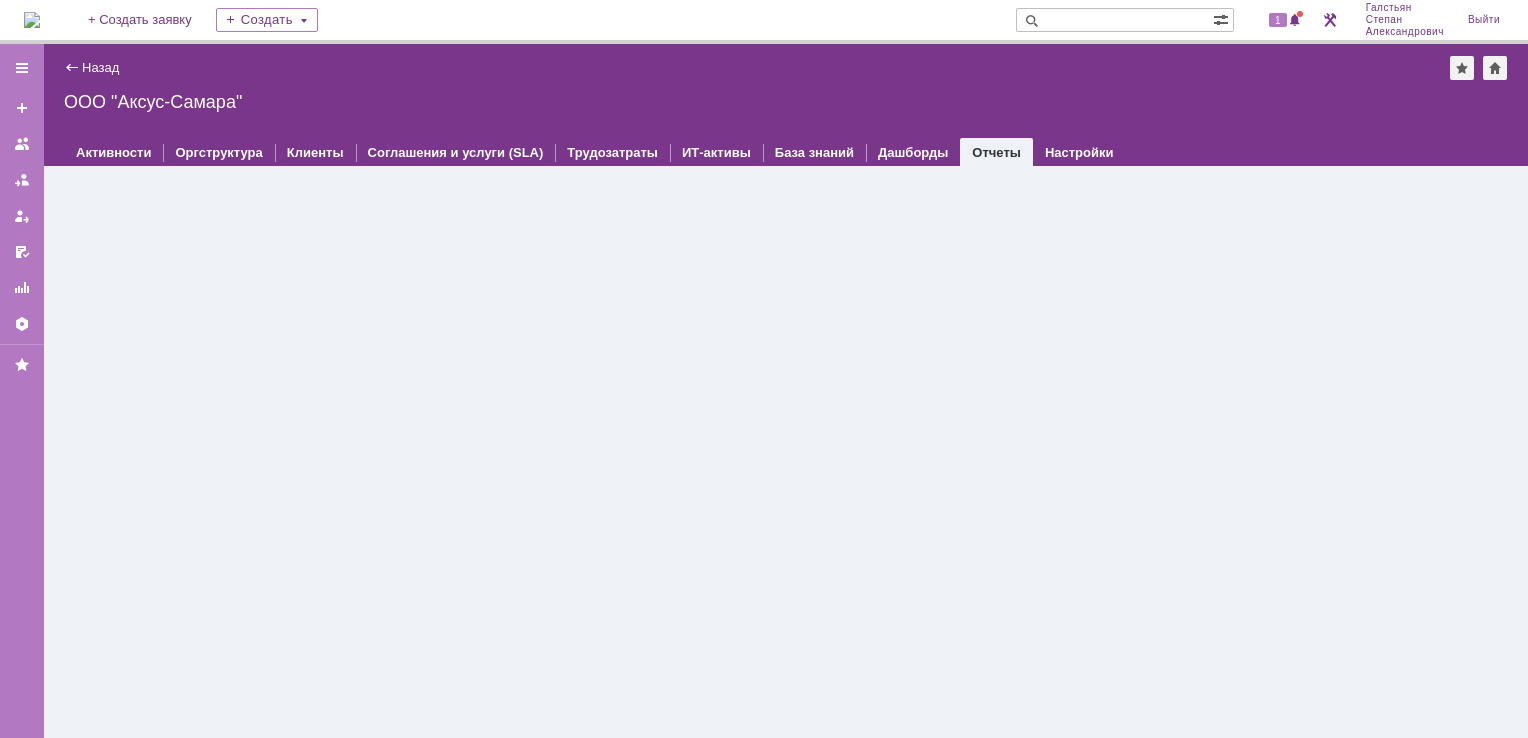 scroll, scrollTop: 0, scrollLeft: 0, axis: both 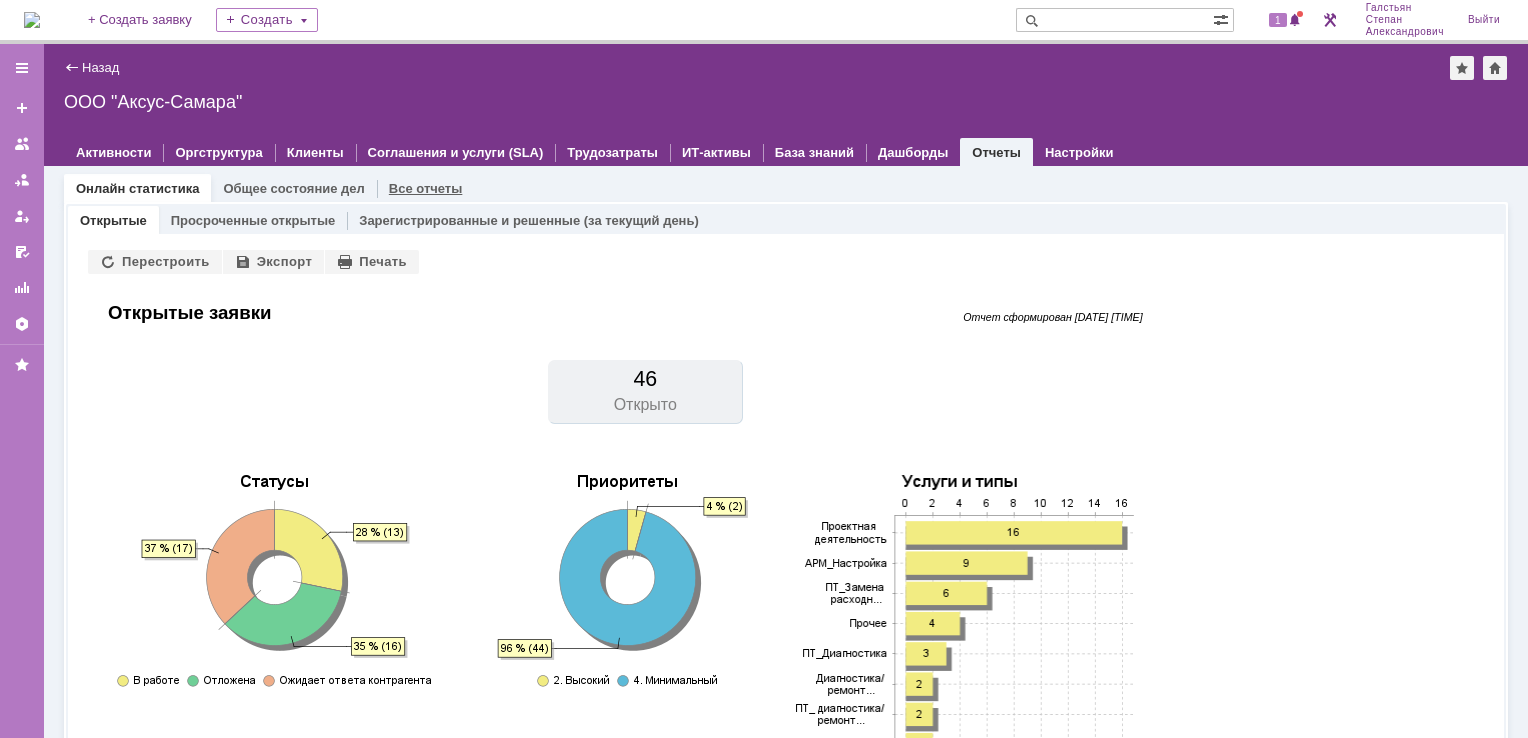 click on "Все отчеты" at bounding box center [426, 188] 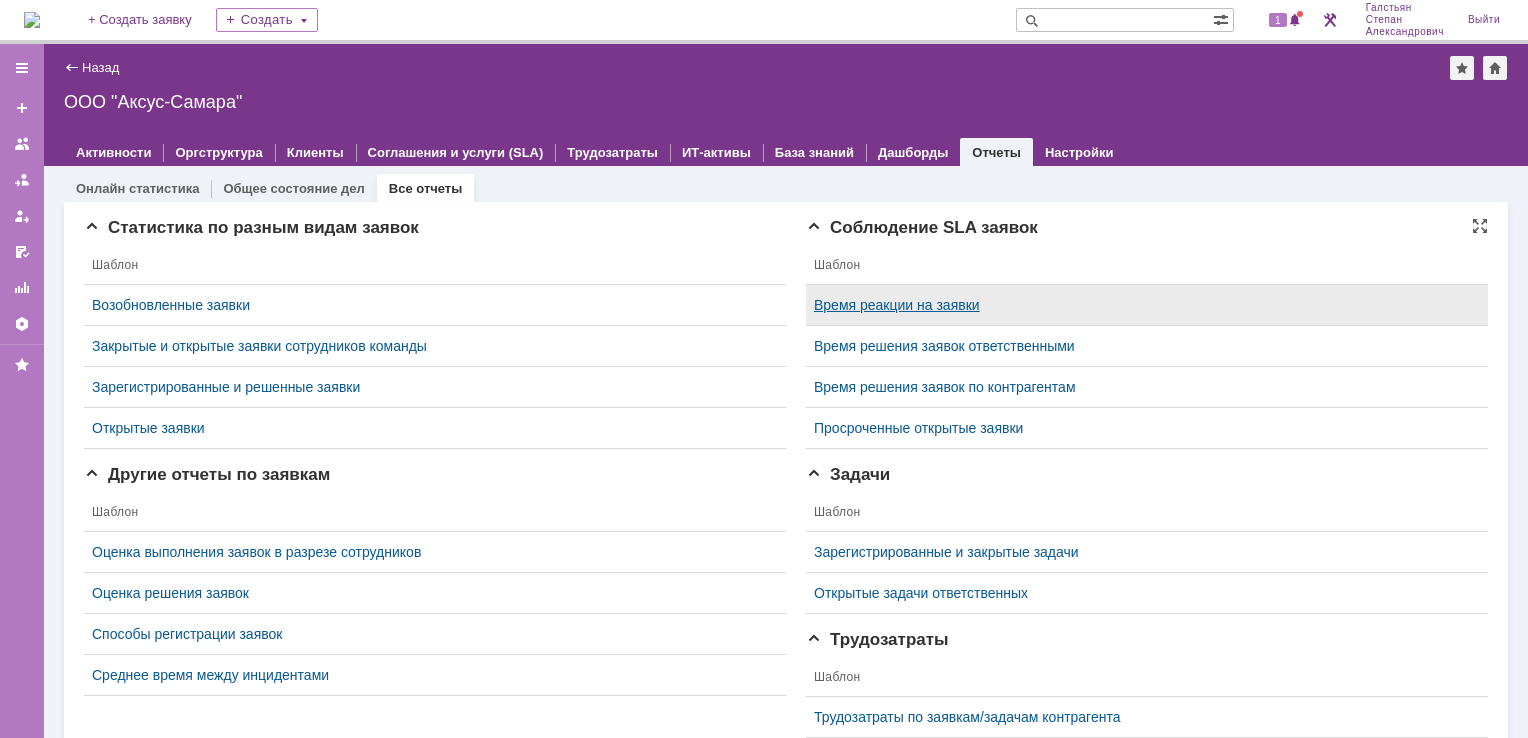 click on "Время реакции на заявки" at bounding box center [897, 305] 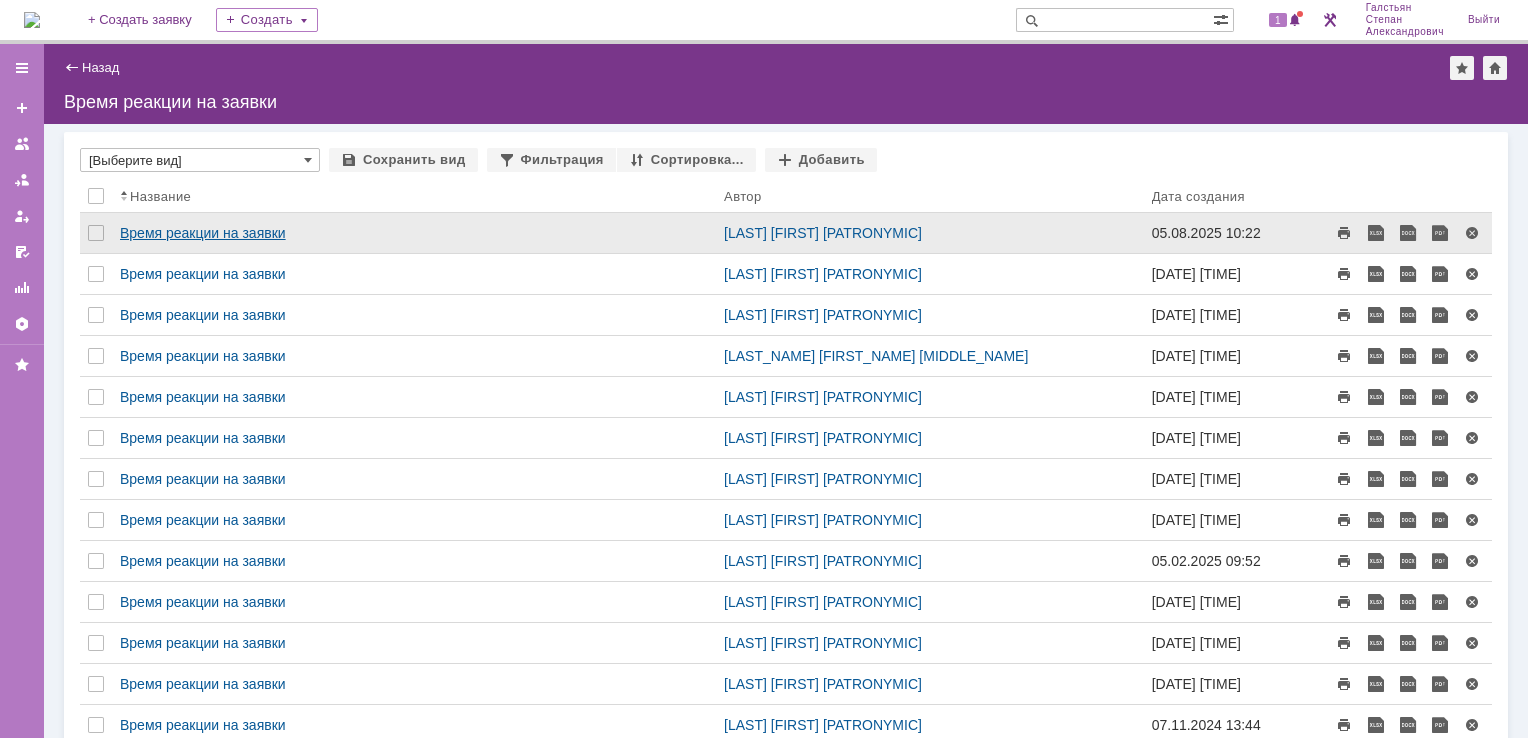 click on "Время реакции на заявки" at bounding box center (203, 233) 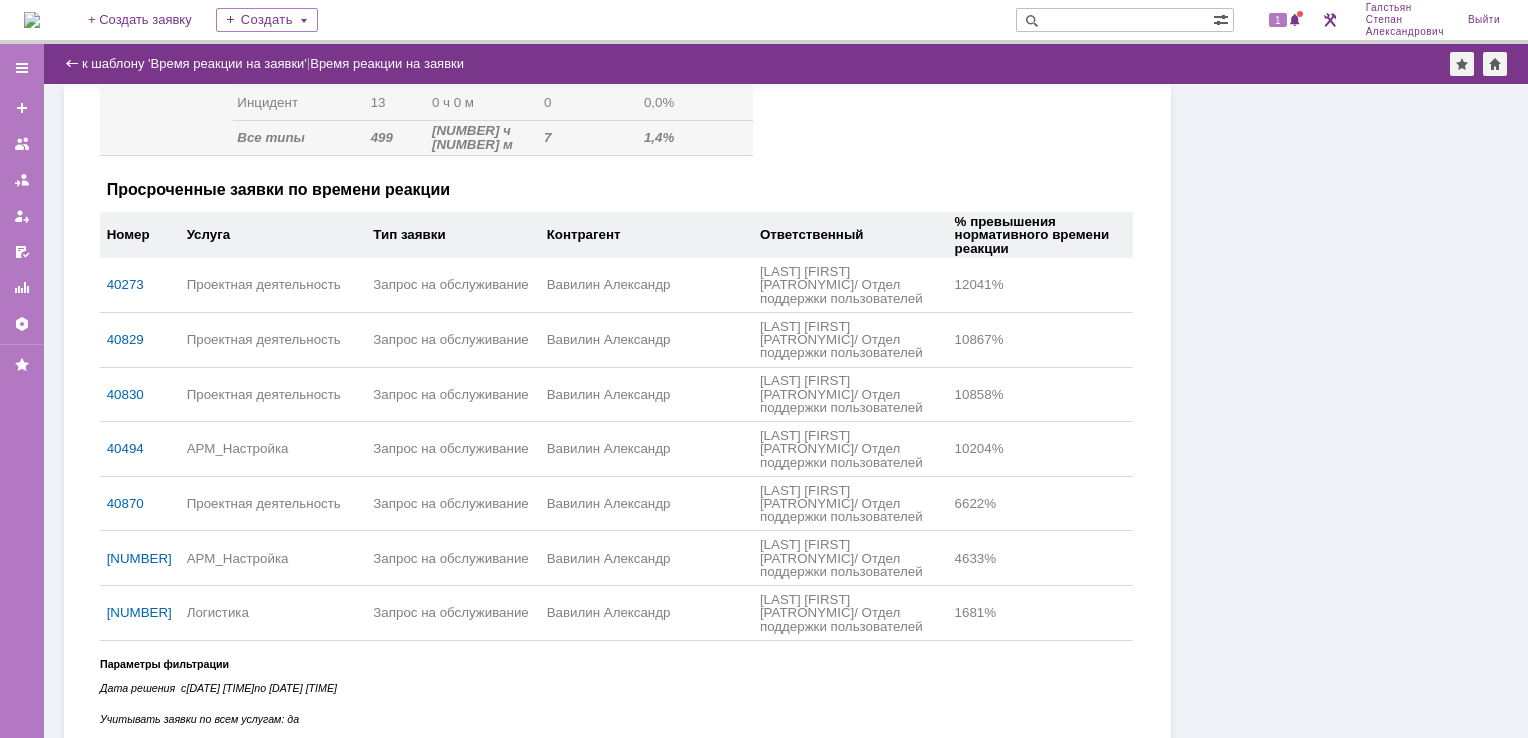 scroll, scrollTop: 2175, scrollLeft: 0, axis: vertical 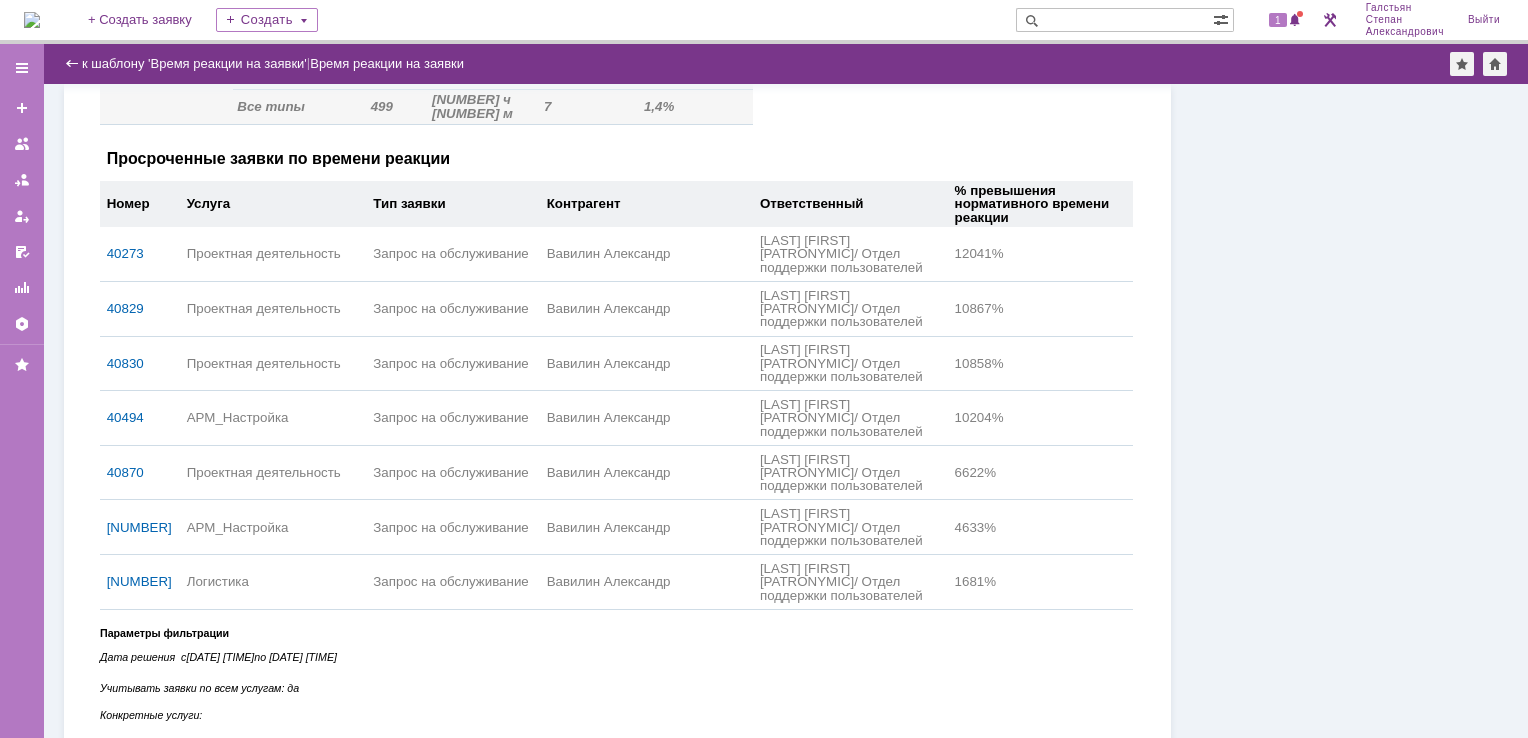 click on "40273" at bounding box center [125, 253] 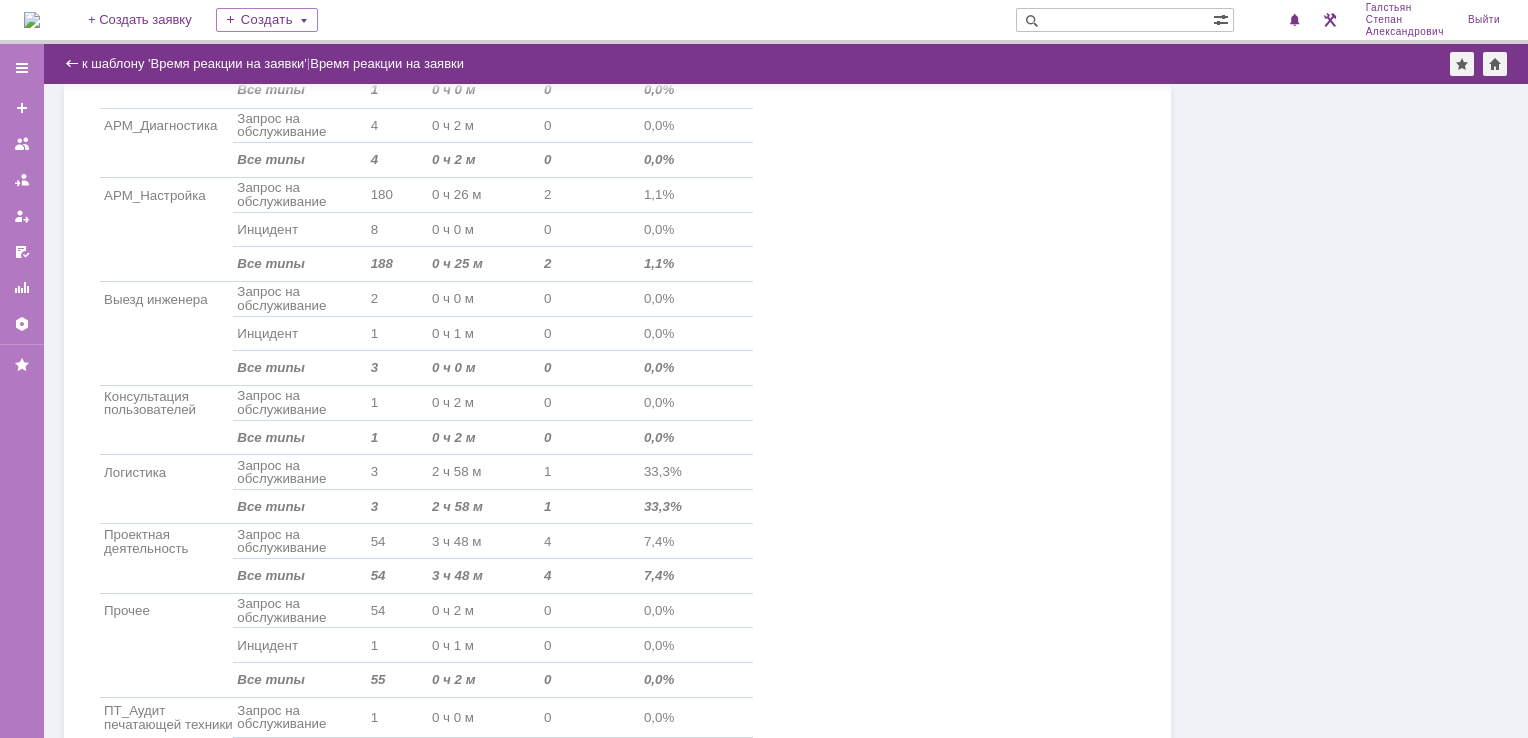 scroll, scrollTop: 700, scrollLeft: 0, axis: vertical 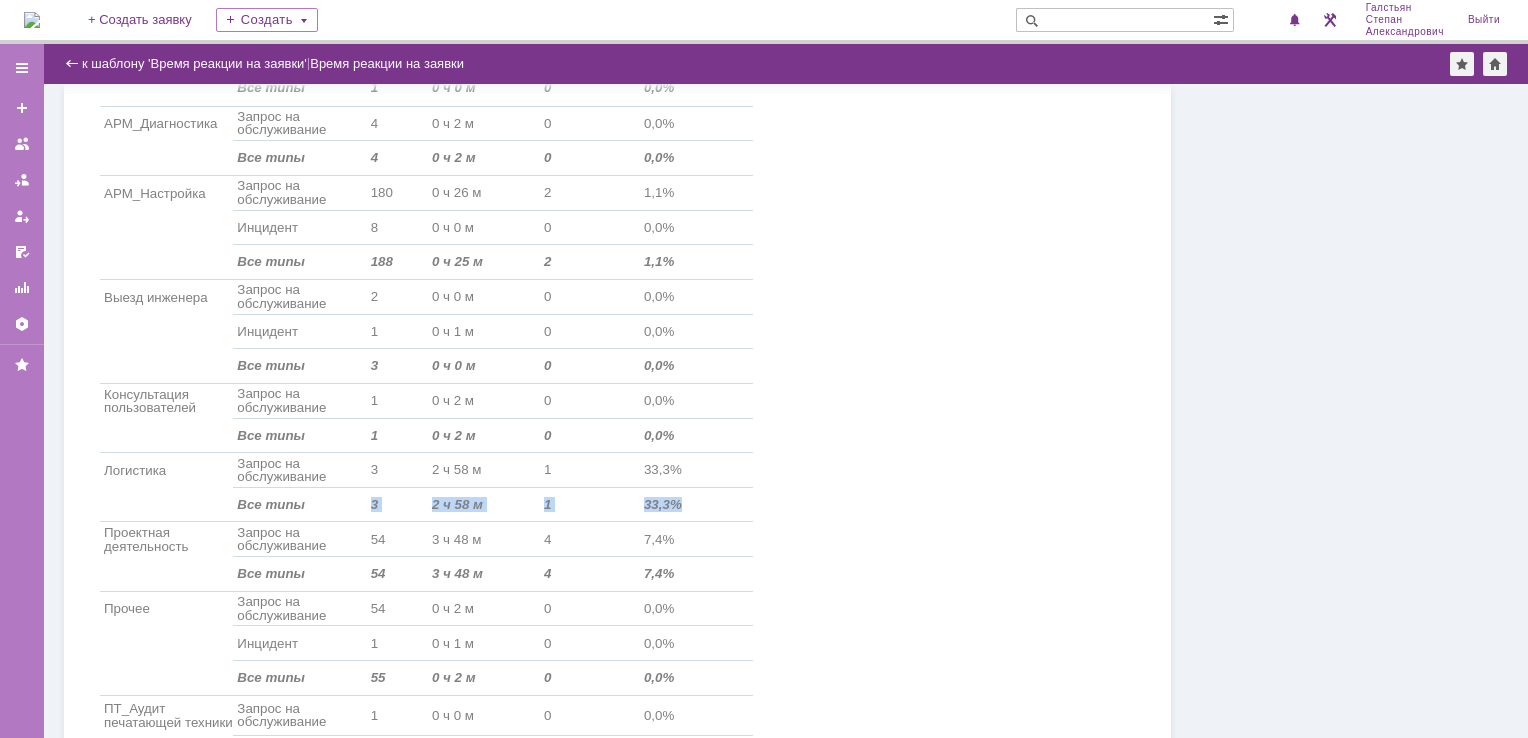 drag, startPoint x: 372, startPoint y: 491, endPoint x: 685, endPoint y: 494, distance: 313.01437 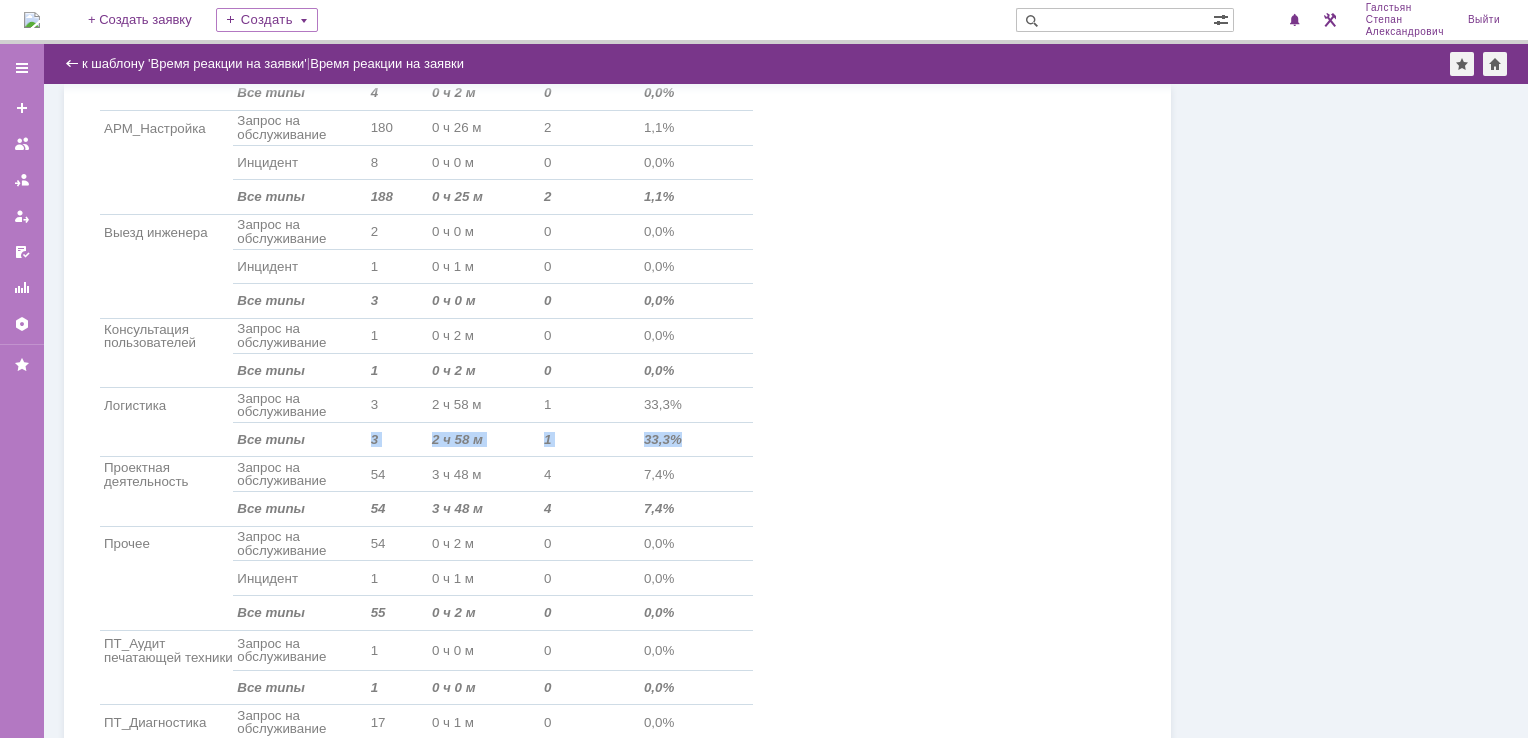 scroll, scrollTop: 700, scrollLeft: 0, axis: vertical 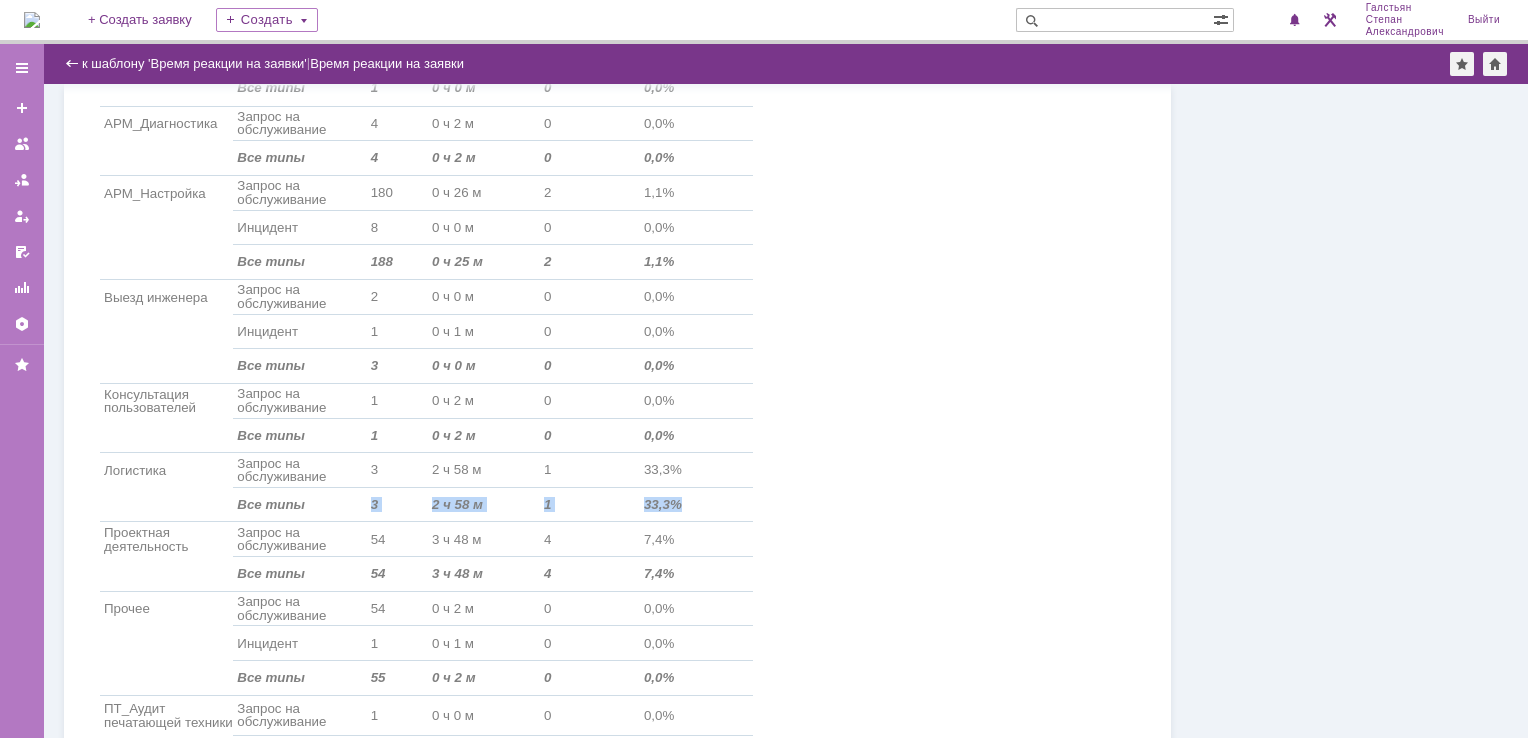 click at bounding box center [32, 20] 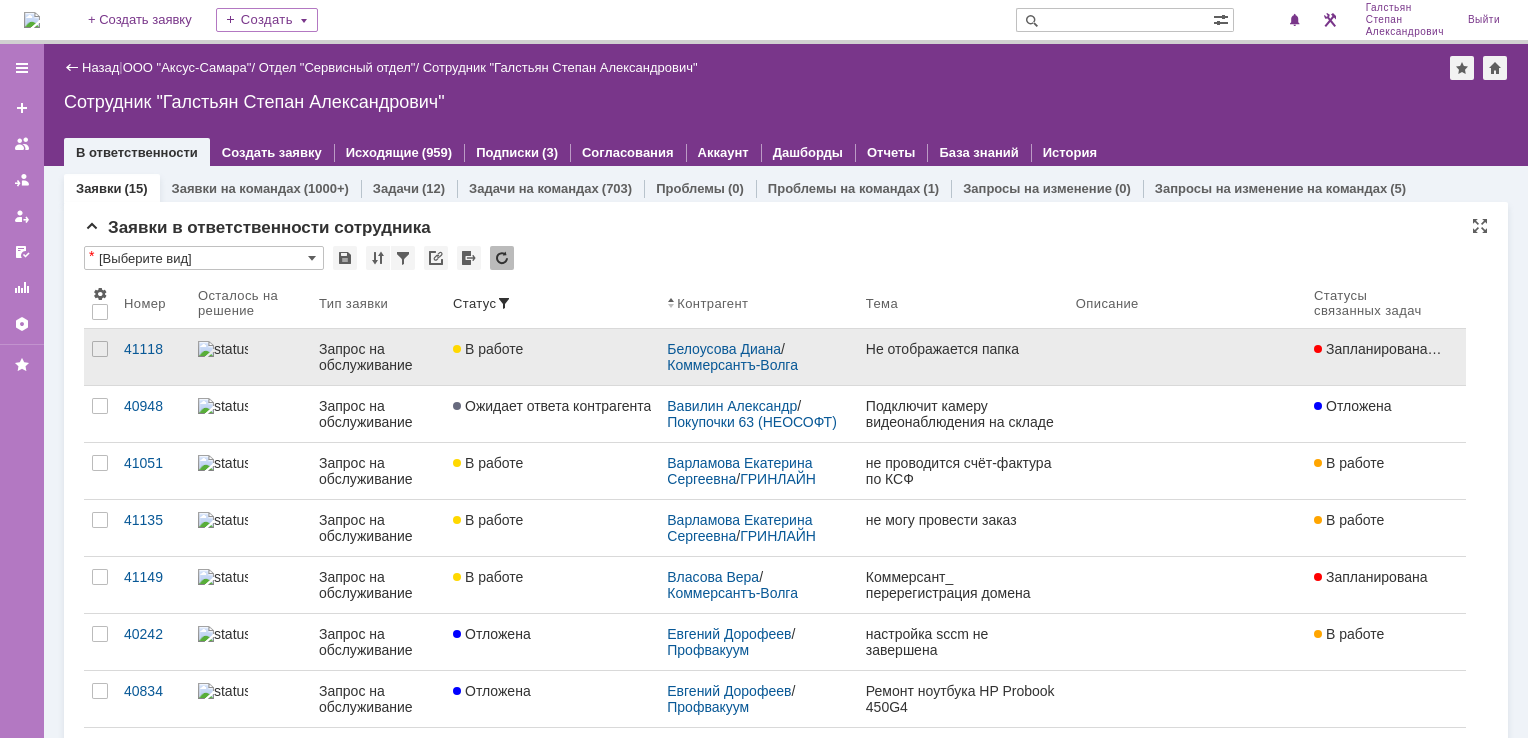 scroll, scrollTop: 0, scrollLeft: 0, axis: both 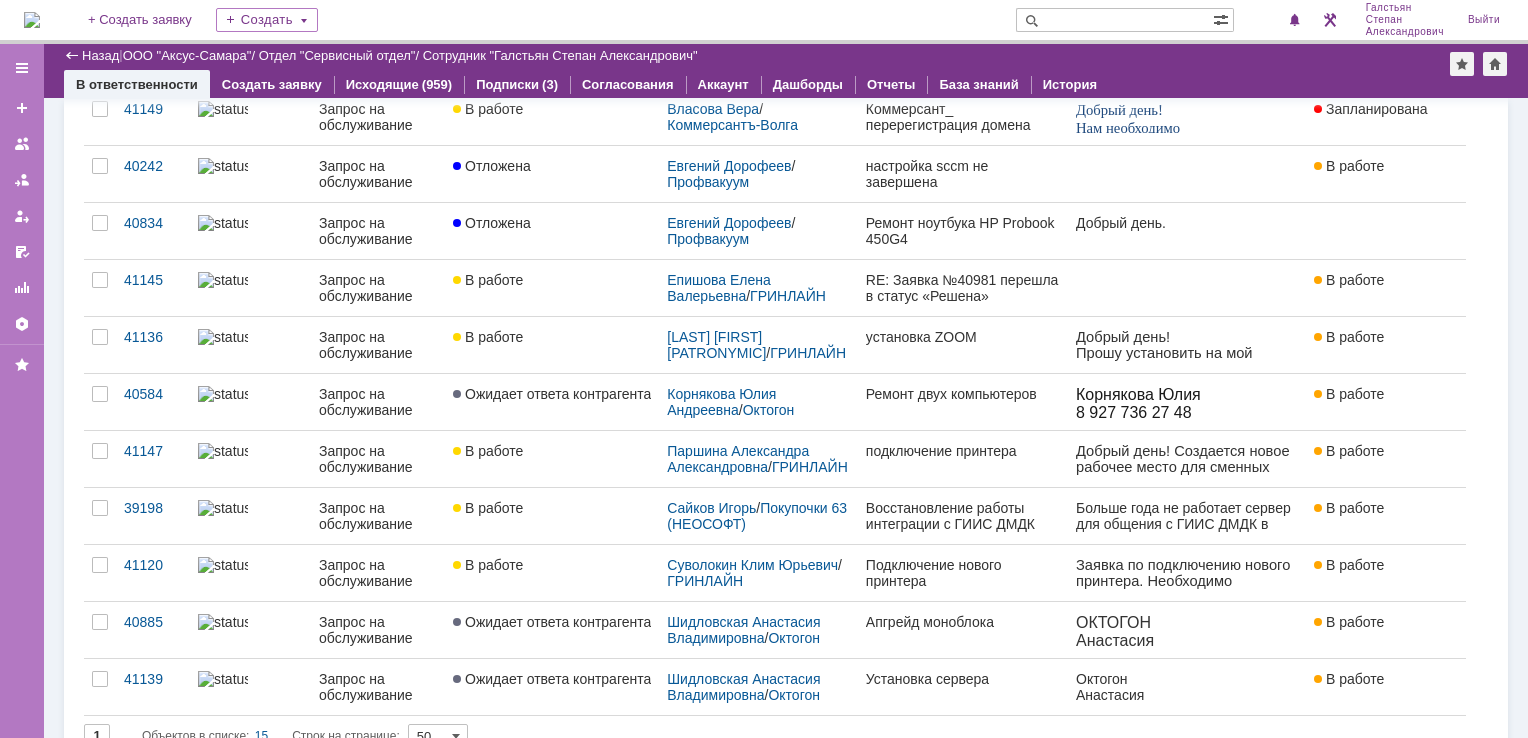click at bounding box center [32, 20] 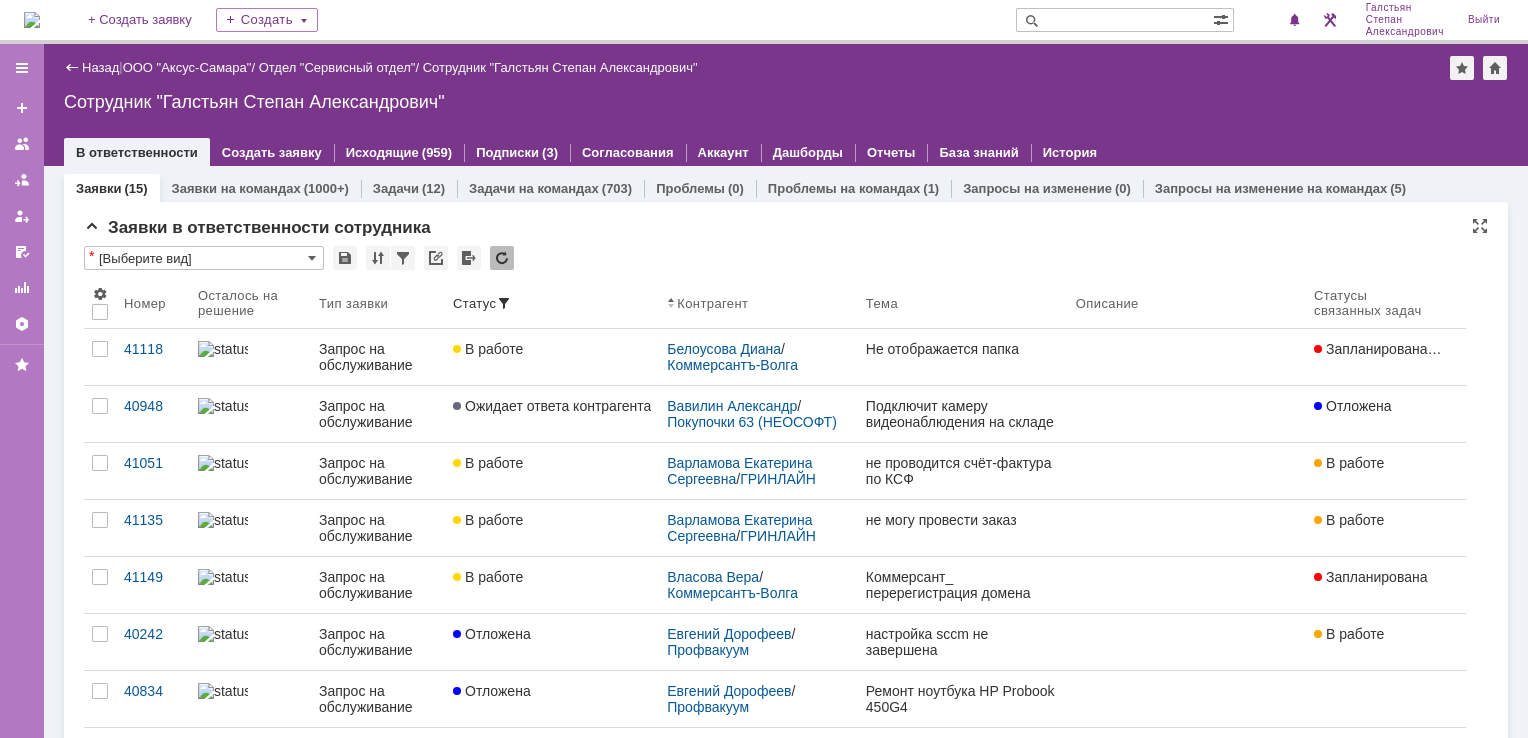 scroll, scrollTop: 0, scrollLeft: 0, axis: both 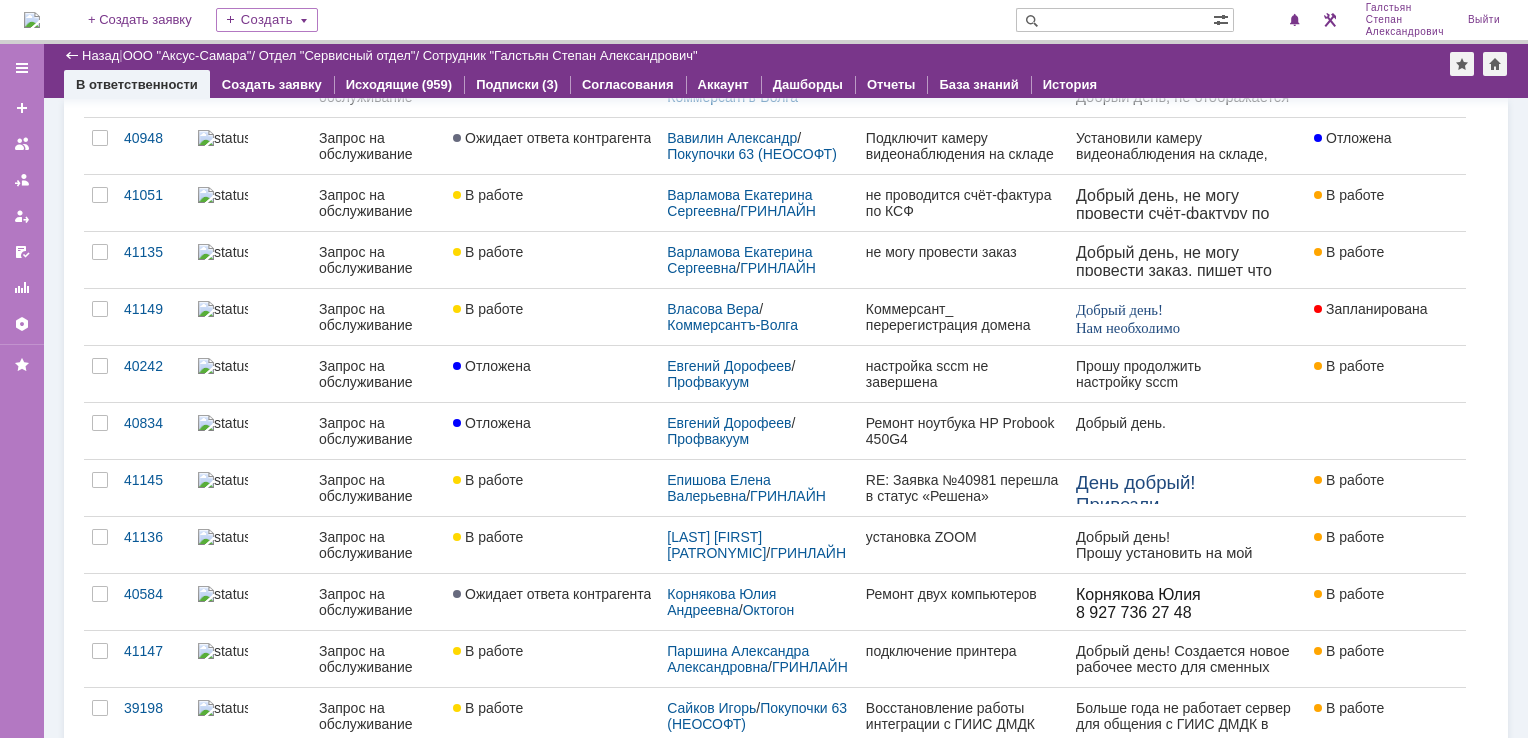 click at bounding box center [32, 20] 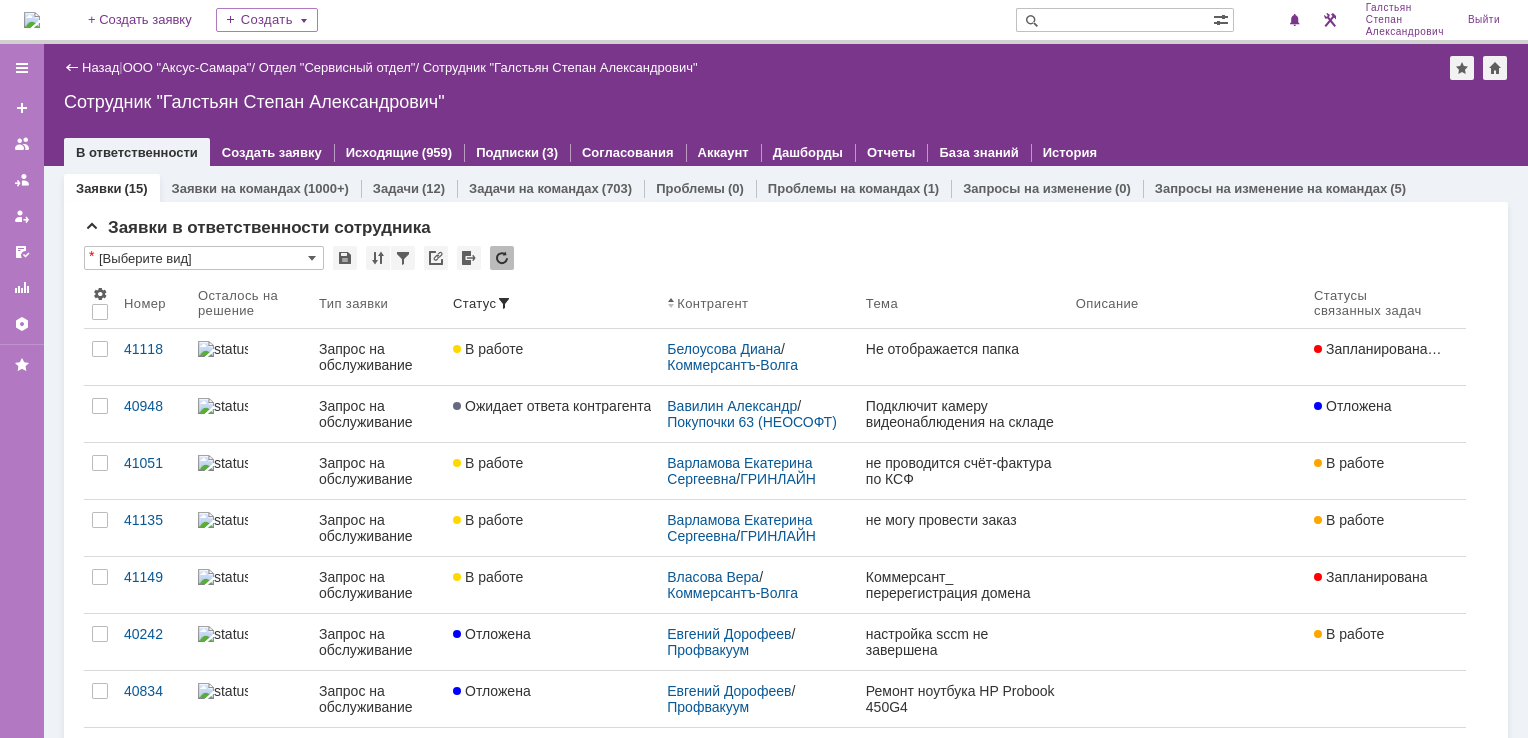 scroll, scrollTop: 0, scrollLeft: 0, axis: both 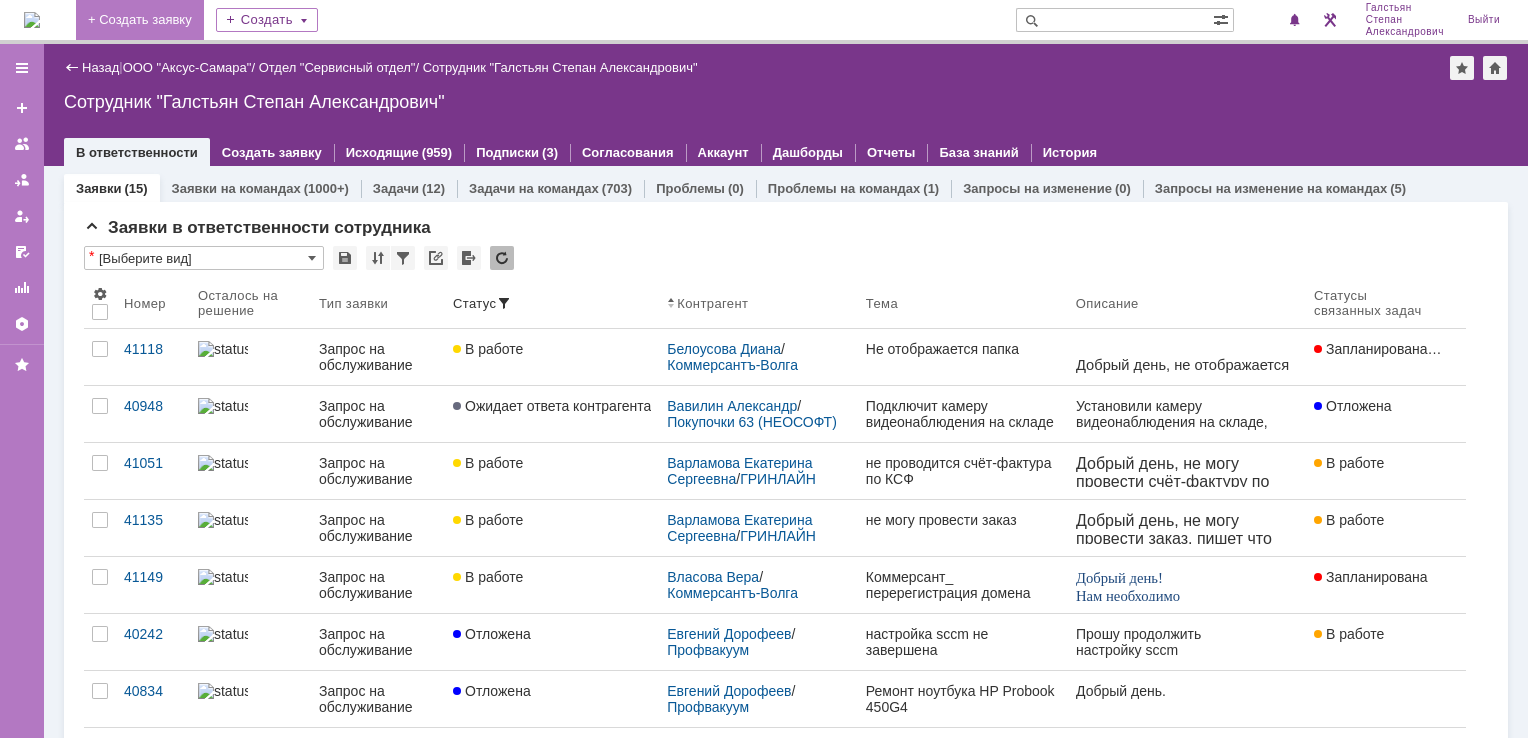 click on "+ Создать заявку" at bounding box center (140, 20) 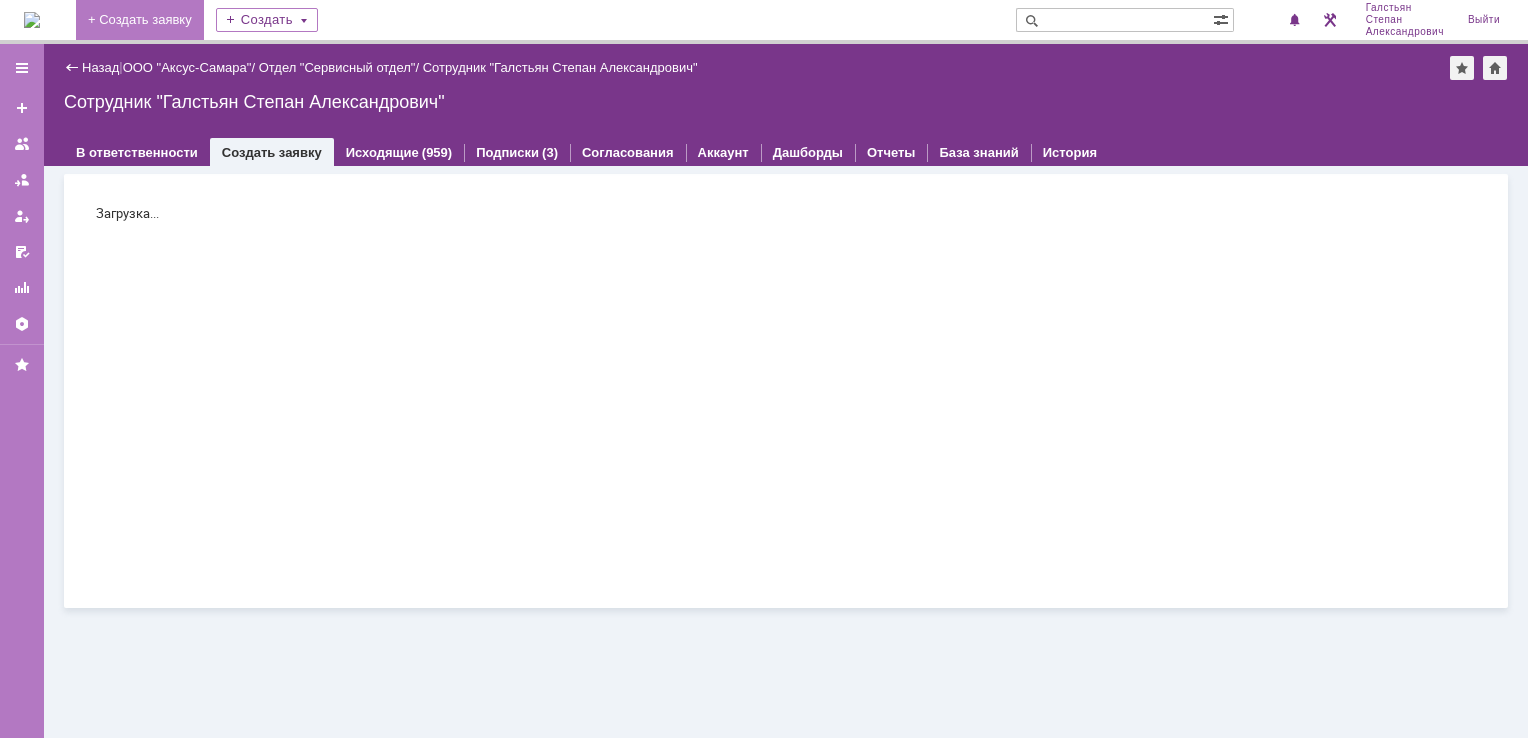 scroll, scrollTop: 0, scrollLeft: 0, axis: both 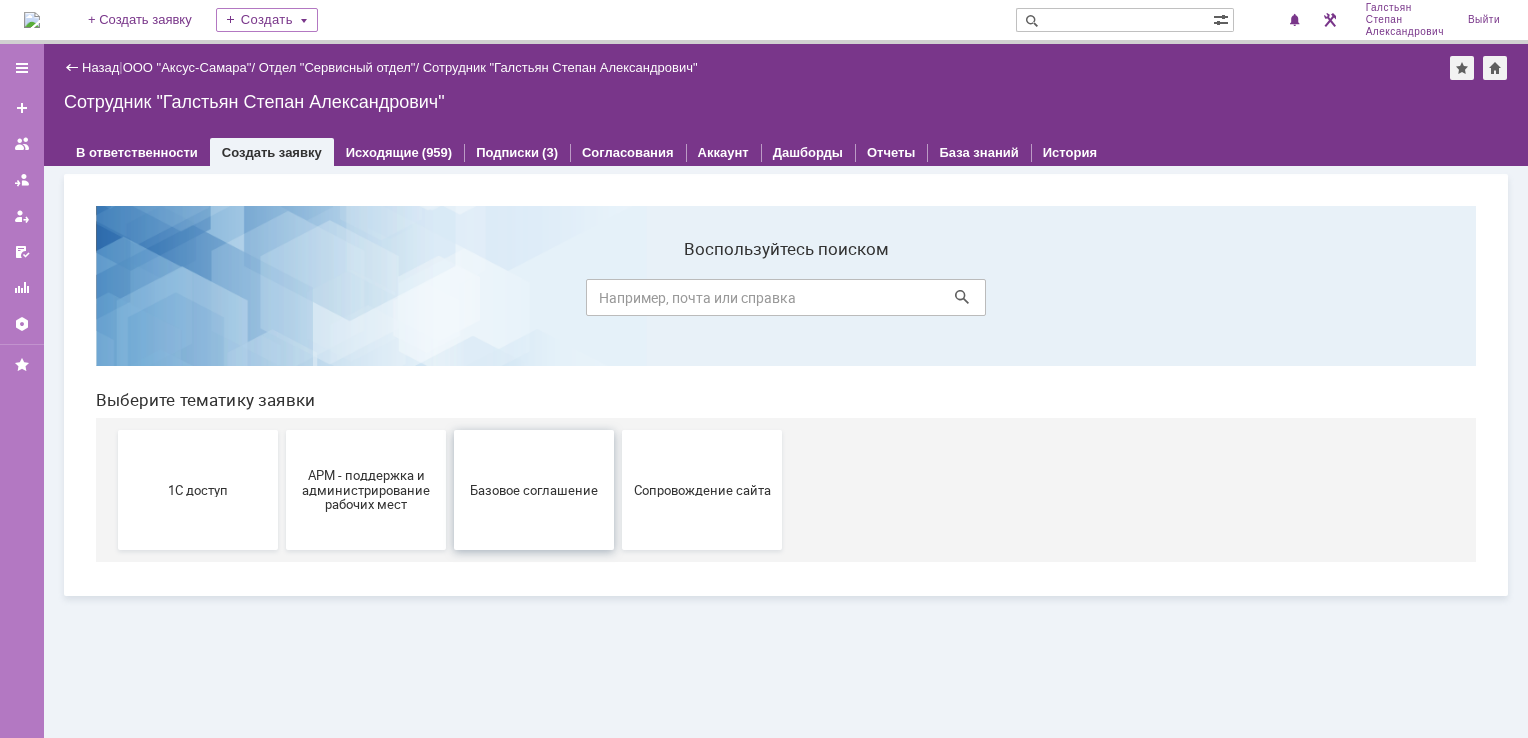 click on "Базовое соглашение" at bounding box center [534, 490] 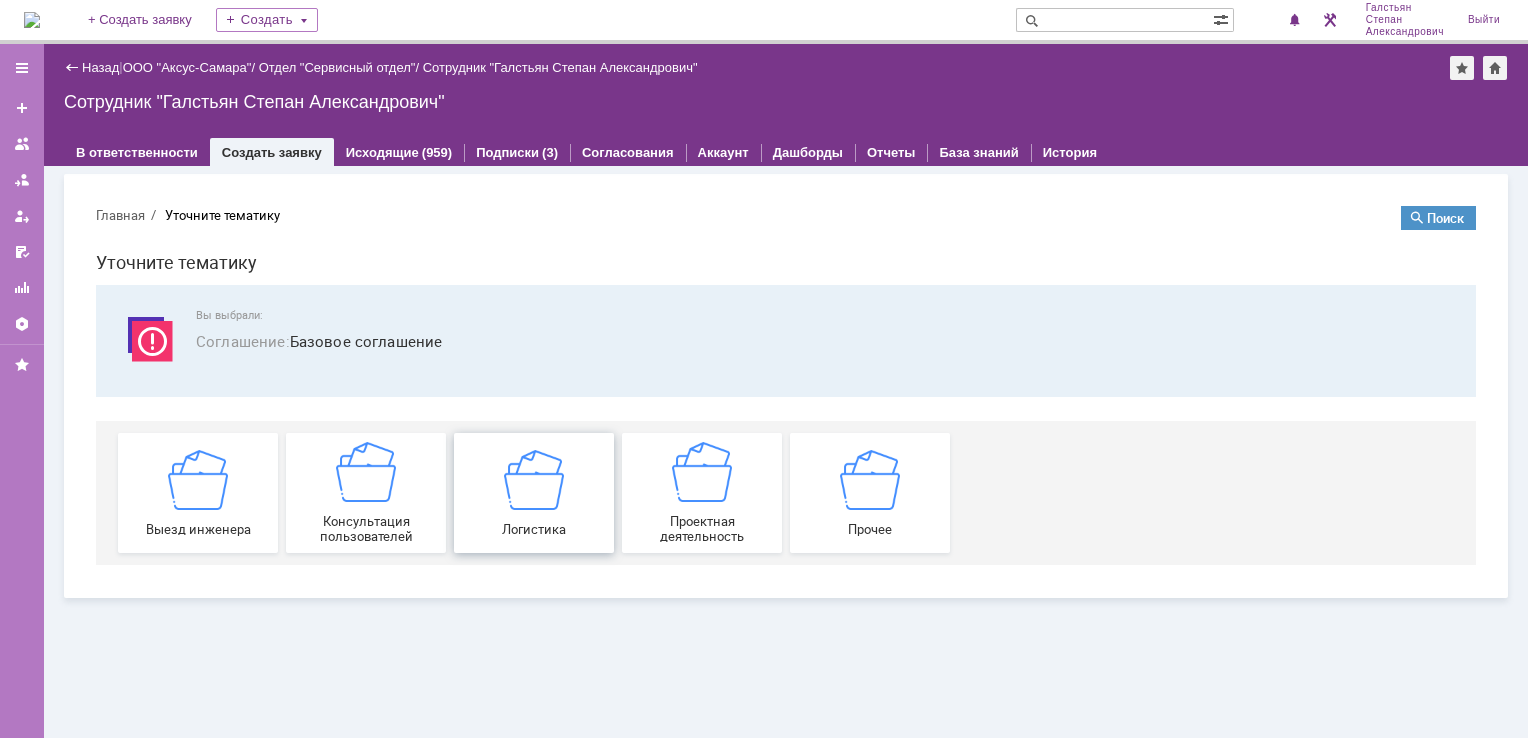 click at bounding box center [534, 479] 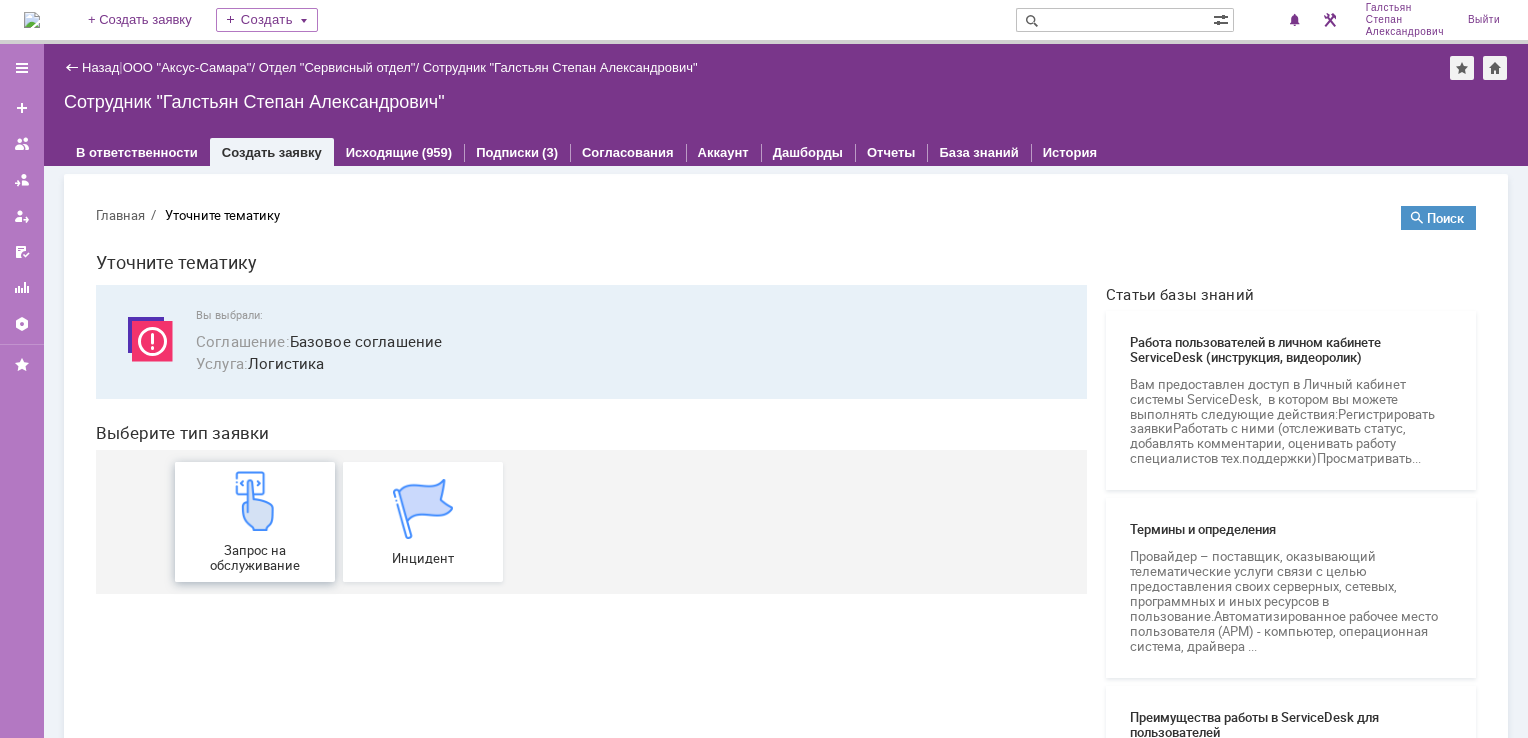 click at bounding box center (255, 501) 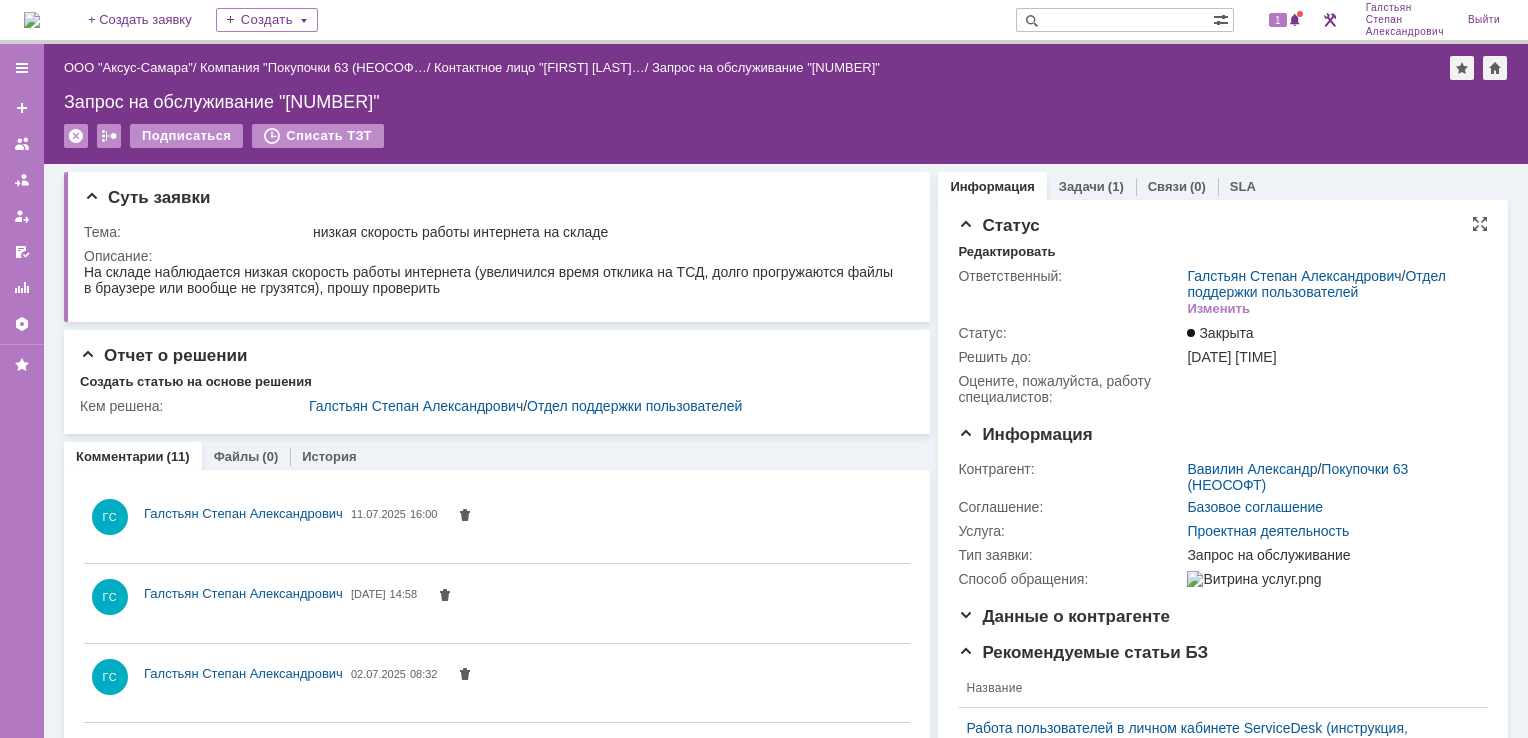 scroll, scrollTop: 0, scrollLeft: 0, axis: both 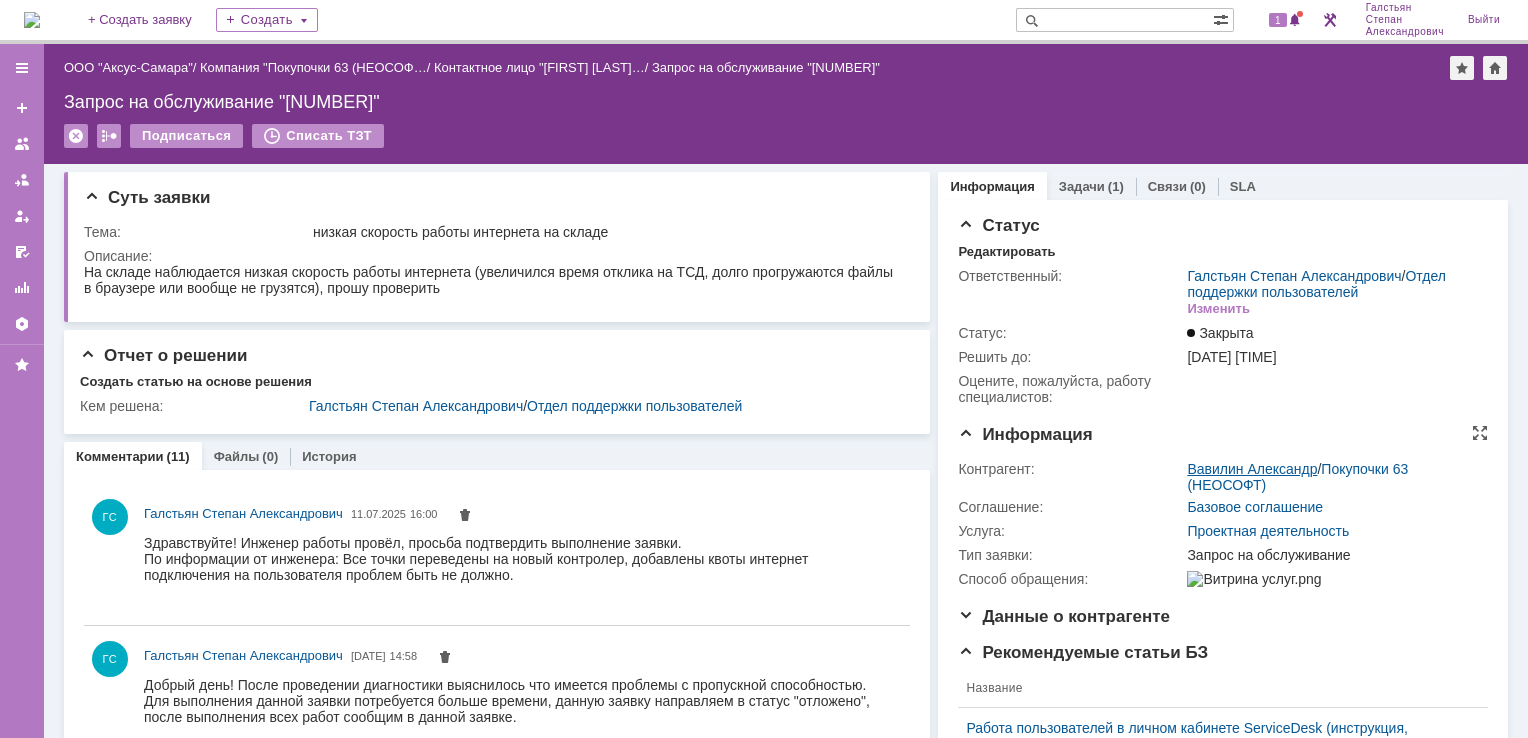 click on "Вавилин Александр" at bounding box center (1252, 469) 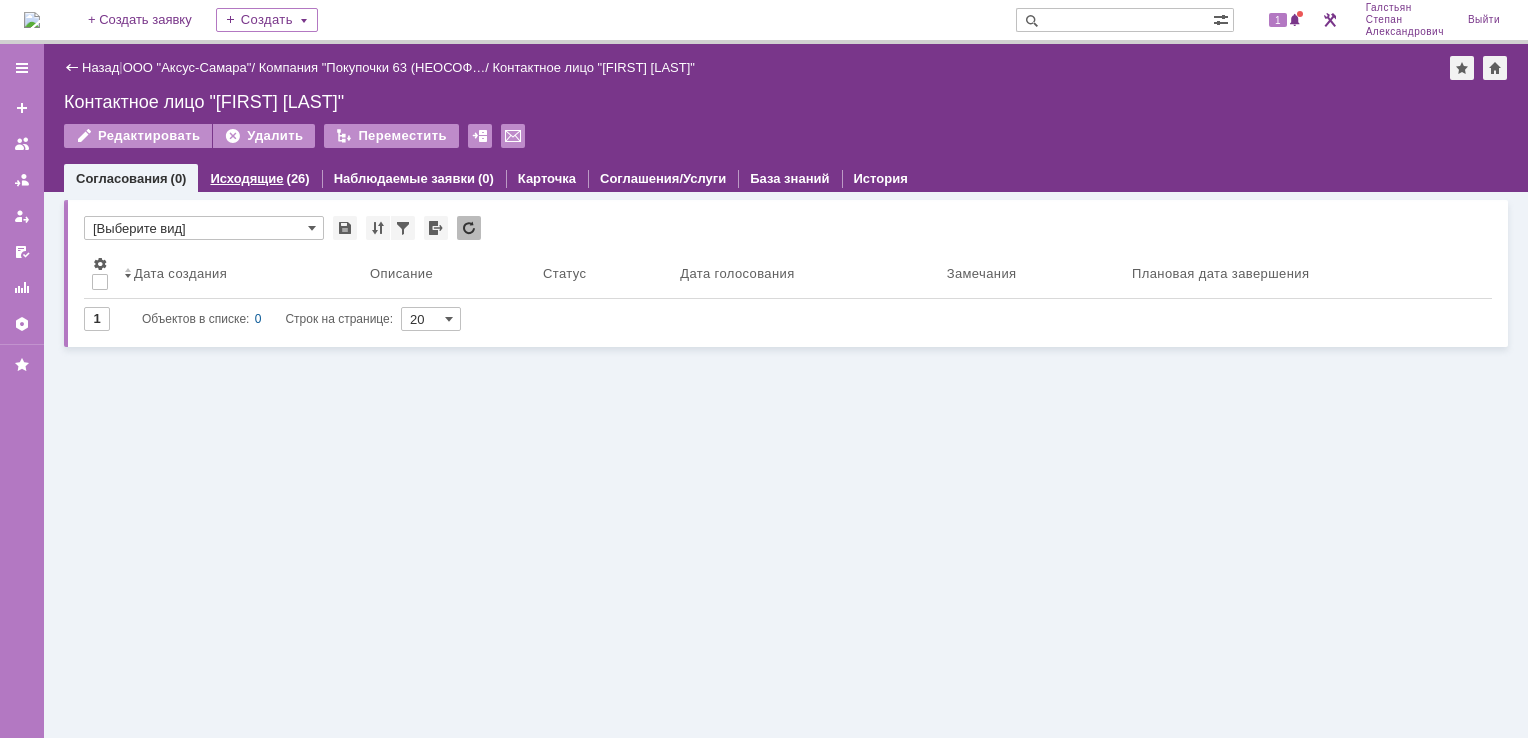 click on "Исходящие" at bounding box center [246, 178] 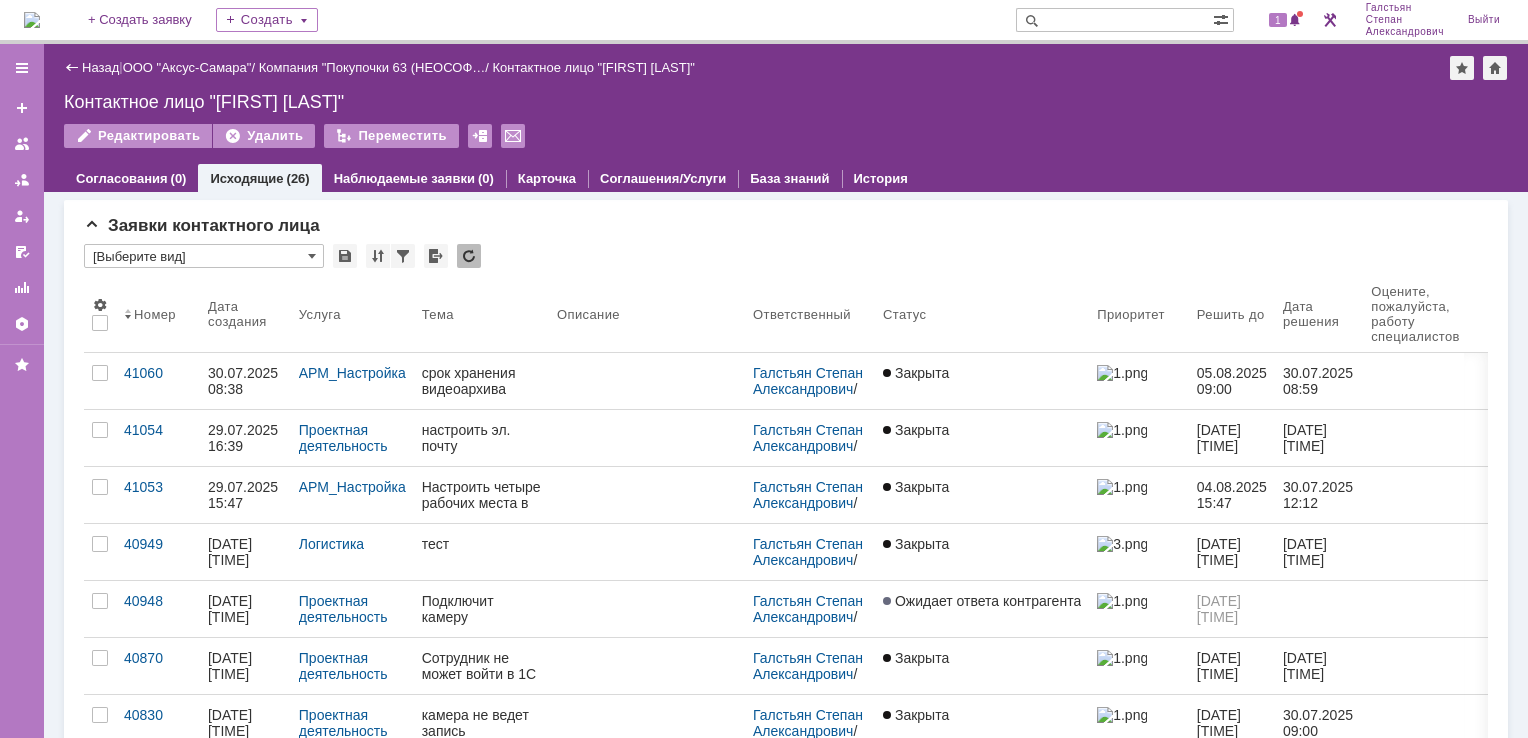scroll, scrollTop: 0, scrollLeft: 0, axis: both 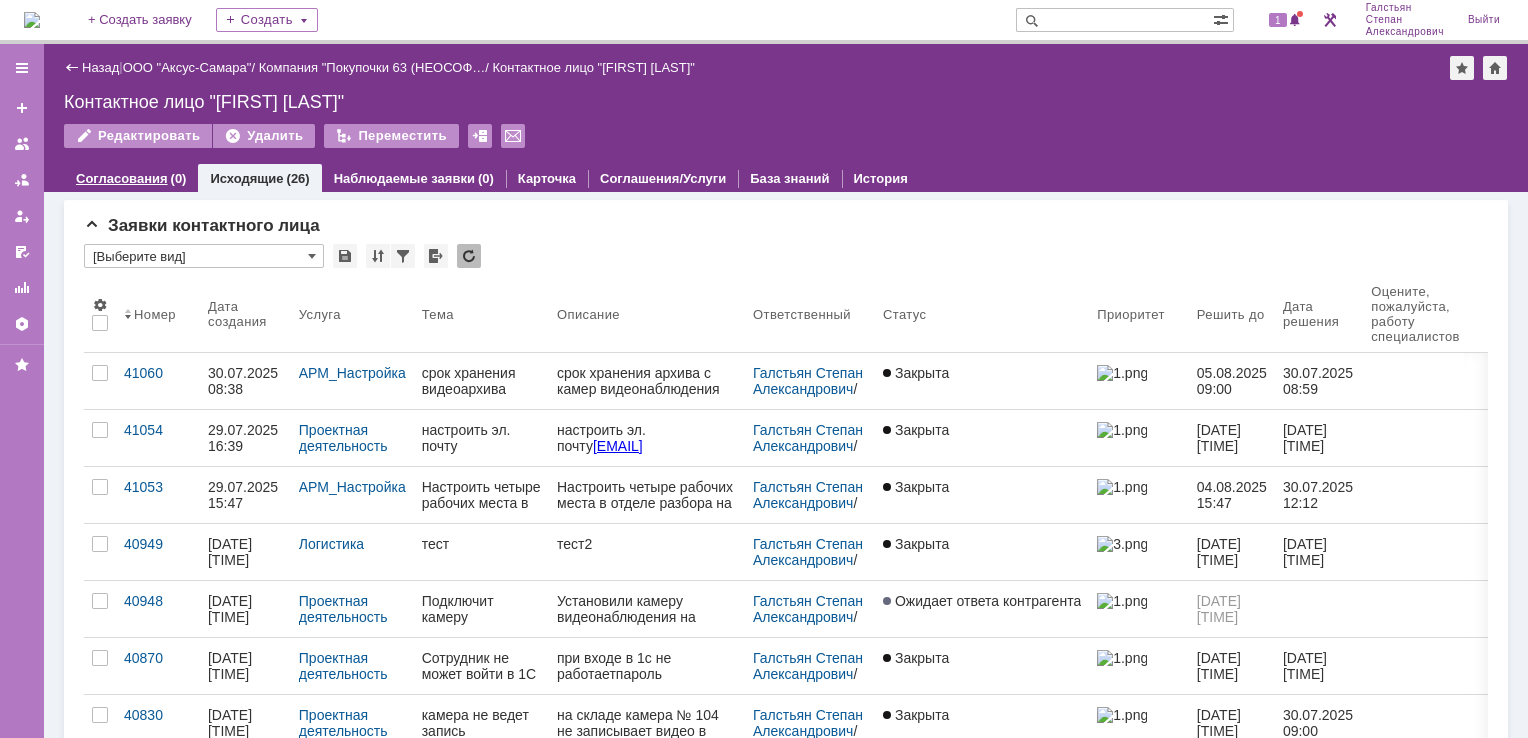 click on "Согласования" at bounding box center (122, 178) 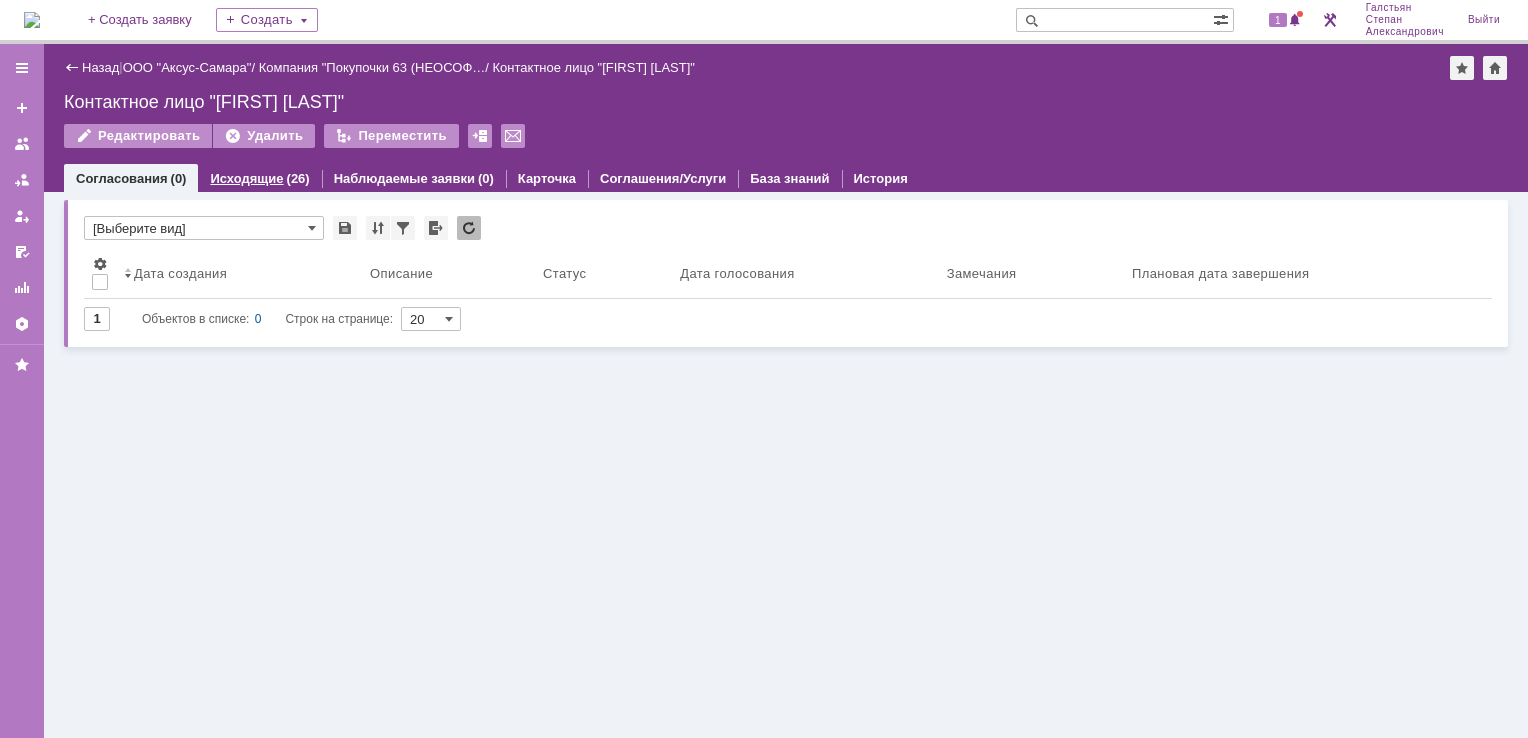 click on "(26)" at bounding box center [298, 178] 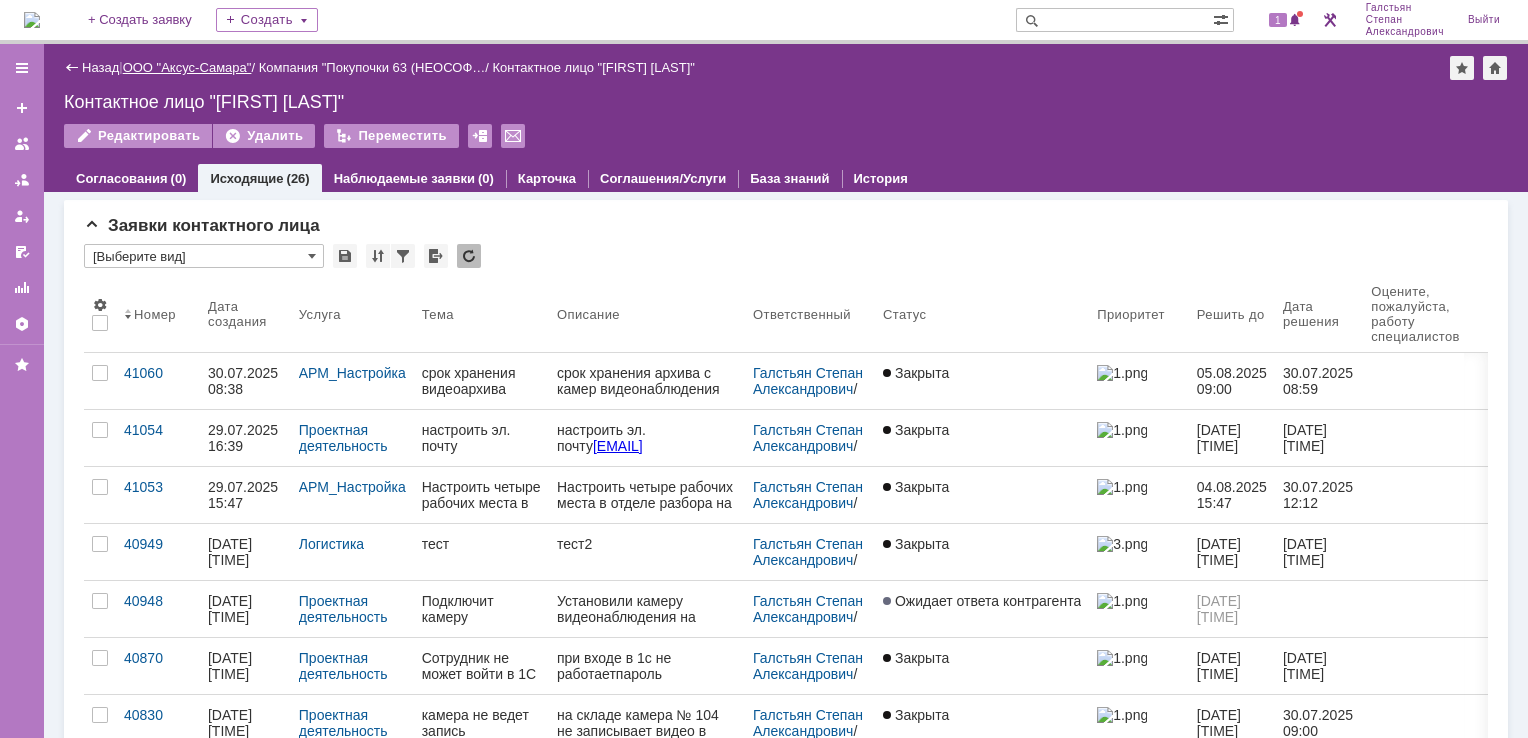 click on "ООО "Аксус-Самара"" at bounding box center (187, 67) 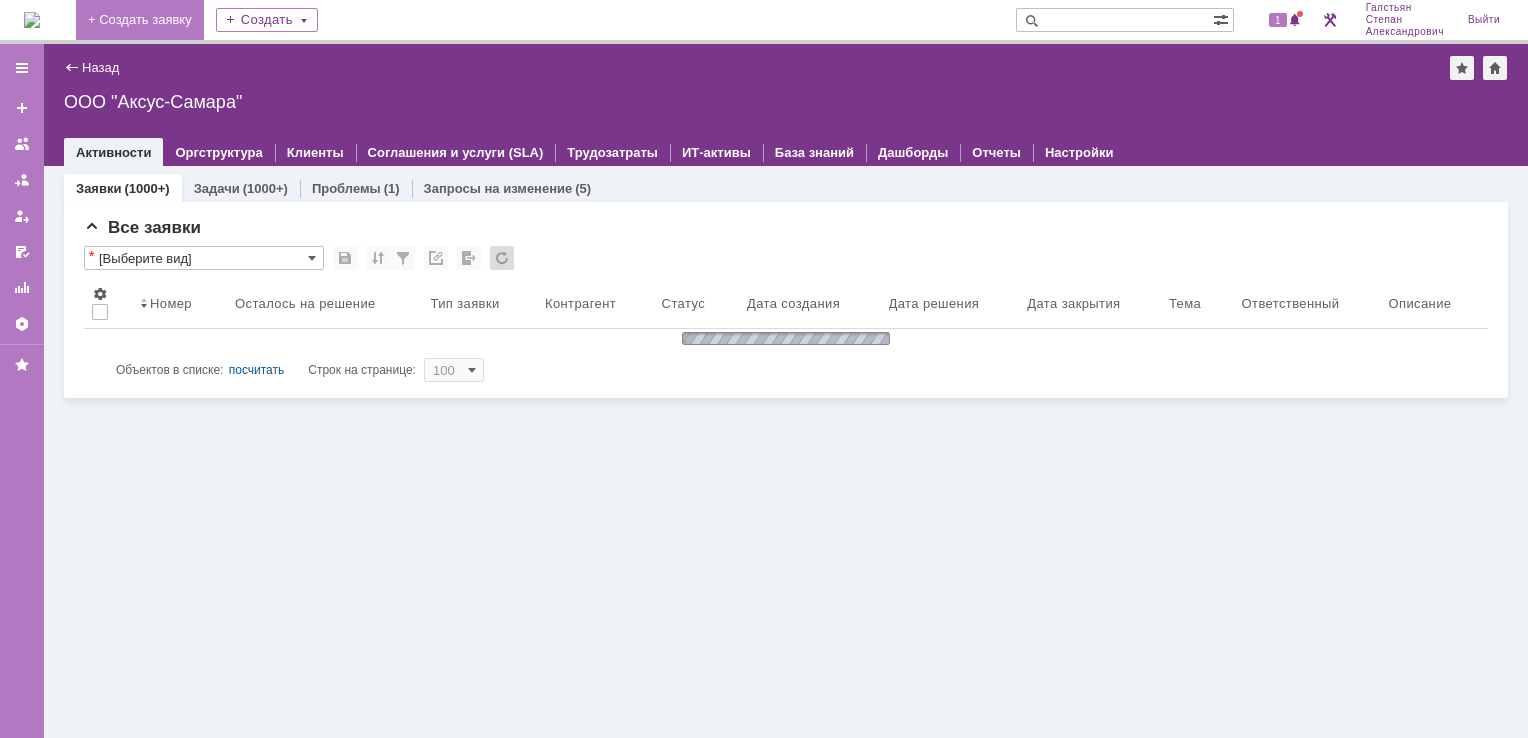 click on "+ Создать заявку" at bounding box center [140, 20] 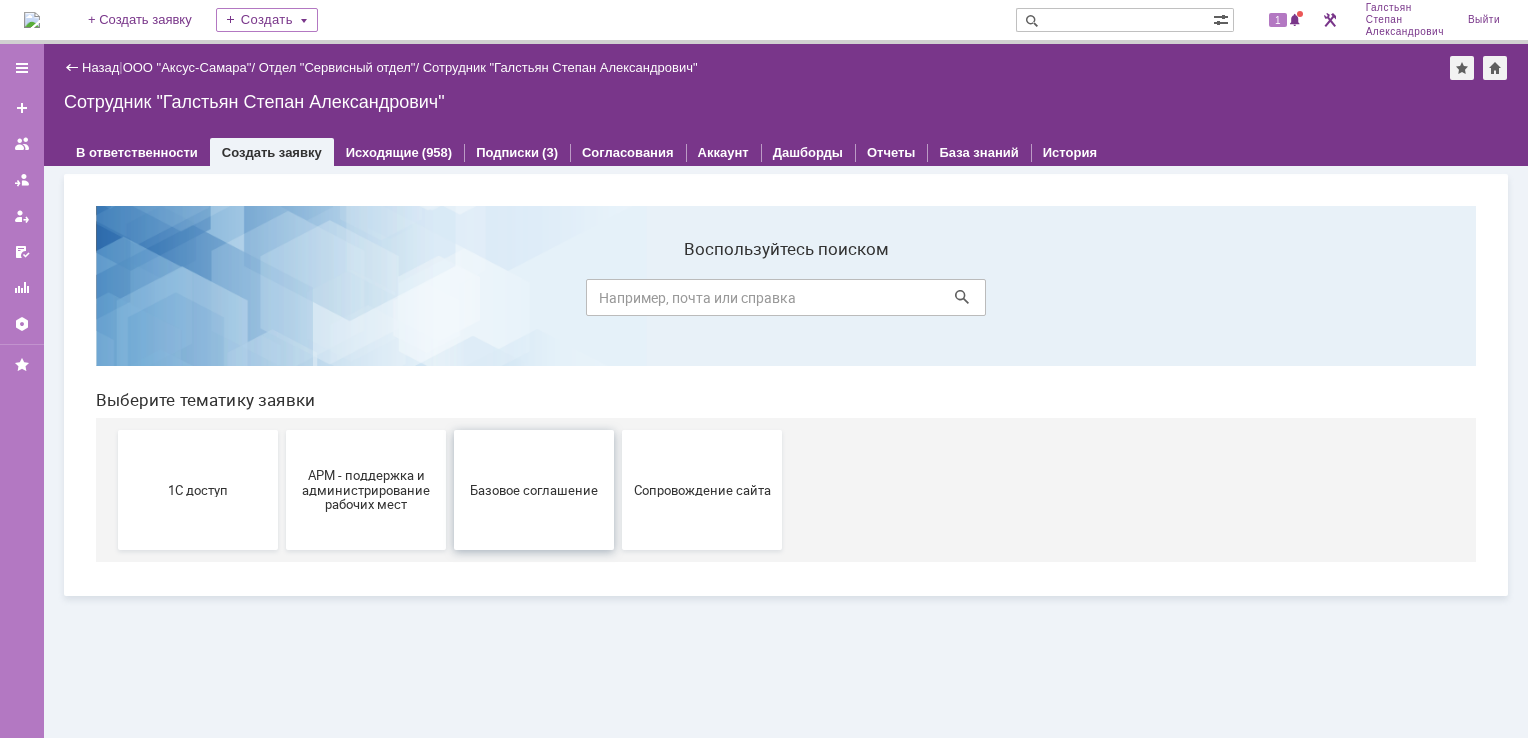 click on "Базовое соглашение" at bounding box center (534, 489) 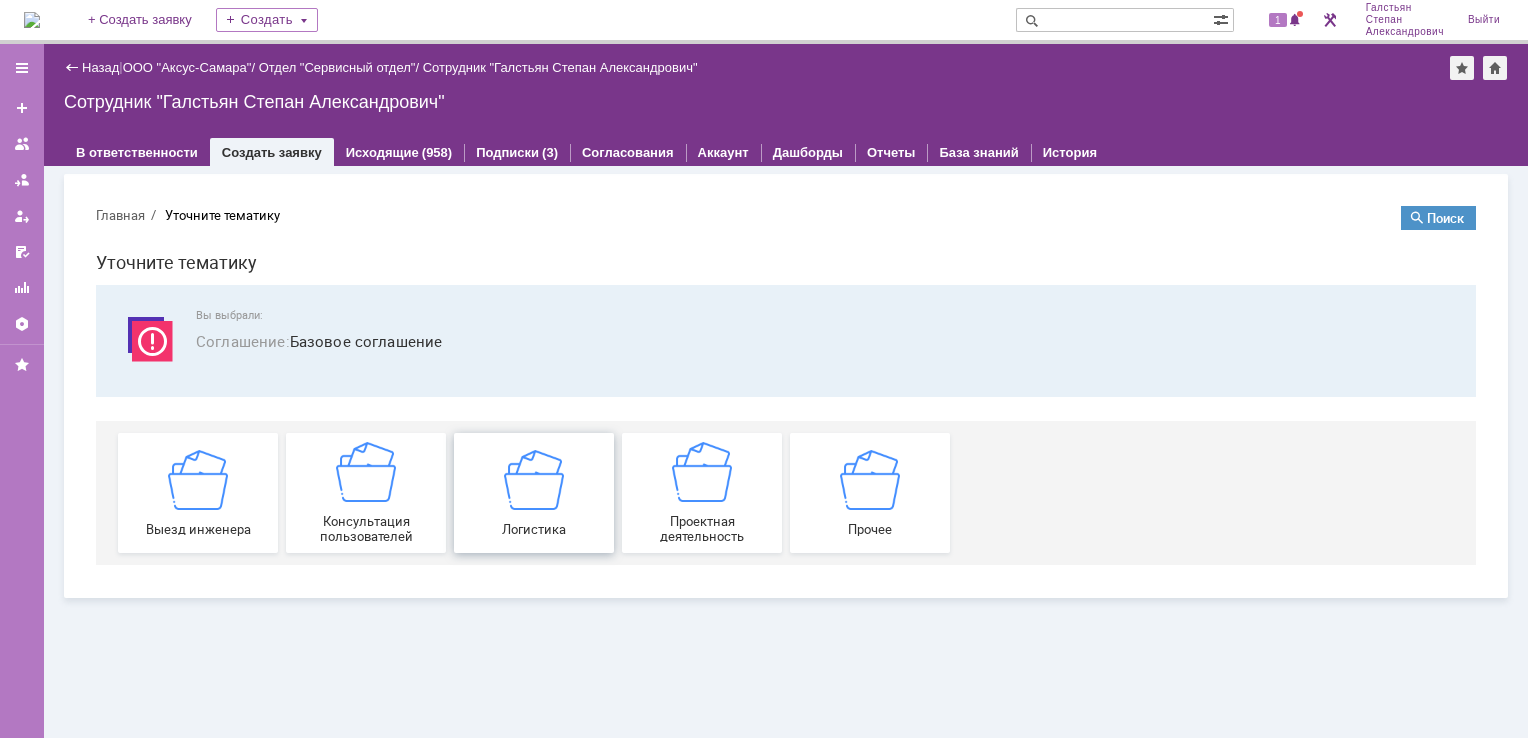 click on "Логистика" at bounding box center [534, 492] 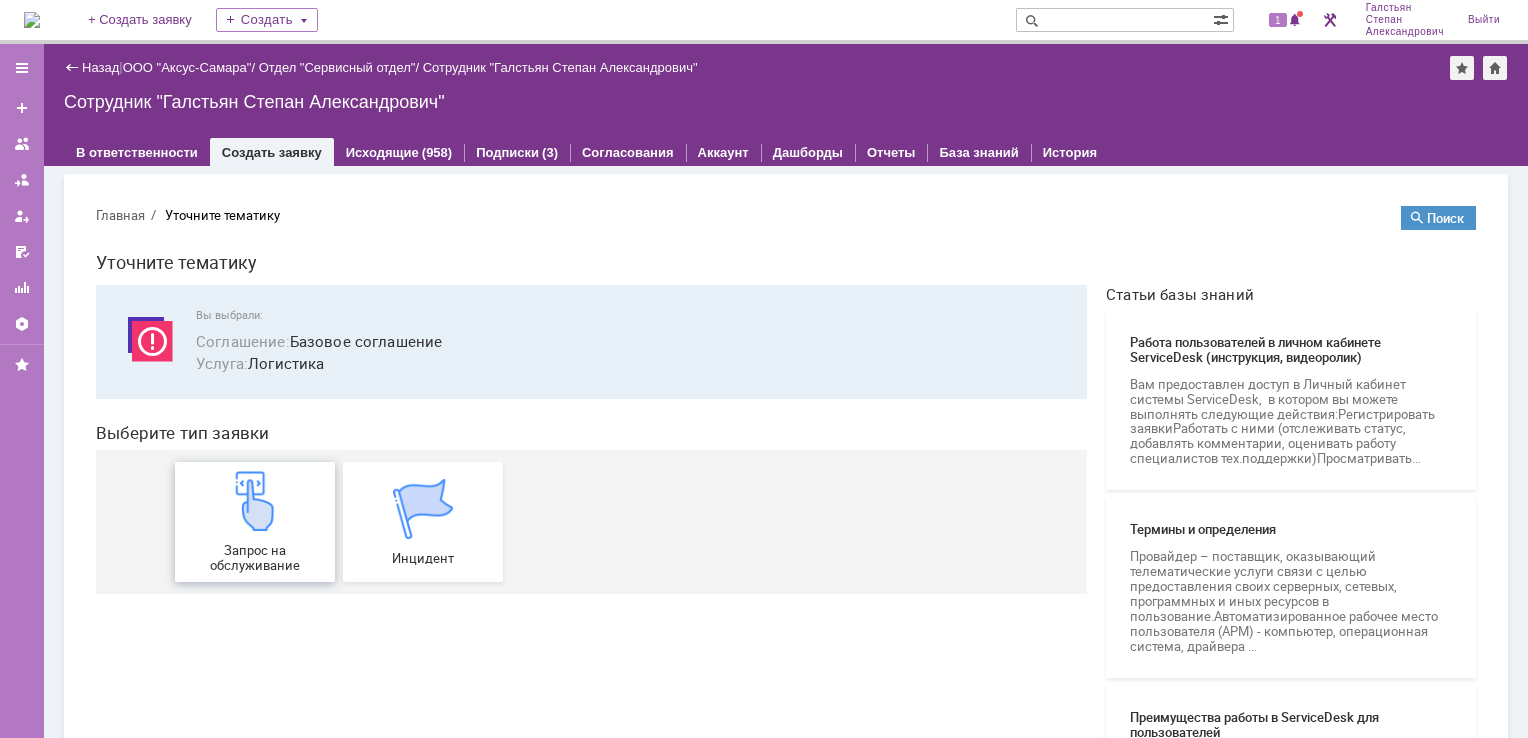 click on "Запрос на обслуживание" at bounding box center [255, 522] 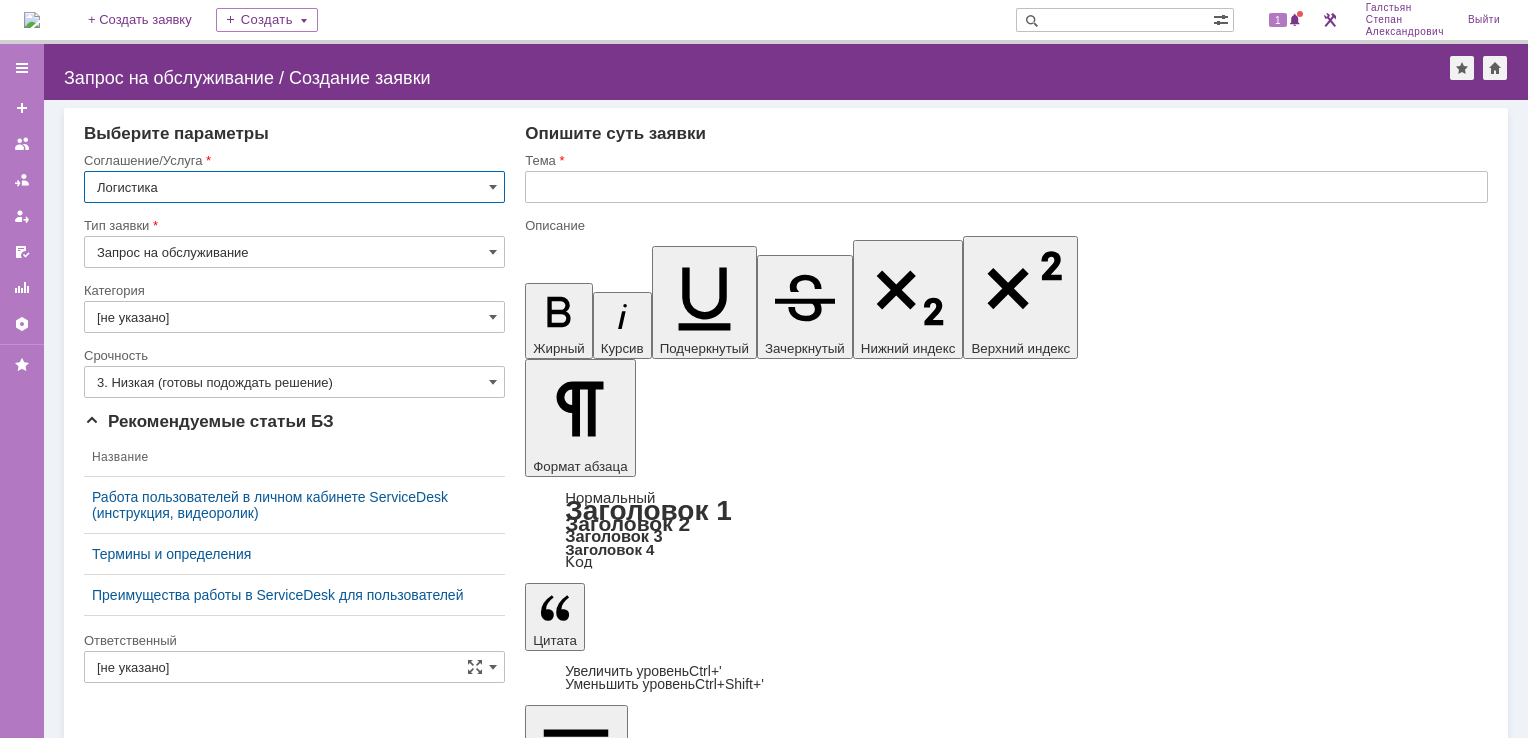 scroll, scrollTop: 0, scrollLeft: 0, axis: both 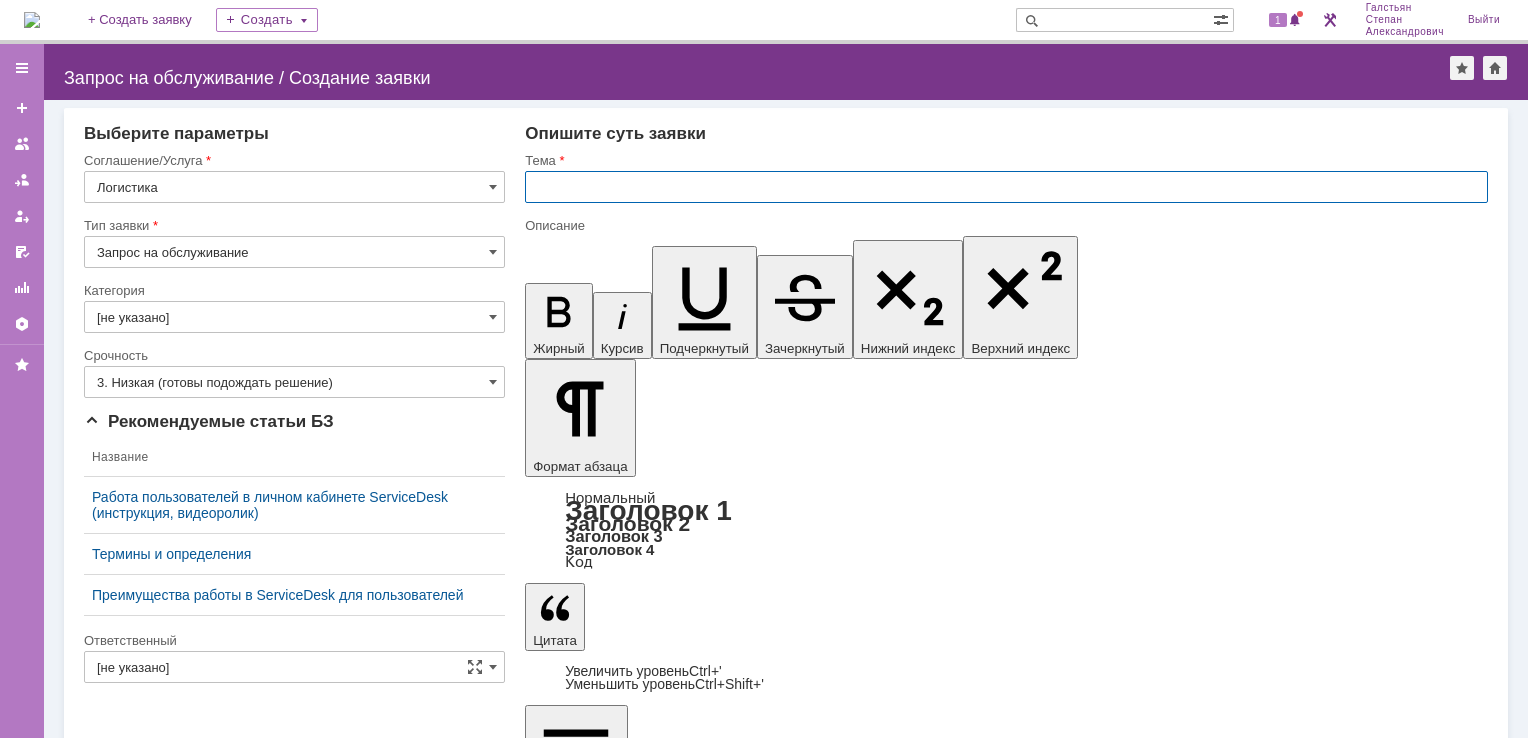 click at bounding box center [1006, 187] 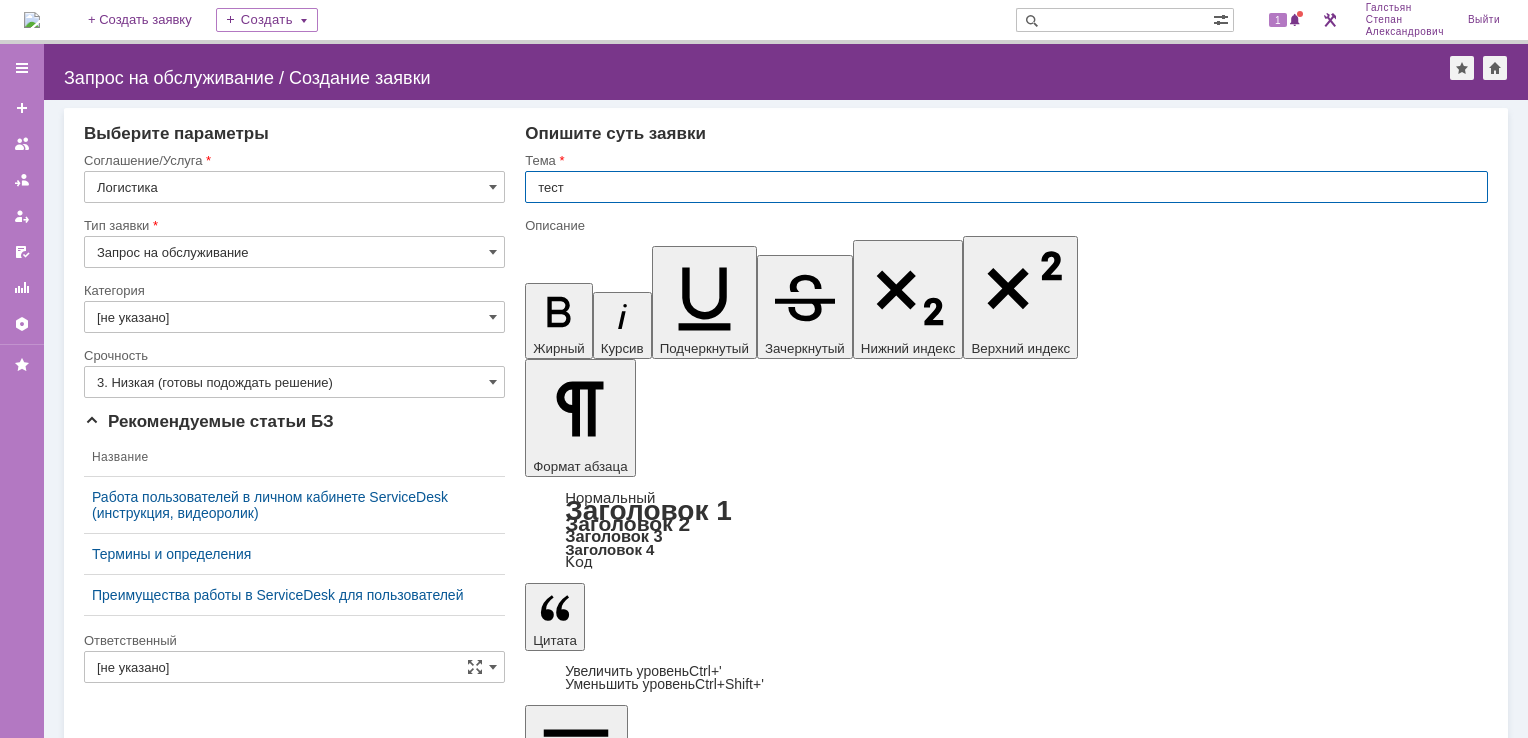type on "тест" 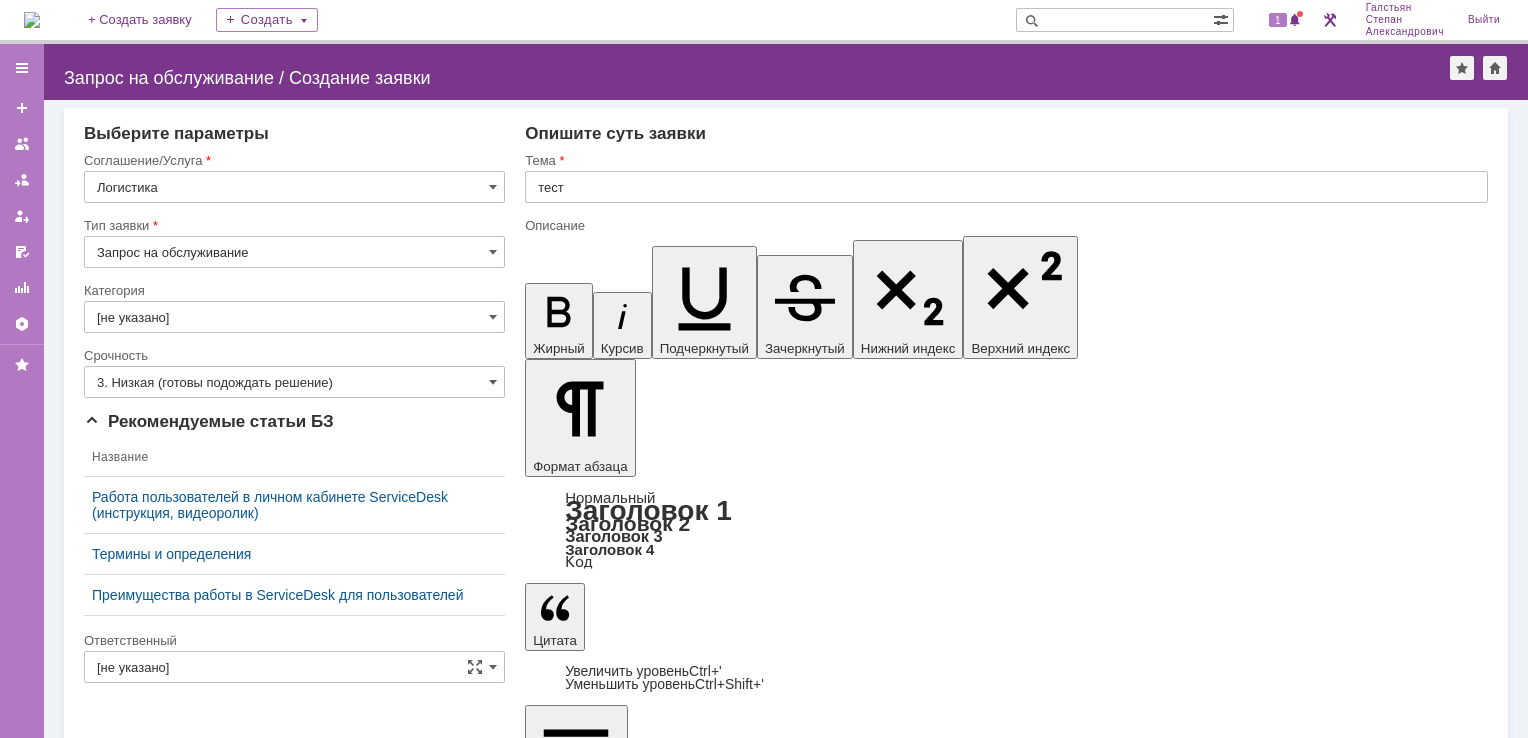 type 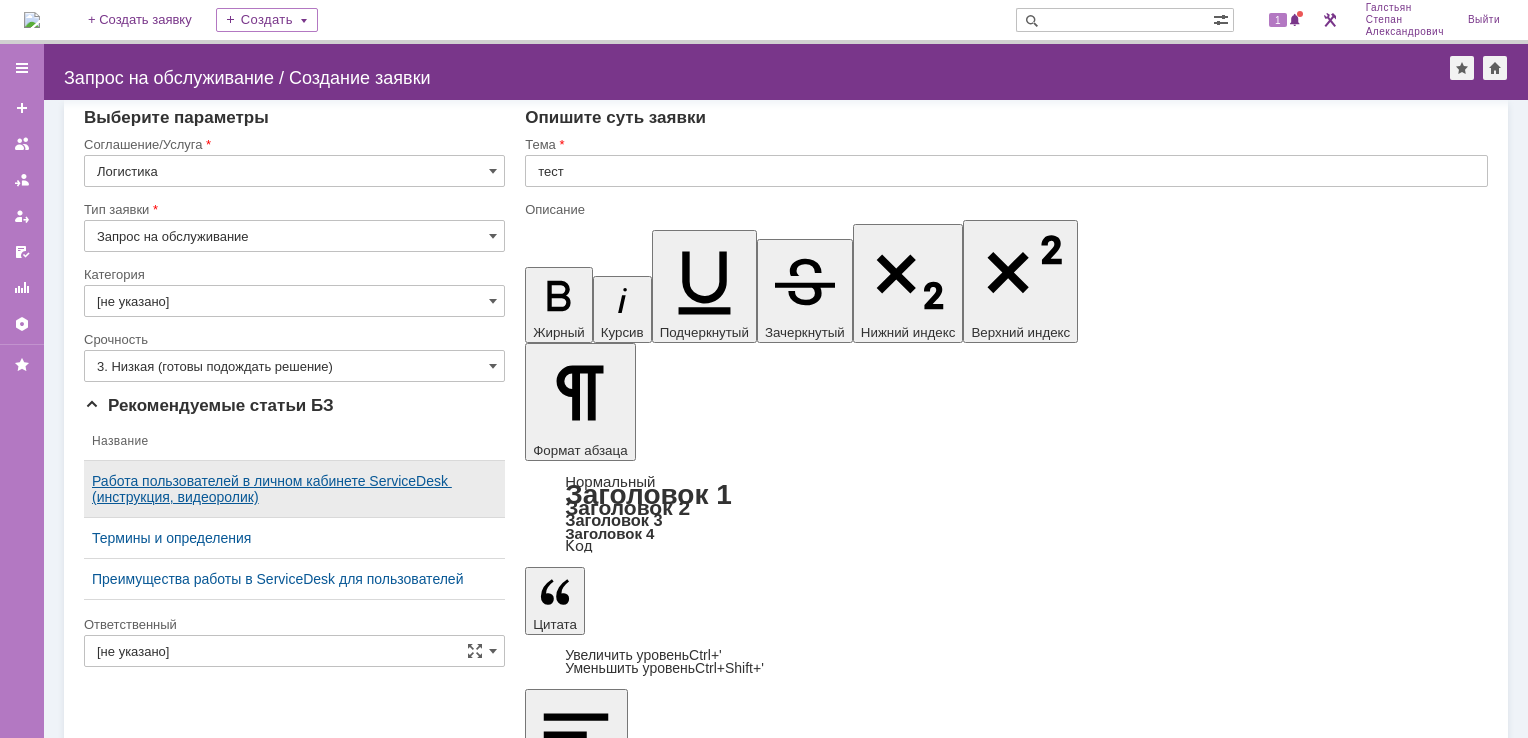 scroll, scrollTop: 32, scrollLeft: 0, axis: vertical 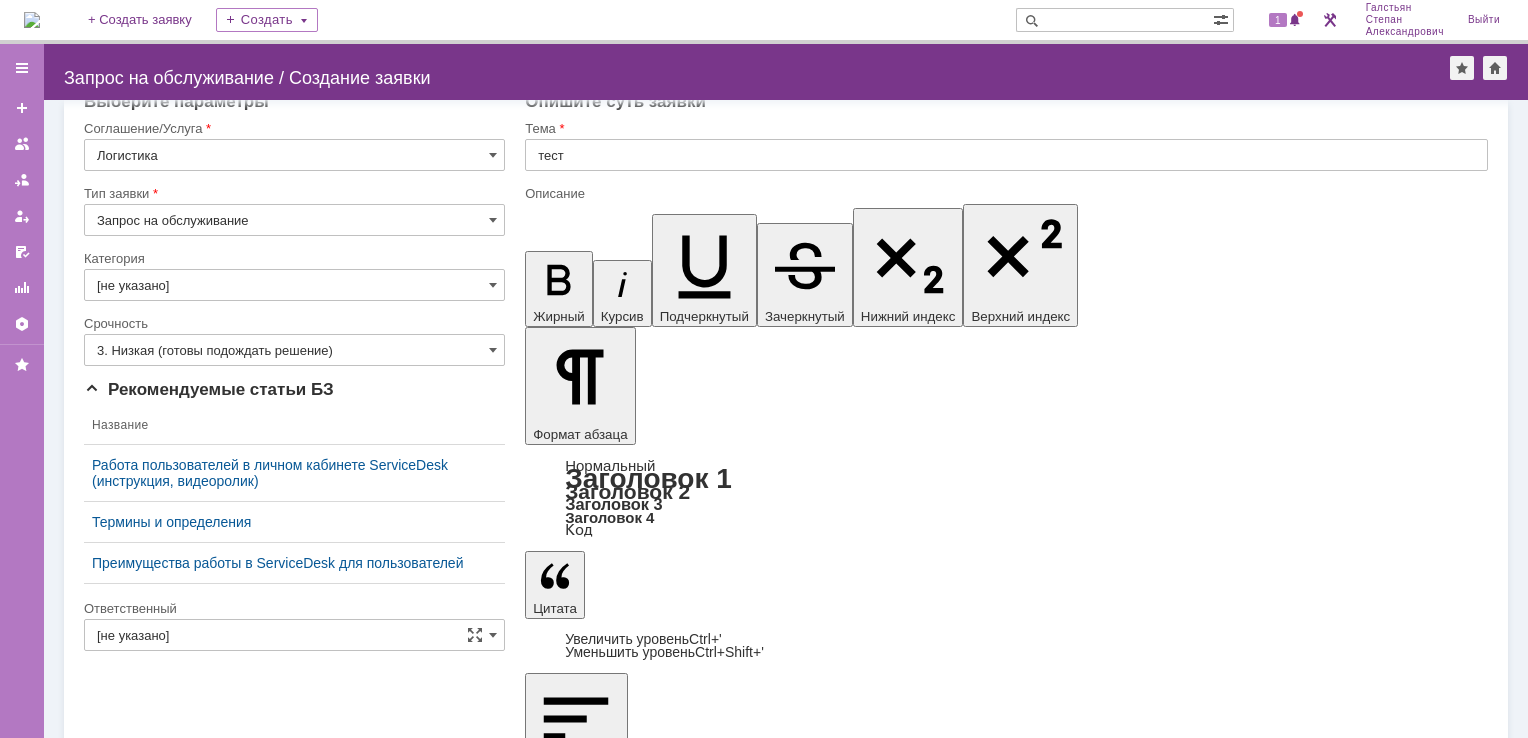click on "Сохранить" at bounding box center [144, 6180] 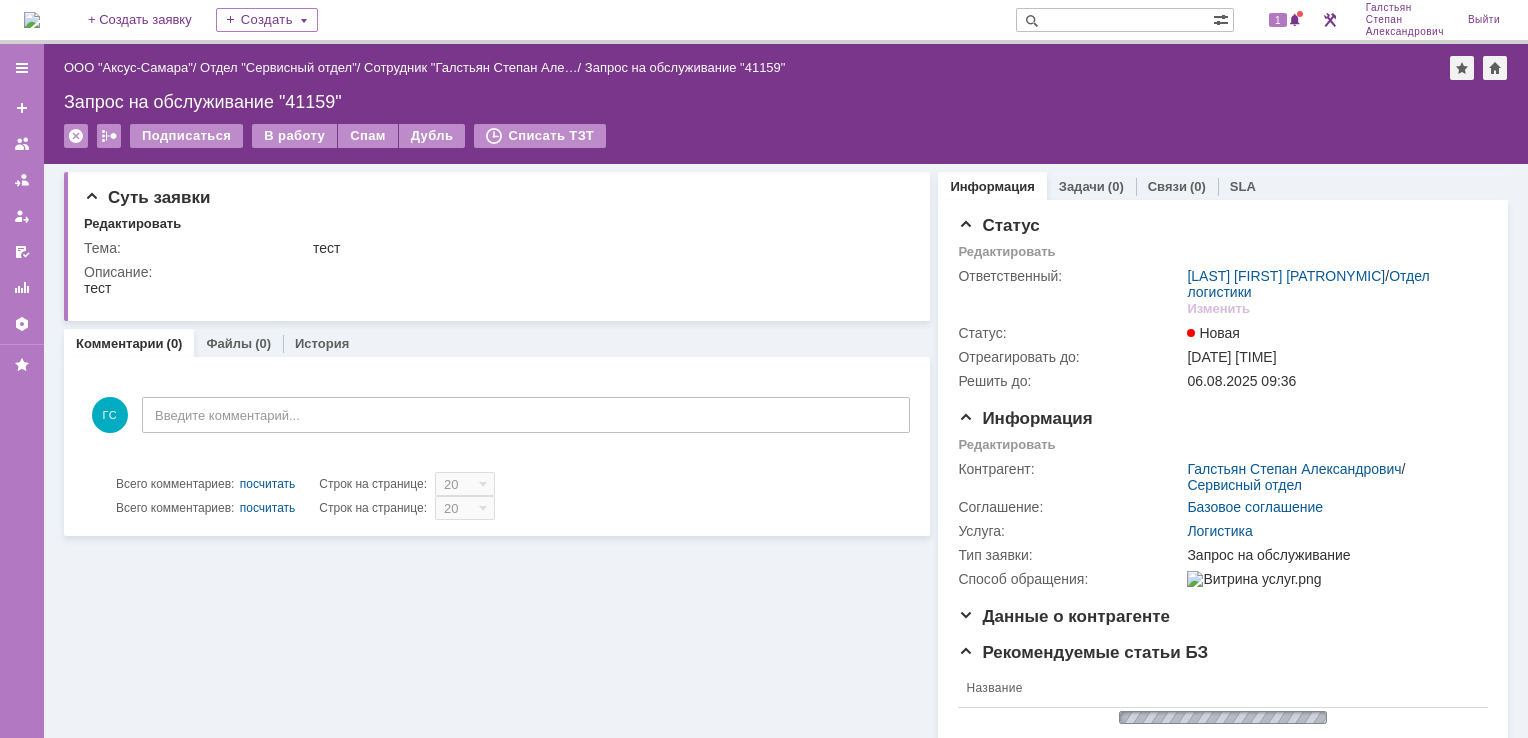 scroll, scrollTop: 0, scrollLeft: 0, axis: both 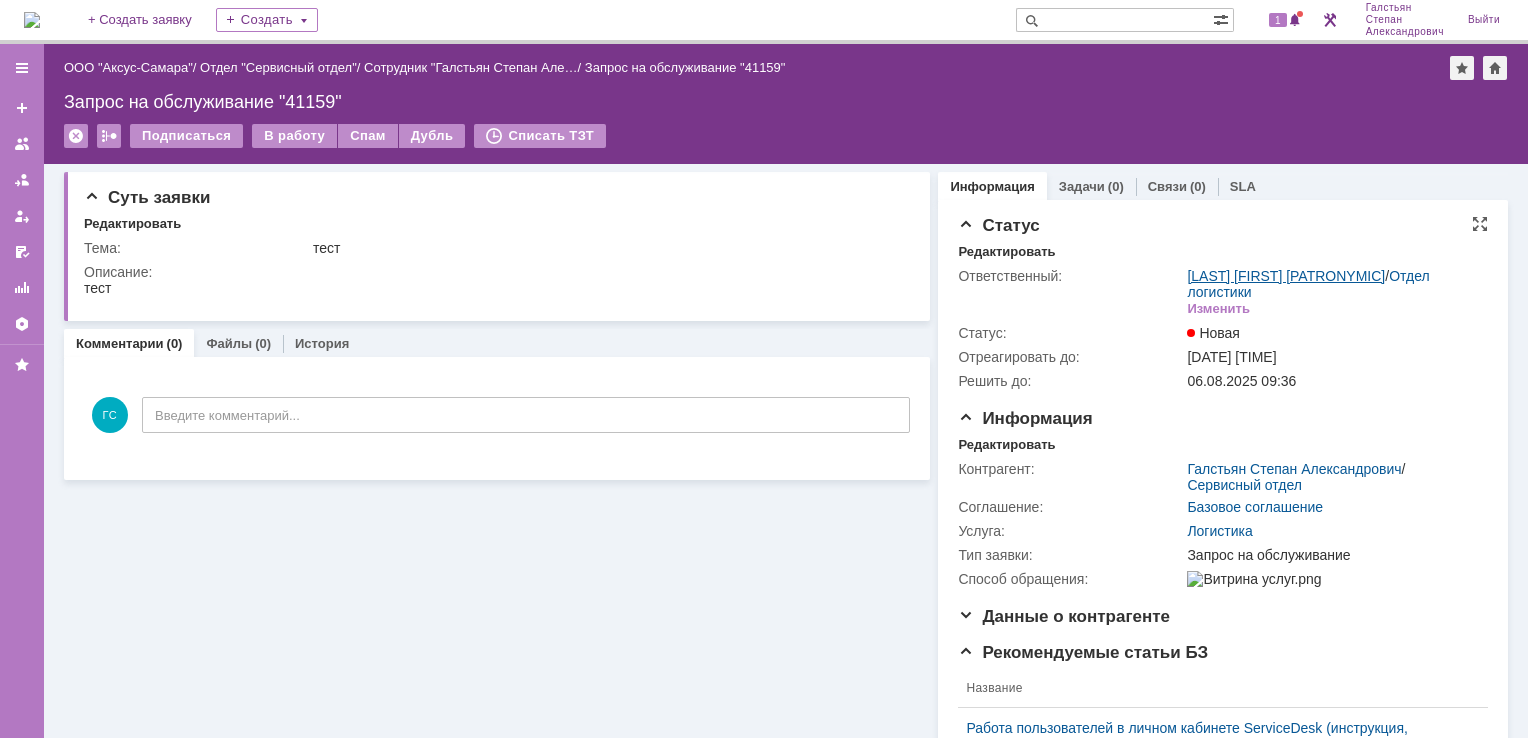 click on "[LAST] [FIRST] [PATRONYMIC]" at bounding box center (1286, 276) 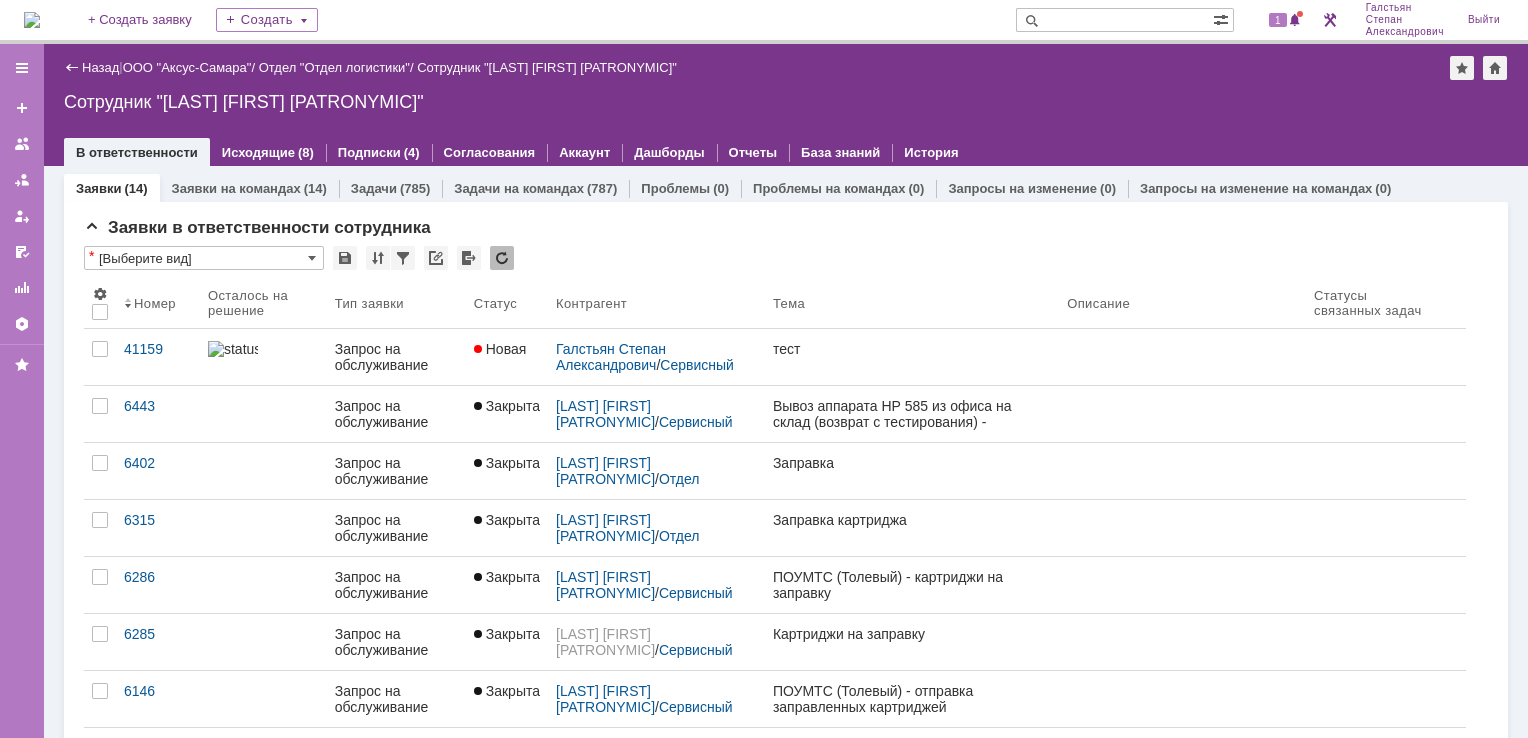 scroll, scrollTop: 0, scrollLeft: 0, axis: both 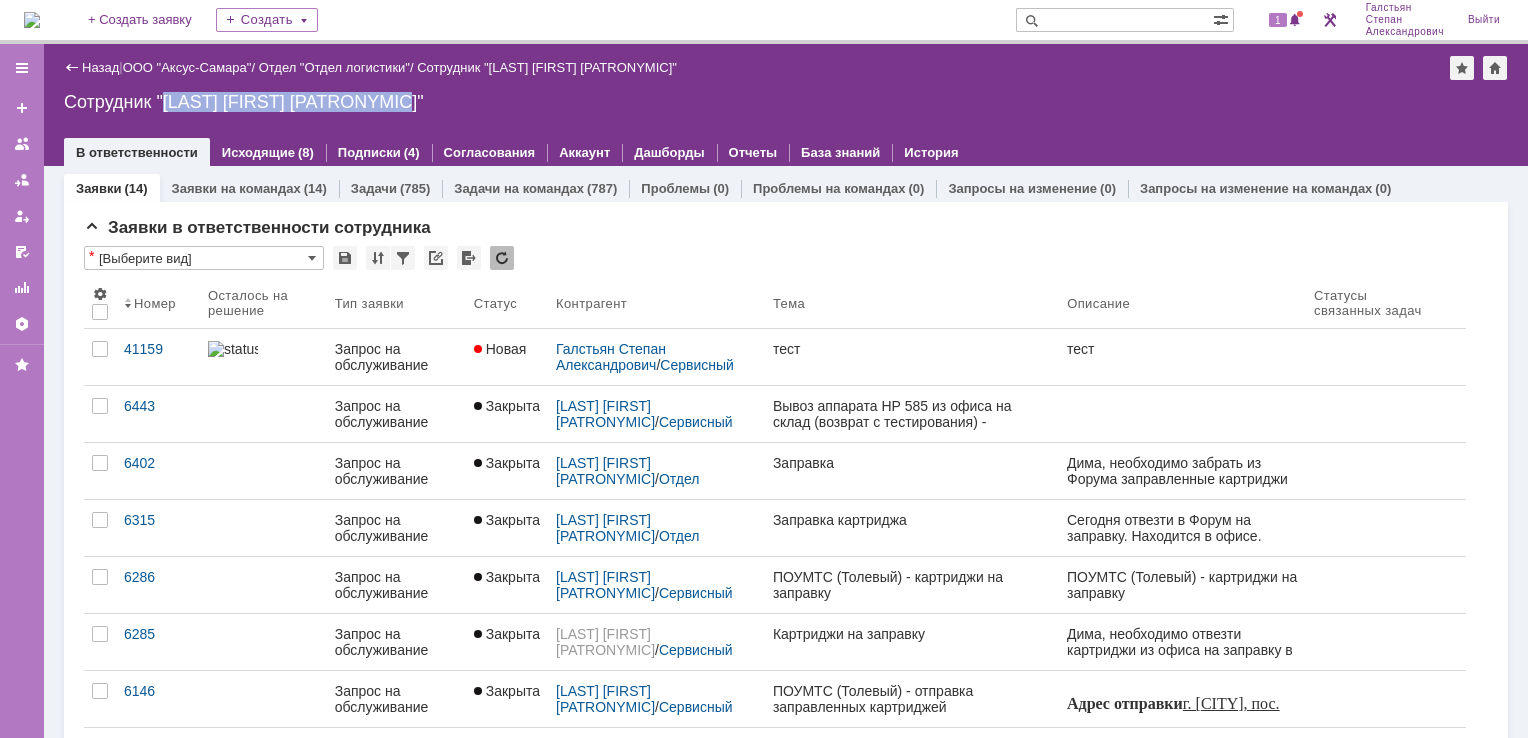 drag, startPoint x: 164, startPoint y: 94, endPoint x: 418, endPoint y: 99, distance: 254.04921 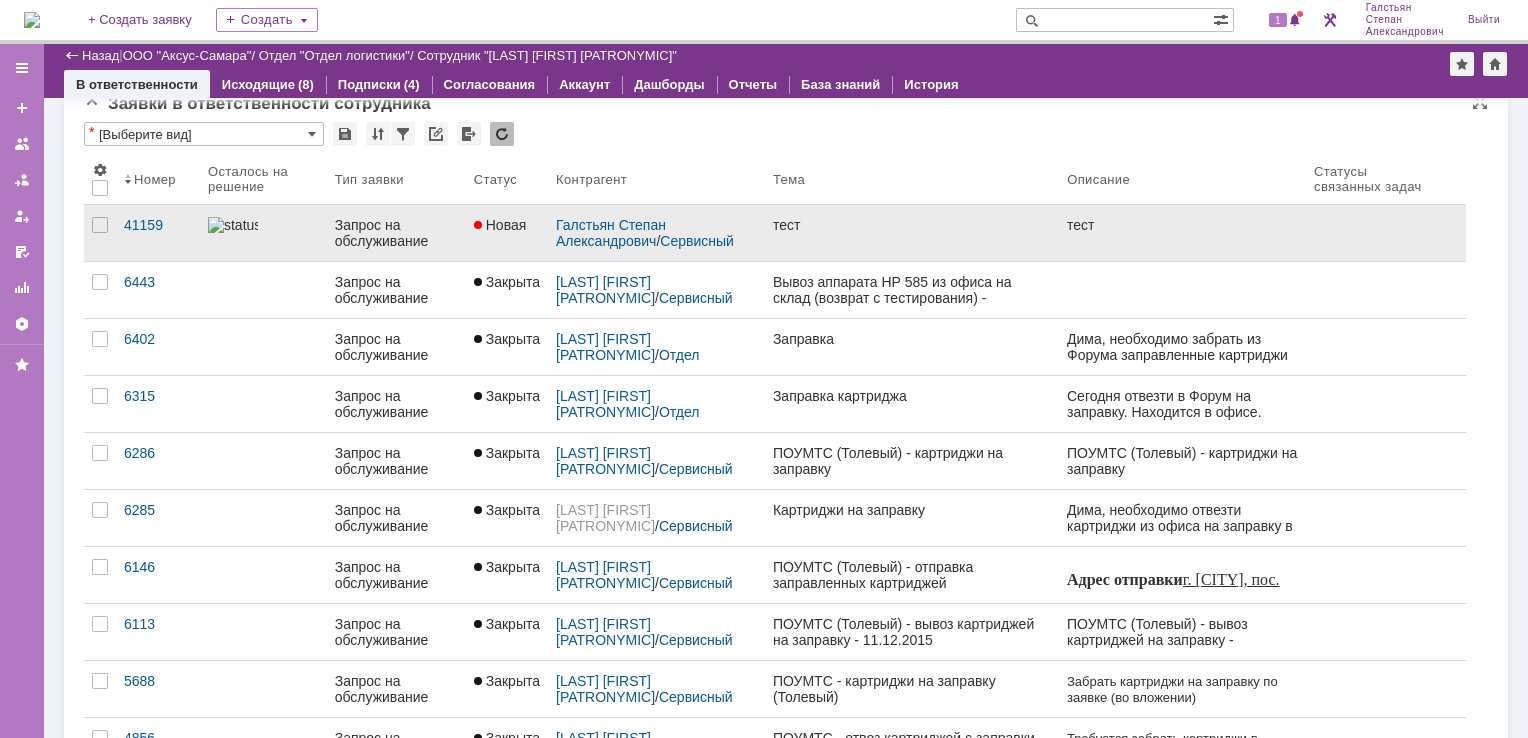 scroll, scrollTop: 0, scrollLeft: 0, axis: both 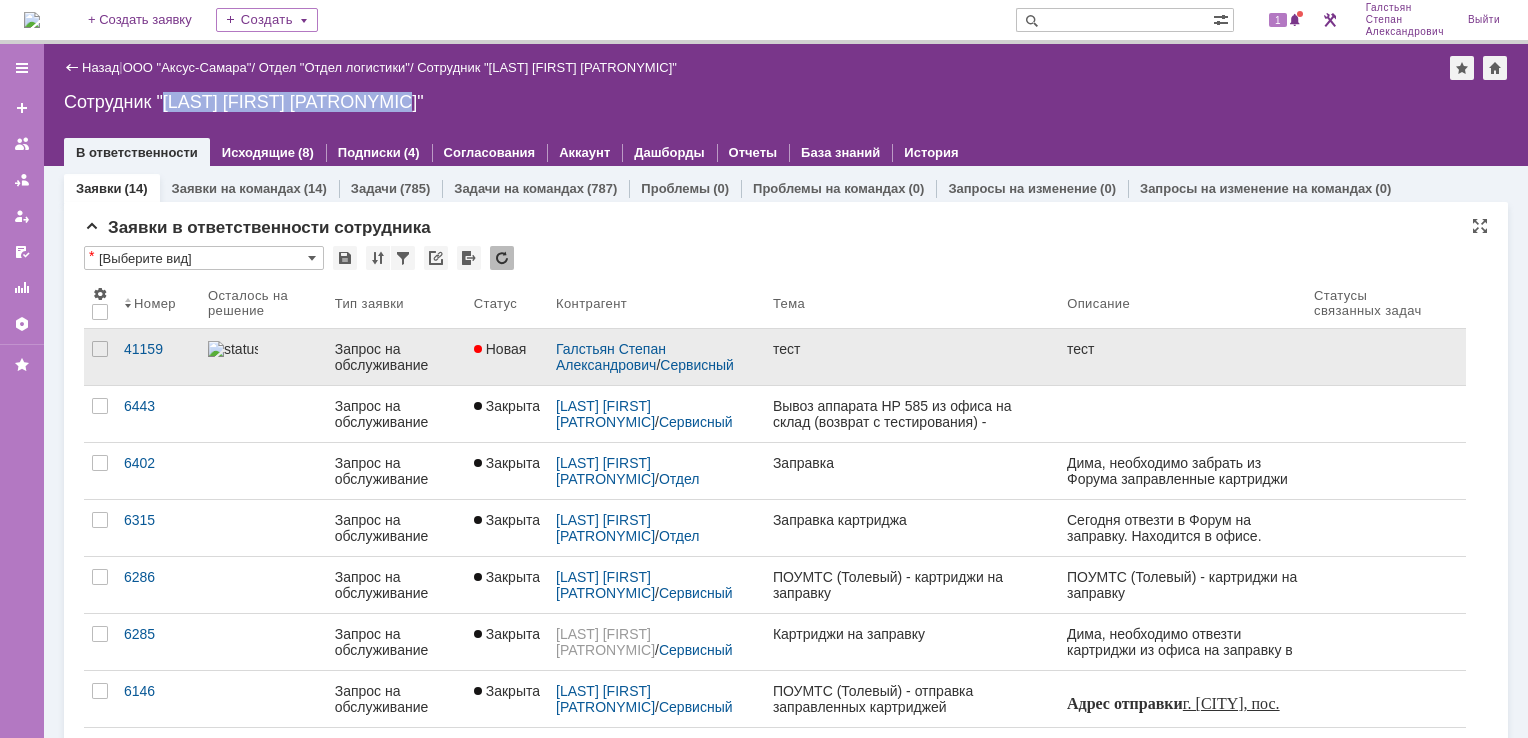 click on "тест" at bounding box center [912, 349] 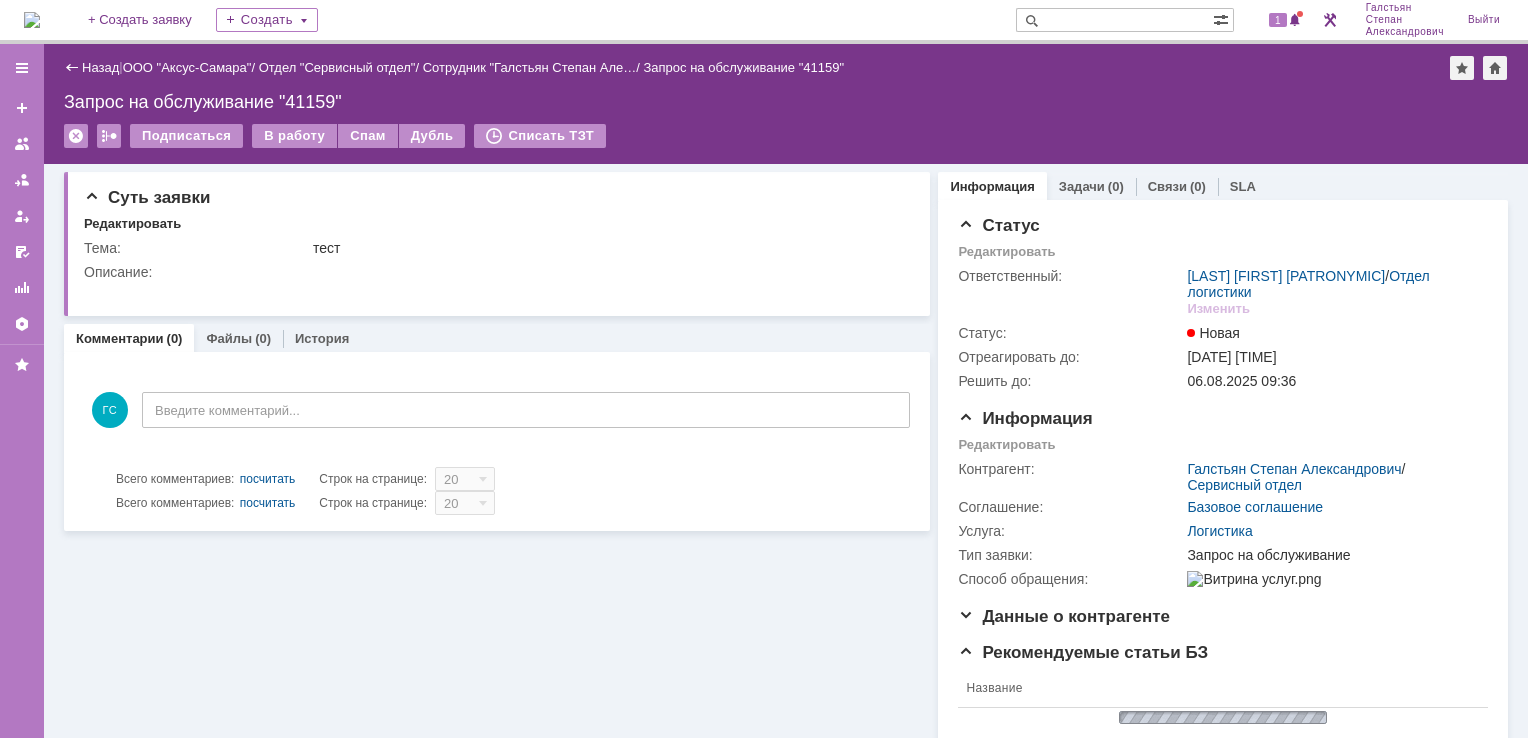 scroll, scrollTop: 0, scrollLeft: 0, axis: both 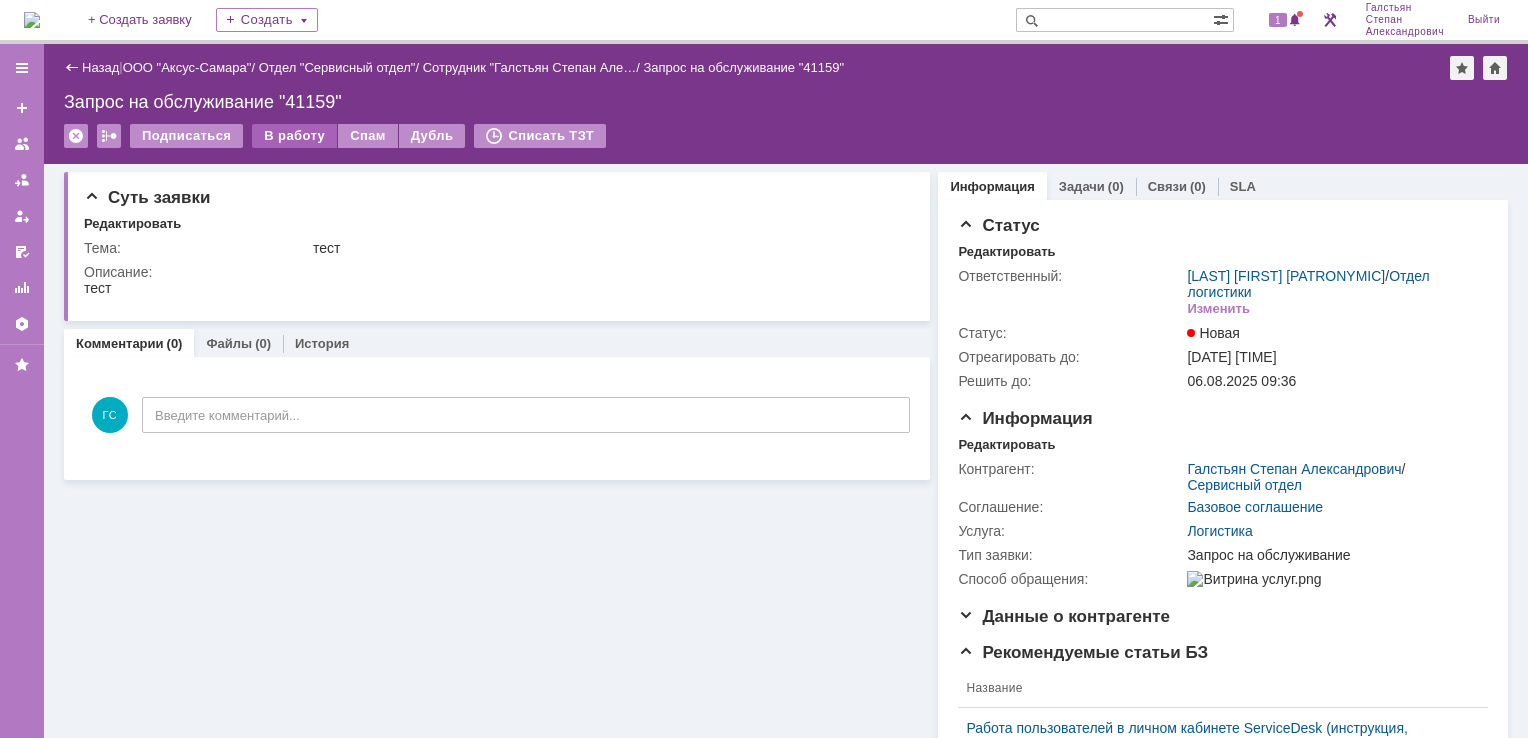 click on "В работу" at bounding box center [294, 136] 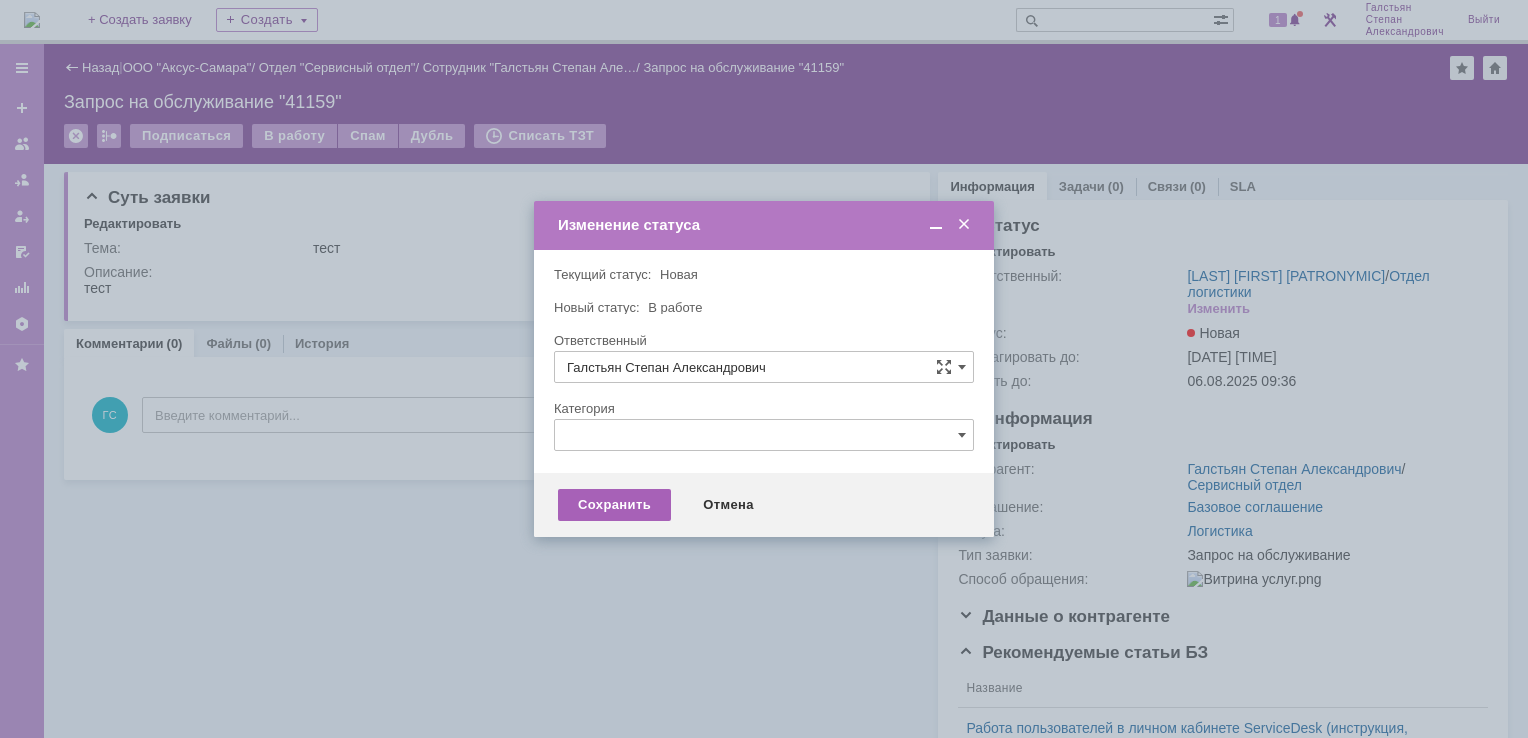 click on "Сохранить" at bounding box center [614, 505] 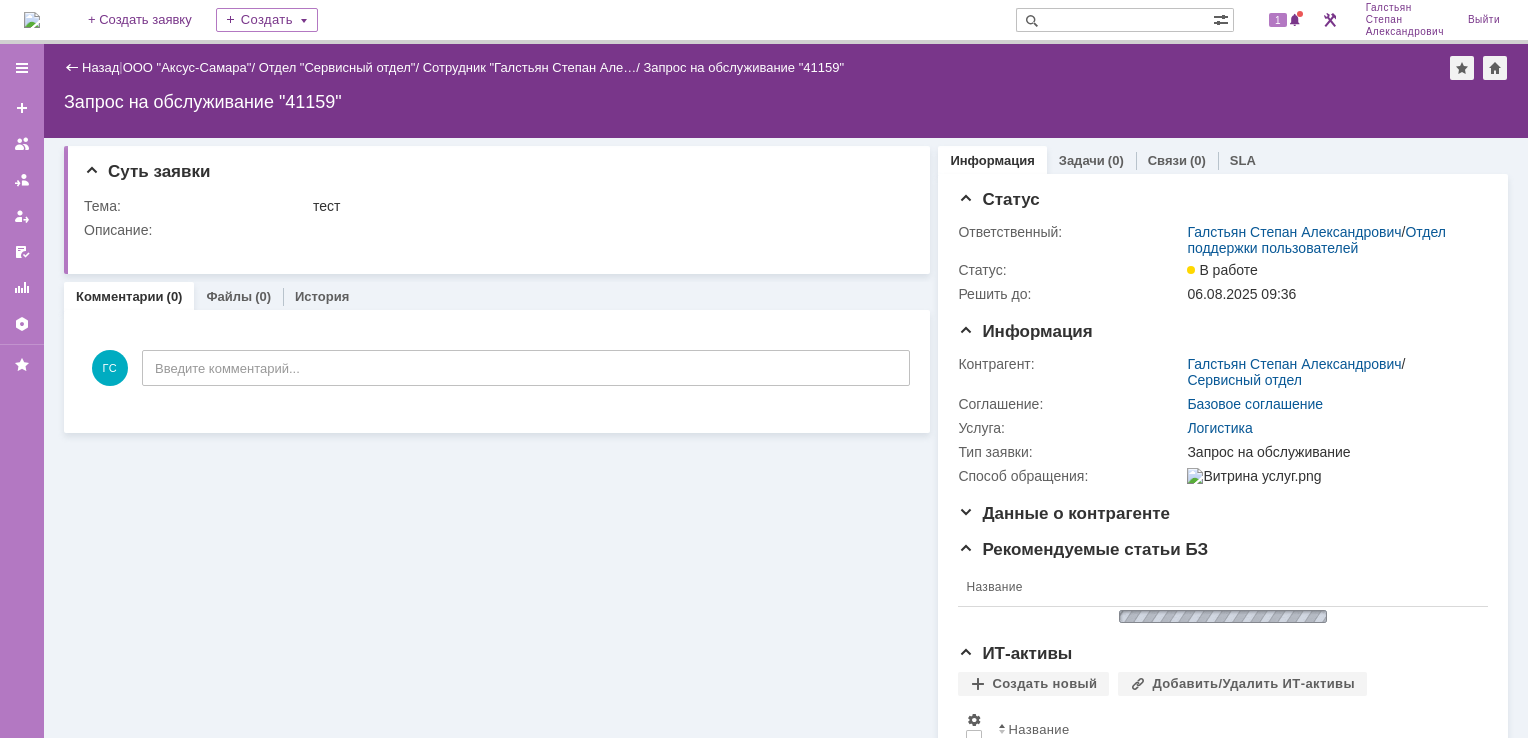 scroll, scrollTop: 0, scrollLeft: 0, axis: both 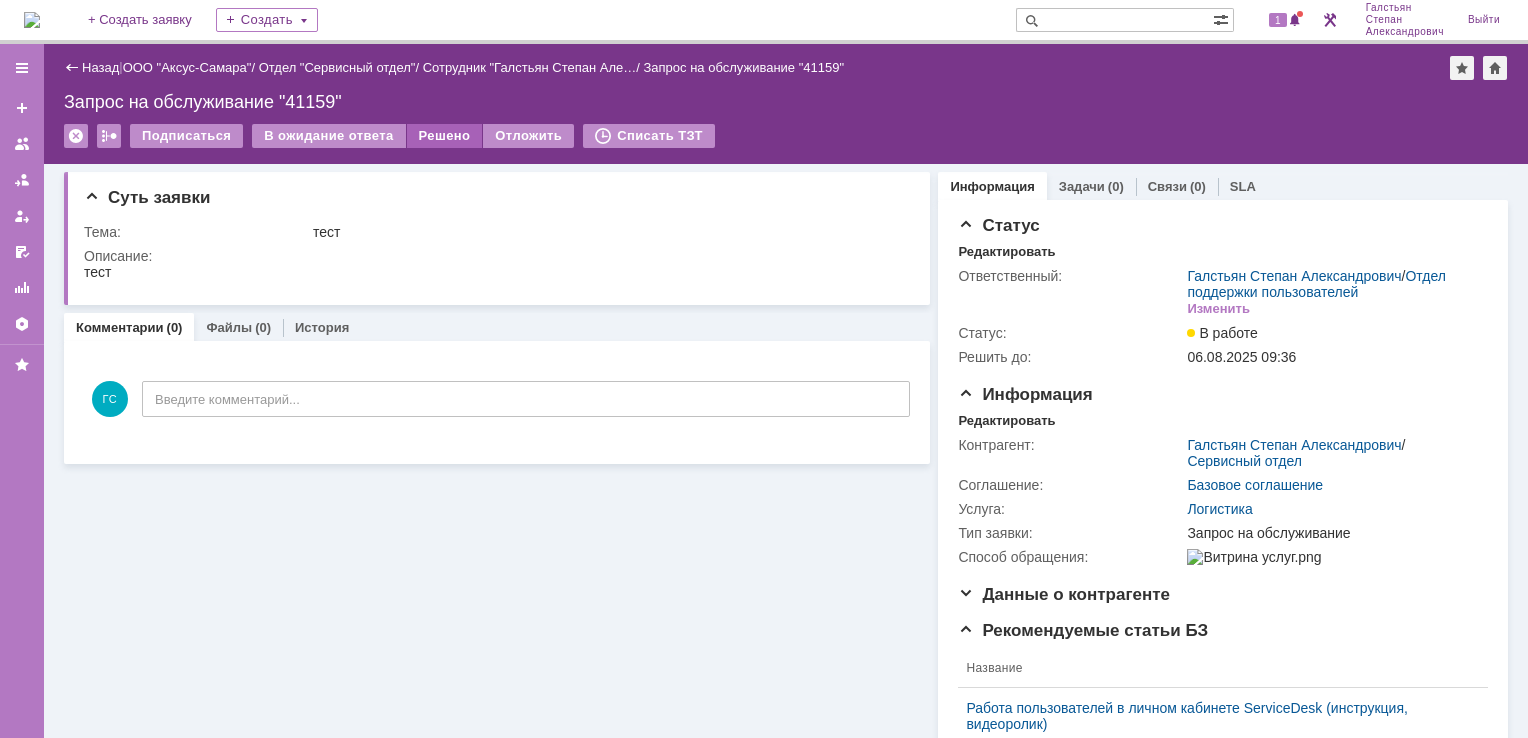 click on "Решено" at bounding box center (445, 136) 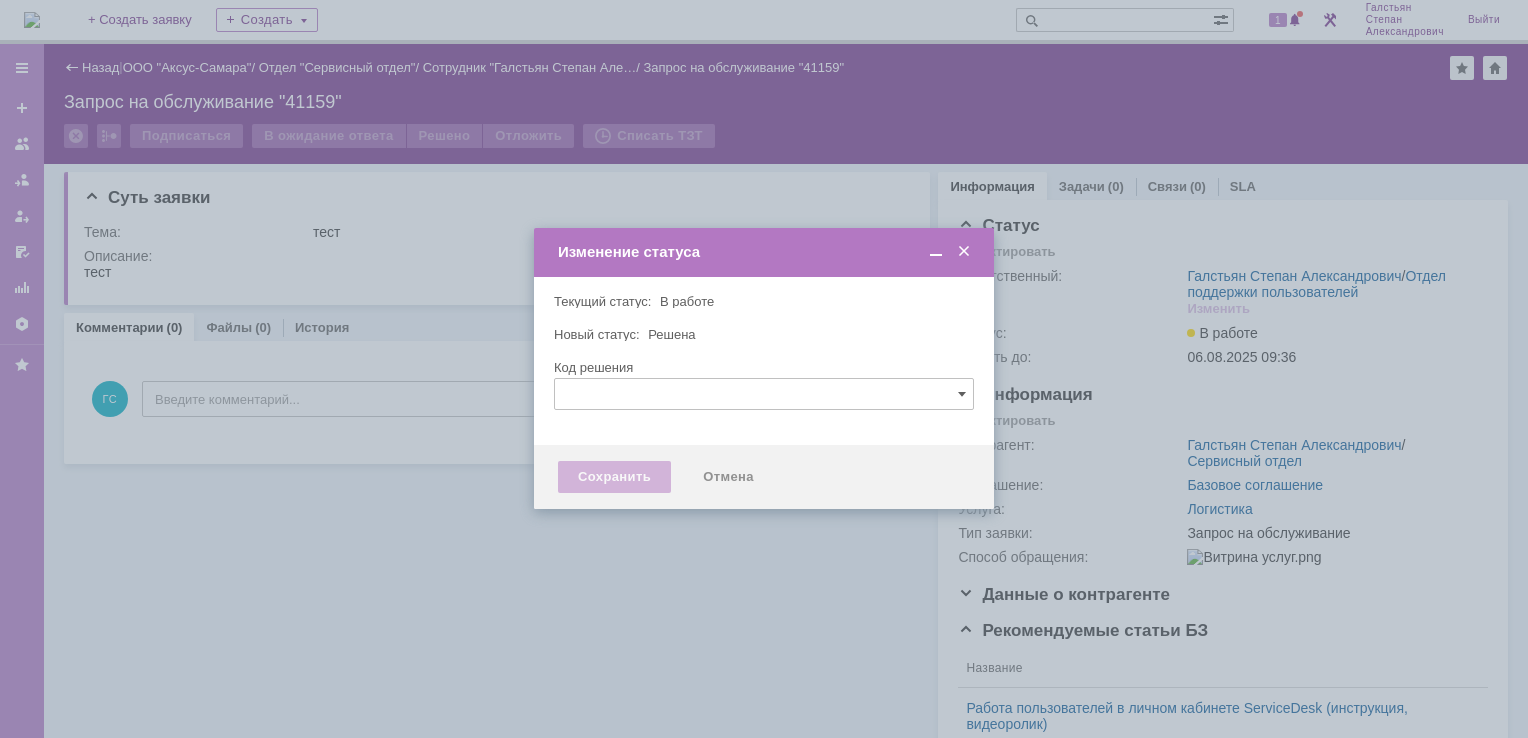 type 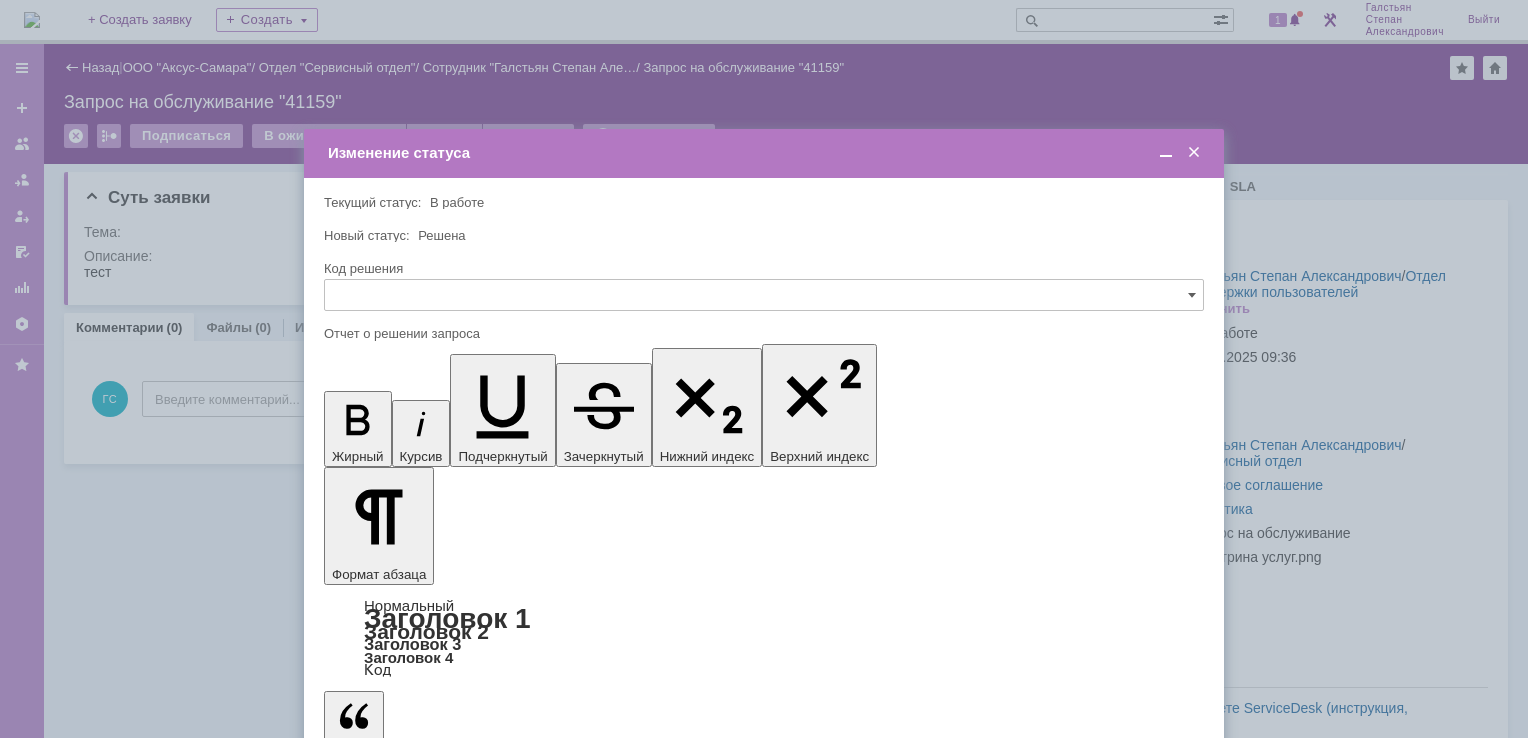 scroll, scrollTop: 0, scrollLeft: 0, axis: both 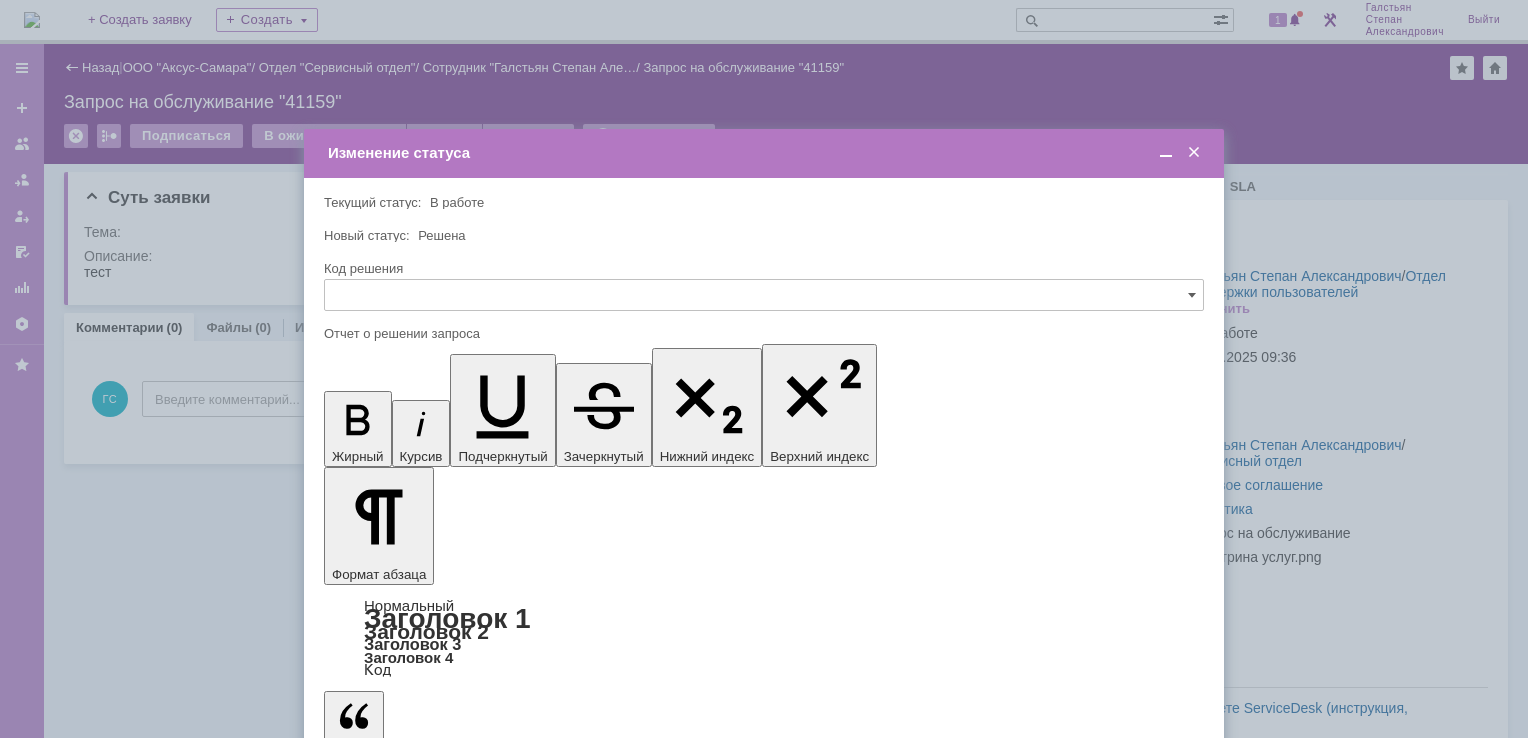 click on "Сохранить" at bounding box center [384, 820] 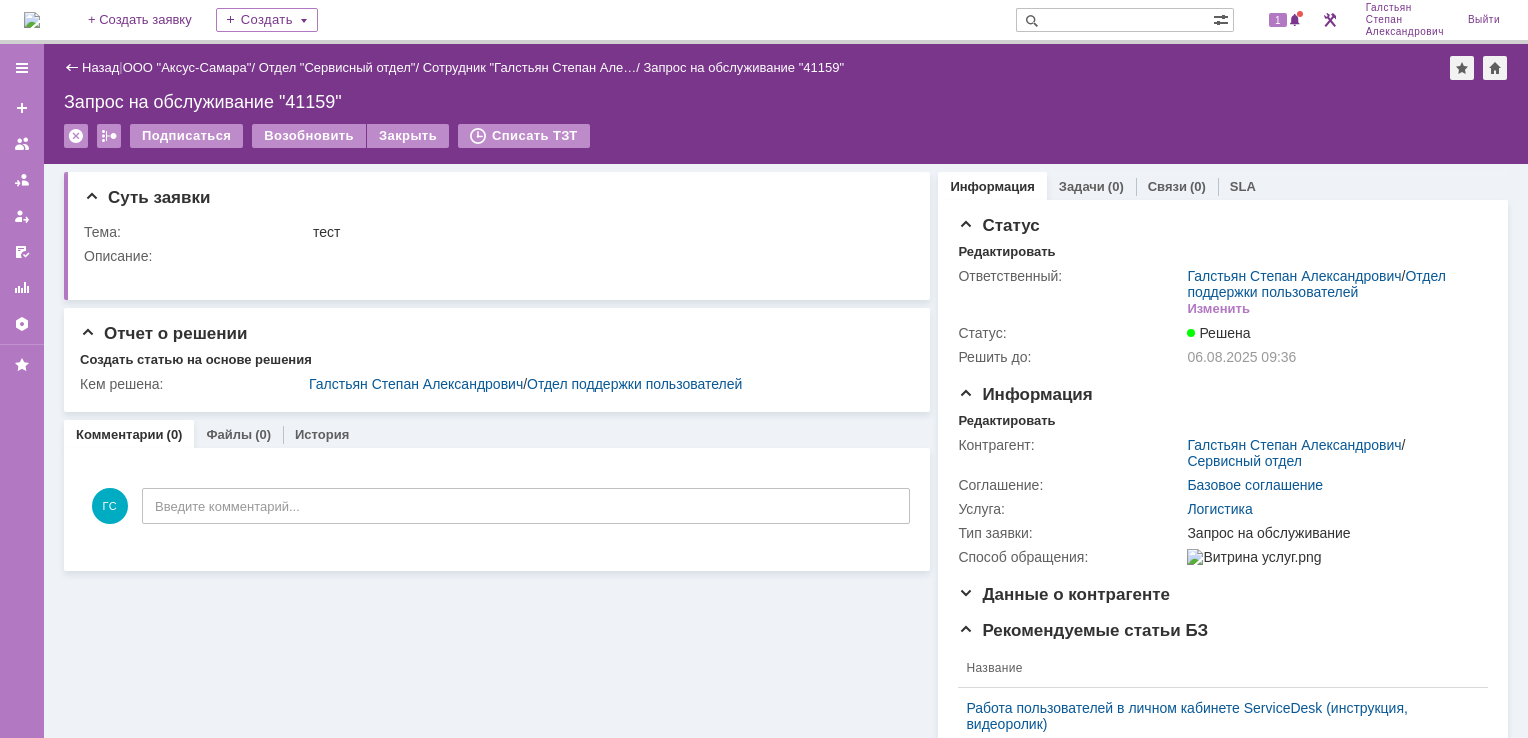scroll, scrollTop: 0, scrollLeft: 0, axis: both 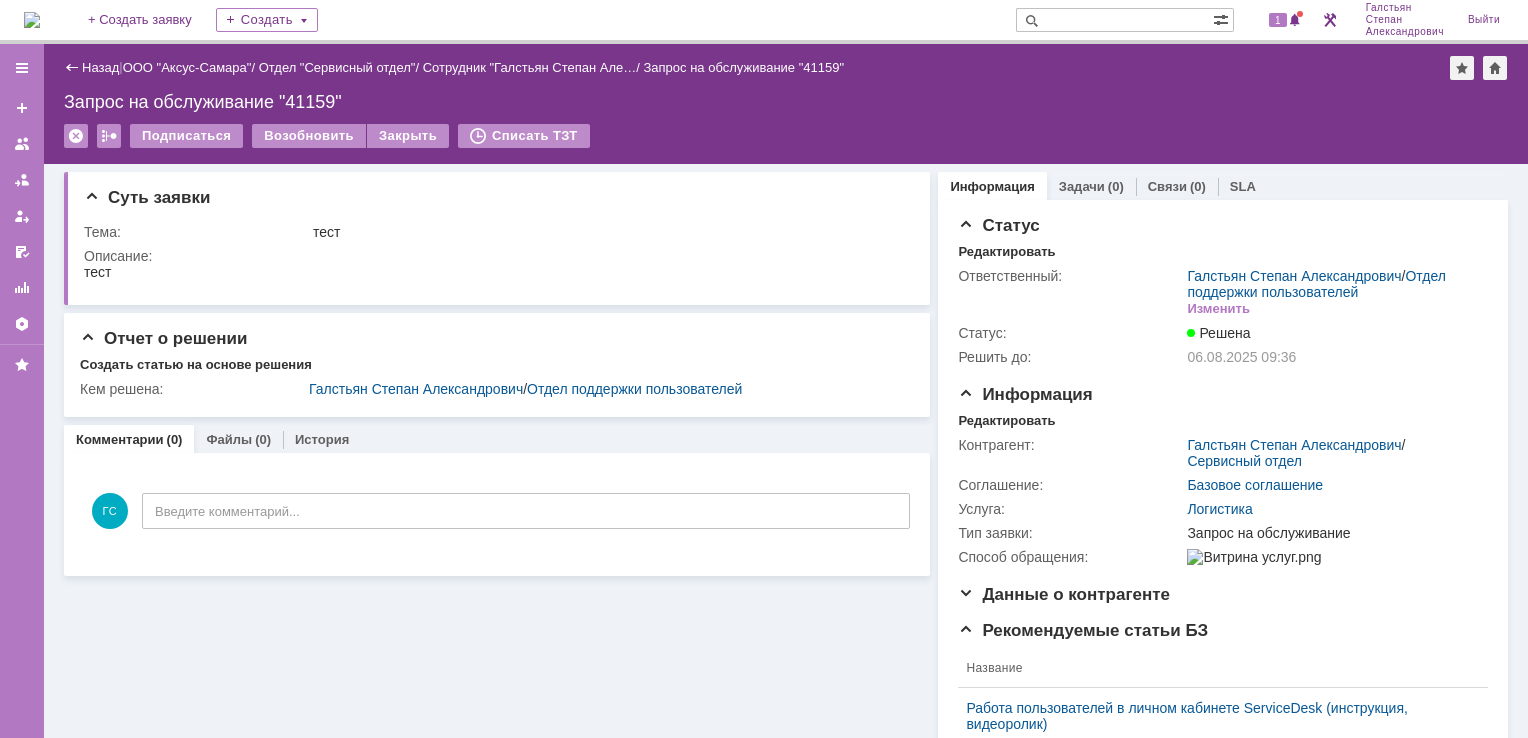 click at bounding box center (32, 20) 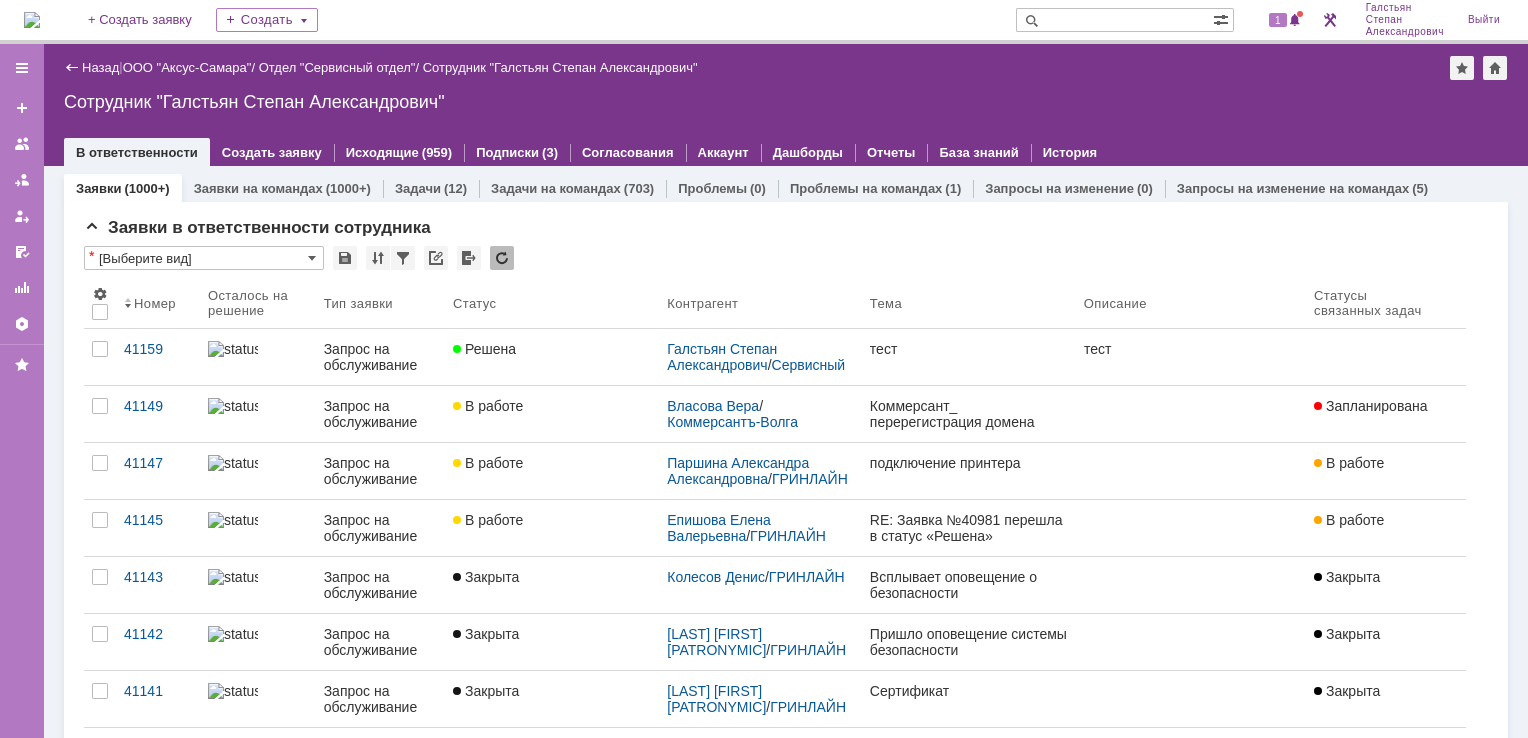 scroll, scrollTop: 0, scrollLeft: 0, axis: both 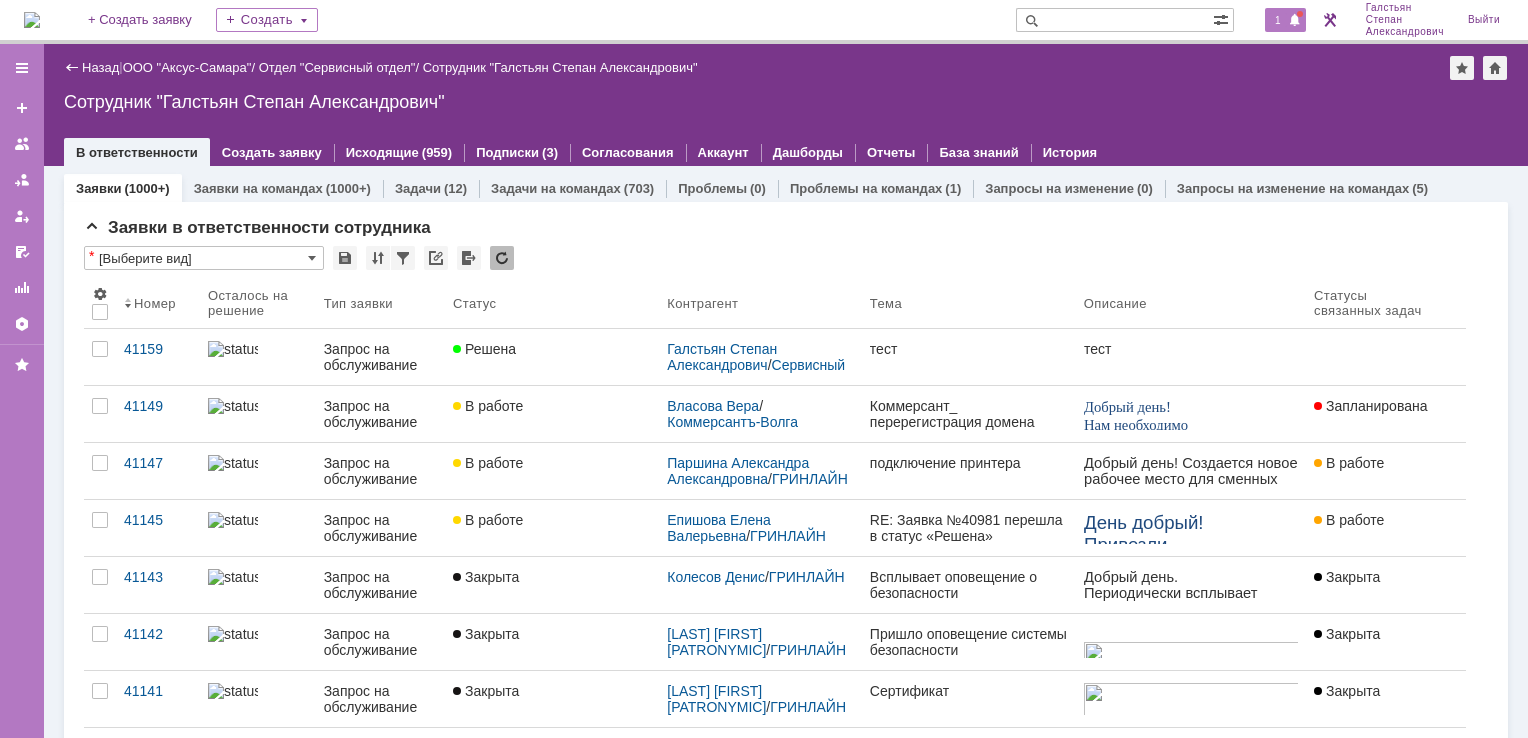 click on "1" at bounding box center (1285, 20) 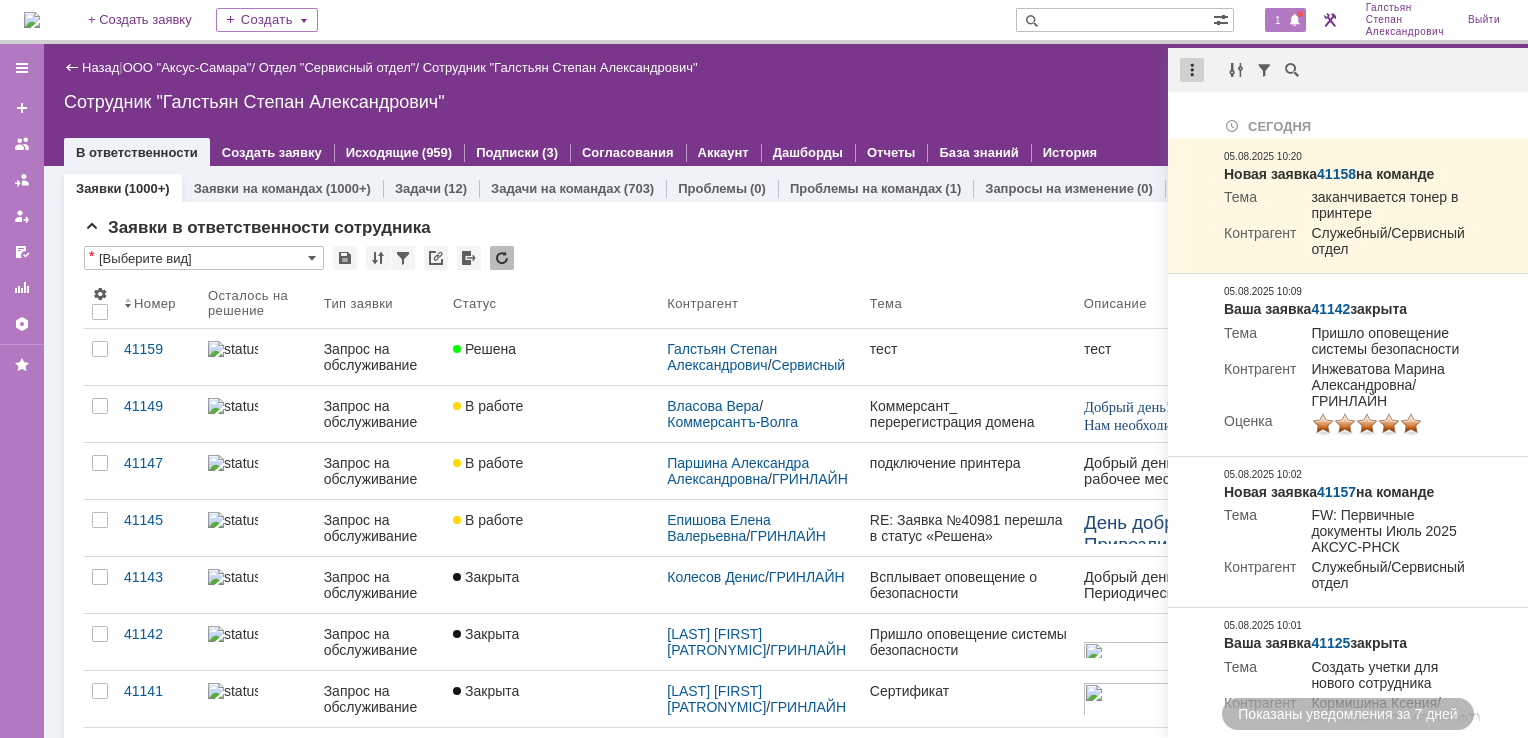 click at bounding box center (1192, 70) 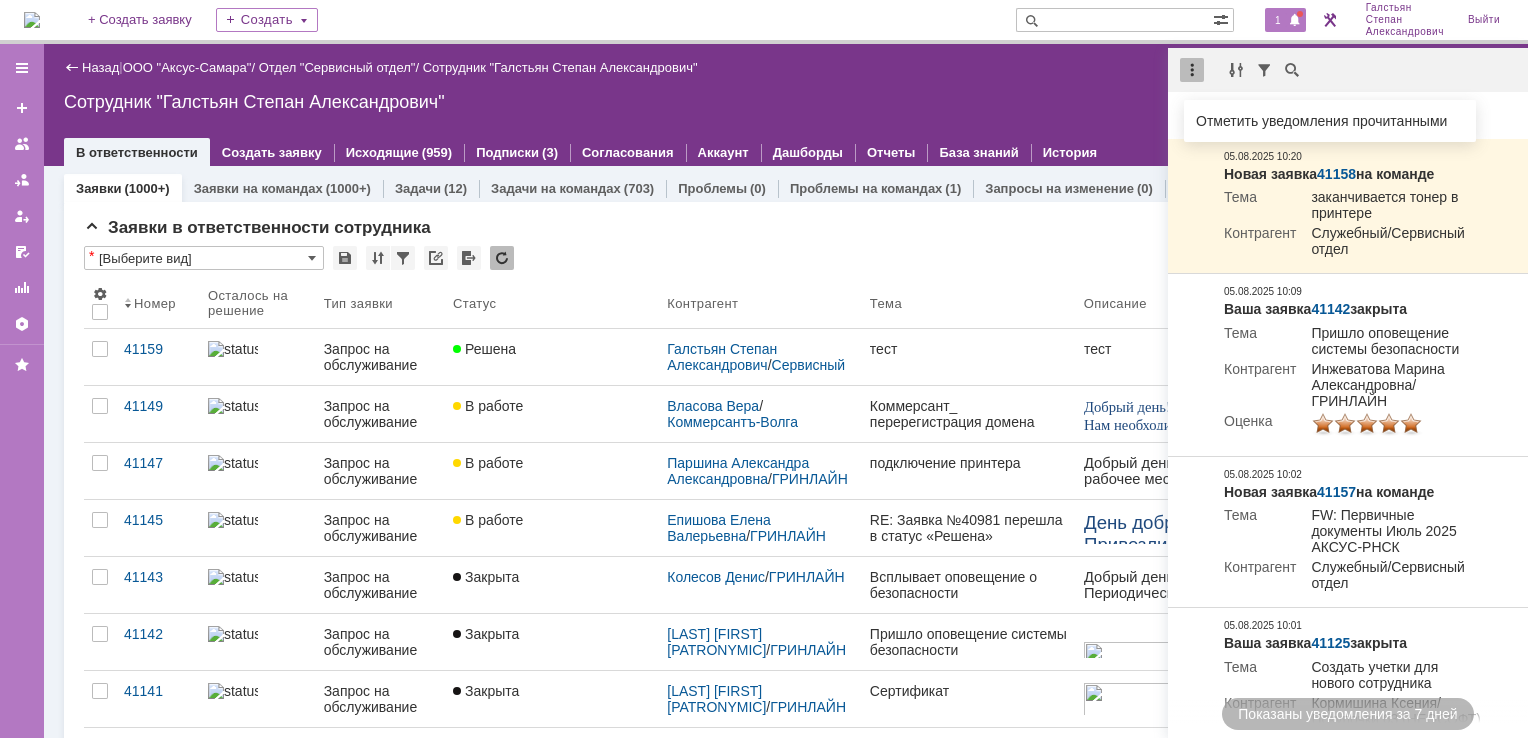 click on "Отметить уведомления прочитанными" at bounding box center [1330, 121] 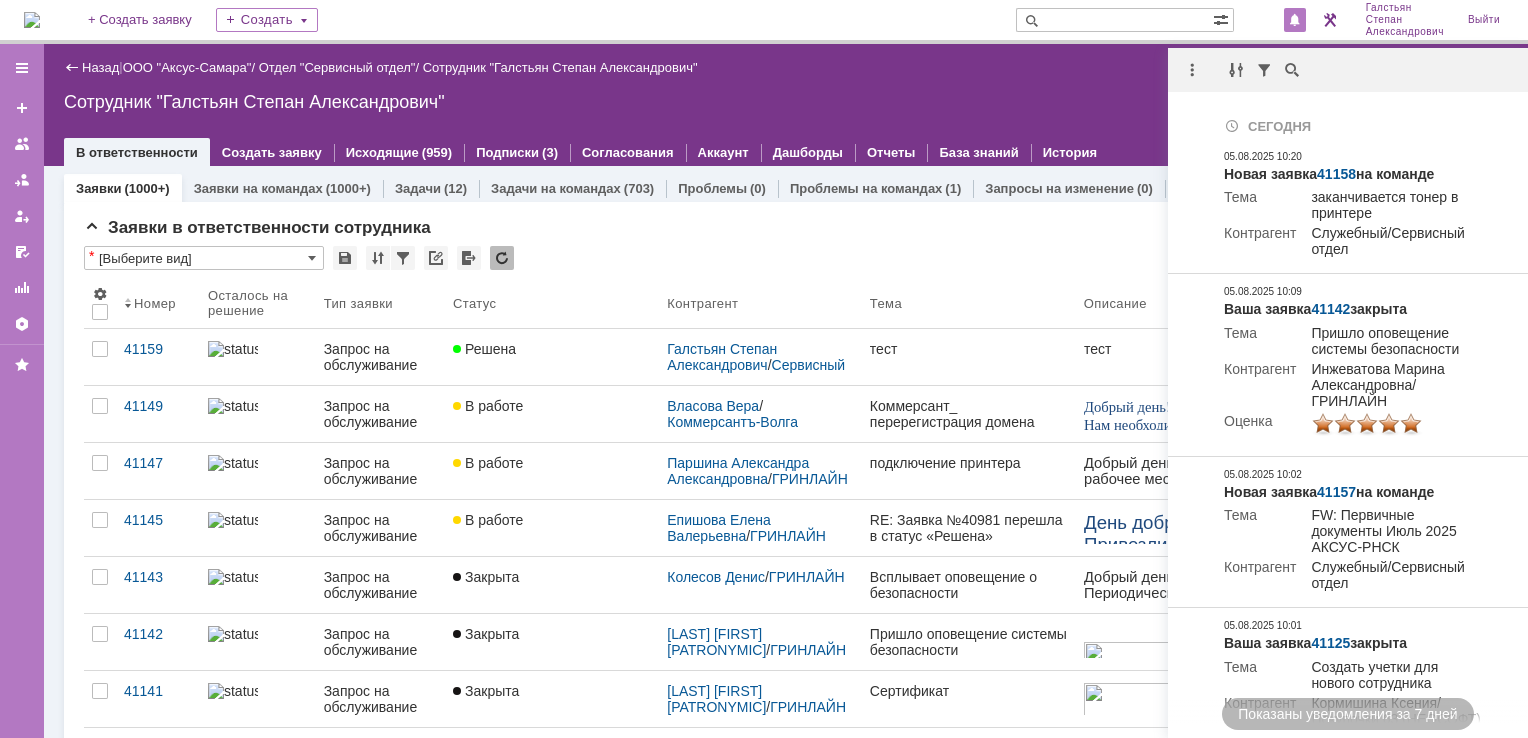 click on "Сотрудник "Галстьян Степан Александрович"" at bounding box center (786, 102) 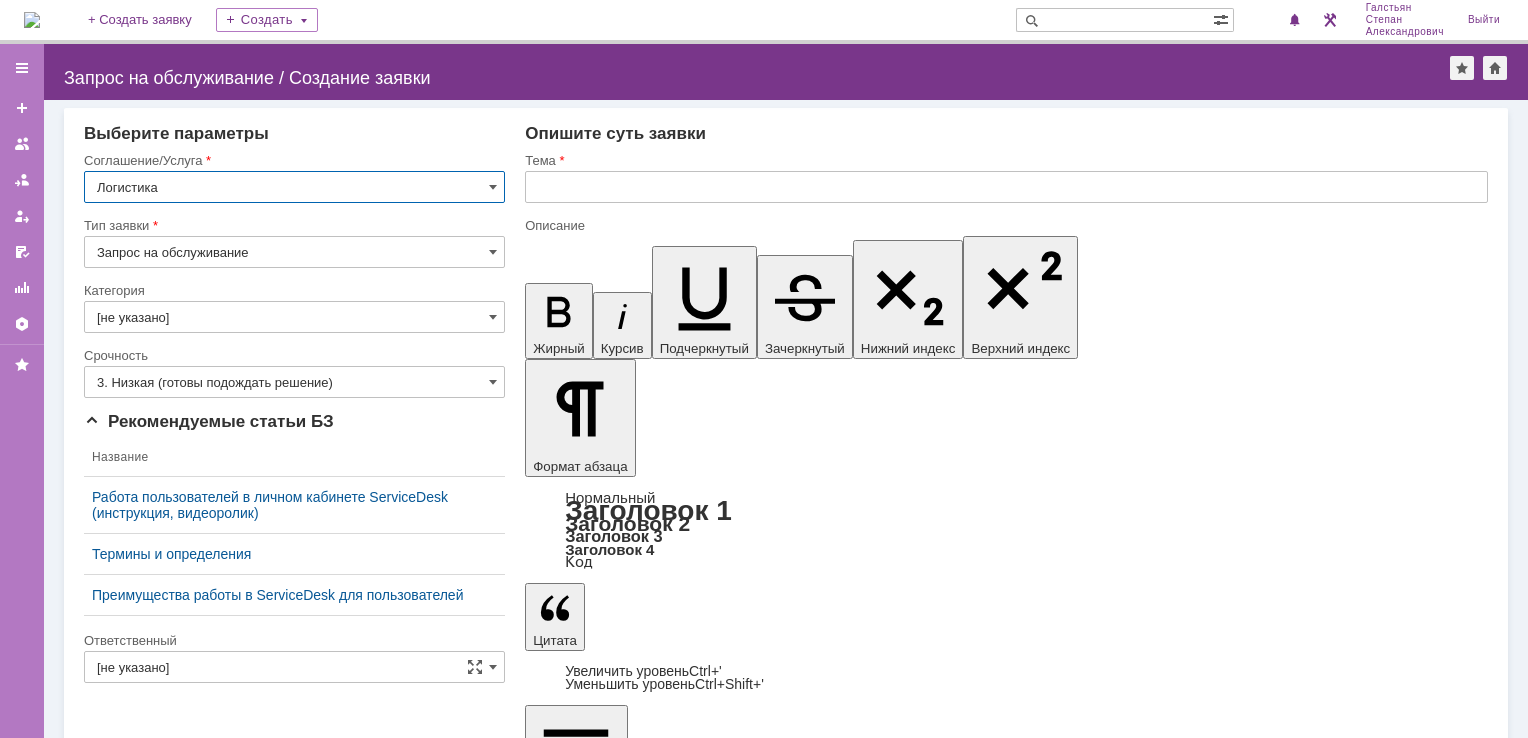 scroll, scrollTop: 0, scrollLeft: 0, axis: both 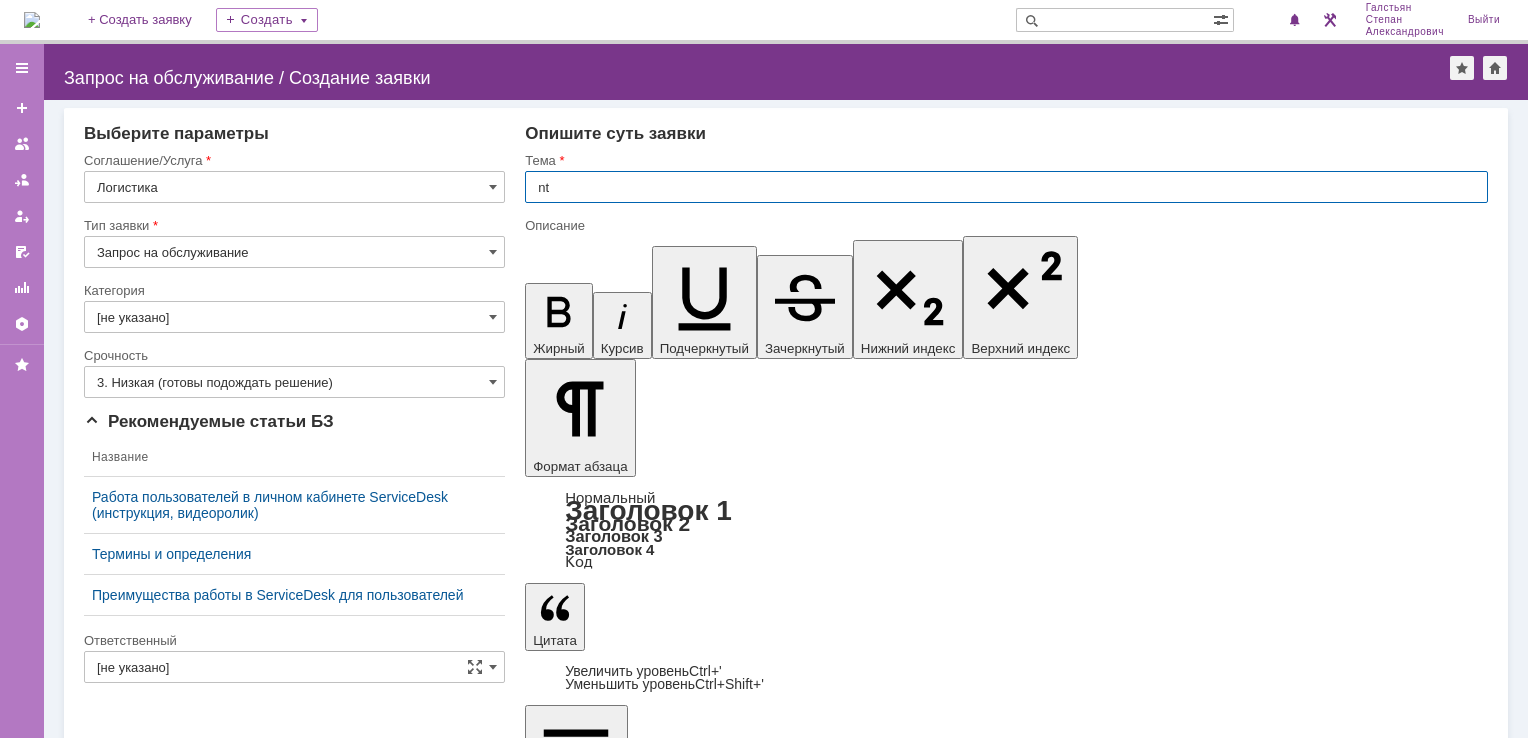 type on "n" 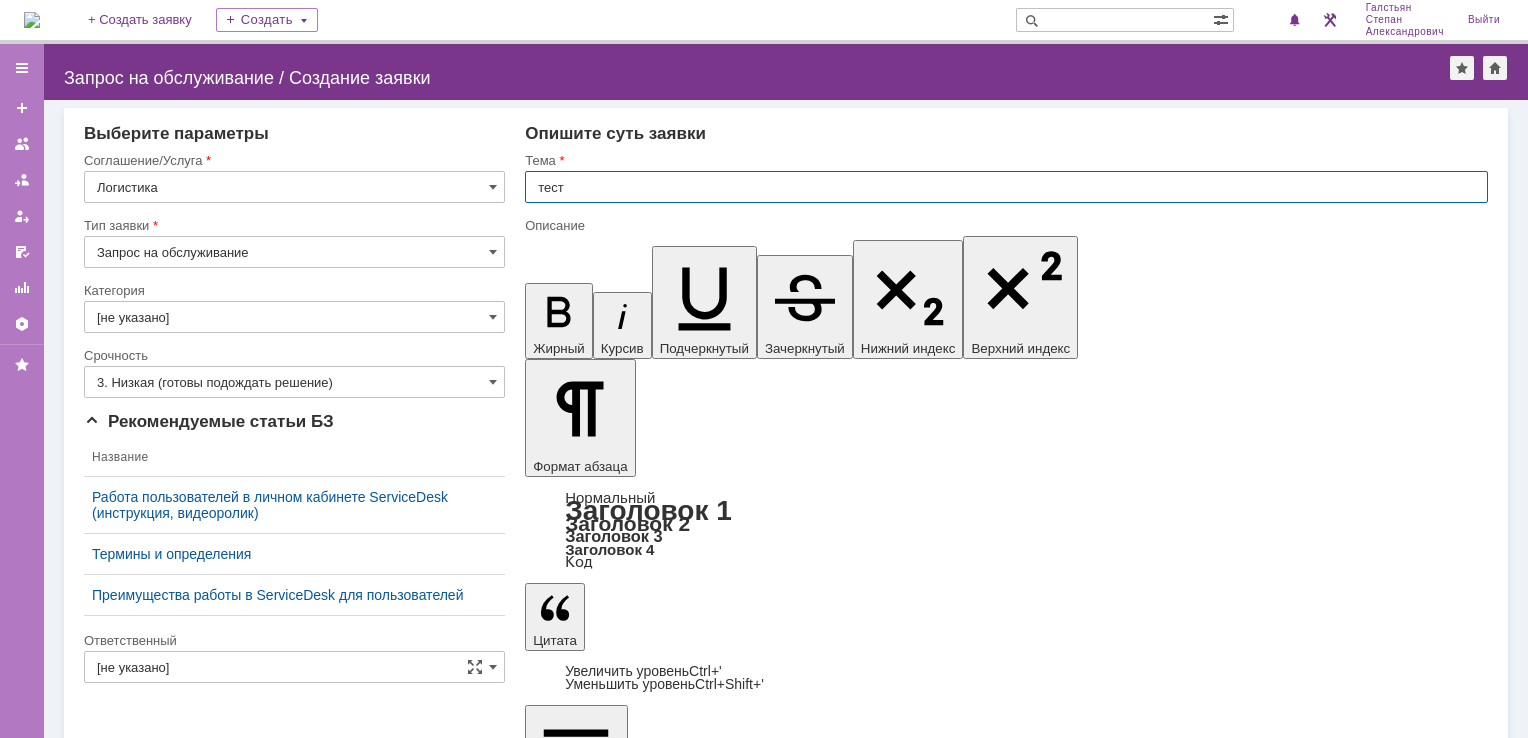 type on "тест" 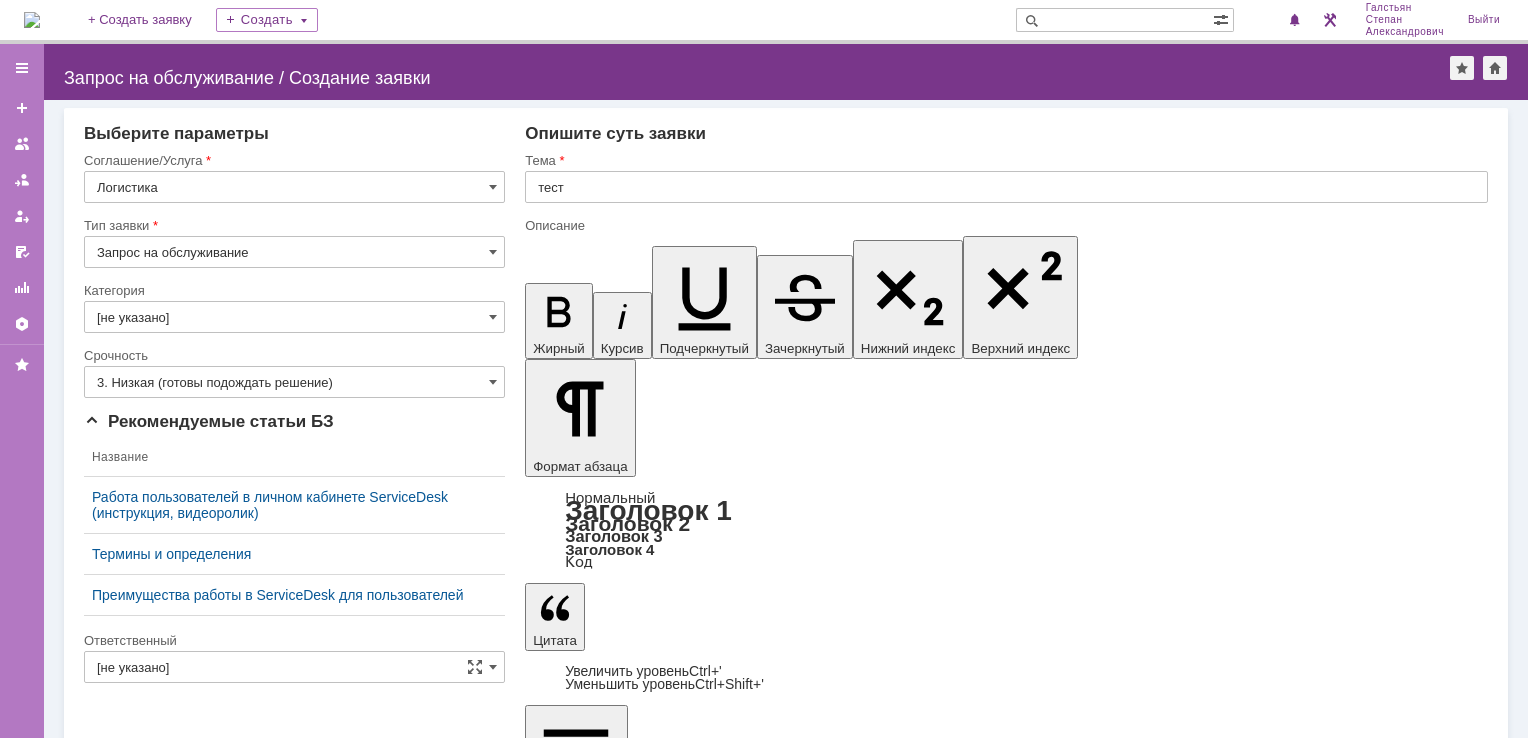 type 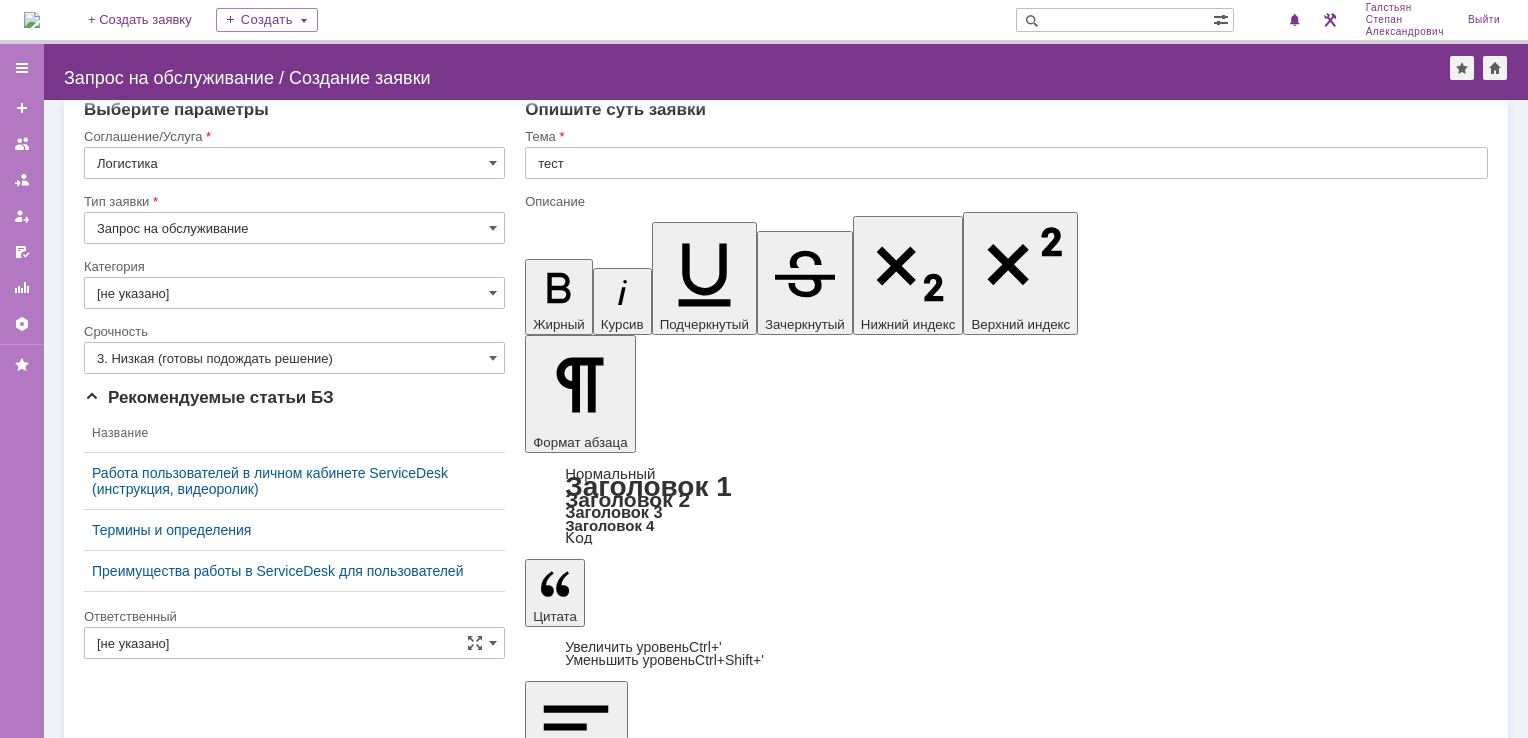 scroll, scrollTop: 32, scrollLeft: 0, axis: vertical 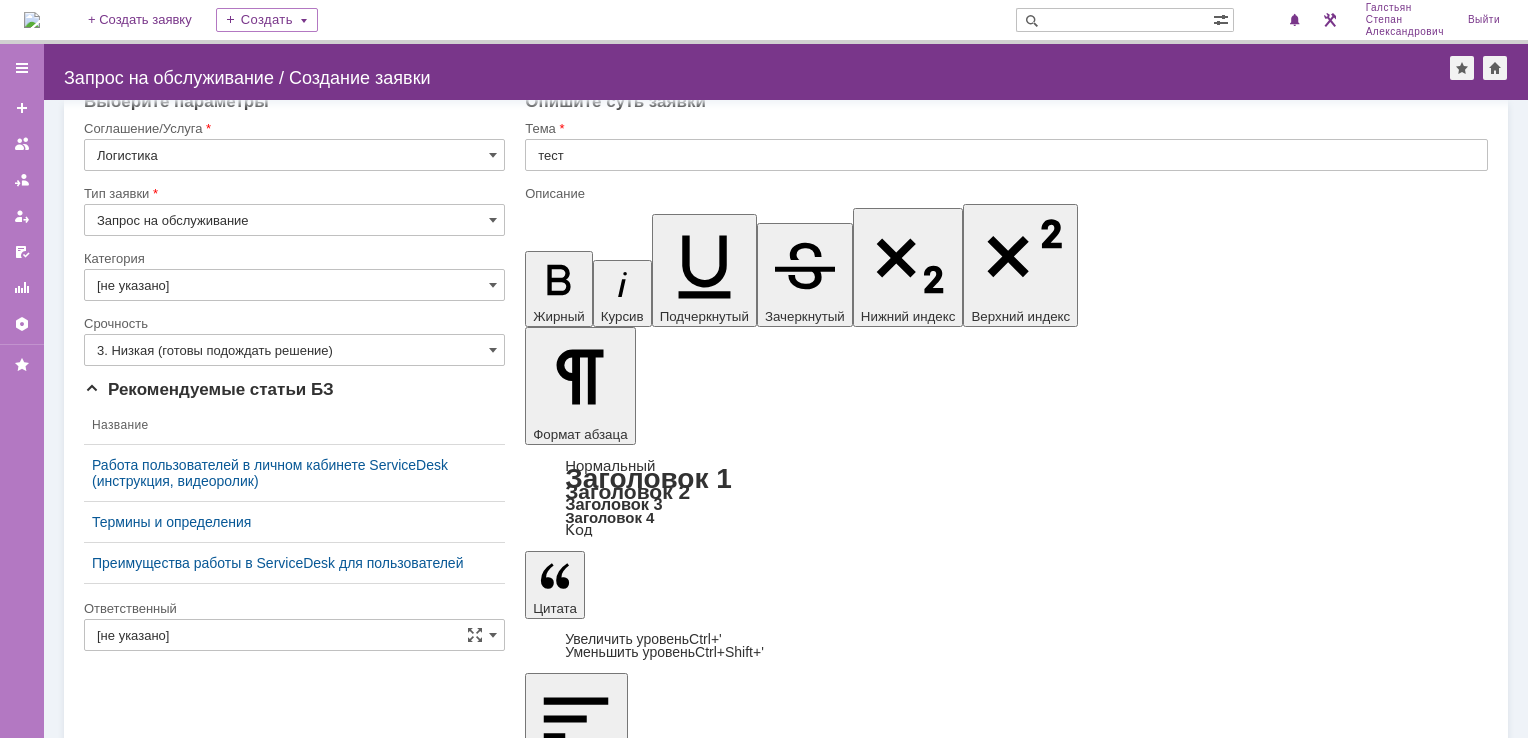 click on "Сохранить" at bounding box center [144, 6180] 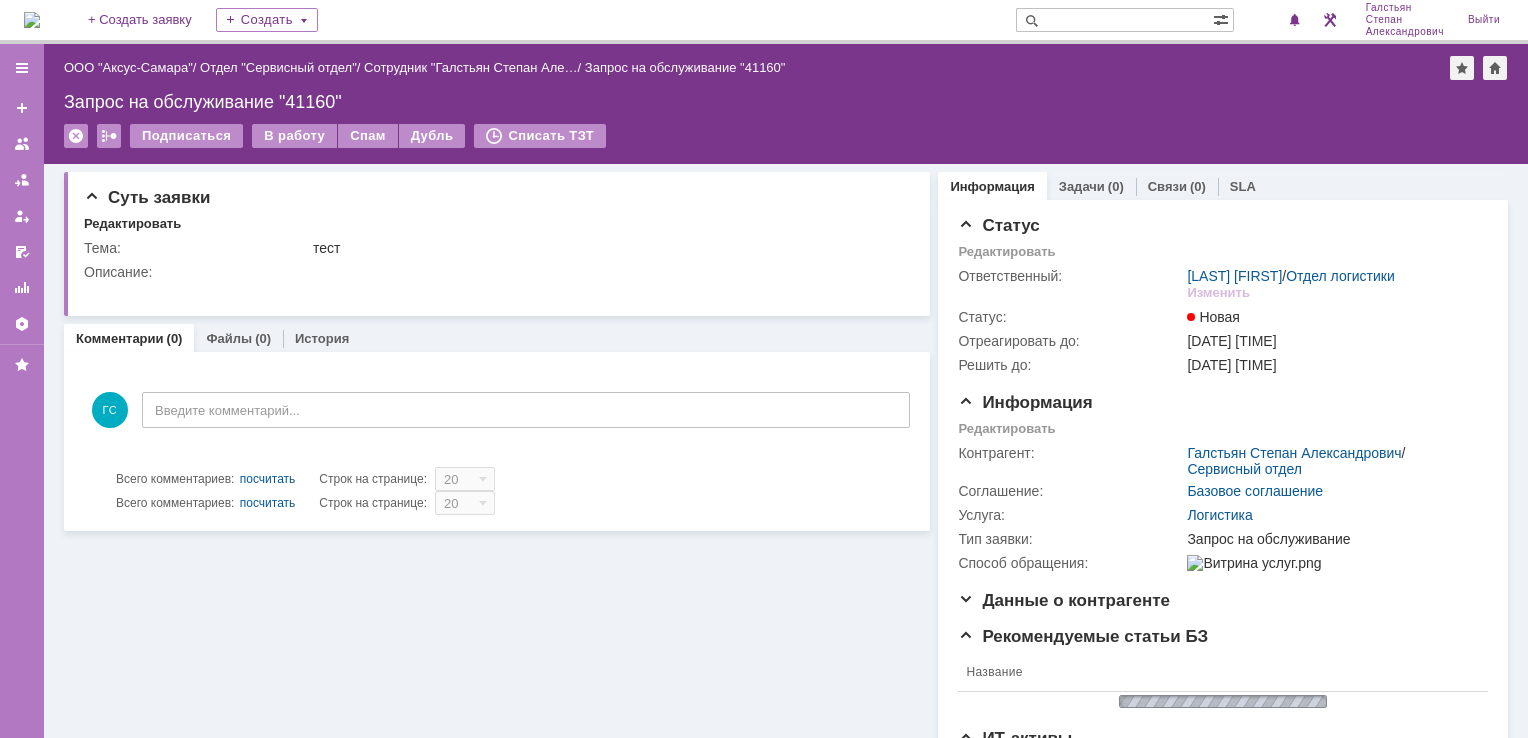scroll, scrollTop: 0, scrollLeft: 0, axis: both 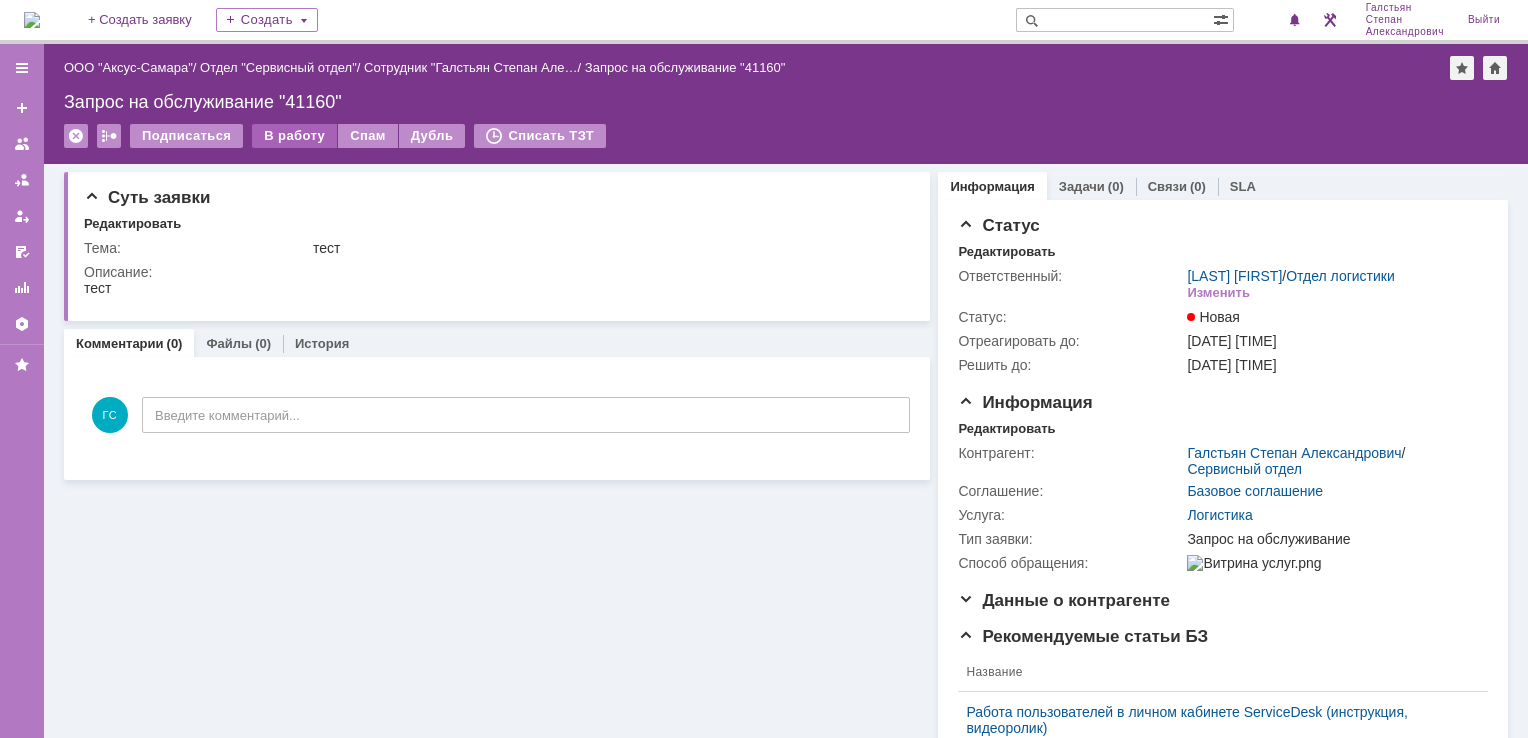 click on "В работу" at bounding box center (294, 136) 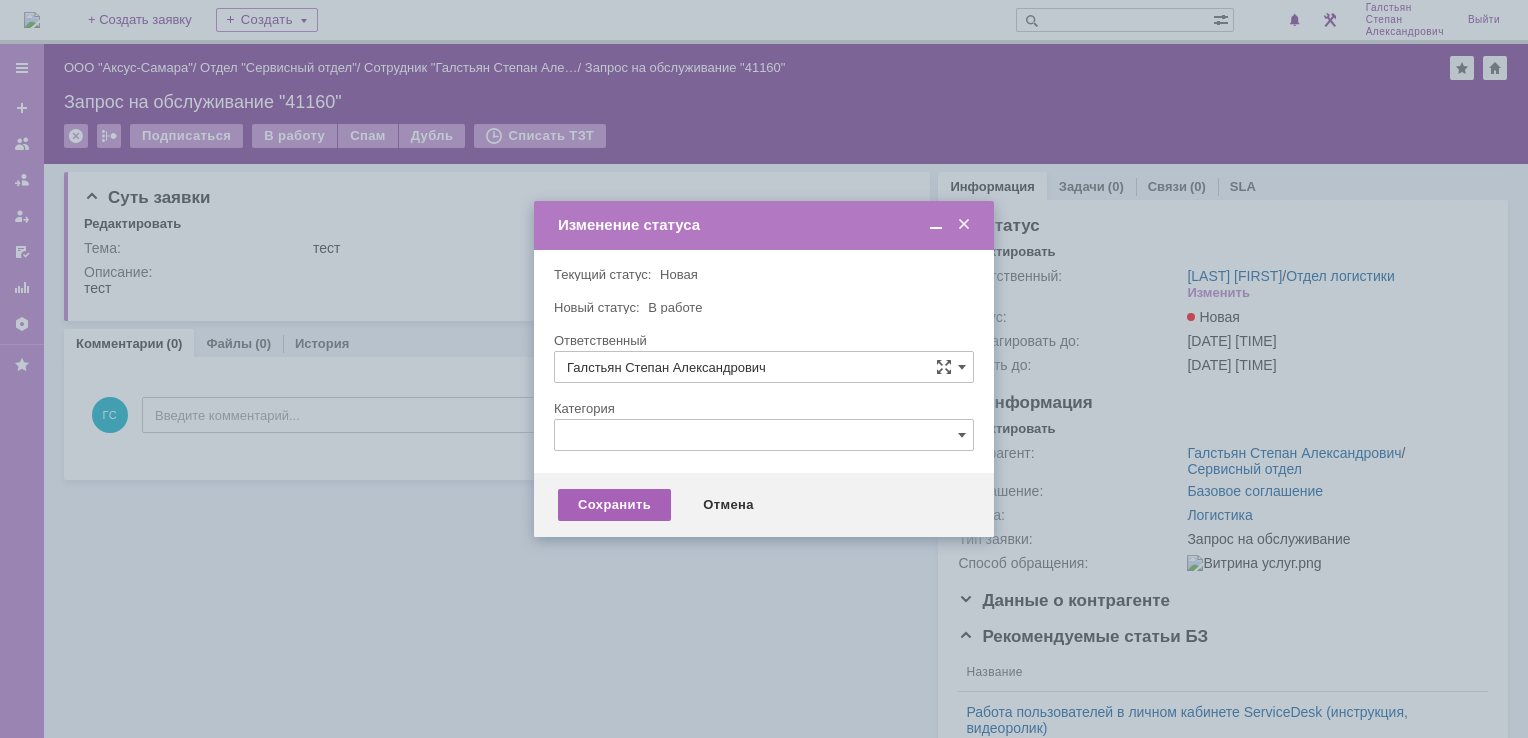 click on "Сохранить" at bounding box center (614, 505) 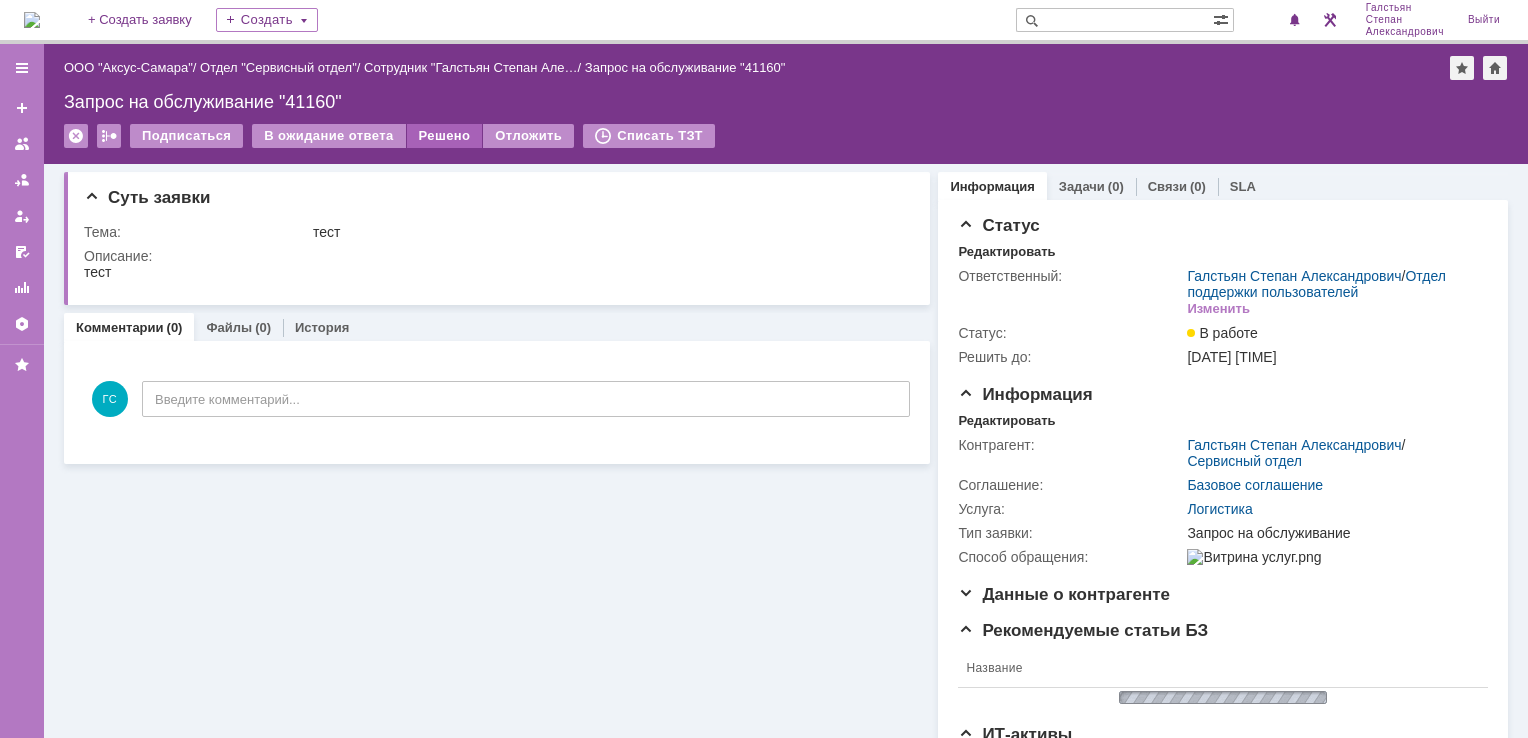 scroll, scrollTop: 0, scrollLeft: 0, axis: both 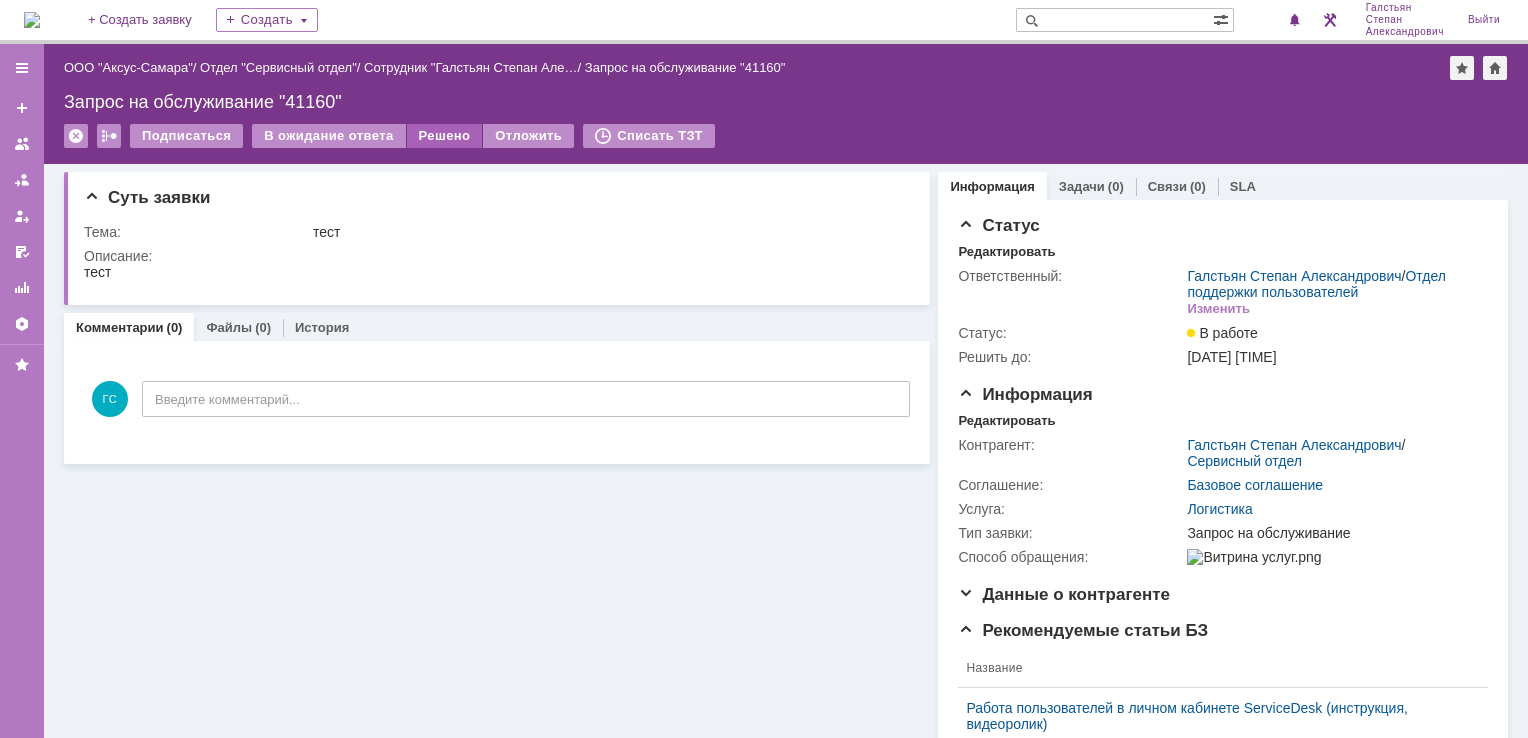 click on "Решено" at bounding box center (445, 136) 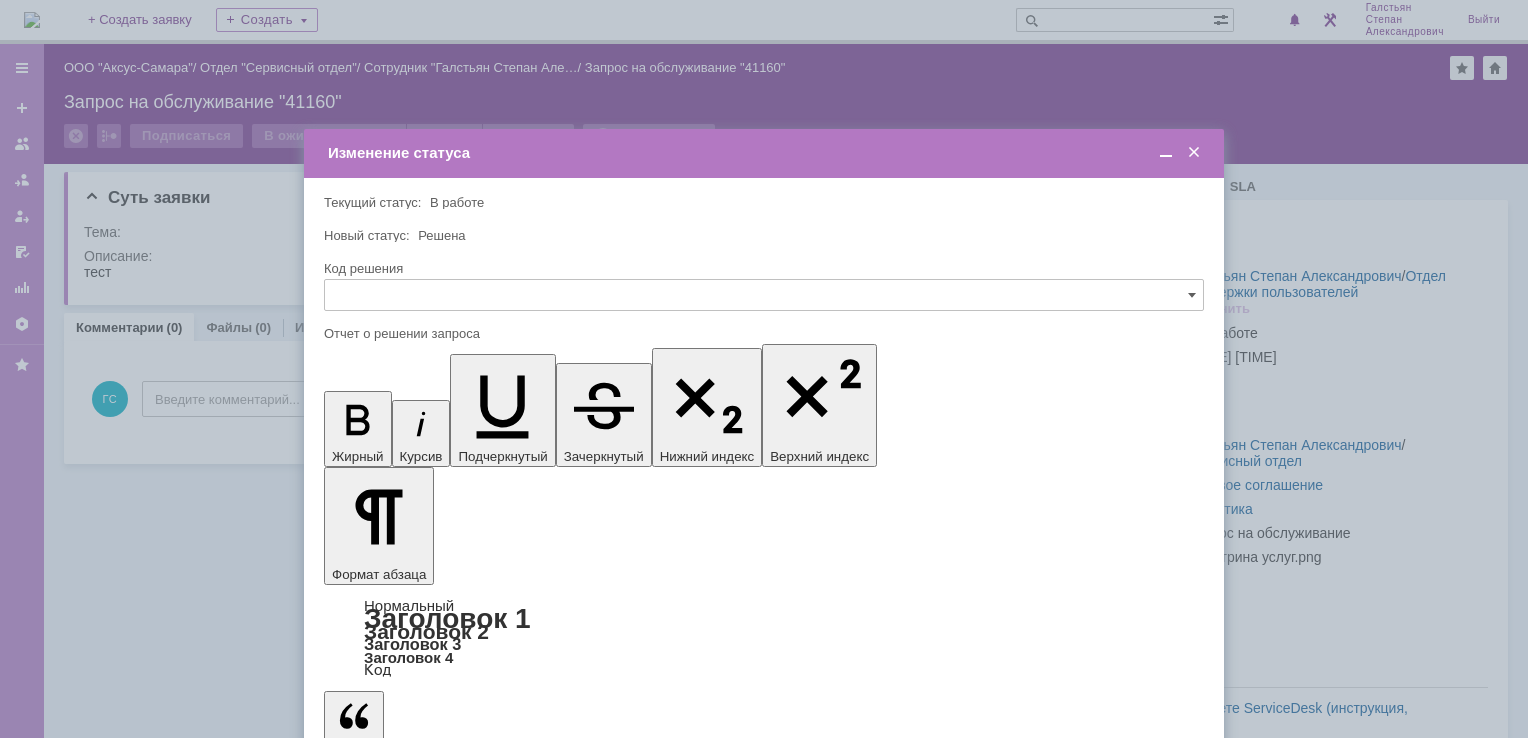 type 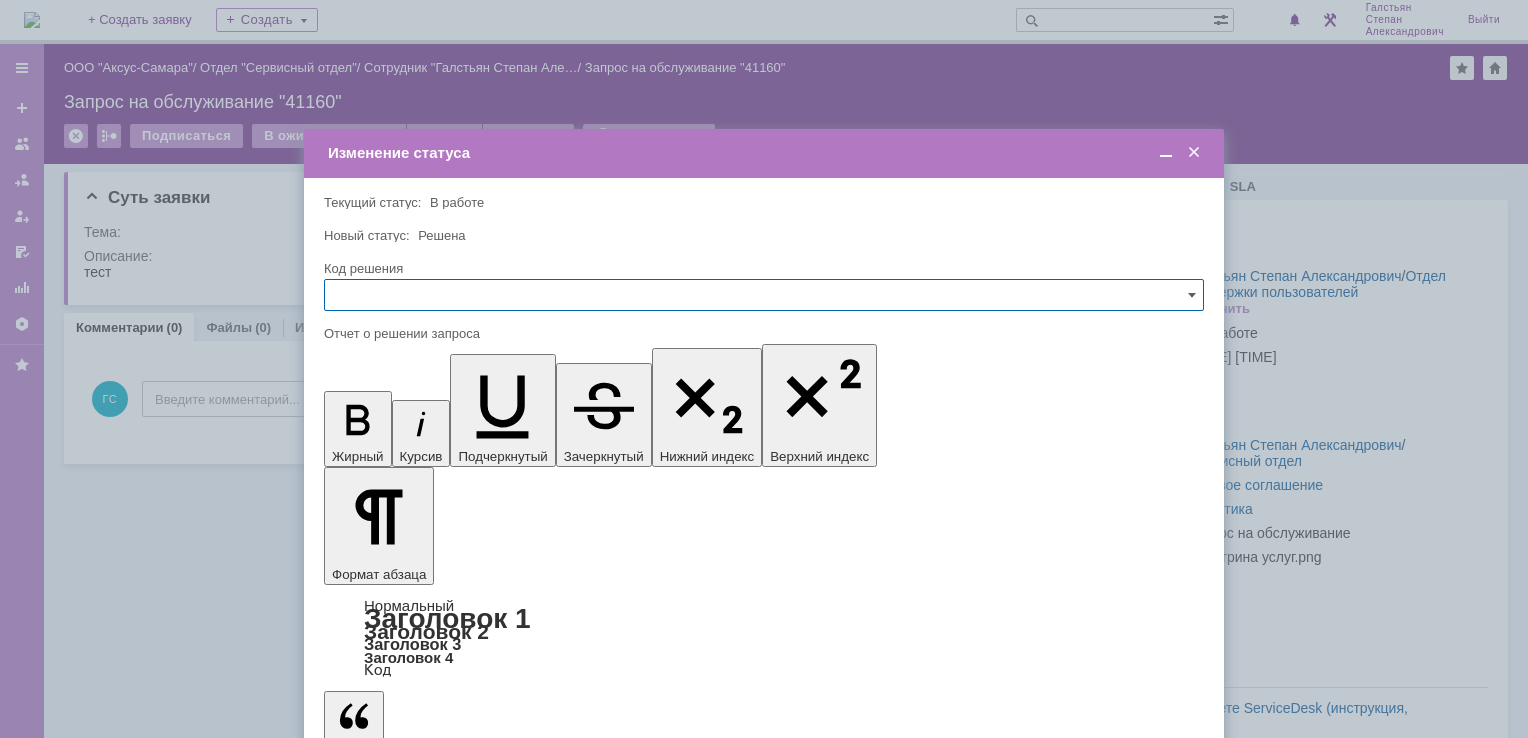 click on "Сохранить" at bounding box center (384, 820) 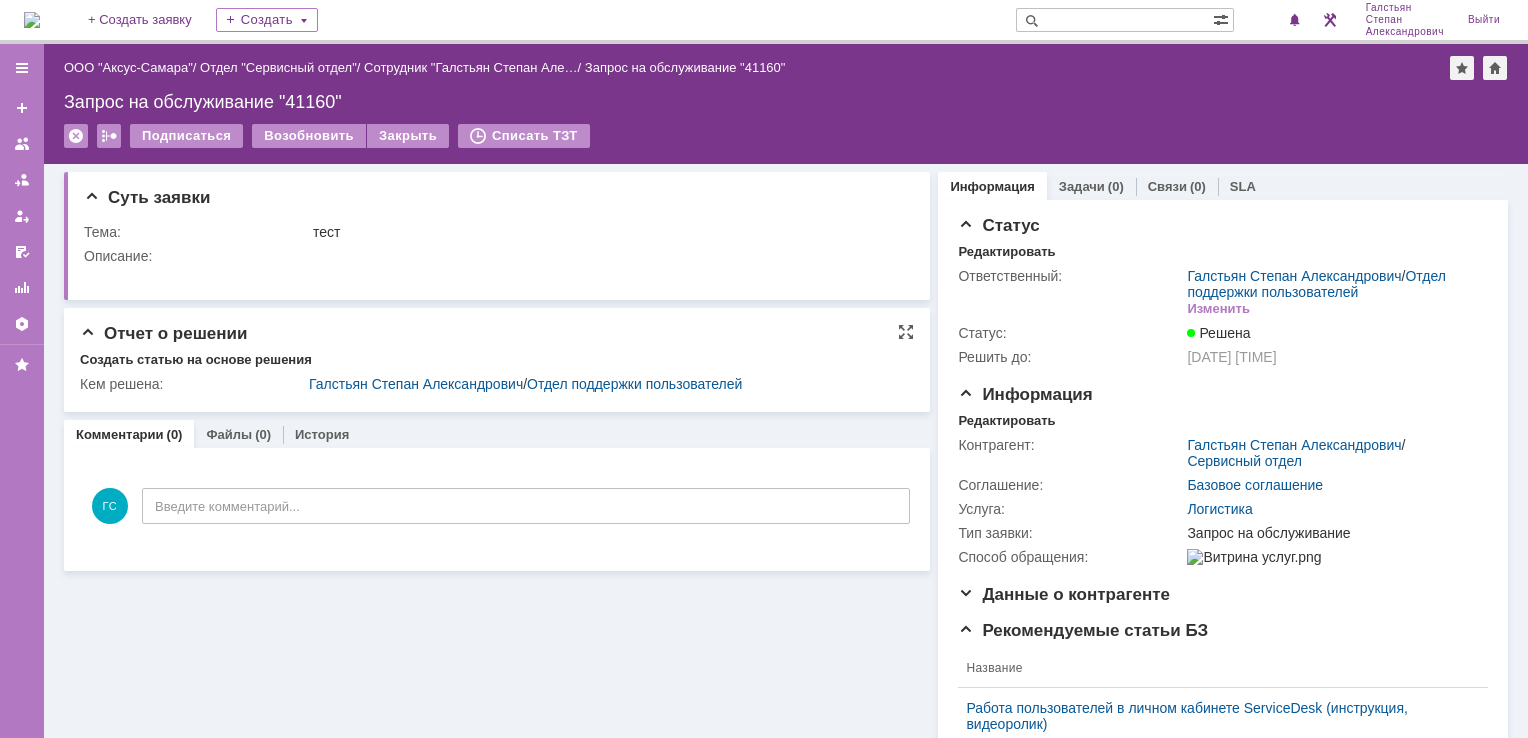 scroll, scrollTop: 0, scrollLeft: 0, axis: both 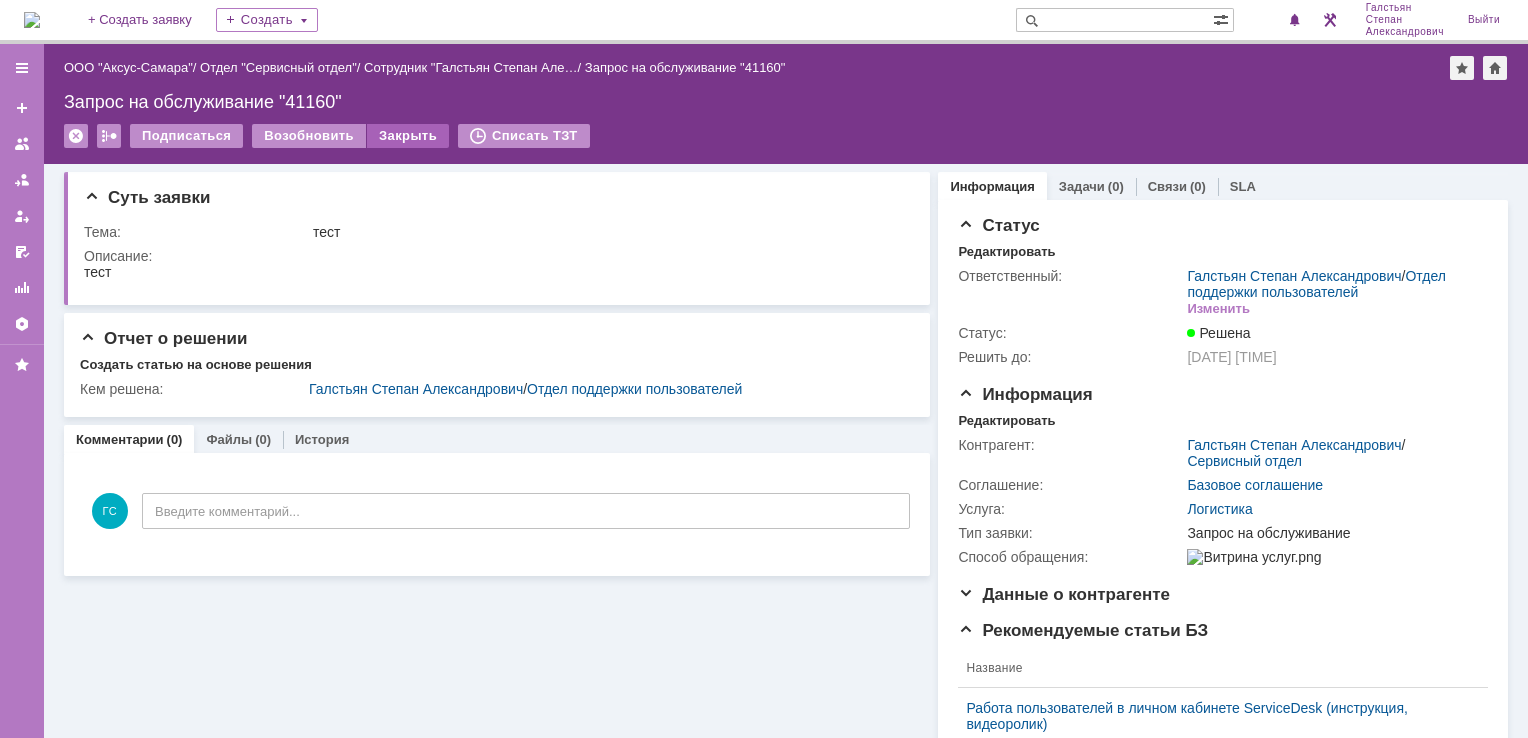click on "Закрыть" at bounding box center [408, 136] 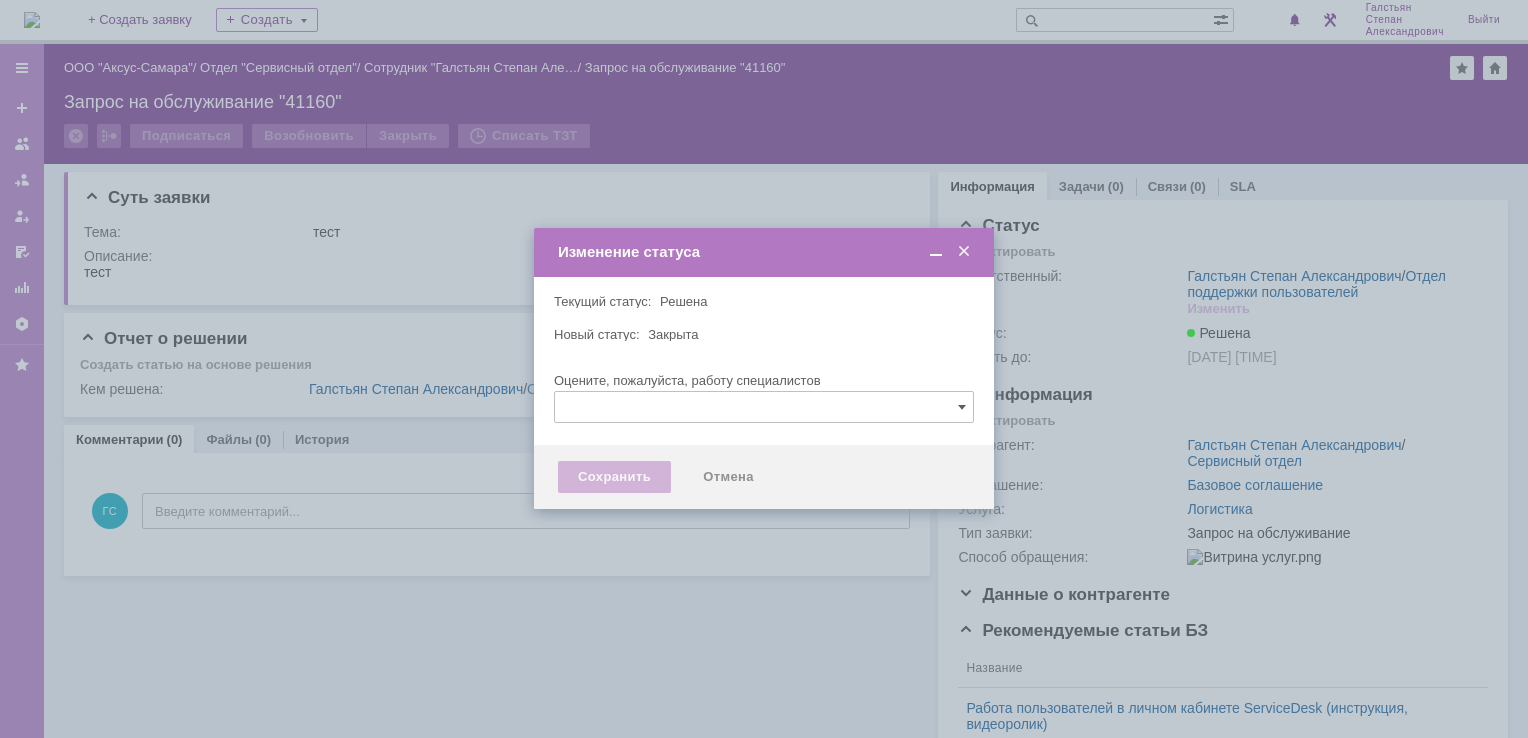 type 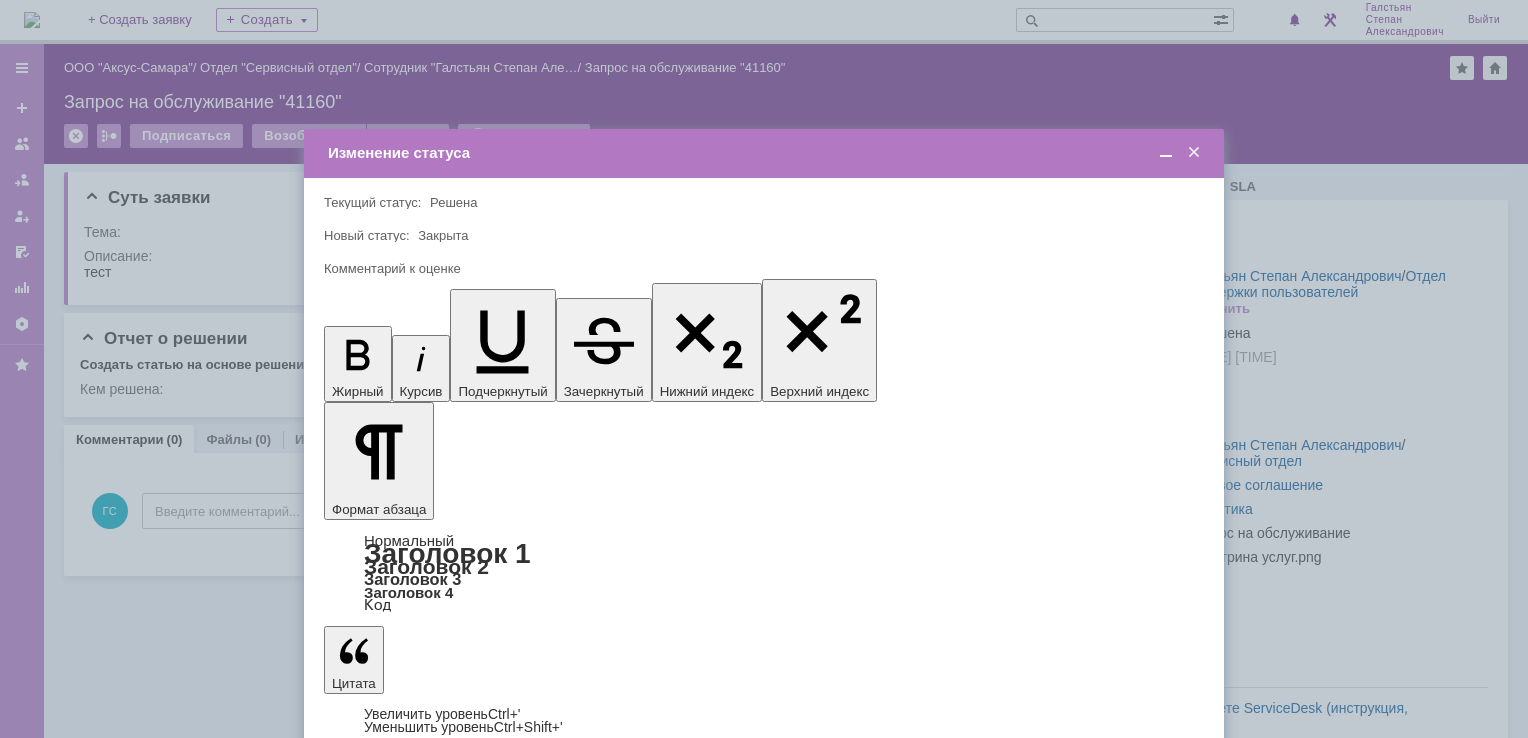 scroll, scrollTop: 0, scrollLeft: 0, axis: both 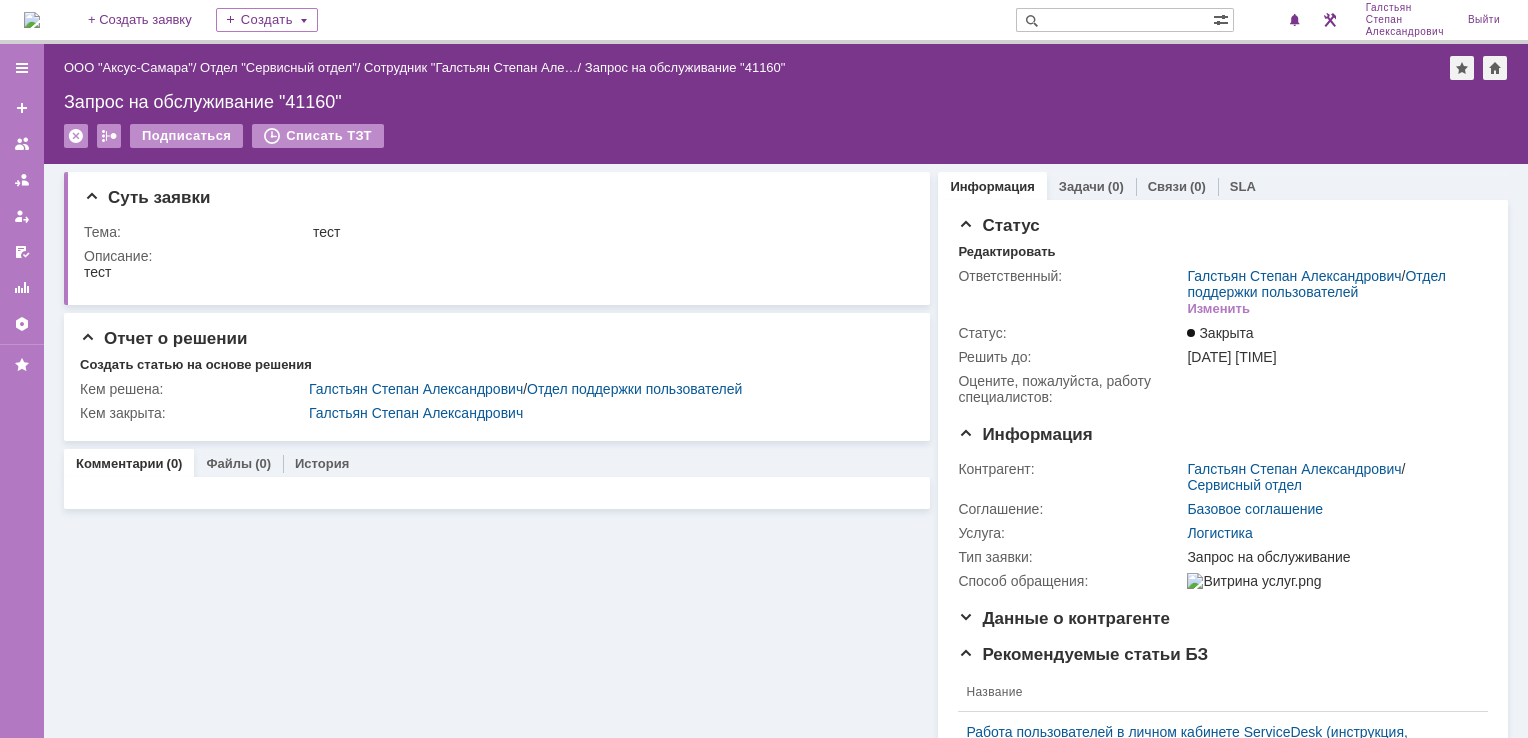 click at bounding box center [32, 20] 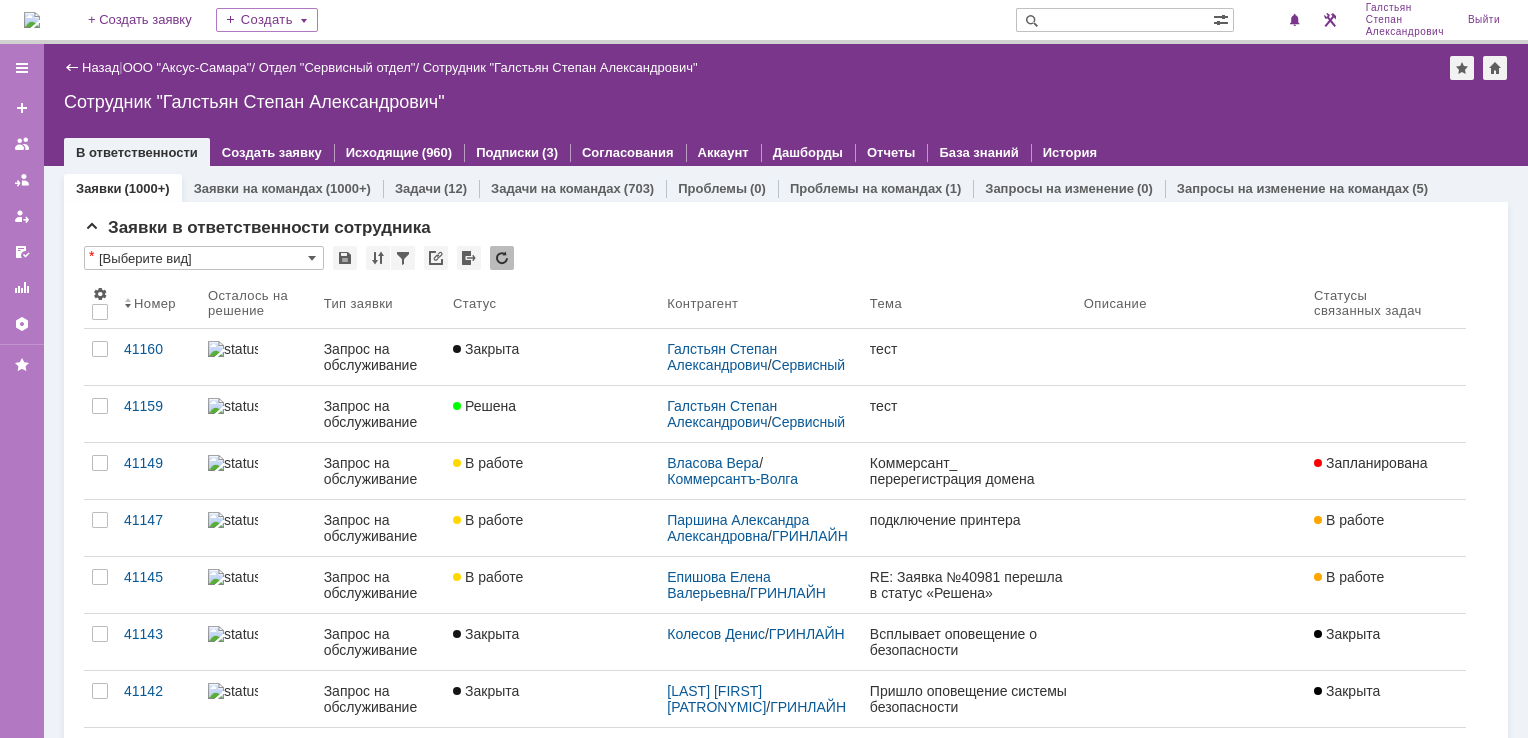 scroll, scrollTop: 0, scrollLeft: 0, axis: both 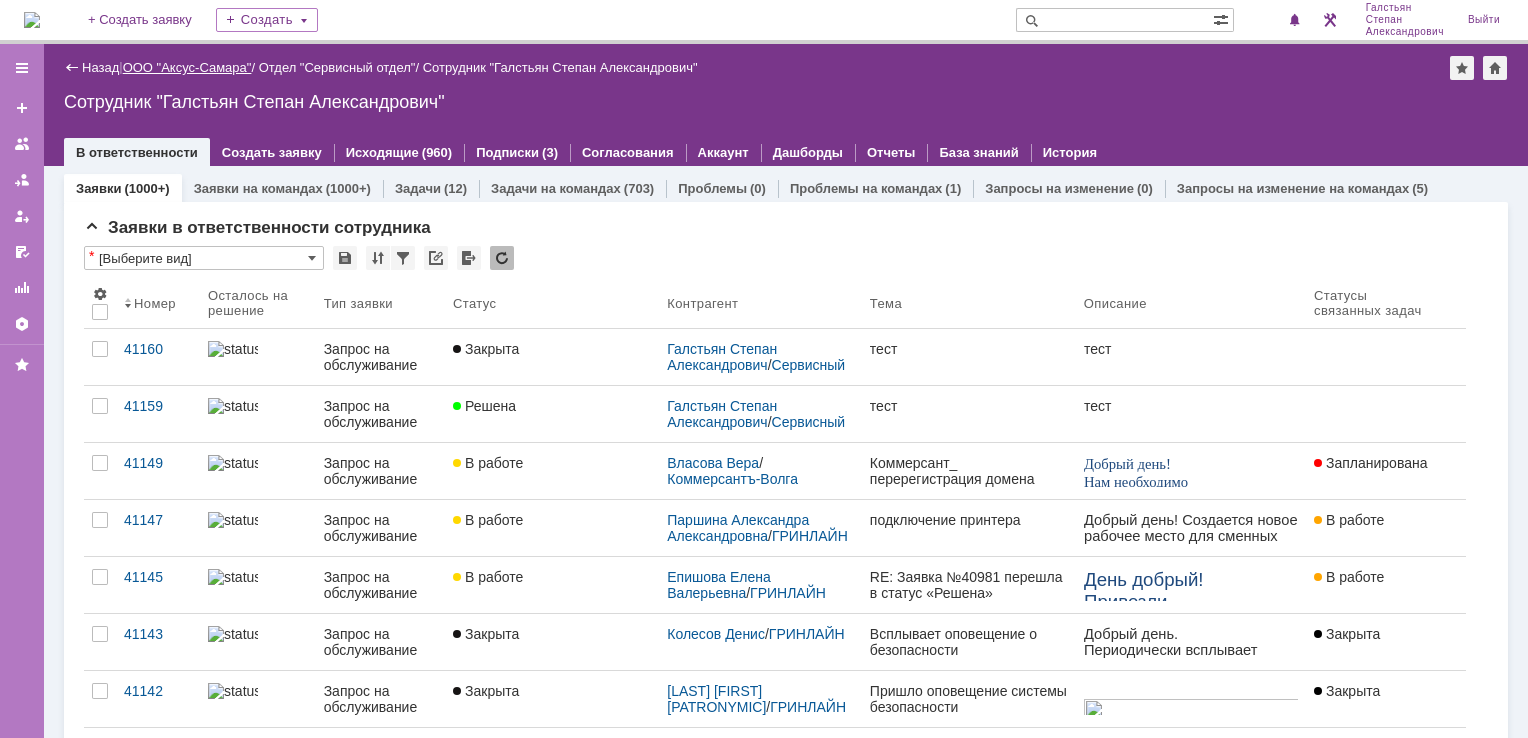 click on "ООО "Аксус-Самара"" at bounding box center [187, 67] 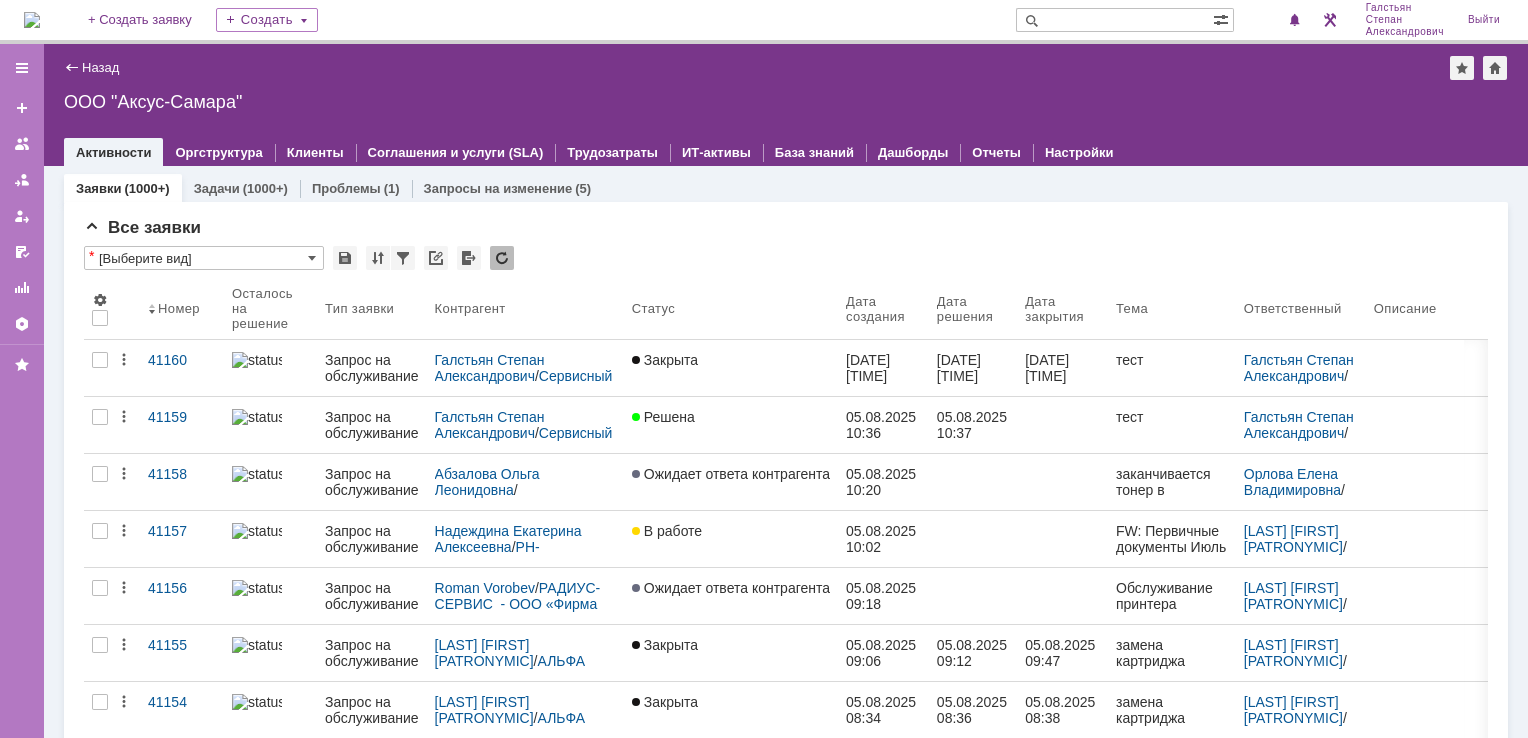 click at bounding box center (32, 20) 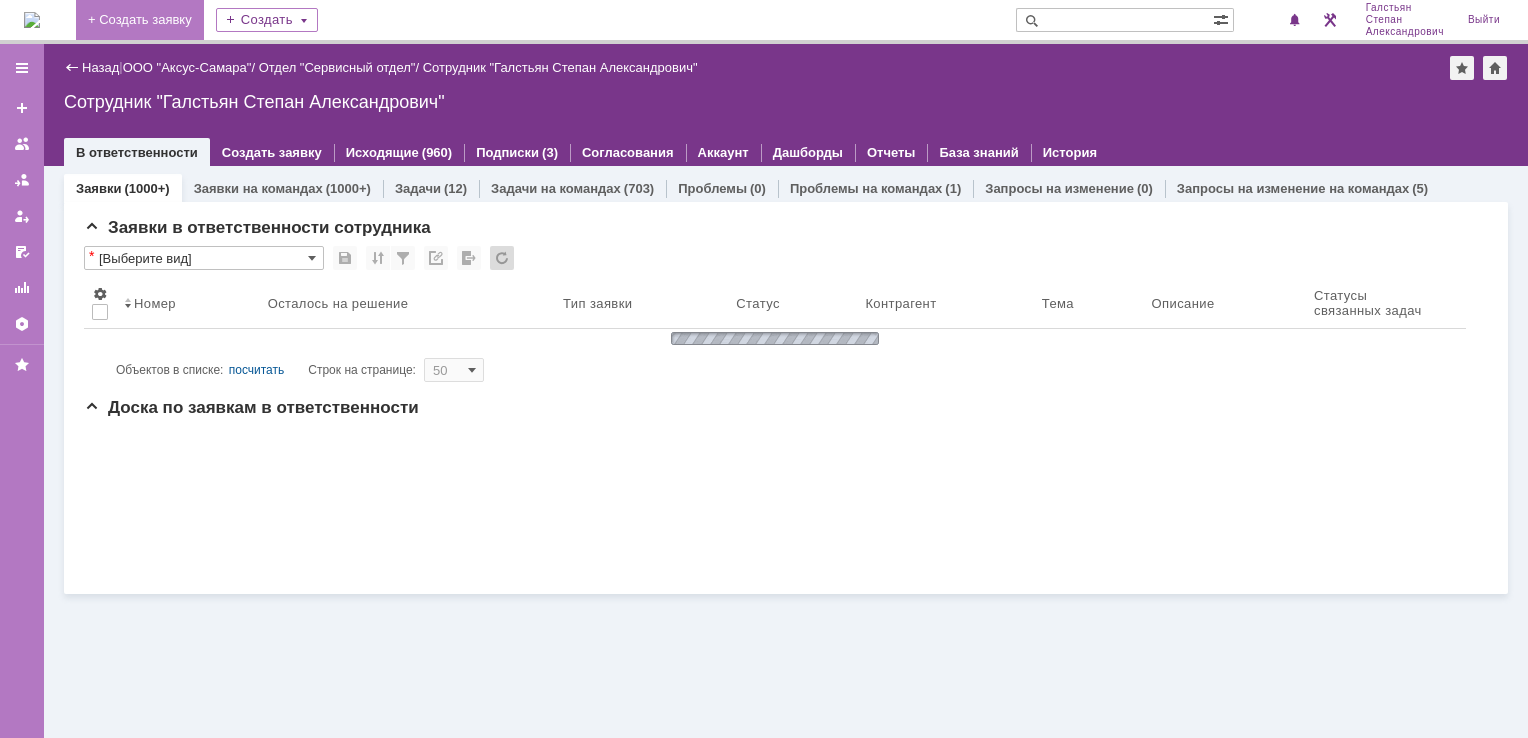 click on "+ Создать заявку" at bounding box center (140, 20) 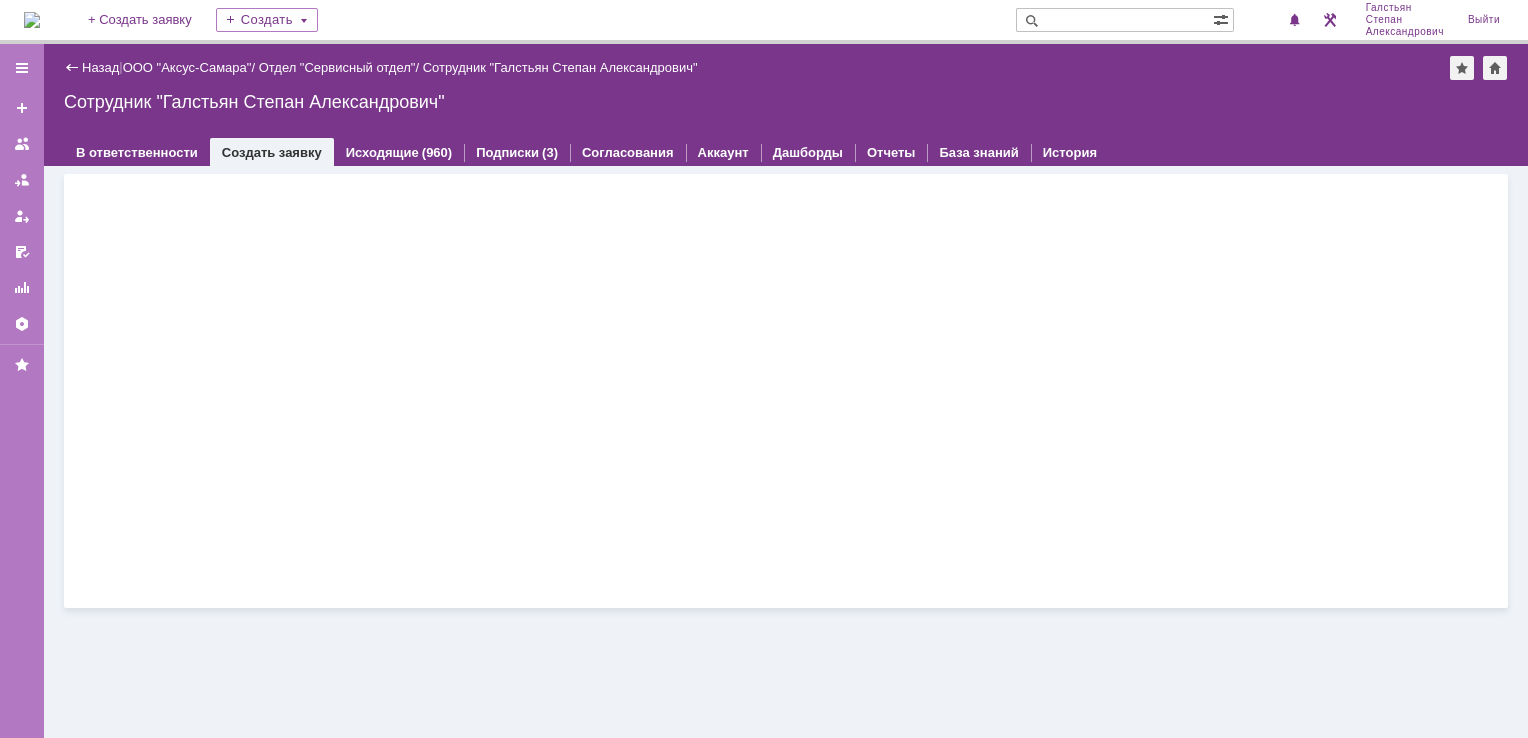 scroll, scrollTop: 0, scrollLeft: 0, axis: both 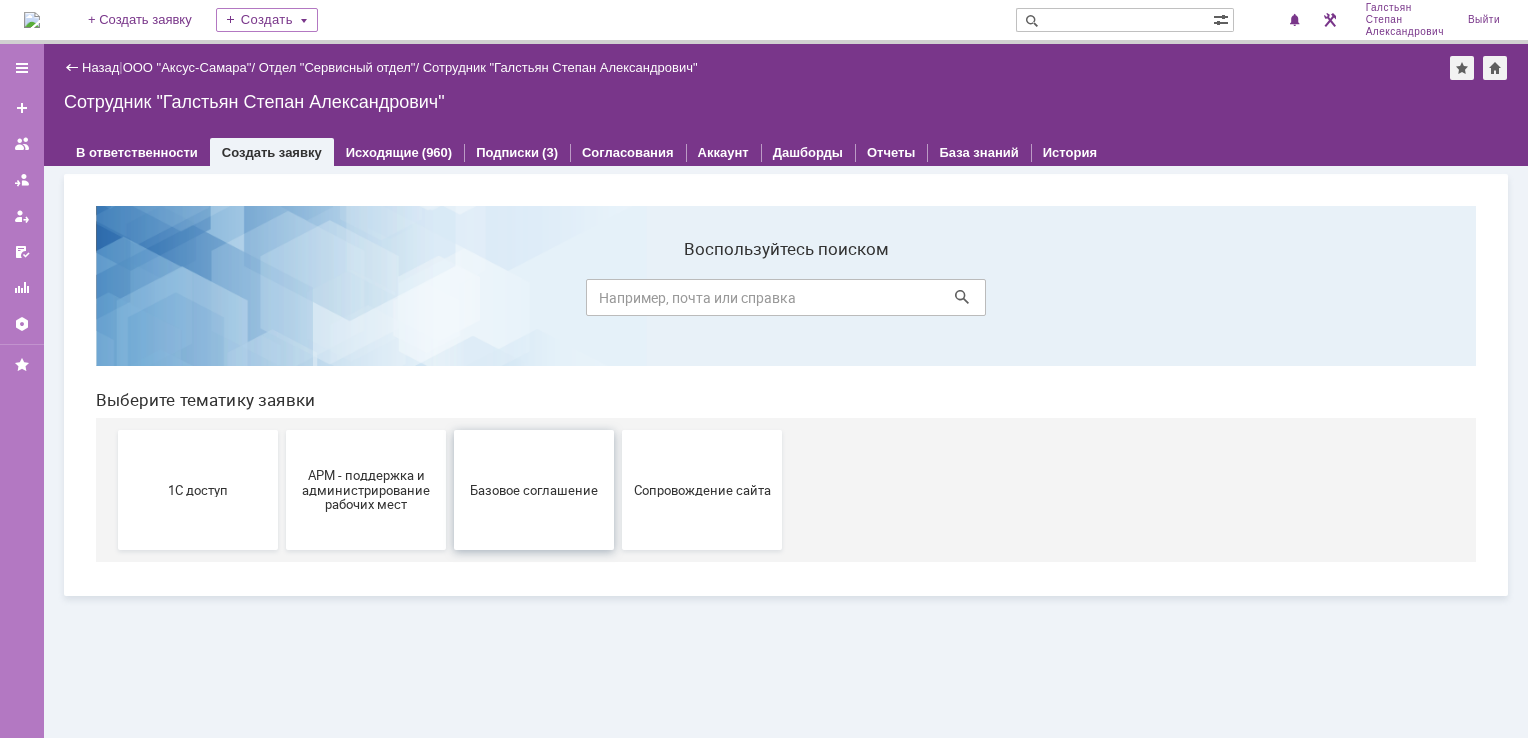 click on "Базовое соглашение" at bounding box center [534, 490] 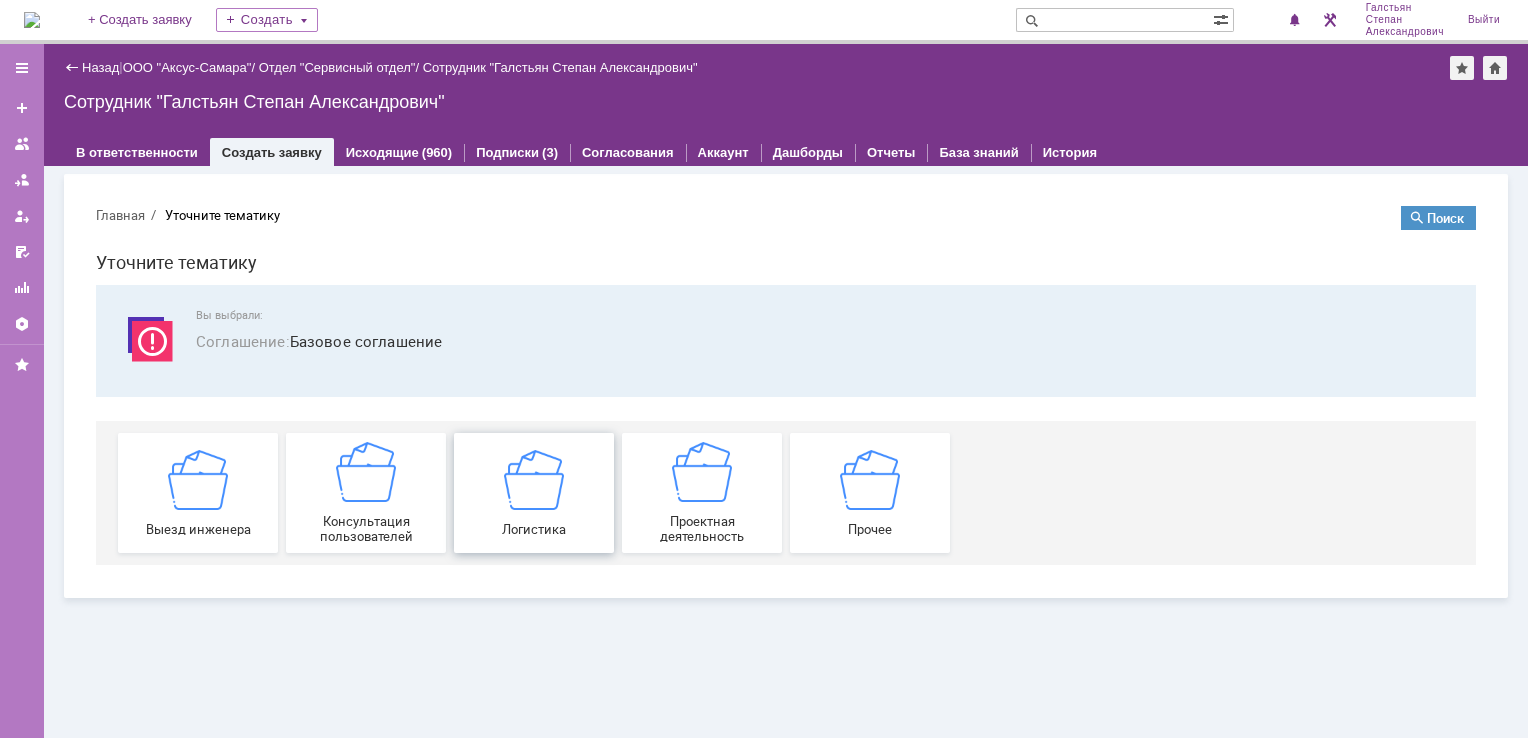 click at bounding box center (534, 479) 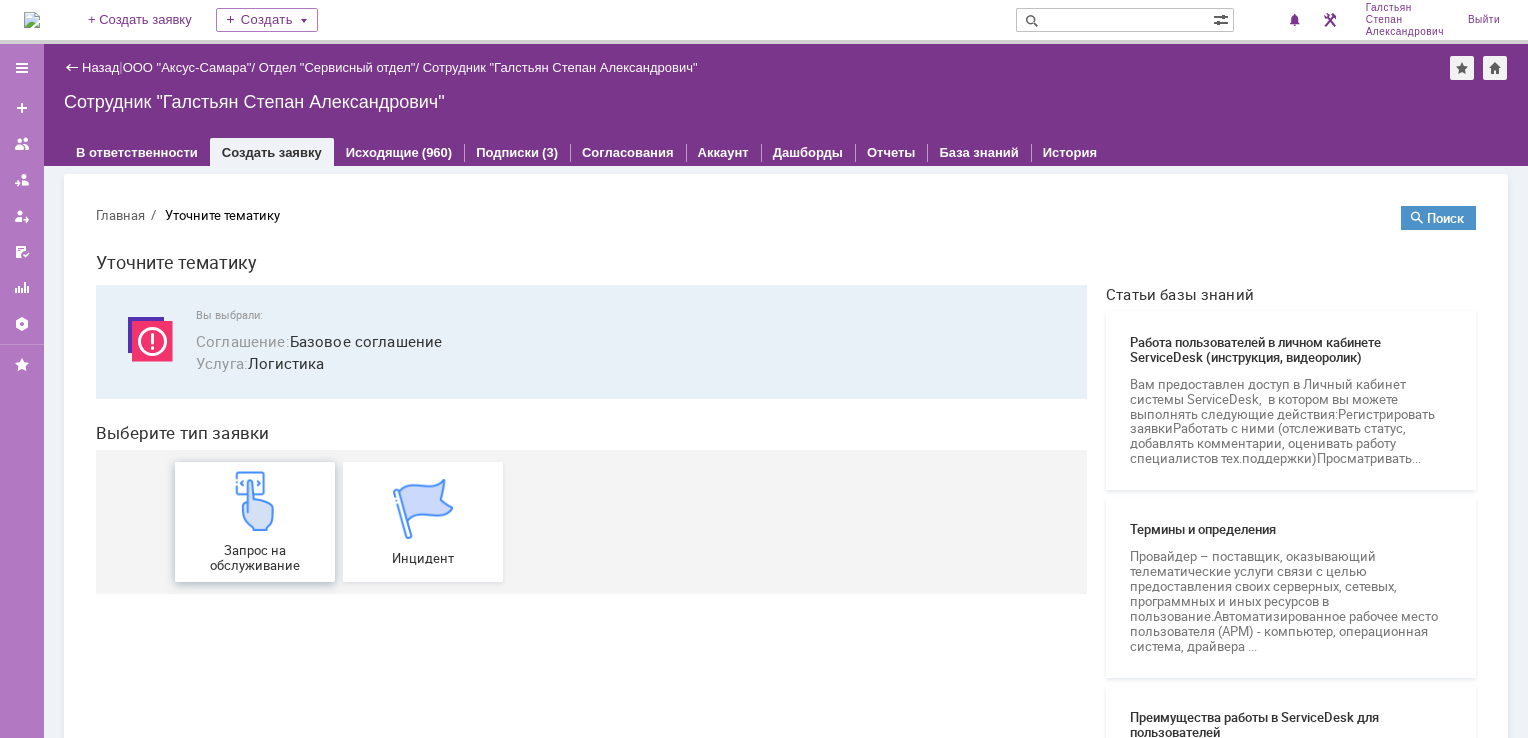 click on "Запрос на обслуживание" at bounding box center (255, 522) 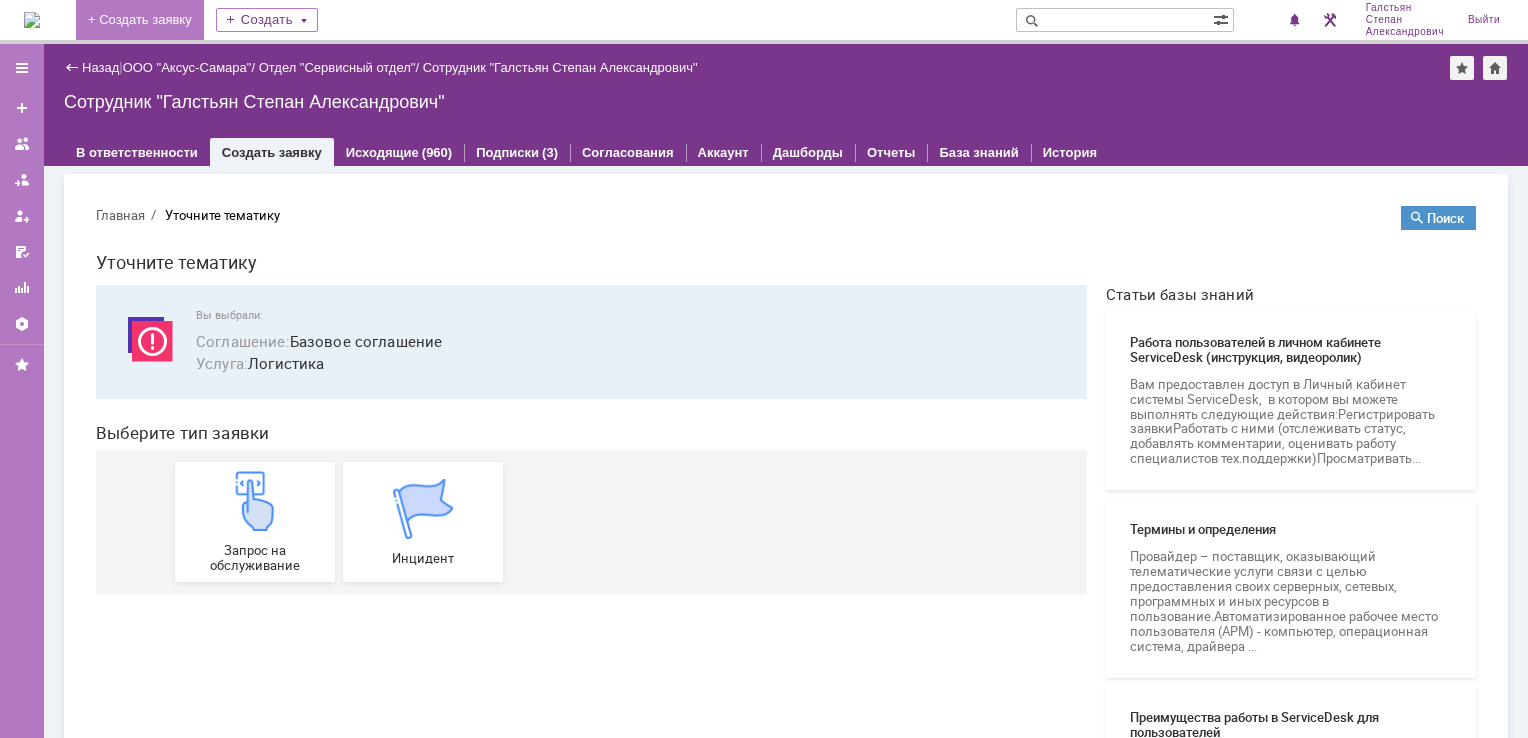 click on "+ Создать заявку" at bounding box center (140, 20) 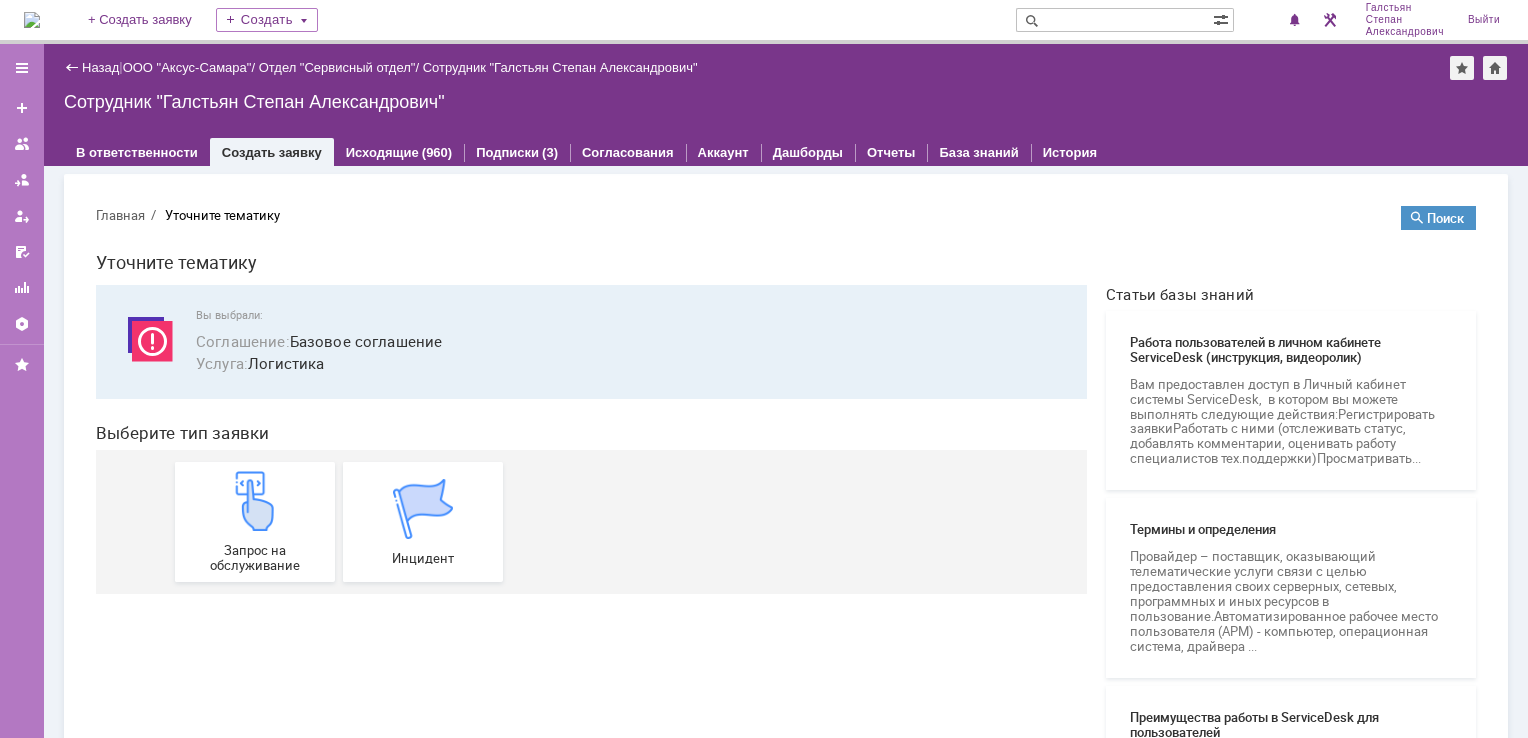 click at bounding box center [32, 20] 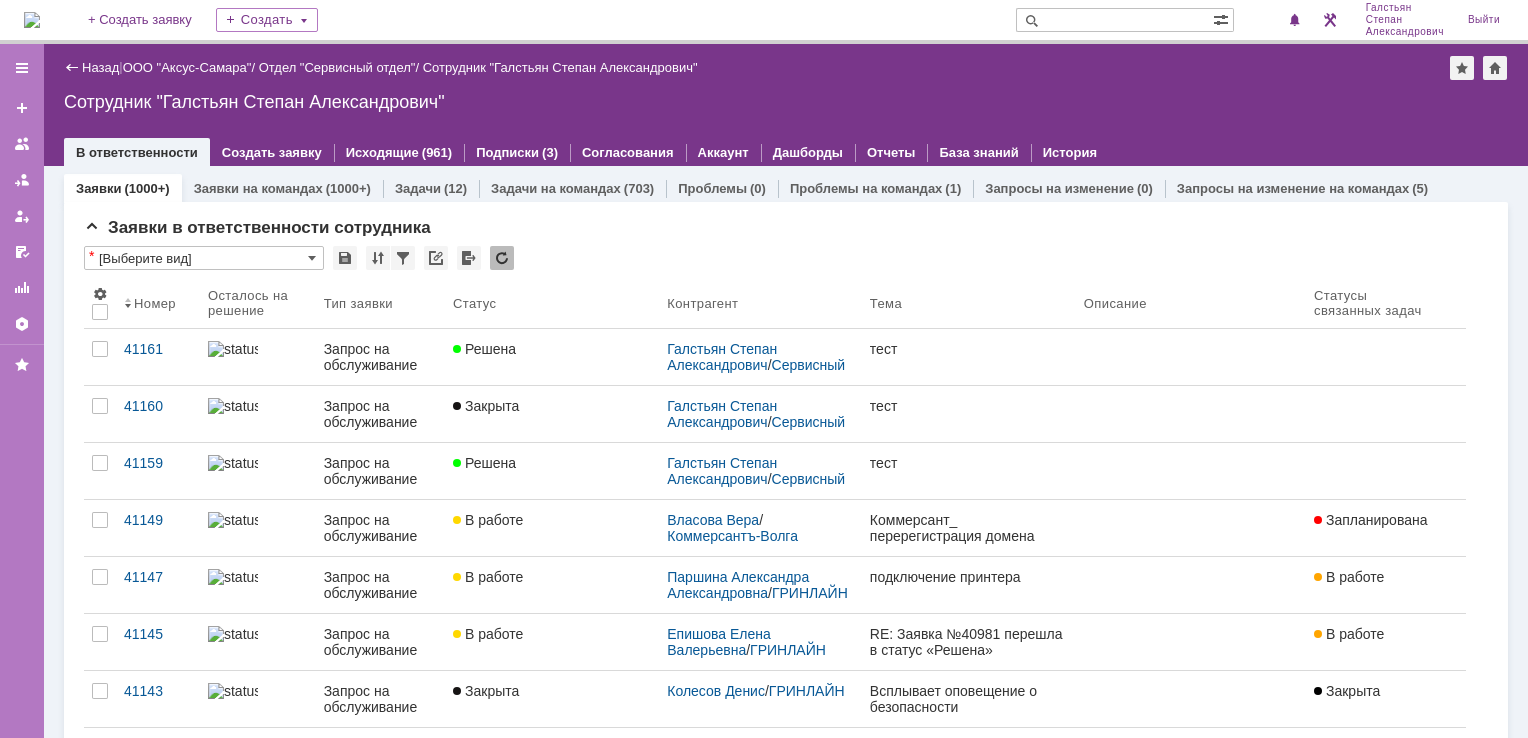 scroll, scrollTop: 0, scrollLeft: 0, axis: both 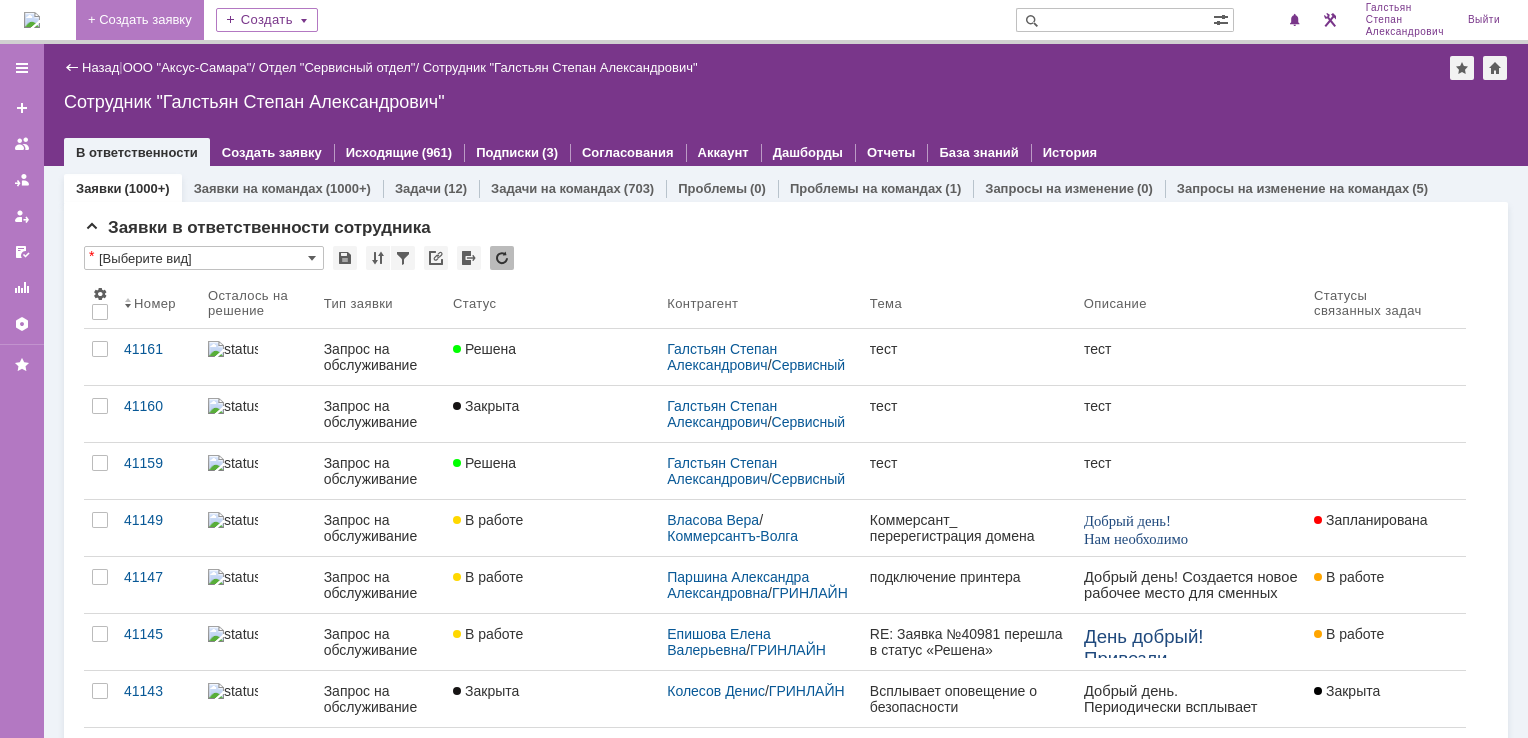 click on "+ Создать заявку" at bounding box center (140, 20) 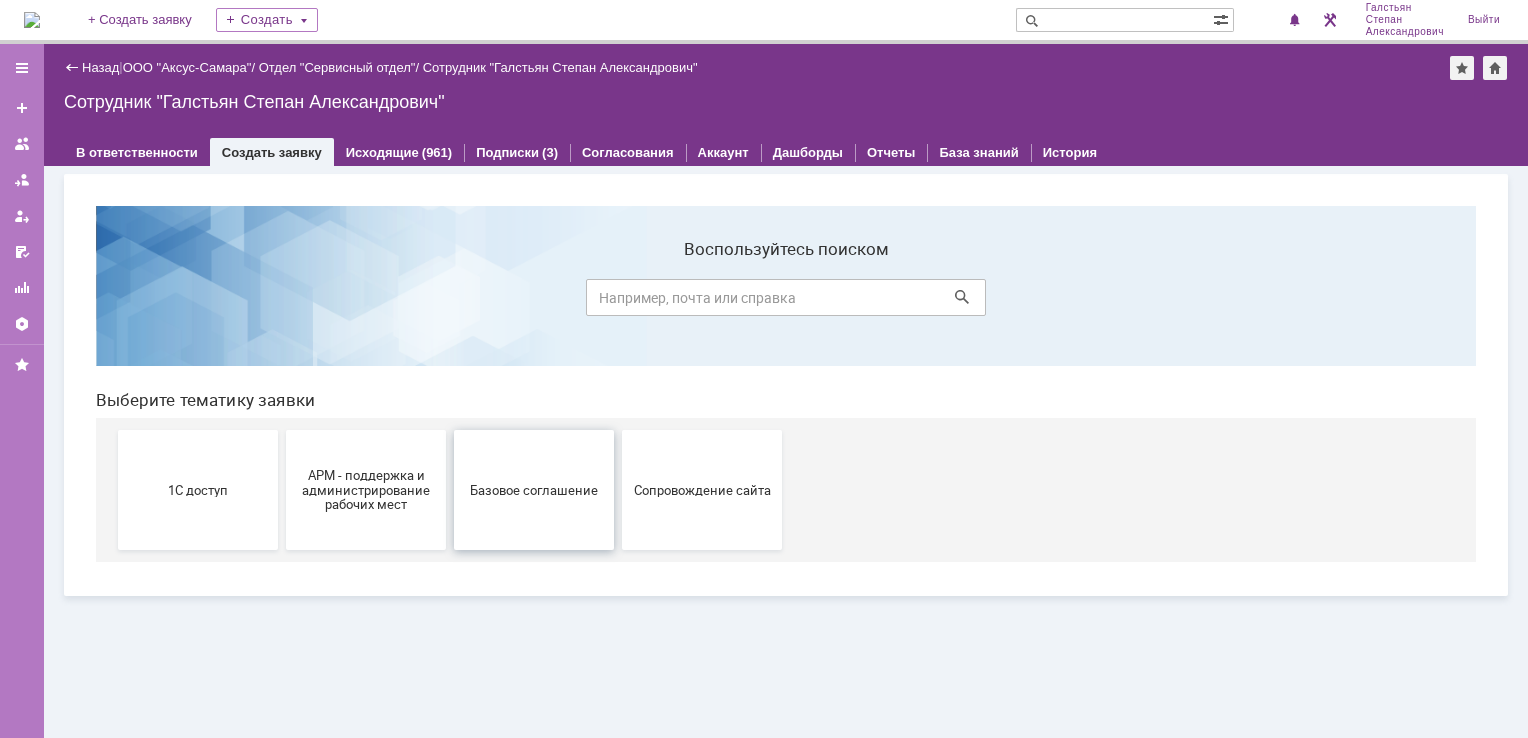 click on "Базовое соглашение" at bounding box center (534, 490) 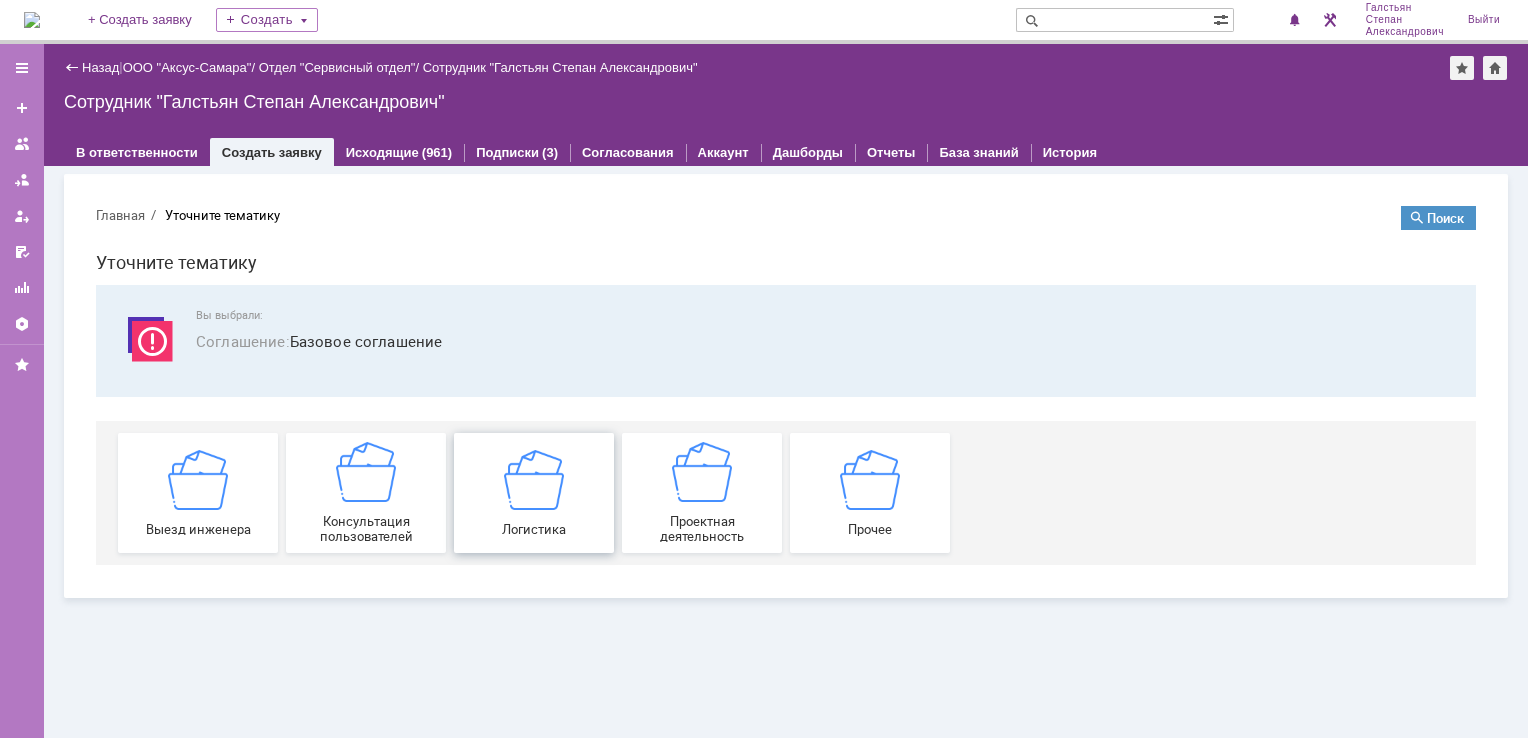 click at bounding box center (534, 479) 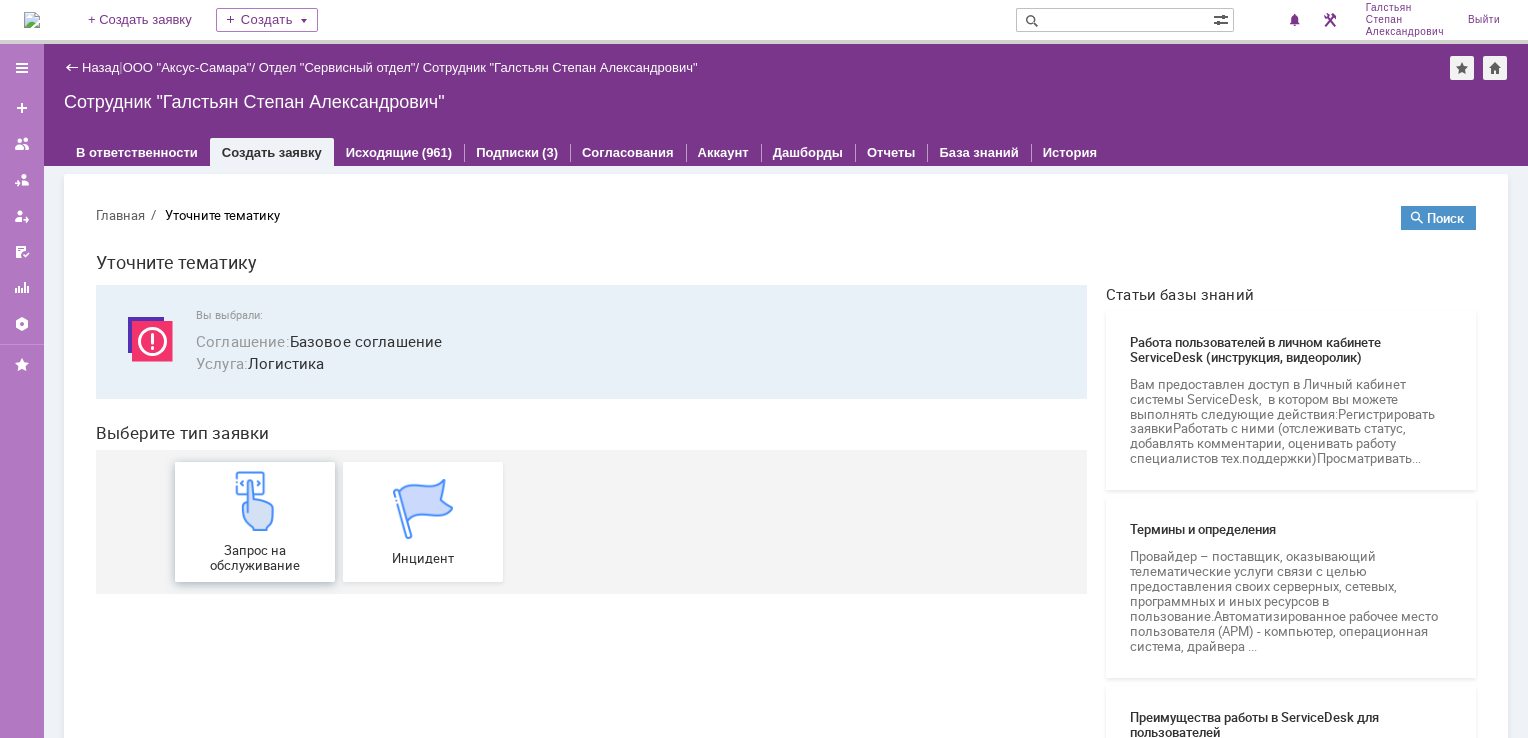 click at bounding box center [255, 501] 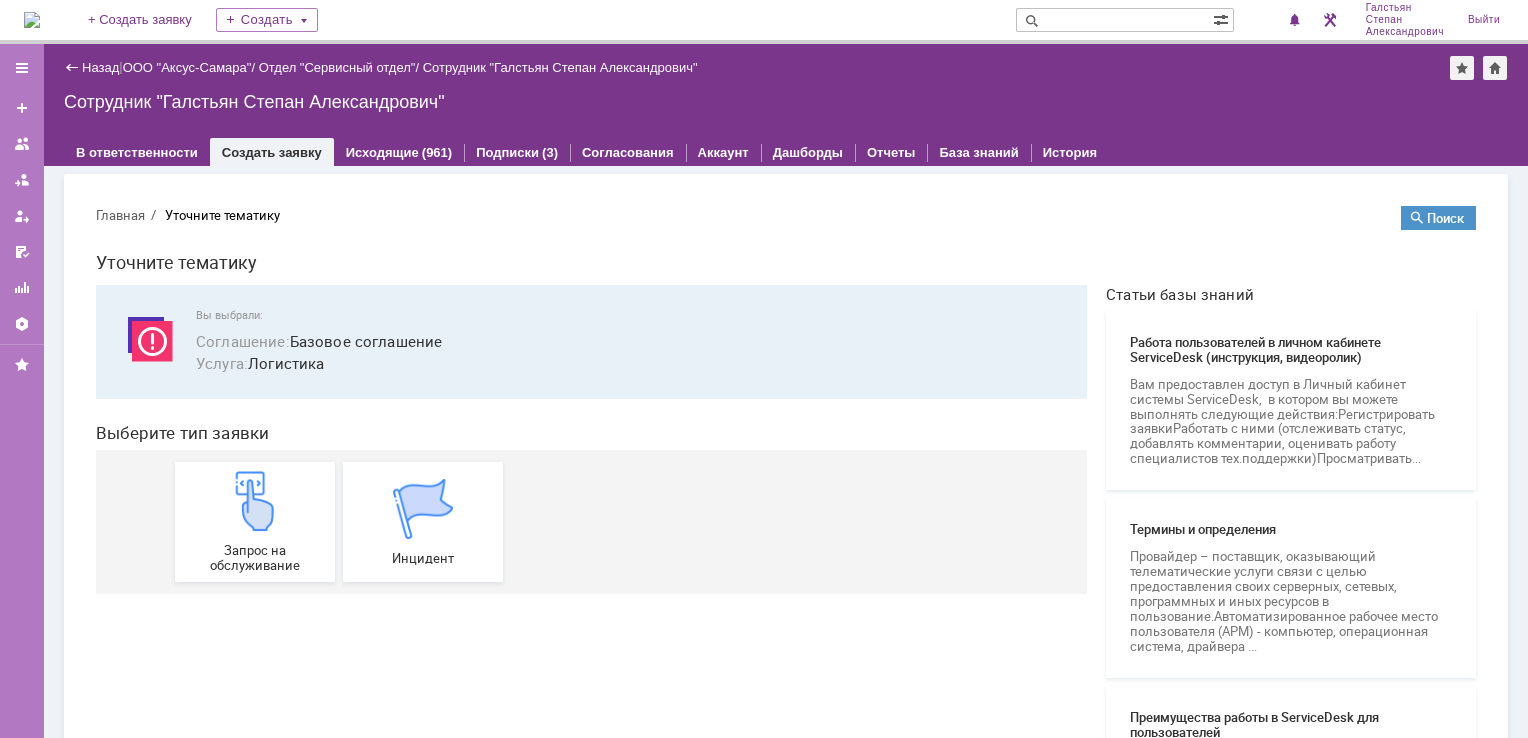 click at bounding box center [32, 20] 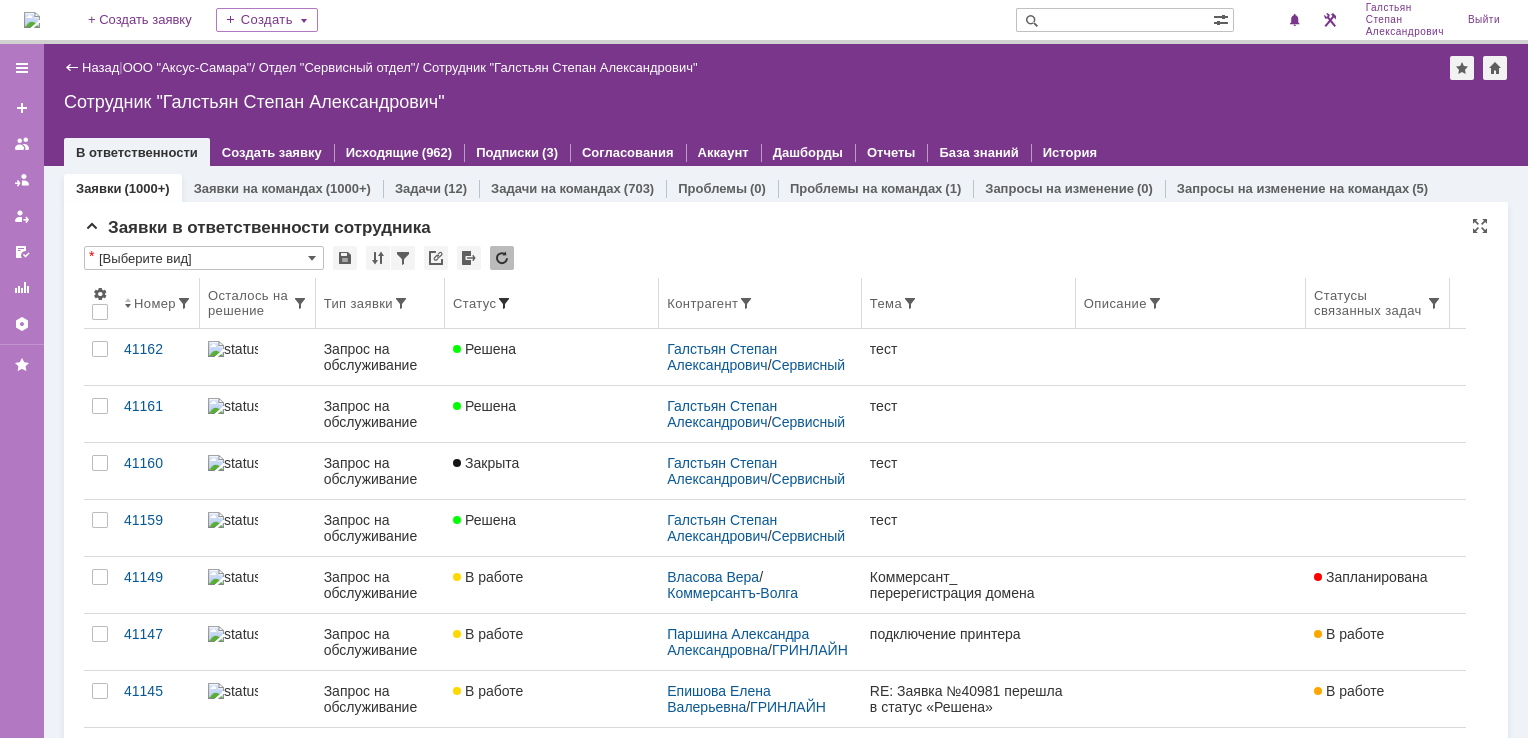 click at bounding box center (504, 303) 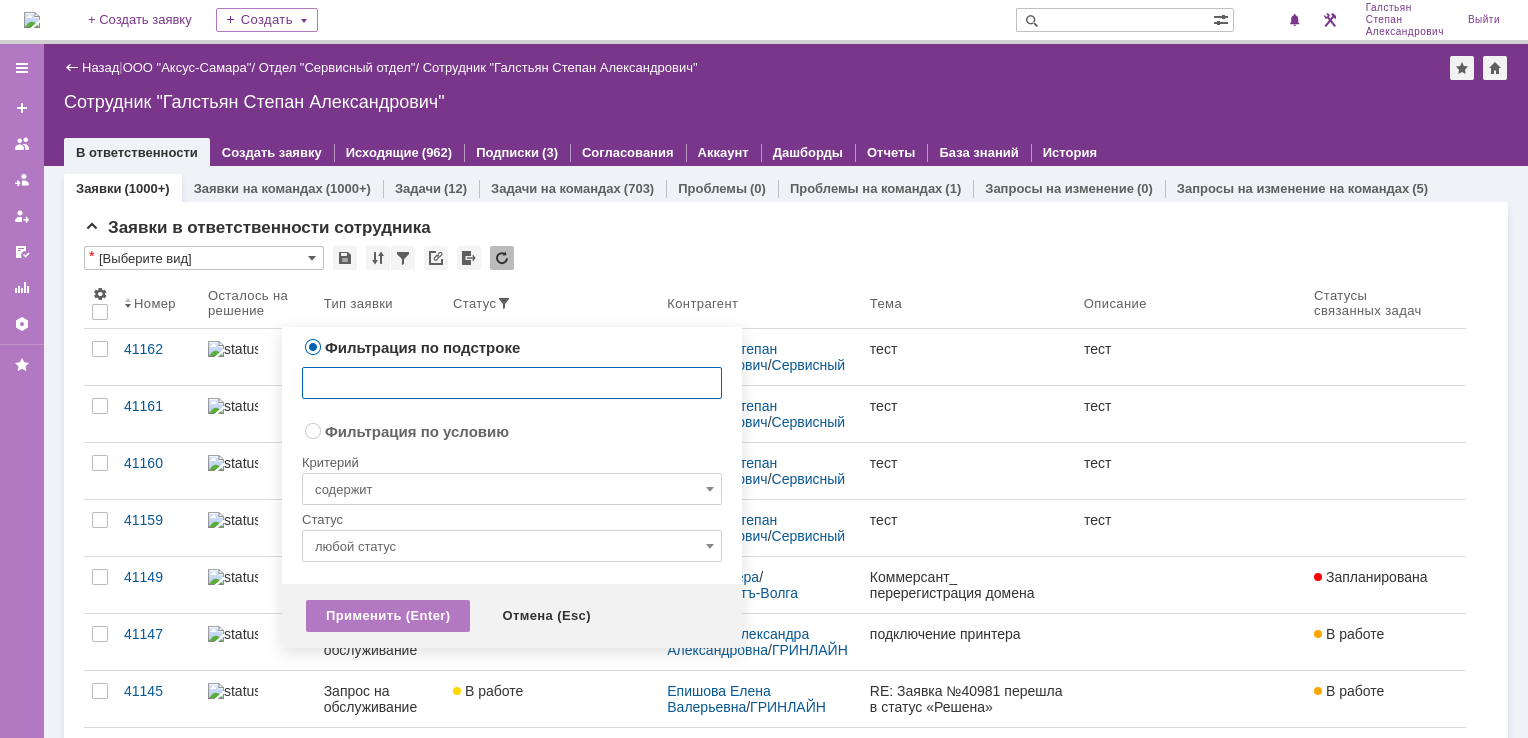 radio on "false" 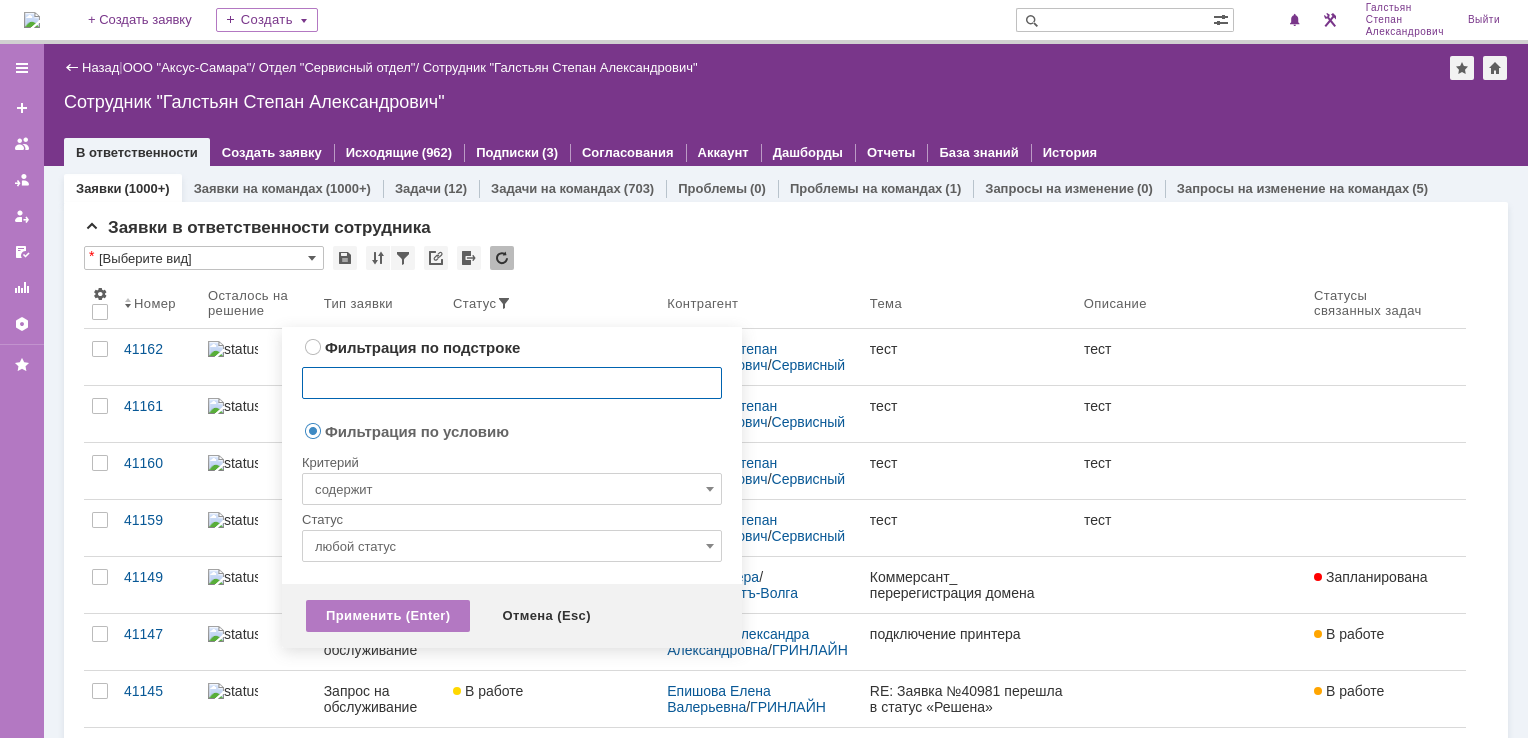 click on "содержит" at bounding box center (512, 489) 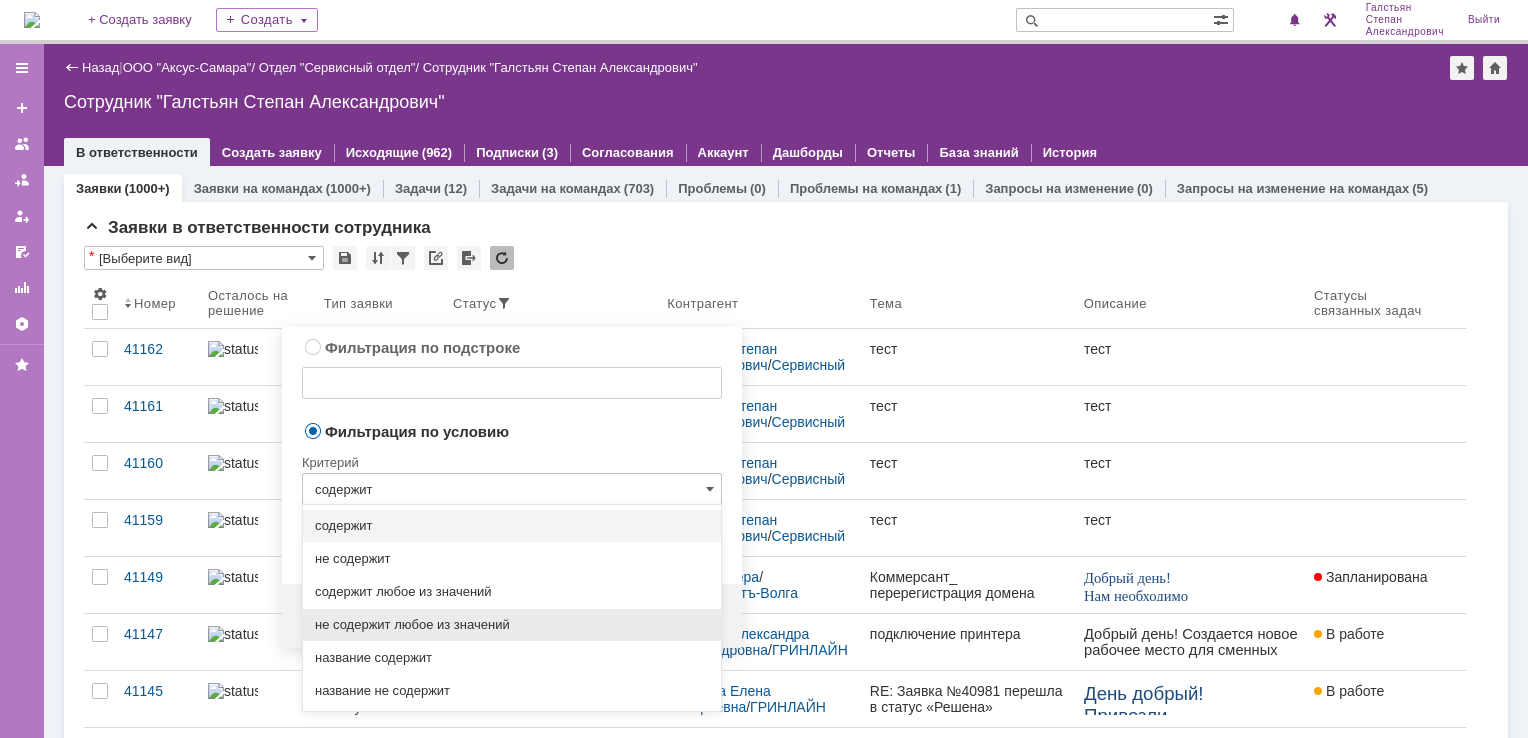 click on "не содержит любое из значений" at bounding box center [512, 625] 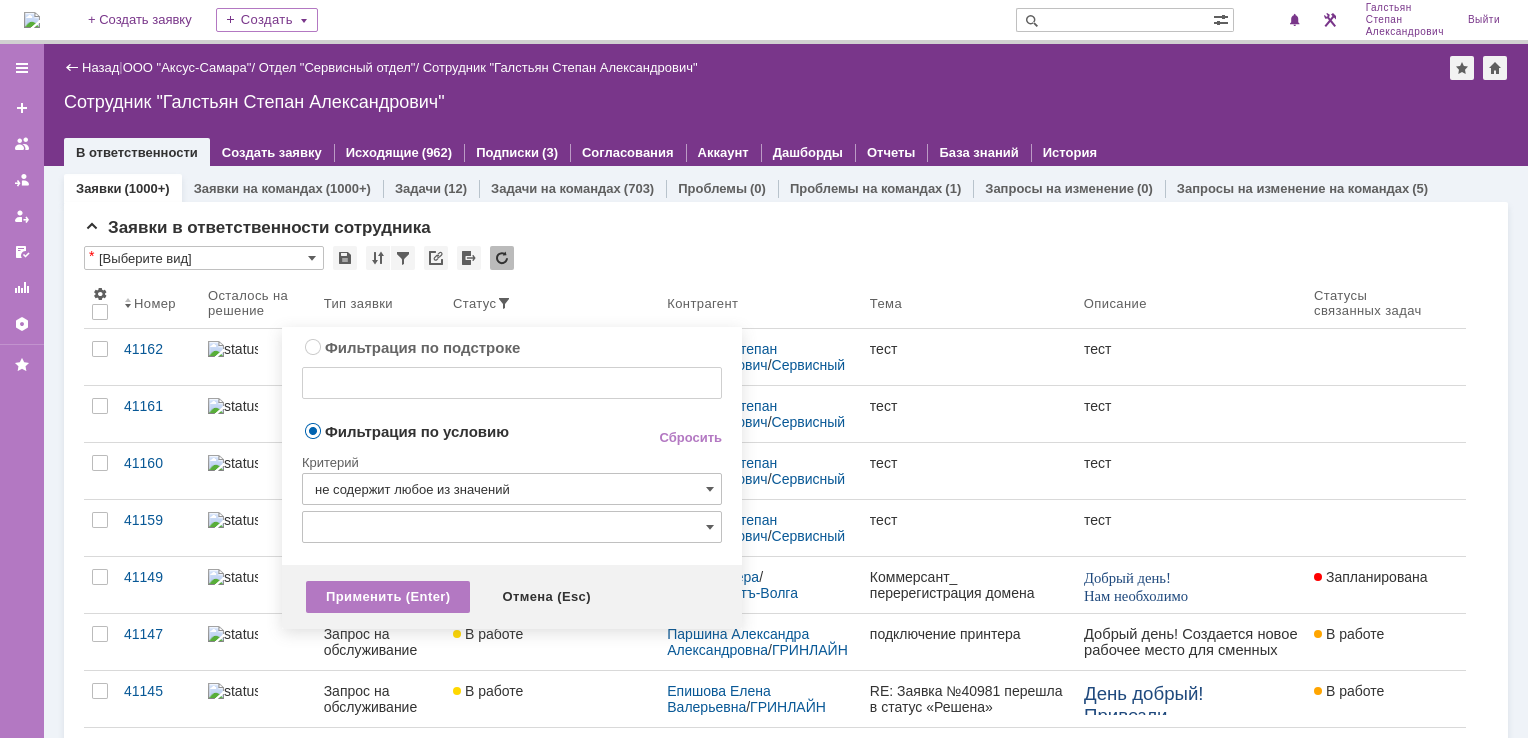 type on "не содержит любое из значений" 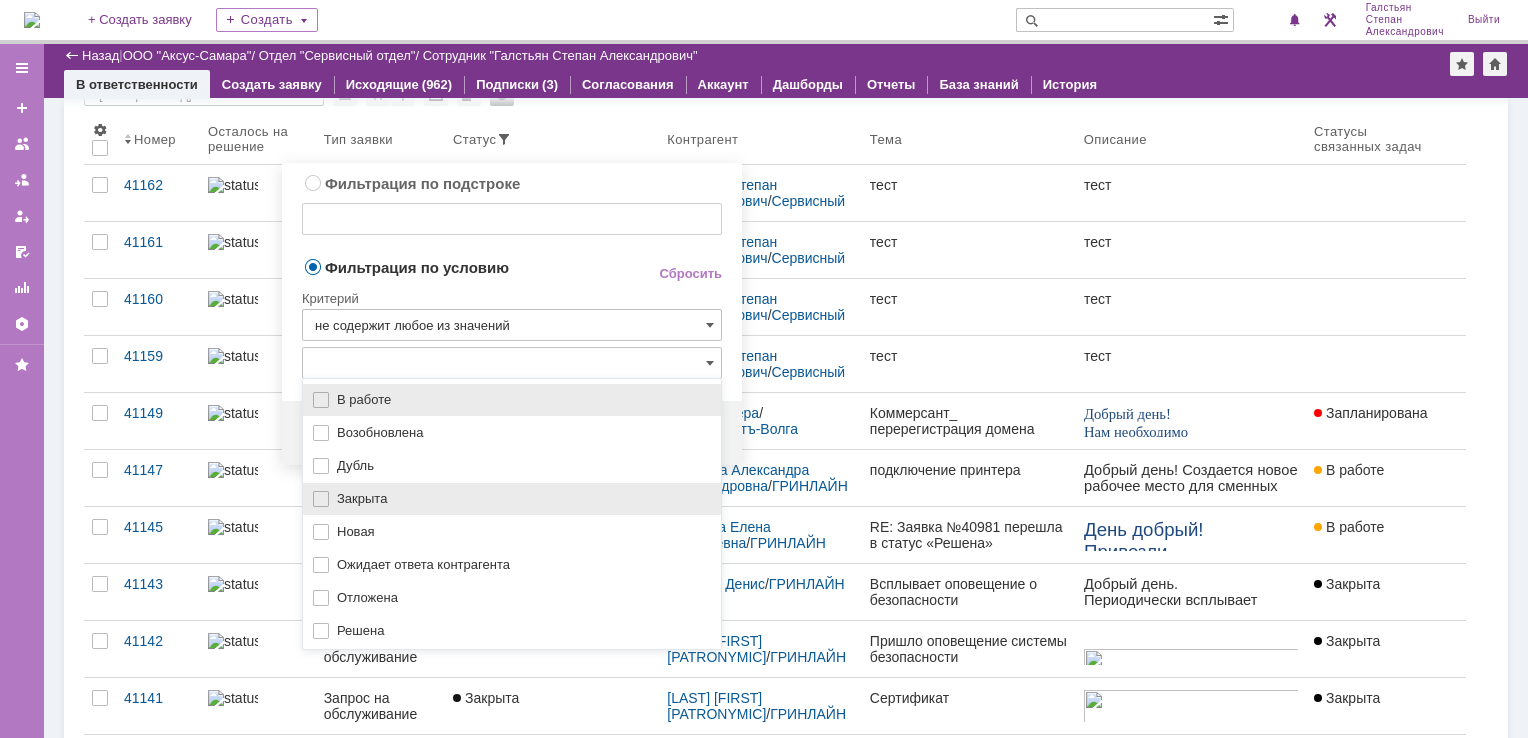 click on "Закрыта" at bounding box center [523, 499] 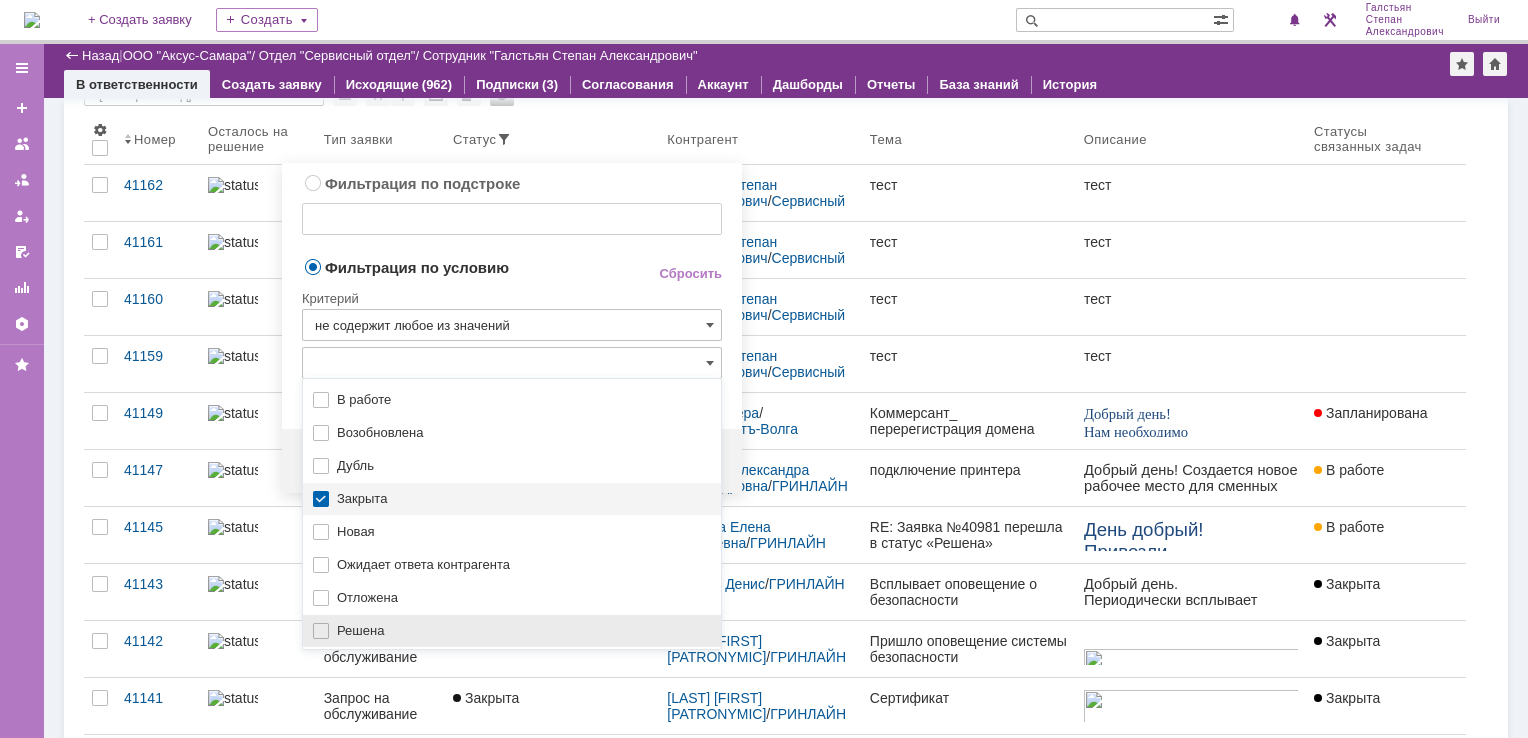 click on "Решена" at bounding box center [523, 631] 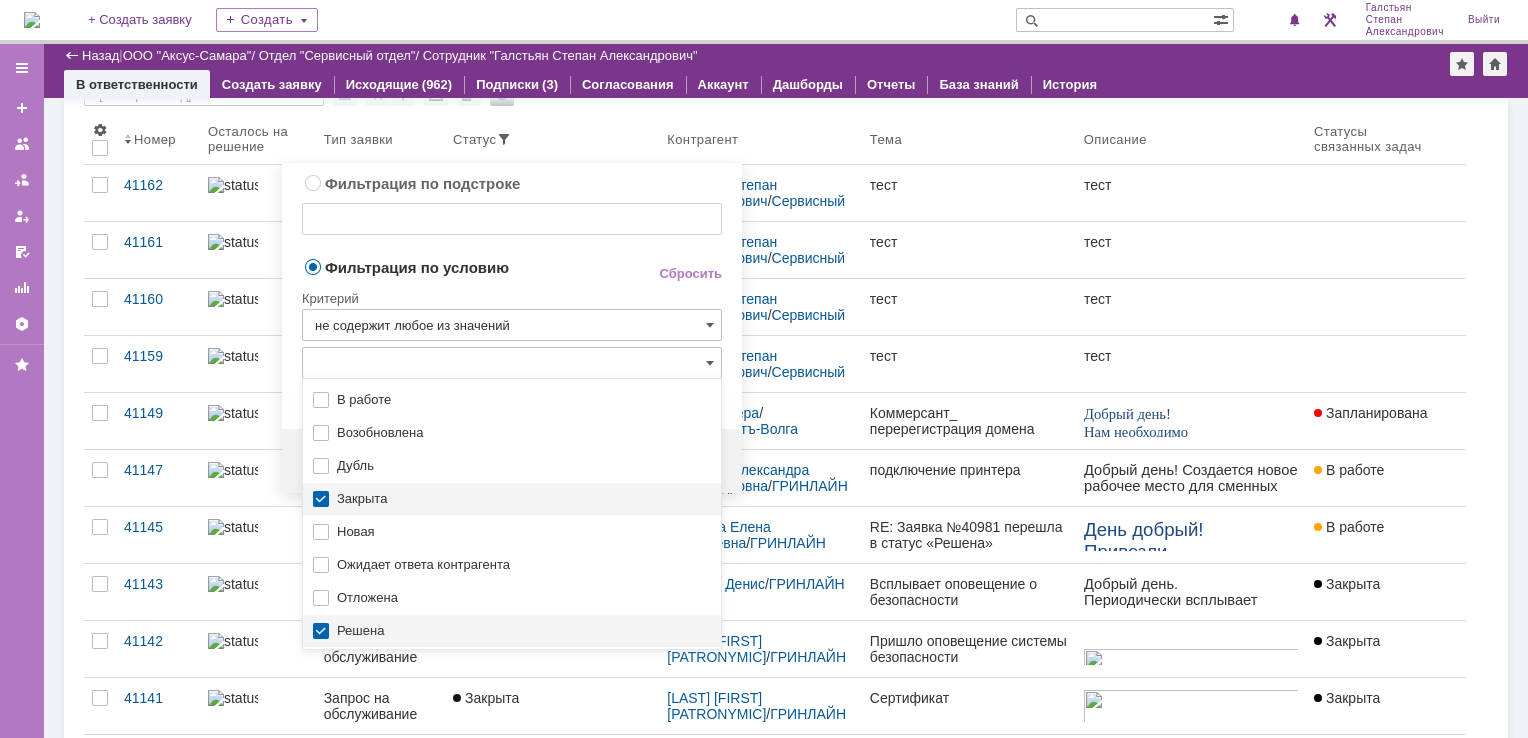 click on "Фильтрация по условию" at bounding box center [464, 266] 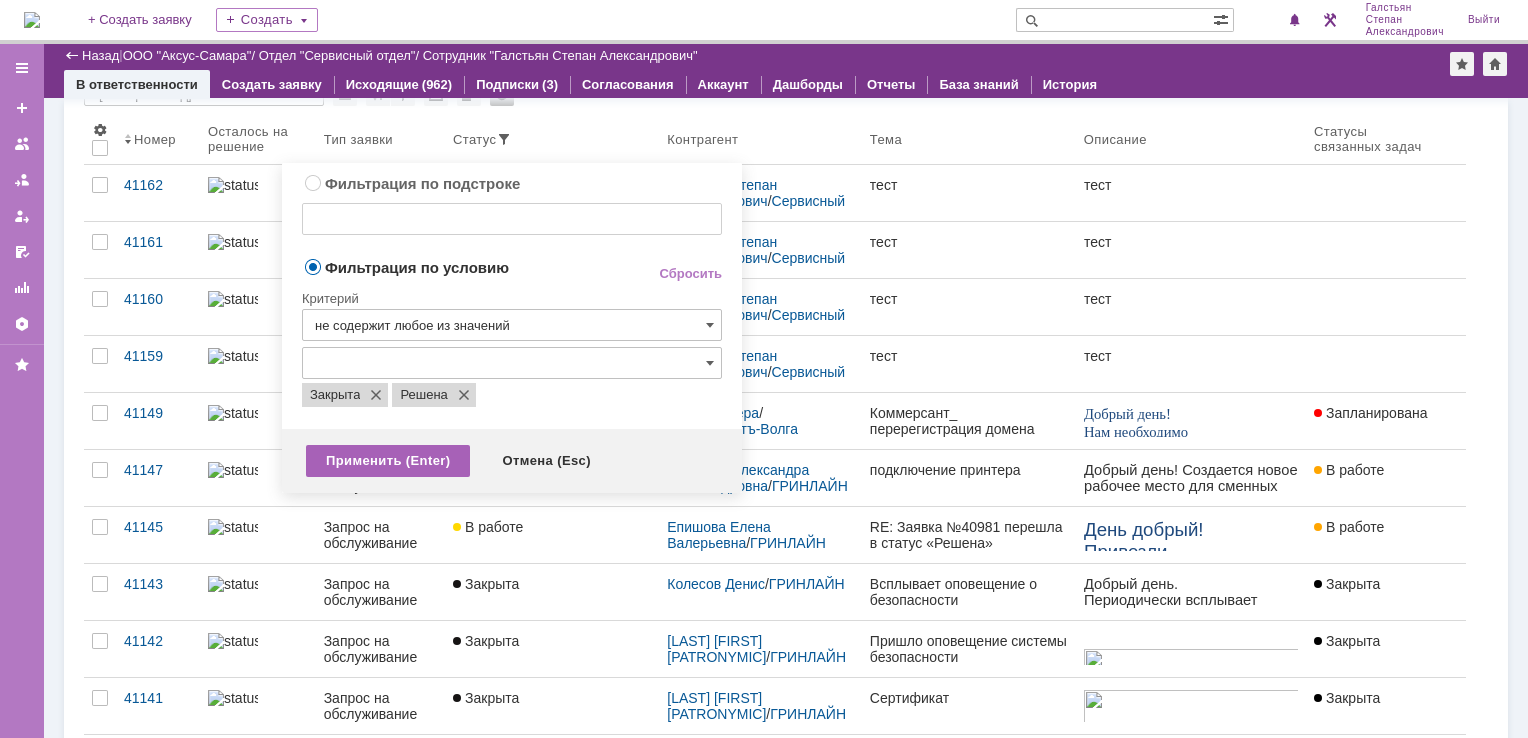 click on "Применить (Enter)" at bounding box center (388, 461) 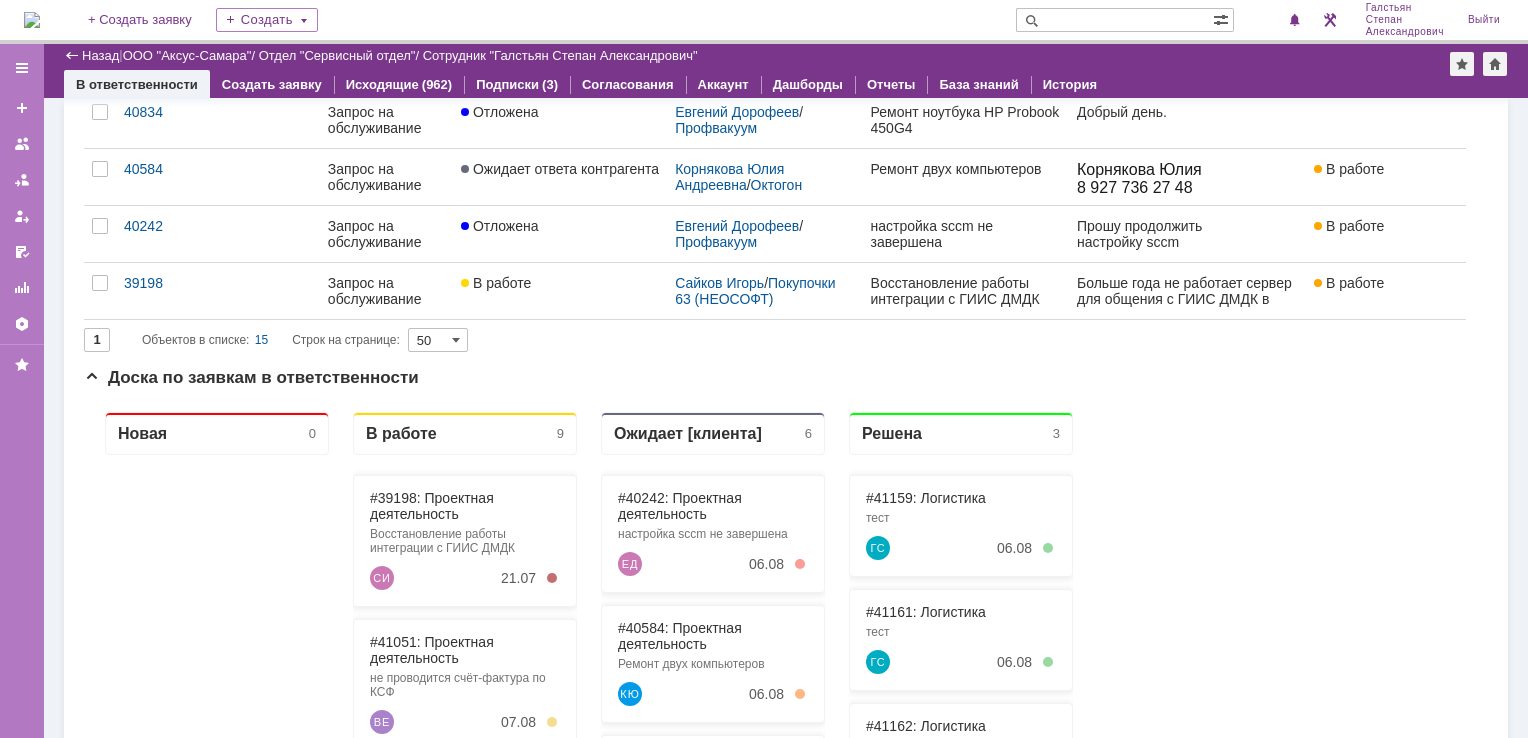 scroll, scrollTop: 0, scrollLeft: 0, axis: both 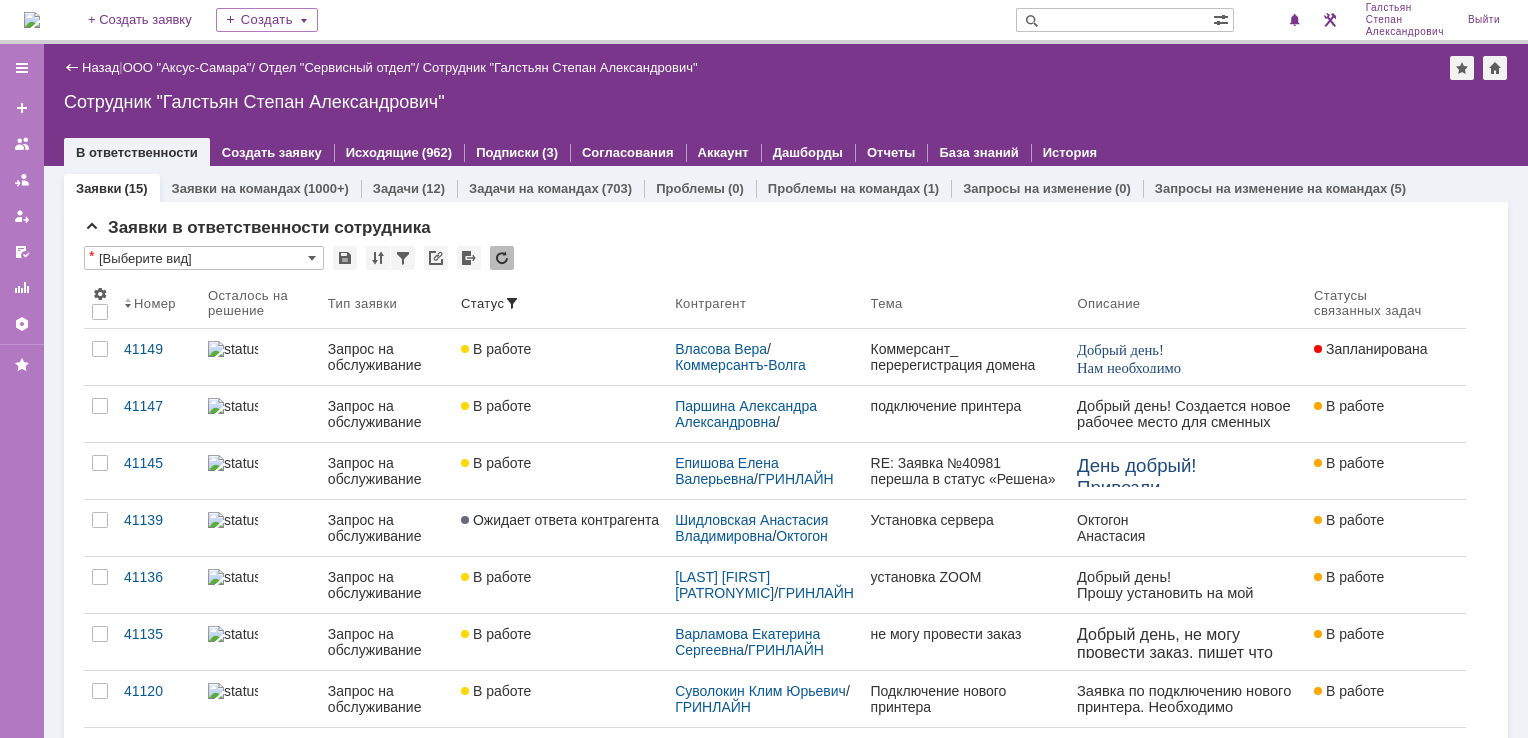 click at bounding box center [32, 20] 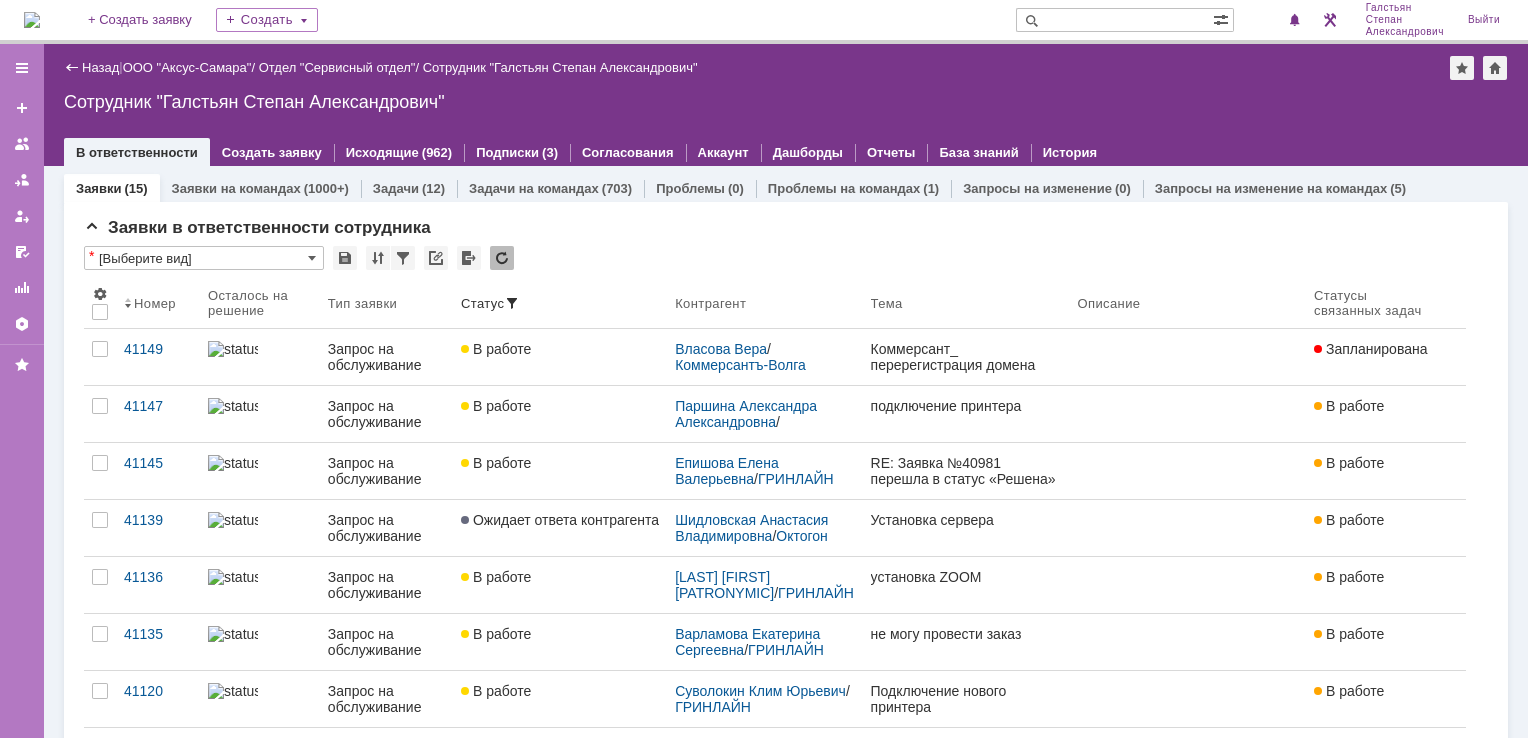 scroll, scrollTop: 0, scrollLeft: 0, axis: both 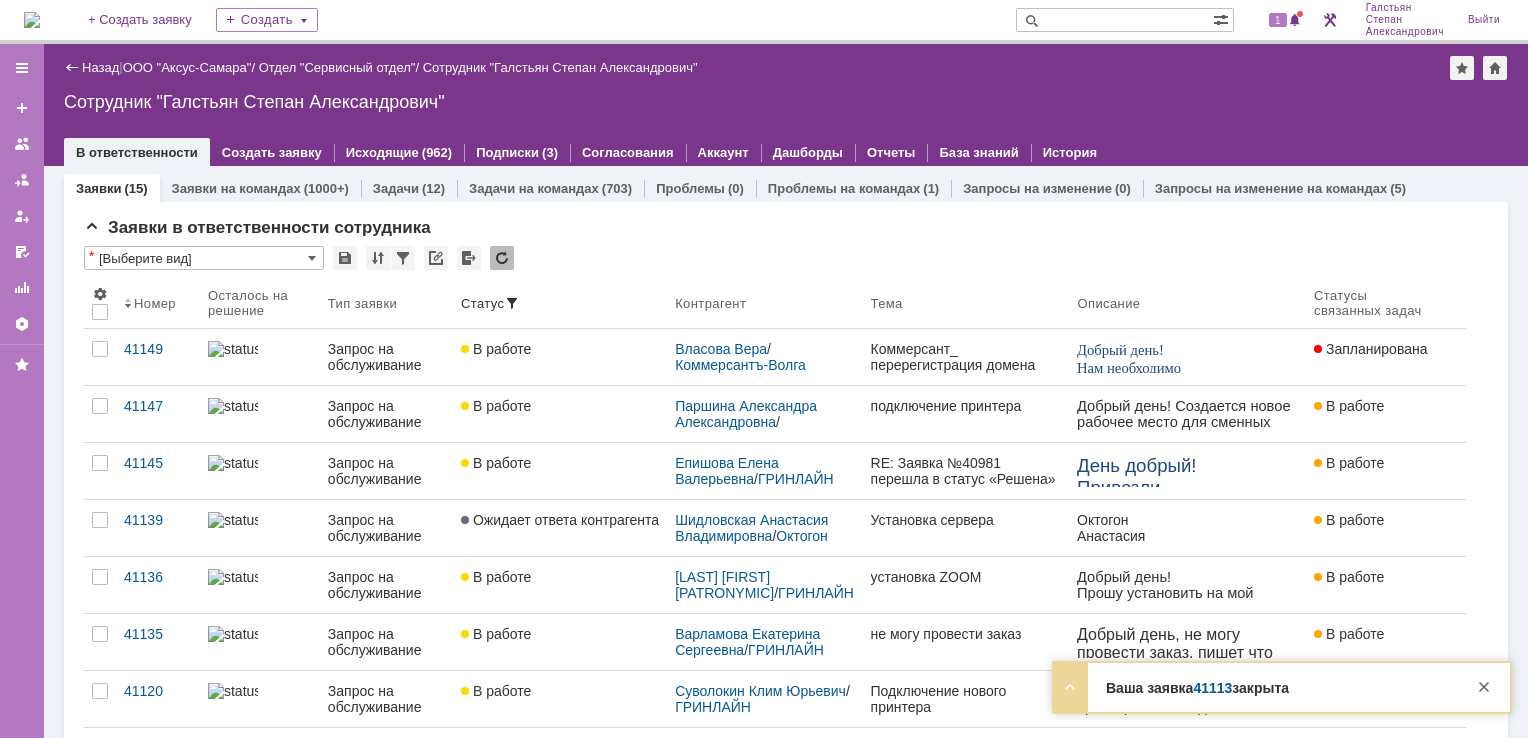 click on "1 Галстьян  Степан  Александрович Выйти" at bounding box center [1385, 20] 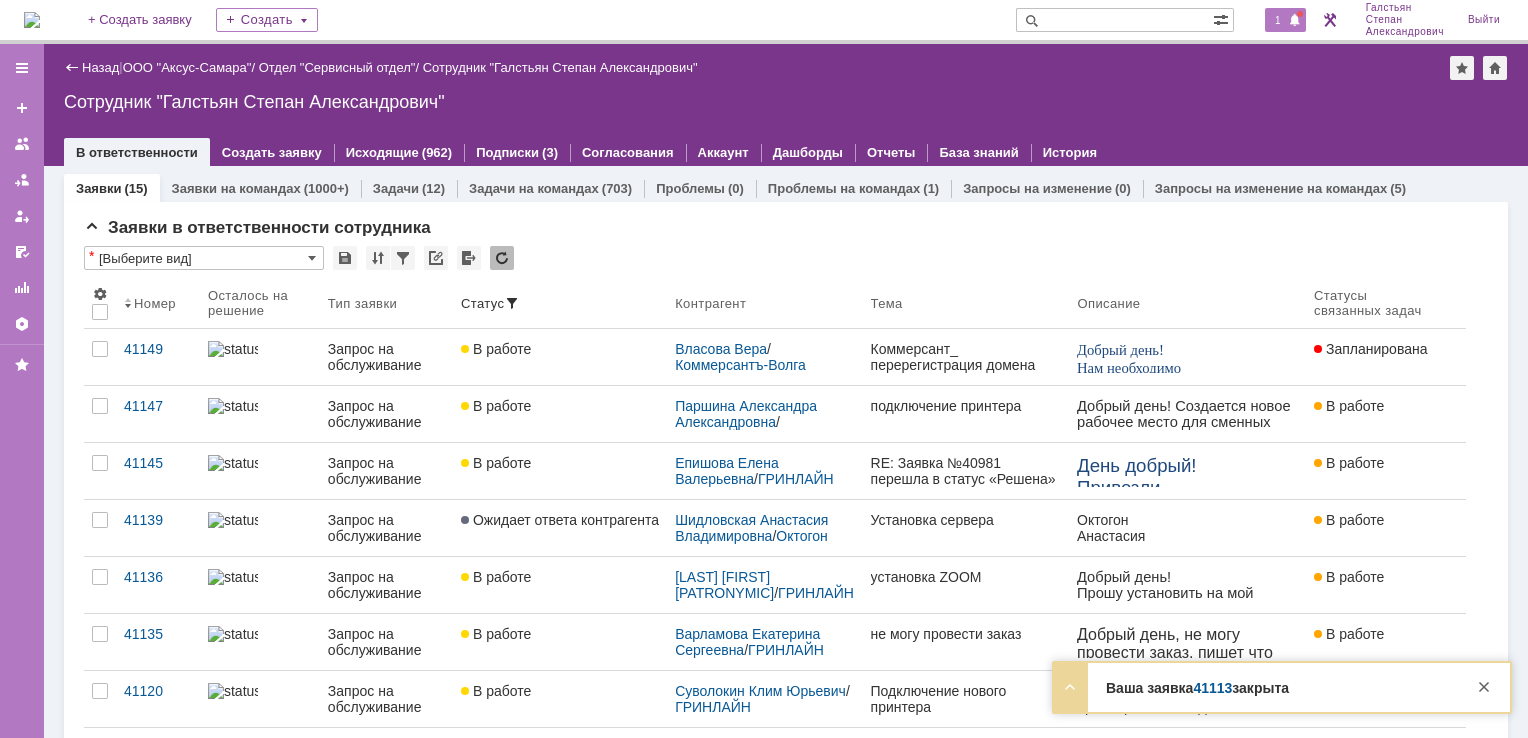 click at bounding box center (1295, 21) 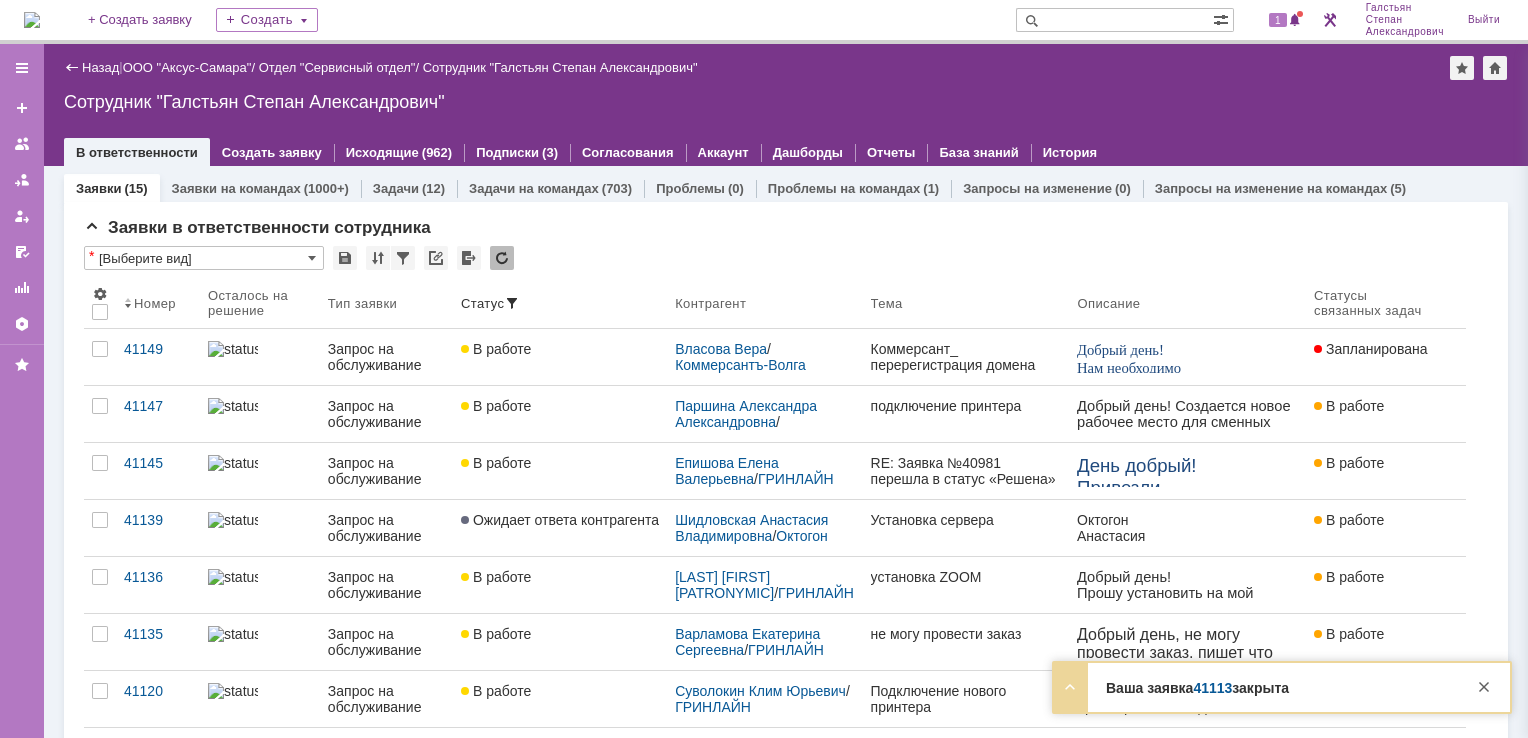 click on "Назад   |   ООО "Аксус-Самара"  /   Отдел "Сервисный отдел"  /   Сотрудник "Галстьян Степан Александрович" Сотрудник "Галстьян Степан Александрович" employee$43271409 В ответственности Создать заявку Исходящие (962) Подписки (3) Согласования Аккаунт Дашборды Отчеты База знаний История" at bounding box center [786, 105] 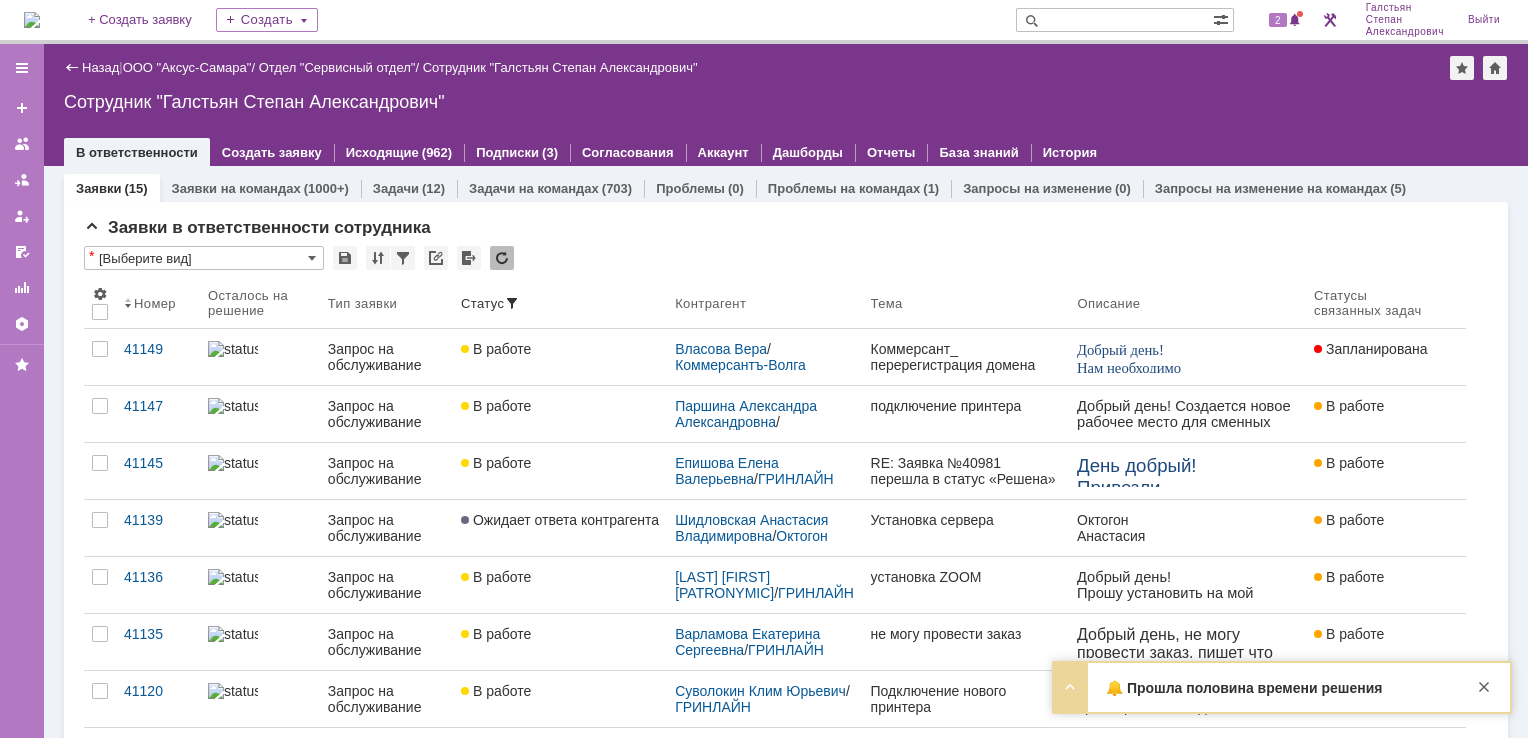 scroll, scrollTop: 0, scrollLeft: 0, axis: both 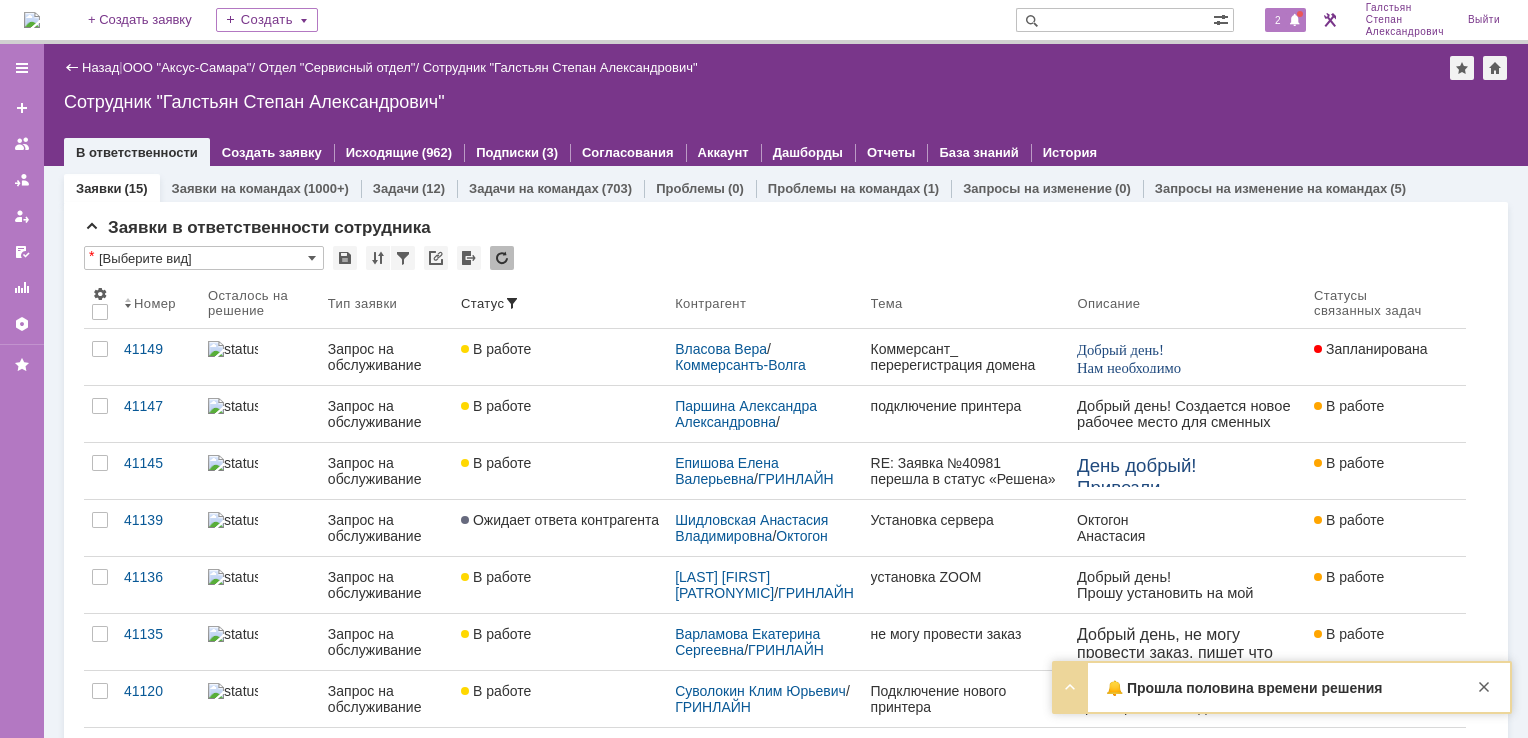 click on "2" at bounding box center [1285, 20] 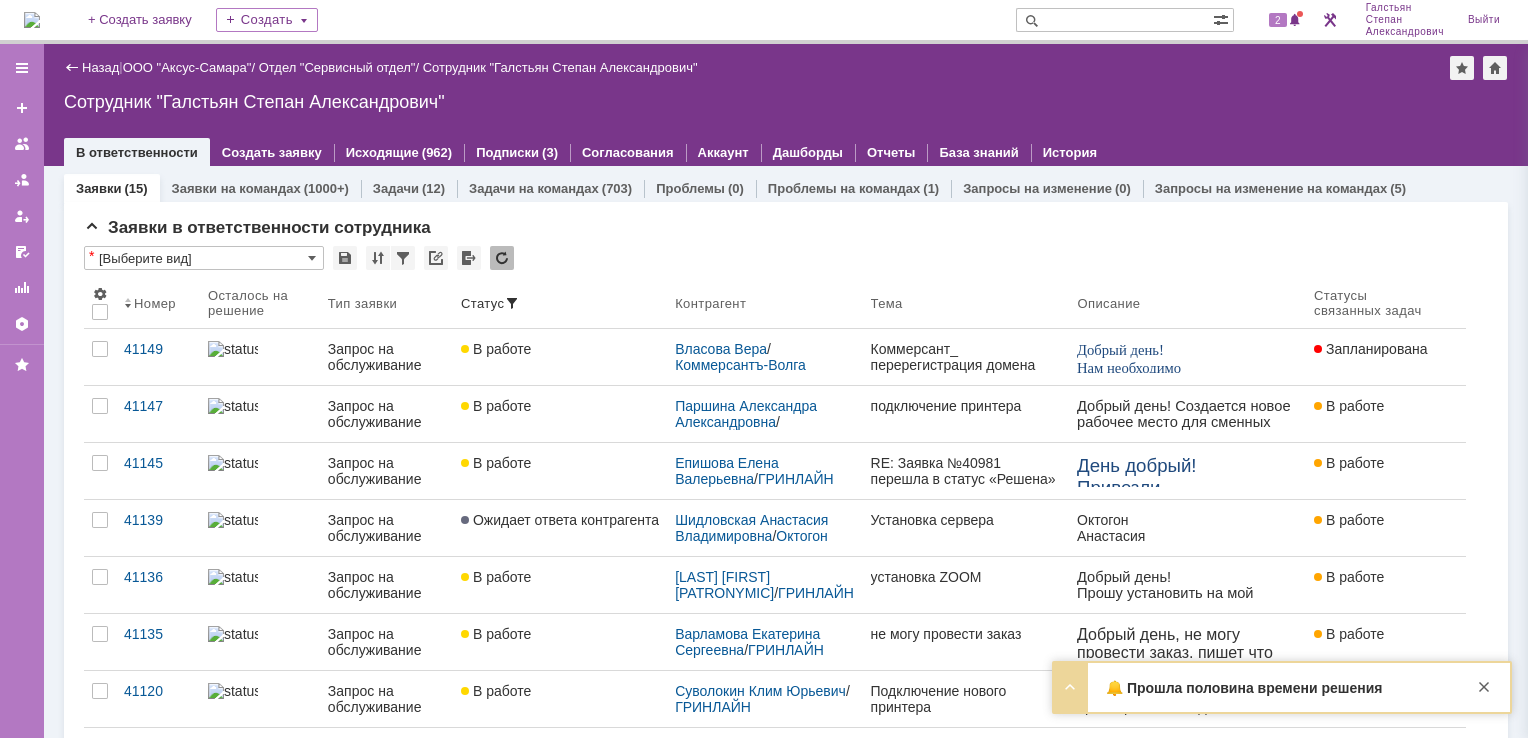click on "Назад   |   ООО "Аксус-Самара"  /   Отдел "Сервисный отдел"  /   Сотрудник "Галстьян Степан Александрович" Сотрудник "Галстьян Степан Александрович" employee$43271409 В ответственности Создать заявку Исходящие (962) Подписки (3) Согласования Аккаунт Дашборды Отчеты База знаний История" at bounding box center [786, 105] 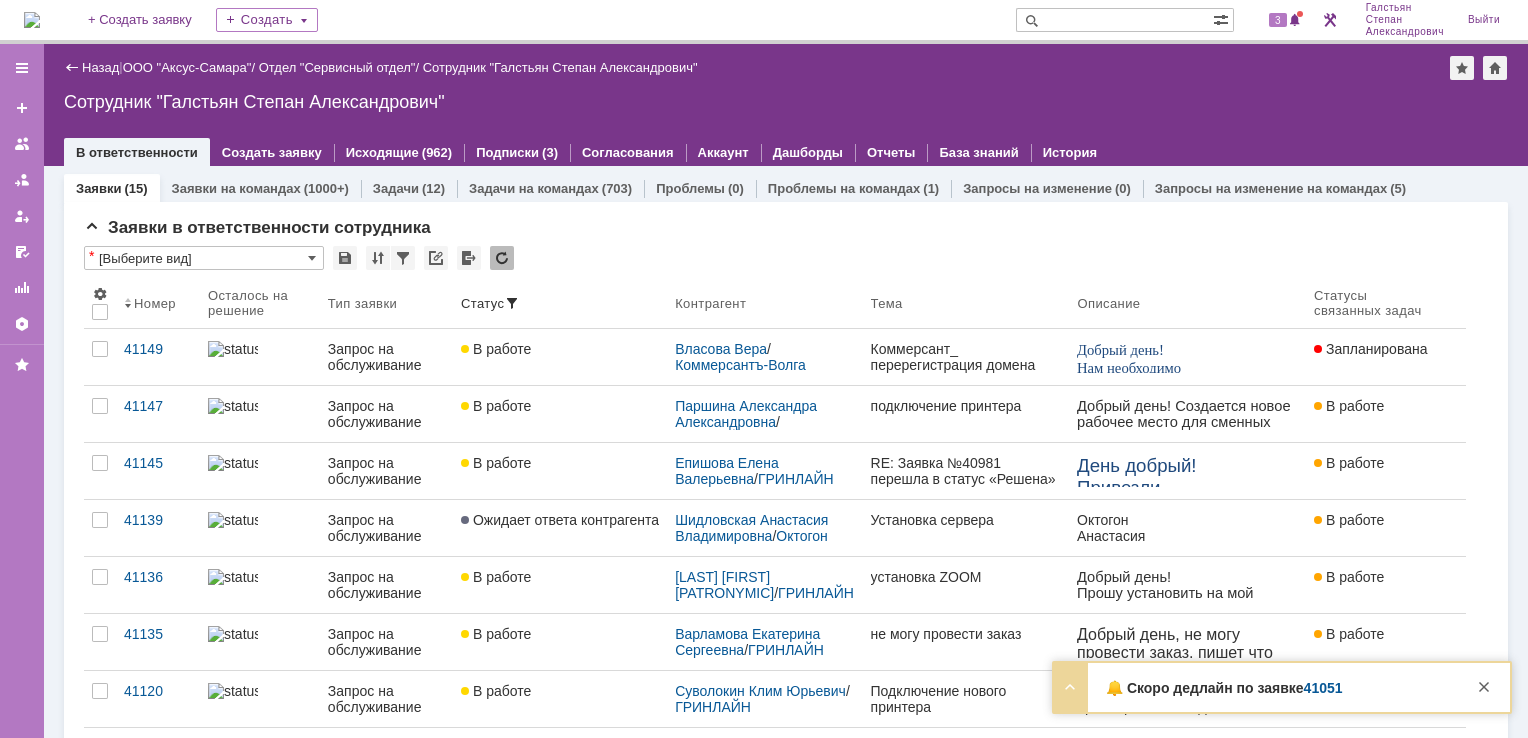 scroll, scrollTop: 0, scrollLeft: 0, axis: both 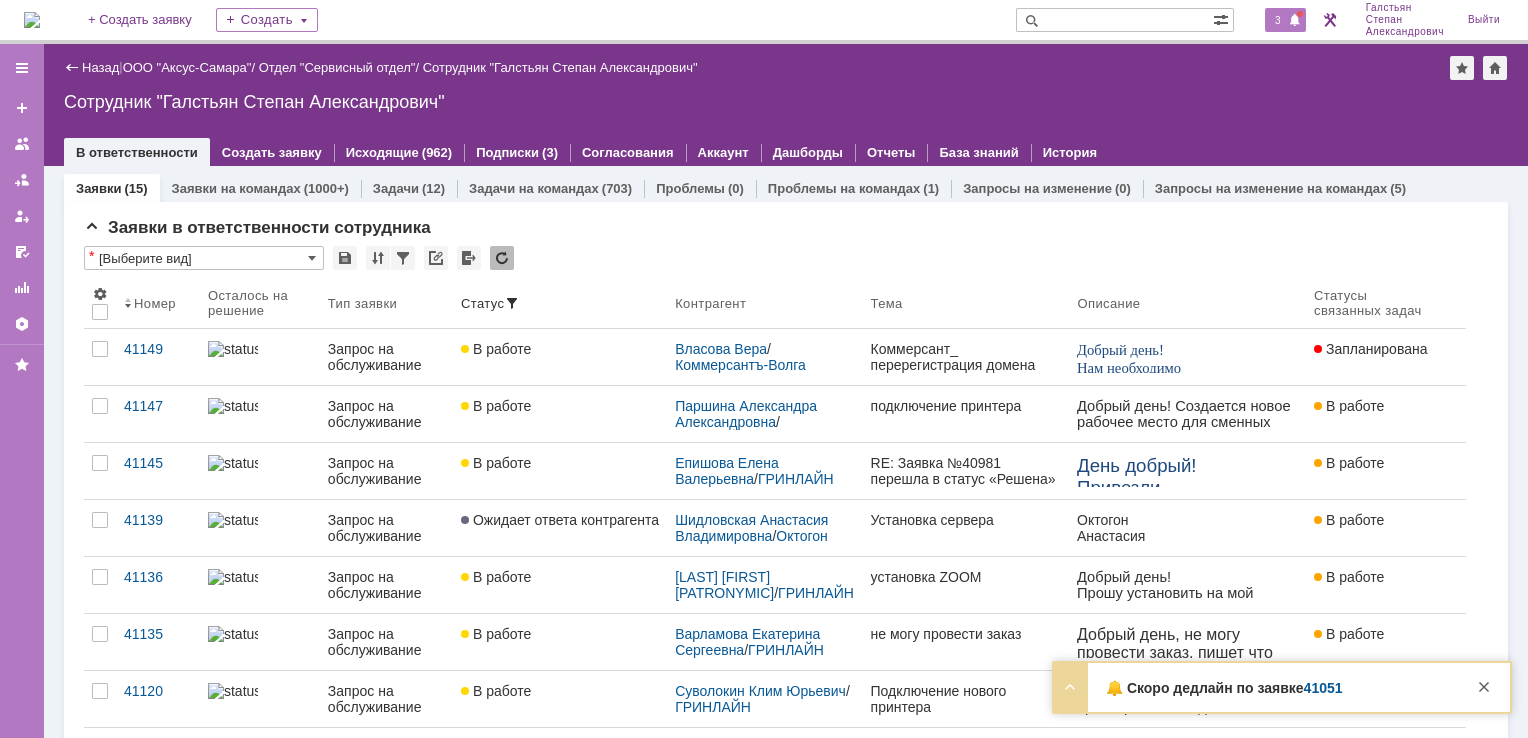 click at bounding box center [1295, 21] 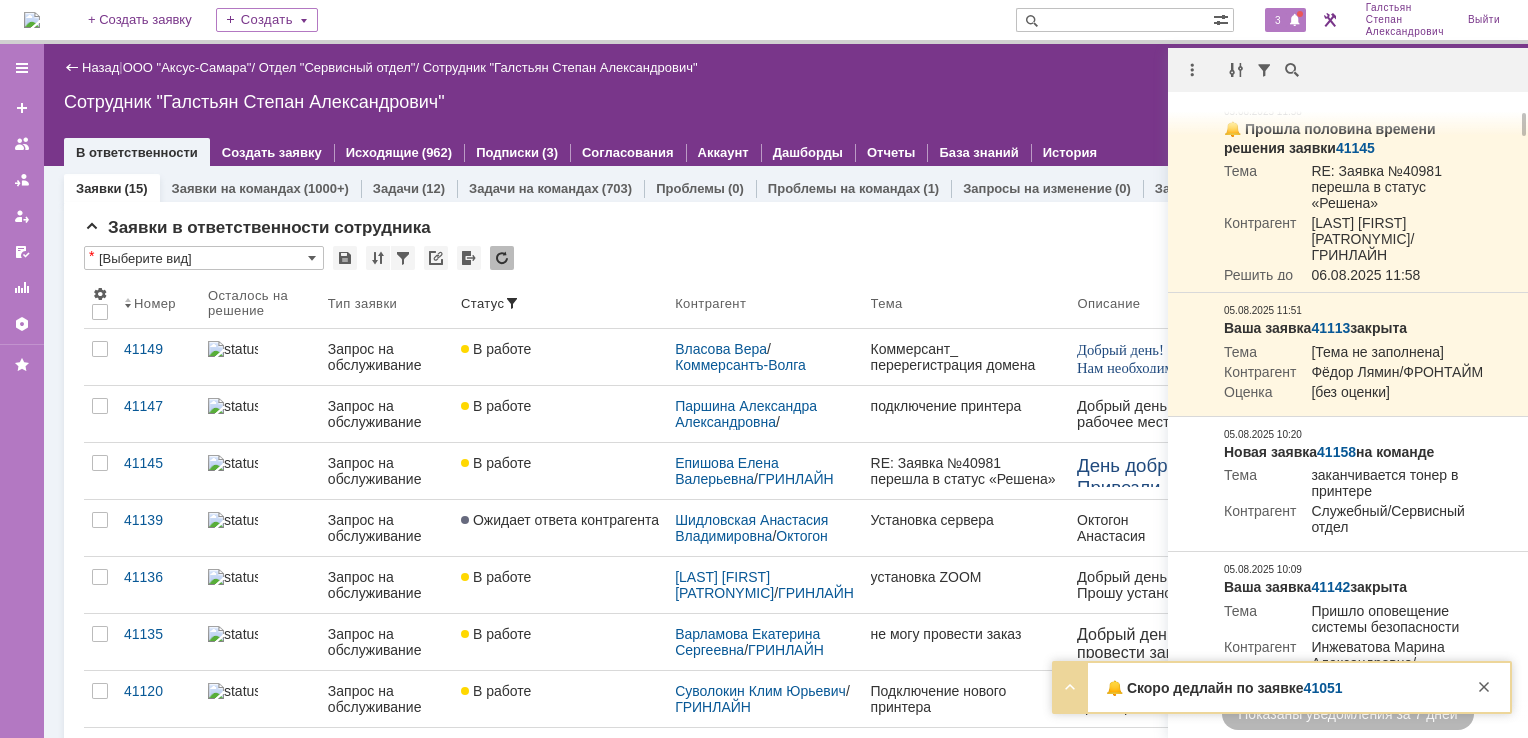 scroll, scrollTop: 0, scrollLeft: 0, axis: both 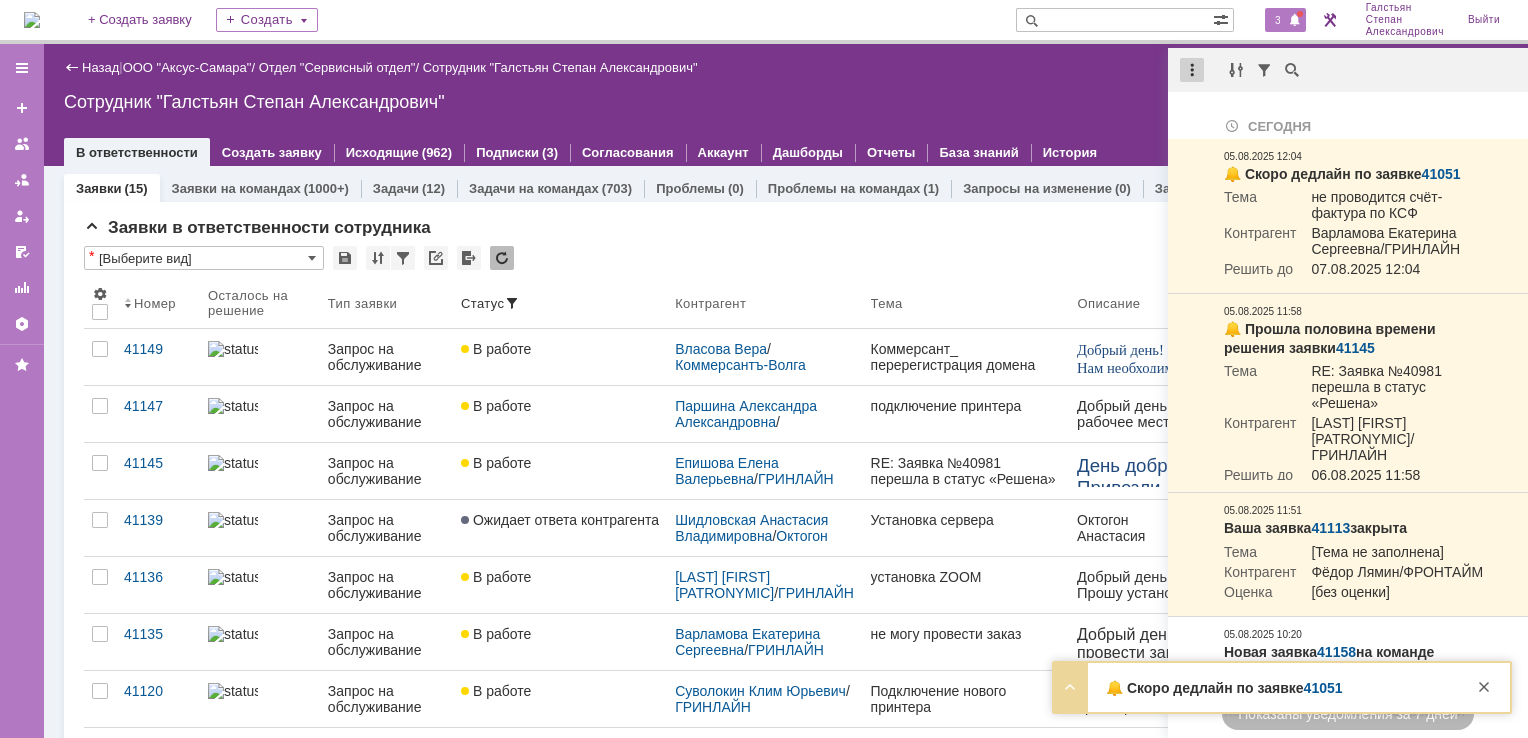 click at bounding box center [1192, 70] 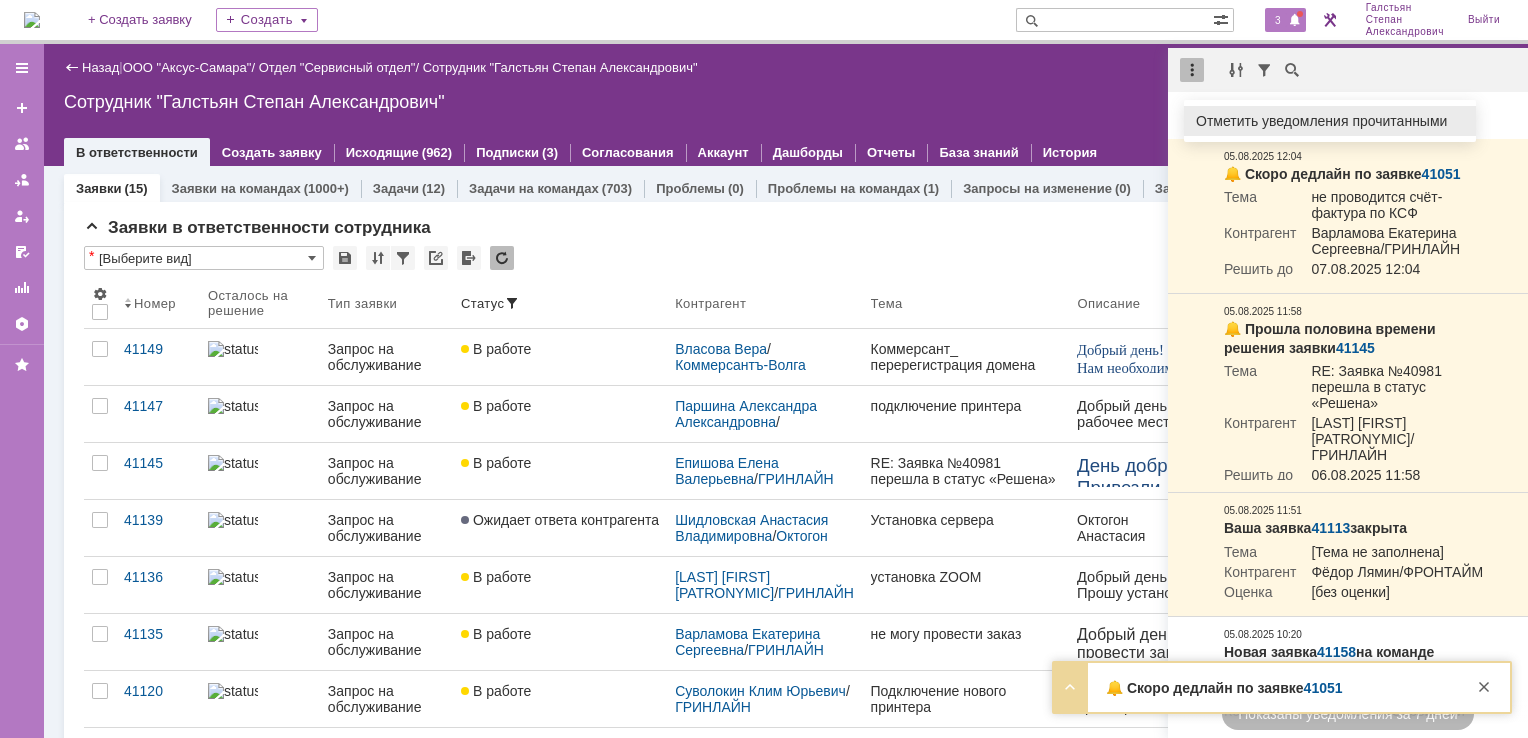 click on "Отметить уведомления прочитанными" at bounding box center [1330, 121] 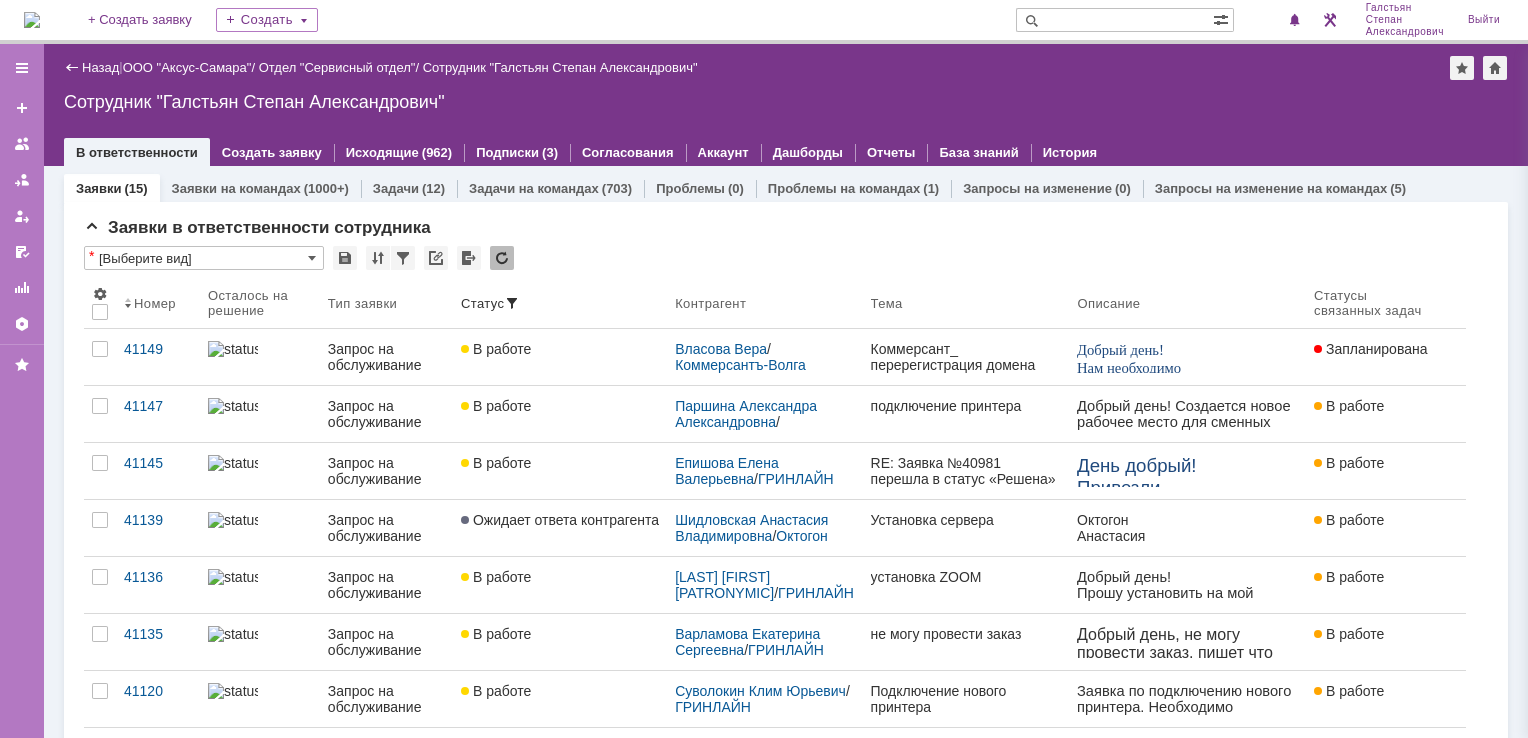 click on "Сотрудник "Галстьян Степан Александрович"" at bounding box center (786, 102) 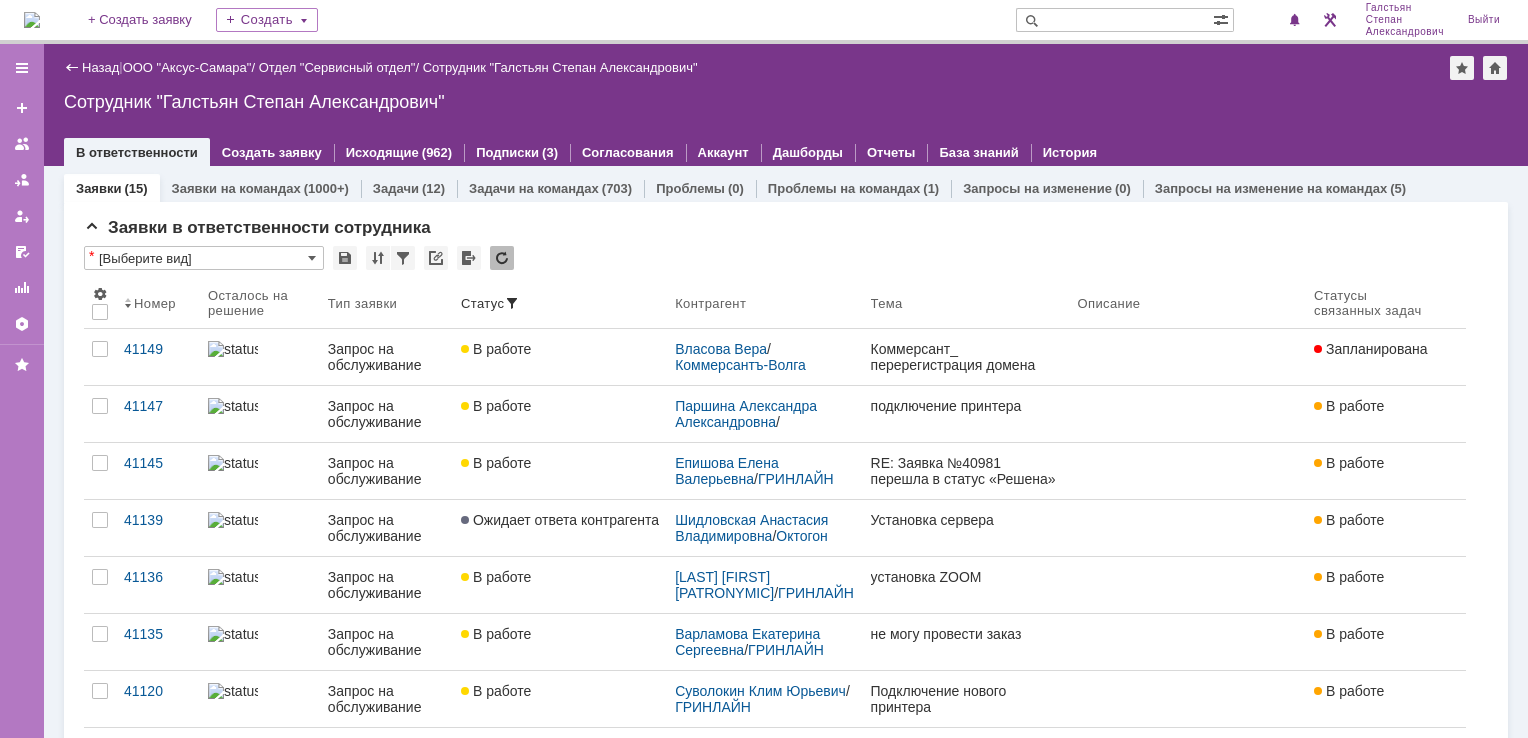 scroll, scrollTop: 0, scrollLeft: 0, axis: both 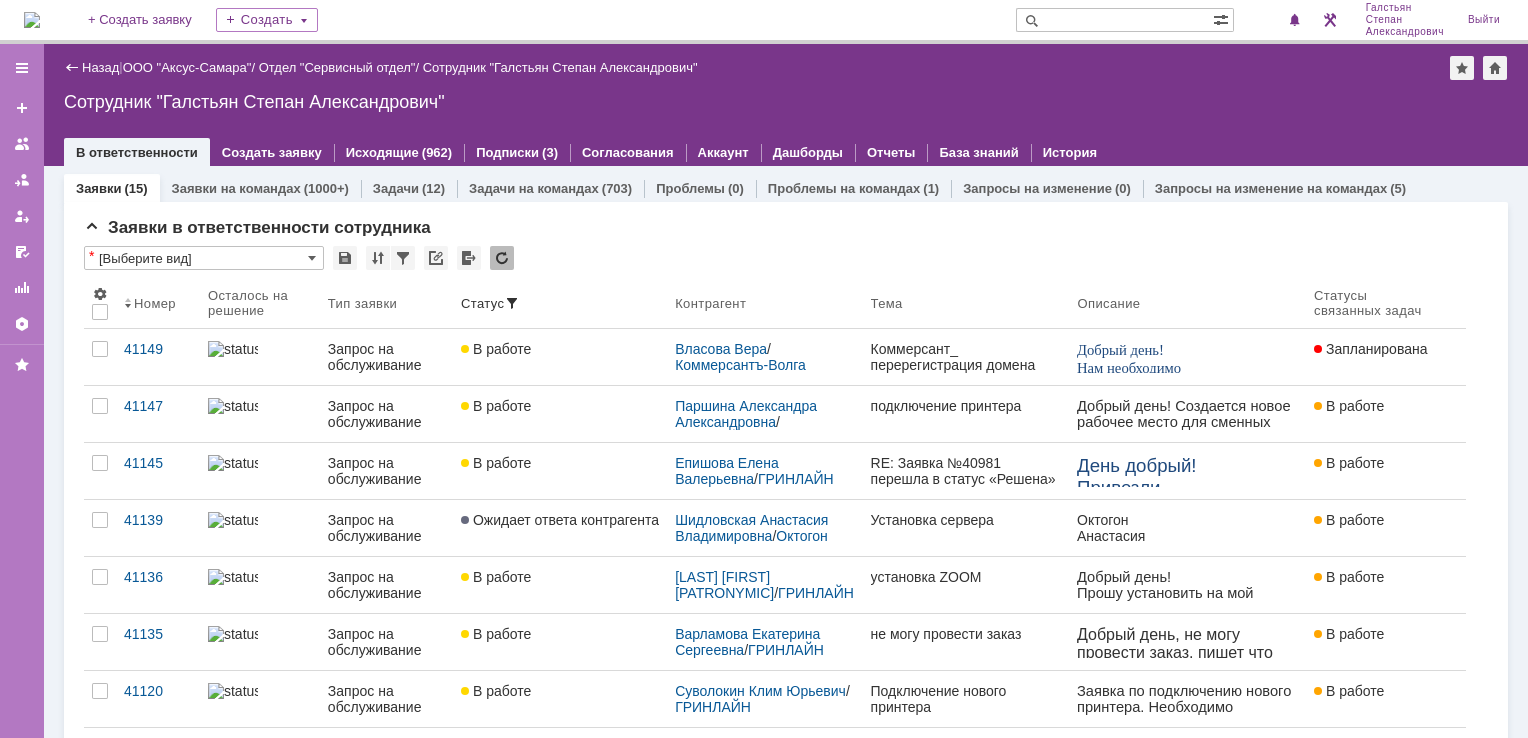 click at bounding box center [32, 20] 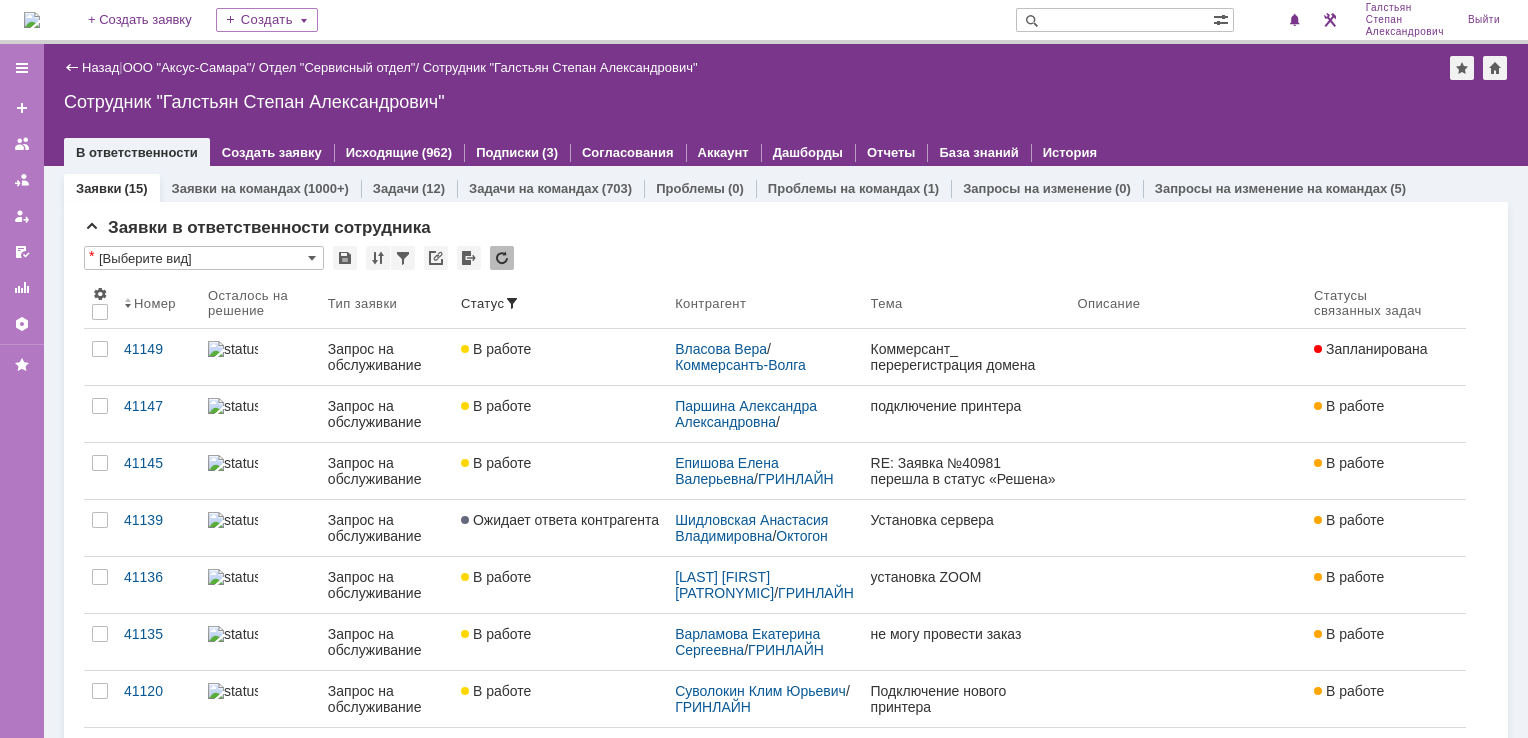 scroll, scrollTop: 0, scrollLeft: 0, axis: both 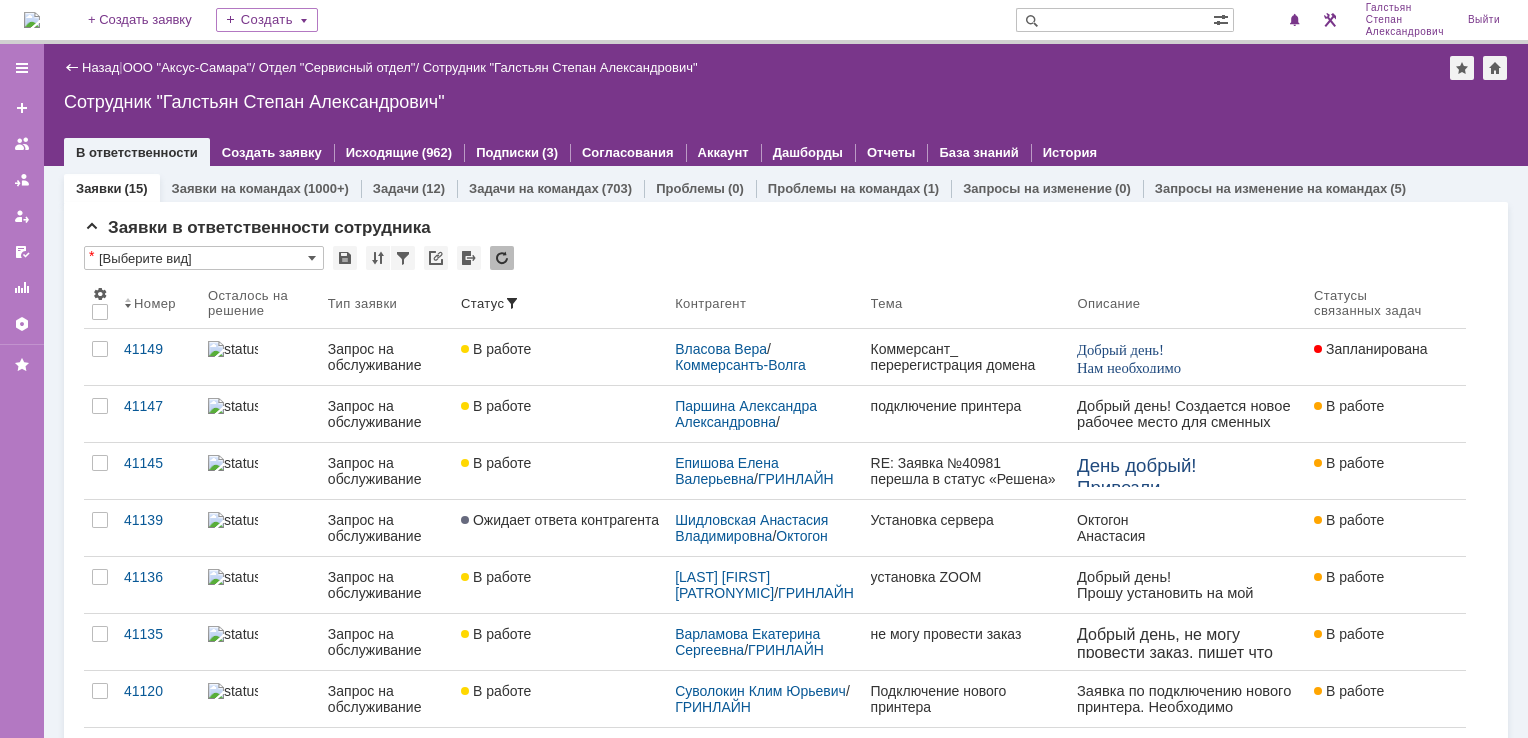 click at bounding box center [32, 20] 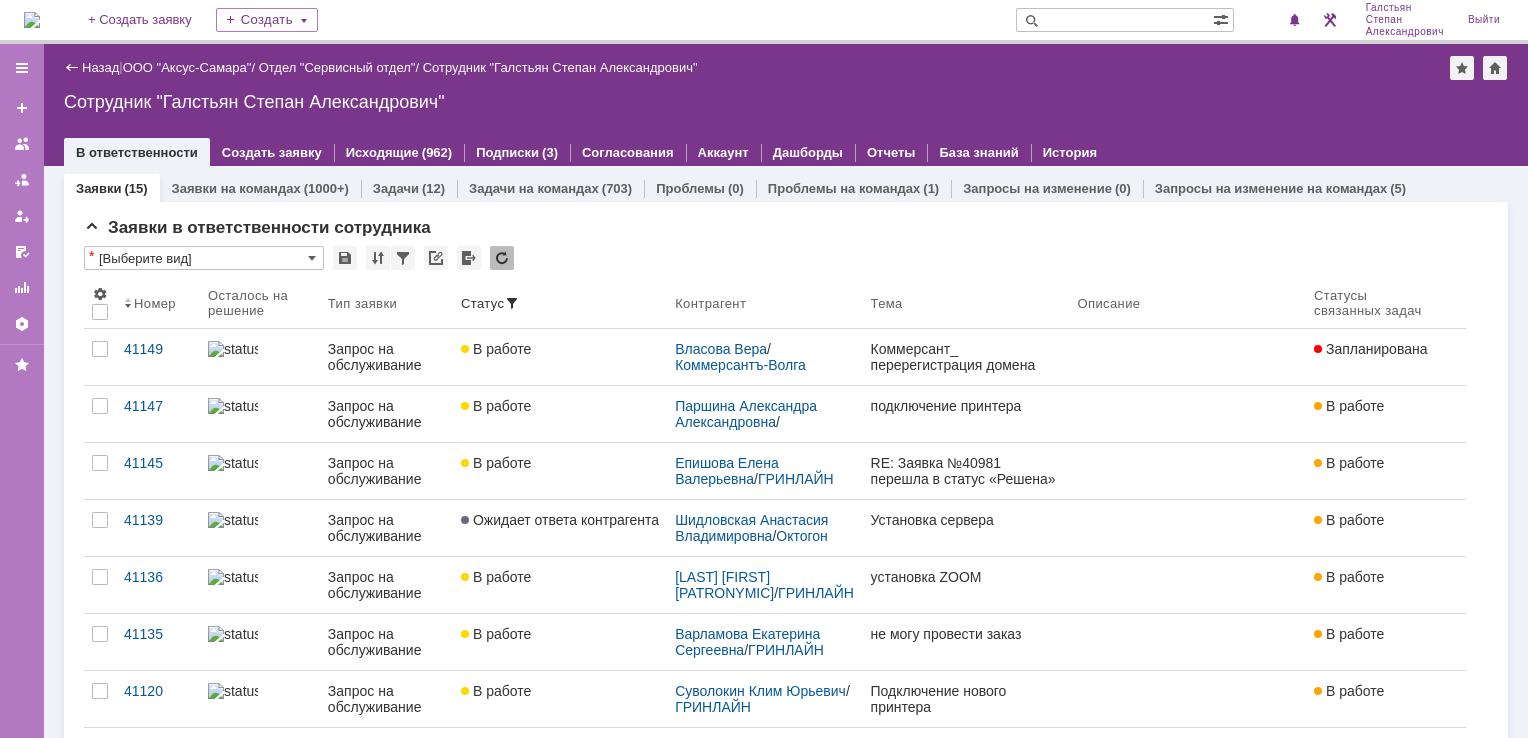 scroll, scrollTop: 0, scrollLeft: 0, axis: both 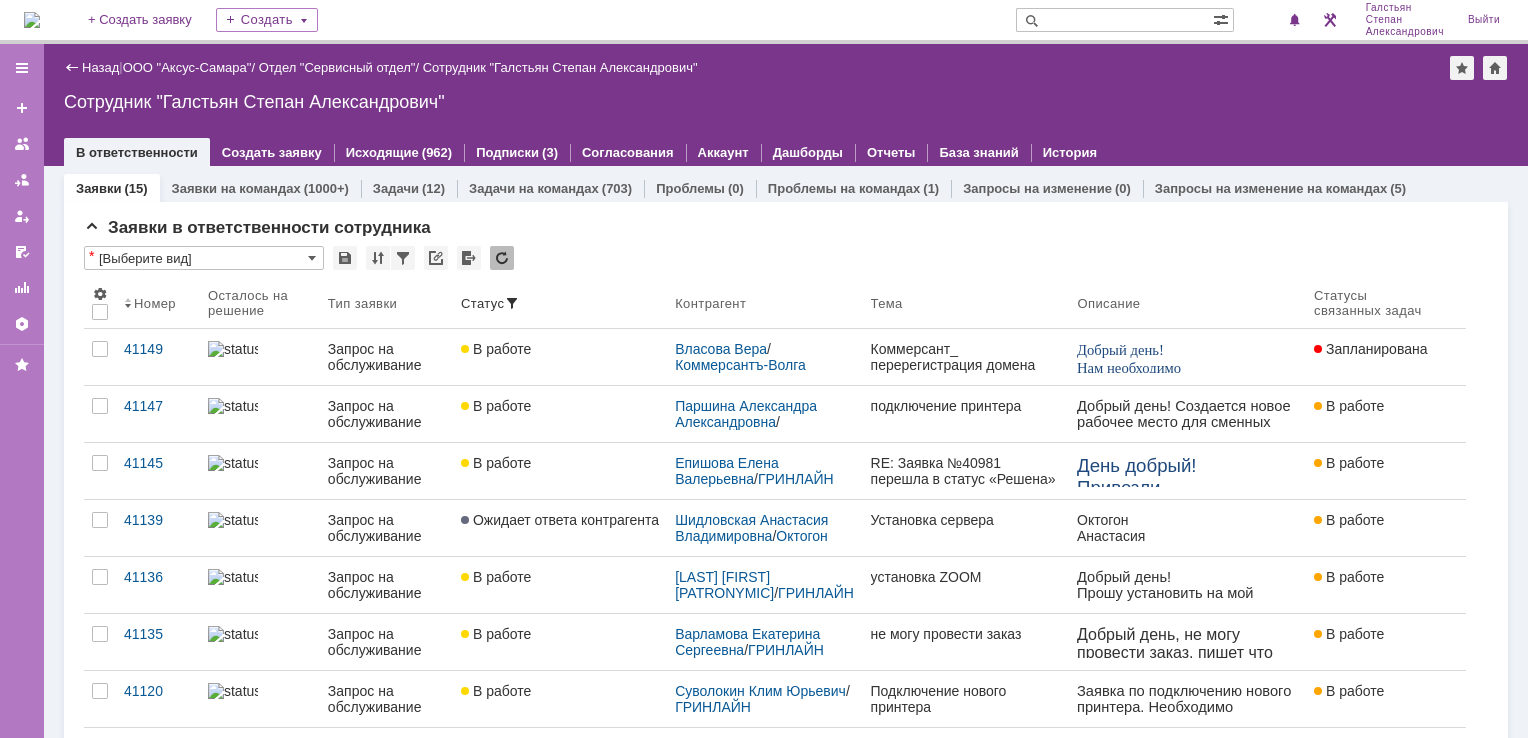 click at bounding box center [32, 20] 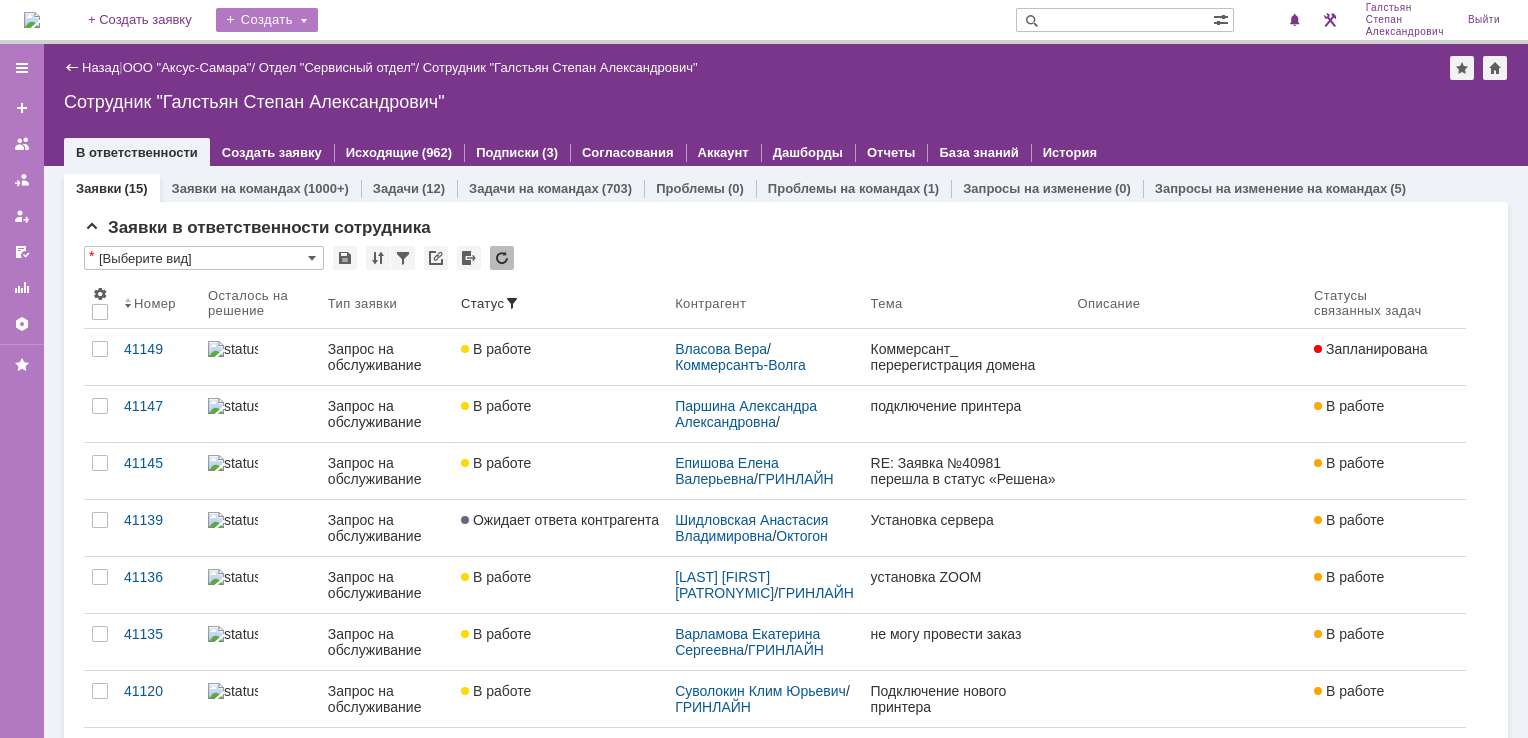 scroll, scrollTop: 0, scrollLeft: 0, axis: both 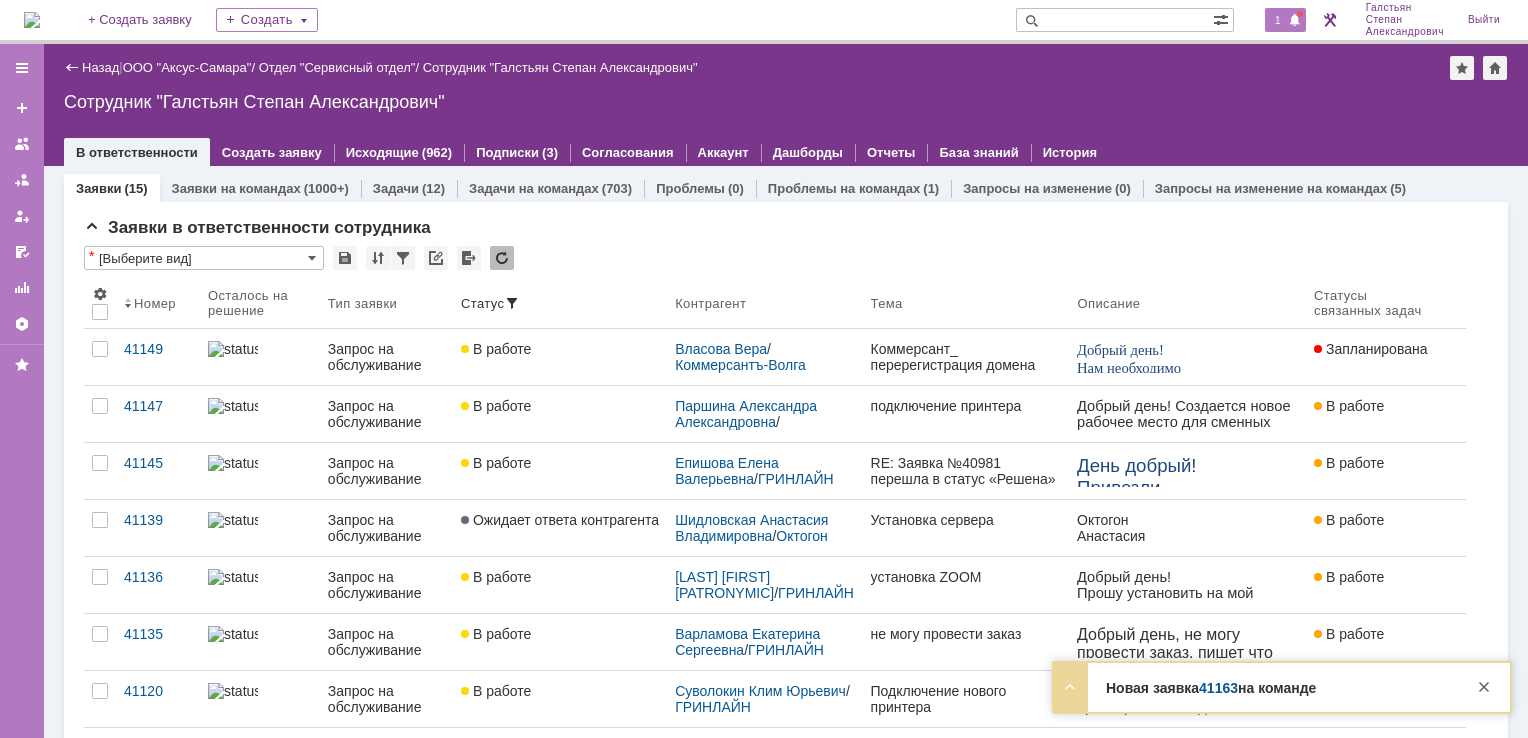 click at bounding box center [1295, 21] 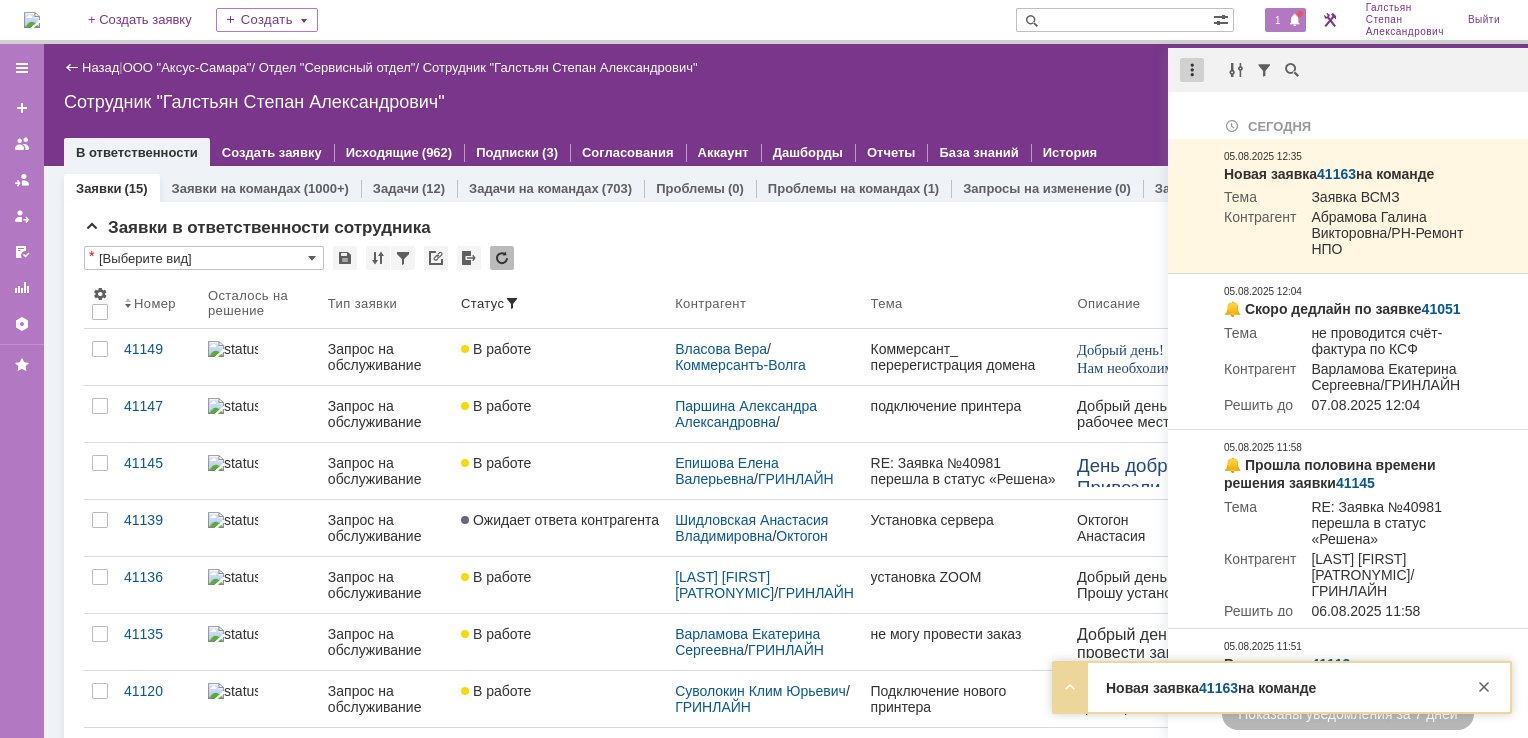 click at bounding box center (1192, 70) 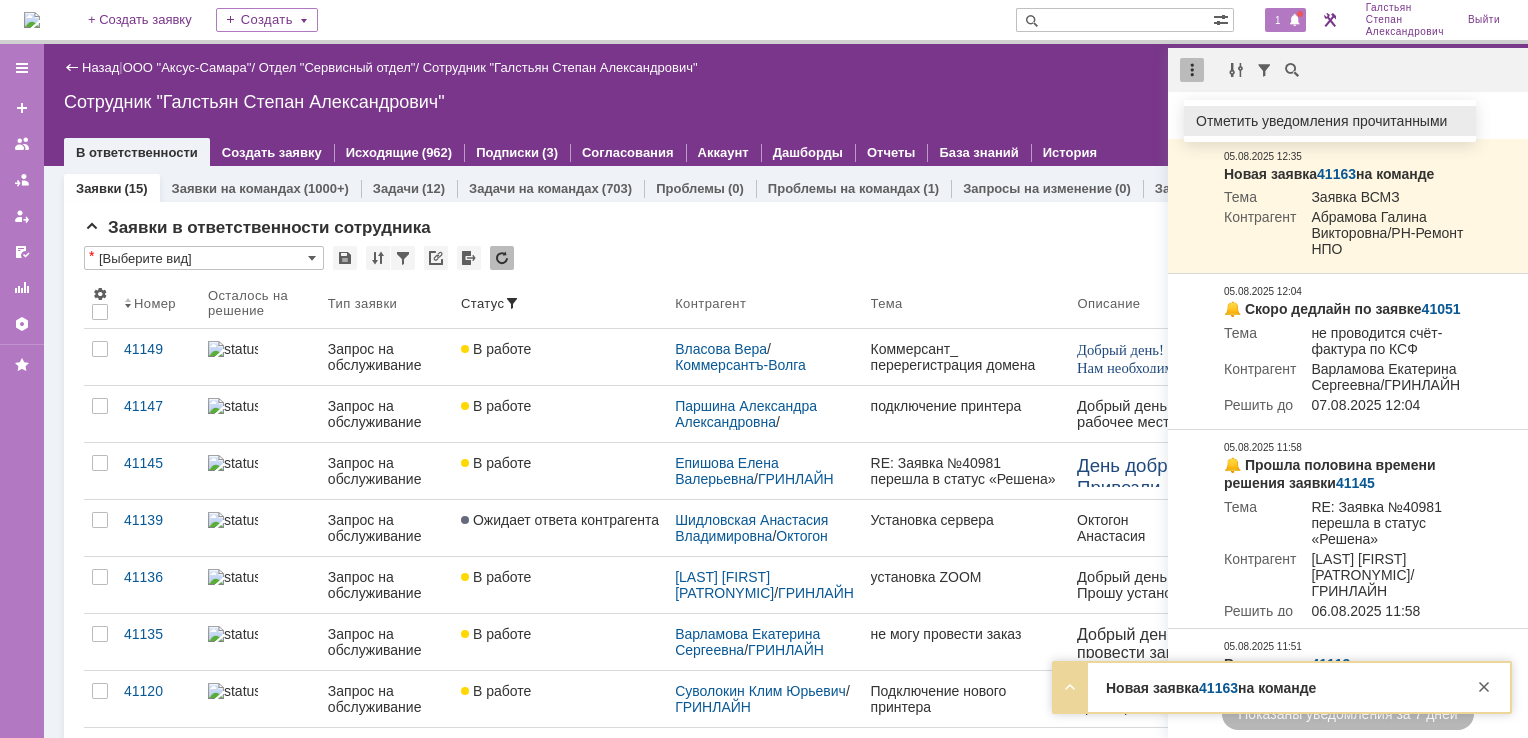 click on "Отметить уведомления прочитанными" at bounding box center (1330, 121) 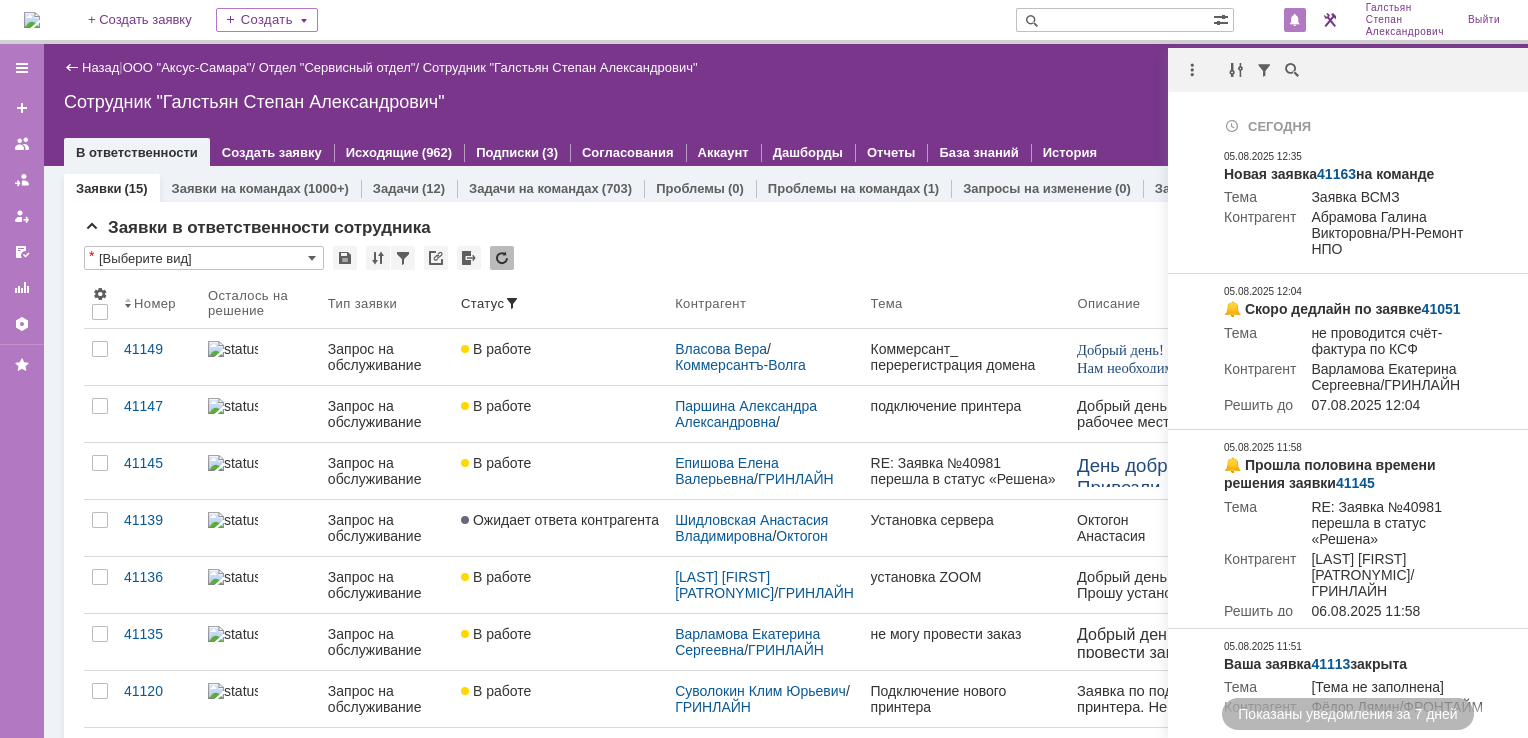click on "Сотрудник "Галстьян Степан Александрович"" at bounding box center [786, 102] 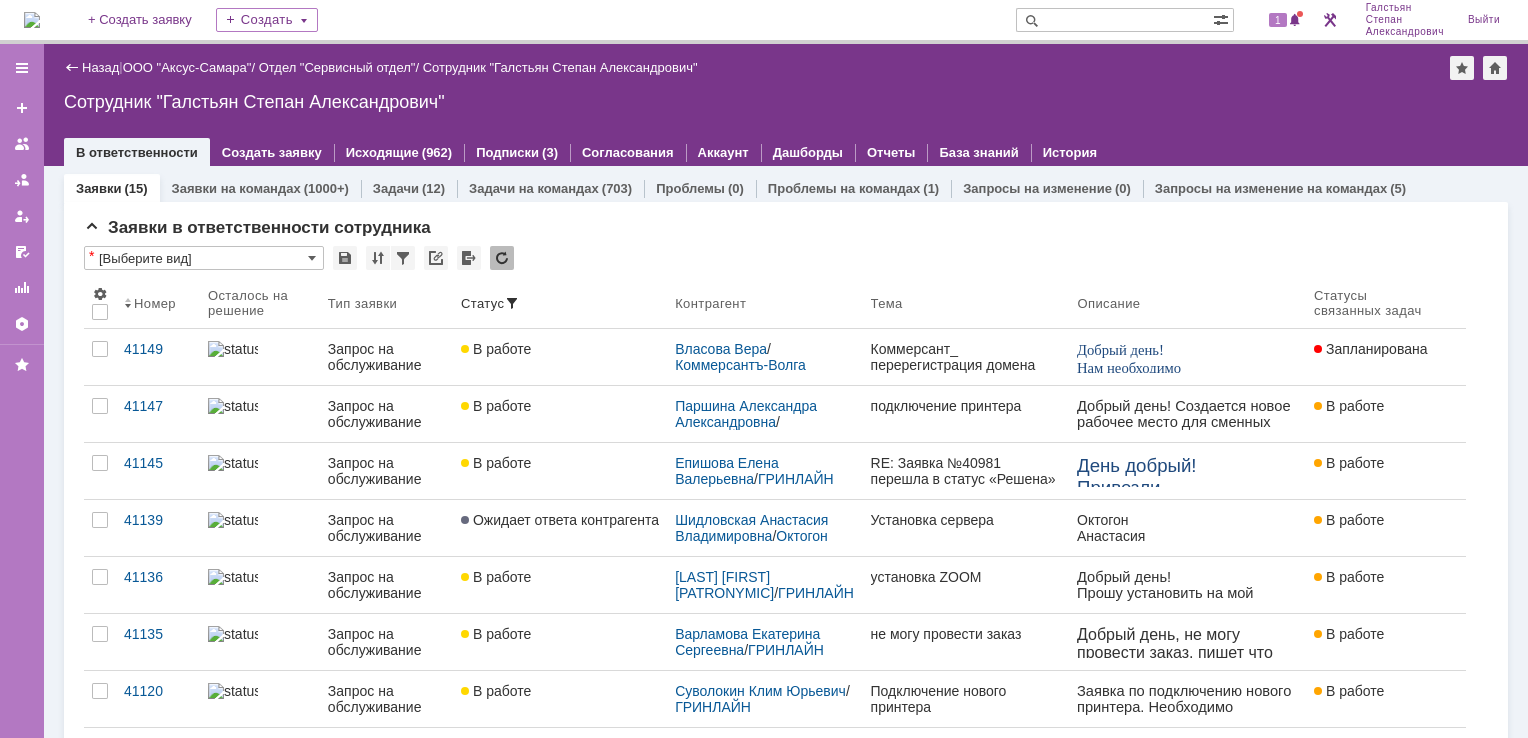 scroll, scrollTop: 0, scrollLeft: 0, axis: both 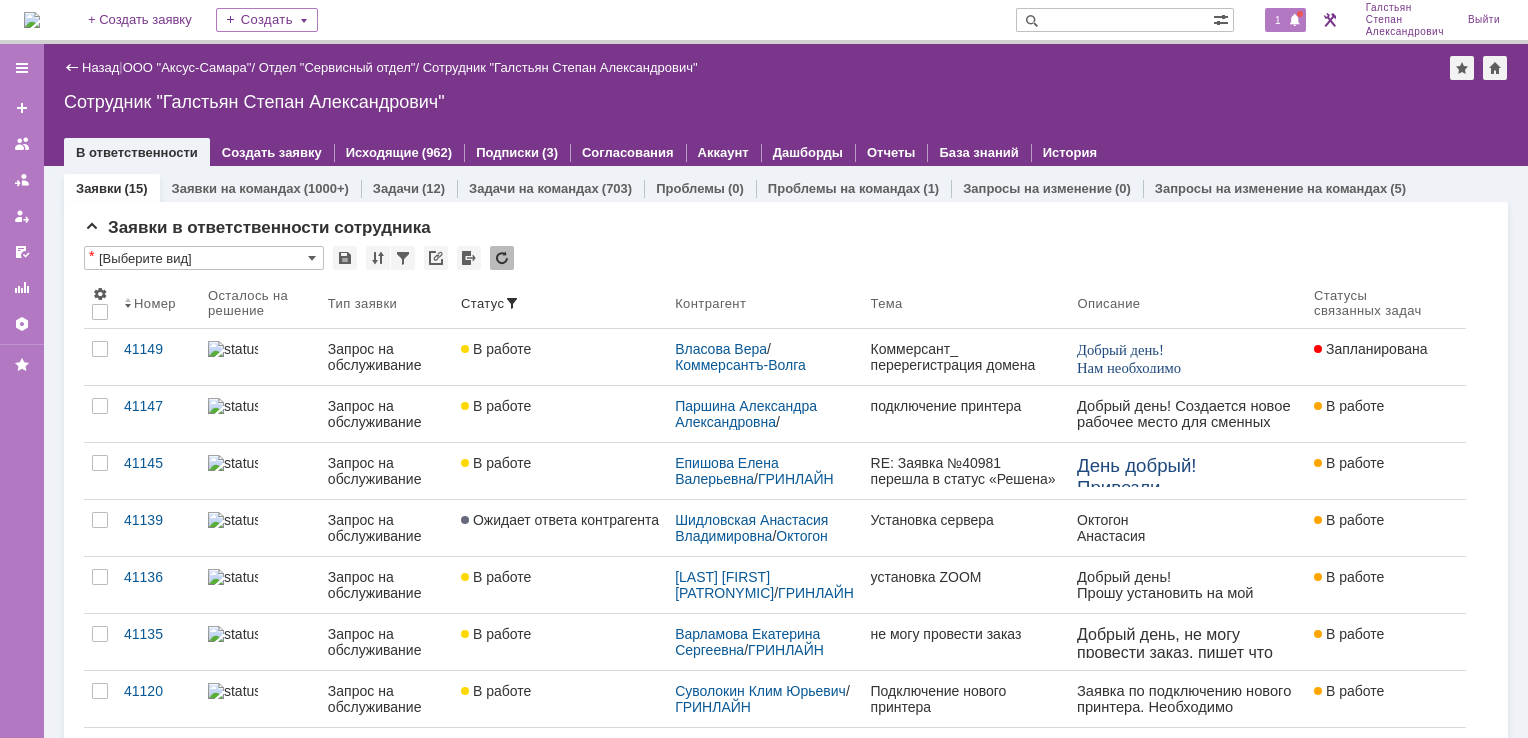 click on "1" at bounding box center (1278, 20) 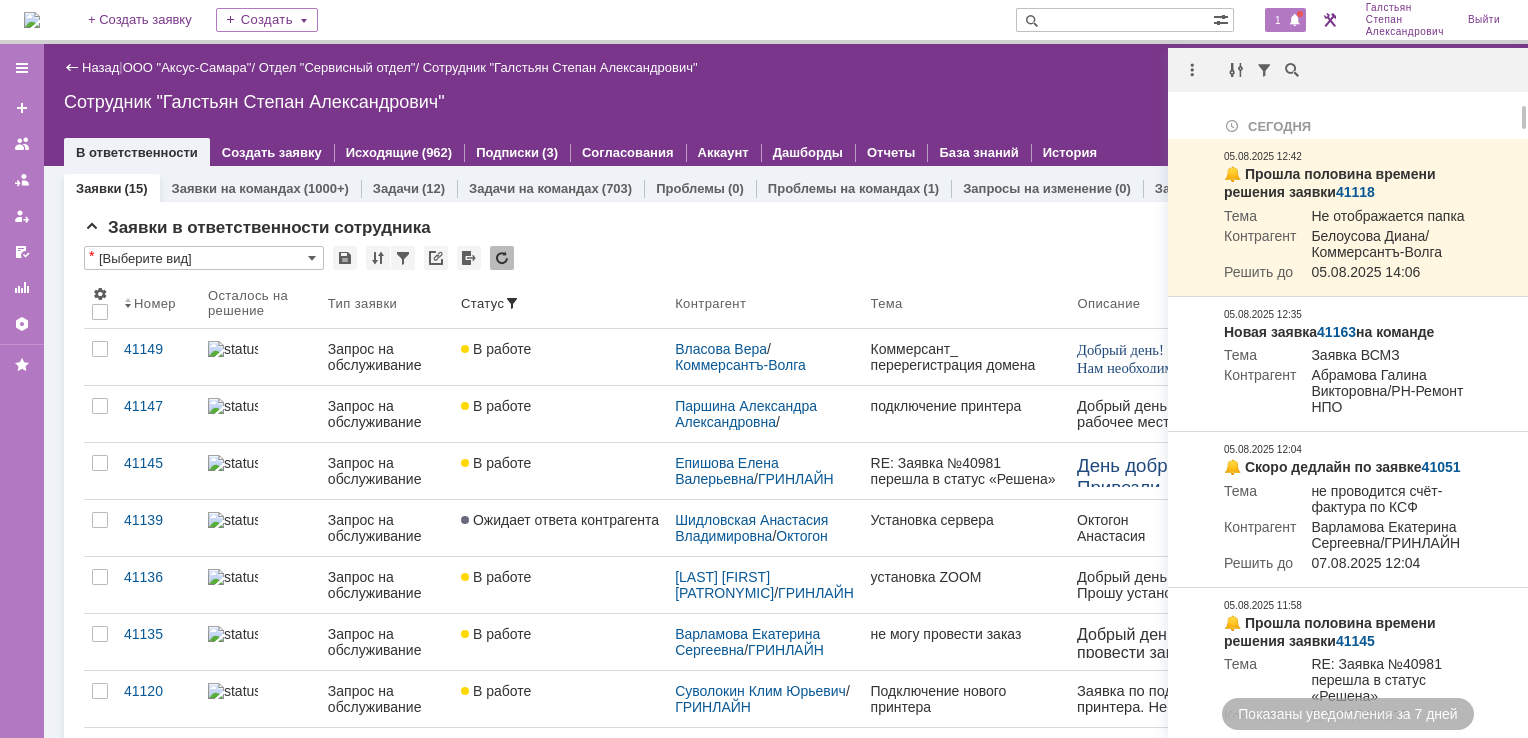 click at bounding box center [1192, 121] 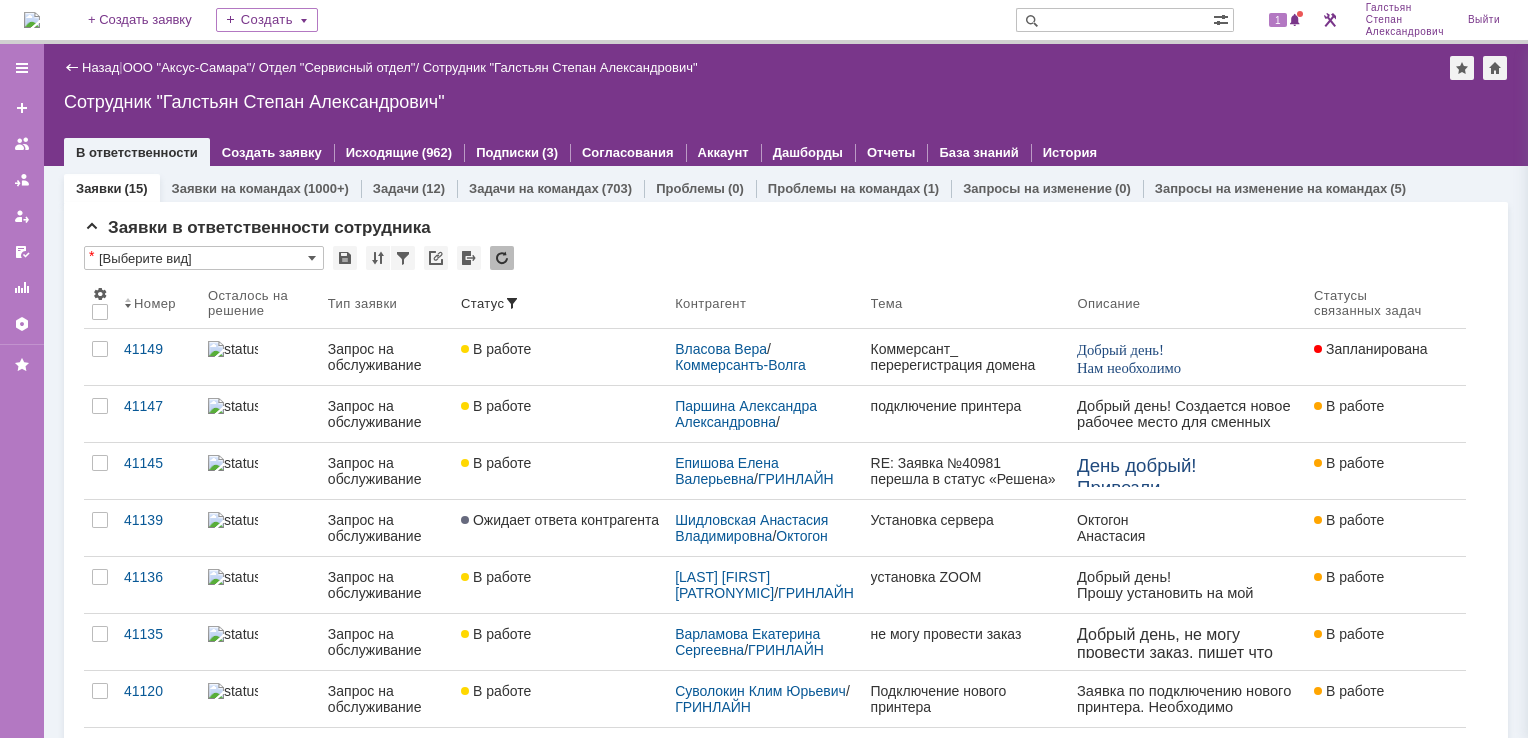 click at bounding box center (32, 20) 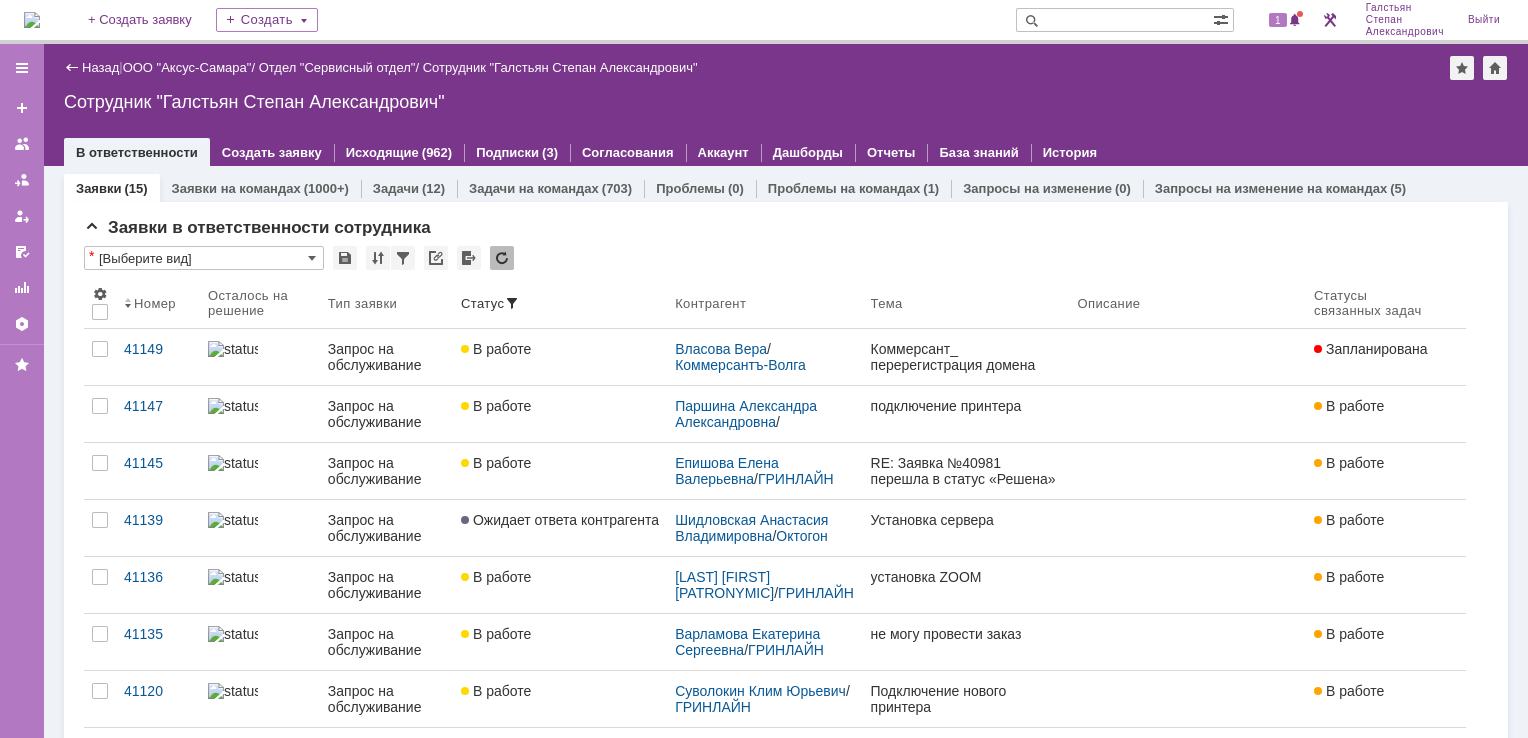 scroll, scrollTop: 0, scrollLeft: 0, axis: both 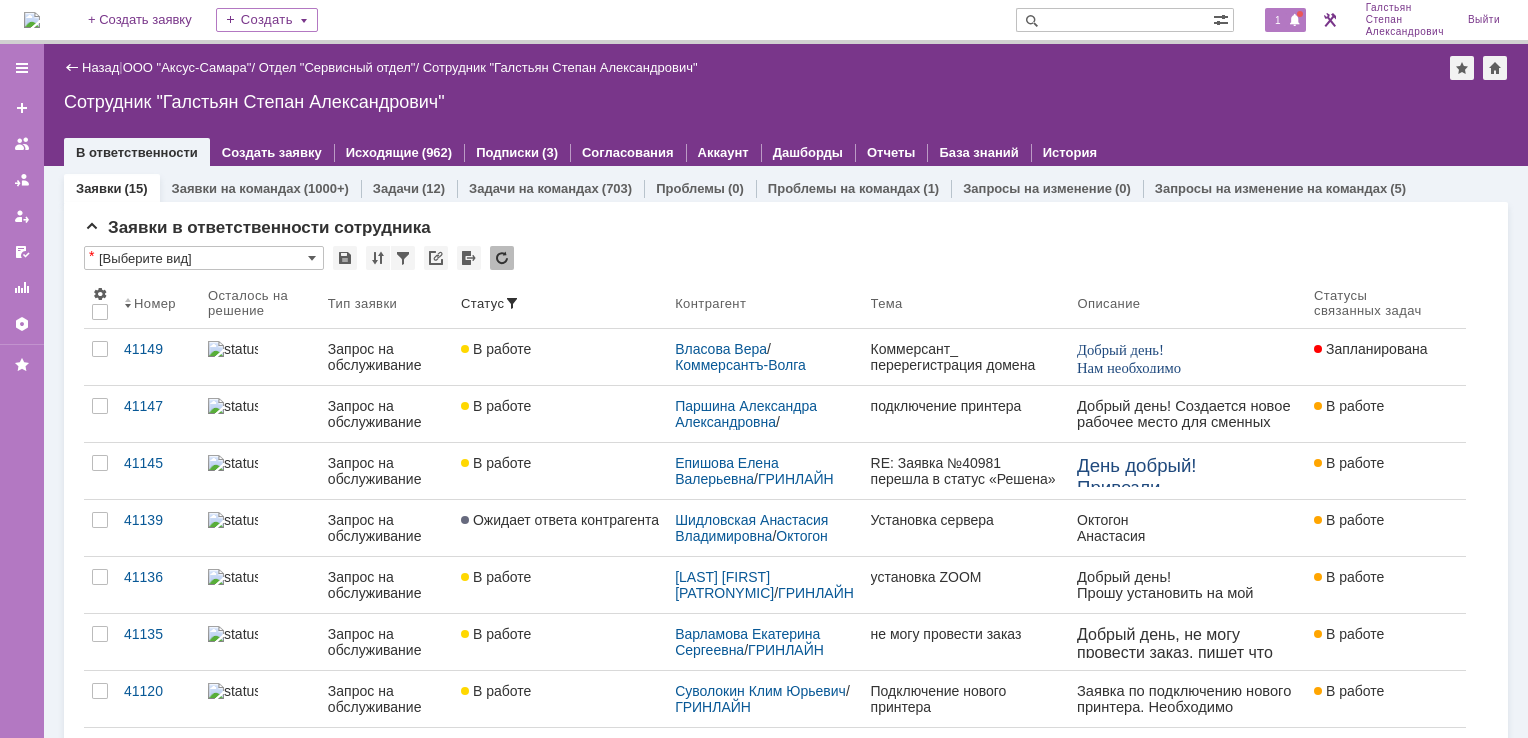 click on "1" at bounding box center (1285, 20) 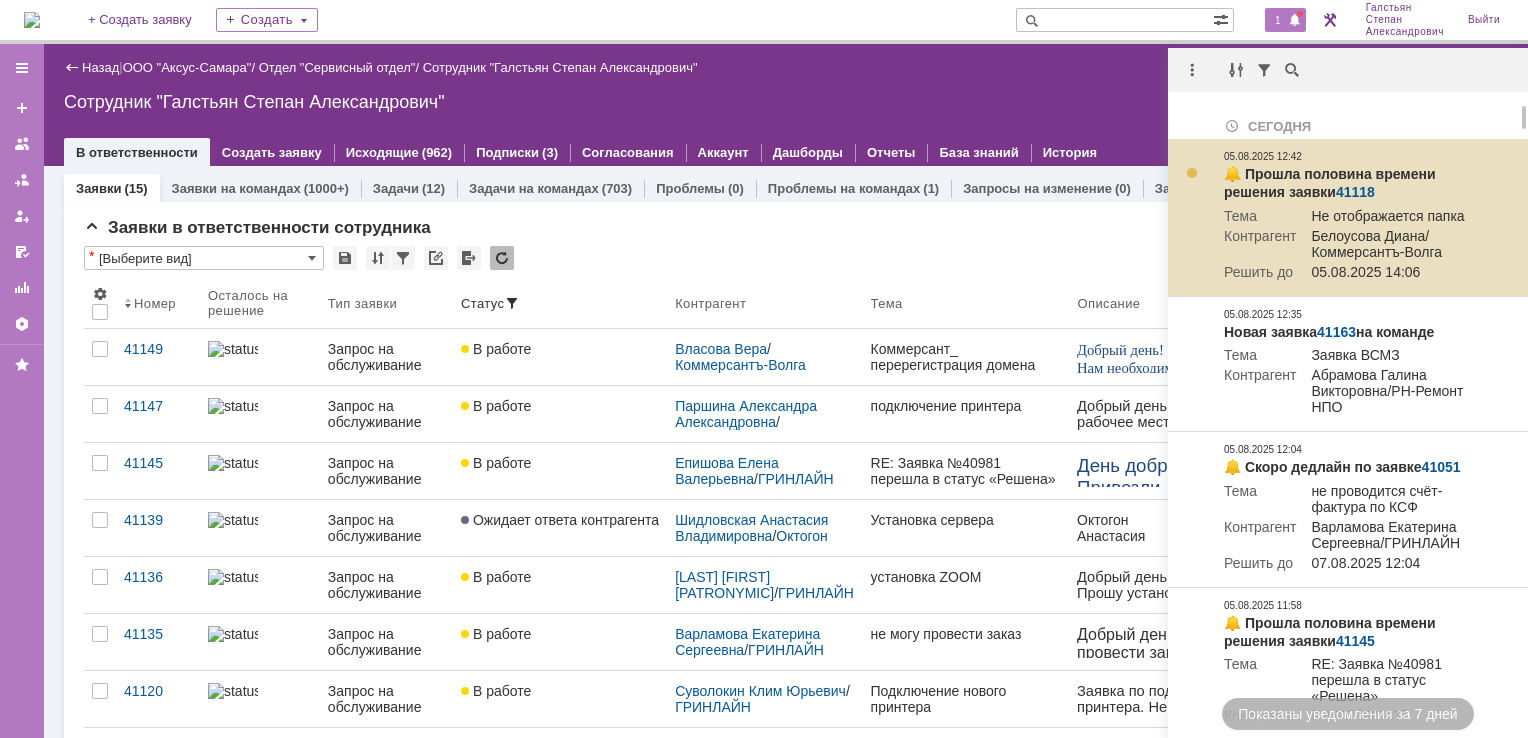 click on "41118" at bounding box center [1355, 192] 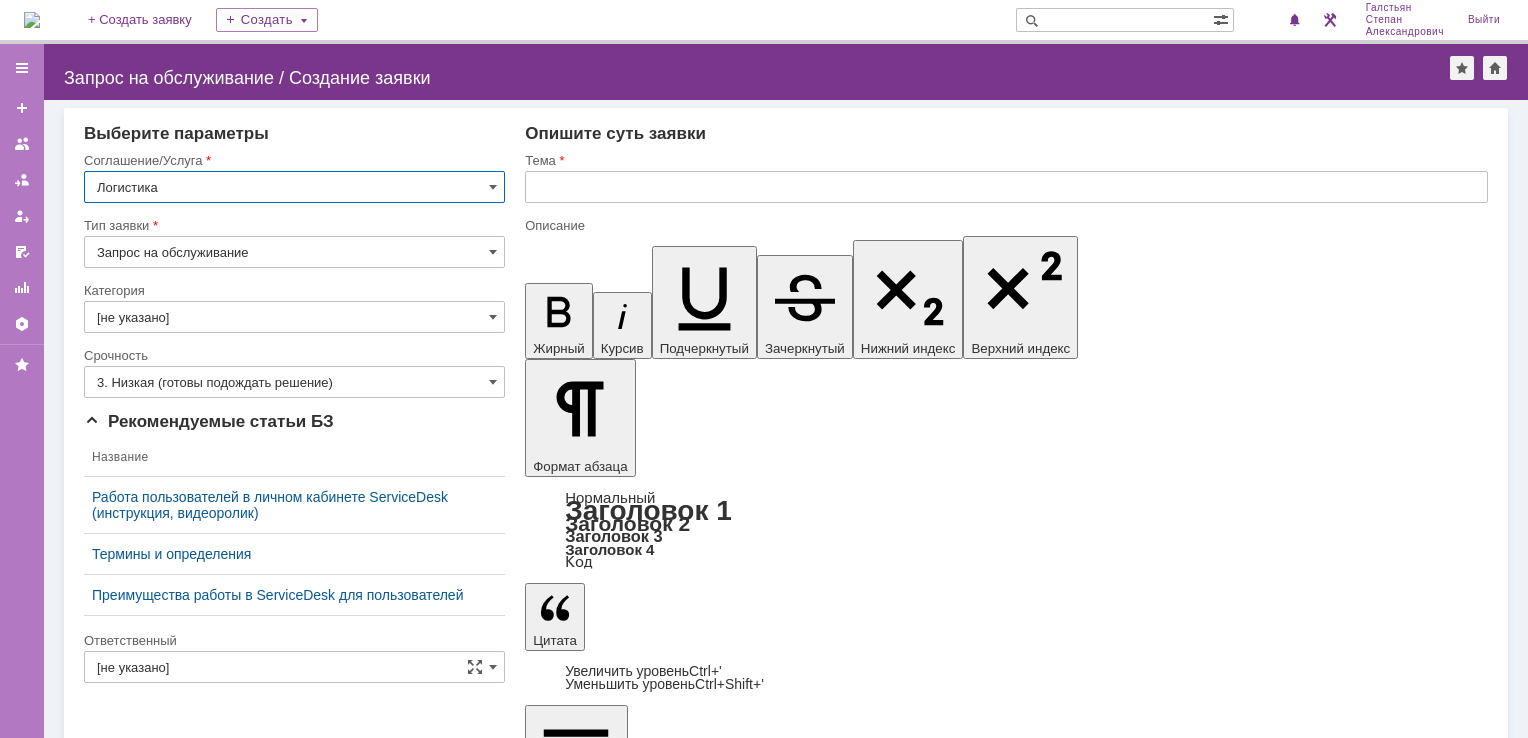 scroll, scrollTop: 0, scrollLeft: 0, axis: both 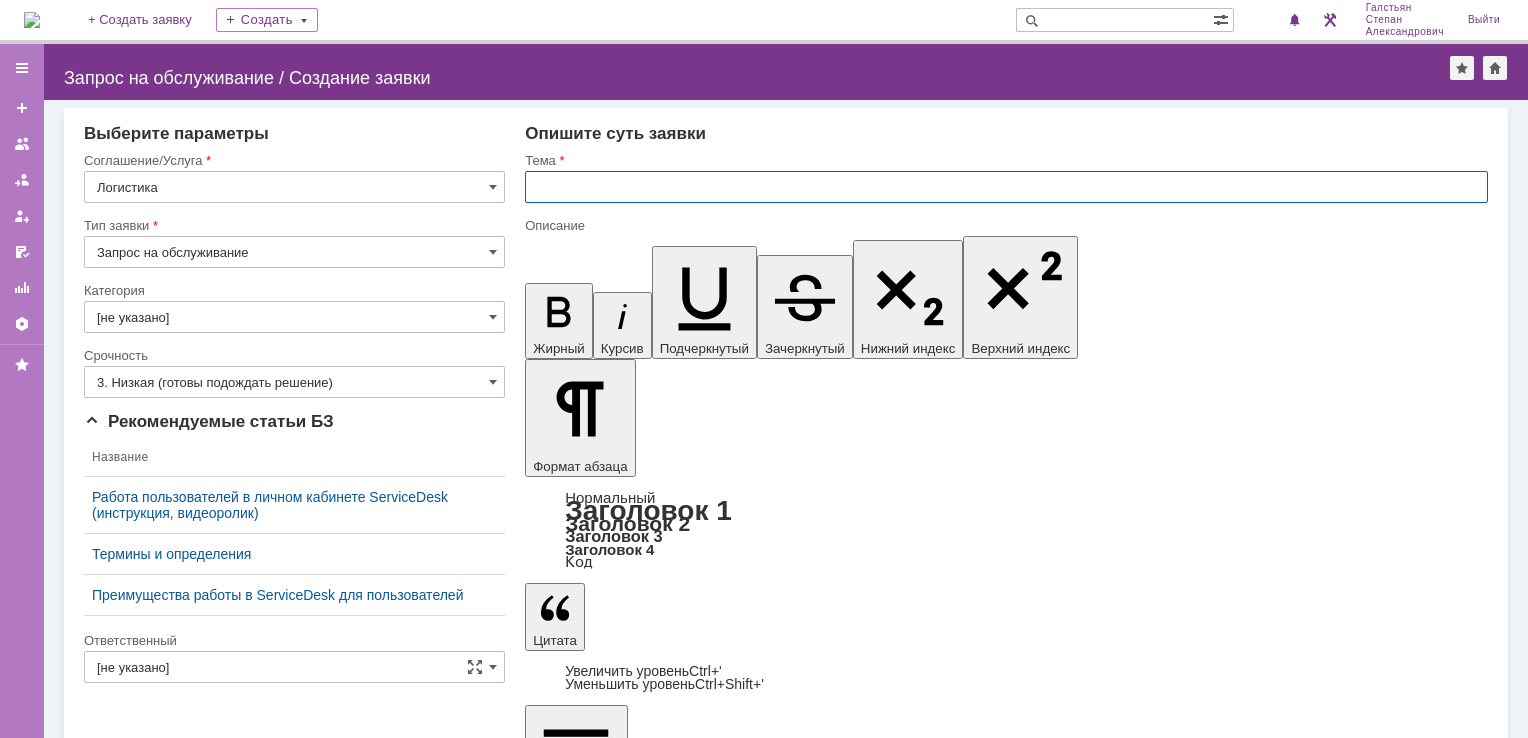 click at bounding box center (1006, 187) 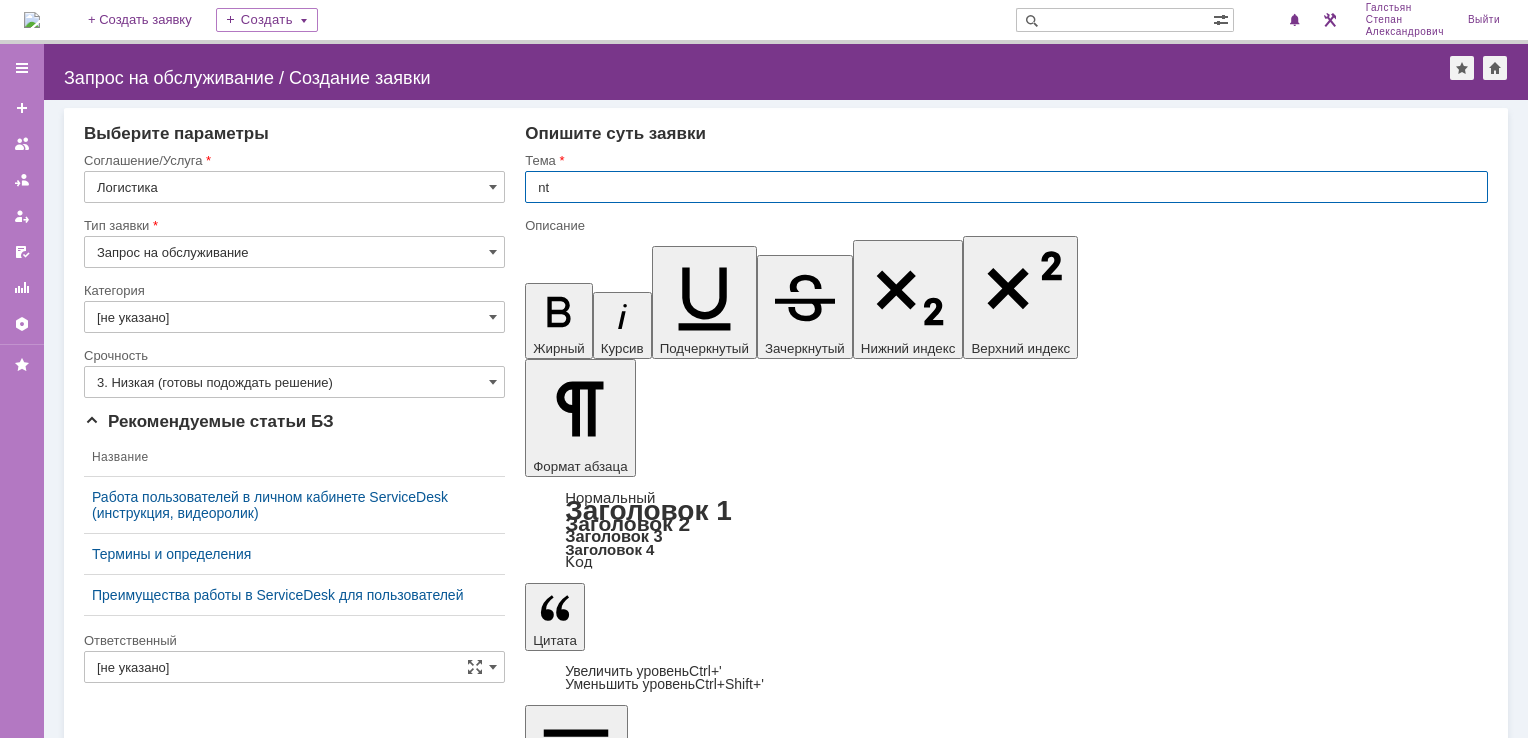 type on "n" 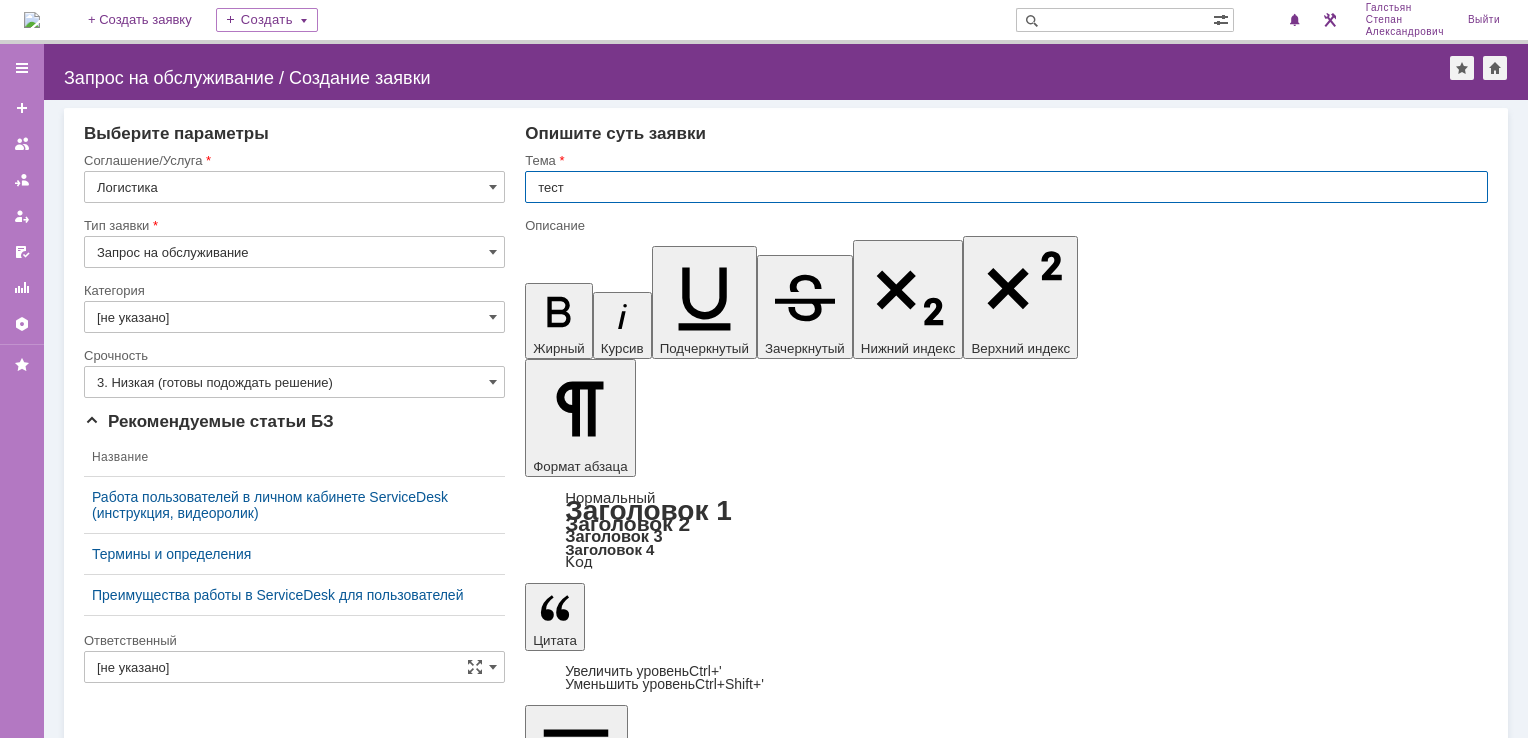 type on "тест" 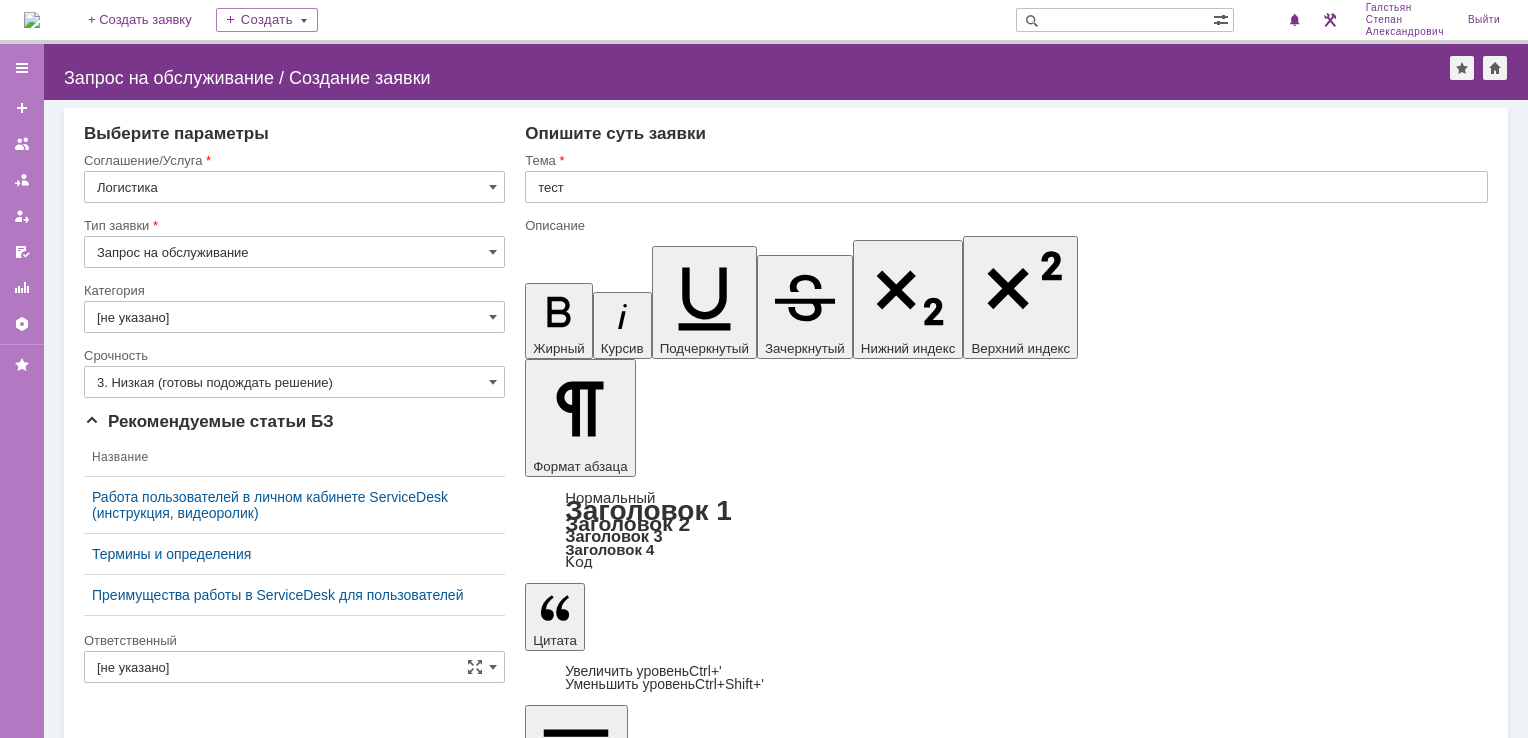 type 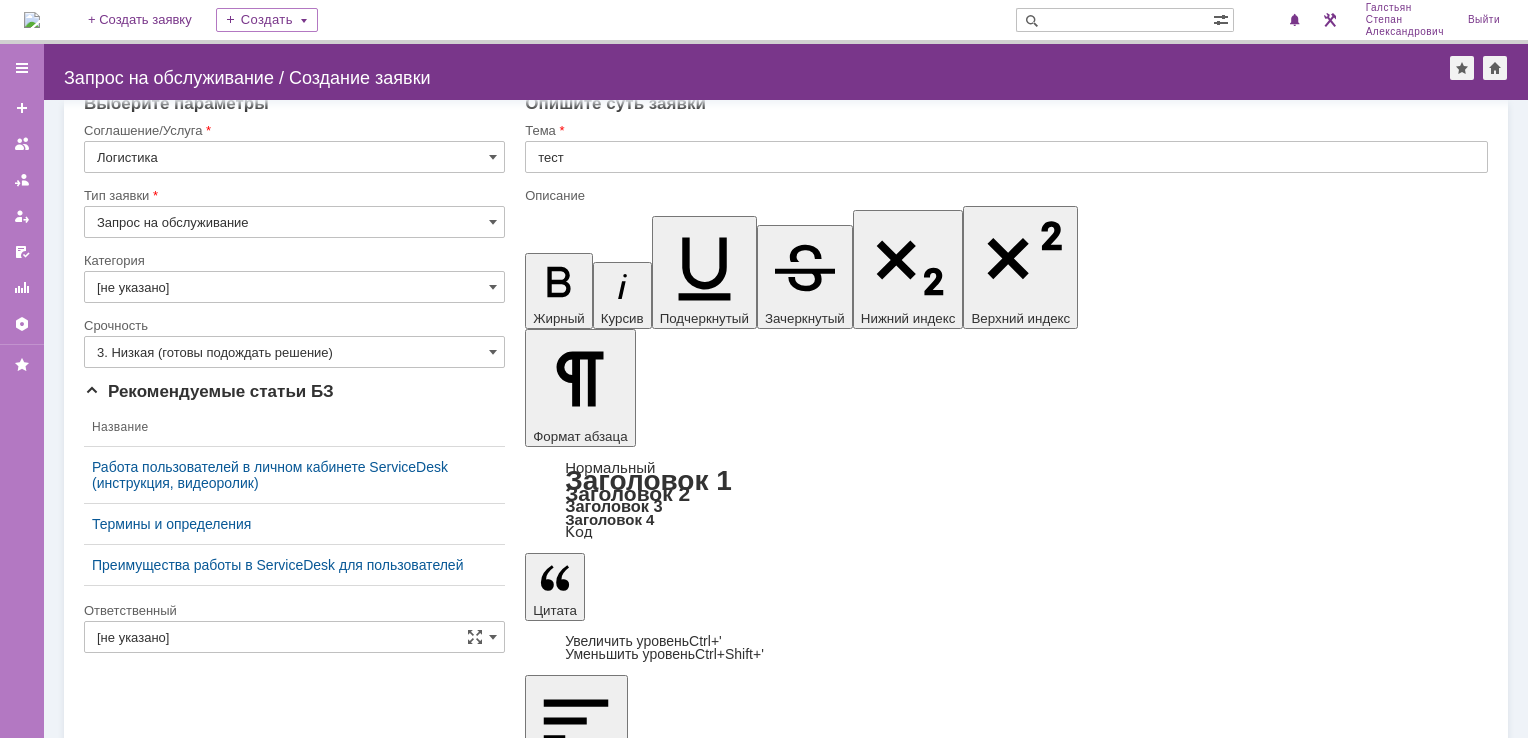 scroll, scrollTop: 32, scrollLeft: 0, axis: vertical 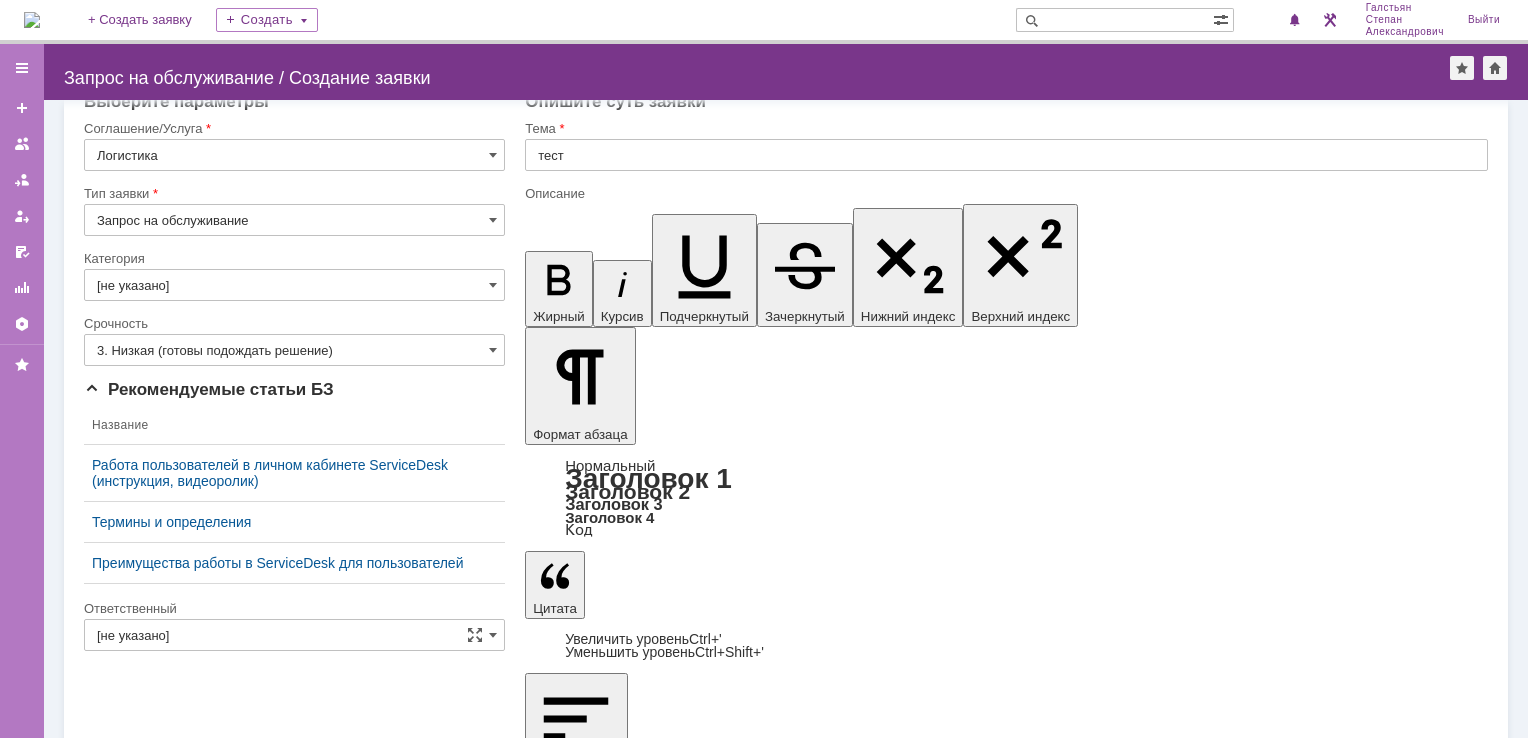 click on "Сохранить" at bounding box center (144, 6180) 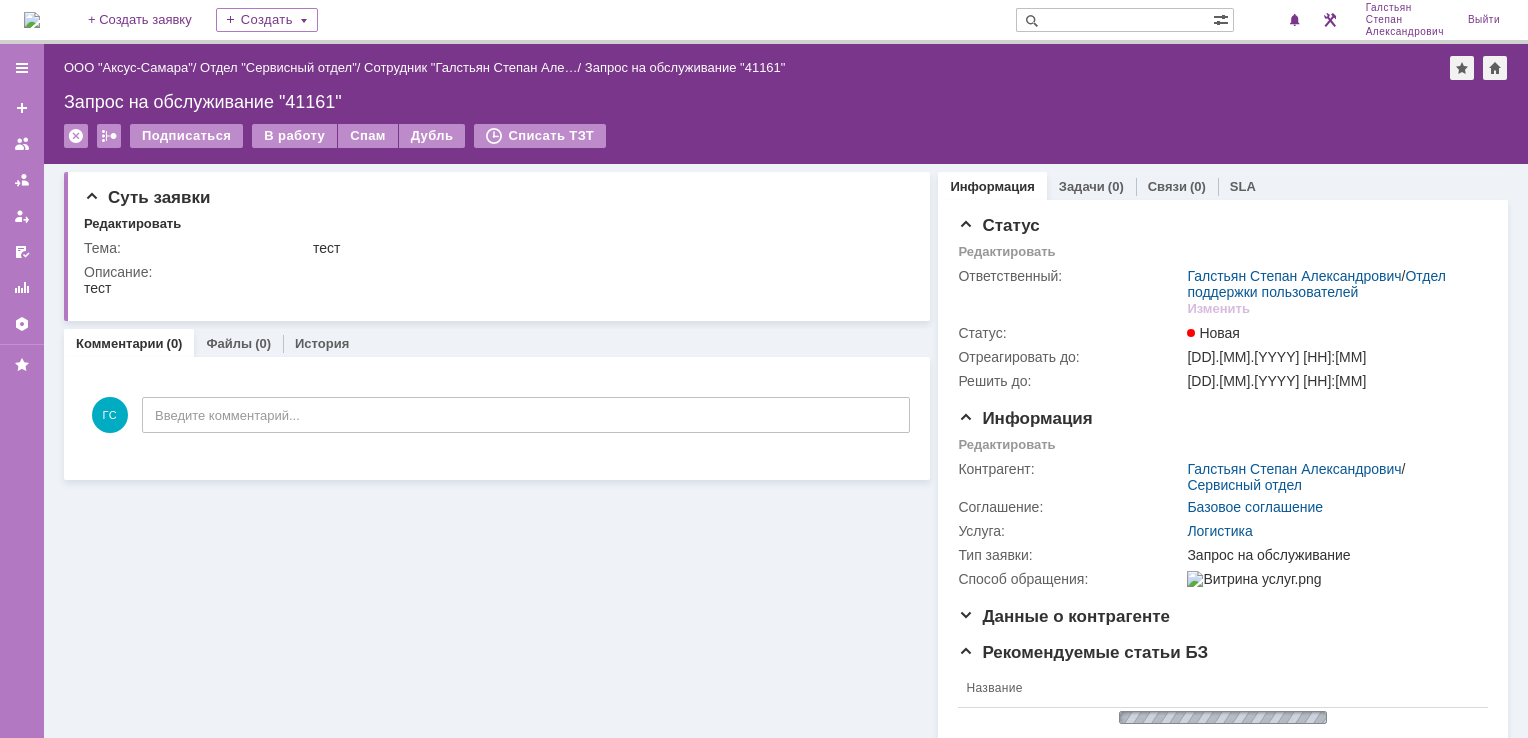 scroll, scrollTop: 0, scrollLeft: 0, axis: both 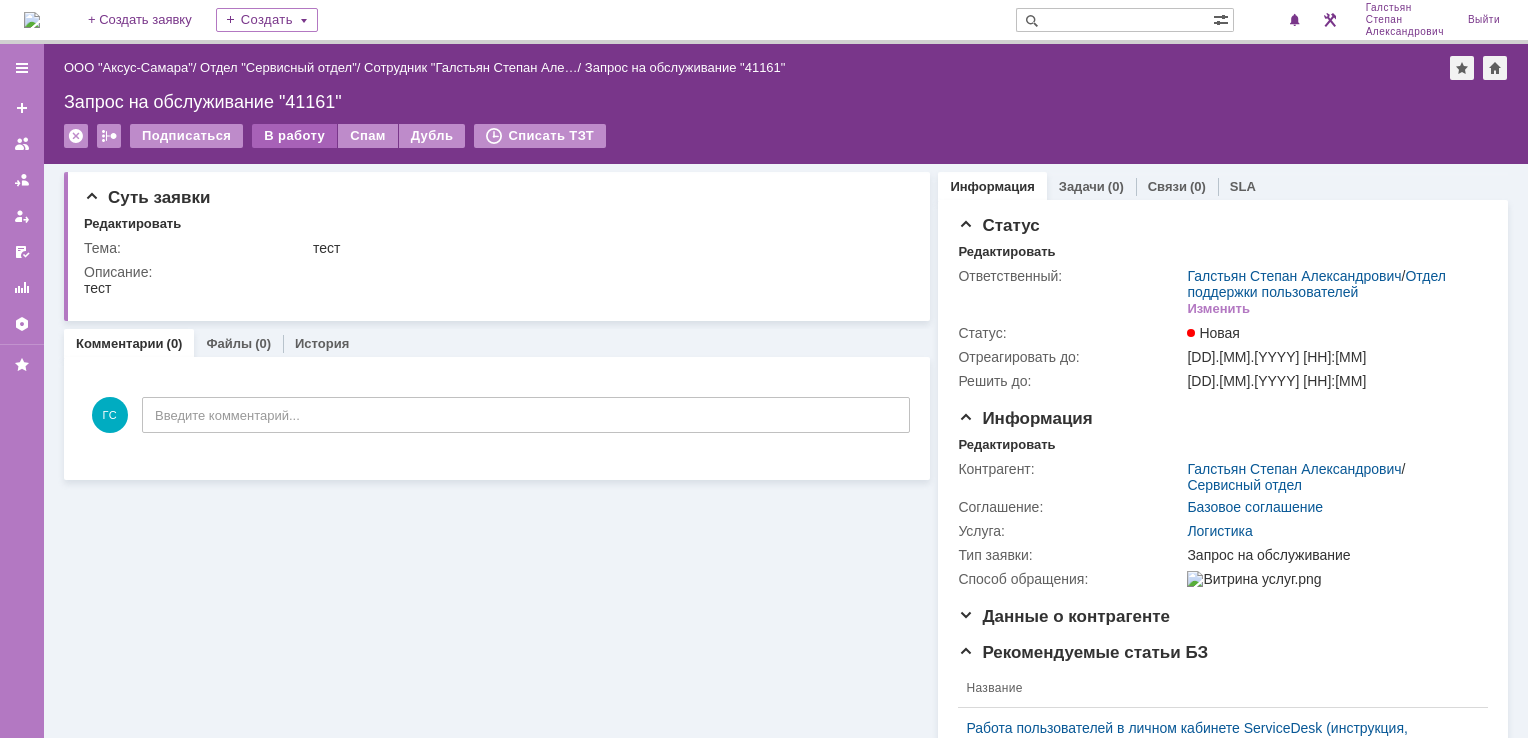 click on "В работу" at bounding box center (294, 136) 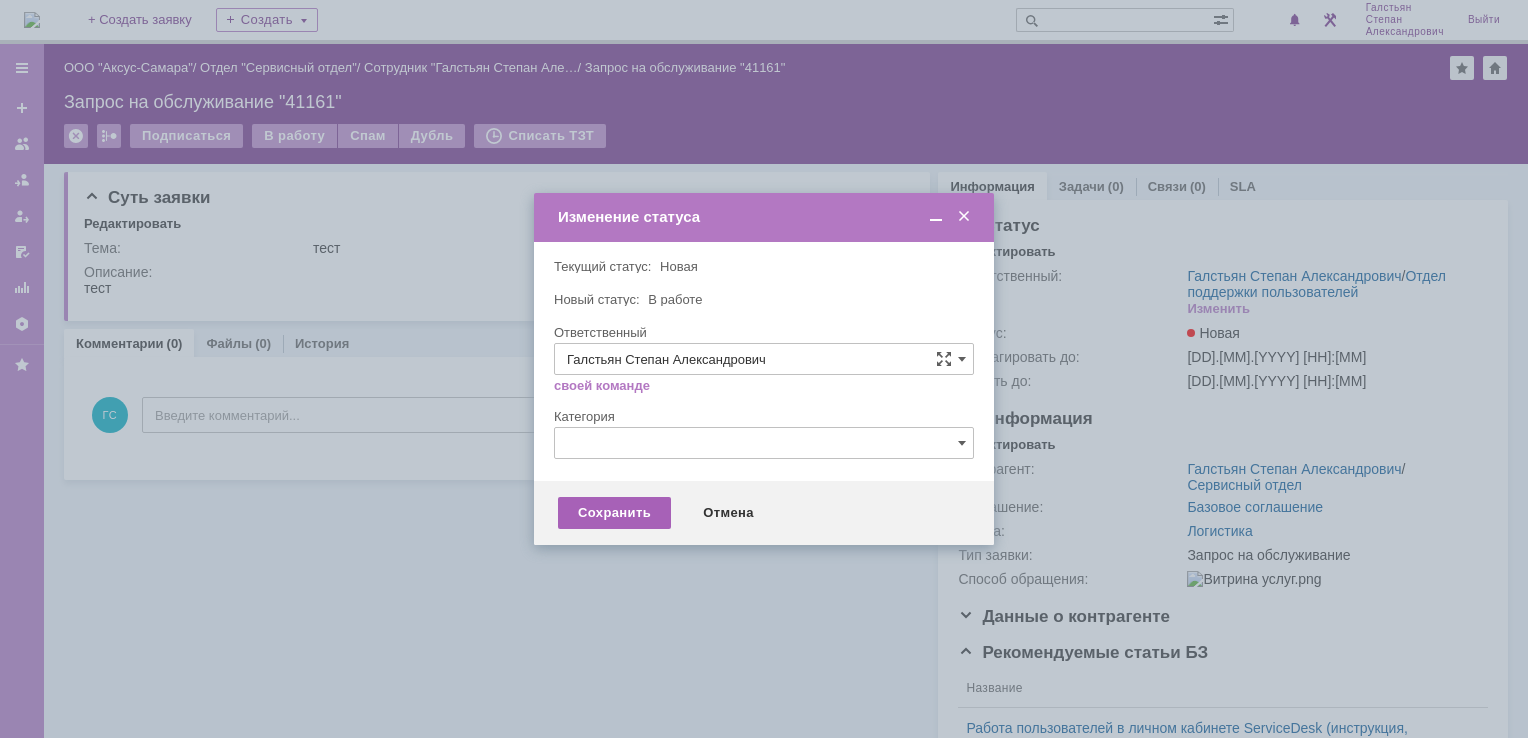 click on "Сохранить" at bounding box center [614, 513] 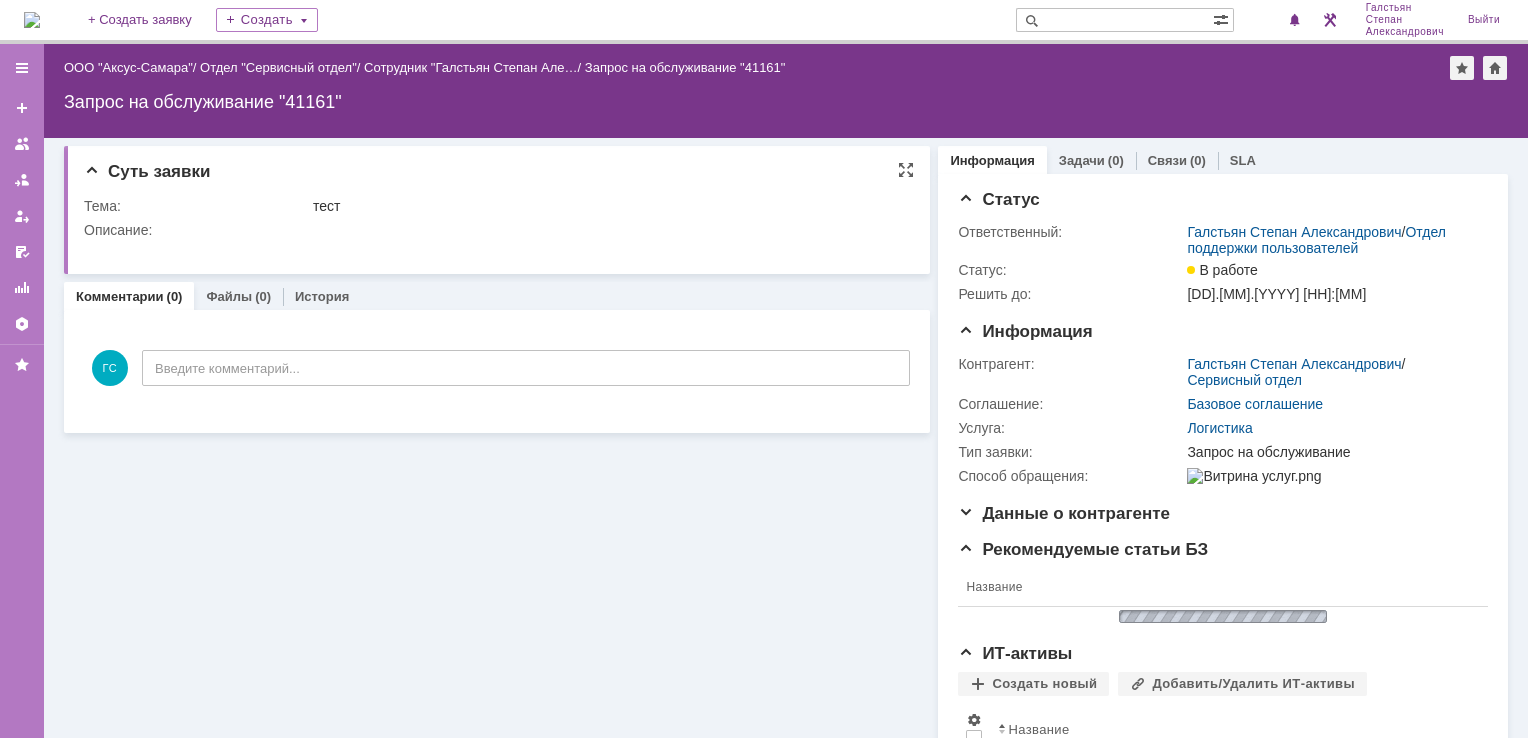 scroll, scrollTop: 0, scrollLeft: 0, axis: both 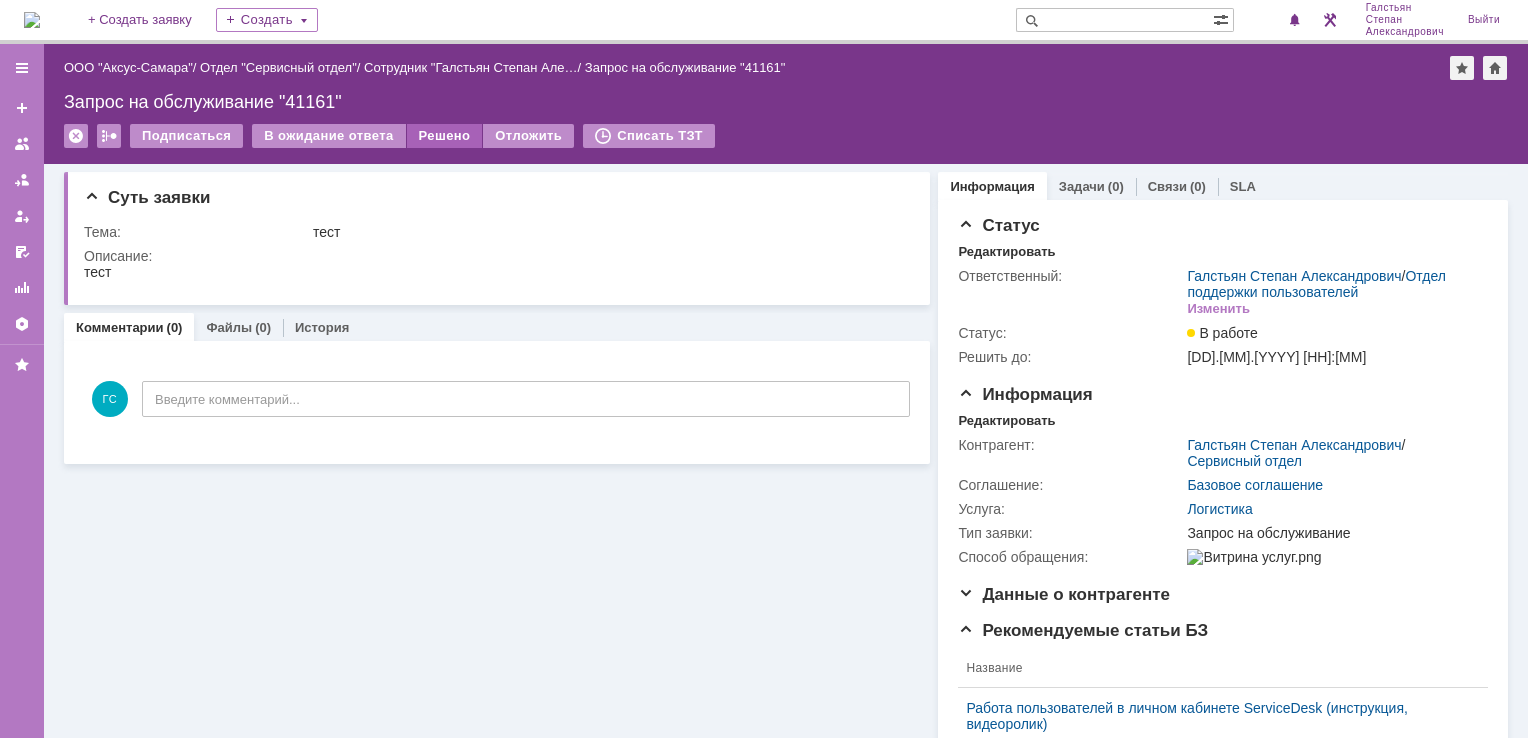 click on "Решено" at bounding box center [445, 136] 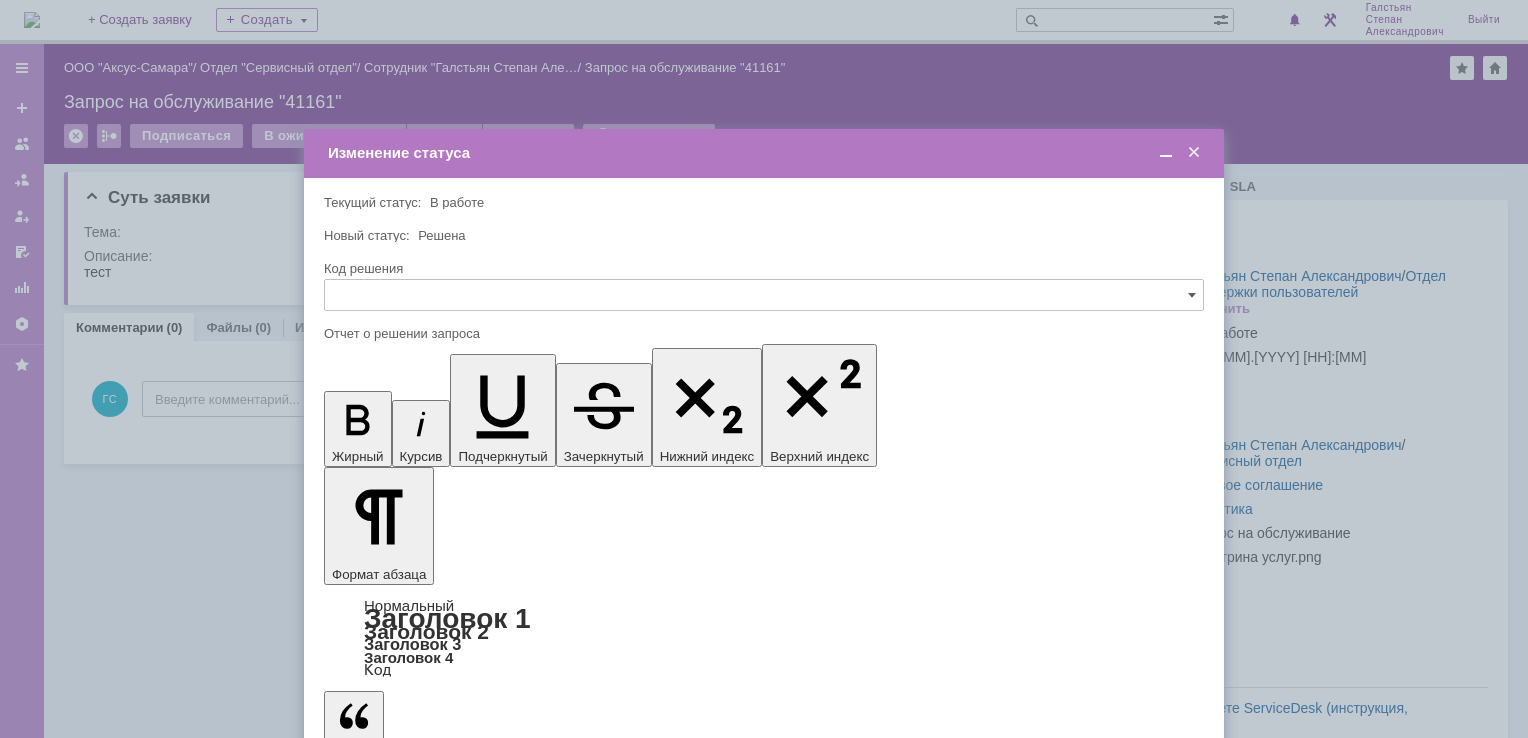scroll, scrollTop: 0, scrollLeft: 0, axis: both 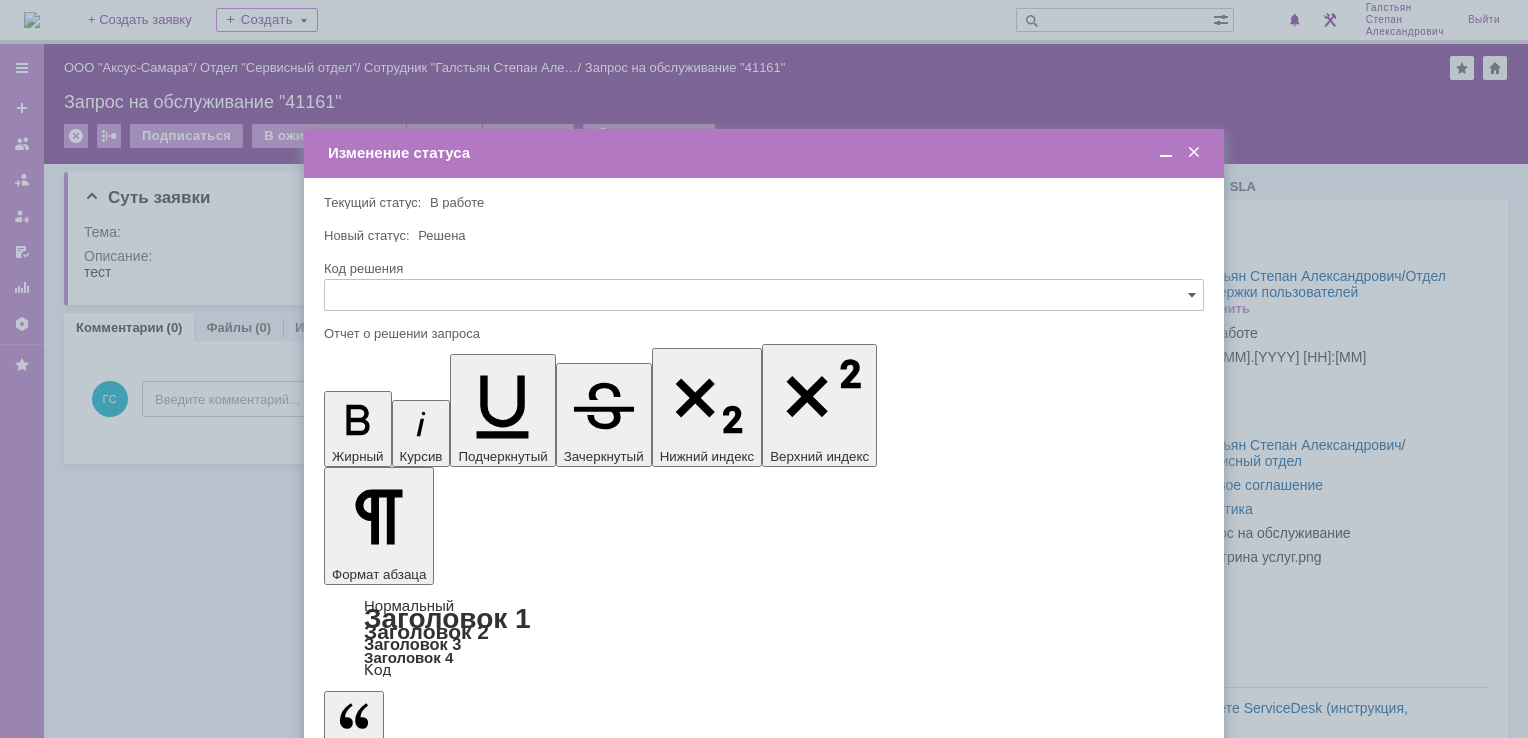 click on "Сохранить" at bounding box center (384, 820) 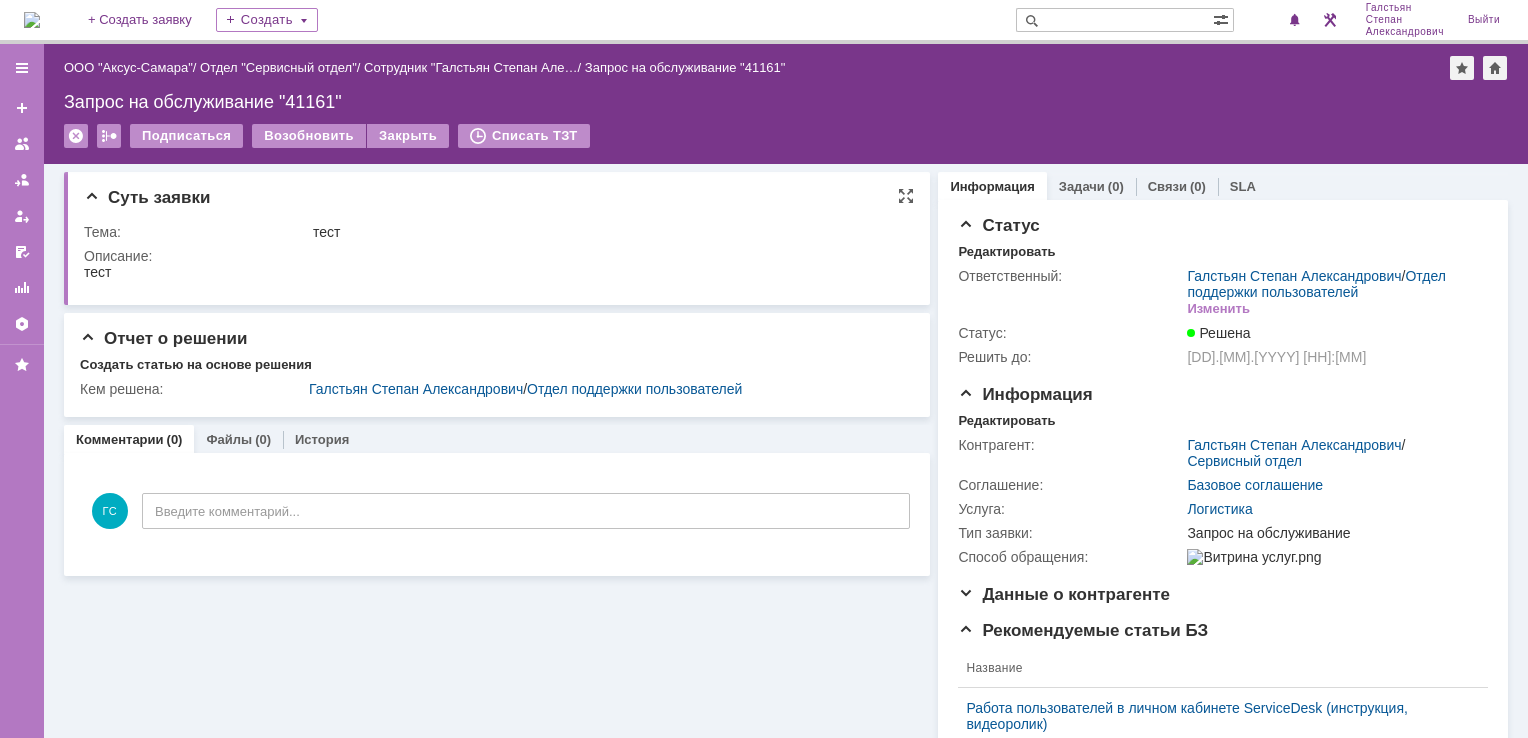 scroll, scrollTop: 0, scrollLeft: 0, axis: both 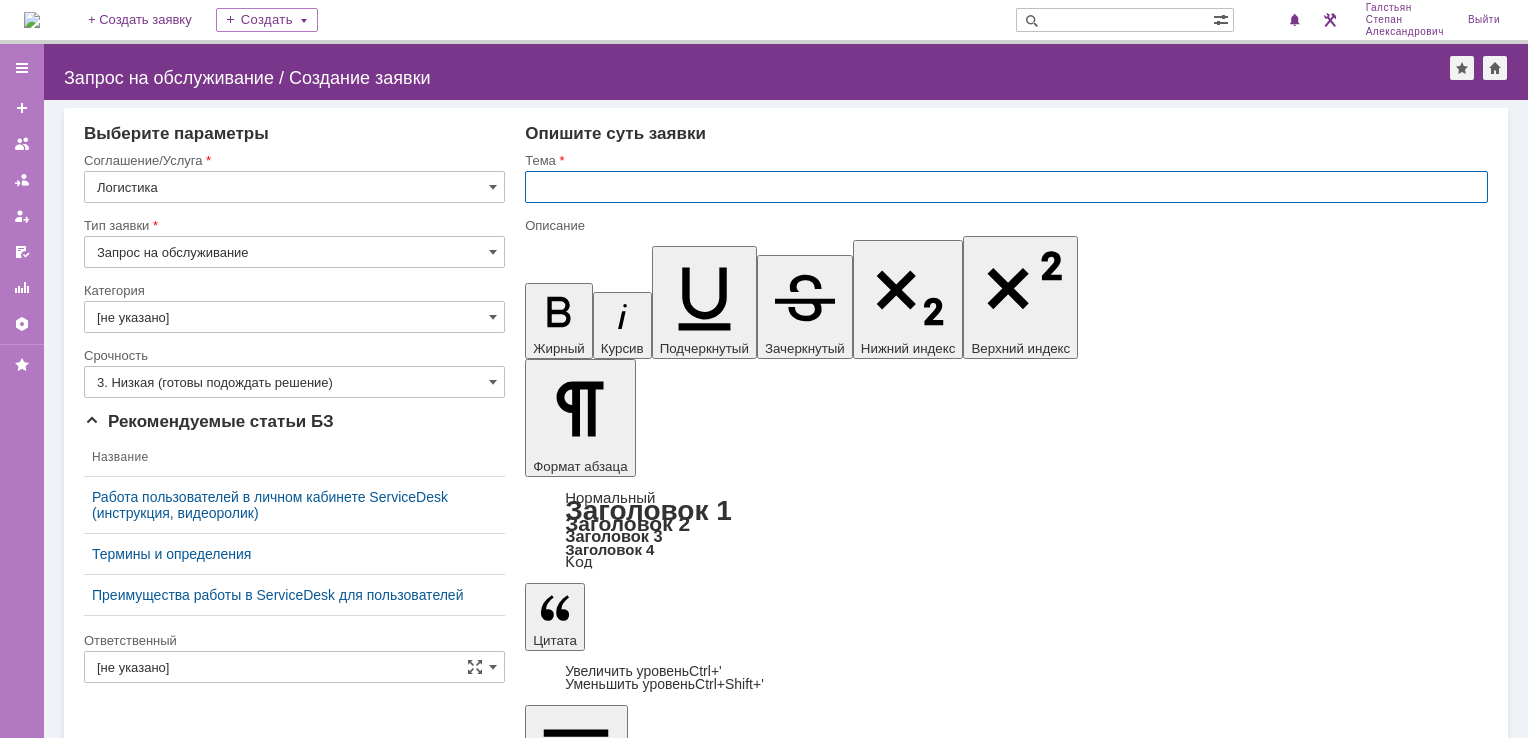 click at bounding box center (1006, 187) 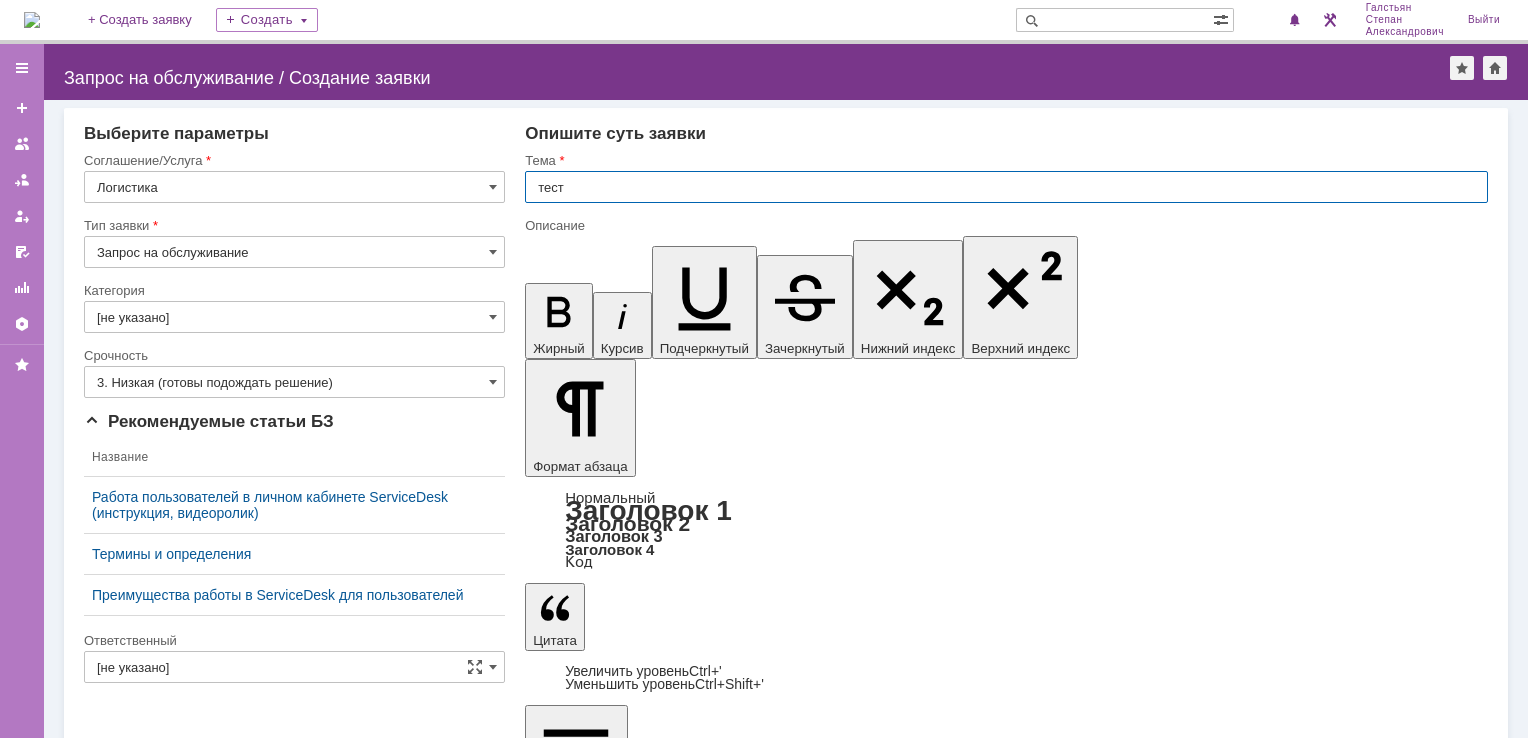 type on "тест" 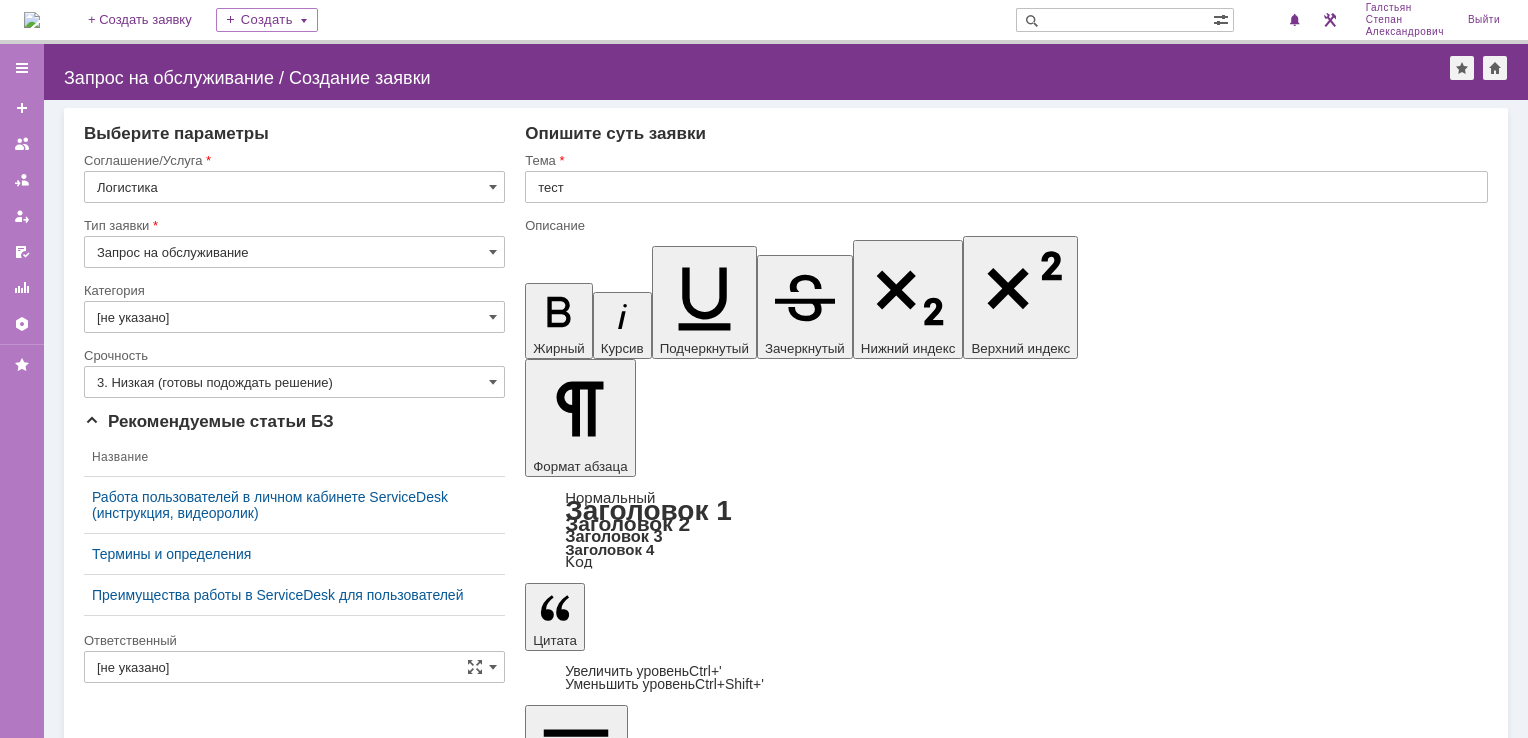 click at bounding box center [688, 5924] 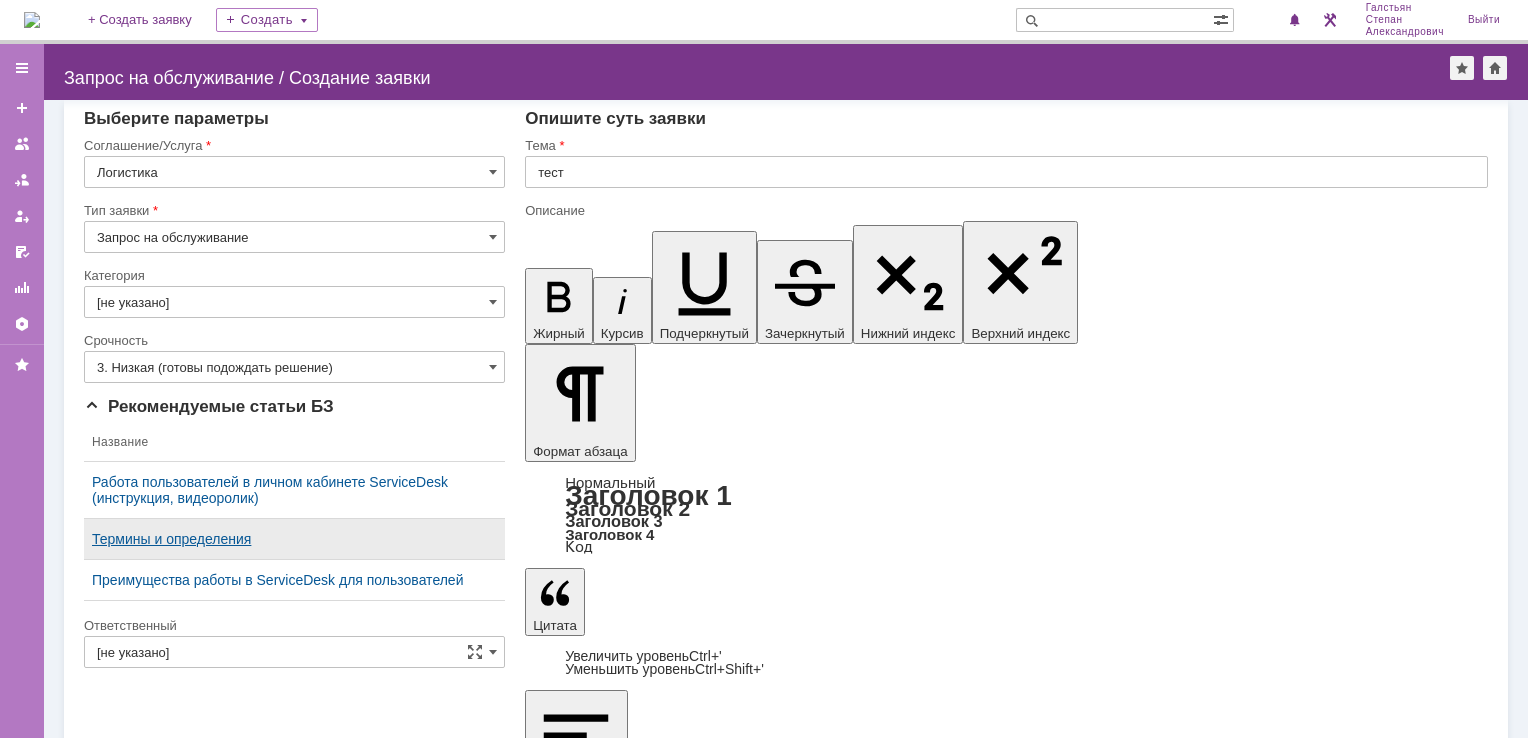scroll, scrollTop: 32, scrollLeft: 0, axis: vertical 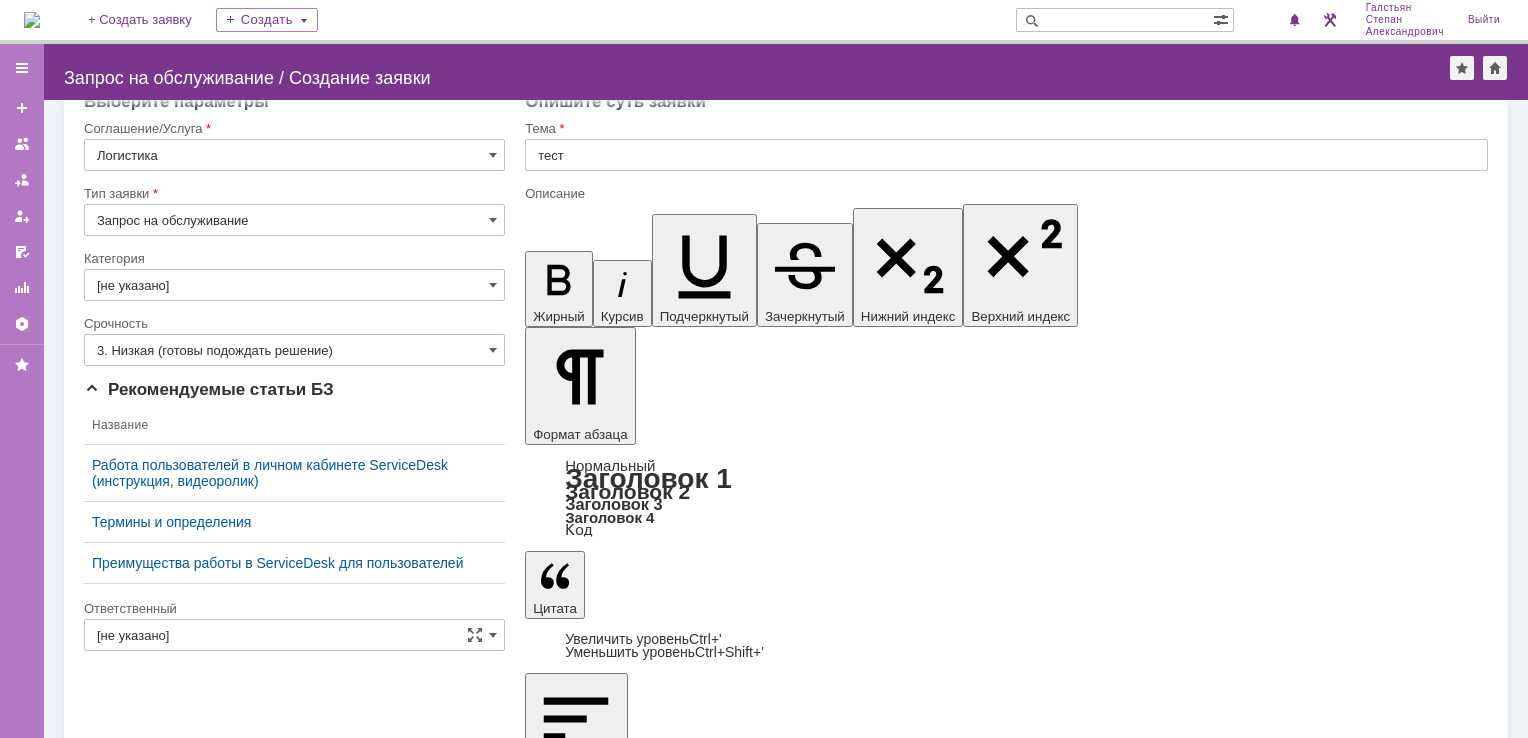 click on "Сохранить" at bounding box center [144, 6180] 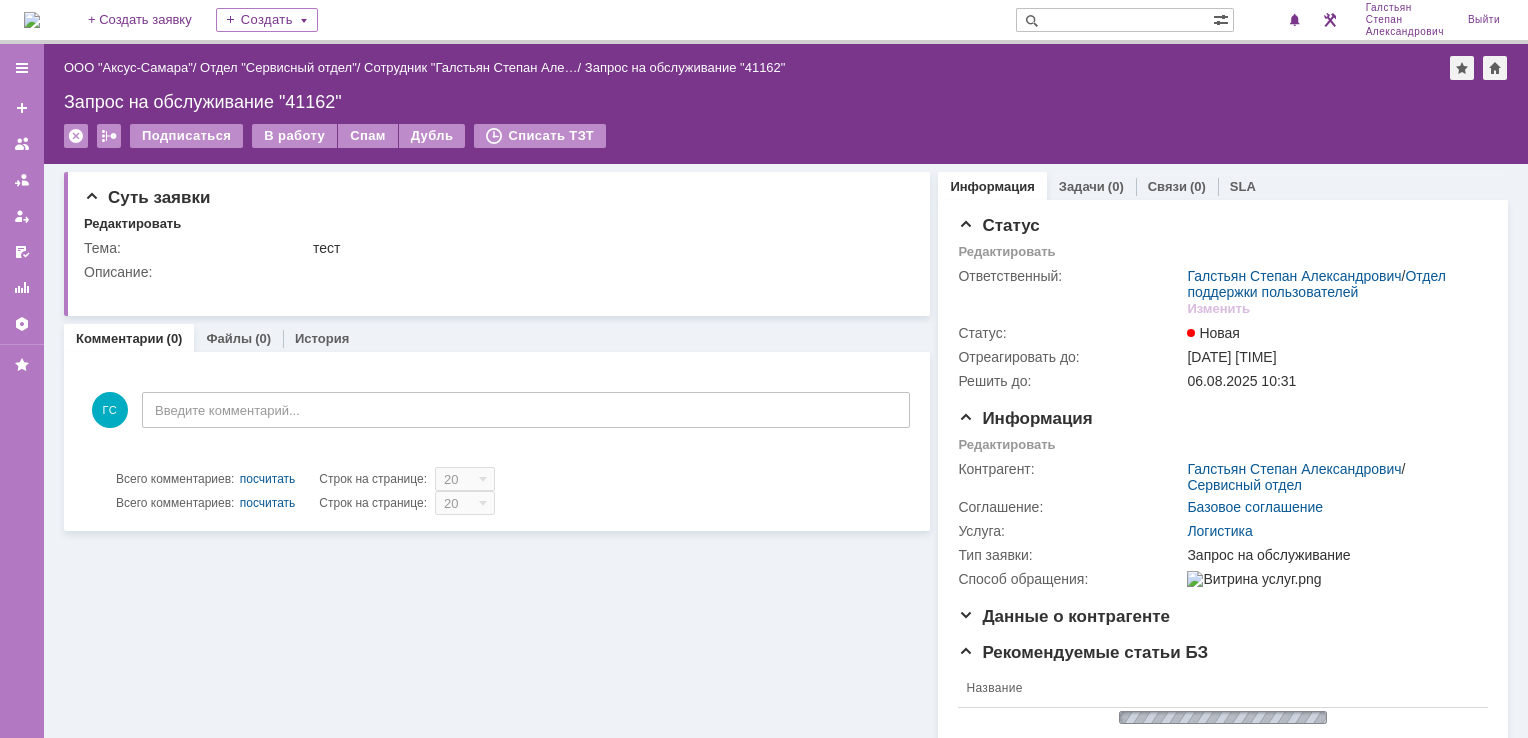 scroll, scrollTop: 0, scrollLeft: 0, axis: both 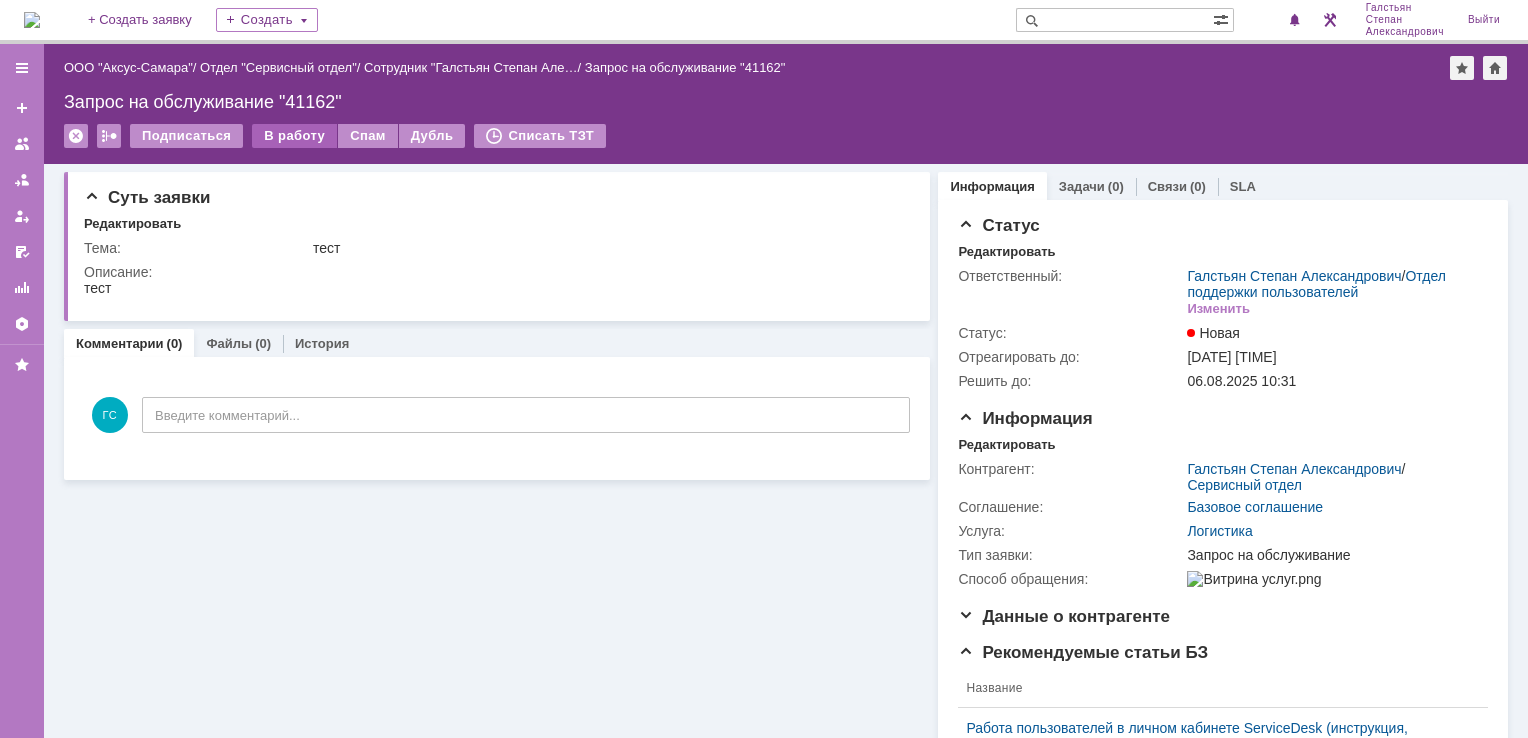 click on "В работу" at bounding box center (294, 136) 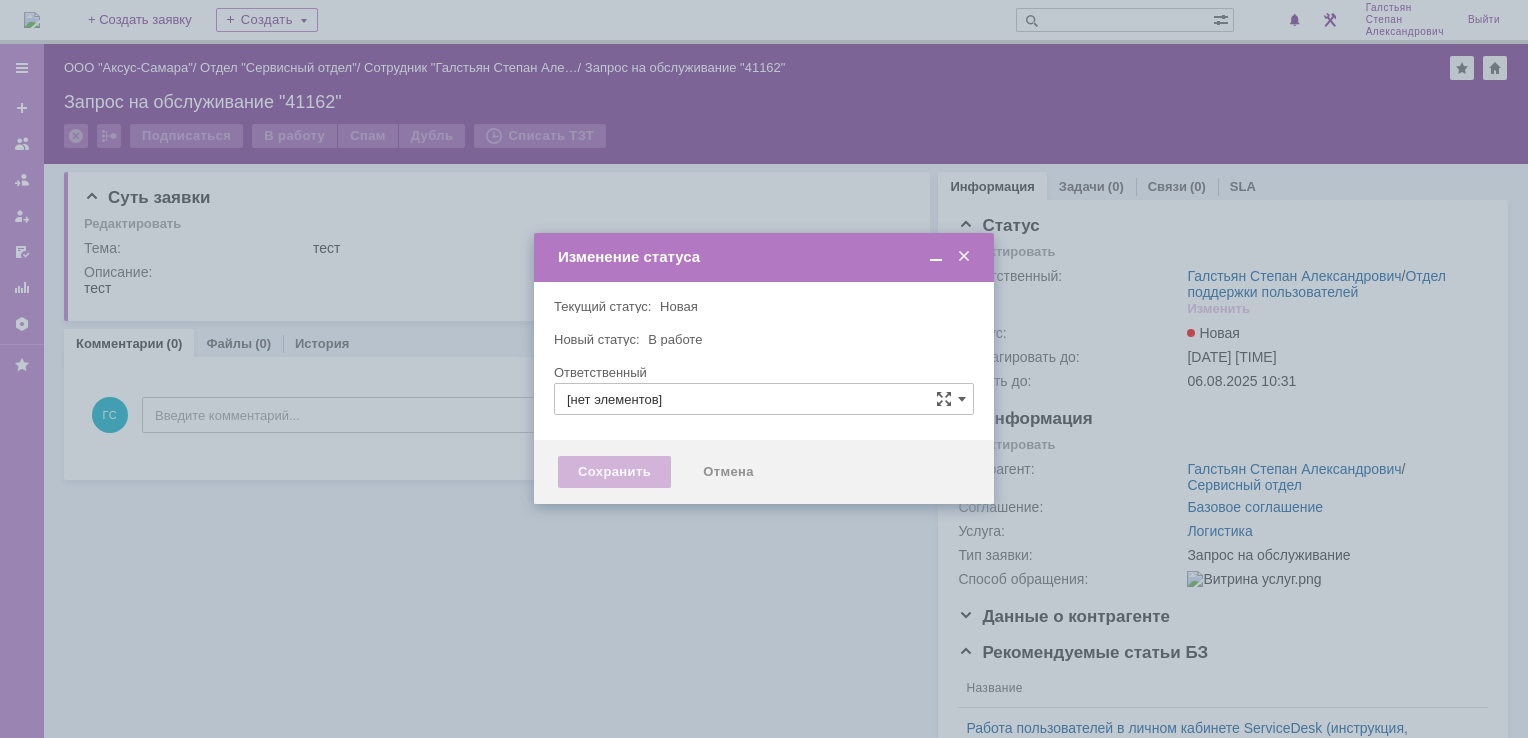 type on "Галстьян Степан Александрович" 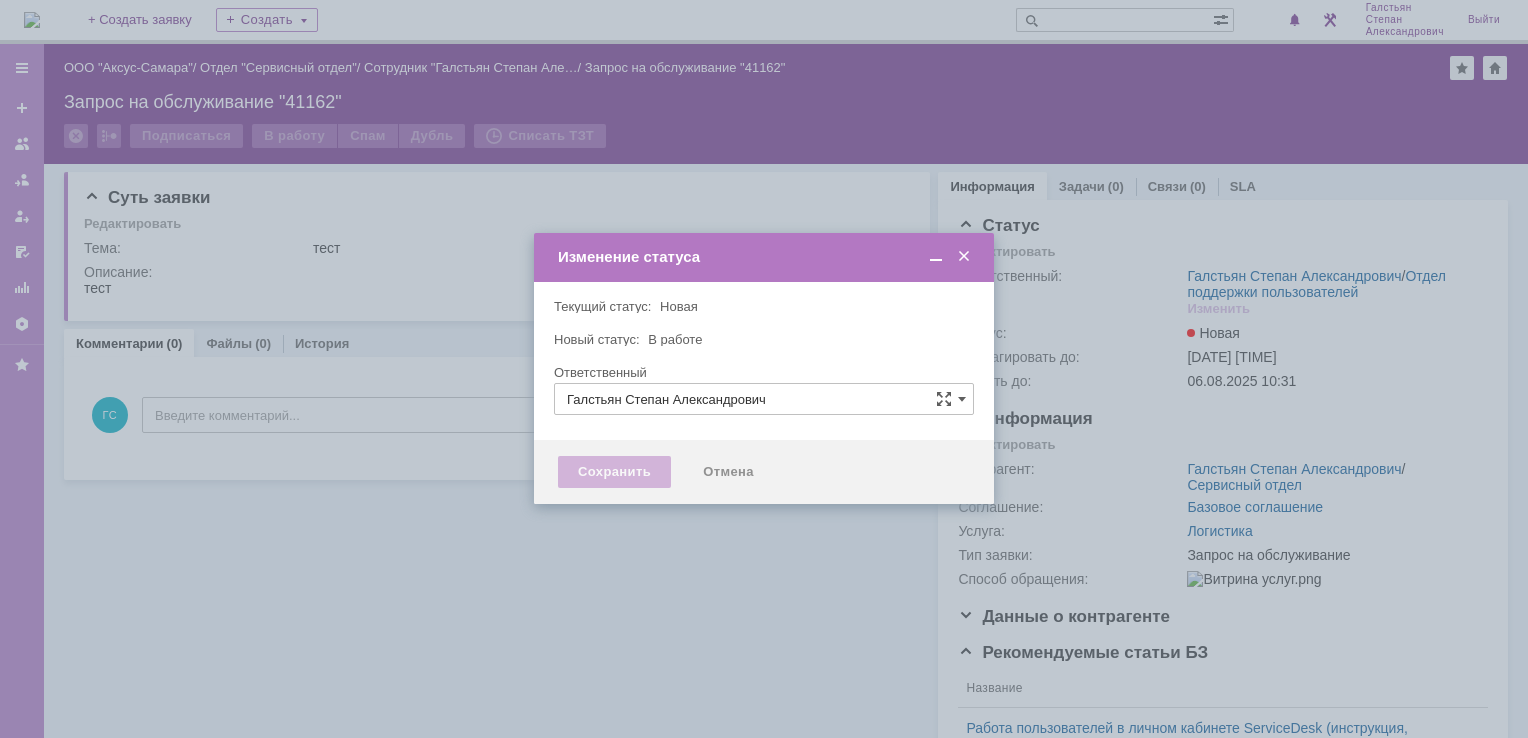 type 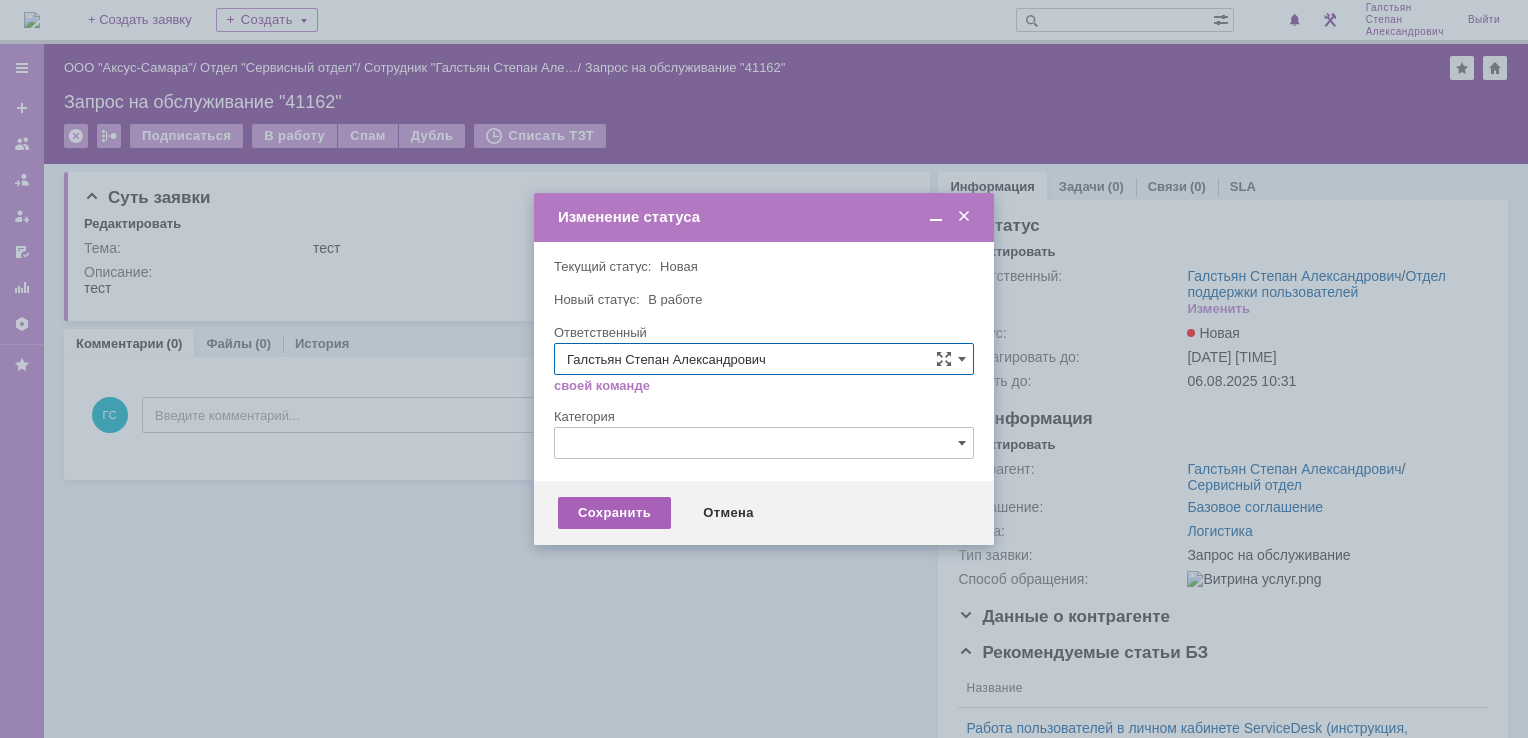 click on "Сохранить" at bounding box center [614, 513] 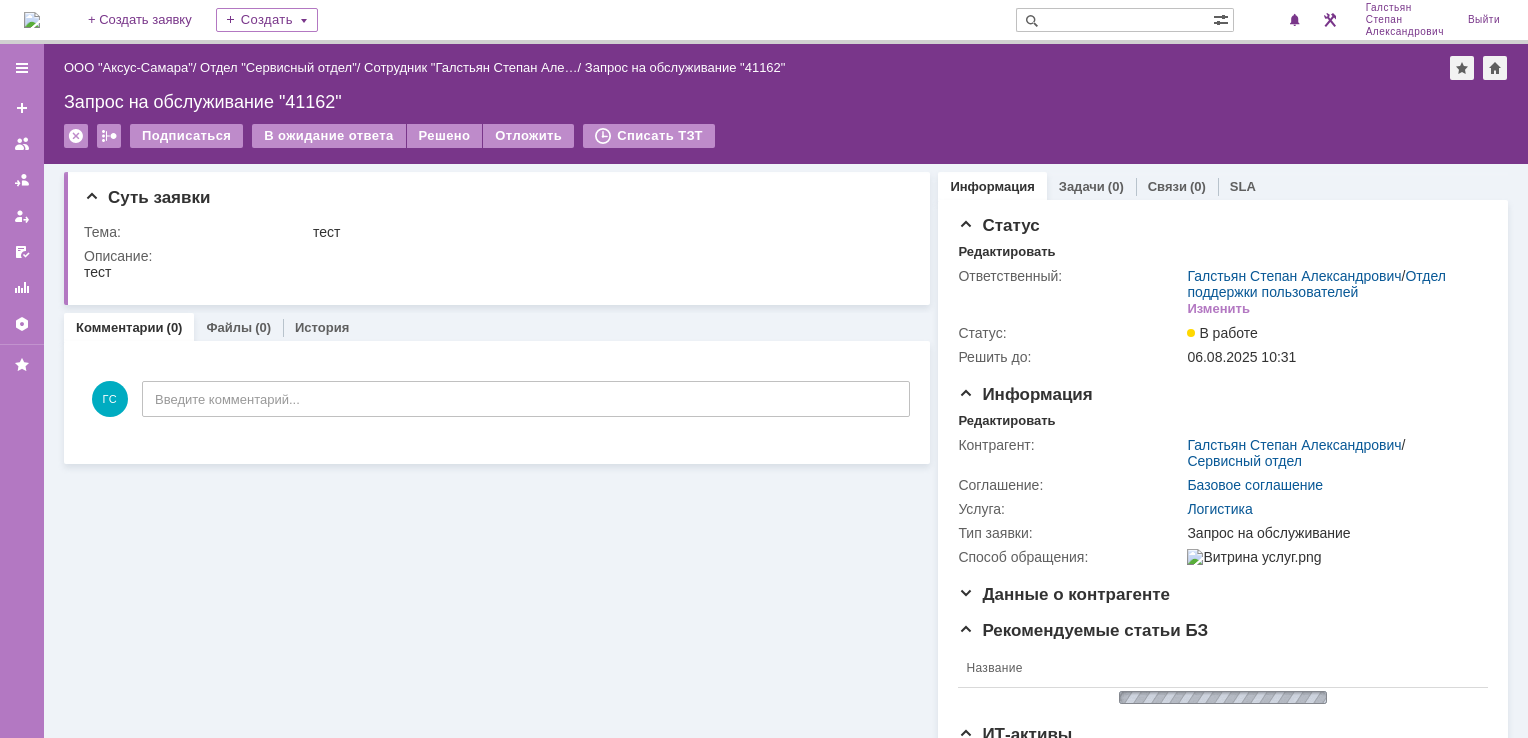 scroll, scrollTop: 0, scrollLeft: 0, axis: both 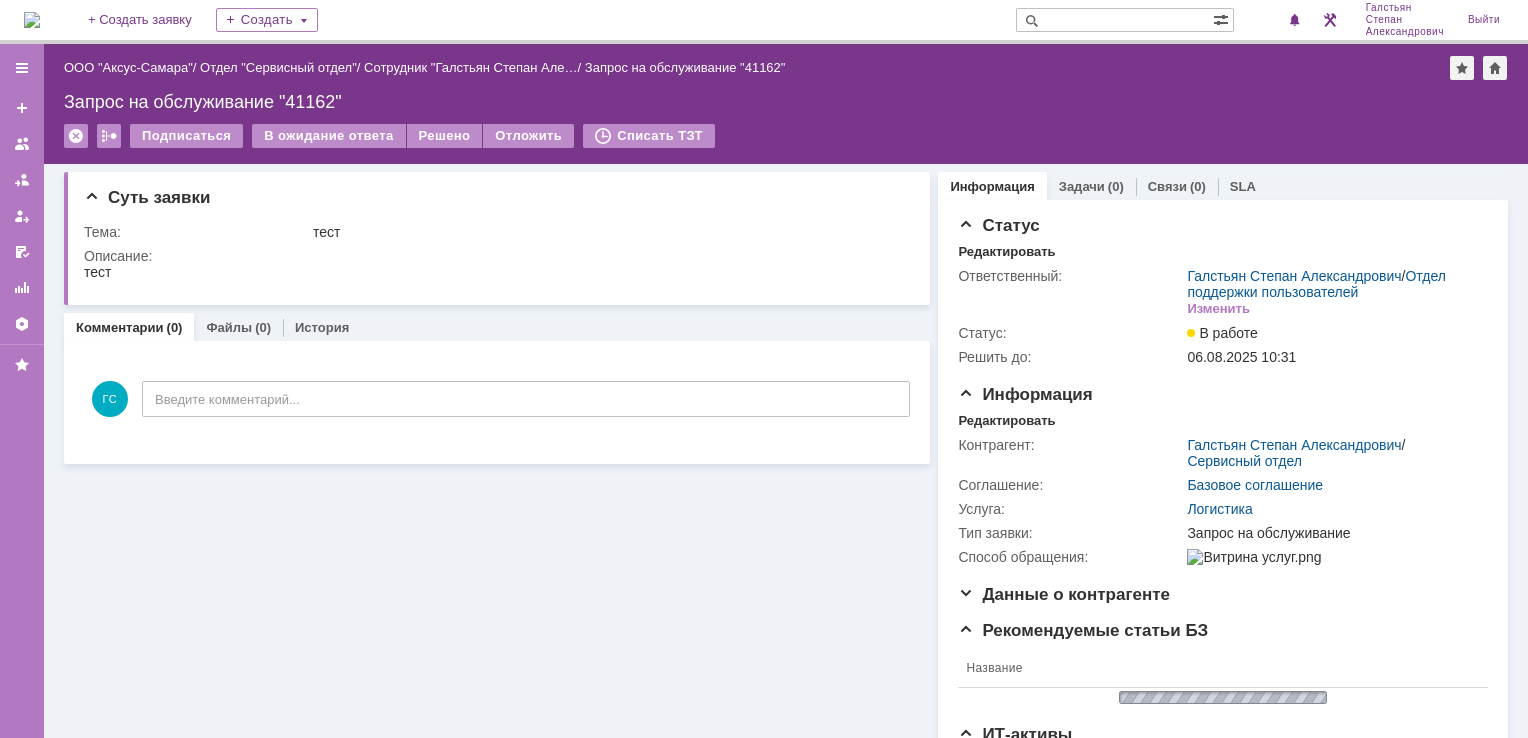 click on "Суть заявки Тема: тест Описание: Комментарии (0) Файлы (0) История Комментарии
Добавить комментарий             ГС Введите комментарий... 1       Всего комментариев:   0  Строк на странице:        20       1       Всего комментариев:   0  Строк на странице:        20" at bounding box center (497, 590) 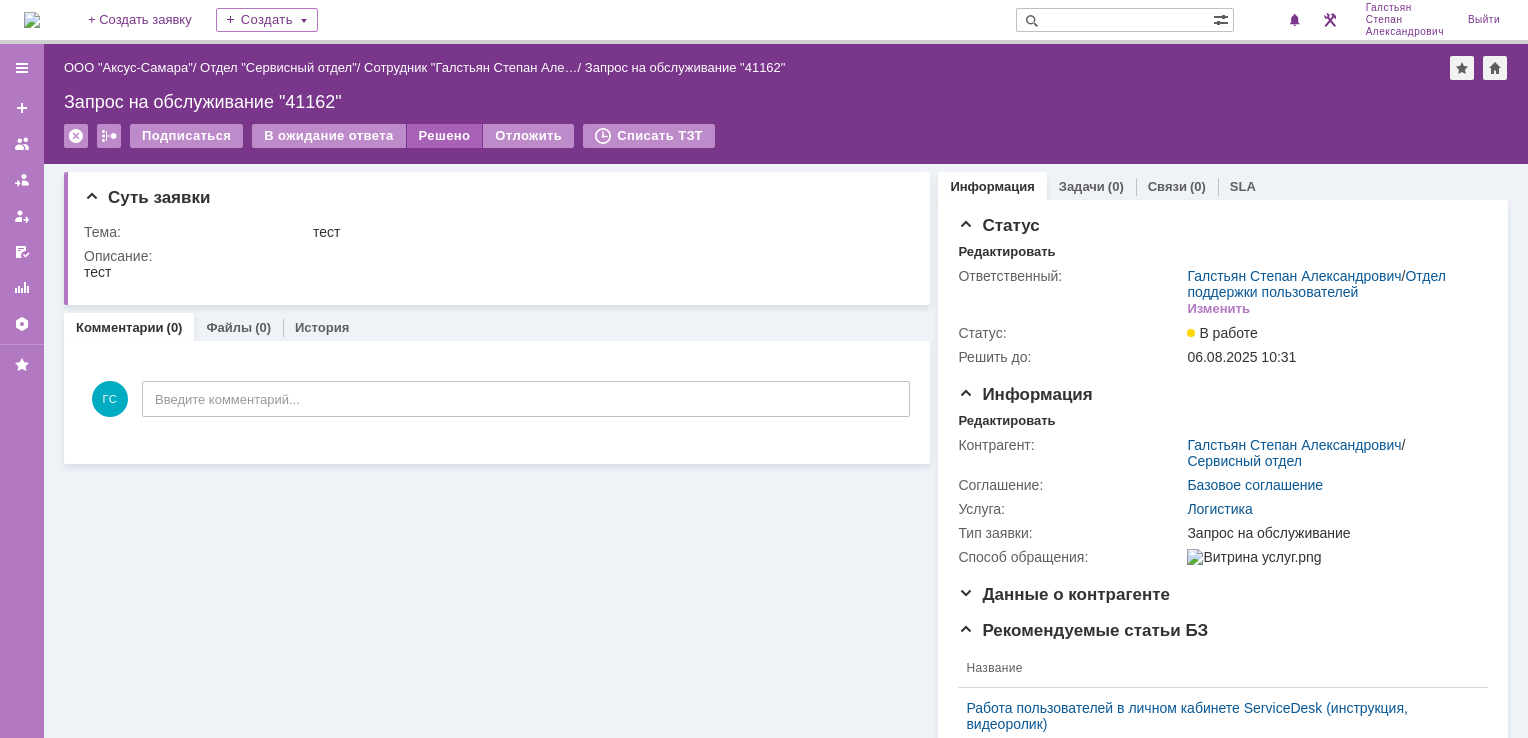 click on "Решено" at bounding box center (445, 136) 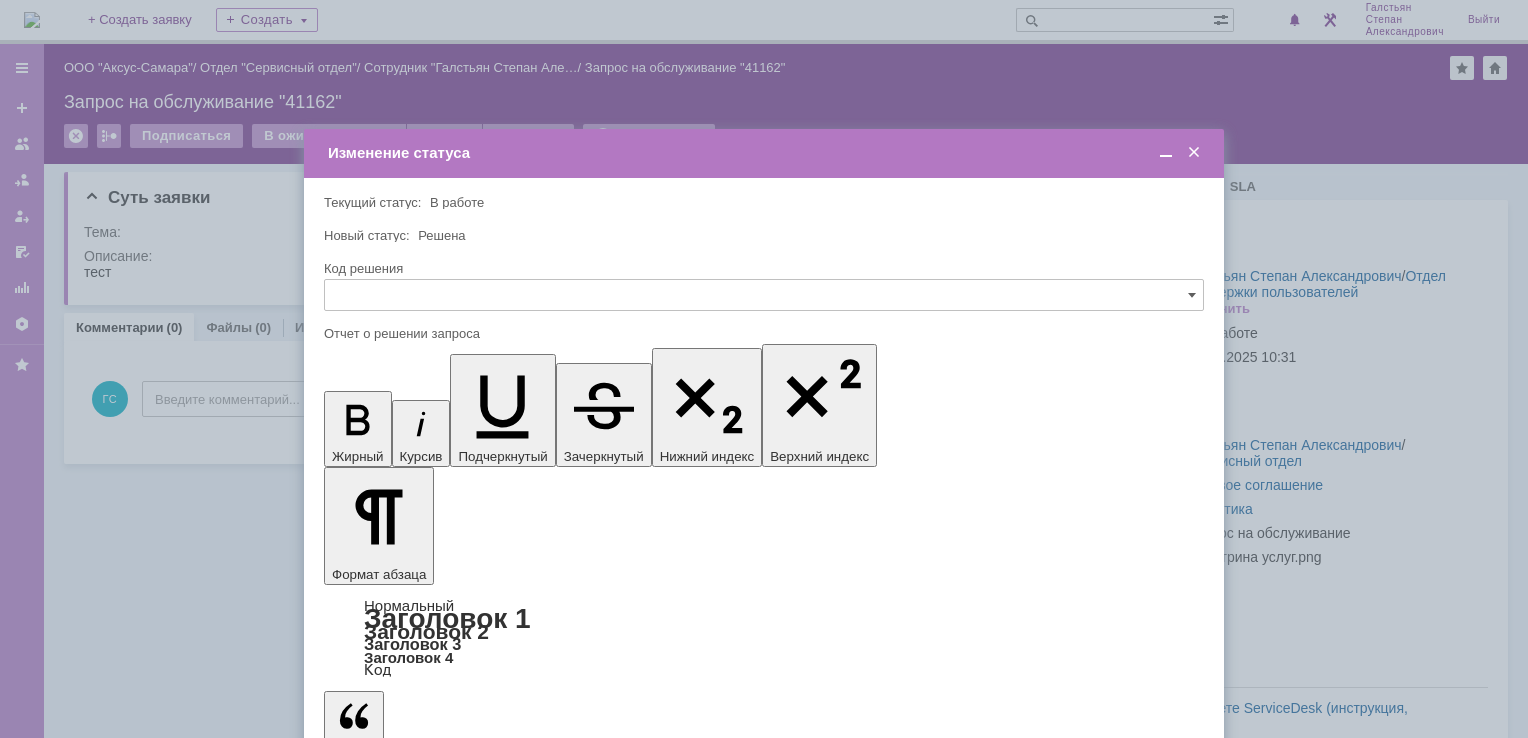 scroll, scrollTop: 0, scrollLeft: 0, axis: both 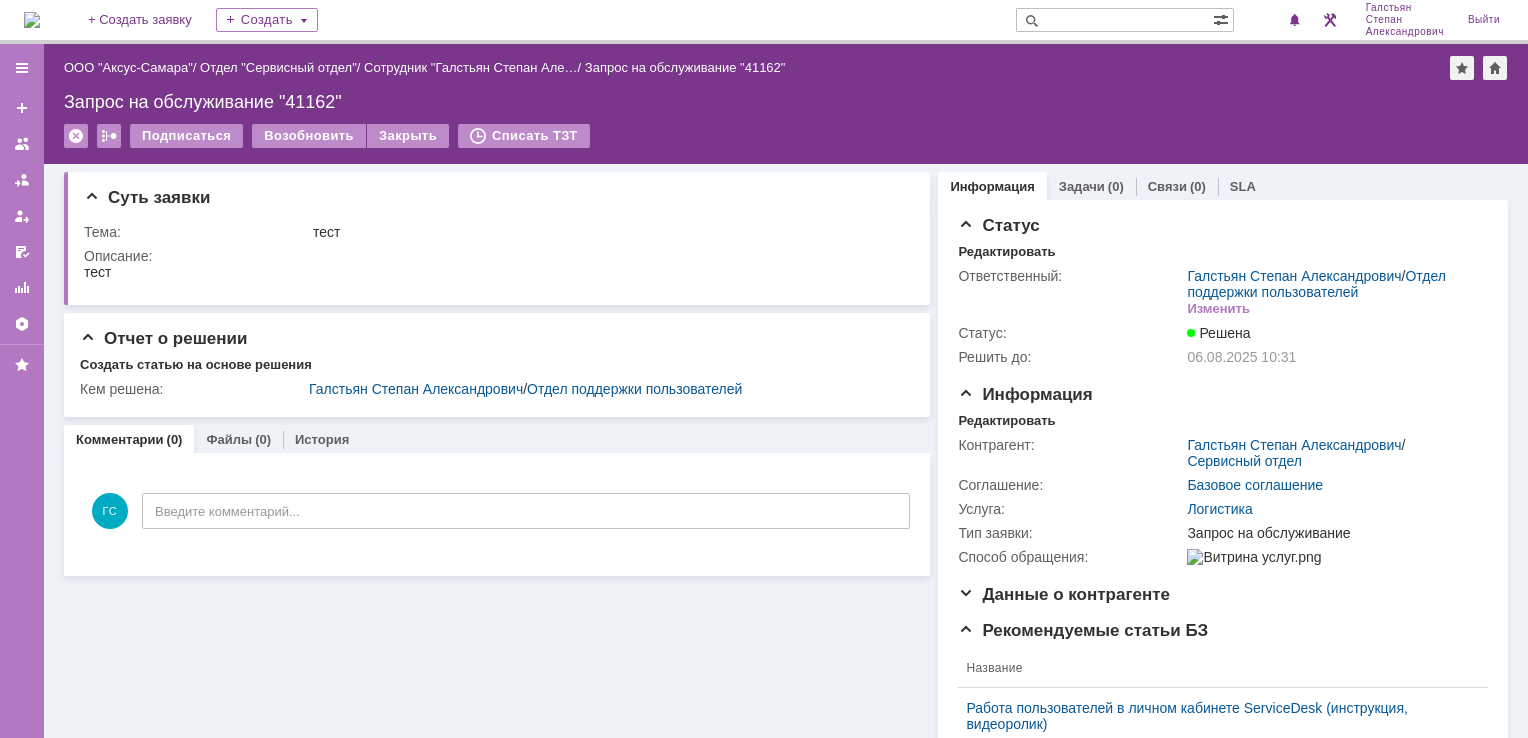click at bounding box center [32, 20] 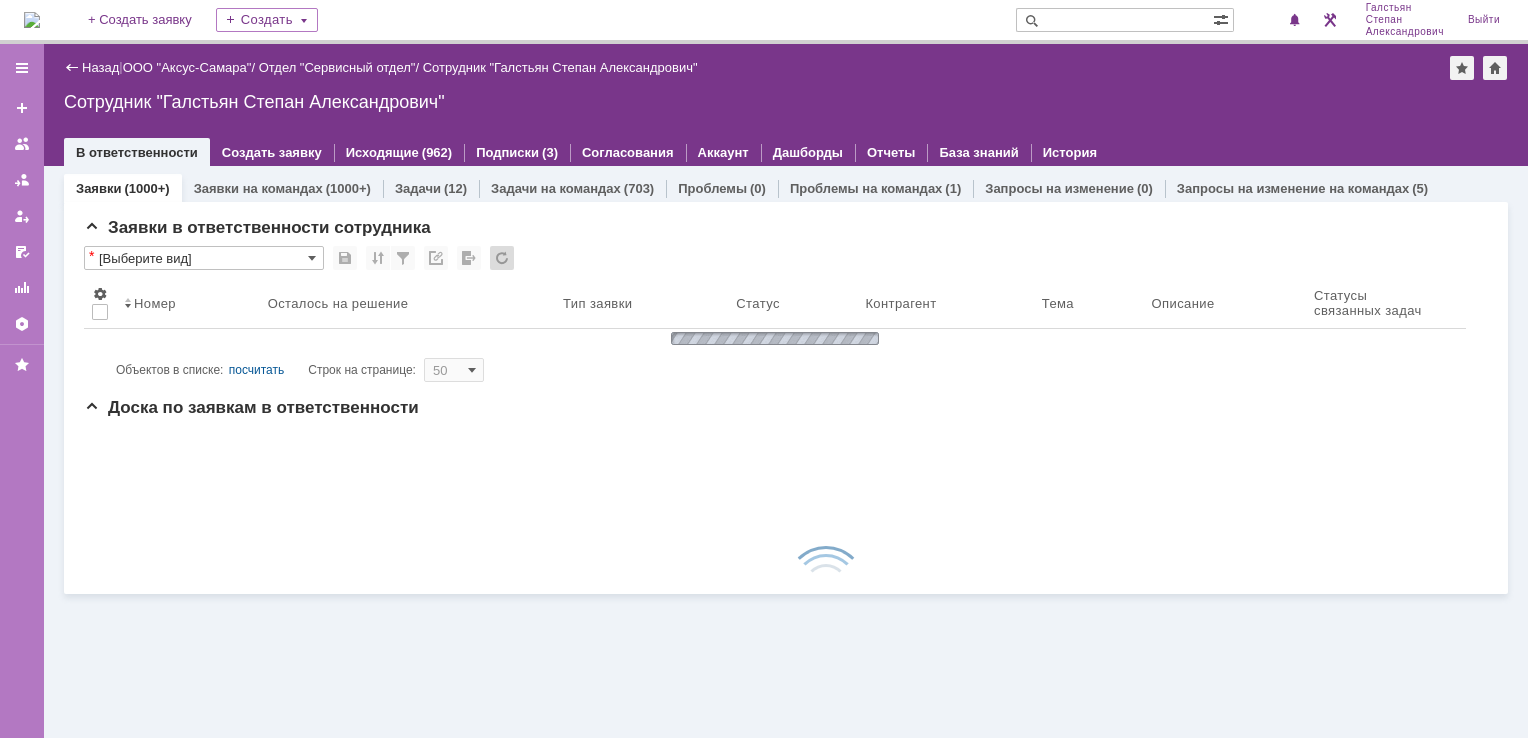 scroll, scrollTop: 0, scrollLeft: 0, axis: both 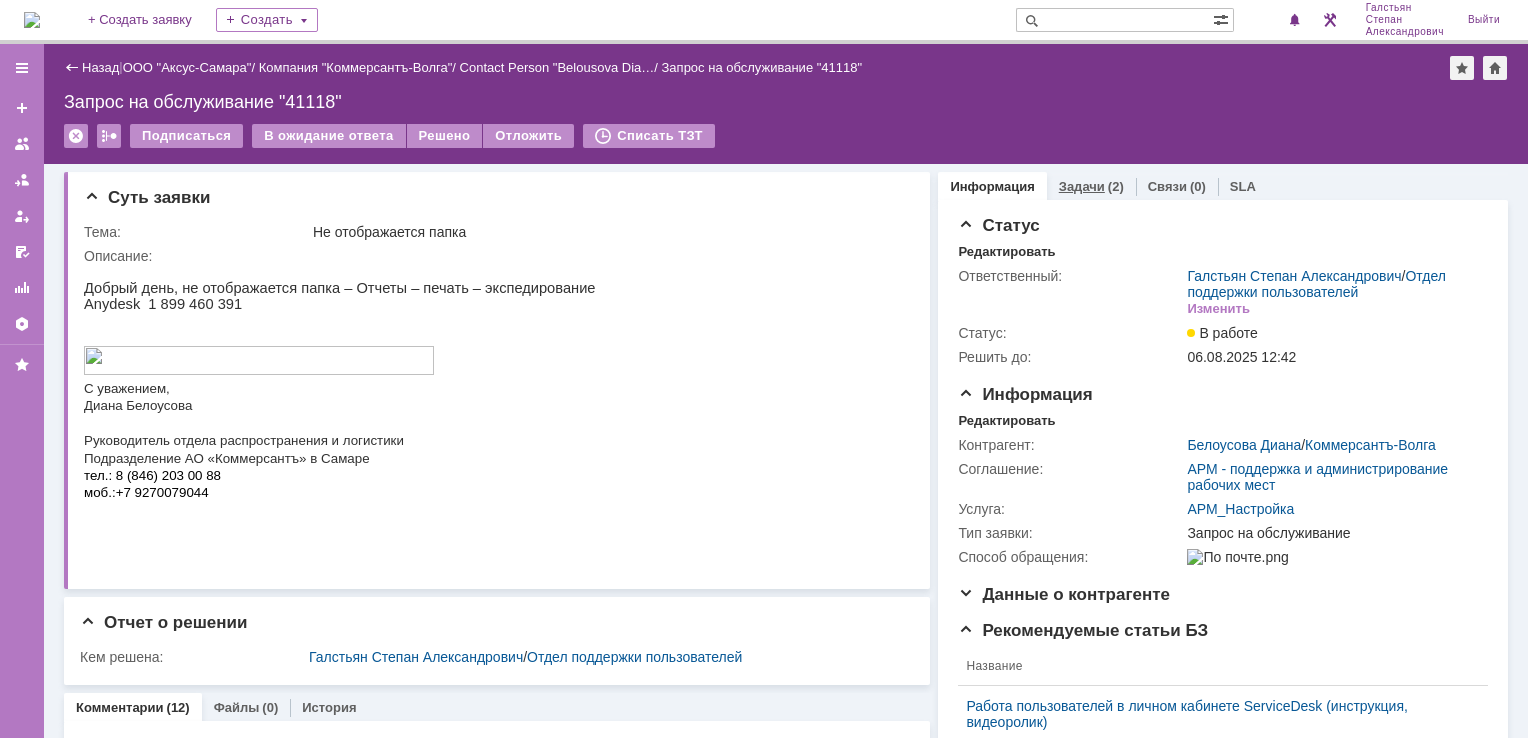 click on "Задачи" at bounding box center (1082, 186) 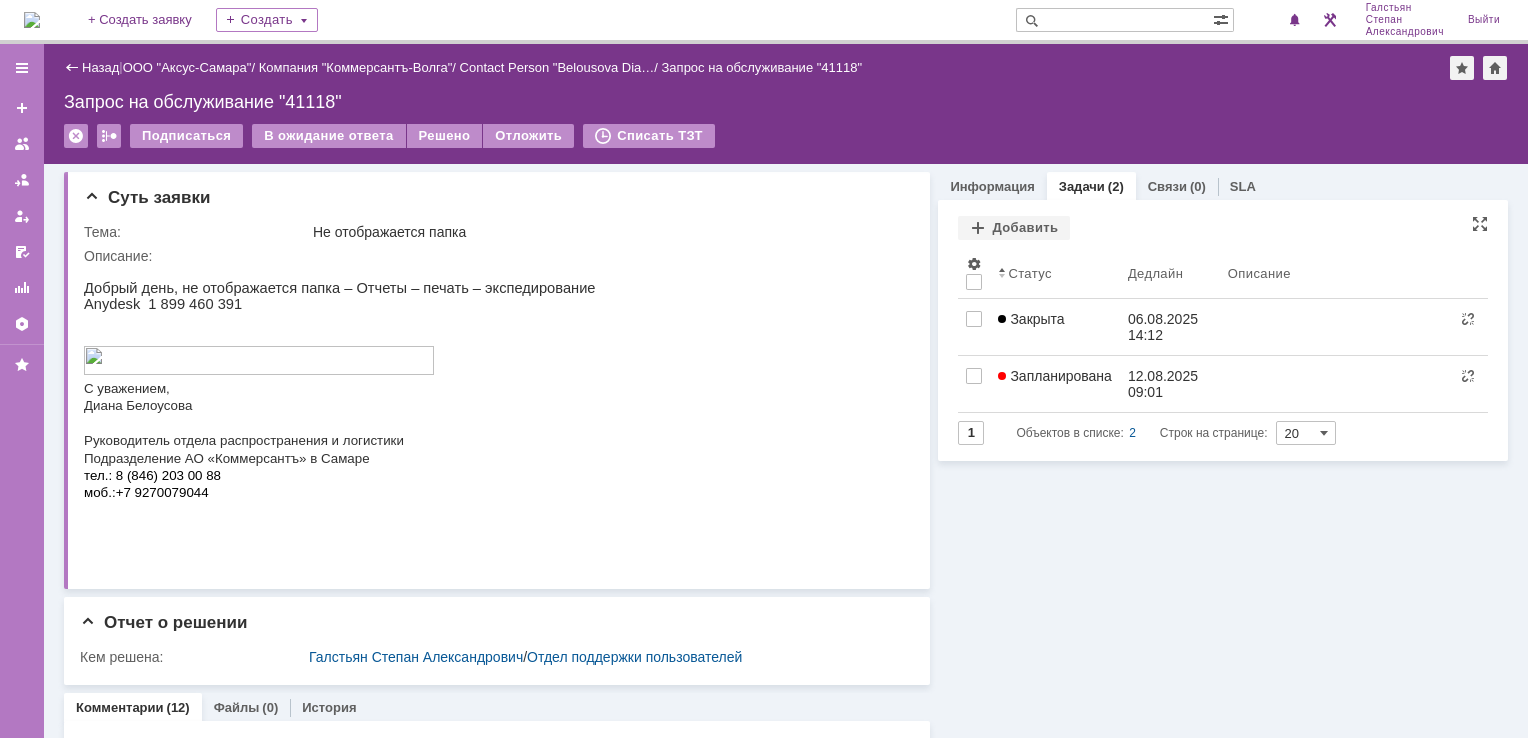 scroll, scrollTop: 0, scrollLeft: 0, axis: both 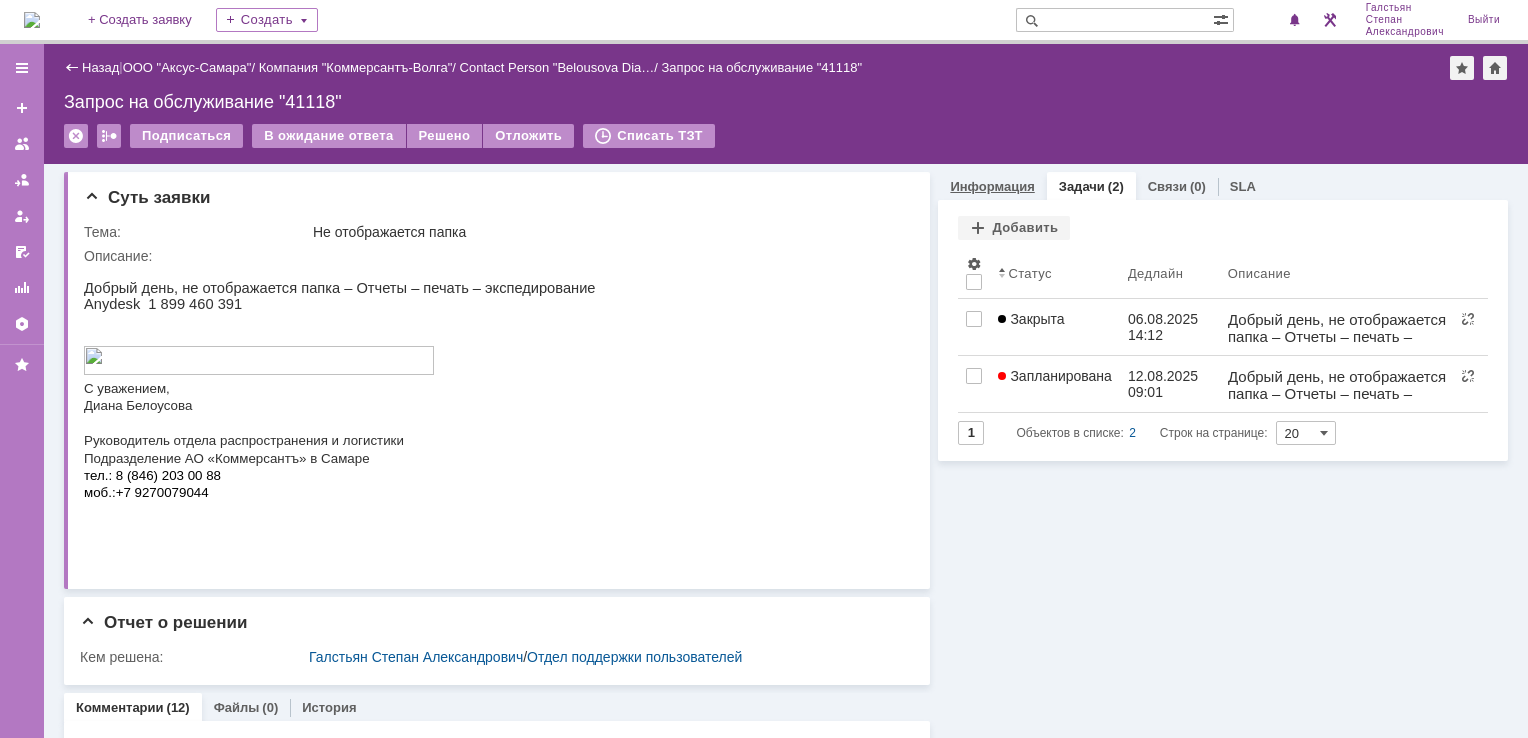click on "Информация" at bounding box center (992, 186) 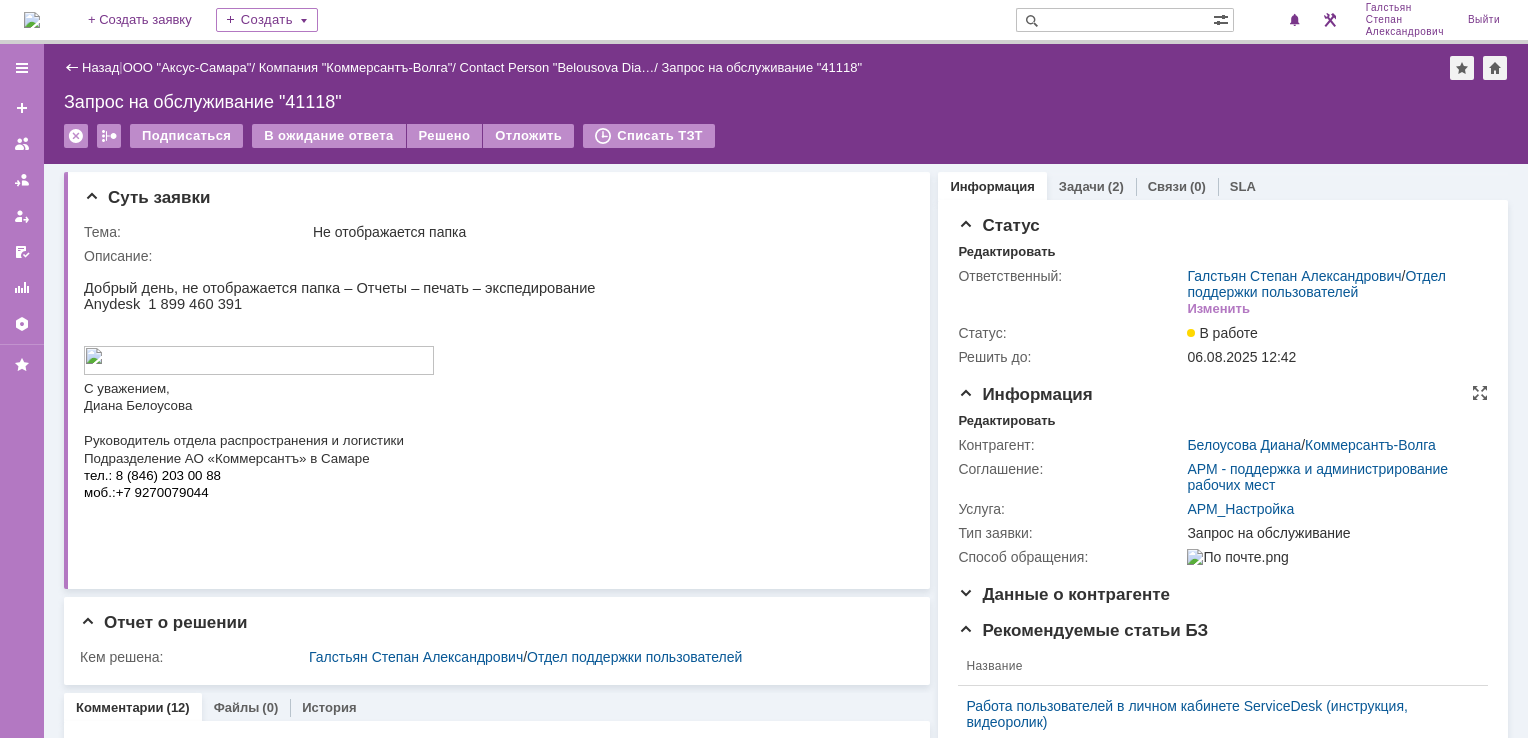 click on "Counterparty: [FIRST] [LAST] / Kommersant-Volga Agreement: ARM - support and administration of workstations Service: ARM_Setup Request Type: Service Request Contact Method:" at bounding box center (1223, 499) 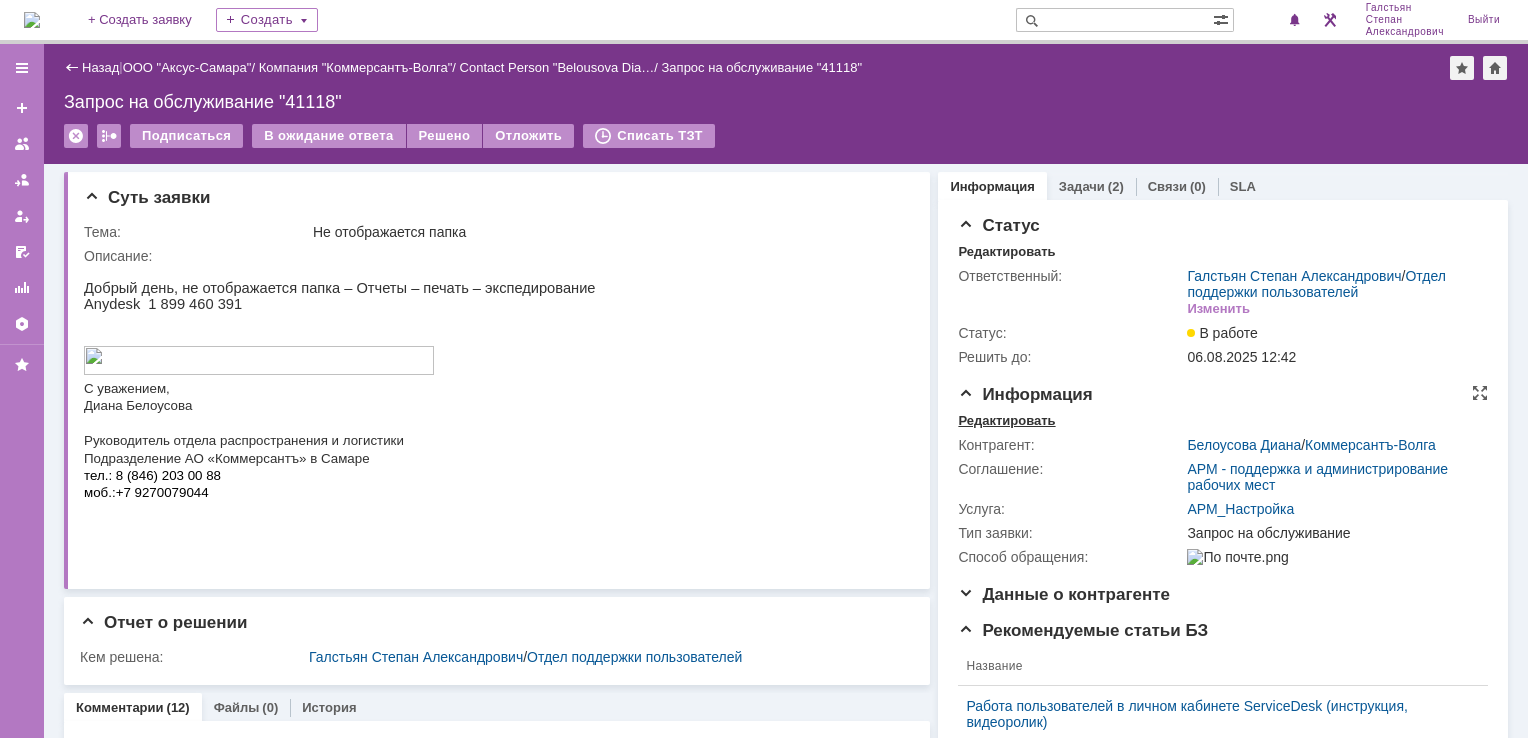 click on "Редактировать" at bounding box center [1006, 421] 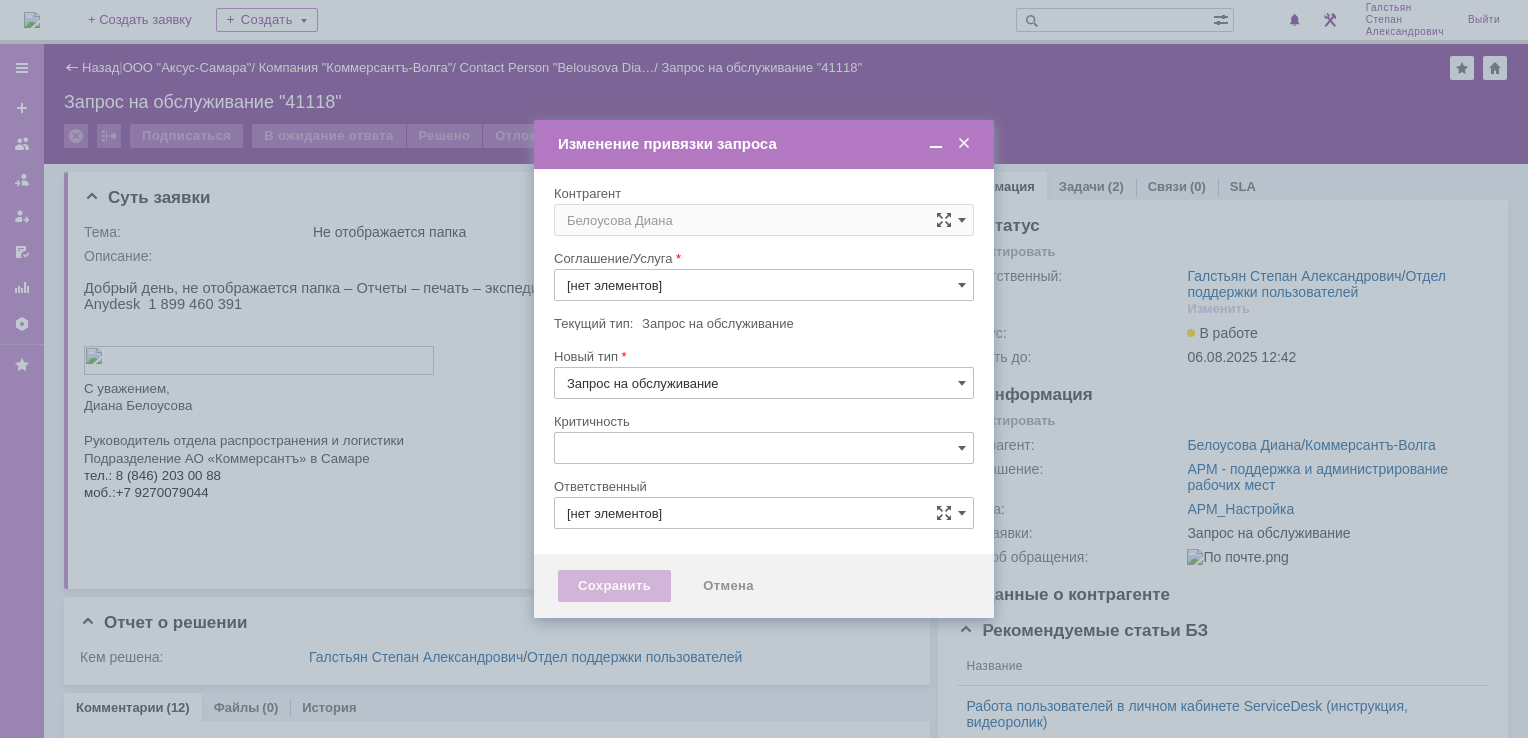 type on "АРМ_Настройка" 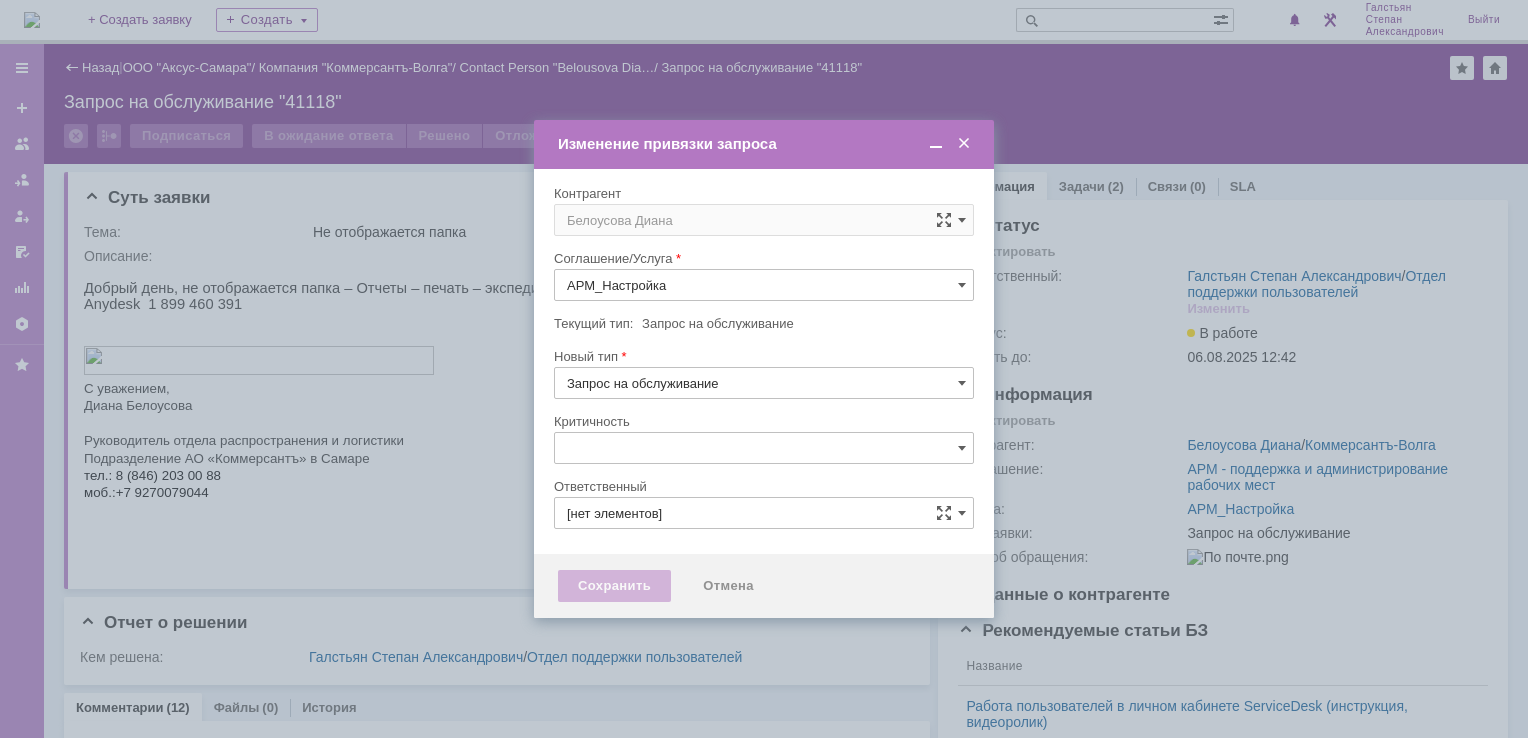 type on "[не указано]" 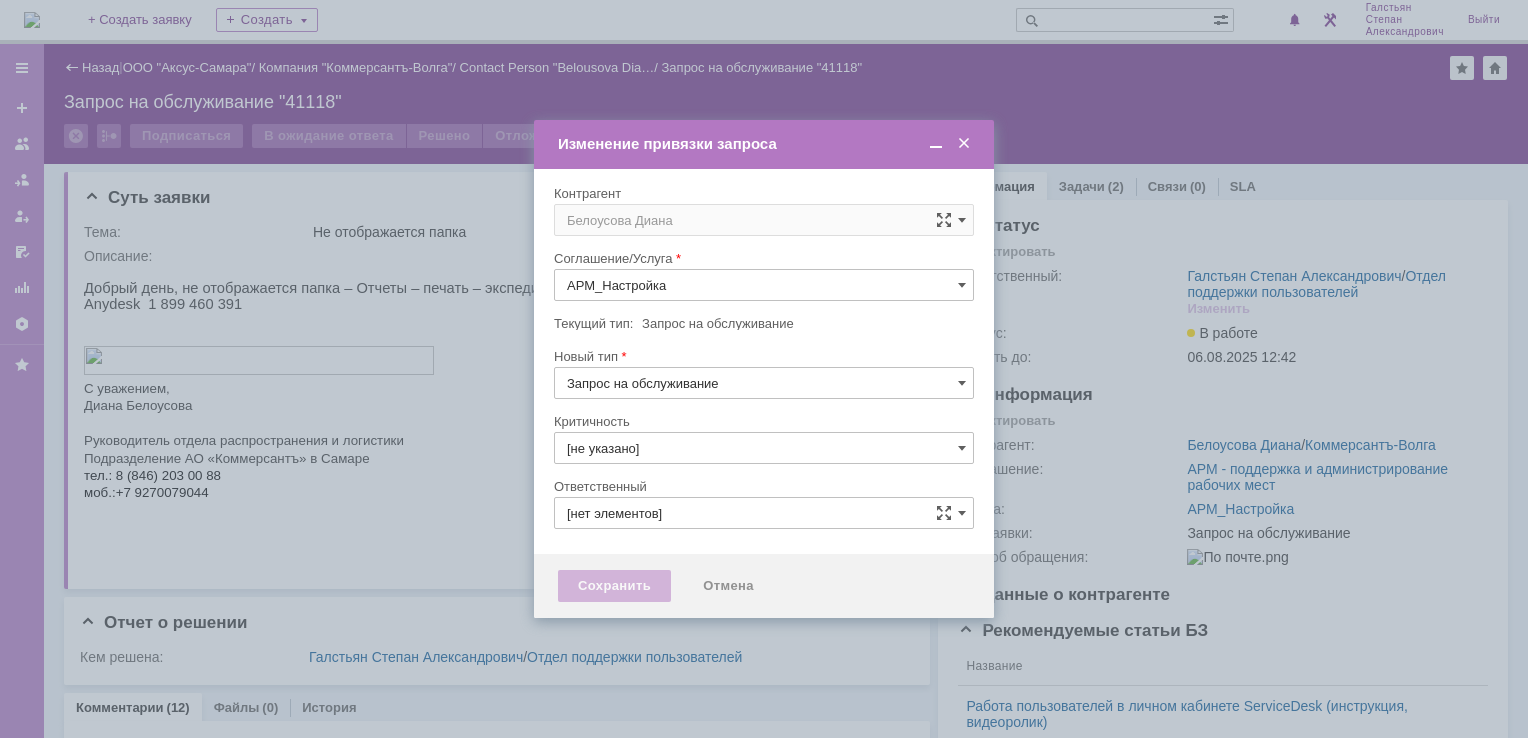 type on "Галстьян Степан Александрович" 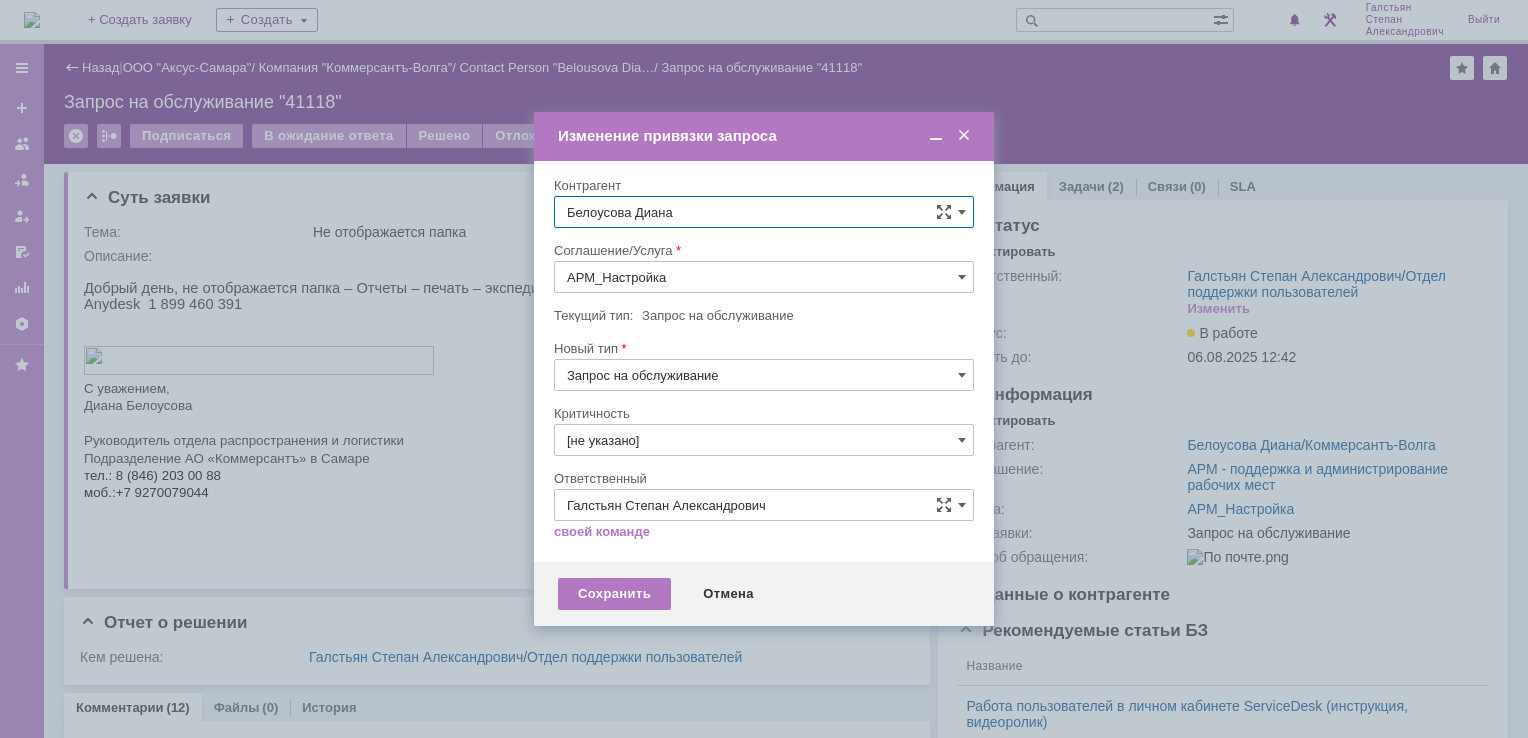 click on "АРМ_Настройка" at bounding box center (764, 277) 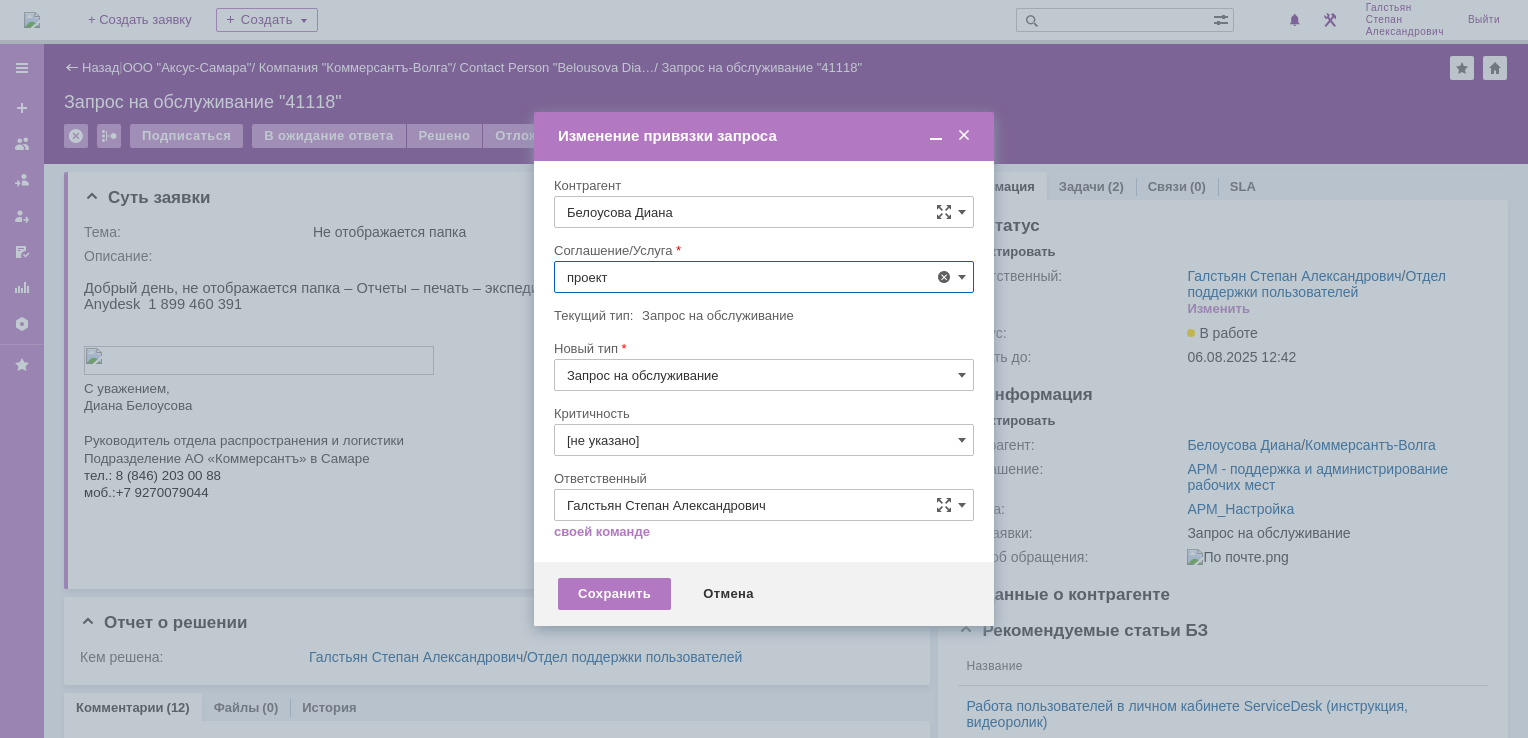 click on "Проектная деятельность" at bounding box center [764, 423] 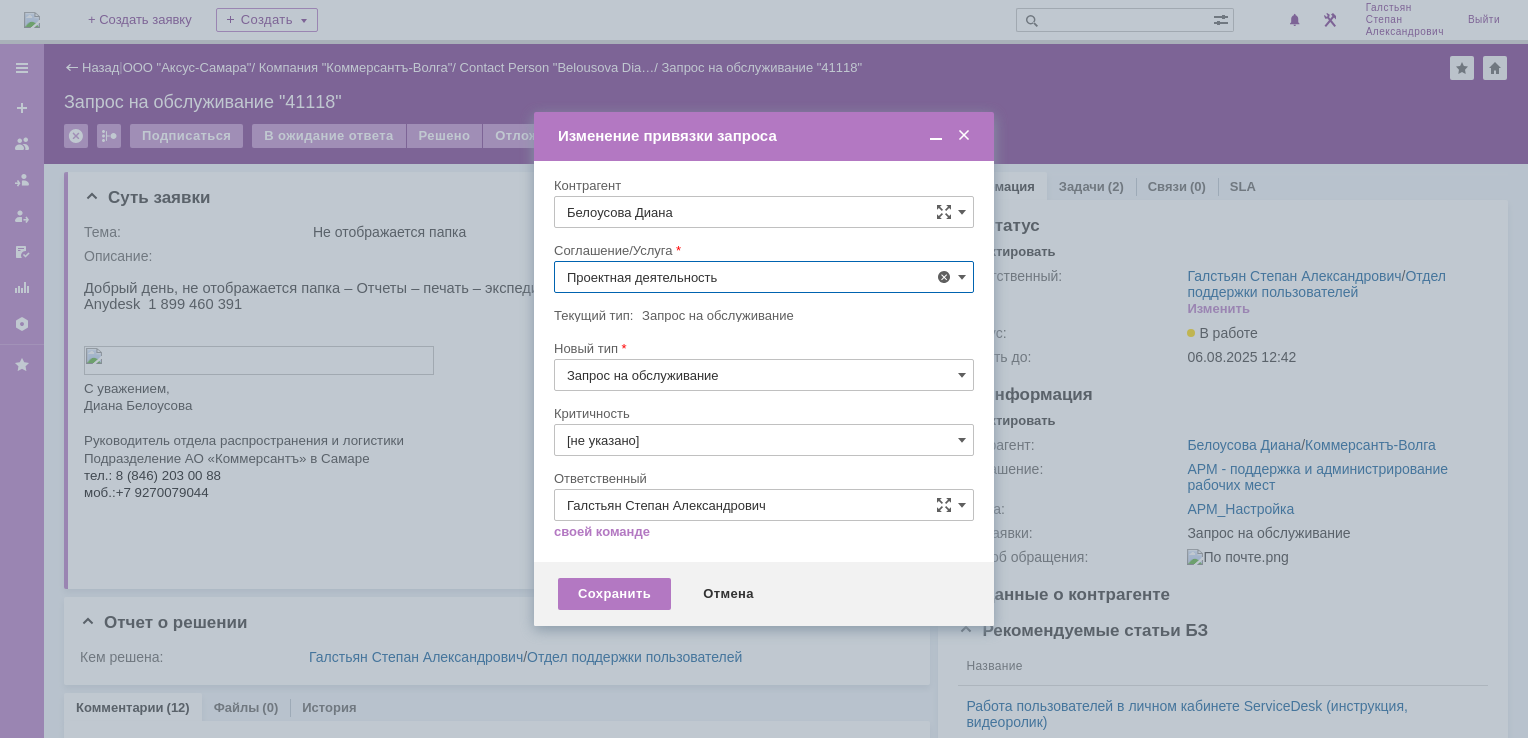 type on "Проектная деятельность" 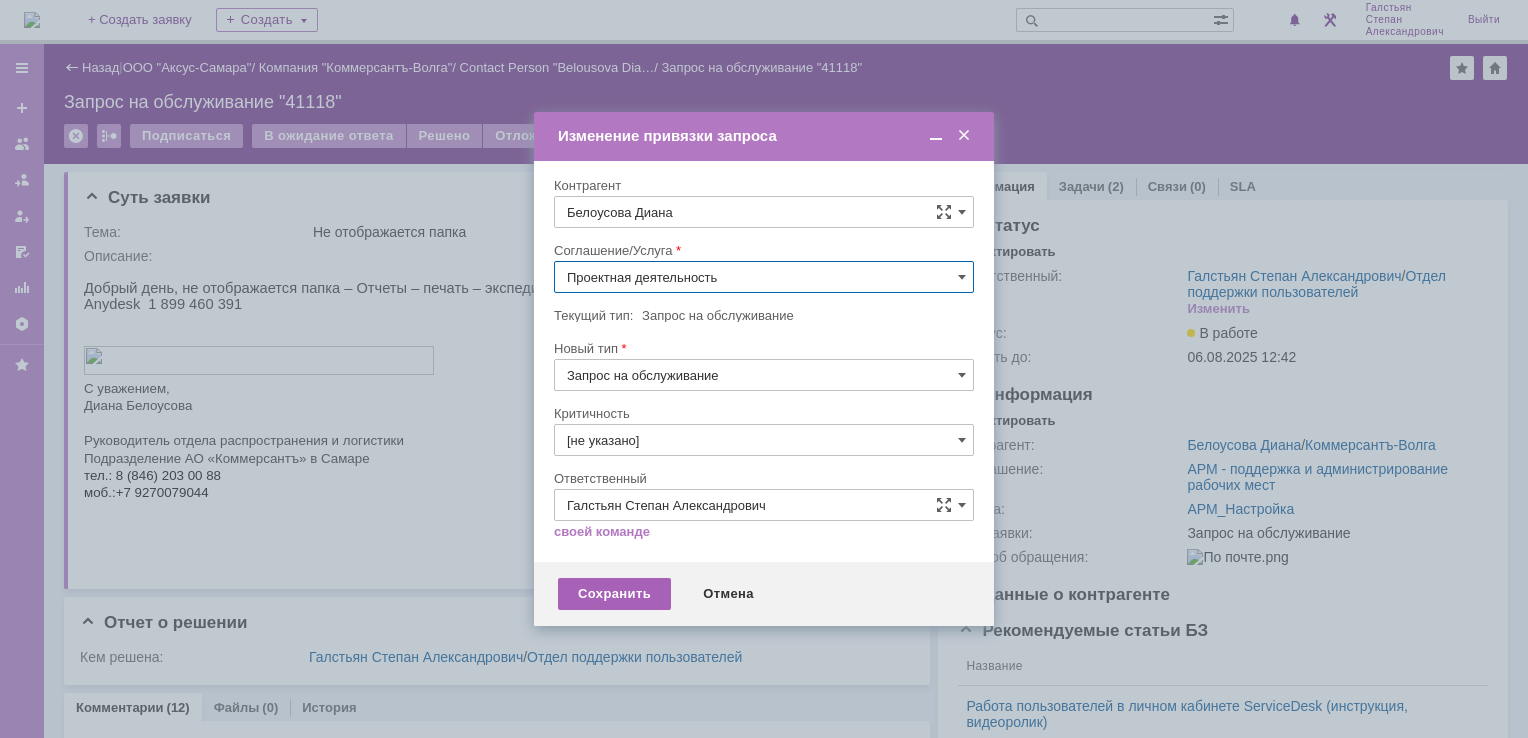 click on "Сохранить" at bounding box center [614, 594] 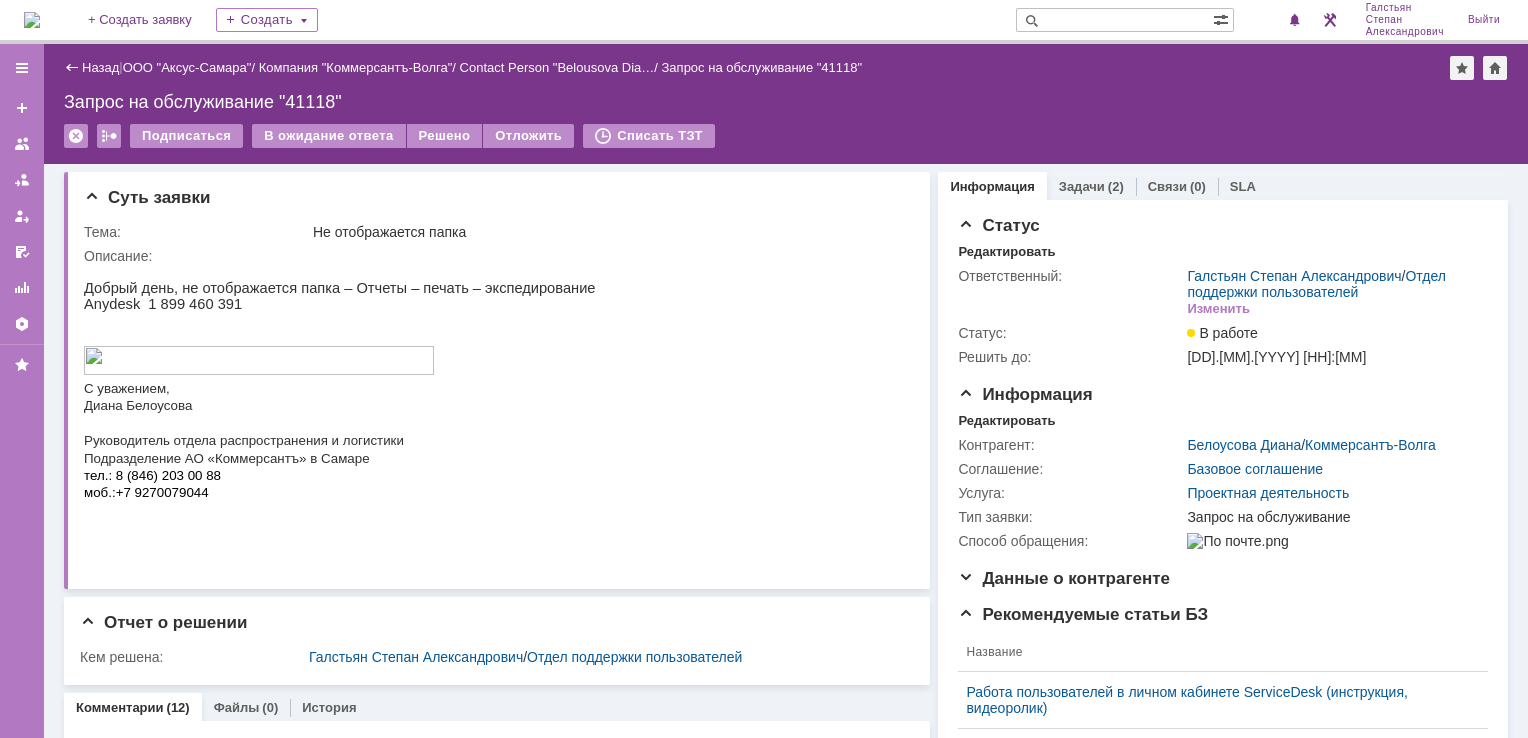 scroll, scrollTop: 0, scrollLeft: 0, axis: both 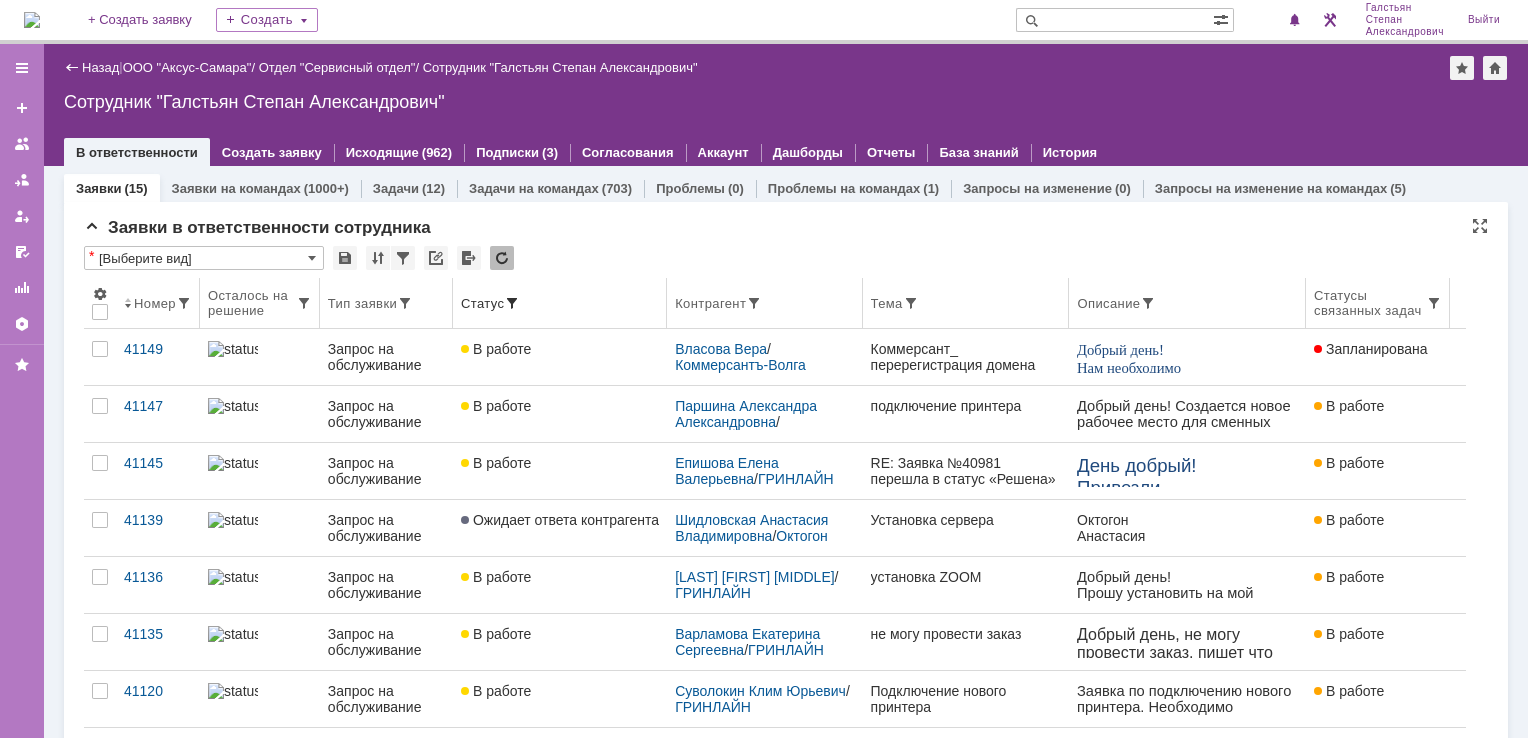 click on "Осталось на решение" at bounding box center [252, 303] 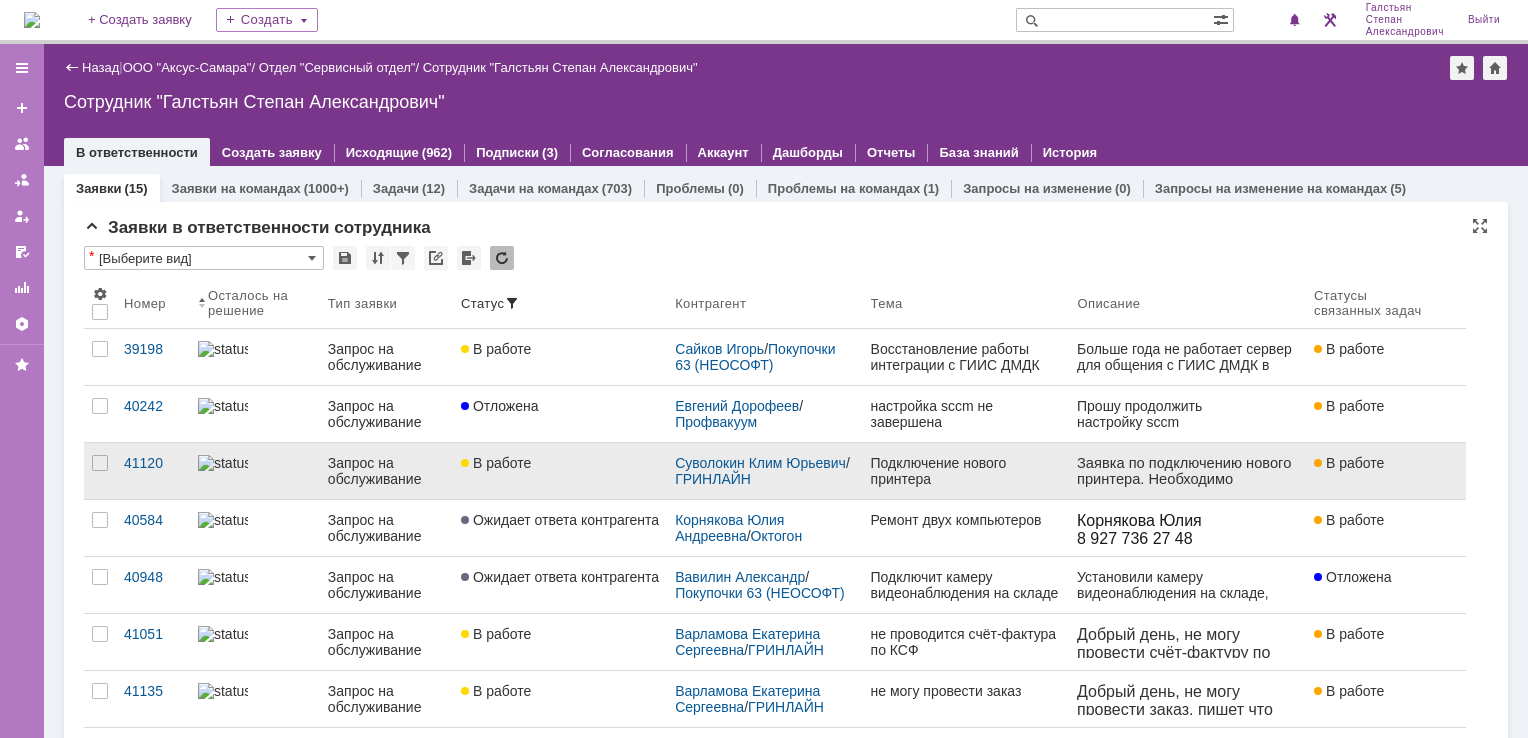 click on "В работе" at bounding box center (560, 471) 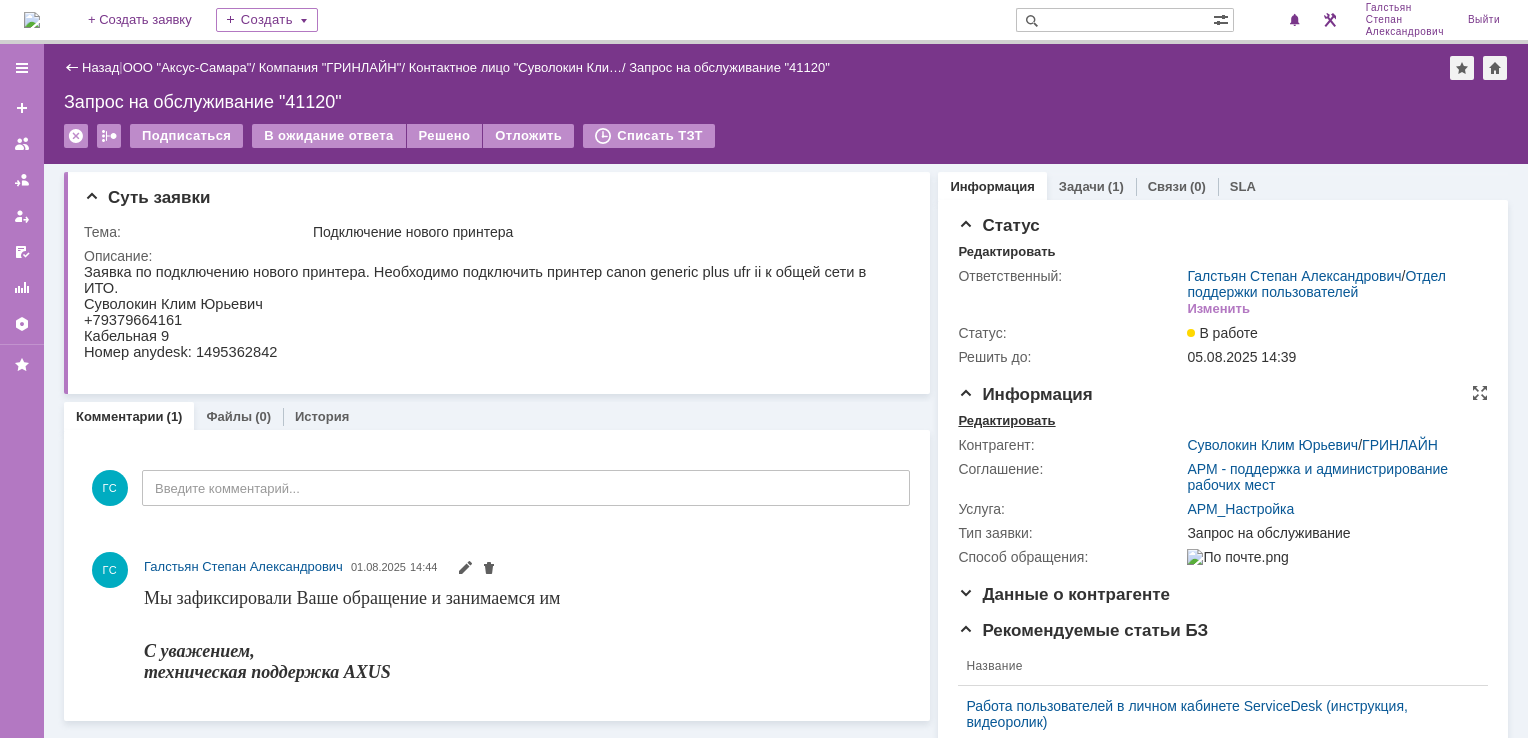 click on "Редактировать" at bounding box center (1006, 421) 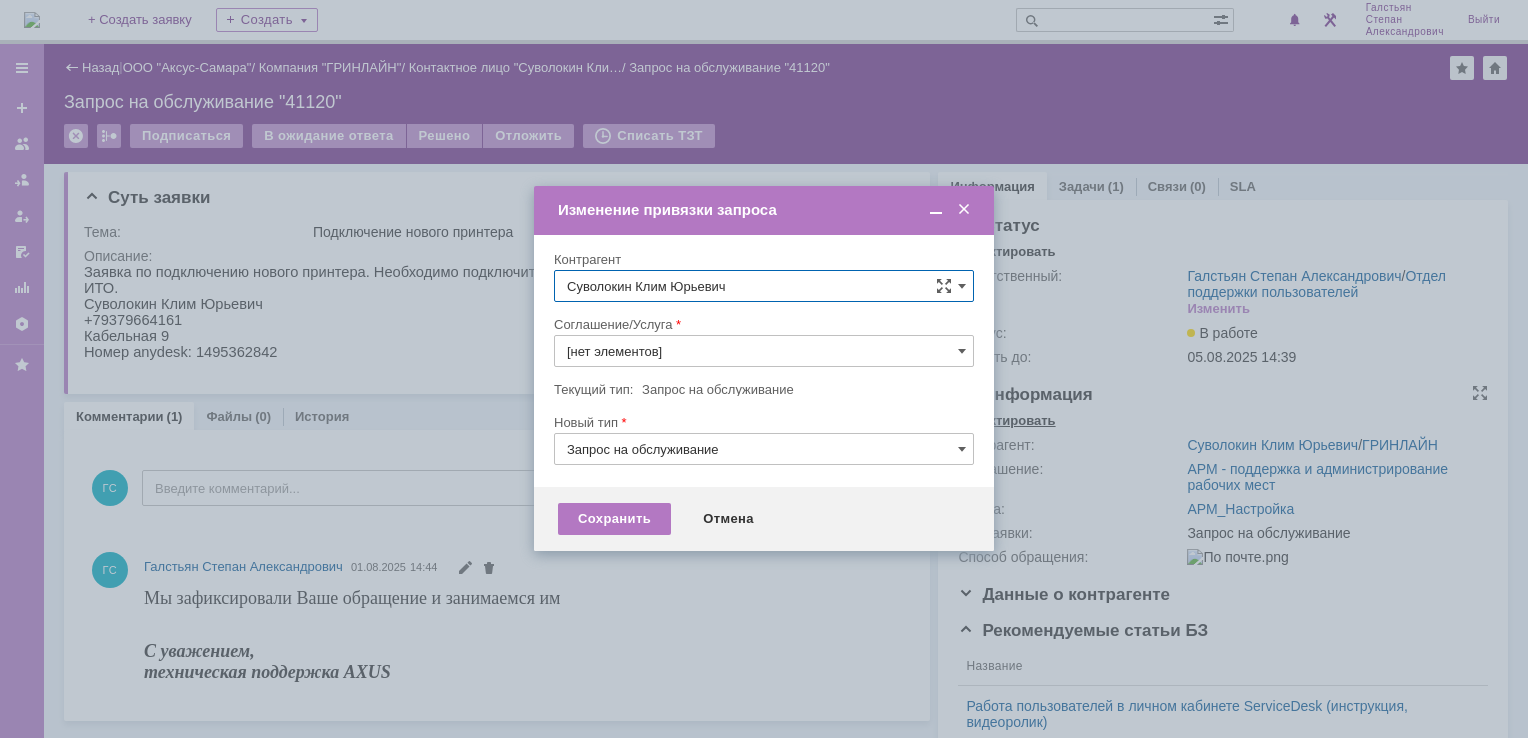 type on "АРМ_Настройка" 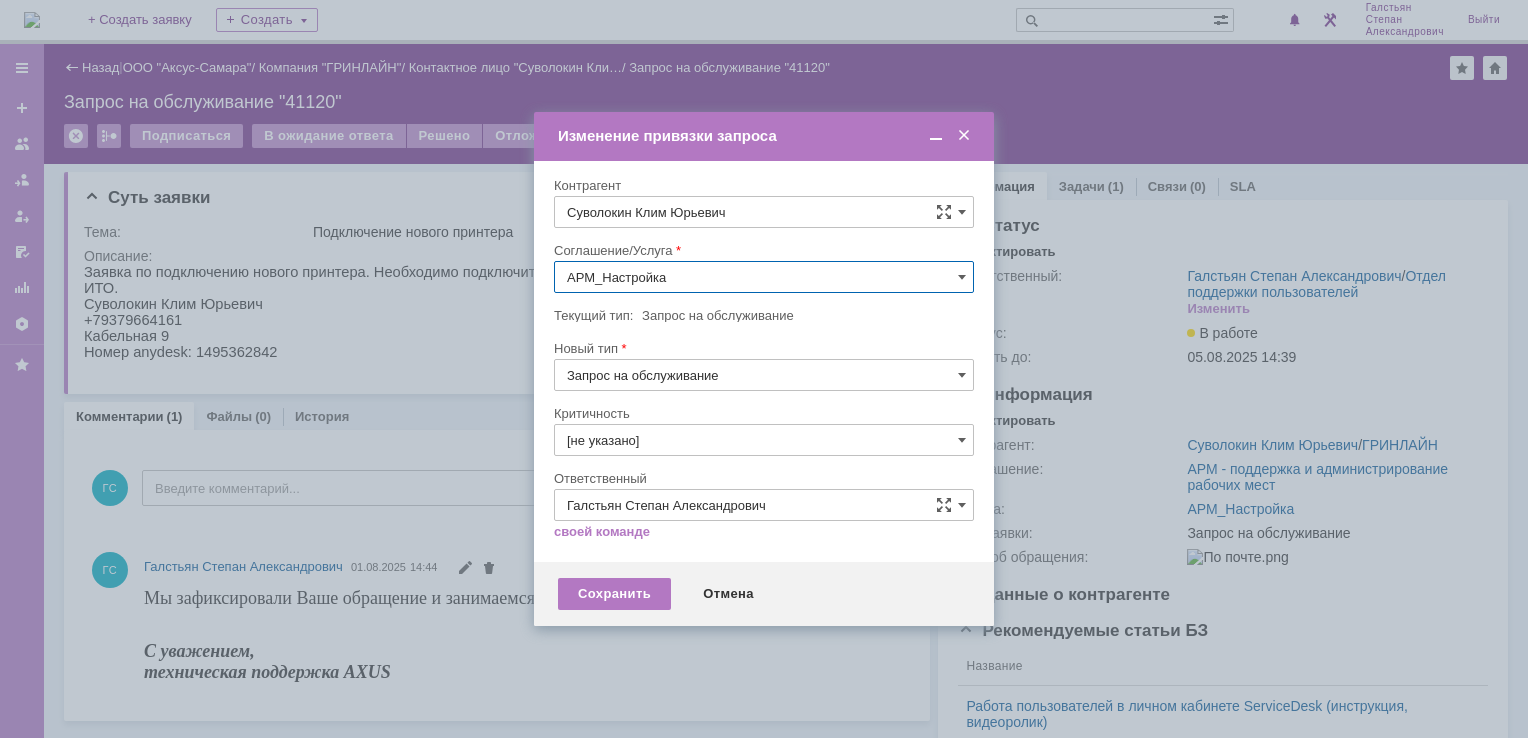click on "АРМ_Настройка" at bounding box center [764, 277] 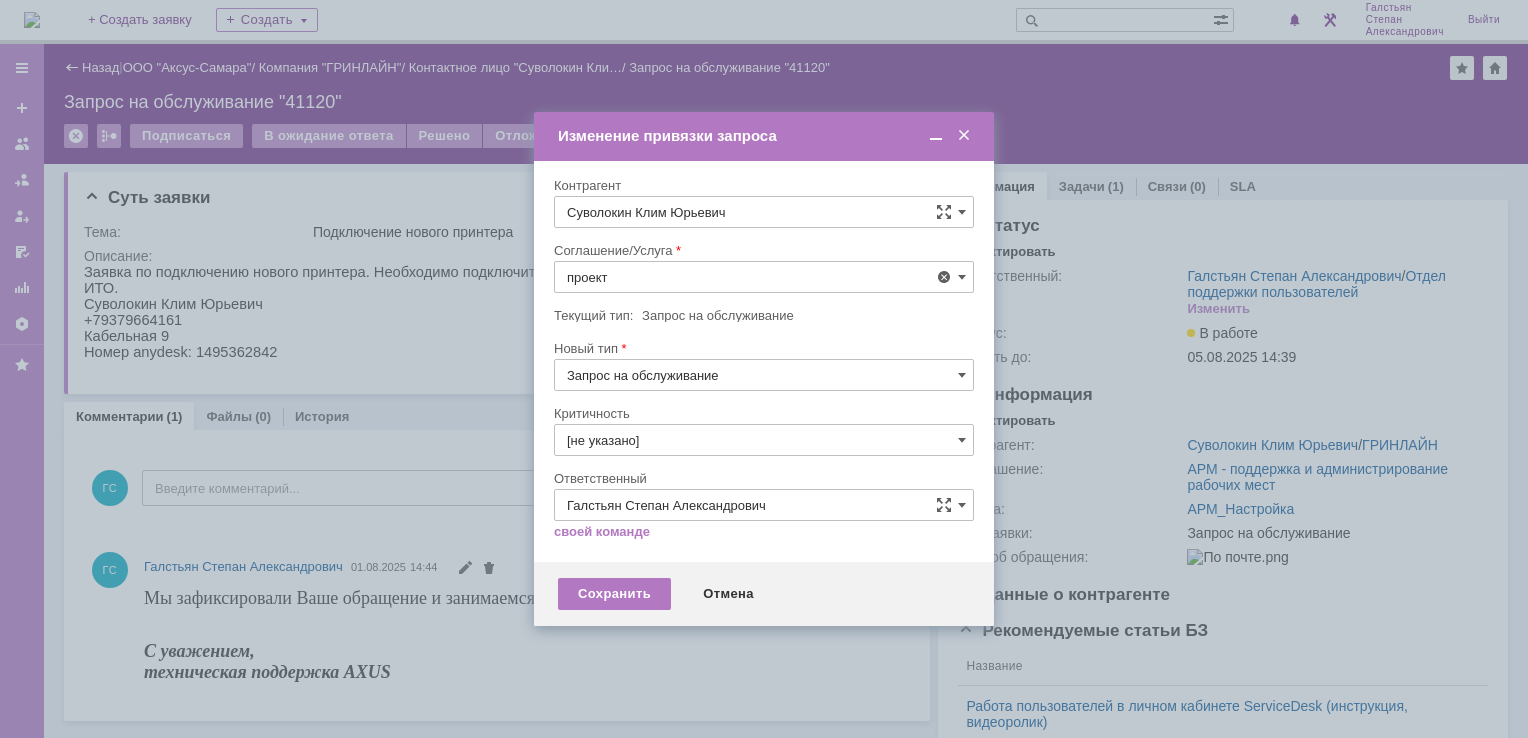 click on "Проектная деятельность" at bounding box center (764, 423) 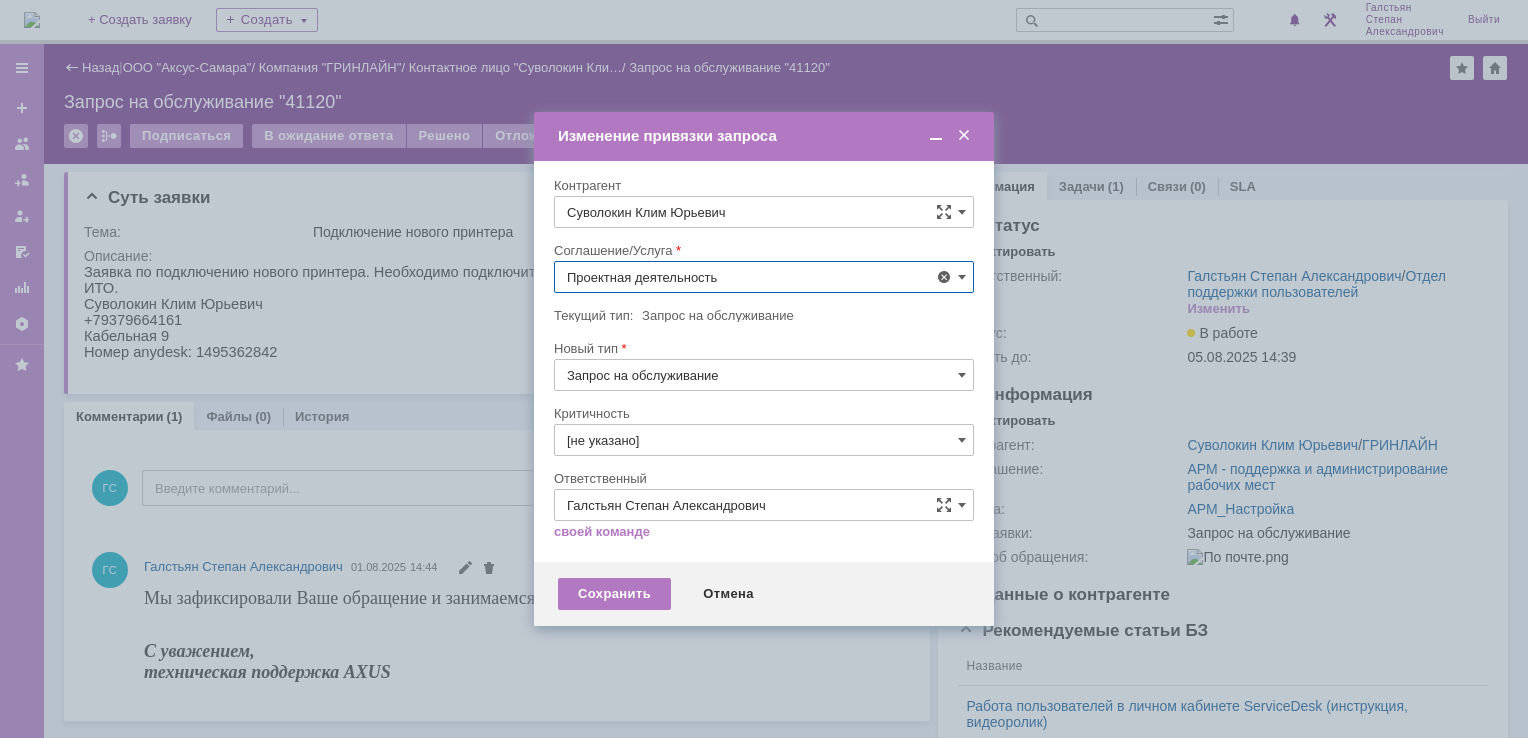 type on "Проектная деятельность" 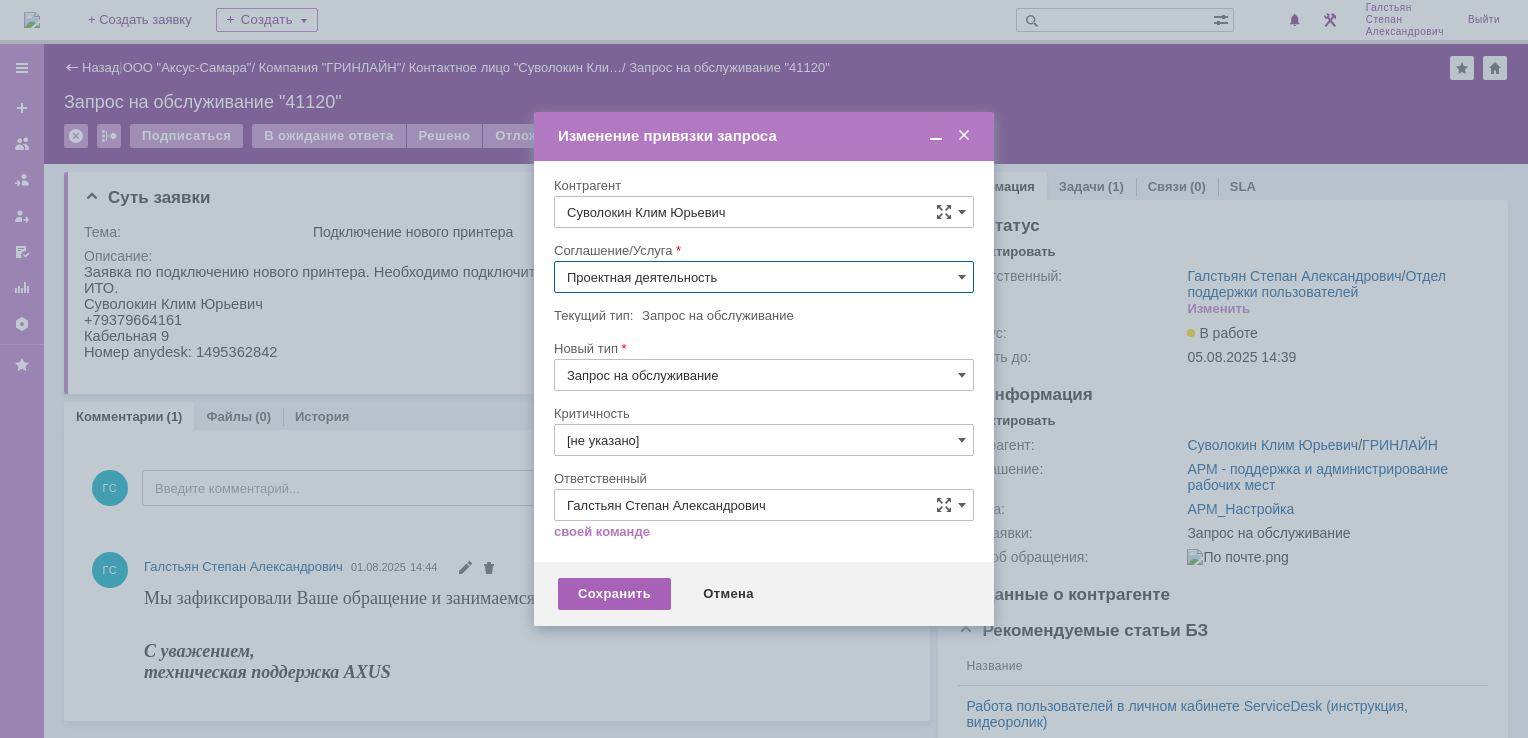 click on "Сохранить" at bounding box center (614, 594) 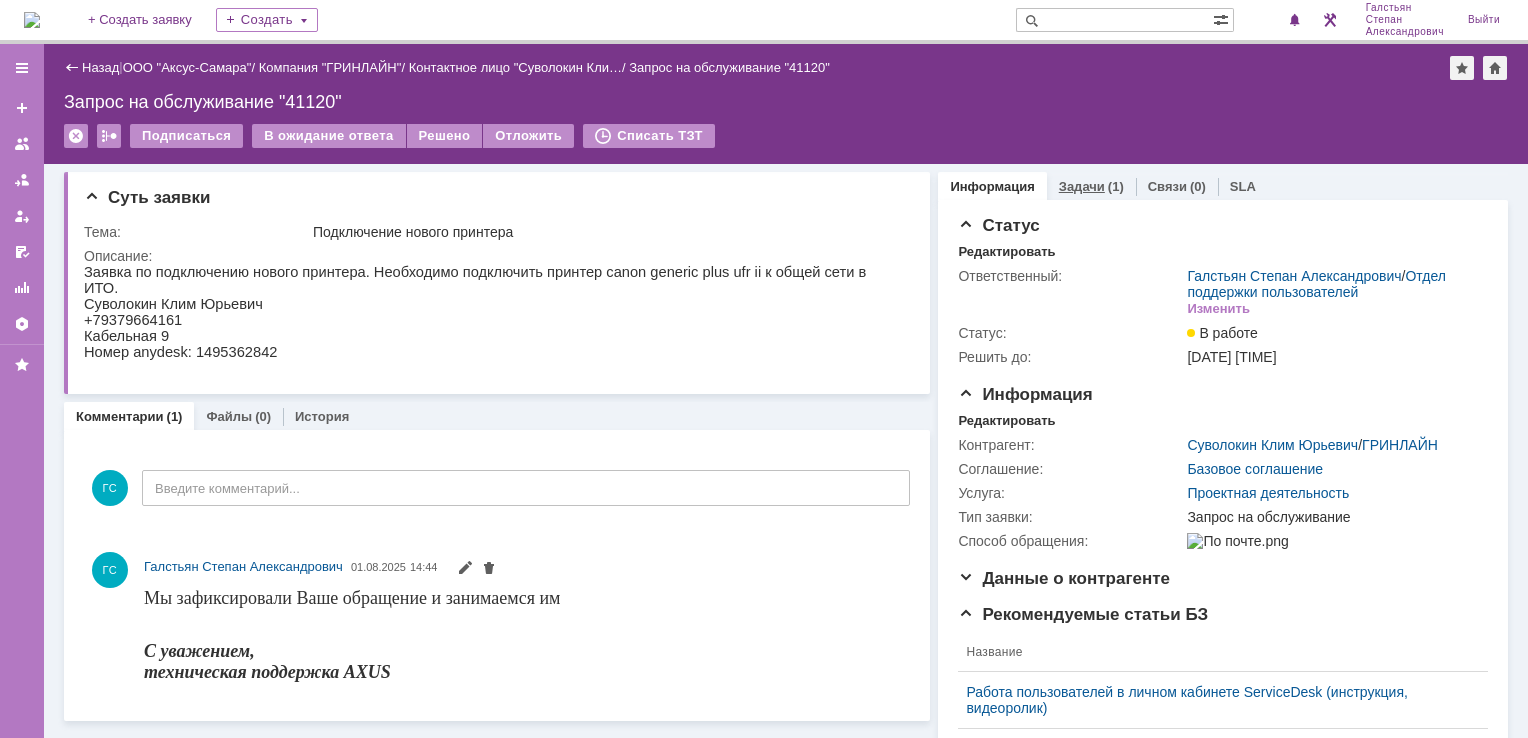 click on "Задачи" at bounding box center [1082, 186] 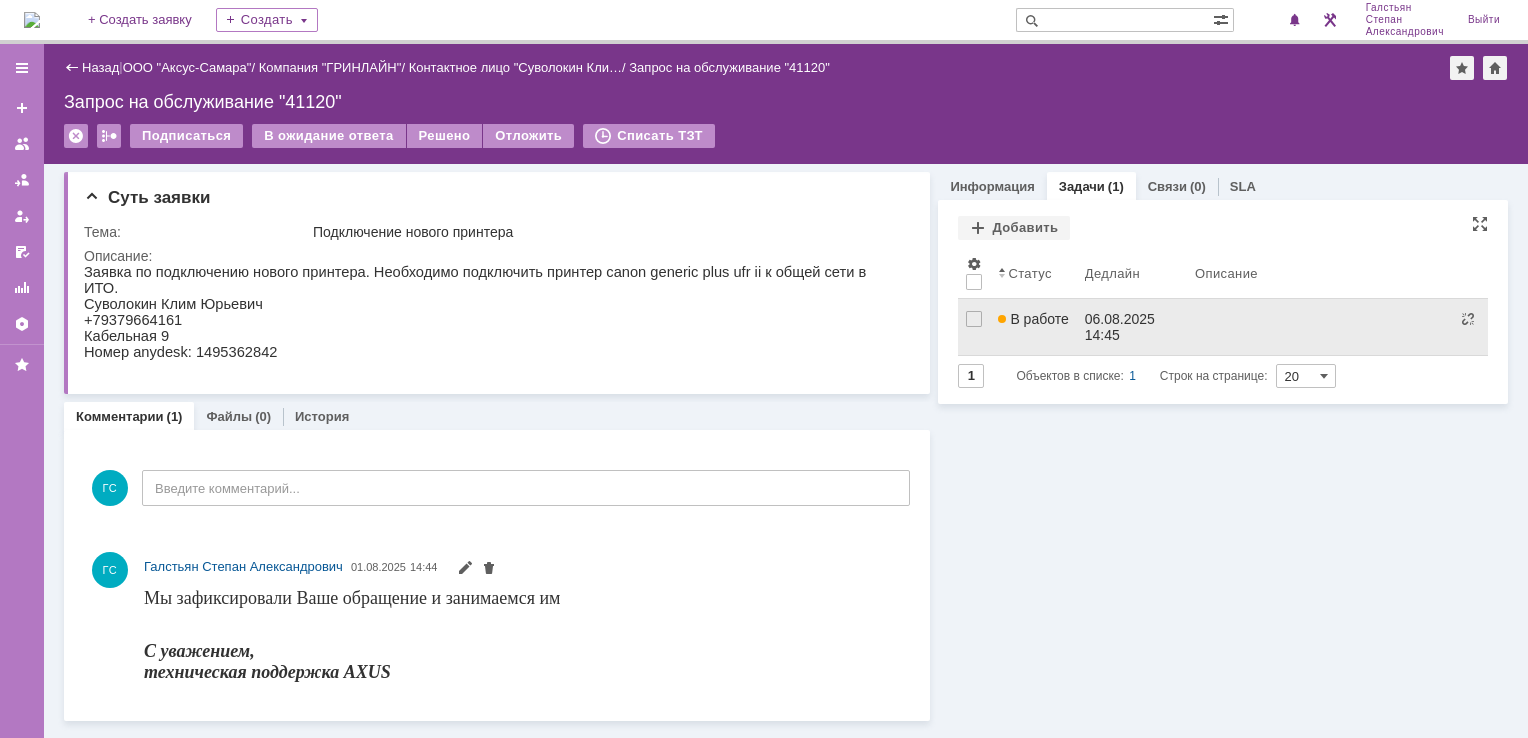 click on "В работе" at bounding box center (1033, 327) 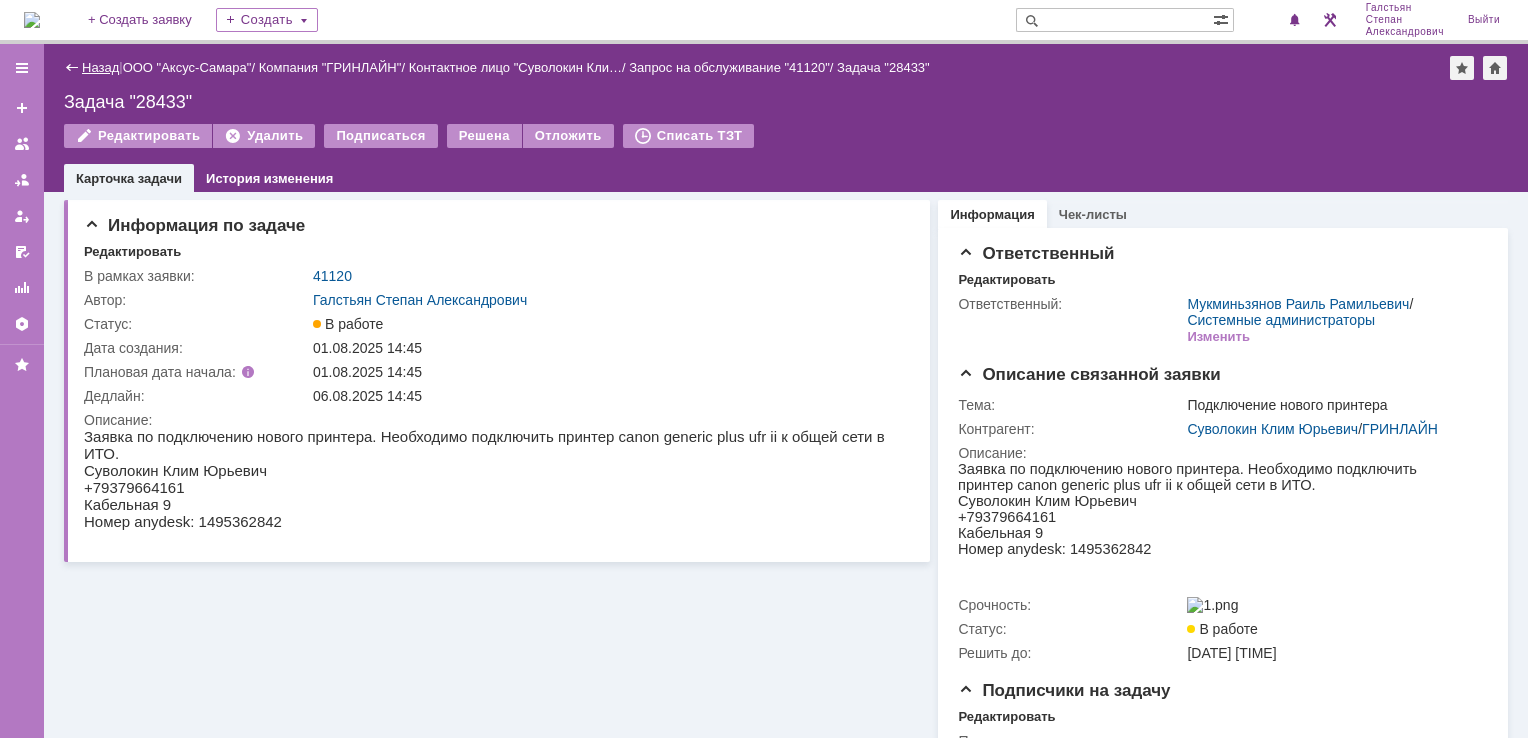 click on "Назад" at bounding box center (100, 67) 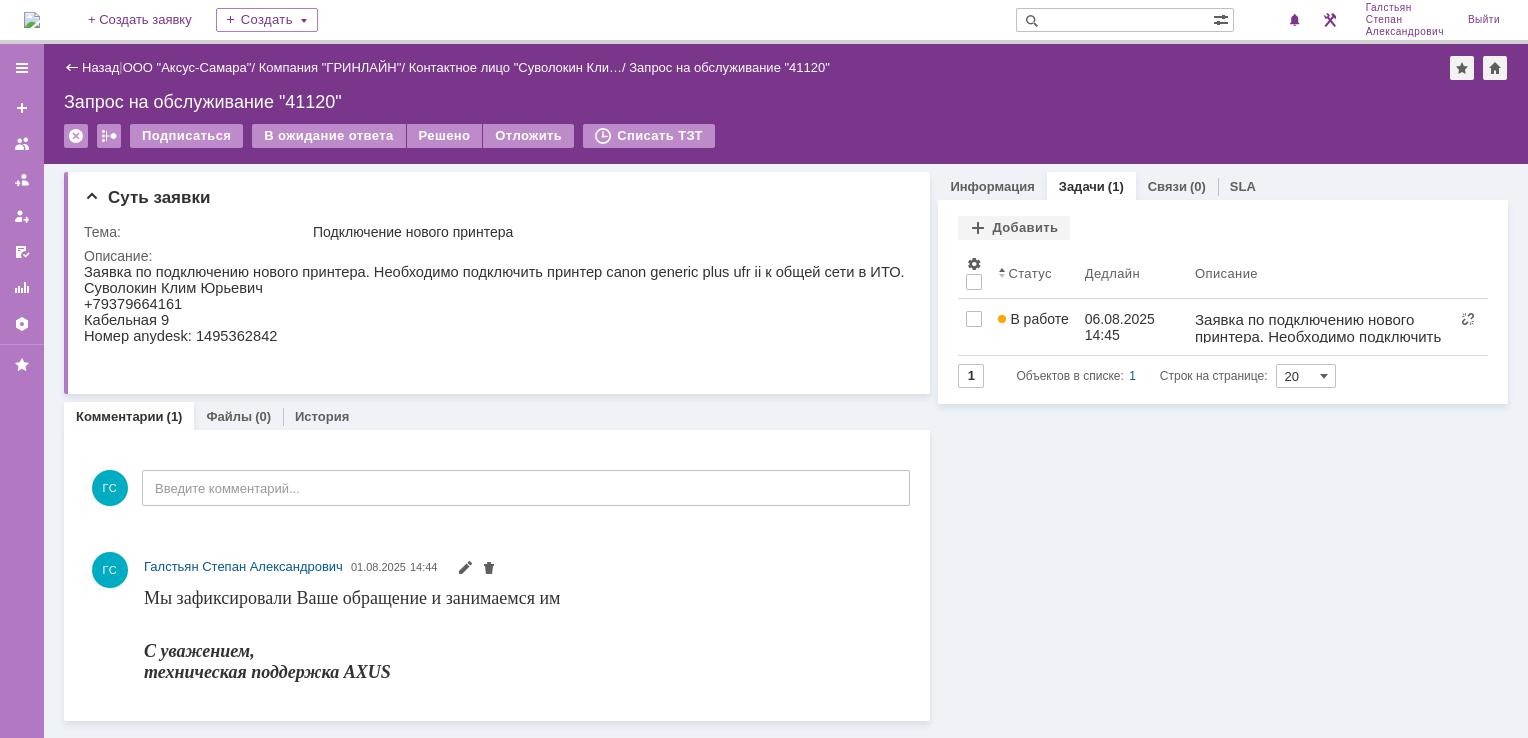 click at bounding box center [32, 20] 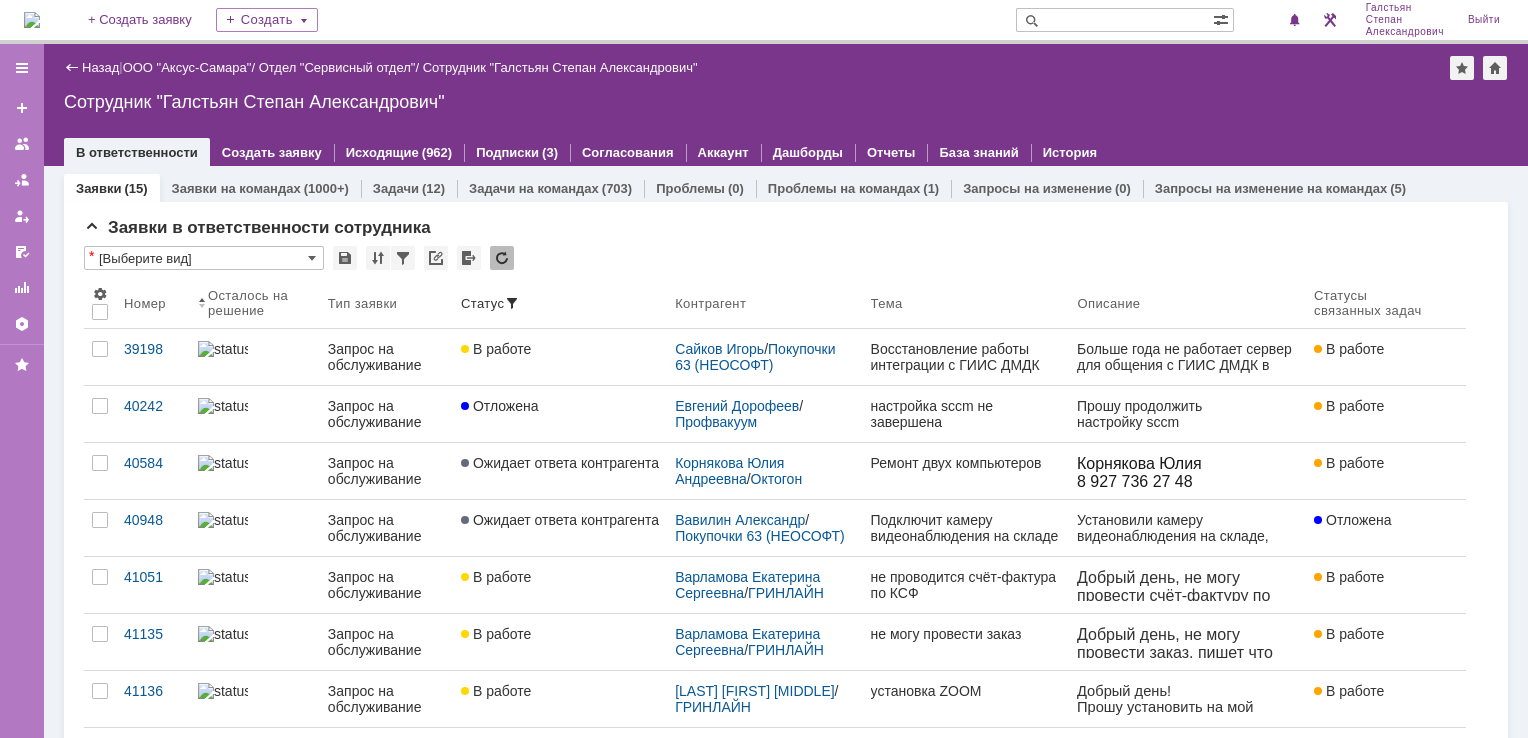 click at bounding box center [32, 20] 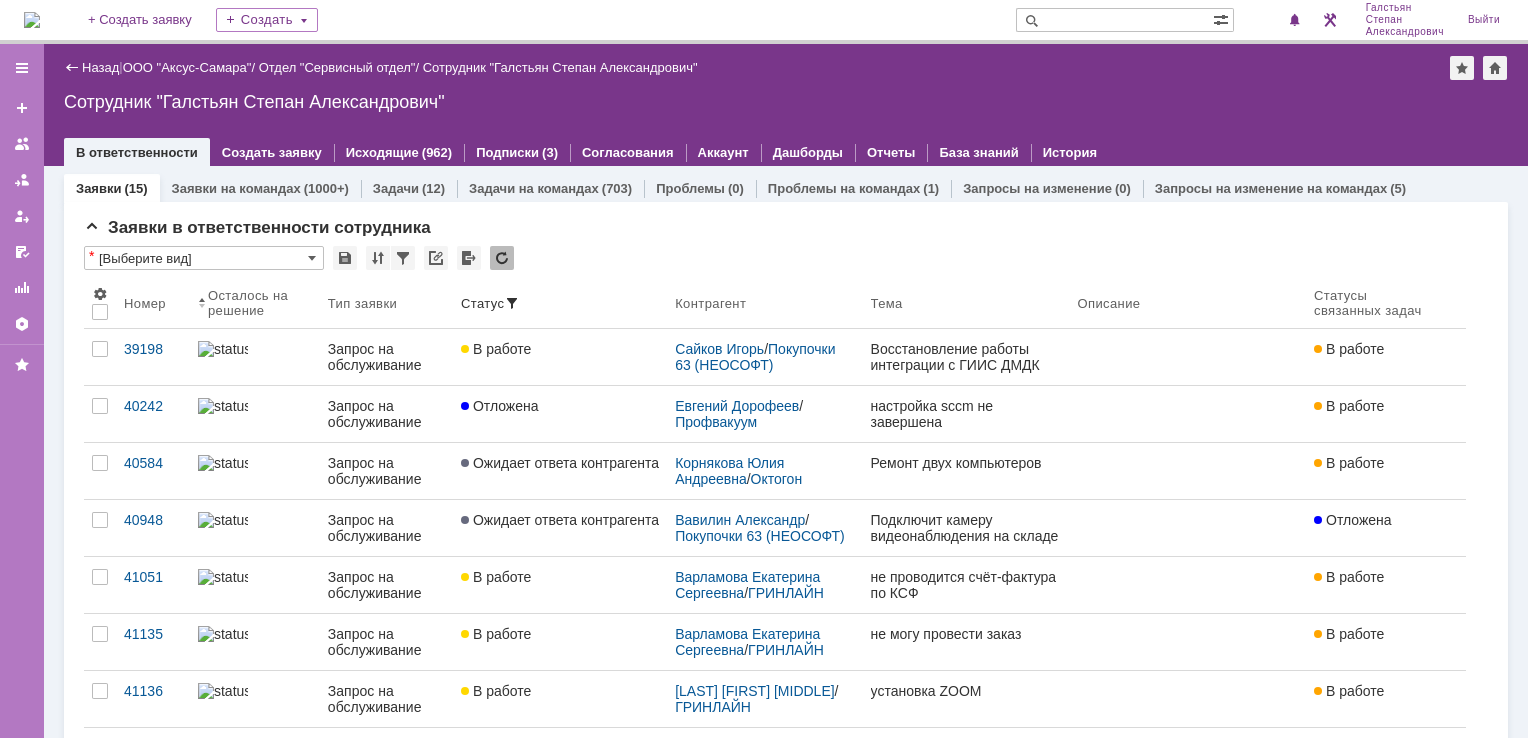 scroll, scrollTop: 0, scrollLeft: 0, axis: both 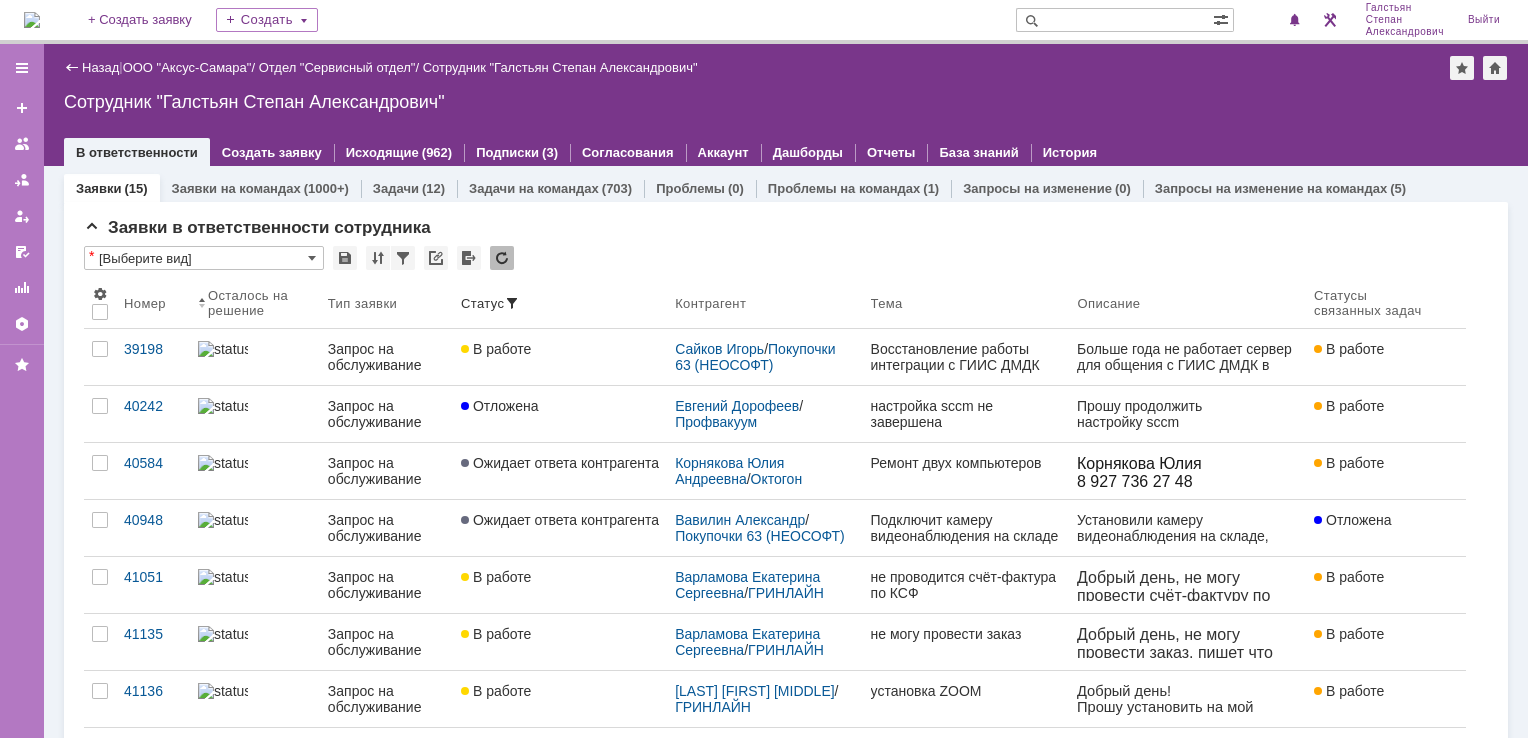 click at bounding box center (32, 20) 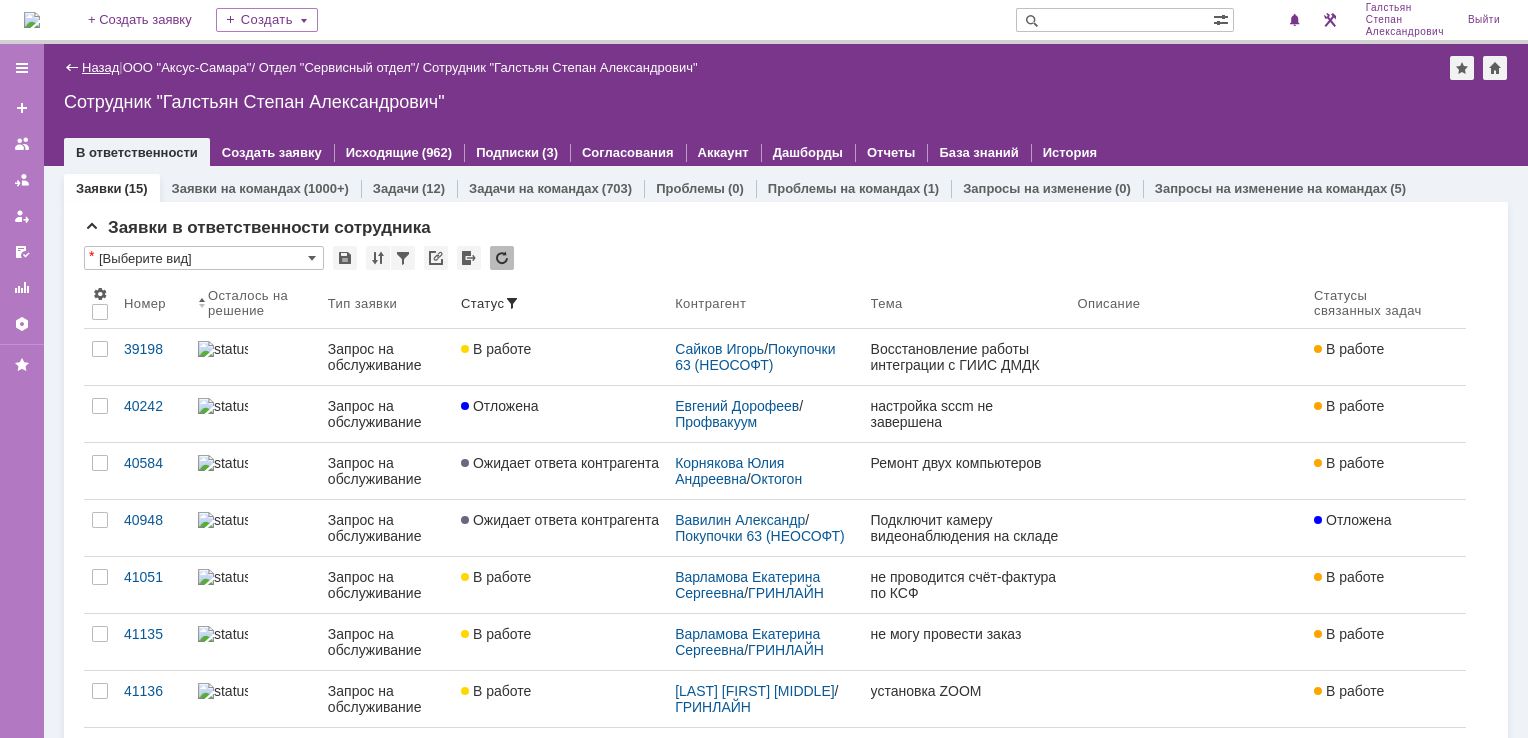 scroll, scrollTop: 0, scrollLeft: 0, axis: both 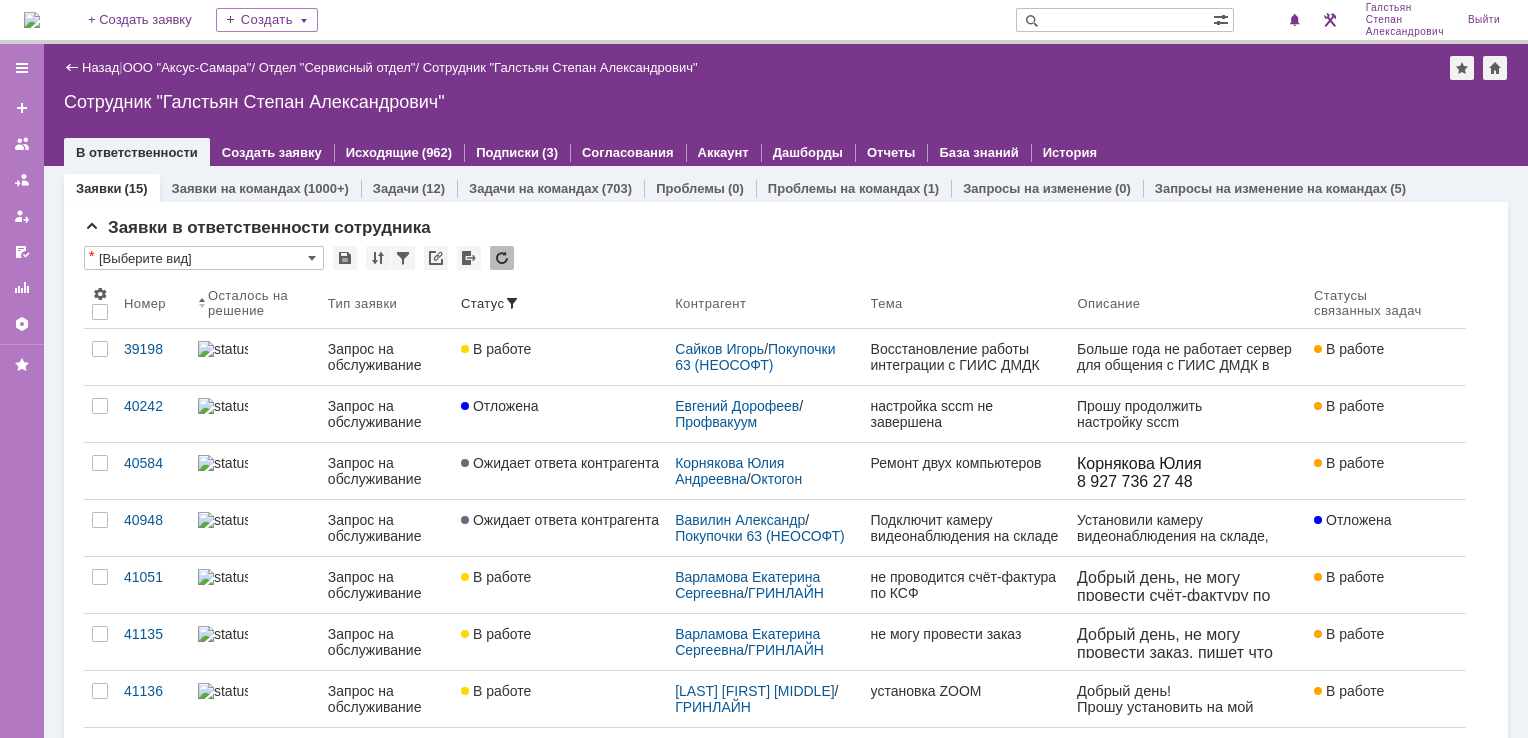 click at bounding box center [32, 20] 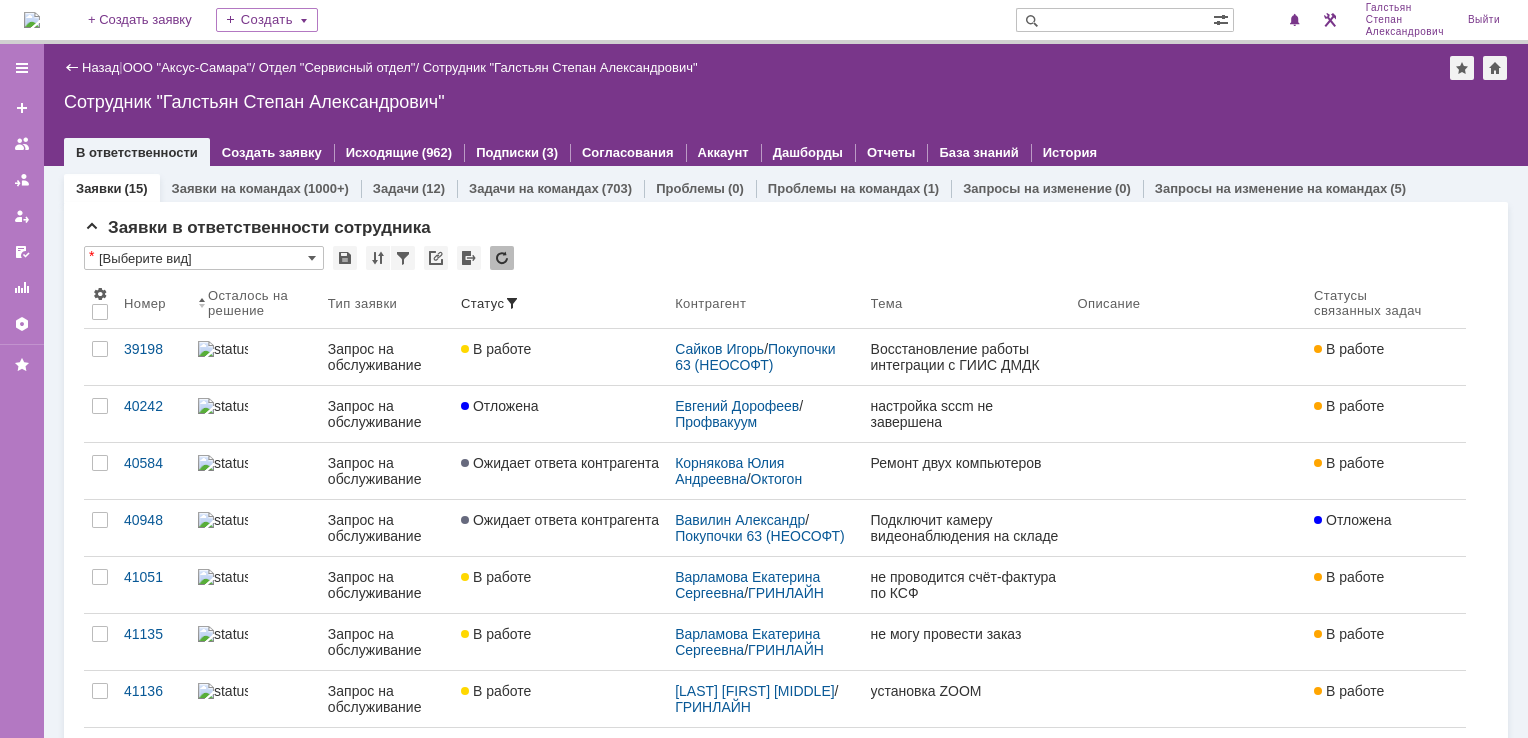 scroll, scrollTop: 0, scrollLeft: 0, axis: both 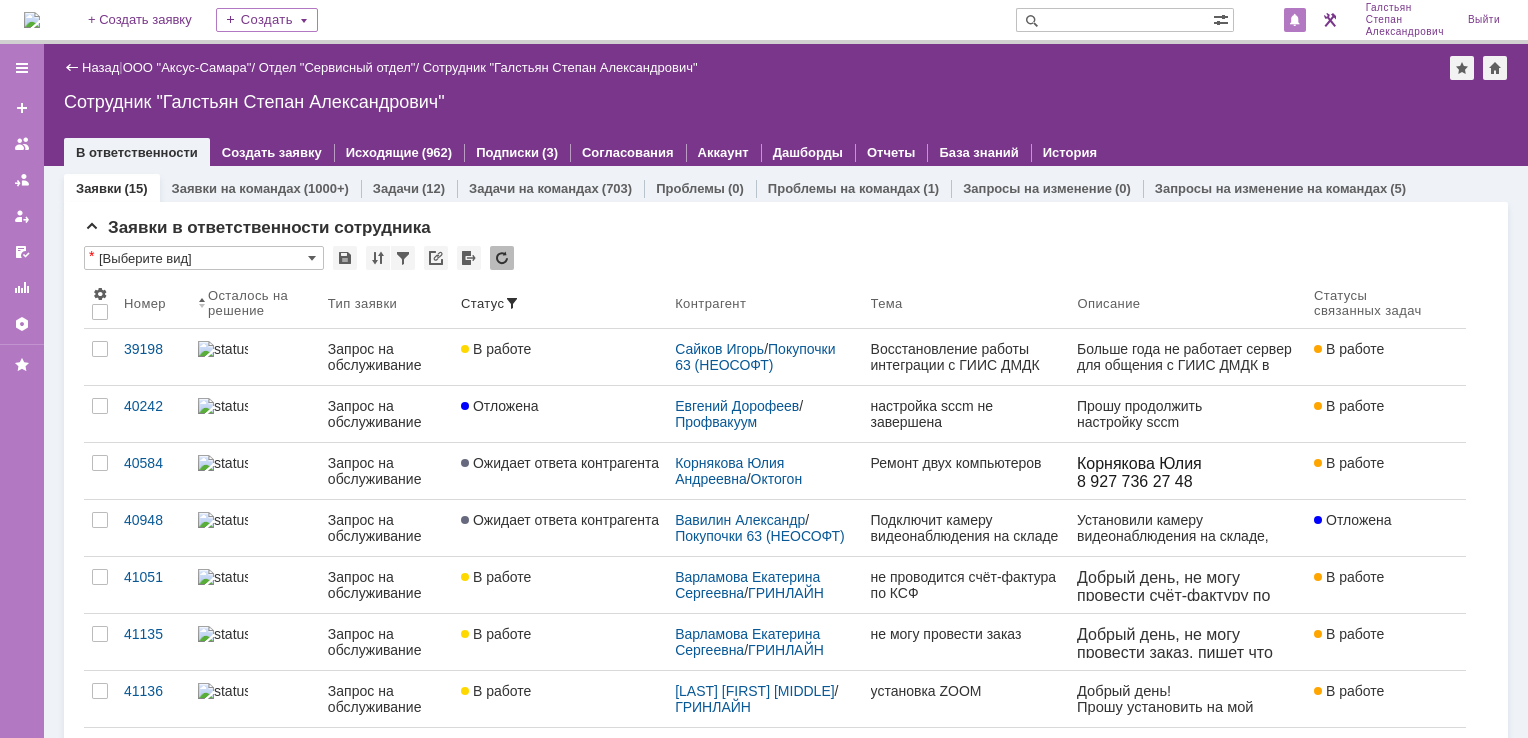 click at bounding box center [1295, 20] 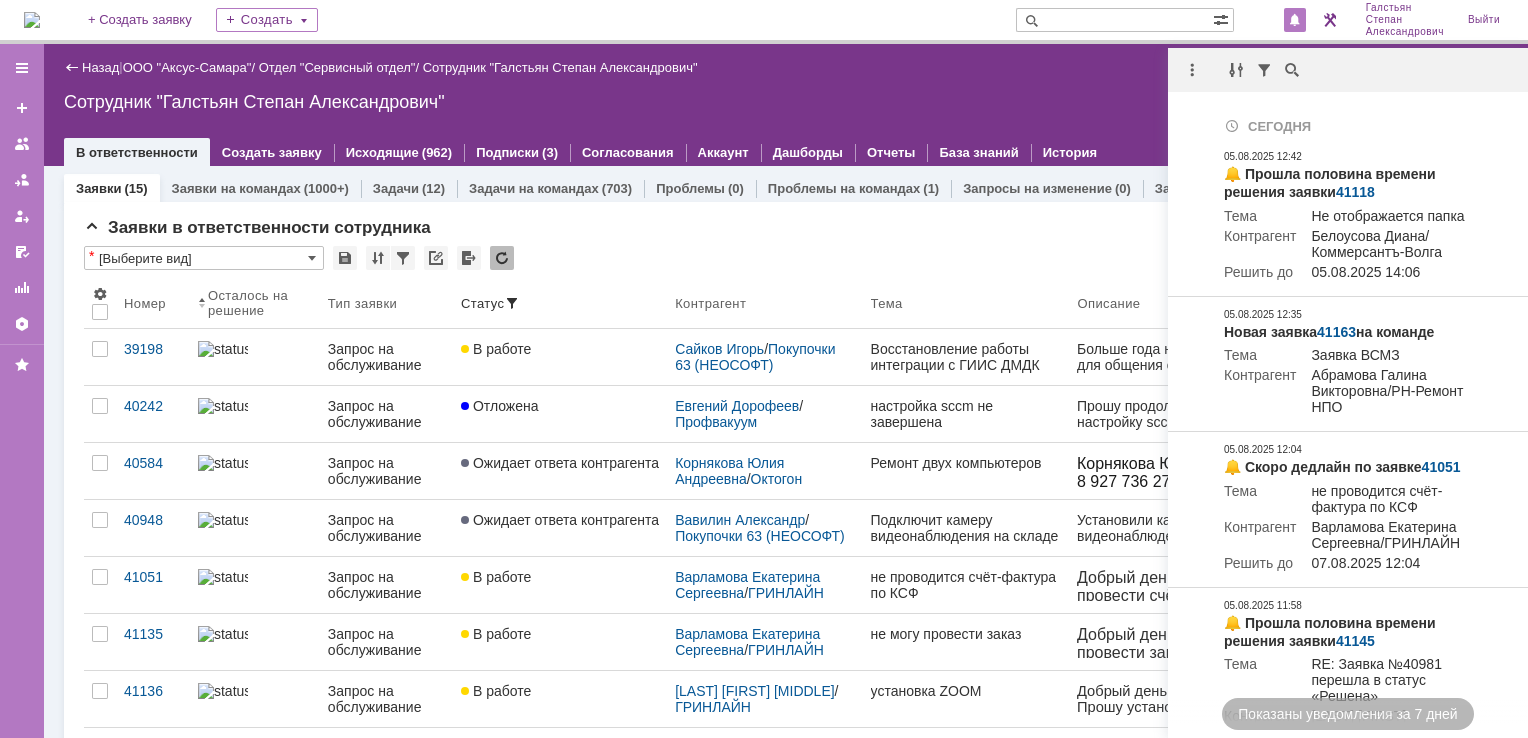 click on "Назад   |    ООО "Аксус-Самара"  /   Отдел "Сервисный отдел"  /   Сотрудник "[FIRST] [LAST]"" at bounding box center (786, 68) 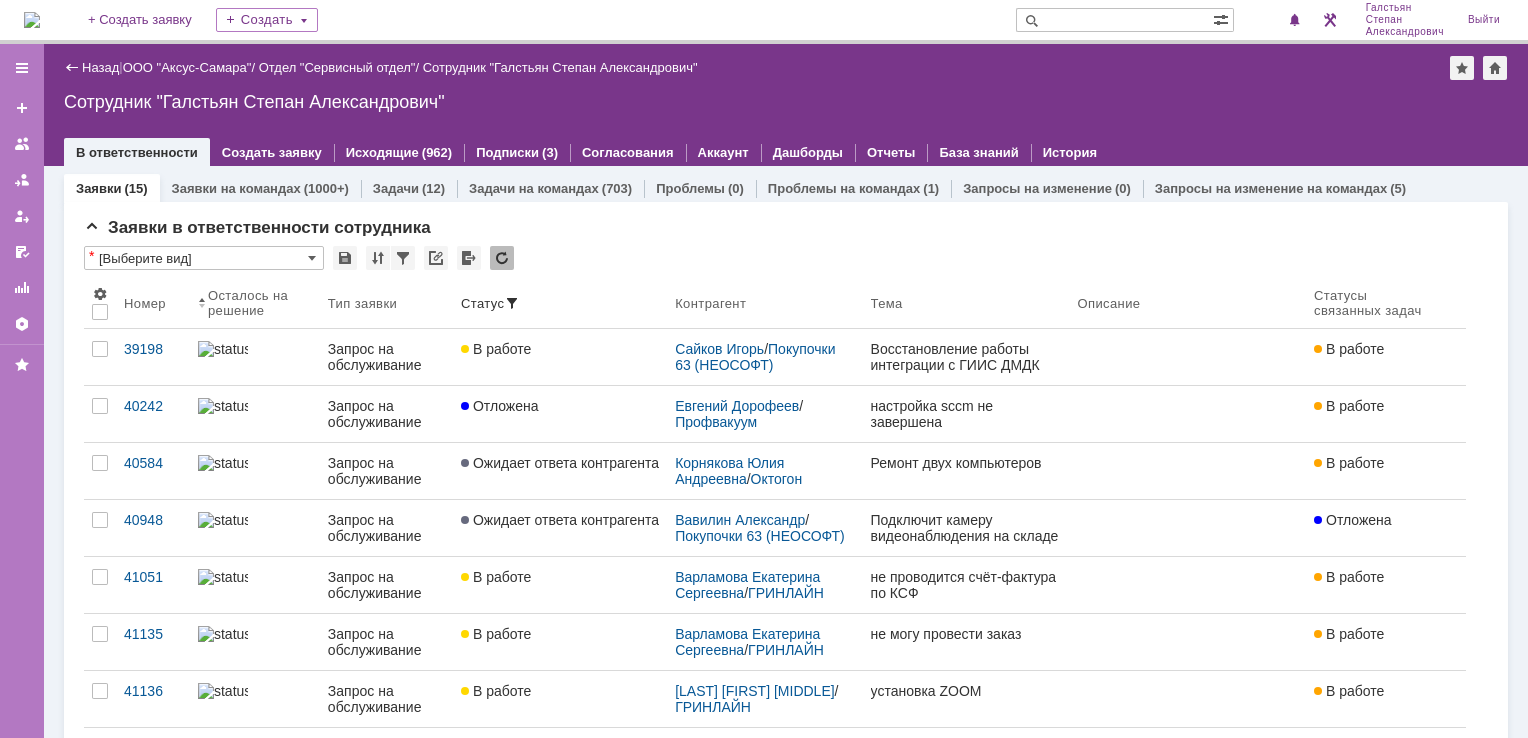 scroll, scrollTop: 0, scrollLeft: 0, axis: both 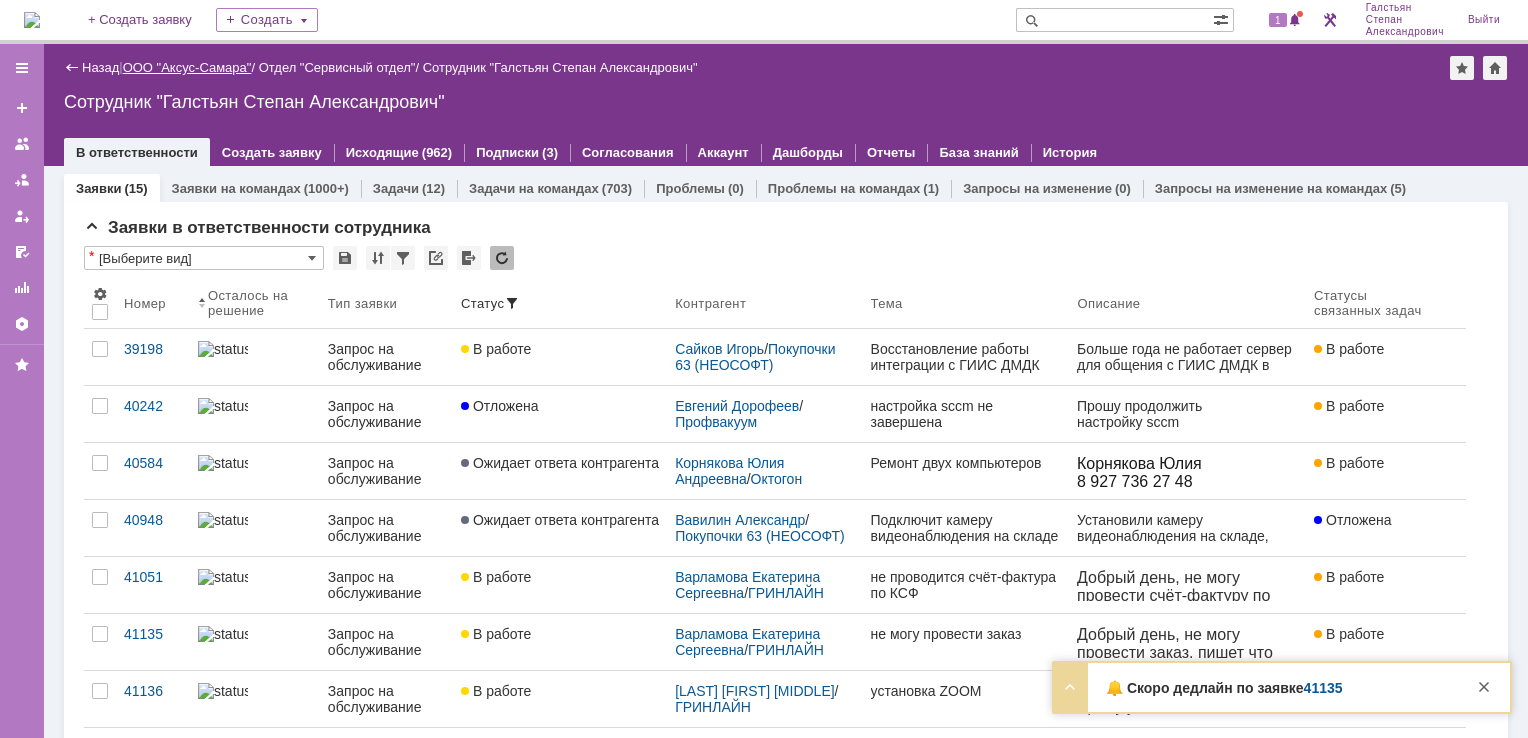 click on "ООО "Аксус-Самара"" at bounding box center [187, 67] 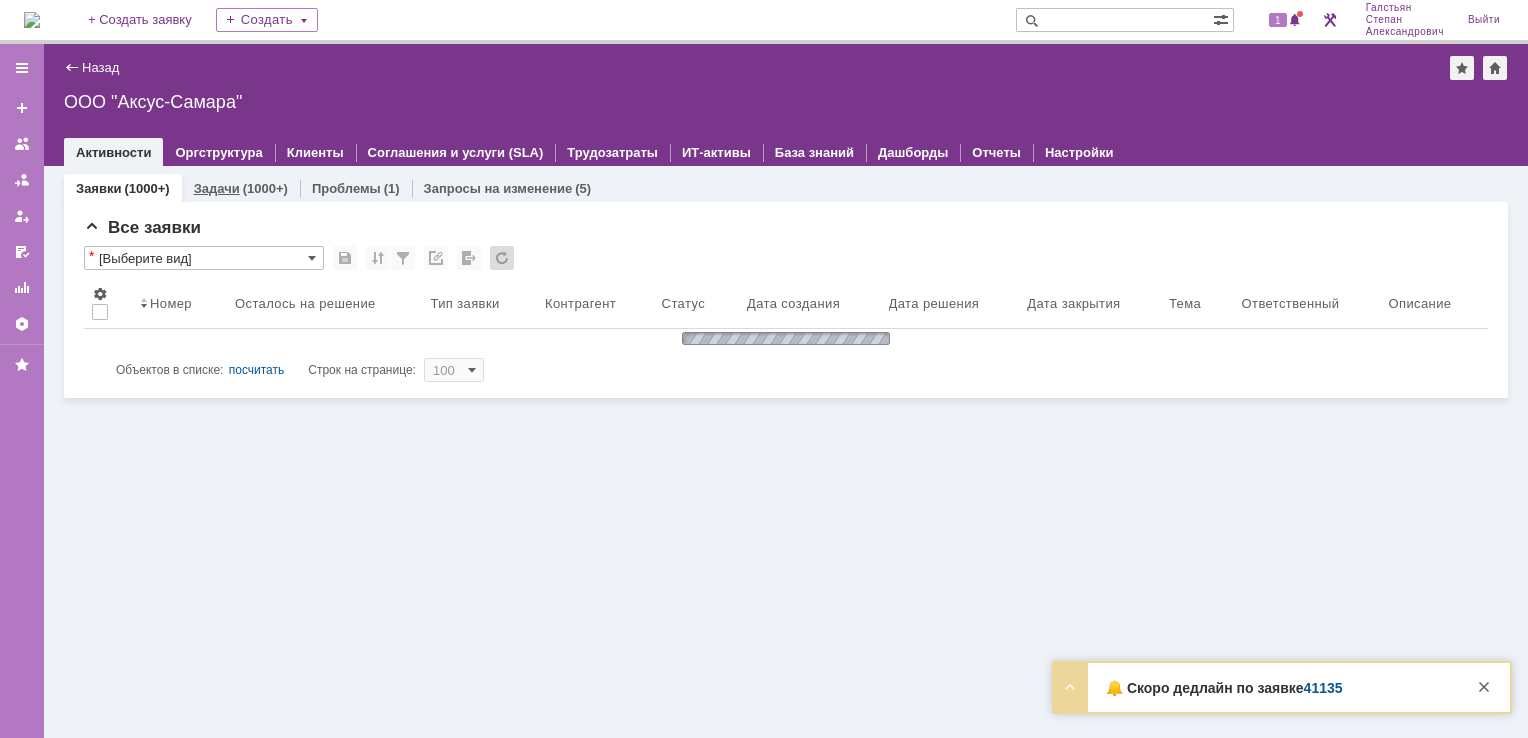 click on "(1000+)" at bounding box center [265, 188] 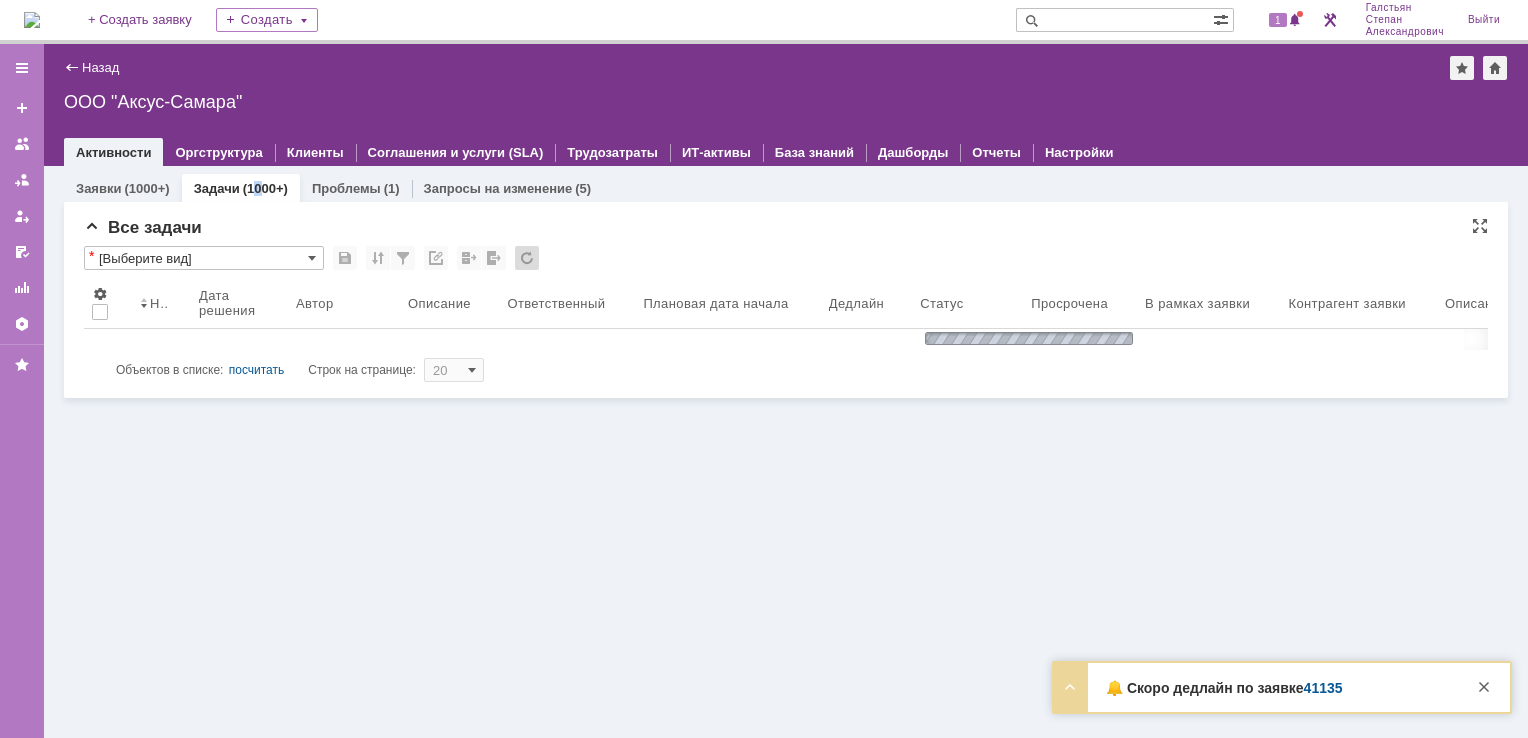 scroll, scrollTop: 0, scrollLeft: 0, axis: both 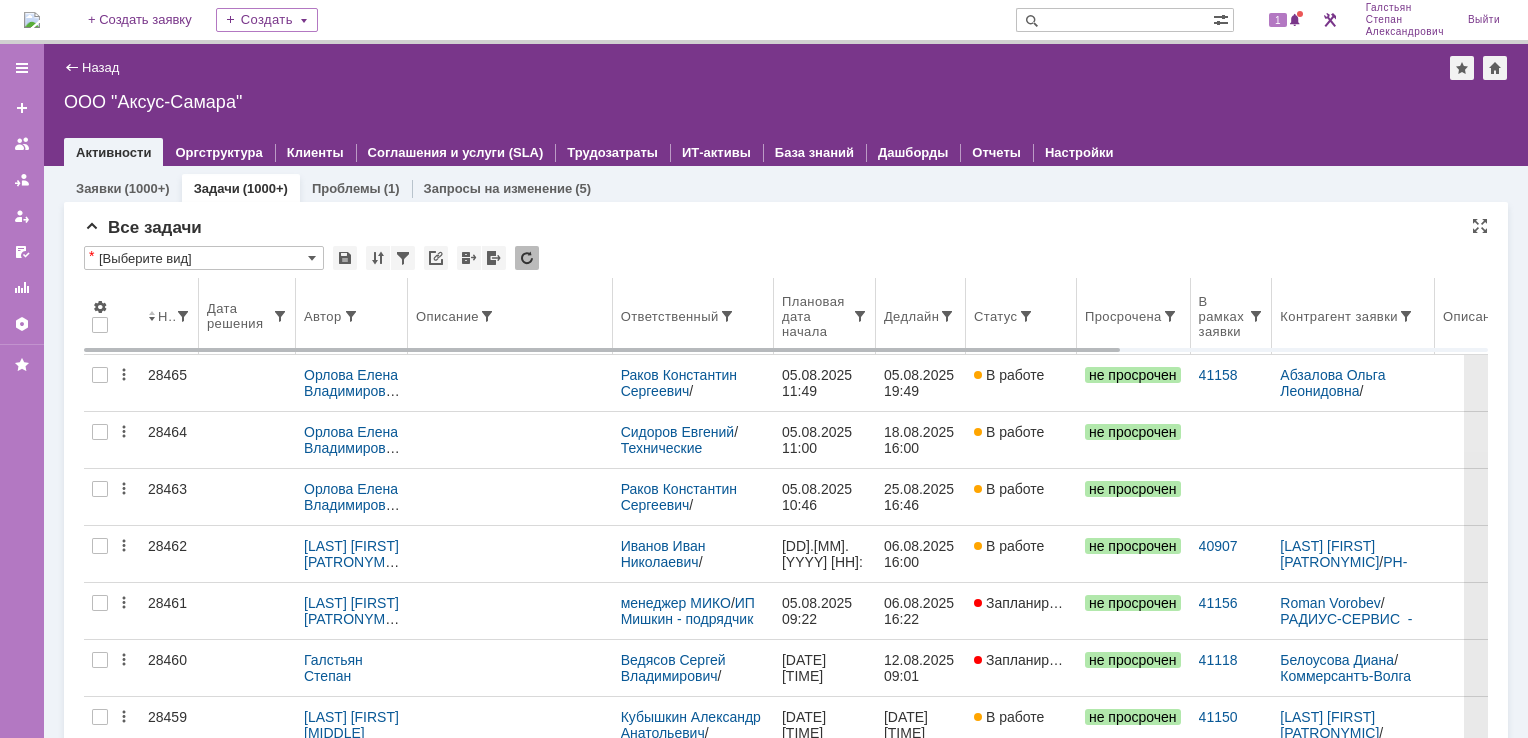 click on "Дедлайн" at bounding box center [921, 316] 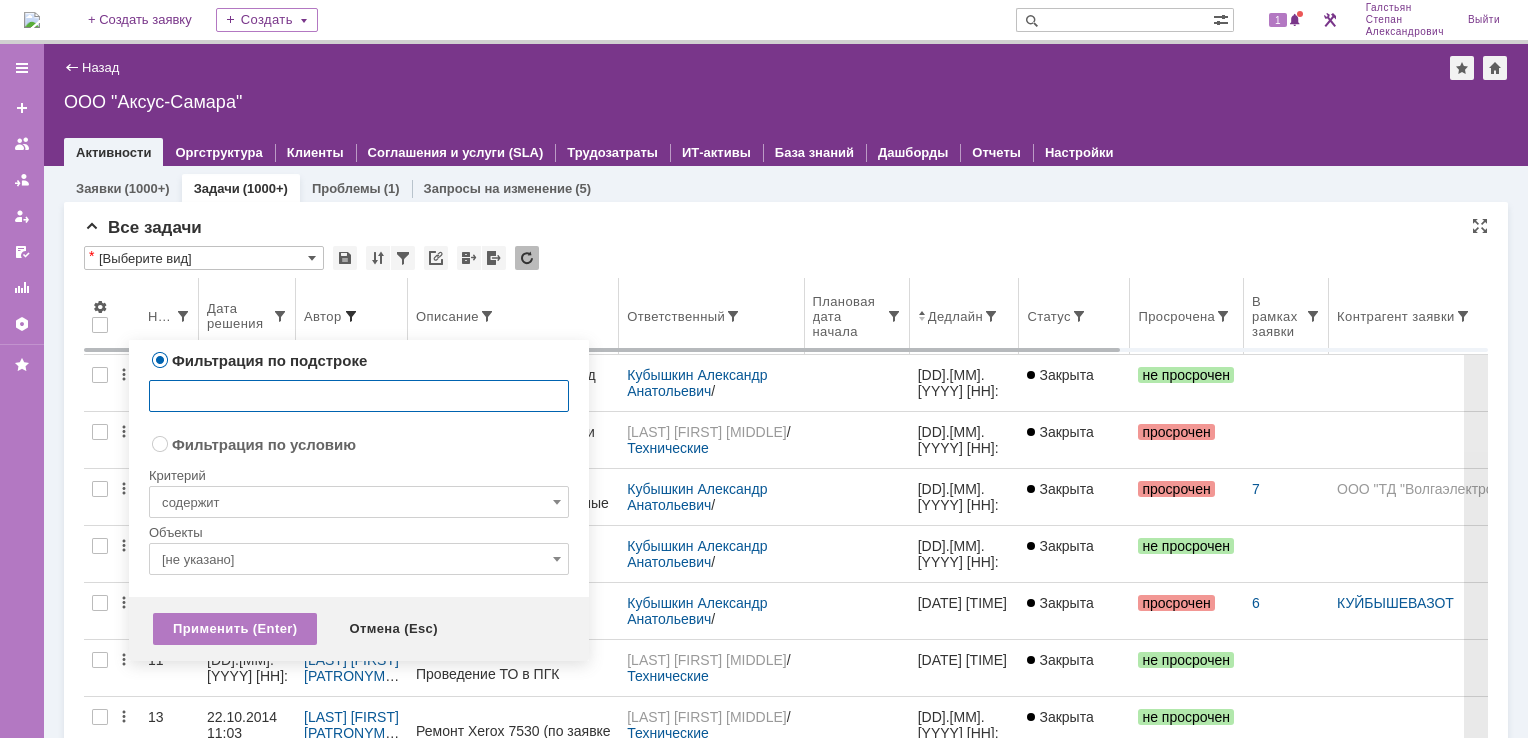 click at bounding box center (351, 316) 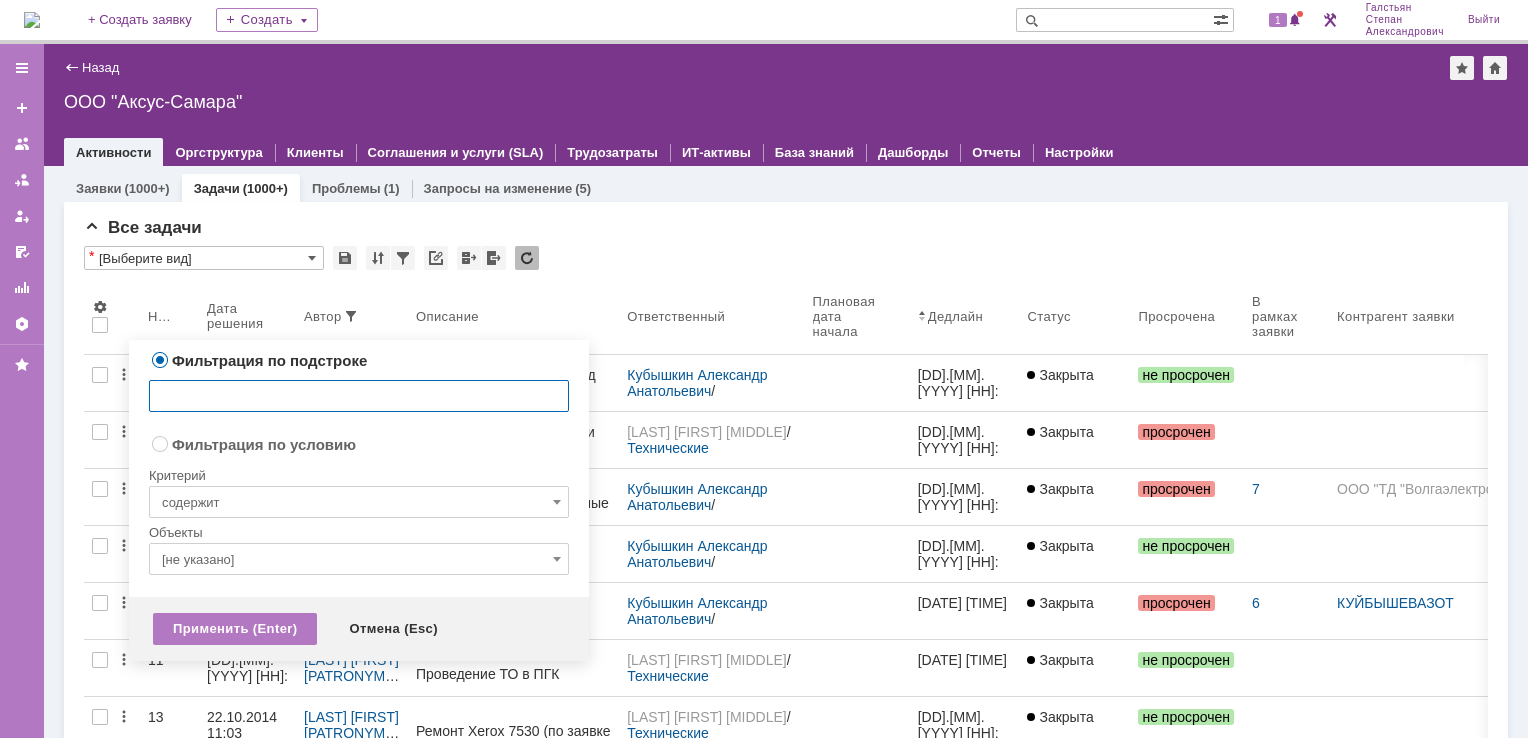 radio on "false" 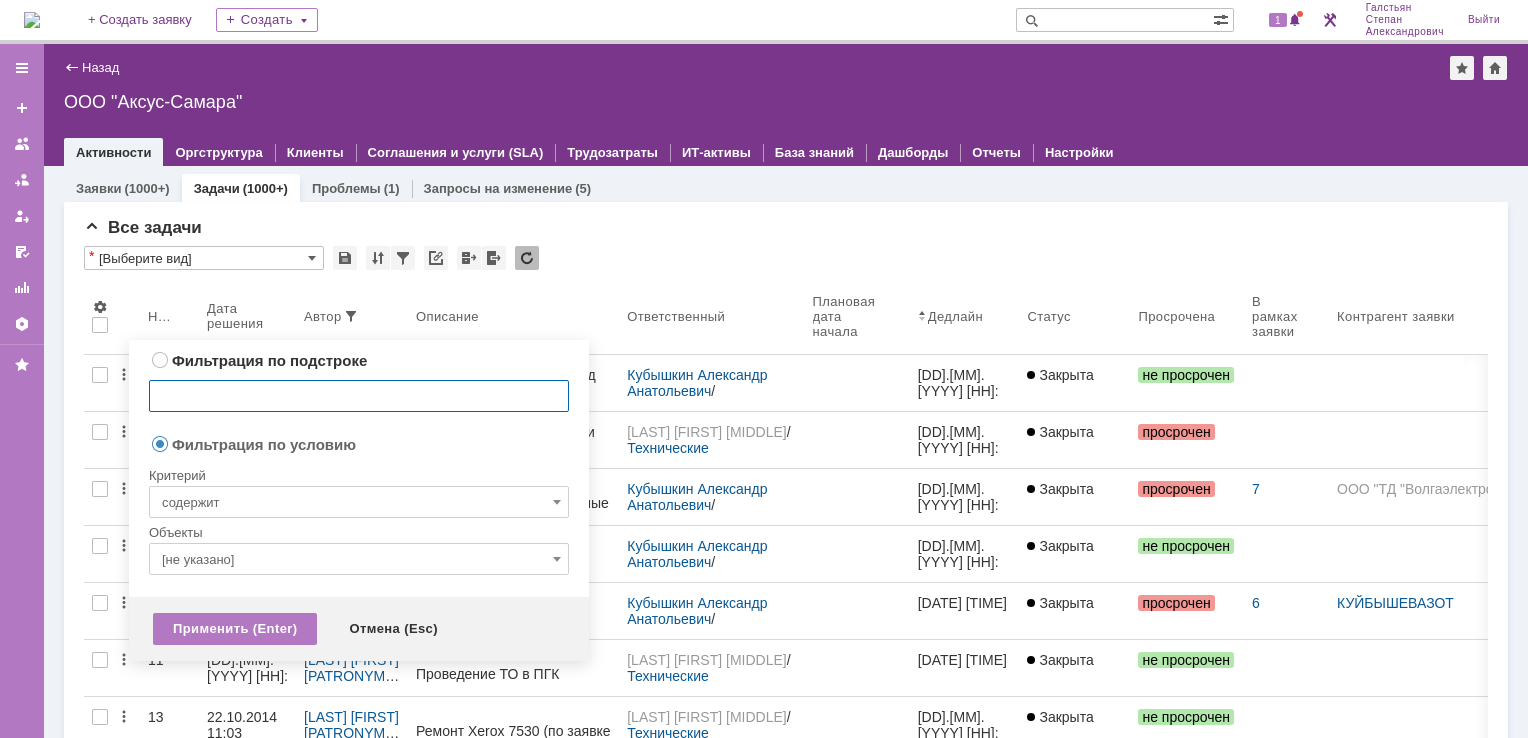 click on "содержит" at bounding box center [359, 502] 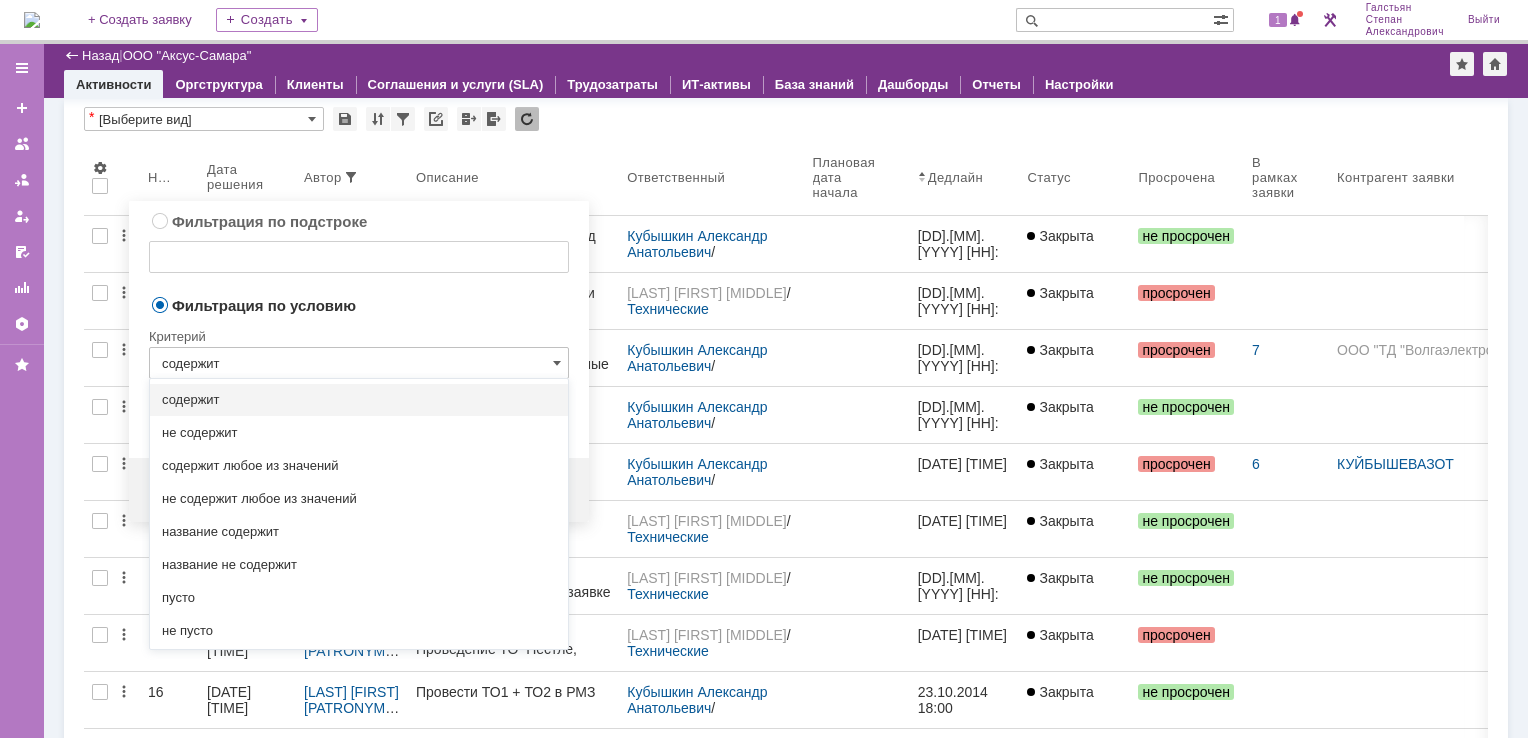 click on "Фильтрация по условию" at bounding box center [359, 304] 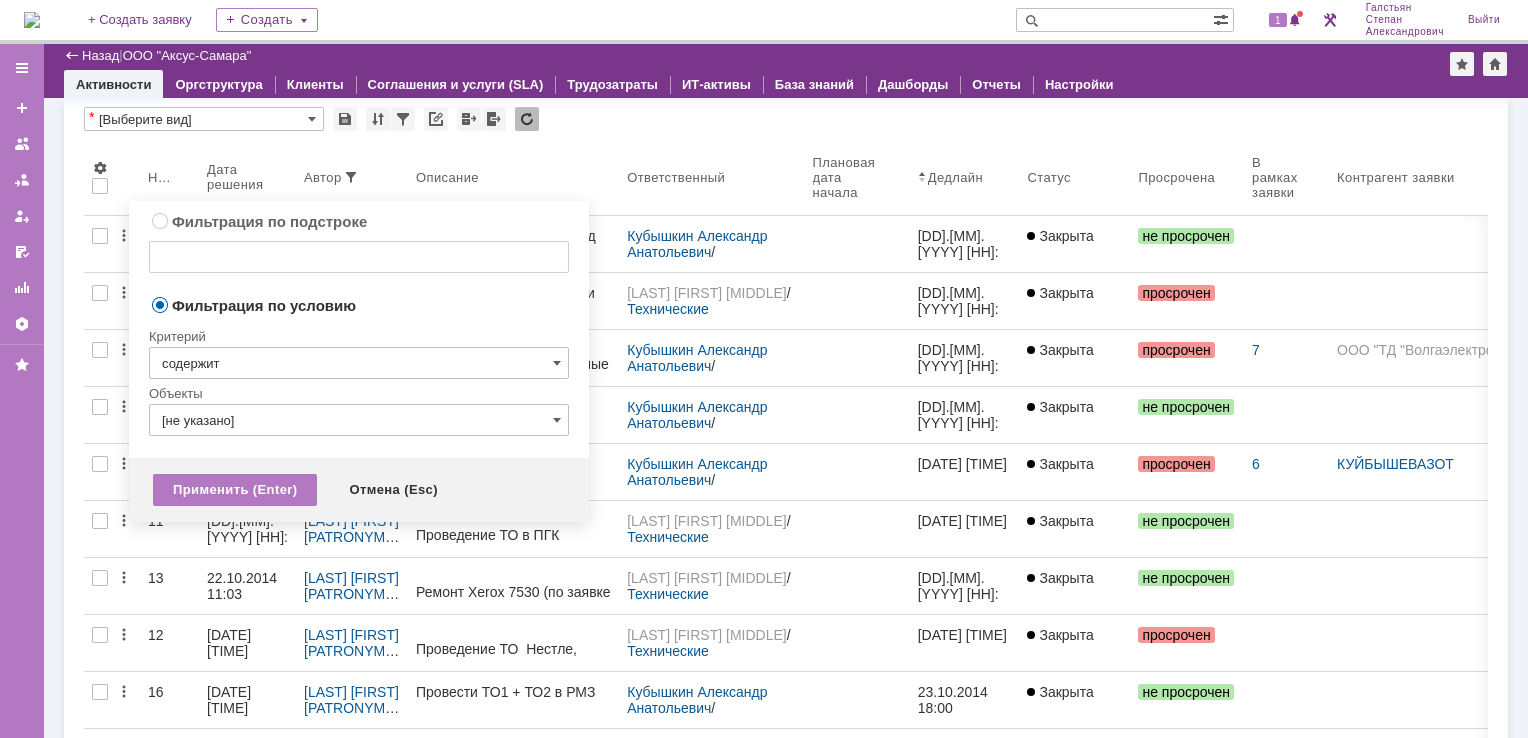 type on "содержит" 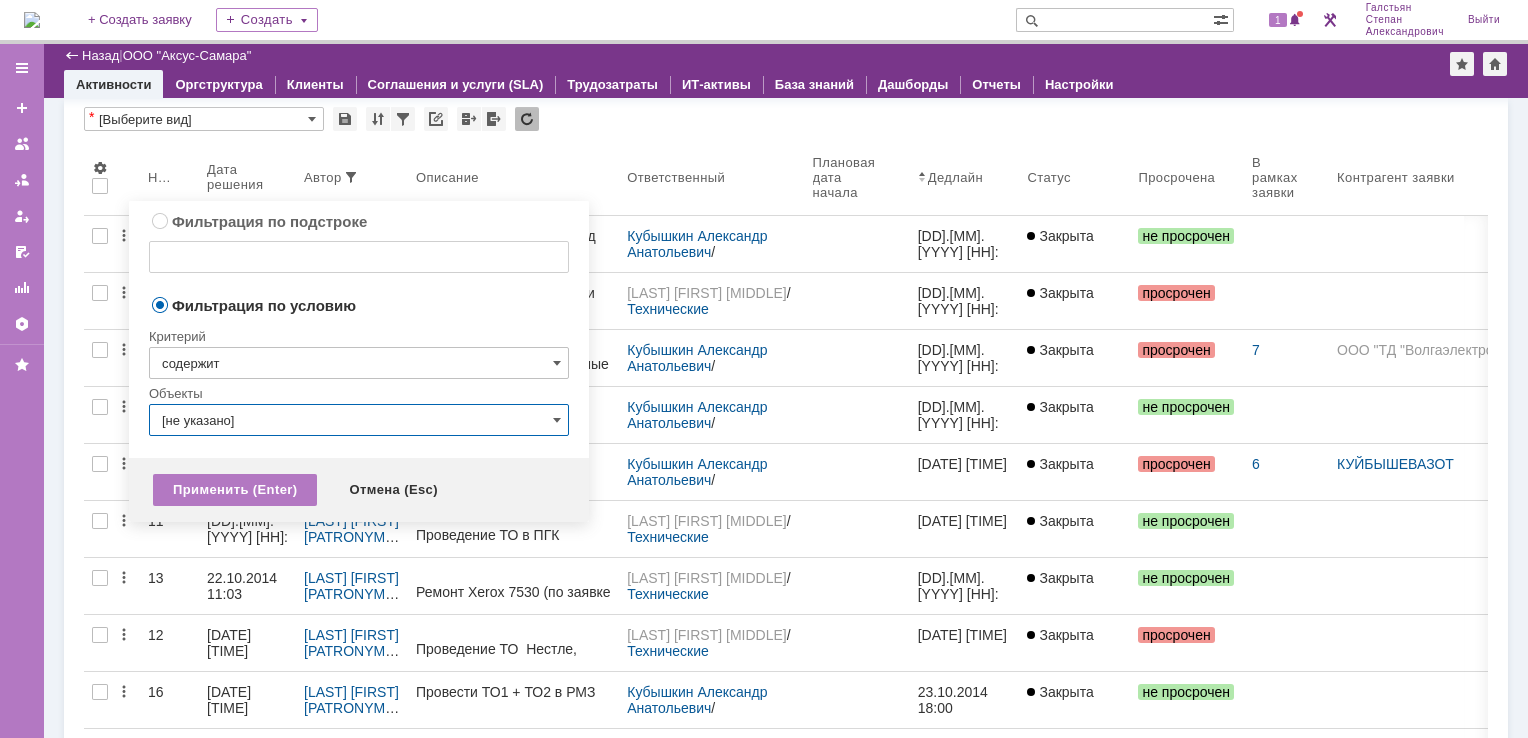 click on "[не указано]" at bounding box center (359, 420) 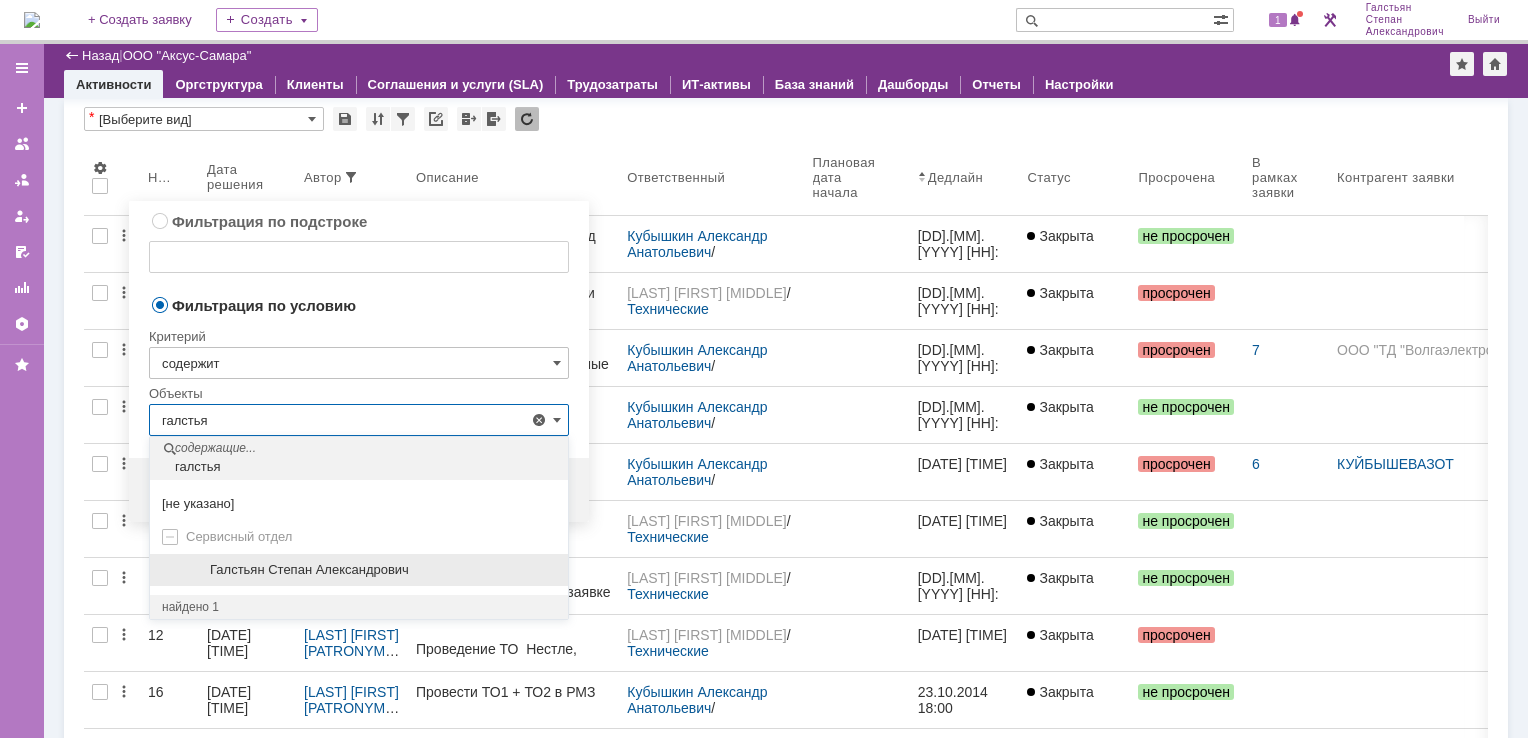 click on "Галстьян Степан Александрович" at bounding box center [309, 569] 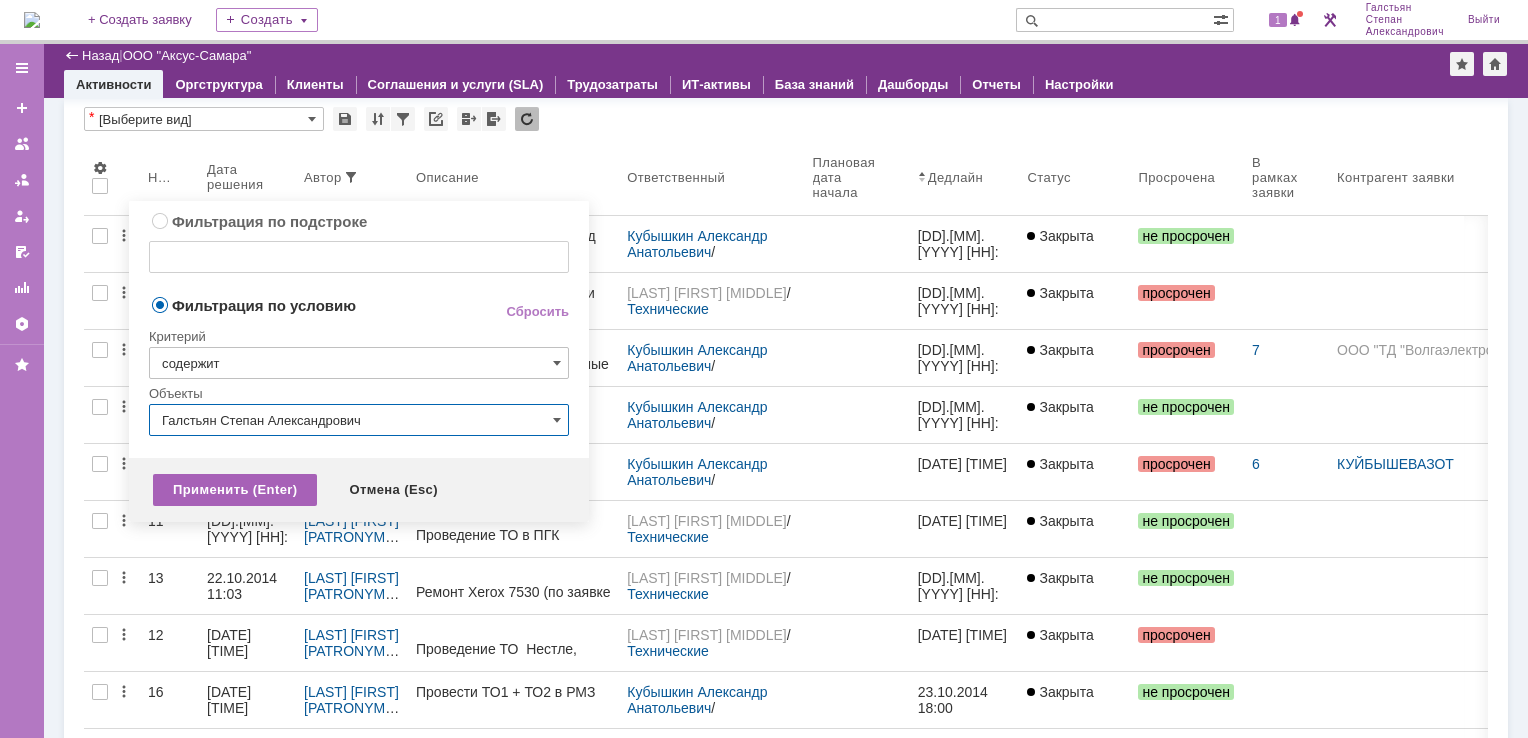 click on "Применить (Enter)" at bounding box center (235, 490) 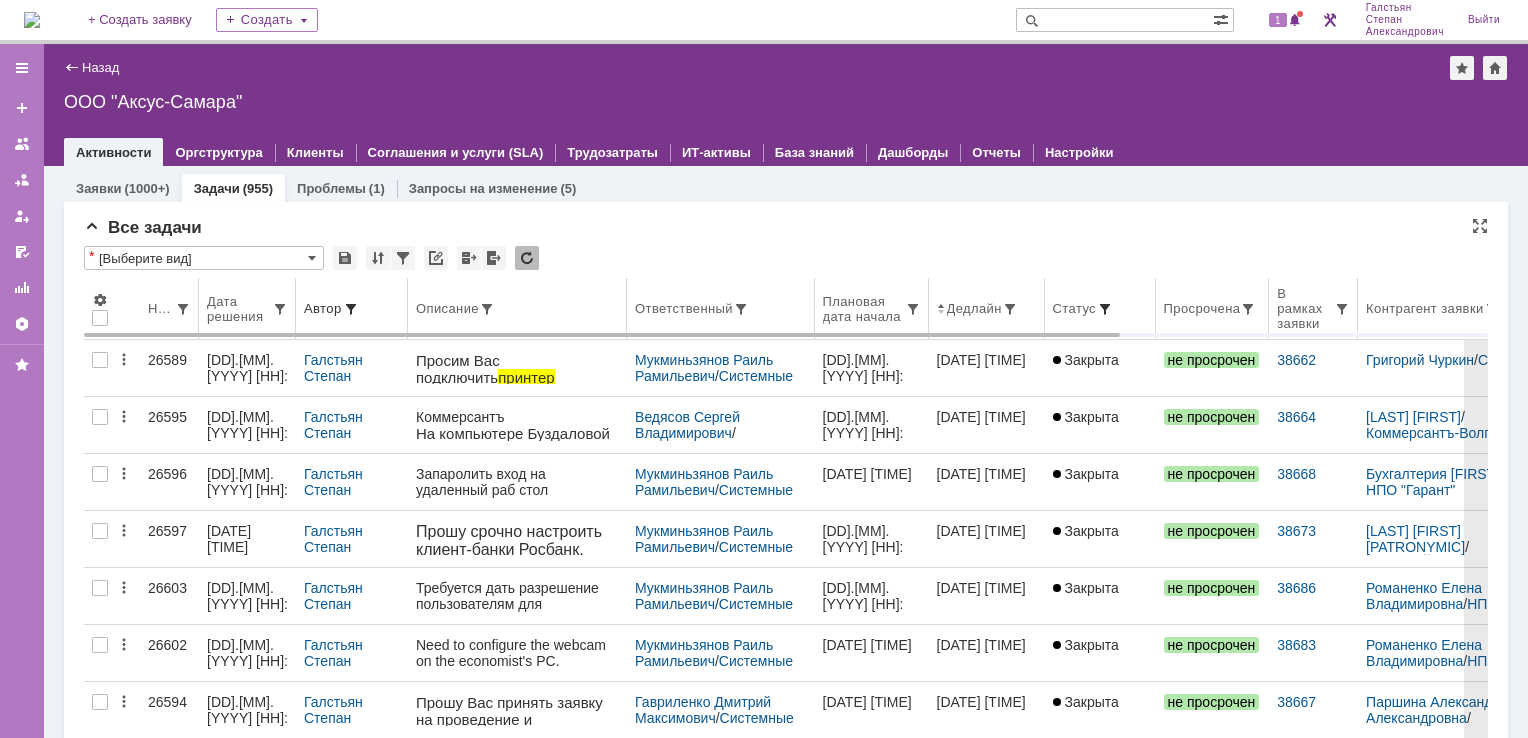 click at bounding box center (1105, 309) 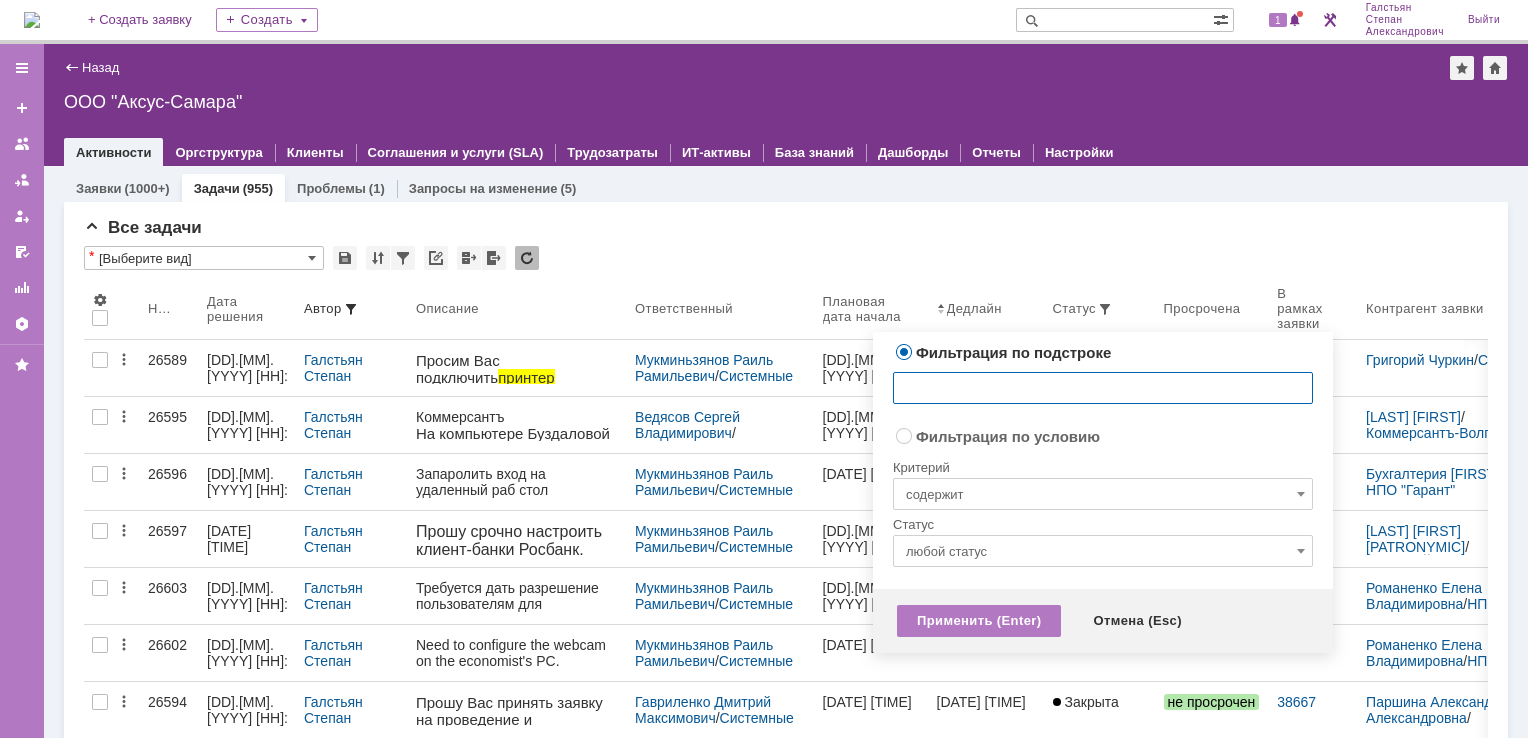 radio on "false" 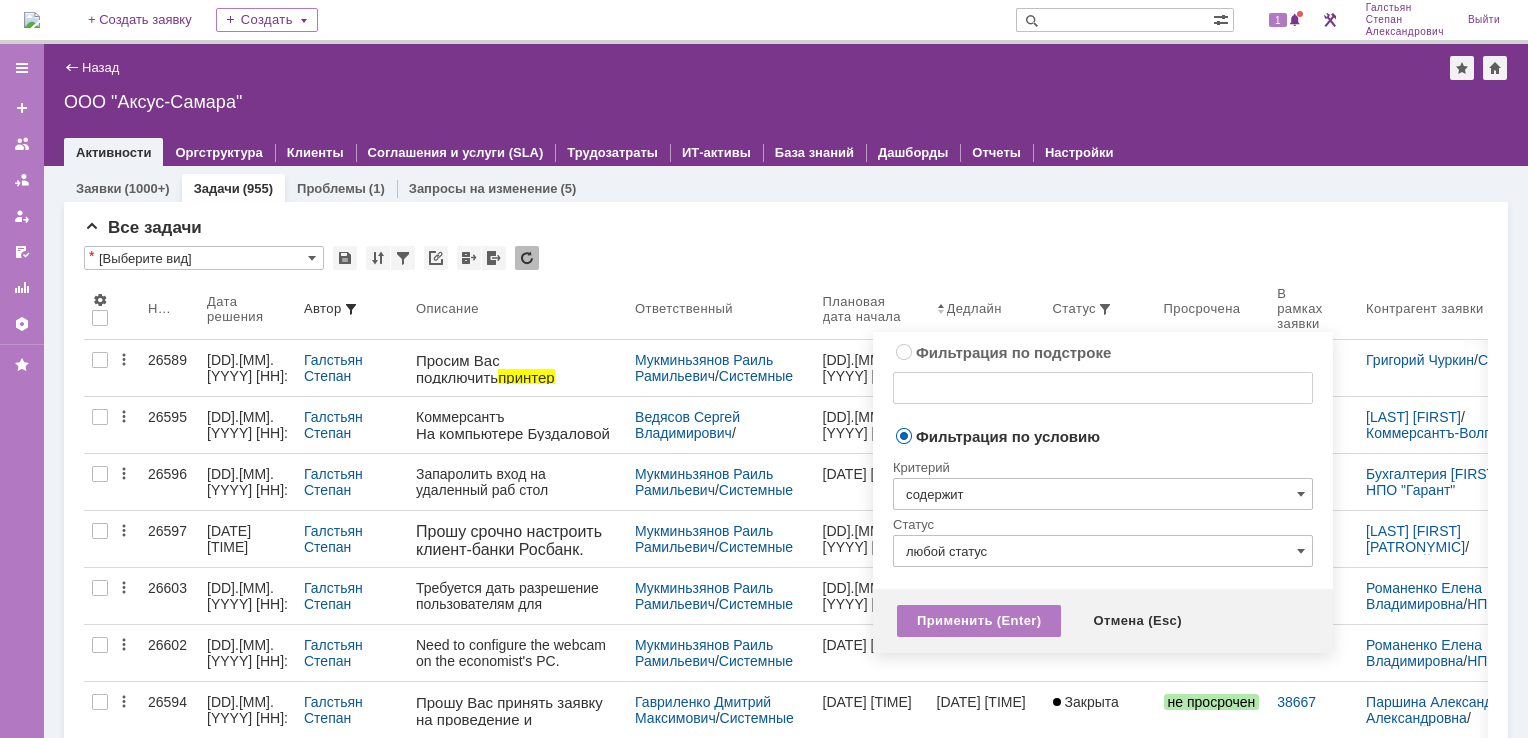 click on "содержит" at bounding box center [1103, 494] 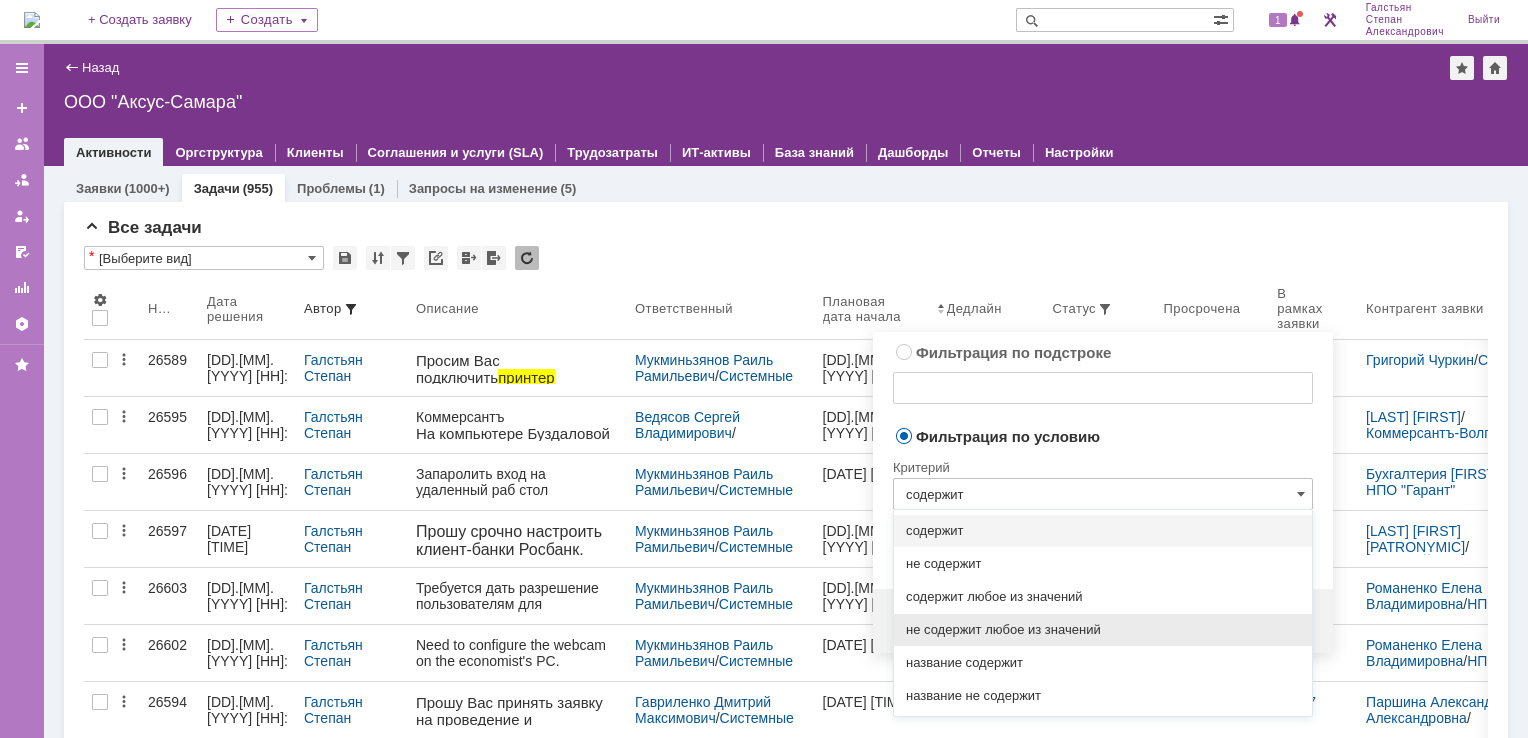 click on "не содержит любое из значений" at bounding box center [1103, 630] 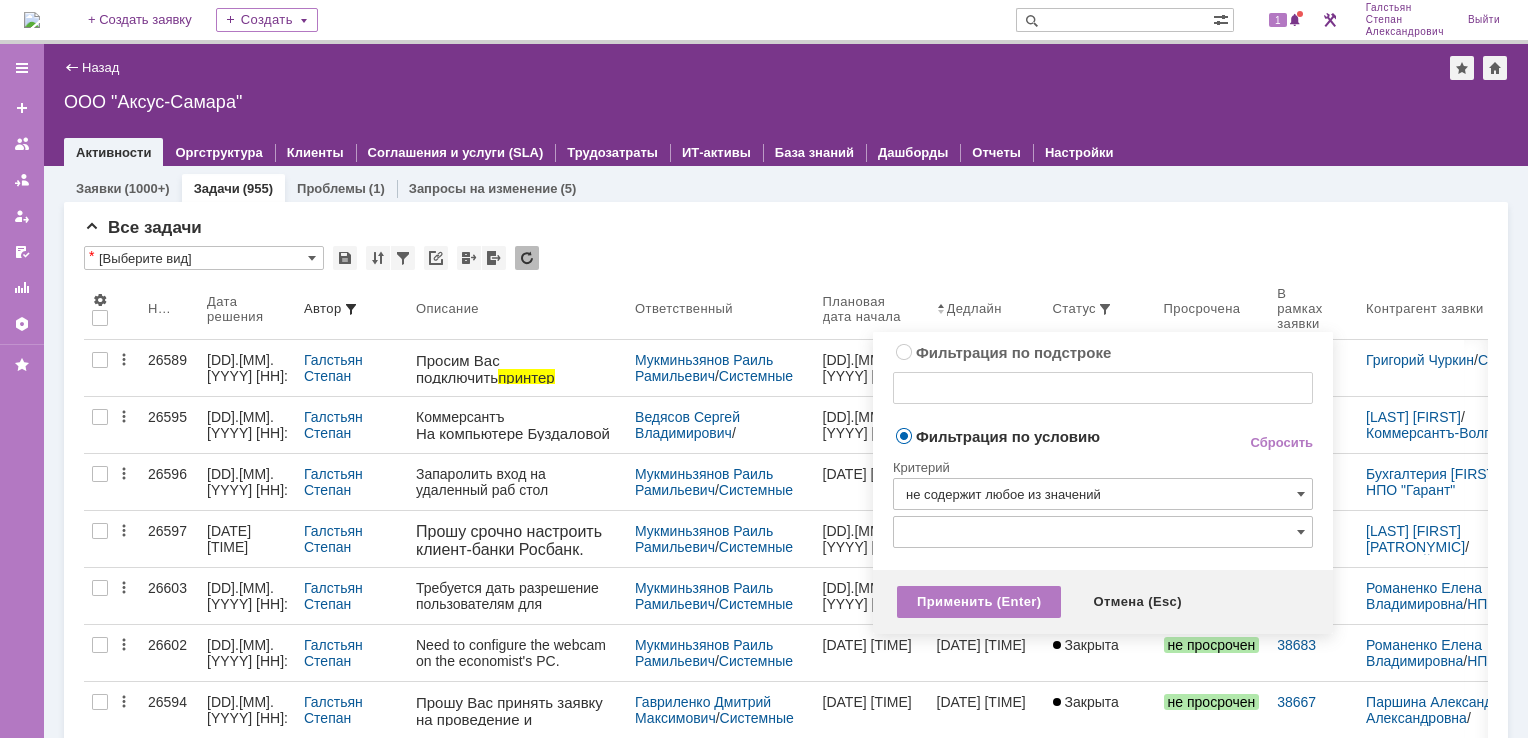 type on "не содержит любое из значений" 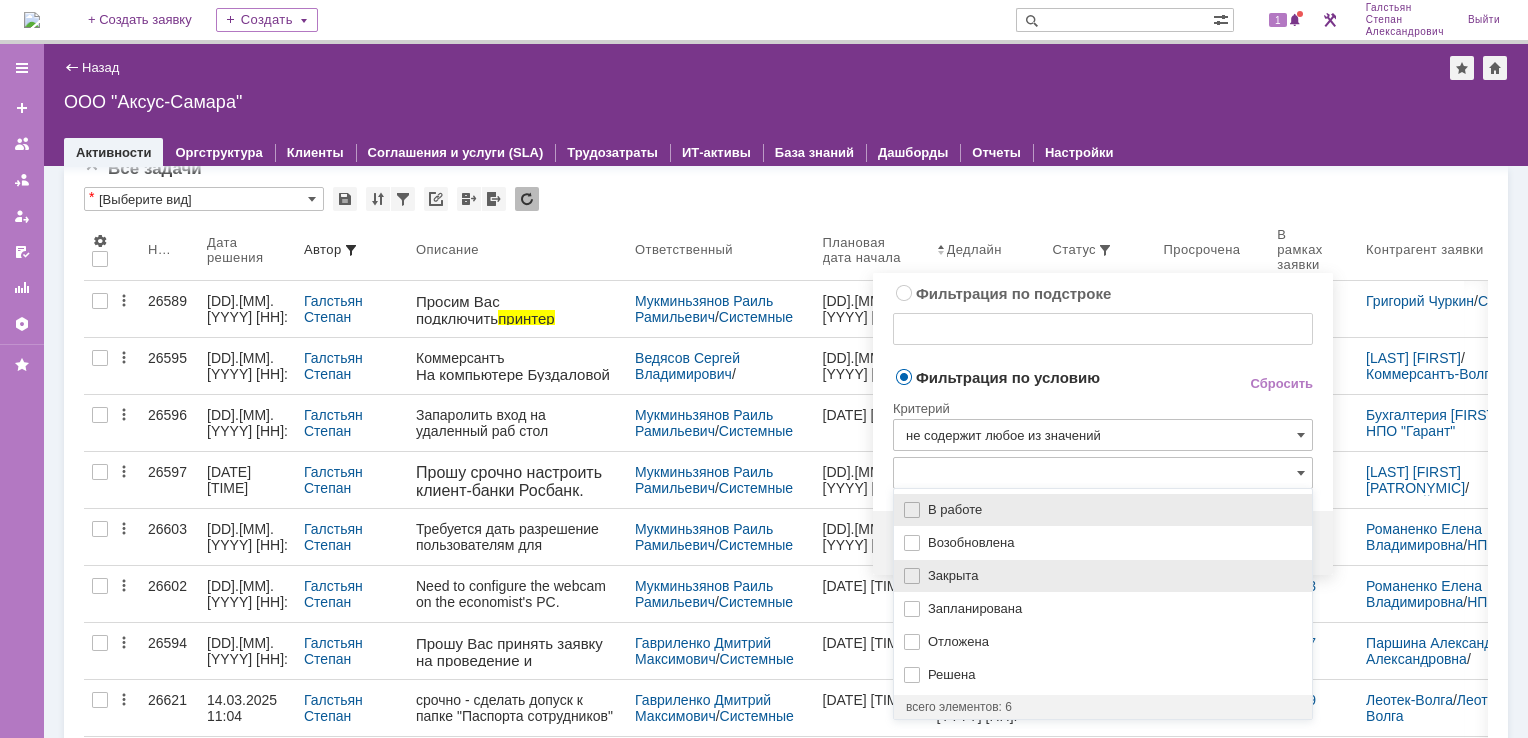 click on "Закрыта" at bounding box center (1103, 576) 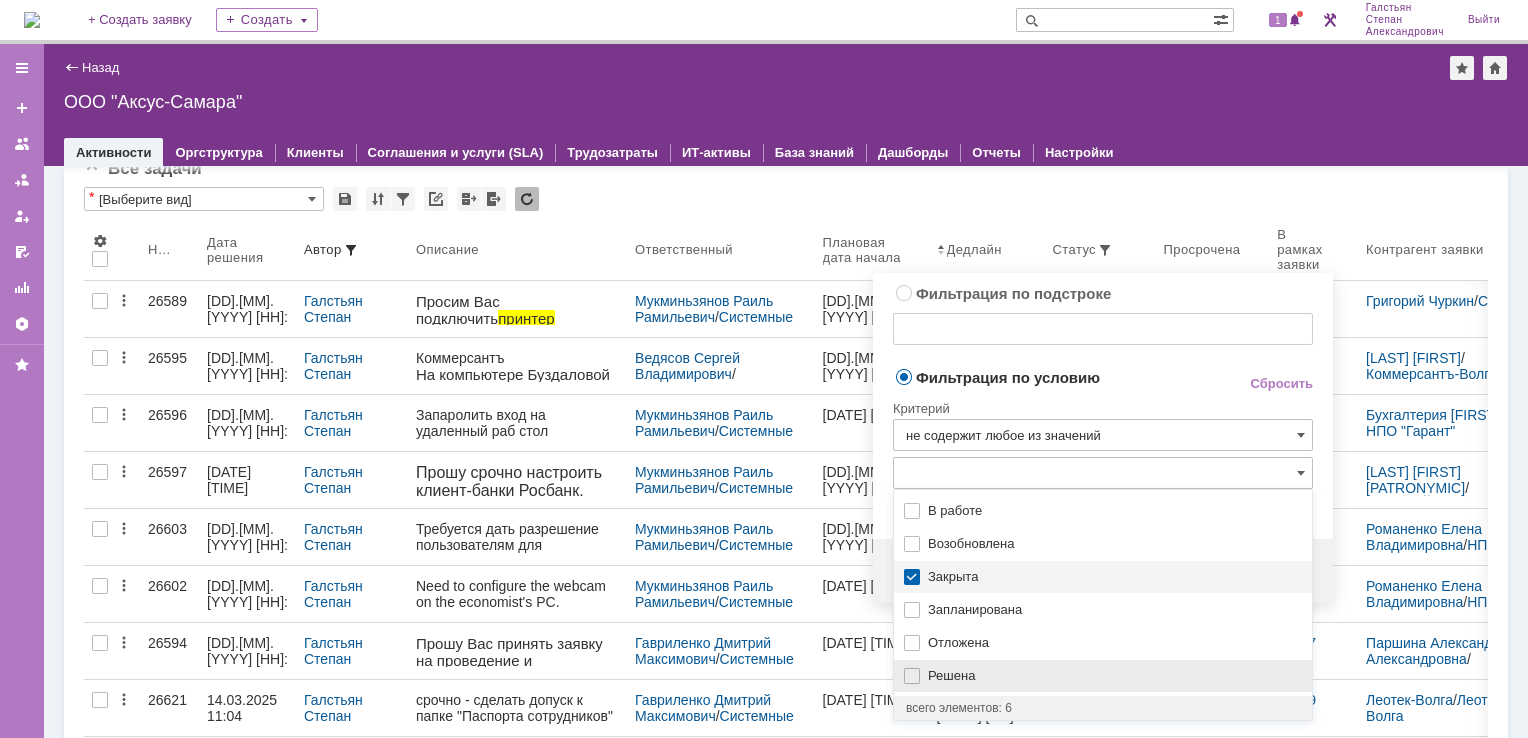 click on "Решена" at bounding box center [1114, 676] 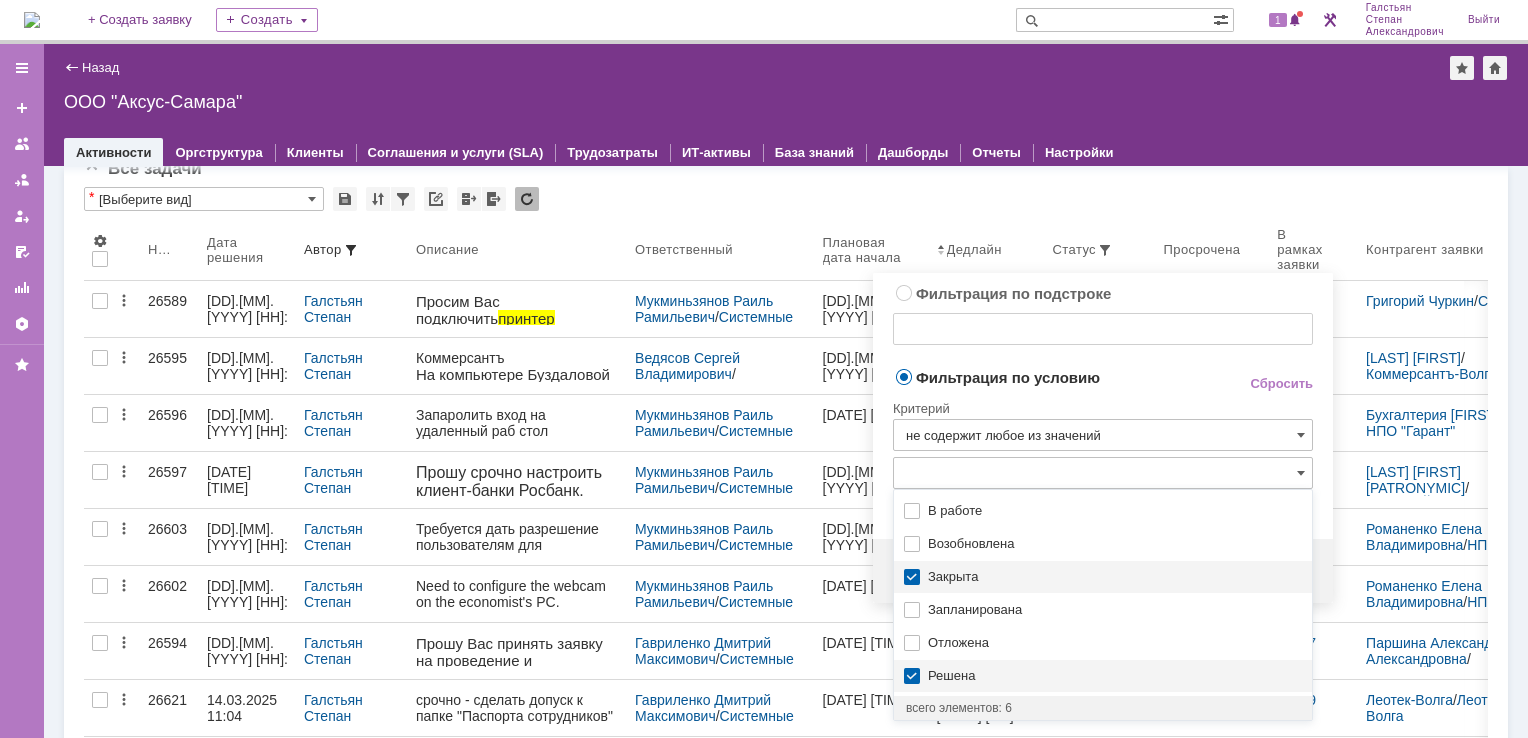 click on "Фильтрация по условию" at bounding box center [1055, 376] 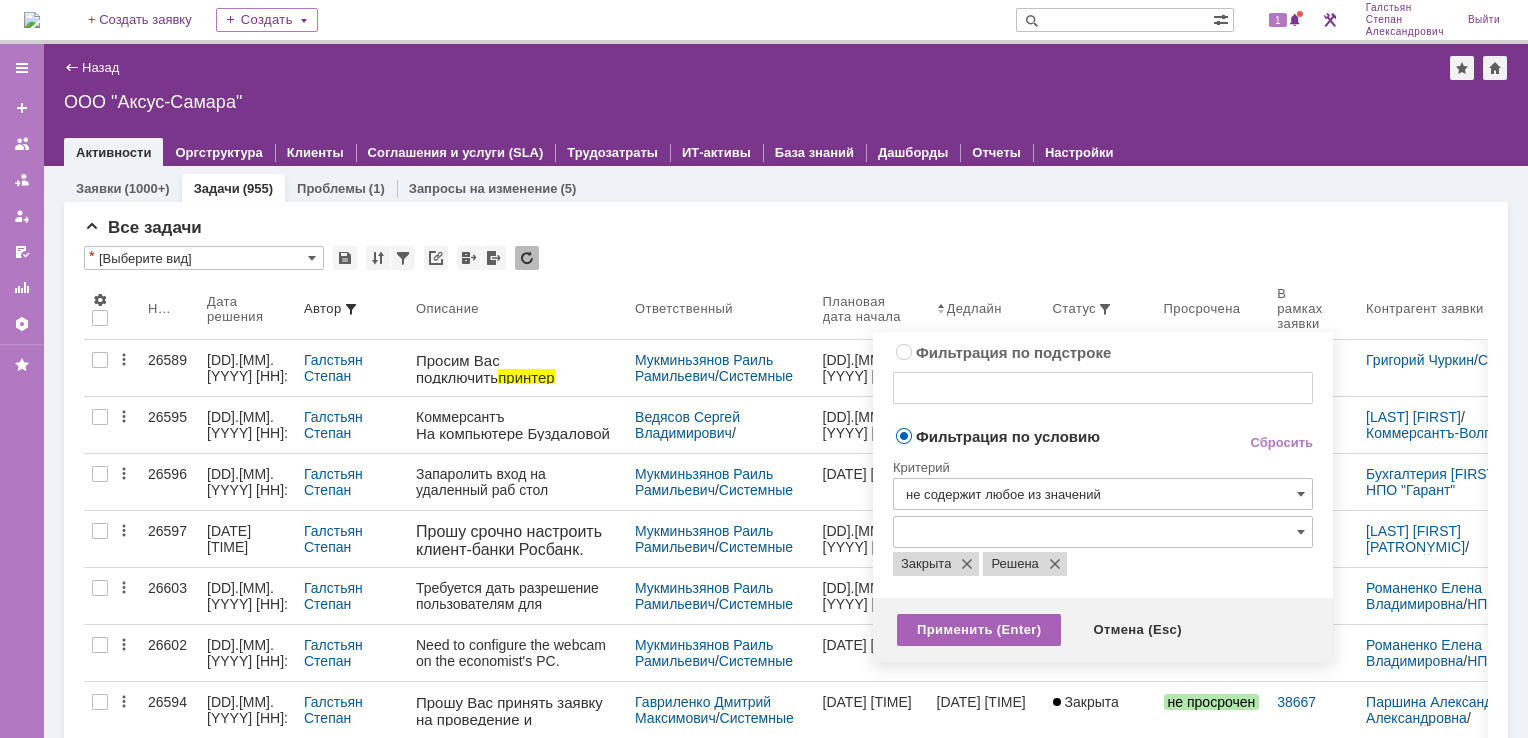 click on "Применить (Enter)" at bounding box center [979, 630] 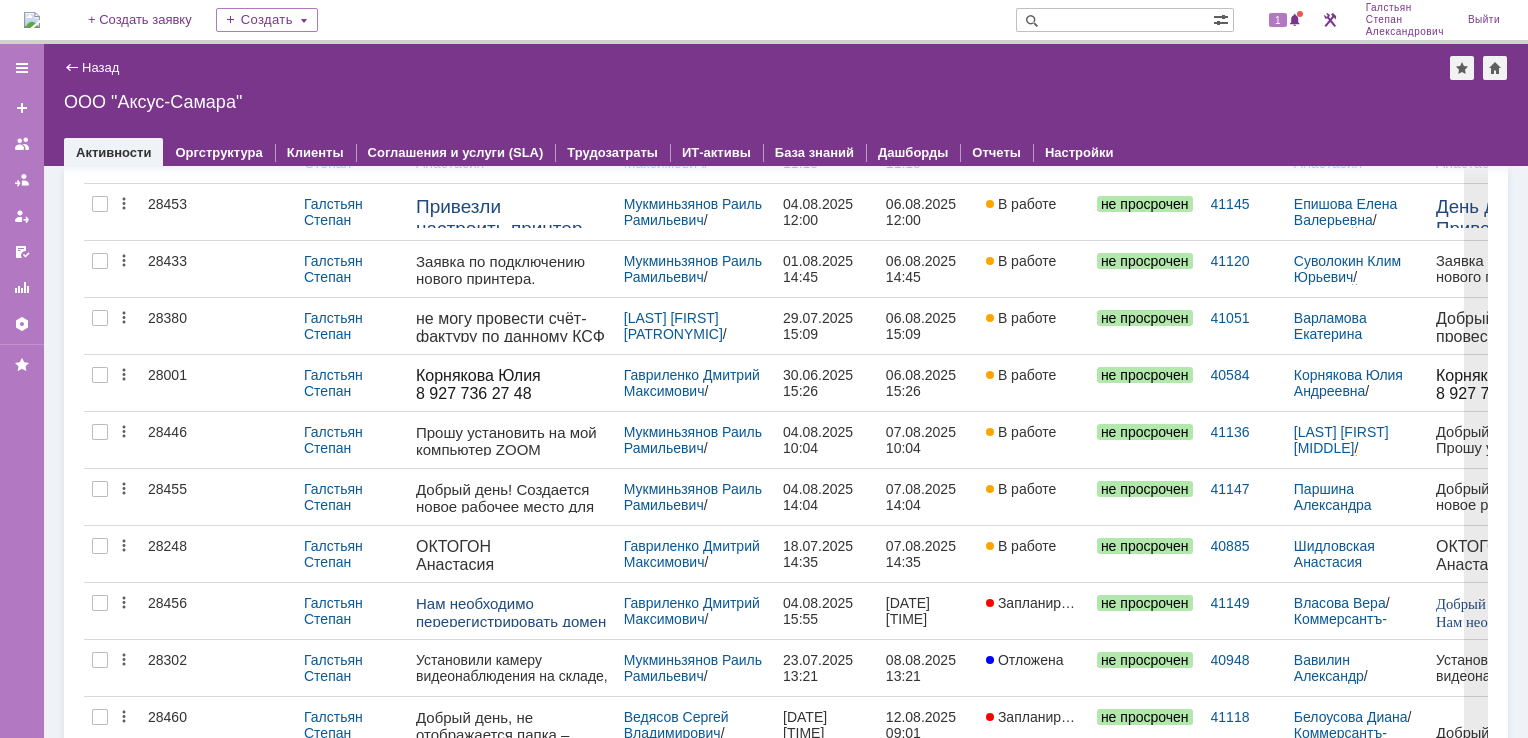 scroll, scrollTop: 0, scrollLeft: 0, axis: both 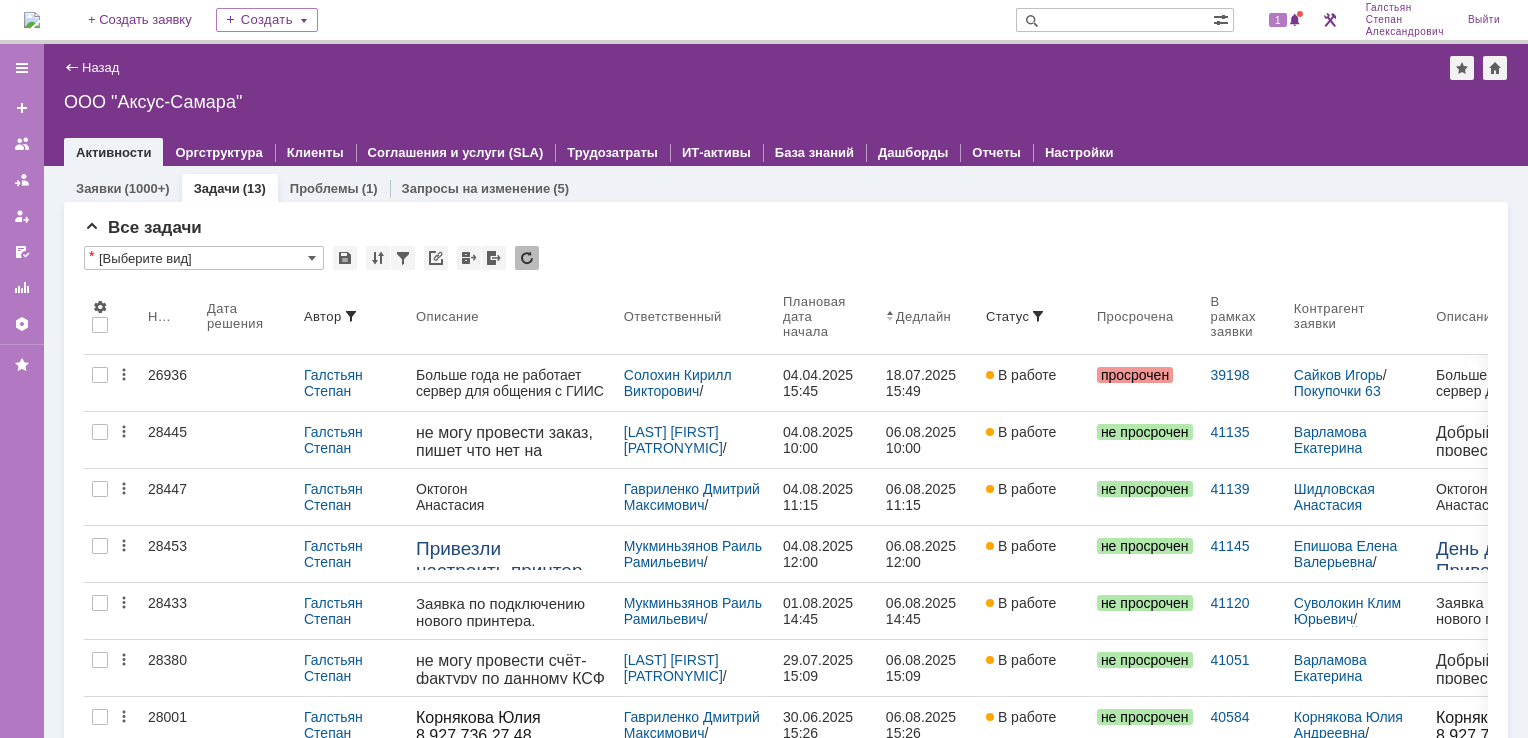 click at bounding box center (32, 20) 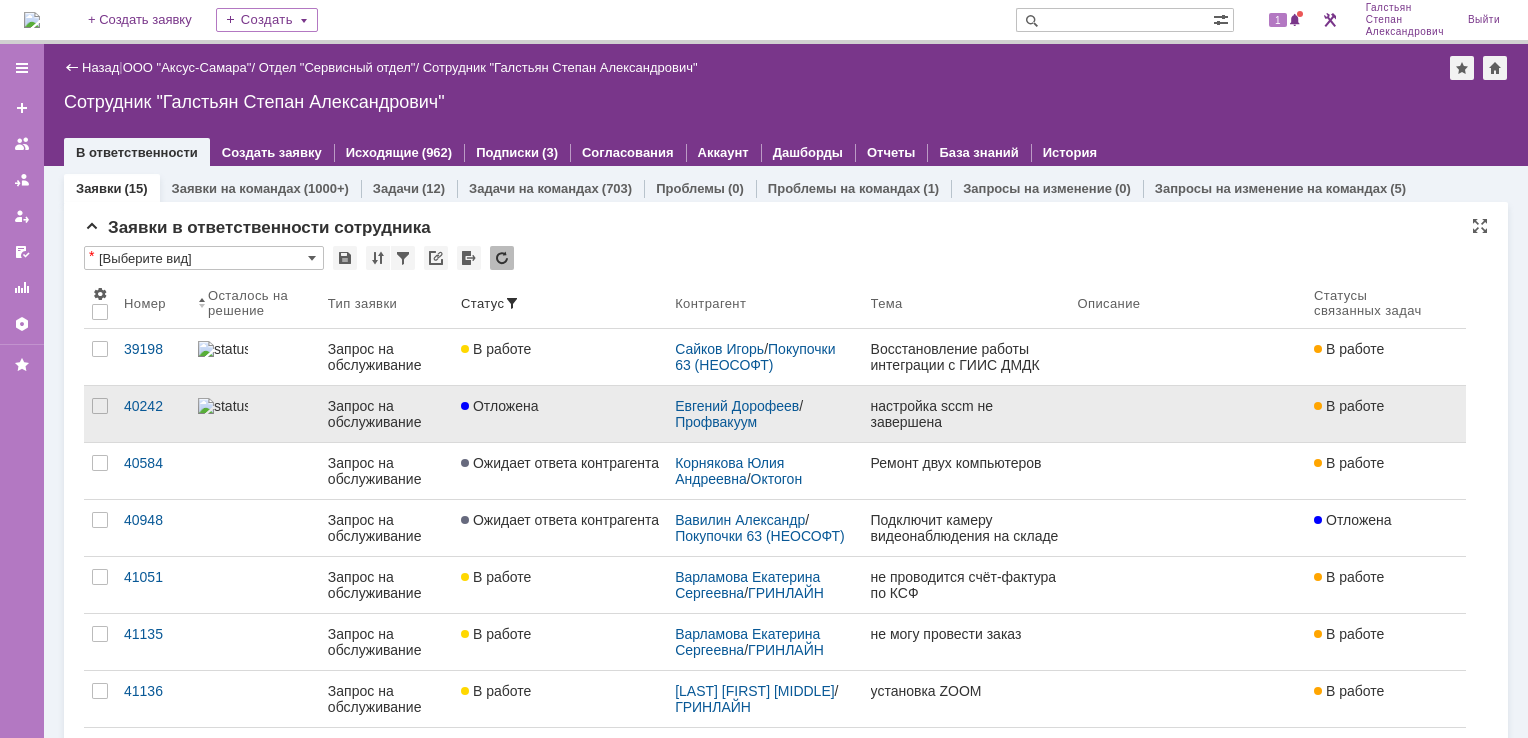 scroll, scrollTop: 0, scrollLeft: 0, axis: both 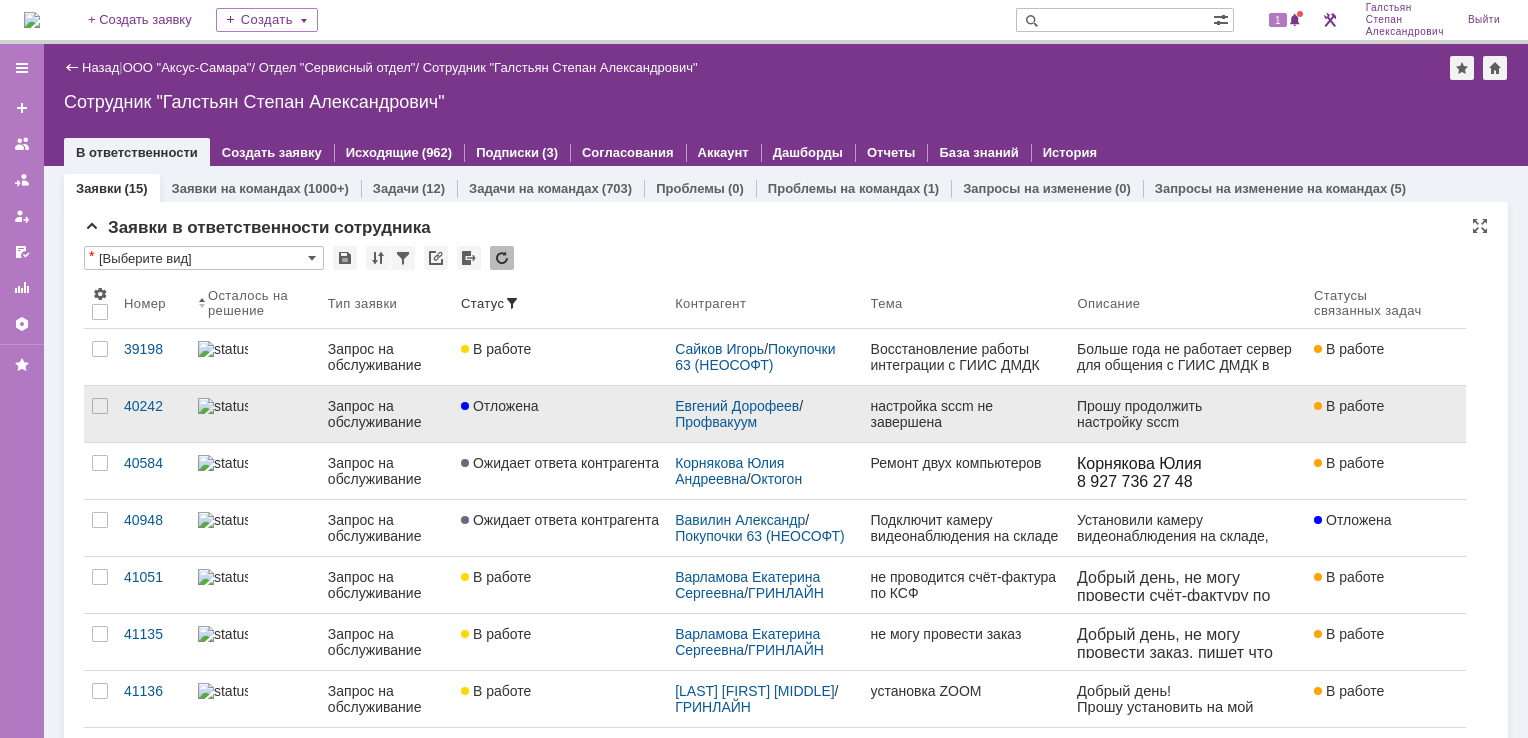 click on "настройка sccm не завершена" at bounding box center (966, 414) 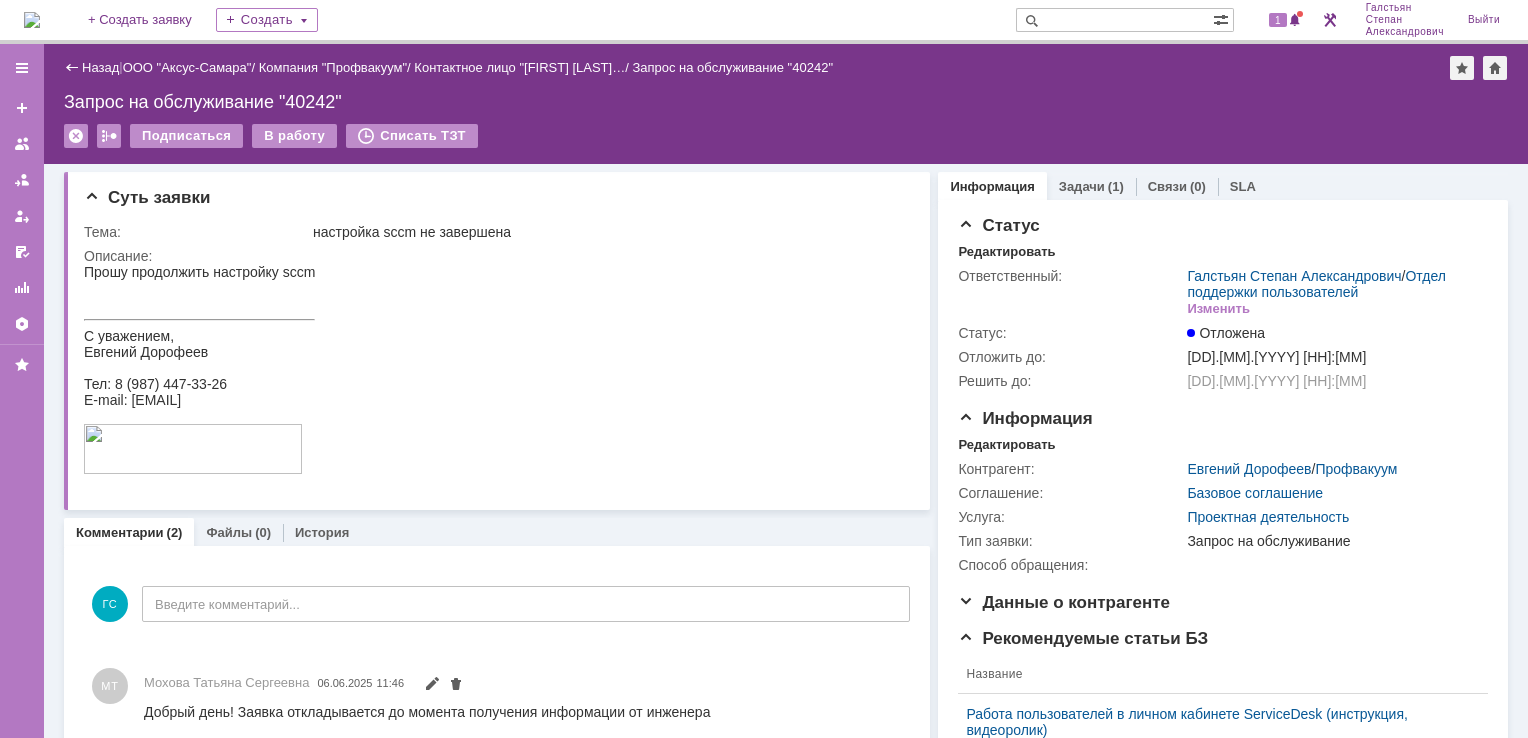 scroll, scrollTop: 0, scrollLeft: 0, axis: both 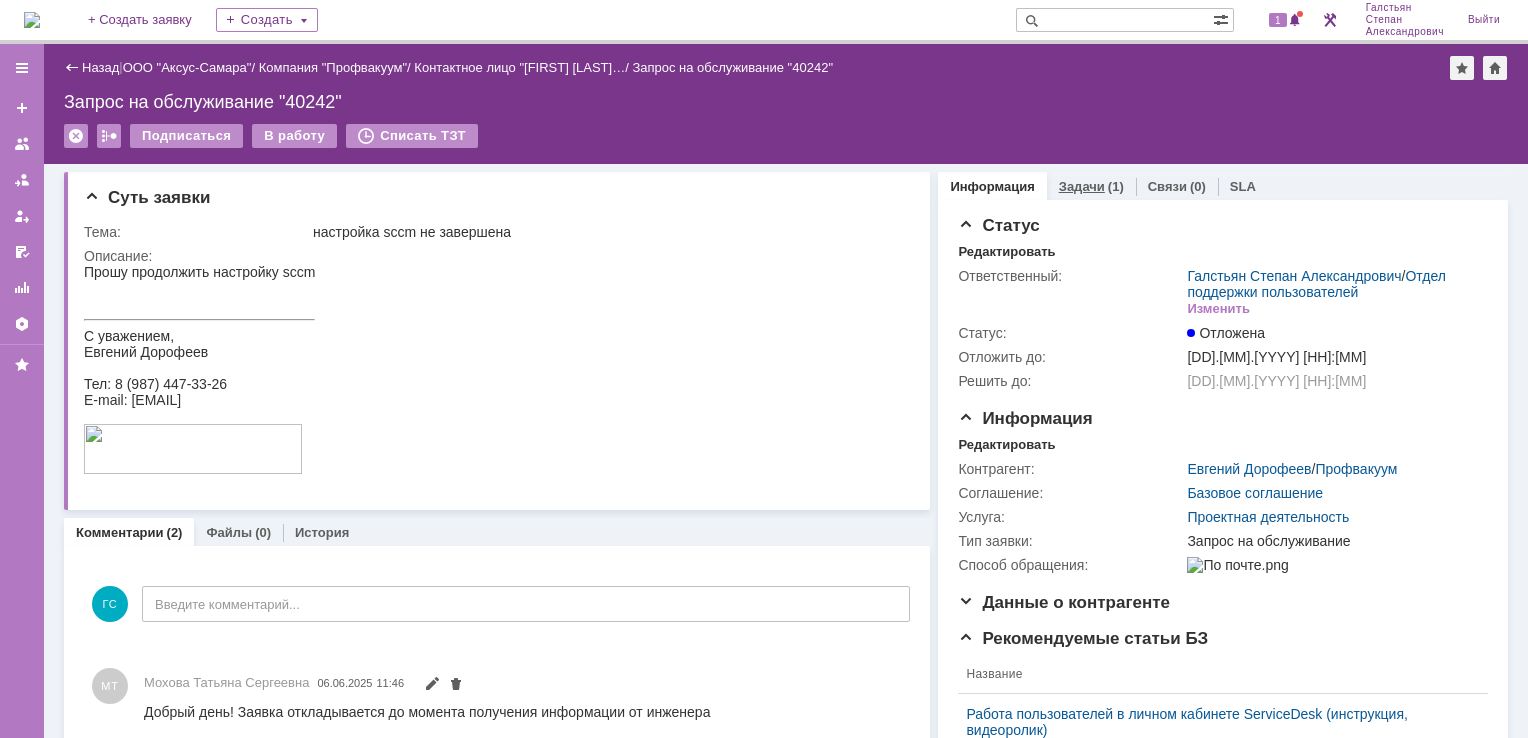 click on "Задачи" at bounding box center (1082, 186) 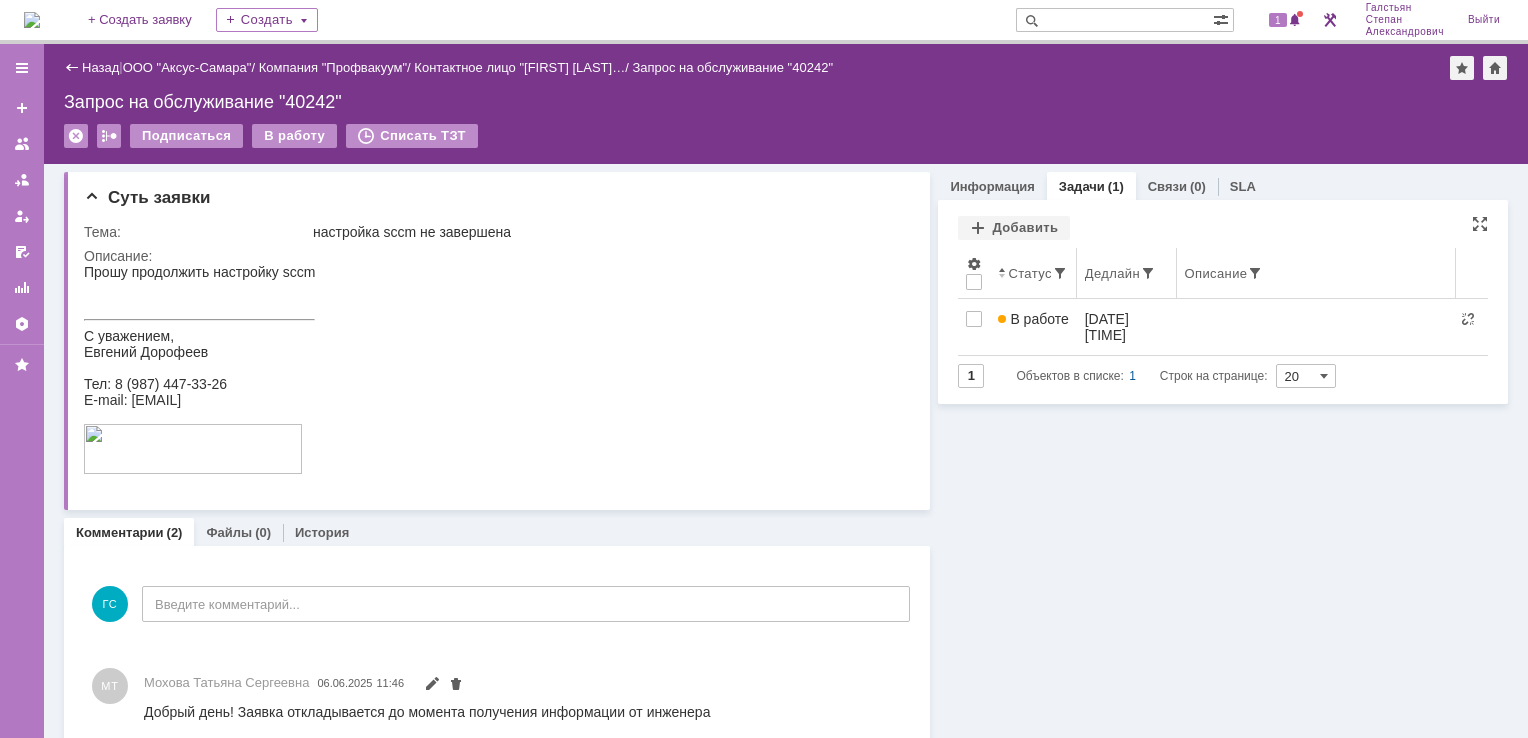 scroll, scrollTop: 0, scrollLeft: 0, axis: both 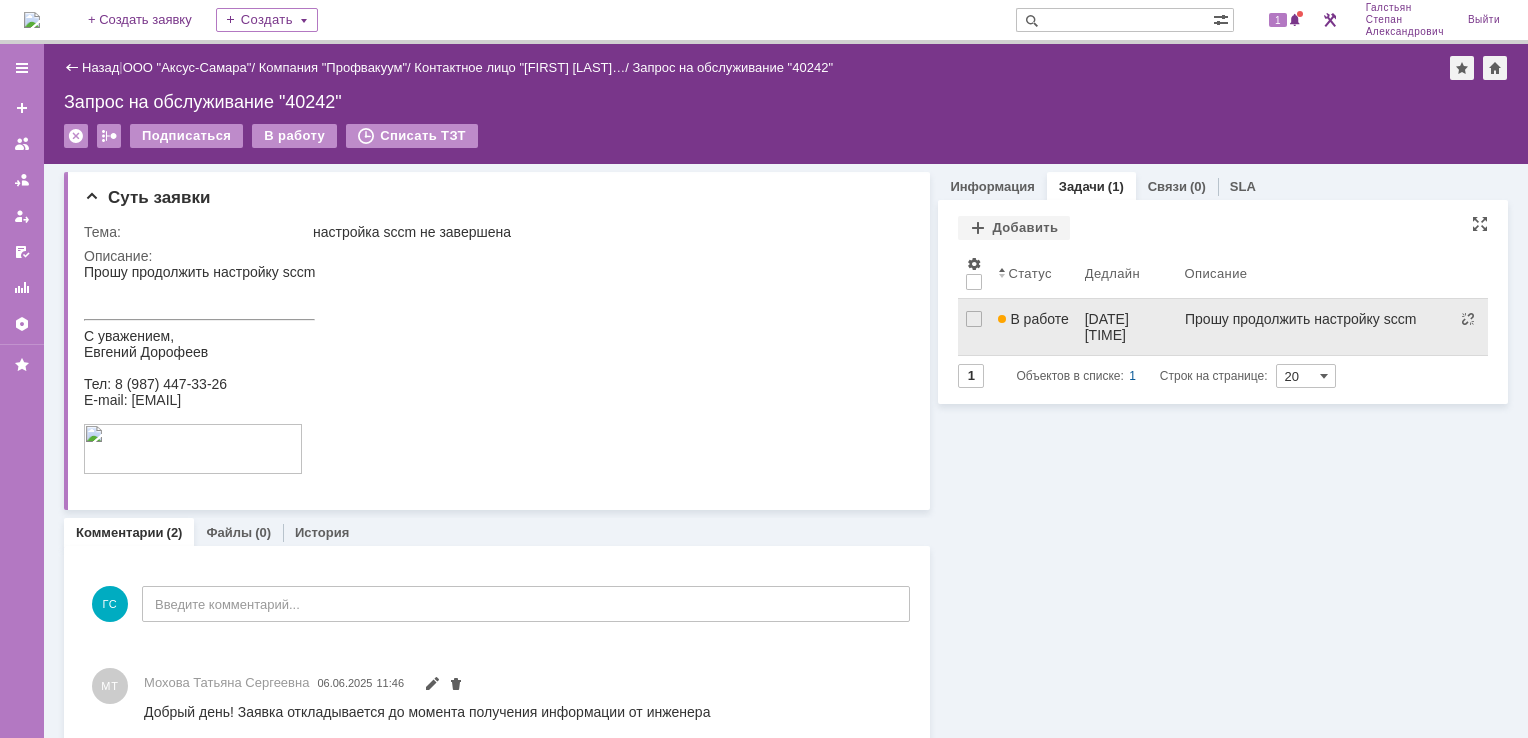 click on "В работе" at bounding box center [1033, 327] 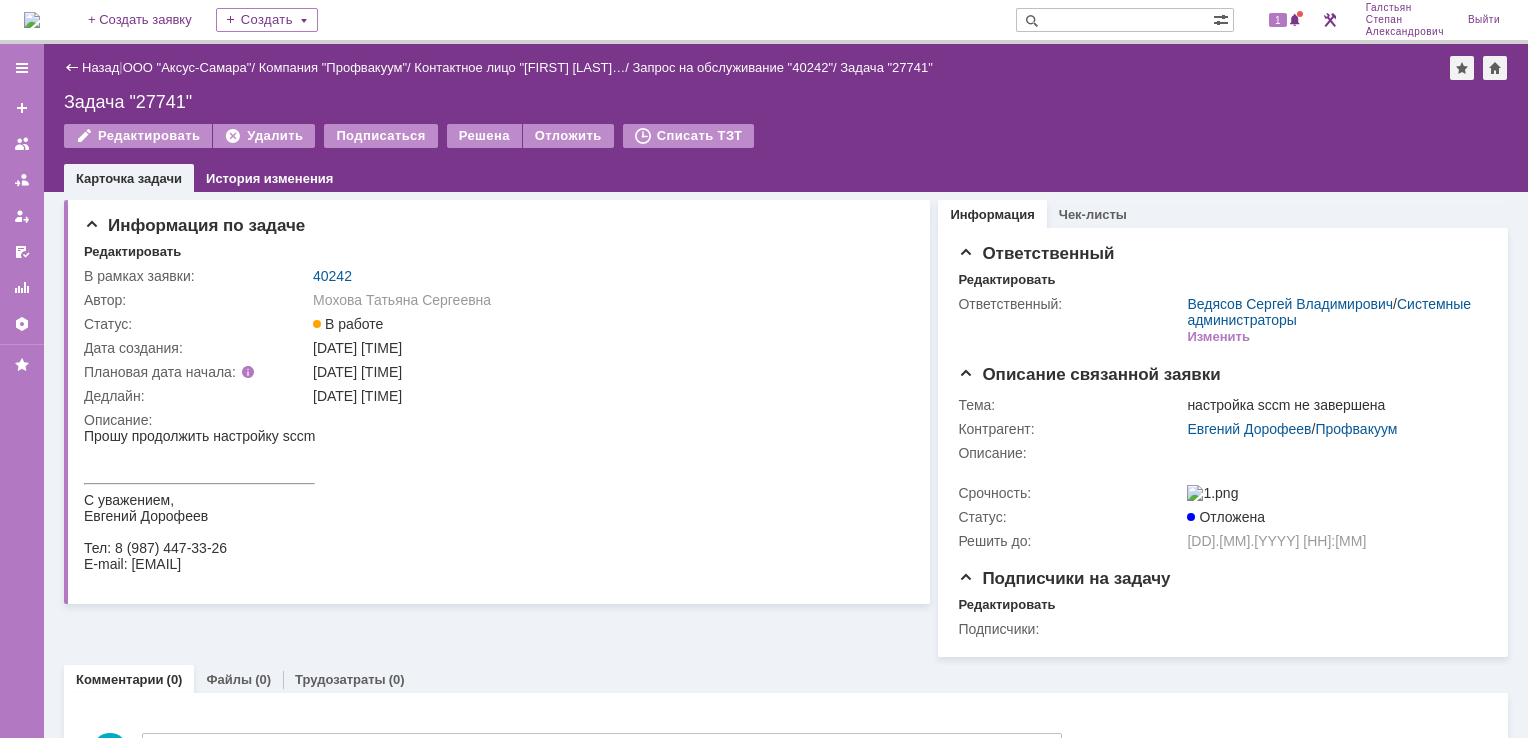 scroll, scrollTop: 0, scrollLeft: 0, axis: both 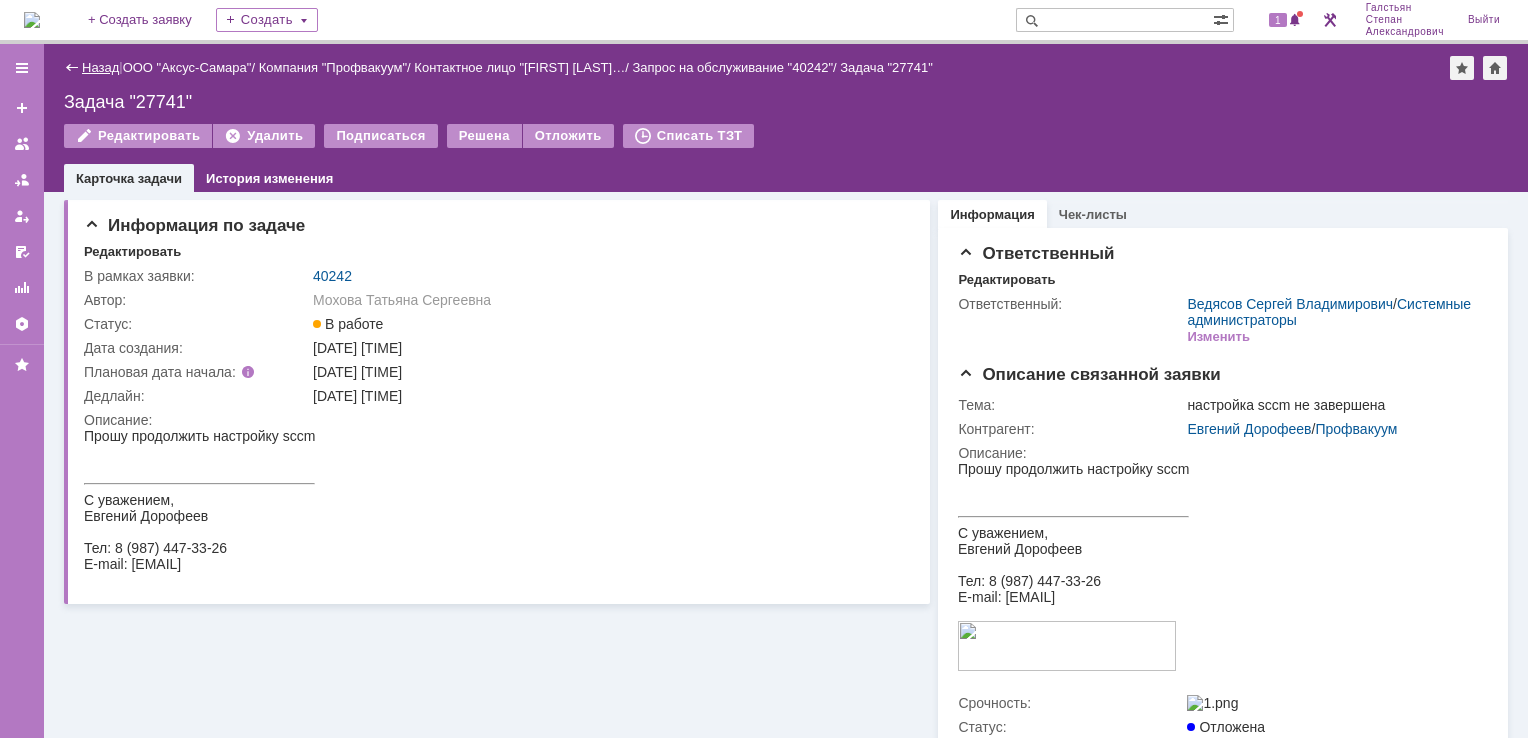 click on "Назад" at bounding box center [100, 67] 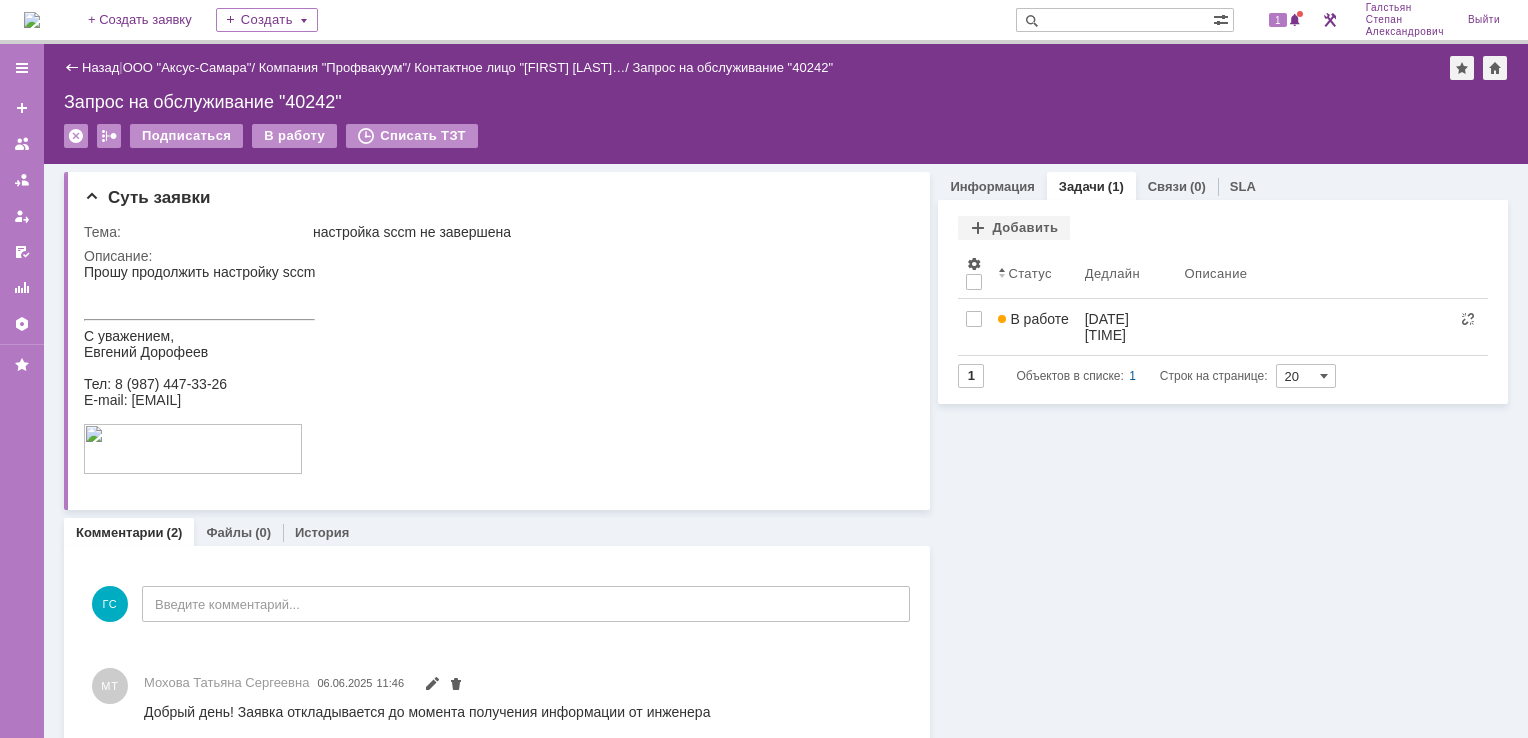 scroll, scrollTop: 0, scrollLeft: 0, axis: both 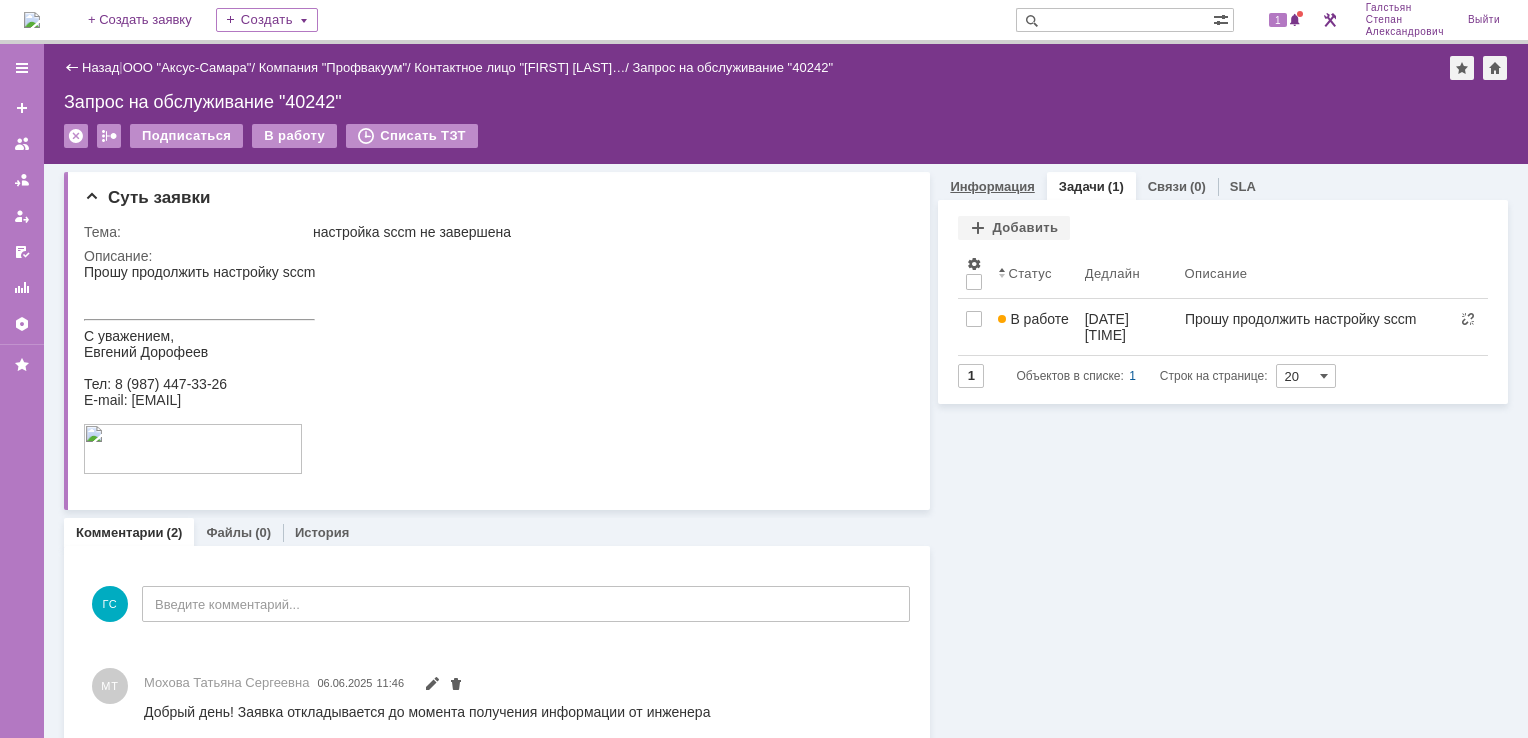 click on "Информация" at bounding box center [992, 186] 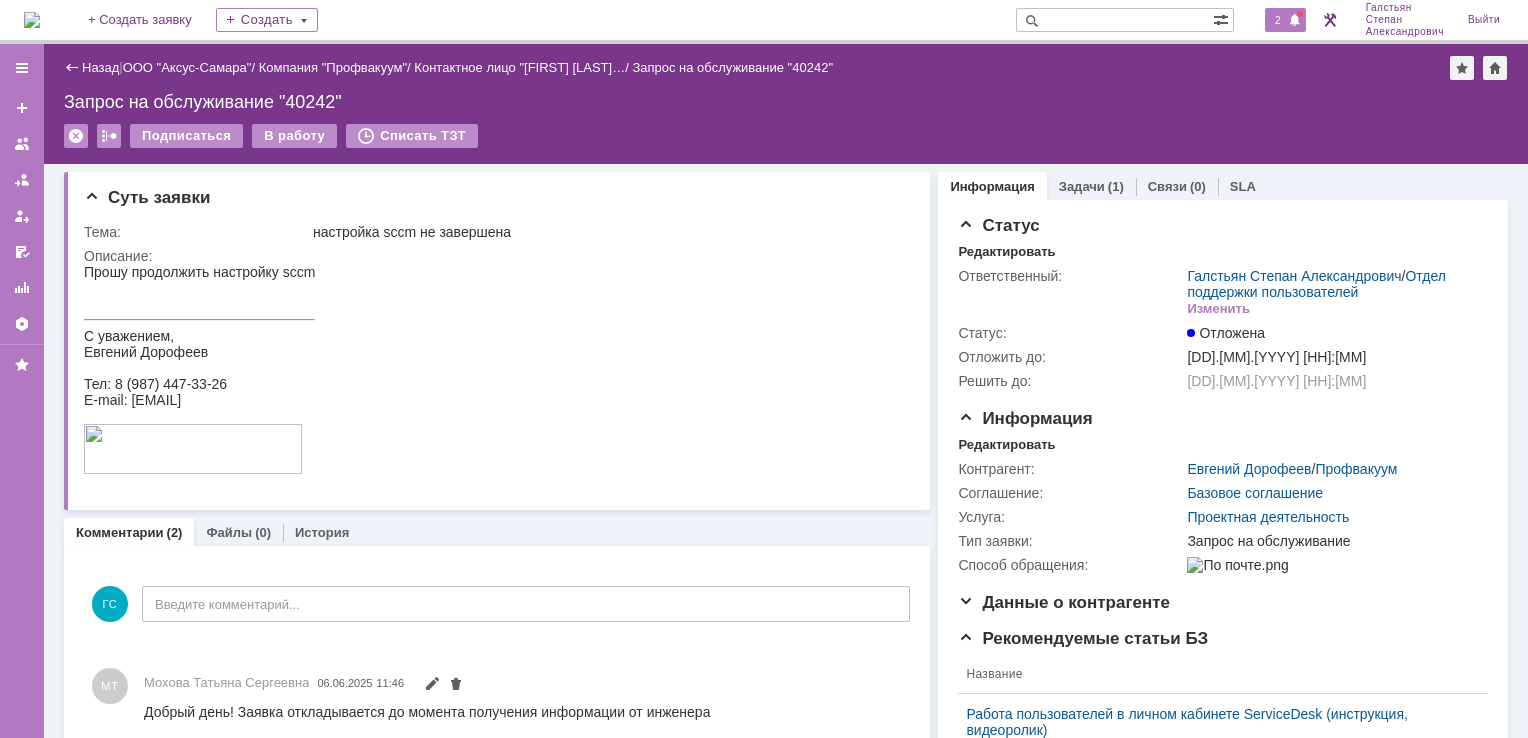 click at bounding box center (1295, 21) 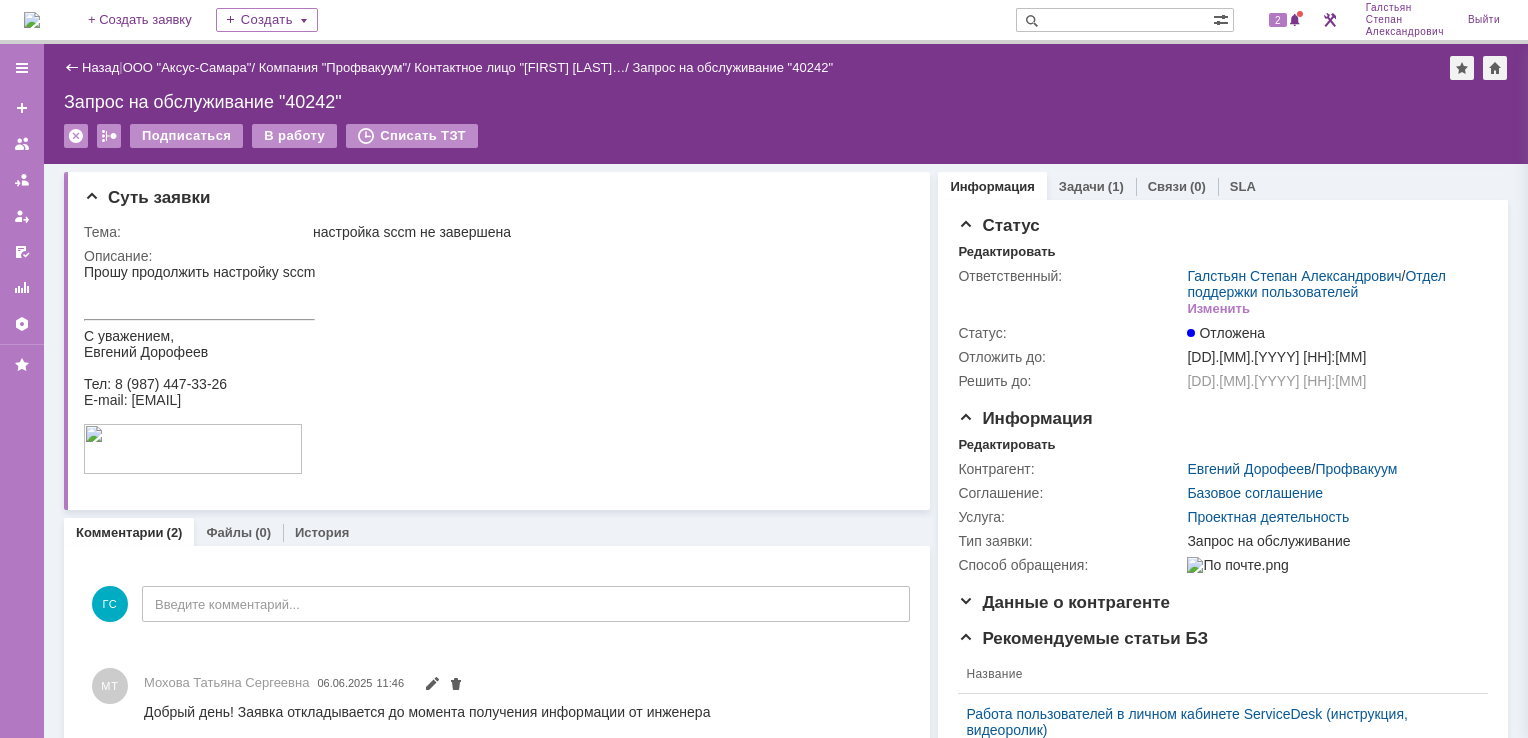 click on "Назад   |   ООО "Аксус-Самара"  /   Компания "Профвакуум"  /   Контактное лицо "Евгений Дороф…  /   Запрос на обслуживание "40242"" at bounding box center [786, 68] 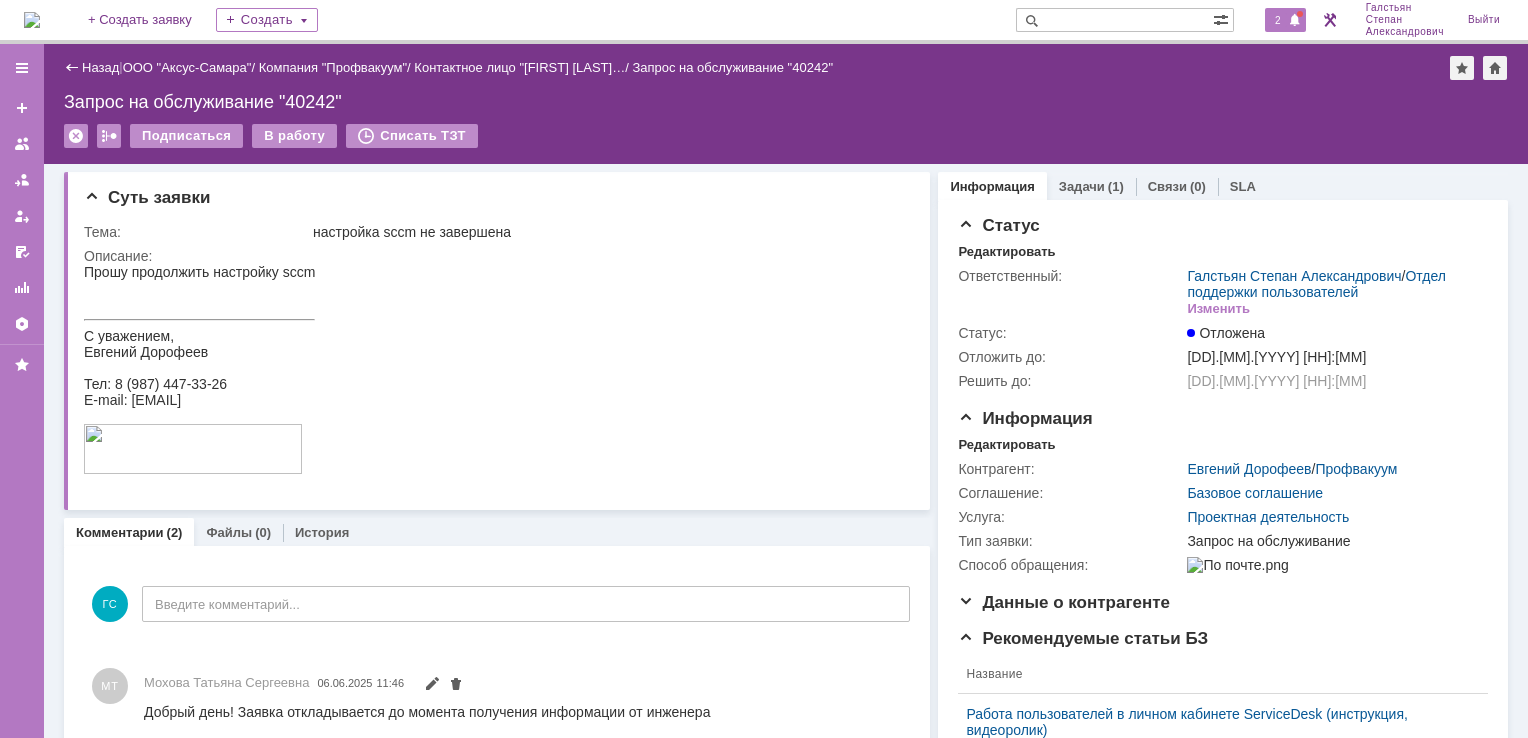 click on "2" at bounding box center (1278, 20) 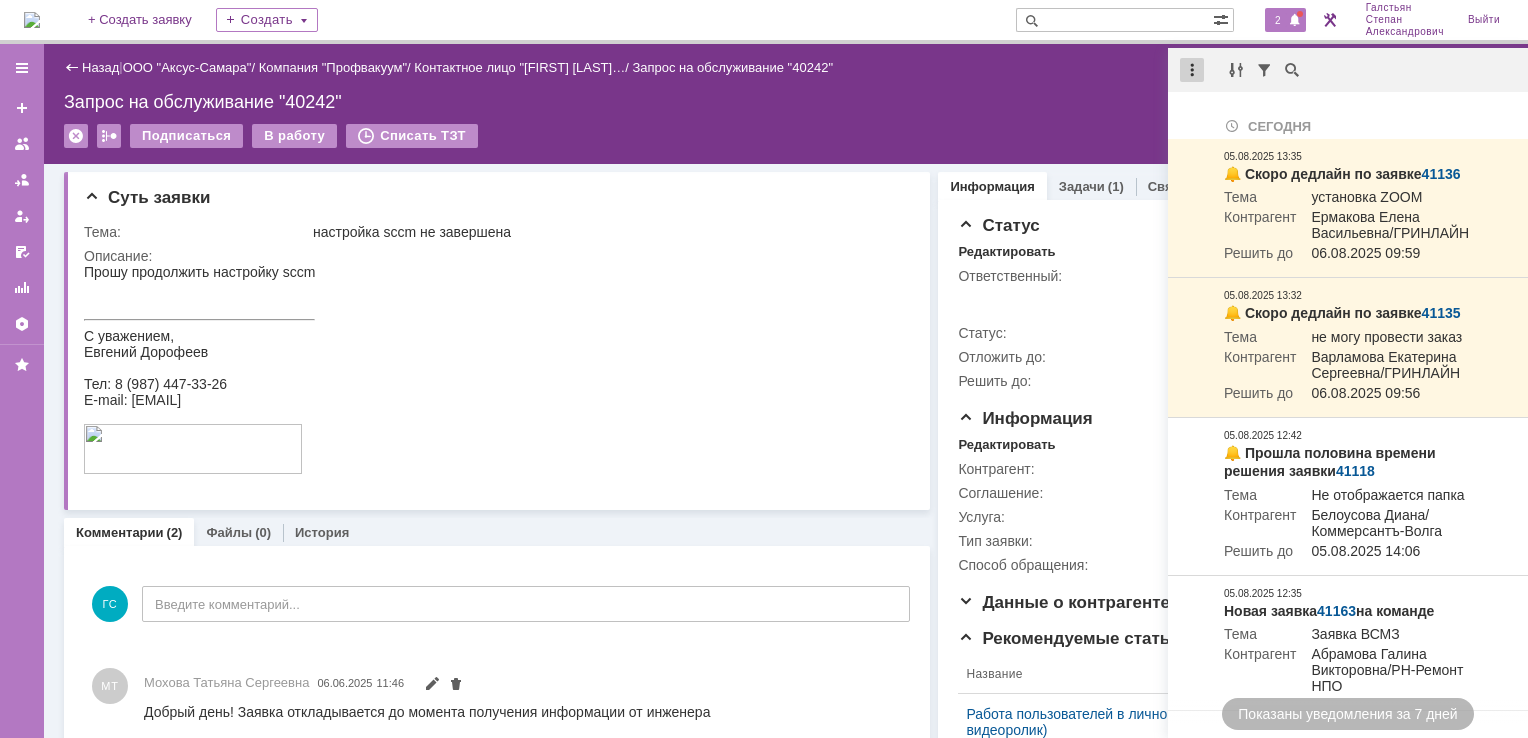 click at bounding box center [1192, 70] 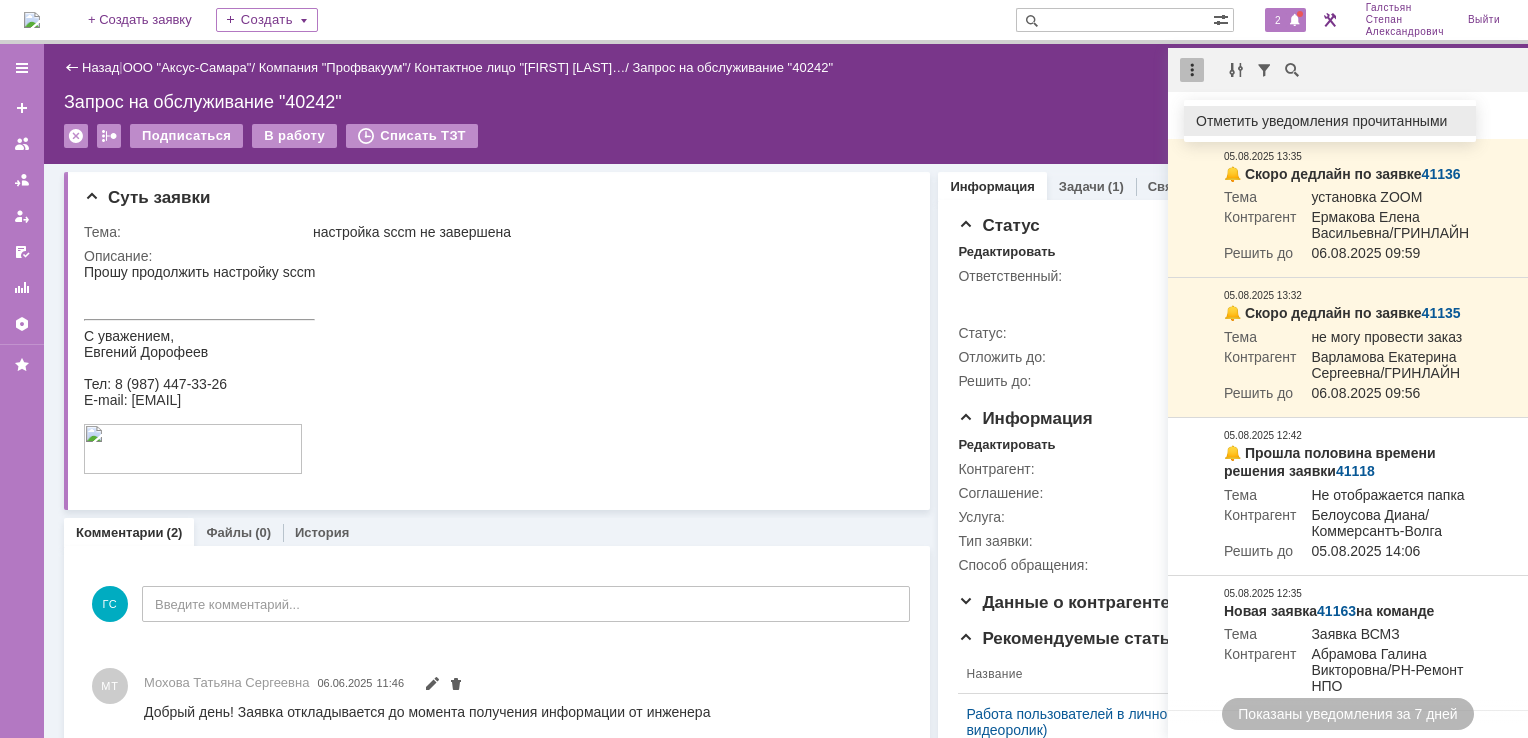 click on "Отметить уведомления прочитанными" at bounding box center (1330, 121) 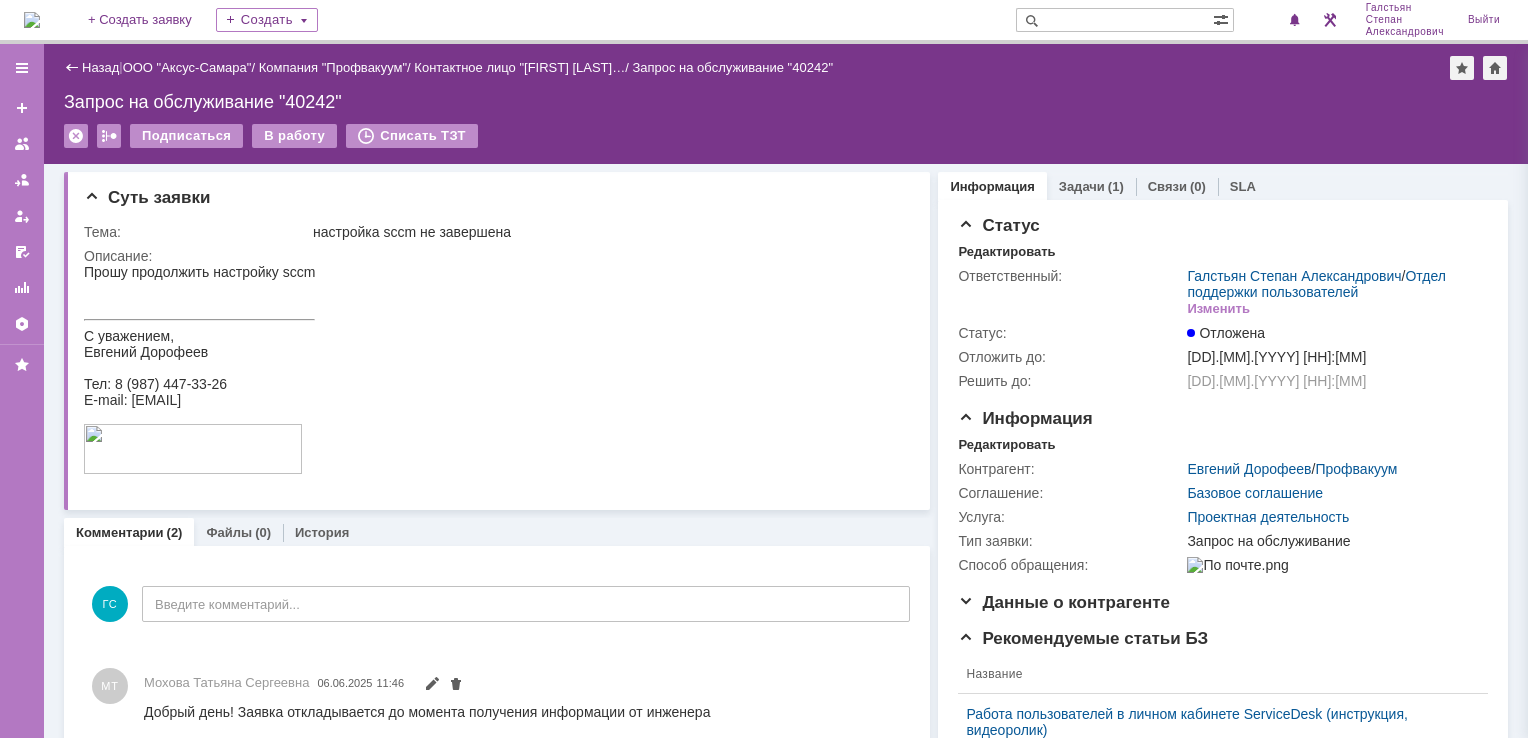 click on "Назад   |   ООО "Аксус-Самара"  /   Компания "Профвакуум"  /   Контактное лицо "Евгений Дороф…  /   Запрос на обслуживание "40242" Запрос на обслуживание "40242"
Подписаться В работу Списать ТЗТ serviceCall$44912004 Карточка заявки" at bounding box center (786, 104) 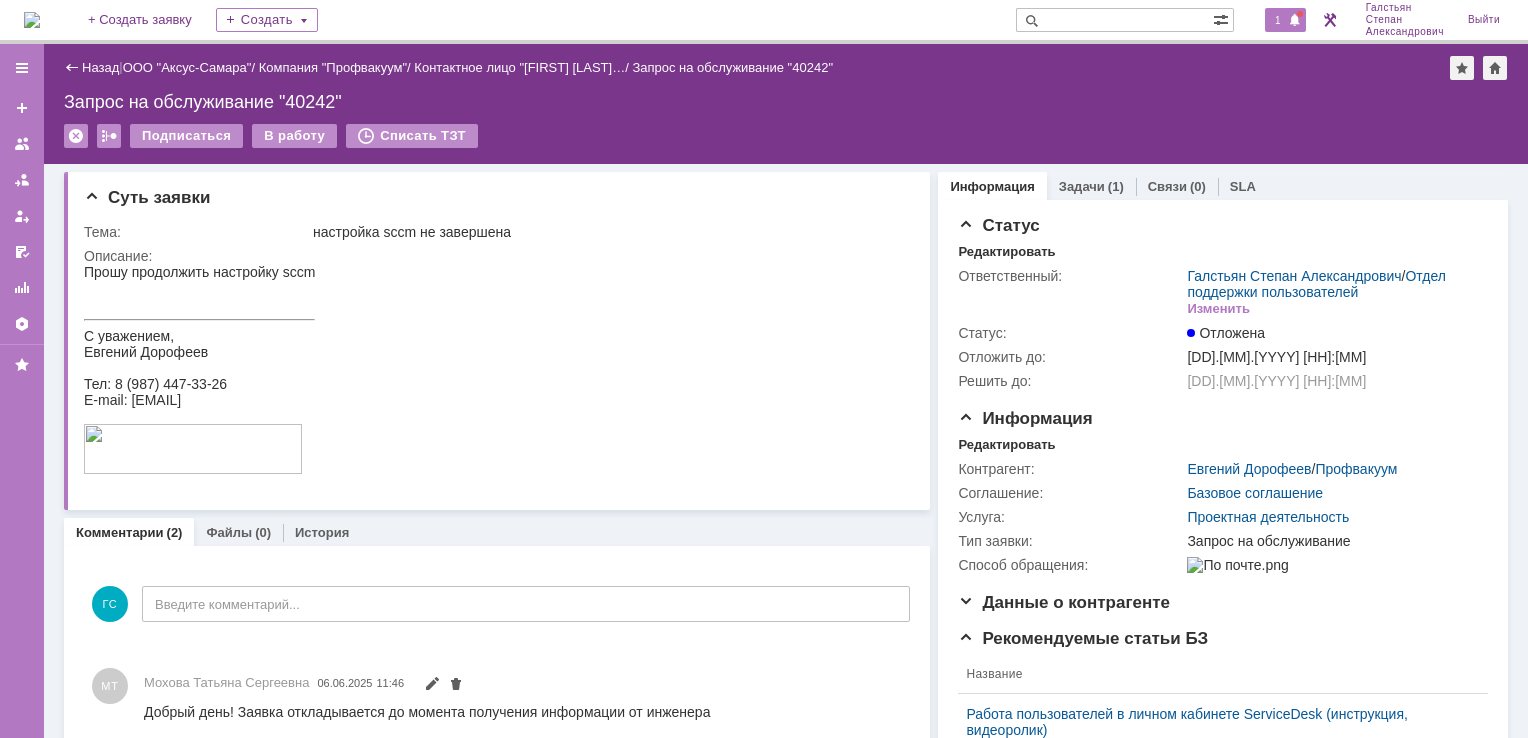 click on "1" at bounding box center (1285, 20) 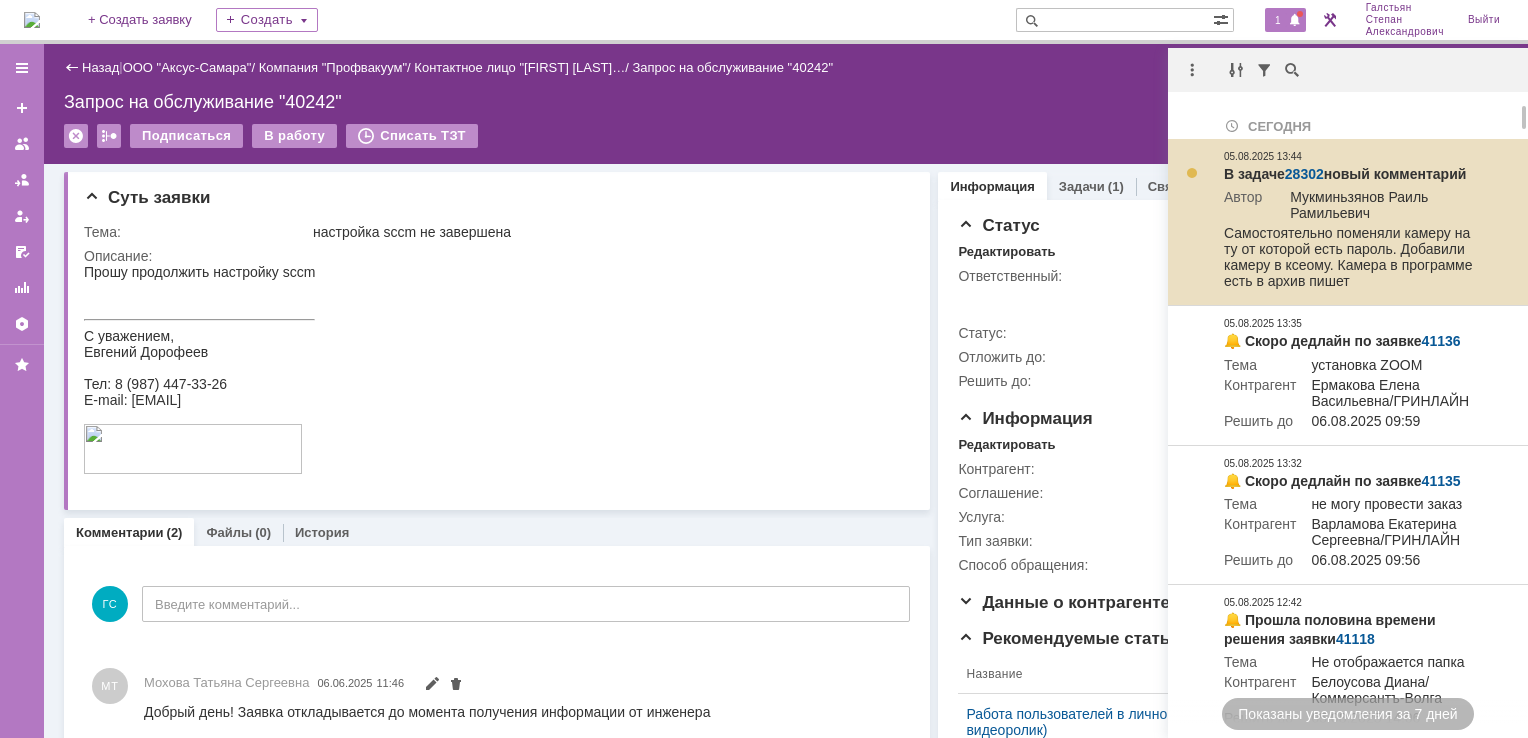 click on "28302" at bounding box center [1304, 174] 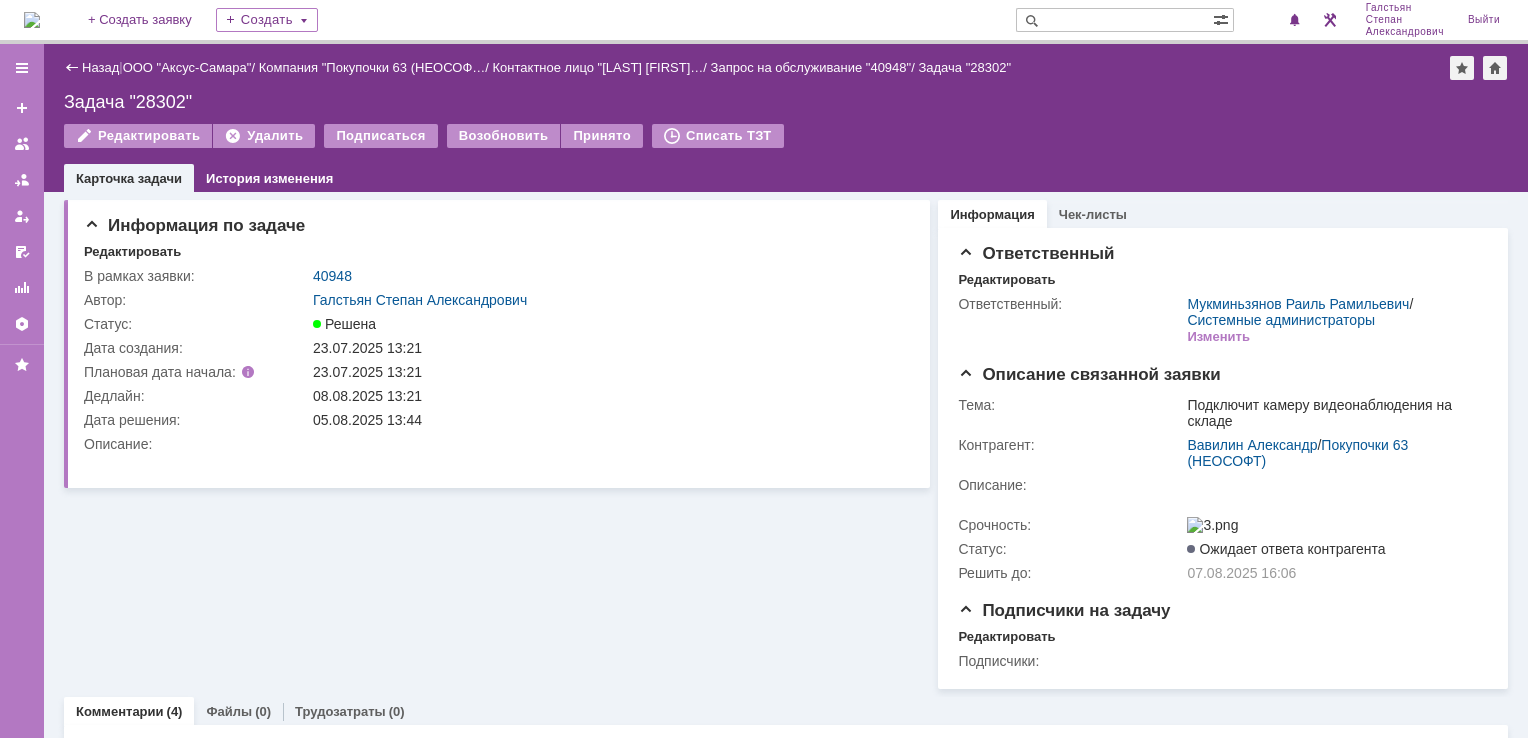 scroll, scrollTop: 0, scrollLeft: 0, axis: both 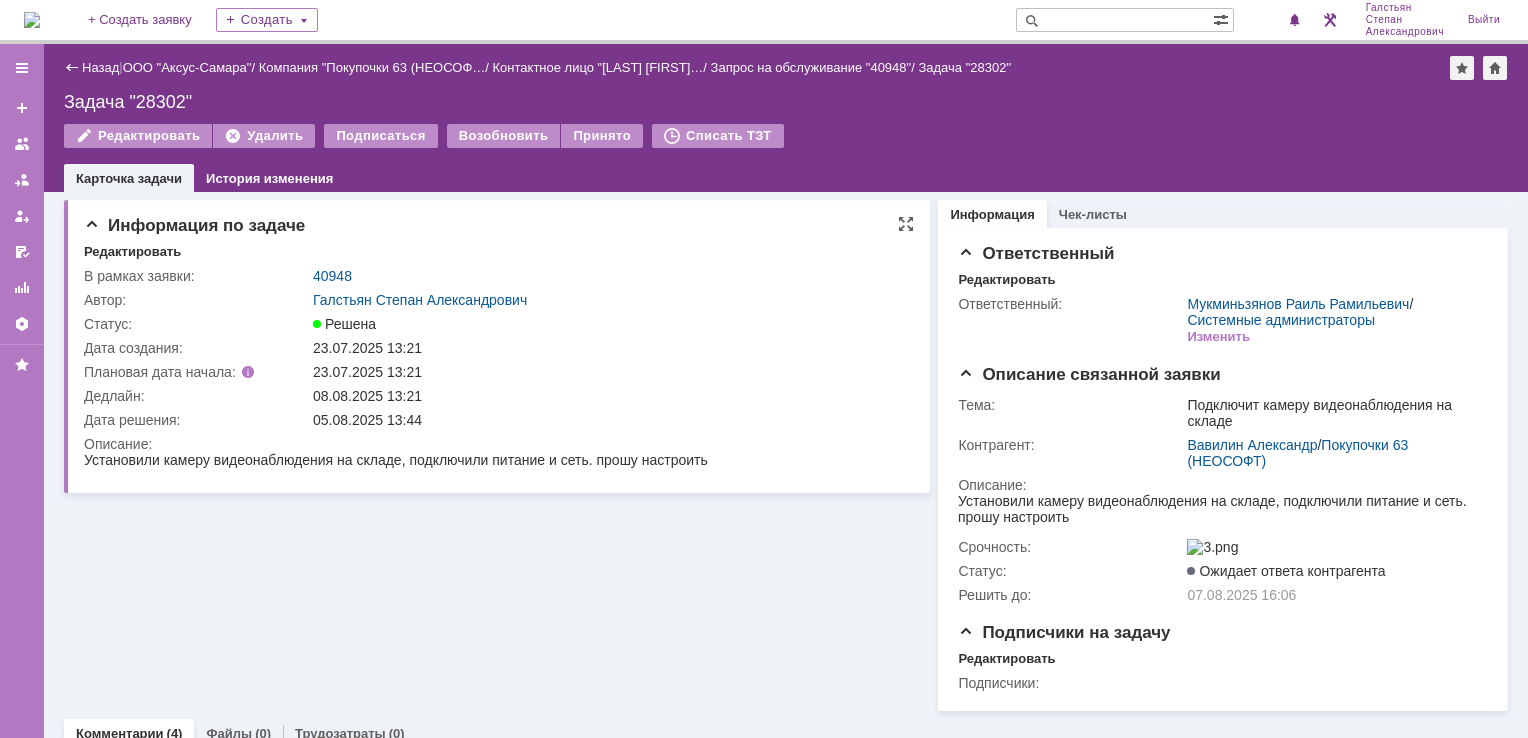 click on "В рамках заявки:" at bounding box center (196, 276) 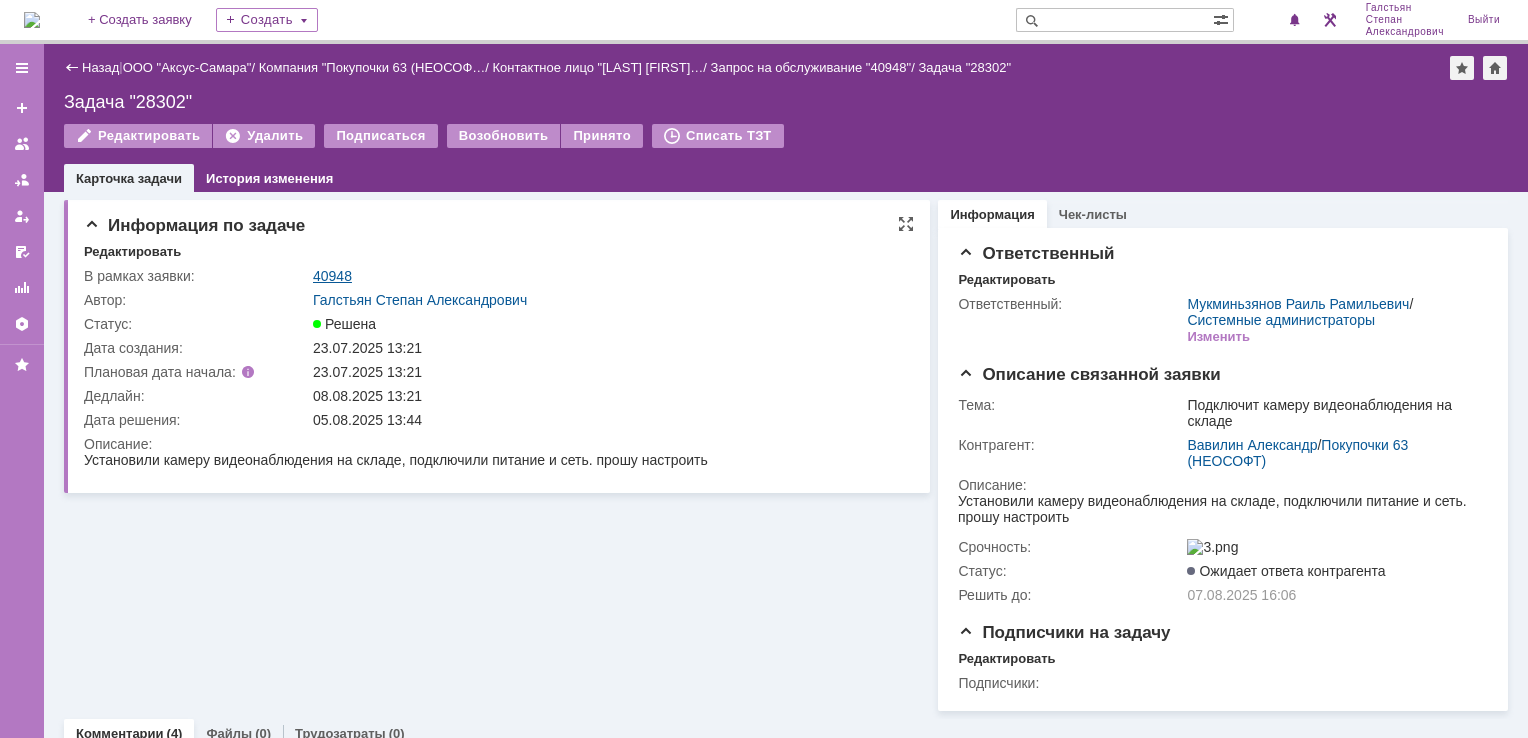 click on "40948" at bounding box center [332, 276] 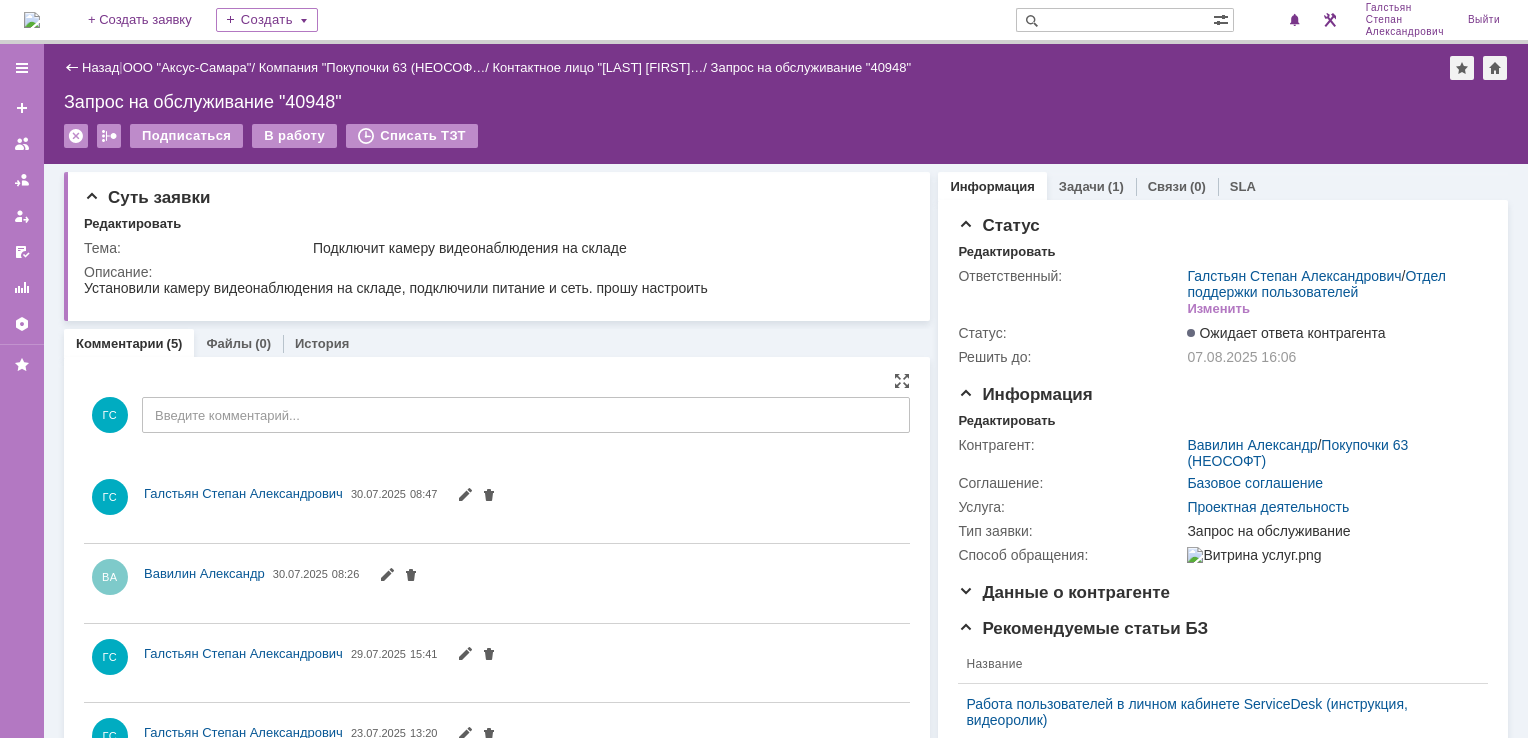 scroll, scrollTop: 0, scrollLeft: 0, axis: both 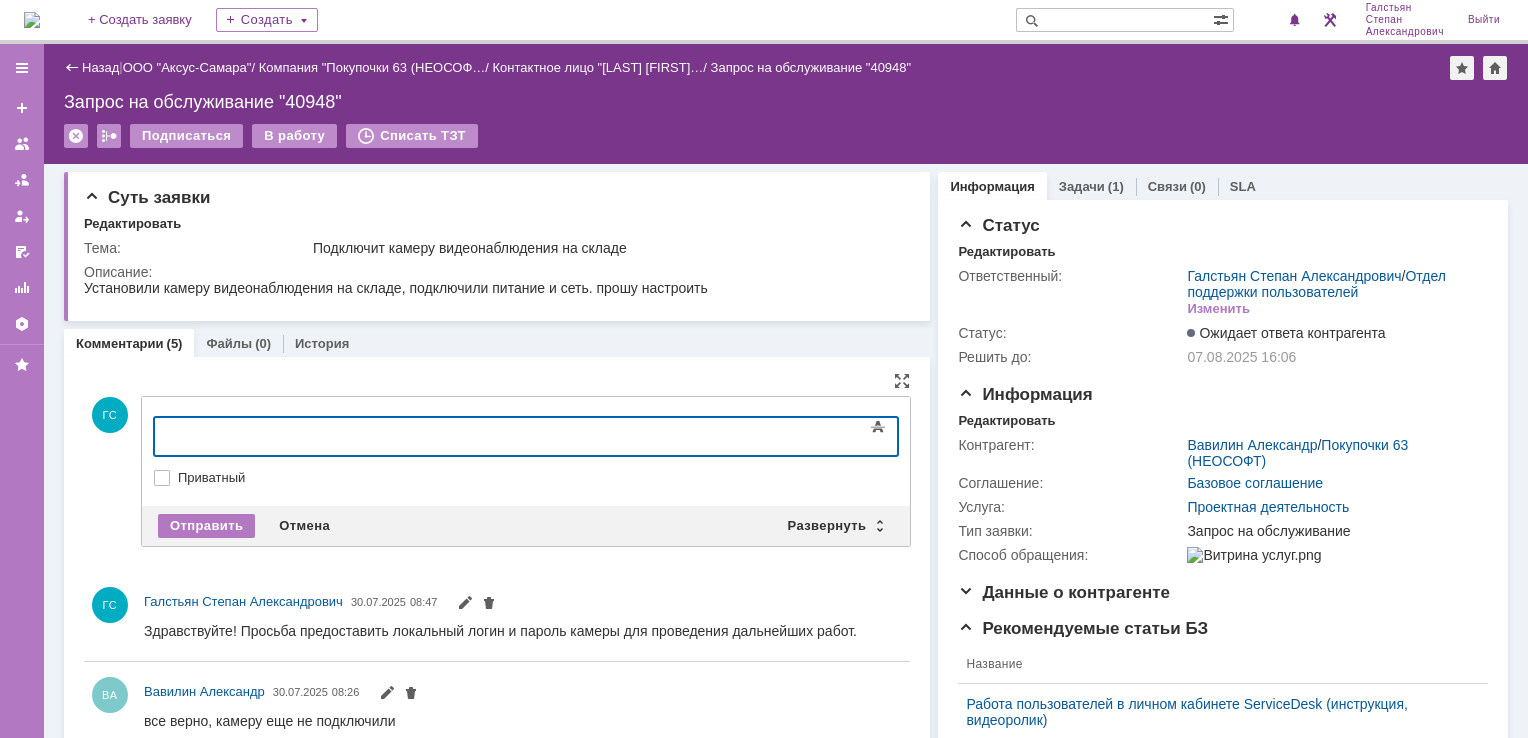 type 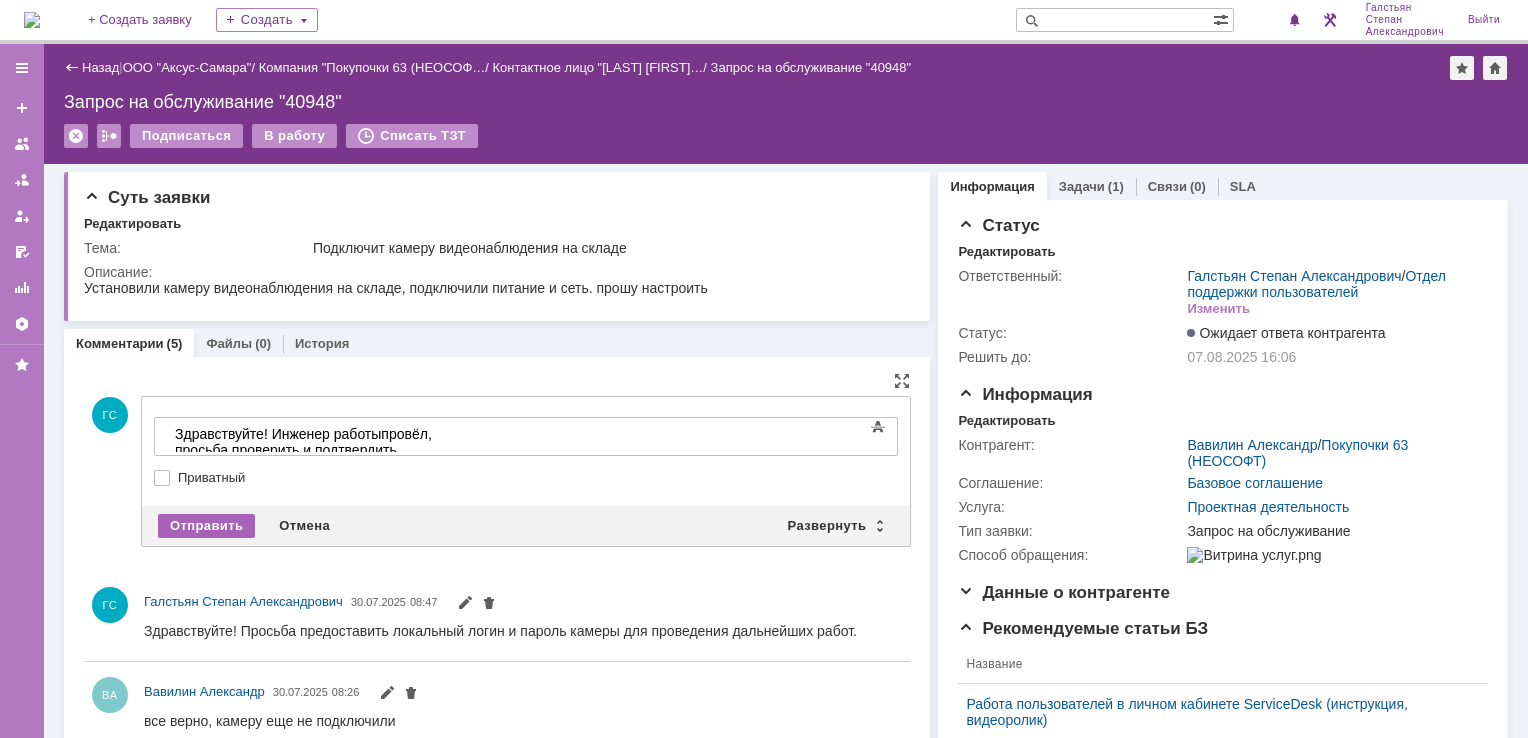 click on "Отправить" at bounding box center (206, 526) 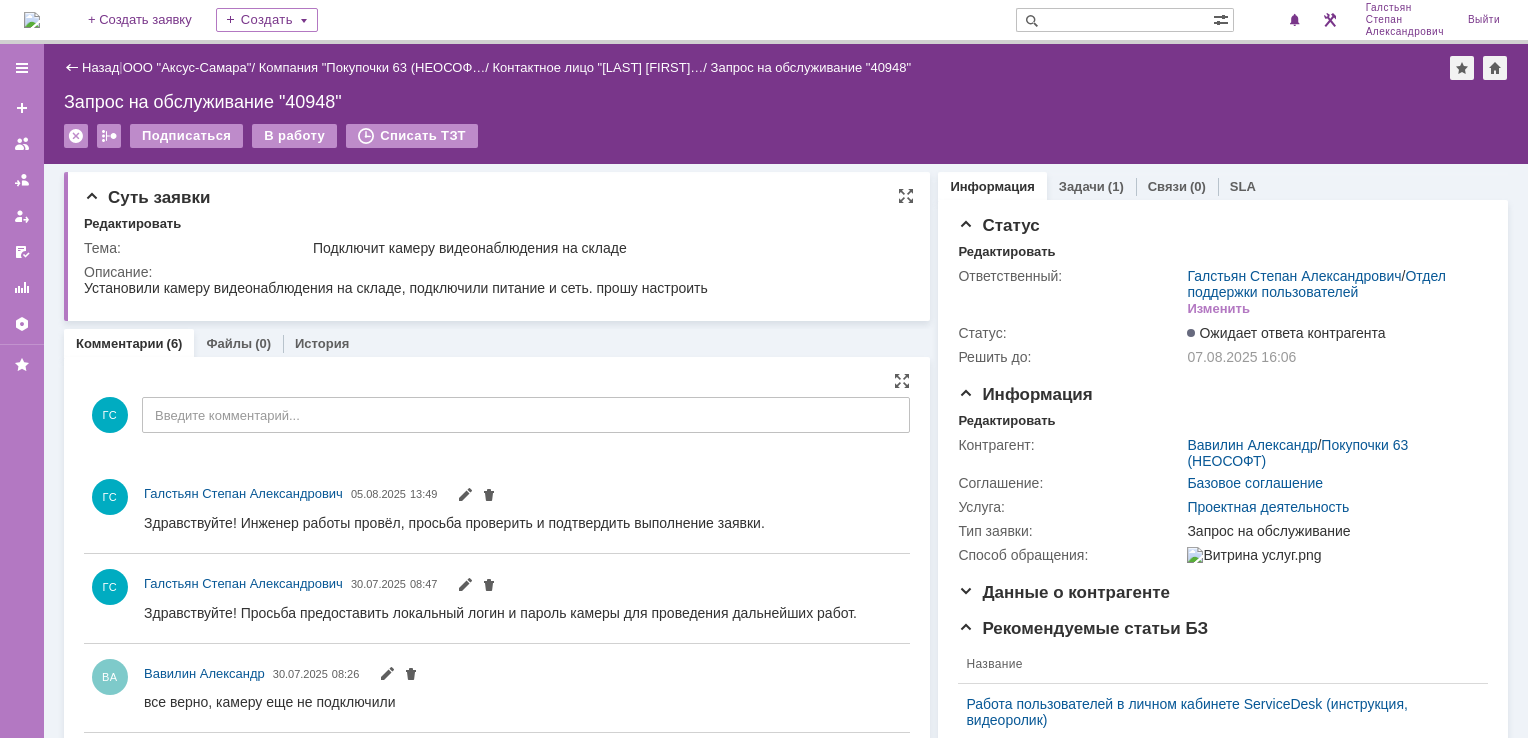 scroll, scrollTop: 0, scrollLeft: 0, axis: both 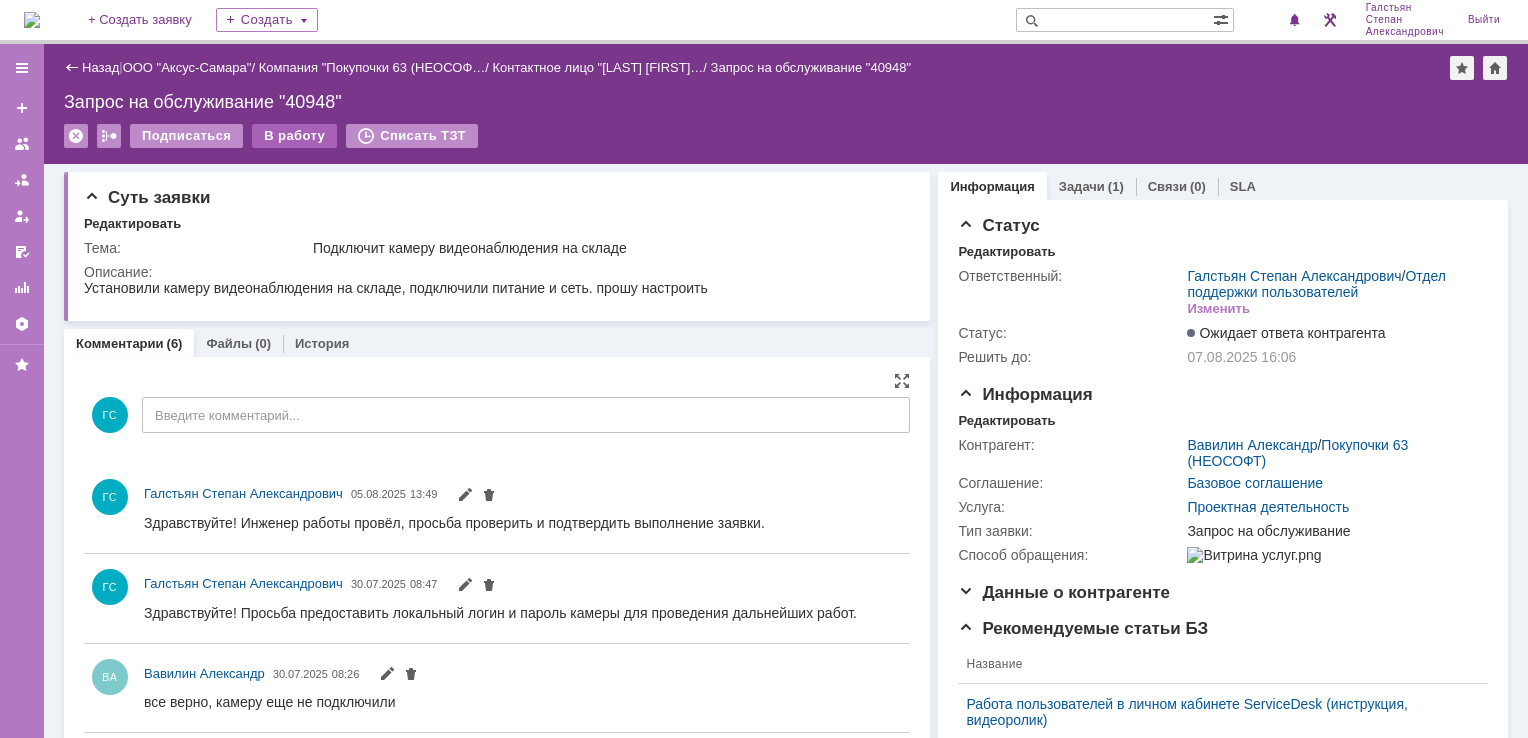 click on "В работу" at bounding box center (294, 136) 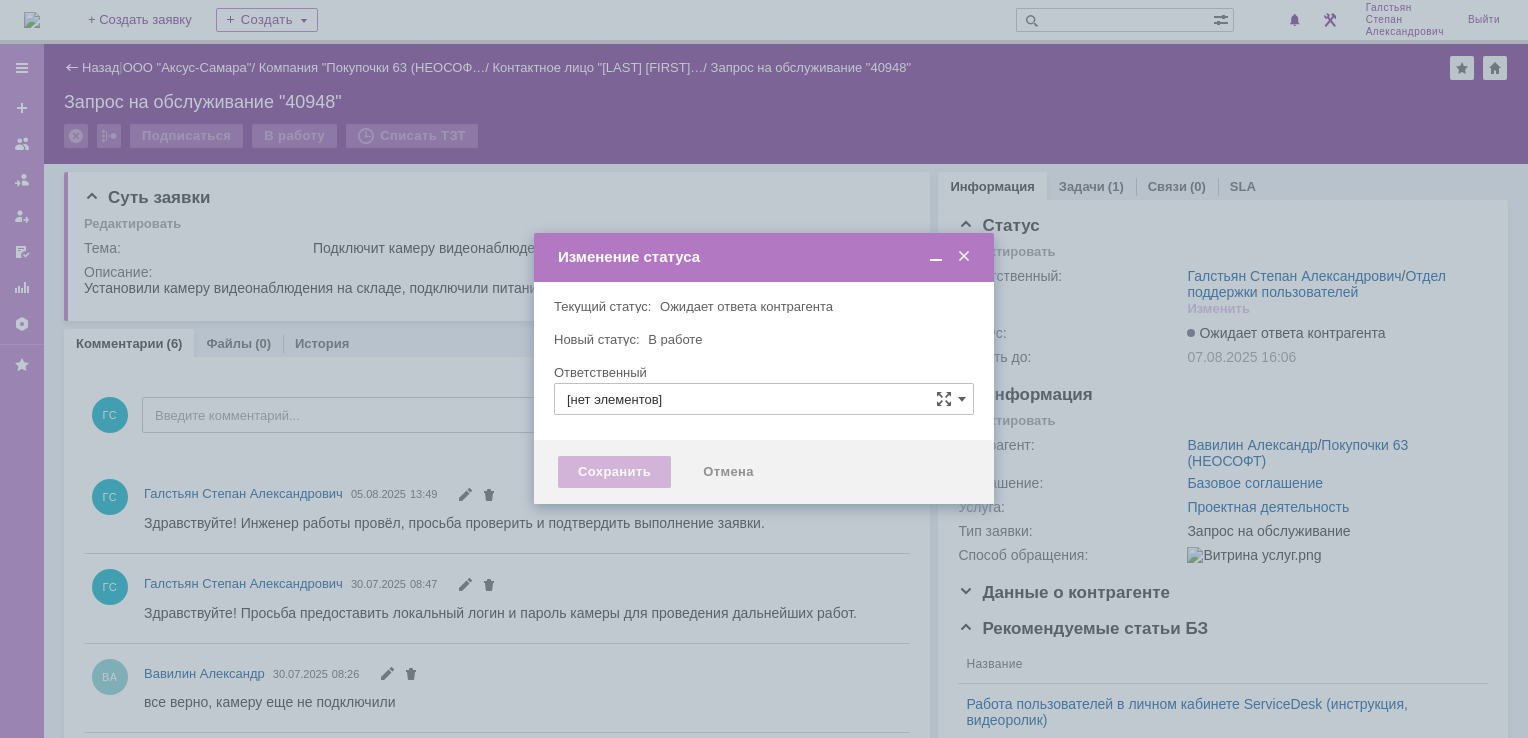 type on "Галстьян Степан Александрович" 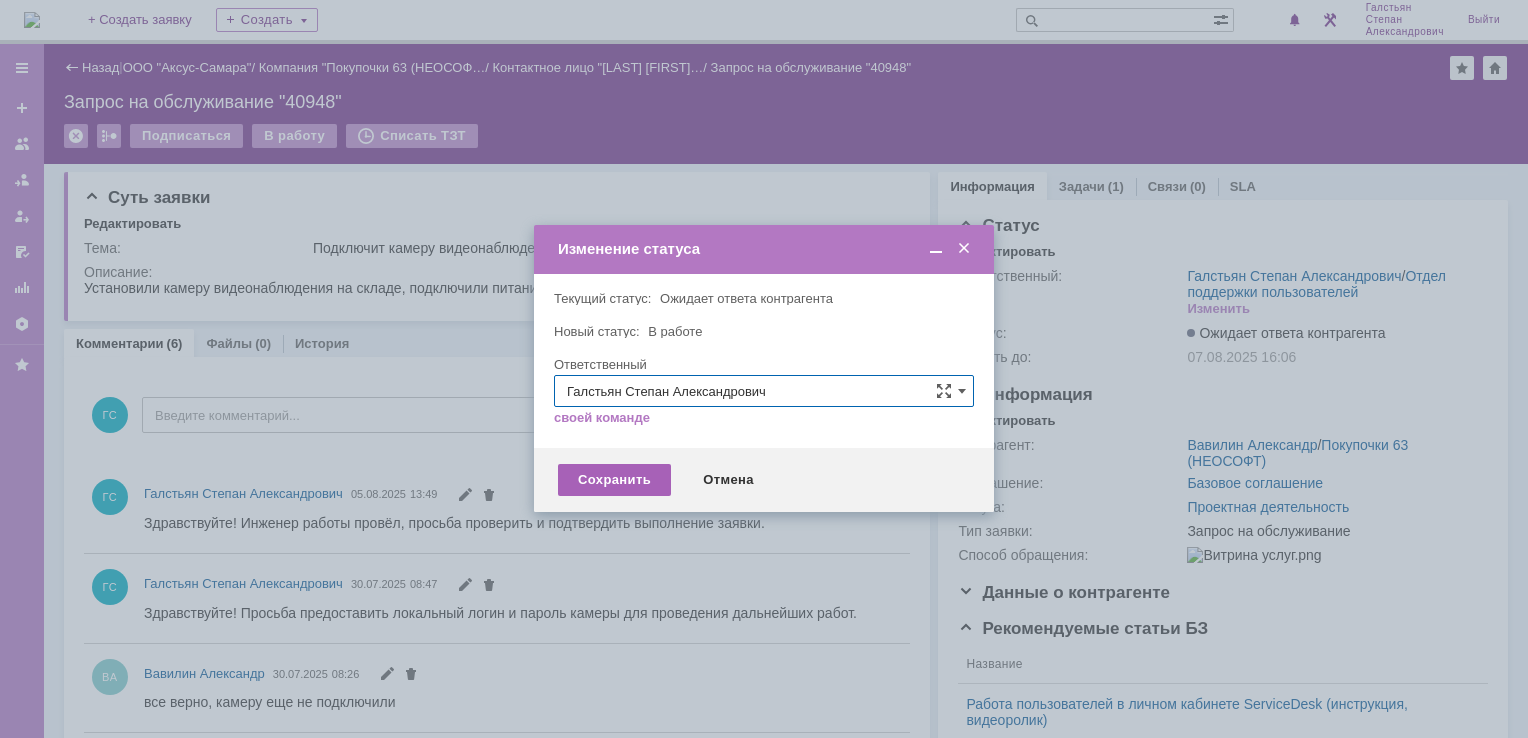 click on "Сохранить" at bounding box center [614, 480] 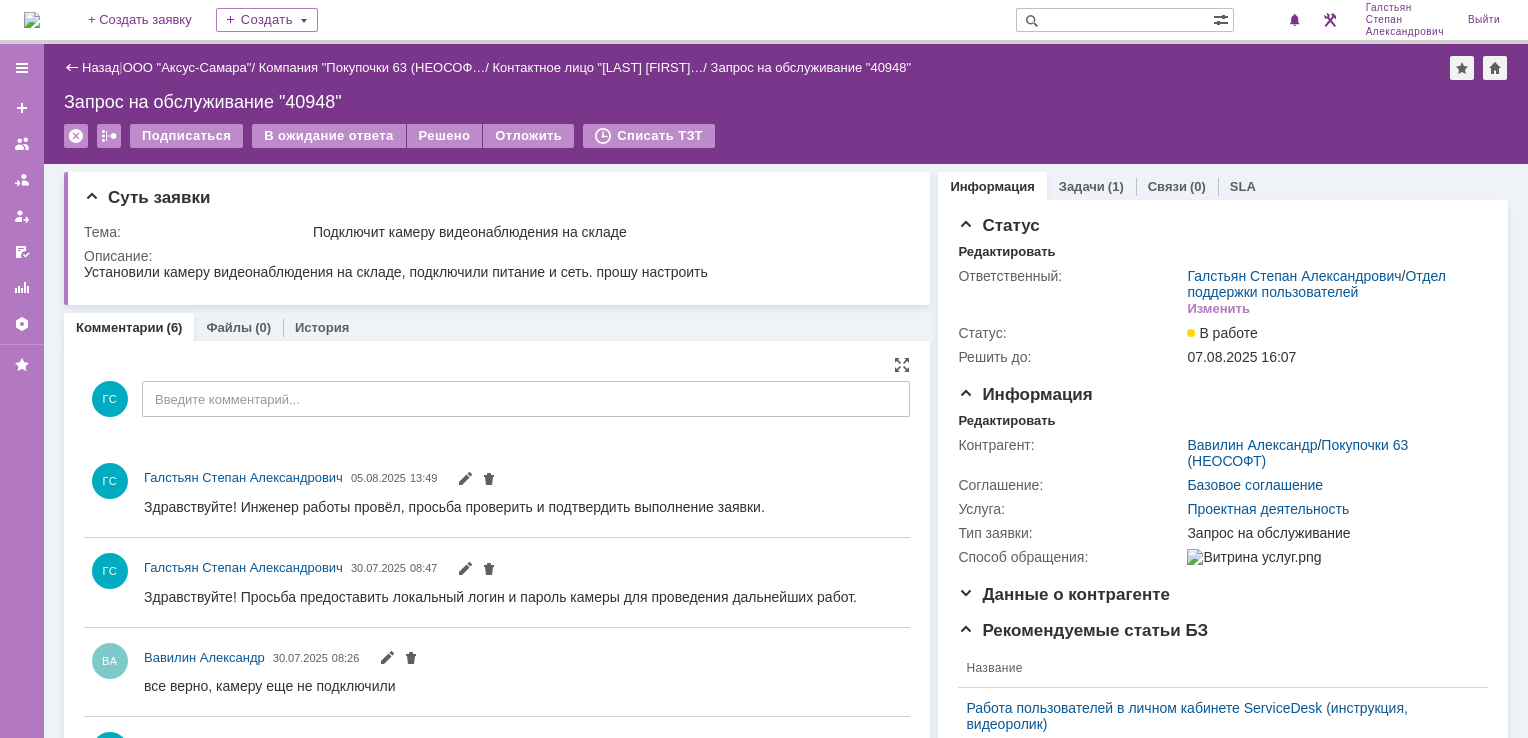 scroll, scrollTop: 0, scrollLeft: 0, axis: both 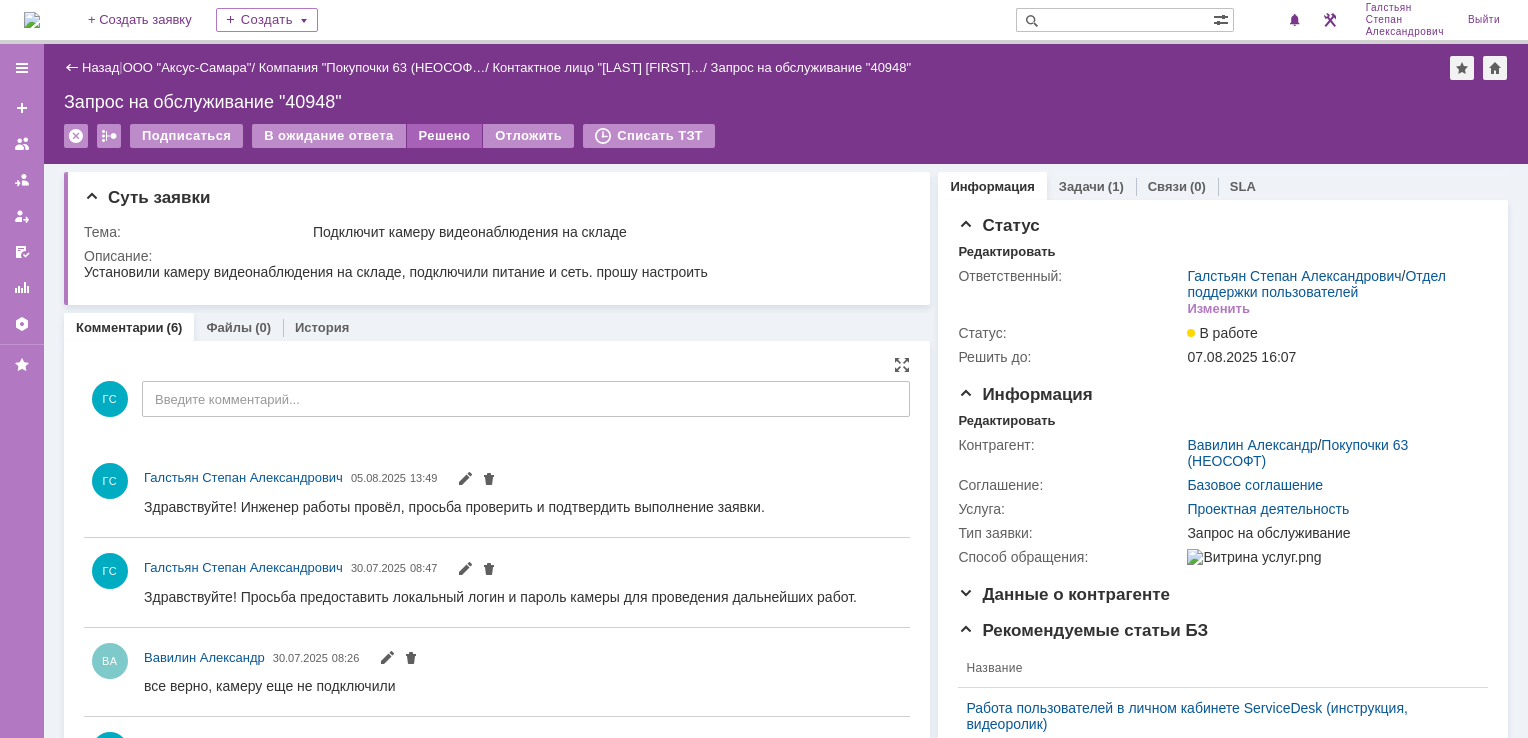 click on "Решено" at bounding box center [445, 136] 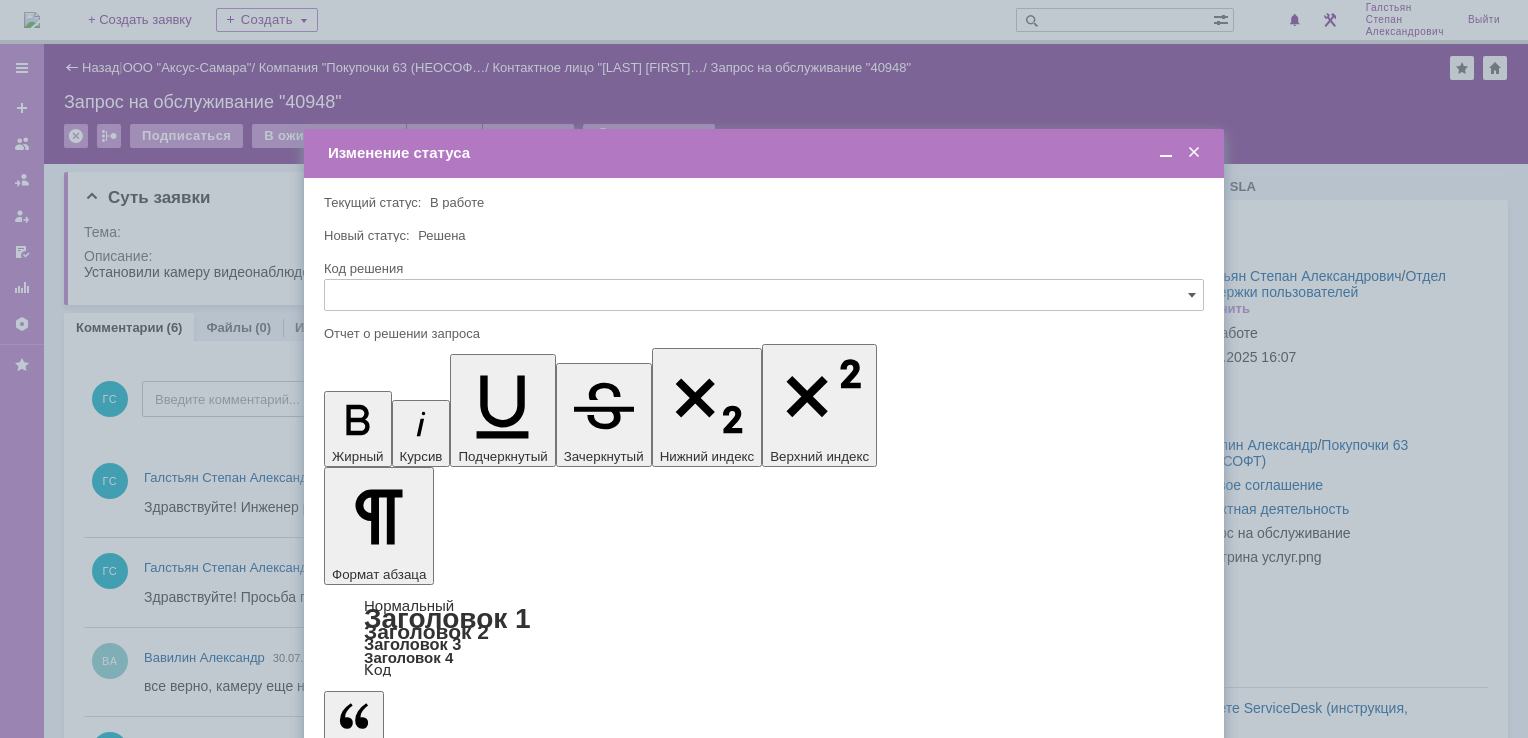 scroll, scrollTop: 0, scrollLeft: 0, axis: both 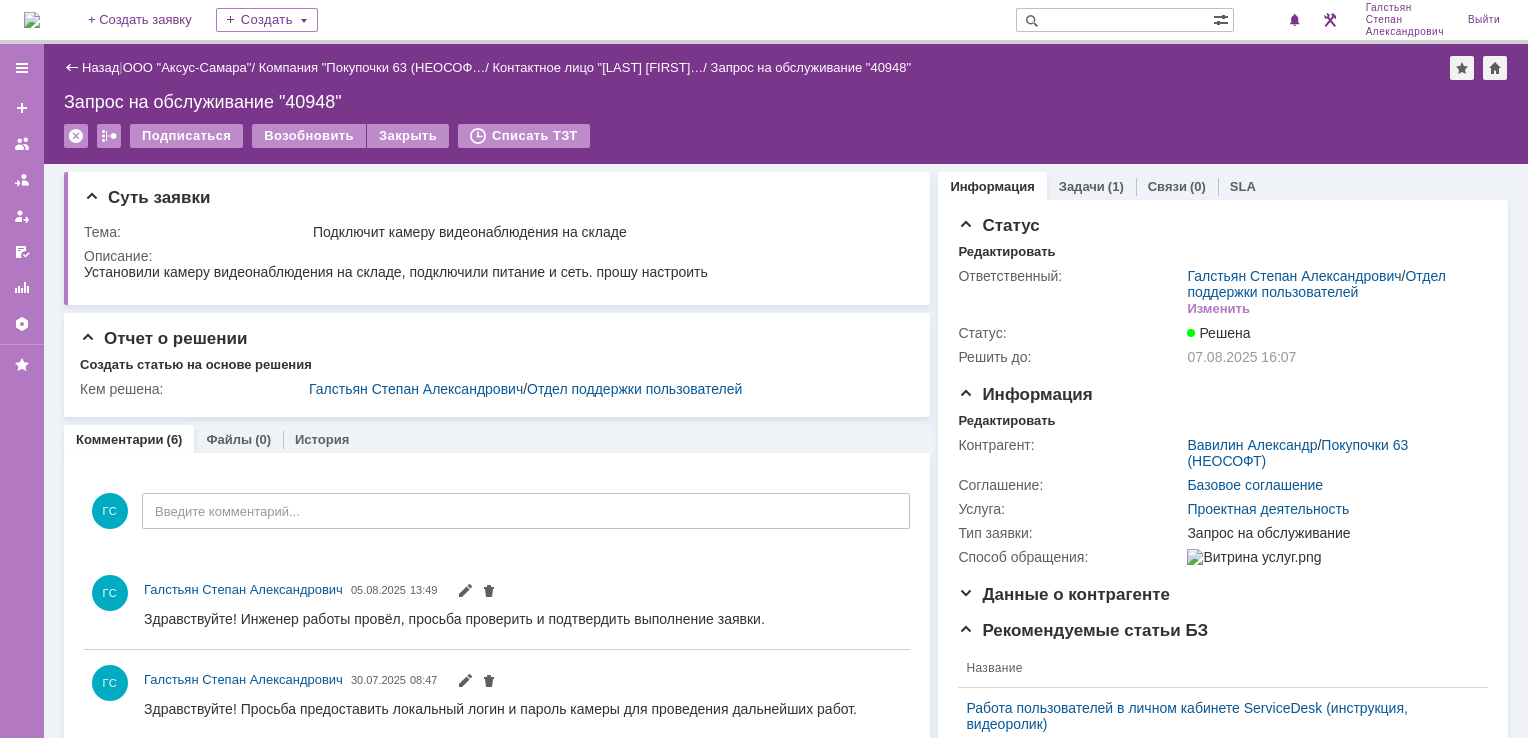 click at bounding box center (32, 20) 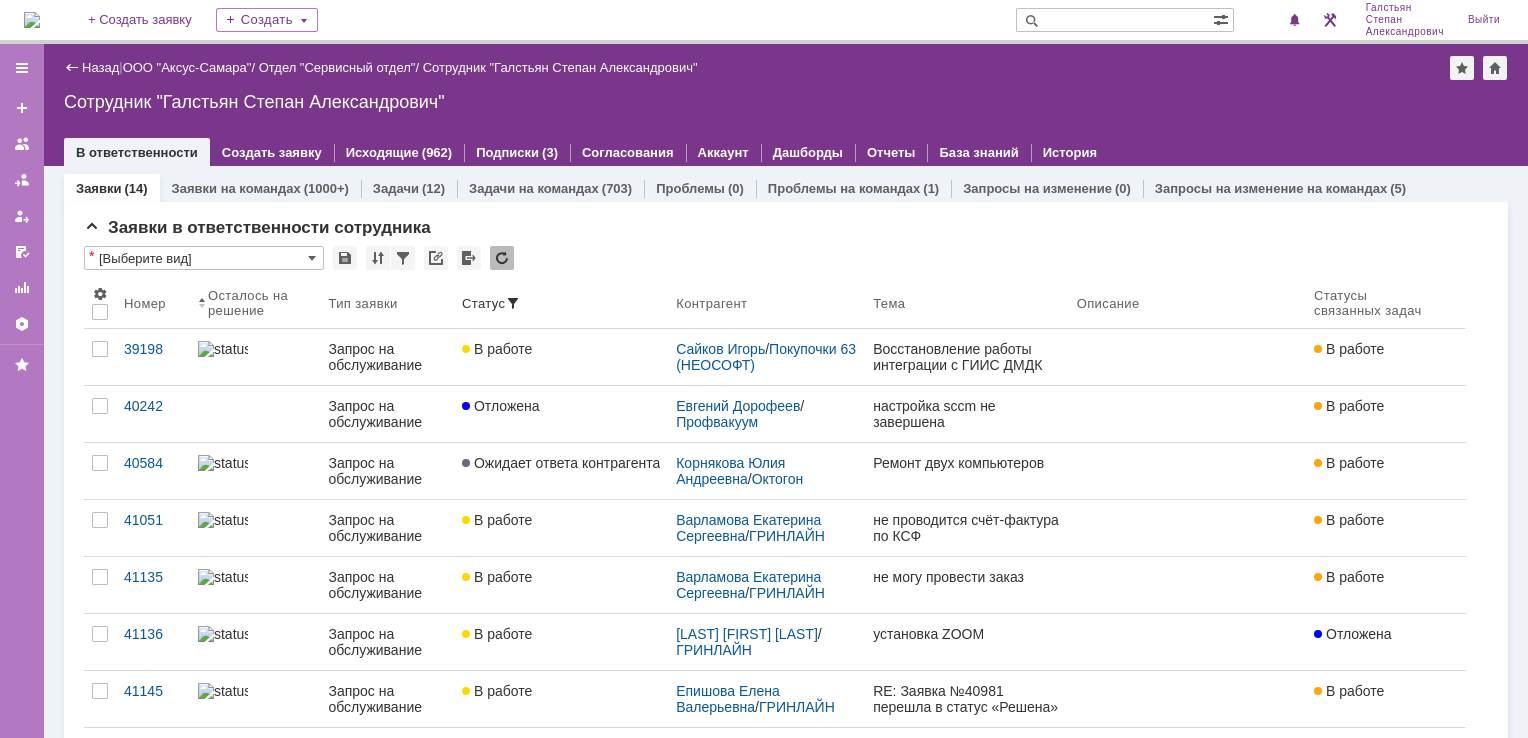 scroll, scrollTop: 0, scrollLeft: 0, axis: both 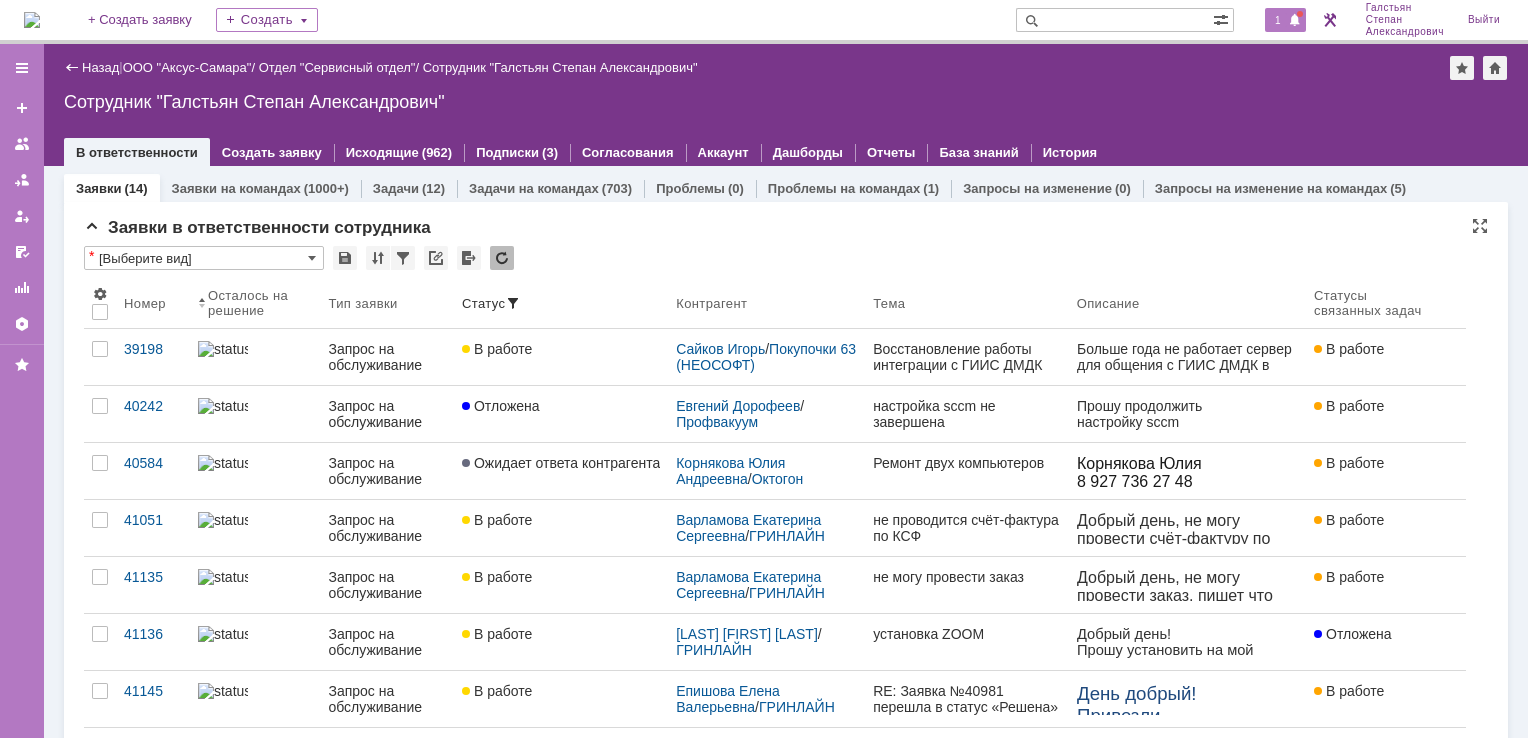 click on "1" at bounding box center [1285, 20] 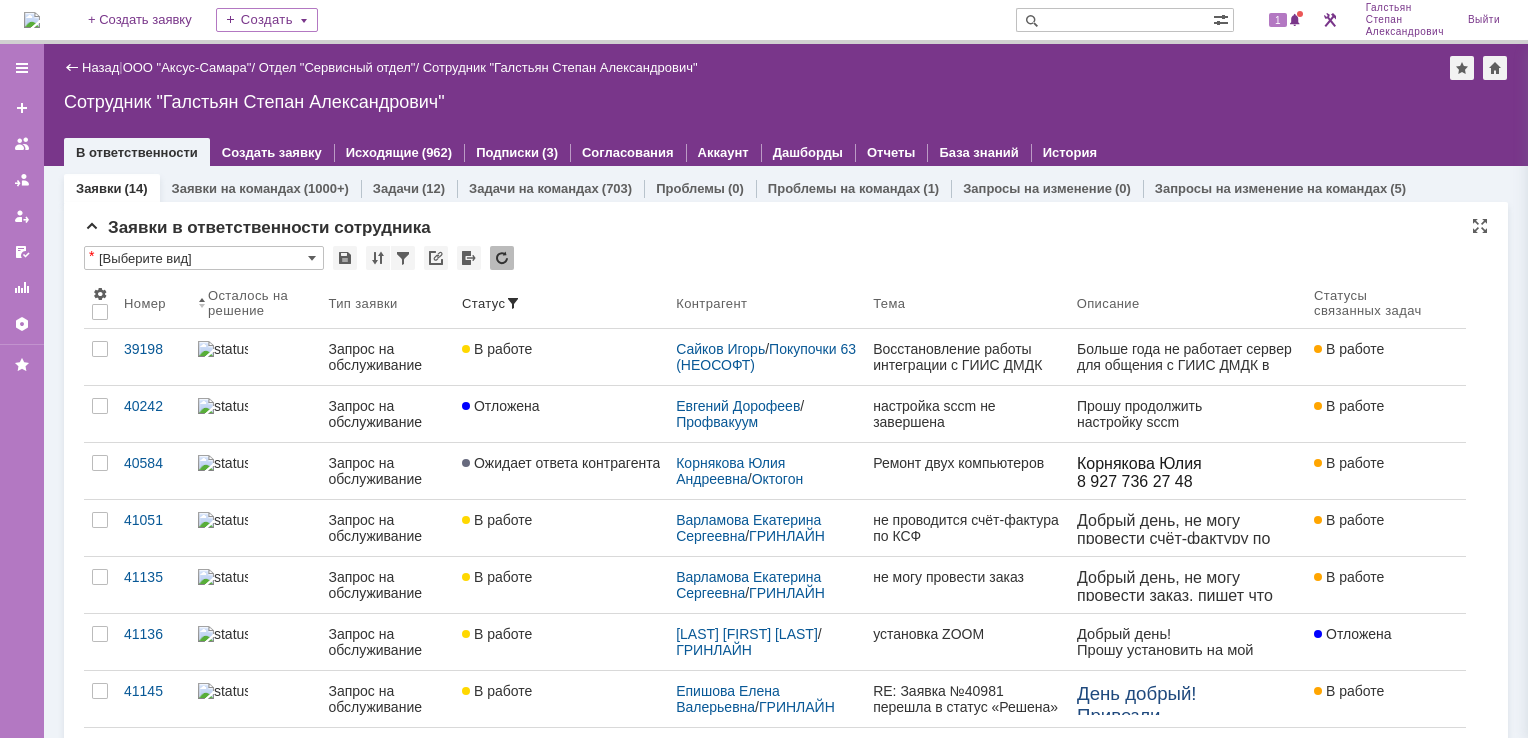 click on "Назад   |    ООО "Аксус-Самара"  /   Отдел "Сервисный отдел"  /   Сотрудник "[FIRST] [LAST]"" at bounding box center [786, 68] 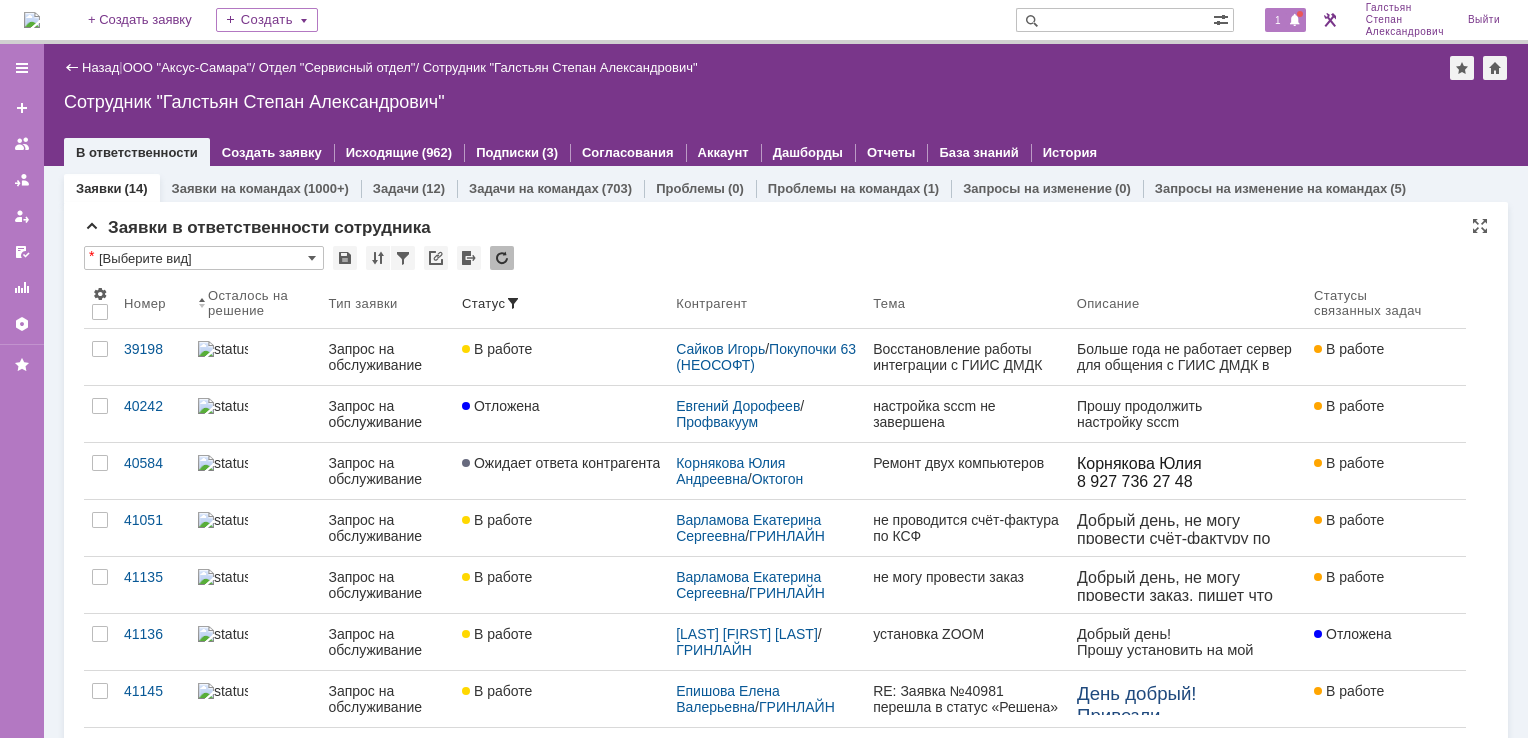 click at bounding box center [1295, 21] 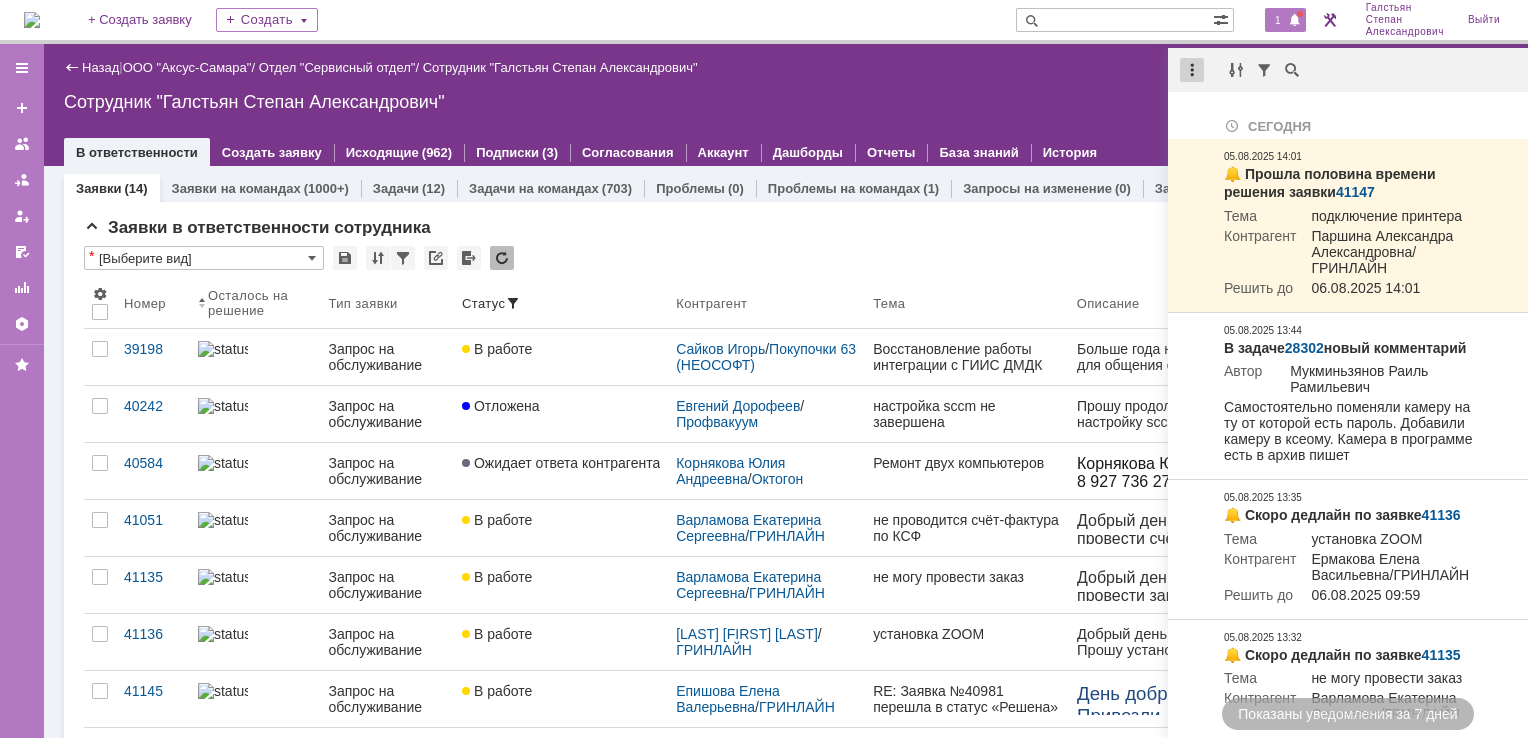 click at bounding box center [1192, 70] 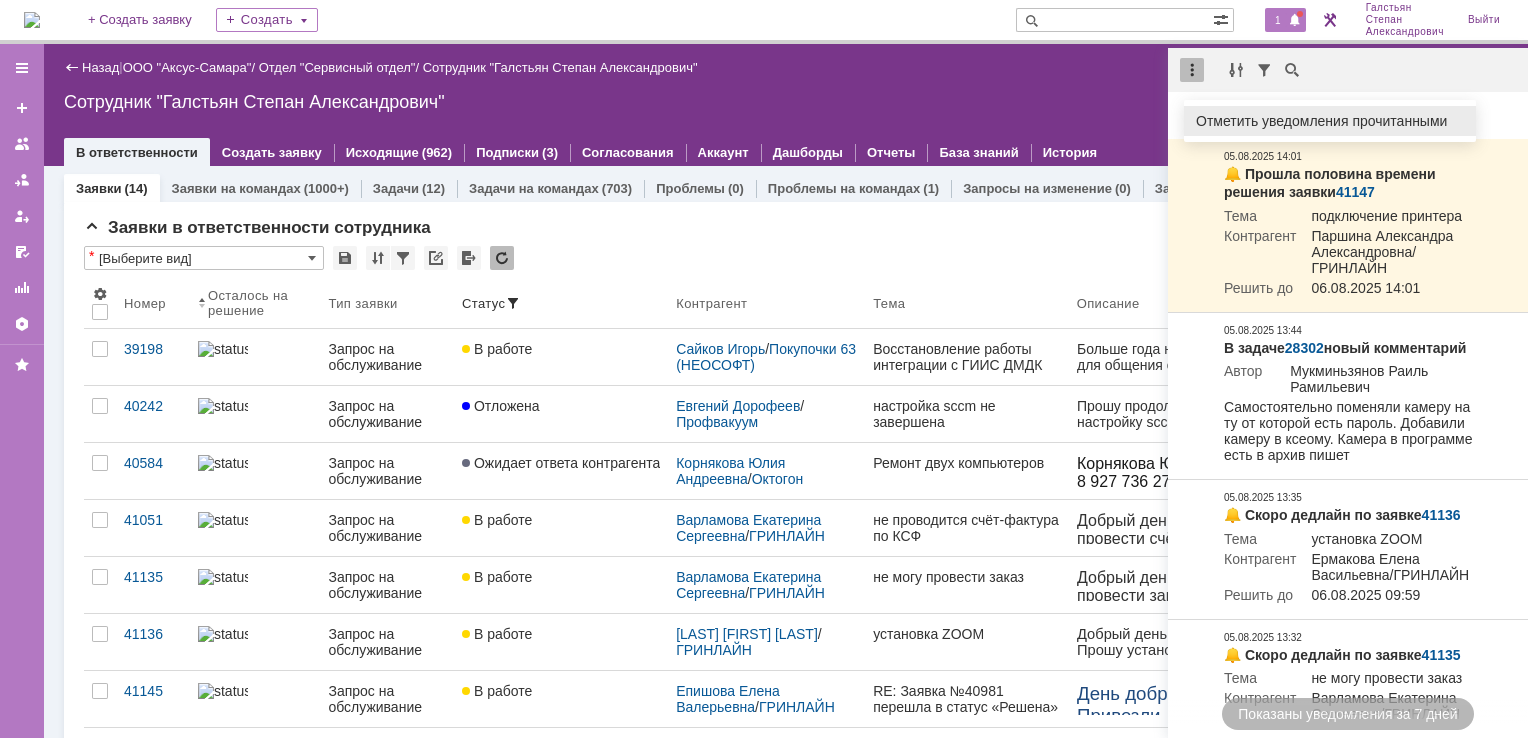 click on "Отметить уведомления прочитанными" at bounding box center (1330, 121) 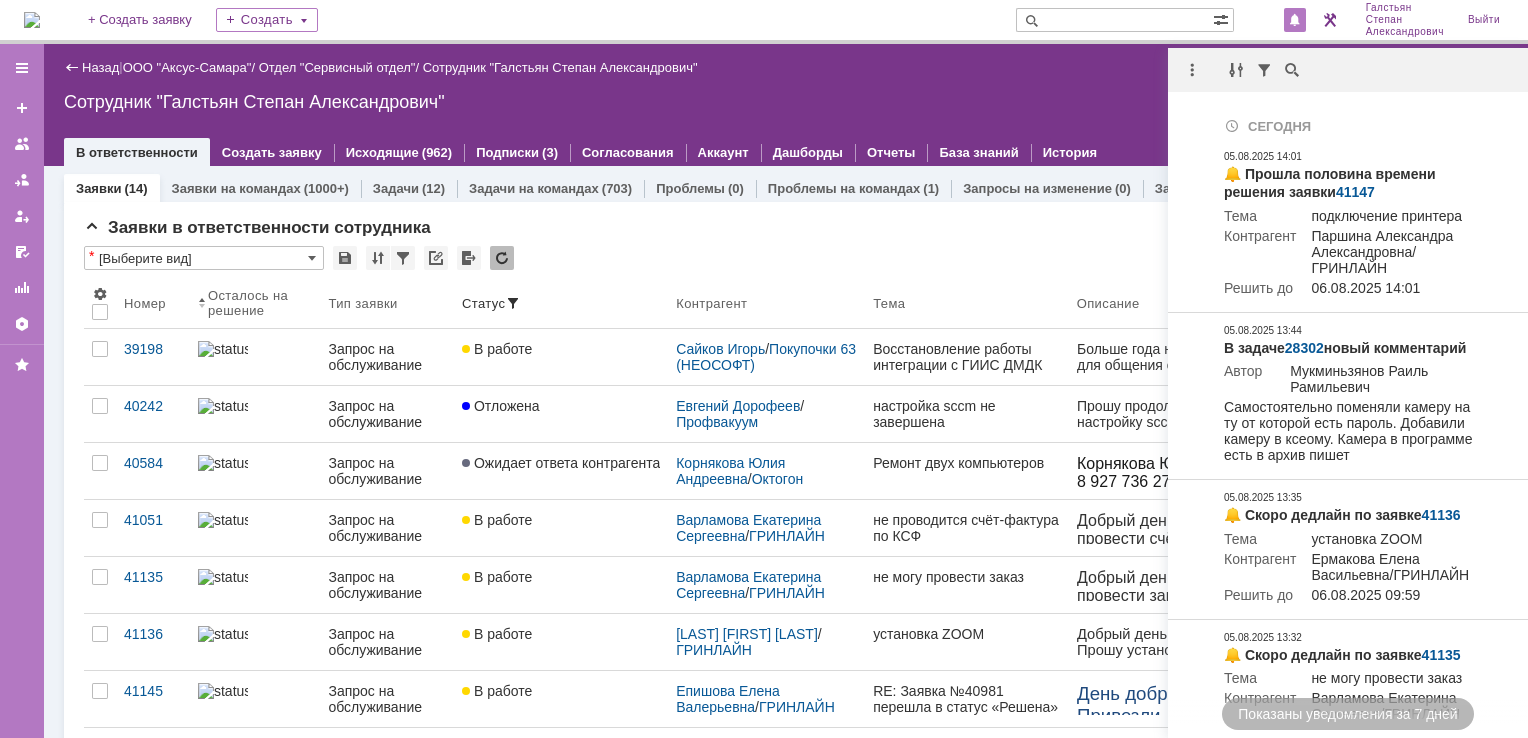 click on "Сотрудник "Галстьян Степан Александрович"" at bounding box center (786, 102) 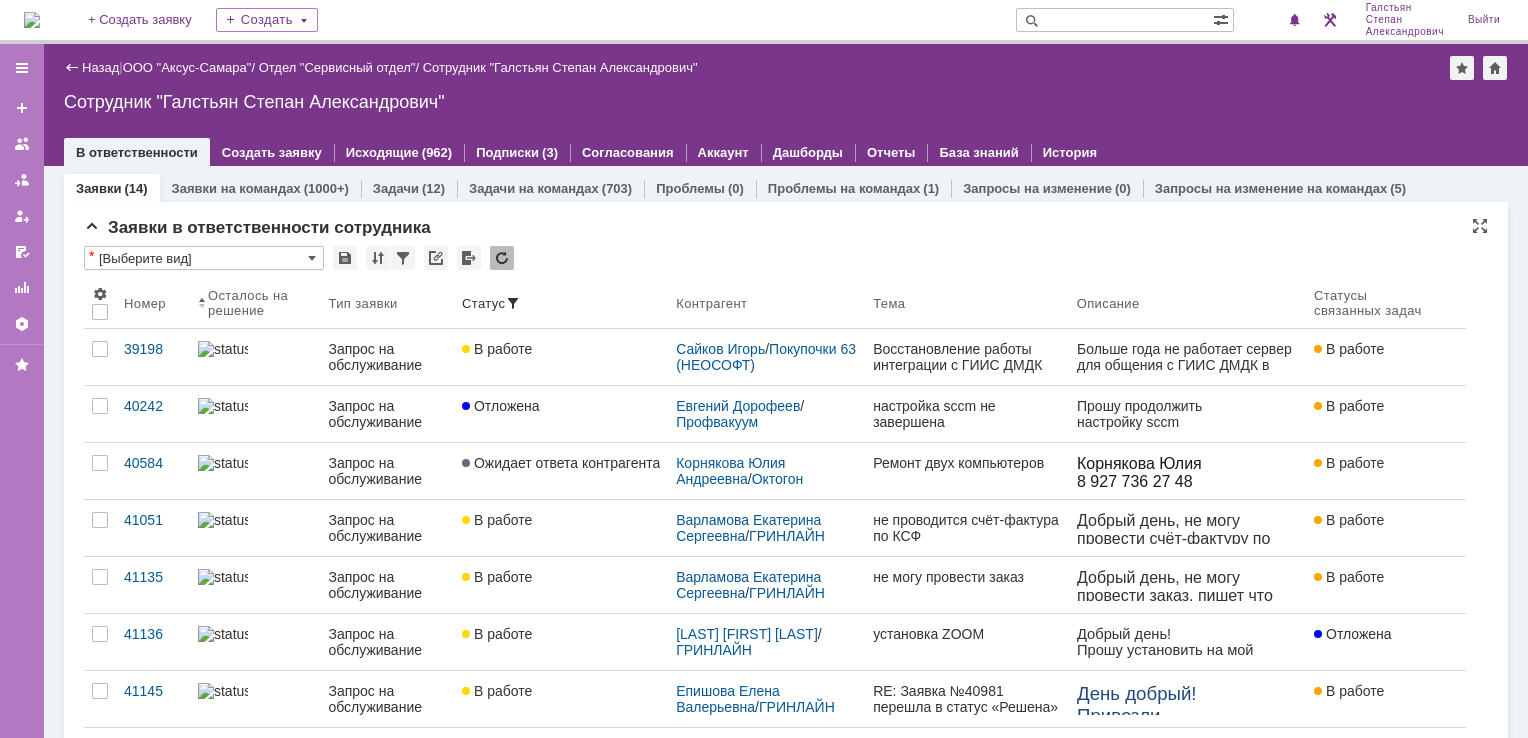 click at bounding box center (32, 20) 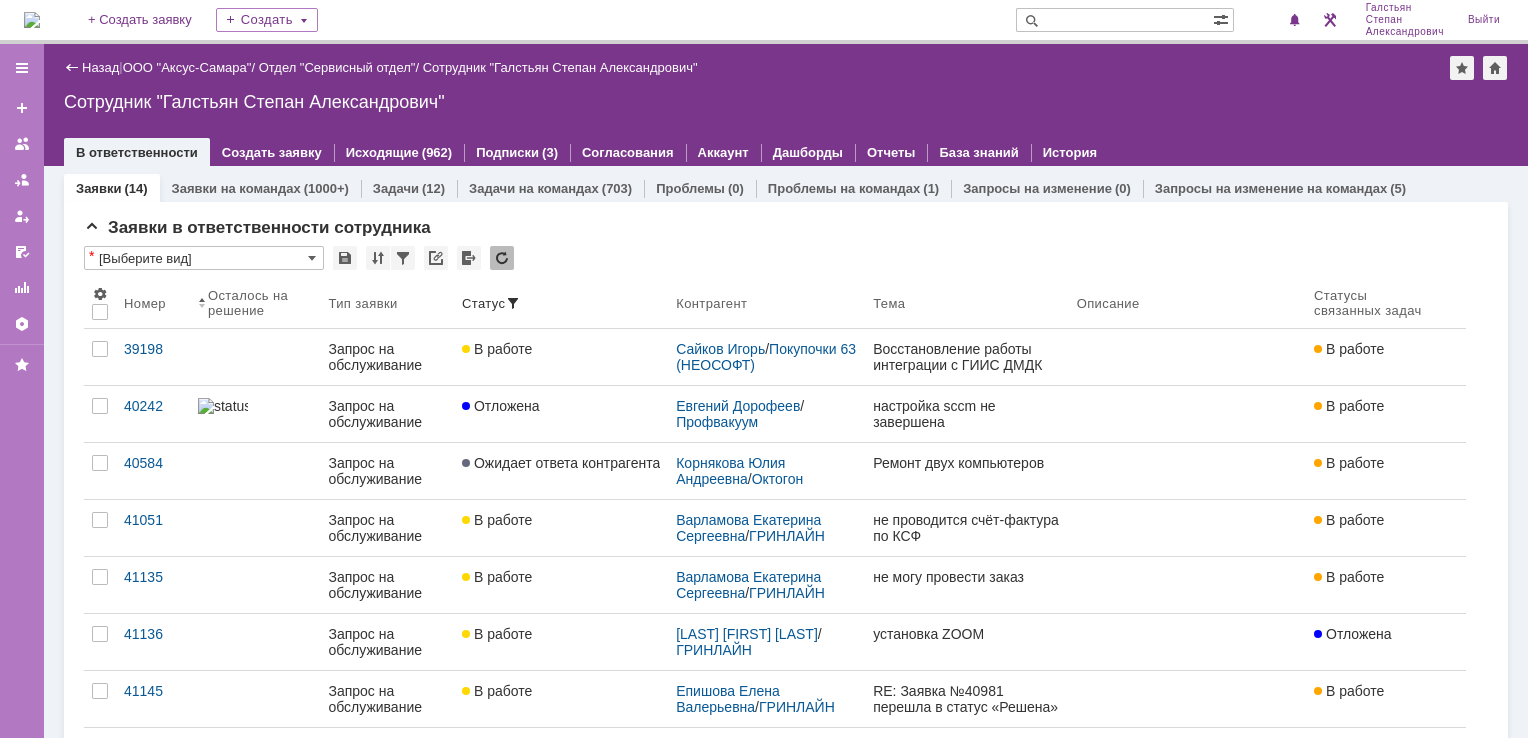 scroll, scrollTop: 0, scrollLeft: 0, axis: both 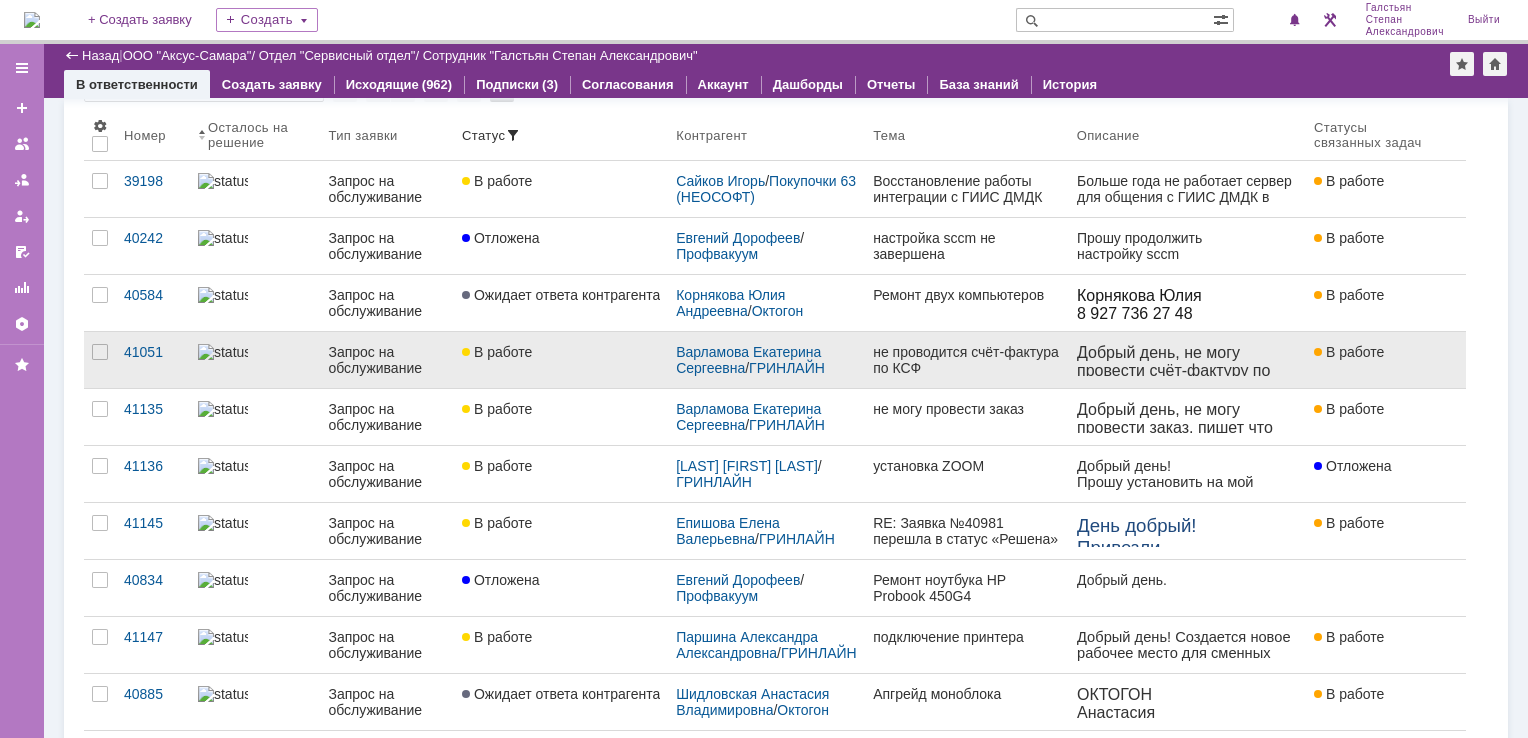 click on "В работе" at bounding box center [561, 360] 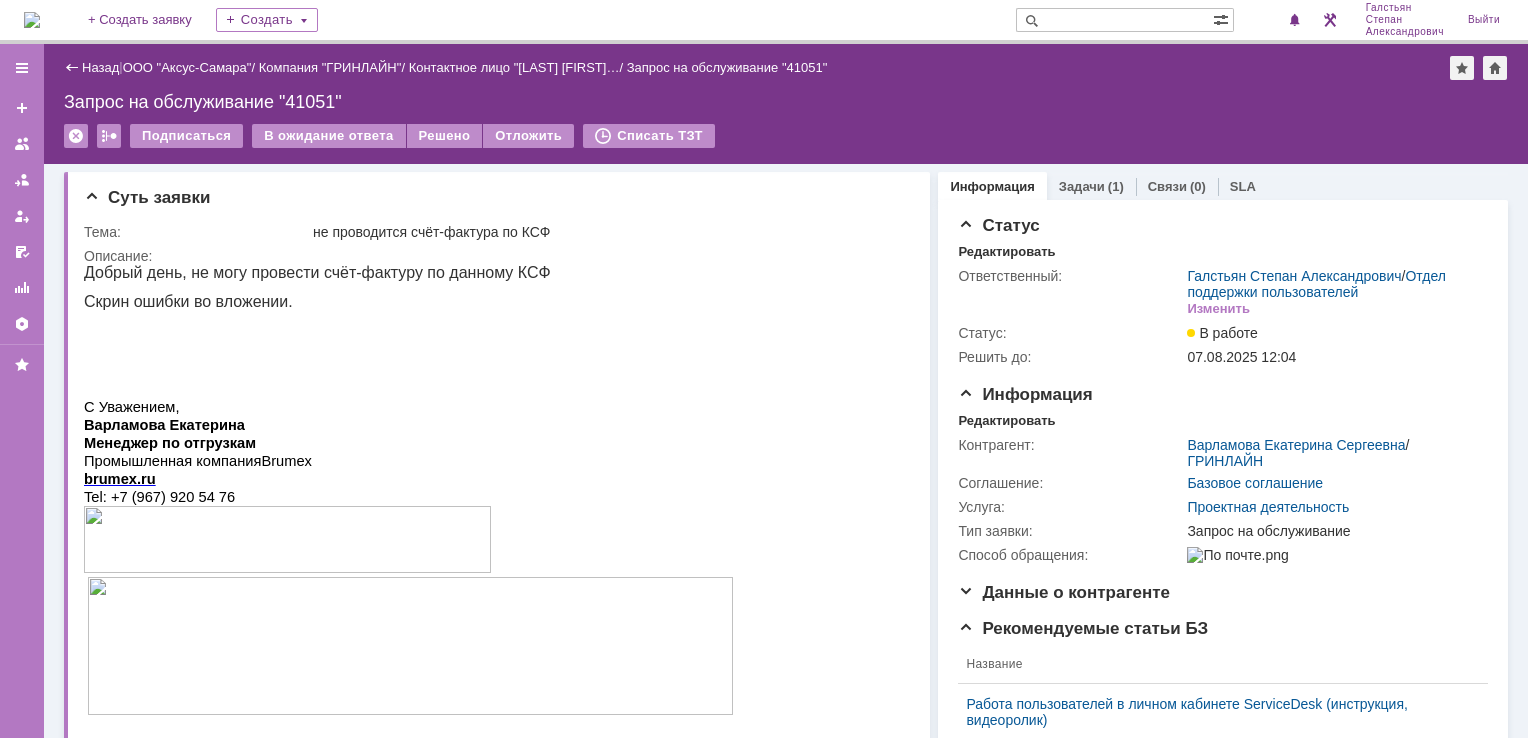 scroll, scrollTop: 0, scrollLeft: 0, axis: both 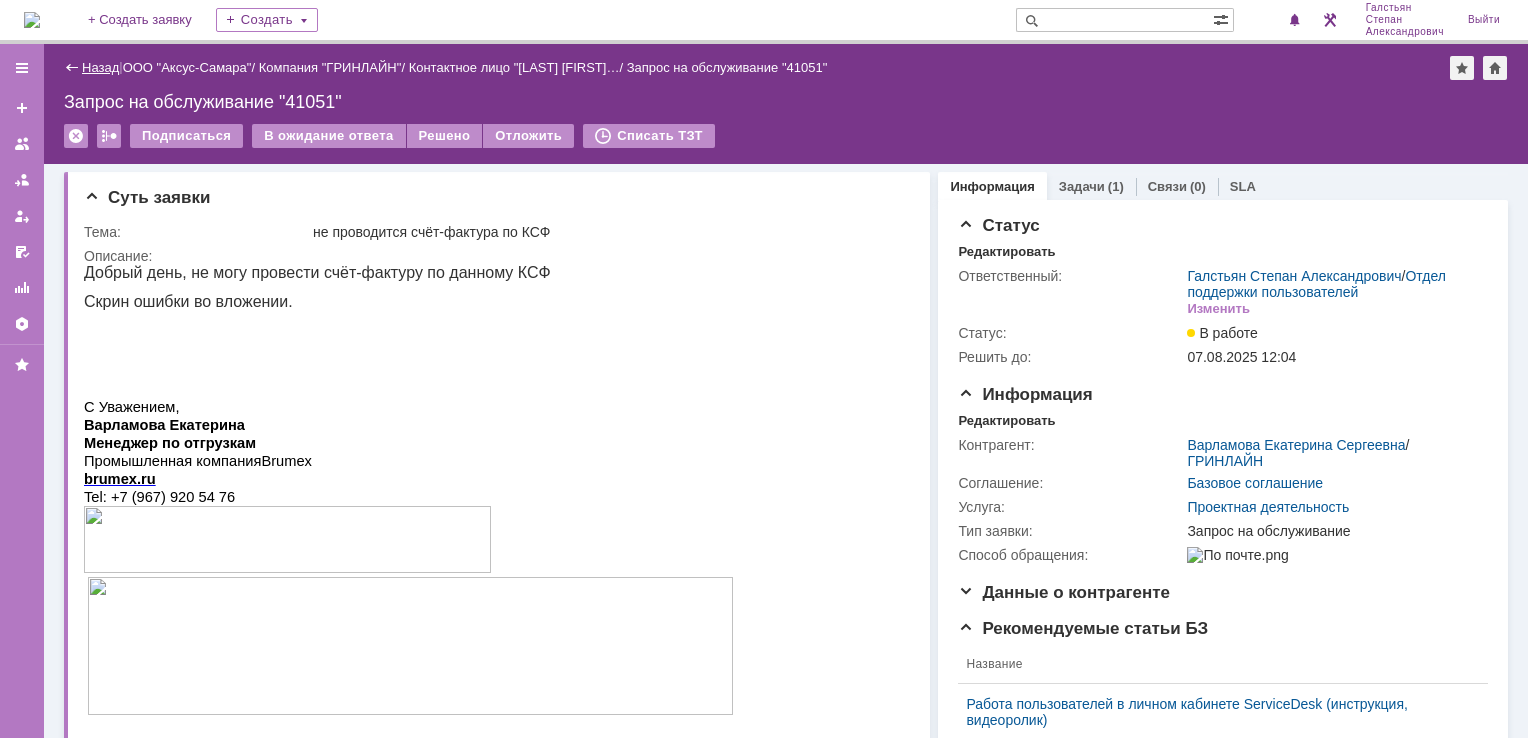 click on "Назад" at bounding box center (100, 67) 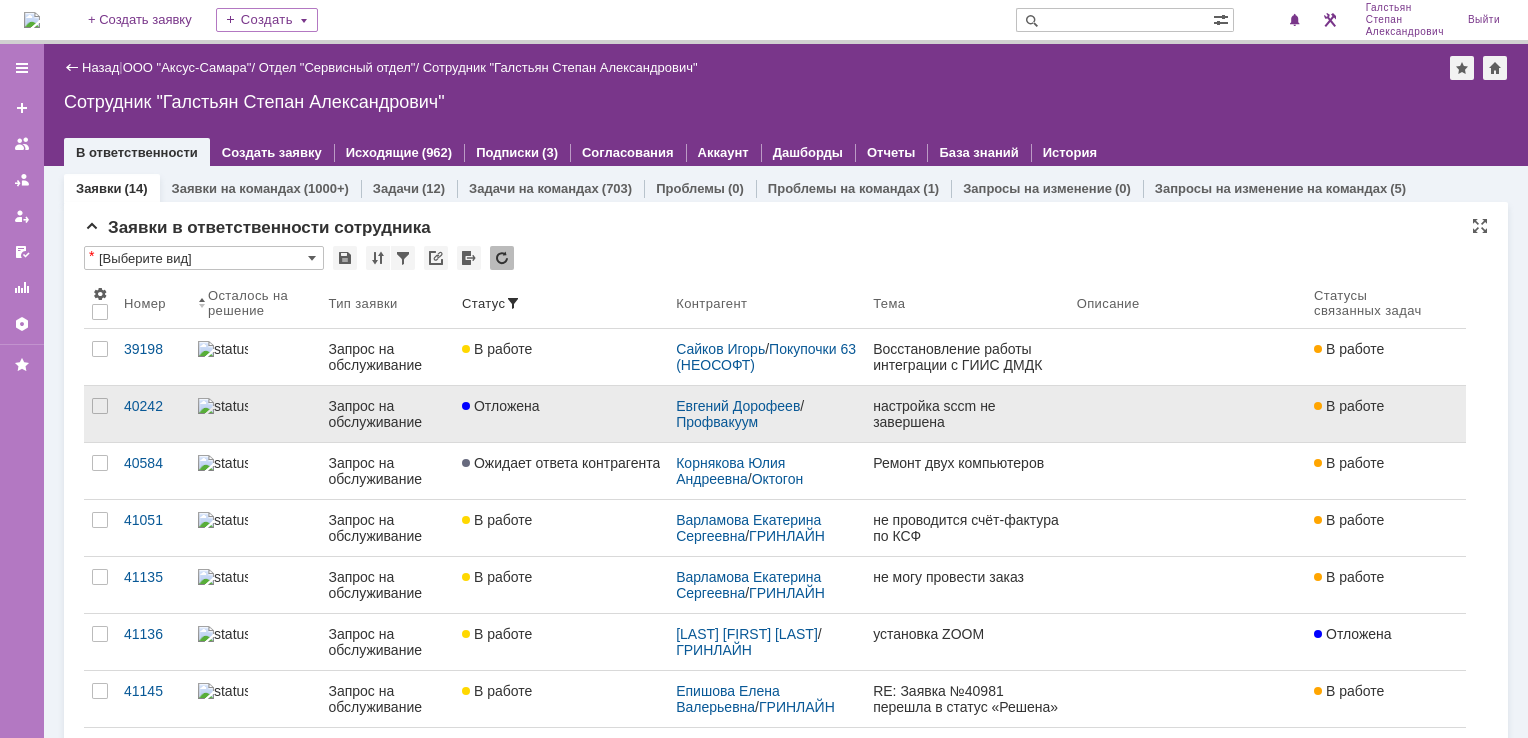 scroll, scrollTop: 0, scrollLeft: 0, axis: both 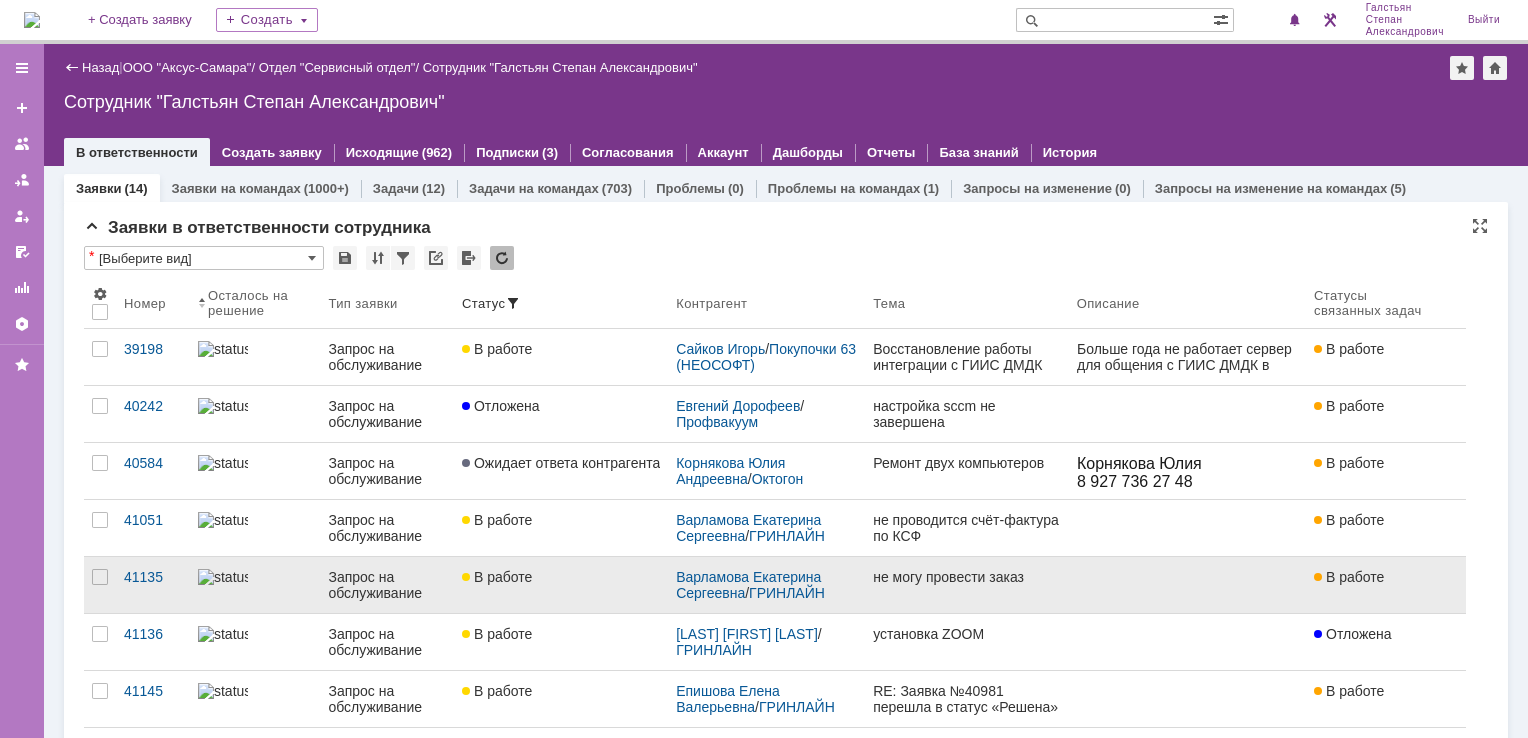 click on "В работе" at bounding box center [561, 585] 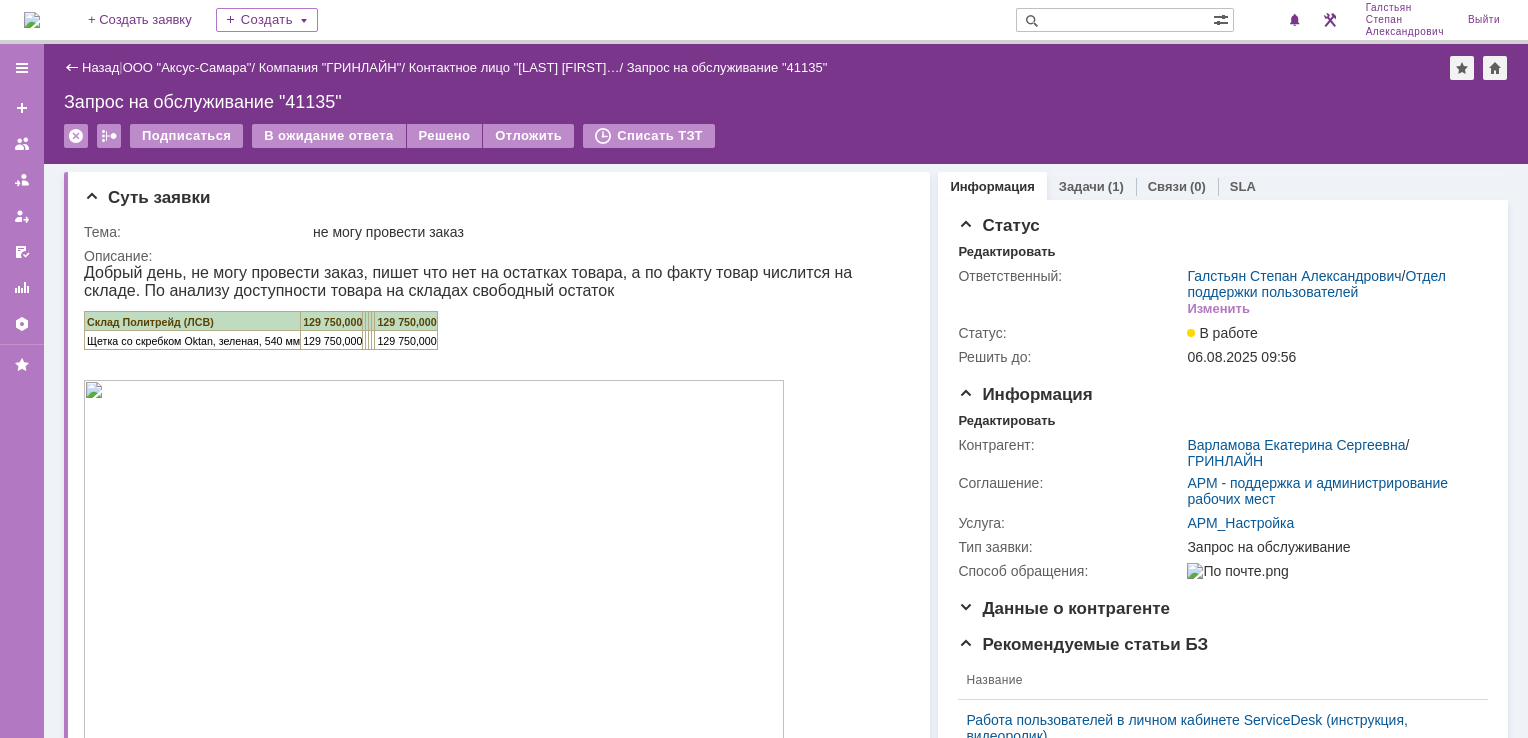 scroll, scrollTop: 0, scrollLeft: 0, axis: both 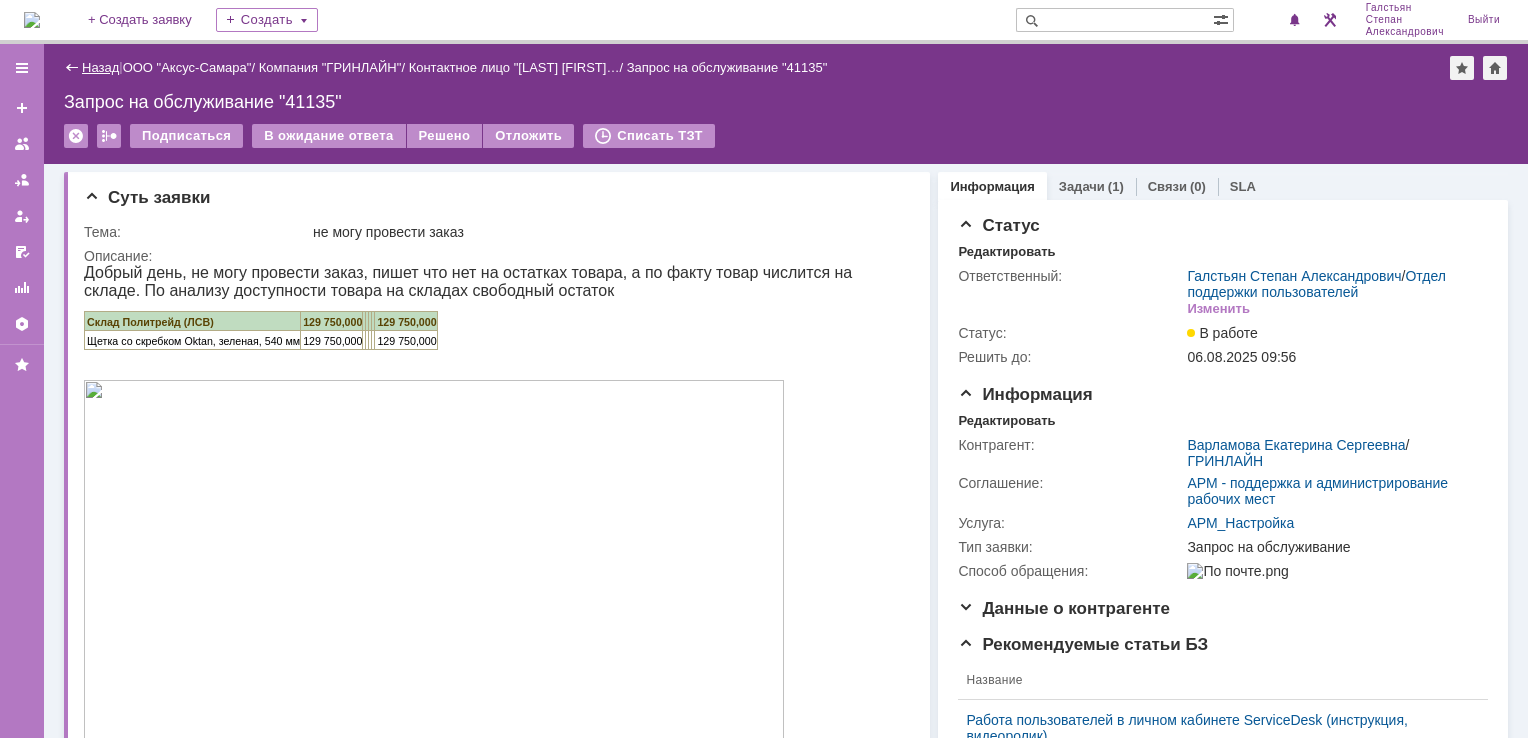 click on "Назад" at bounding box center [100, 67] 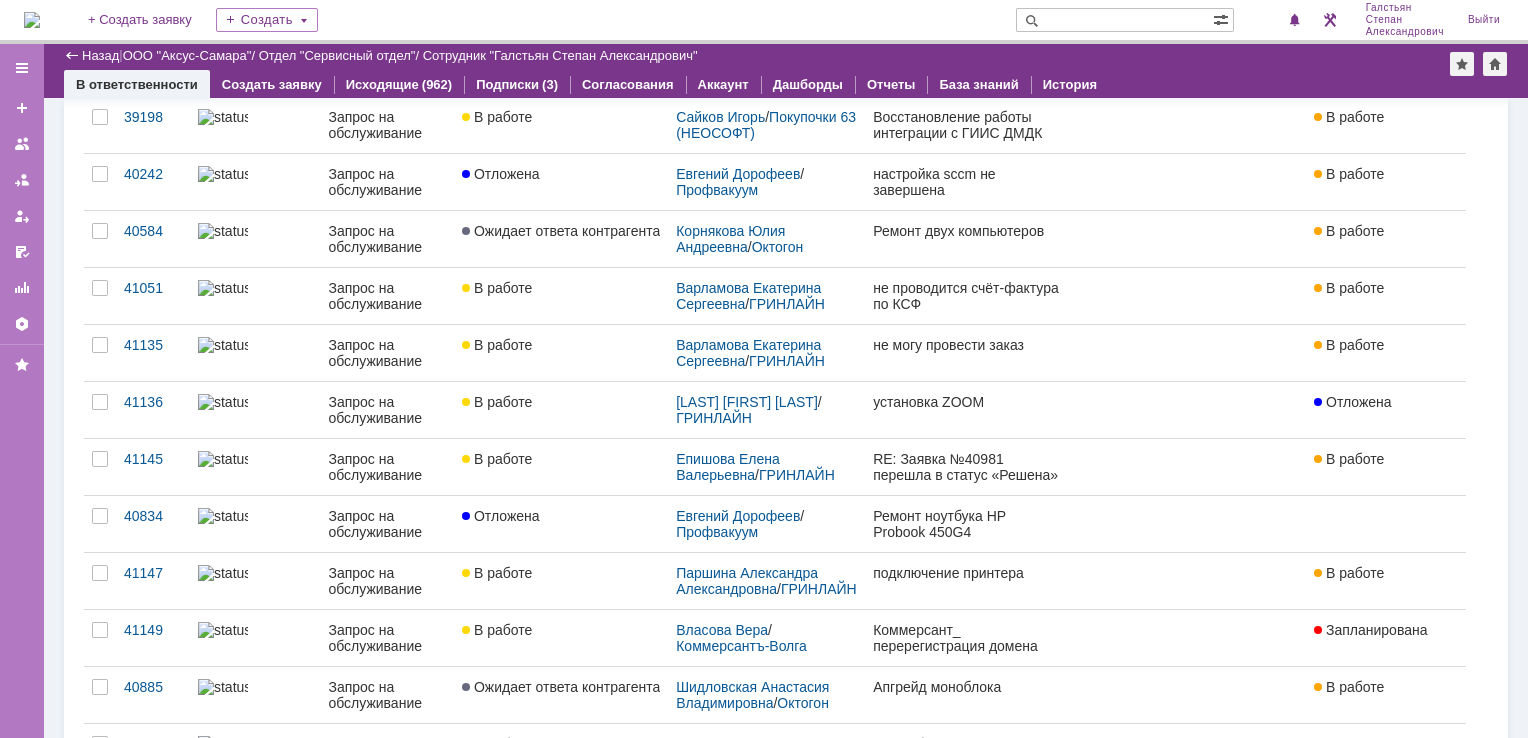 scroll, scrollTop: 0, scrollLeft: 0, axis: both 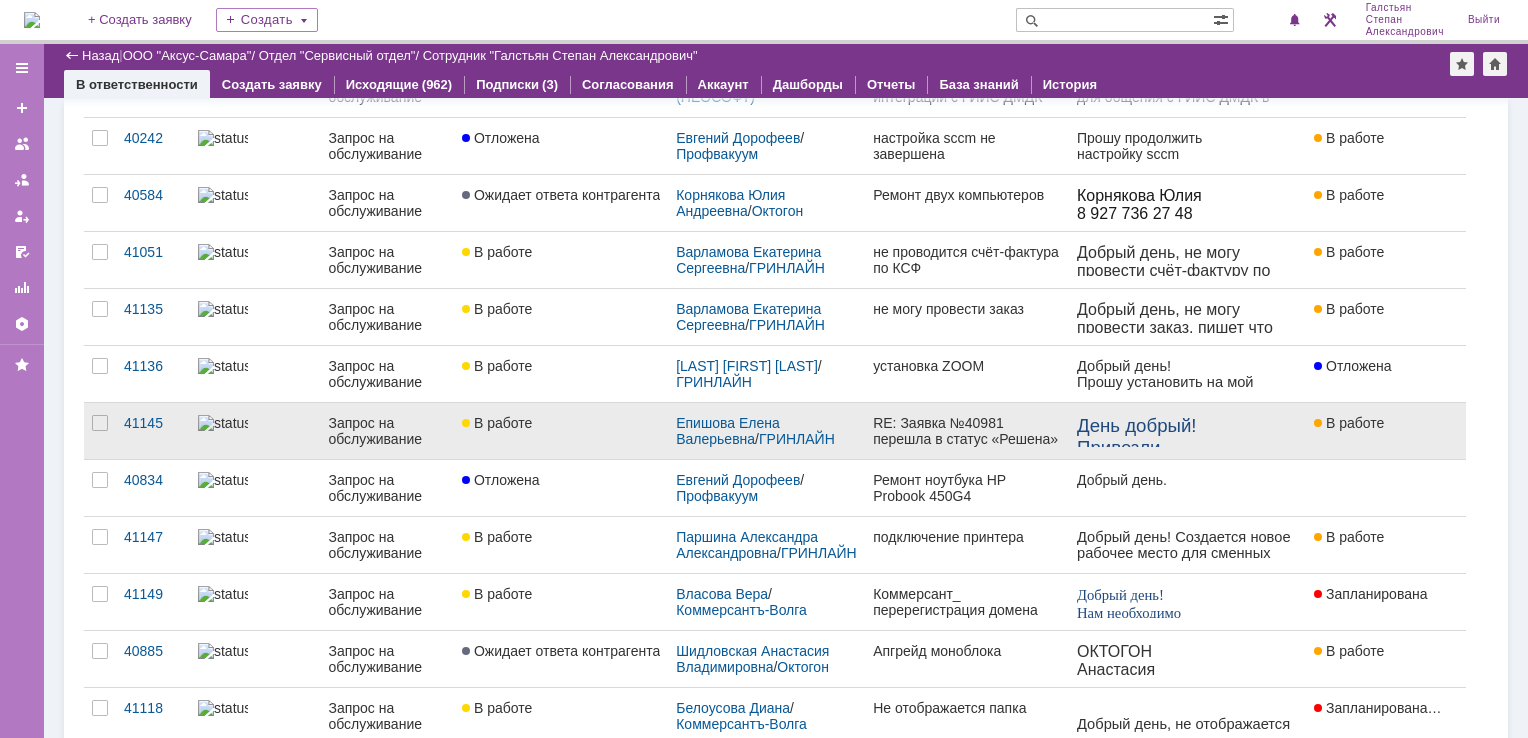 click on "В работе" at bounding box center (561, 431) 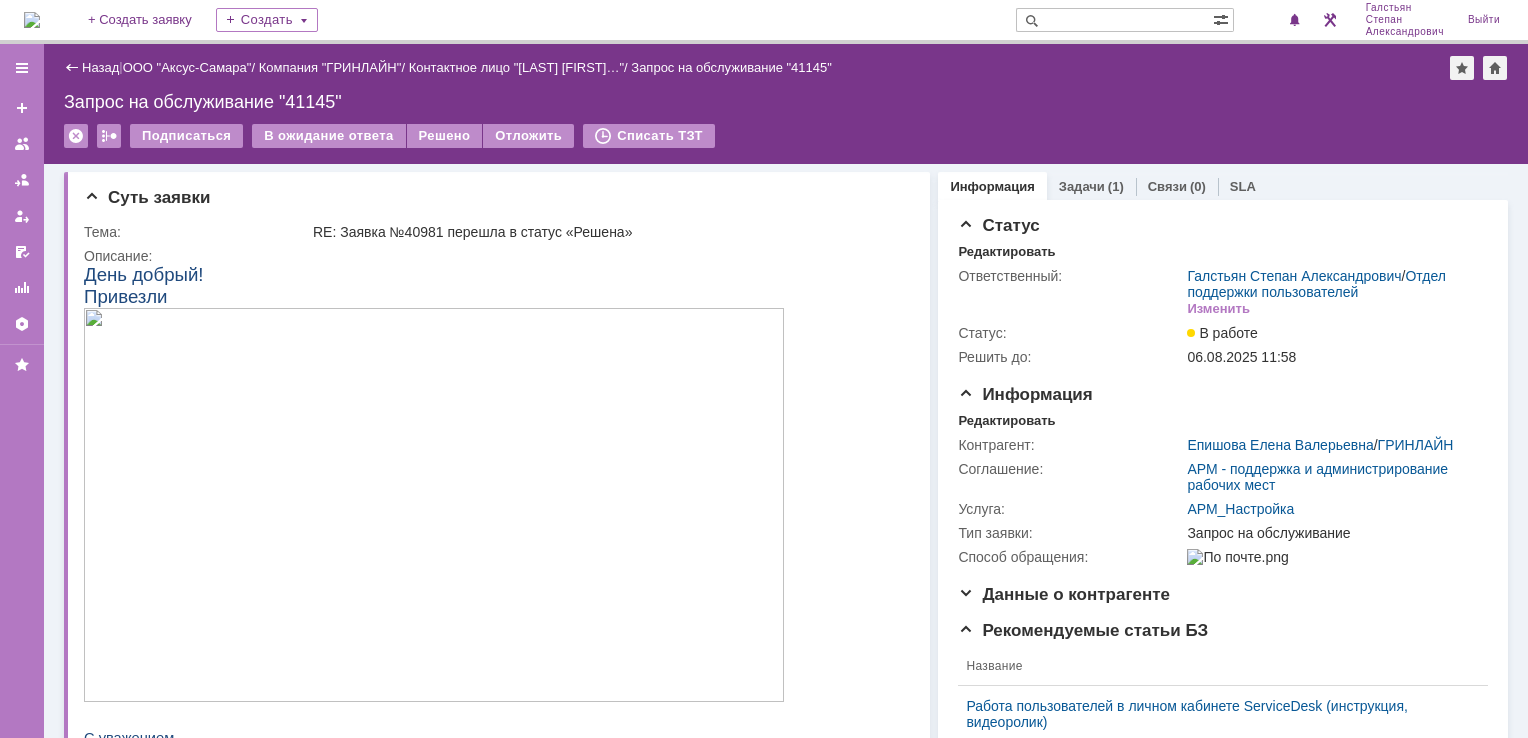 click on "Назад" at bounding box center (91, 67) 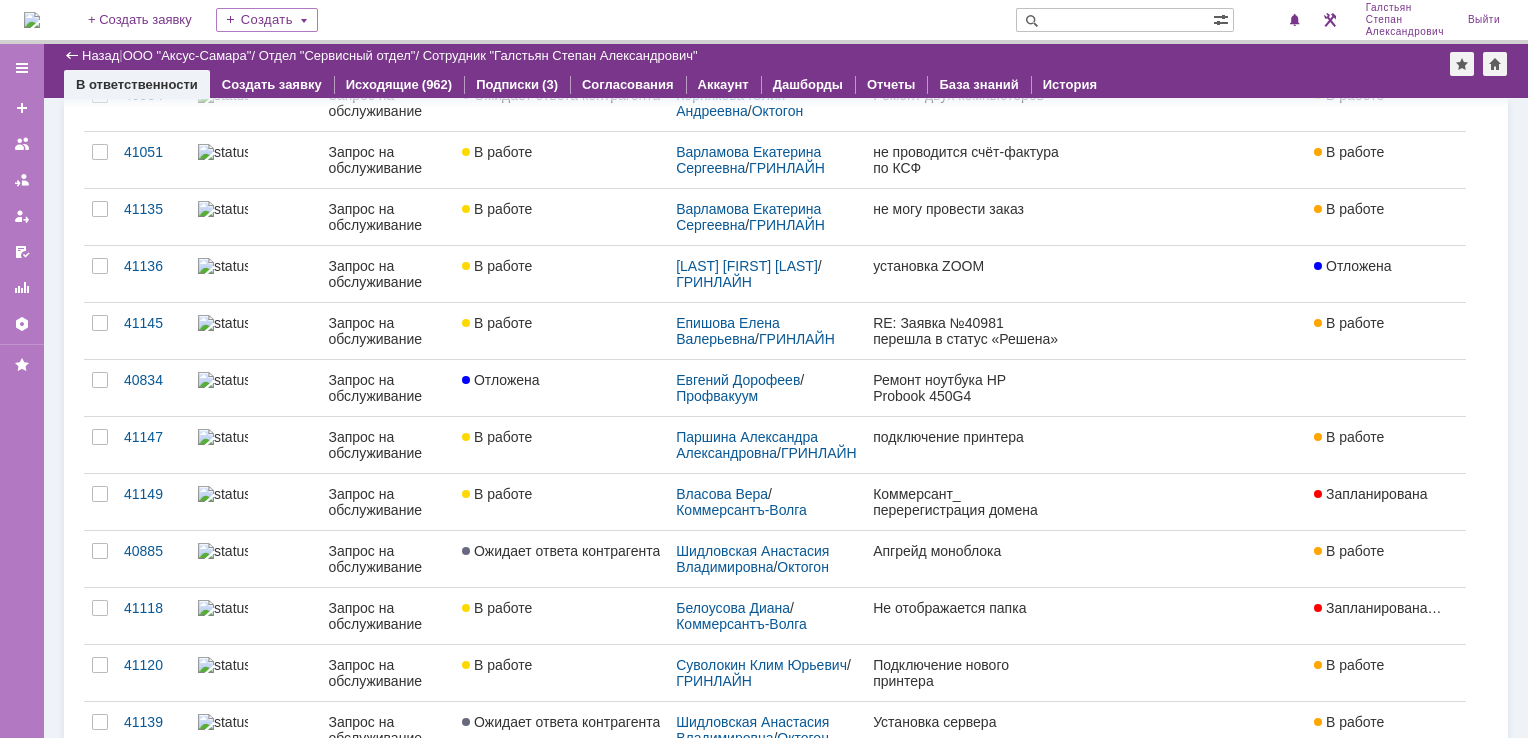 scroll, scrollTop: 0, scrollLeft: 0, axis: both 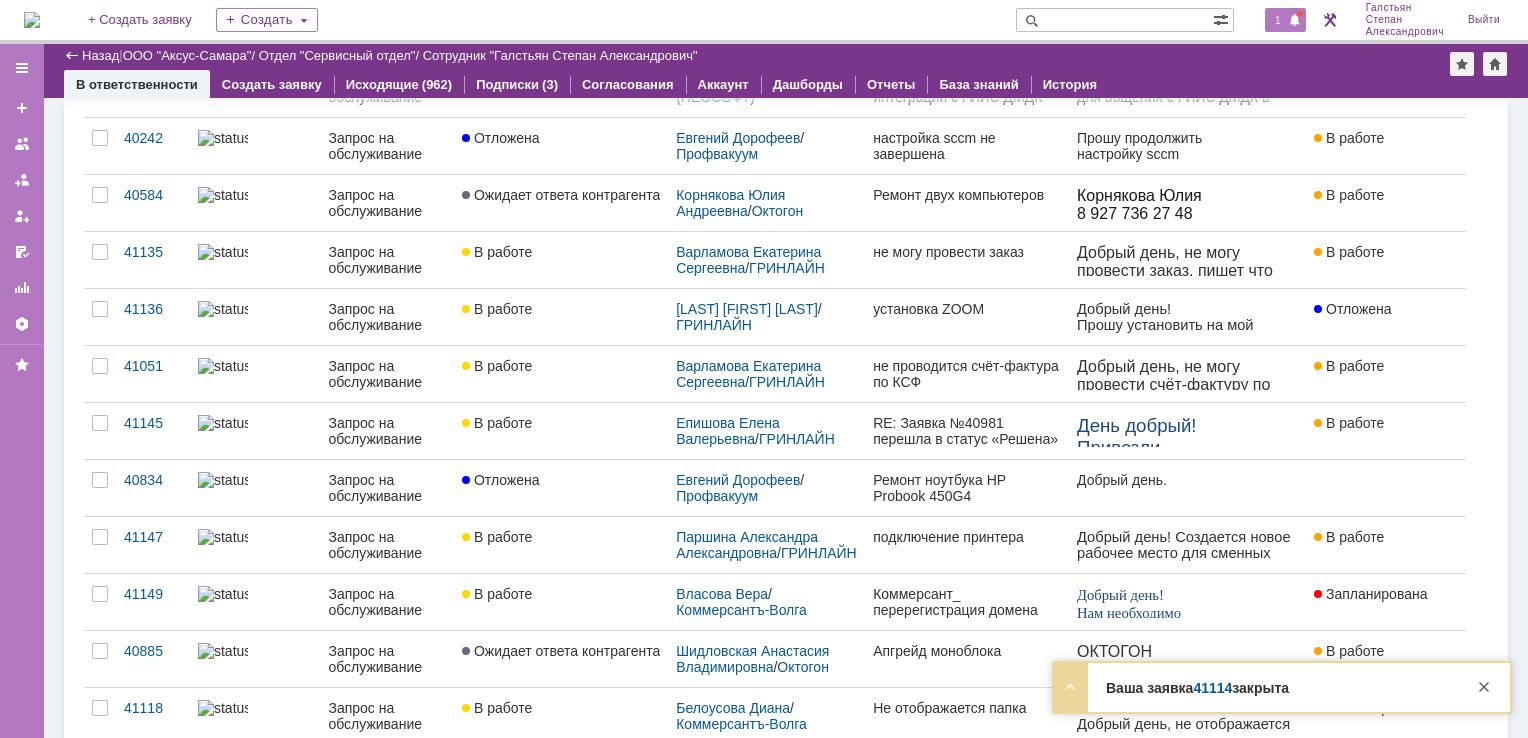 click on "1" at bounding box center [1278, 20] 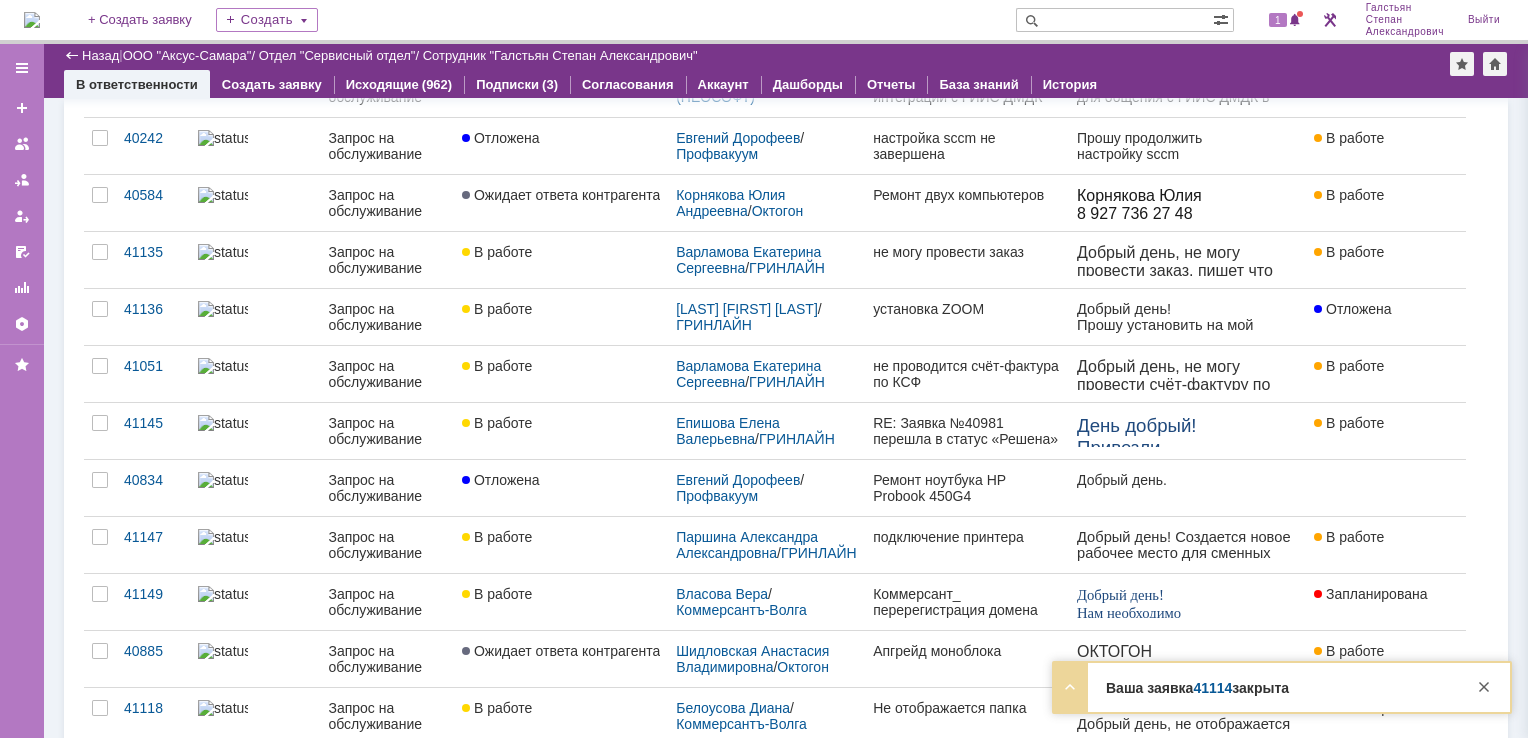 click at bounding box center [757, 70] 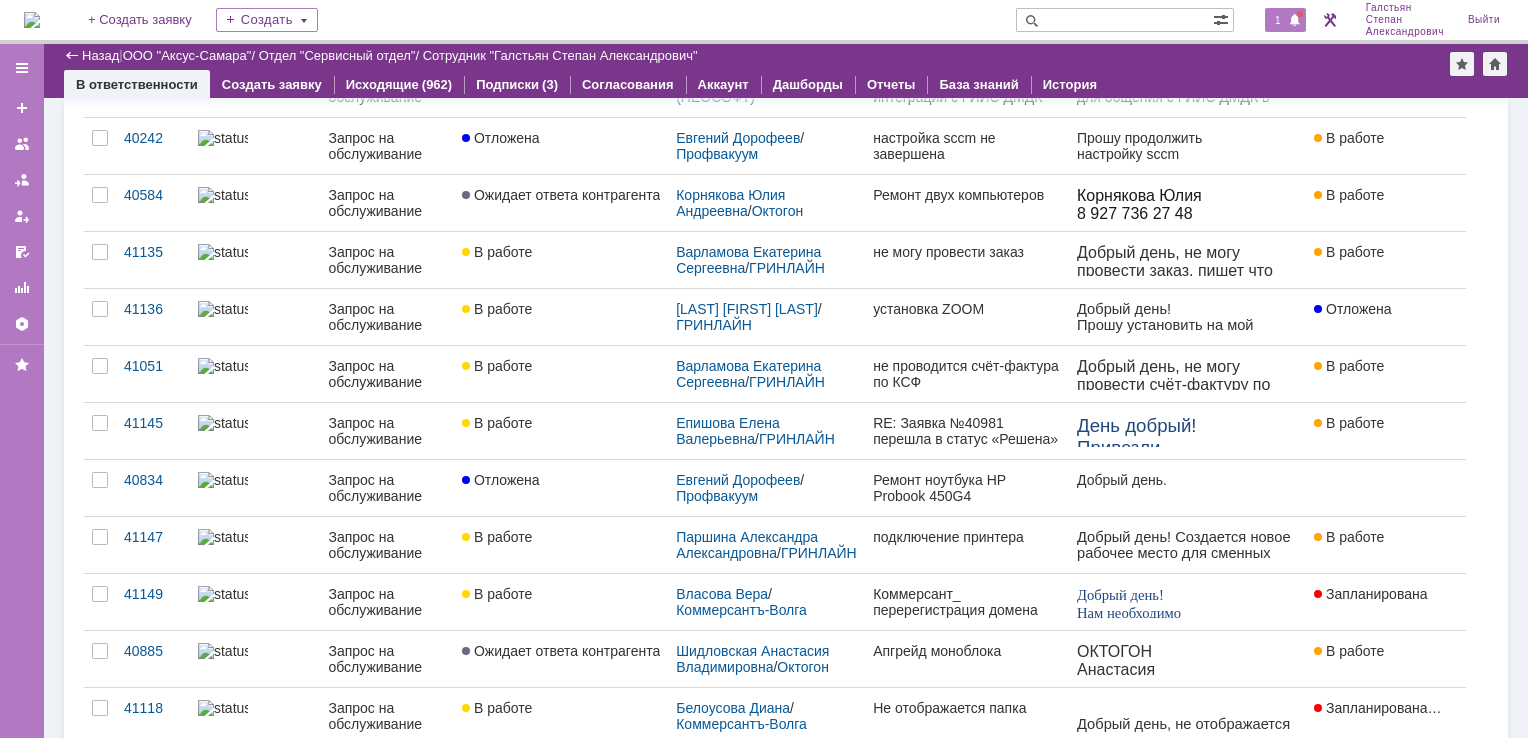 click on "1" at bounding box center [1278, 20] 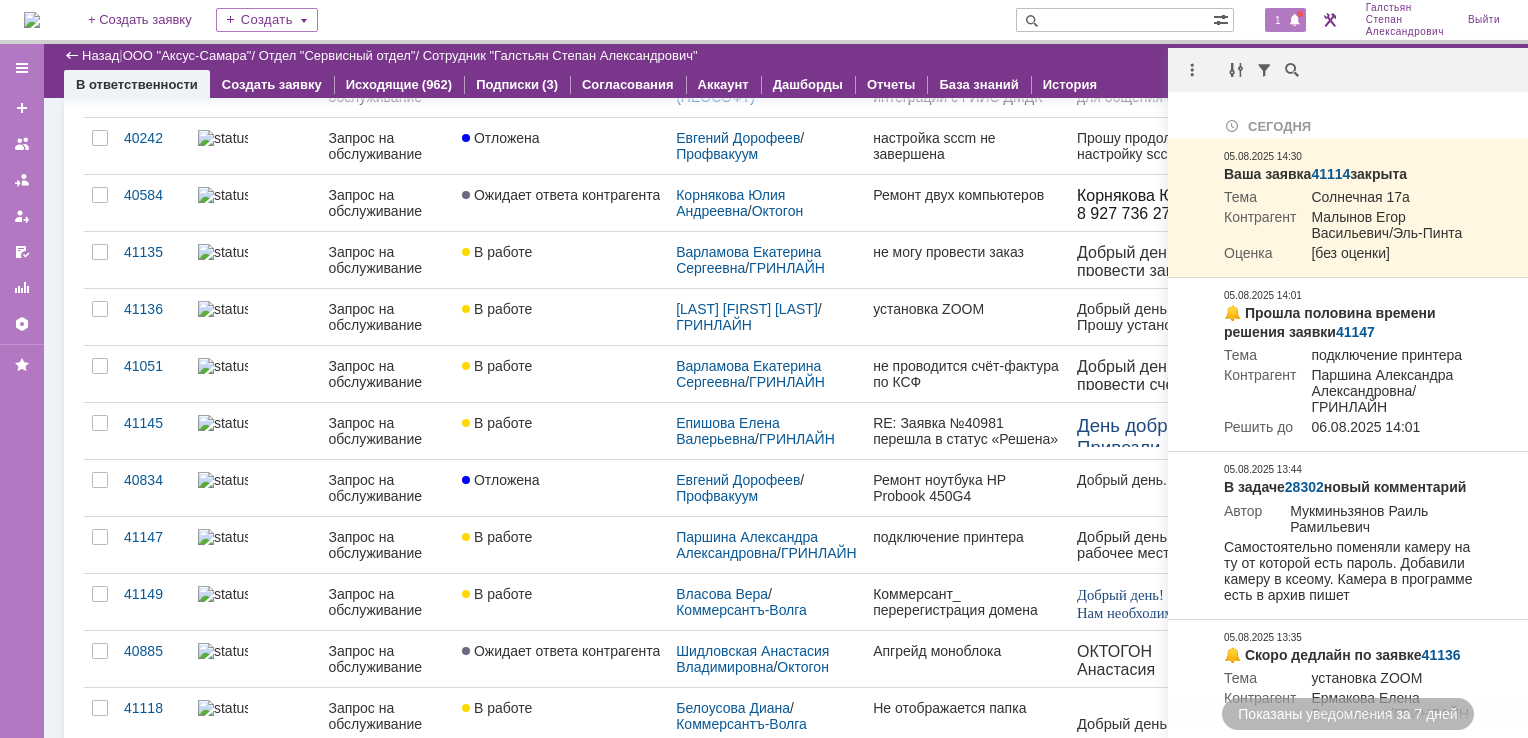 click on "Назад   |   ООО "Аксус-Самара"  /   Отдел "Сервисный отдел"  /   Сотрудник "Галстьян Степан Александрович"" at bounding box center [786, 56] 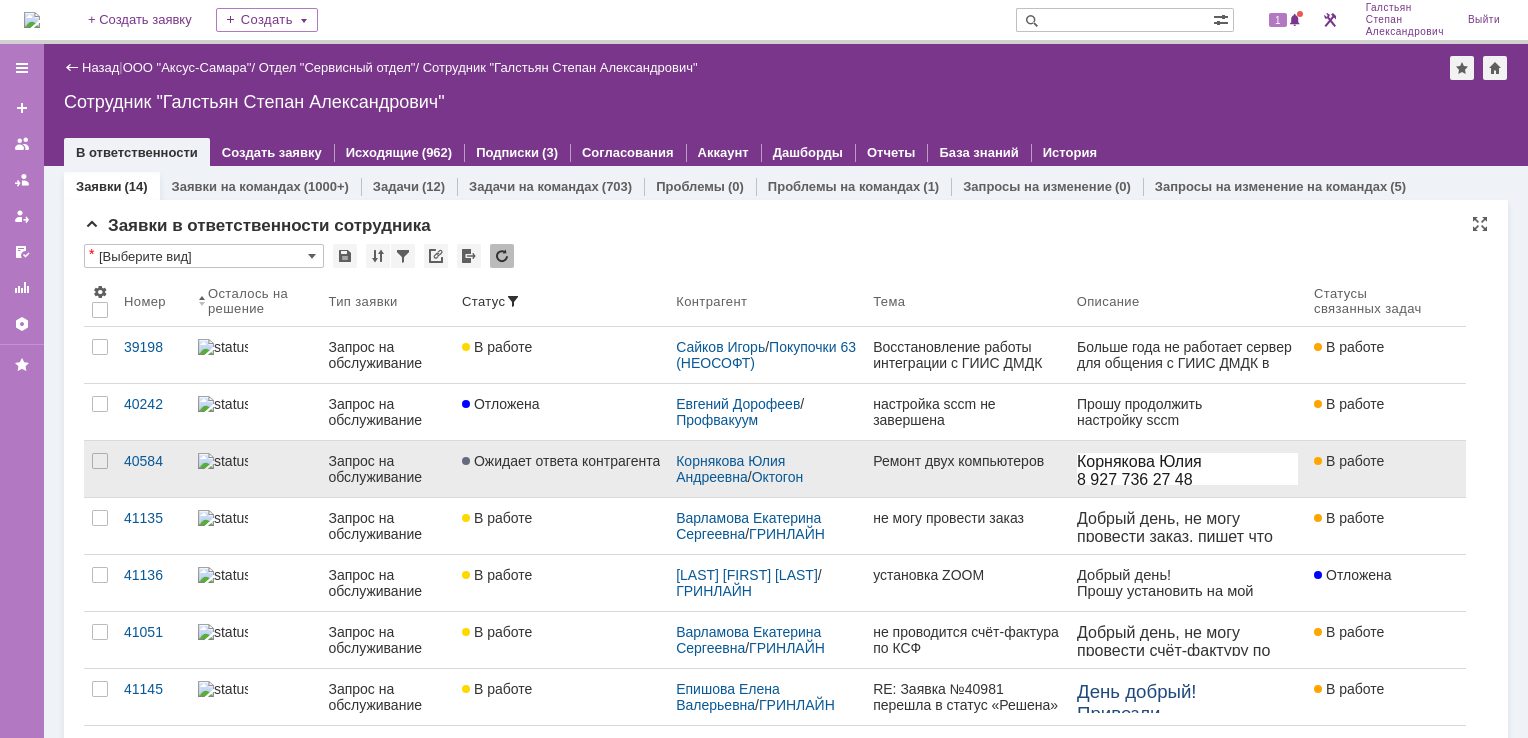 scroll, scrollTop: 0, scrollLeft: 0, axis: both 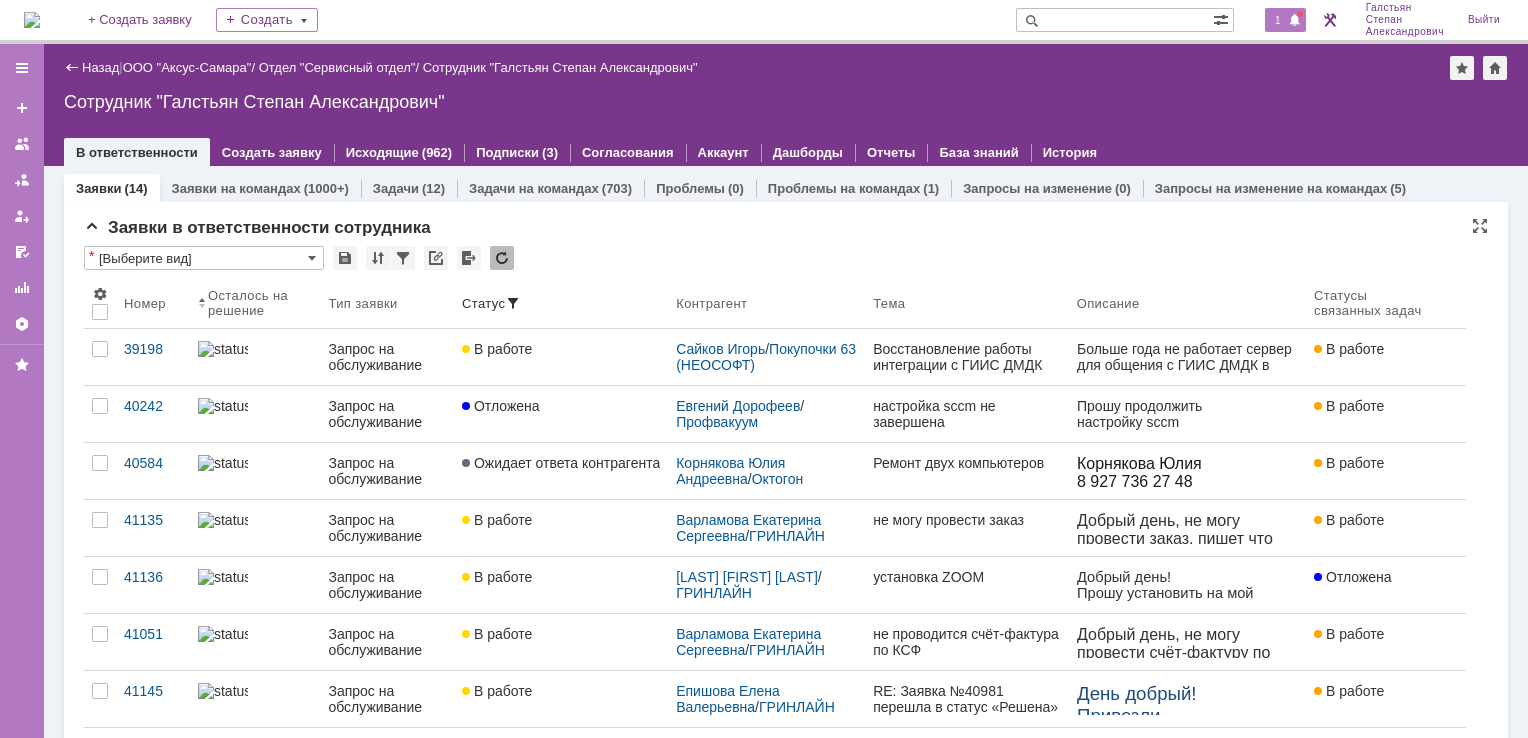 click on "1" at bounding box center [1278, 20] 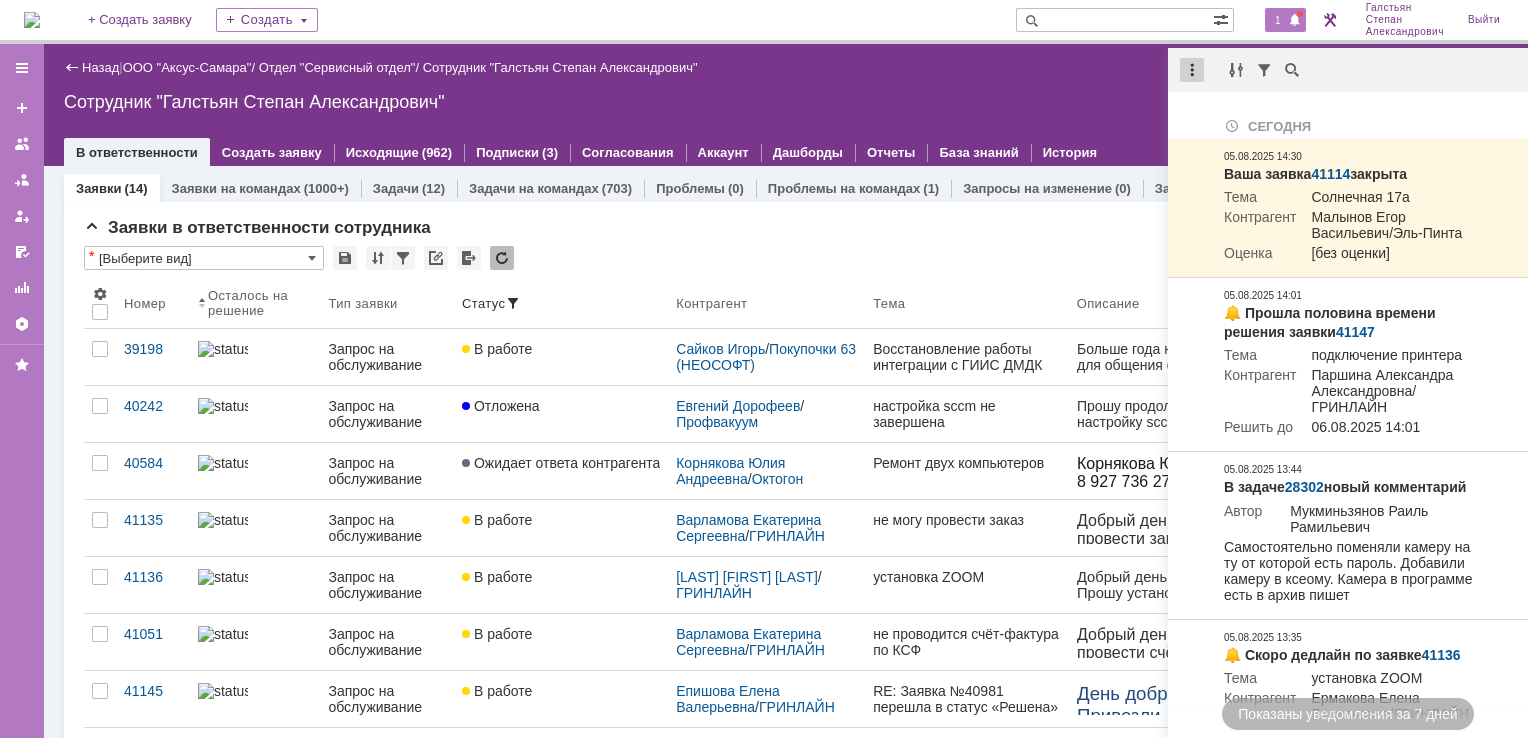 click at bounding box center [1192, 70] 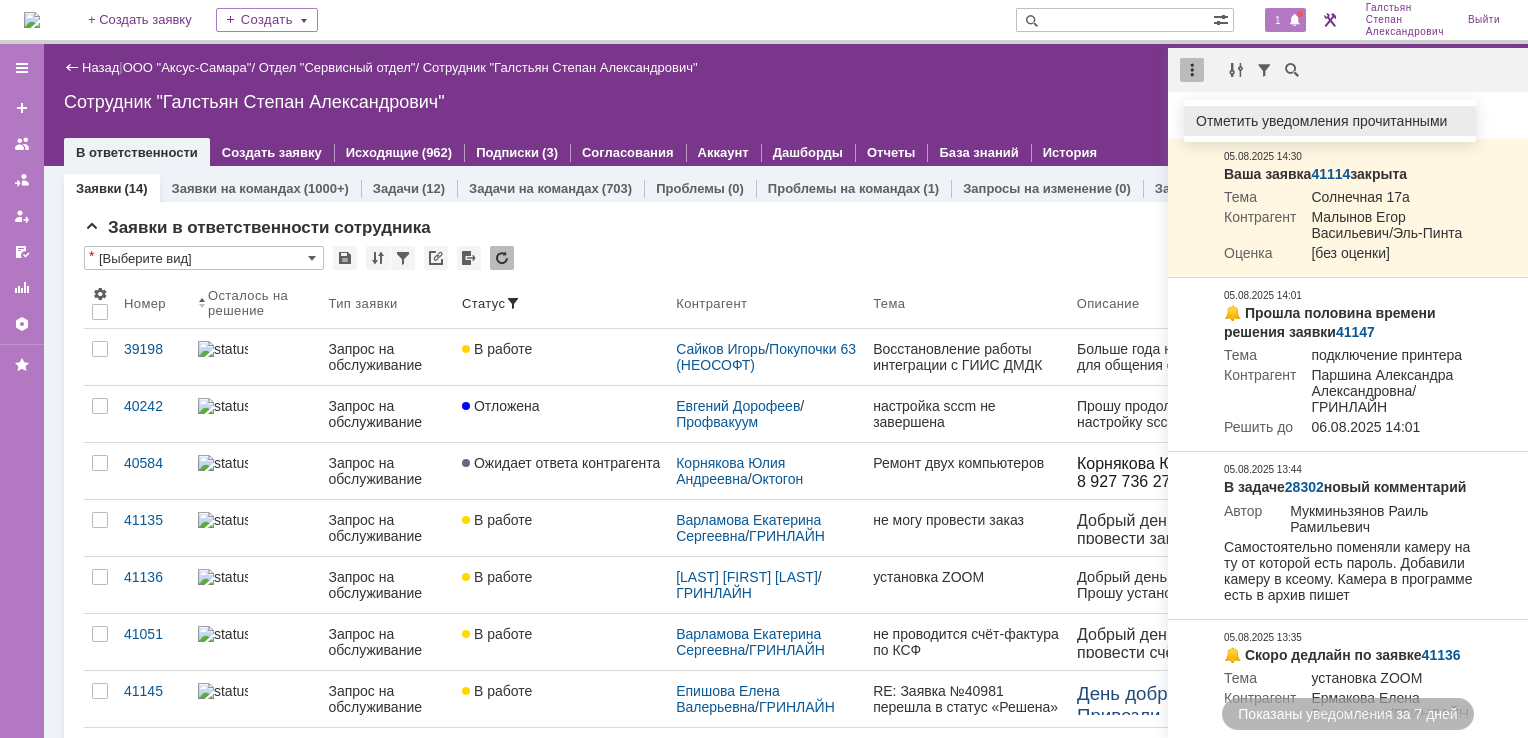 click on "Отметить уведомления прочитанными" at bounding box center (1330, 121) 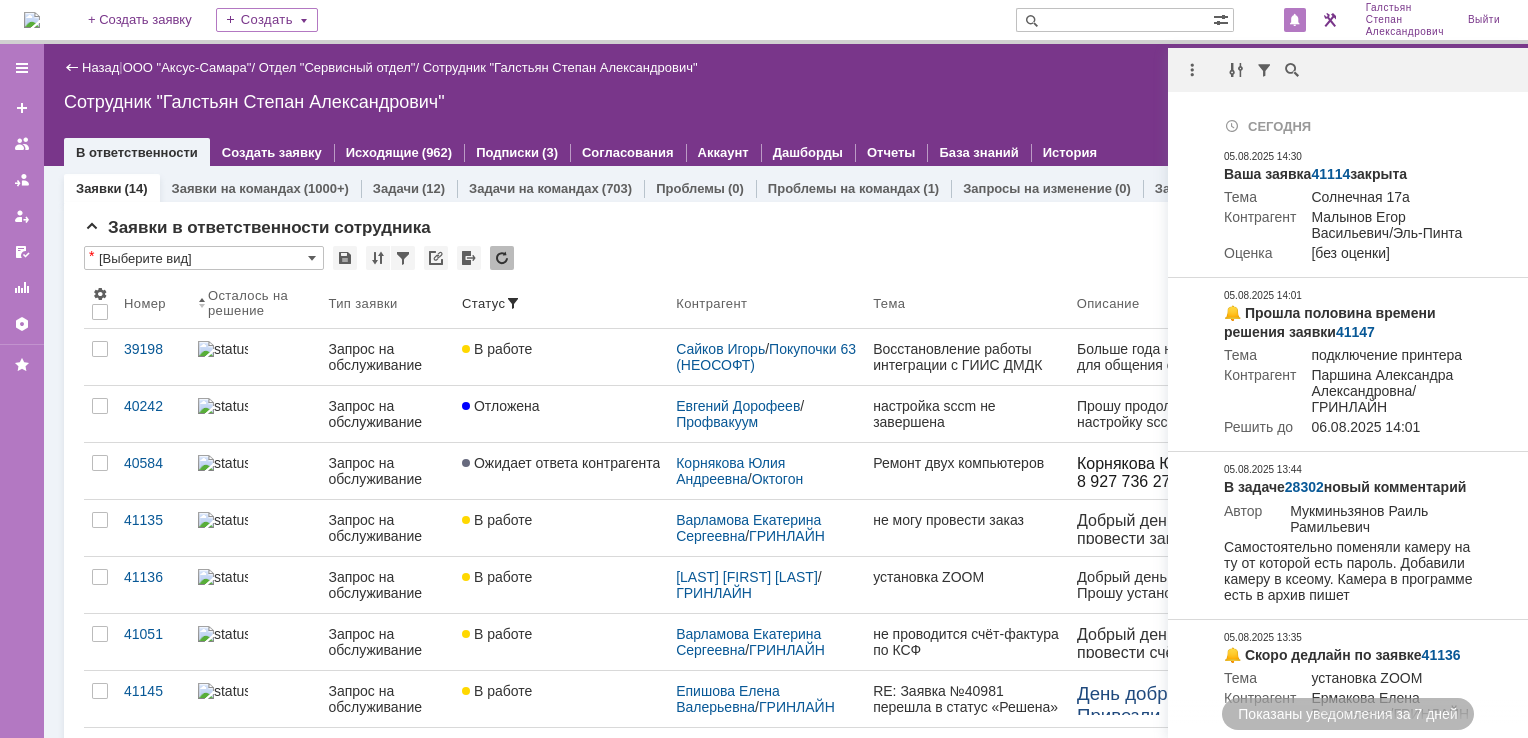 click on "Сотрудник "Галстьян Степан Александрович"" at bounding box center (786, 102) 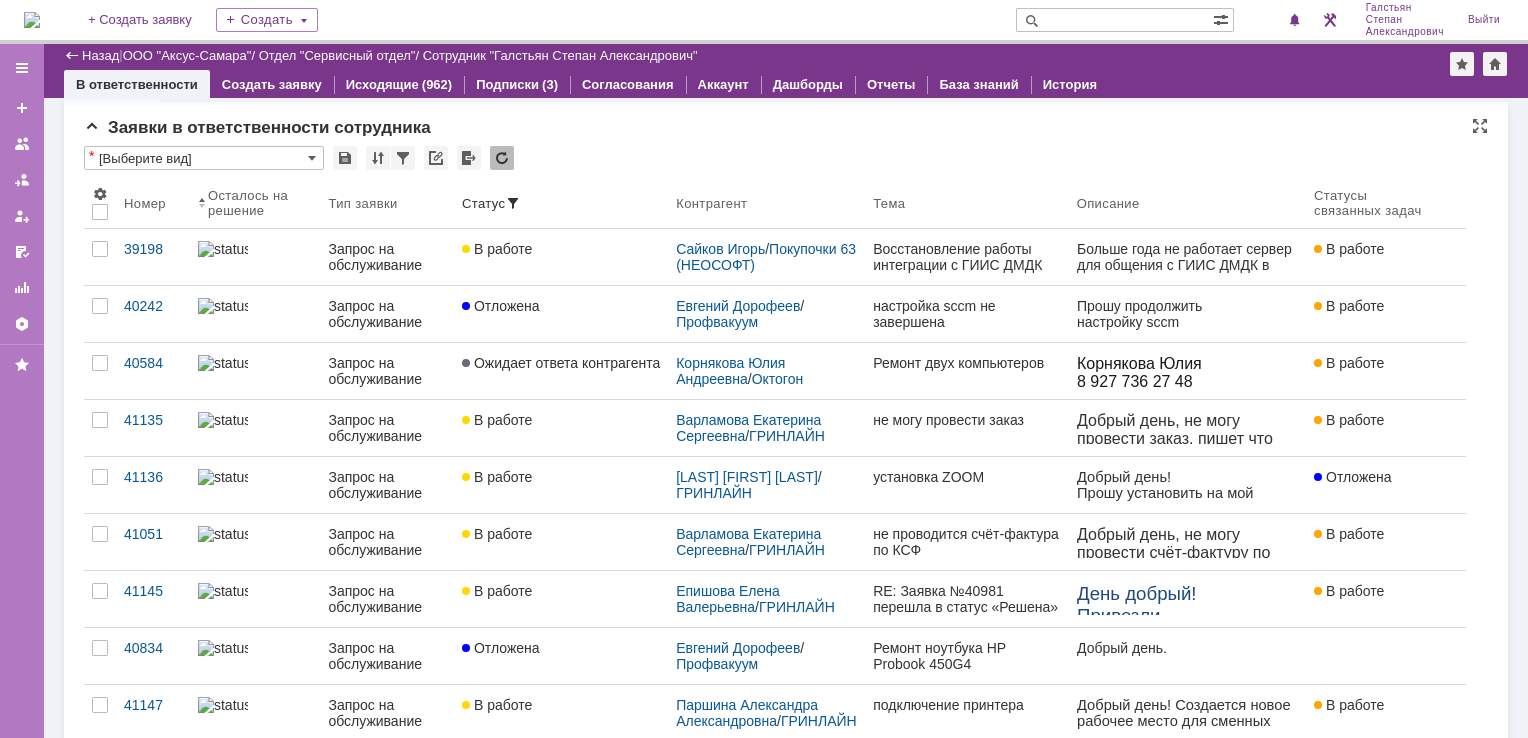 scroll, scrollTop: 0, scrollLeft: 0, axis: both 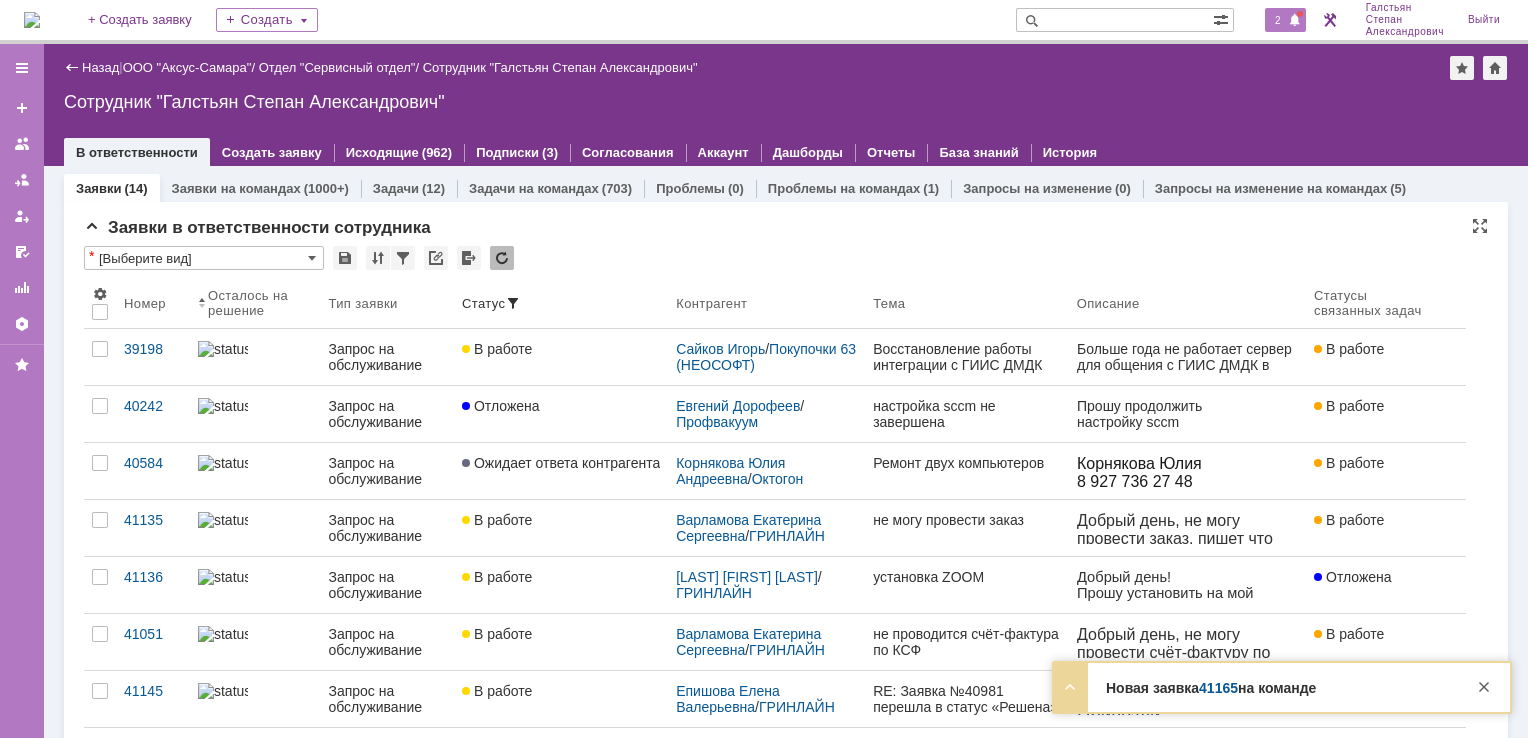 click on "2" at bounding box center (1278, 20) 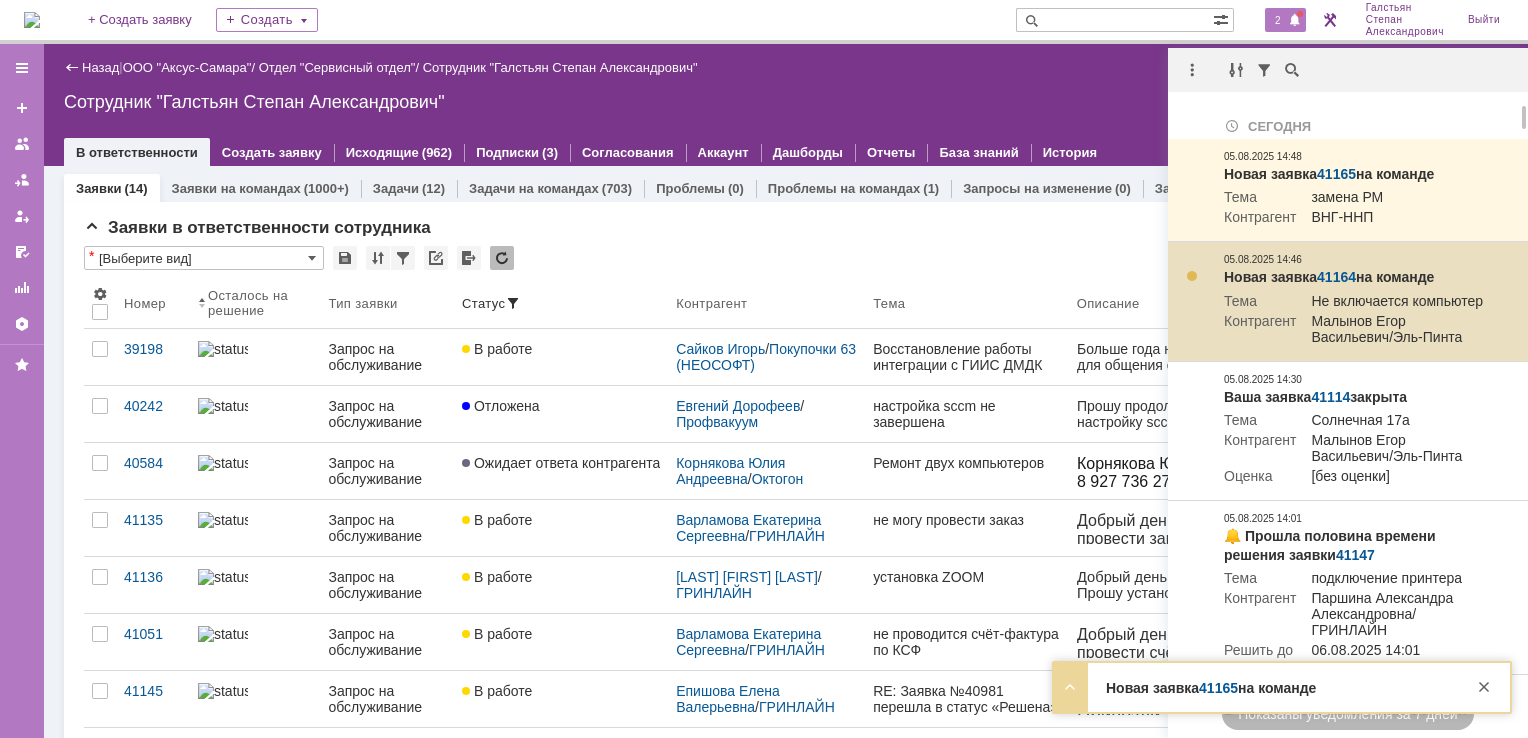click on "41164" at bounding box center (1336, 277) 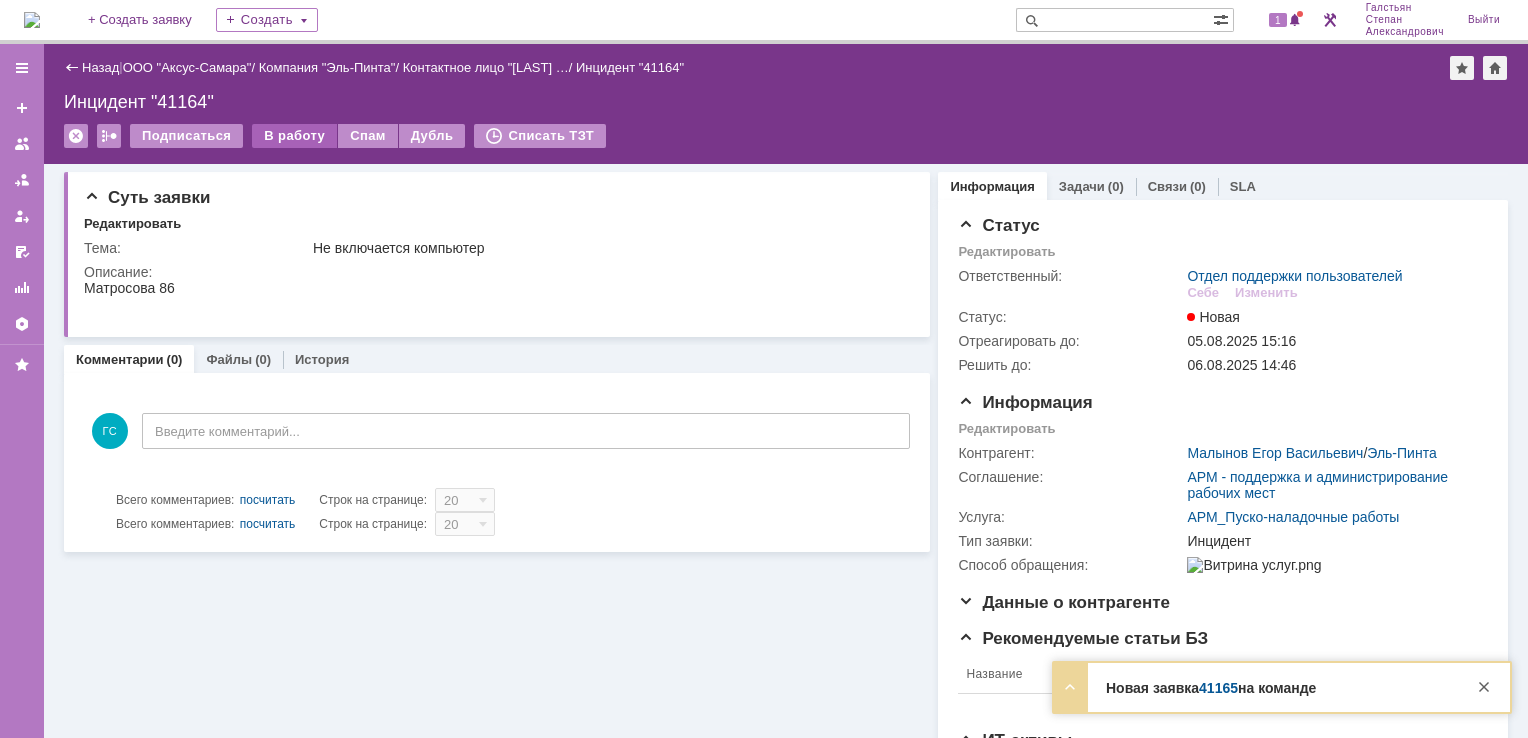 scroll, scrollTop: 0, scrollLeft: 0, axis: both 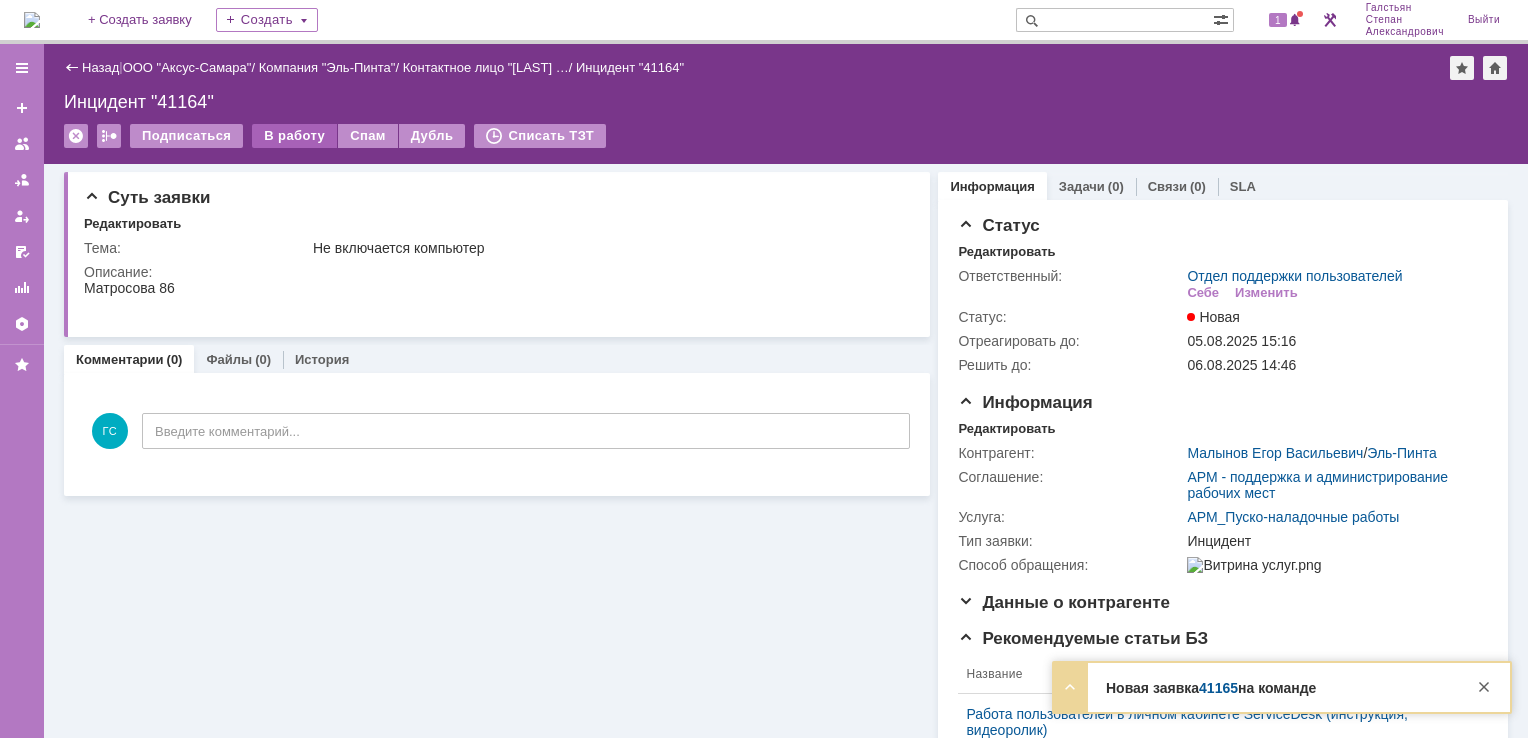 click on "В работу" at bounding box center [294, 136] 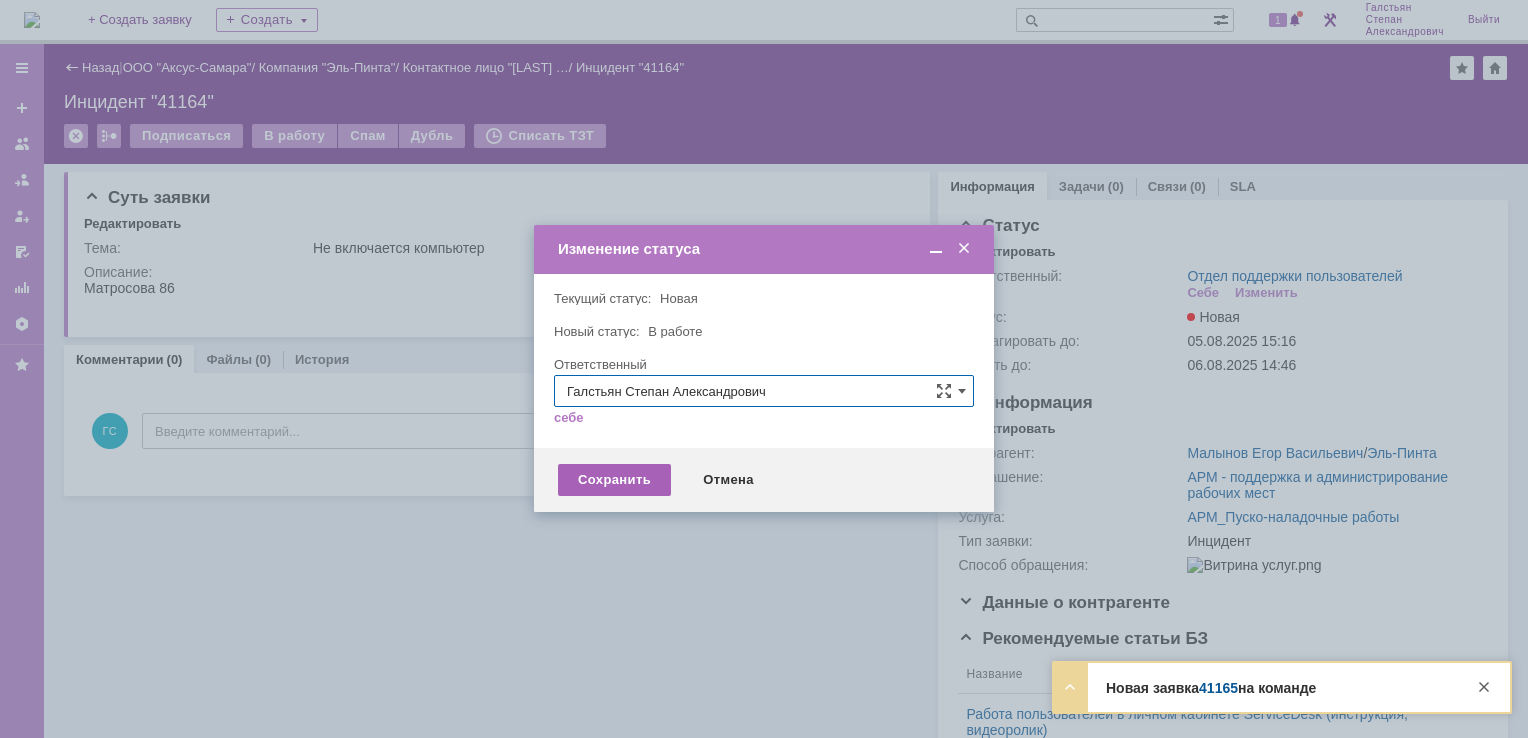 click on "Сохранить" at bounding box center (614, 480) 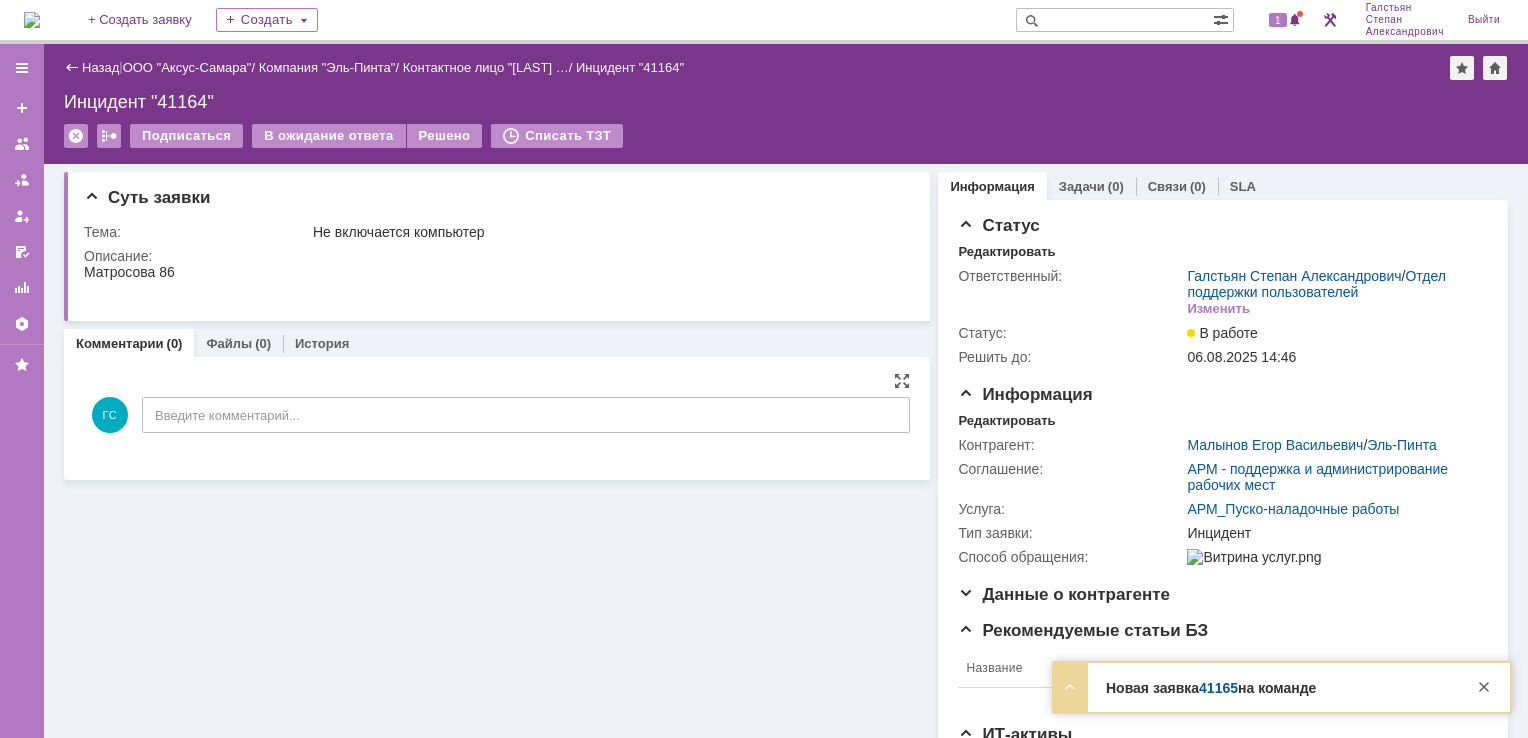scroll, scrollTop: 0, scrollLeft: 0, axis: both 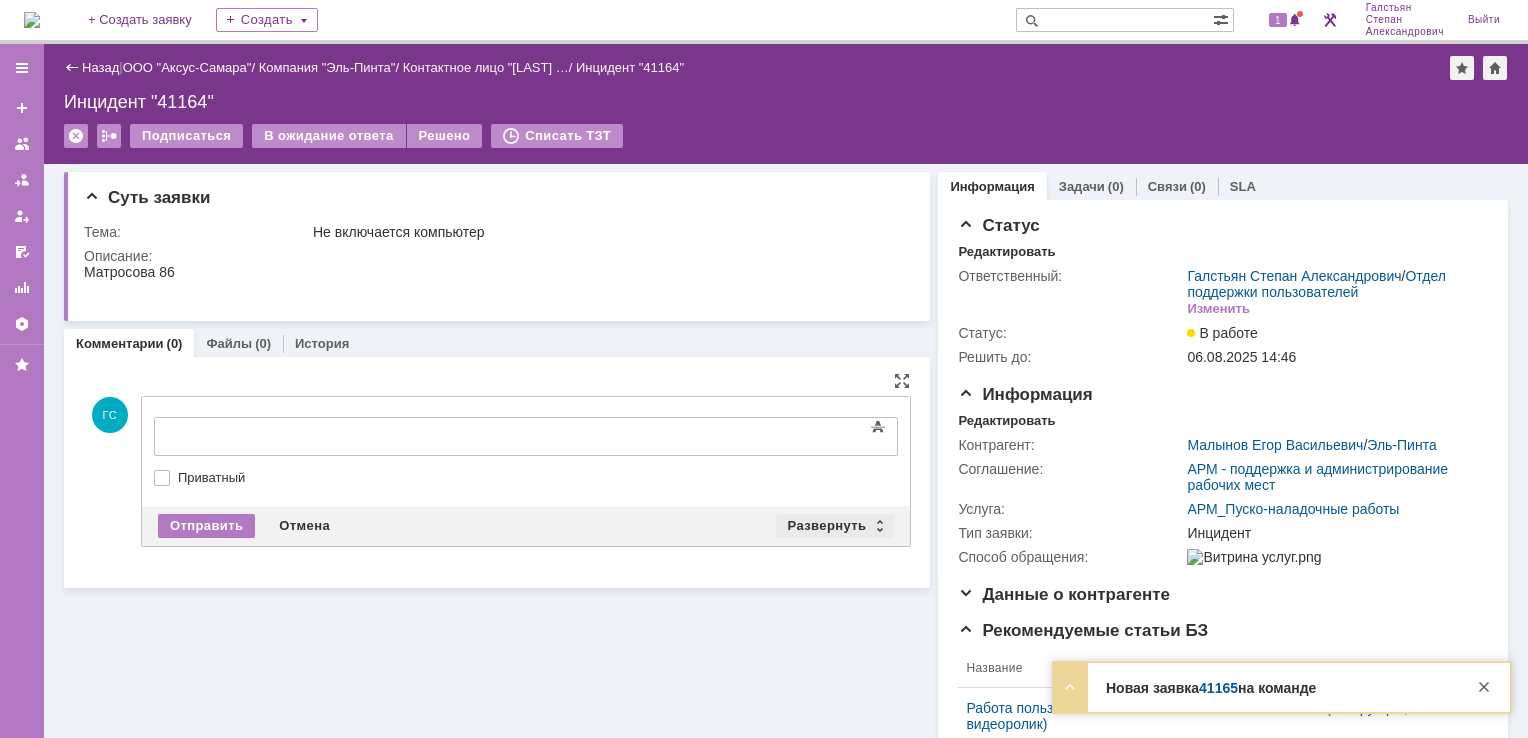 click on "Развернуть" at bounding box center (835, 526) 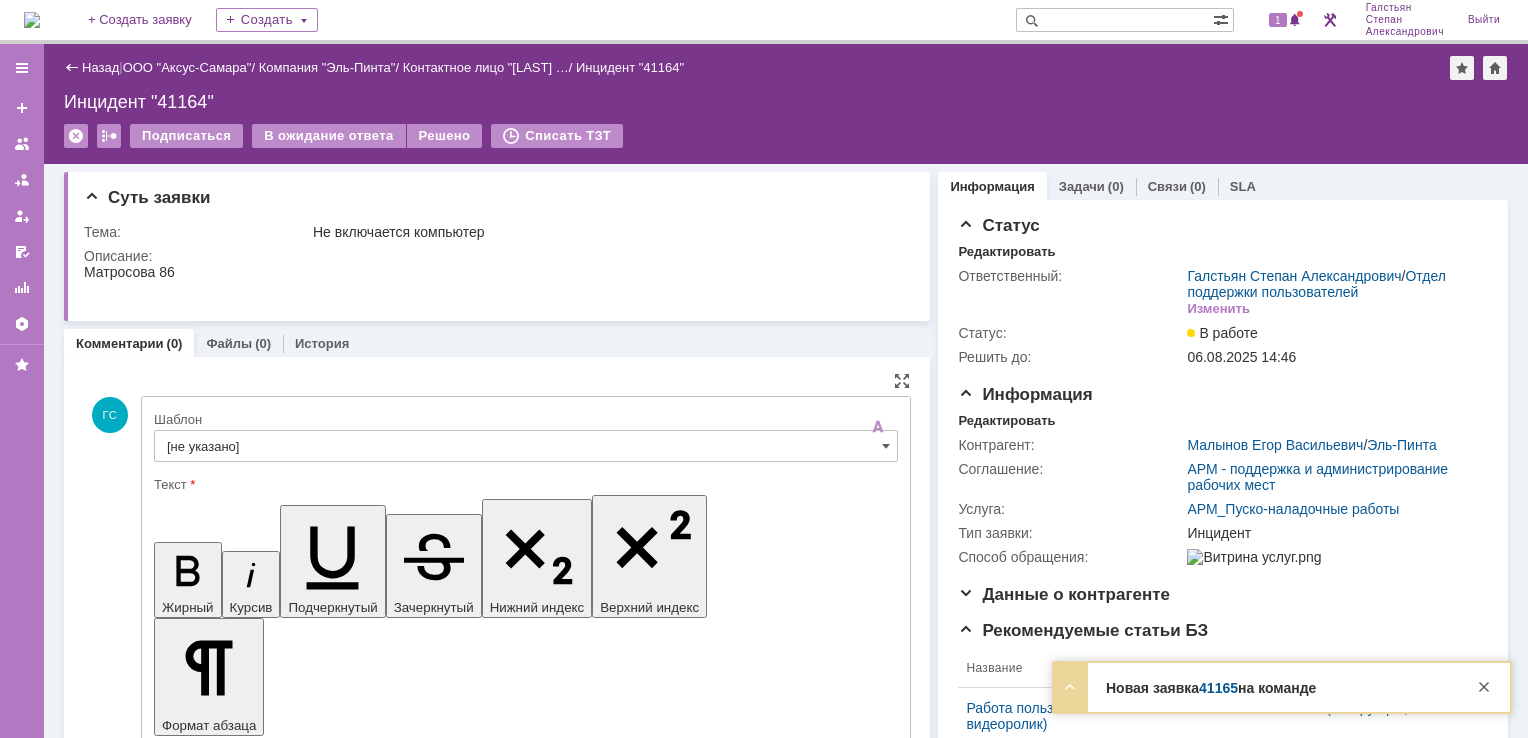 scroll, scrollTop: 0, scrollLeft: 0, axis: both 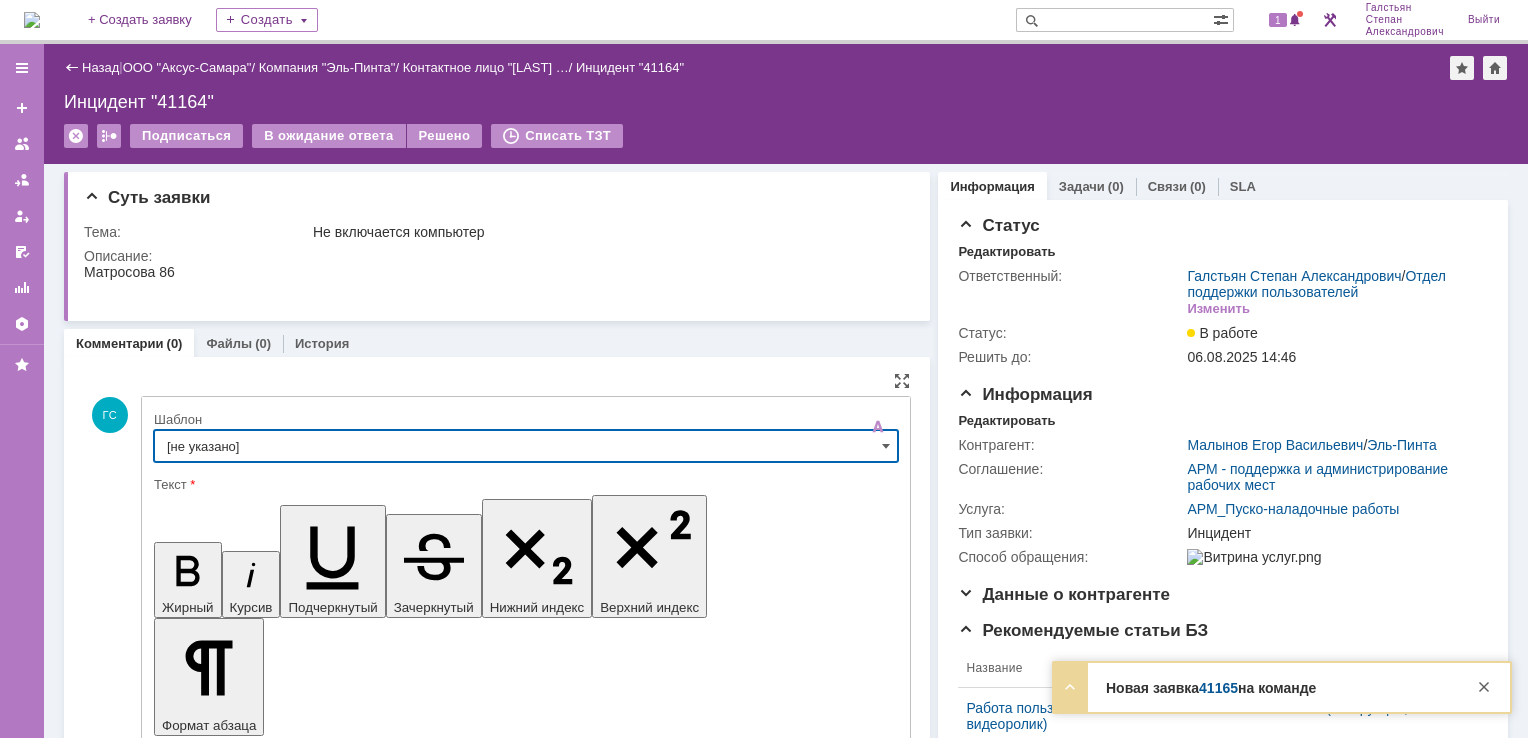 click on "[не указано]" at bounding box center [526, 446] 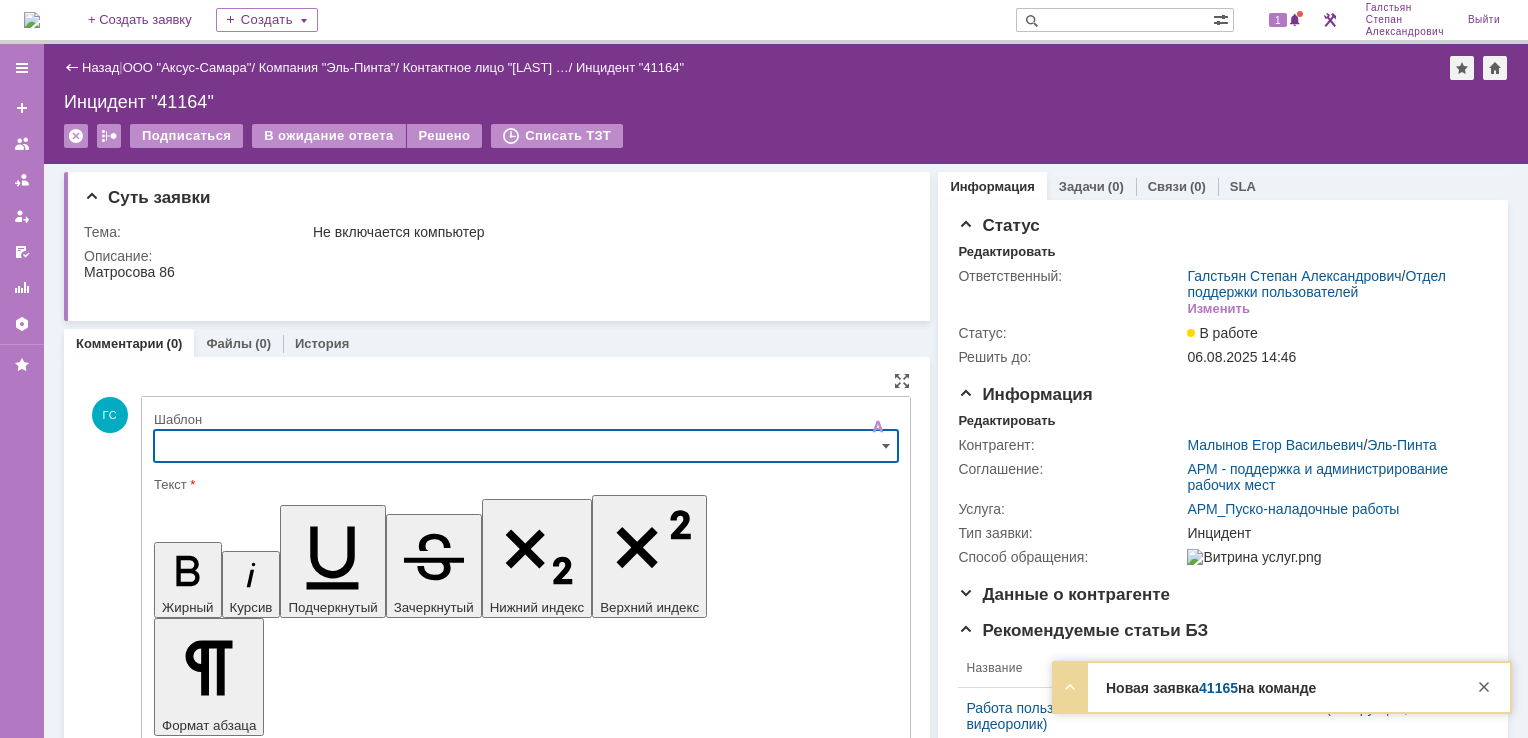 scroll, scrollTop: 15, scrollLeft: 0, axis: vertical 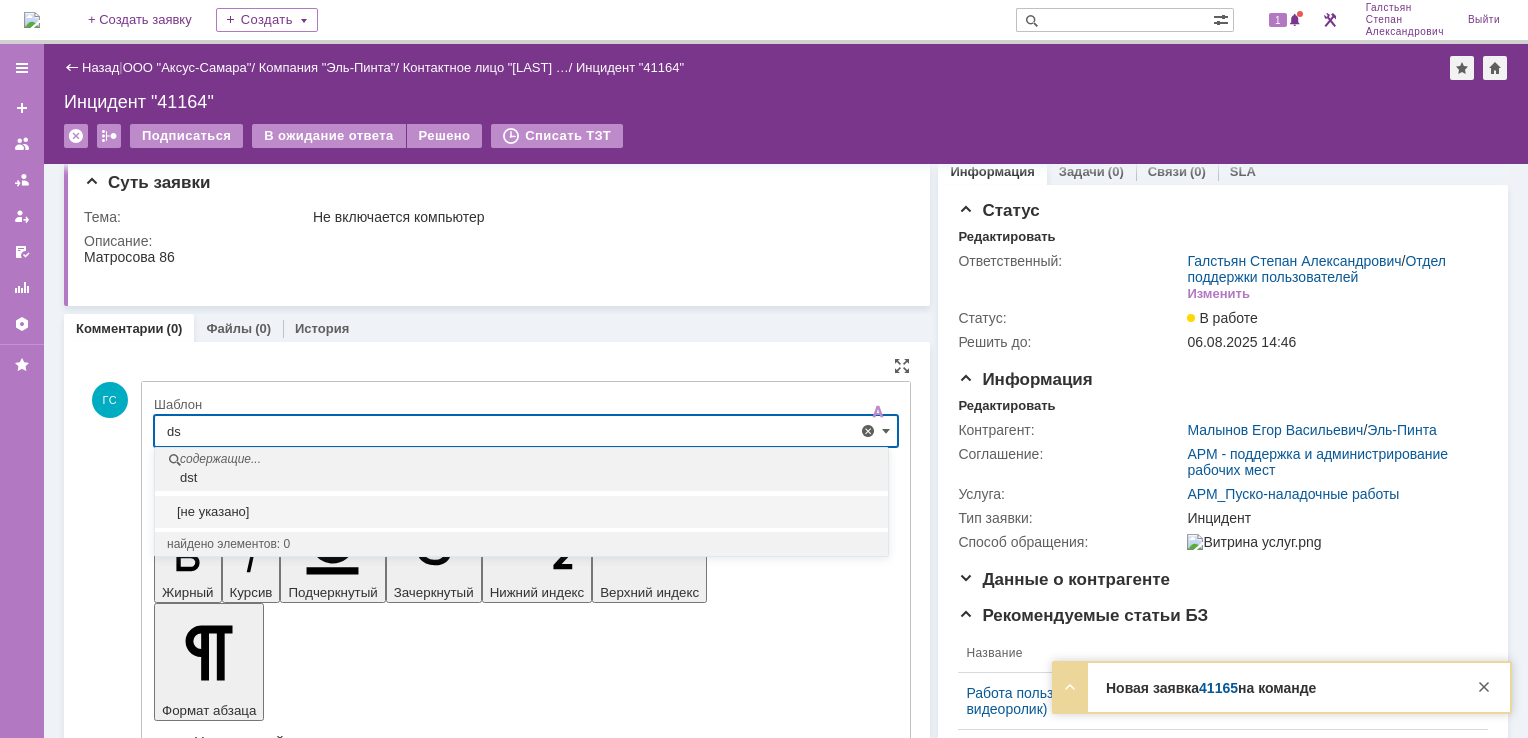 type on "d" 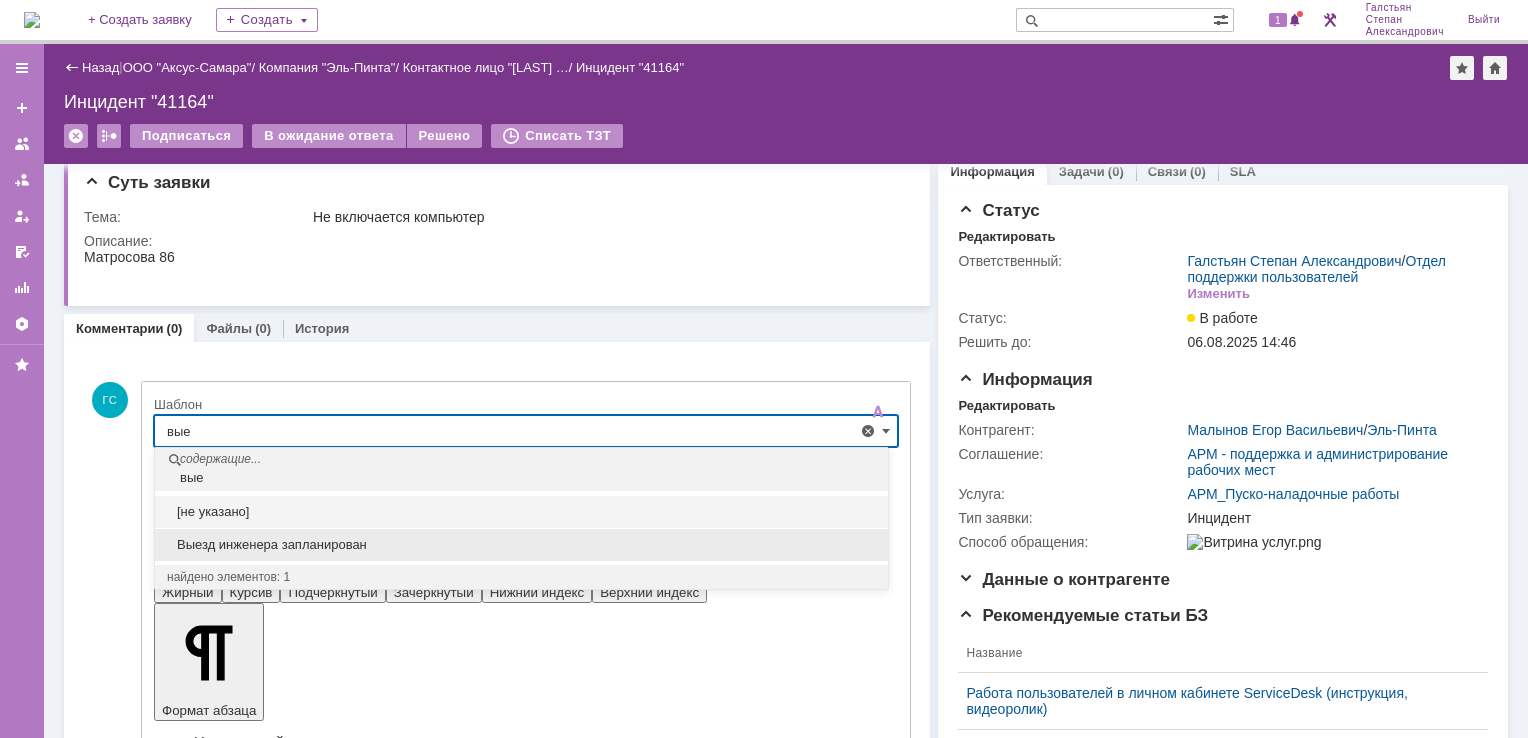 click on "Выезд инженера запланирован" at bounding box center (521, 545) 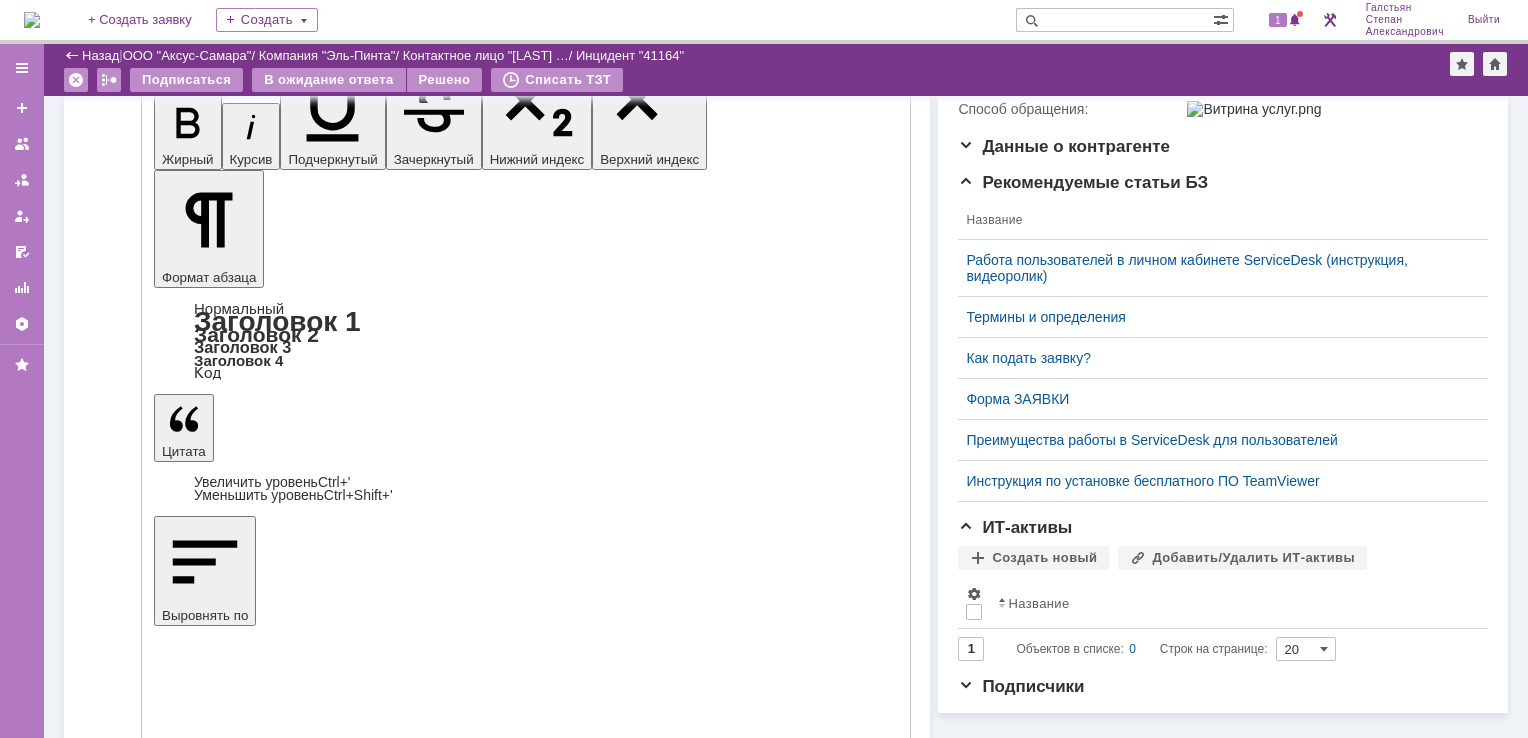 type on "Выезд инженера запланирован" 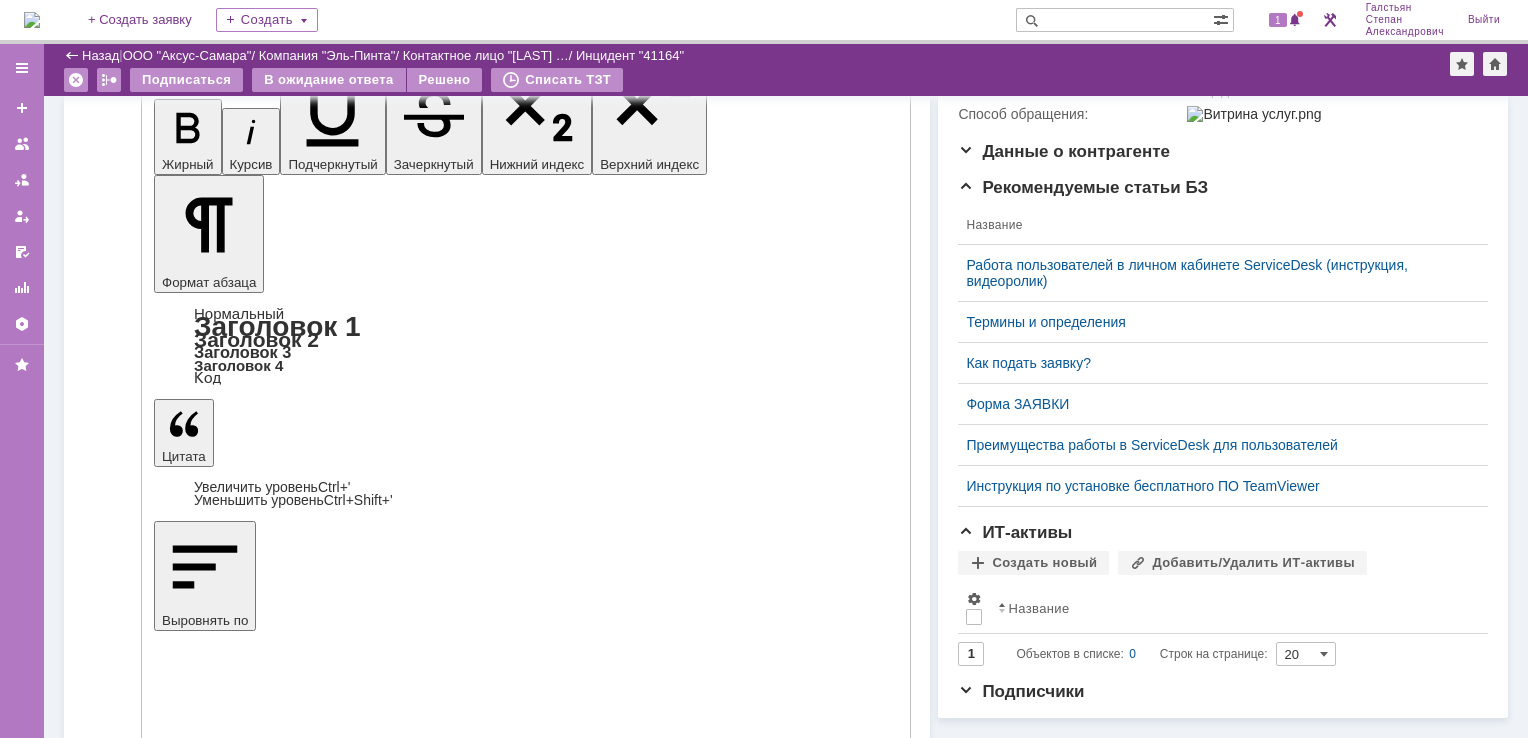 click on "Отправить" at bounding box center (206, 5153) 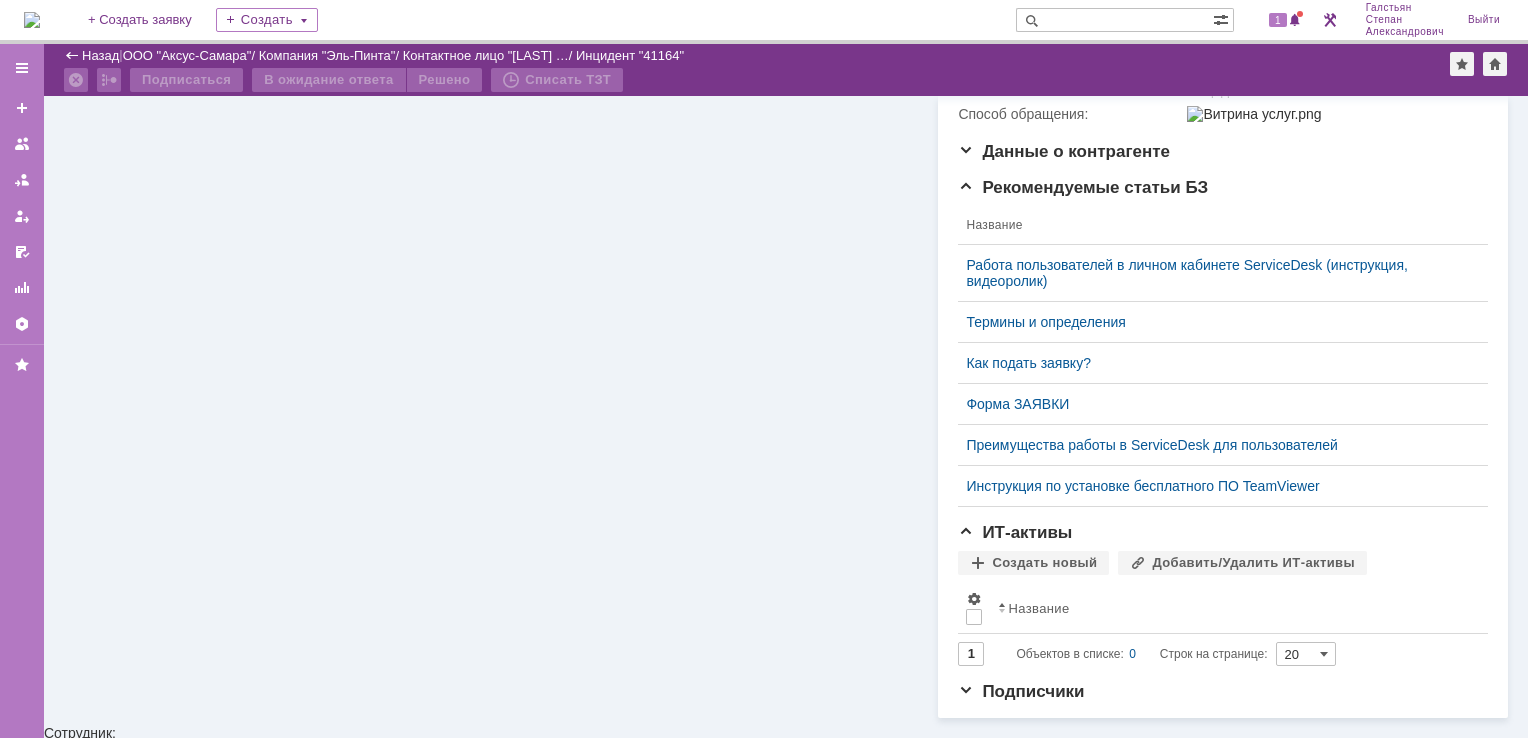 scroll, scrollTop: 0, scrollLeft: 0, axis: both 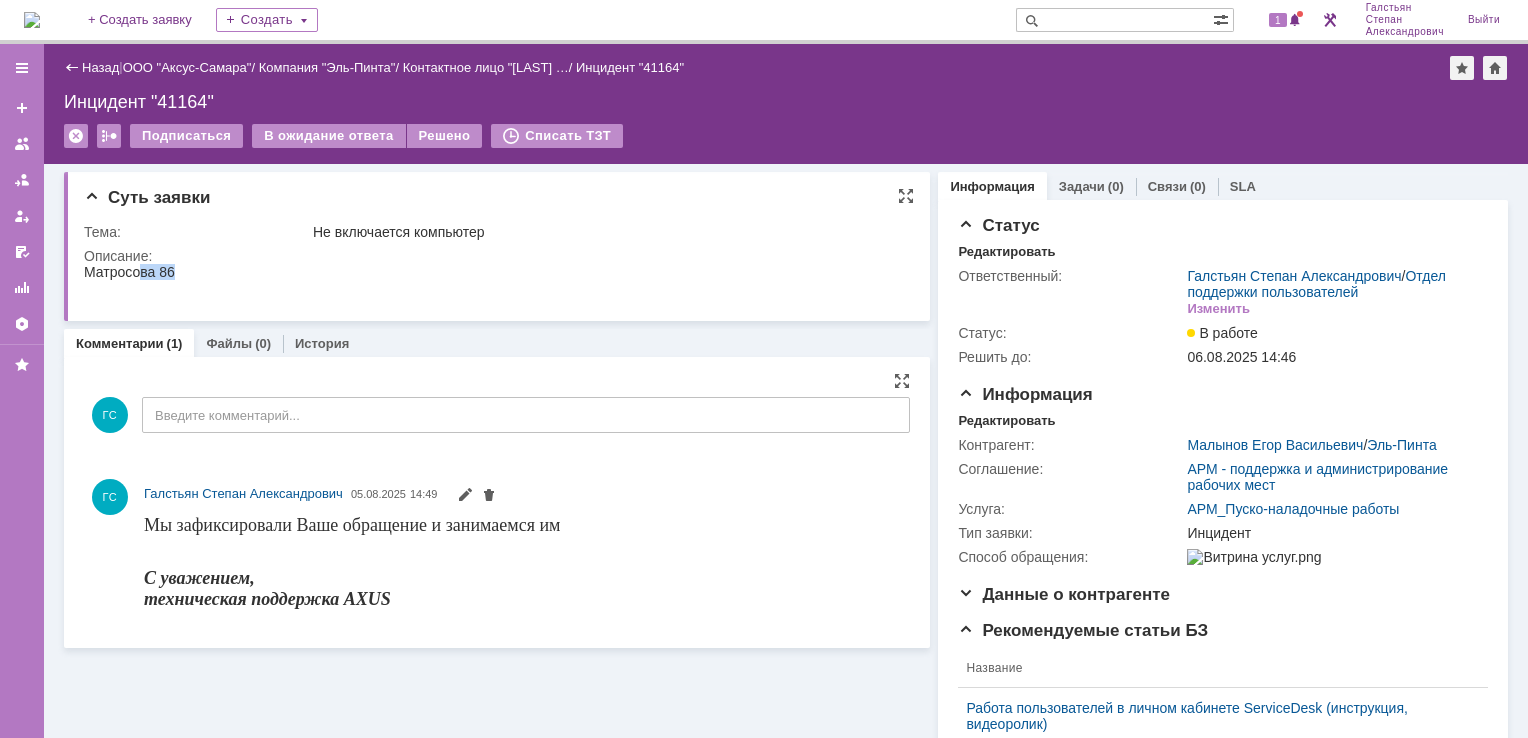 drag, startPoint x: 87, startPoint y: 273, endPoint x: 181, endPoint y: 272, distance: 94.00532 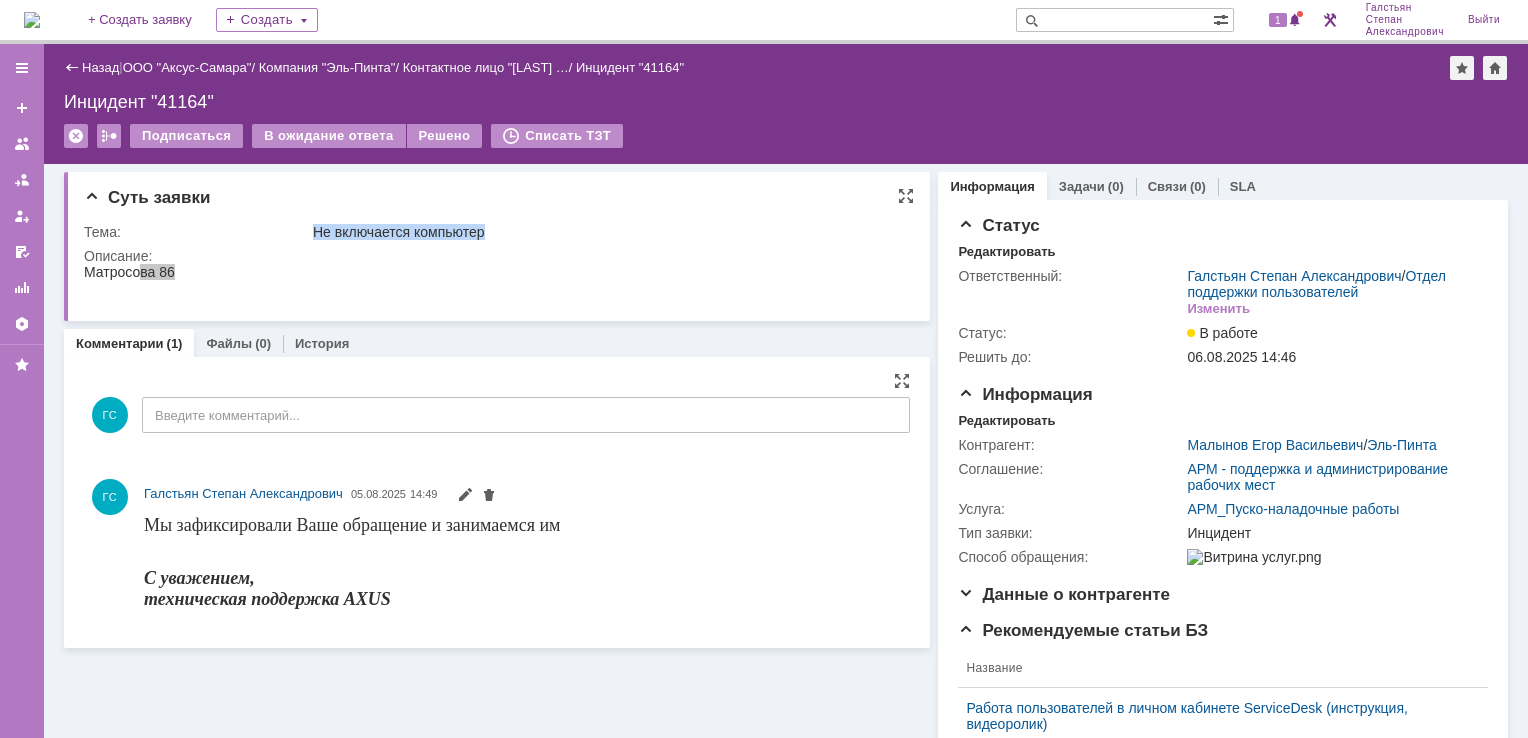 drag, startPoint x: 313, startPoint y: 234, endPoint x: 491, endPoint y: 238, distance: 178.04494 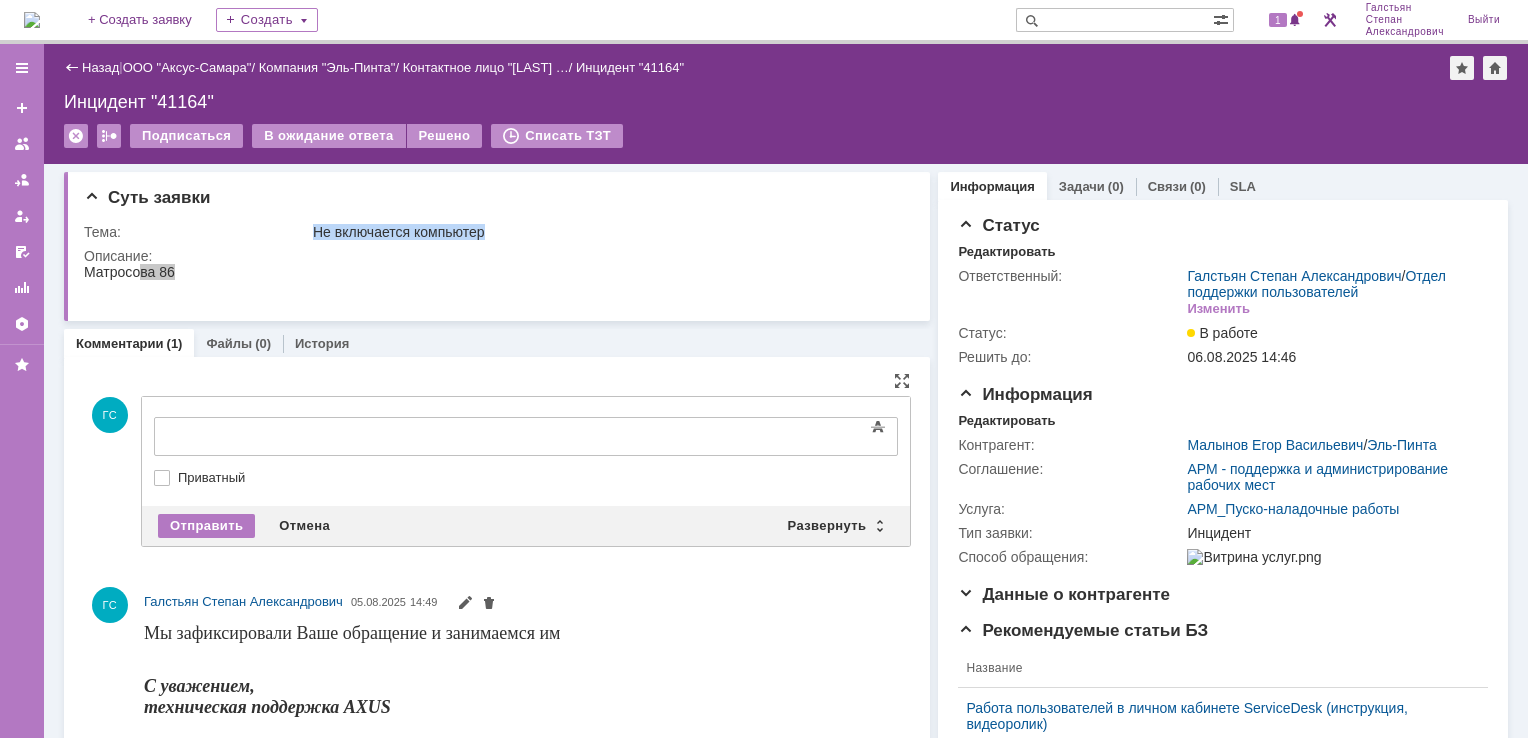 scroll, scrollTop: 0, scrollLeft: 0, axis: both 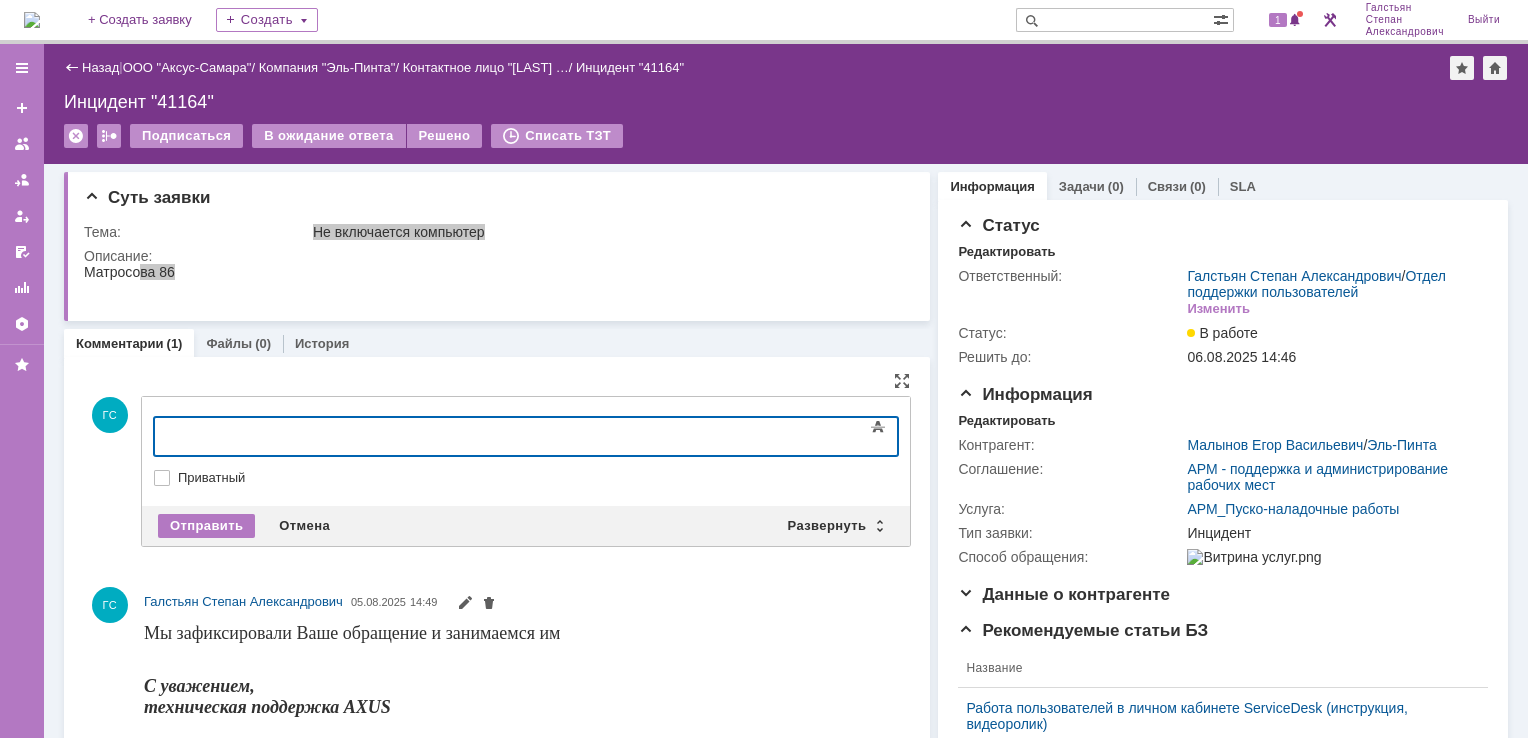 type 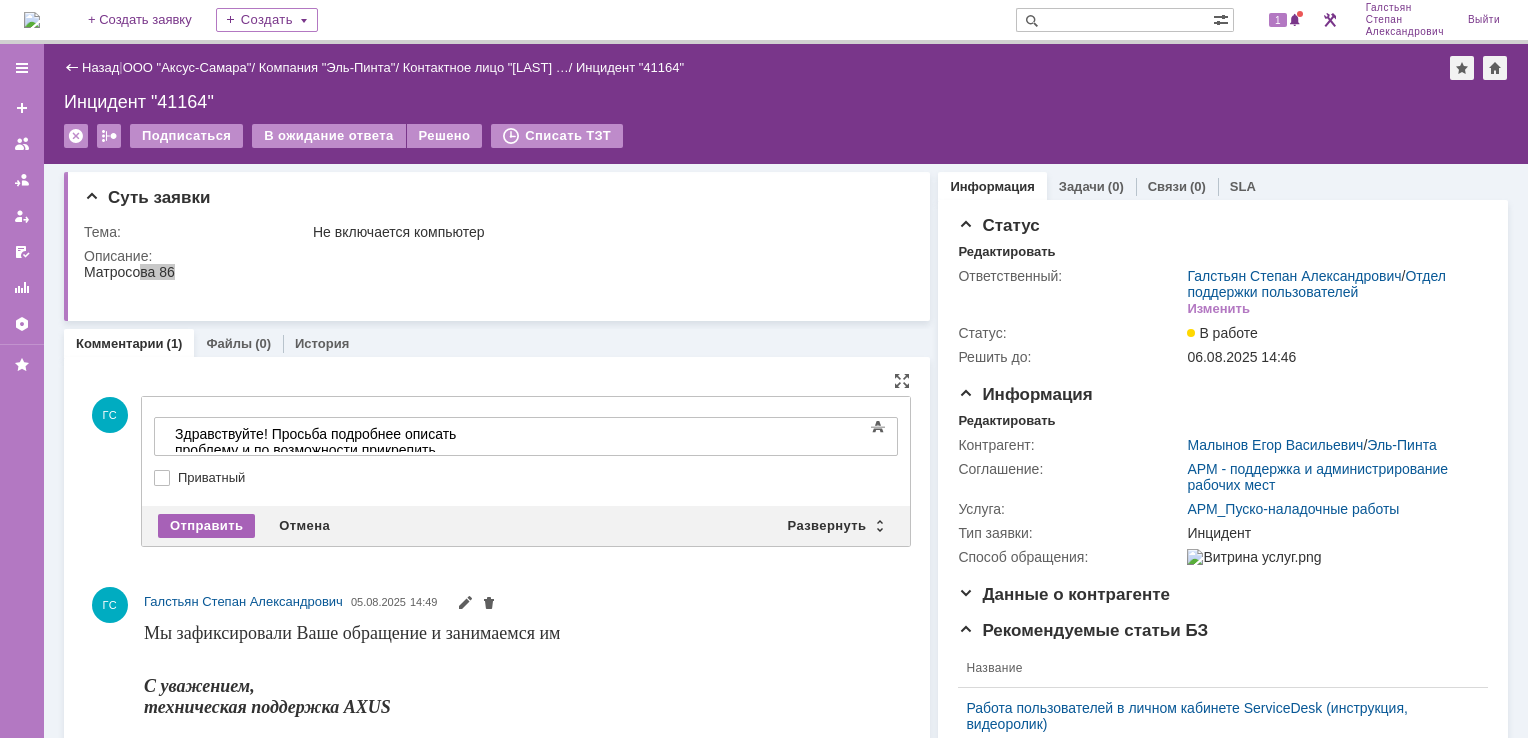 click on "Отправить" at bounding box center (206, 526) 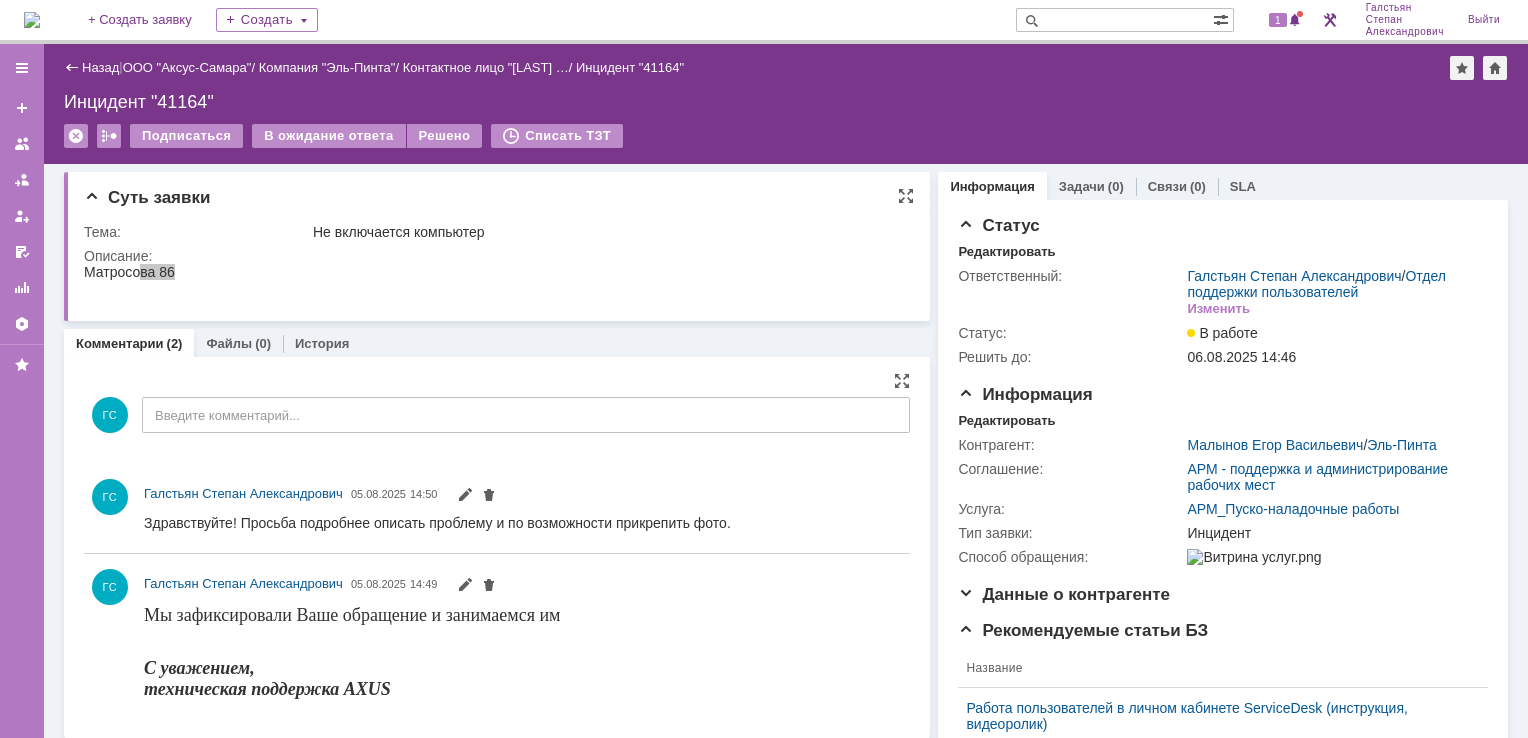scroll, scrollTop: 0, scrollLeft: 0, axis: both 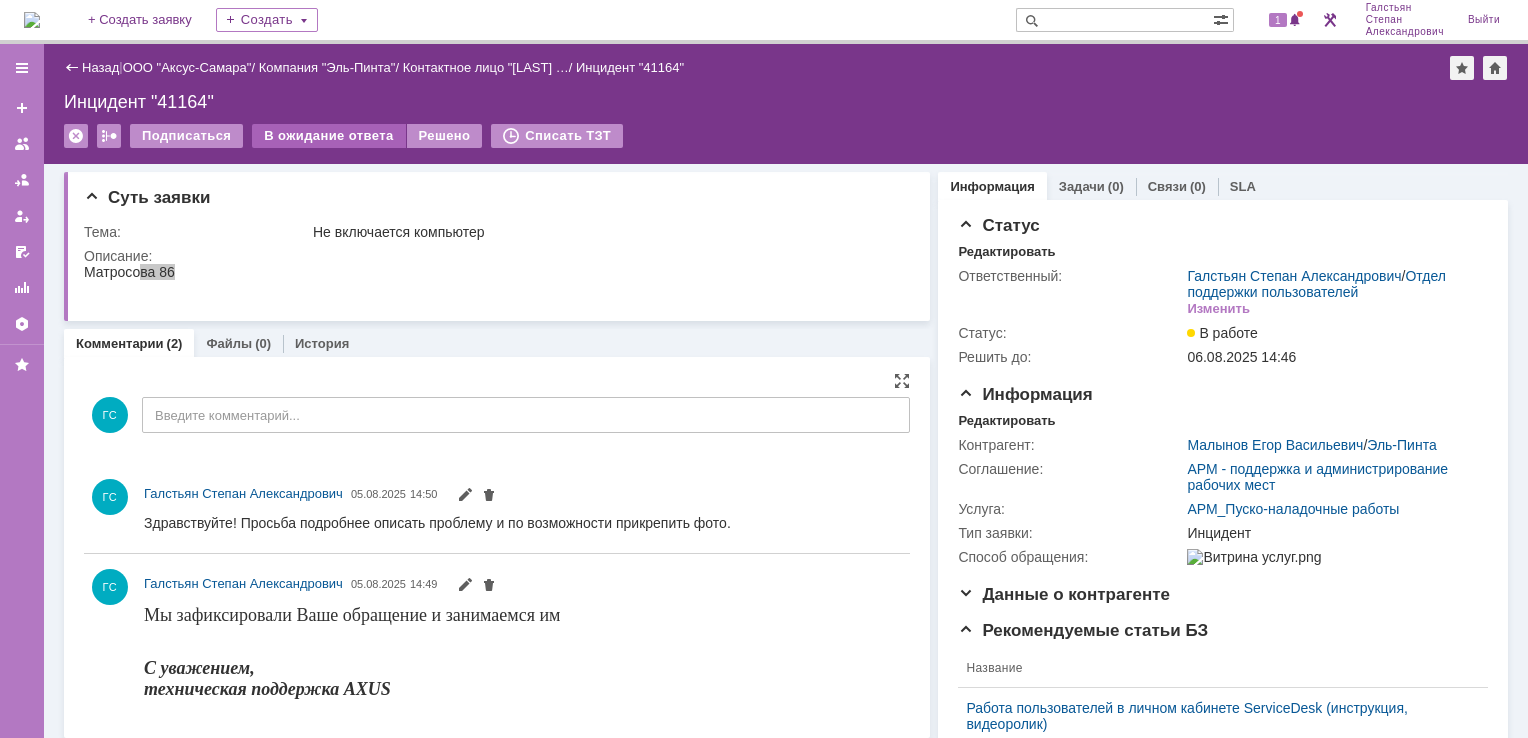click on "В ожидание ответа" at bounding box center [328, 136] 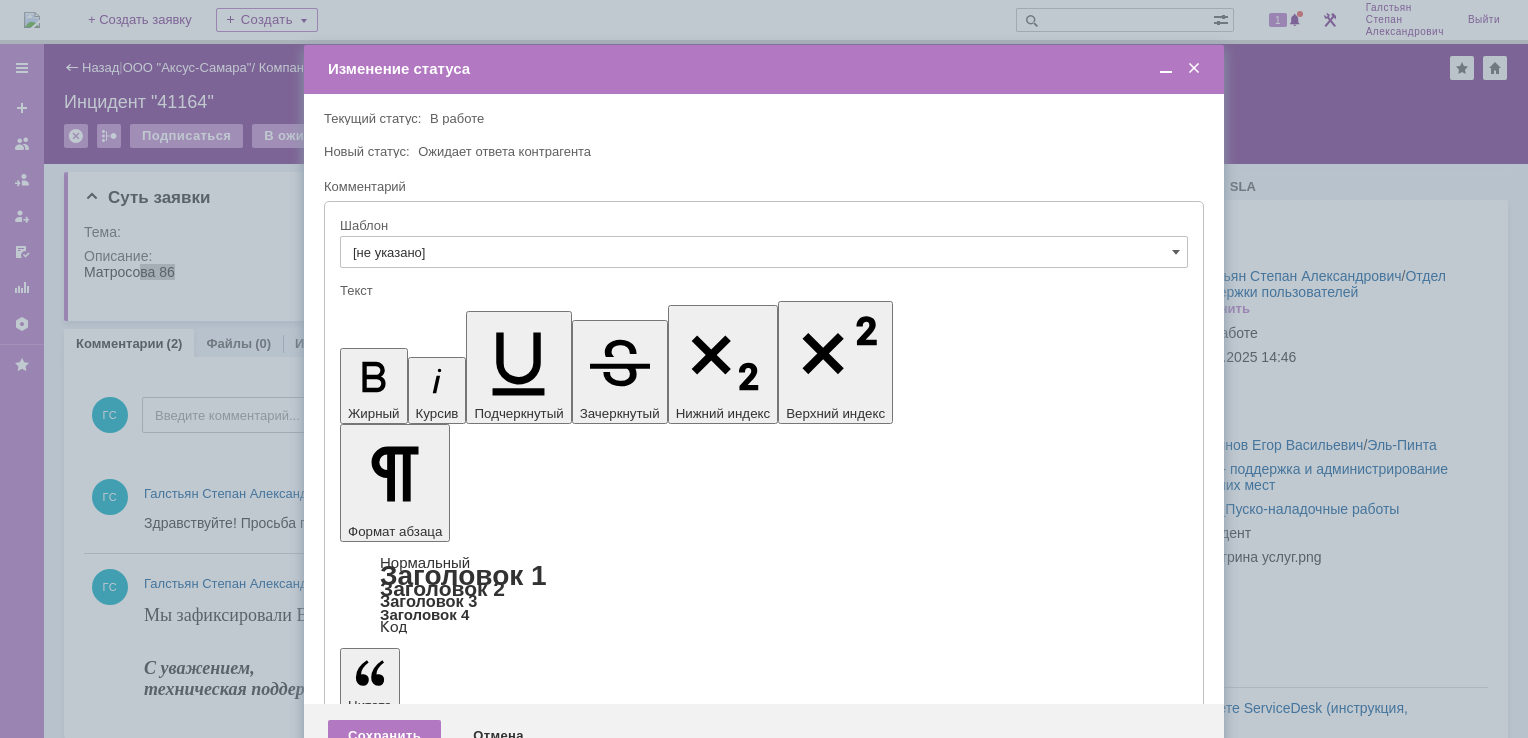 scroll, scrollTop: 0, scrollLeft: 0, axis: both 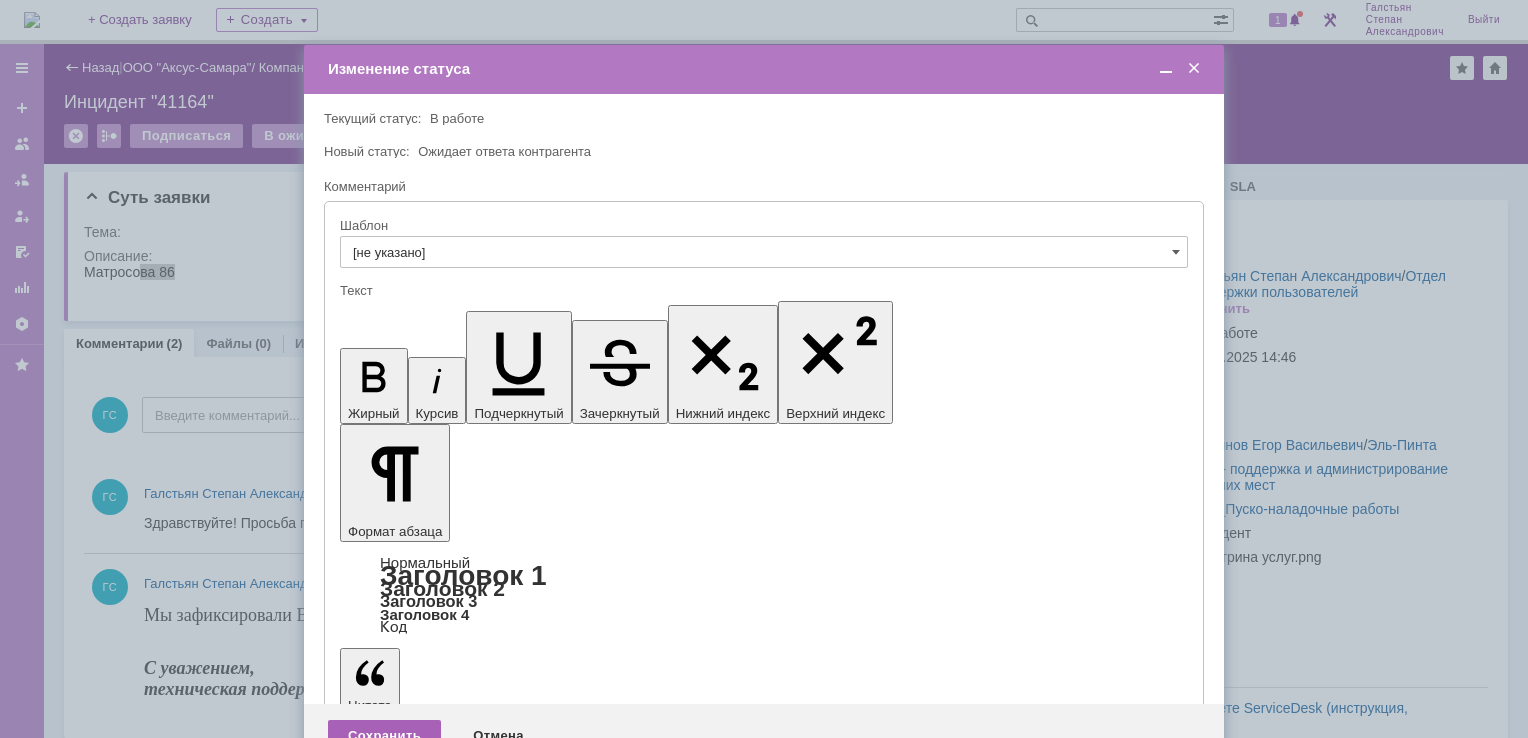 click on "Сохранить" at bounding box center (384, 736) 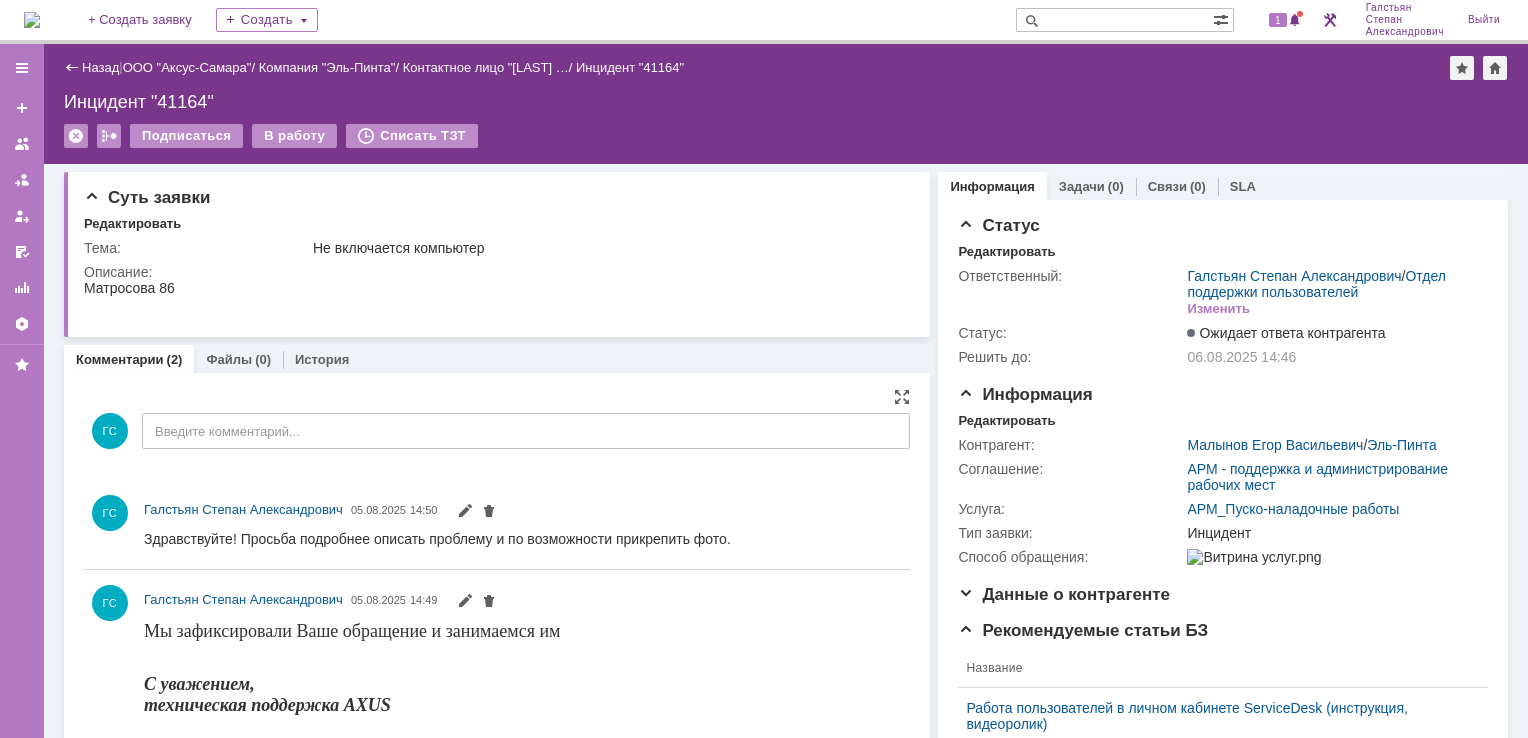 scroll, scrollTop: 0, scrollLeft: 0, axis: both 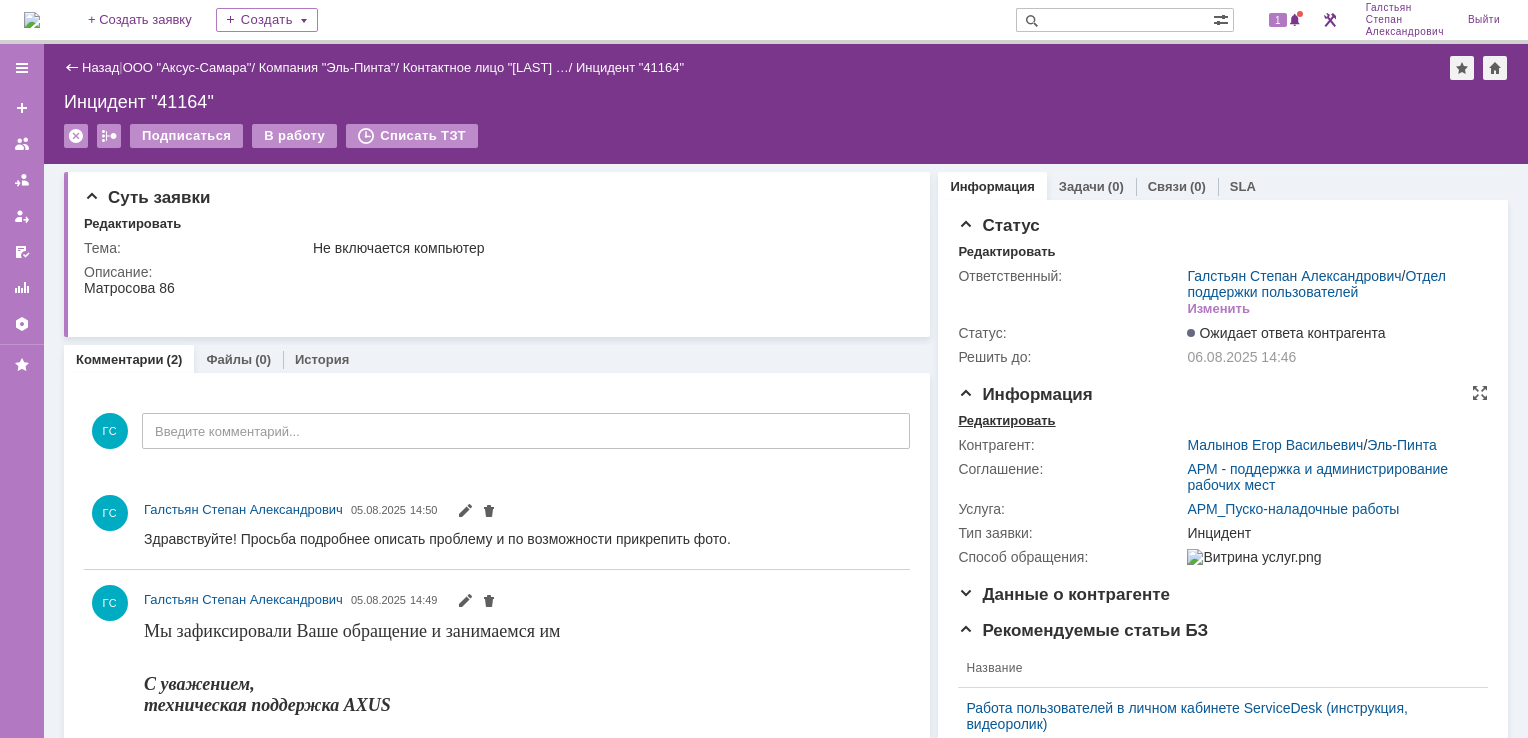 click on "Редактировать" at bounding box center (1006, 421) 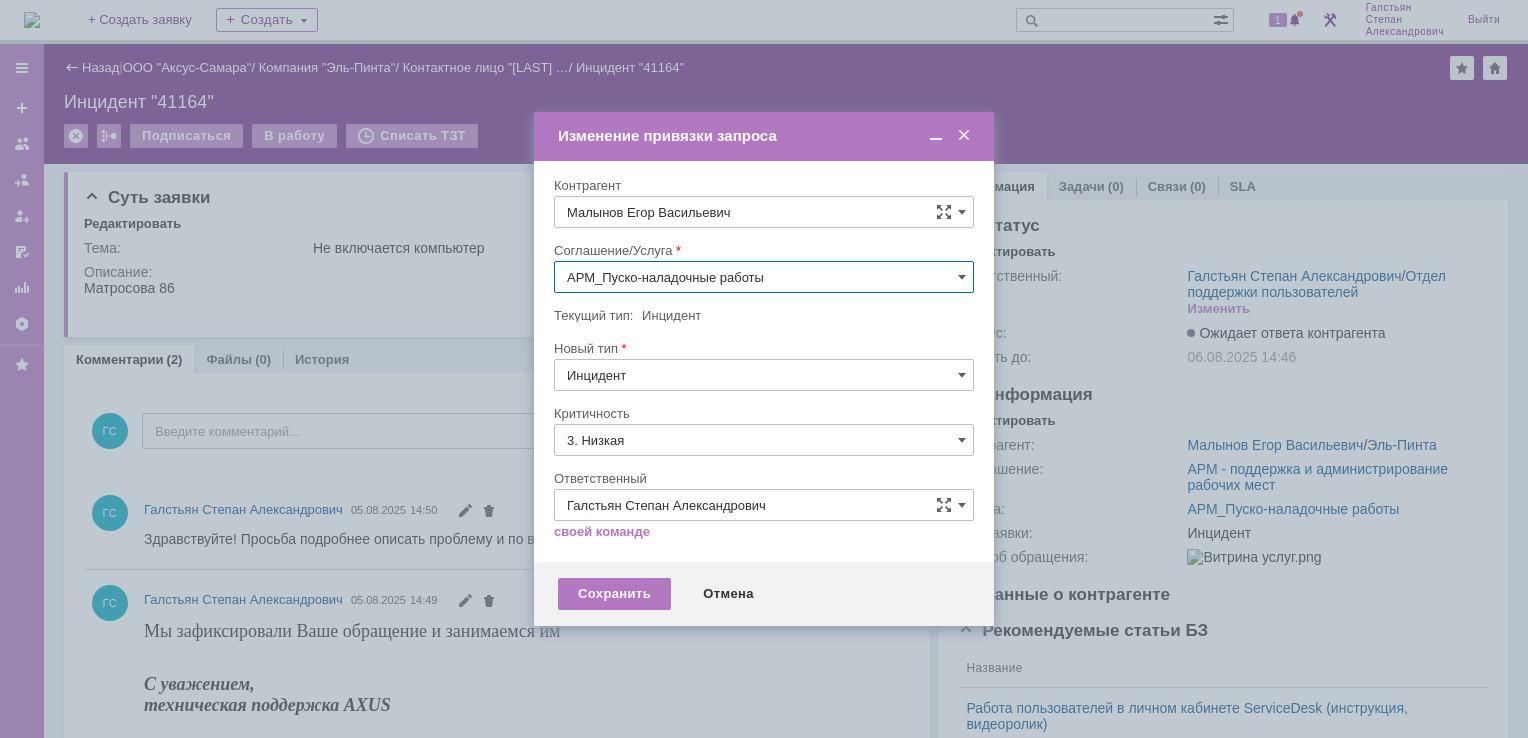 click on "АРМ_Пуско-наладочные работы" at bounding box center [764, 277] 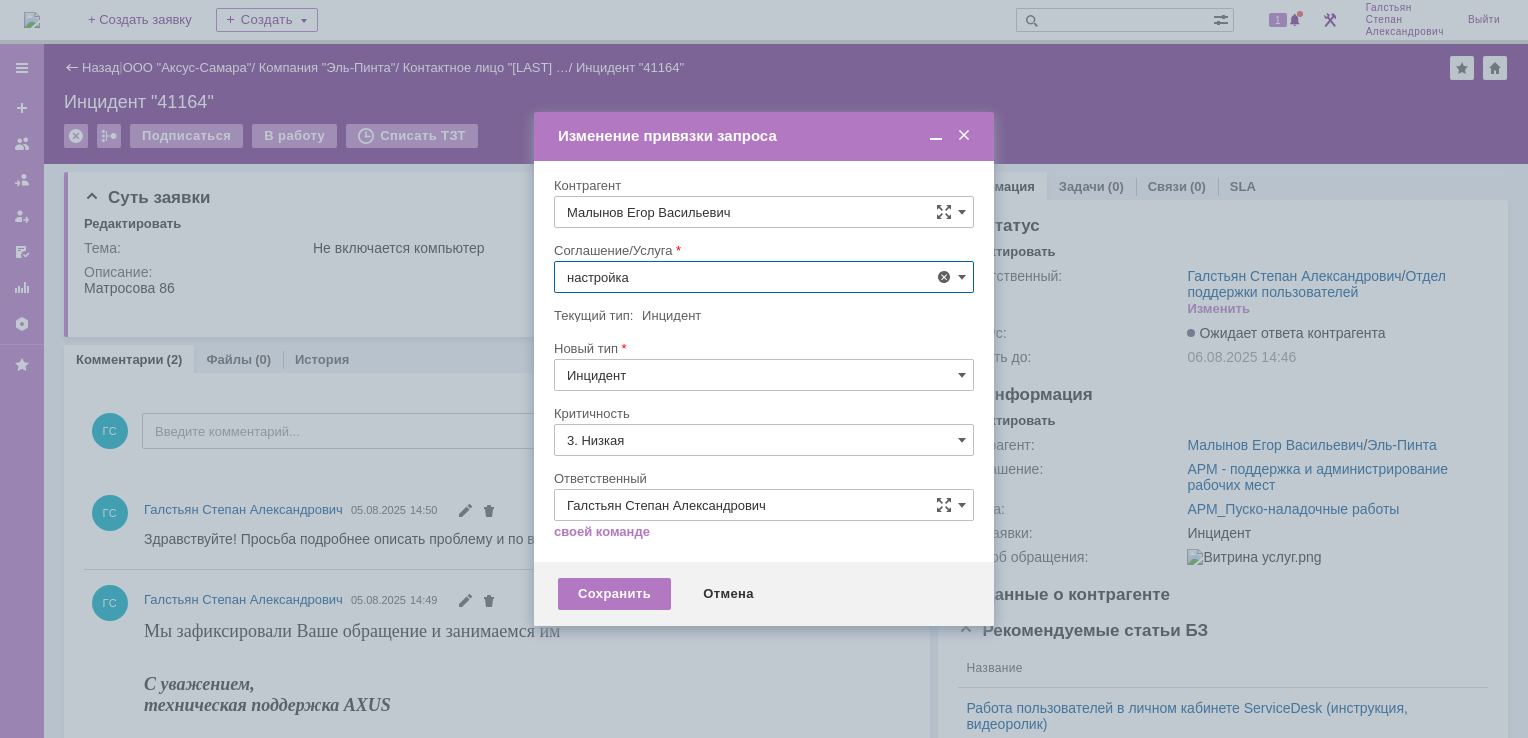 scroll, scrollTop: 130, scrollLeft: 0, axis: vertical 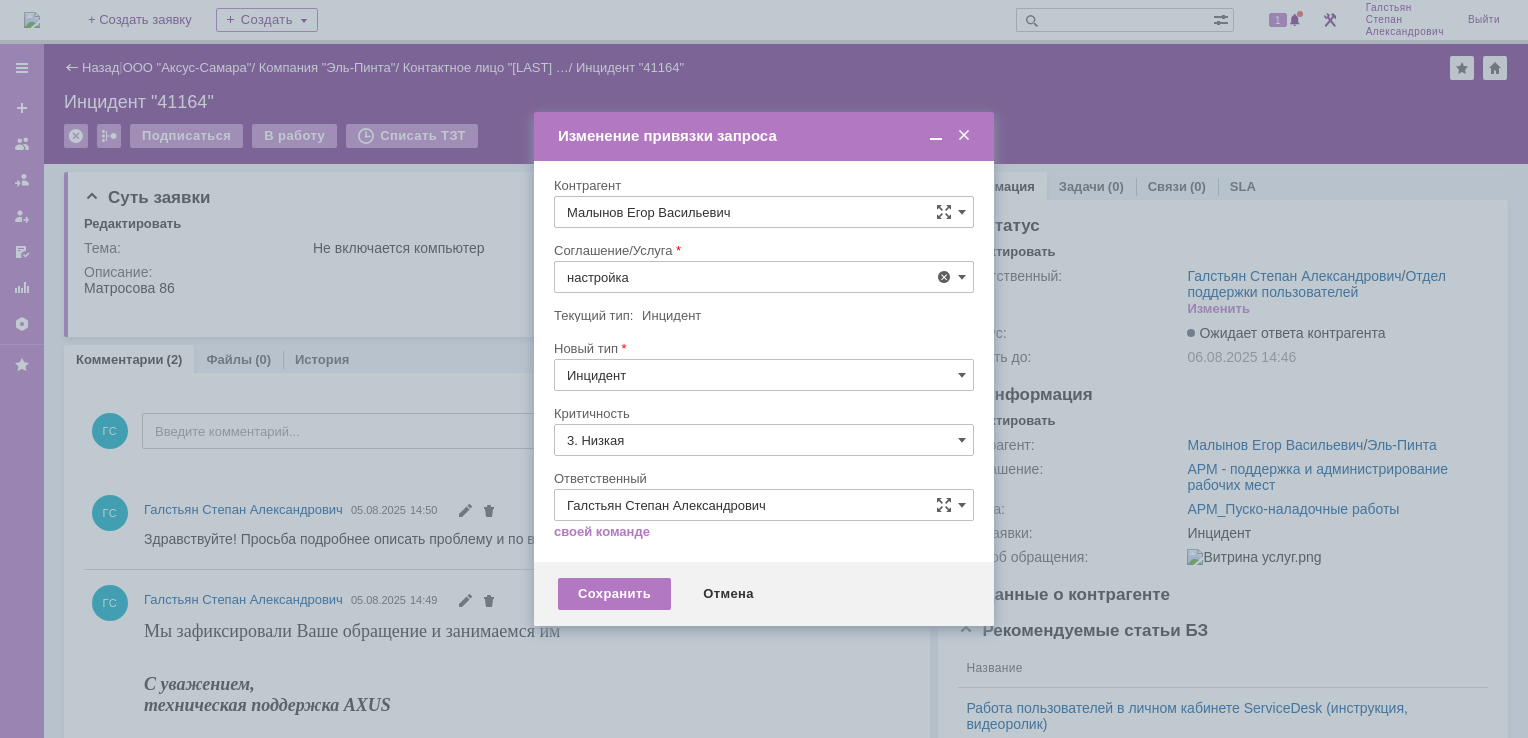 click on "АРМ_Настройка" at bounding box center [764, 519] 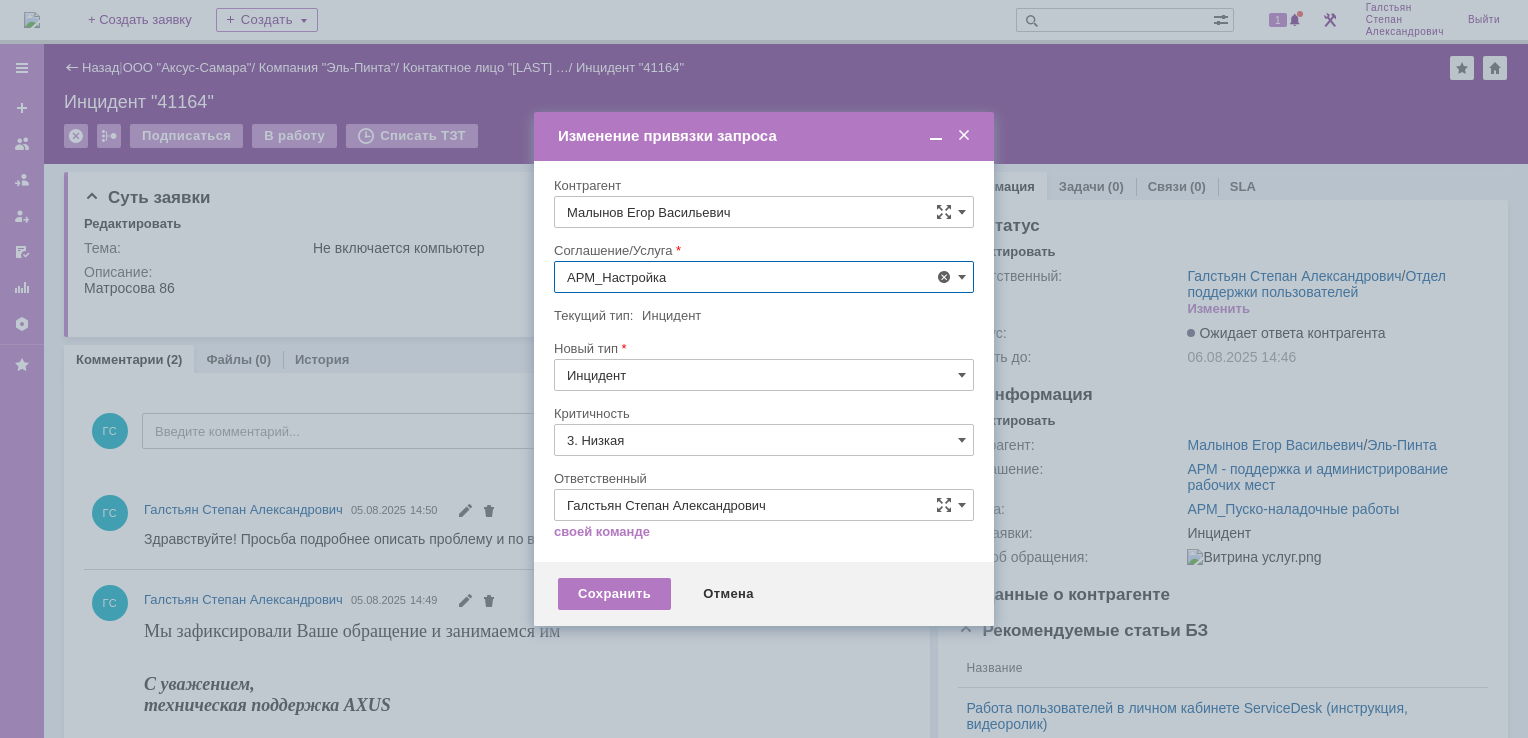 type on "АРМ_Настройка" 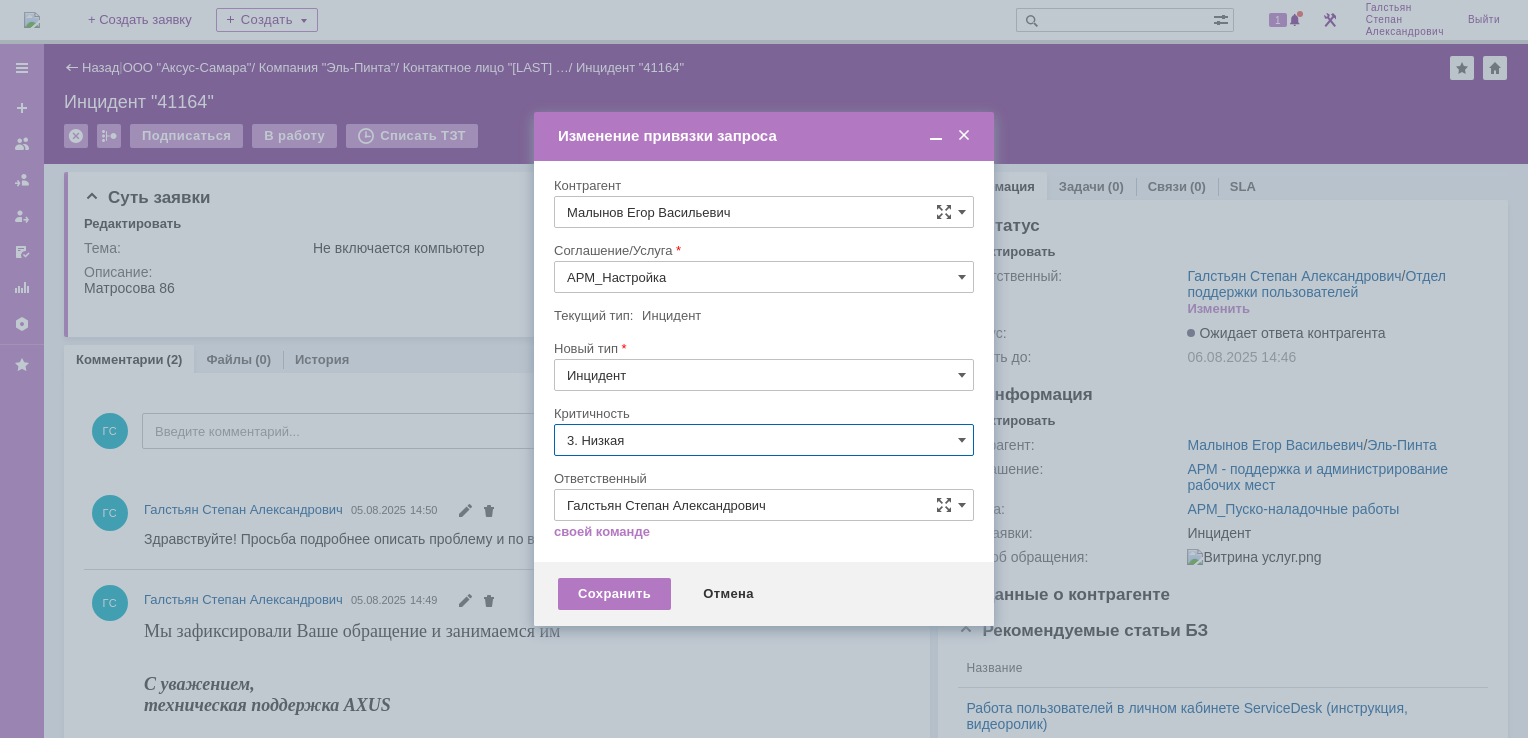 click on "3. Низкая" at bounding box center (764, 440) 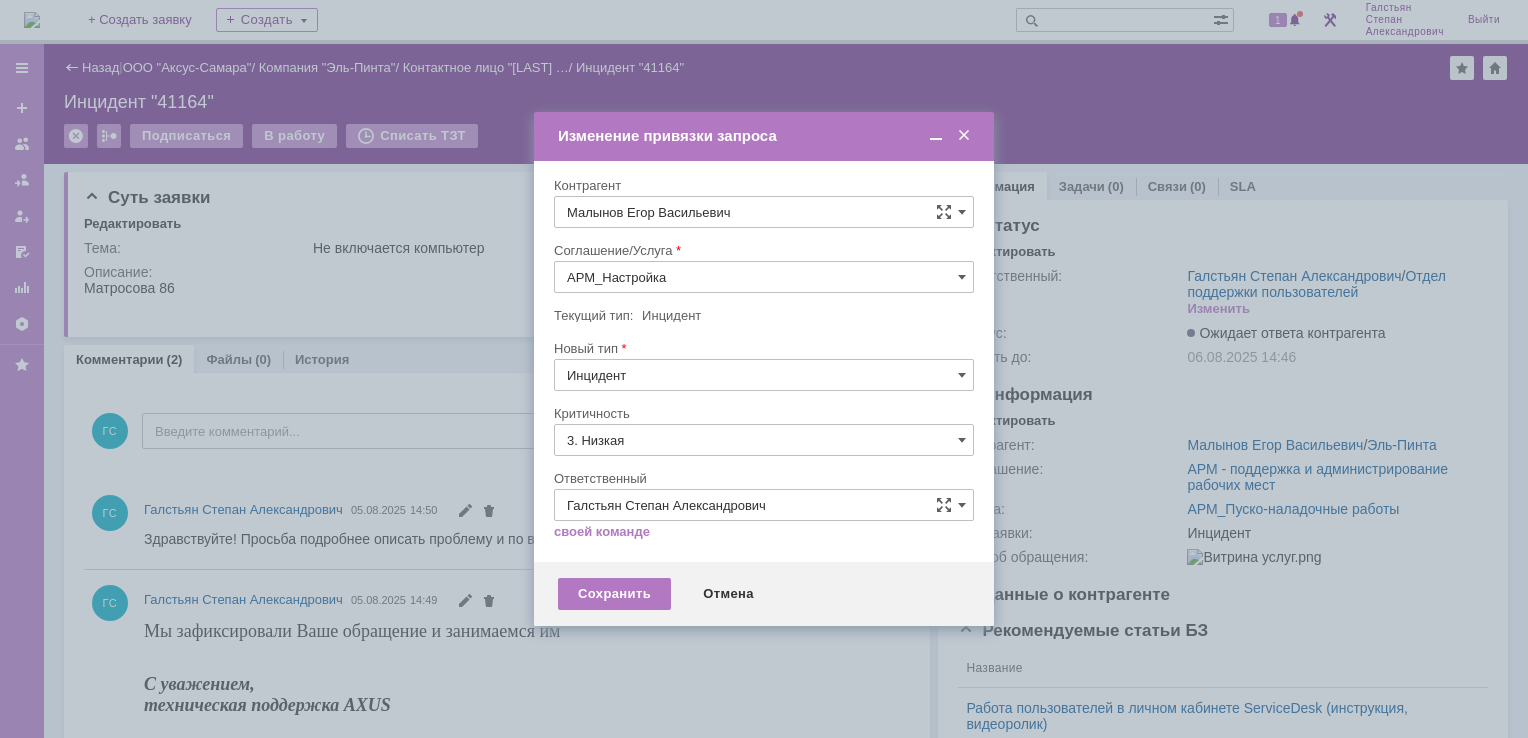 click on "[не указано]" at bounding box center [764, 477] 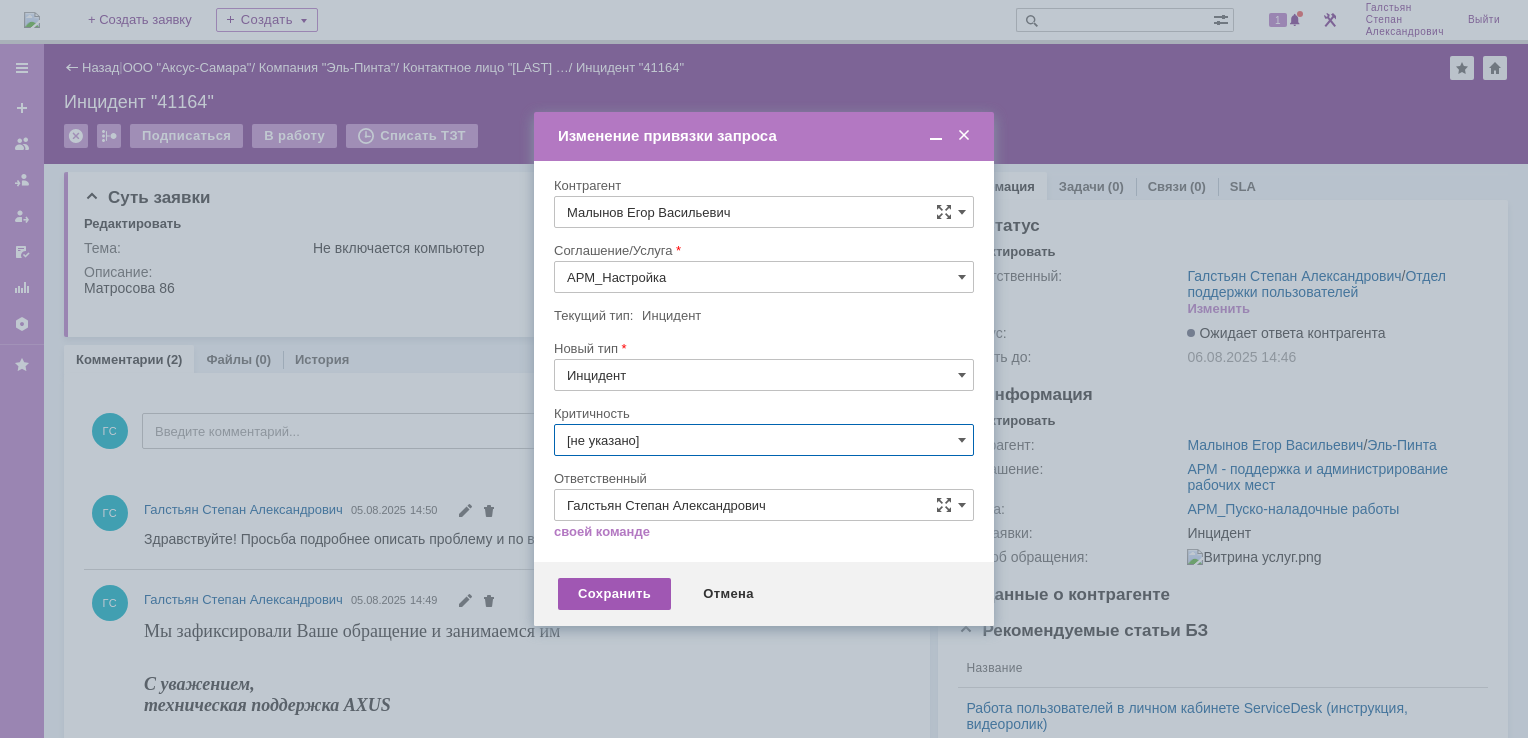 type on "[не указано]" 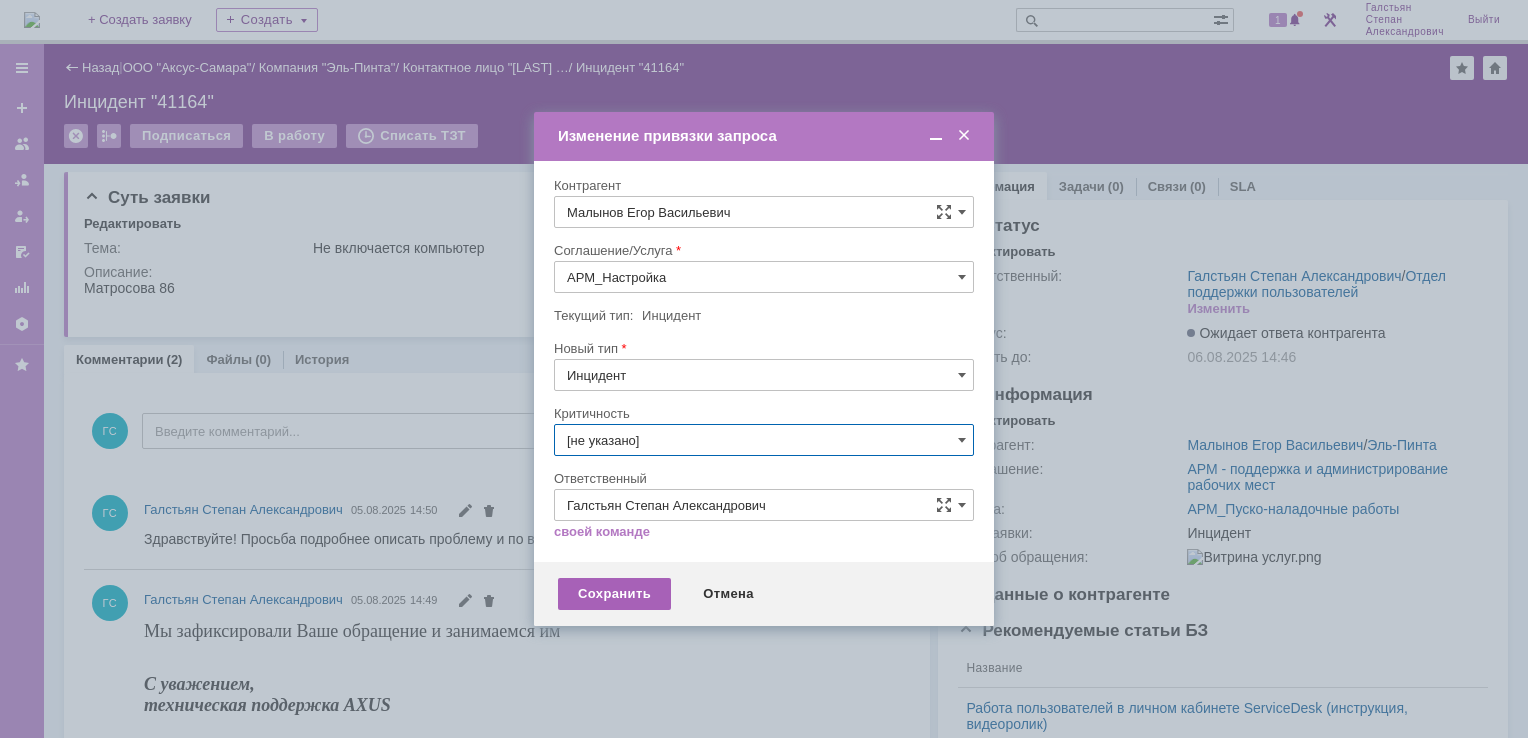 click on "Сохранить" at bounding box center (614, 594) 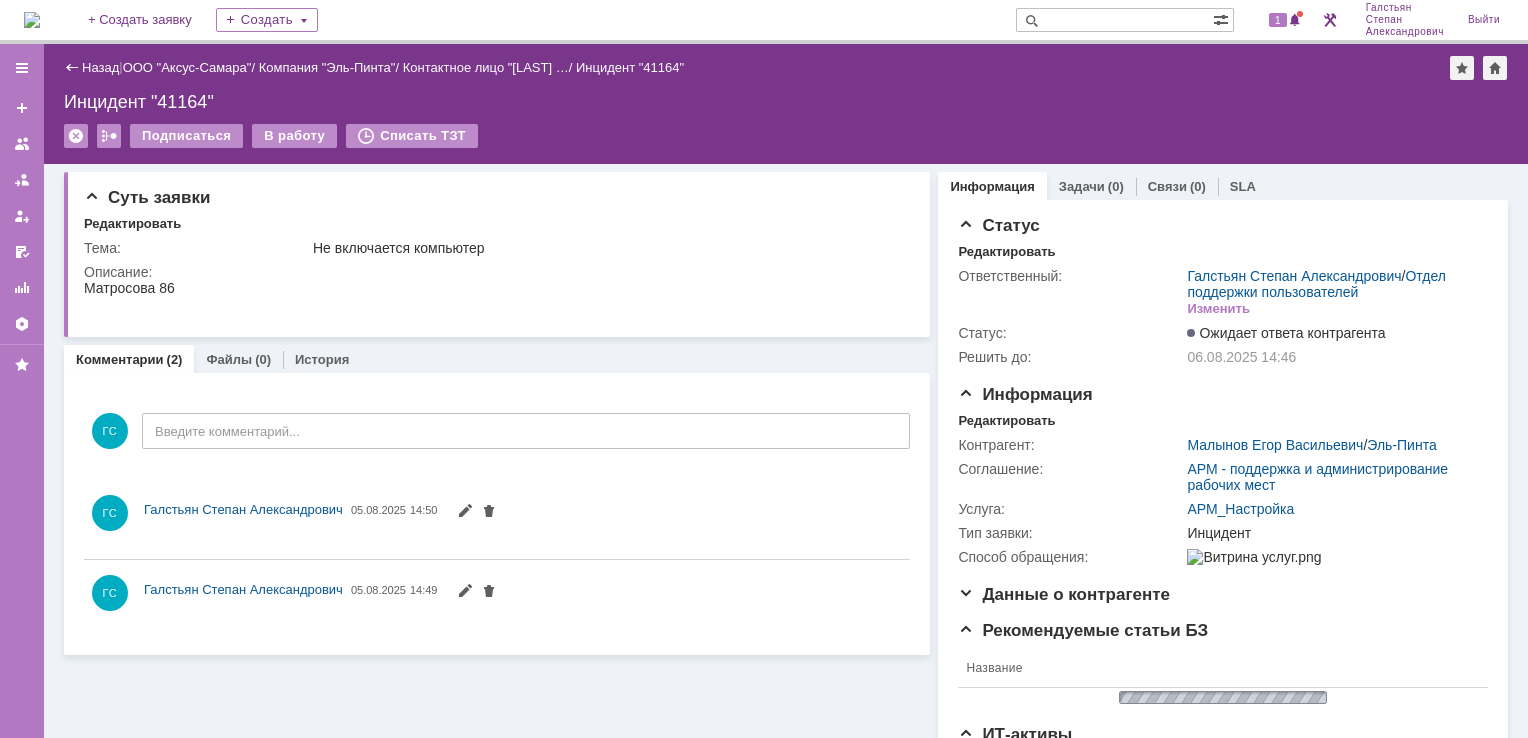 scroll, scrollTop: 0, scrollLeft: 0, axis: both 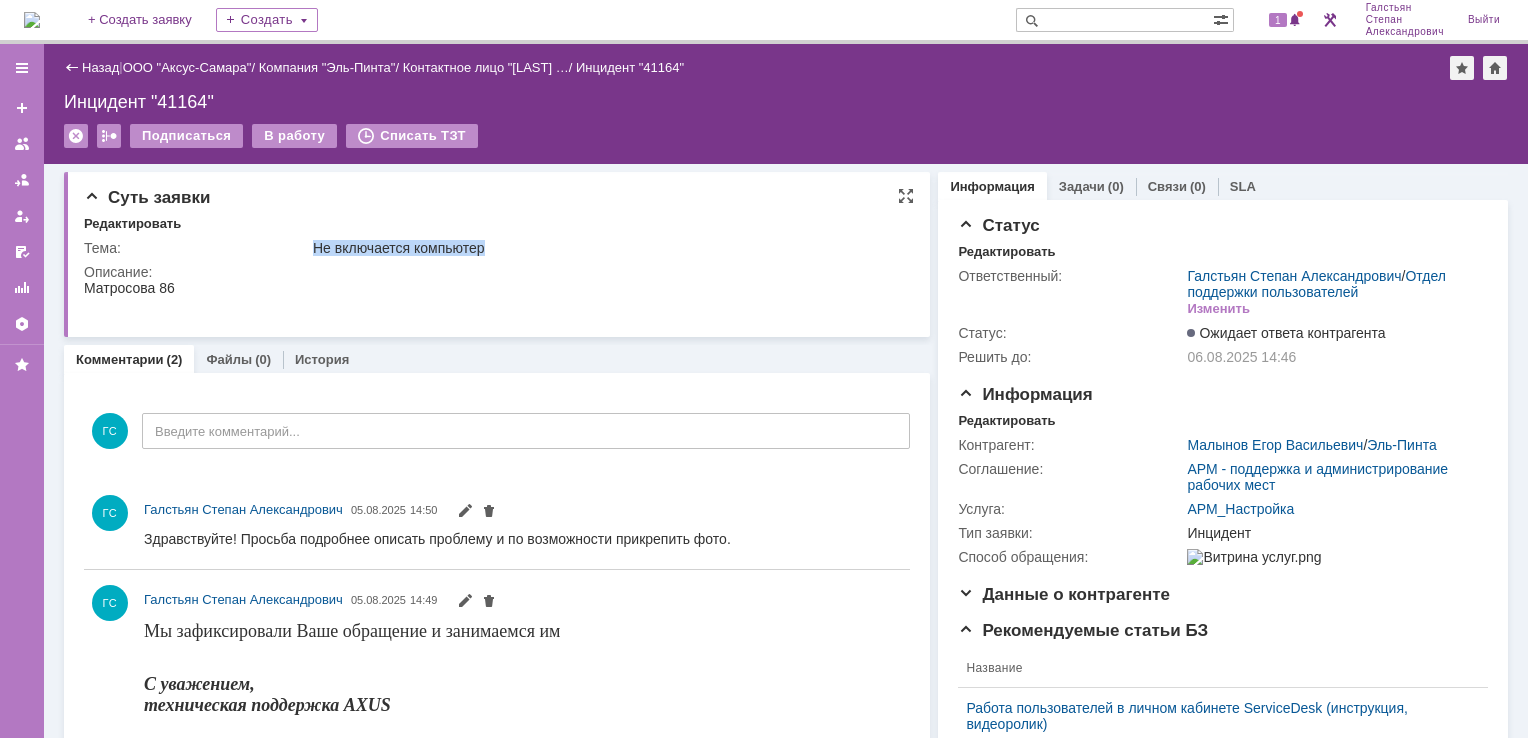 drag, startPoint x: 312, startPoint y: 247, endPoint x: 495, endPoint y: 250, distance: 183.02458 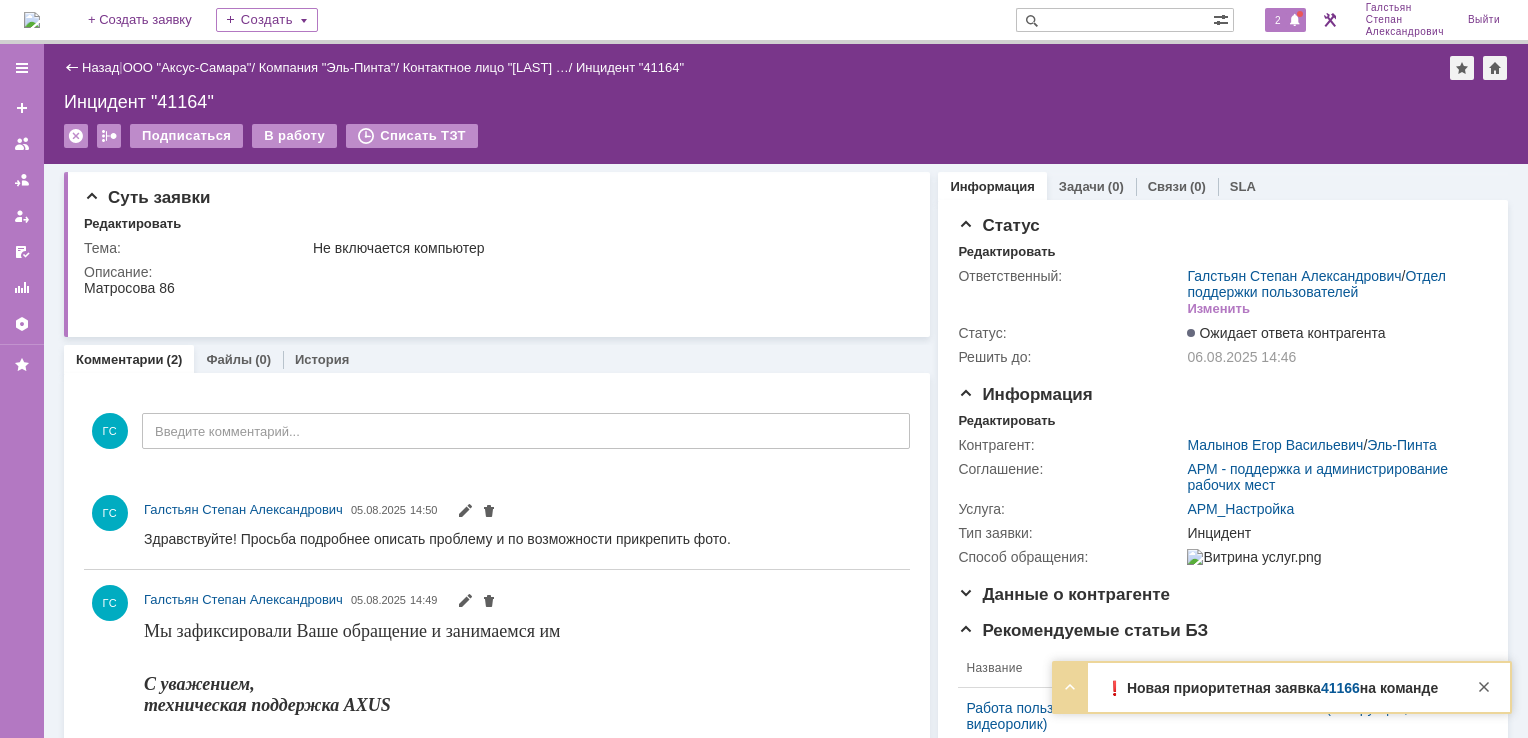 click on "2" at bounding box center [1278, 20] 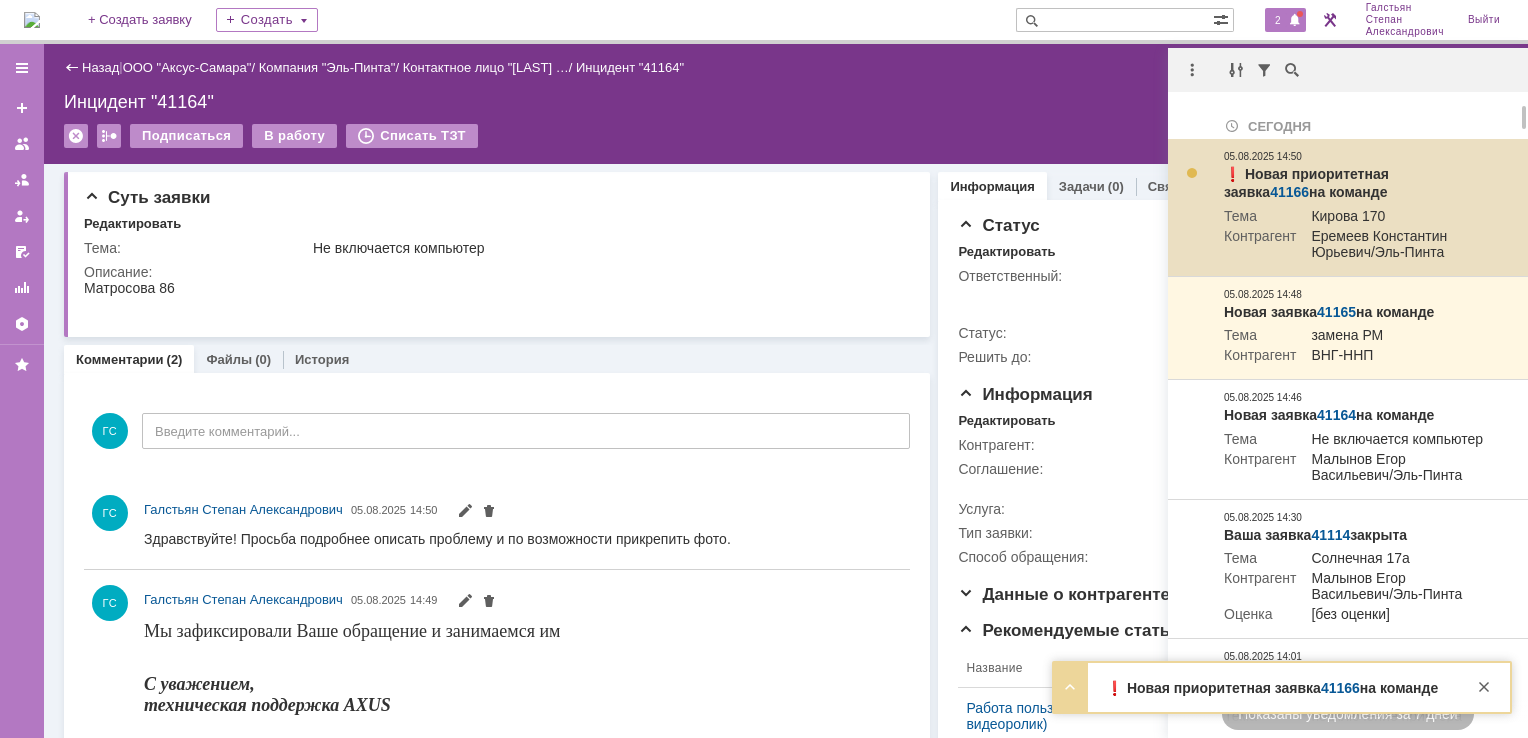 click on "41166" at bounding box center (1289, 192) 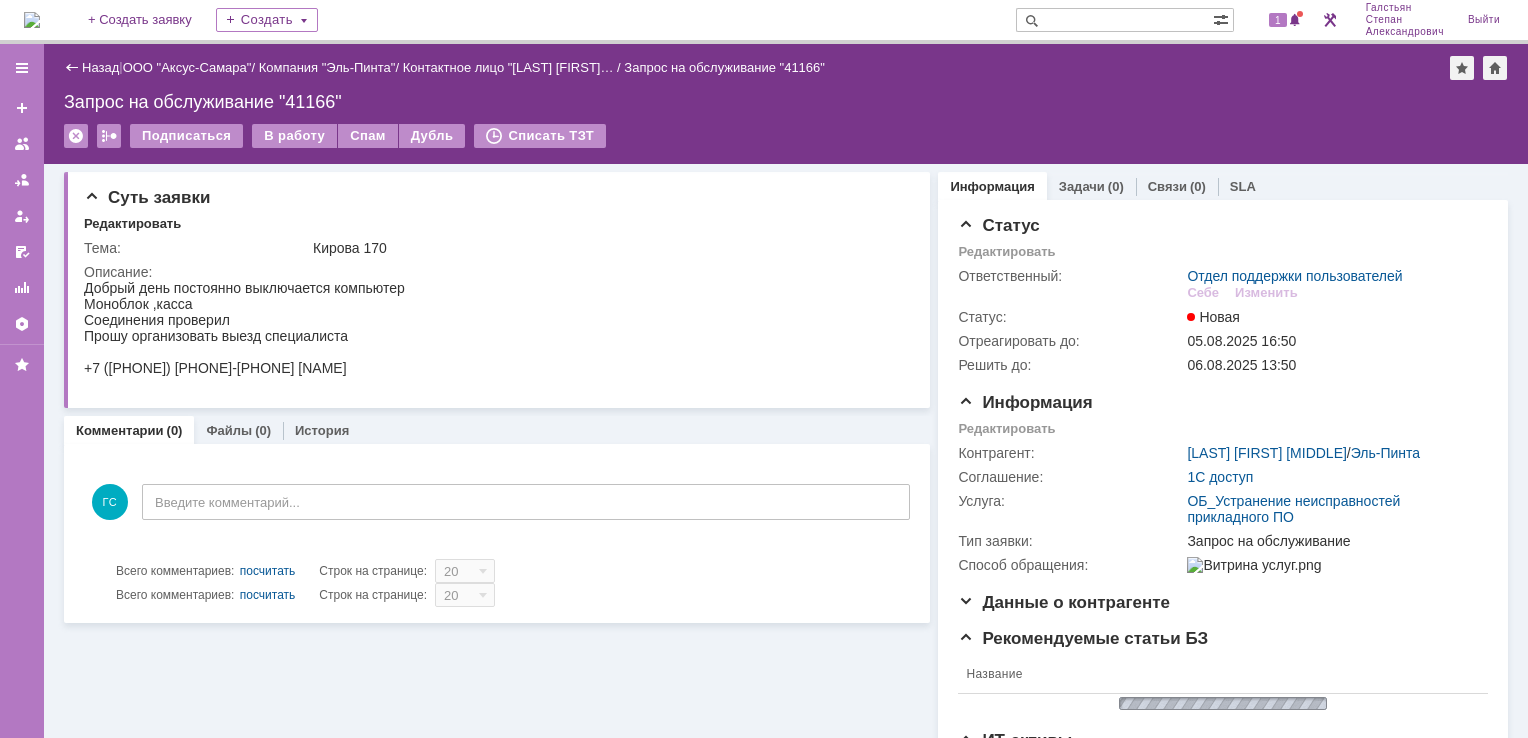 scroll, scrollTop: 0, scrollLeft: 0, axis: both 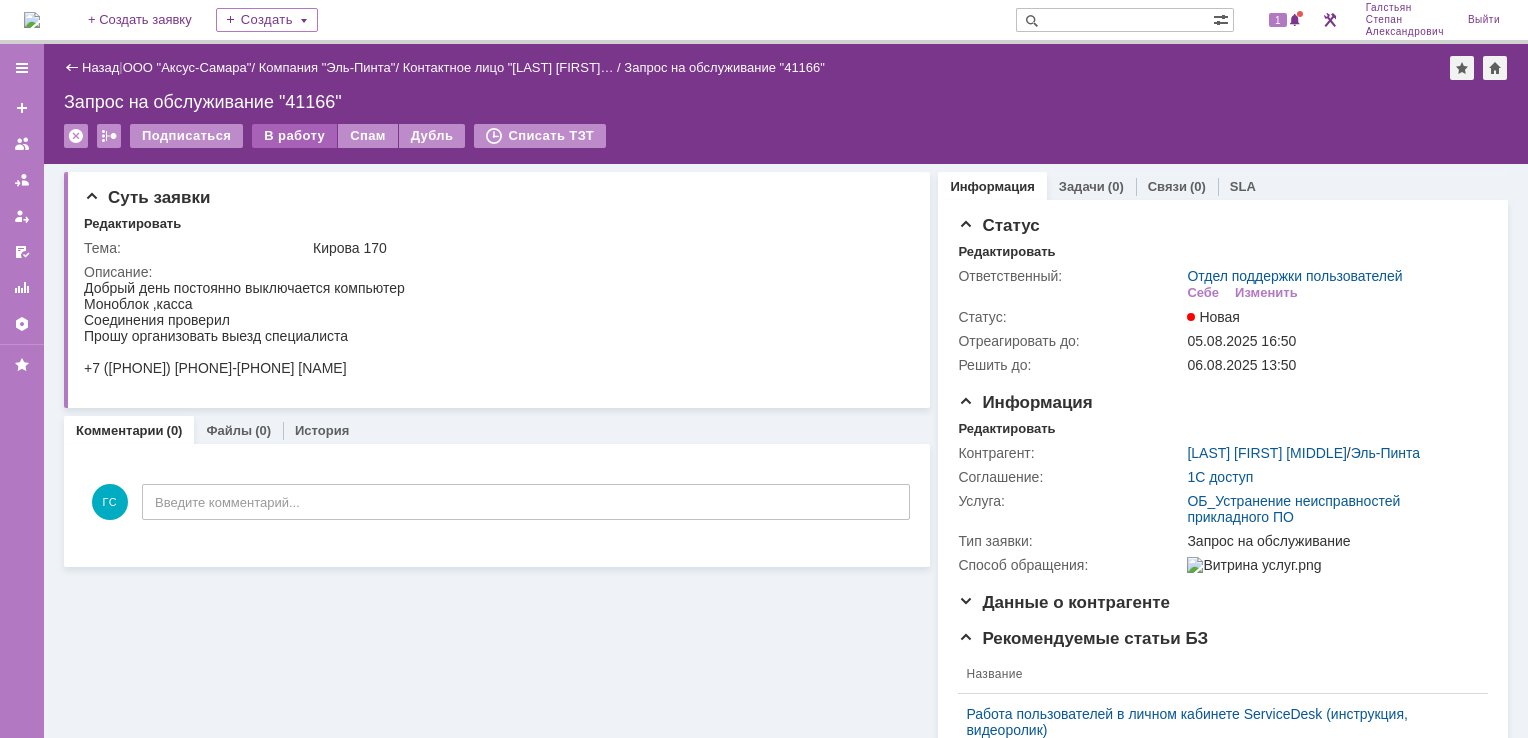 click on "В работу" at bounding box center [294, 136] 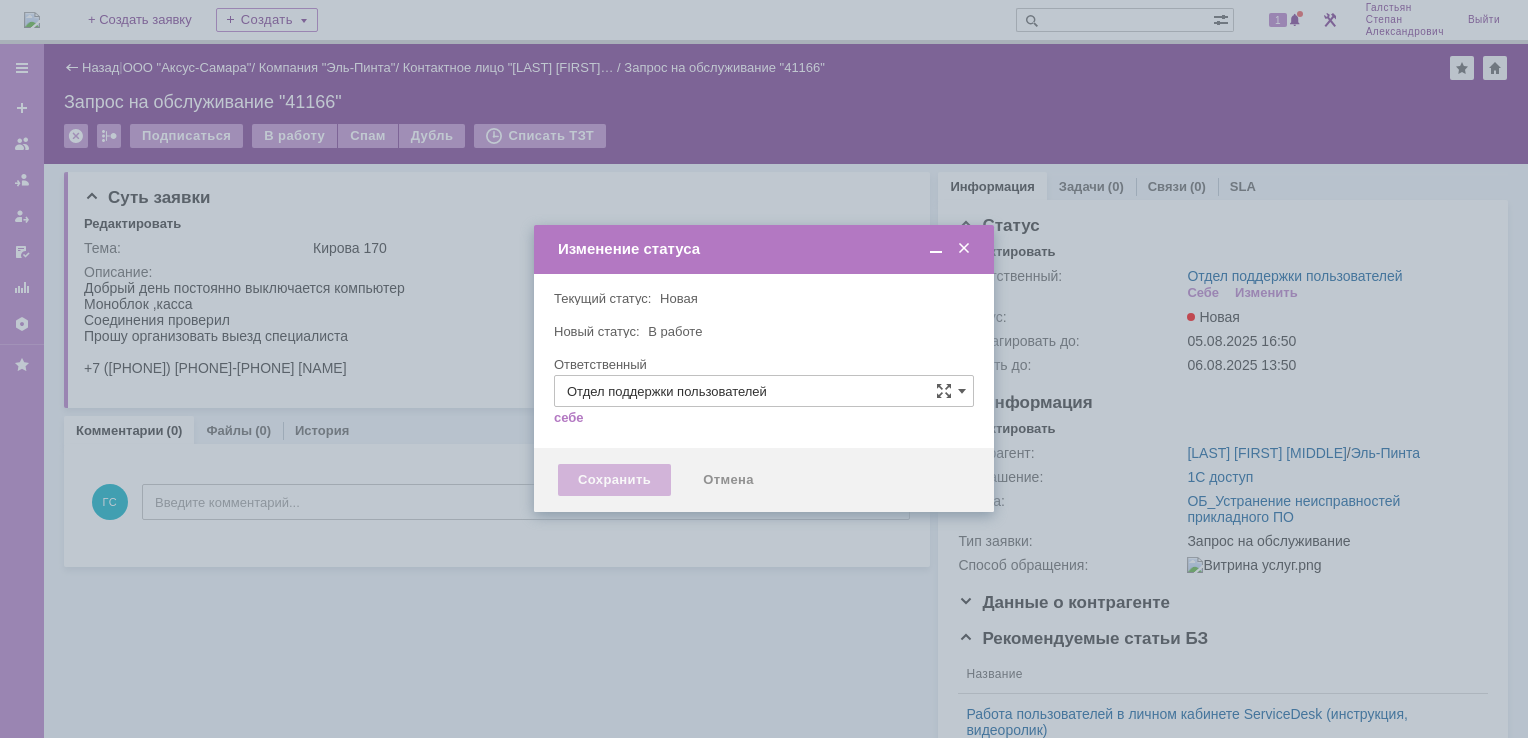 type on "Галстьян Степан Александрович" 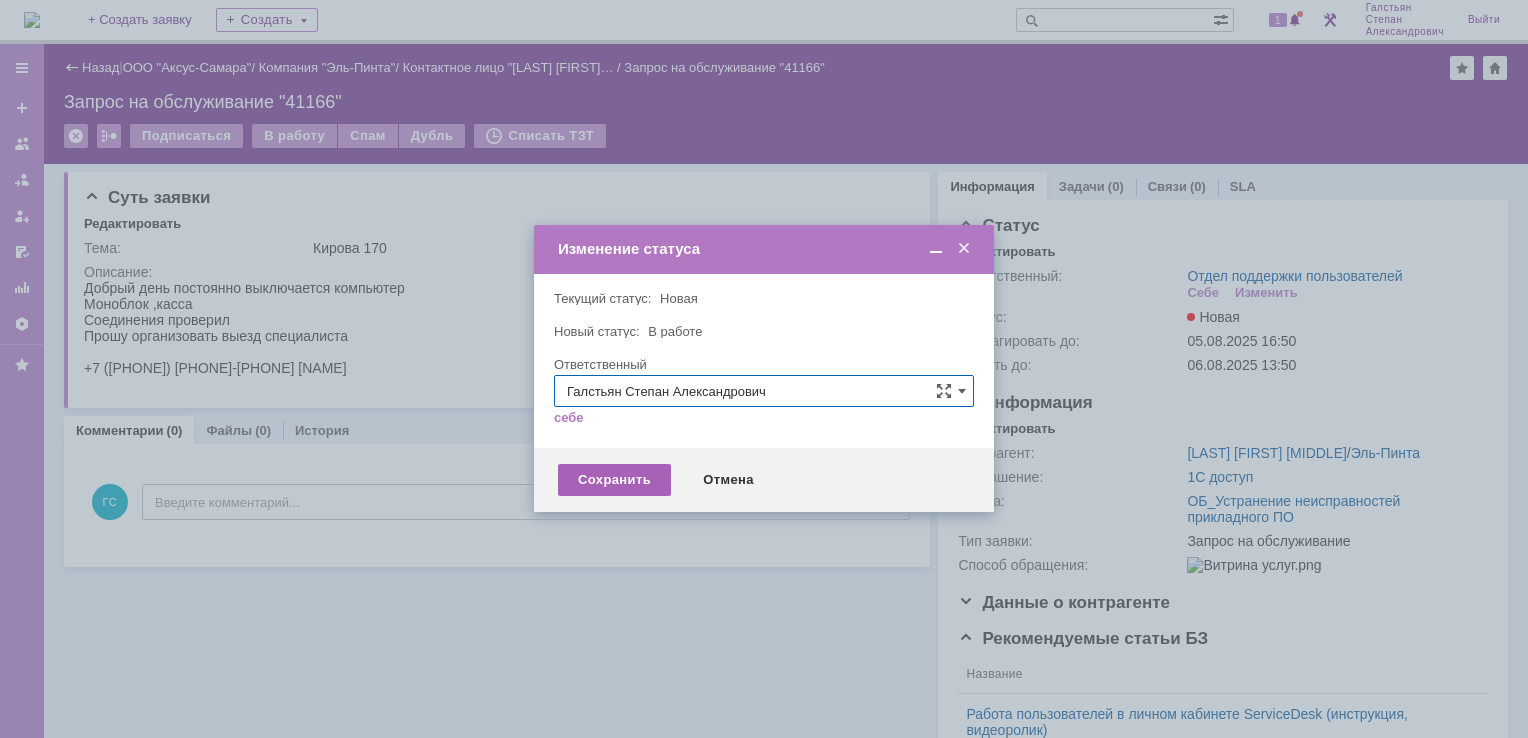click on "Сохранить" at bounding box center [614, 480] 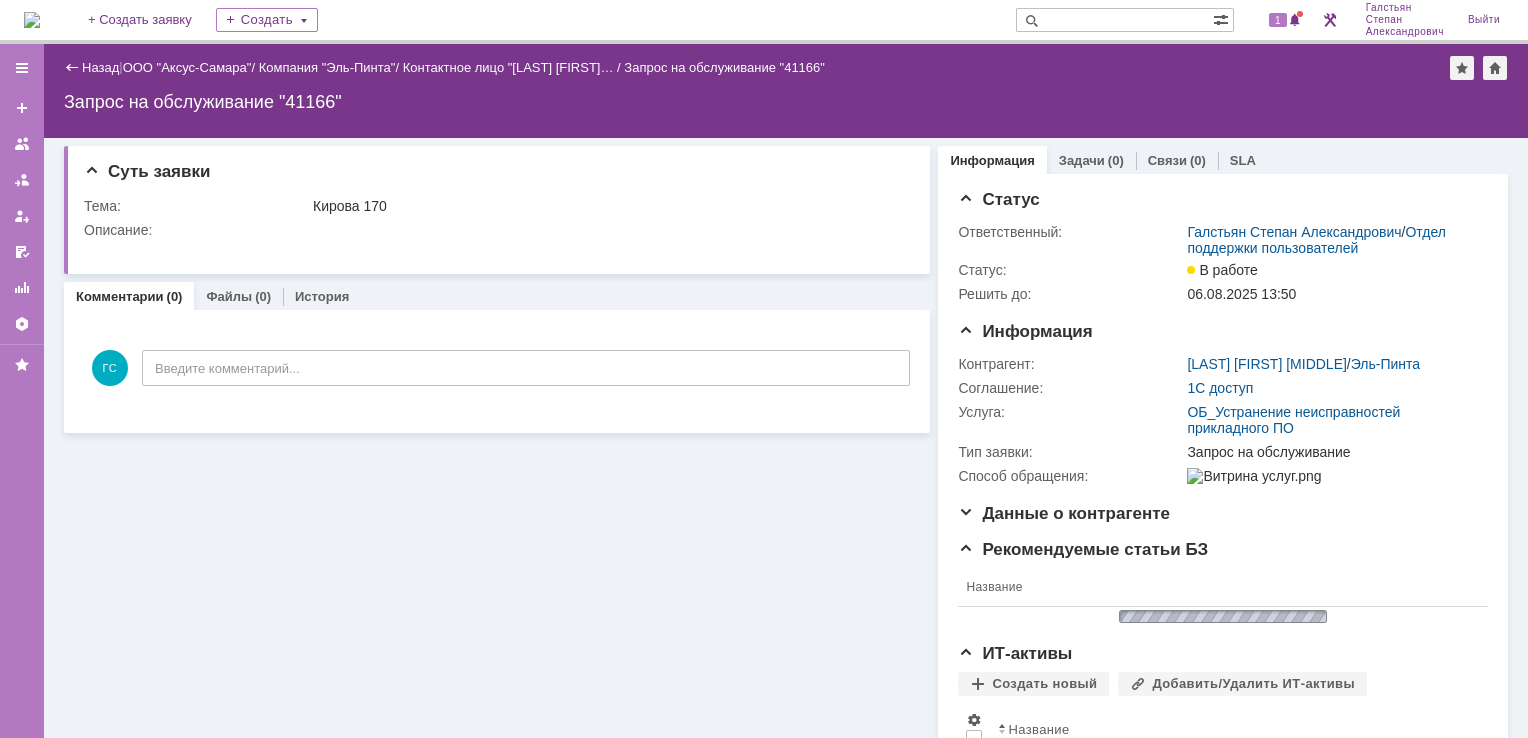 scroll, scrollTop: 0, scrollLeft: 0, axis: both 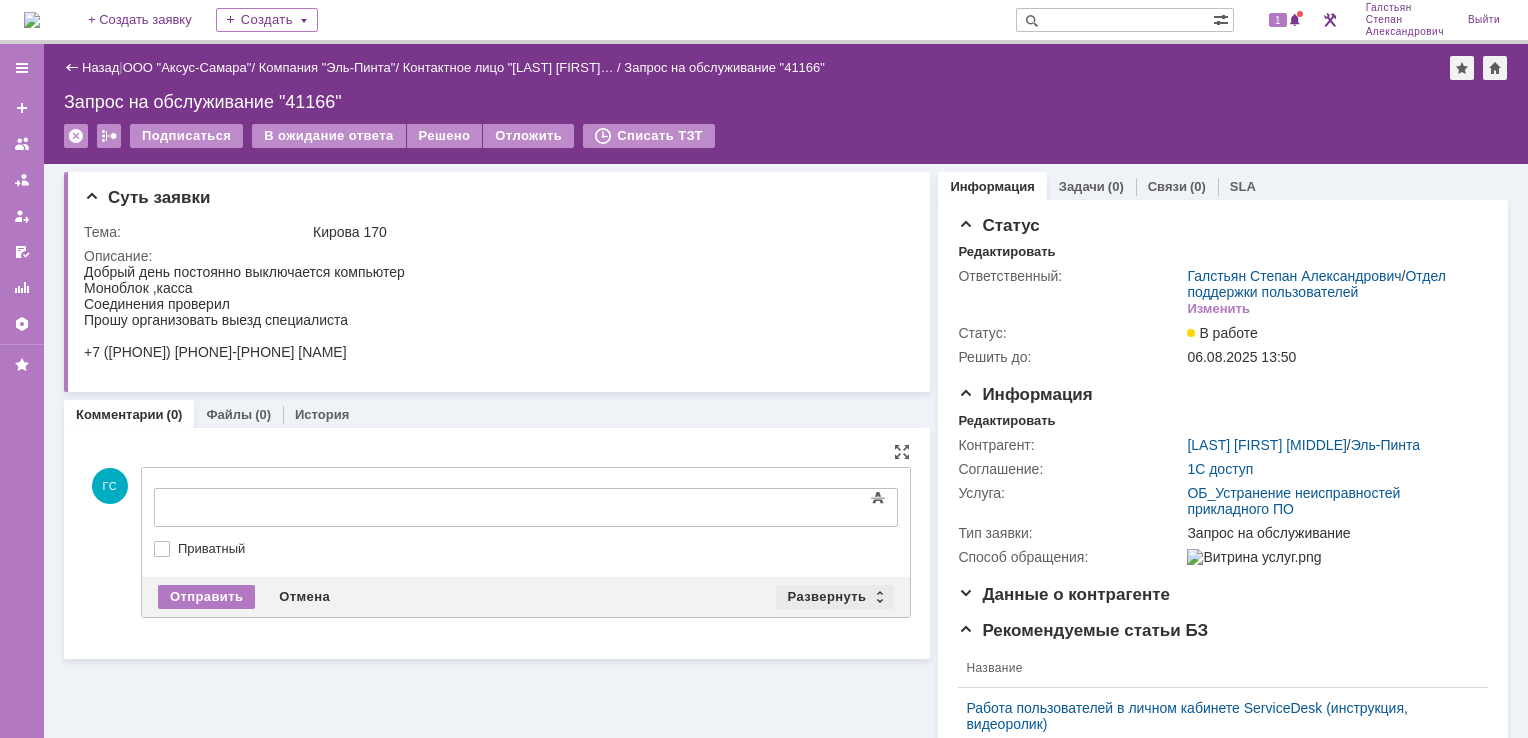 click on "Развернуть" at bounding box center [835, 597] 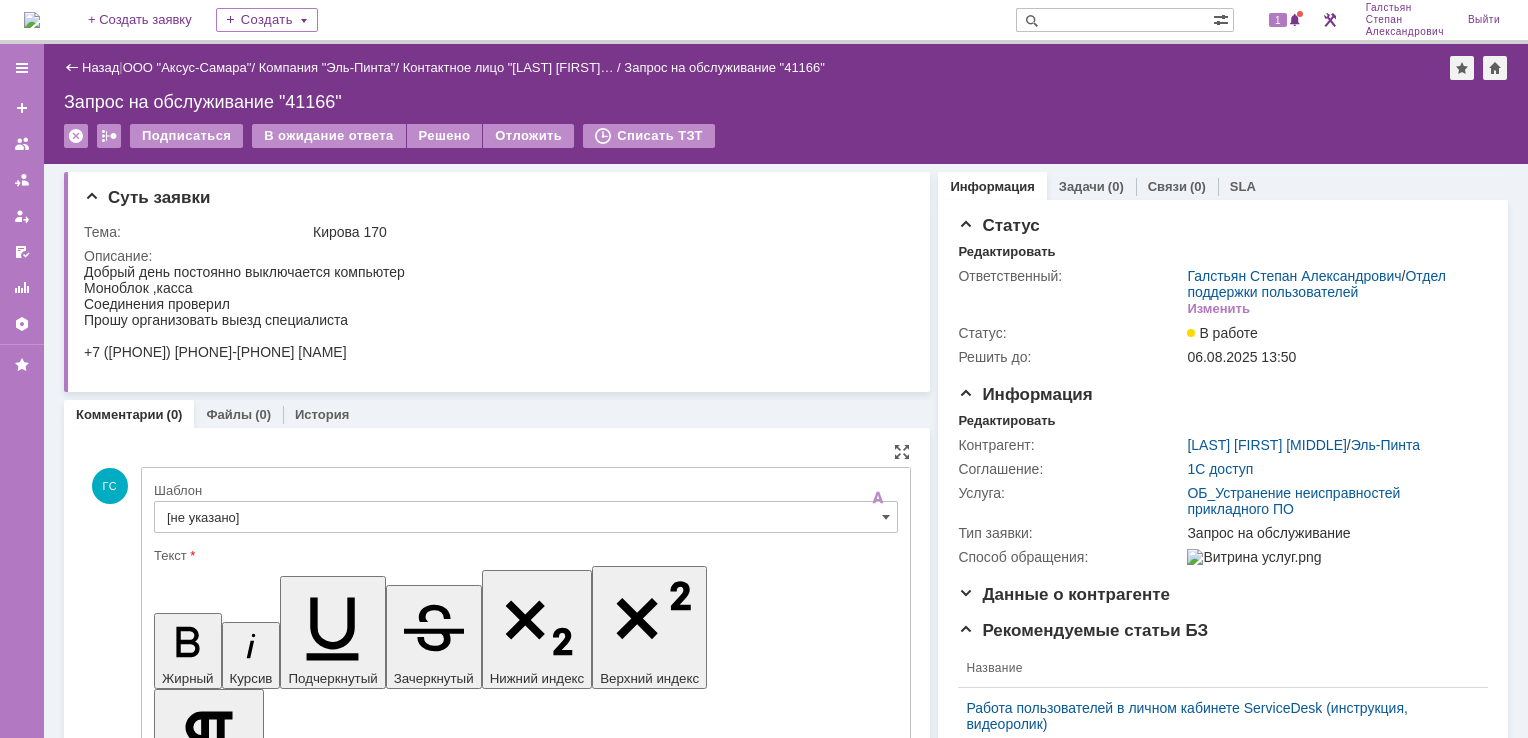 scroll, scrollTop: 0, scrollLeft: 0, axis: both 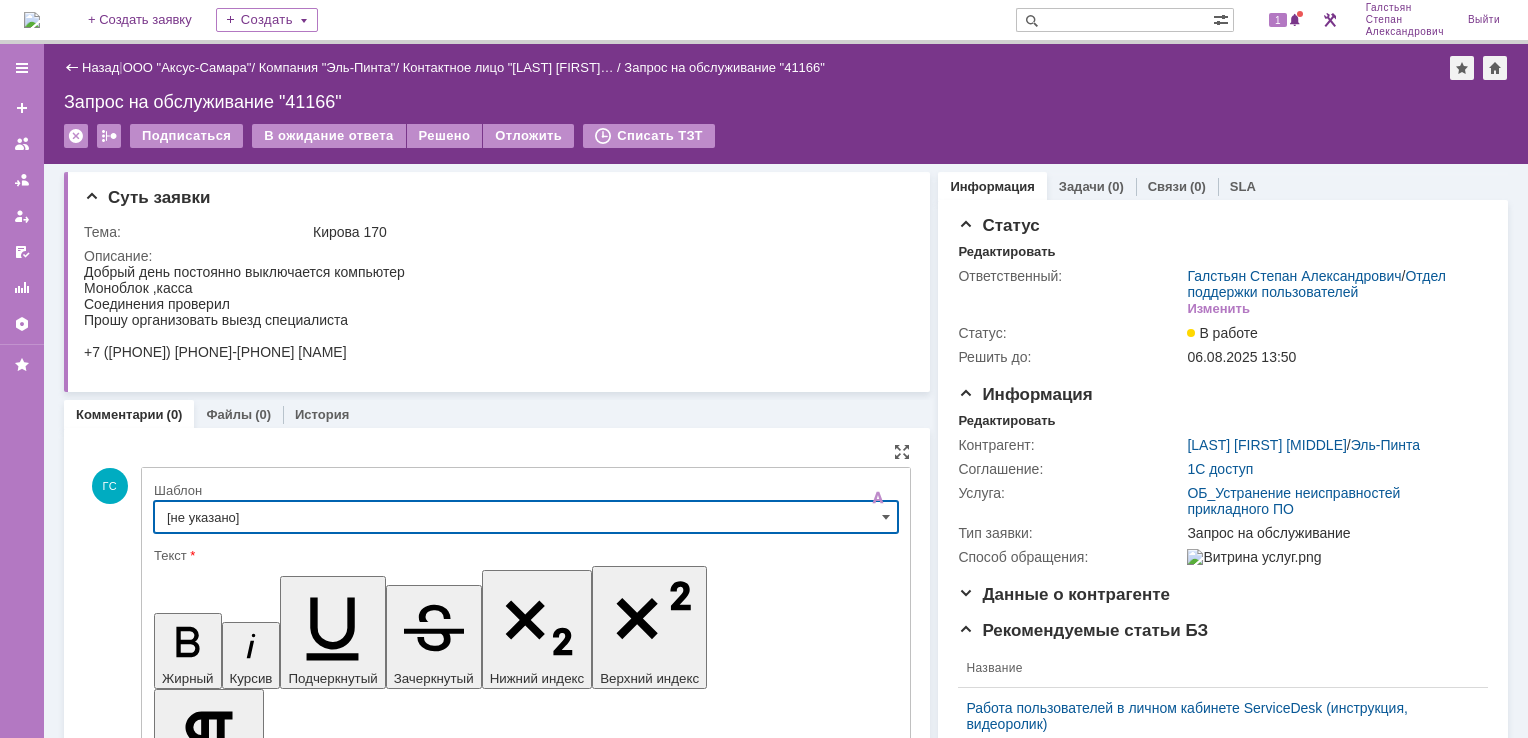 click on "[не указано]" at bounding box center [526, 517] 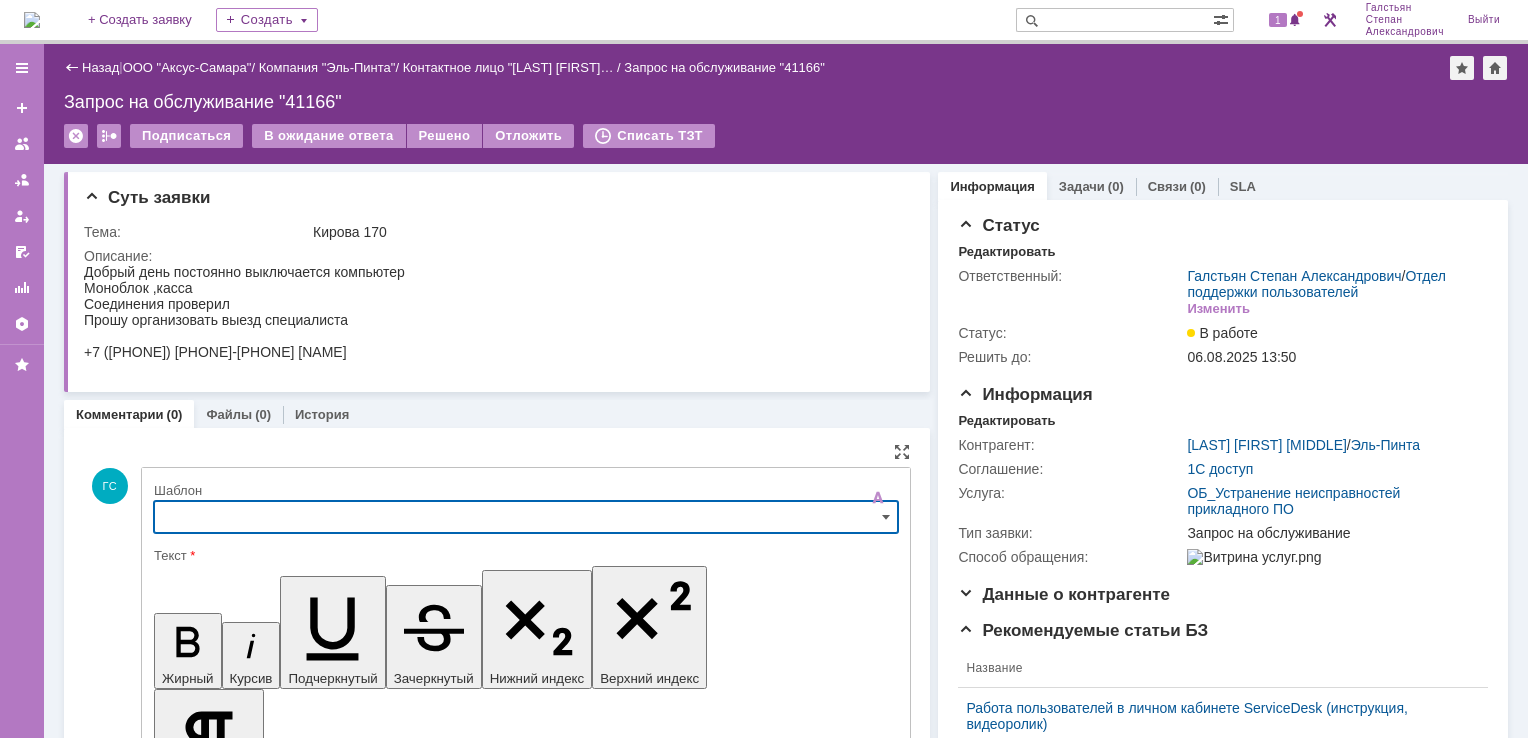 scroll, scrollTop: 86, scrollLeft: 0, axis: vertical 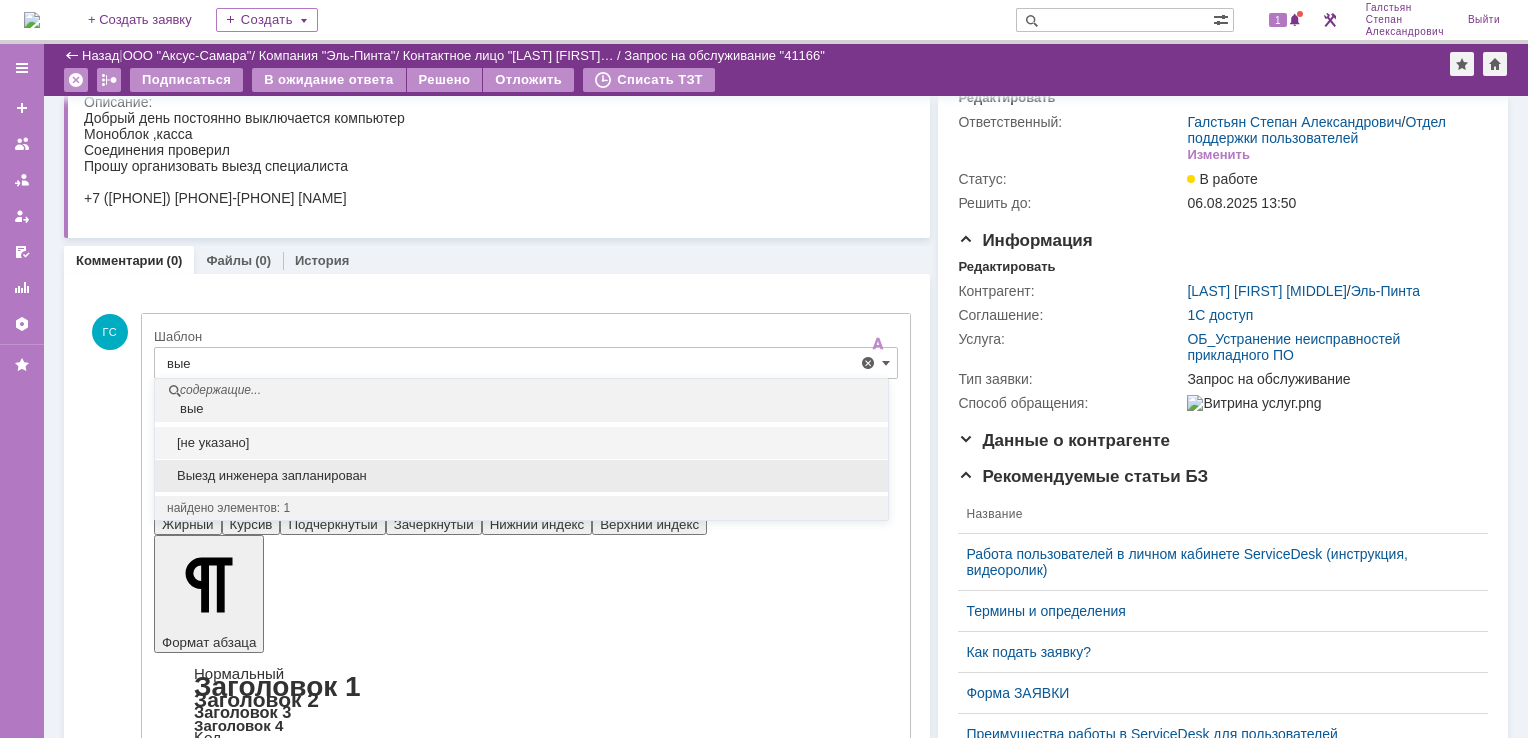 click on "Выезд инженера запланирован" at bounding box center [521, 476] 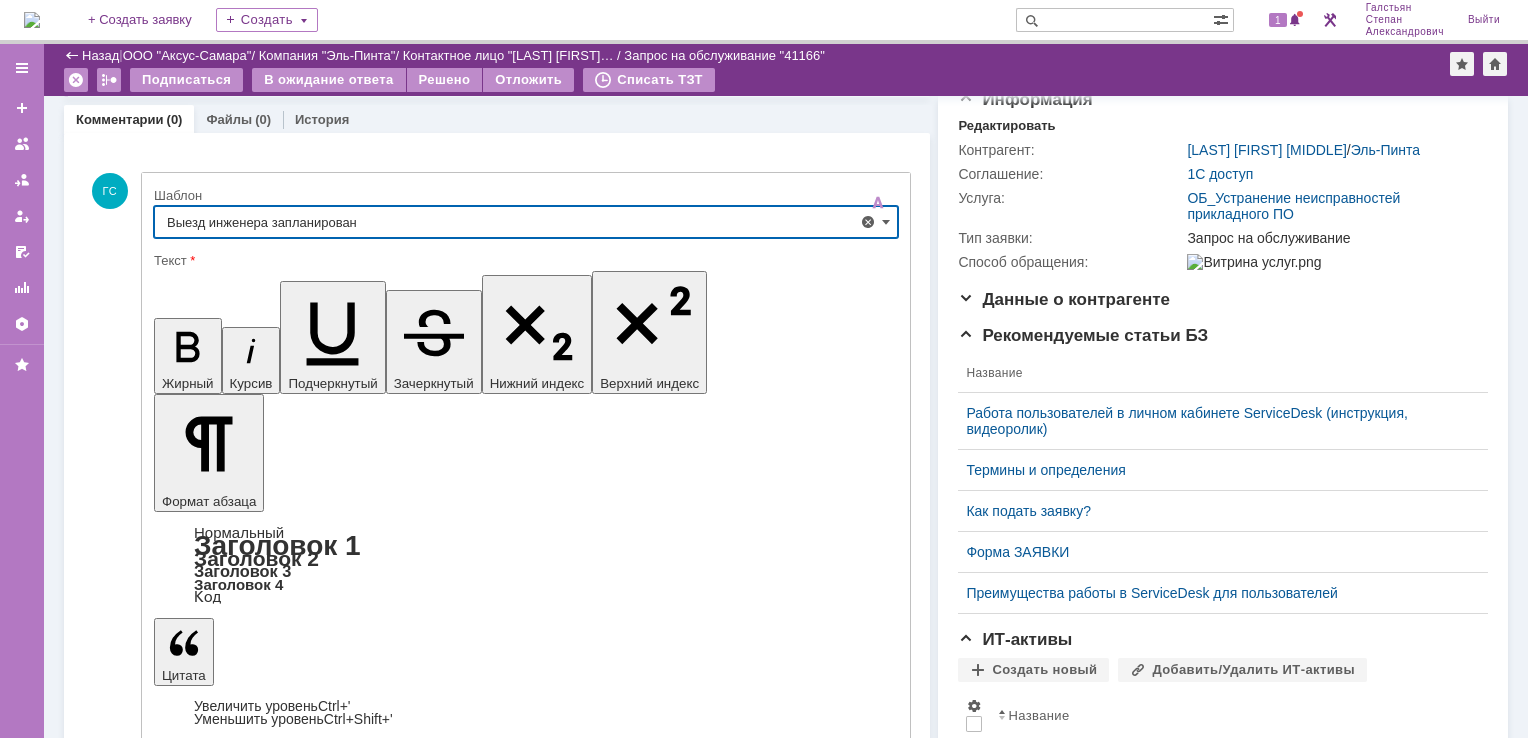 scroll, scrollTop: 410, scrollLeft: 0, axis: vertical 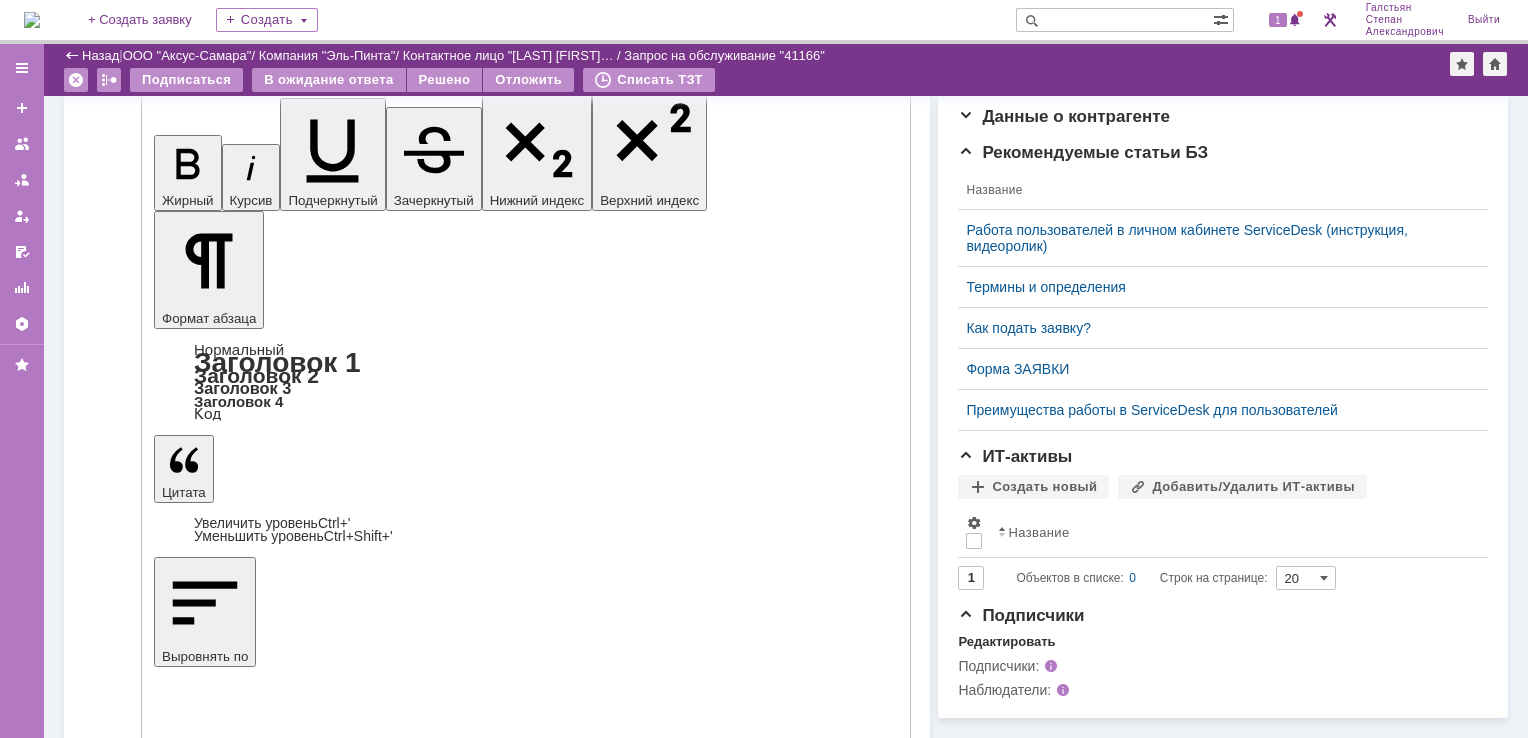 type on "Выезд инженера запланирован" 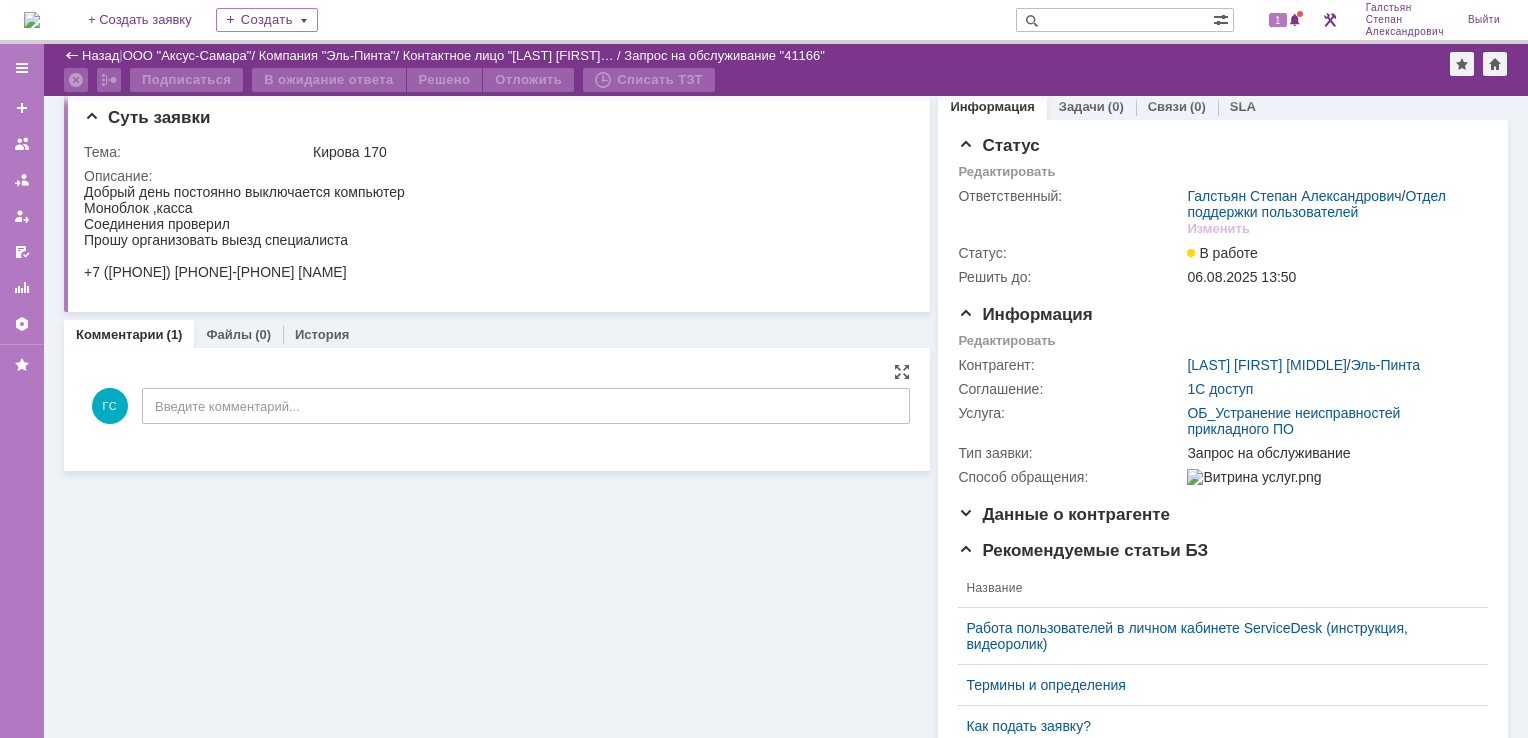 scroll, scrollTop: 0, scrollLeft: 0, axis: both 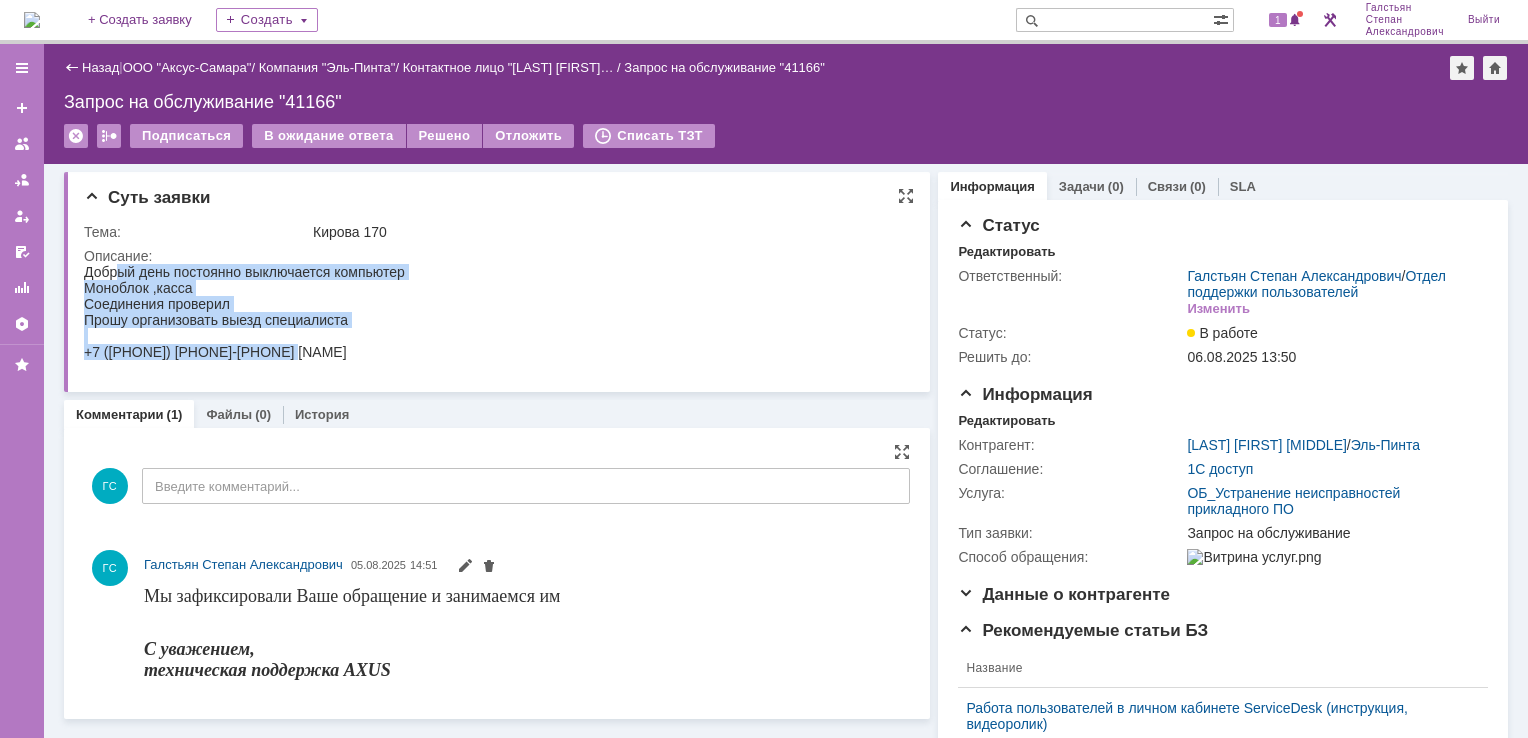 drag, startPoint x: 86, startPoint y: 273, endPoint x: 324, endPoint y: 370, distance: 257.00778 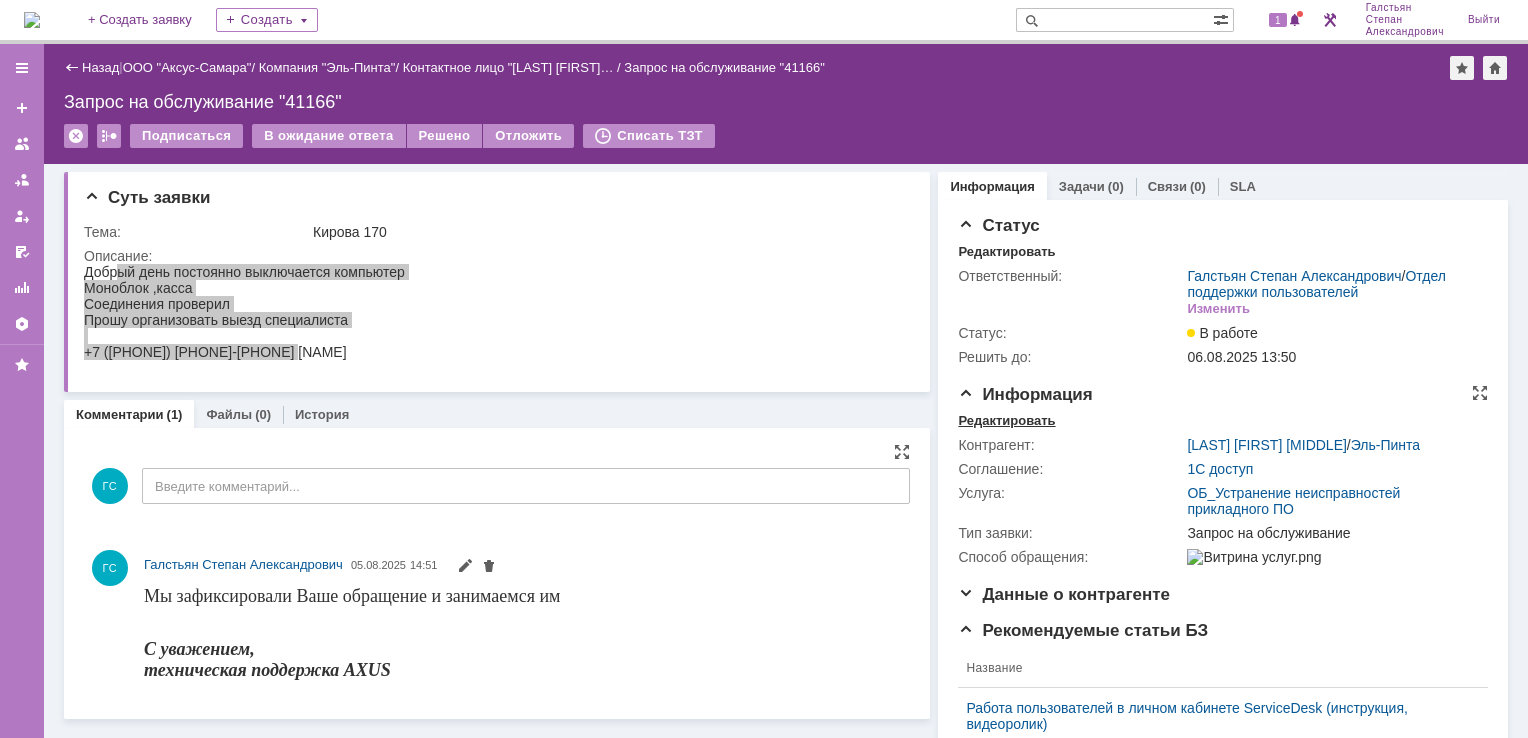 click on "Редактировать" at bounding box center (1006, 421) 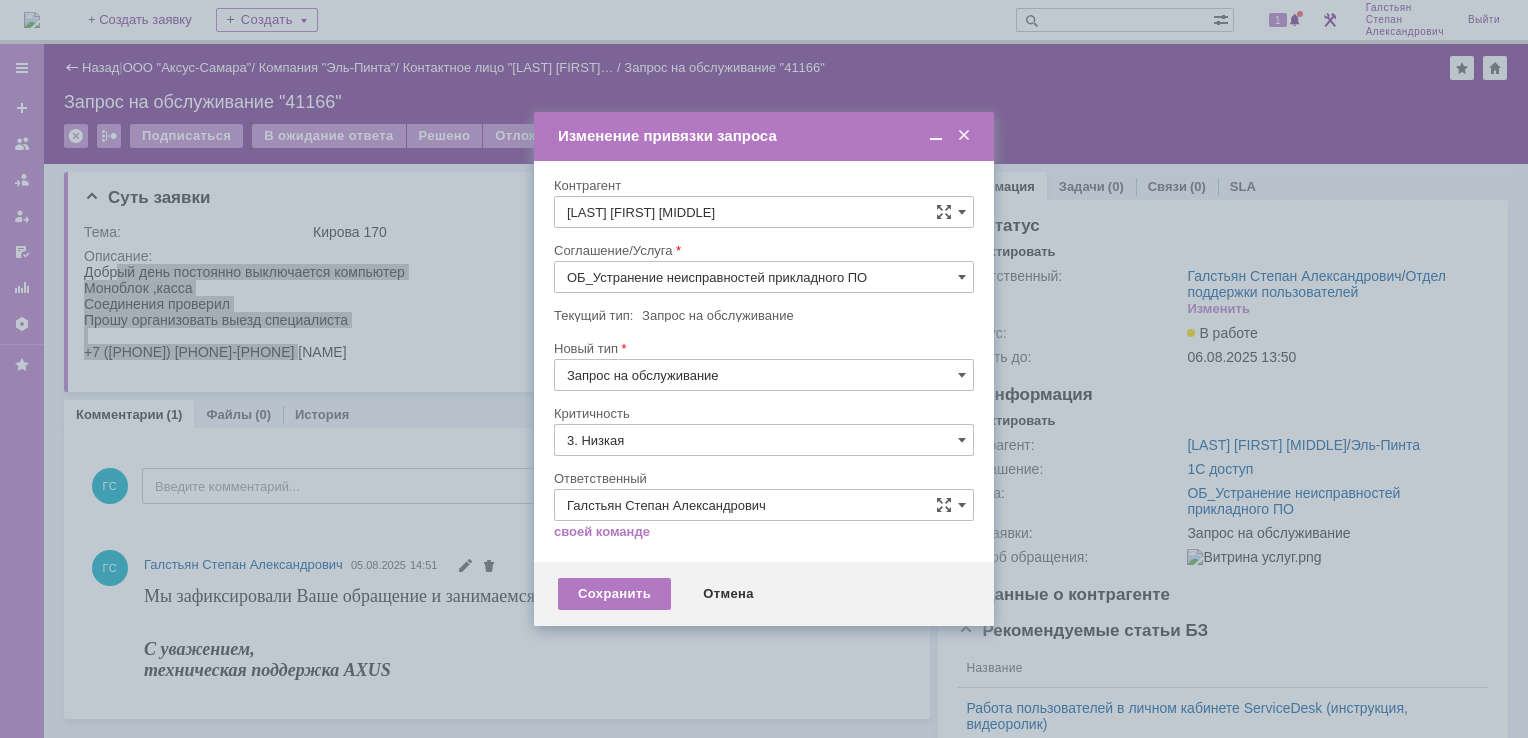 click on "Соглашение/Услуга" at bounding box center [762, 250] 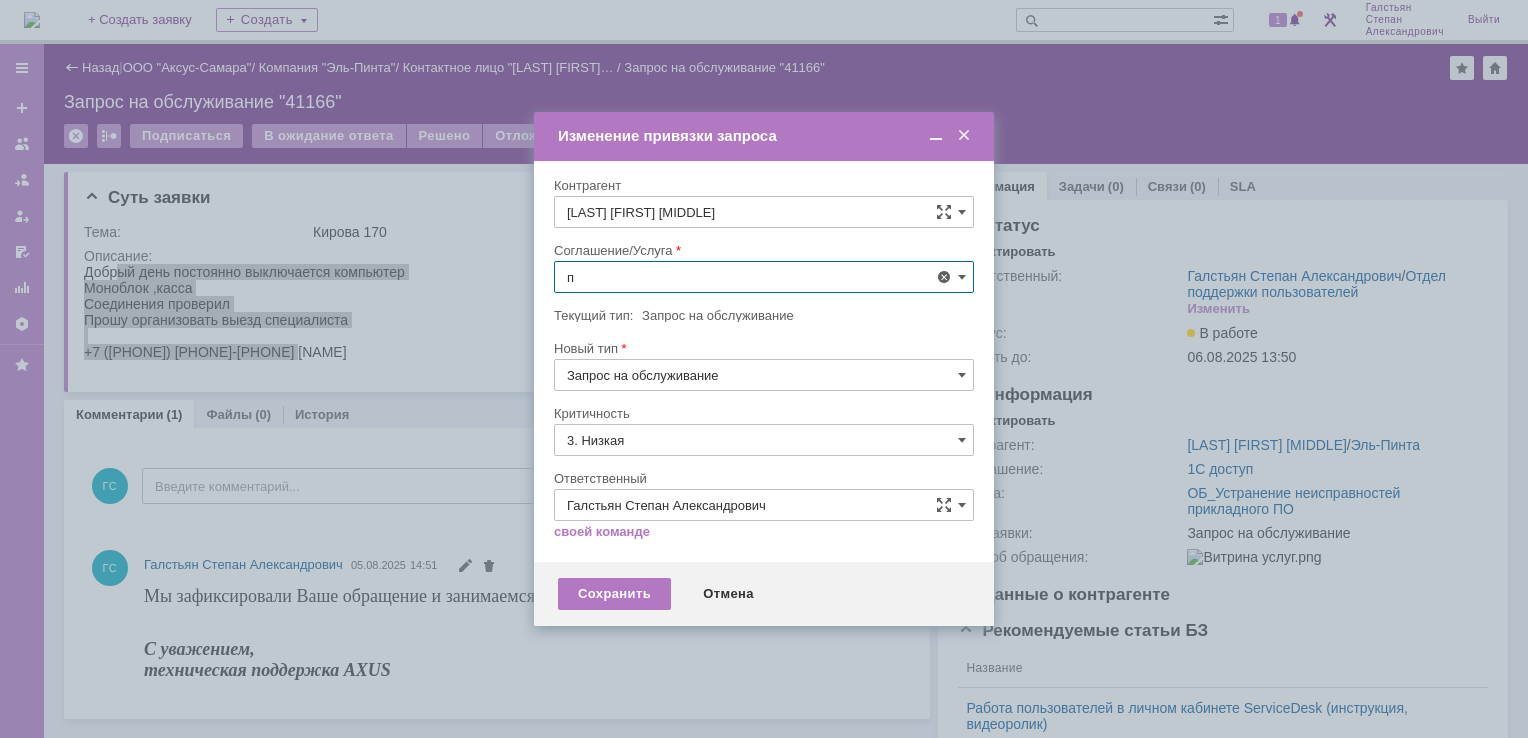 scroll, scrollTop: 0, scrollLeft: 0, axis: both 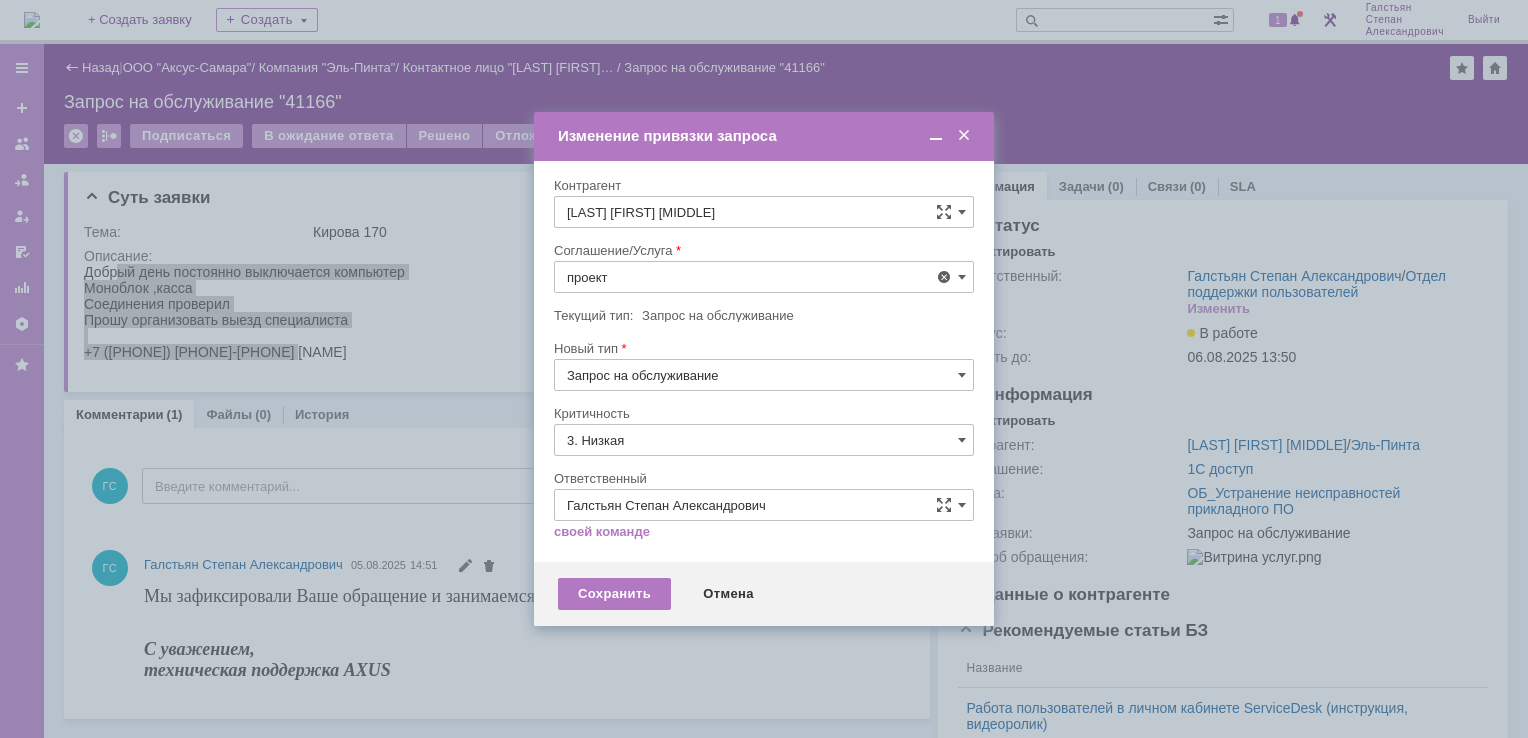 click on "Проектная деятельность" at bounding box center (764, 423) 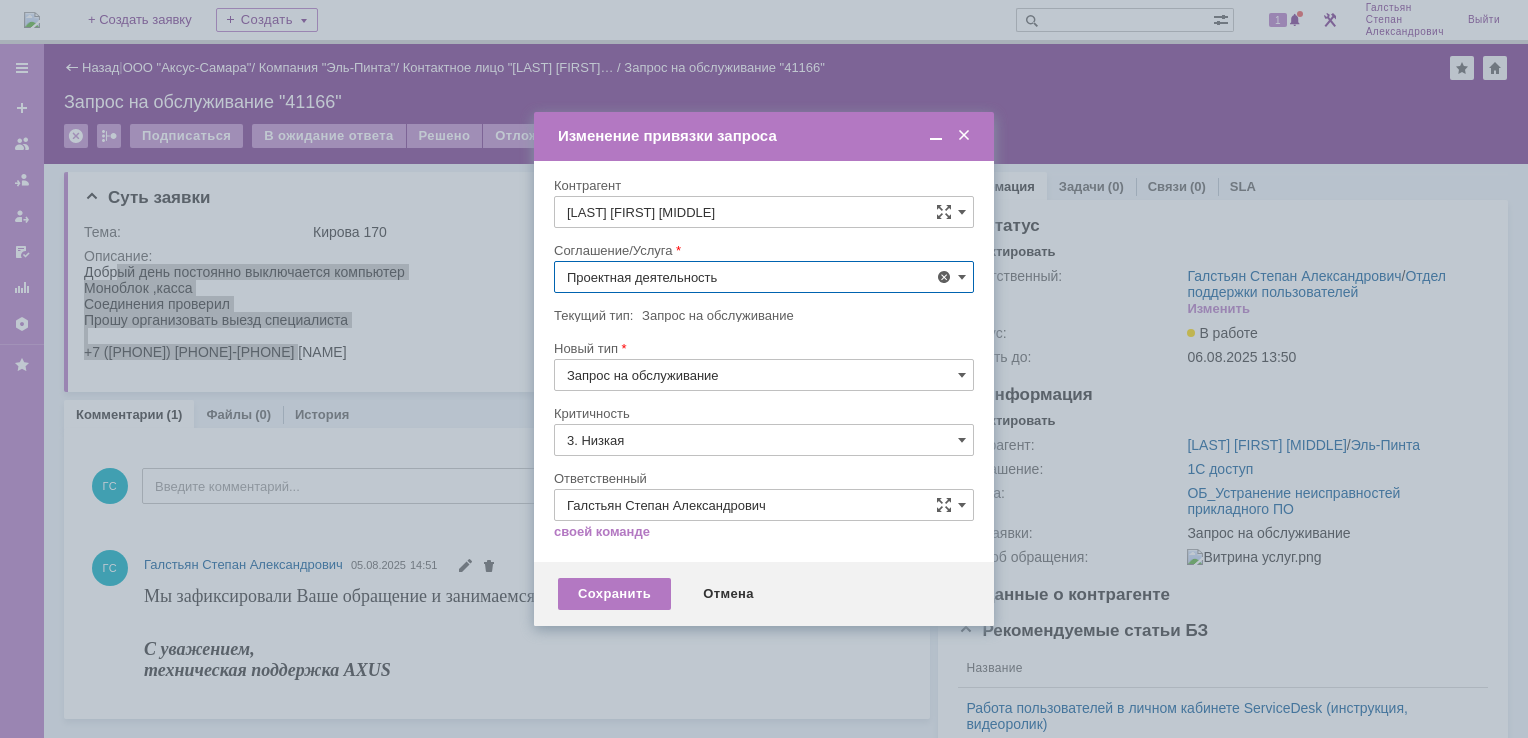 click on "3. Низкая" at bounding box center (764, 440) 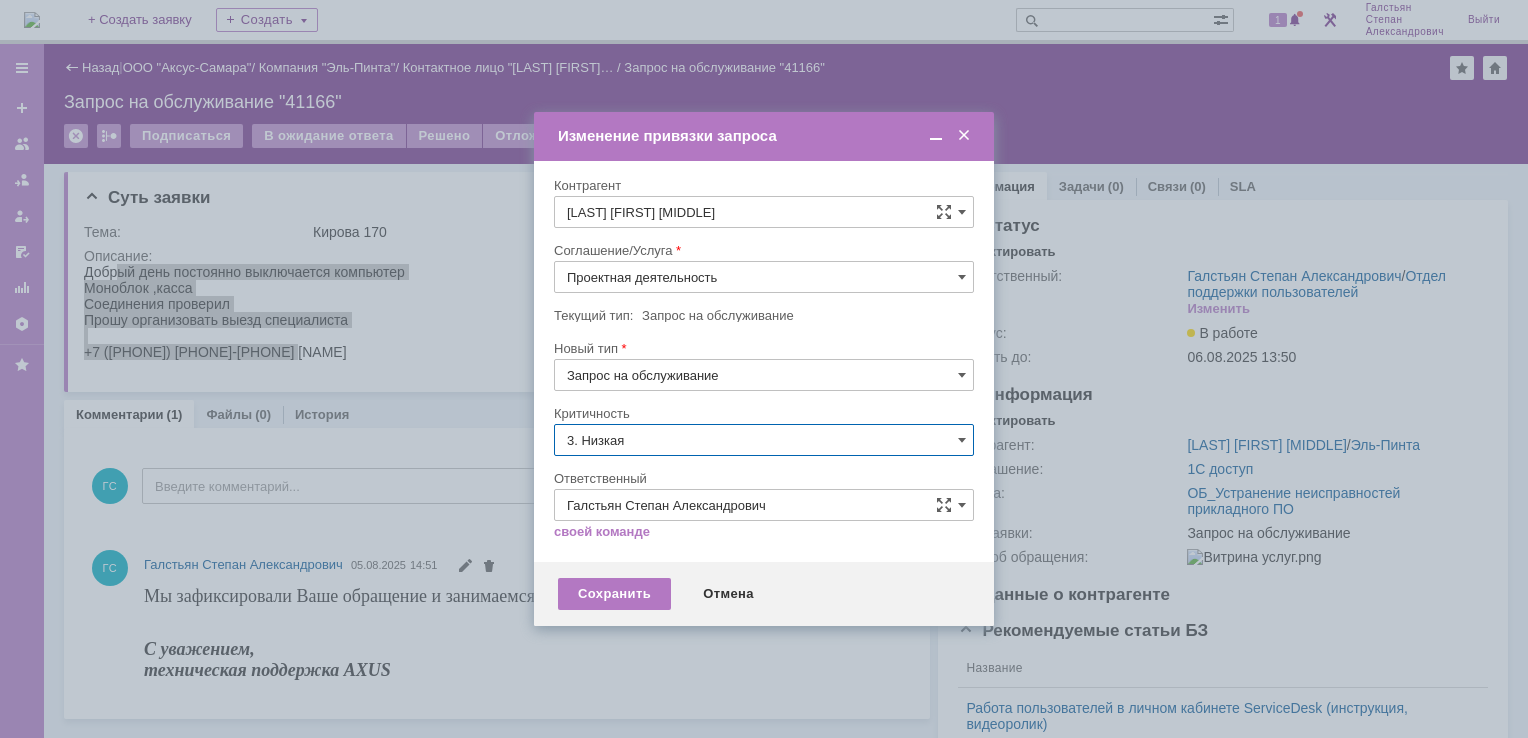 click on "[не указано]" at bounding box center [764, 477] 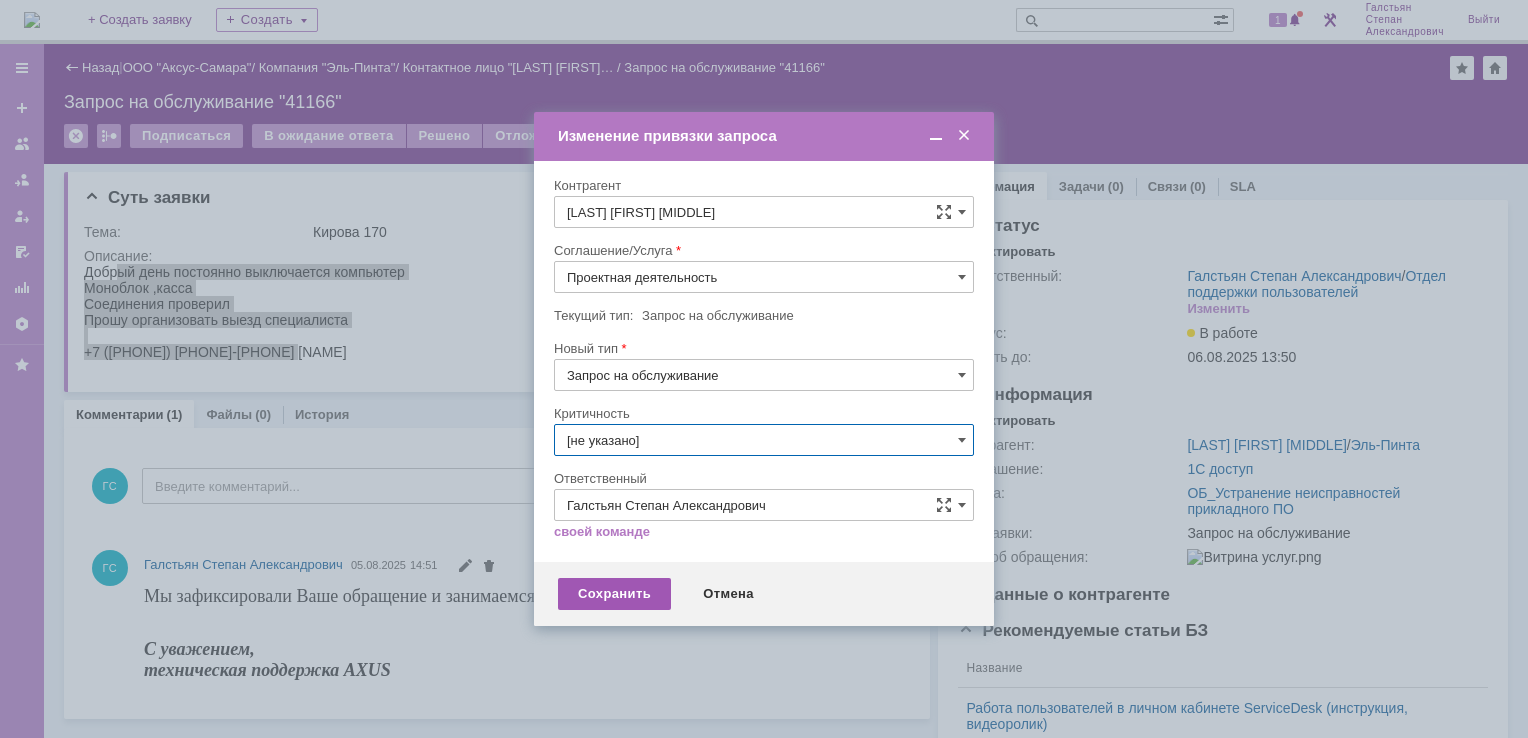 type on "[не указано]" 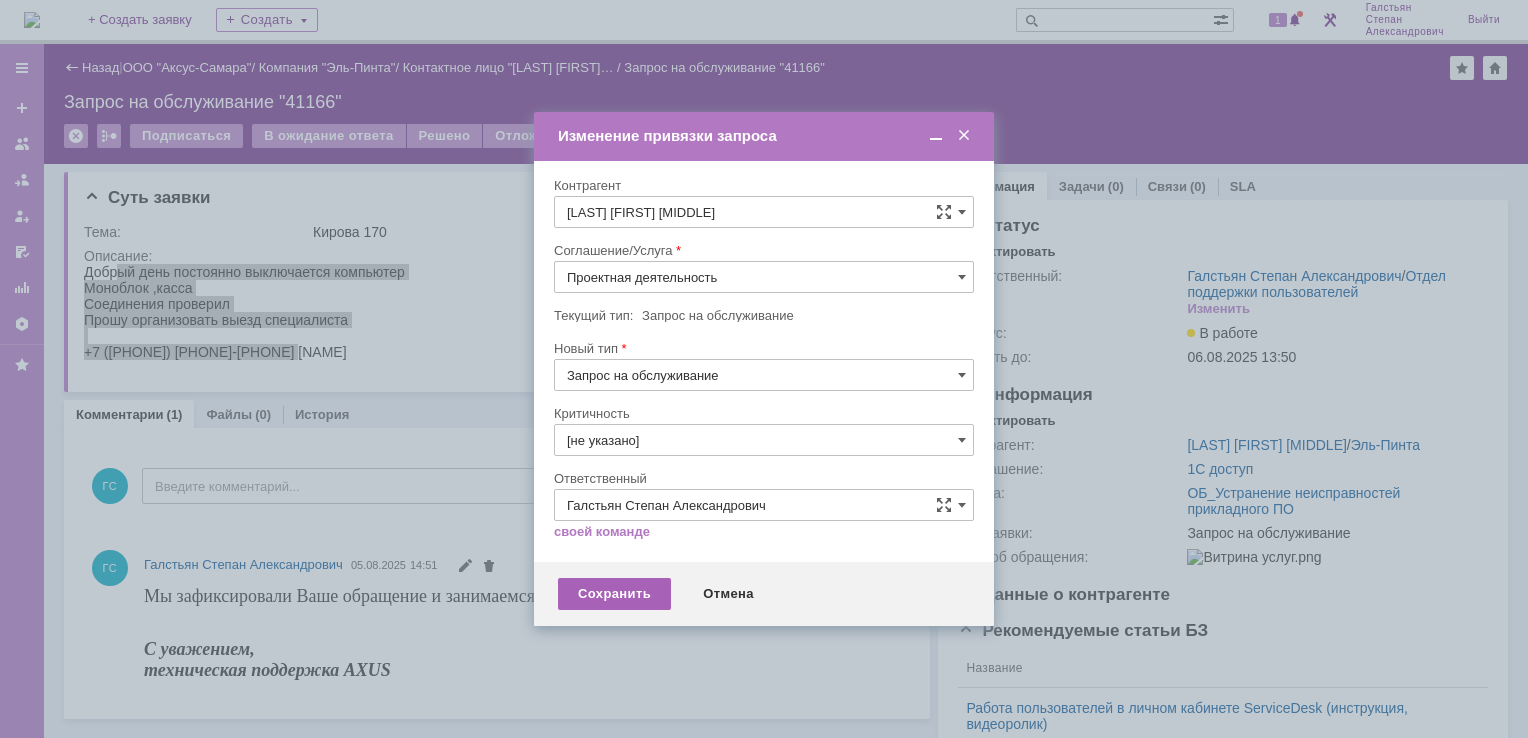 click on "Сохранить" at bounding box center (614, 594) 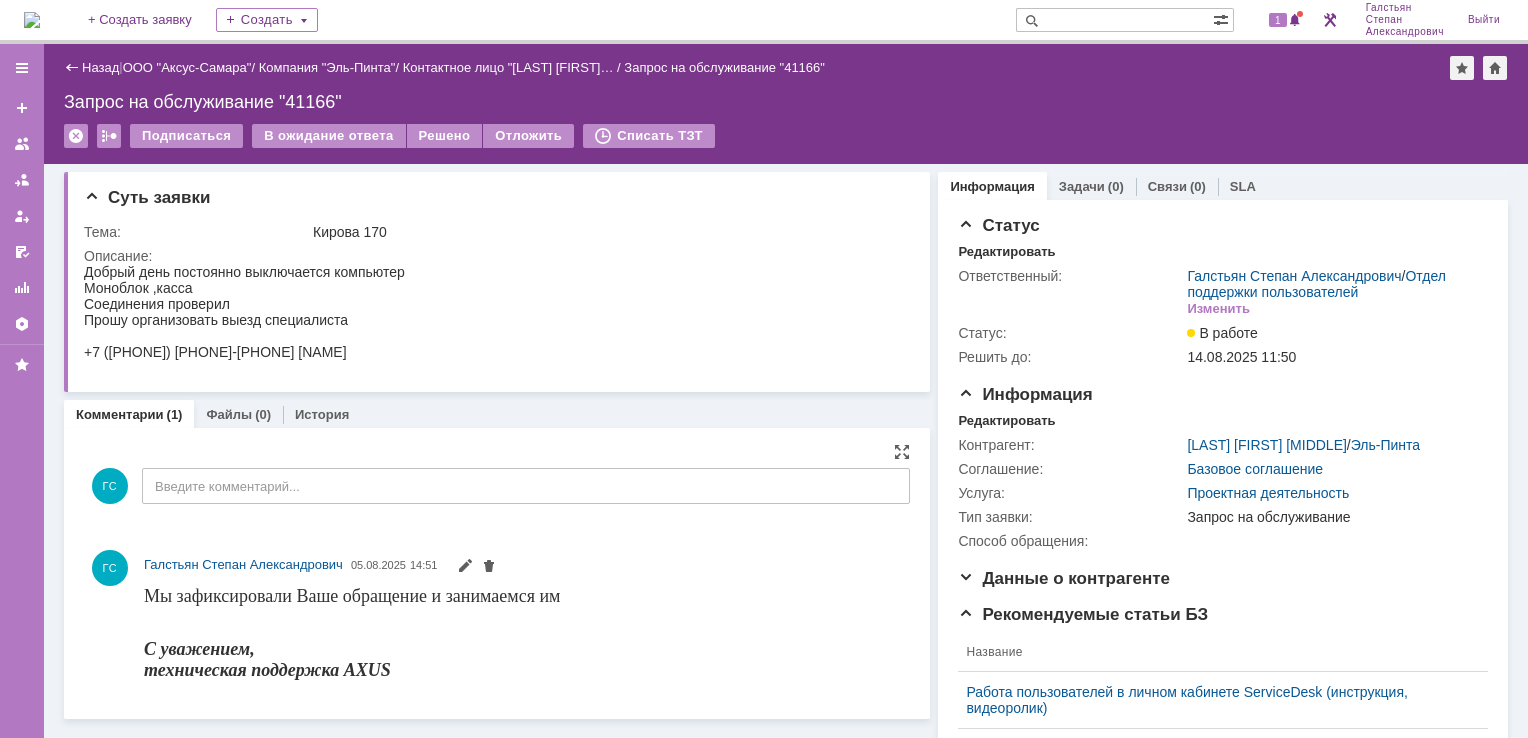 scroll, scrollTop: 0, scrollLeft: 0, axis: both 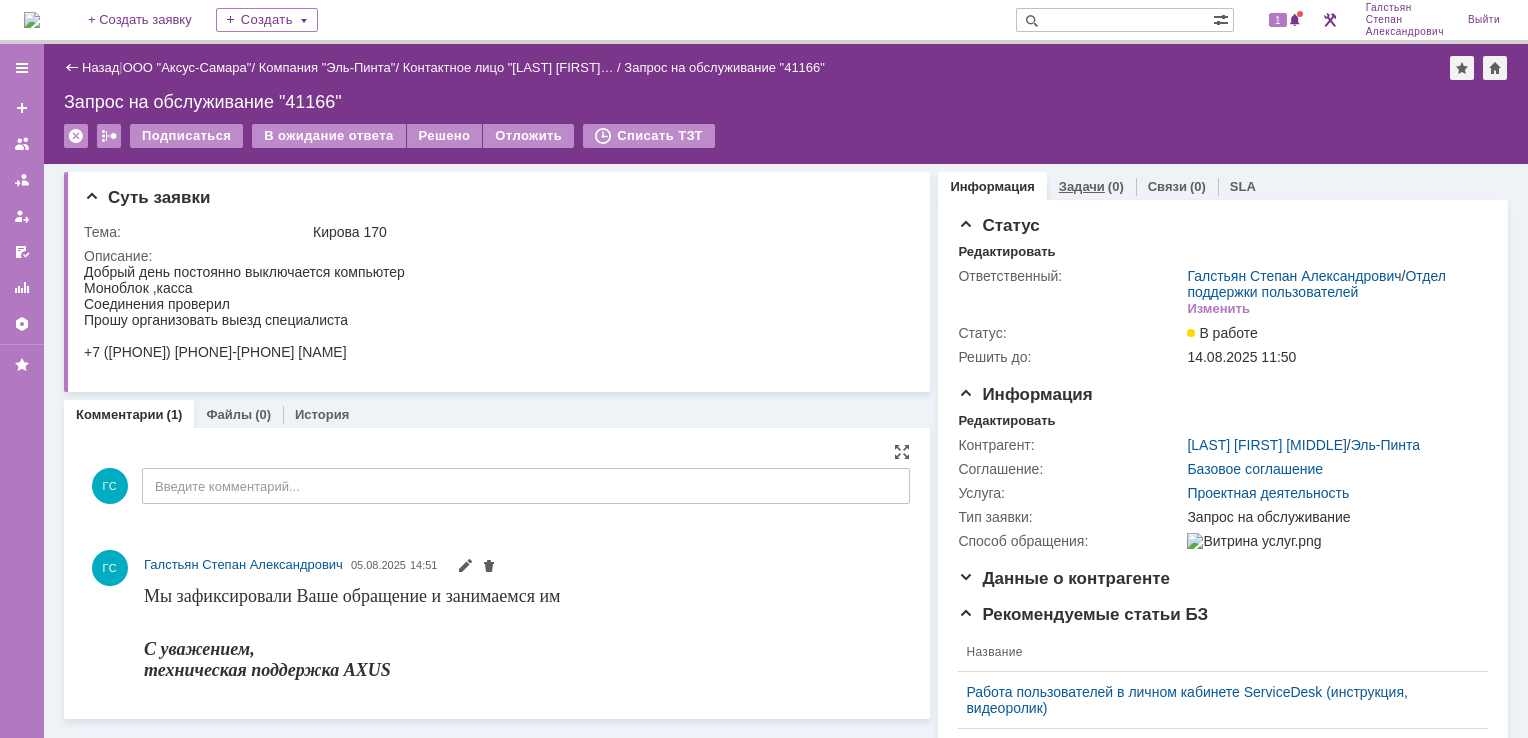 click on "Задачи" at bounding box center [1082, 186] 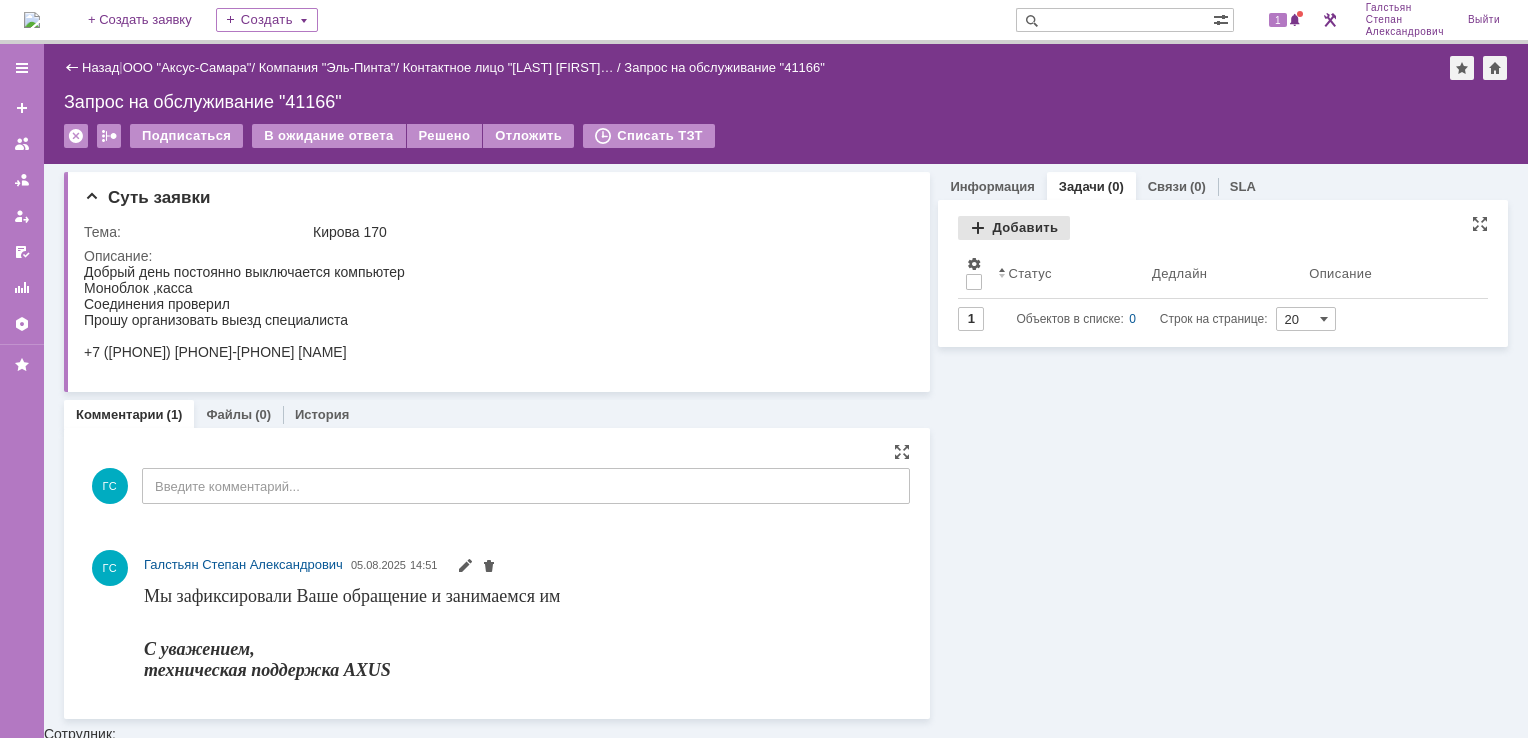 click on "Добавить" at bounding box center (1014, 228) 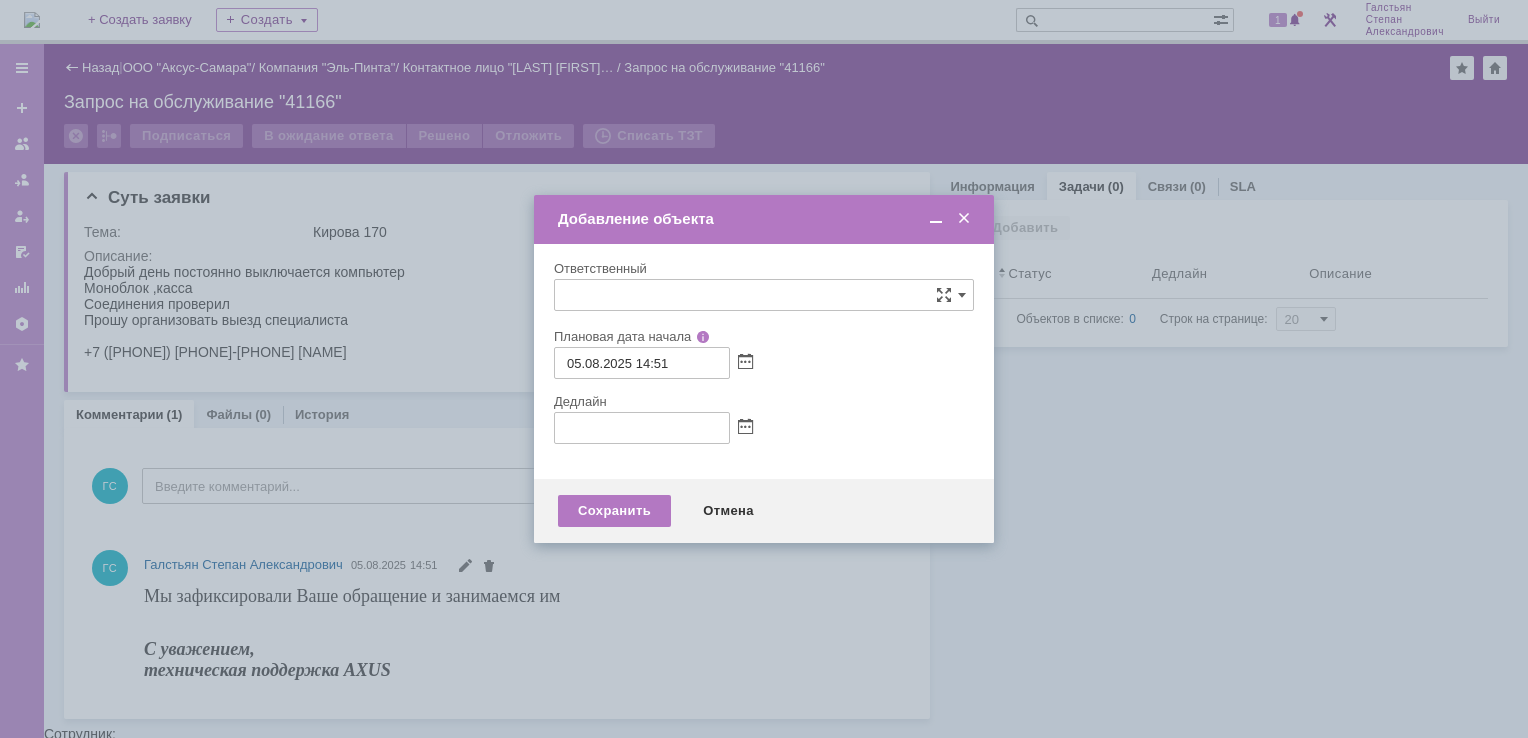 type on "[не указано]" 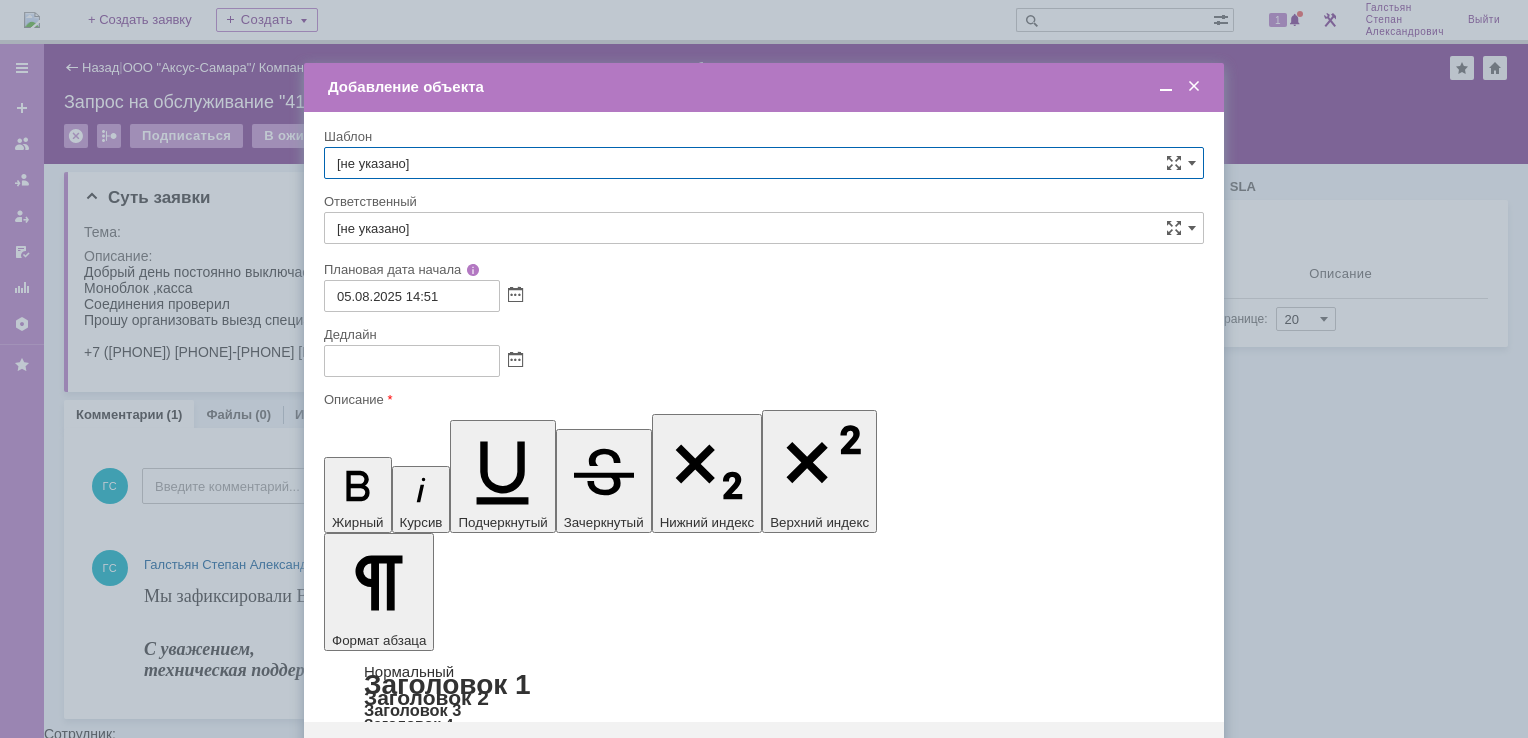 scroll, scrollTop: 0, scrollLeft: 0, axis: both 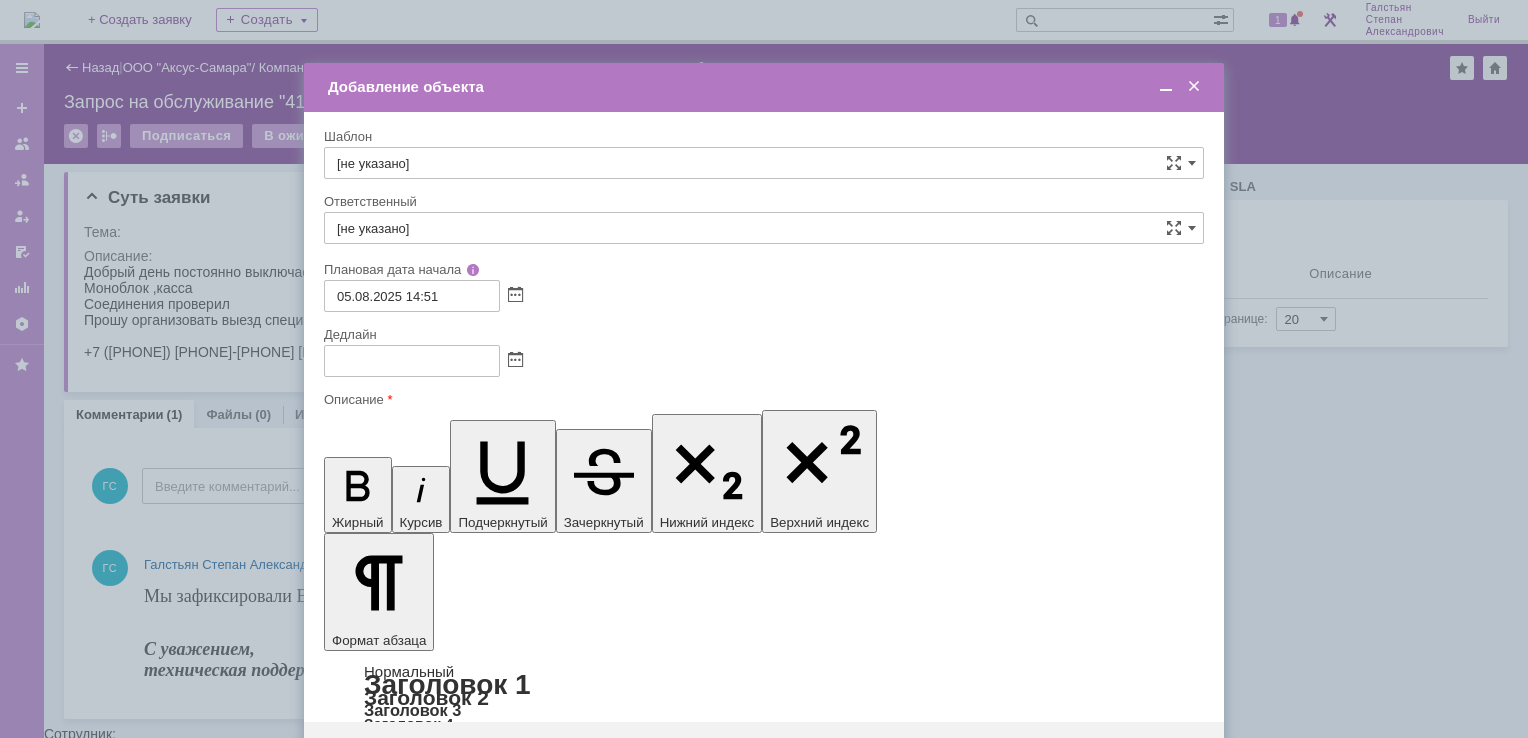 click at bounding box center [764, 361] 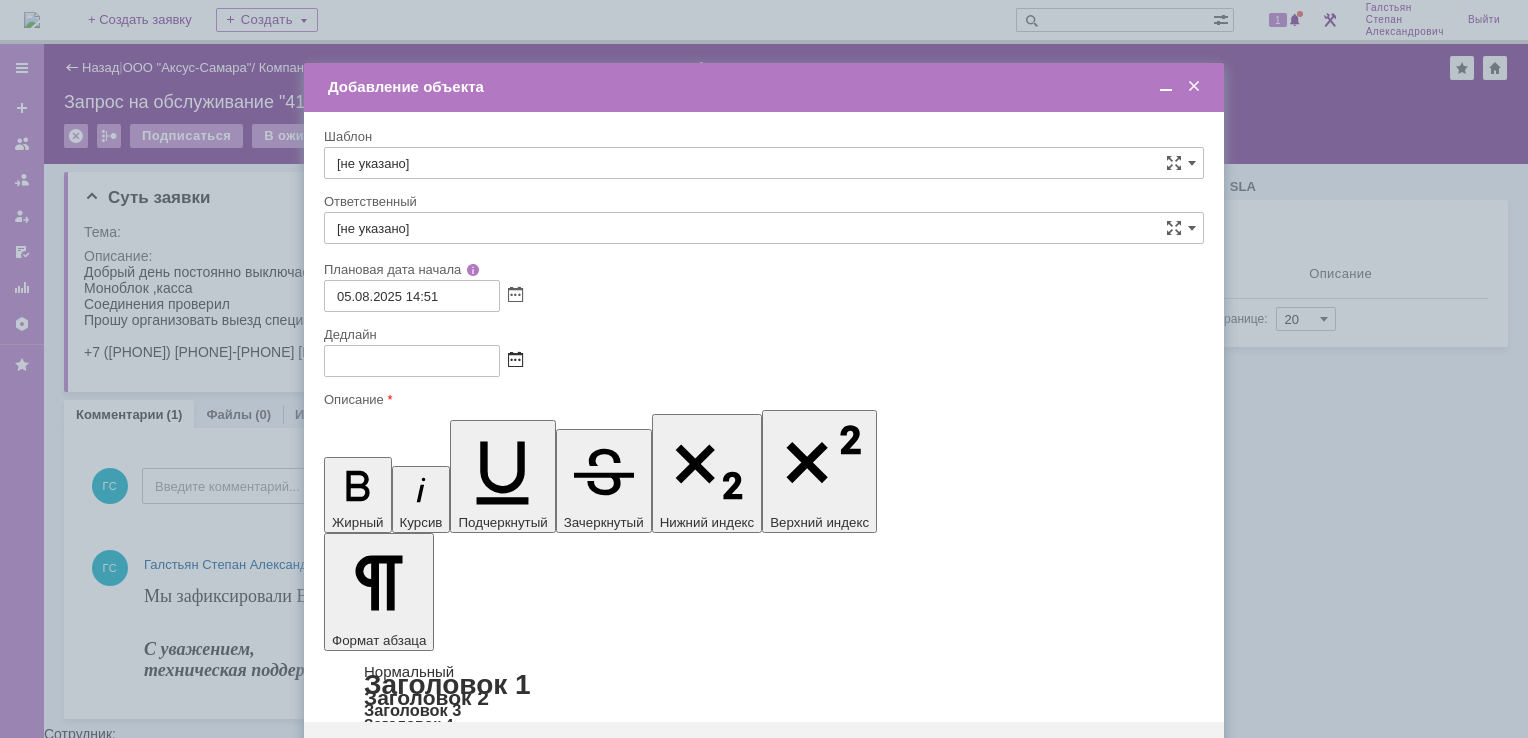 click at bounding box center (515, 361) 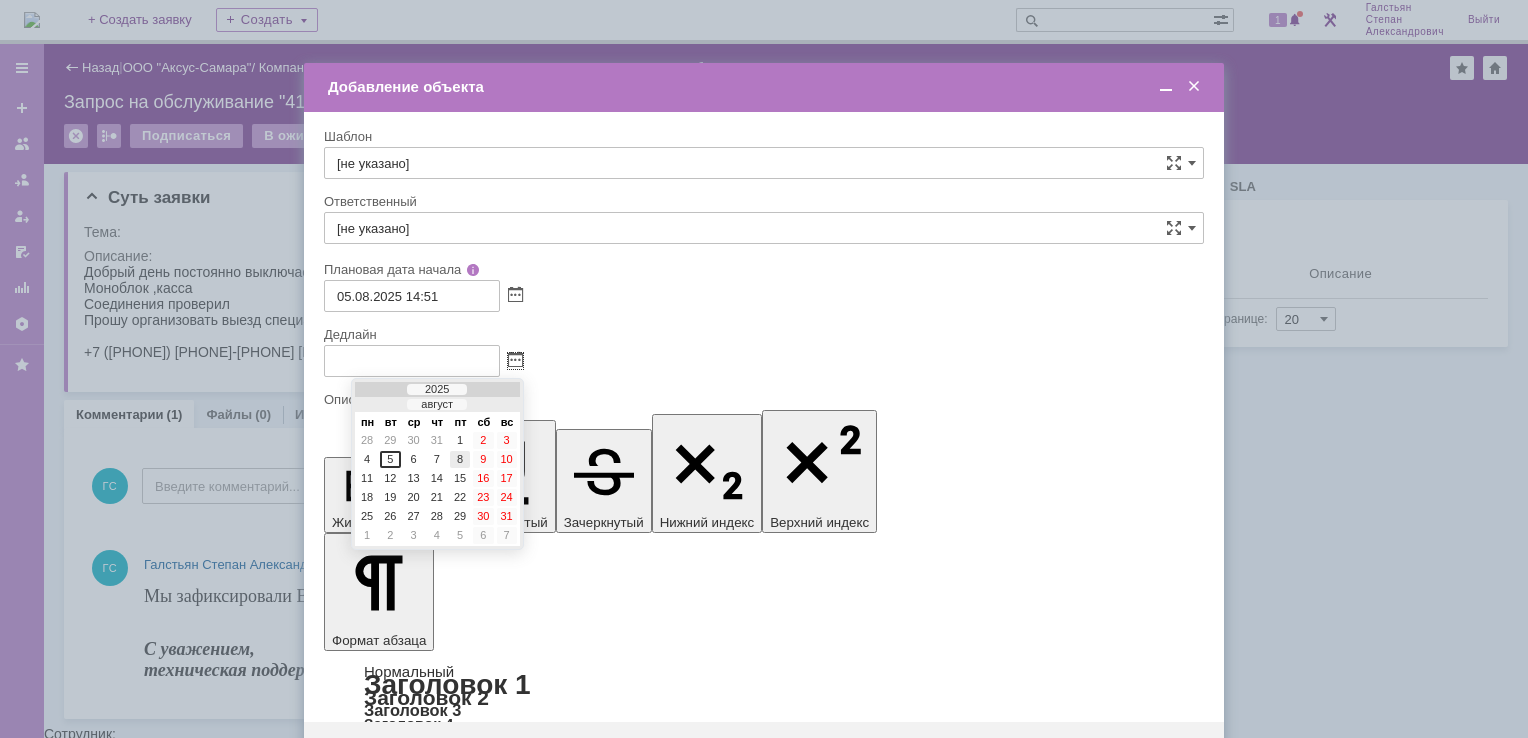 click on "8" at bounding box center (460, 459) 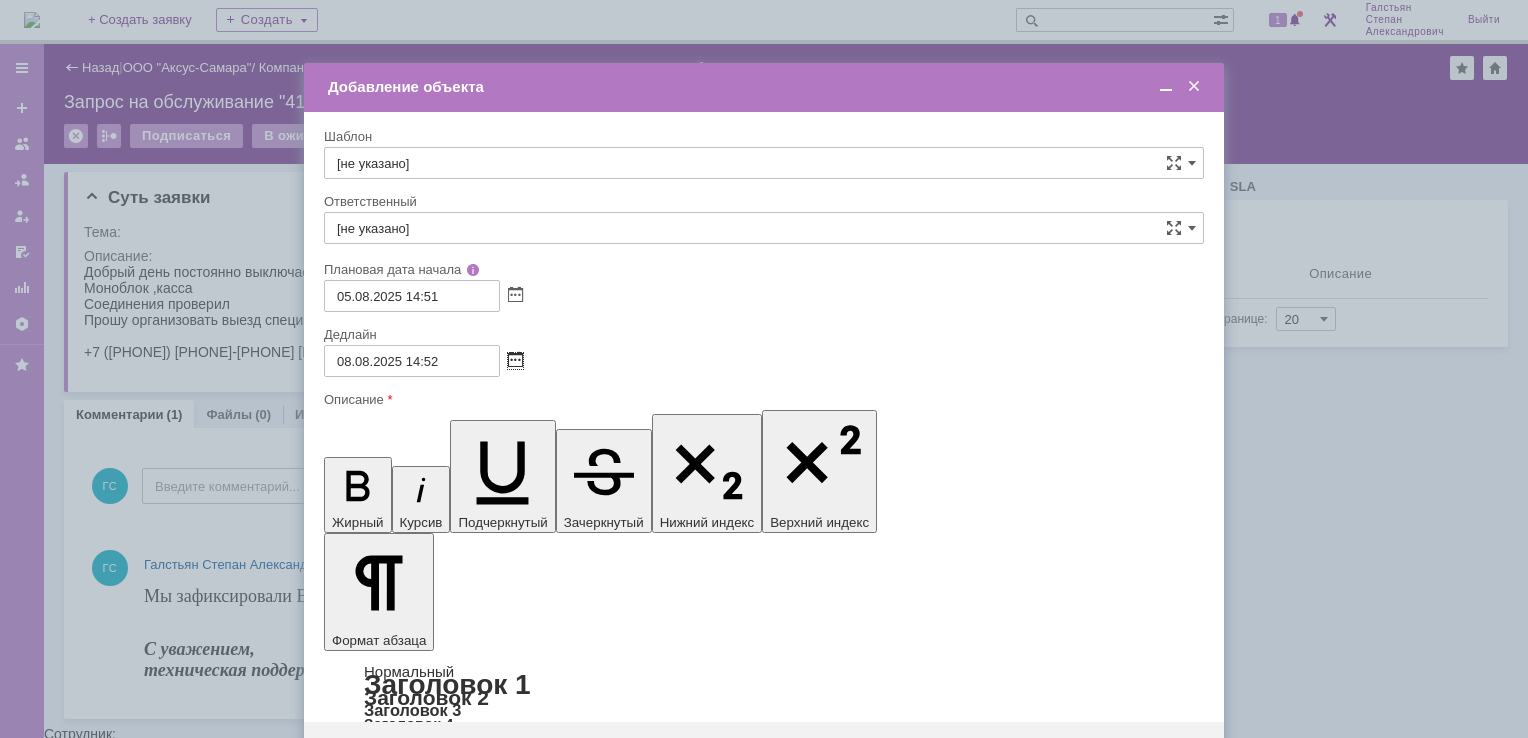 click at bounding box center (515, 361) 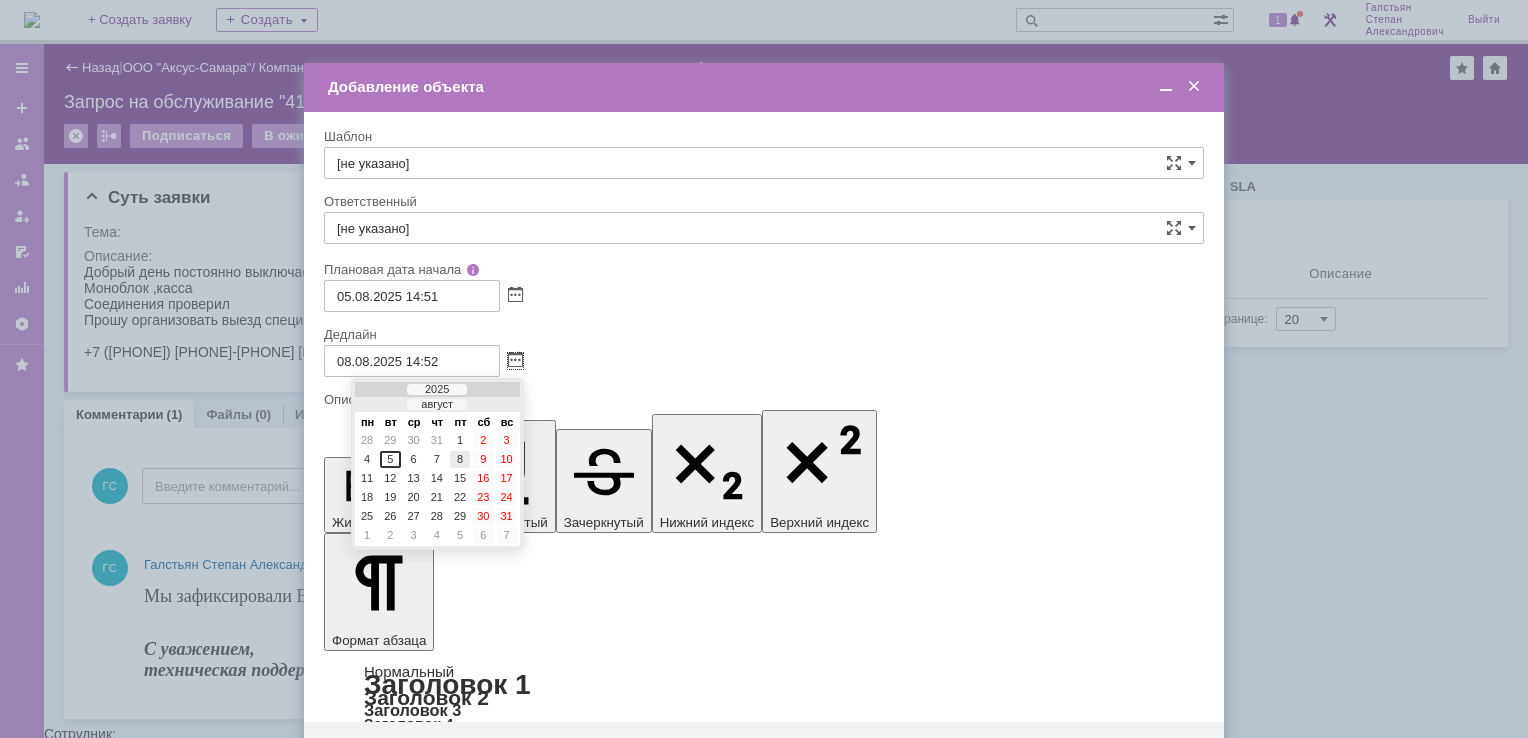 click on "8" at bounding box center [460, 459] 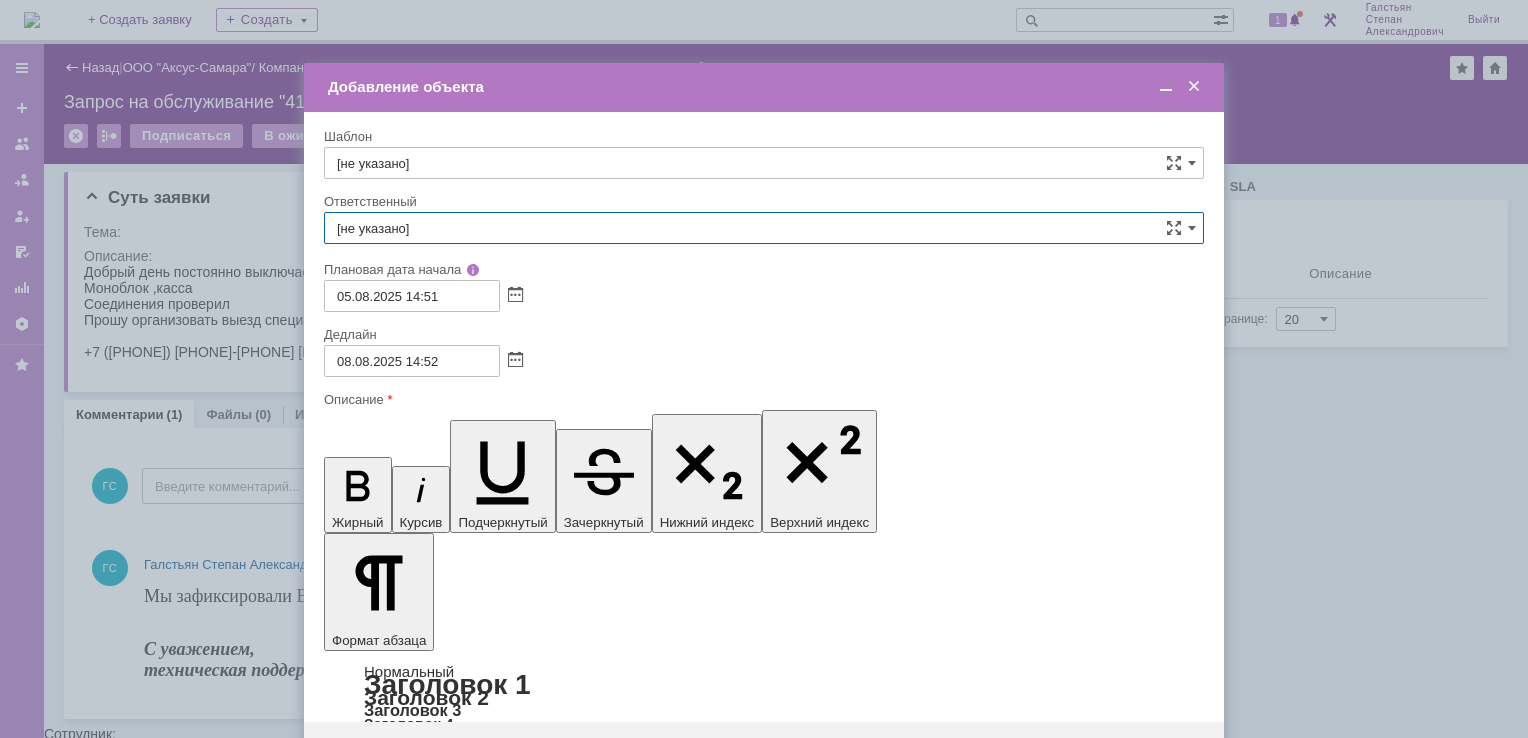 click on "[не указано]" at bounding box center (764, 228) 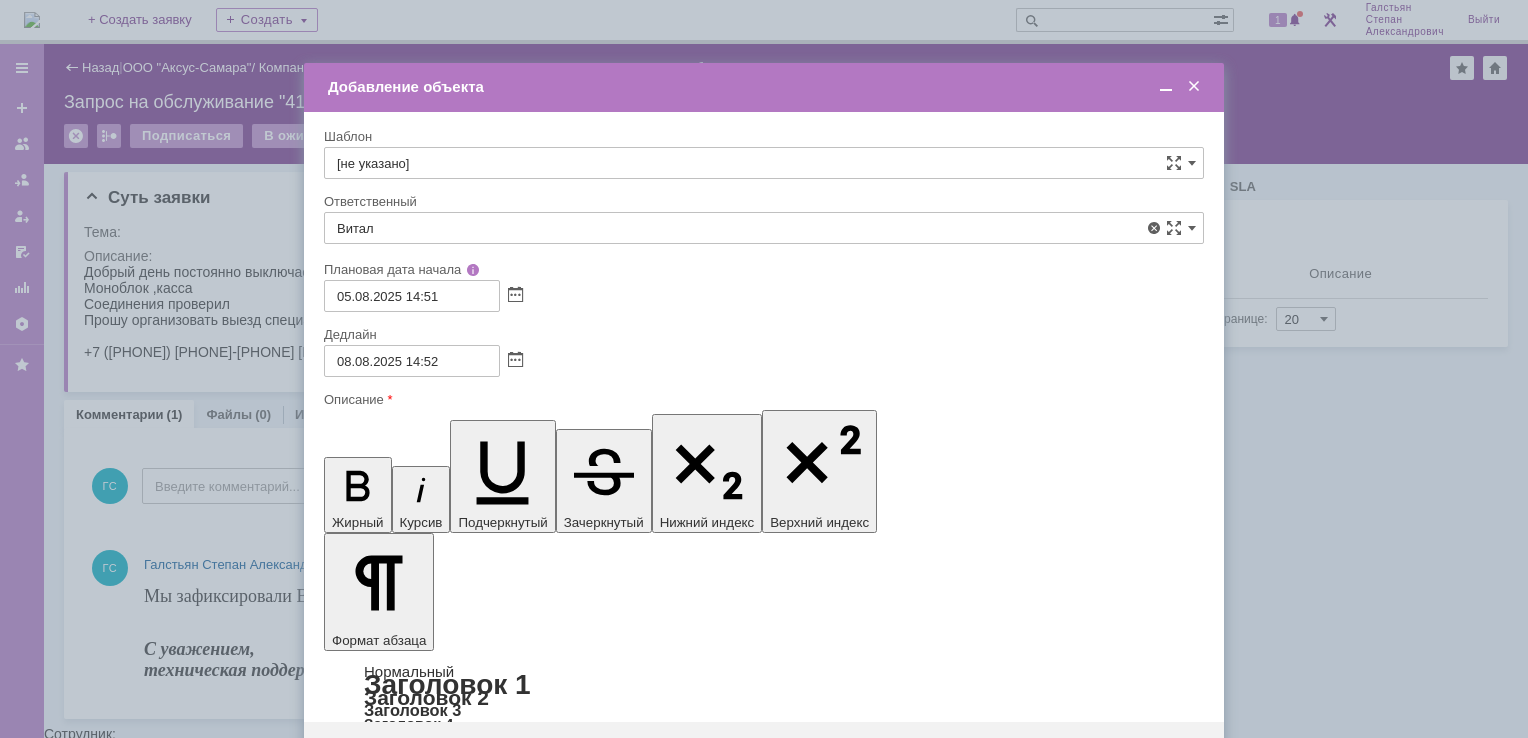 click on "Бирзниекс Виталий Вячаславович" at bounding box center (764, 374) 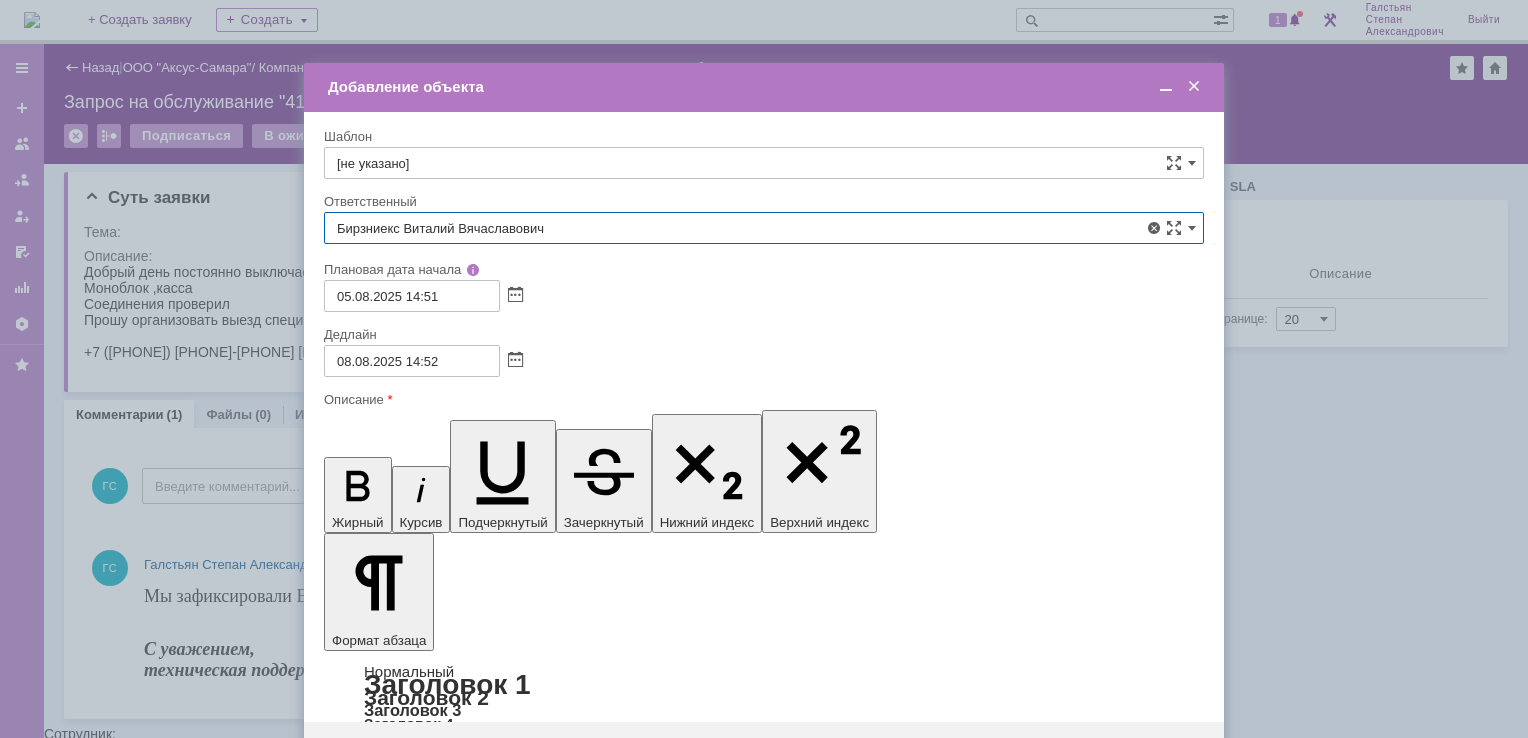 type on "Бирзниекс Виталий Вячаславович" 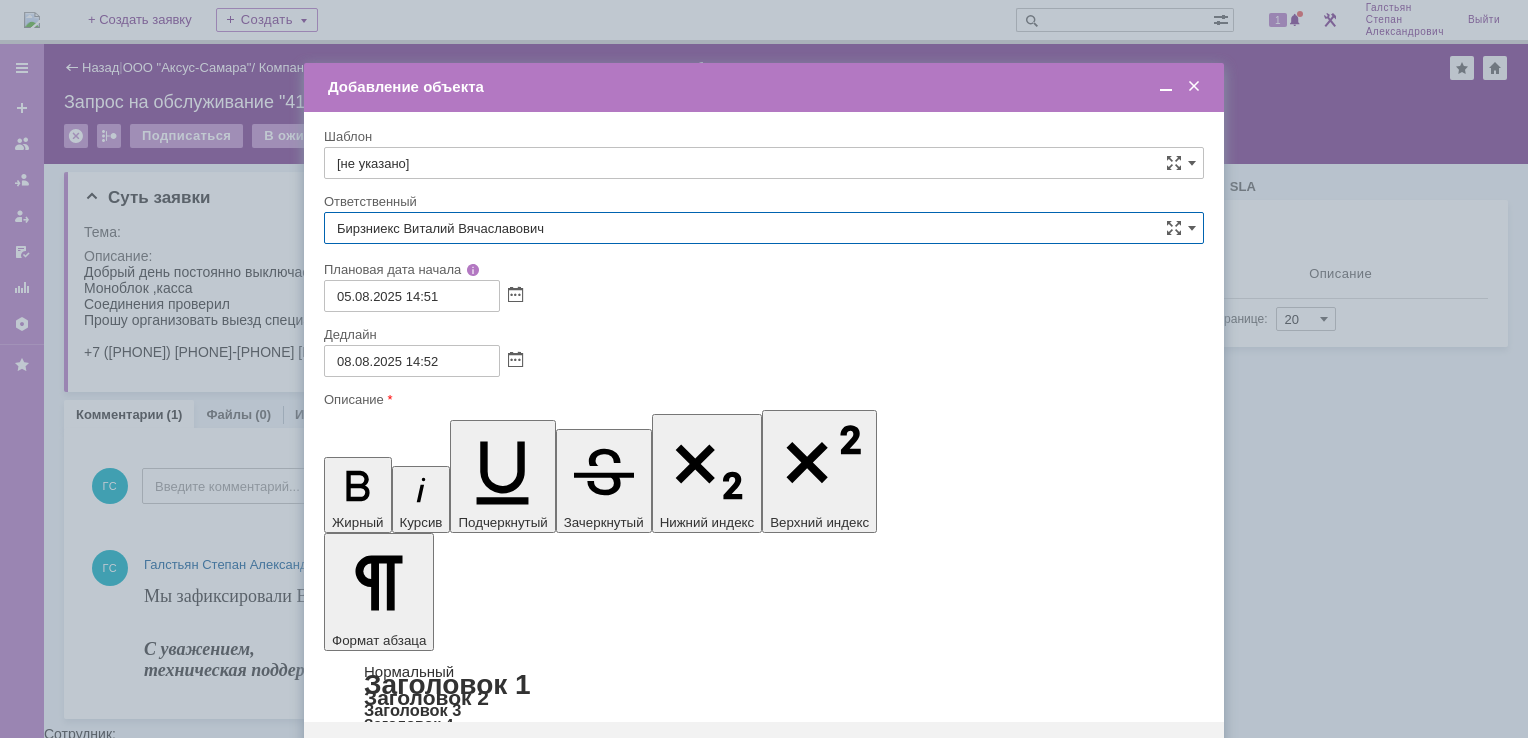 click on "Сохранить" at bounding box center (384, 754) 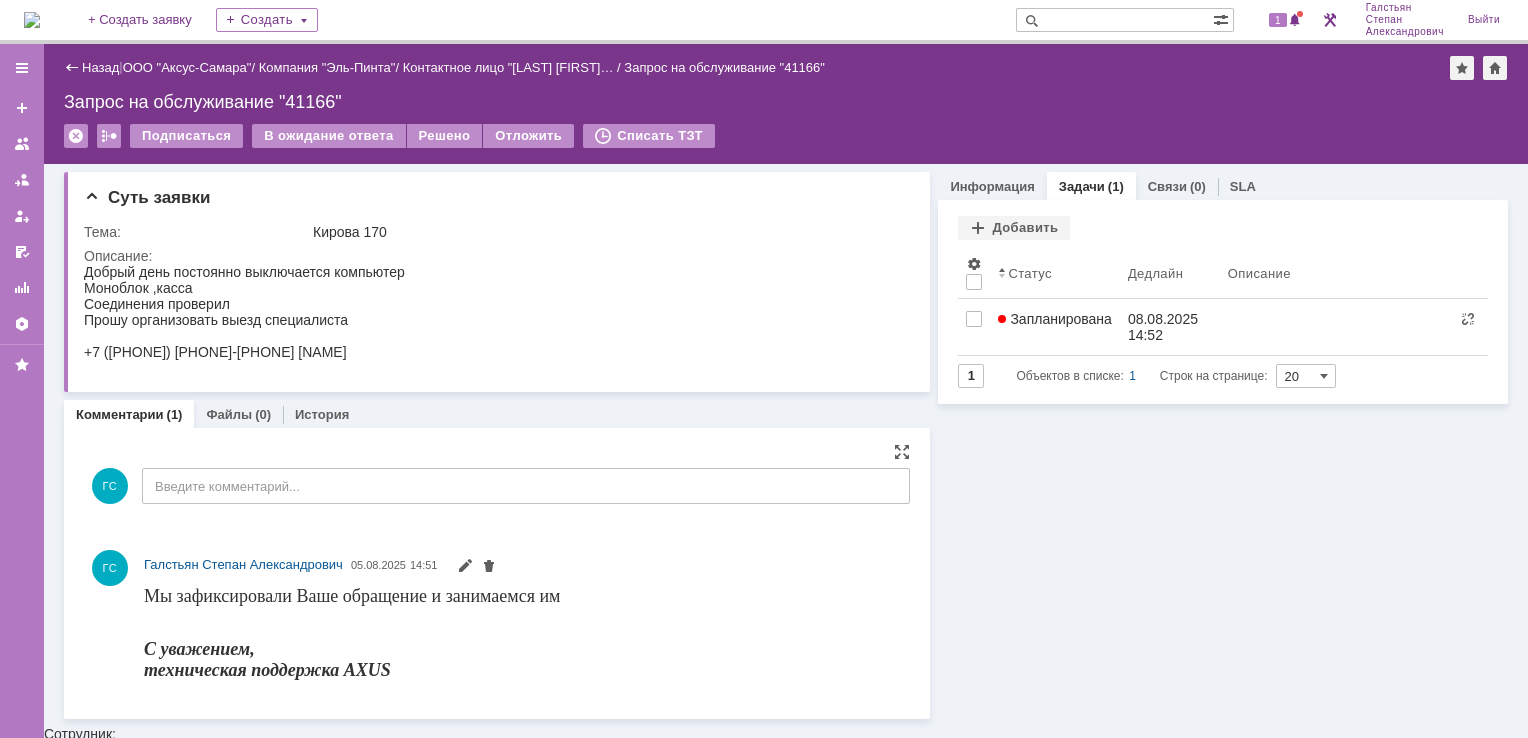 scroll, scrollTop: 0, scrollLeft: 0, axis: both 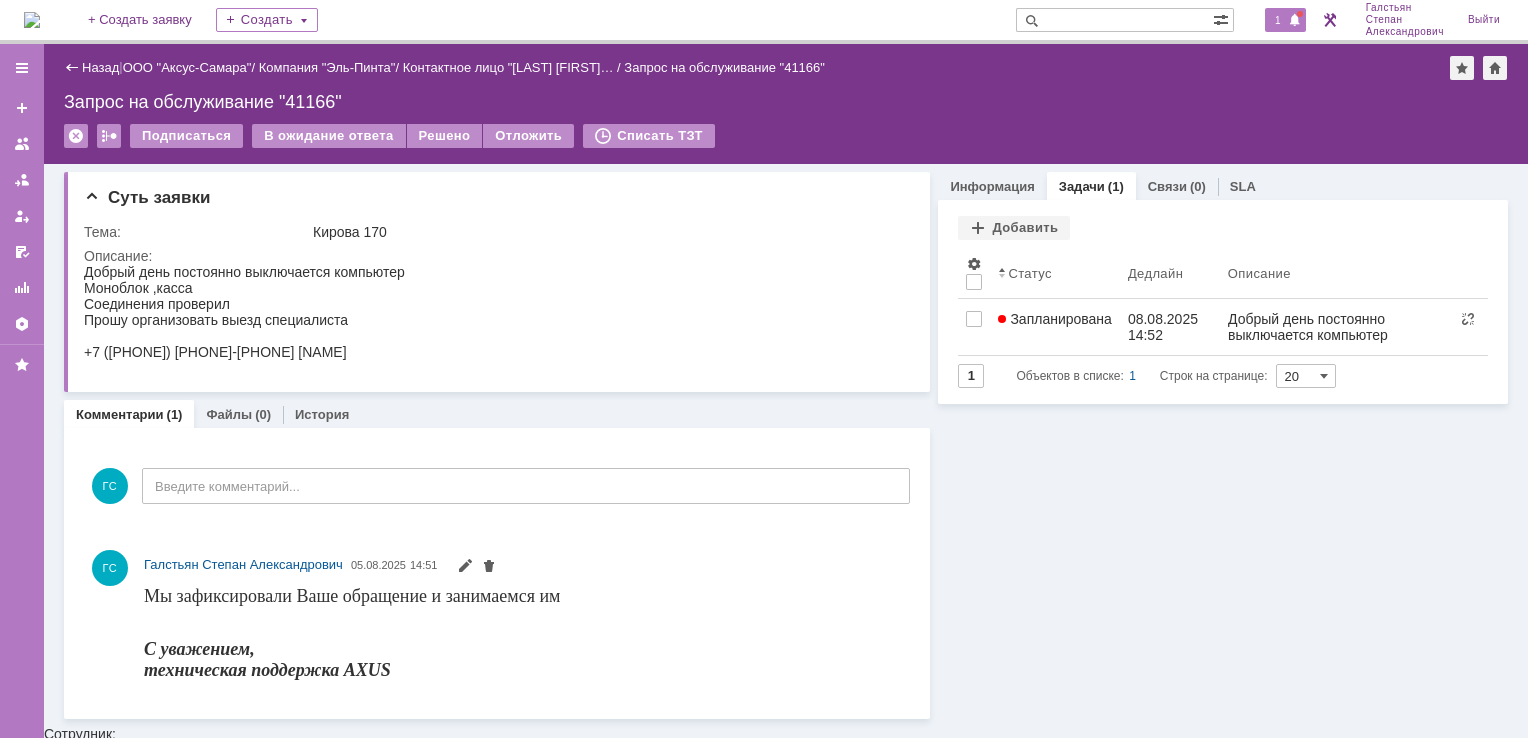 click on "1" at bounding box center (1278, 20) 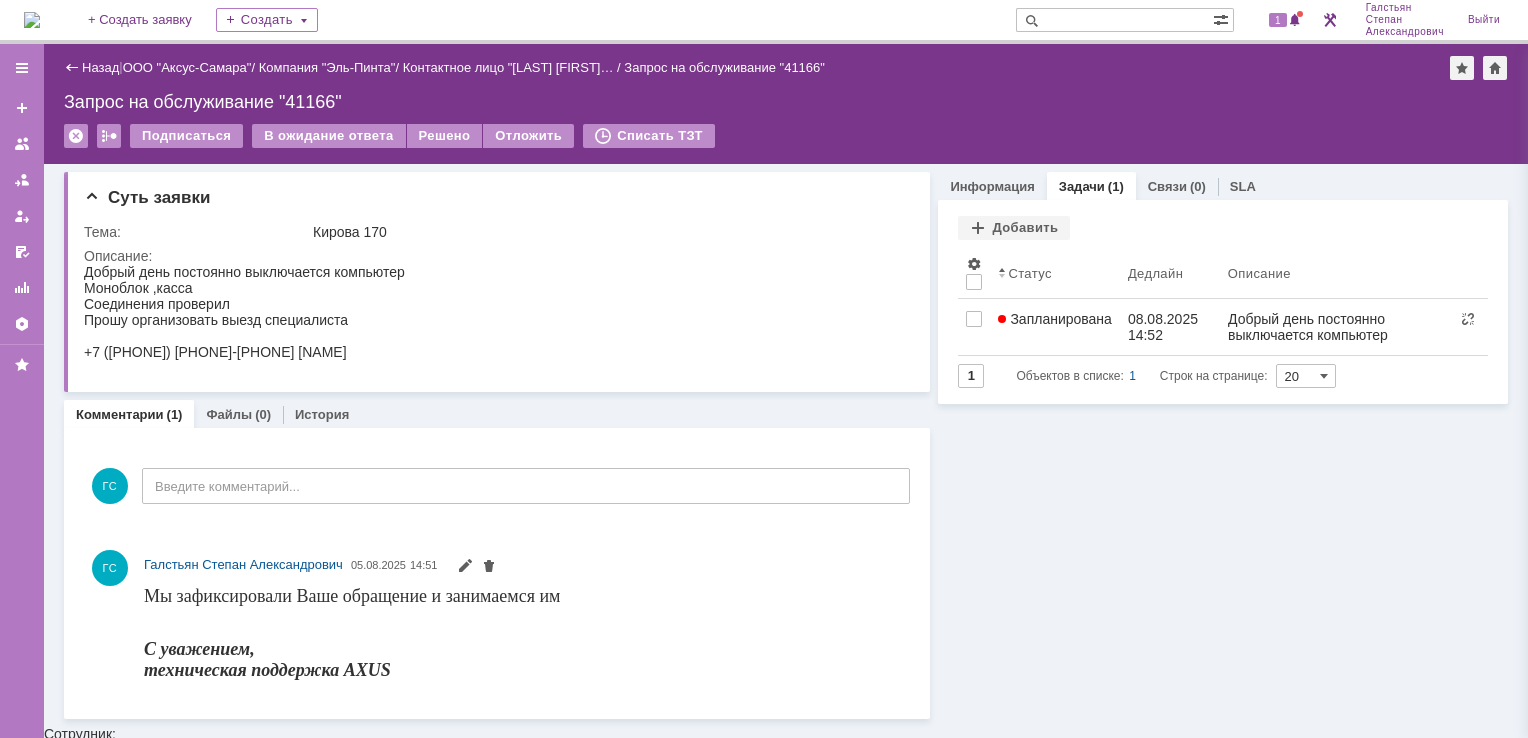 click on "Назад   |   ООО "Аксус-Самара"  /   Компания "Эль-Пинта"  /   Контактное лицо "Еремеев Конст…  /   Запрос на обслуживание "41166" Запрос на обслуживание "41166"
Подписаться В ожидание ответа Решено Отложить Списать ТЗТ serviceCall$45888797 Карточка заявки" at bounding box center [786, 104] 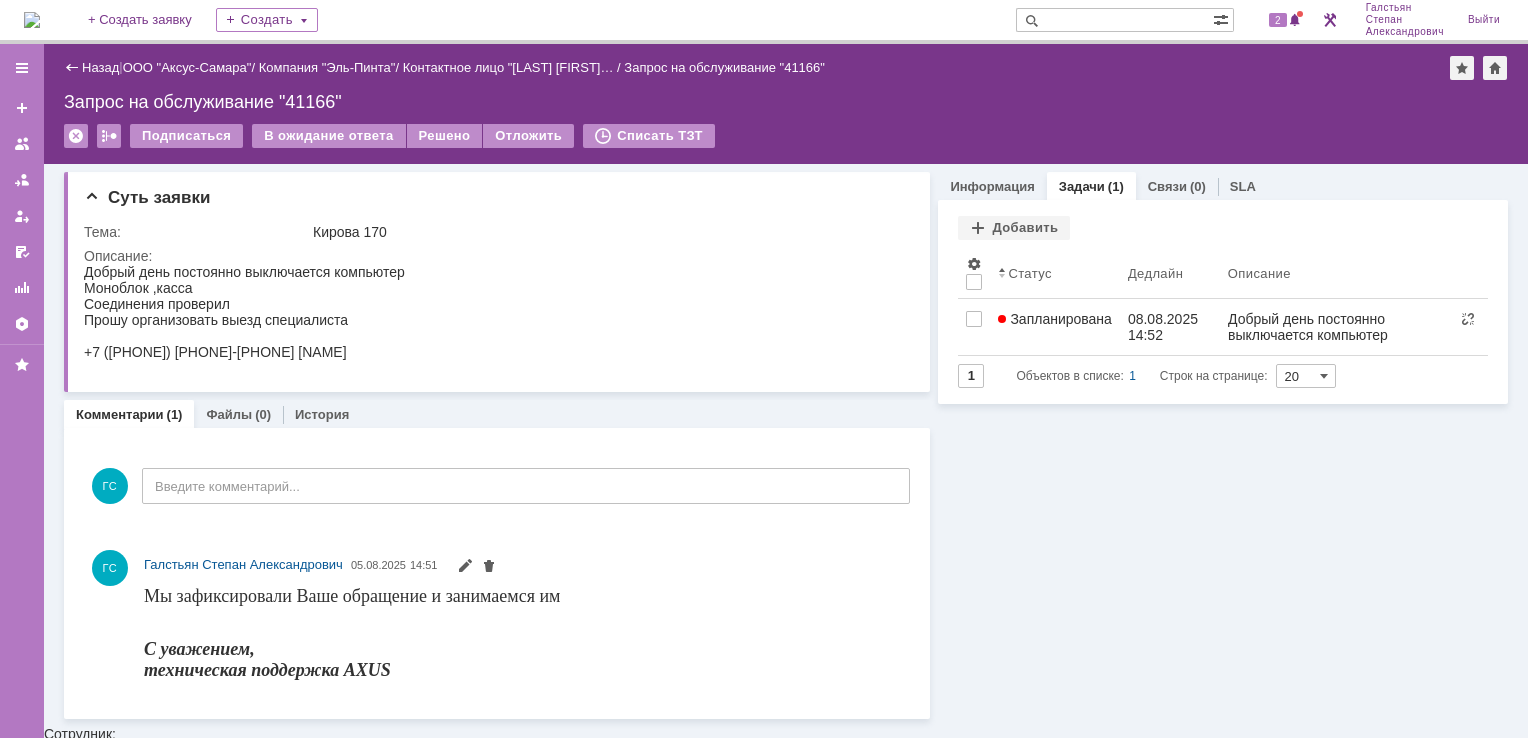 click at bounding box center (32, 20) 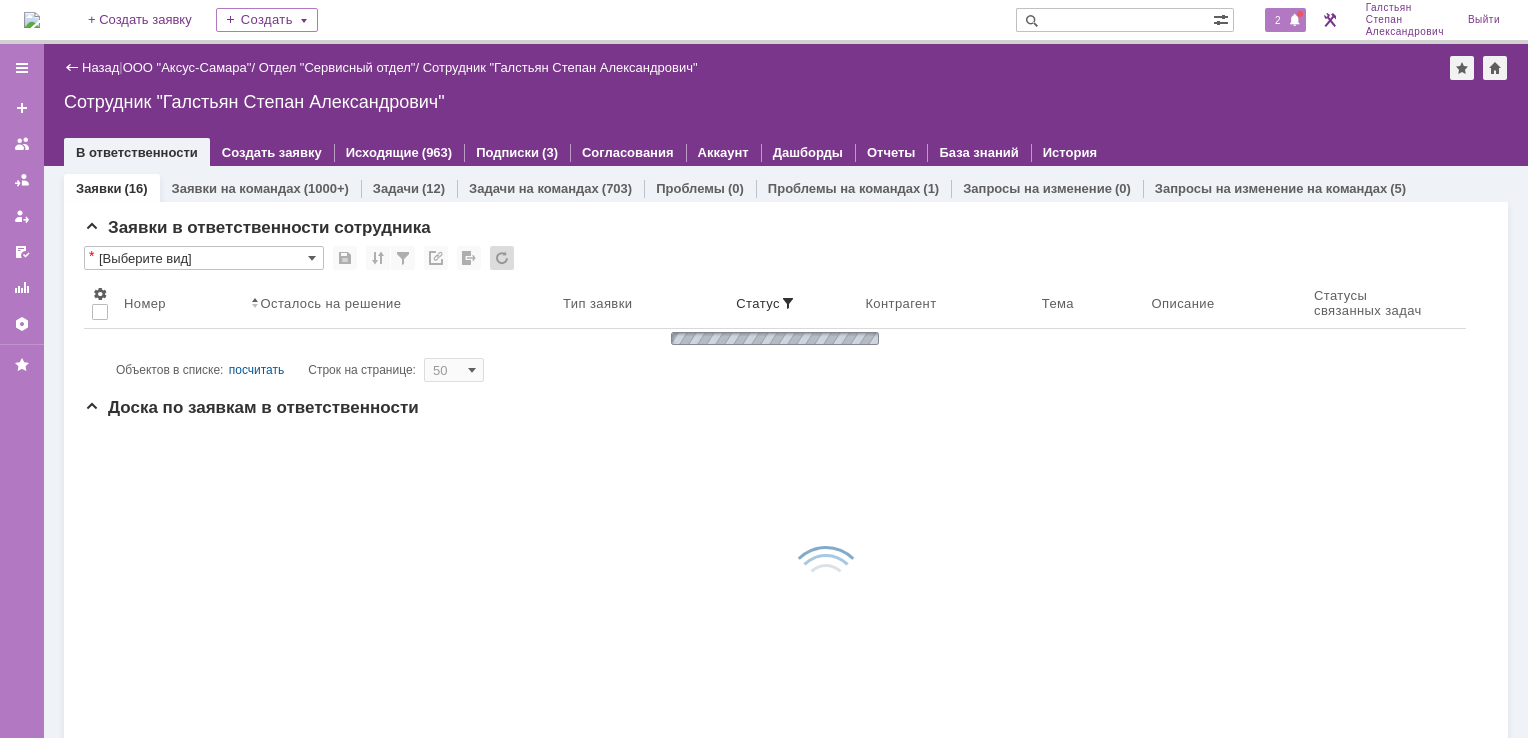 scroll, scrollTop: 0, scrollLeft: 0, axis: both 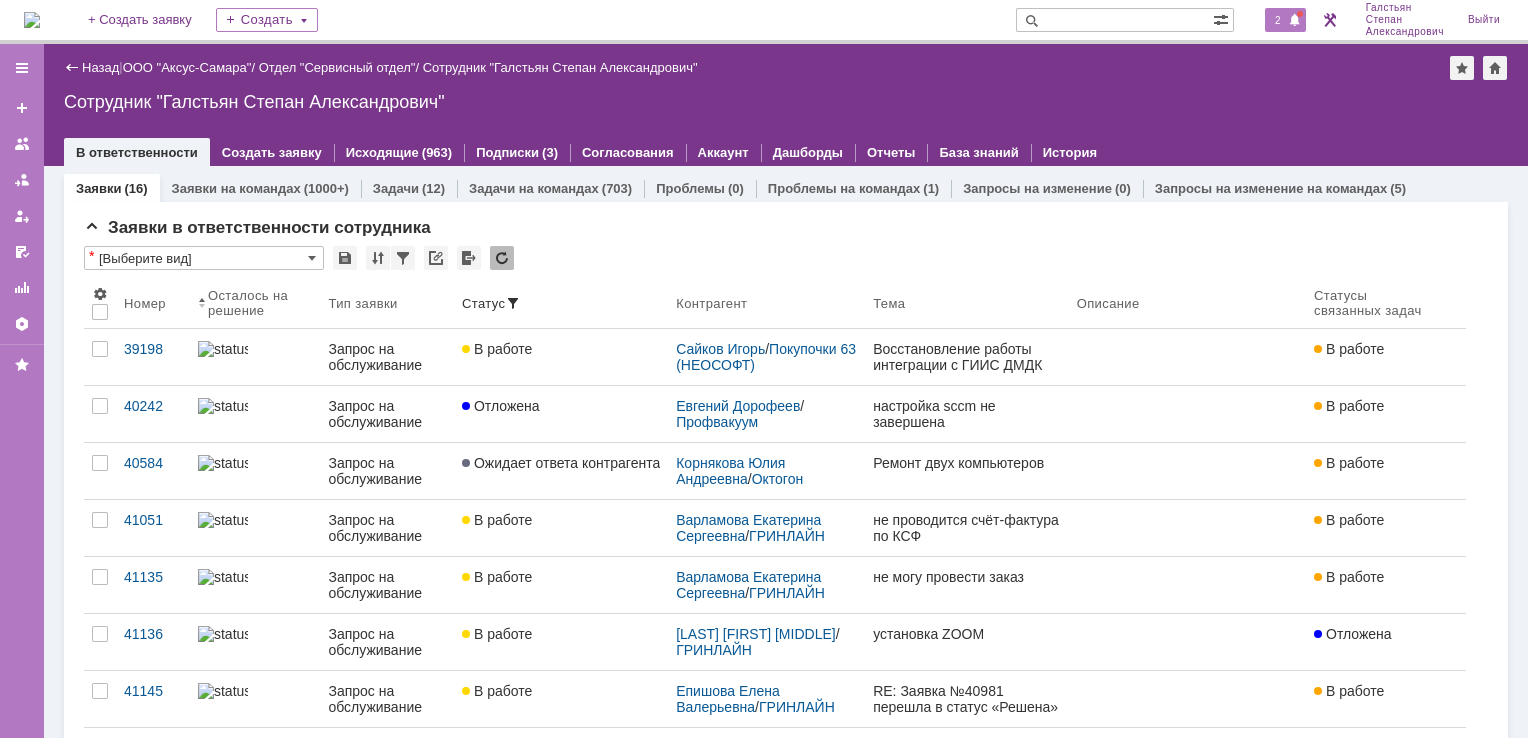 click at bounding box center [1300, 14] 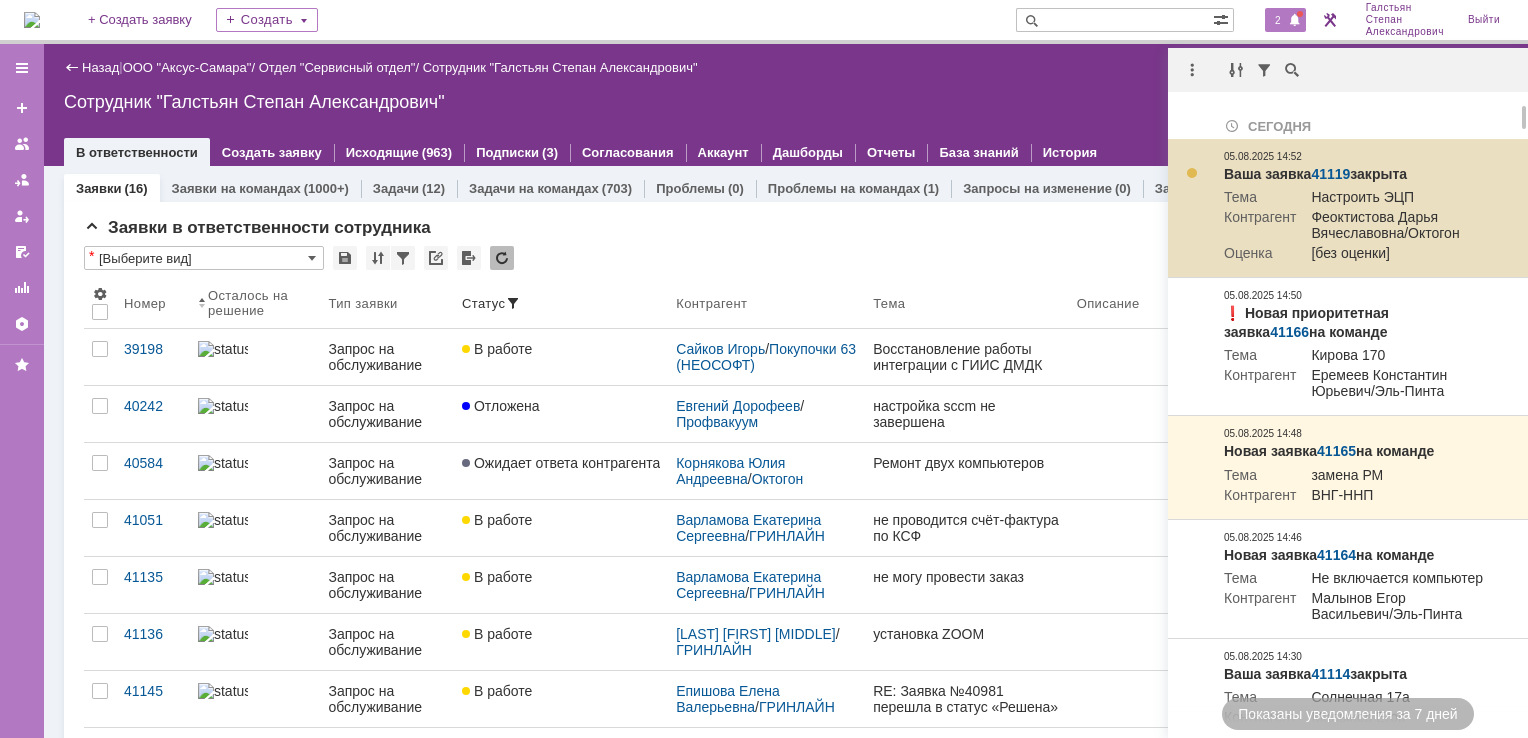 scroll, scrollTop: 0, scrollLeft: 0, axis: both 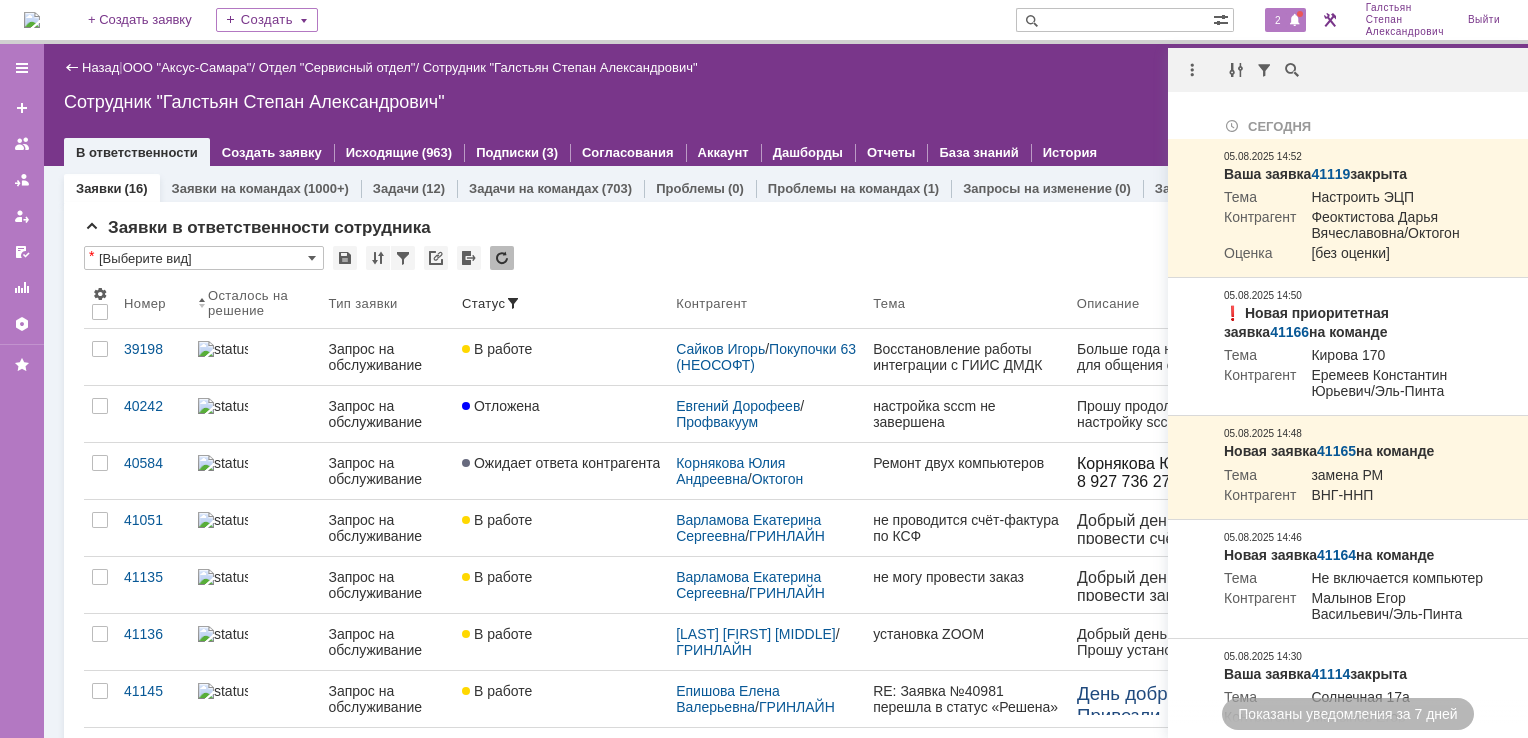 click on "Назад   |   ООО "Аксус-Самара"  /   Отдел "Сервисный отдел"  /   Сотрудник "[LAST] [FIRST] [PATRONYMIC]" Сотрудник "[LAST] [FIRST] [PATRONYMIC]" employee$43271409В ответственности Создать заявку Исходящие (963) Подписки (3) Согласования Аккаунт Дашборды Отчеты База знаний История" at bounding box center (786, 105) 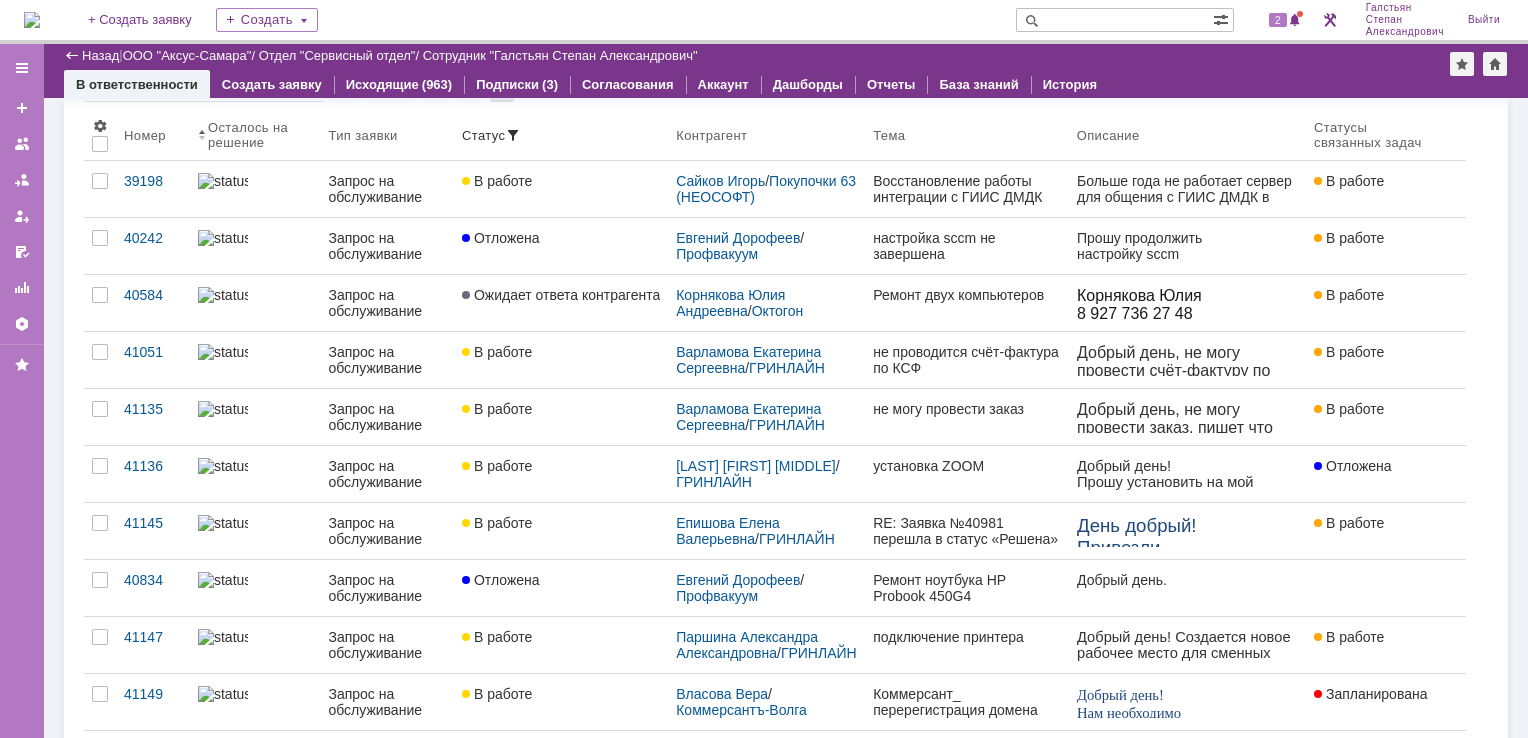 scroll, scrollTop: 0, scrollLeft: 0, axis: both 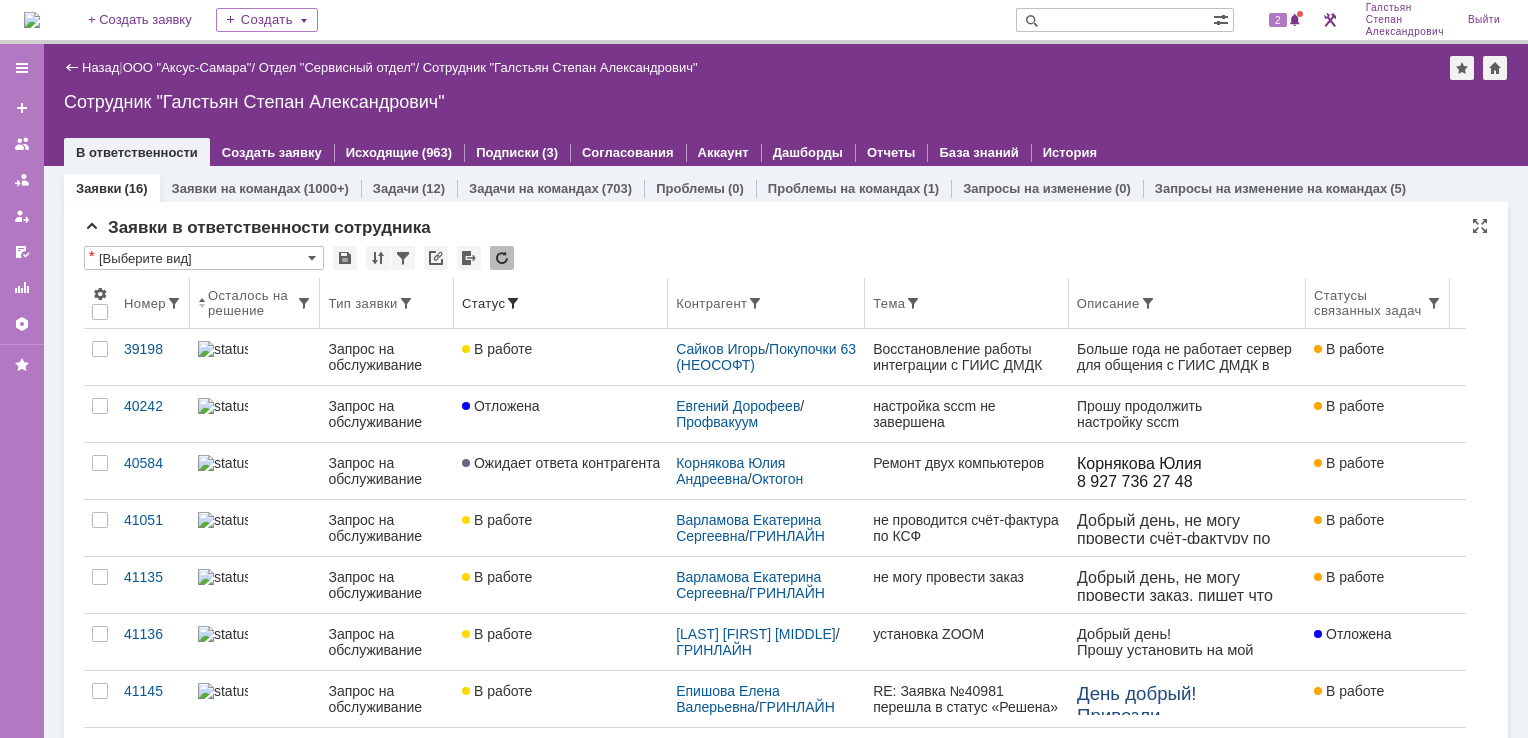 click on "Статус" at bounding box center (561, 303) 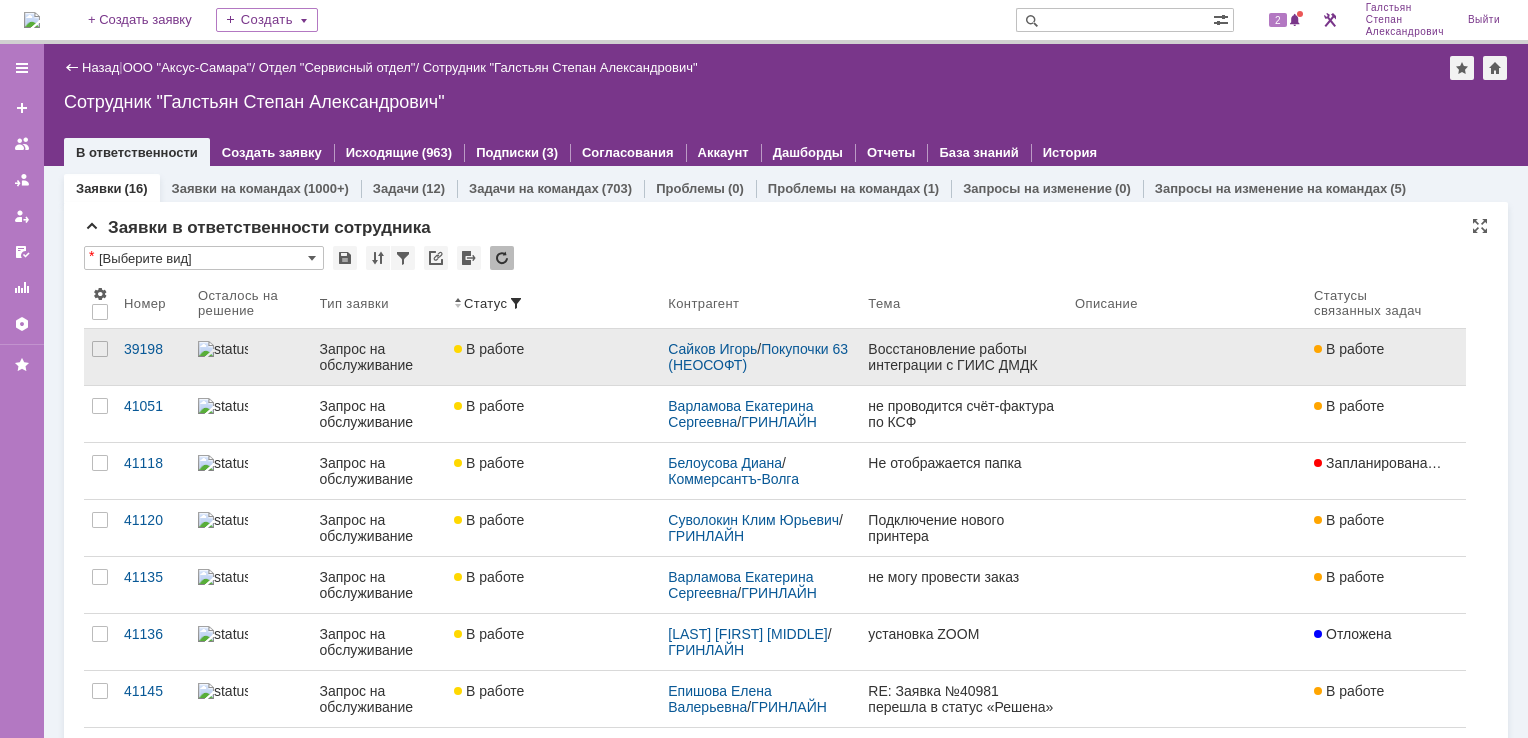 scroll, scrollTop: 0, scrollLeft: 0, axis: both 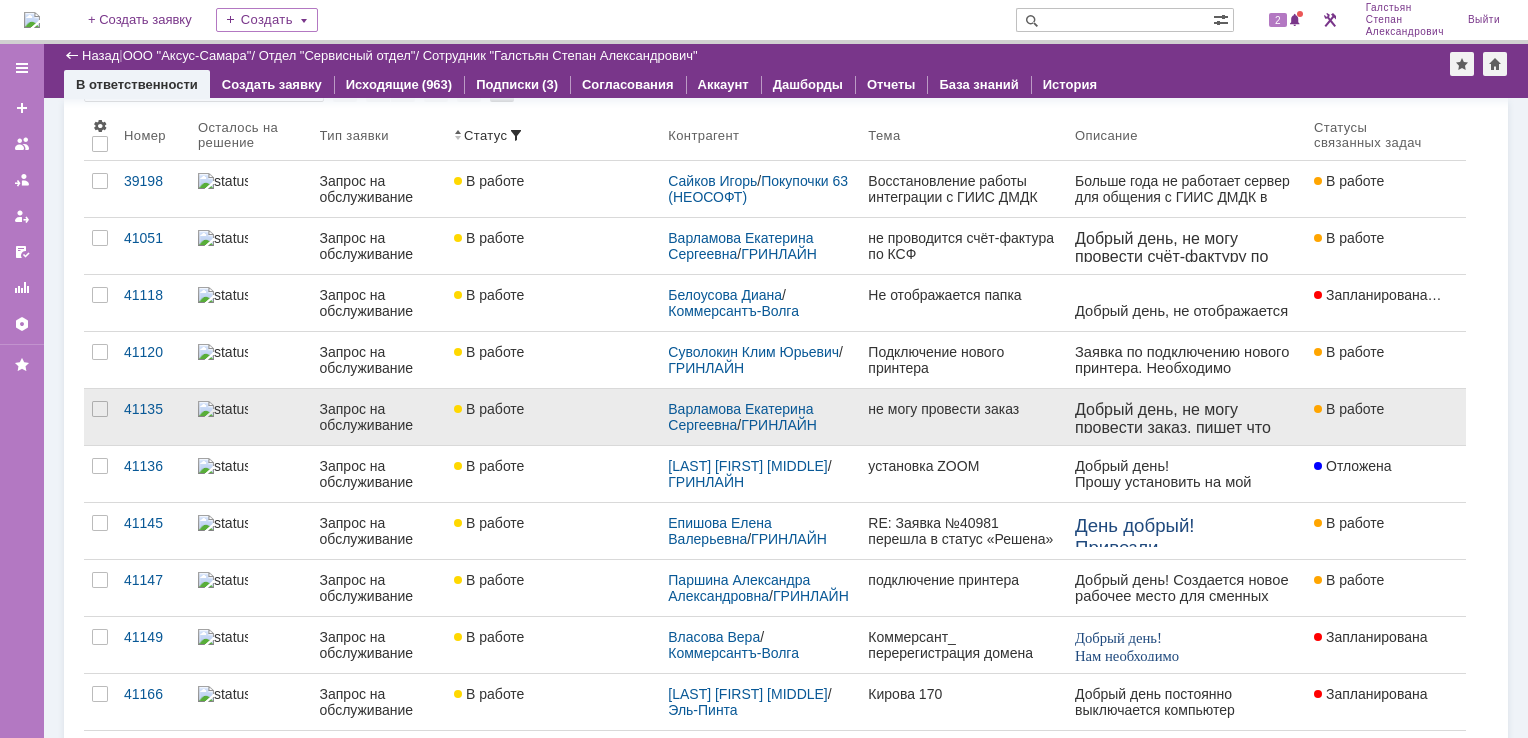 click on "В работе" at bounding box center (553, 409) 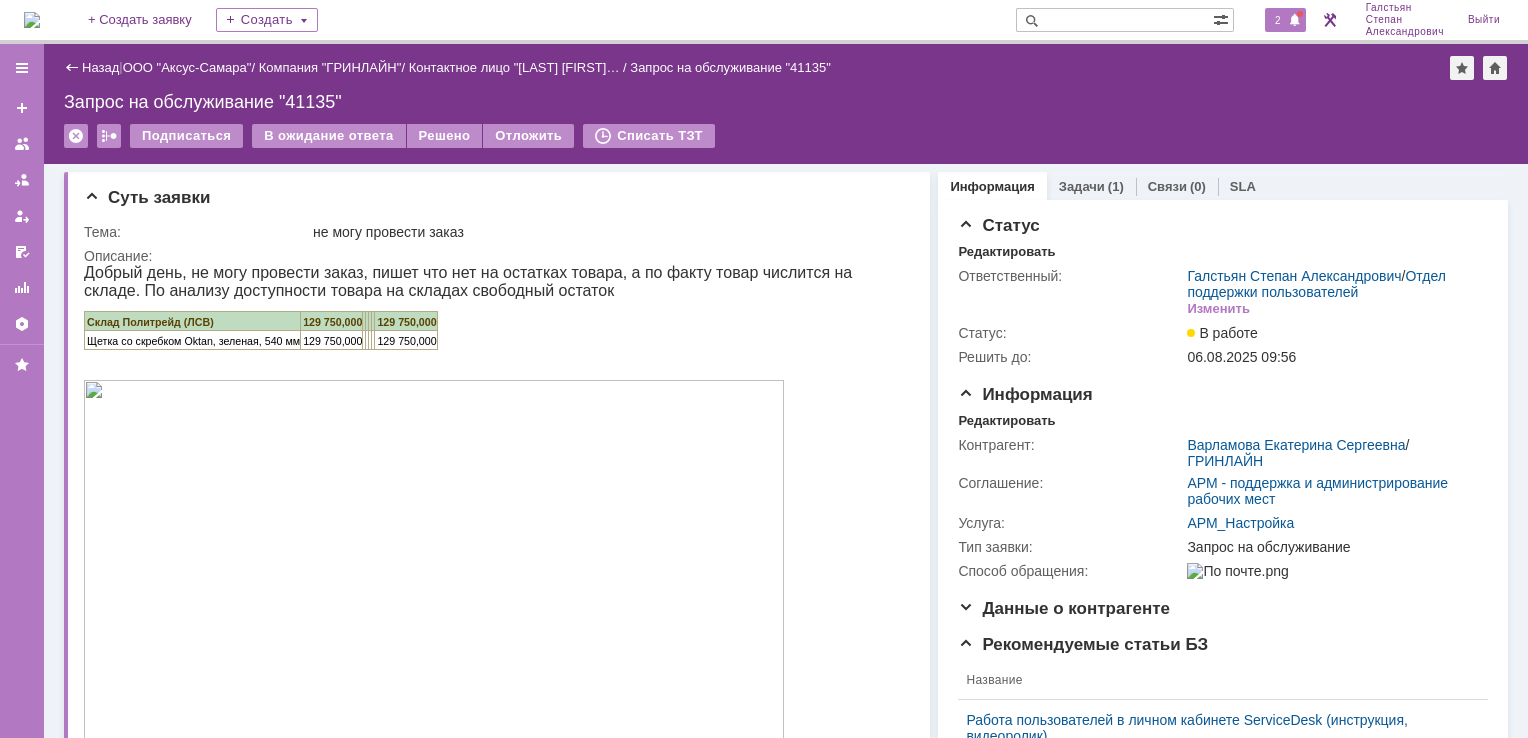 click at bounding box center [1295, 21] 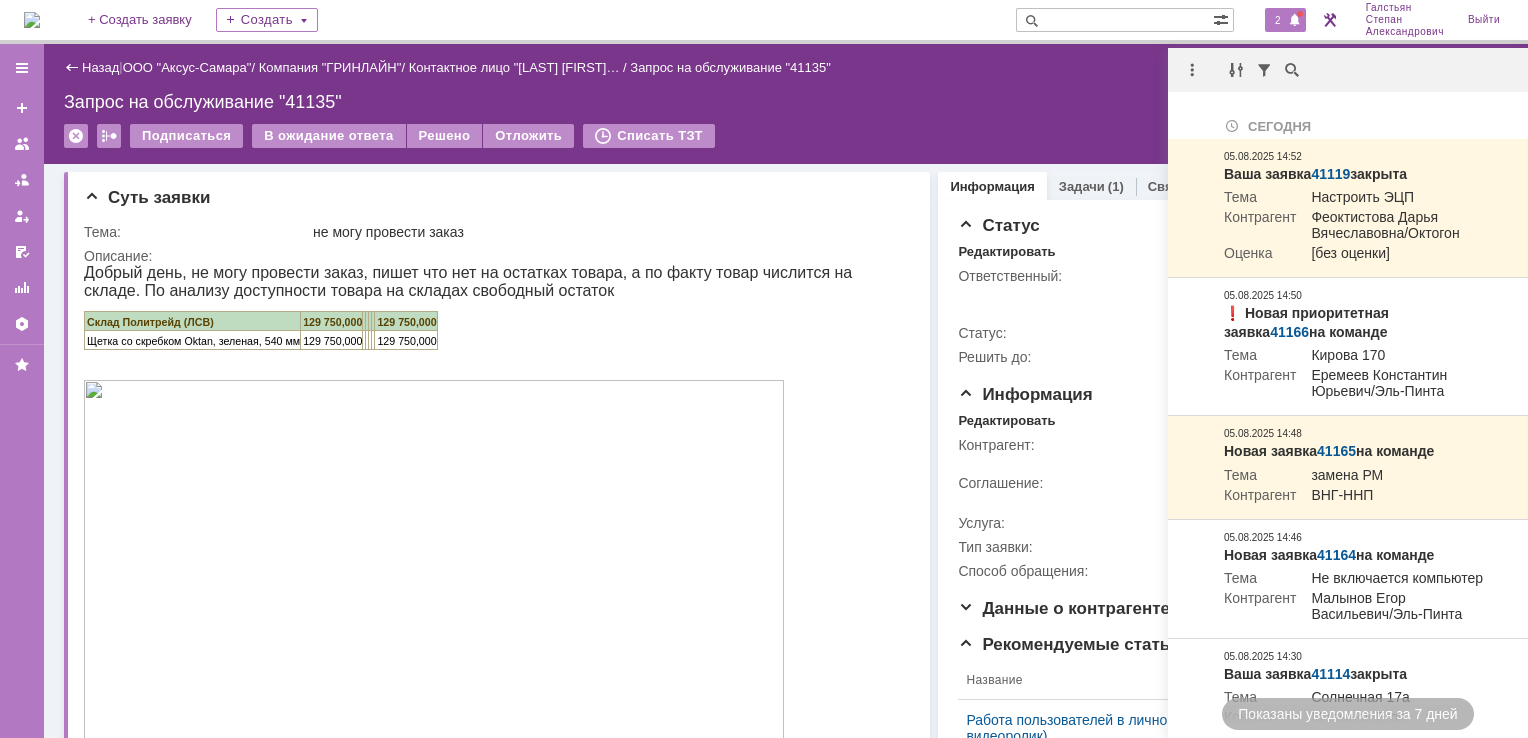 click on "Запрос на обслуживание "41135"" at bounding box center [786, 102] 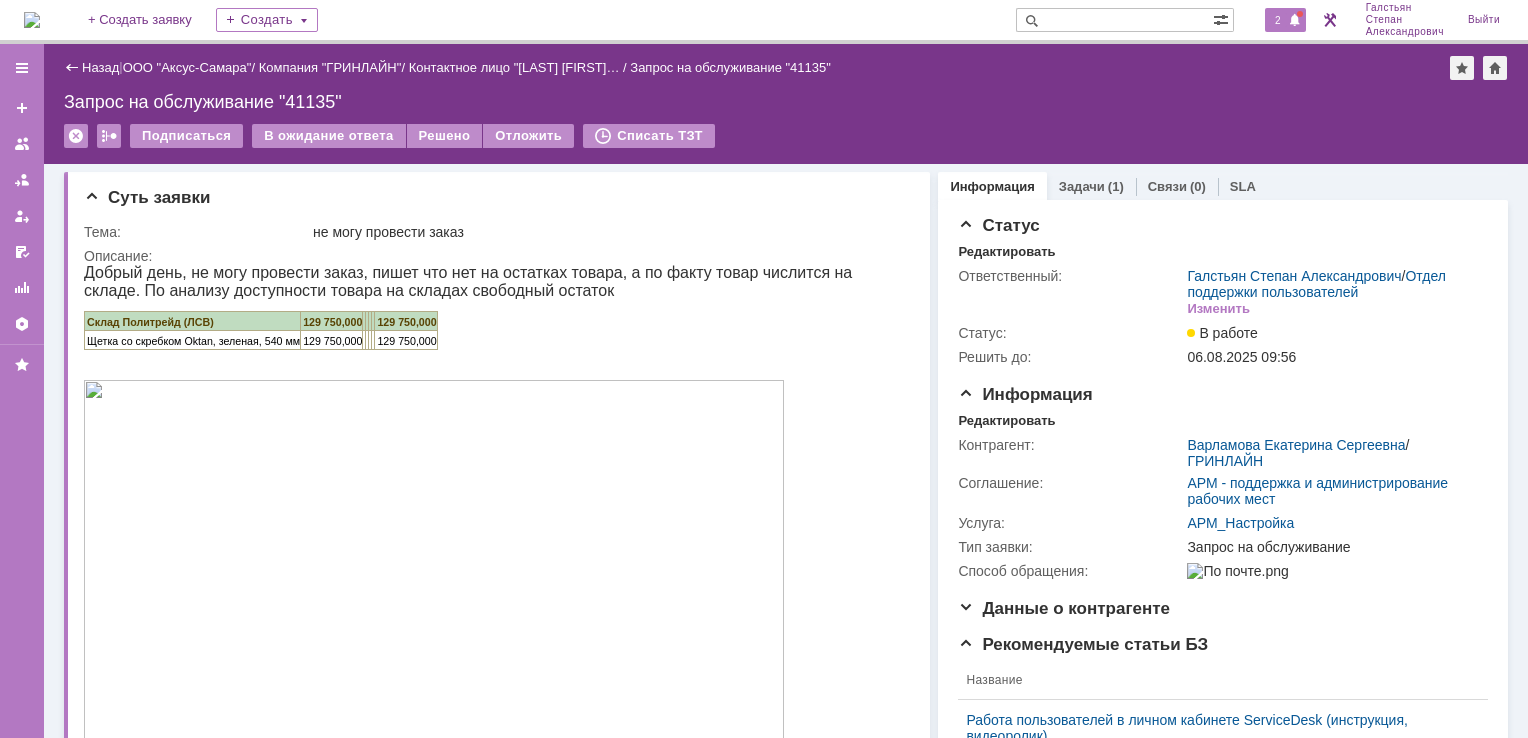 click on "2" at bounding box center (1278, 20) 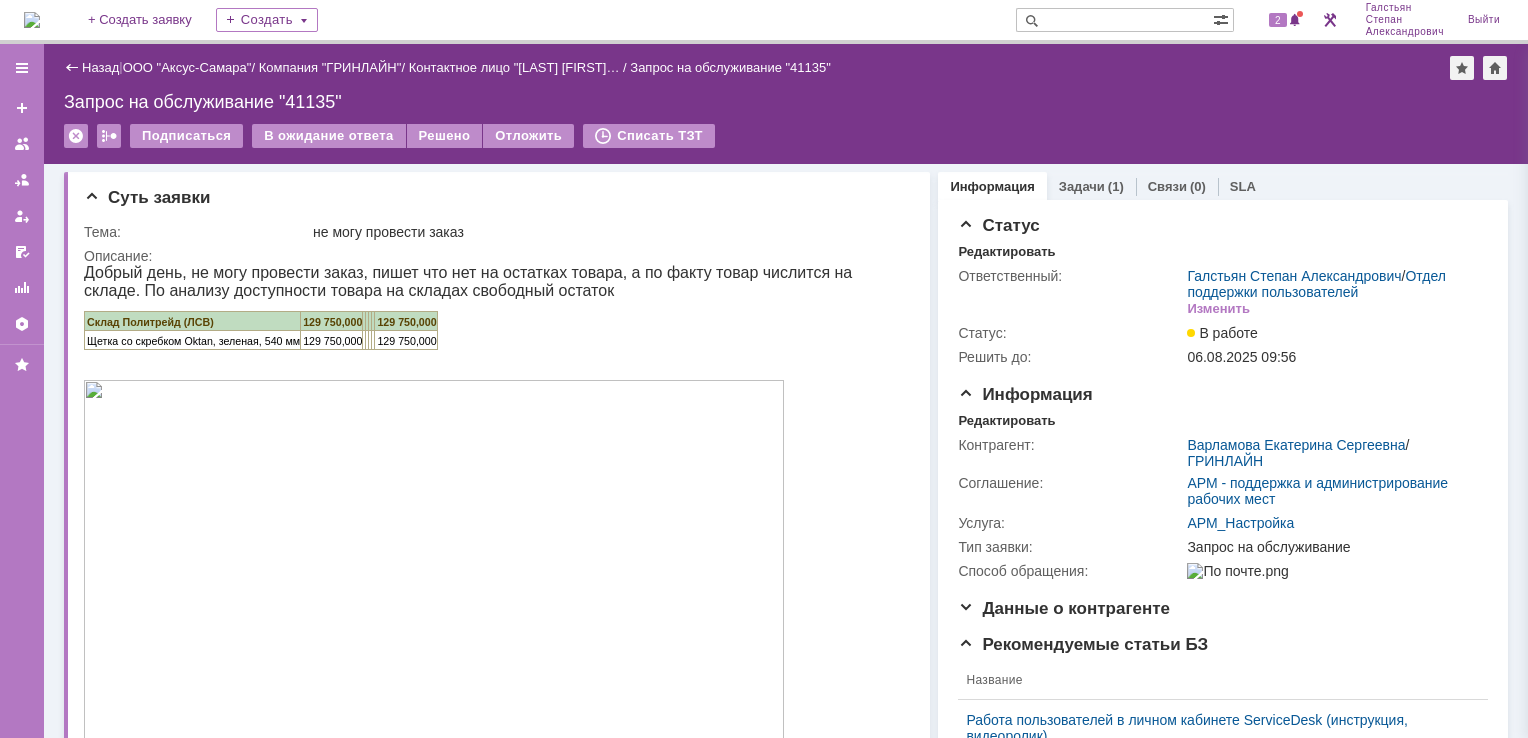 click on "Запрос на обслуживание "41135"" at bounding box center [786, 102] 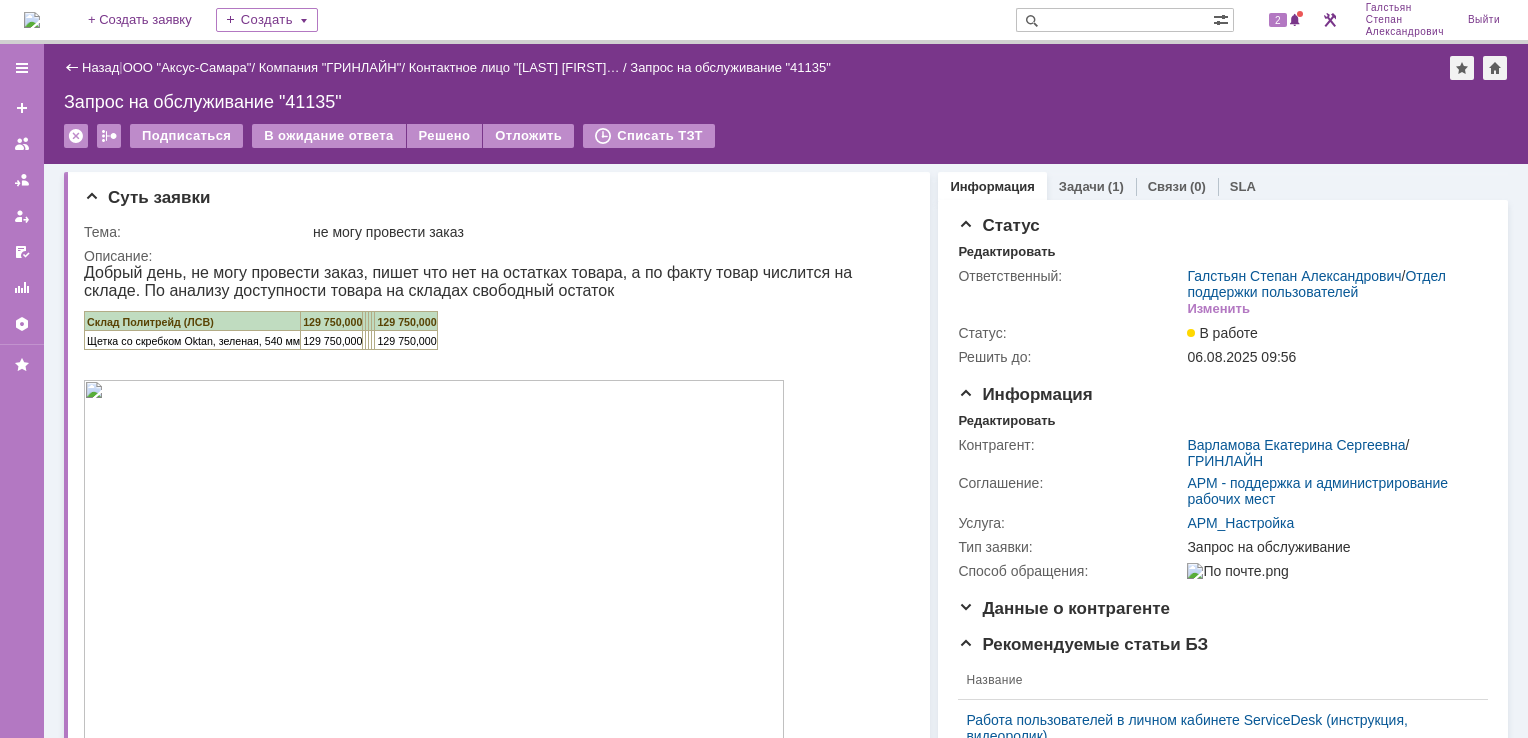 click at bounding box center (32, 20) 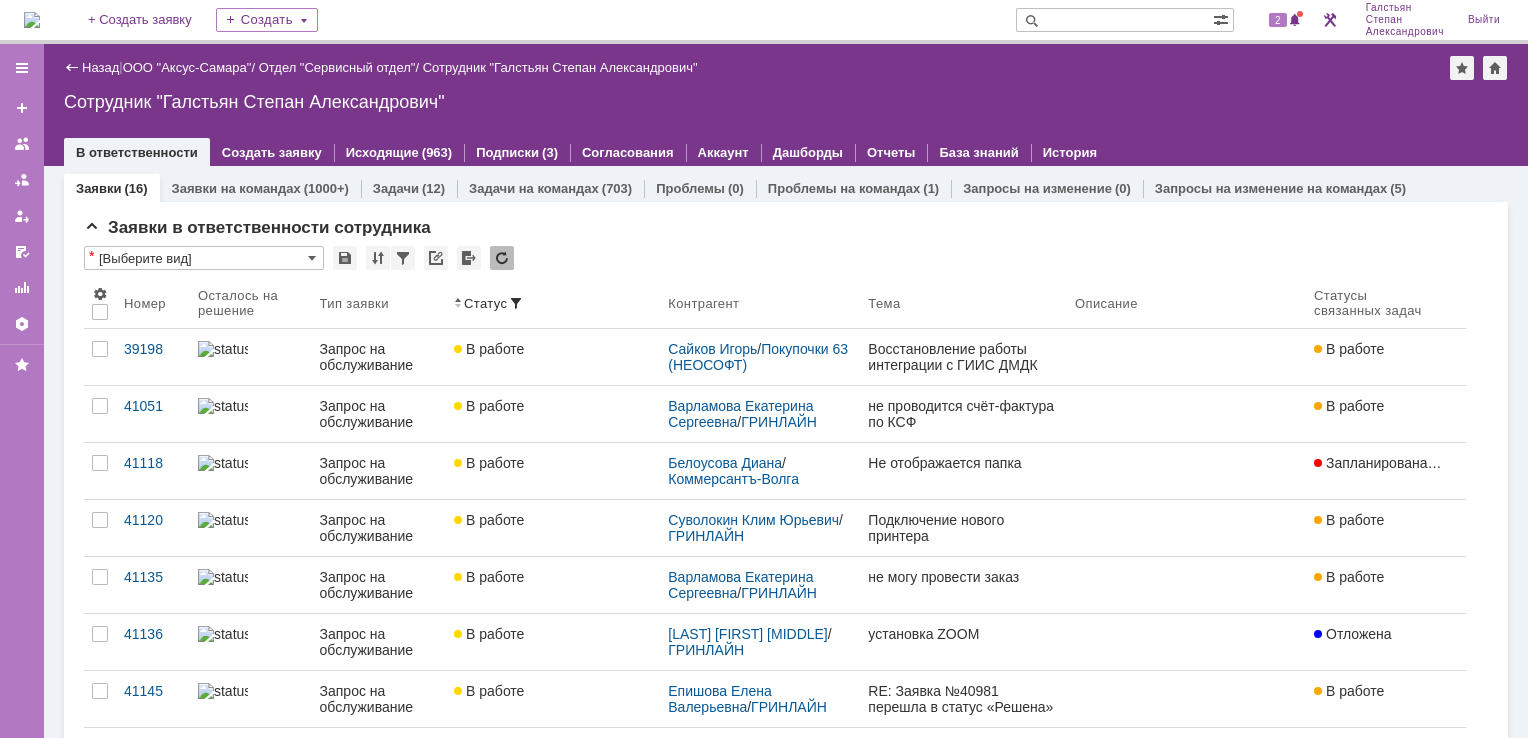 scroll, scrollTop: 0, scrollLeft: 0, axis: both 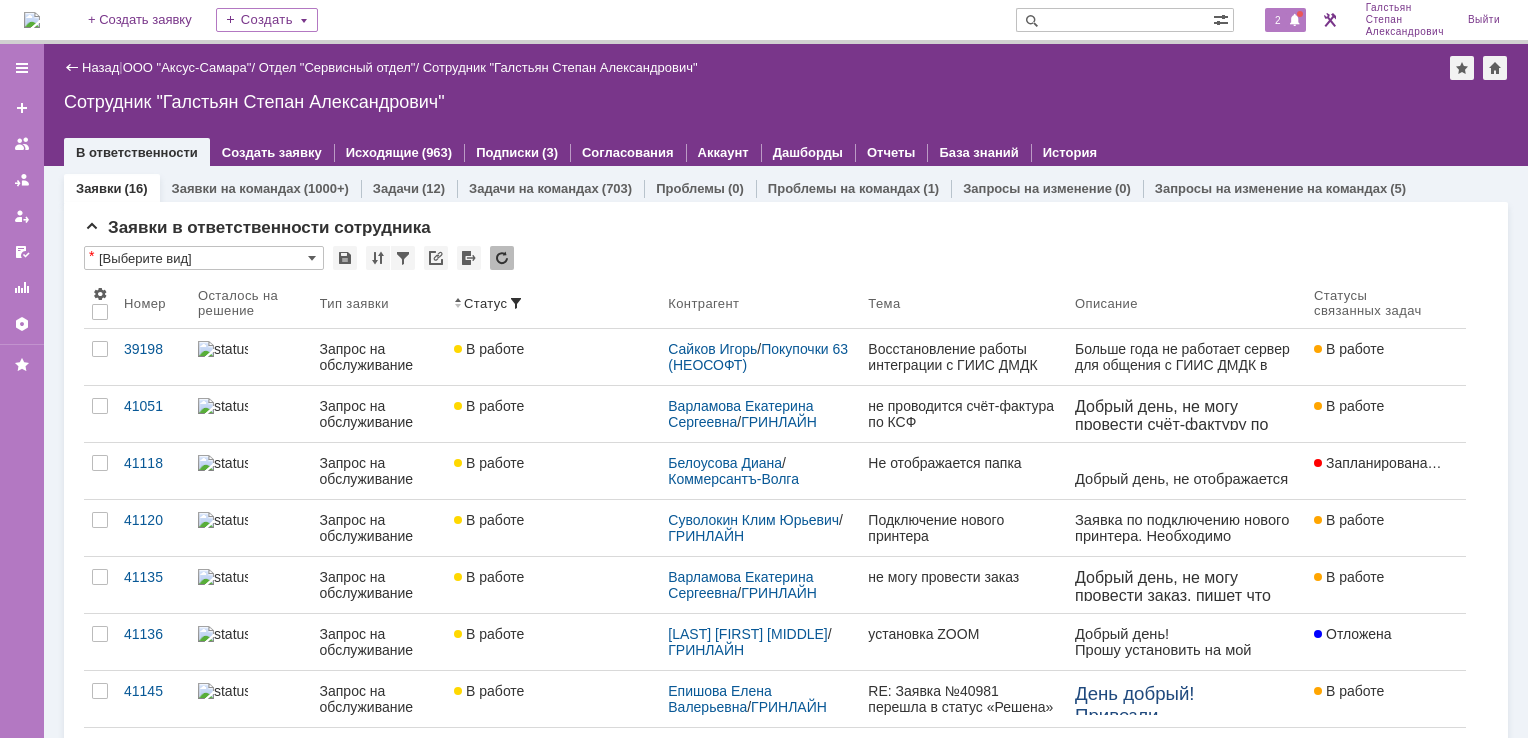 click at bounding box center [1295, 21] 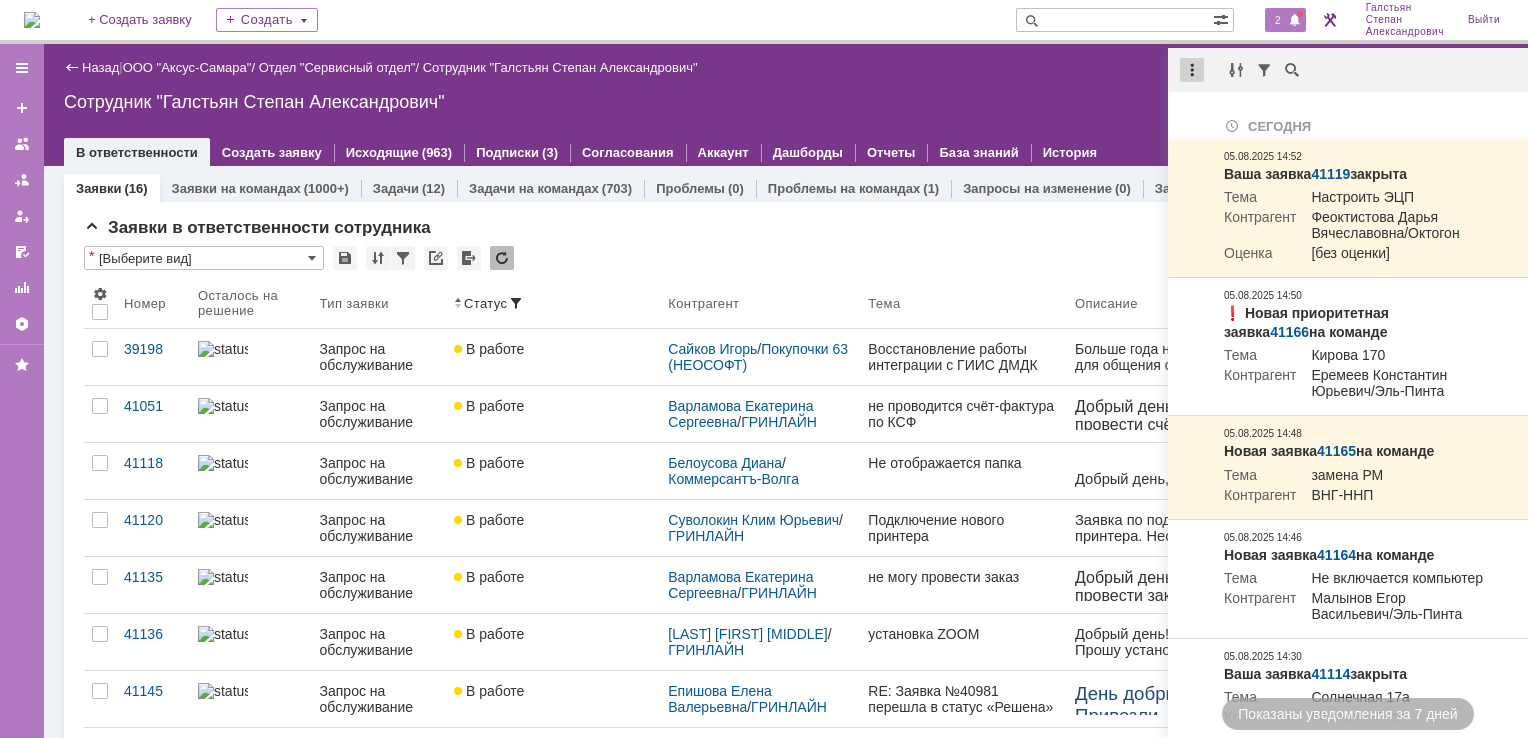 click at bounding box center [1192, 70] 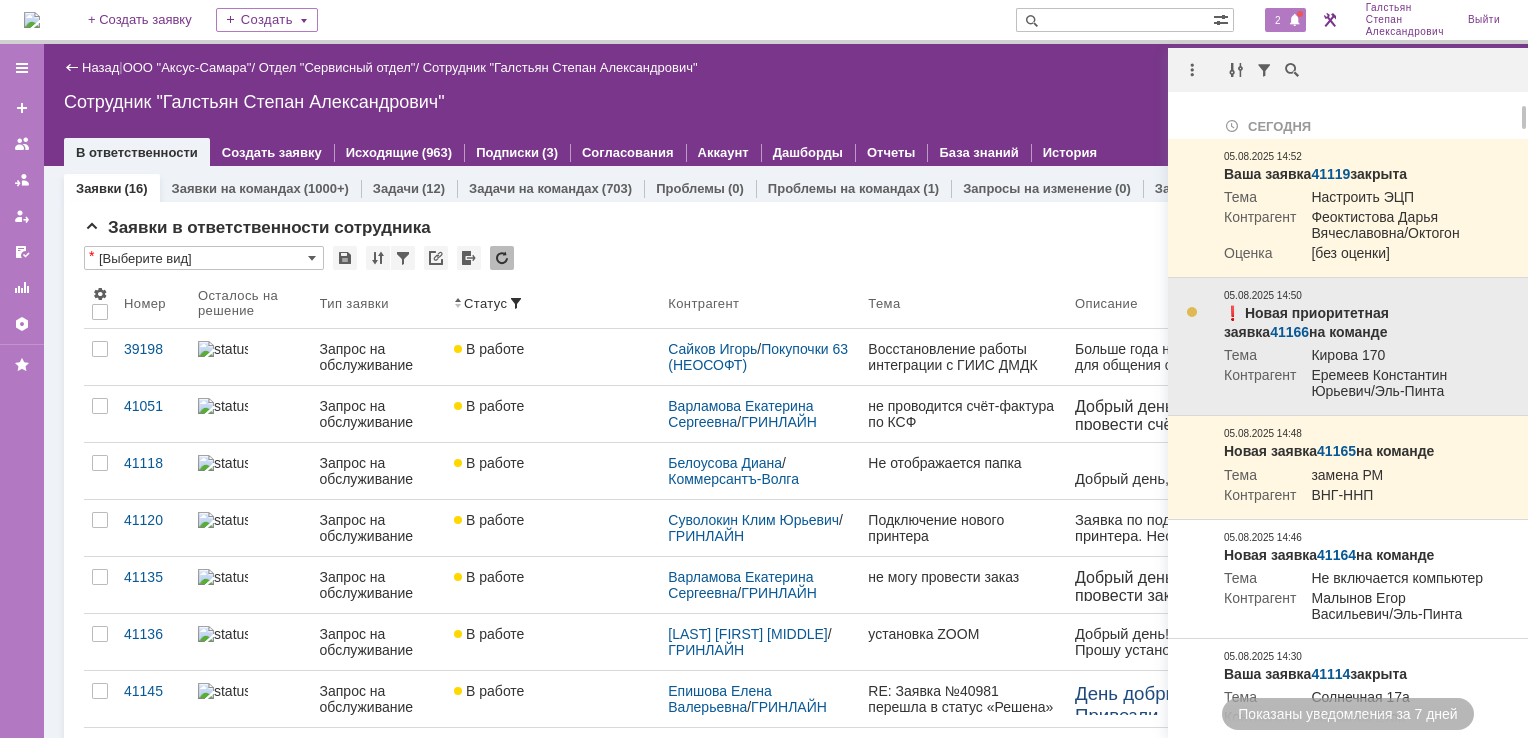 click on "41166" at bounding box center [1289, 332] 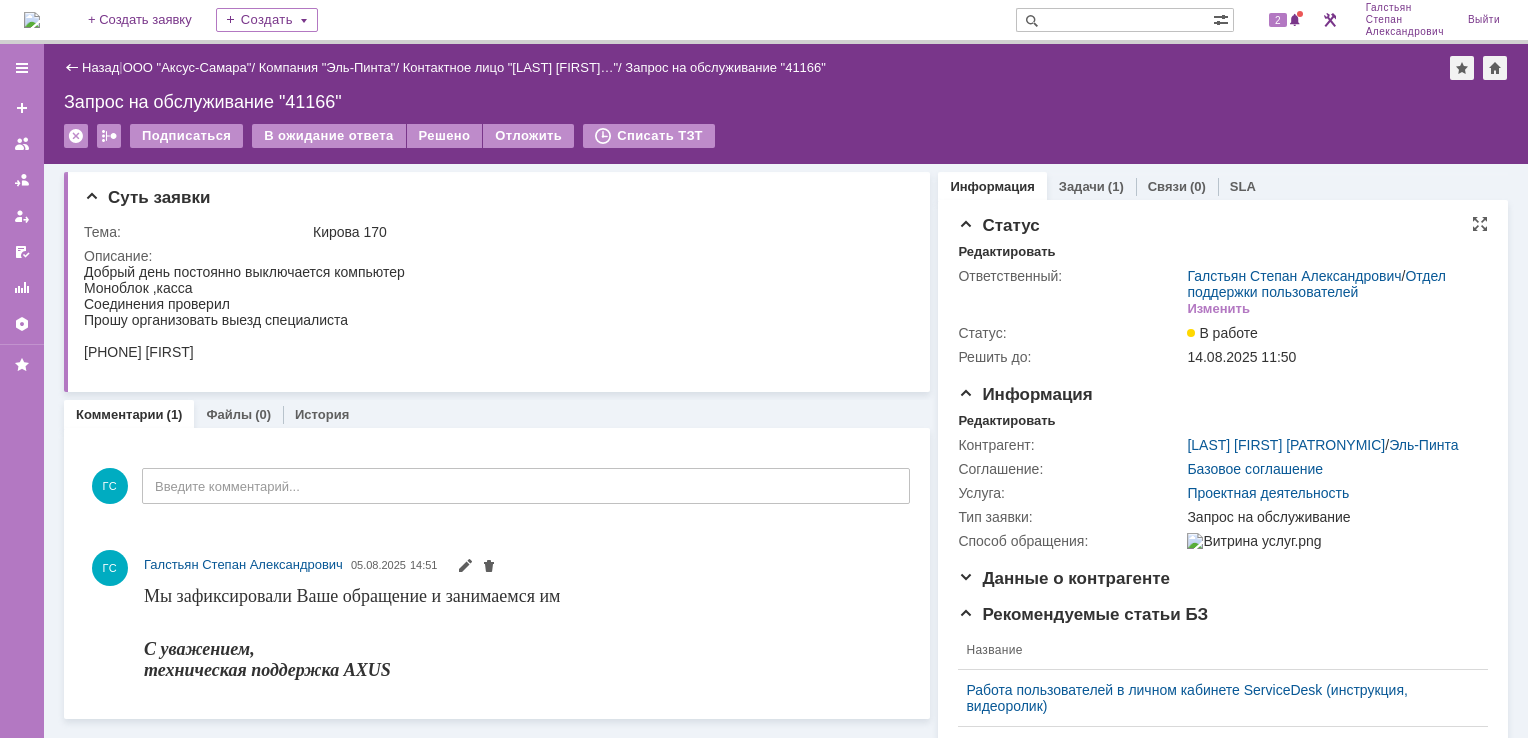 scroll, scrollTop: 0, scrollLeft: 0, axis: both 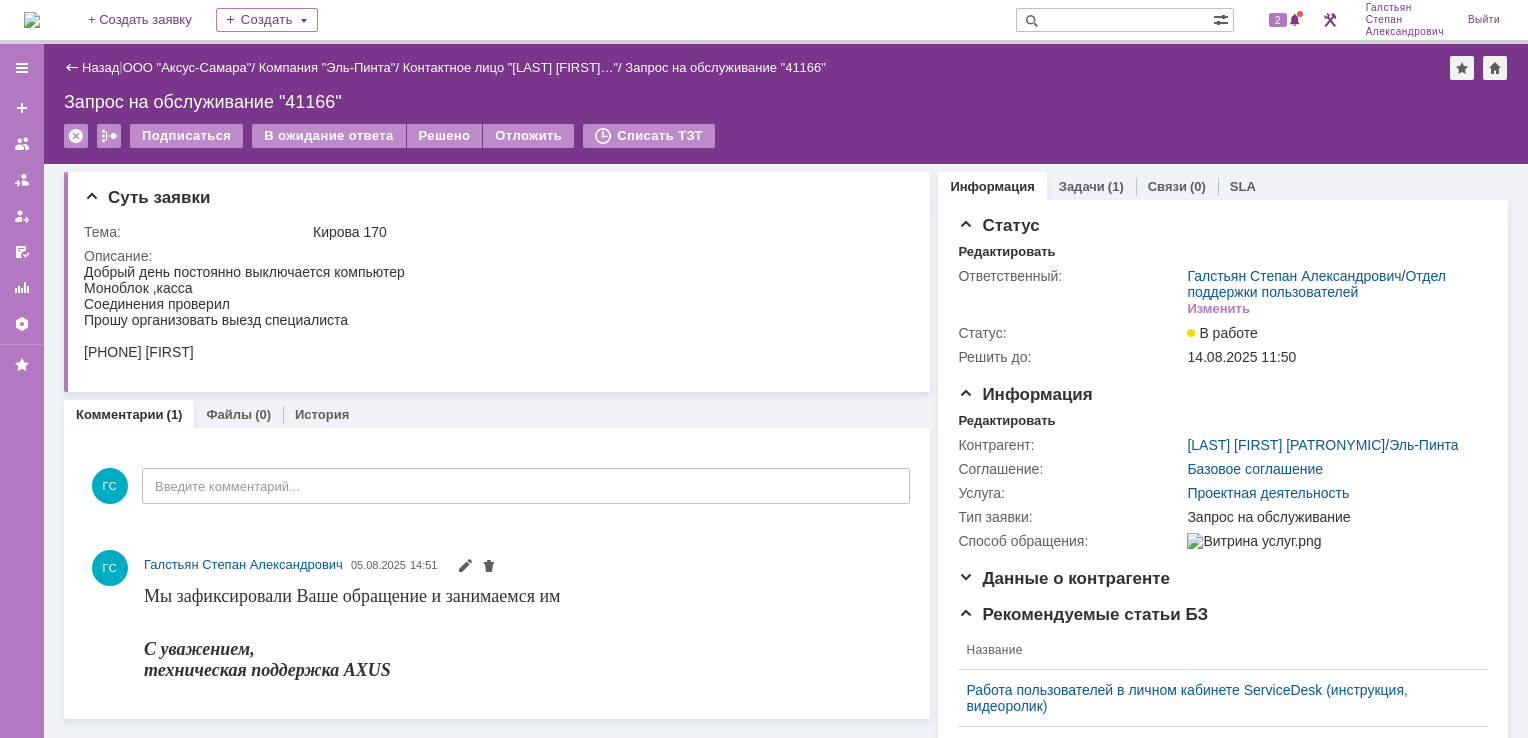 click at bounding box center (32, 20) 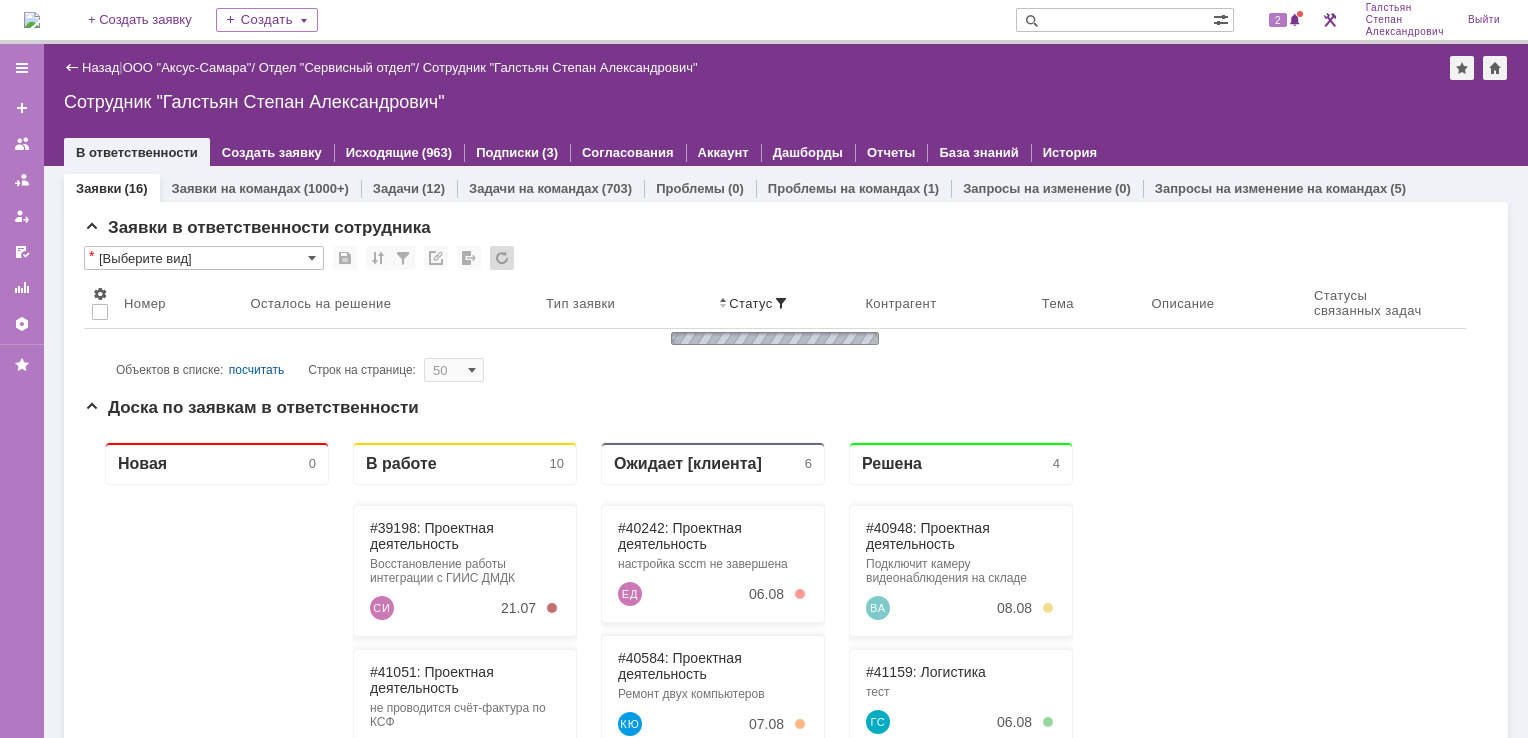 scroll, scrollTop: 0, scrollLeft: 0, axis: both 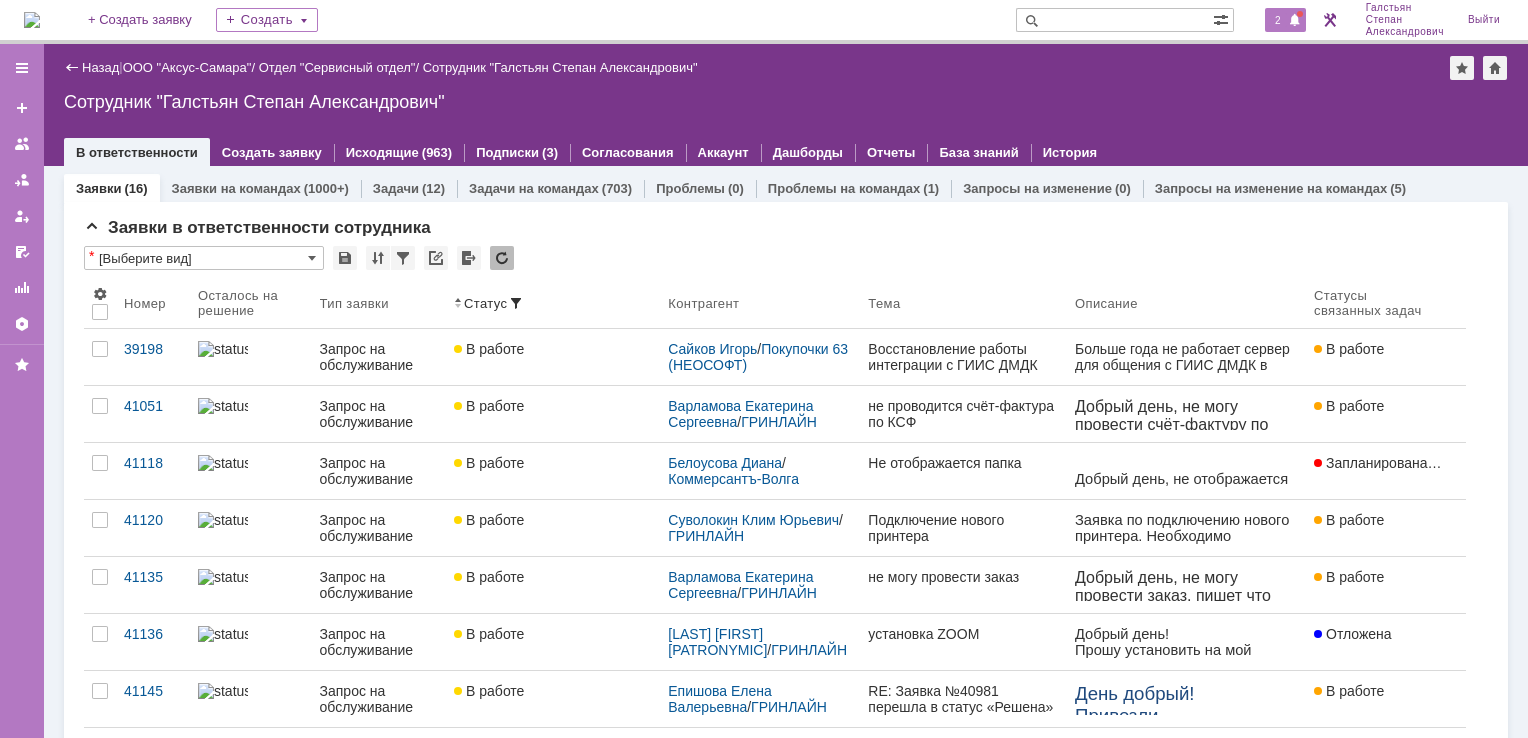 click on "2" at bounding box center (1278, 20) 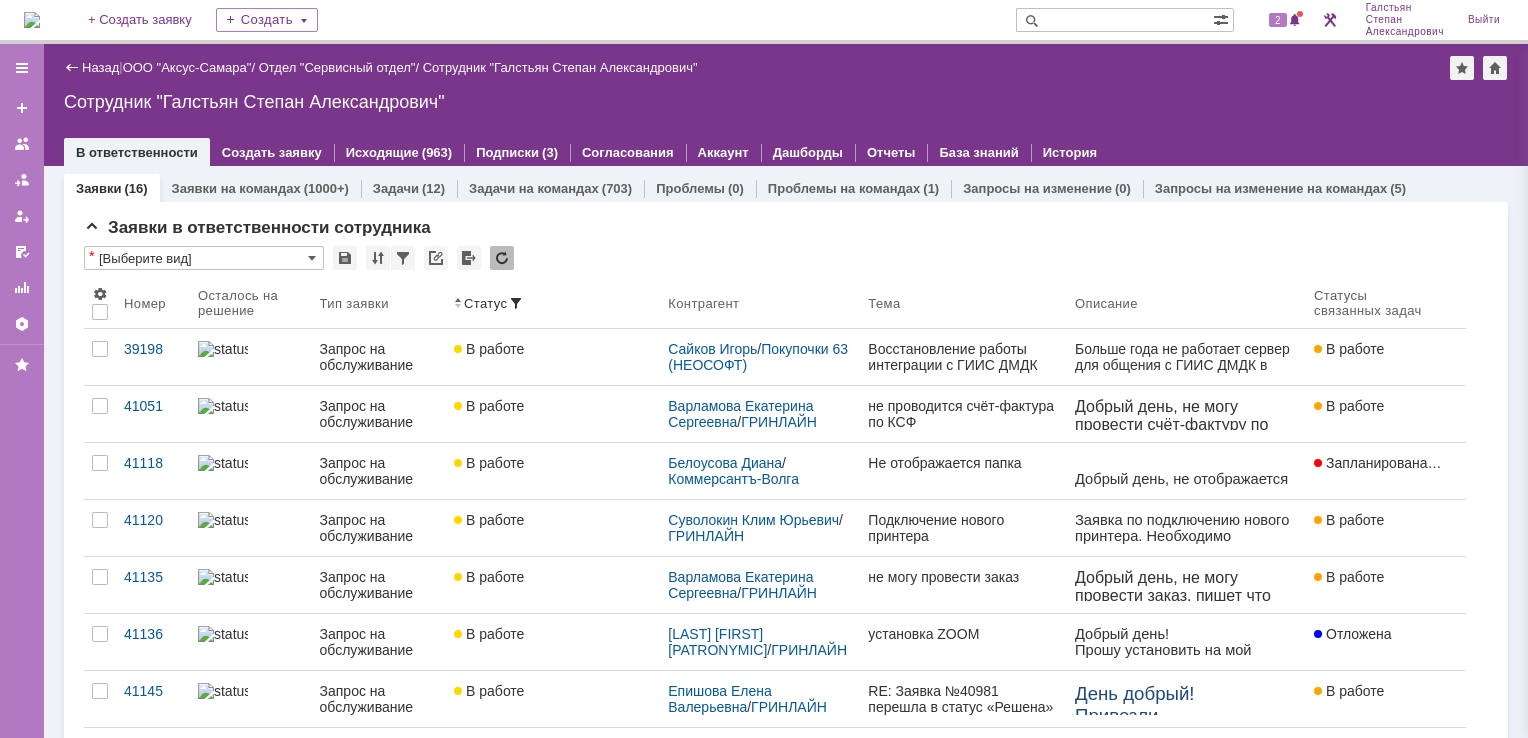 click on "Назад   |   ООО "Аксус-Самара"  /   Отдел "Сервисный отдел"  /   Сотрудник "[LAST] [FIRST] [PATRONYMIC]"" at bounding box center (786, 68) 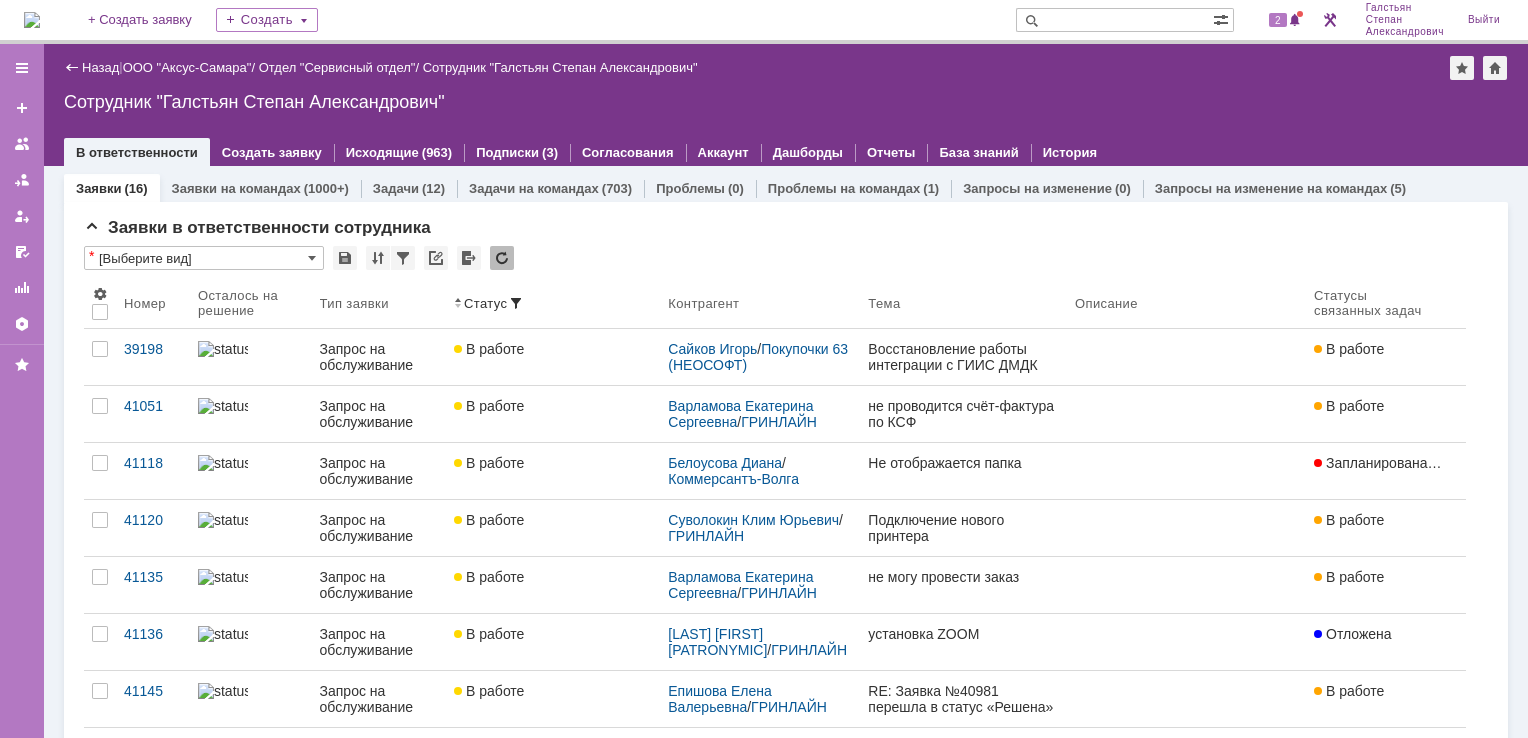 scroll, scrollTop: 0, scrollLeft: 0, axis: both 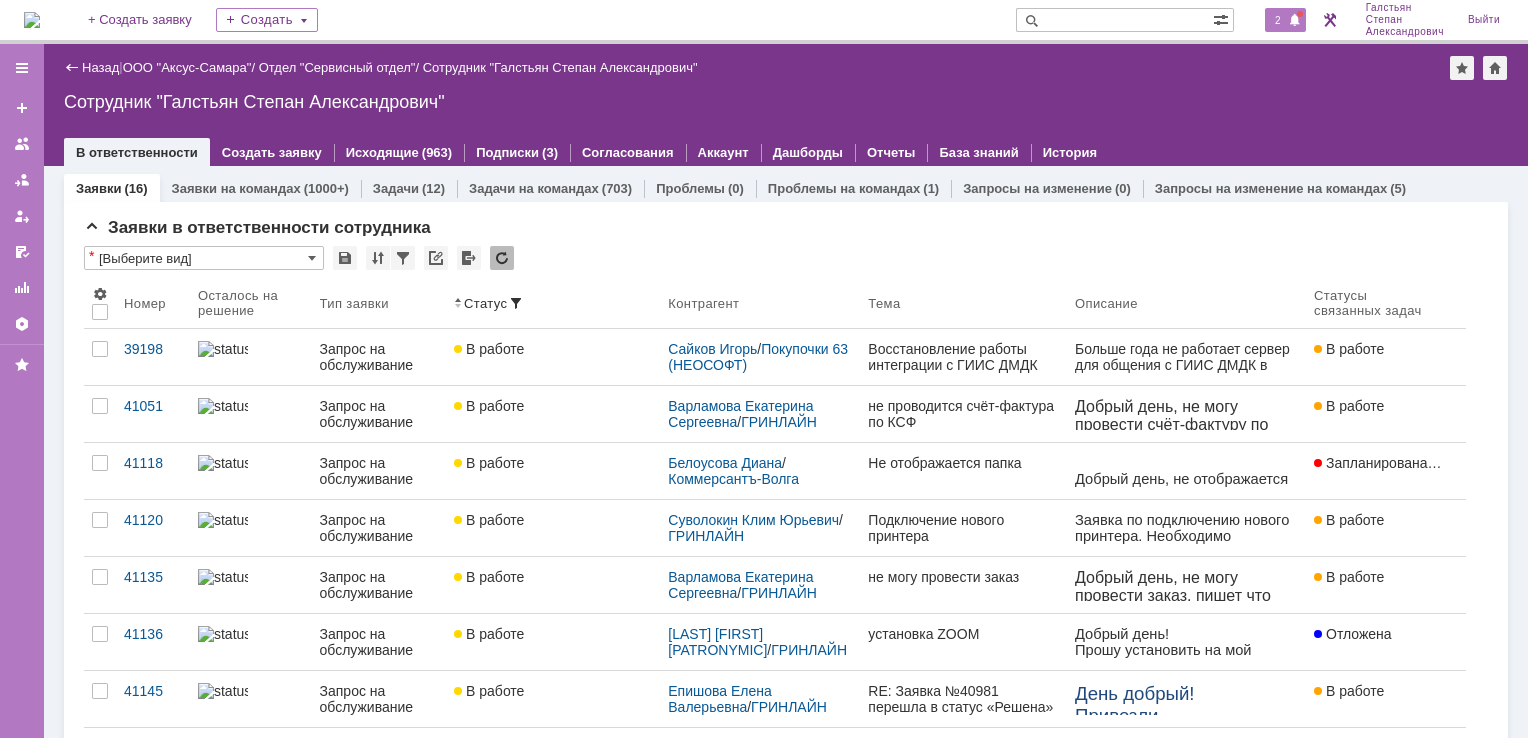 click on "2" at bounding box center [1278, 20] 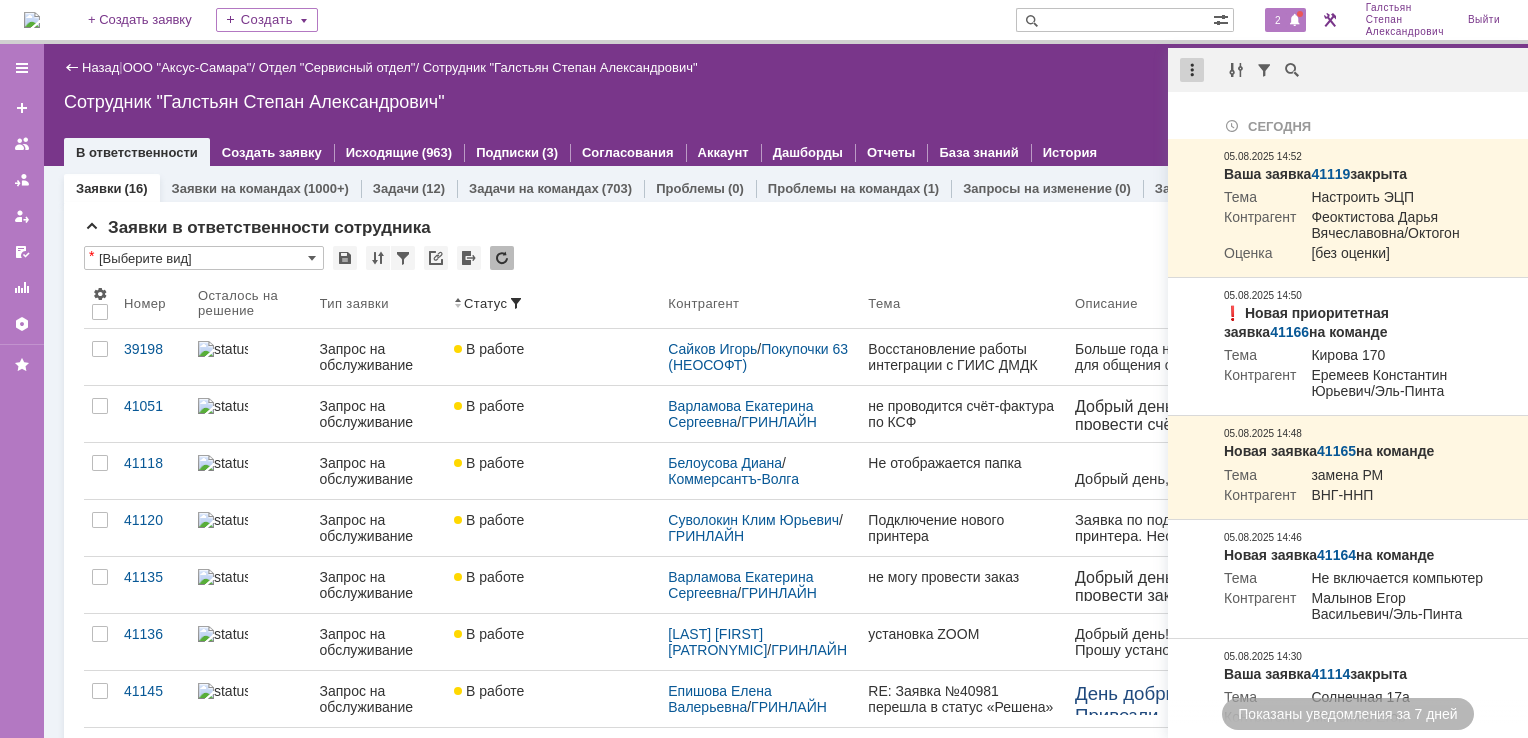 click at bounding box center [1192, 70] 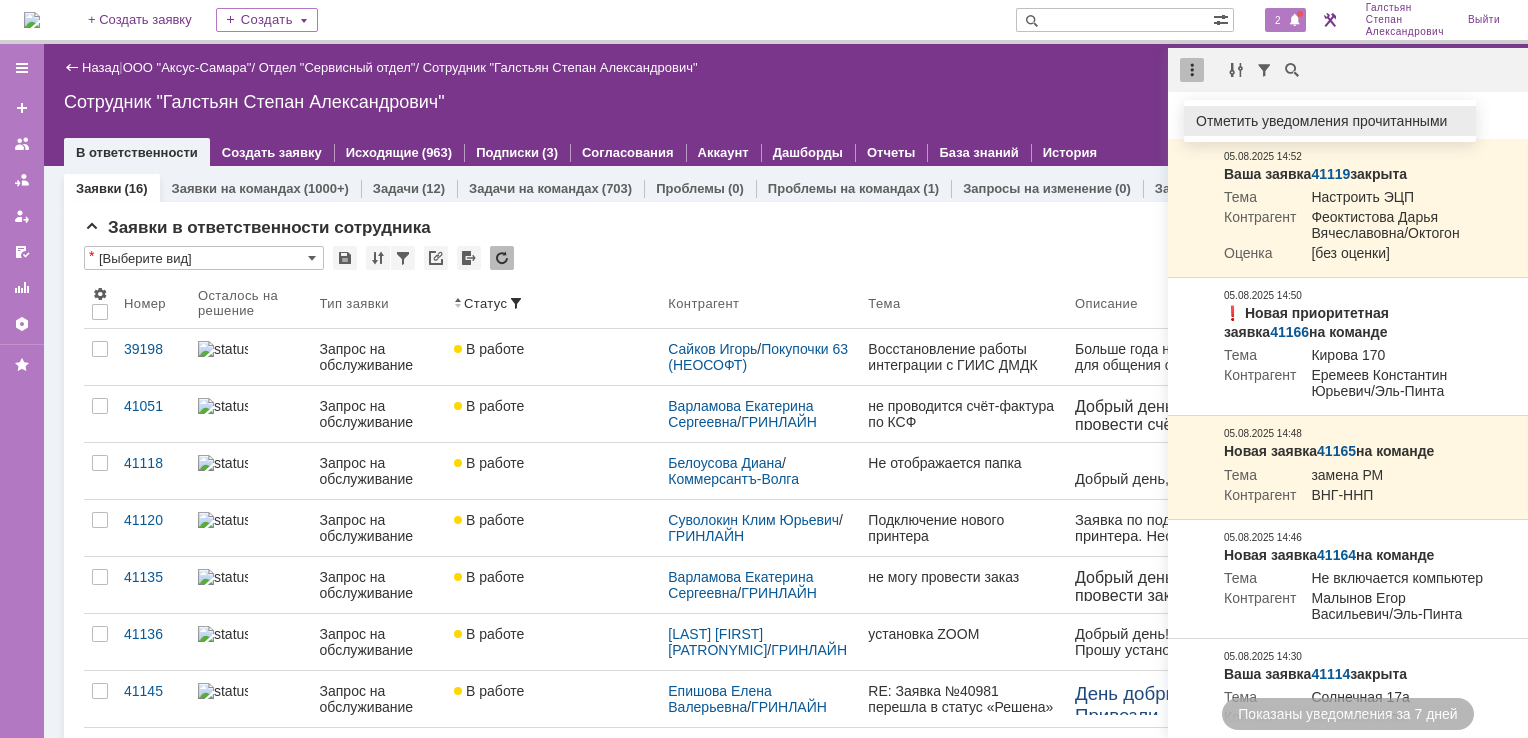 click on "Отметить уведомления прочитанными" at bounding box center [1330, 121] 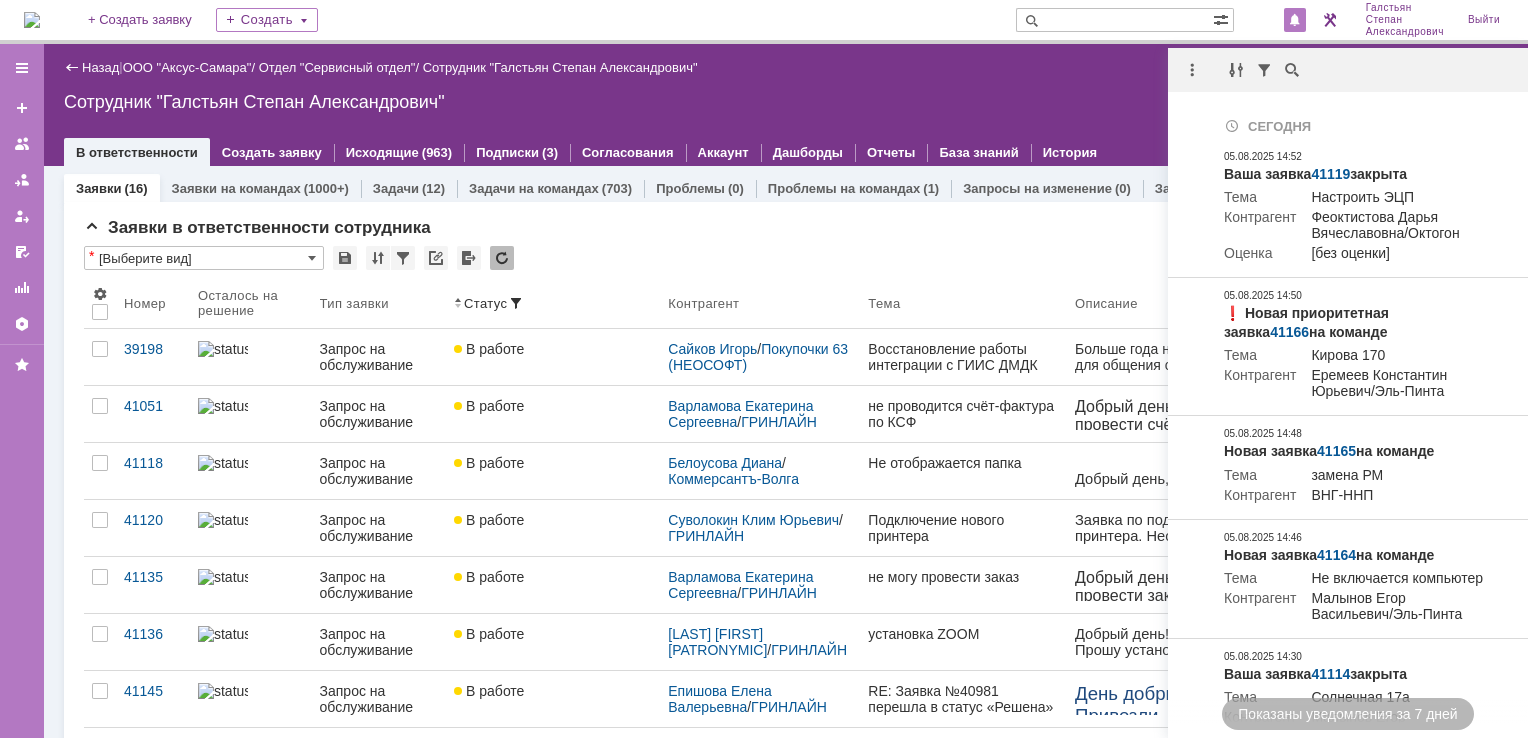 click on "Назад   |   ООО "Аксус-Самара"  /   Отдел "Сервисный отдел"  /   Сотрудник "[LAST] [FIRST] [PATRONYMIC]" Сотрудник "[LAST] [FIRST] [PATRONYMIC]" employee$43271409В ответственности Создать заявку Исходящие (963) Подписки (3) Согласования Аккаунт Дашборды Отчеты База знаний История" at bounding box center (786, 105) 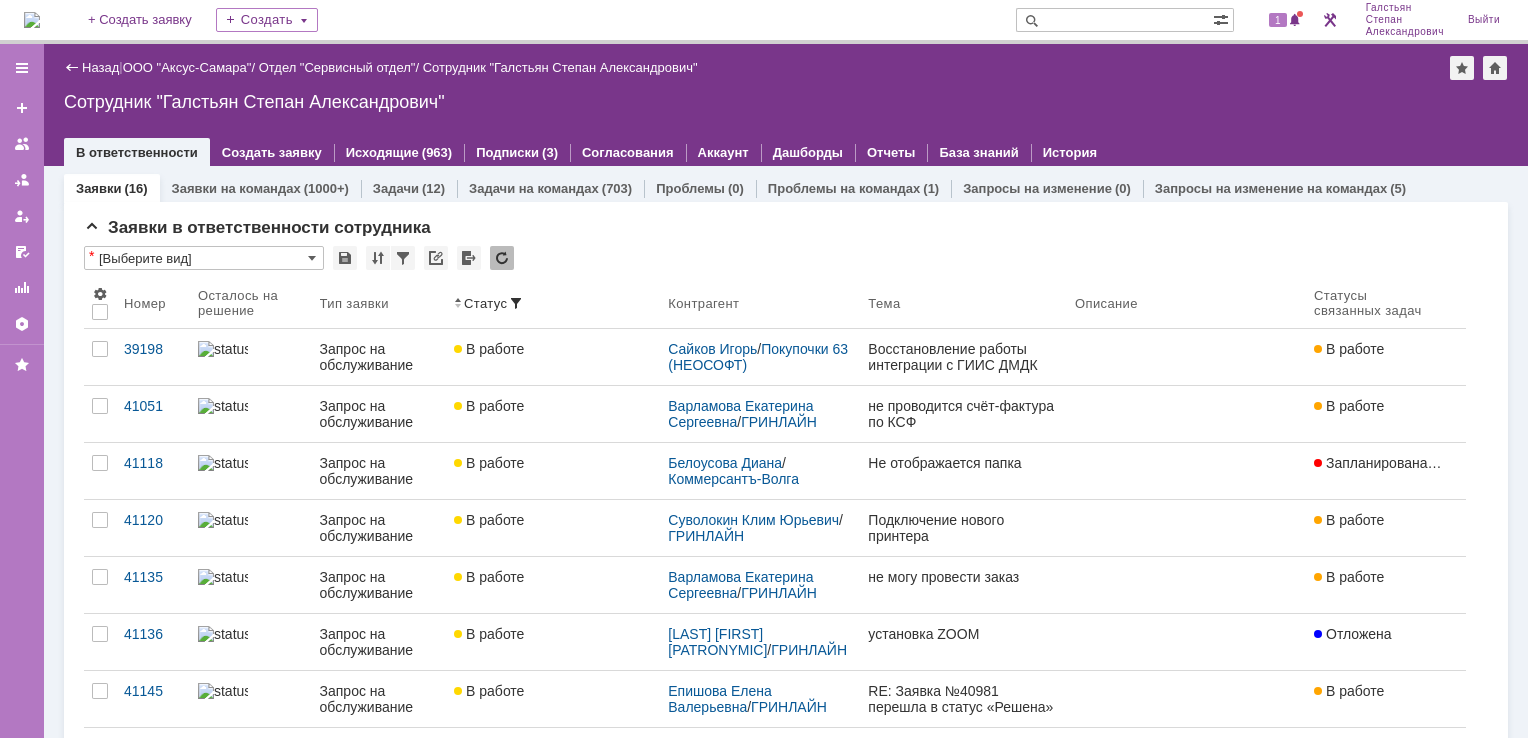 scroll, scrollTop: 0, scrollLeft: 0, axis: both 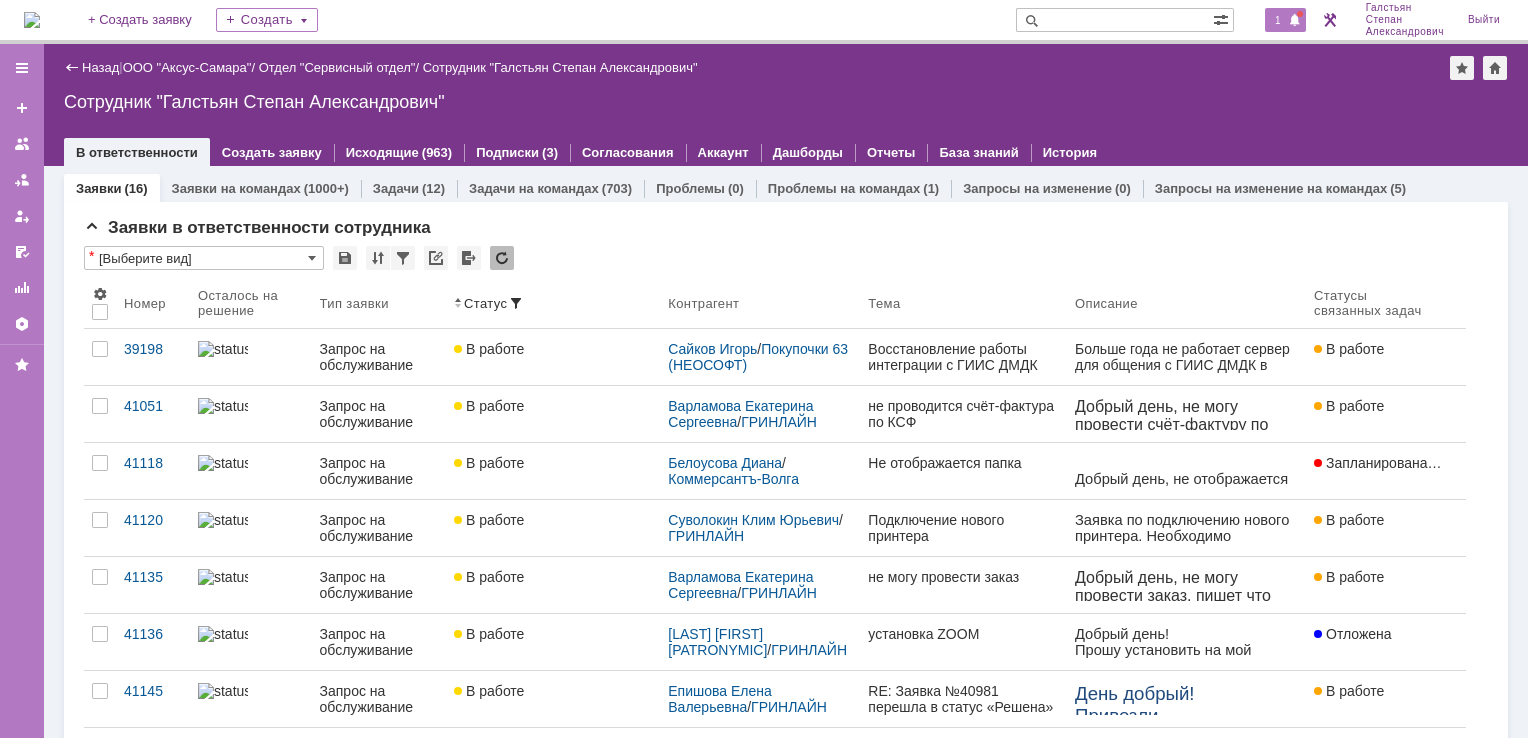 click on "1" at bounding box center (1285, 20) 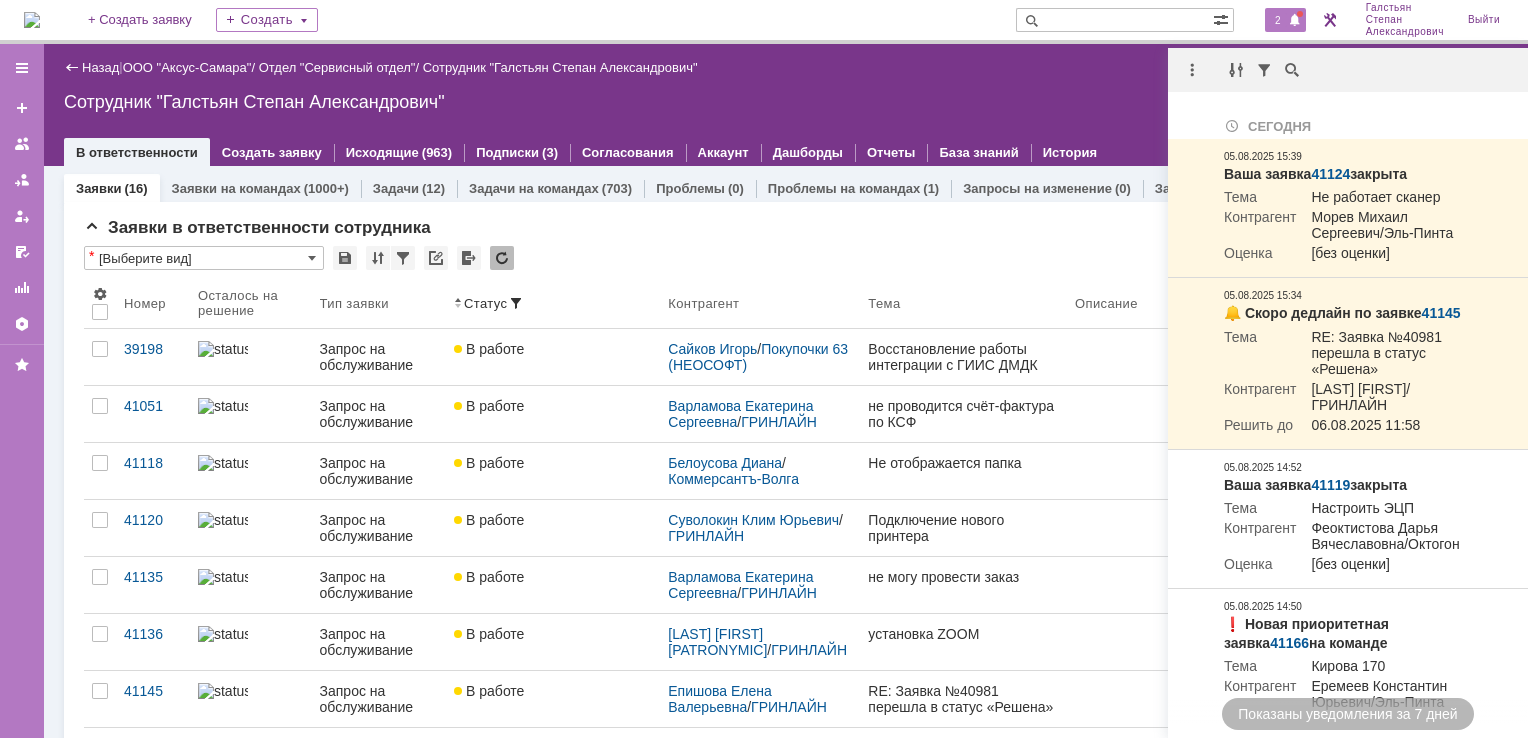 scroll, scrollTop: 0, scrollLeft: 0, axis: both 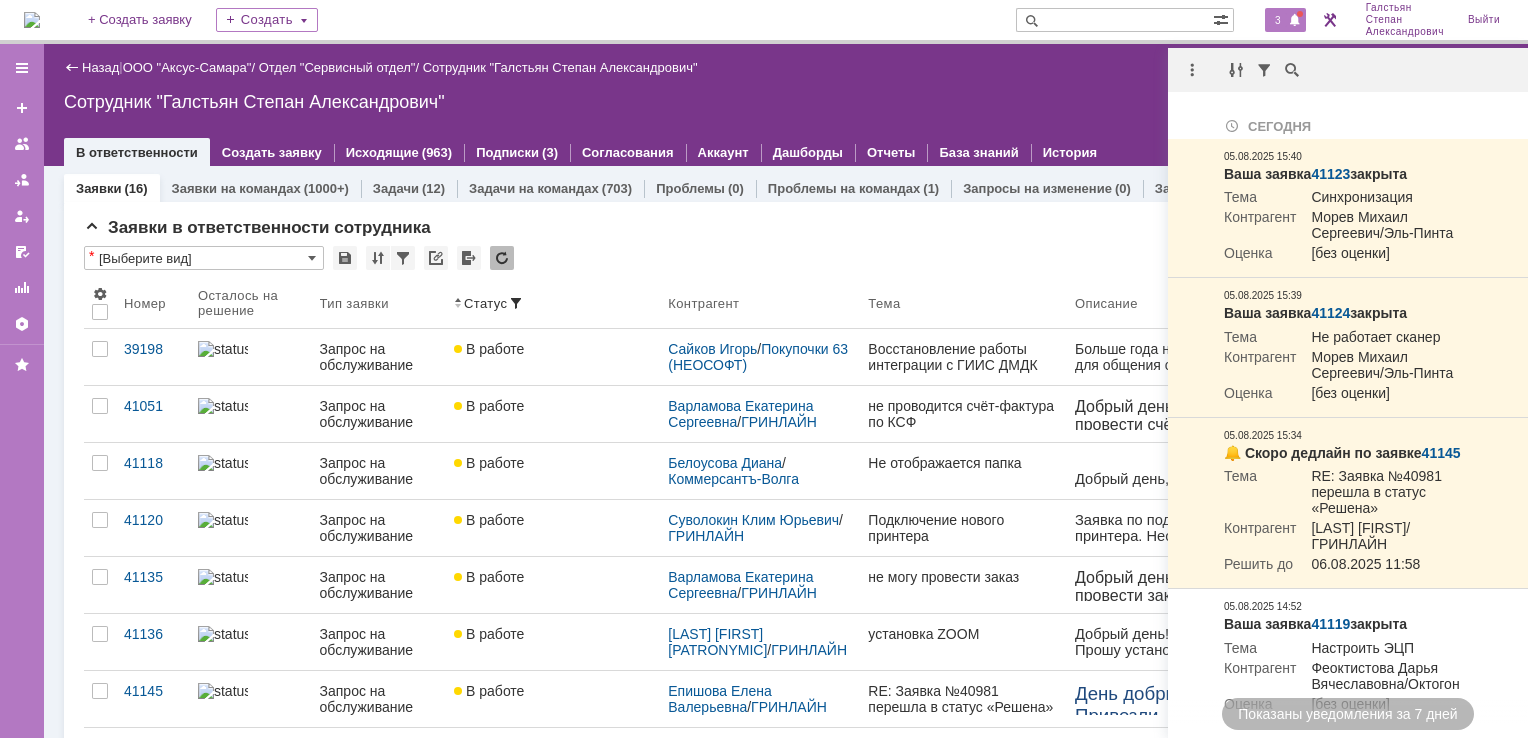 click on "Назад   |   ООО "Аксус-Самара"  /   Отдел "Сервисный отдел"  /   Сотрудник "[LAST] [FIRST] [PATRONYMIC]" Сотрудник "[LAST] [FIRST] [PATRONYMIC]" employee$43271409В ответственности Создать заявку Исходящие (963) Подписки (3) Согласования Аккаунт Дашборды Отчеты База знаний История" at bounding box center [786, 105] 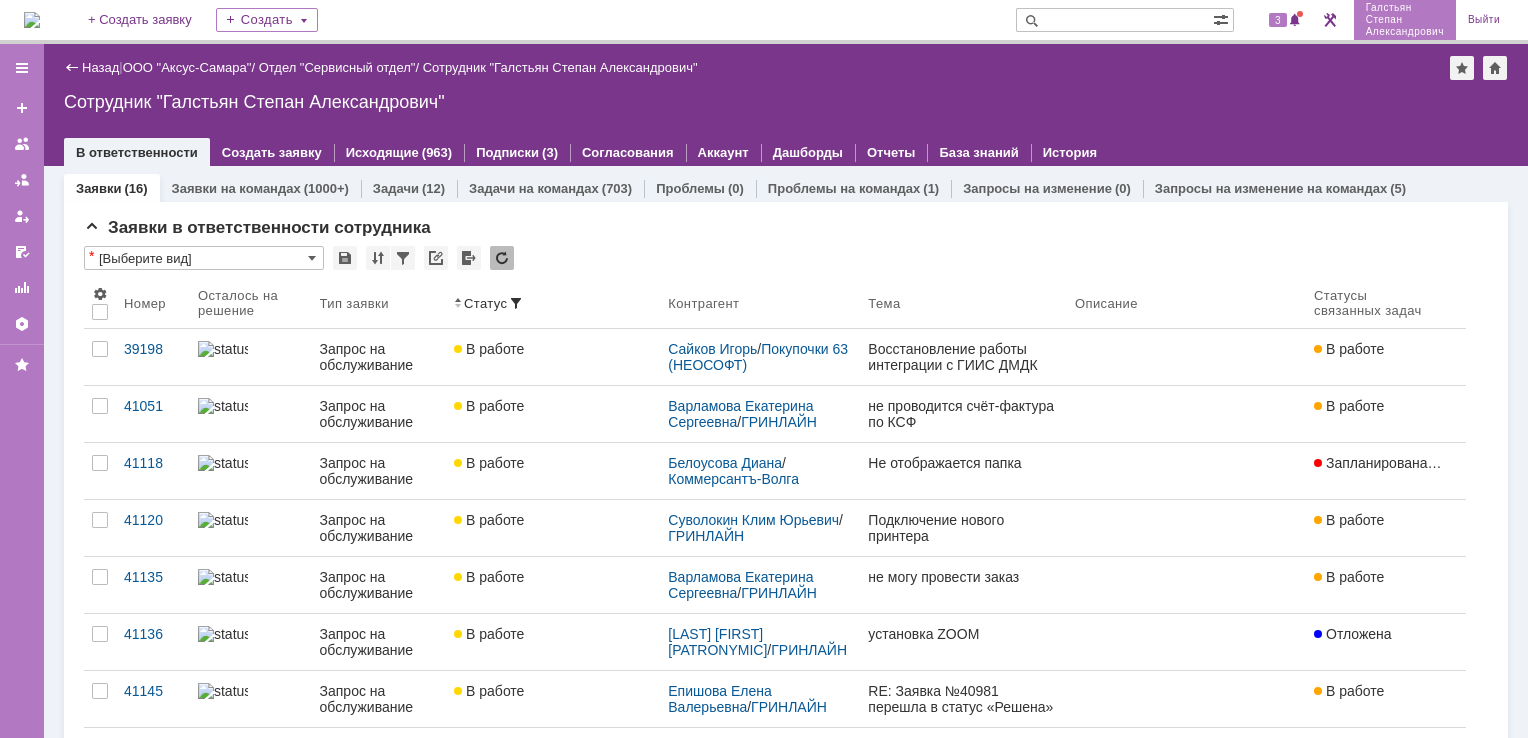 scroll, scrollTop: 0, scrollLeft: 0, axis: both 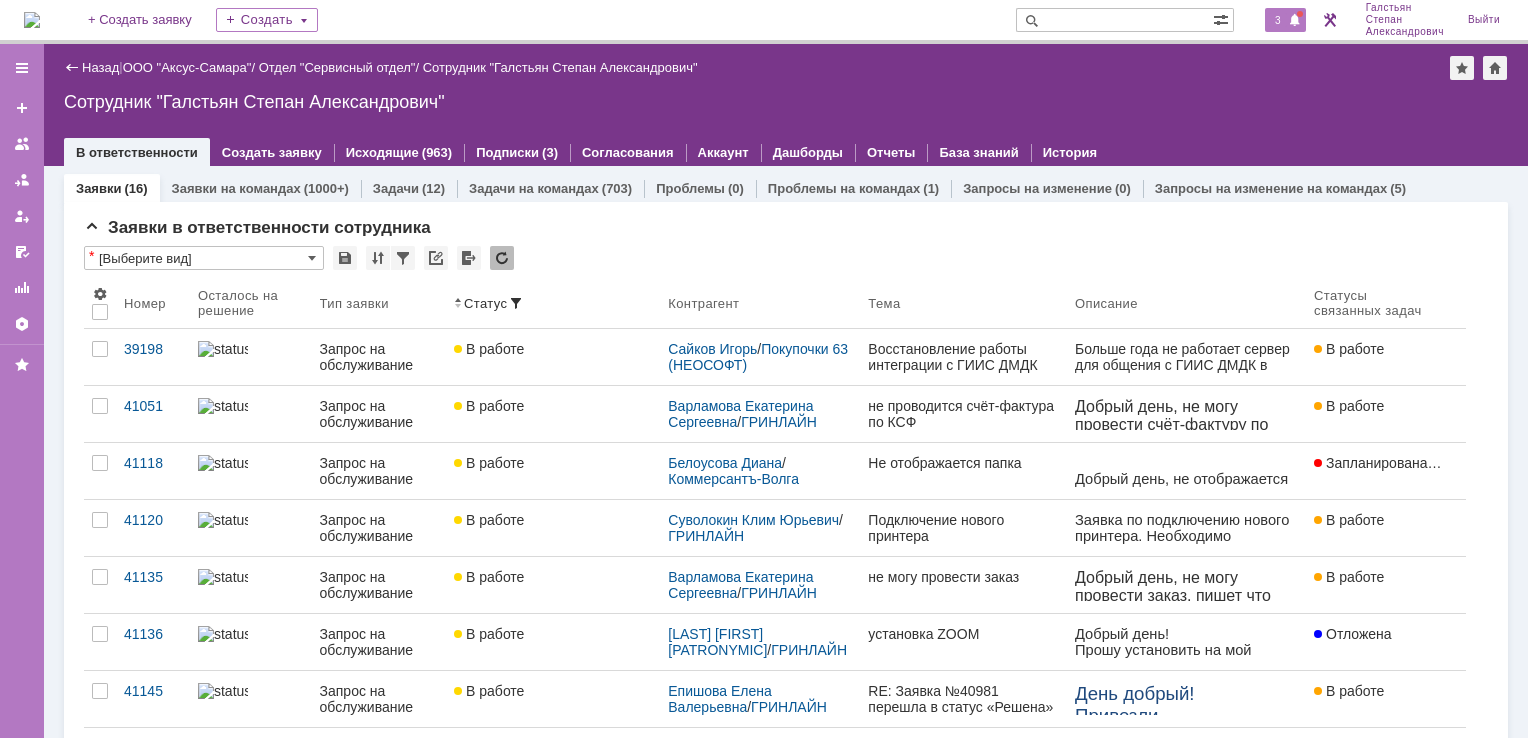 click on "3" at bounding box center (1285, 20) 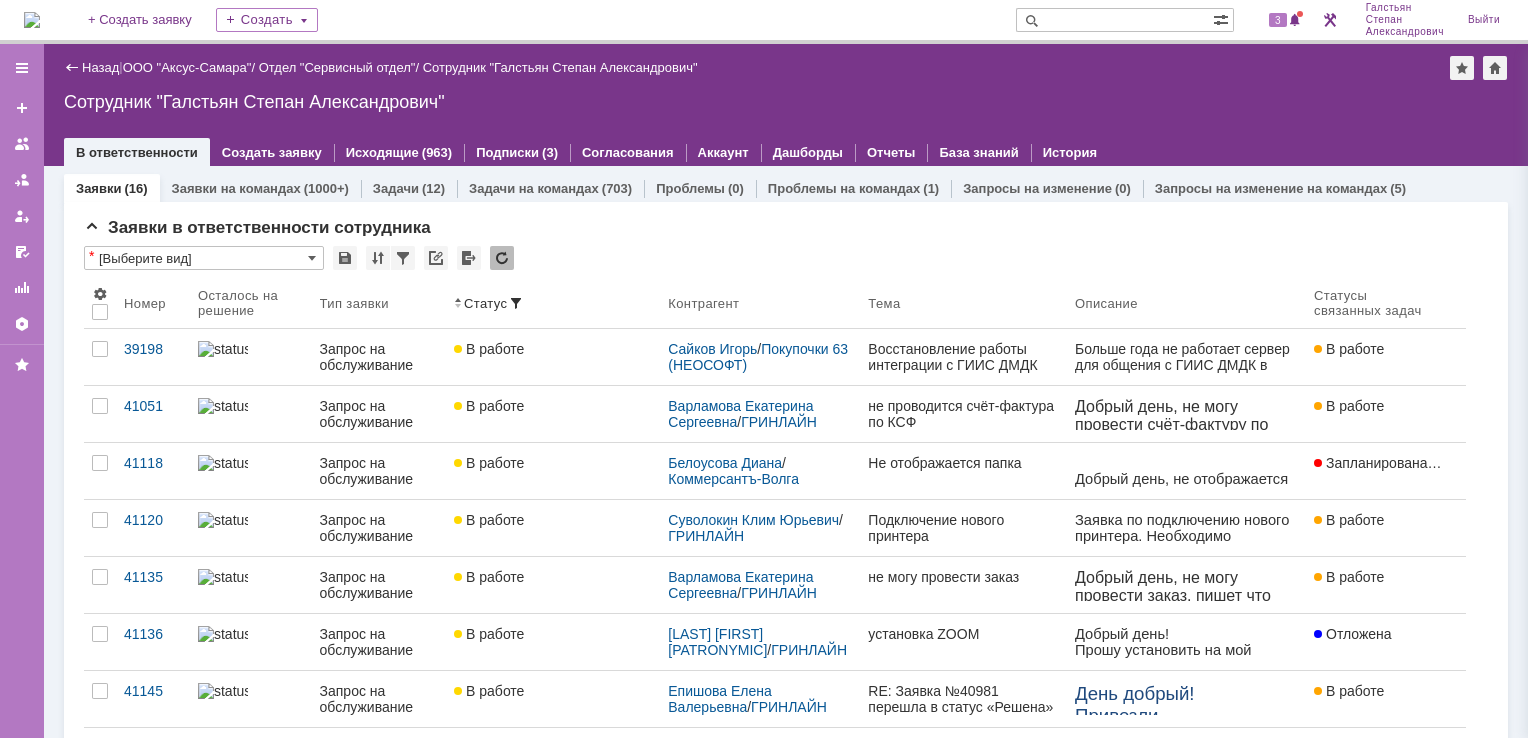 click on "Назад   |   ООО "Аксус-Самара"  /   Отдел "Сервисный отдел"  /   Сотрудник "[LAST] [FIRST] [PATRONYMIC]" Сотрудник "[LAST] [FIRST] [PATRONYMIC]" employee$43271409В ответственности Создать заявку Исходящие (963) Подписки (3) Согласования Аккаунт Дашборды Отчеты База знаний История" at bounding box center [786, 105] 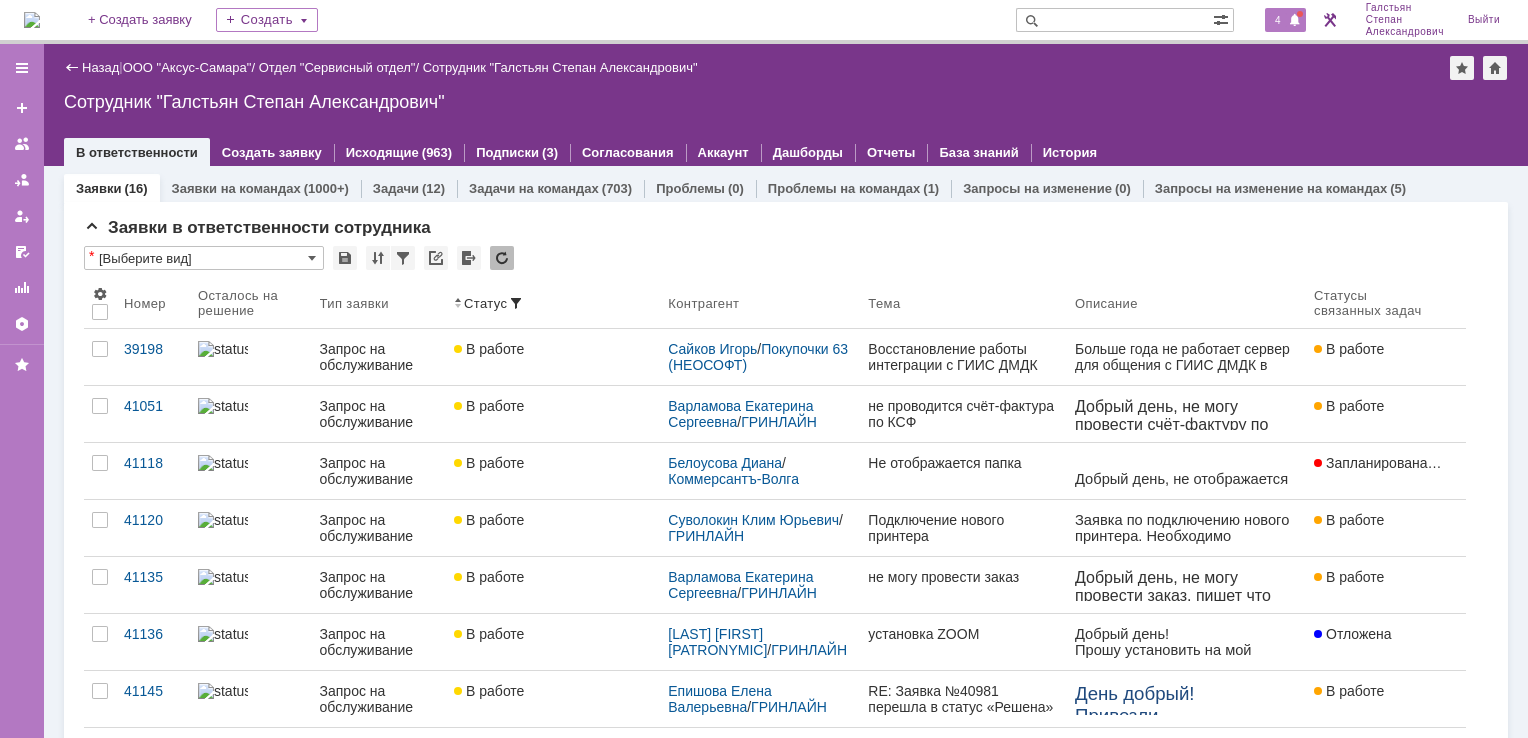 click at bounding box center (1295, 21) 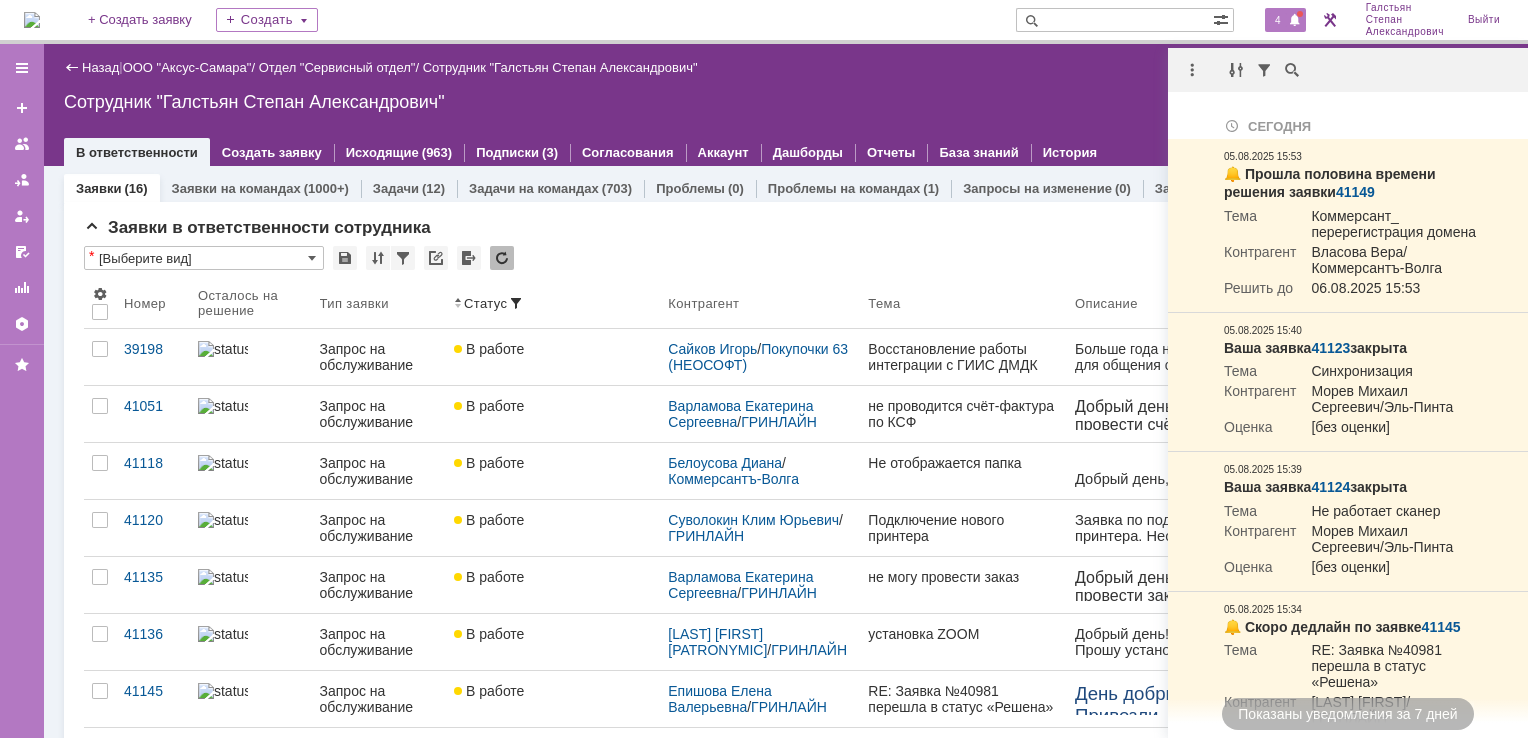 click on "Сотрудник "Галстьян Степан Александрович"" at bounding box center [786, 102] 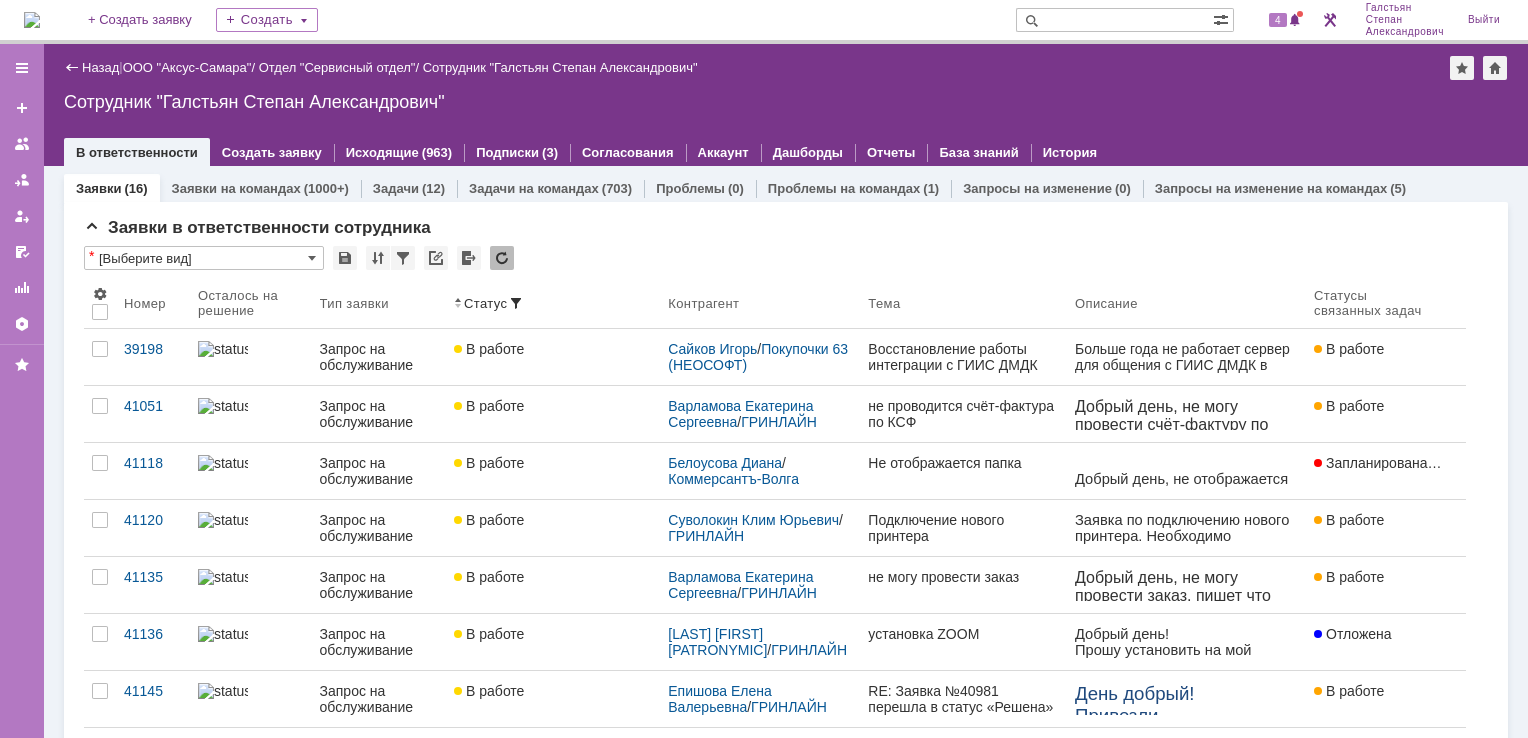click at bounding box center (32, 20) 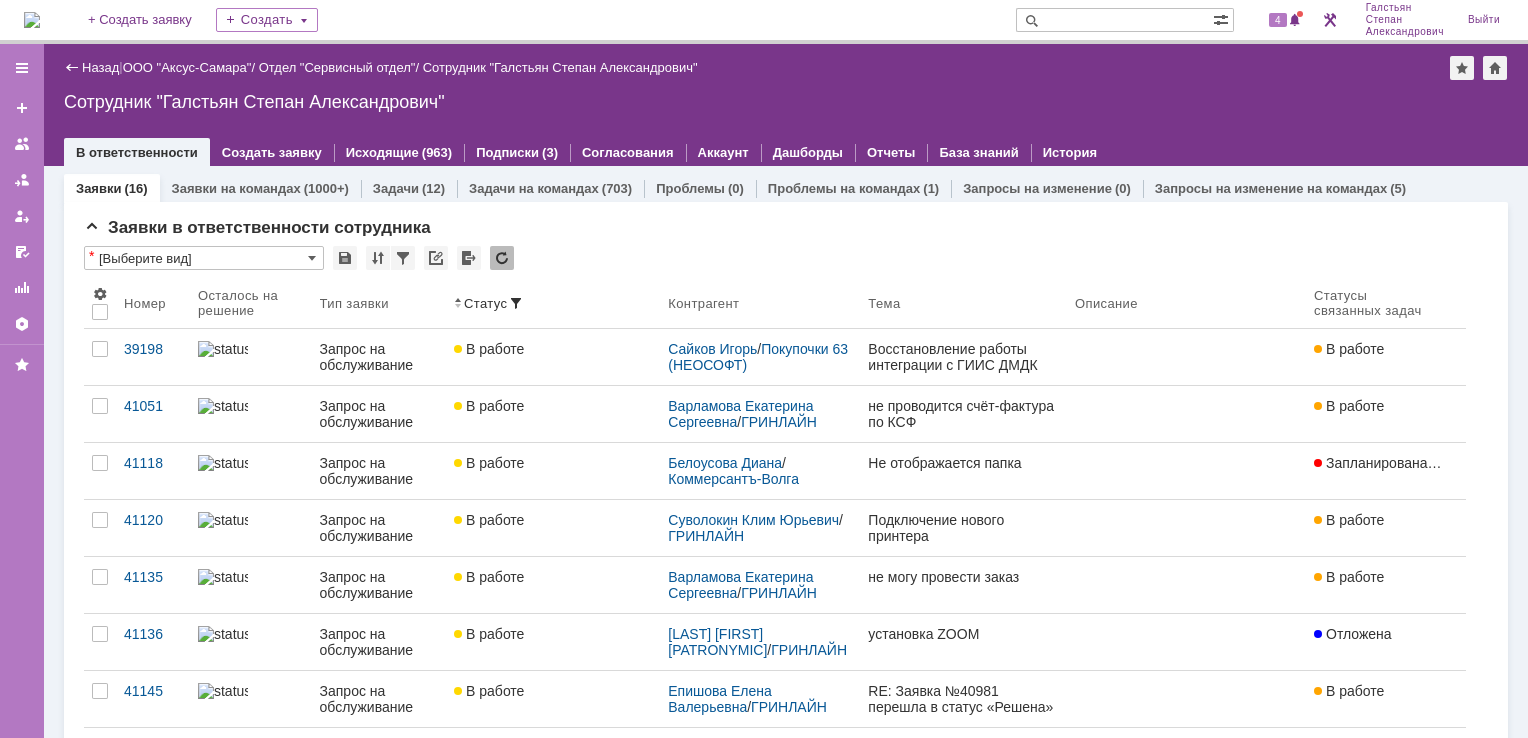 scroll, scrollTop: 0, scrollLeft: 0, axis: both 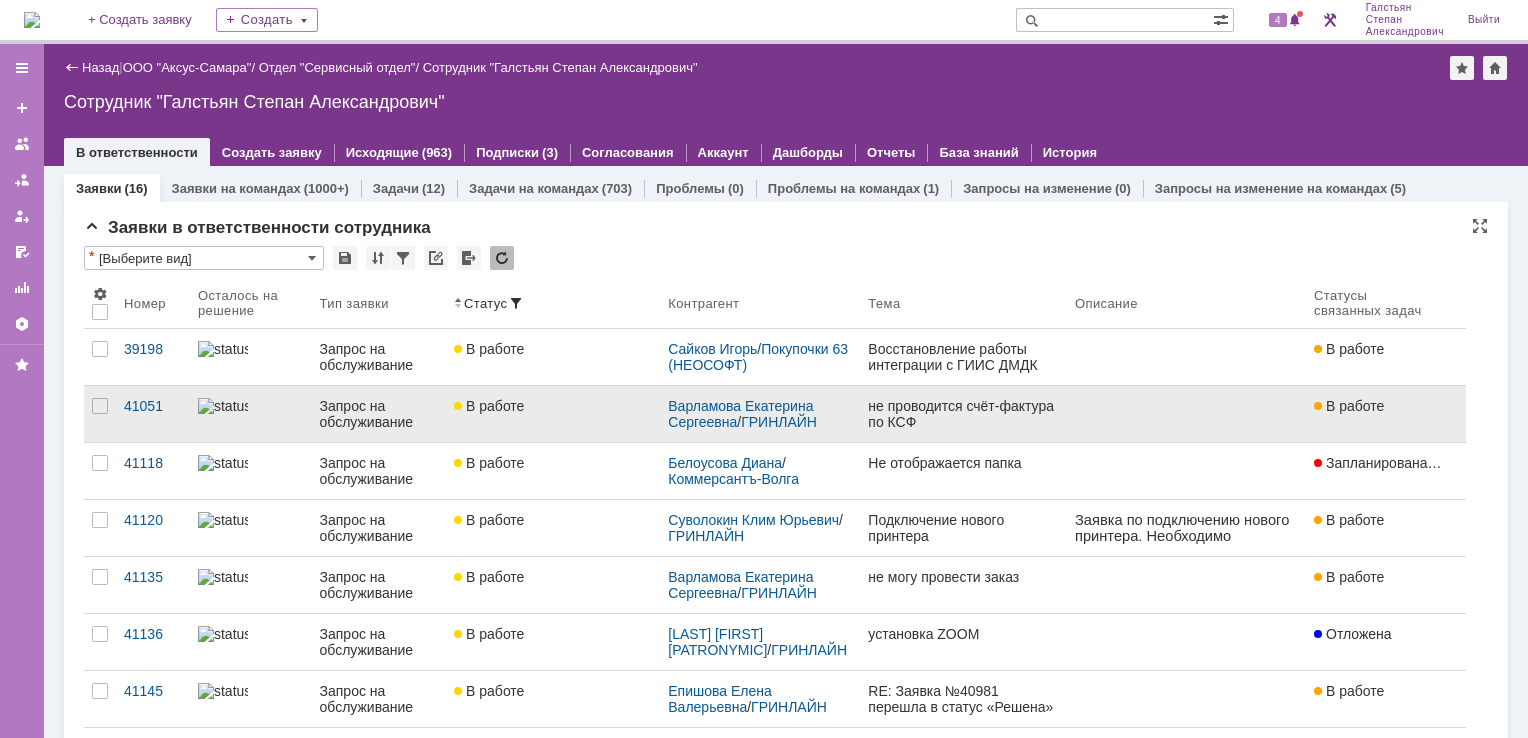 click on "В работе" at bounding box center (553, 406) 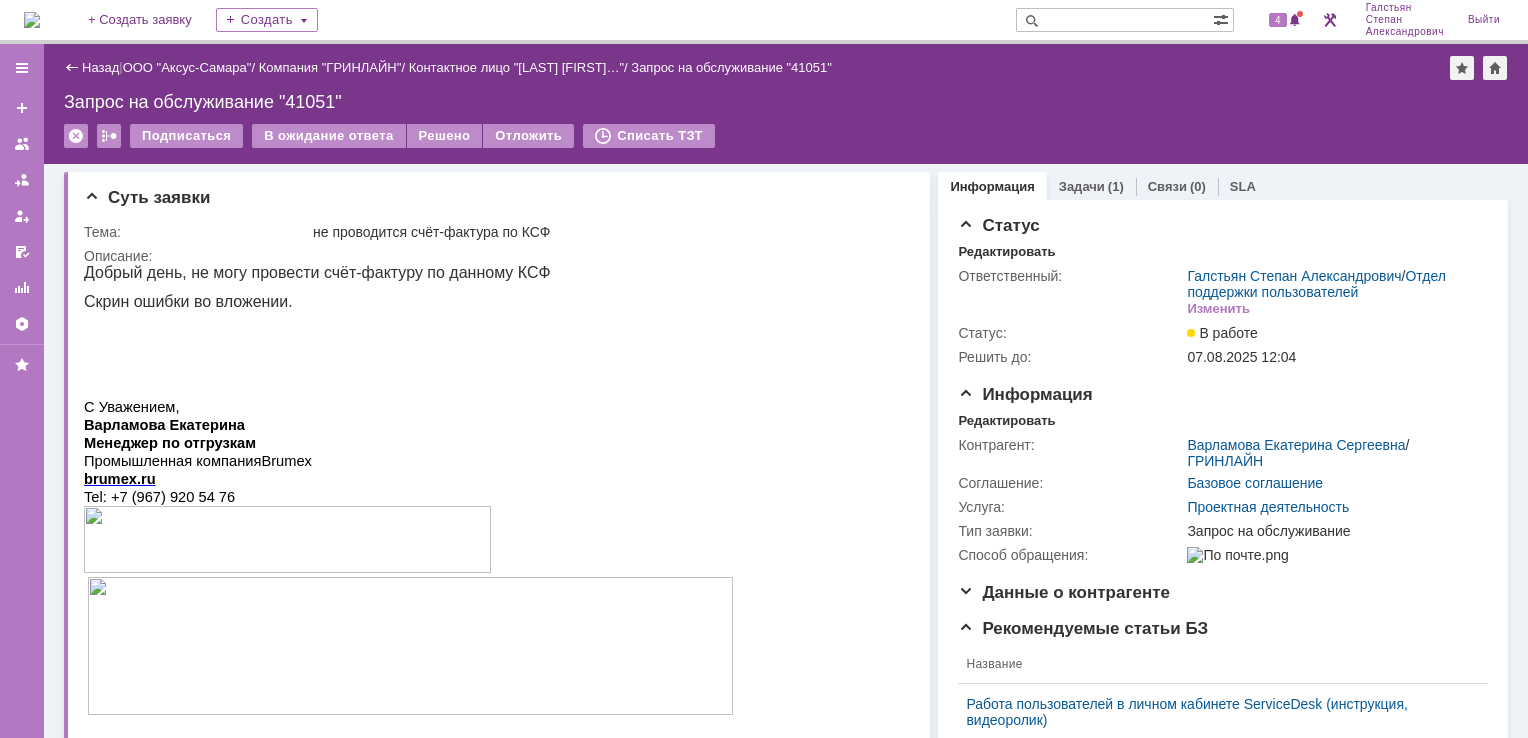 scroll, scrollTop: 0, scrollLeft: 0, axis: both 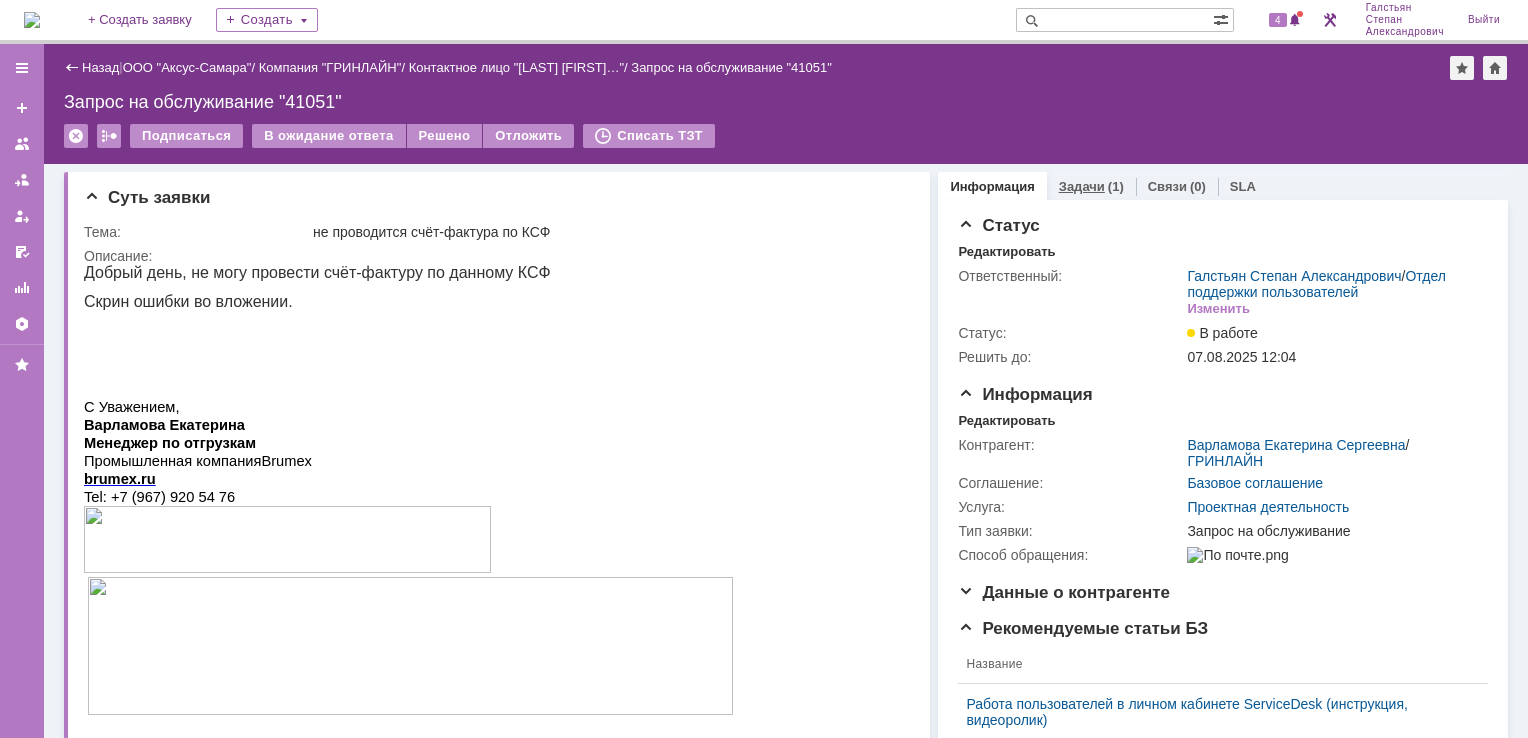 click on "Задачи" at bounding box center [1082, 186] 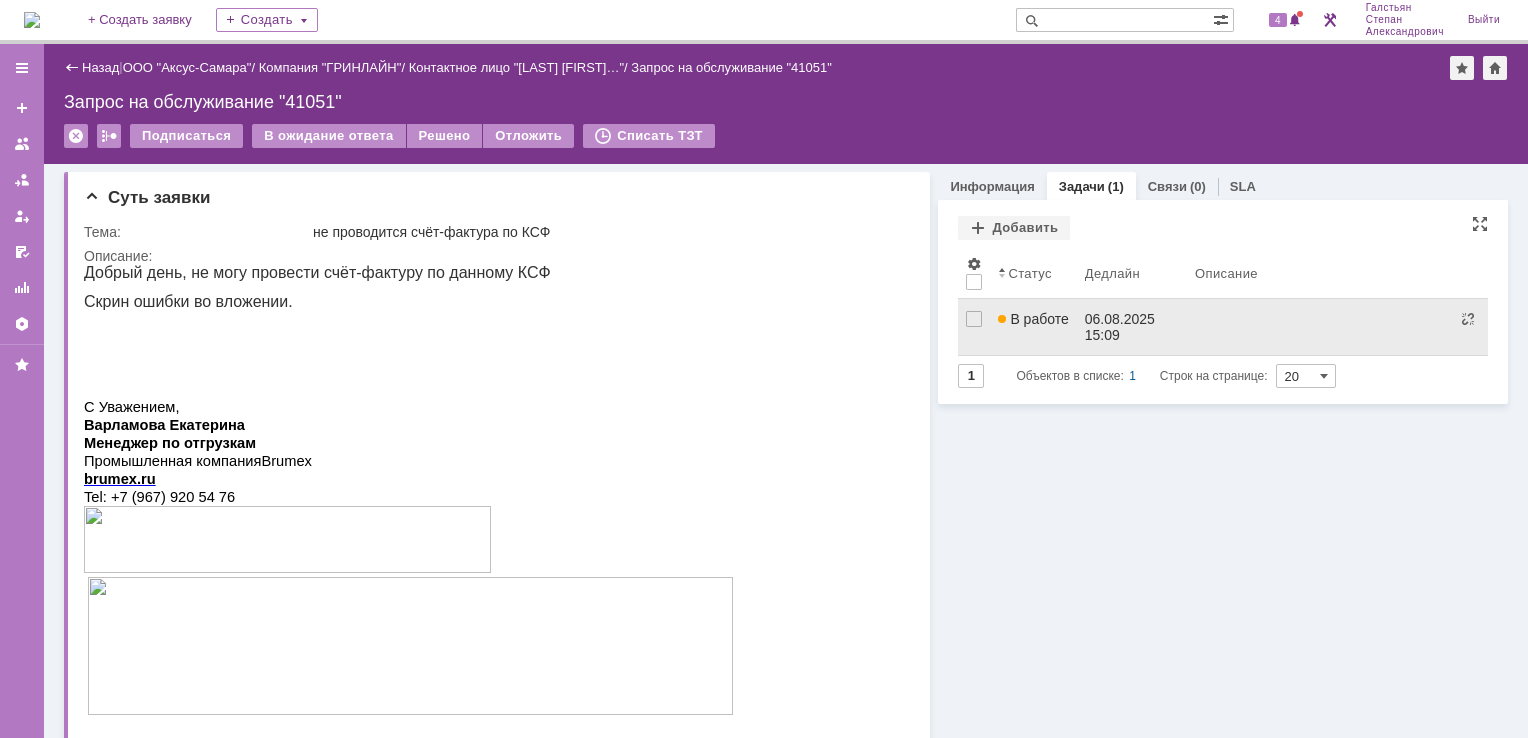 scroll, scrollTop: 0, scrollLeft: 0, axis: both 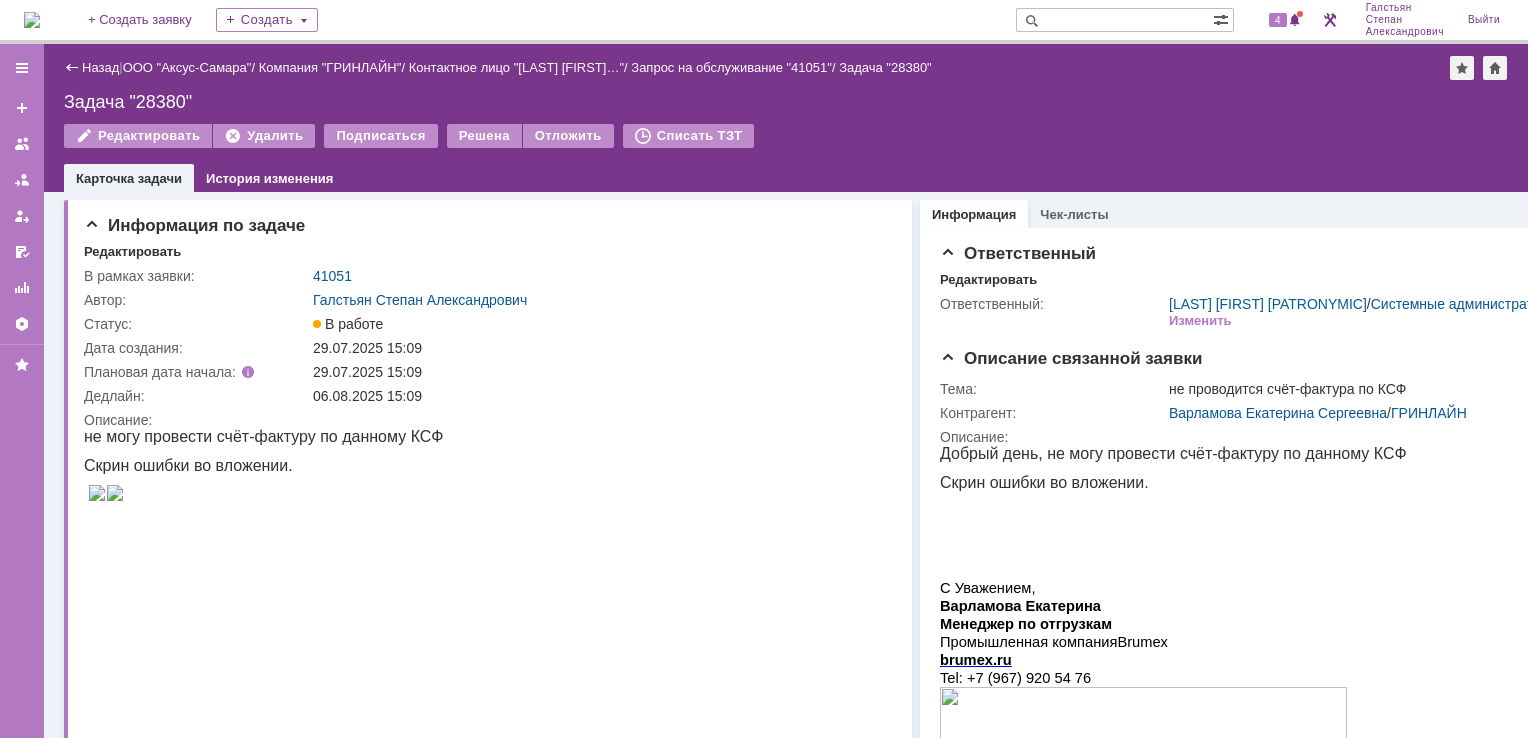 click at bounding box center [32, 20] 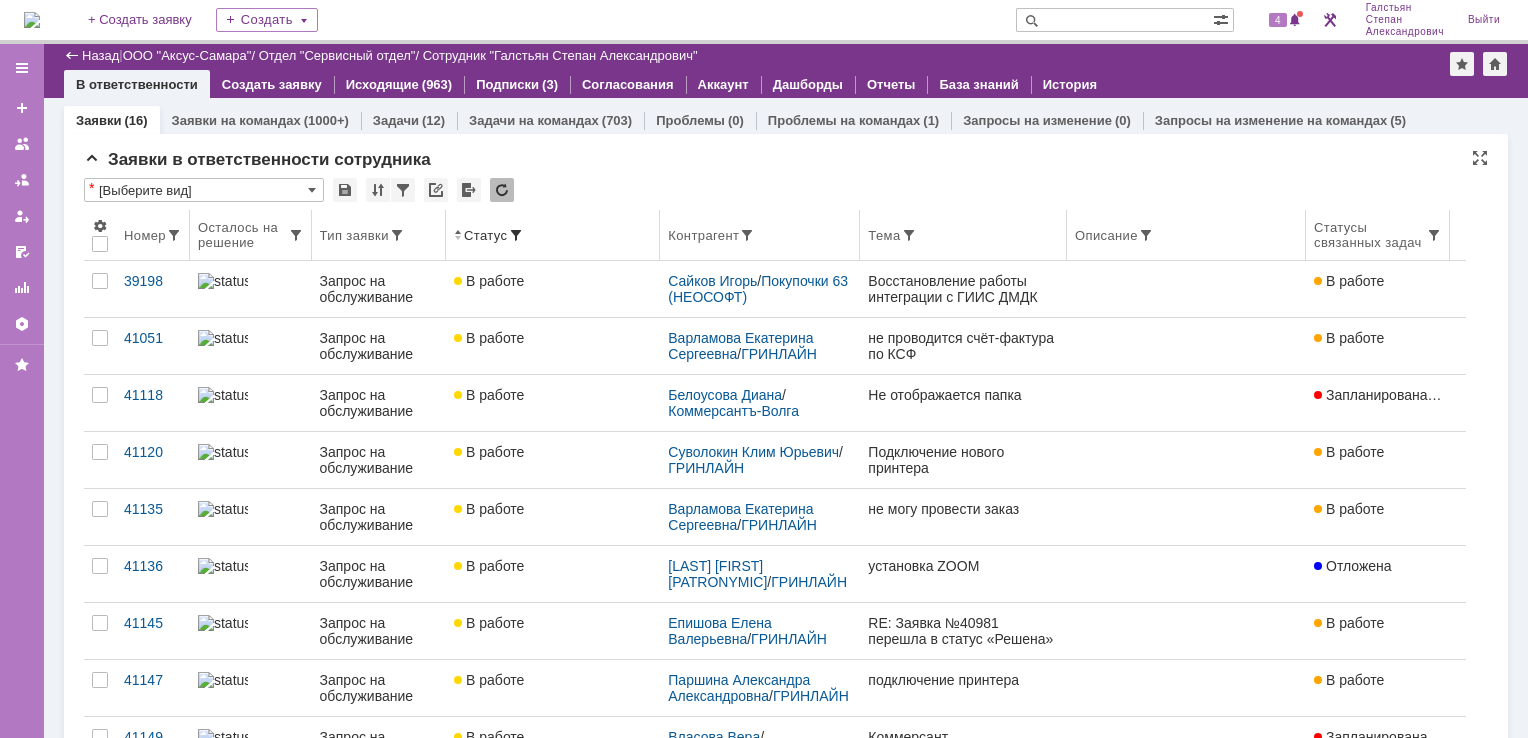 scroll, scrollTop: 0, scrollLeft: 0, axis: both 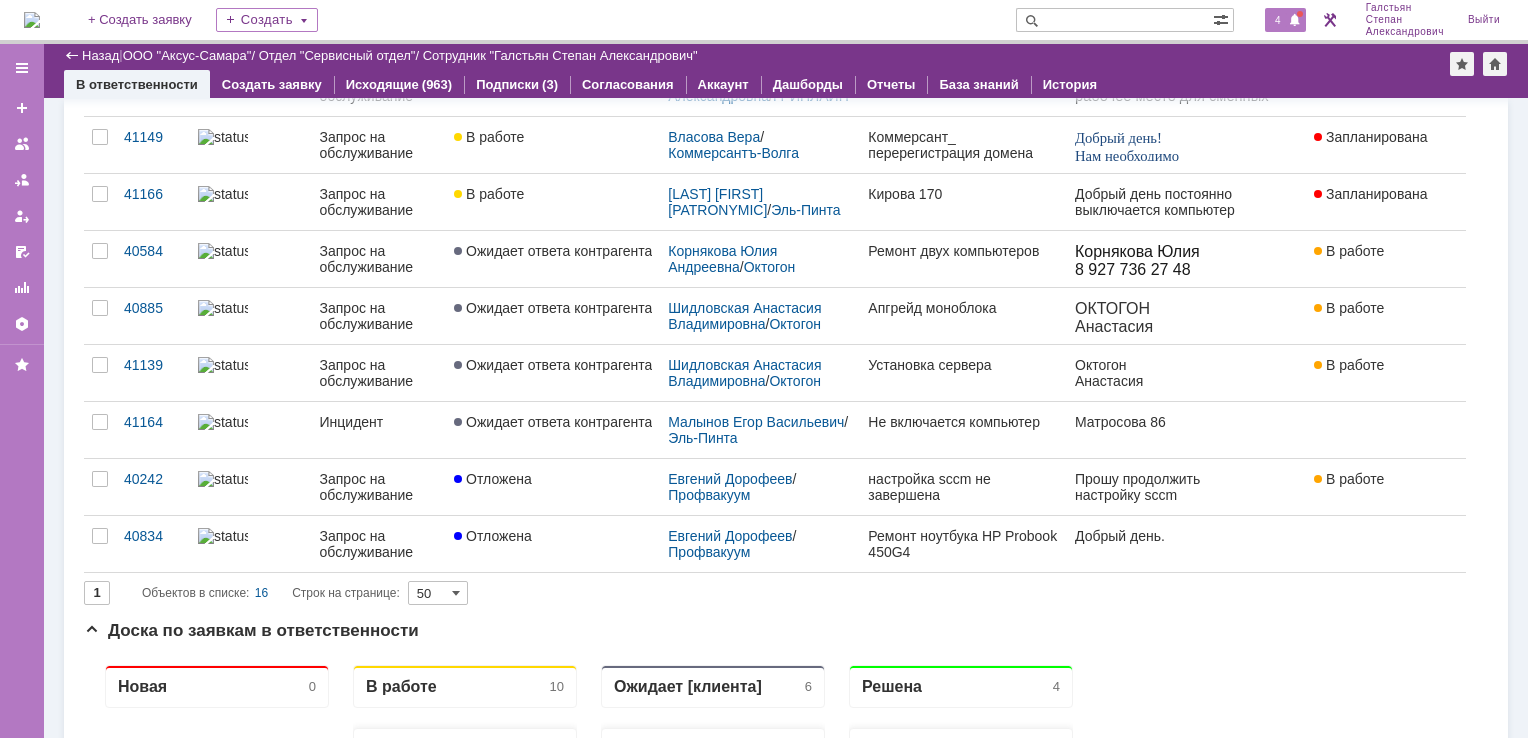 click on "4" at bounding box center [1285, 20] 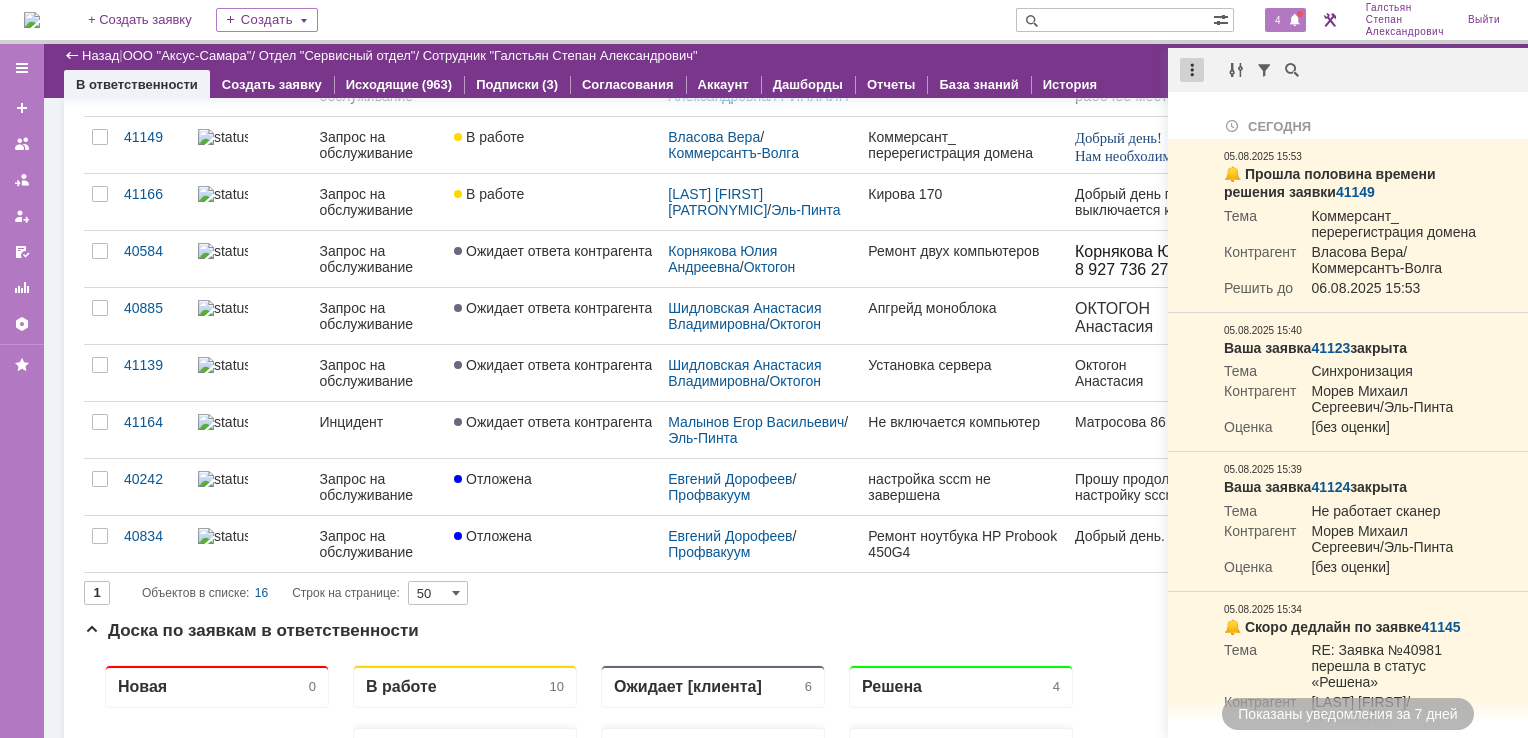 click at bounding box center (1192, 70) 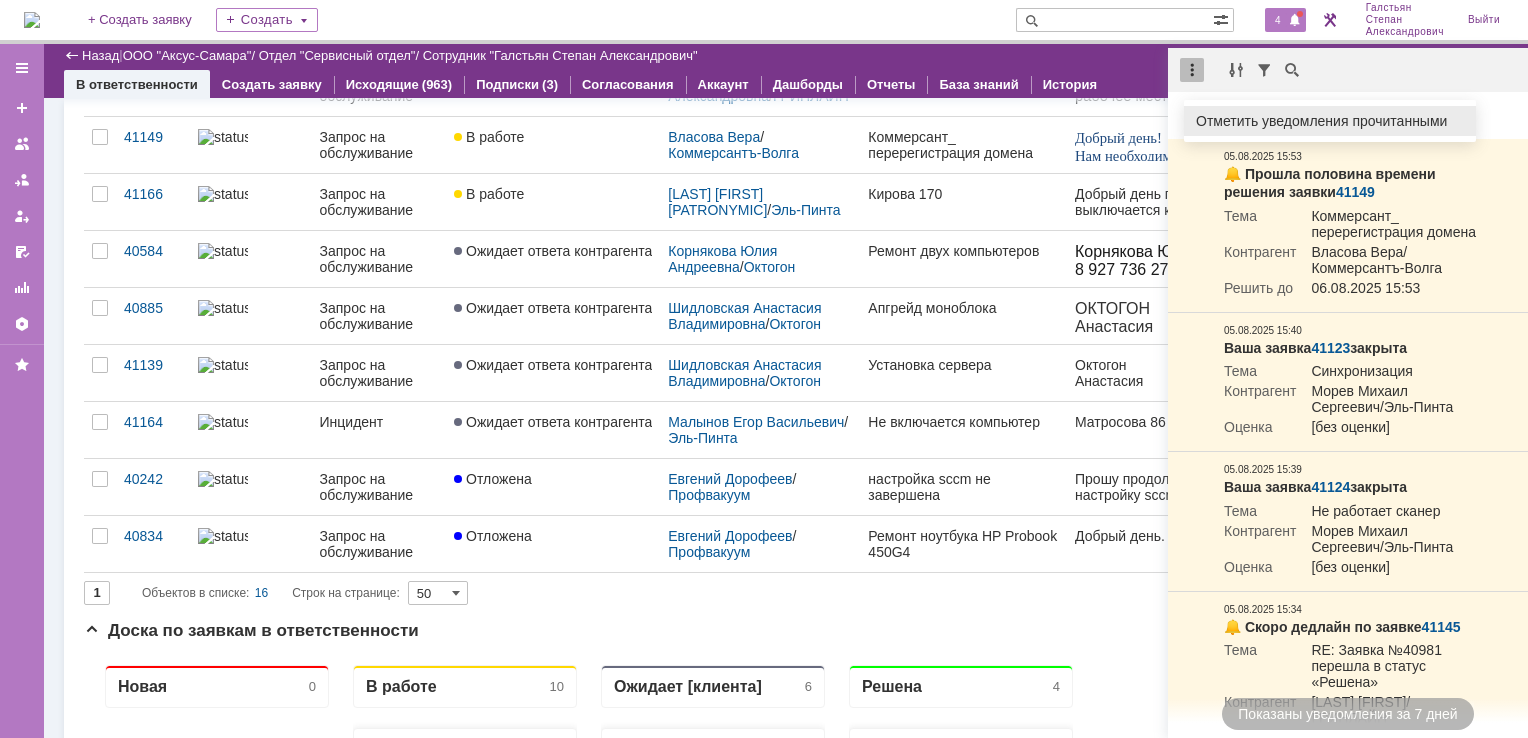 drag, startPoint x: 1220, startPoint y: 121, endPoint x: 1208, endPoint y: 113, distance: 14.422205 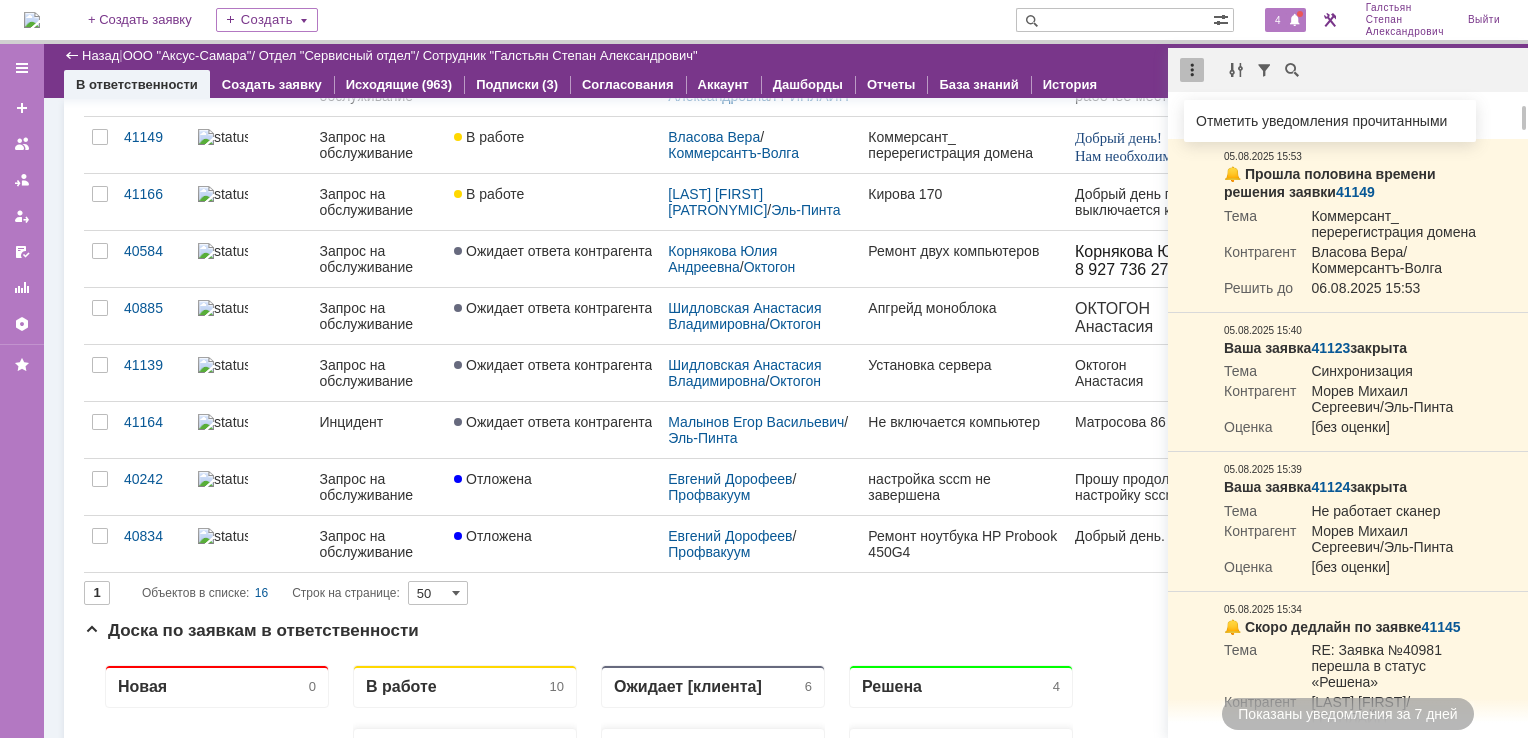 click on "Отметить уведомления прочитанными" at bounding box center [1330, 121] 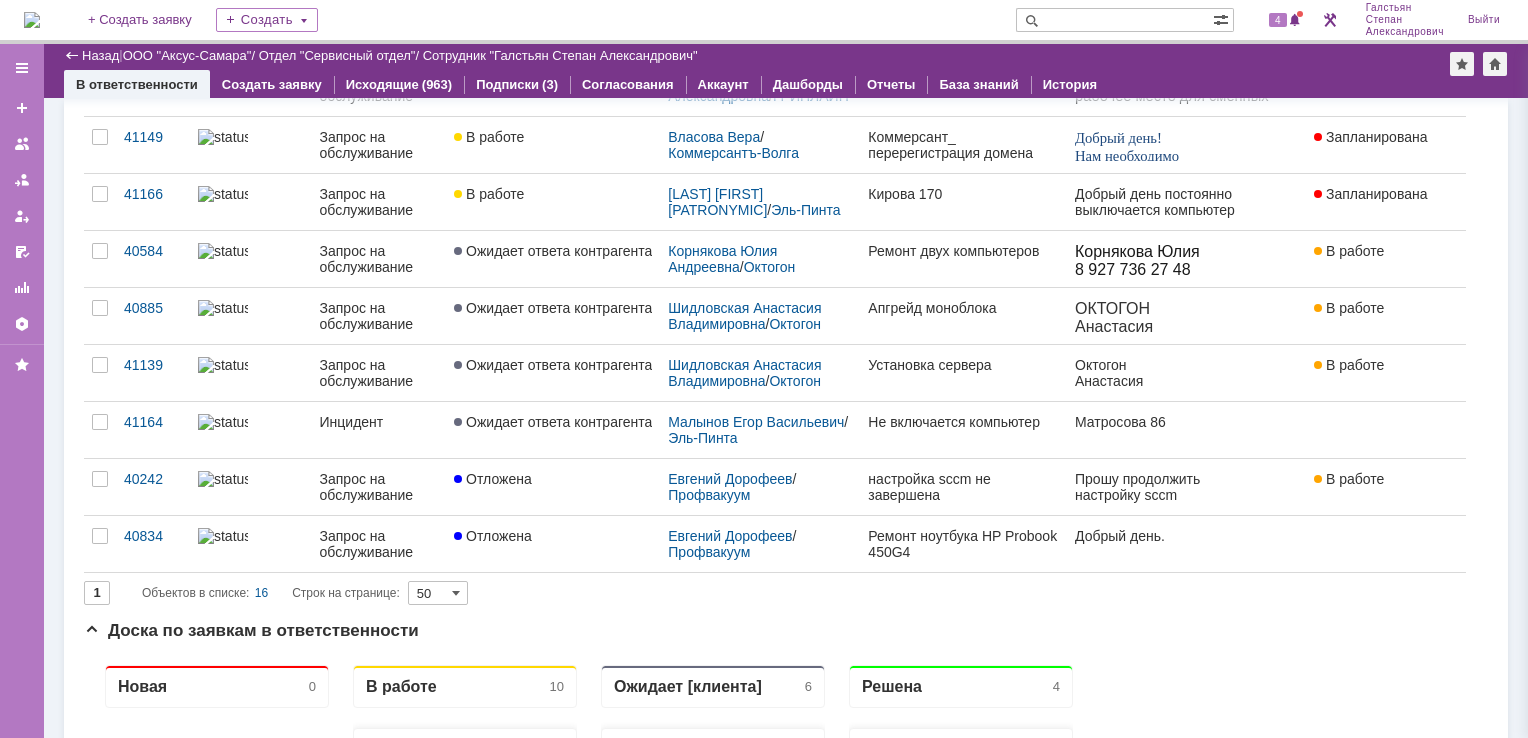 click on "В ответственности Создать заявку Исходящие (963) Подписки (3) Согласования Аккаунт Дашборды Отчеты База знаний История" at bounding box center [786, 84] 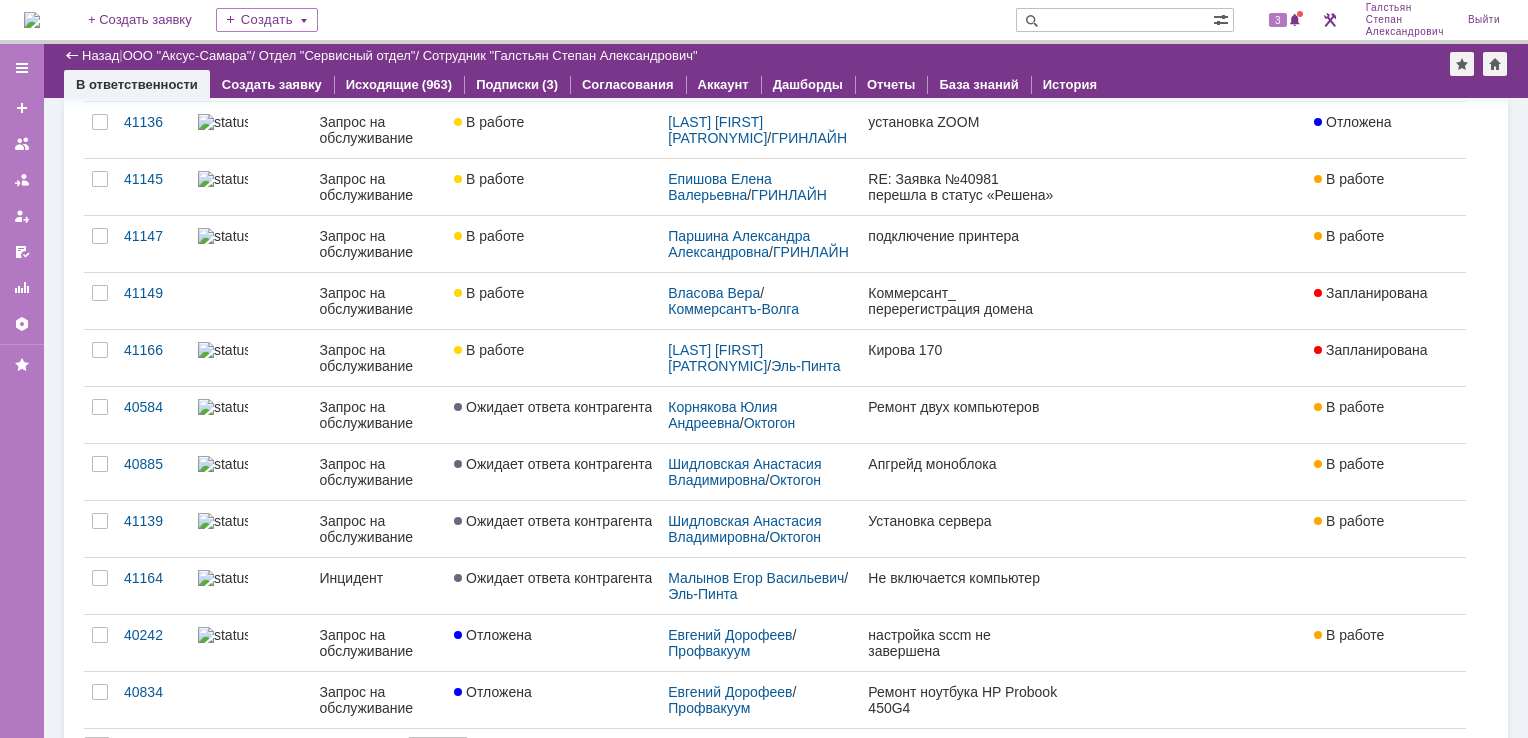 scroll, scrollTop: 600, scrollLeft: 0, axis: vertical 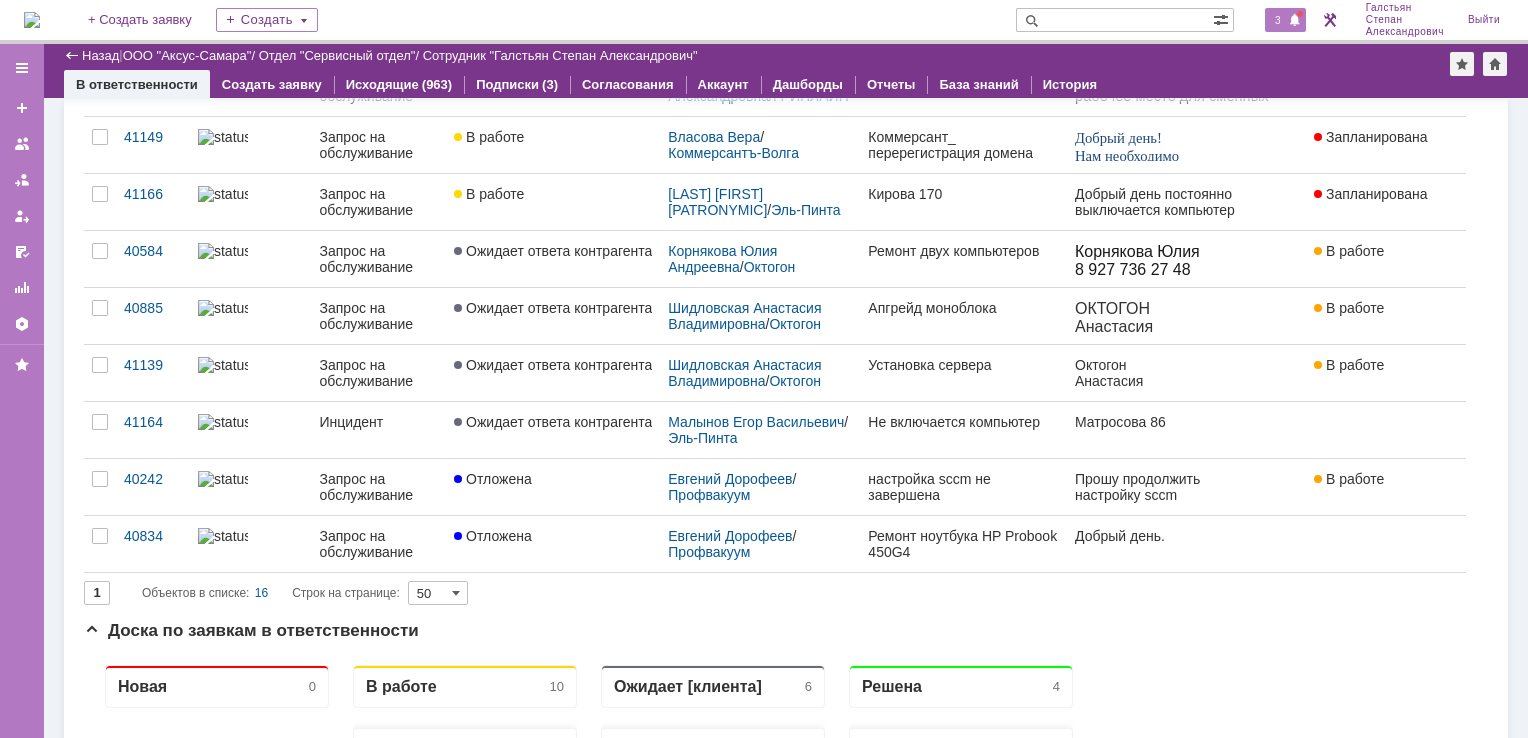 click on "3" at bounding box center (1285, 20) 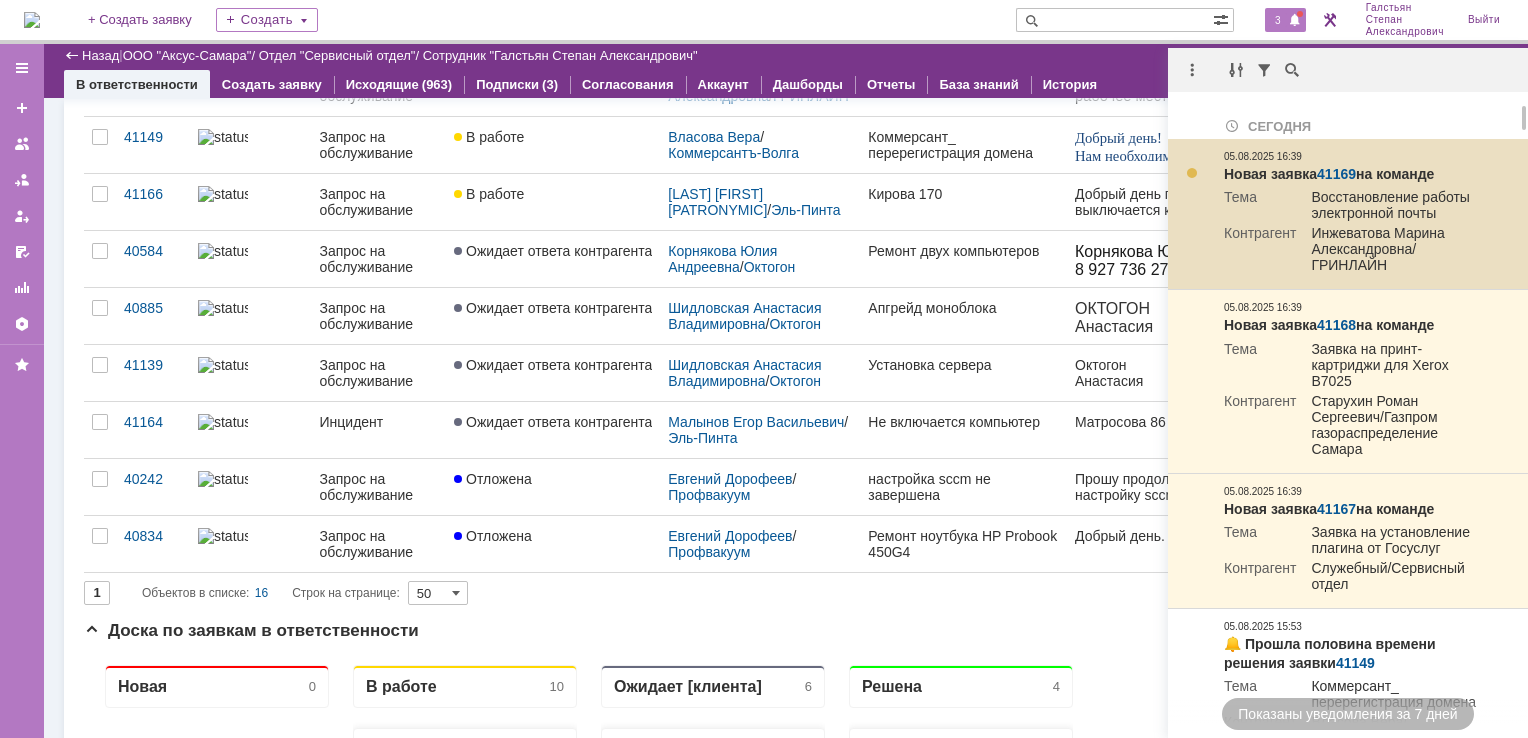 click on "41169" at bounding box center (1336, 174) 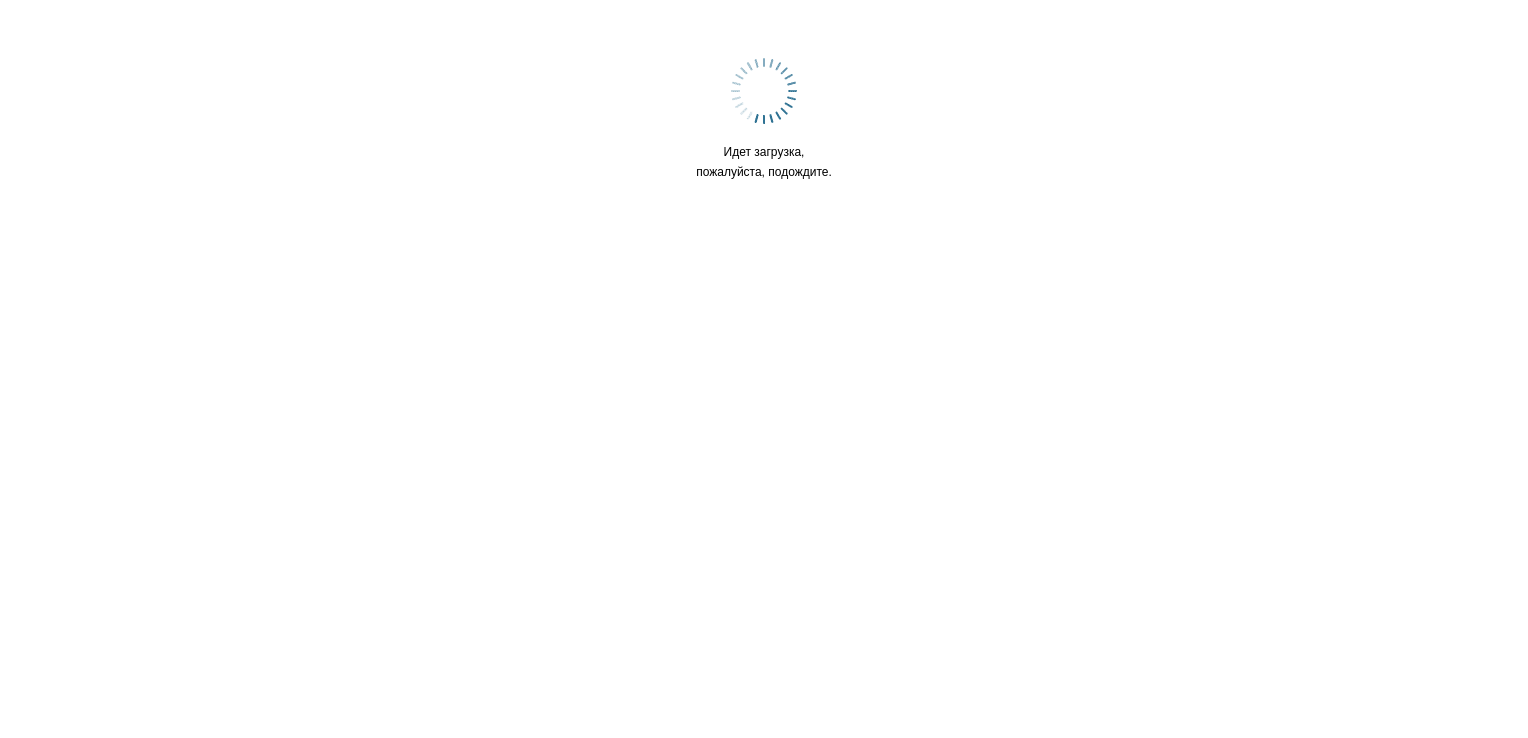 scroll, scrollTop: 0, scrollLeft: 0, axis: both 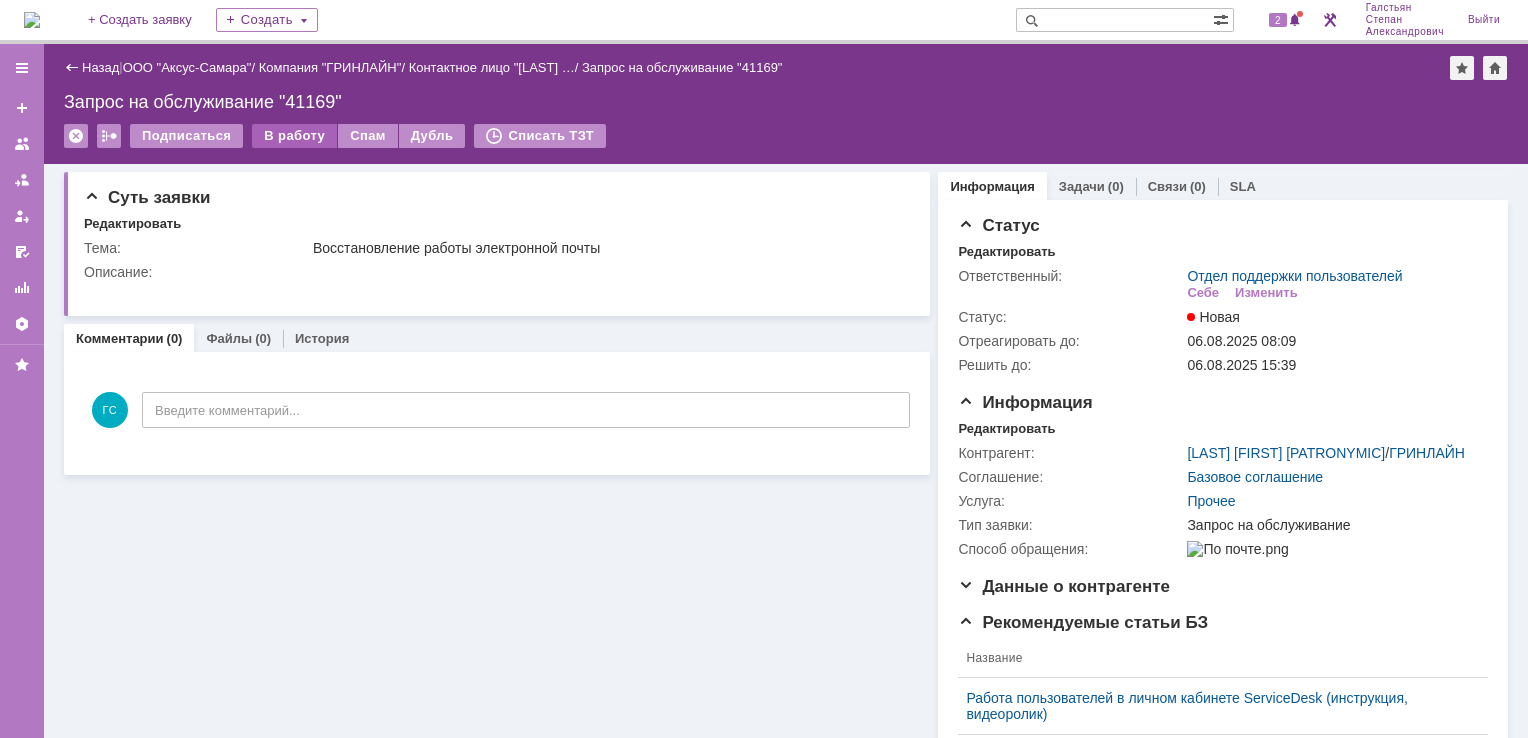 click on "В работу" at bounding box center [294, 136] 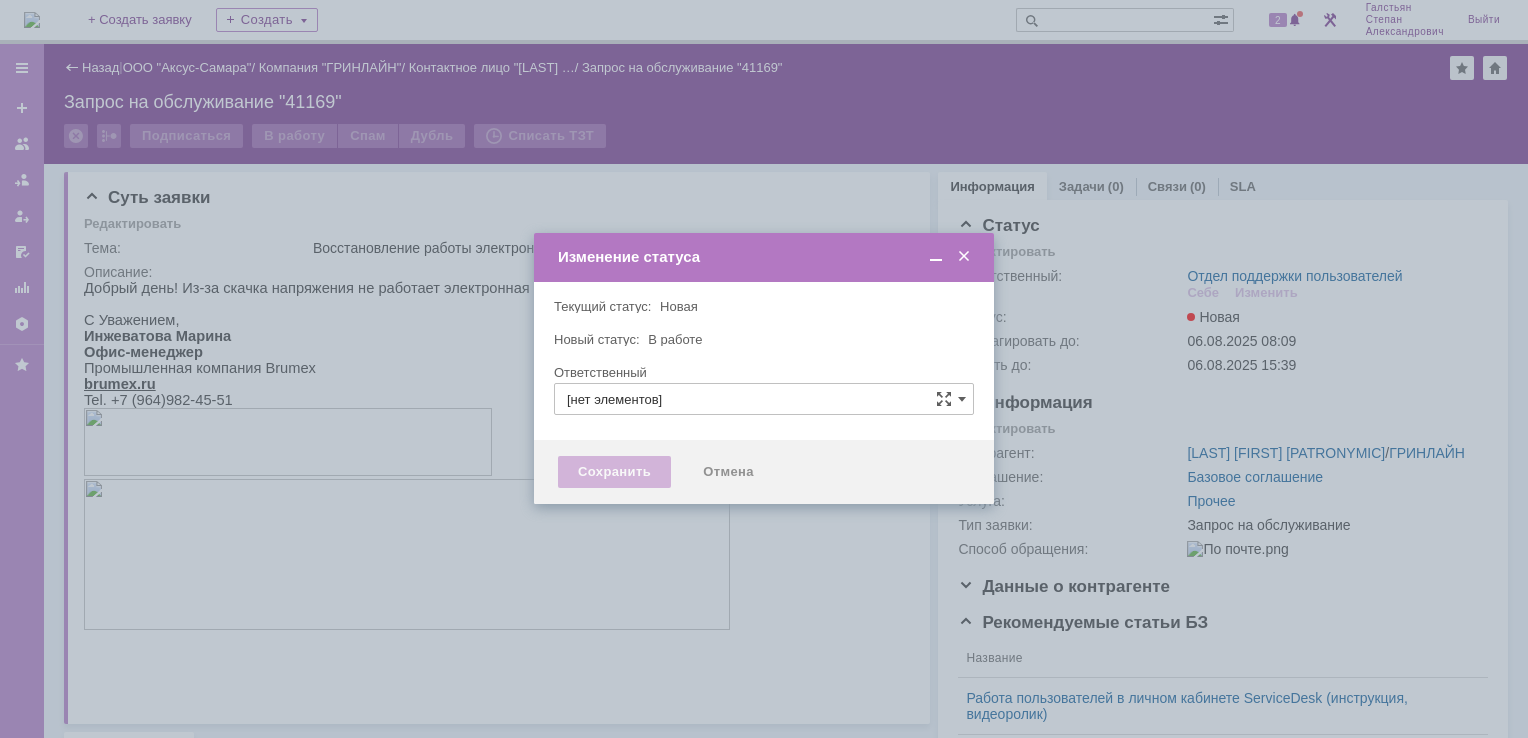 type on "Отдел поддержки пользователей" 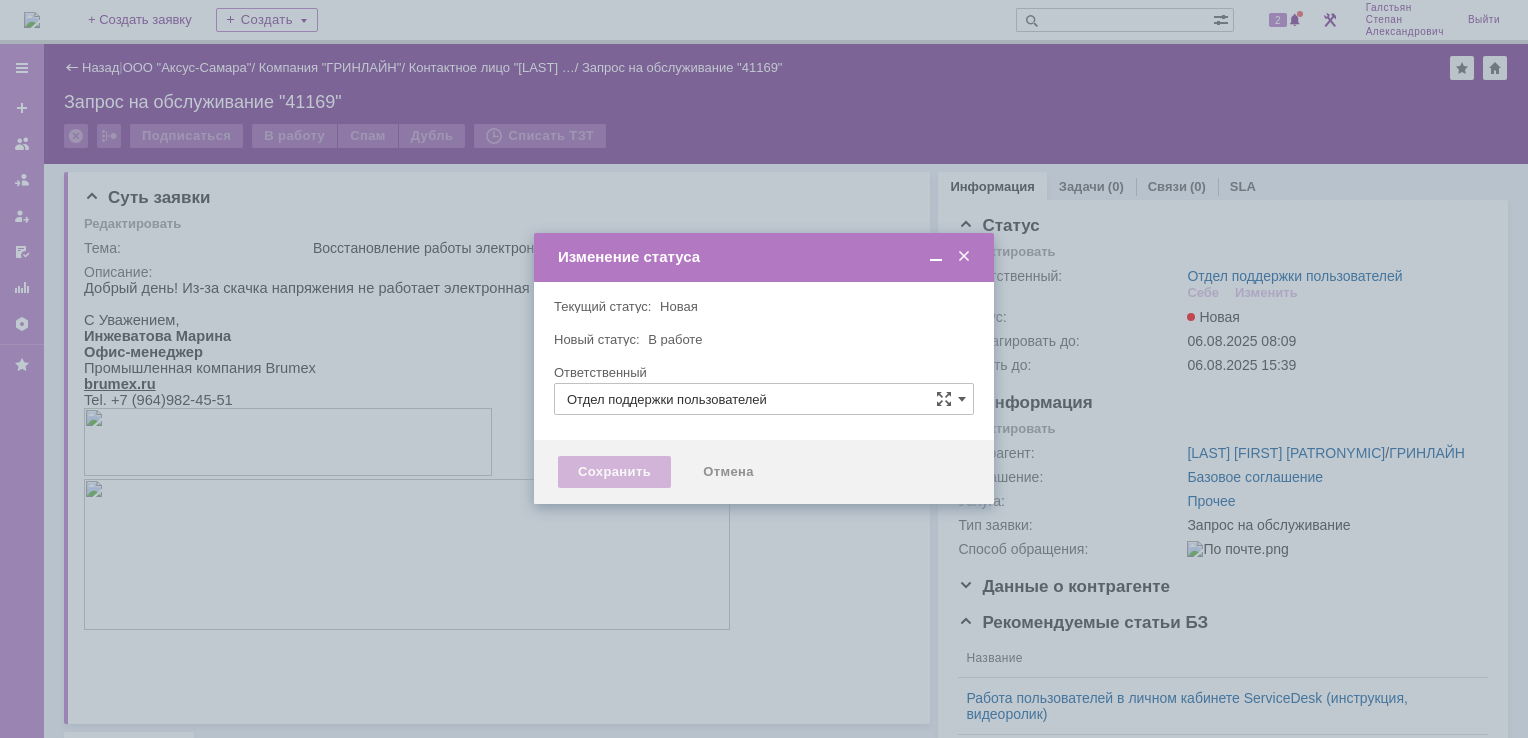 type on "Галстьян Степан Александрович" 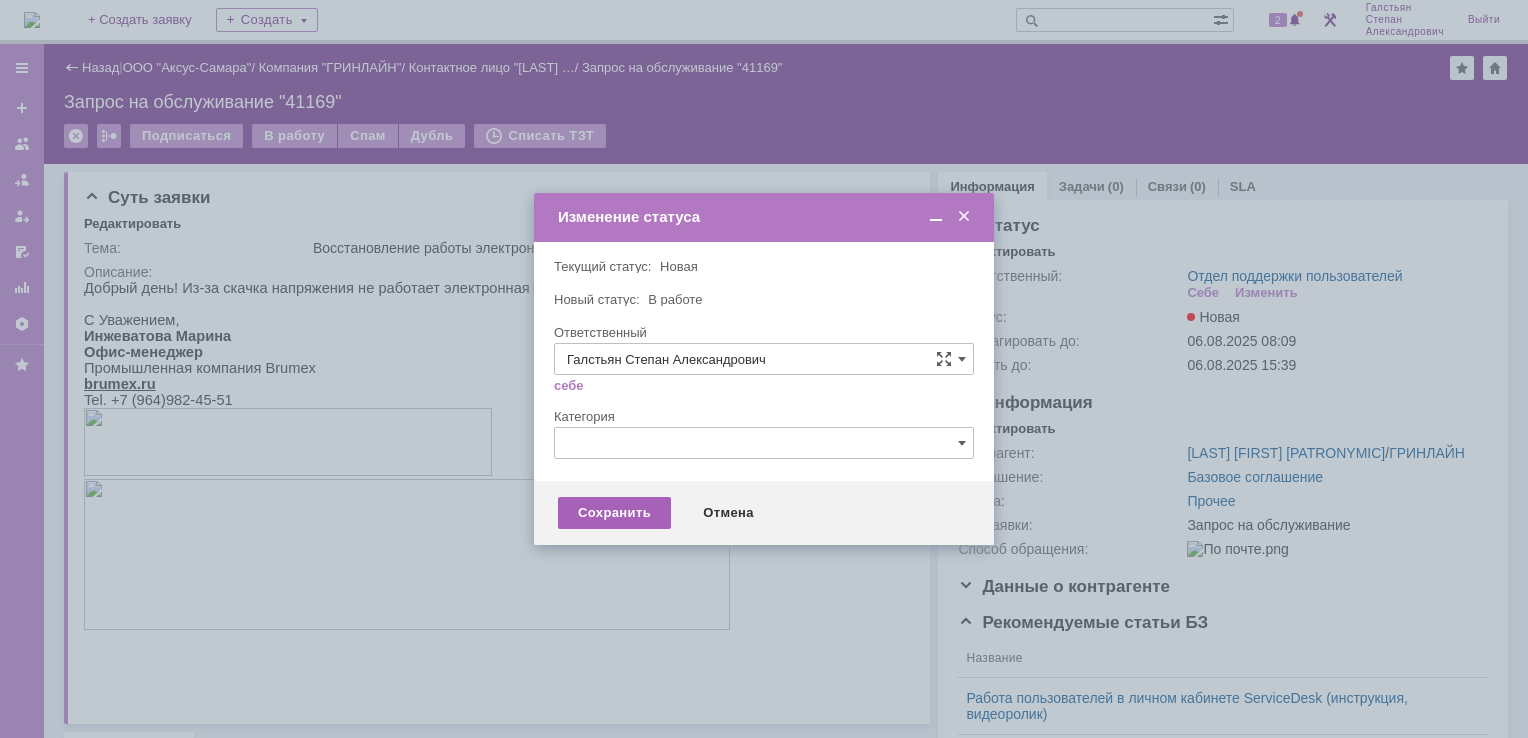 click on "Сохранить" at bounding box center [614, 513] 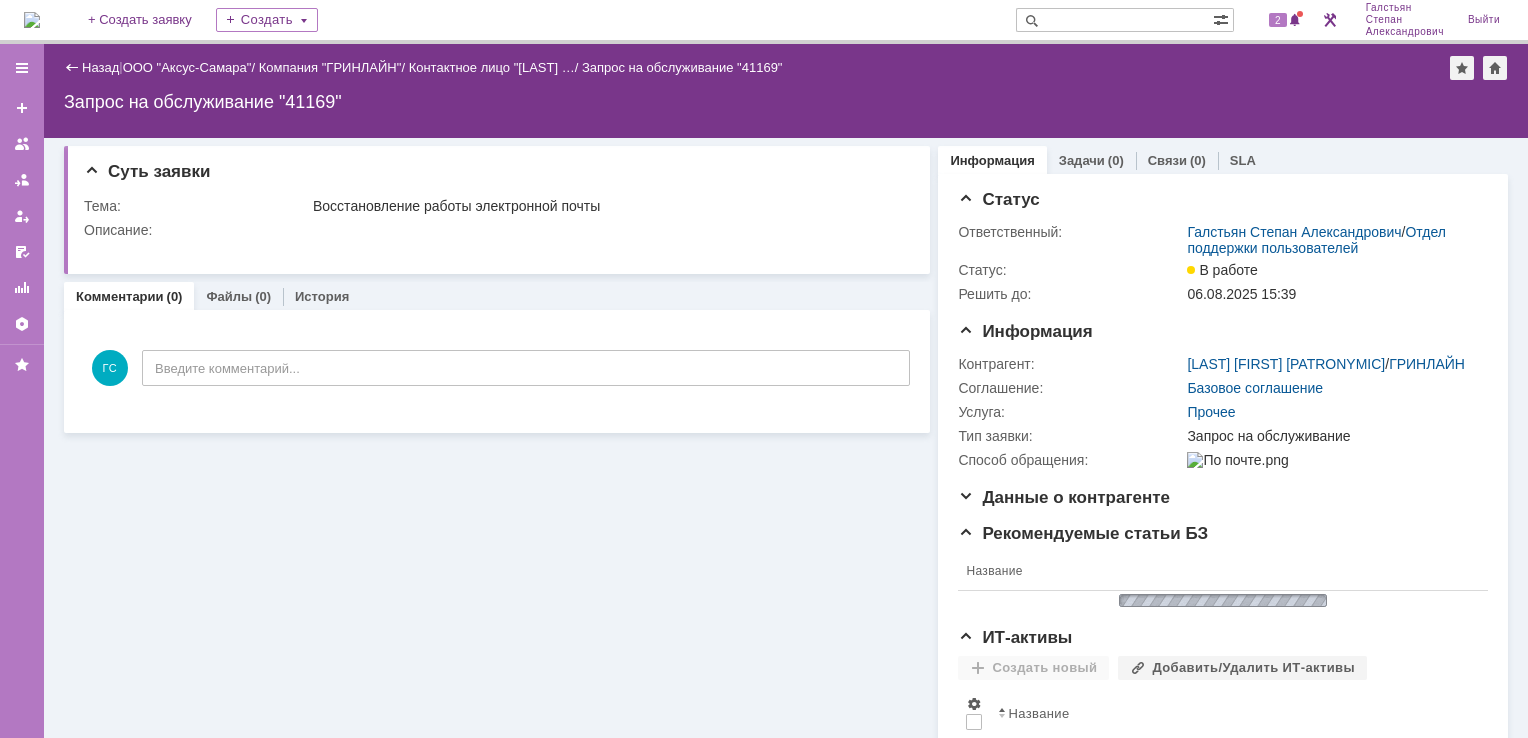 scroll, scrollTop: 0, scrollLeft: 0, axis: both 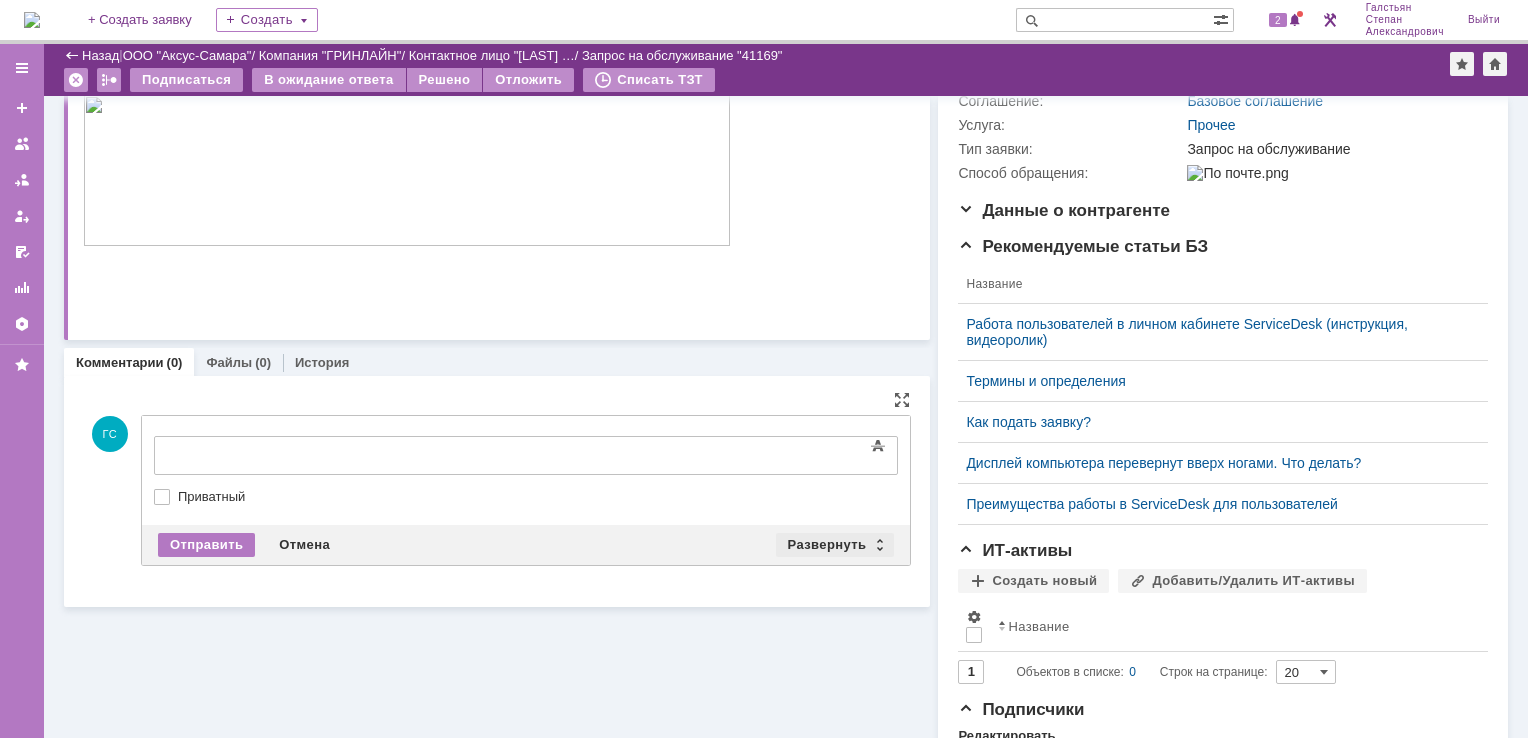 click on "Развернуть" at bounding box center (835, 545) 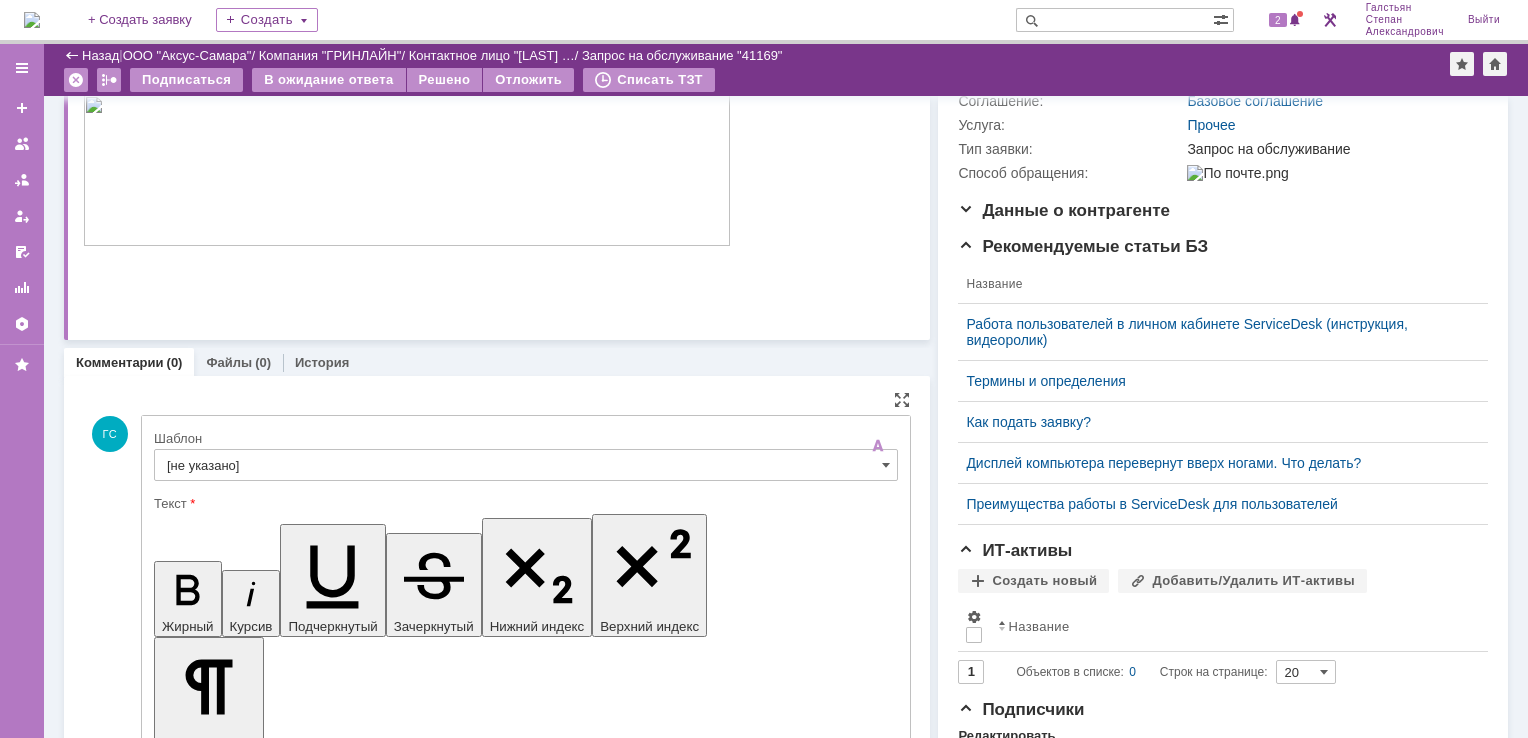scroll, scrollTop: 0, scrollLeft: 0, axis: both 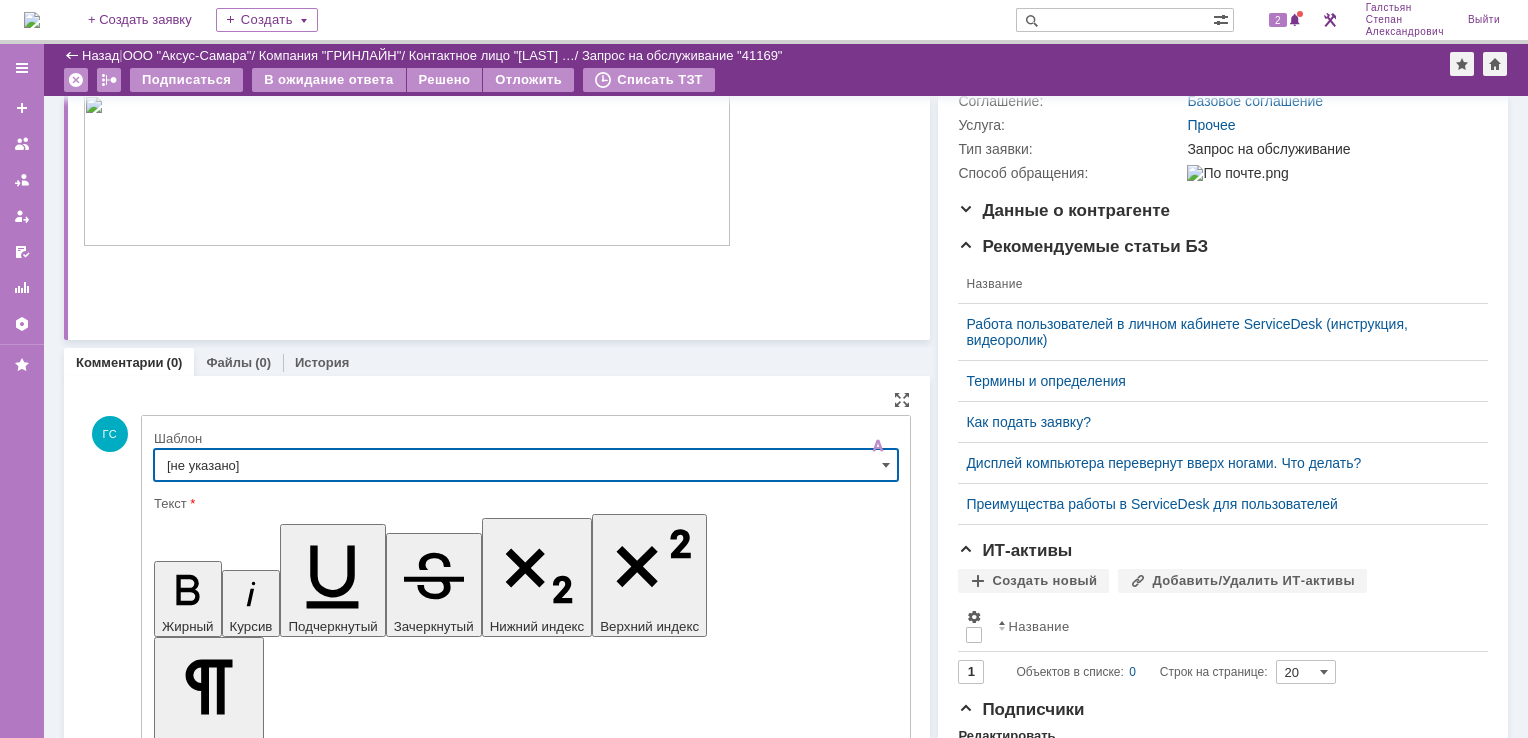 click on "[не указано]" at bounding box center (526, 465) 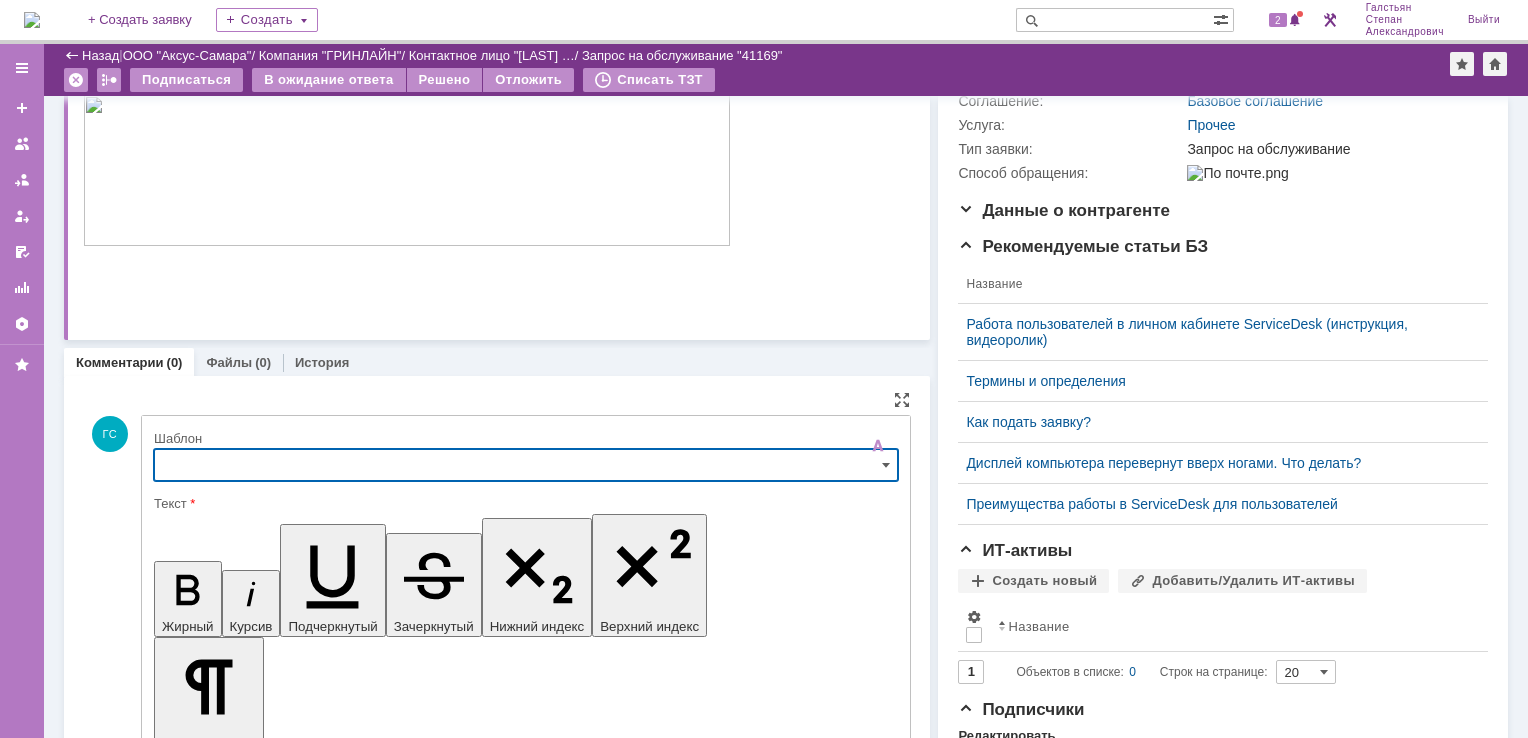 scroll, scrollTop: 334, scrollLeft: 0, axis: vertical 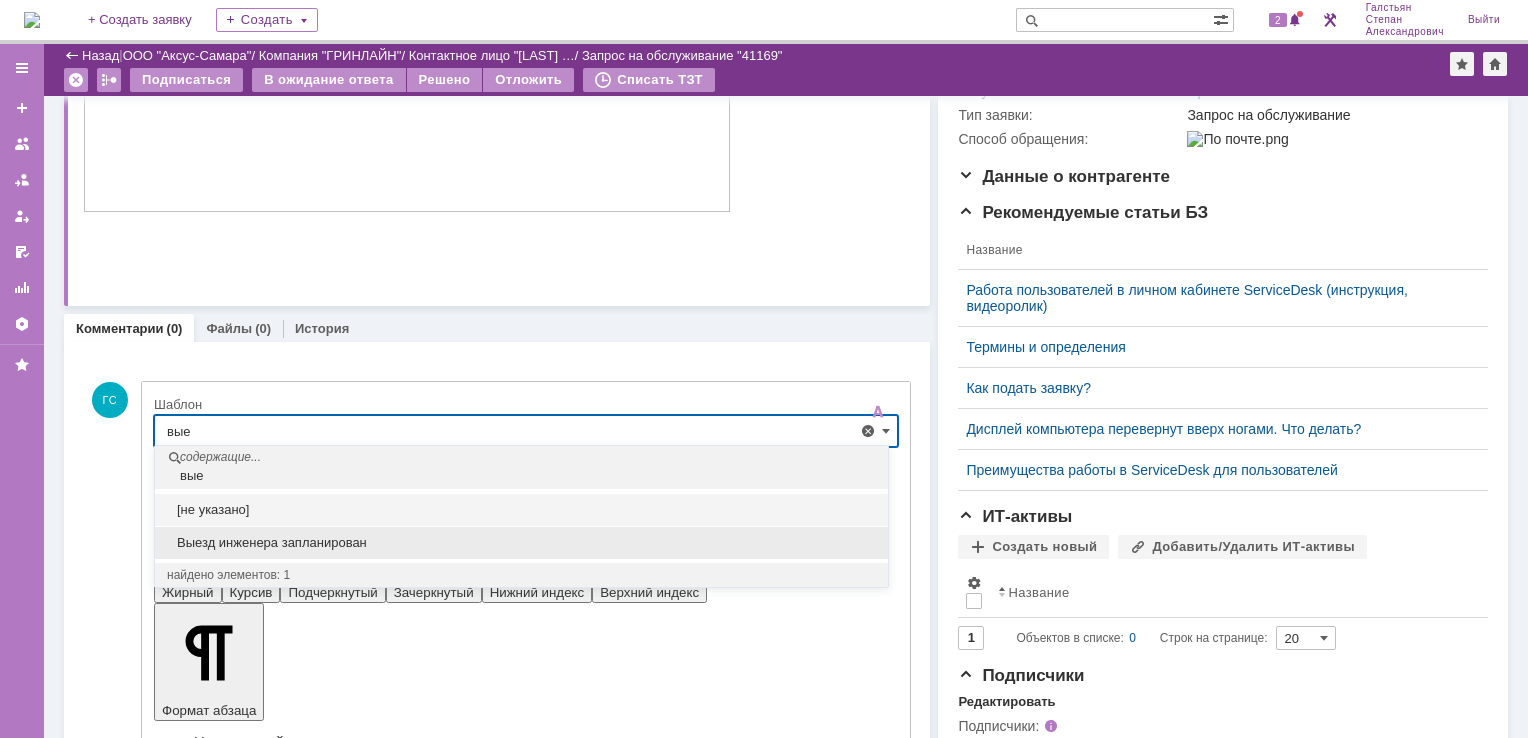 click on "Выезд инженера запланирован" at bounding box center (521, 543) 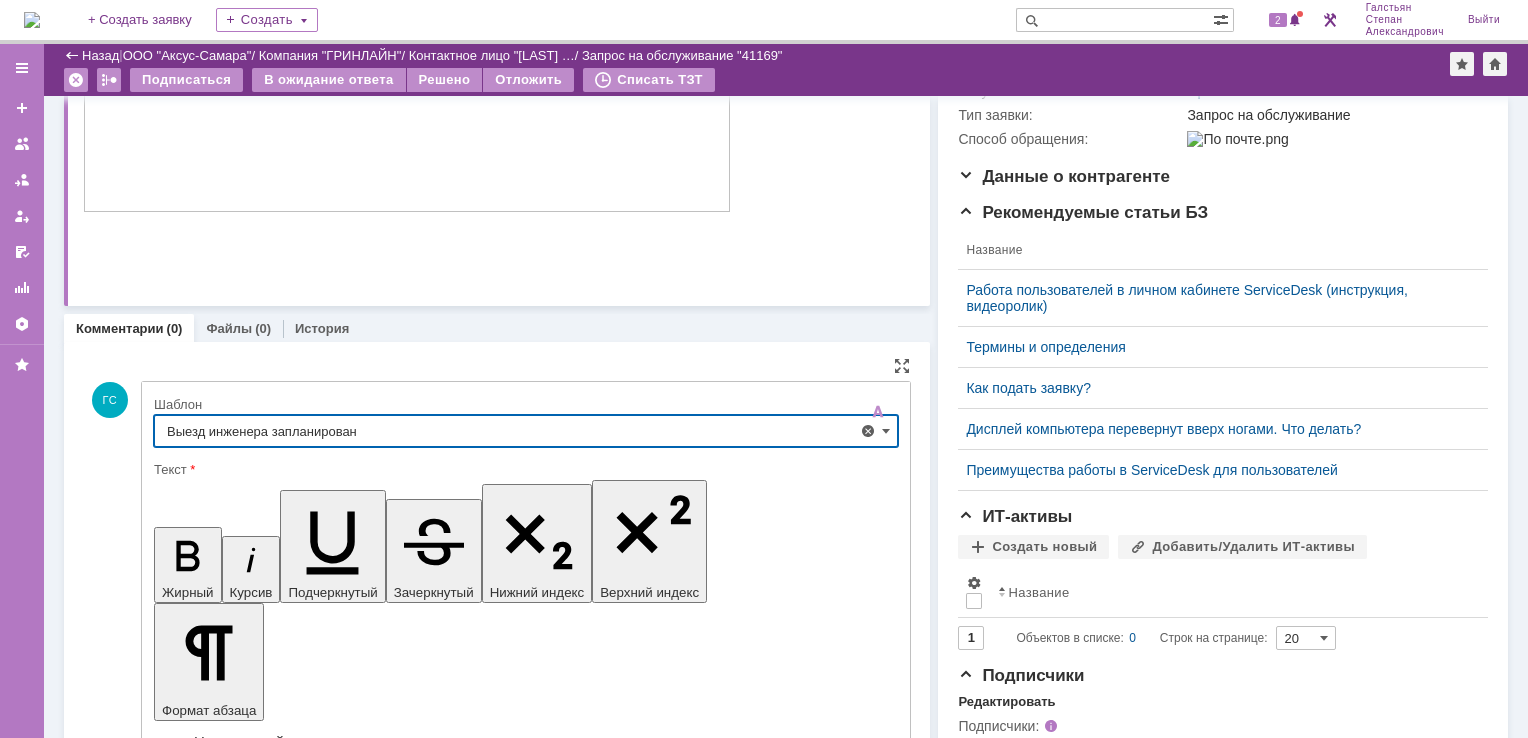 scroll, scrollTop: 504, scrollLeft: 0, axis: vertical 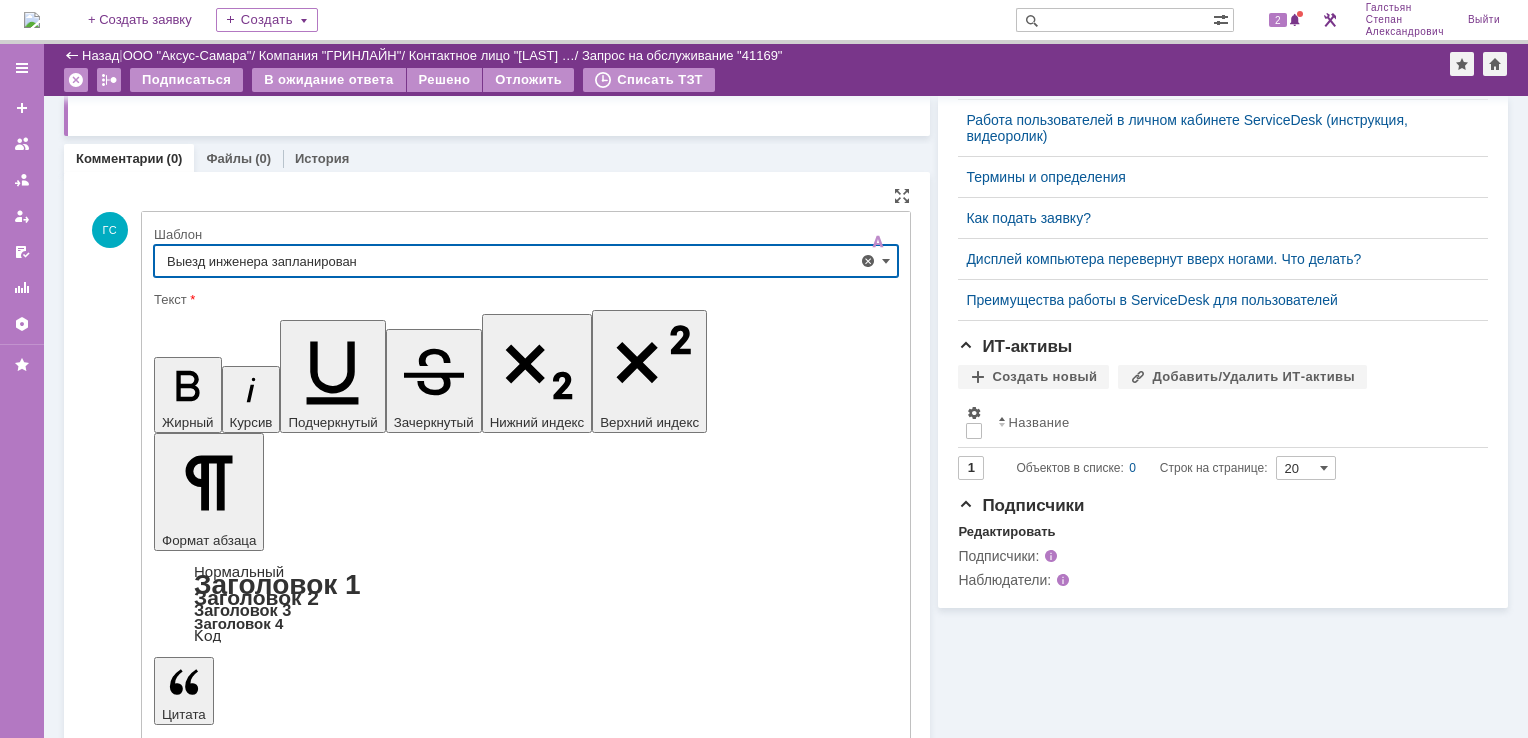 type on "Выезд инженера запланирован" 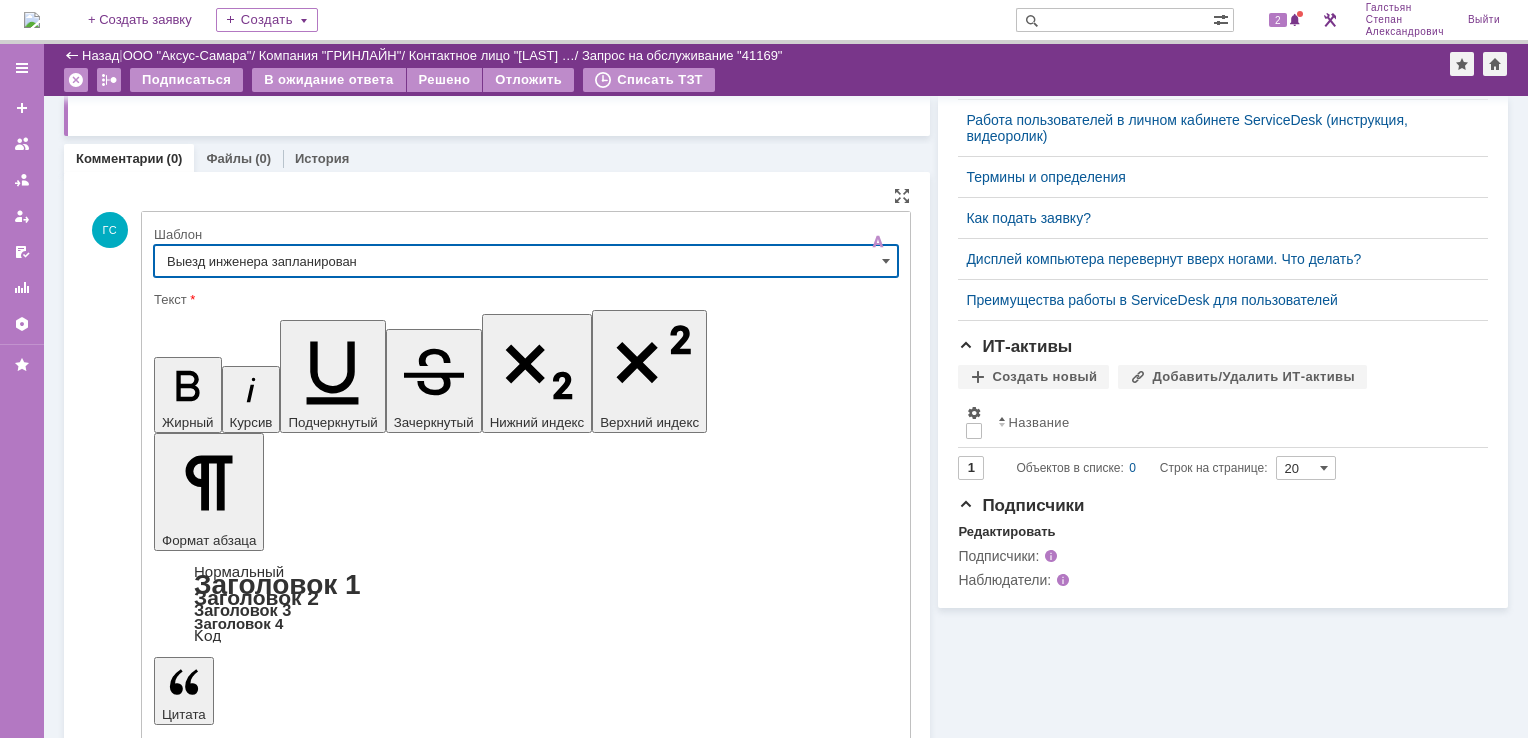 click on "Отправить" at bounding box center (206, 5411) 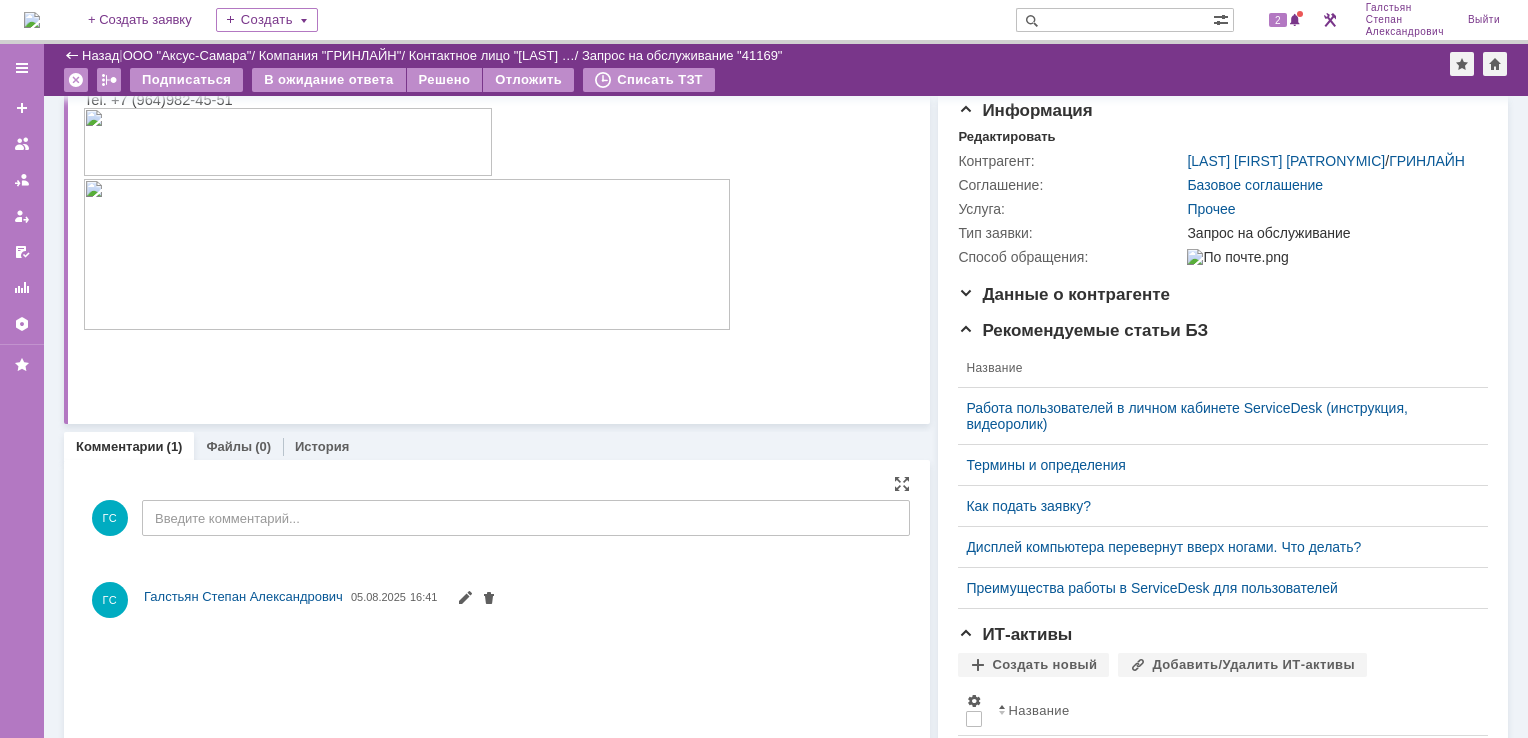 scroll, scrollTop: 0, scrollLeft: 0, axis: both 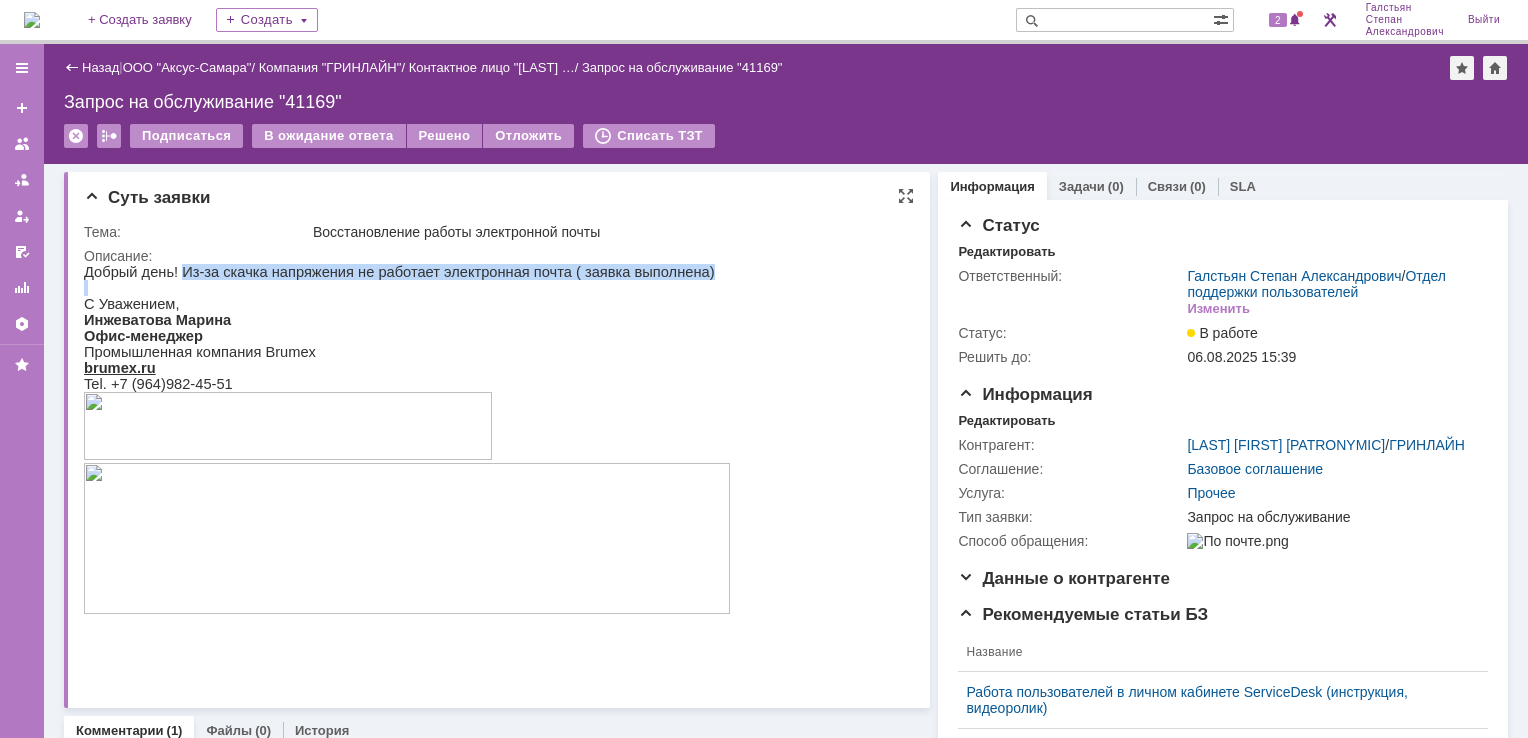 drag, startPoint x: 176, startPoint y: 271, endPoint x: 543, endPoint y: 294, distance: 367.72 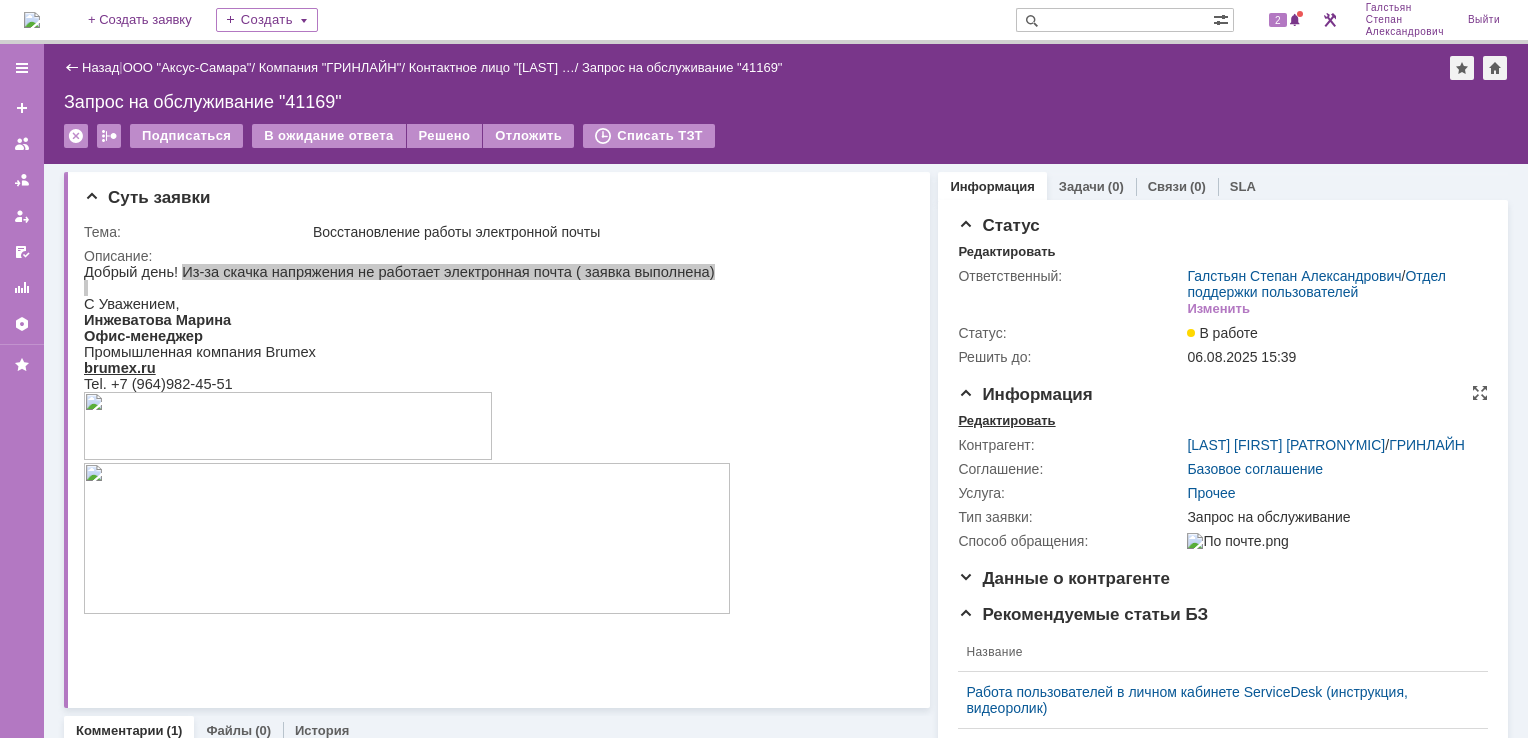 click on "Редактировать" at bounding box center [1006, 421] 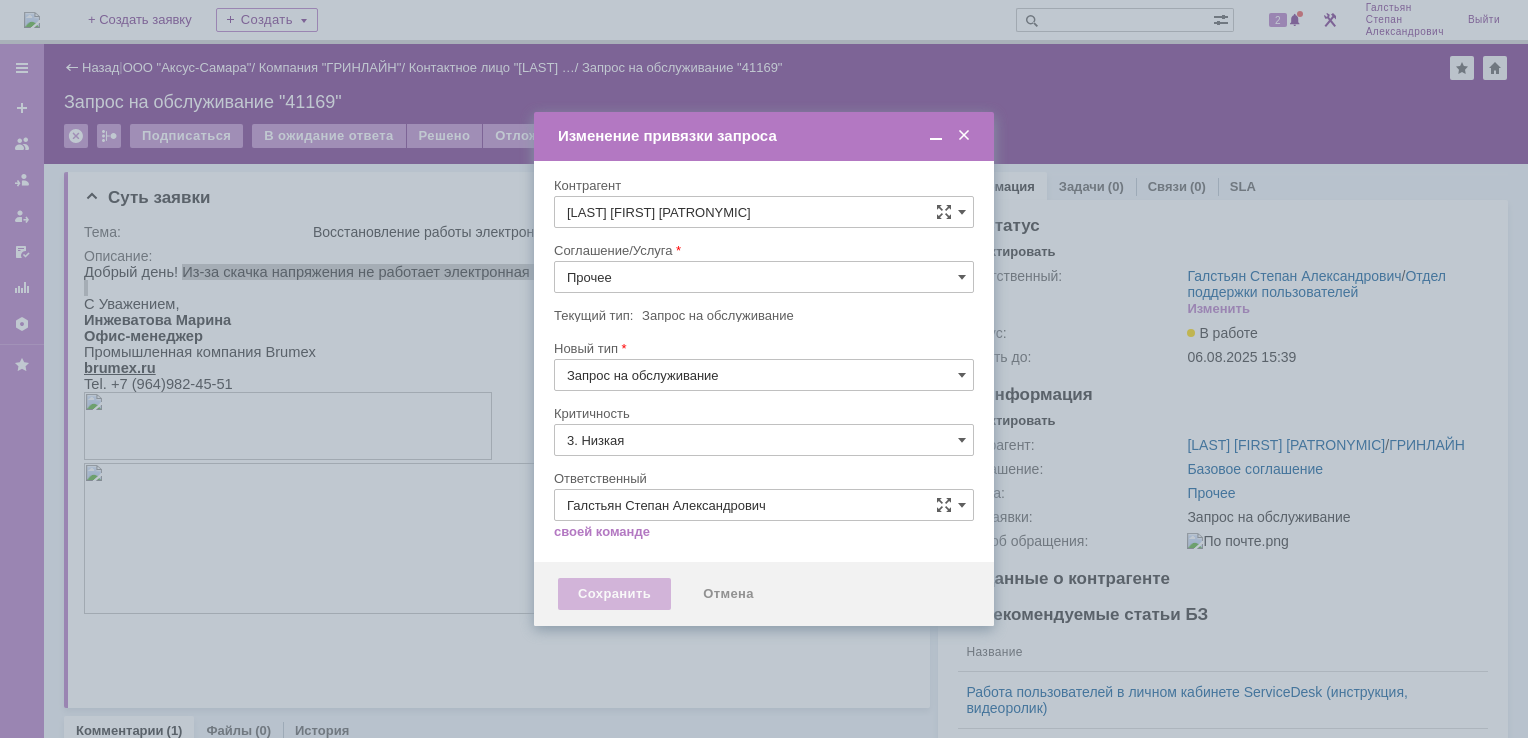 type on "[не указано]" 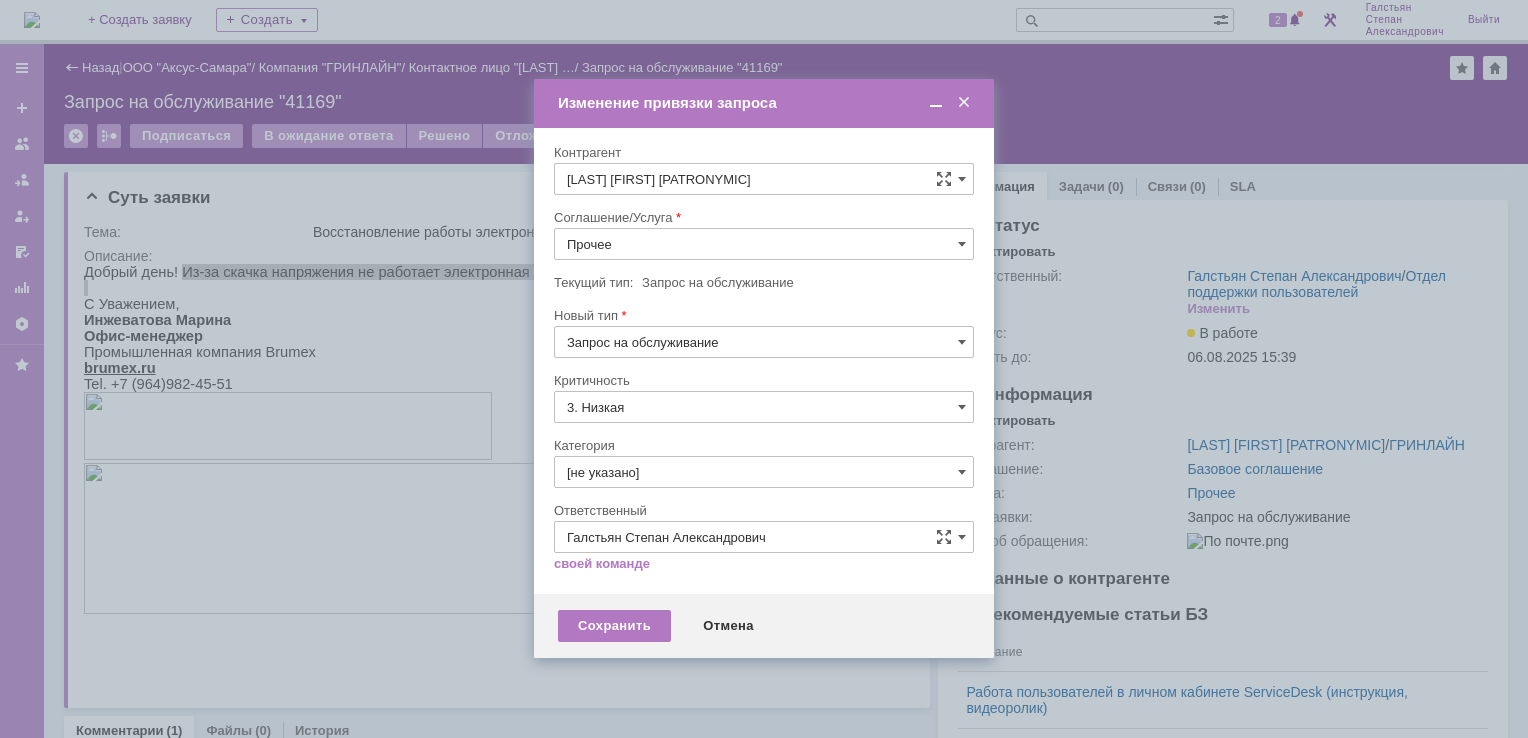 click on "Прочее" at bounding box center (764, 244) 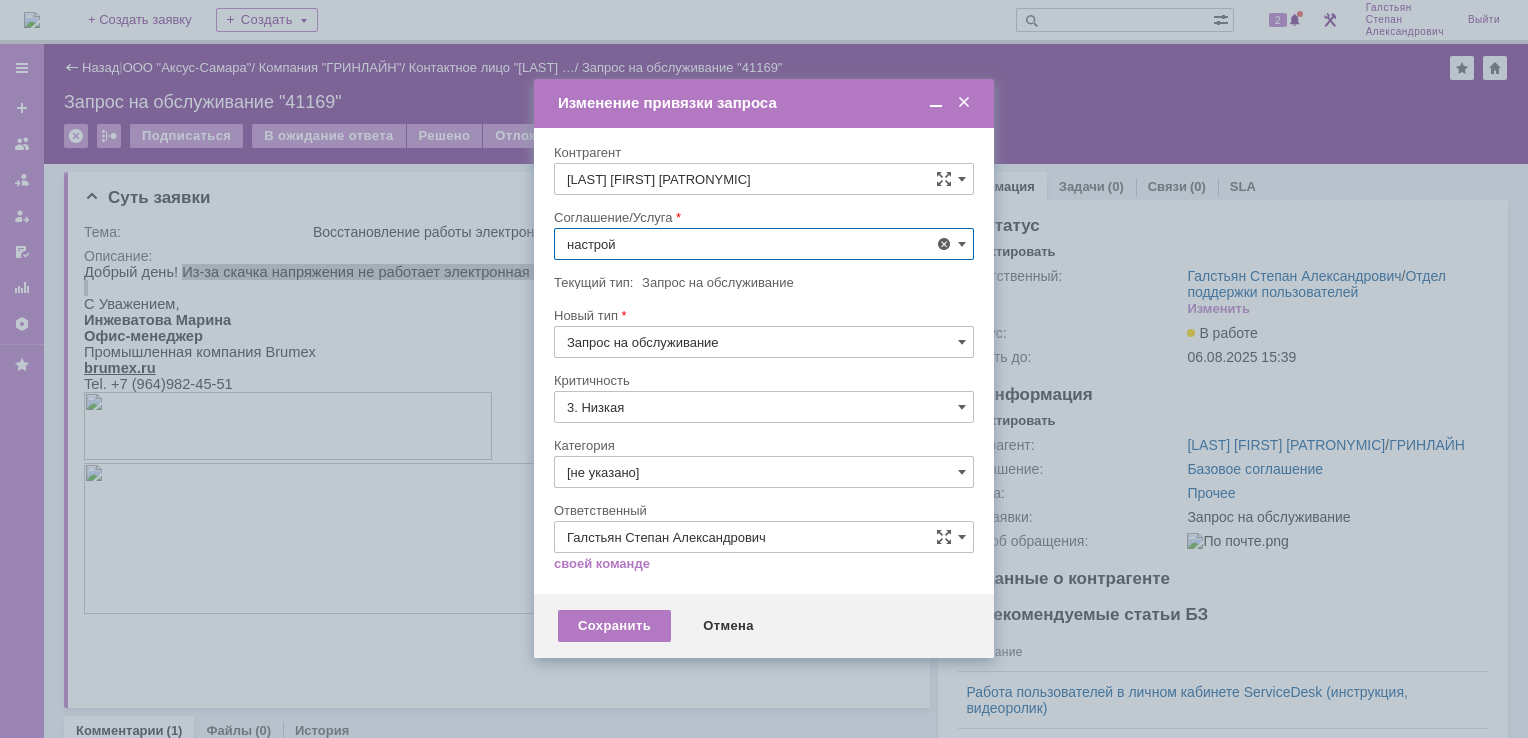 scroll, scrollTop: 130, scrollLeft: 0, axis: vertical 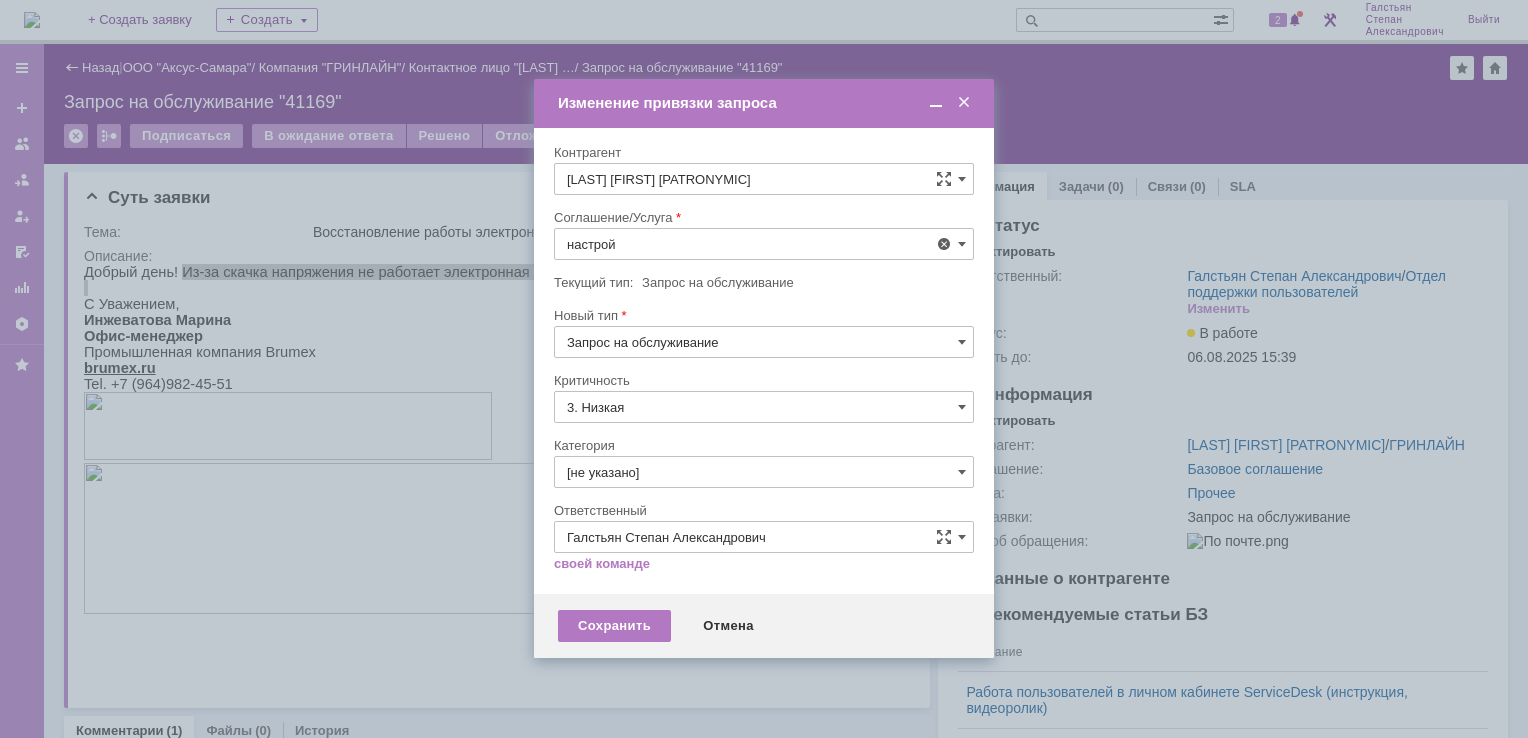 click on "АРМ_Настройка" at bounding box center [764, 486] 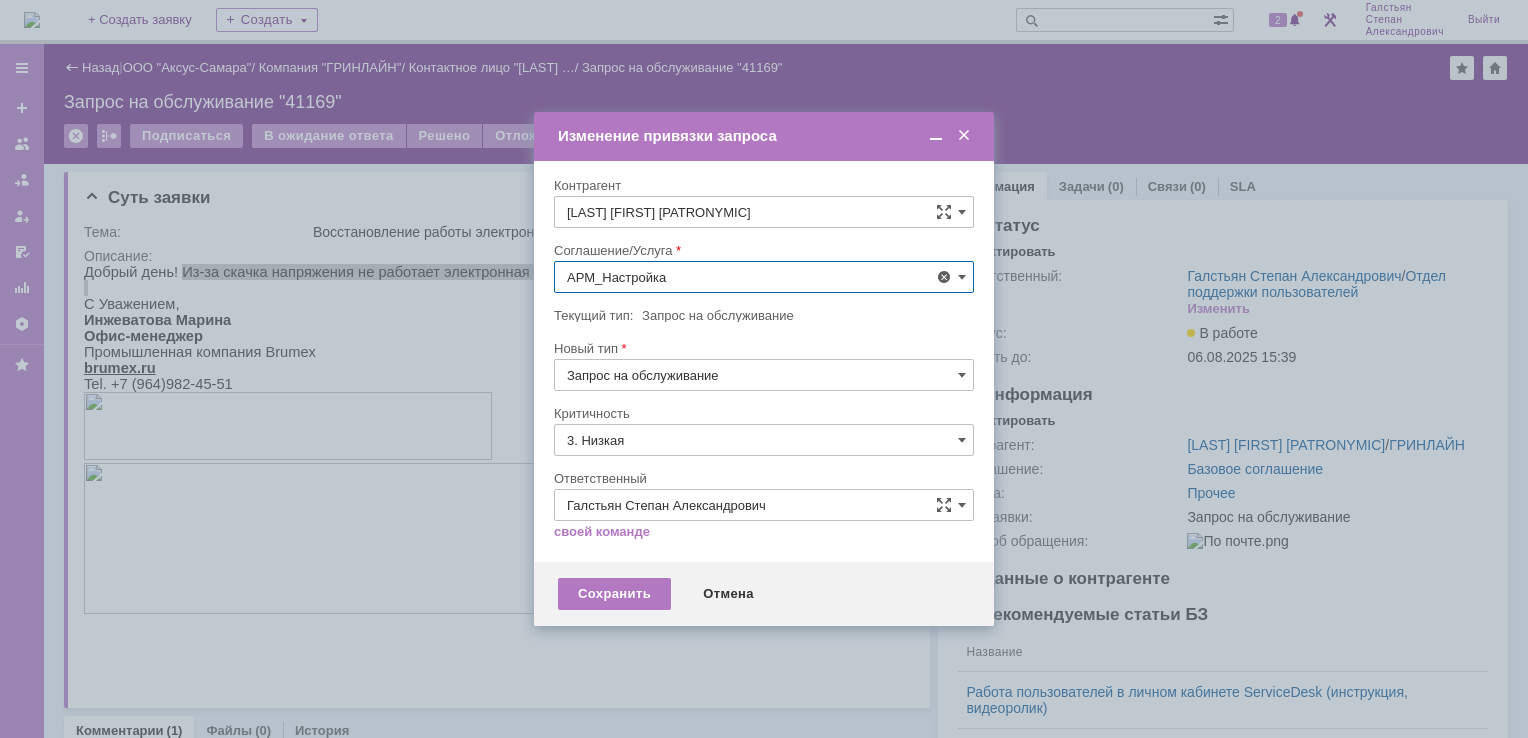 type on "АРМ_Настройка" 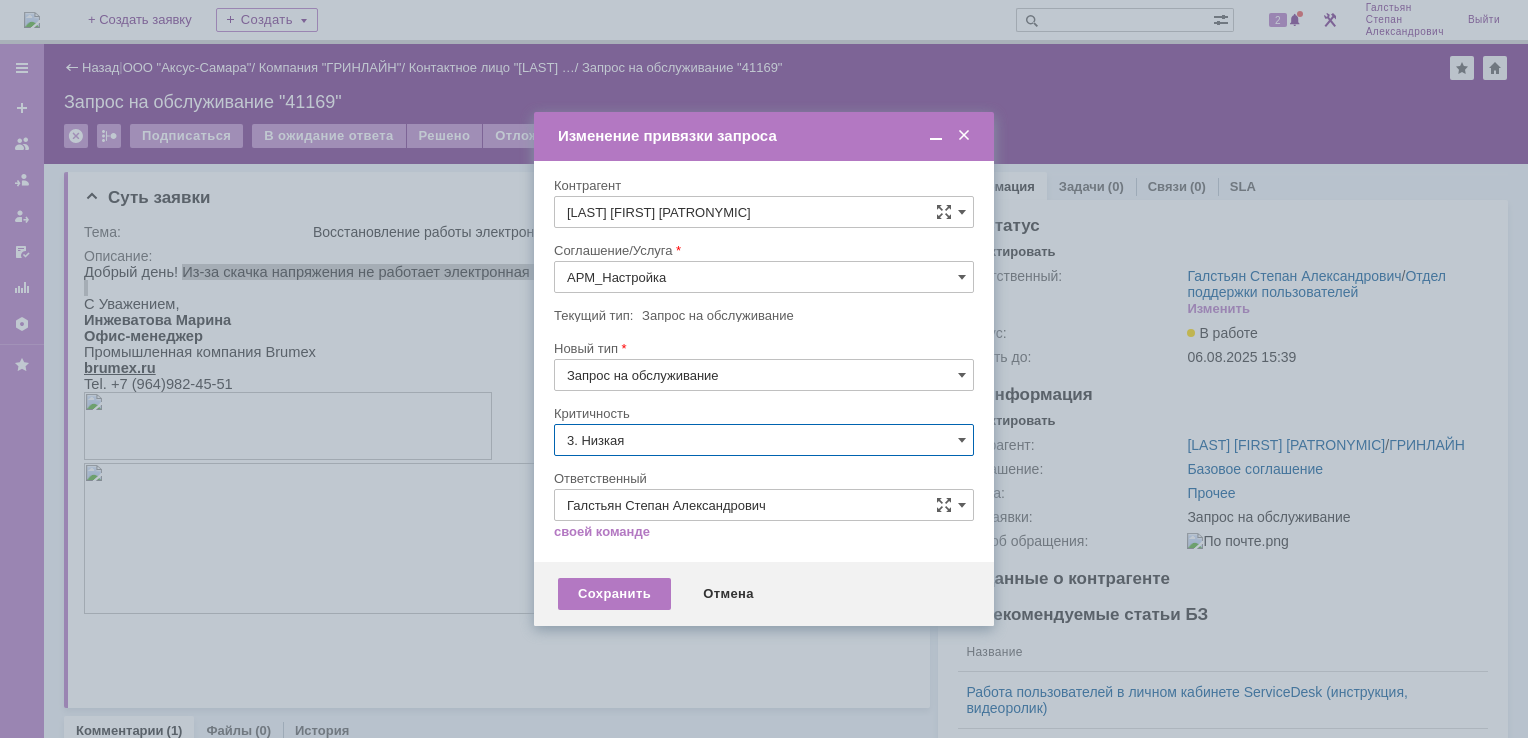 click on "3. Низкая" at bounding box center (764, 440) 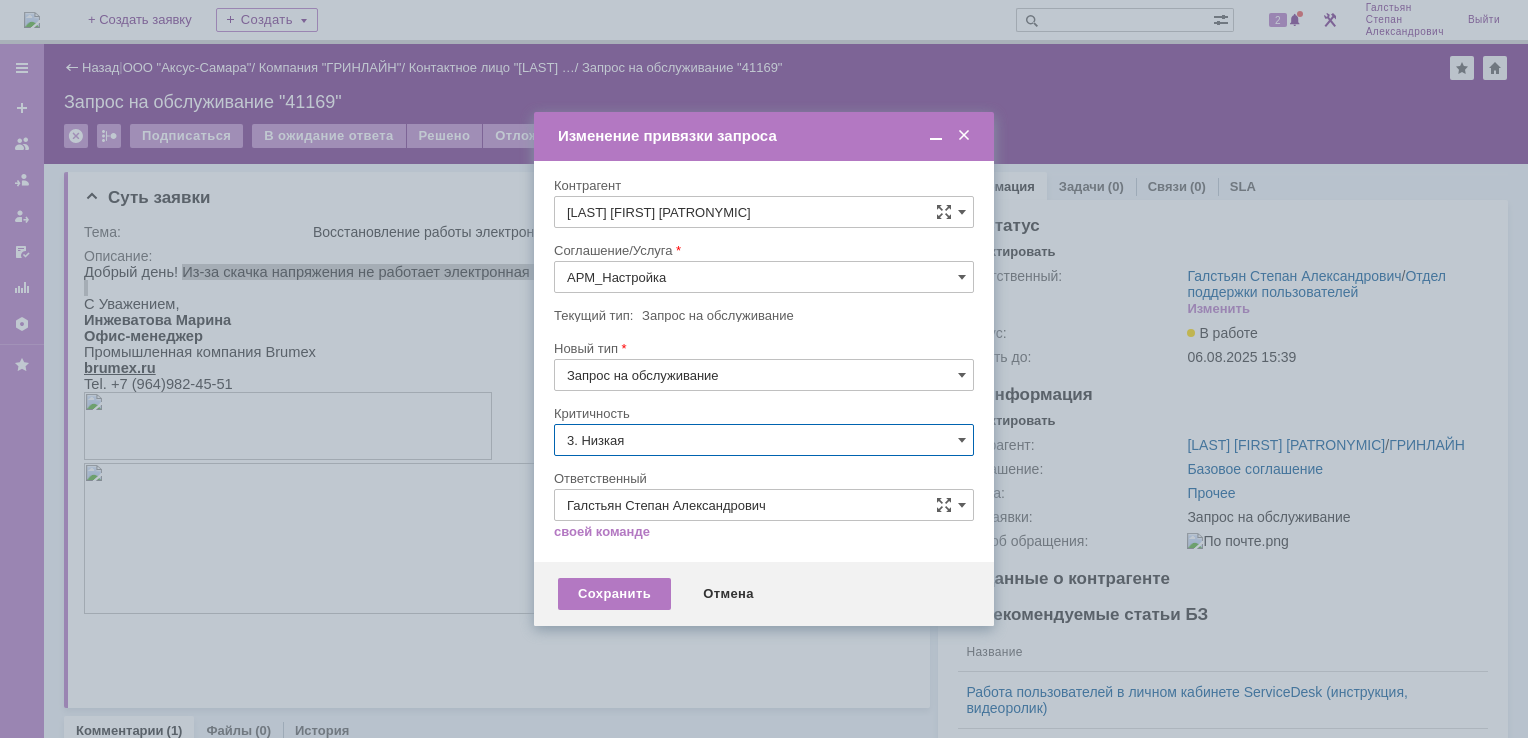 click on "[не указано]" at bounding box center (764, 477) 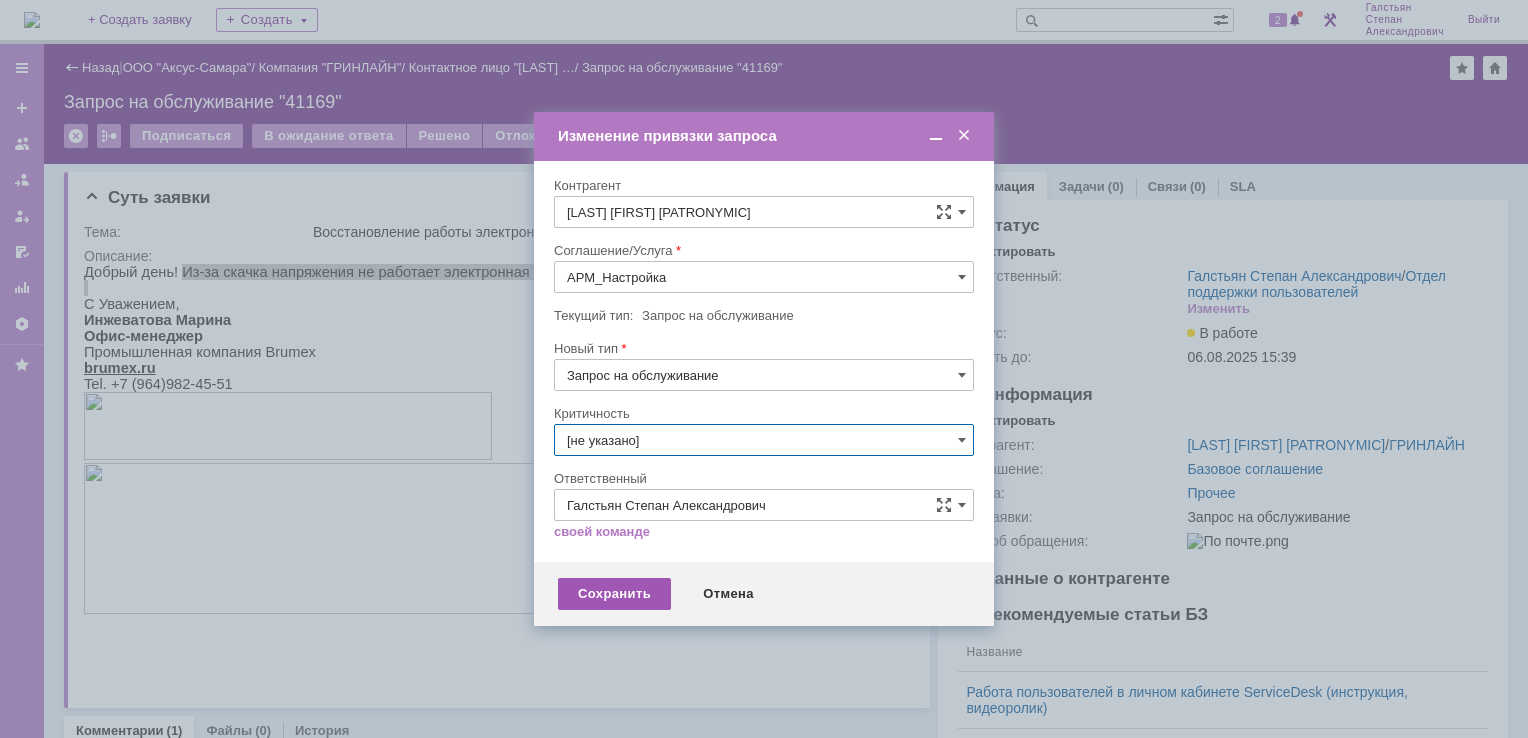 type on "[не указано]" 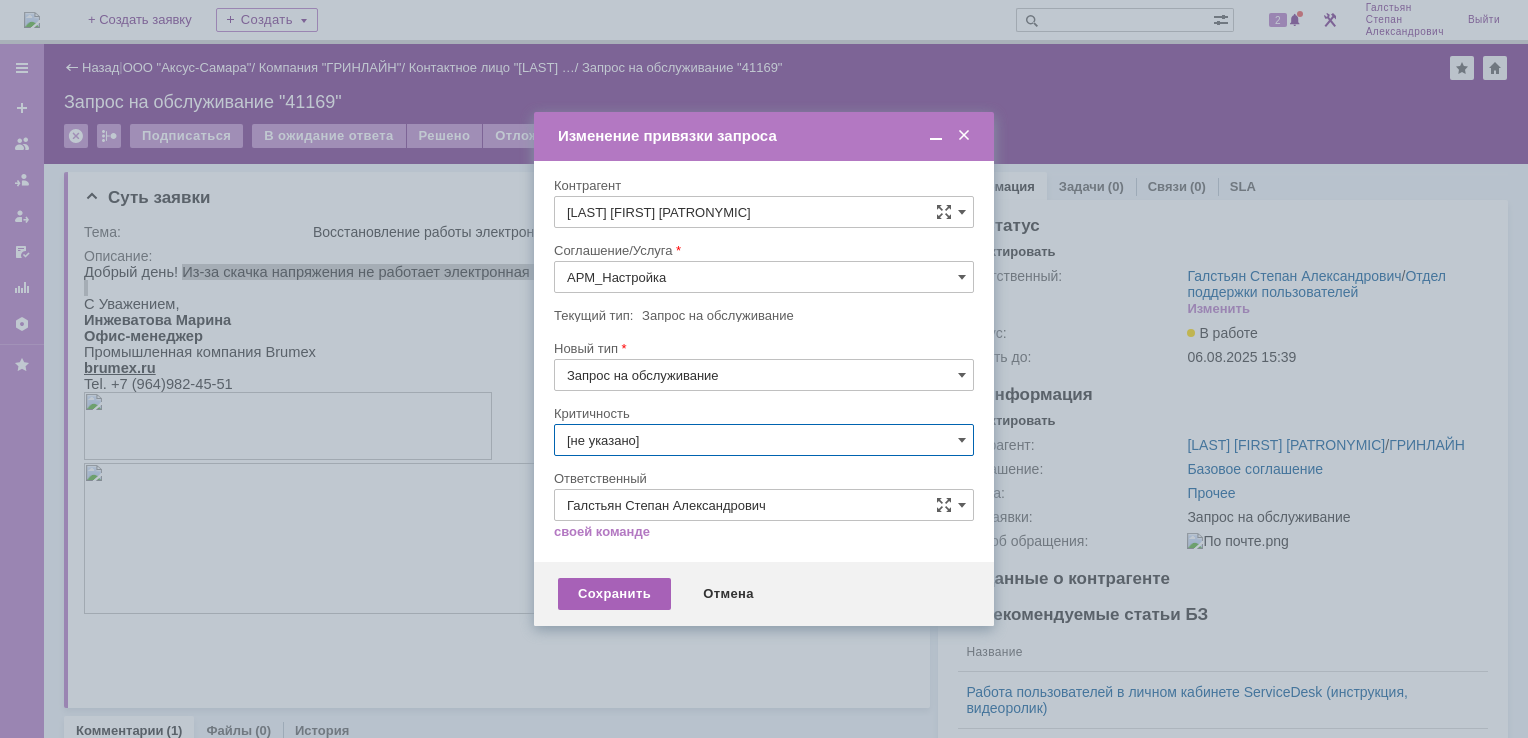 click on "Сохранить" at bounding box center (614, 594) 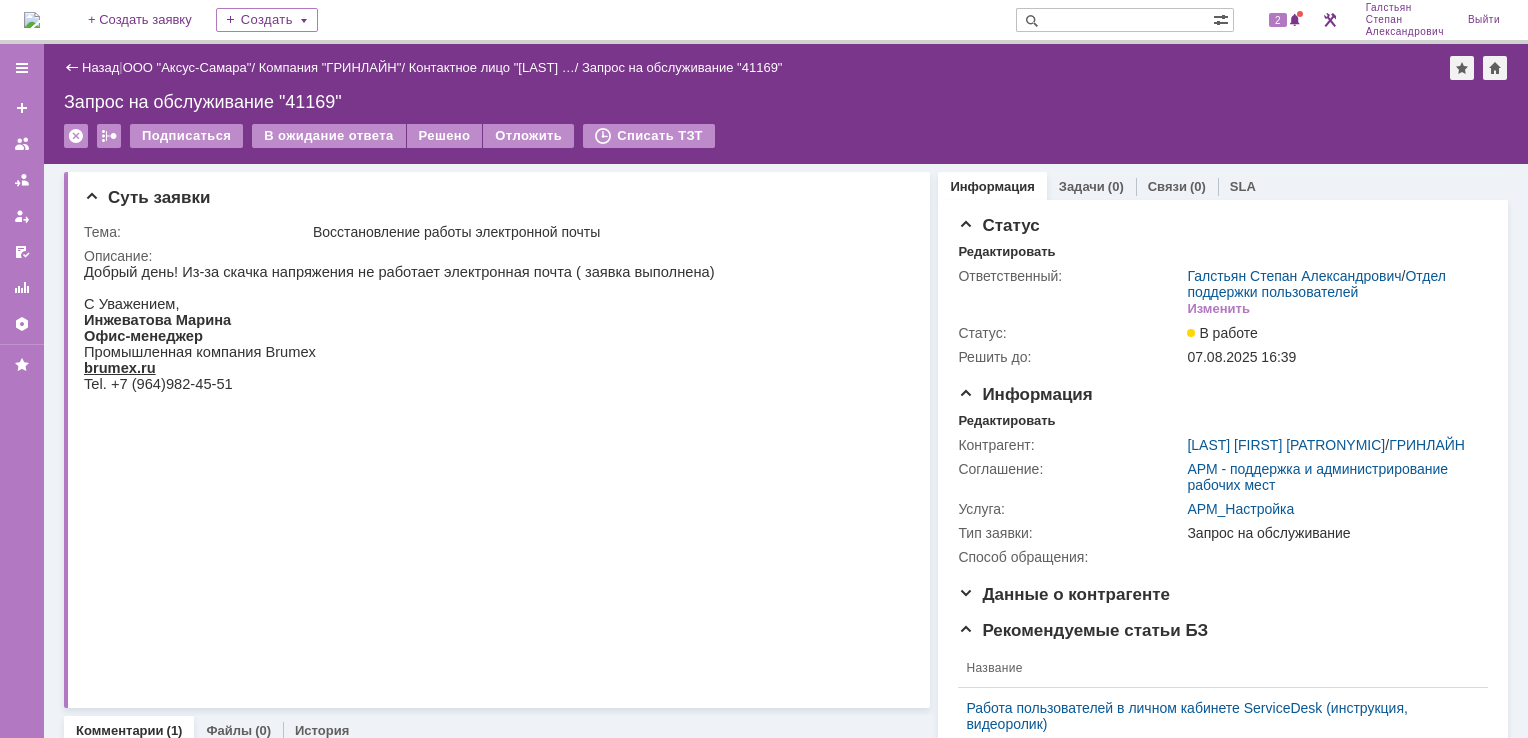 scroll, scrollTop: 0, scrollLeft: 0, axis: both 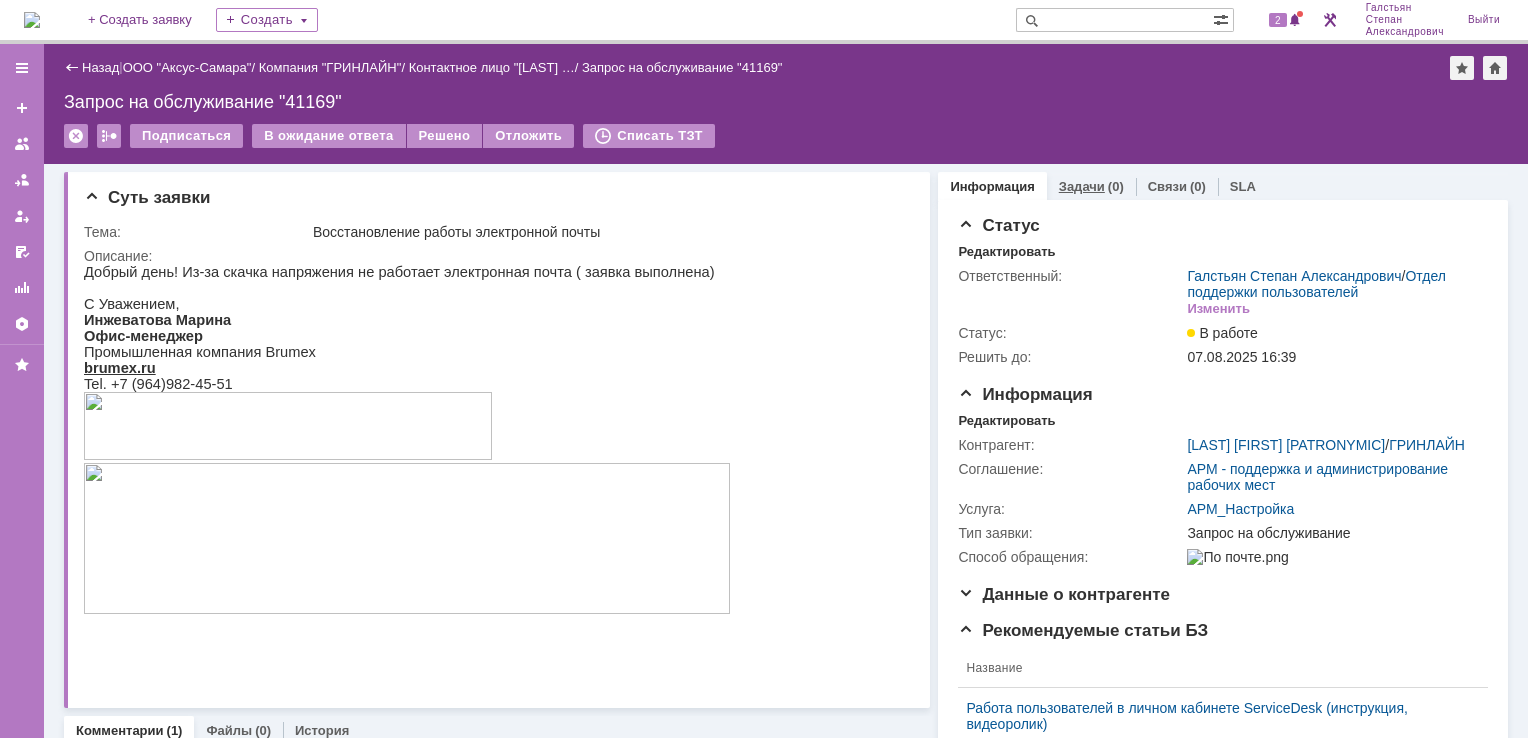 click on "Задачи (0)" at bounding box center [1091, 186] 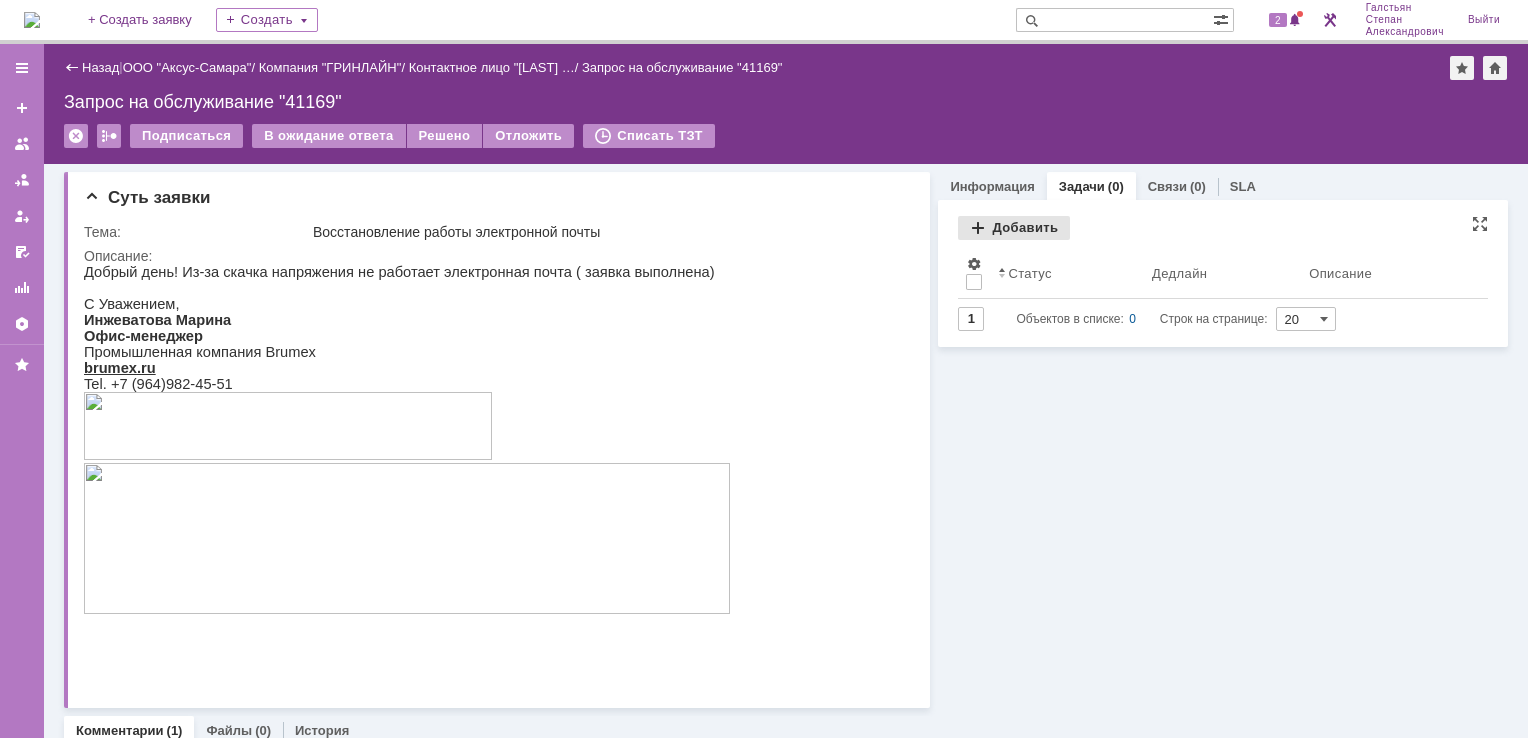 click on "Добавить" at bounding box center (1014, 228) 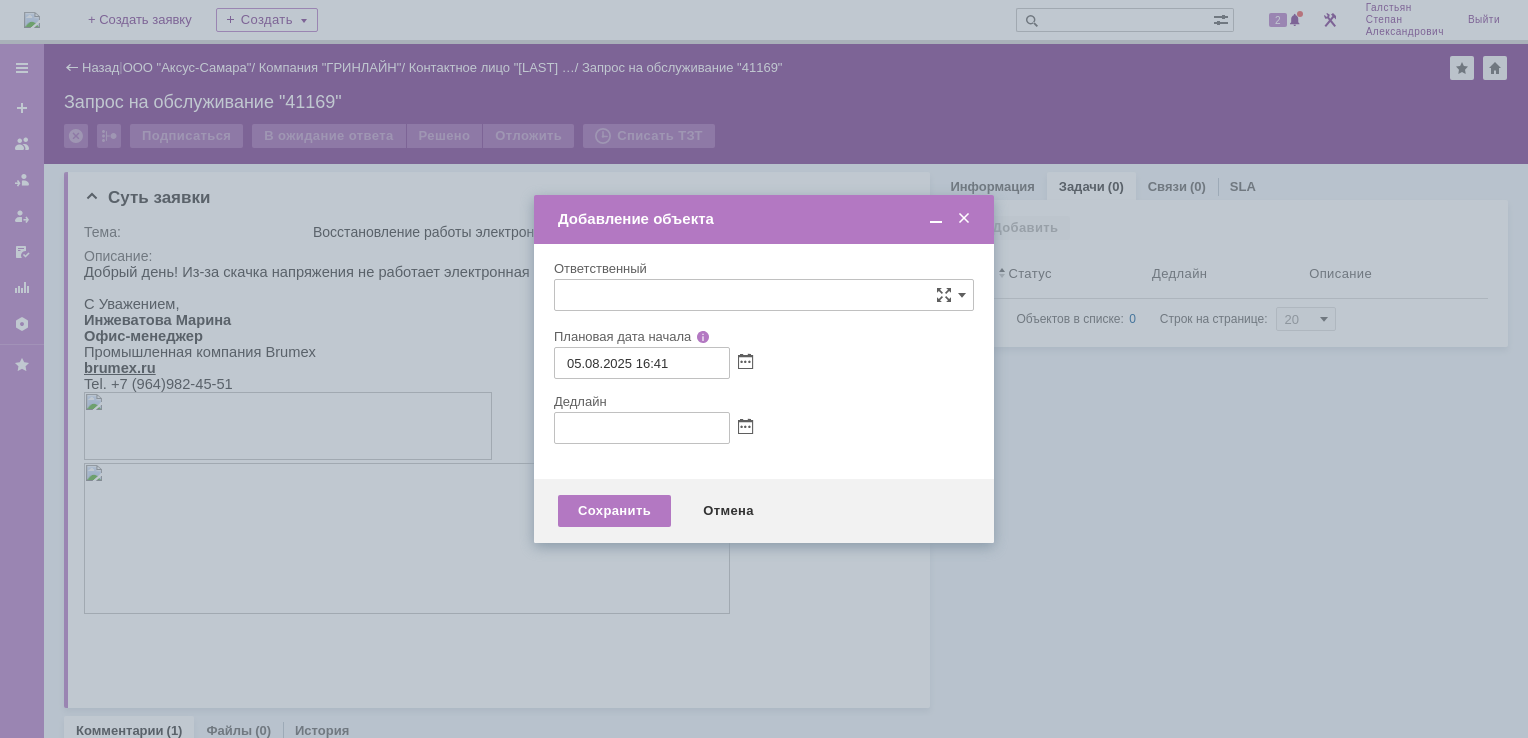 type on "[не указано]" 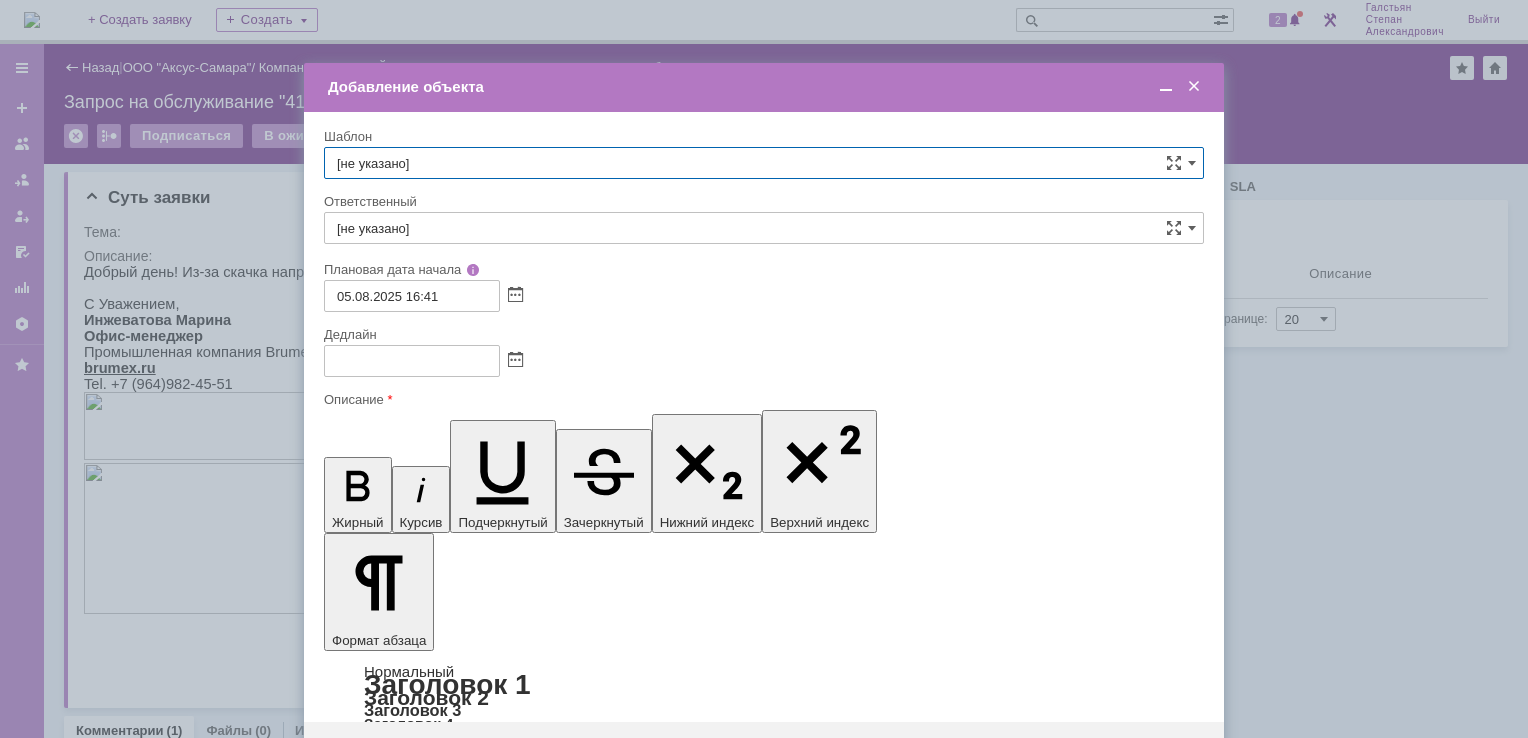 scroll, scrollTop: 0, scrollLeft: 0, axis: both 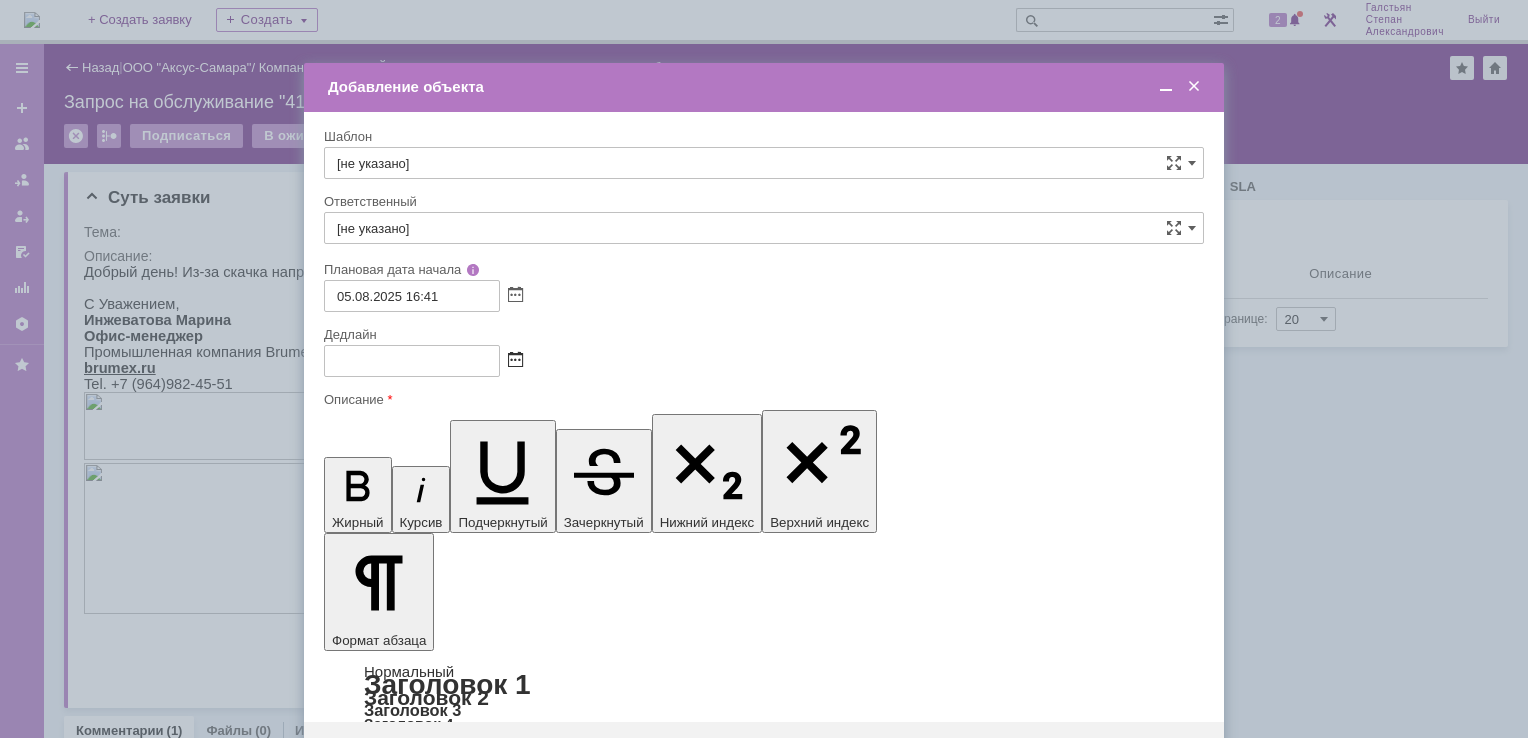 click at bounding box center [515, 361] 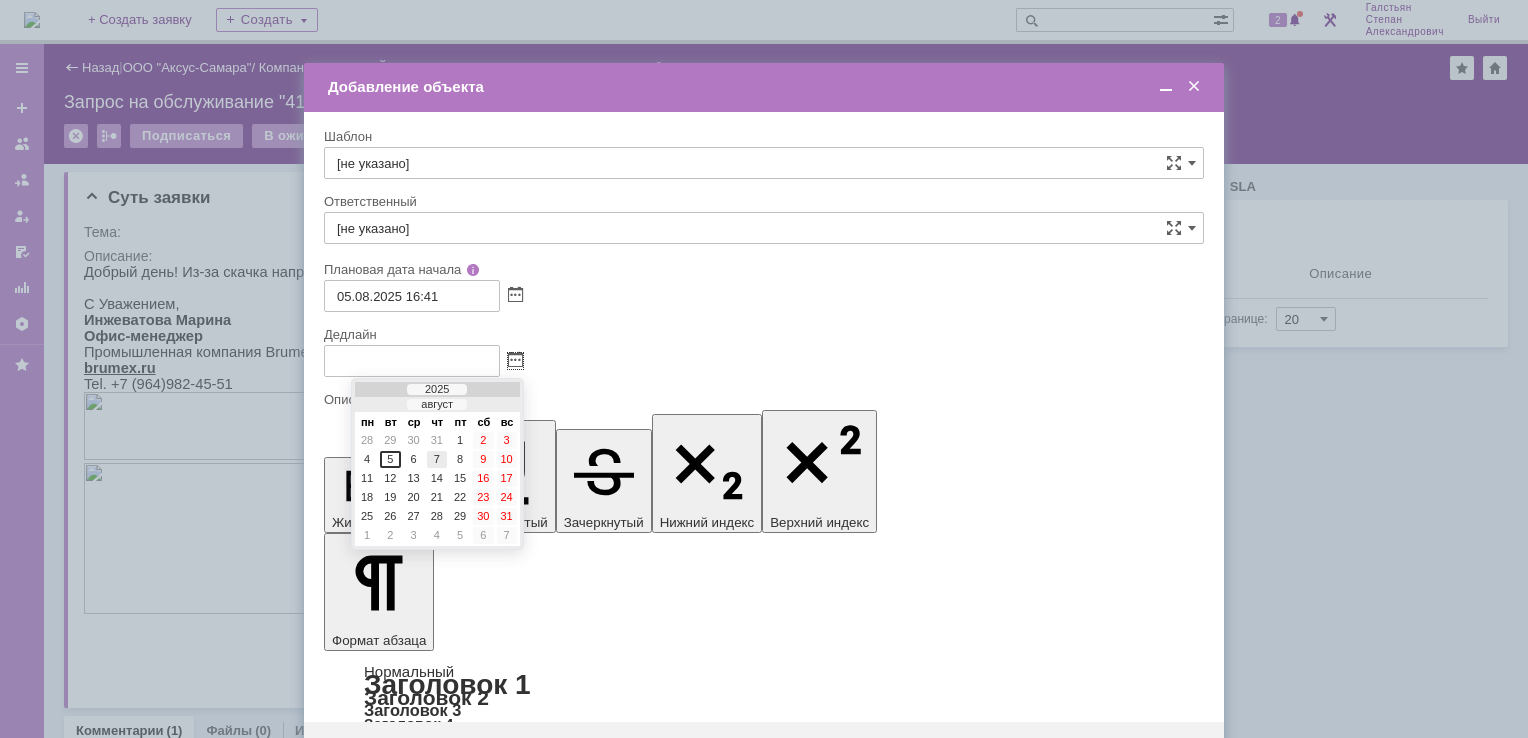 click on "7" at bounding box center [437, 459] 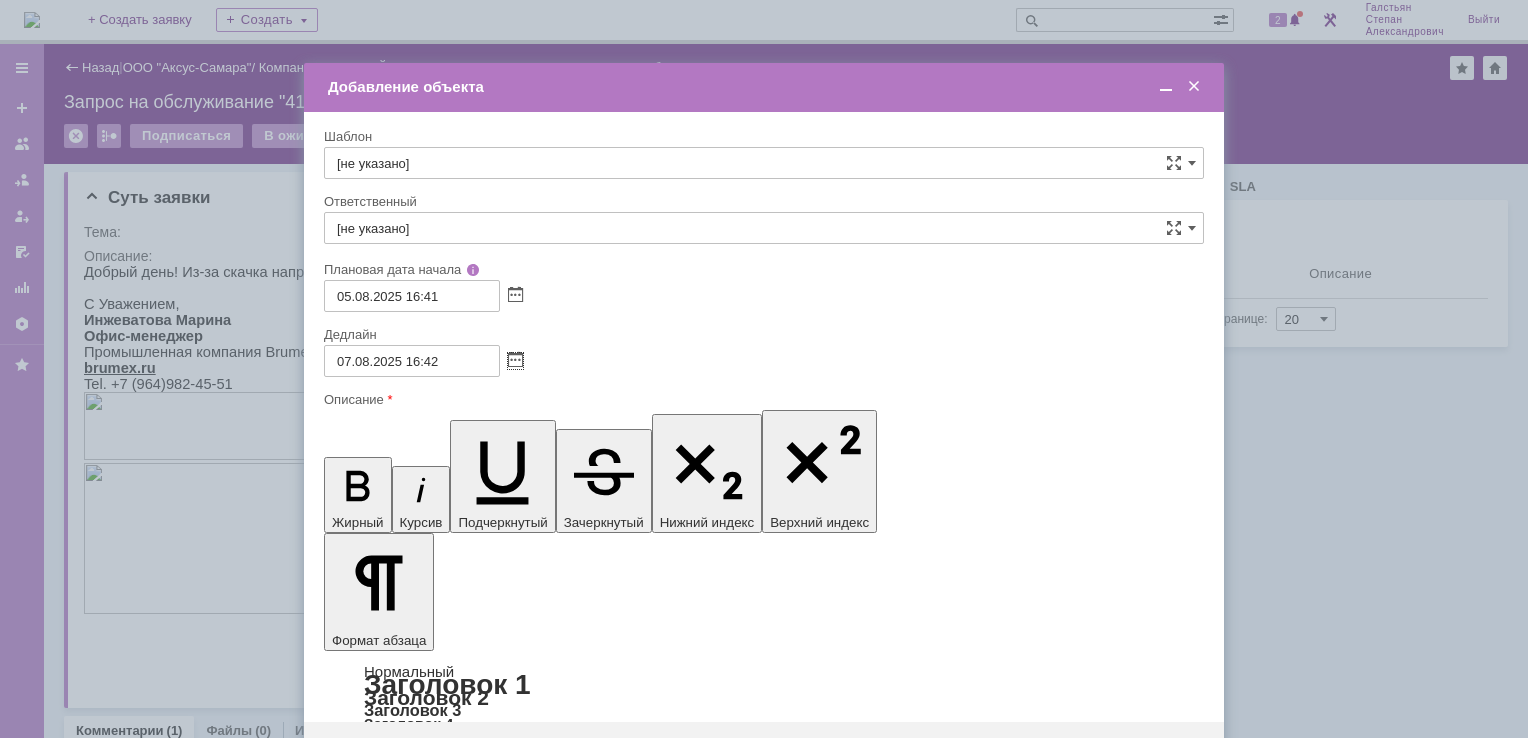 click on "[не указано]" at bounding box center (764, 228) 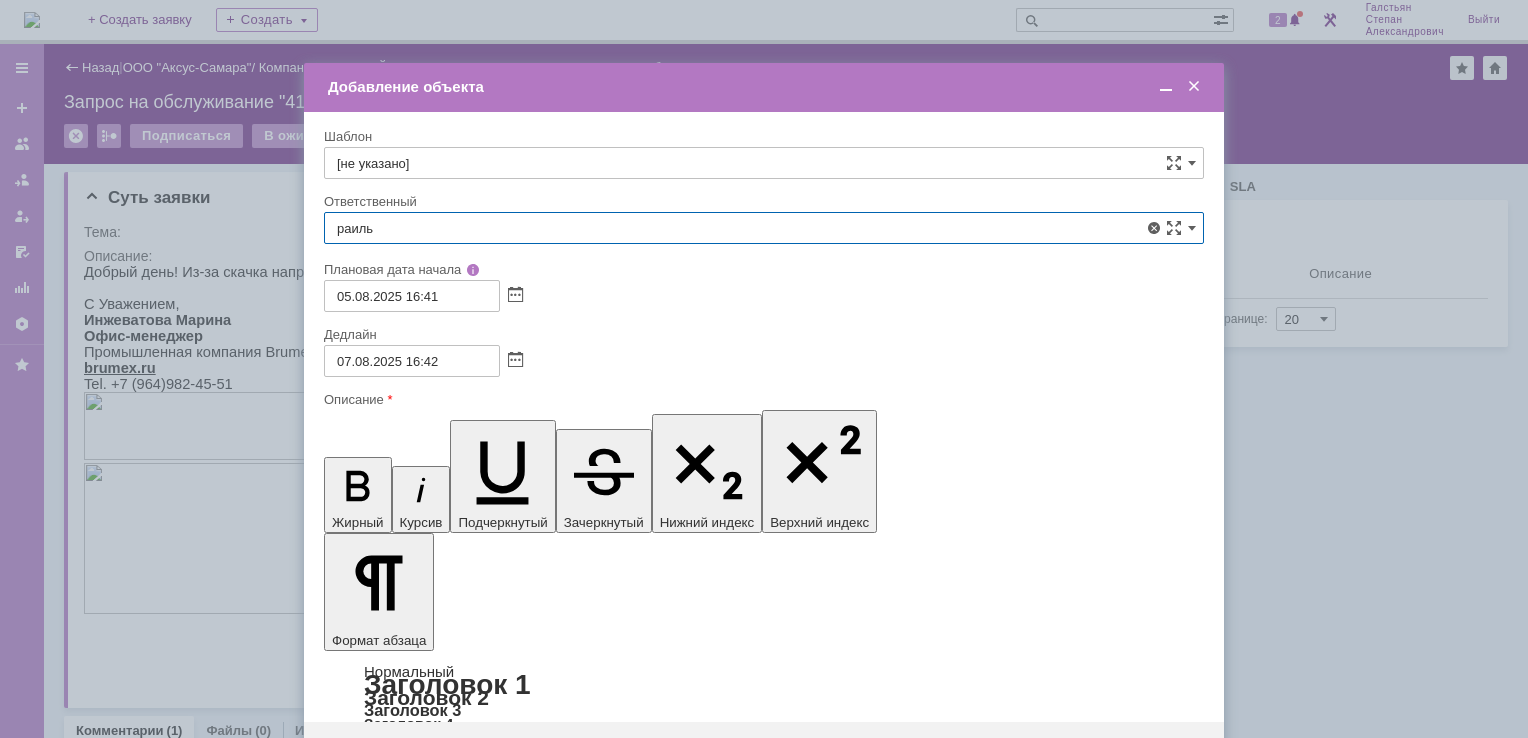 click on "Мукминьзянов Раиль Рамильевич" at bounding box center (764, 374) 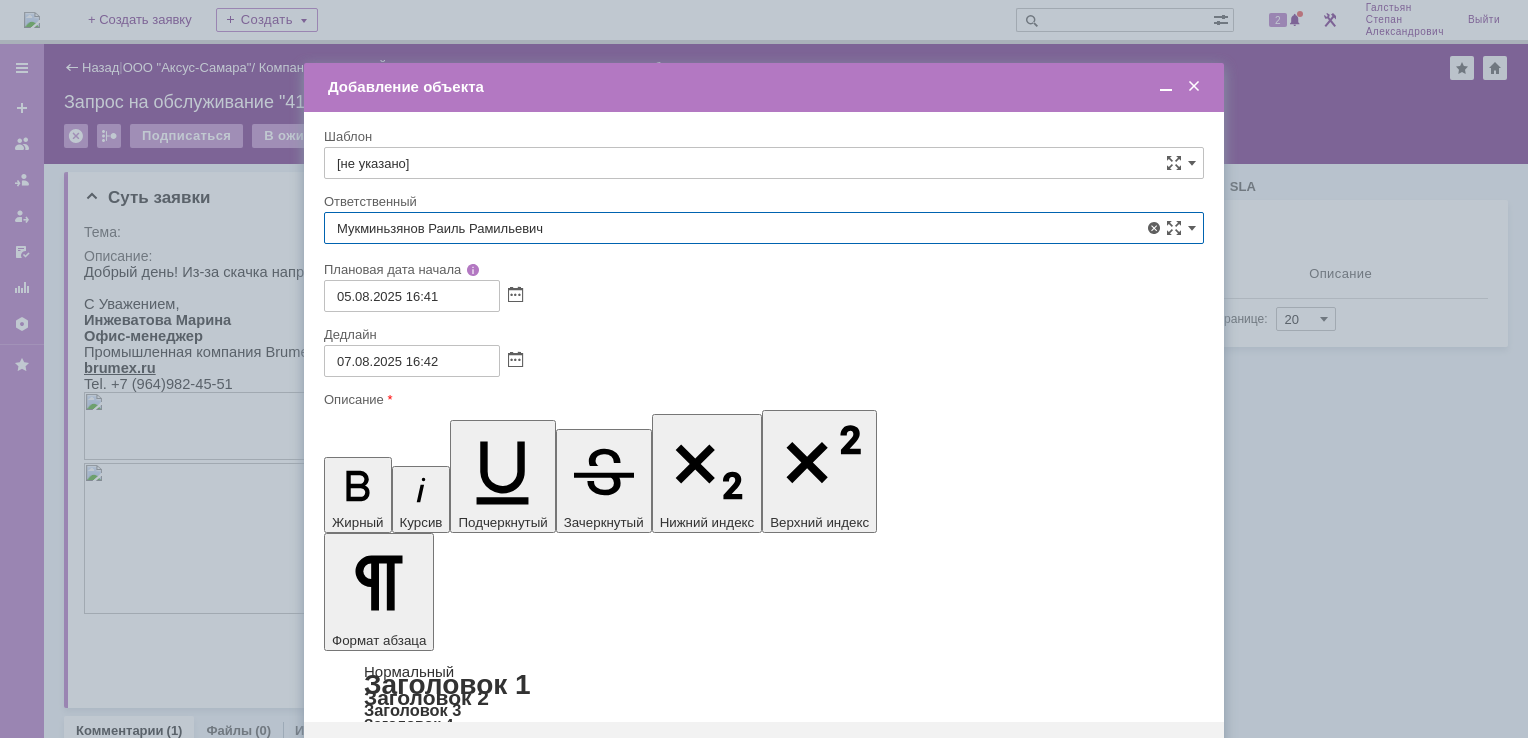 type on "Мукминьзянов Раиль Рамильевич" 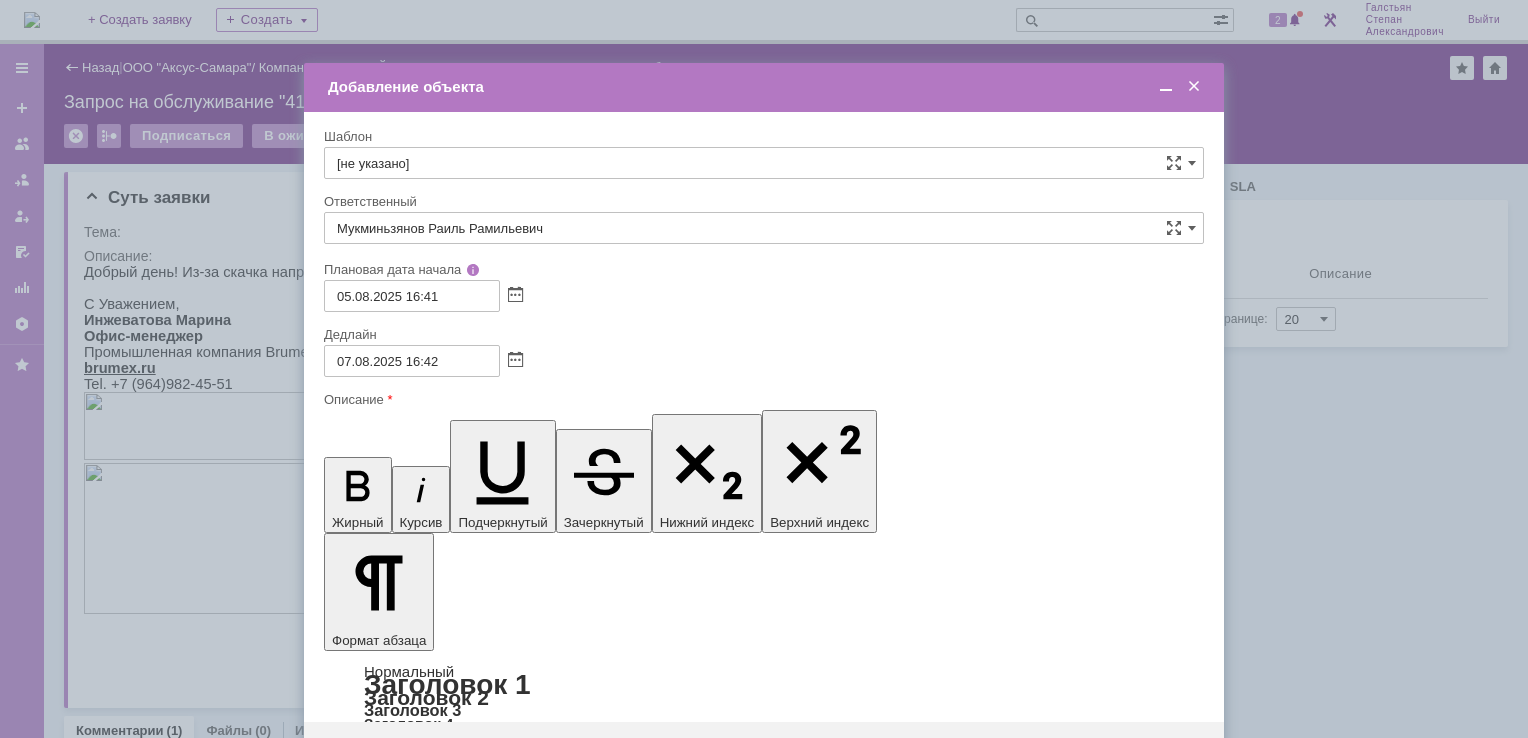 click on "Сохранить" at bounding box center (384, 754) 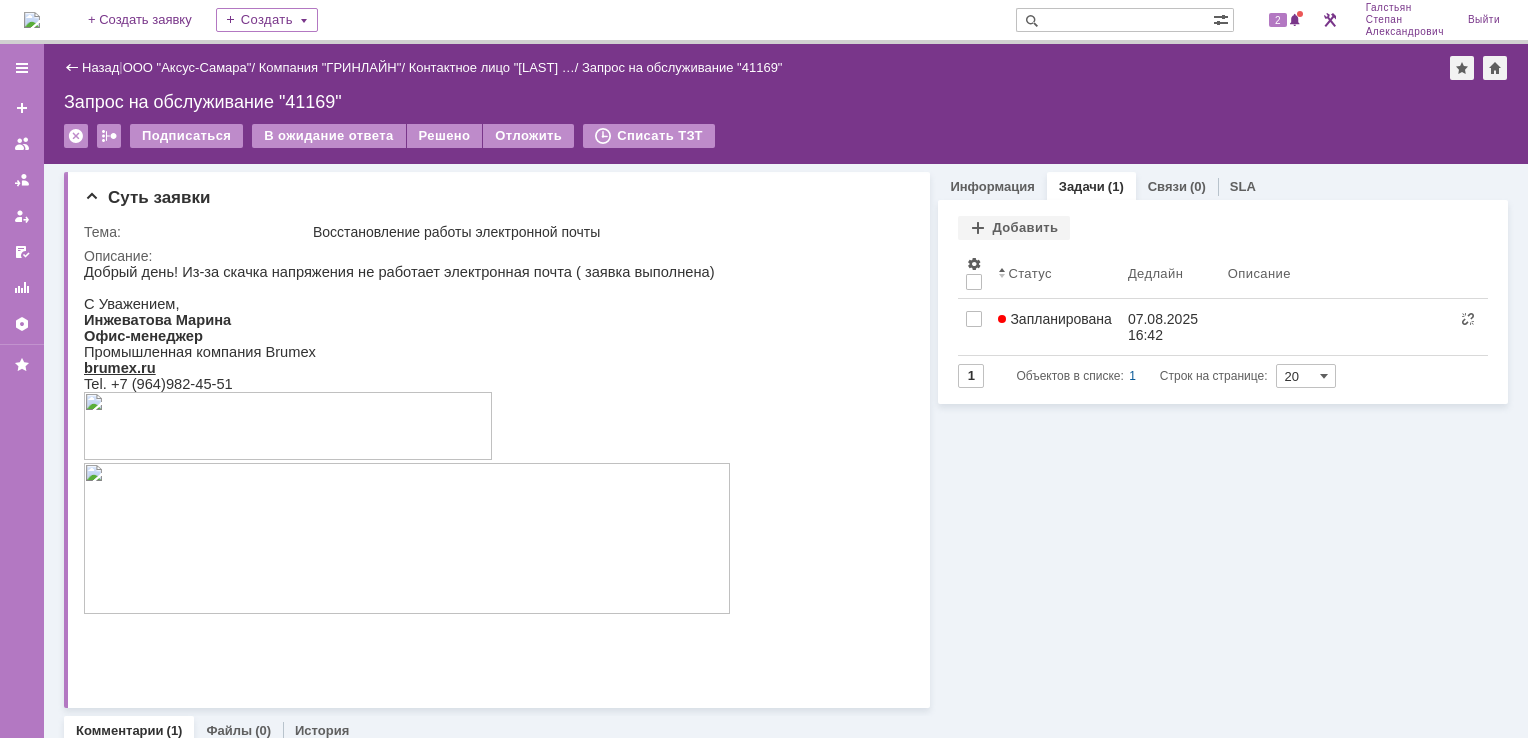 scroll, scrollTop: 0, scrollLeft: 0, axis: both 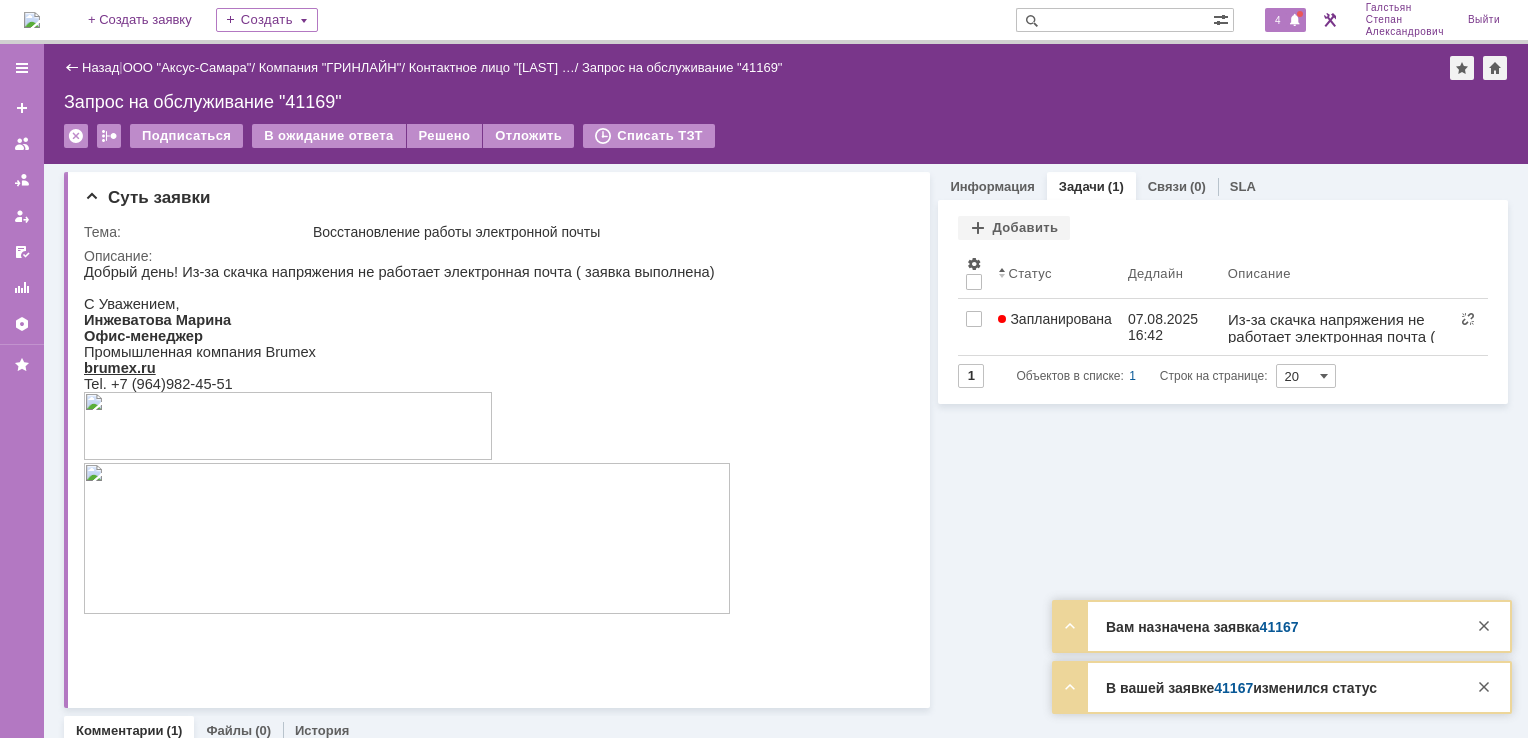 click at bounding box center (1295, 21) 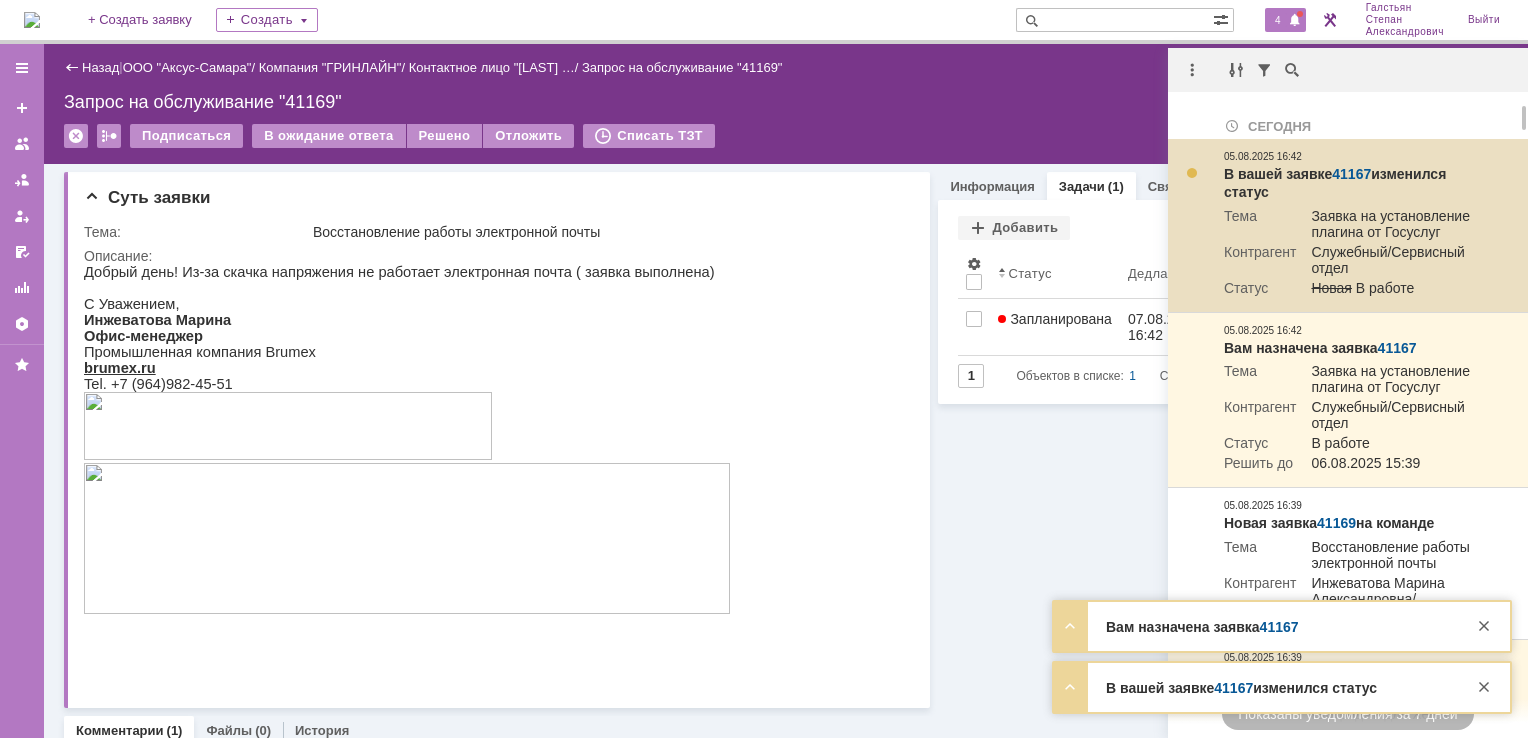 click on "41167" at bounding box center [1351, 174] 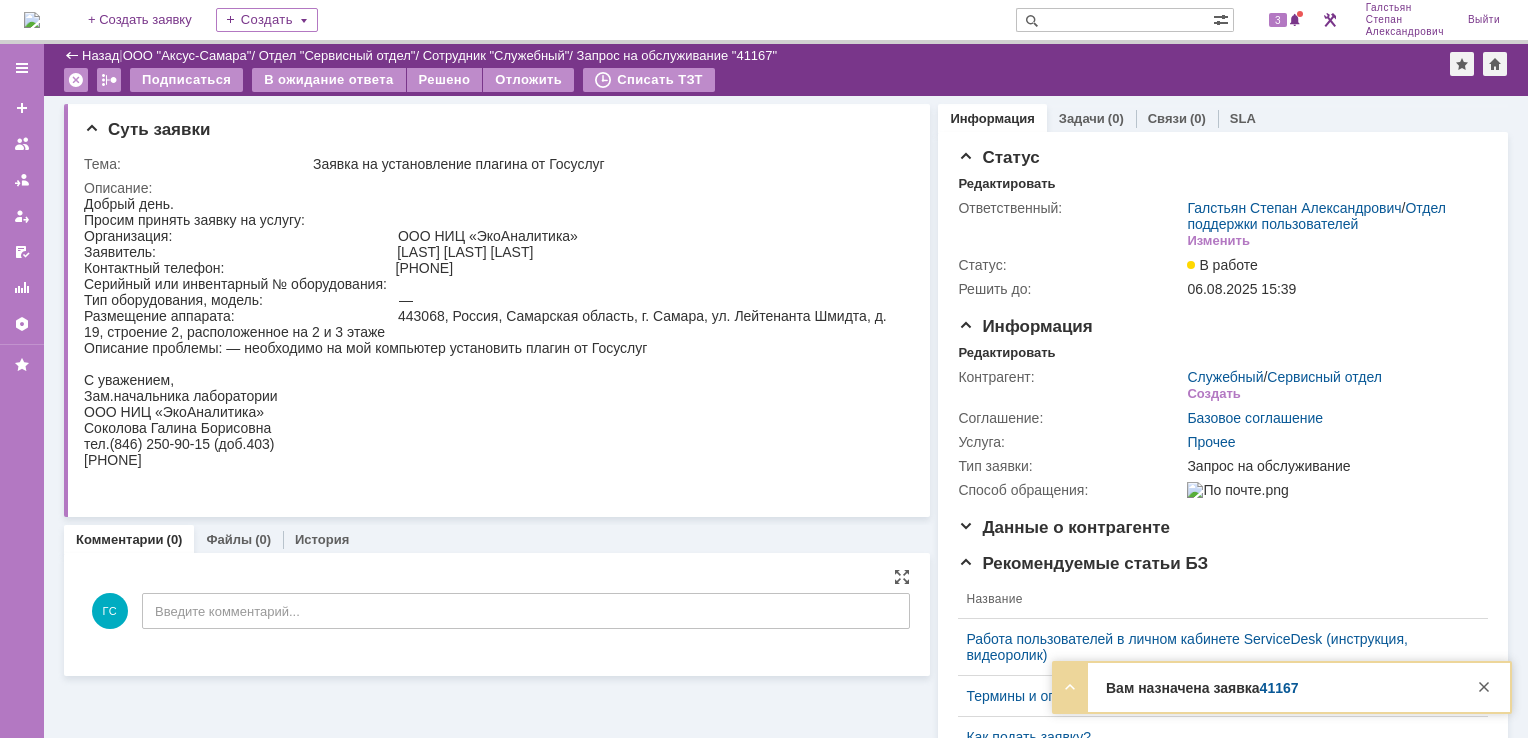 scroll, scrollTop: 0, scrollLeft: 0, axis: both 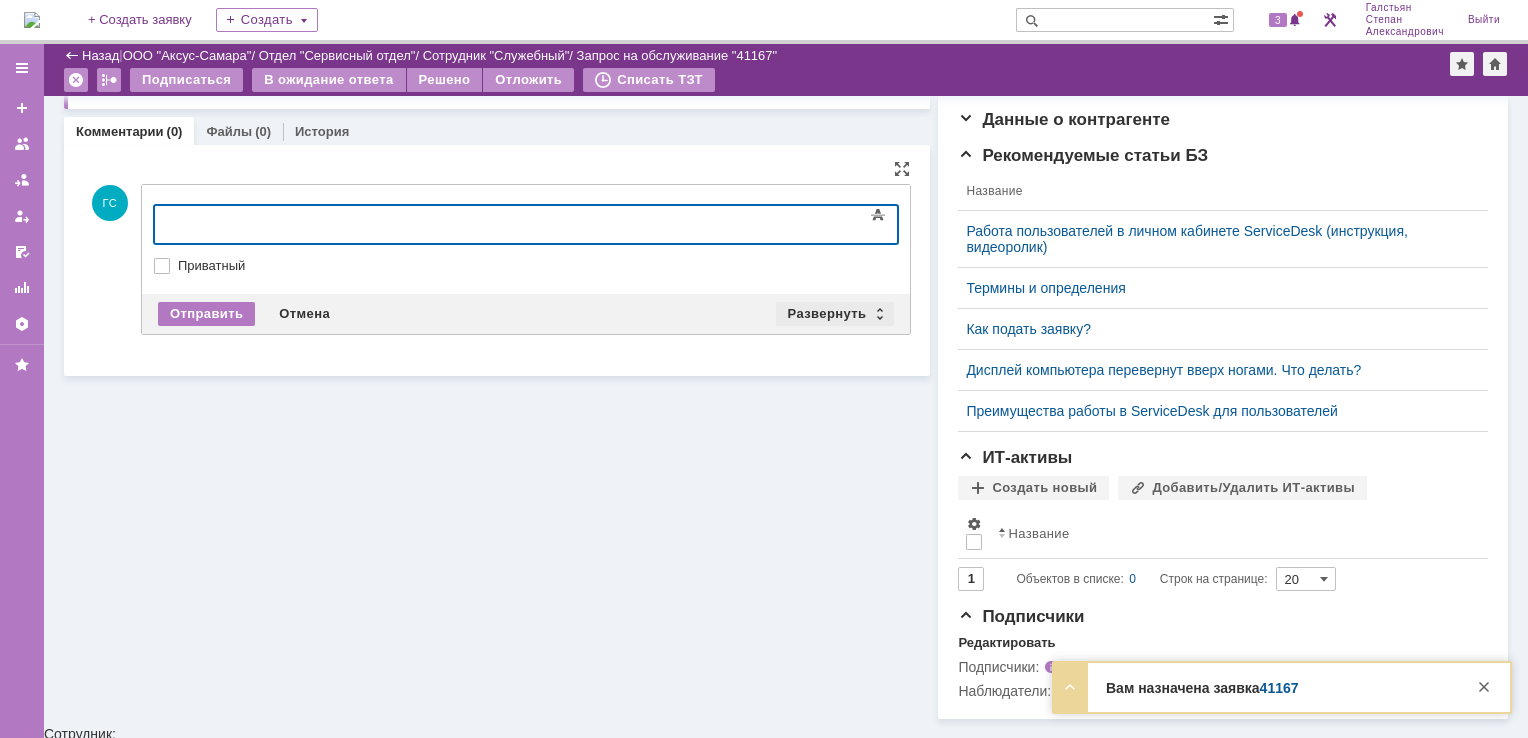 click on "Развернуть" at bounding box center [835, 314] 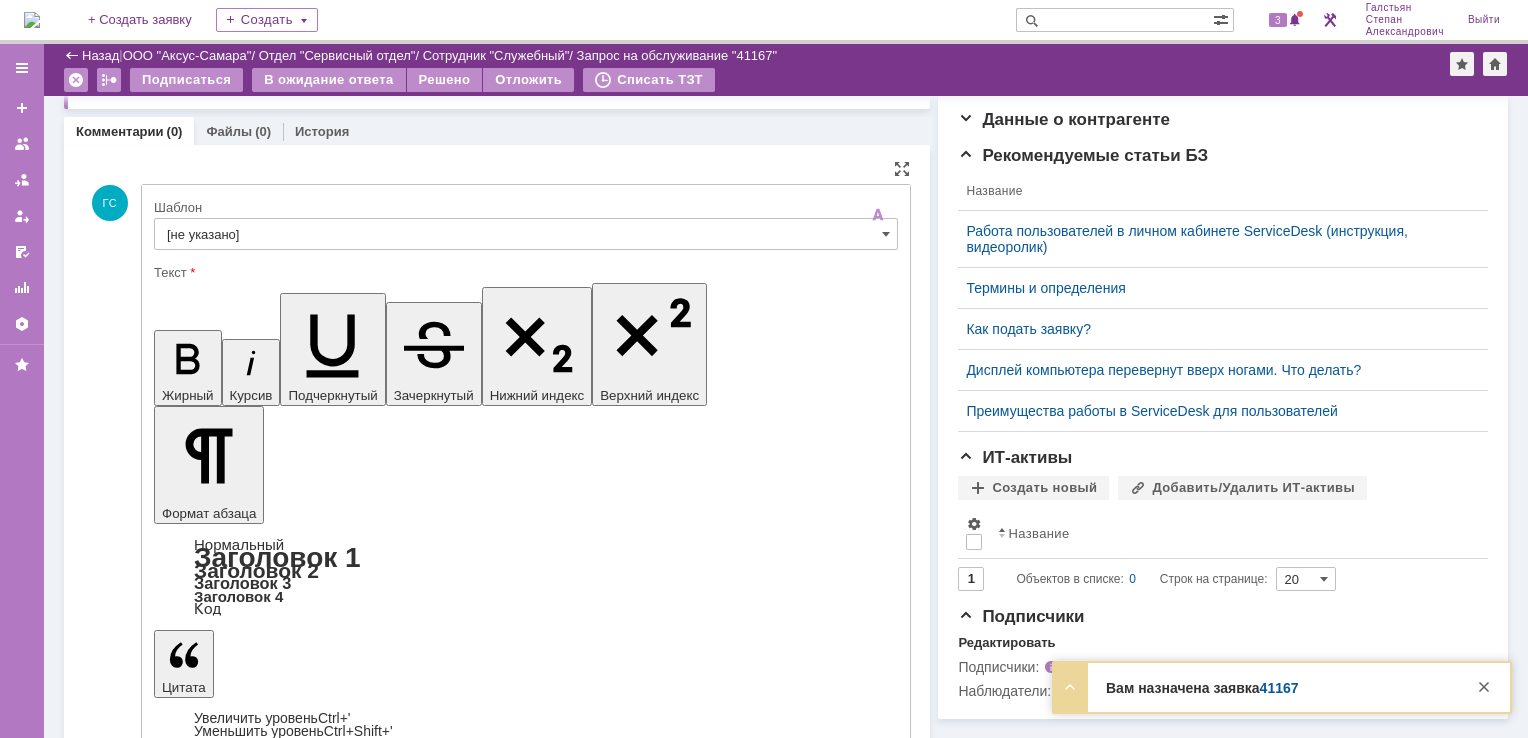 scroll, scrollTop: 0, scrollLeft: 0, axis: both 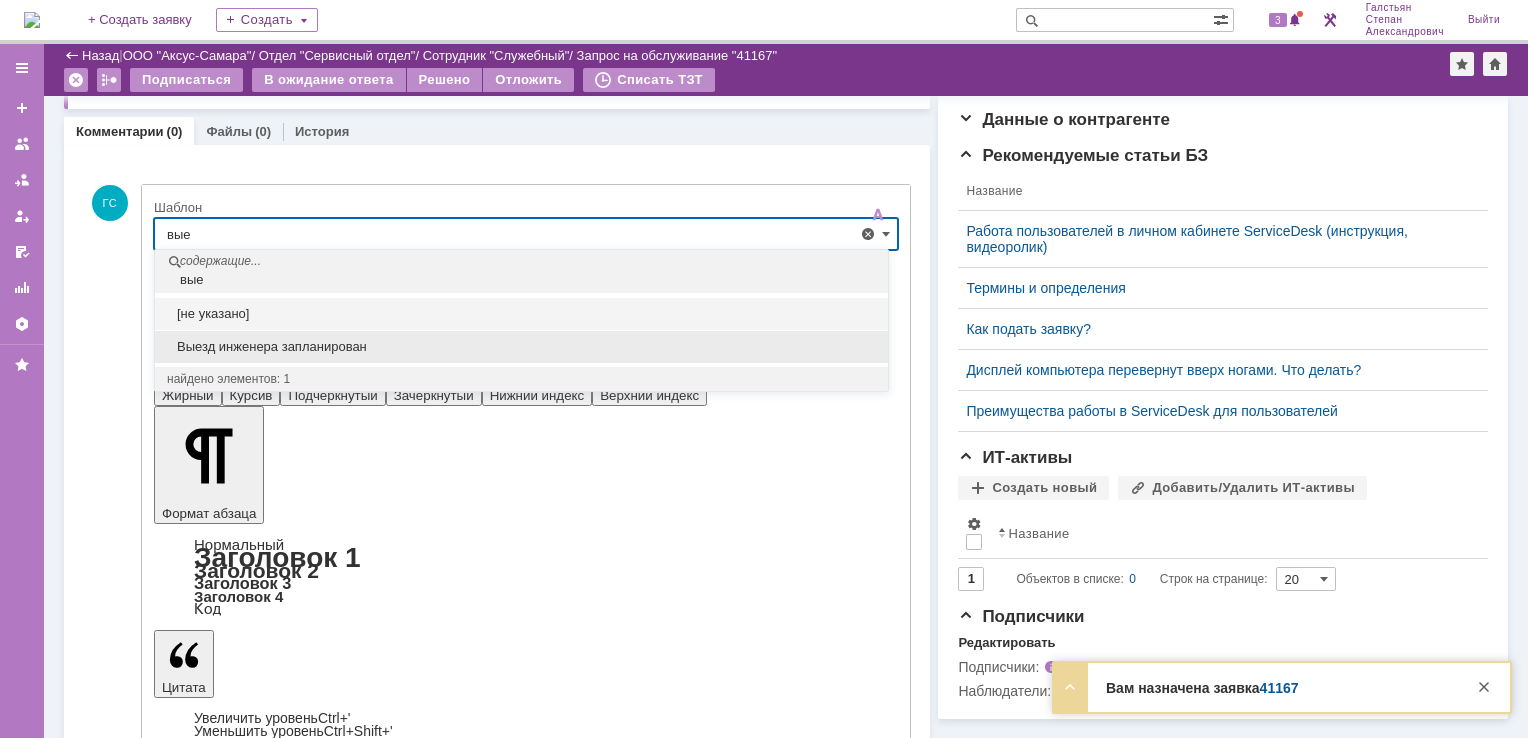 click on "Выезд инженера запланирован" at bounding box center (521, 347) 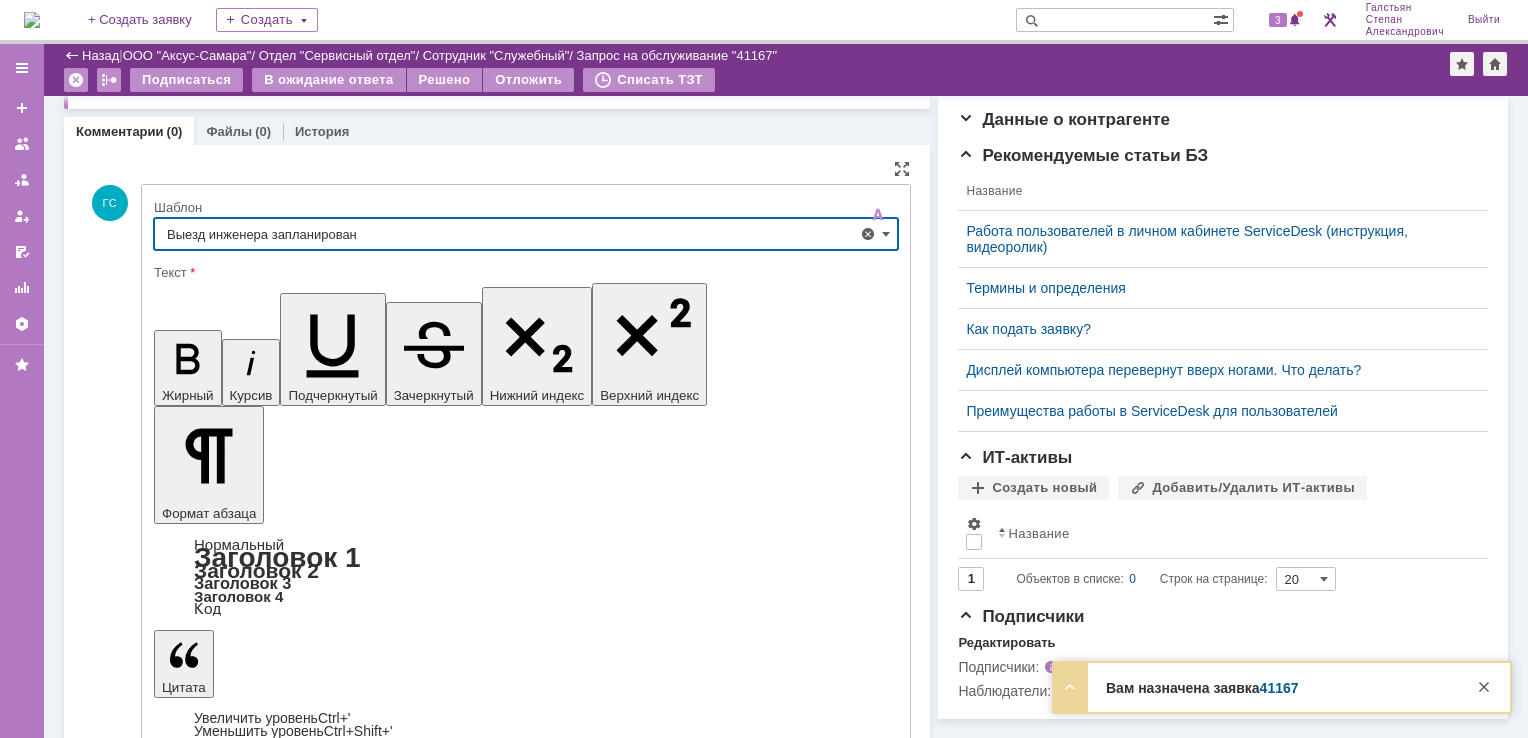 type on "Выезд инженера запланирован" 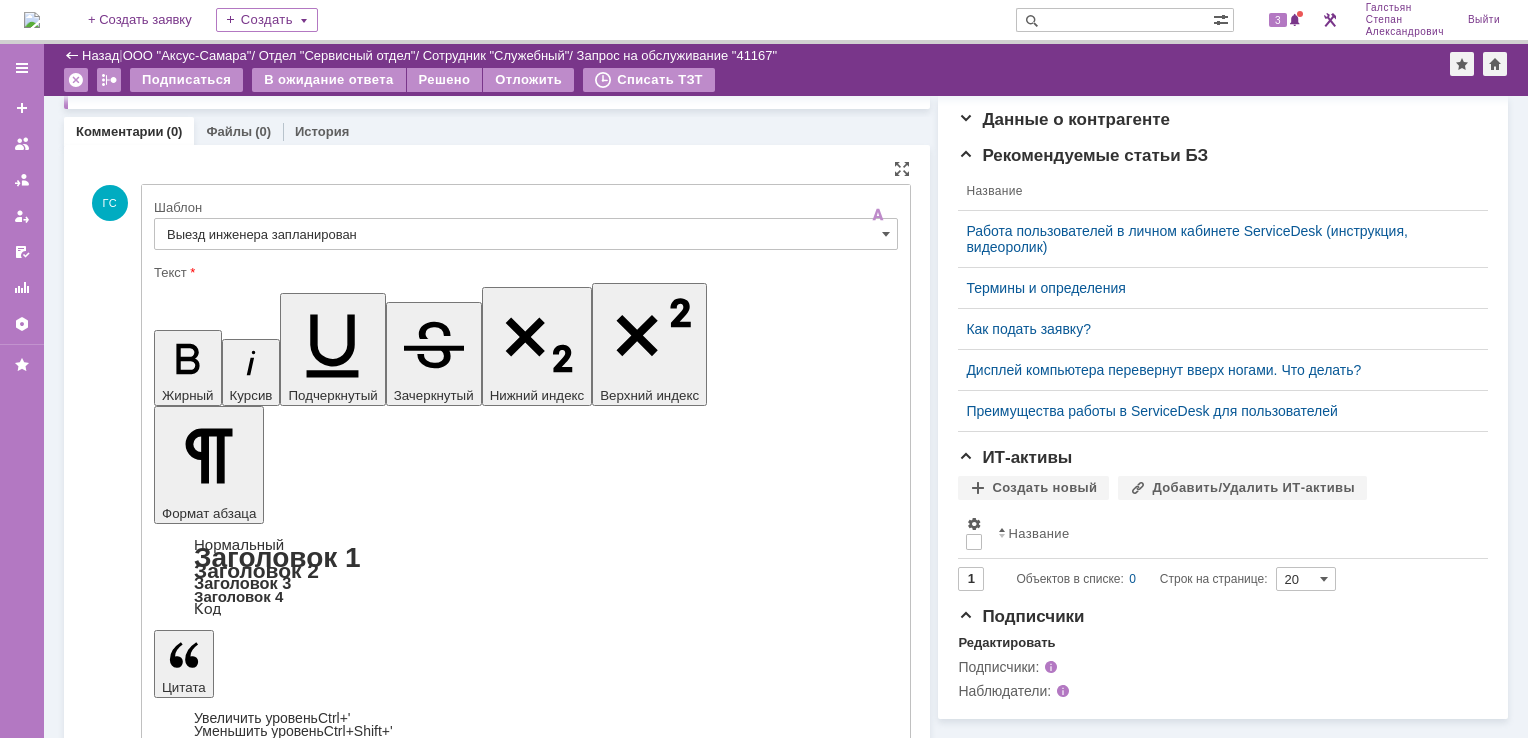 click on "Отправить" at bounding box center (206, 5384) 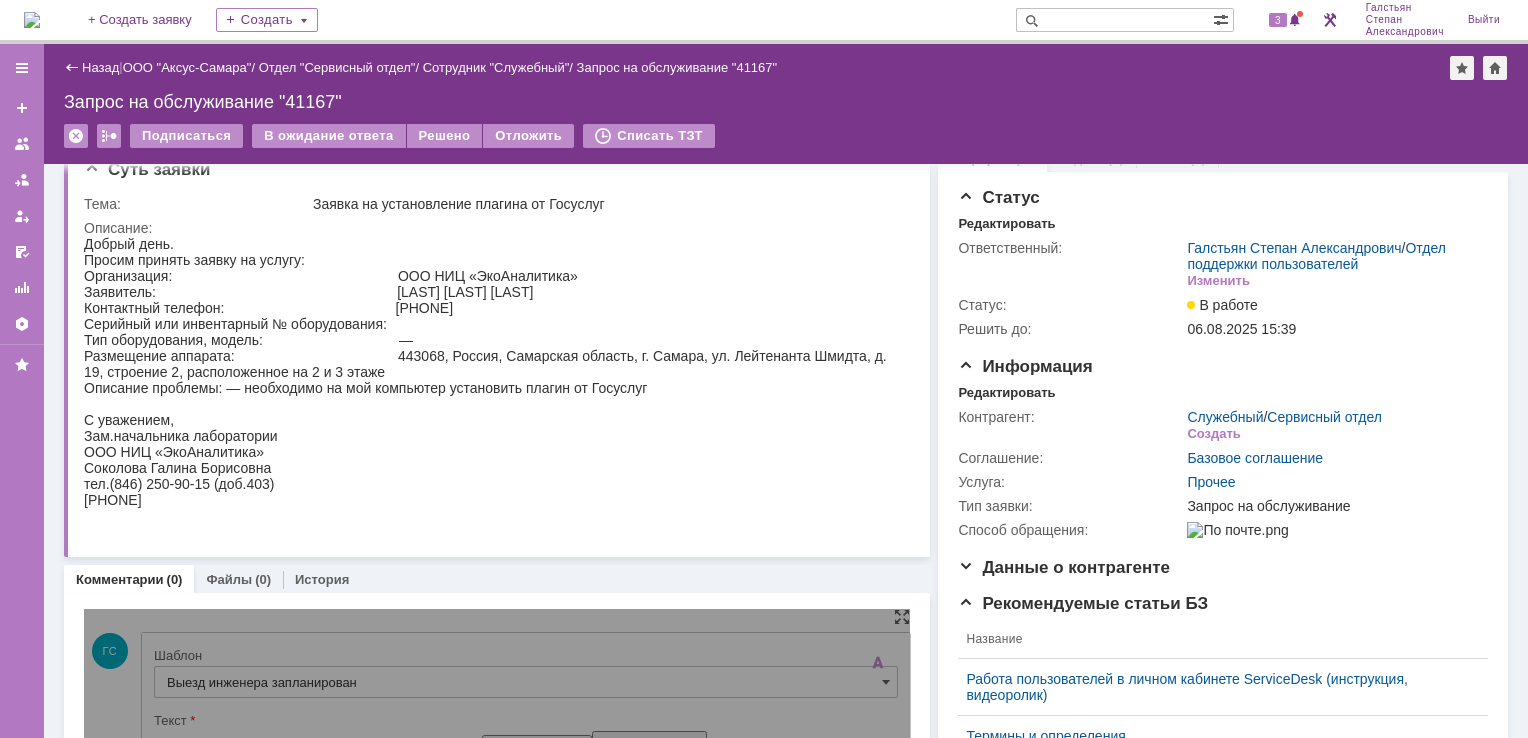 scroll, scrollTop: 0, scrollLeft: 0, axis: both 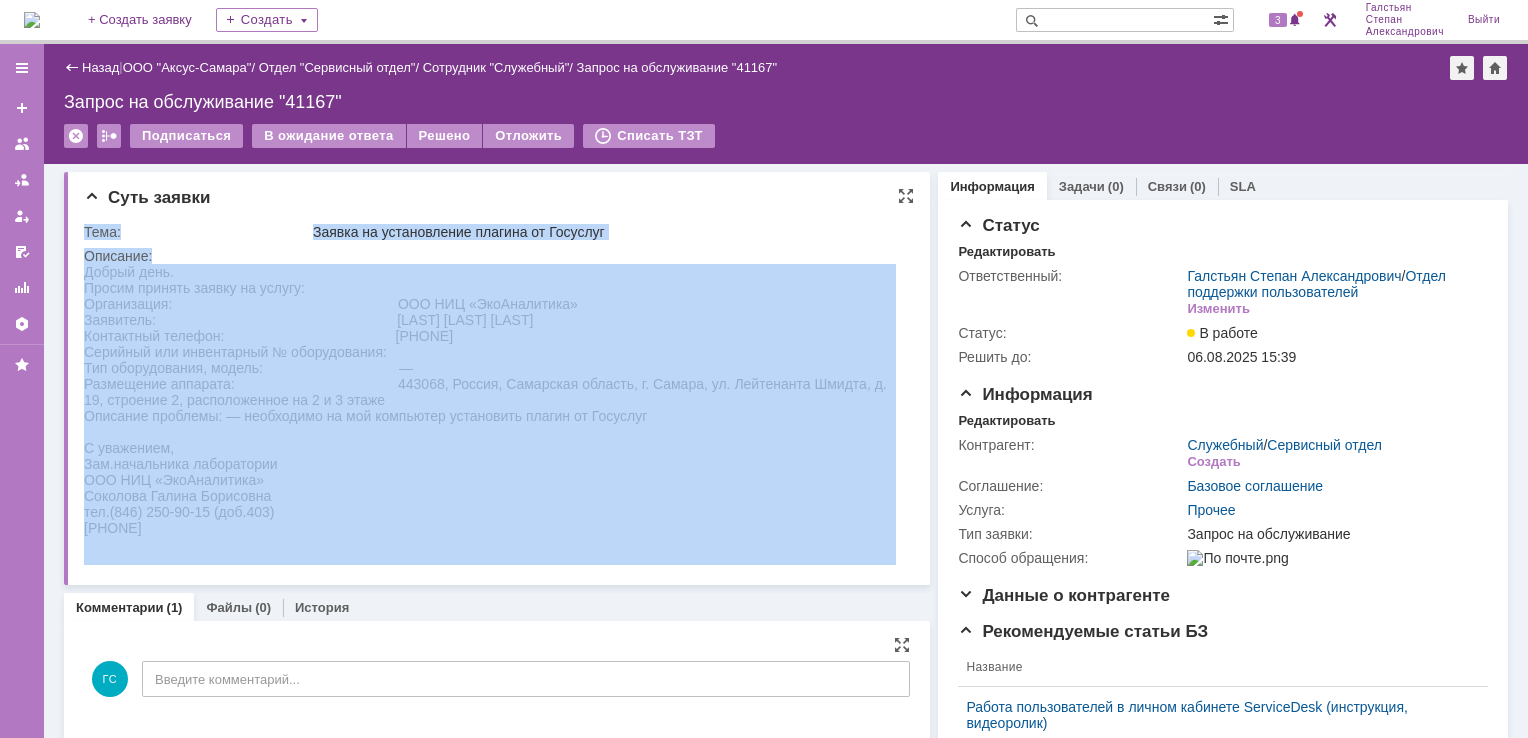 drag, startPoint x: 167, startPoint y: 537, endPoint x: 335, endPoint y: 406, distance: 213.03755 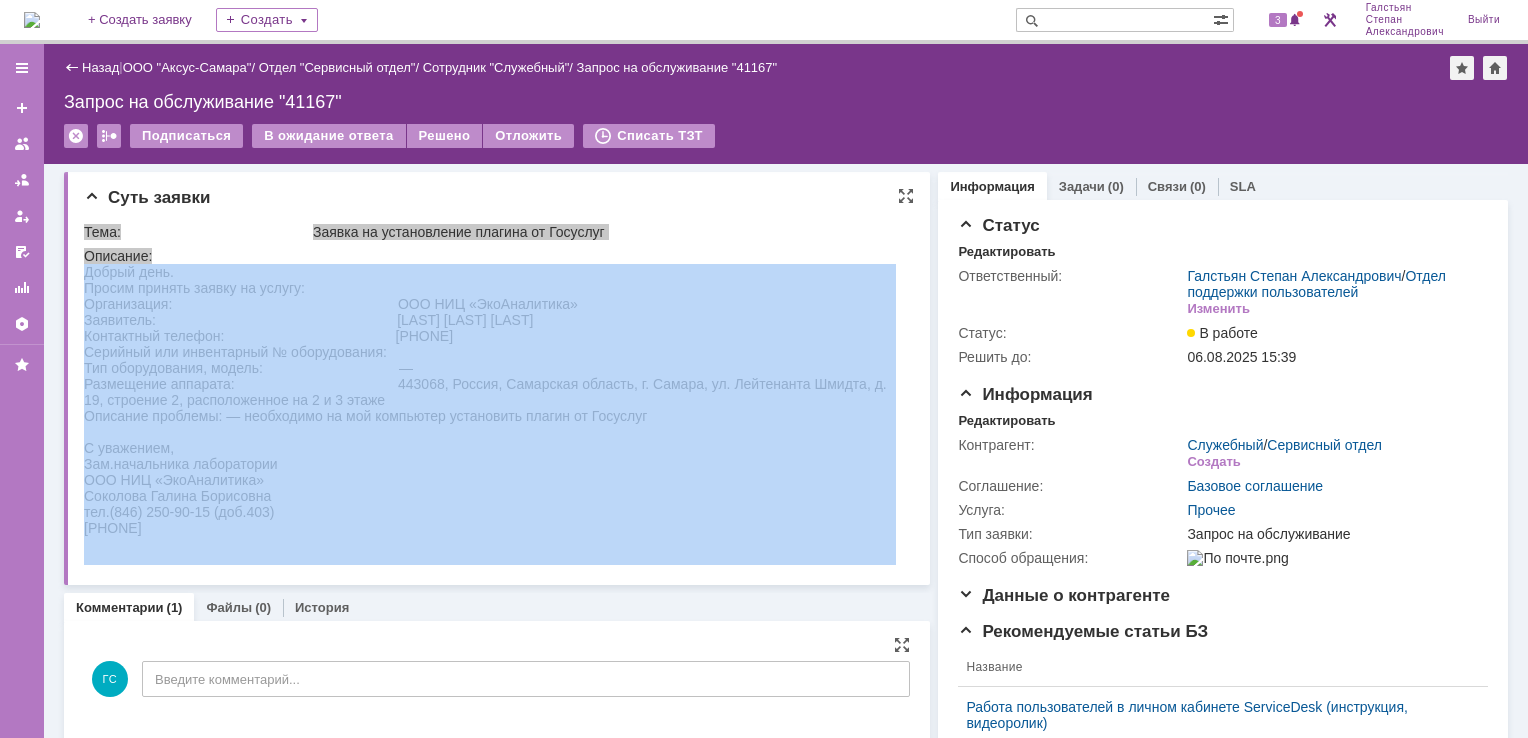 click on "Описание проблемы: — необходимо на мой компьютер установить плагин от Госуслуг" at bounding box center [490, 416] 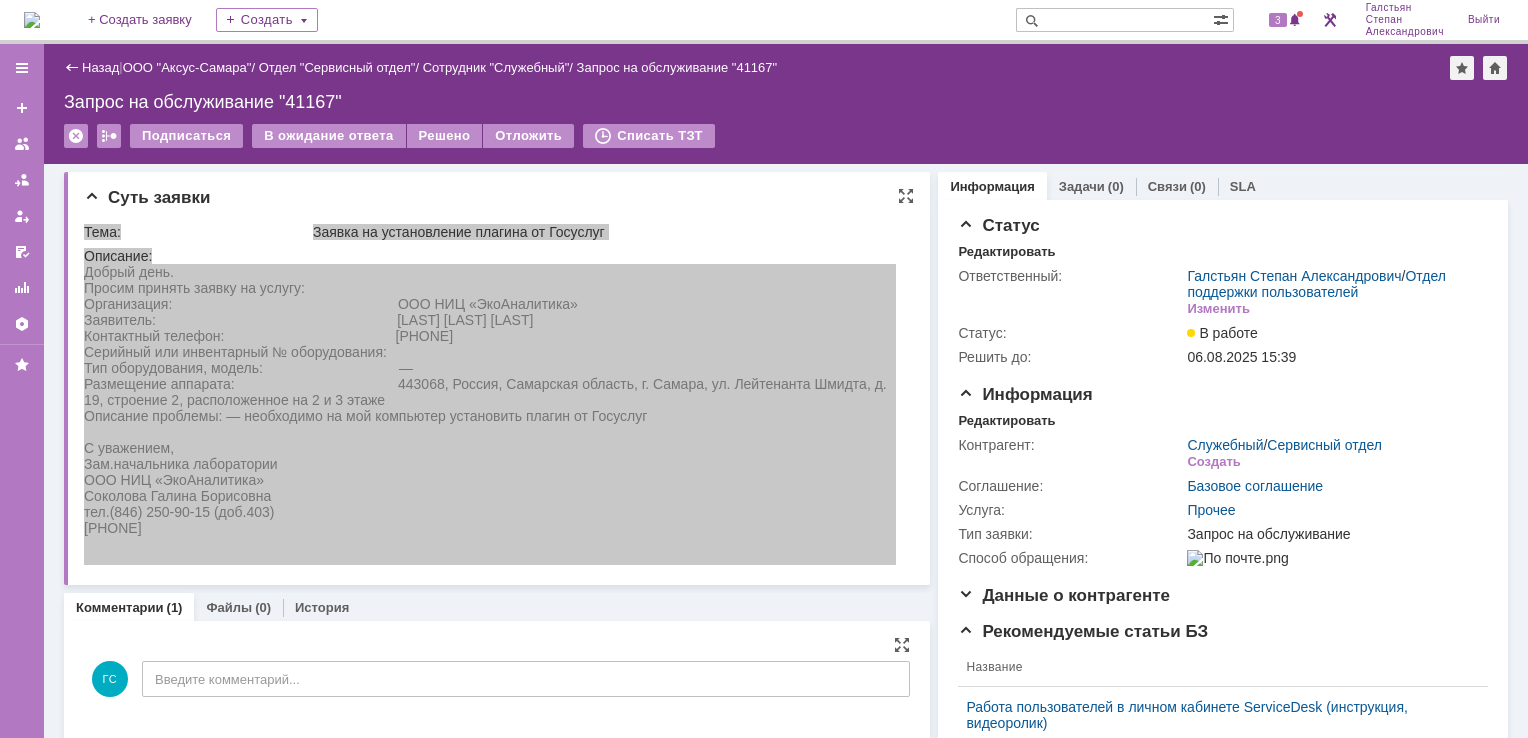 drag, startPoint x: 642, startPoint y: 448, endPoint x: 19, endPoint y: 350, distance: 630.66077 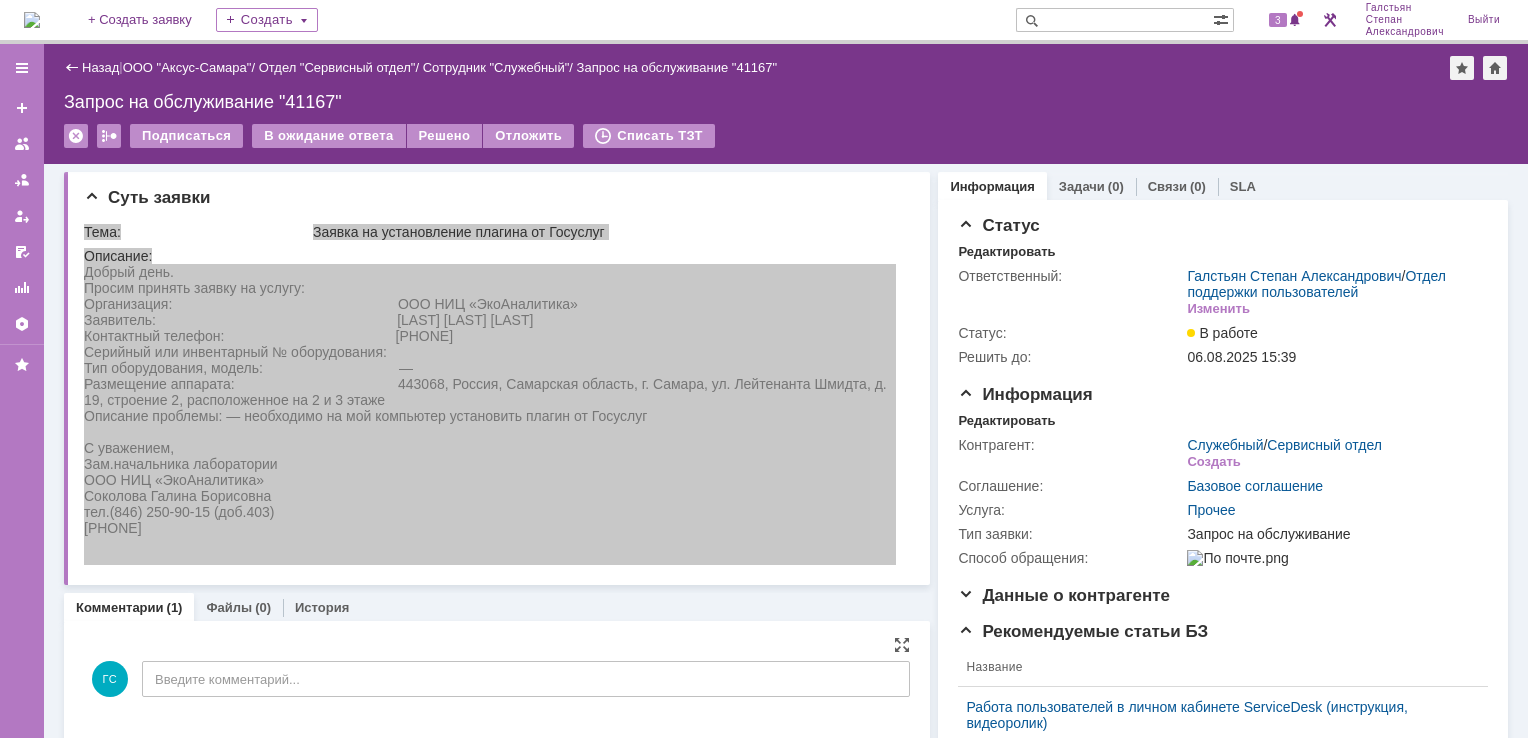 copy 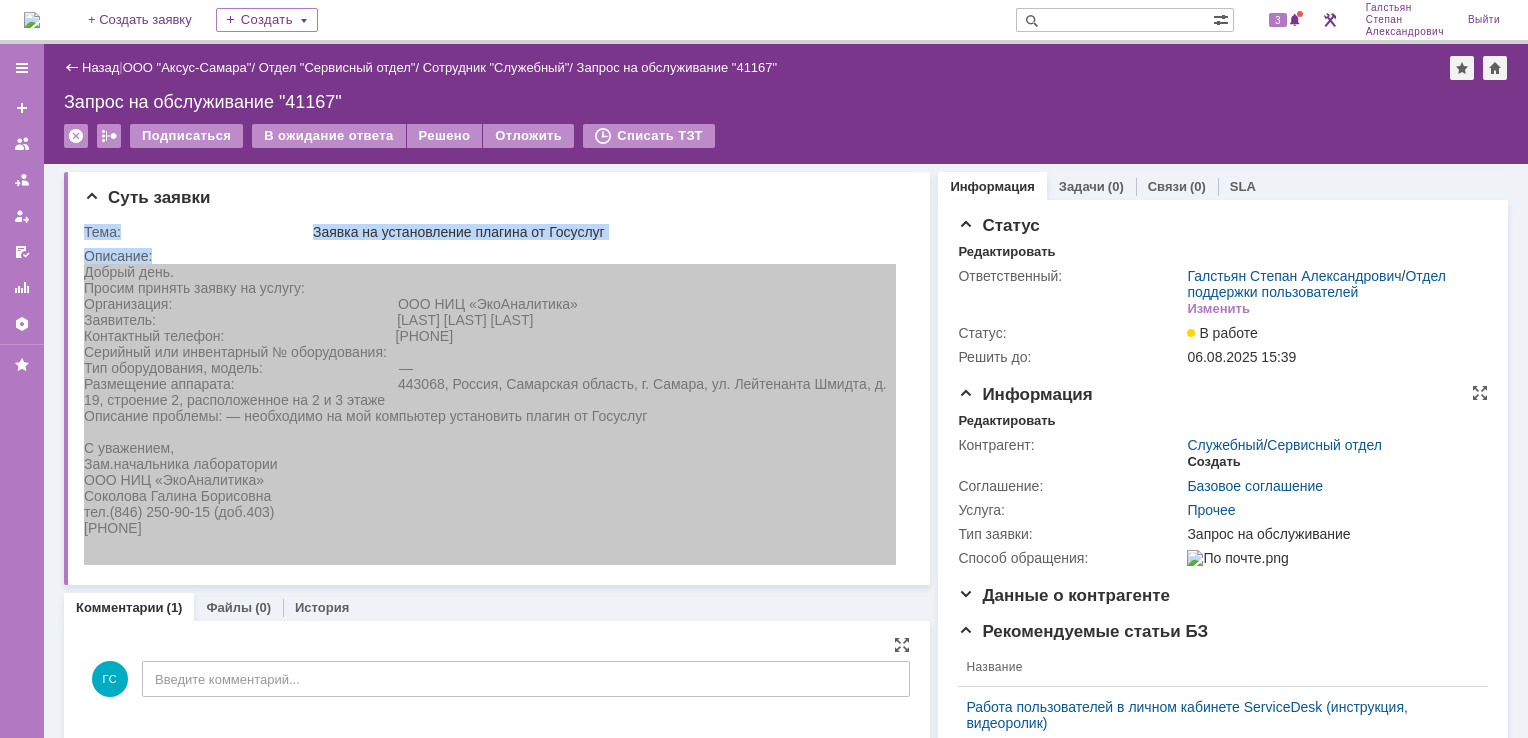 click on "Создать" at bounding box center (1213, 462) 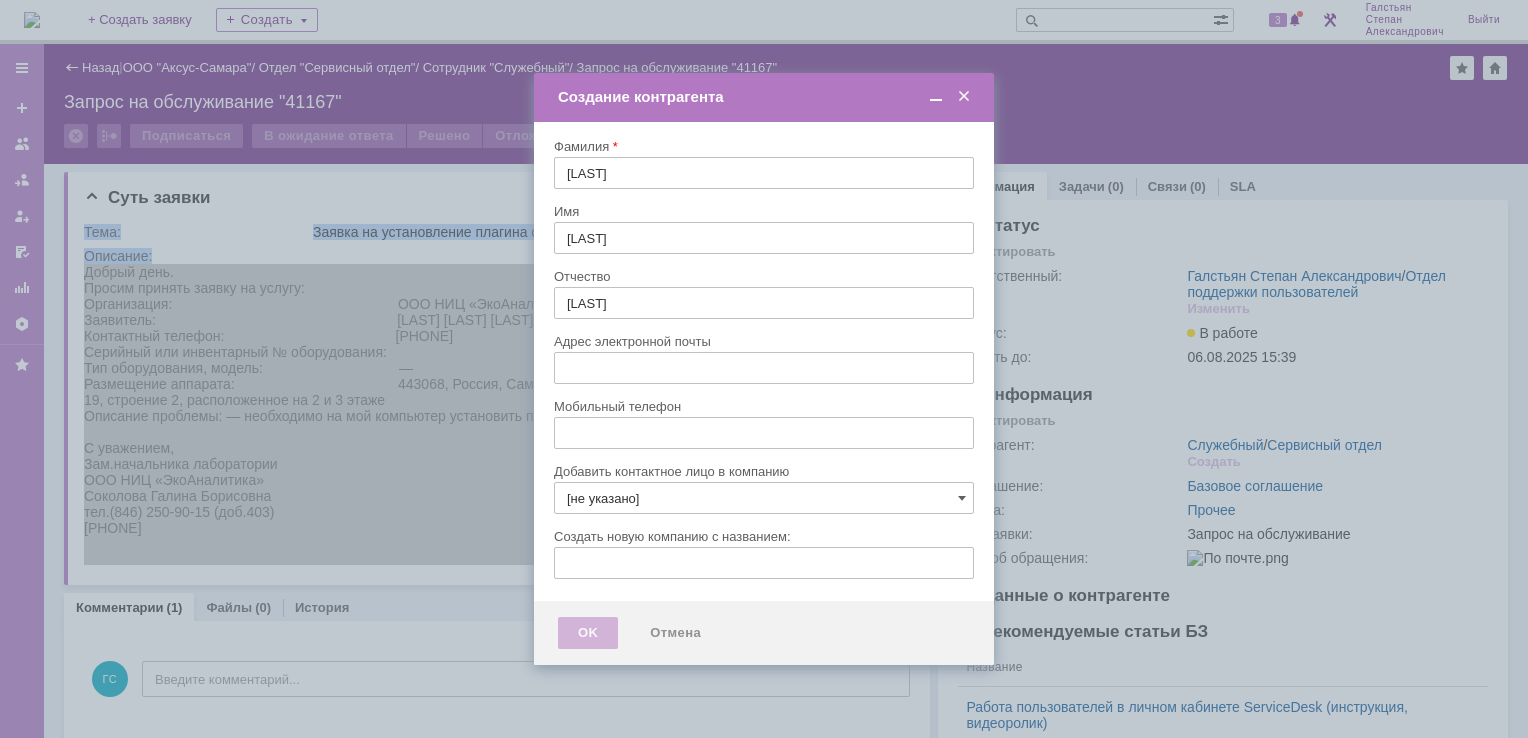 type on "ecoanalitika@mail.ru" 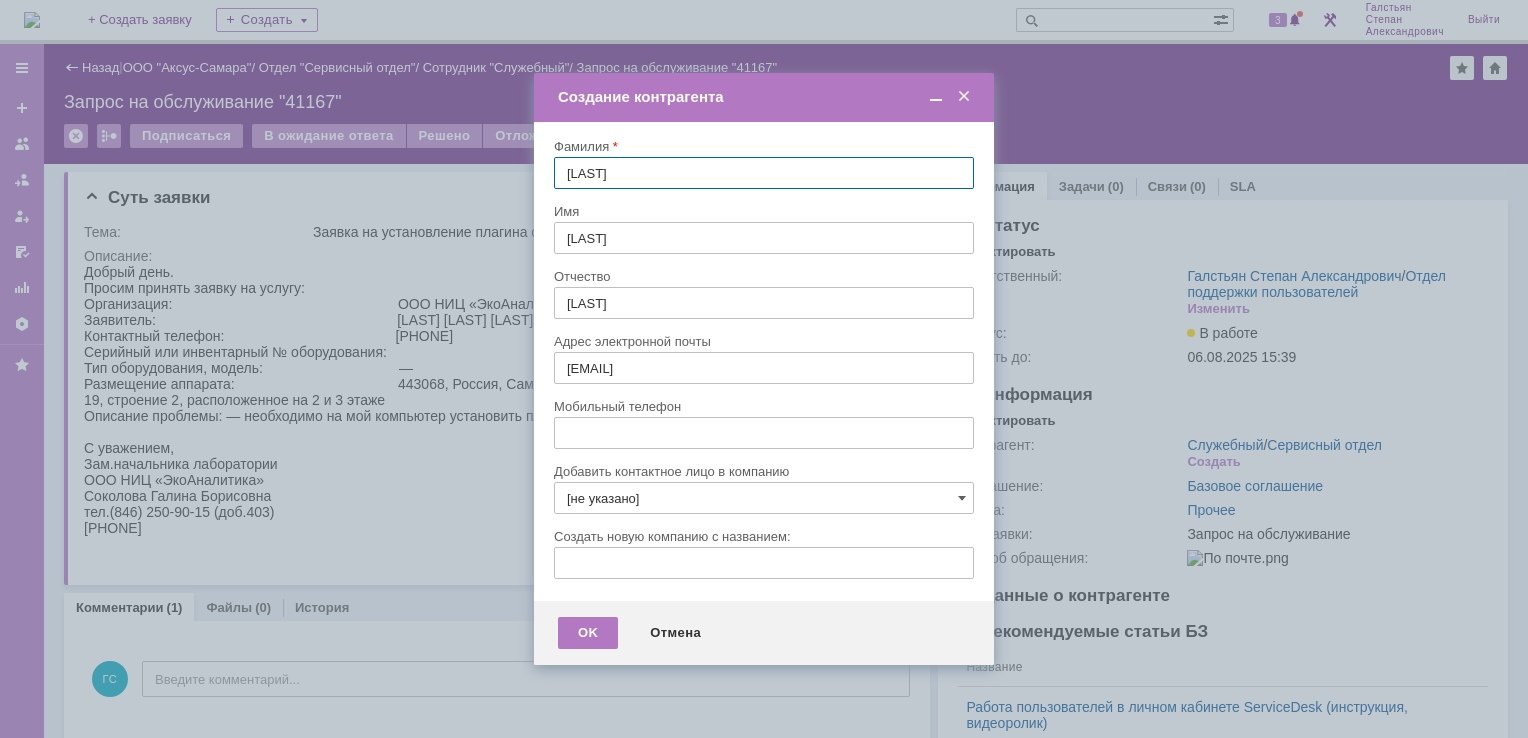 click at bounding box center [964, 97] 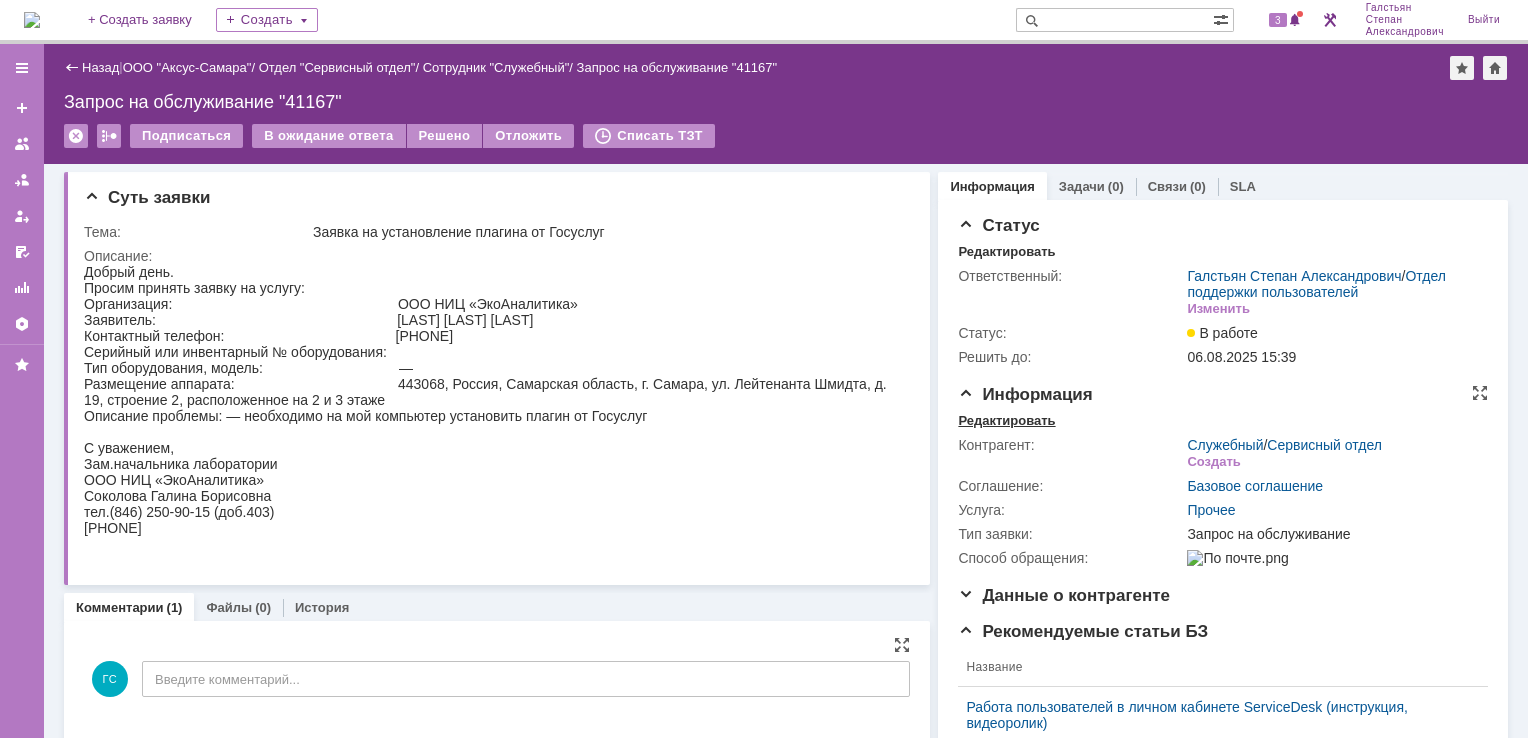 click on "Редактировать" at bounding box center (1006, 421) 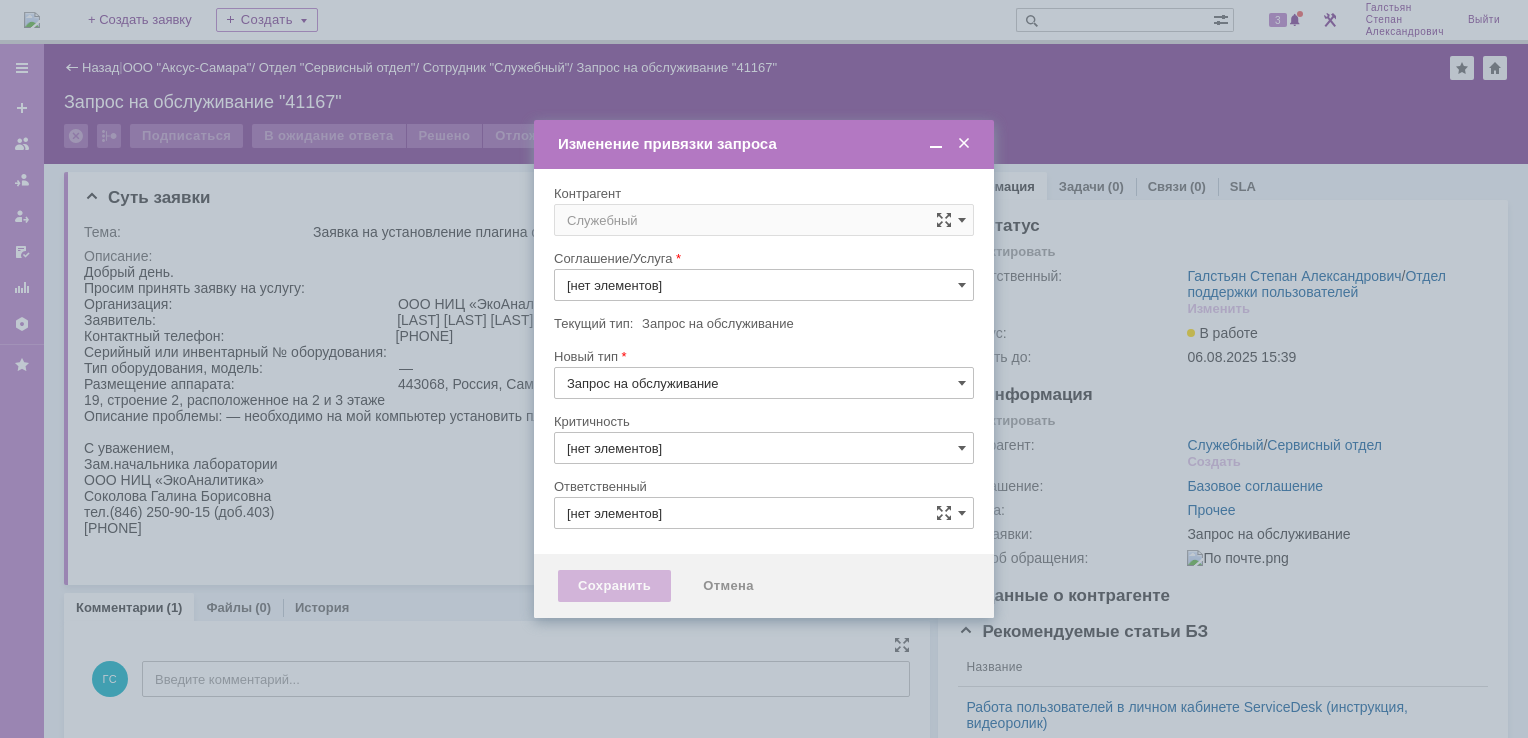 type on "3. Низкая" 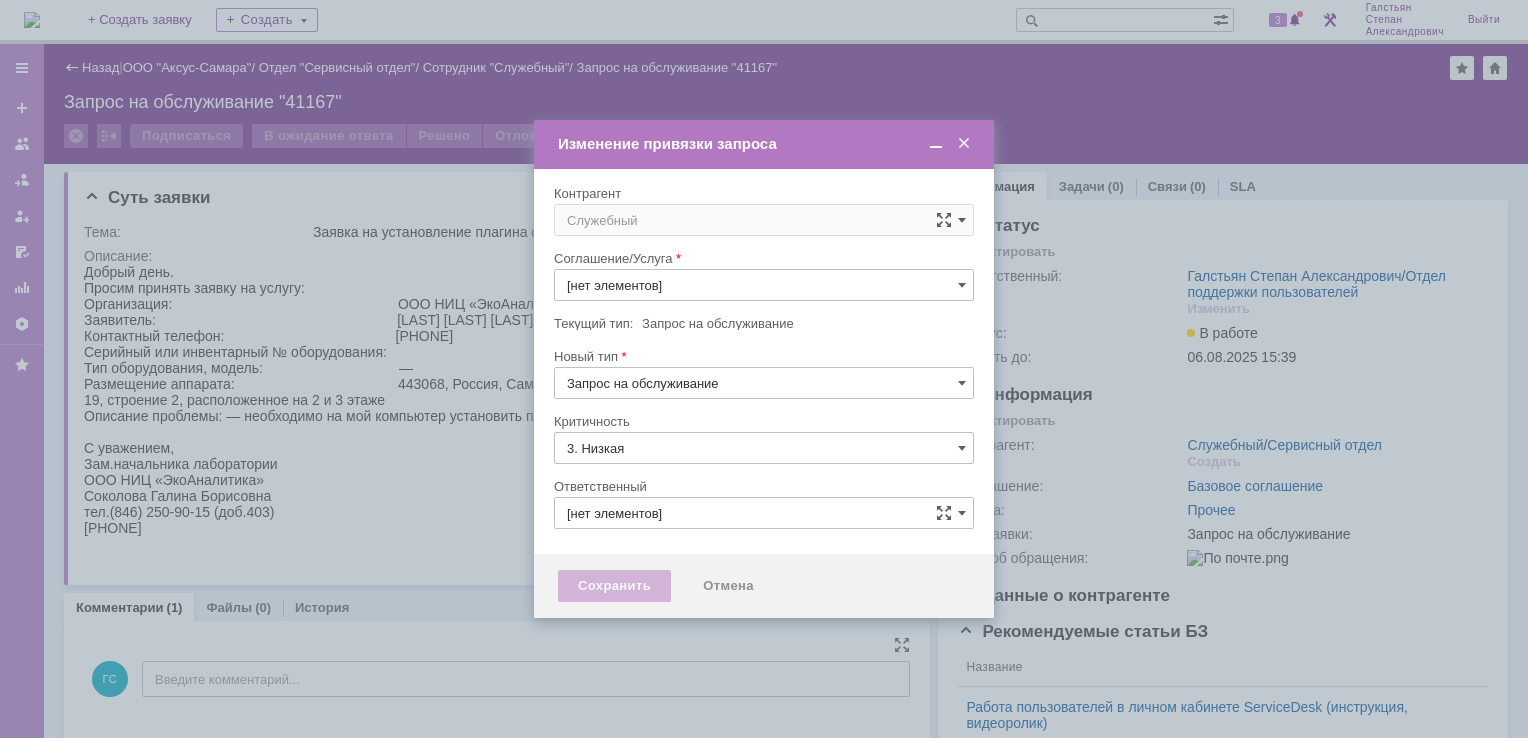 type on "Прочее" 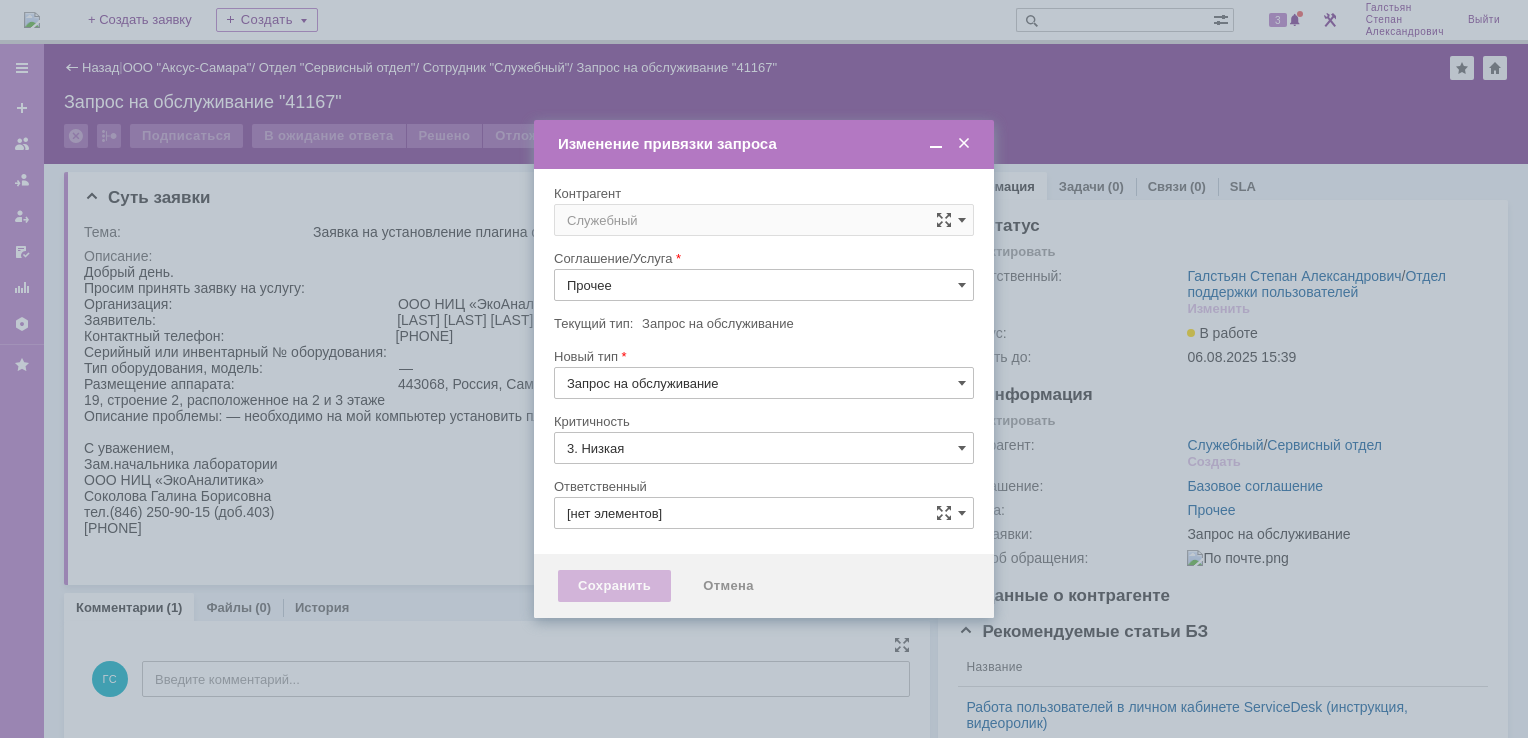 type on "[не указано]" 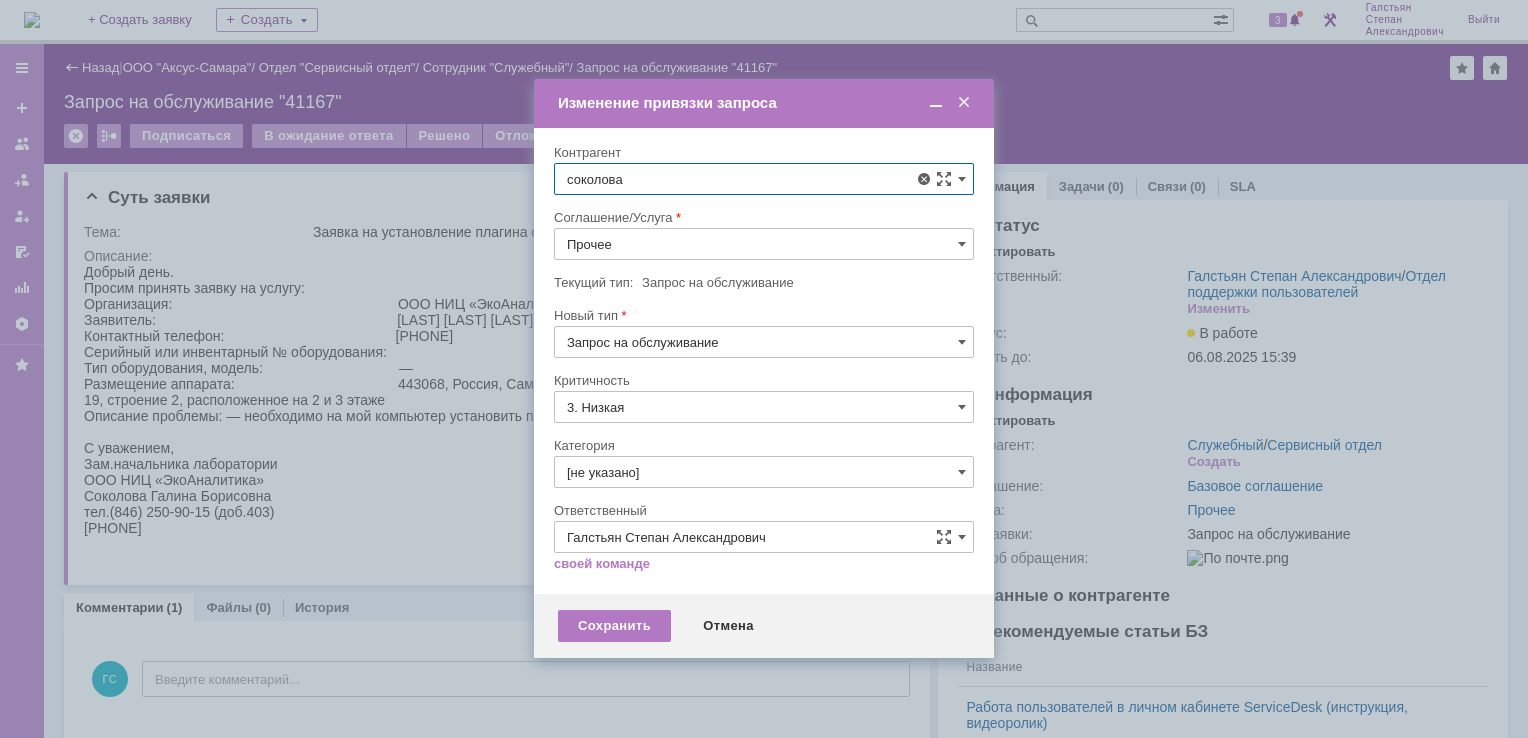 scroll, scrollTop: 300, scrollLeft: 0, axis: vertical 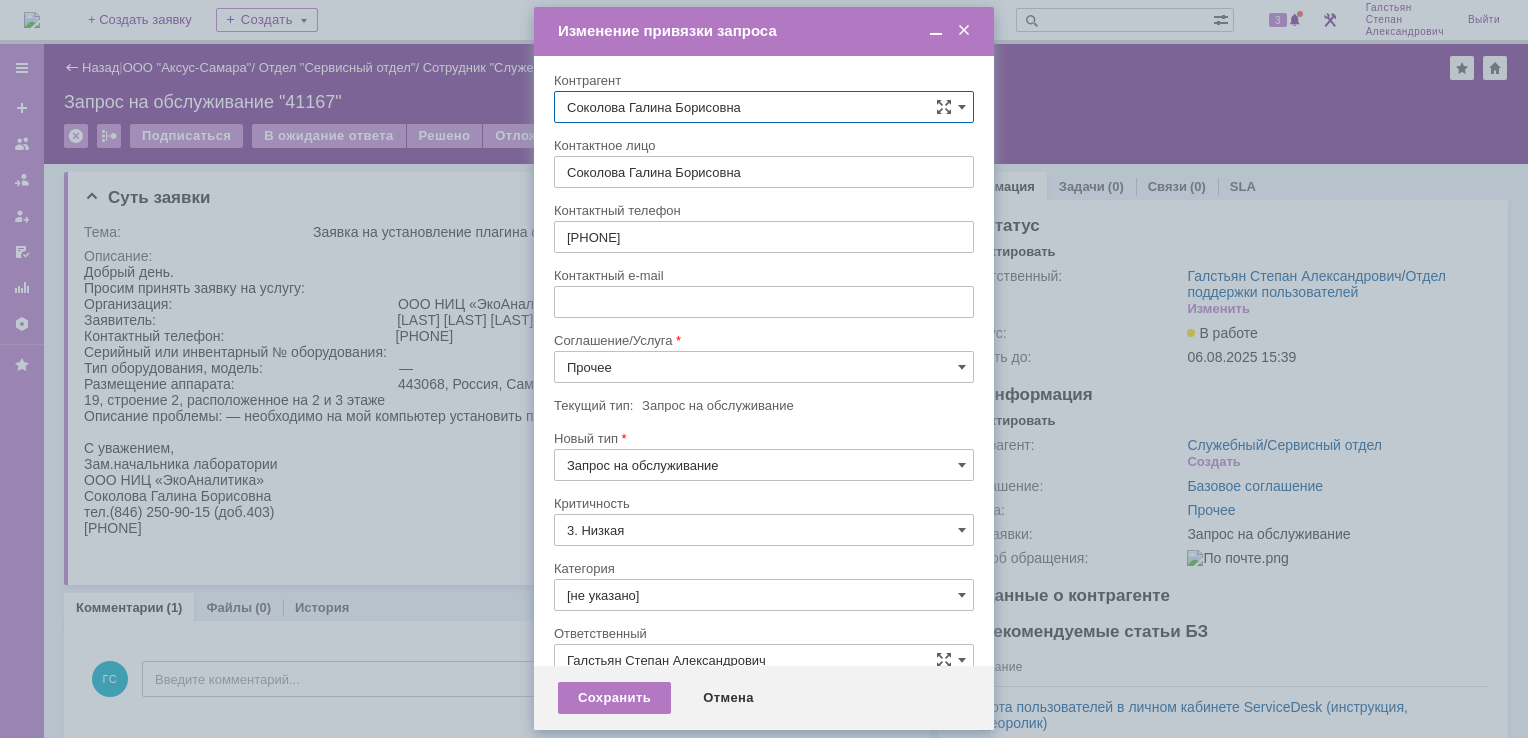 type 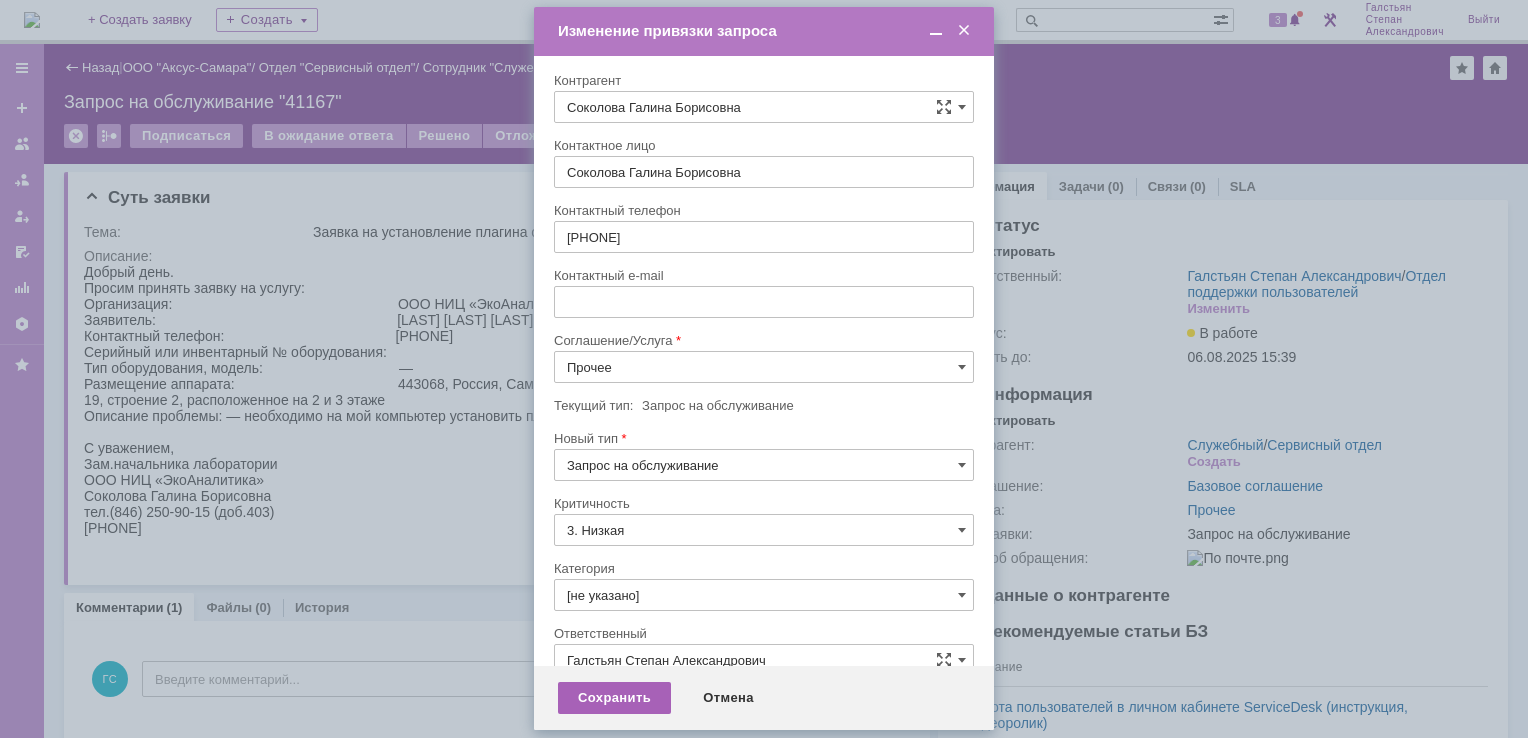 click on "Сохранить" at bounding box center [614, 698] 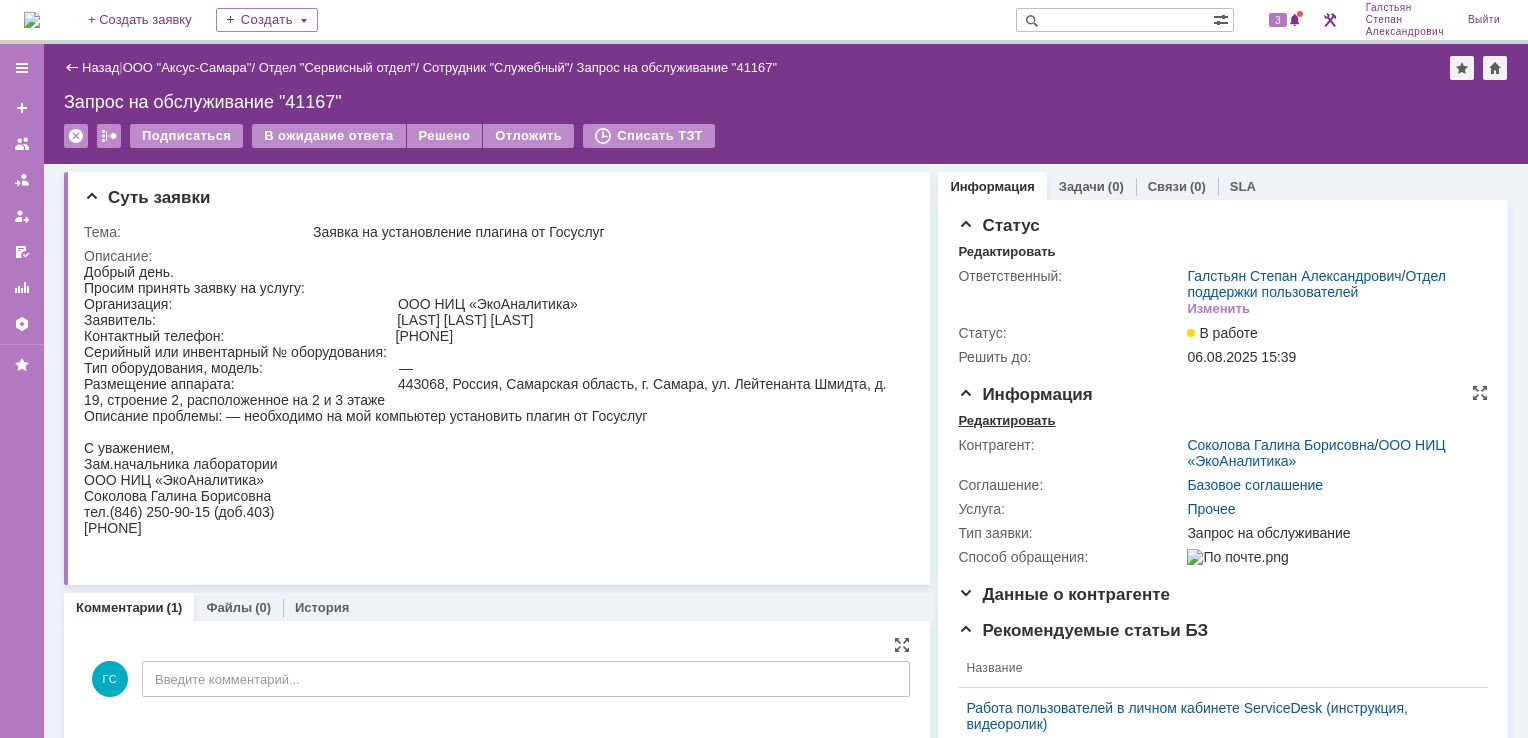 scroll, scrollTop: 0, scrollLeft: 0, axis: both 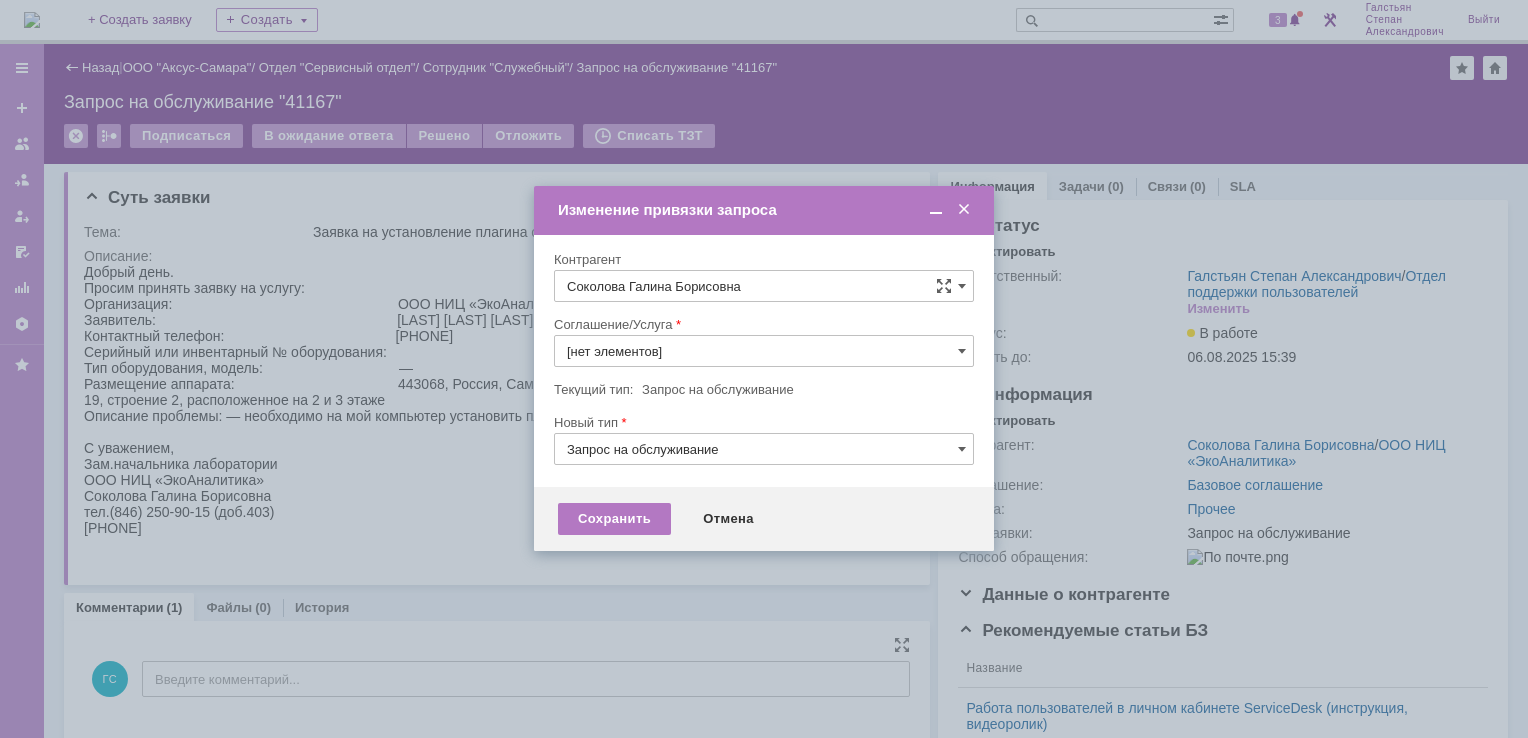 type on "Прочее" 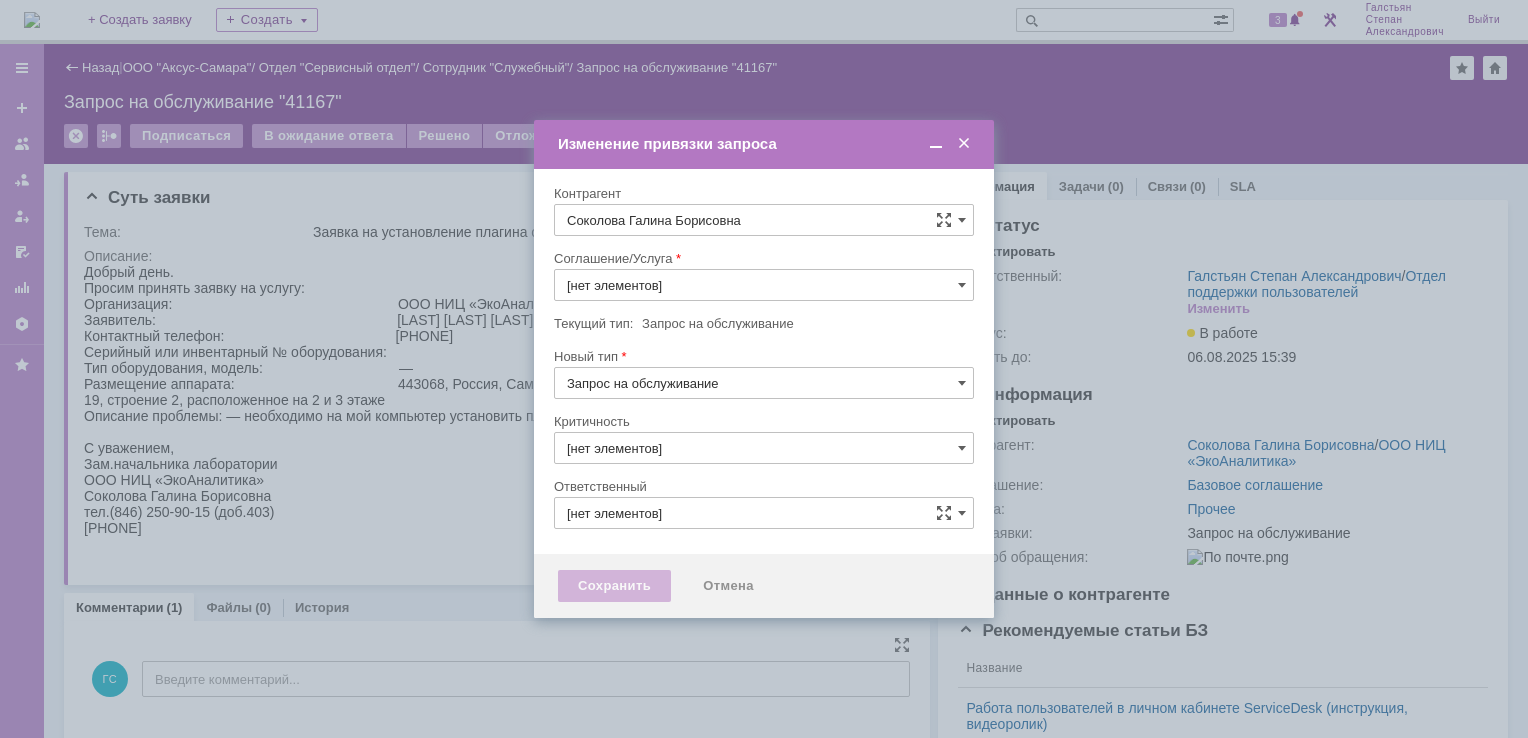 type on "Прочее" 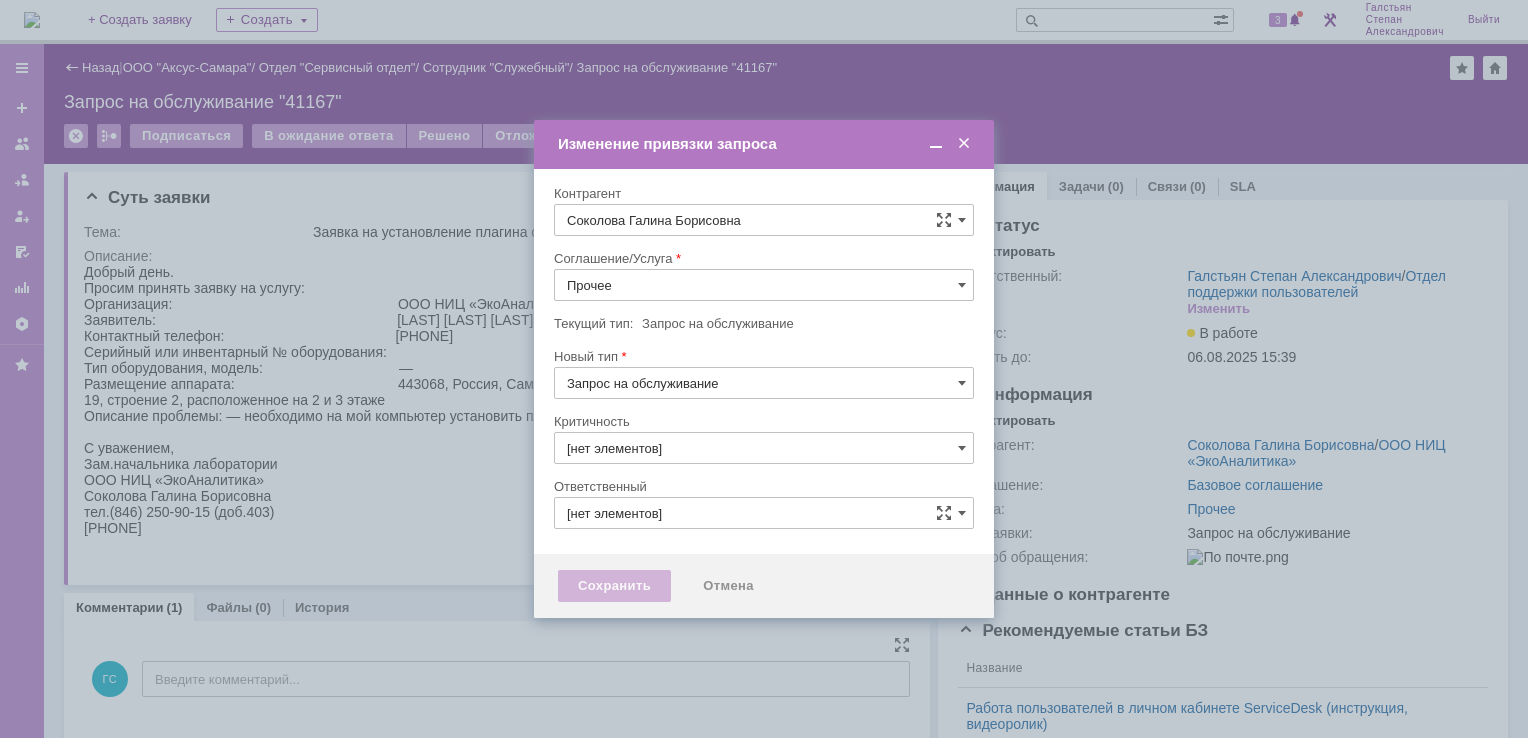 type on "3. Низкая" 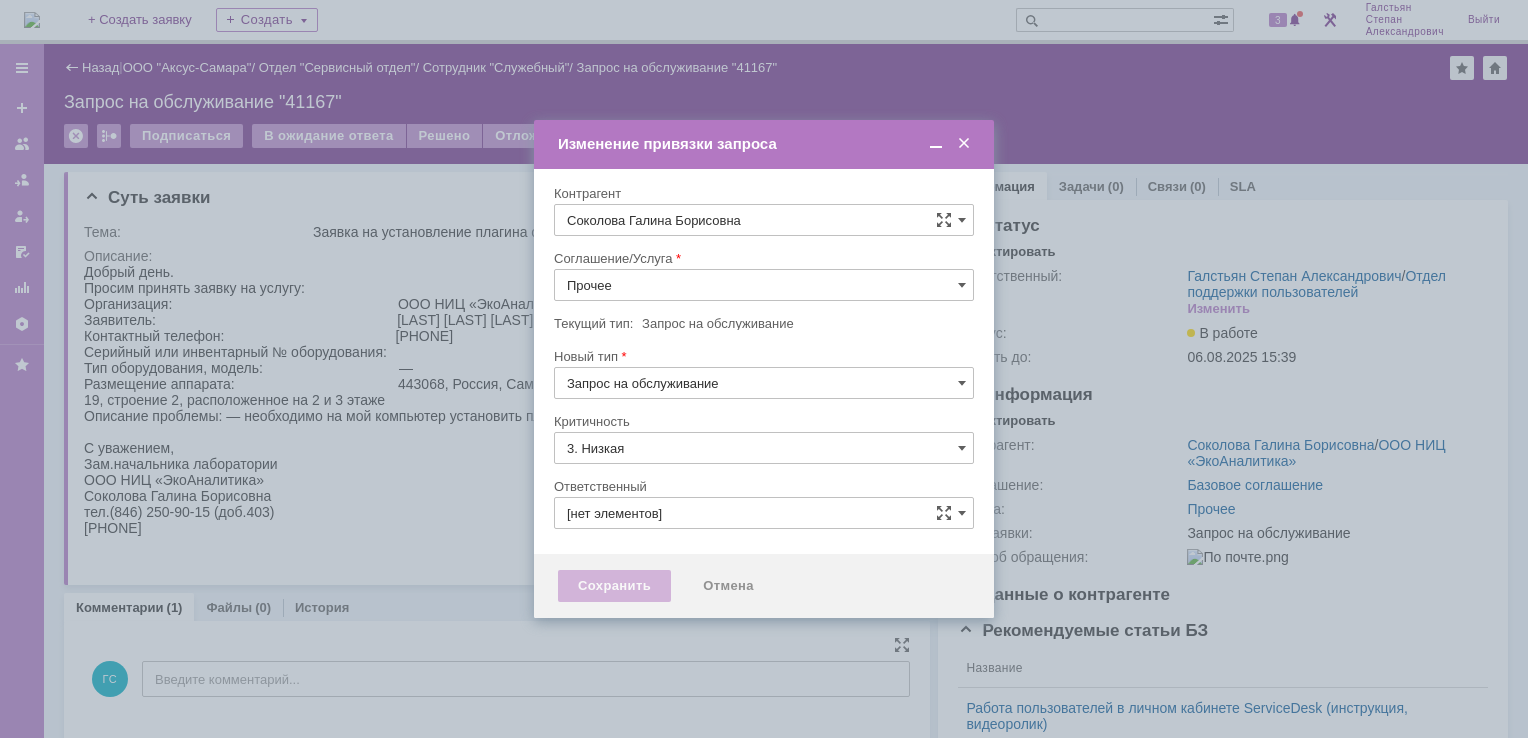 type on "Галстьян Степан Александрович" 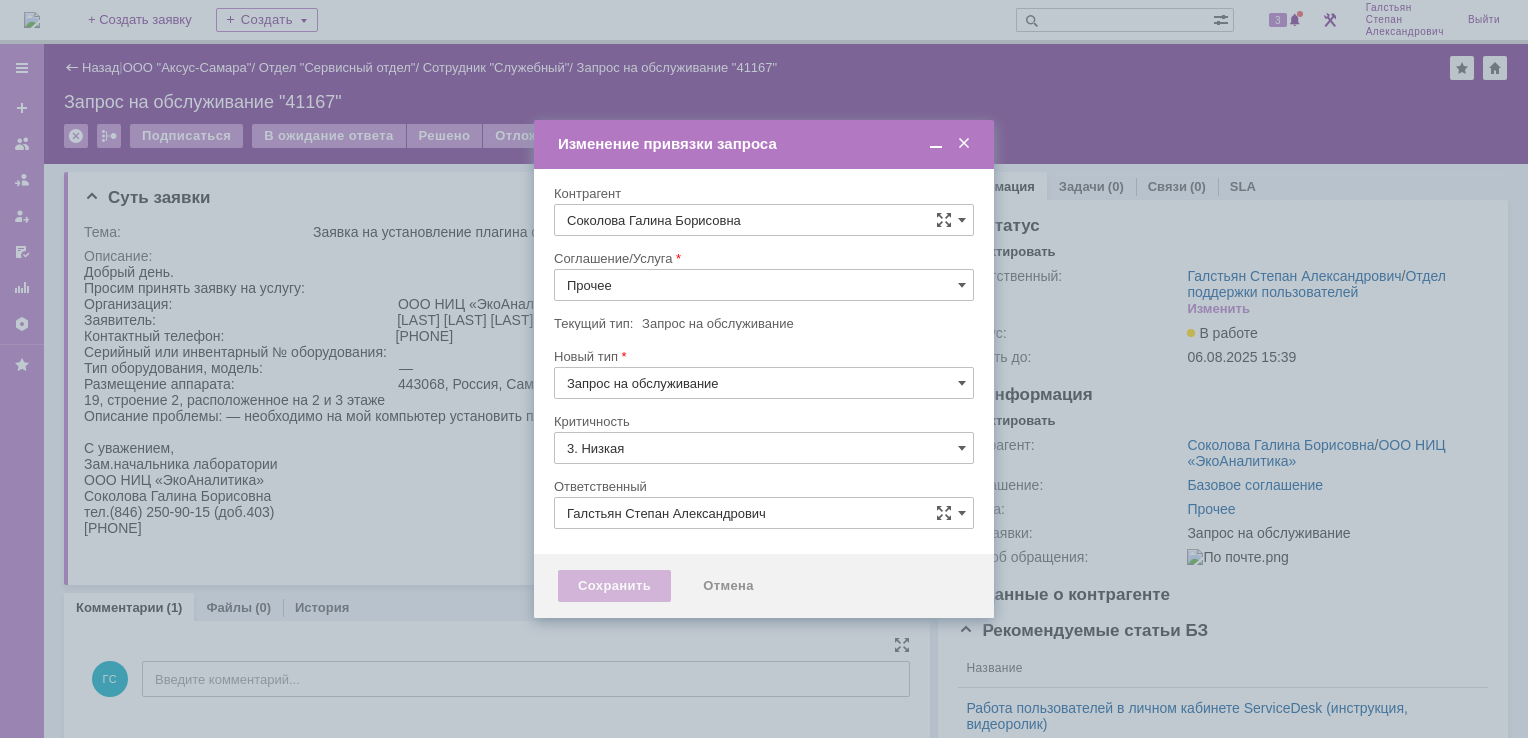 type on "[не указано]" 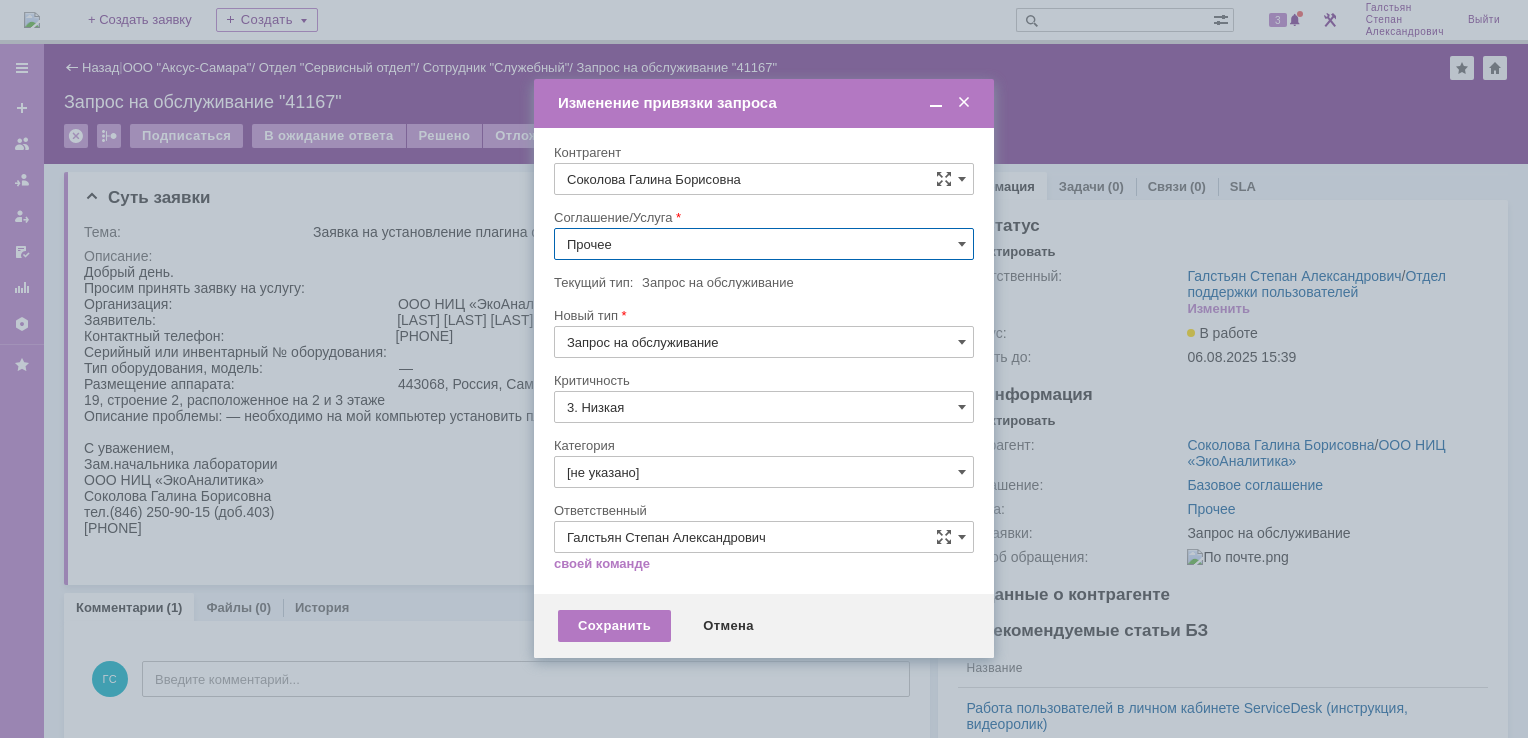 click on "Прочее" at bounding box center [764, 244] 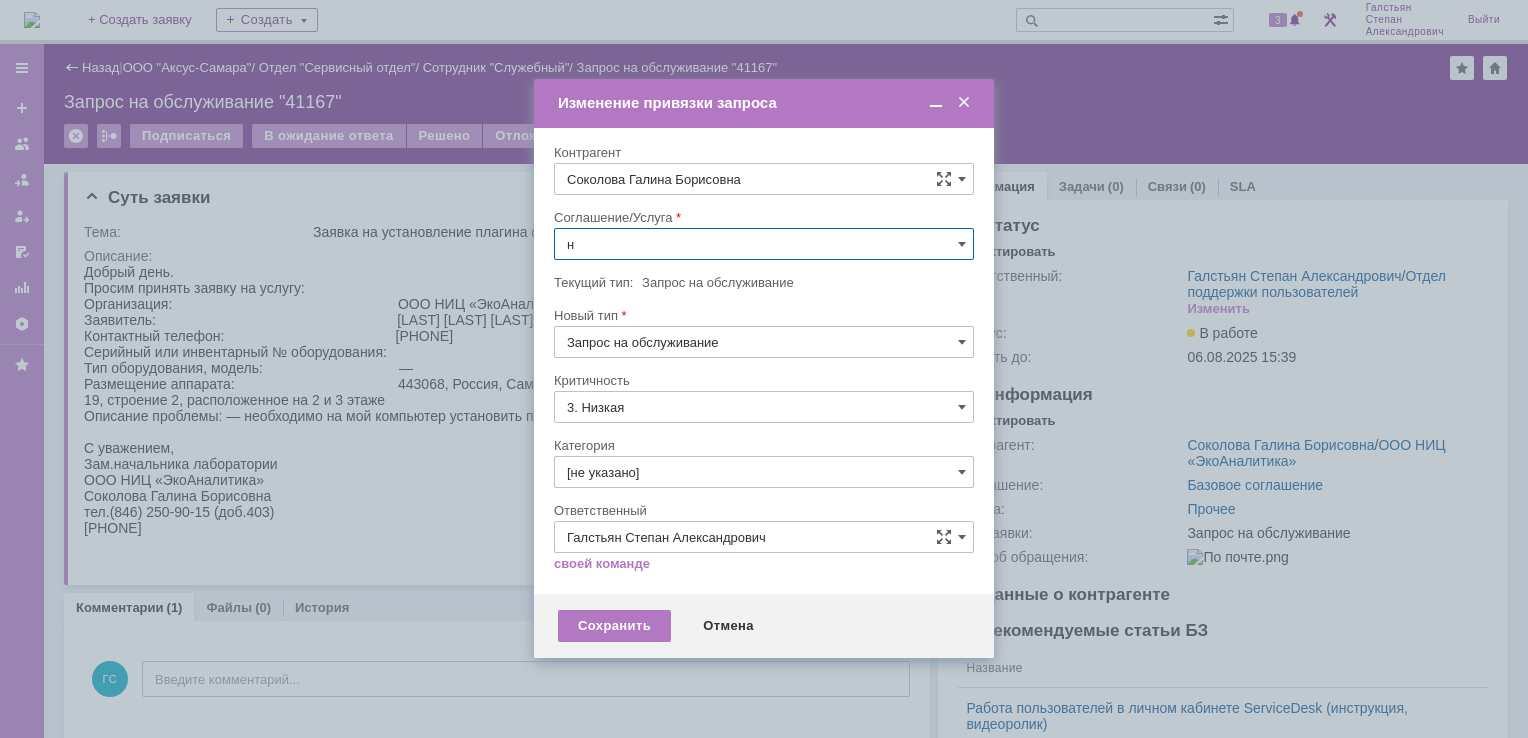 scroll, scrollTop: 0, scrollLeft: 0, axis: both 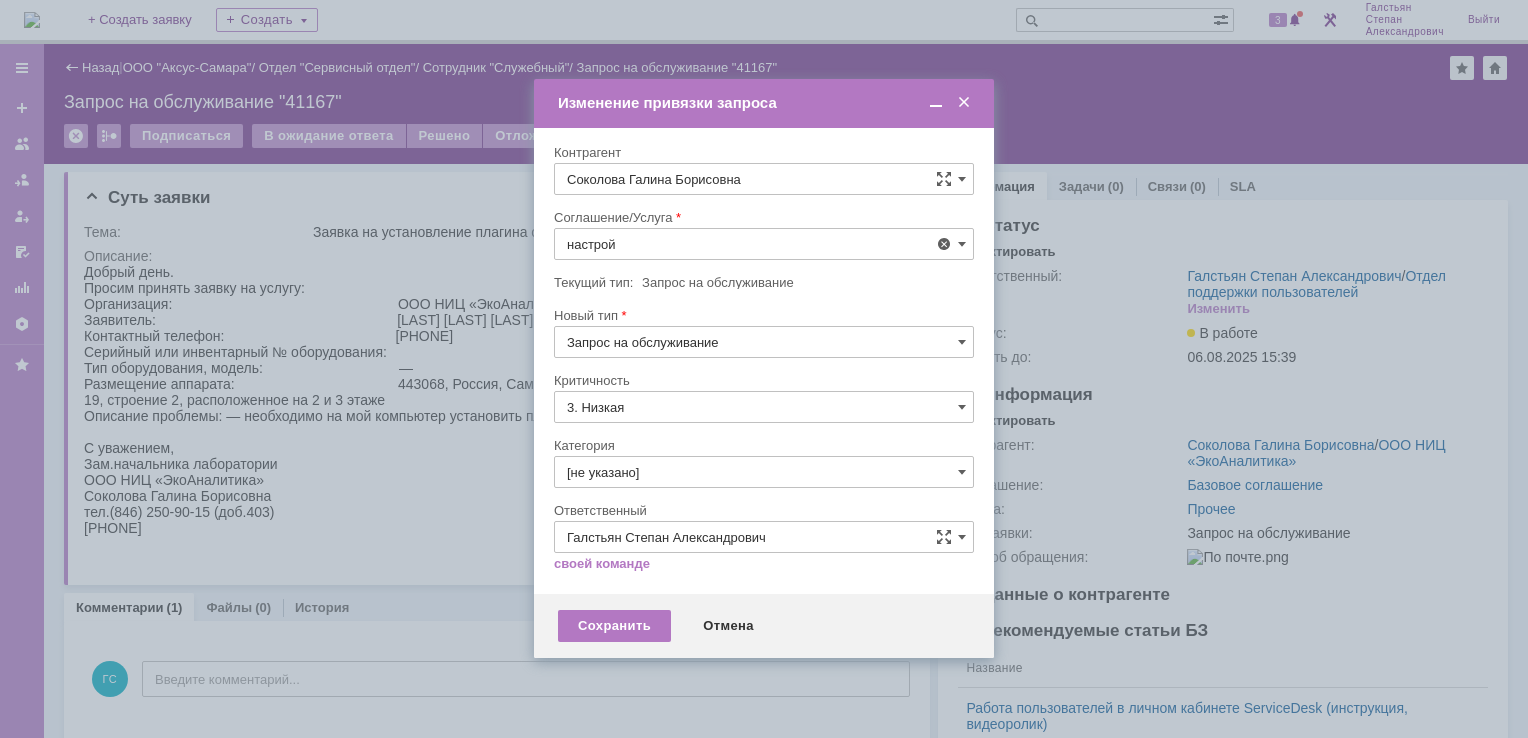 click on "АРМ_Настройка" at bounding box center (764, 439) 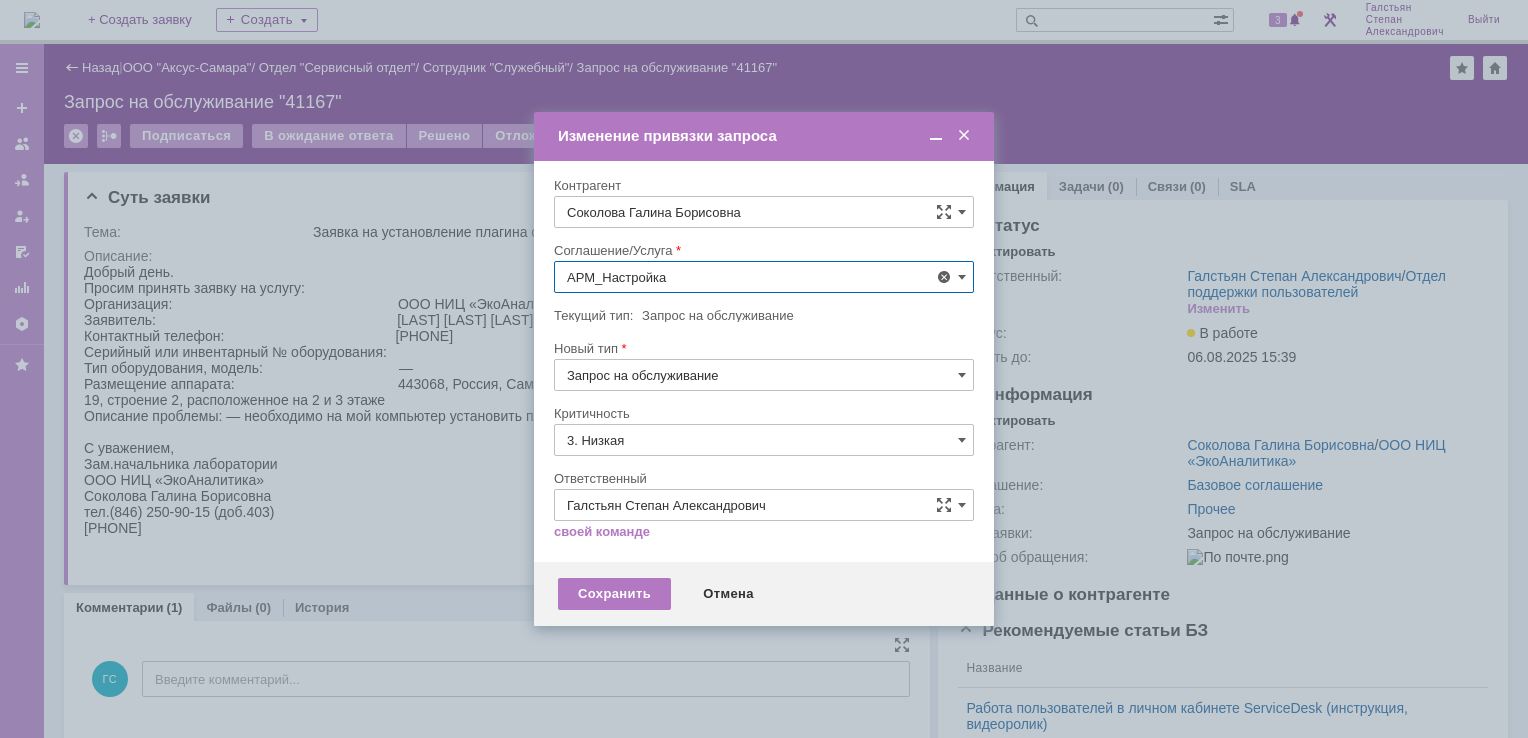 click on "3. Низкая" at bounding box center [764, 440] 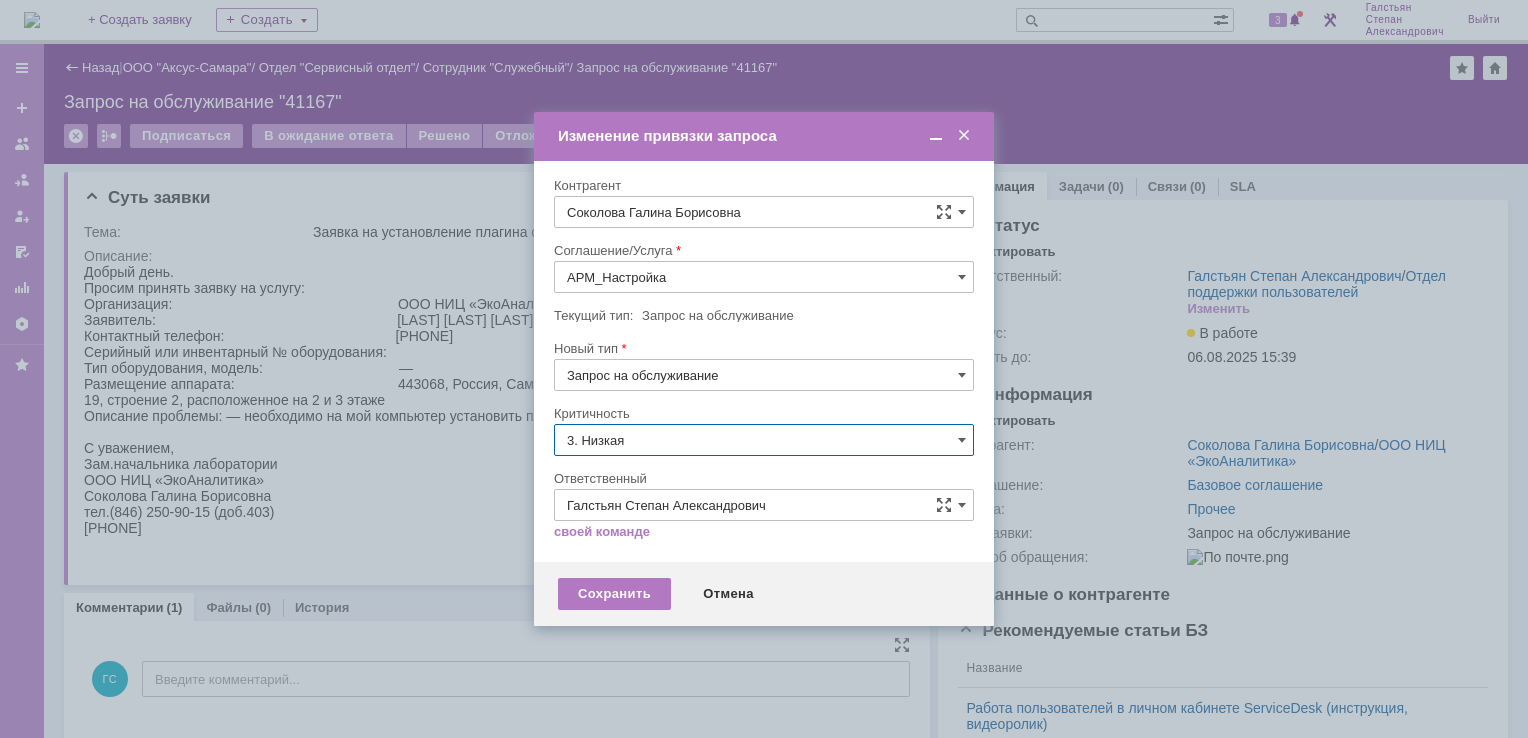 click on "[не указано]" at bounding box center (764, 477) 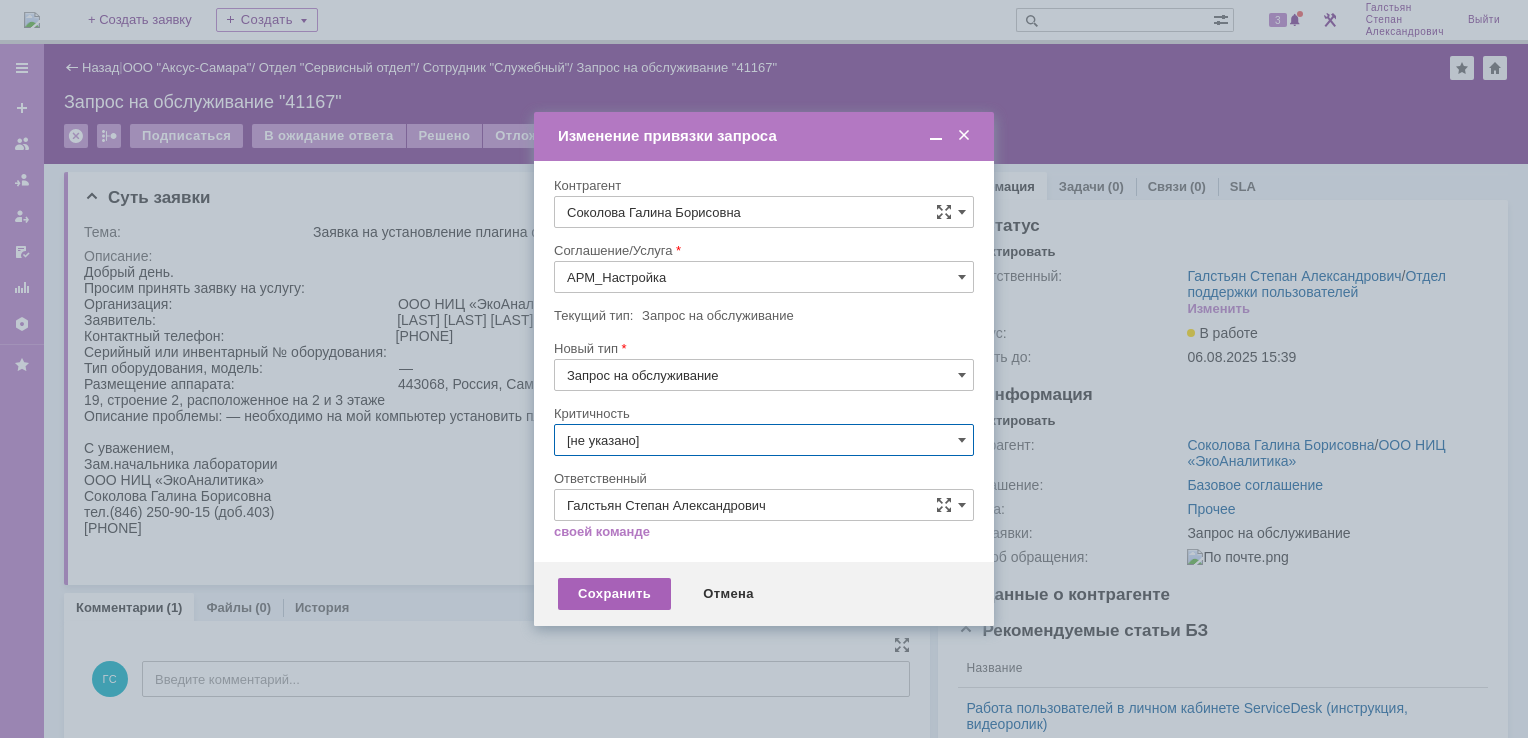type on "[не указано]" 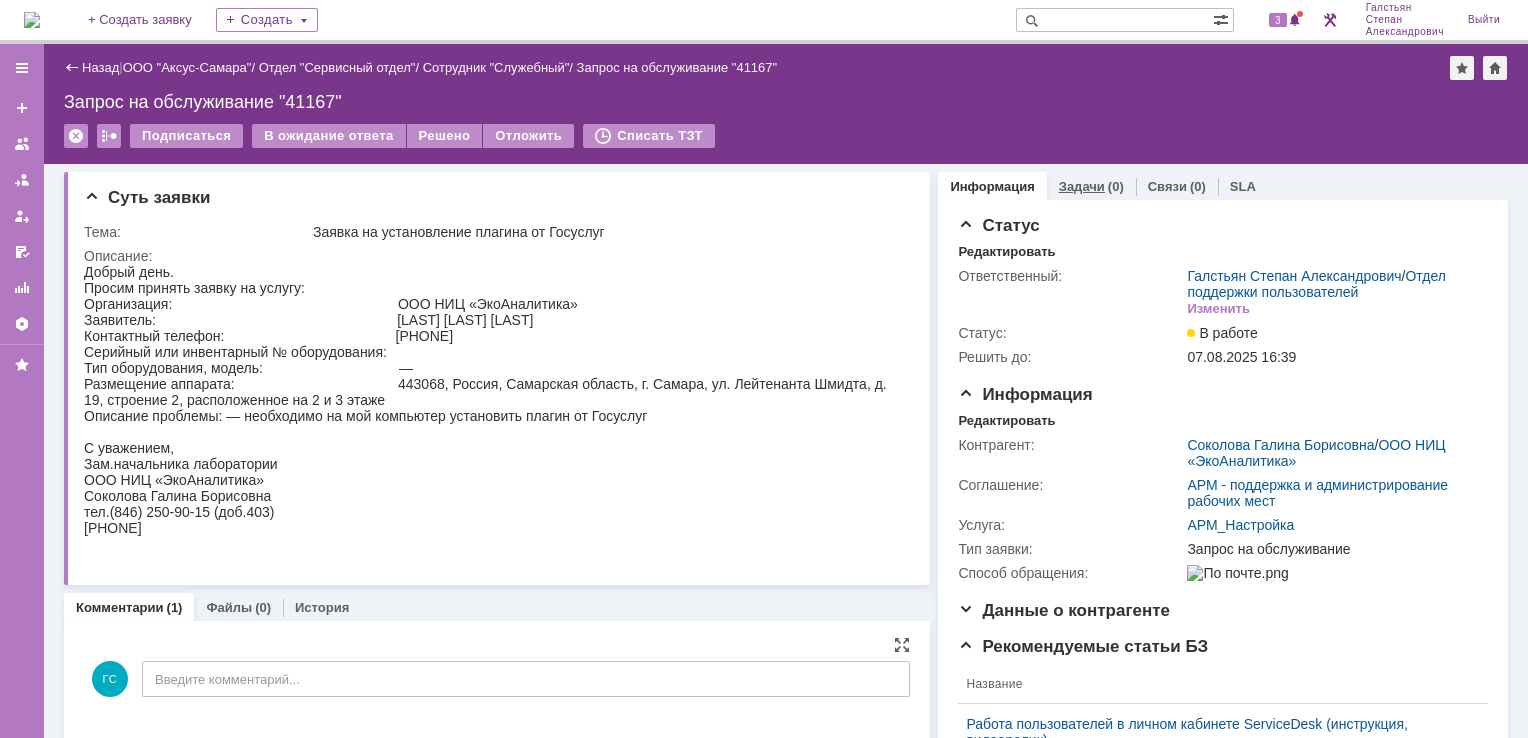 scroll, scrollTop: 0, scrollLeft: 0, axis: both 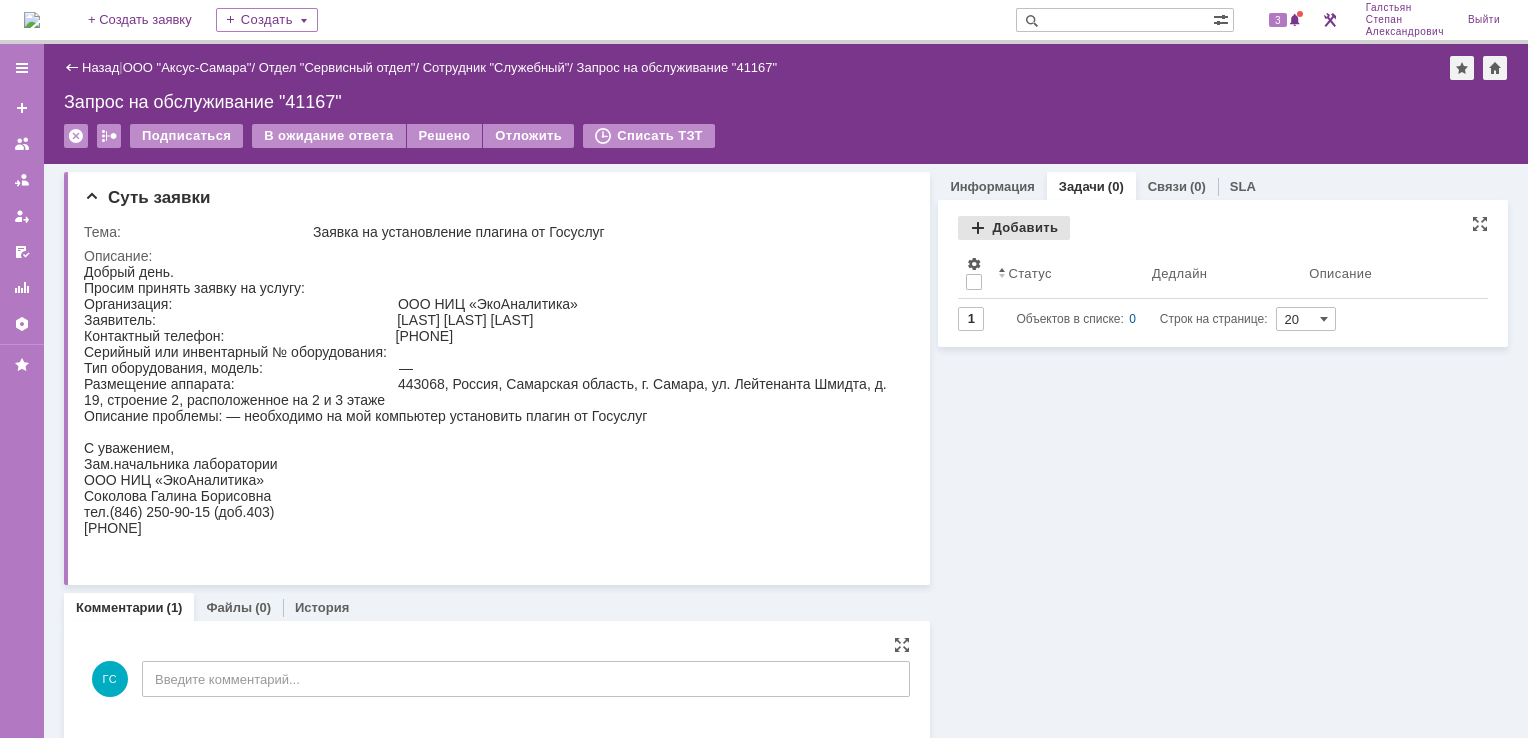 click on "Добавить" at bounding box center (1014, 228) 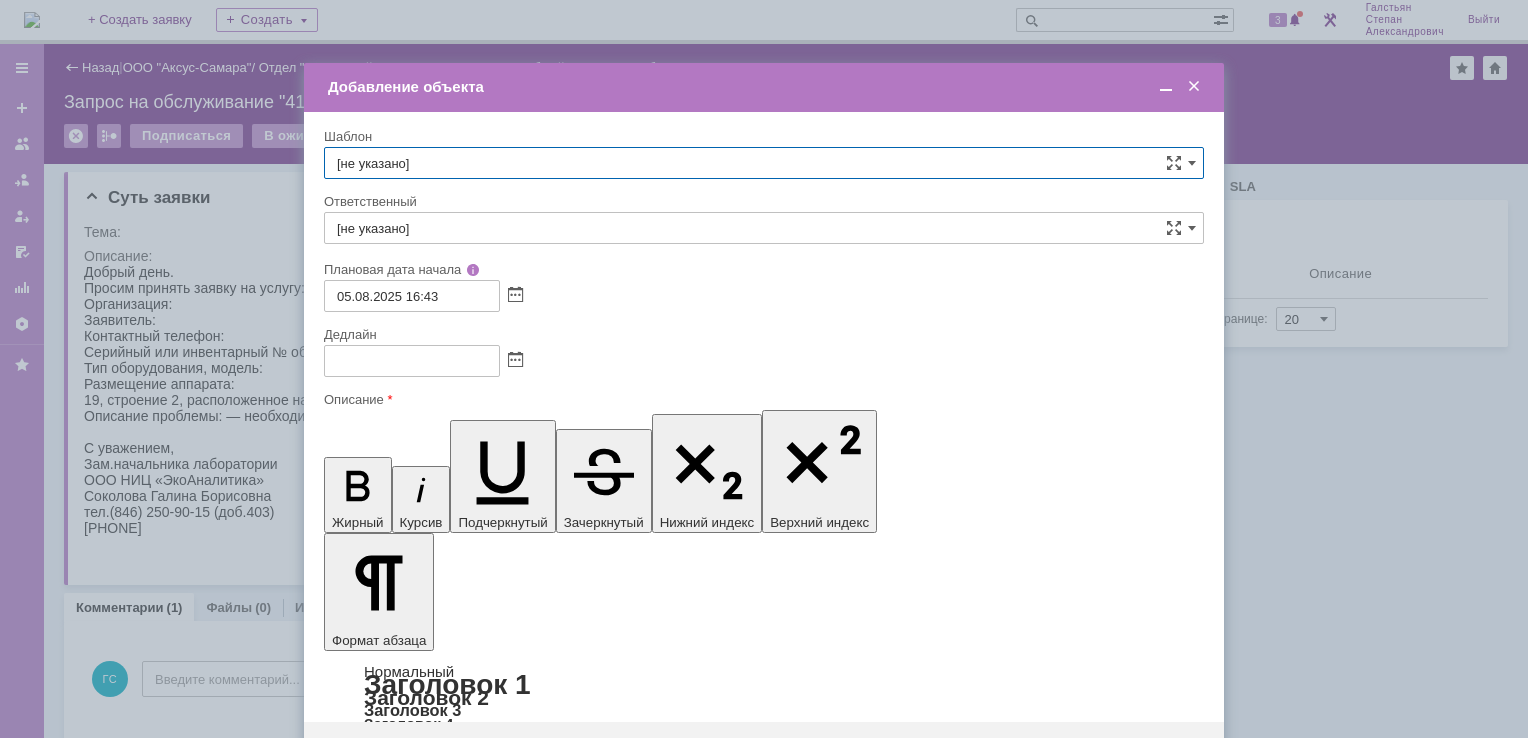 scroll, scrollTop: 0, scrollLeft: 0, axis: both 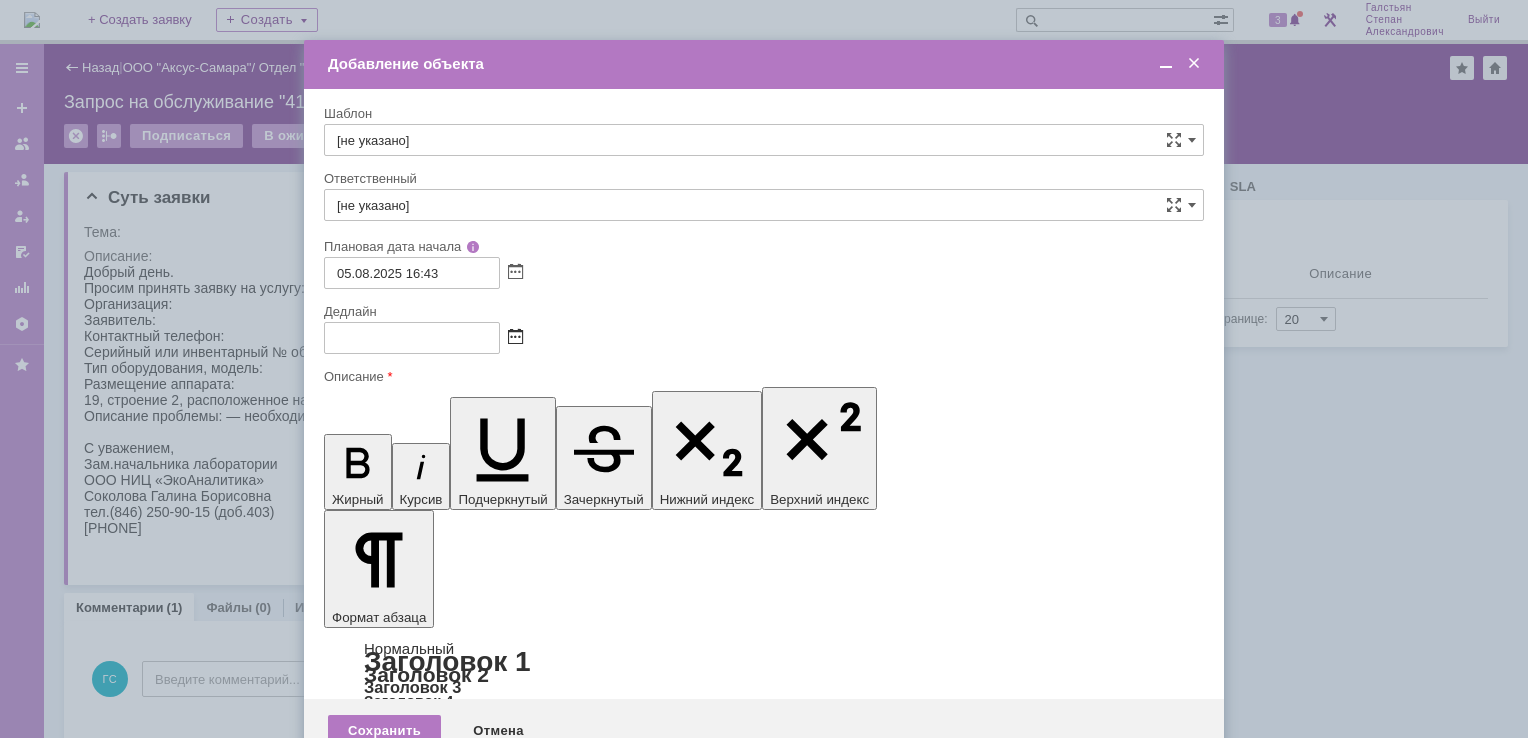 click at bounding box center (515, 338) 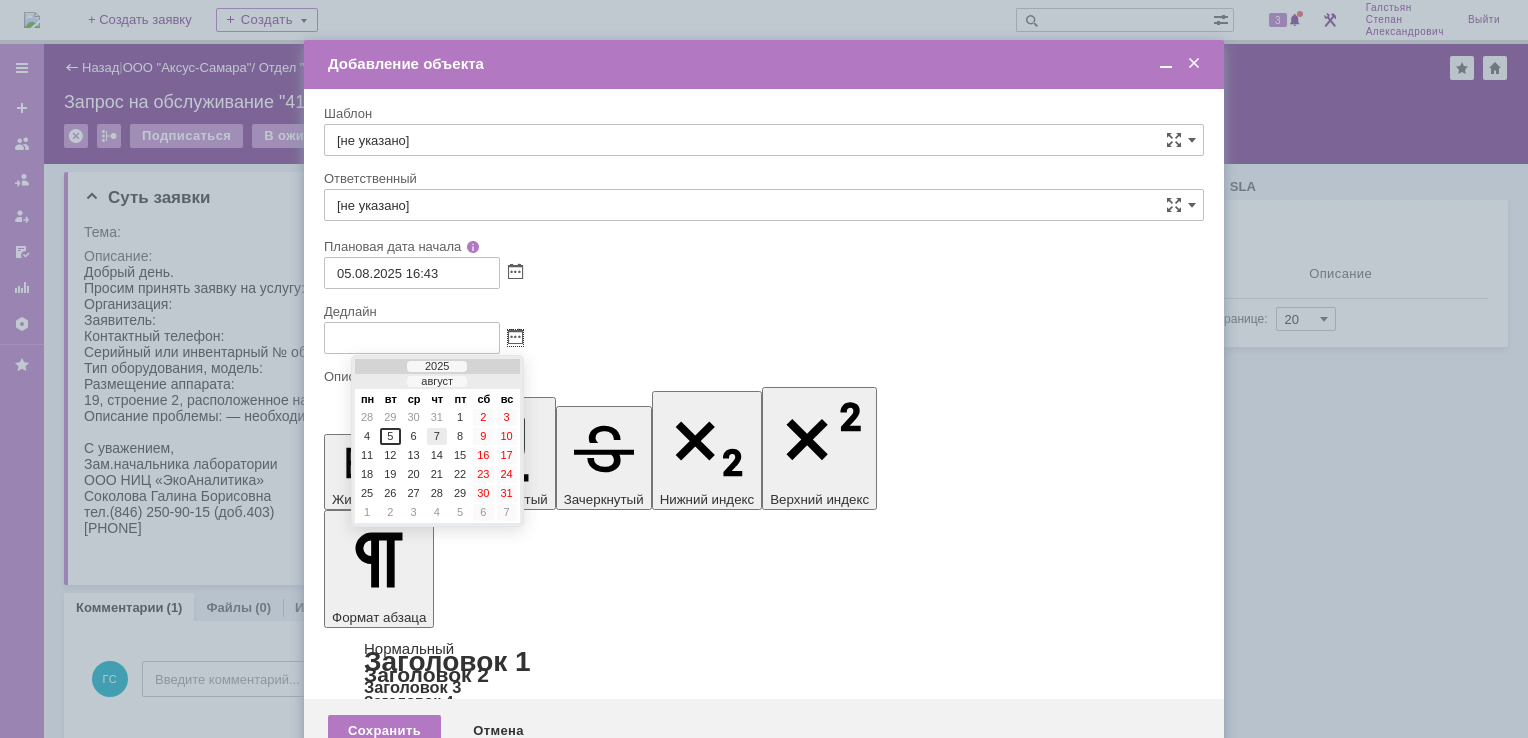click on "7" at bounding box center [437, 436] 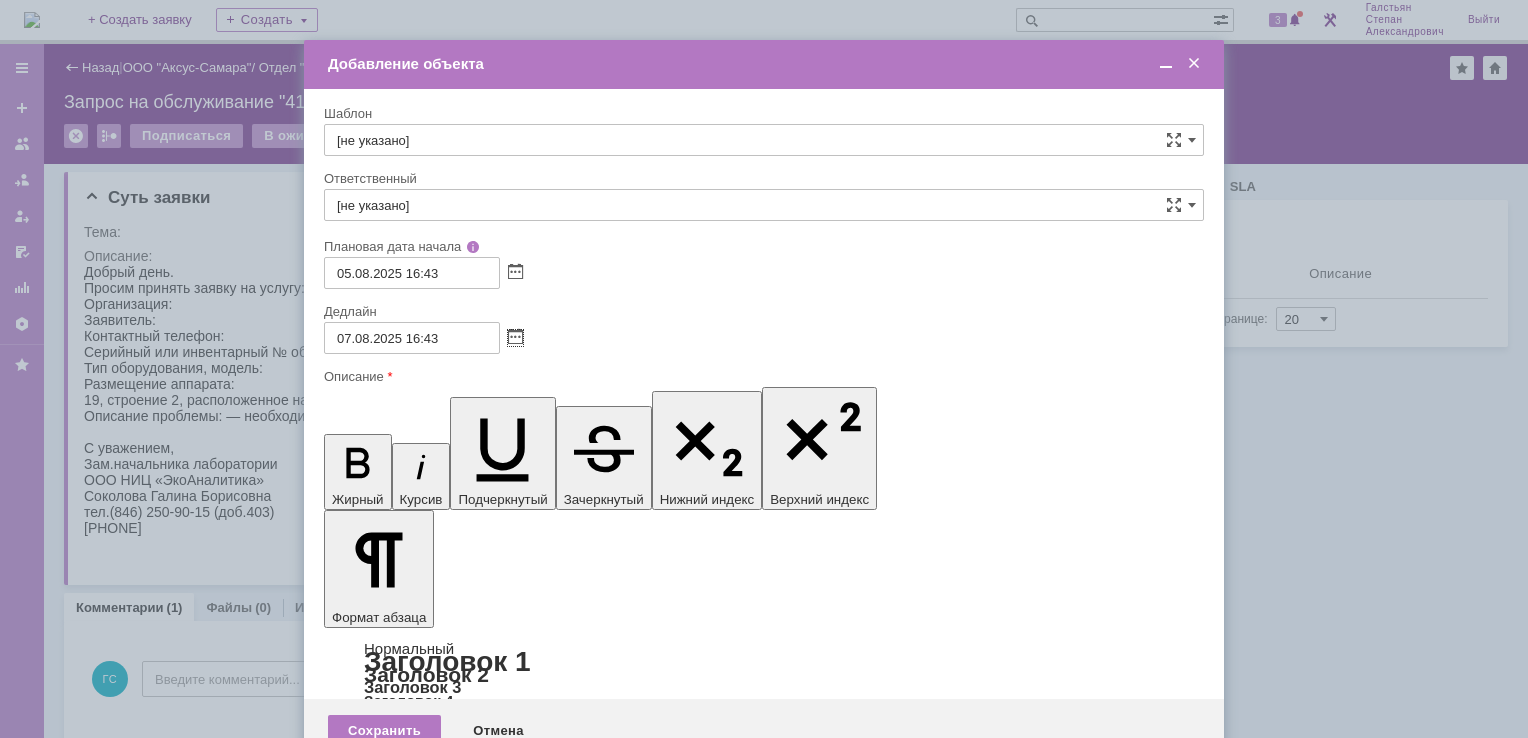 click on "[не указано]" at bounding box center [764, 205] 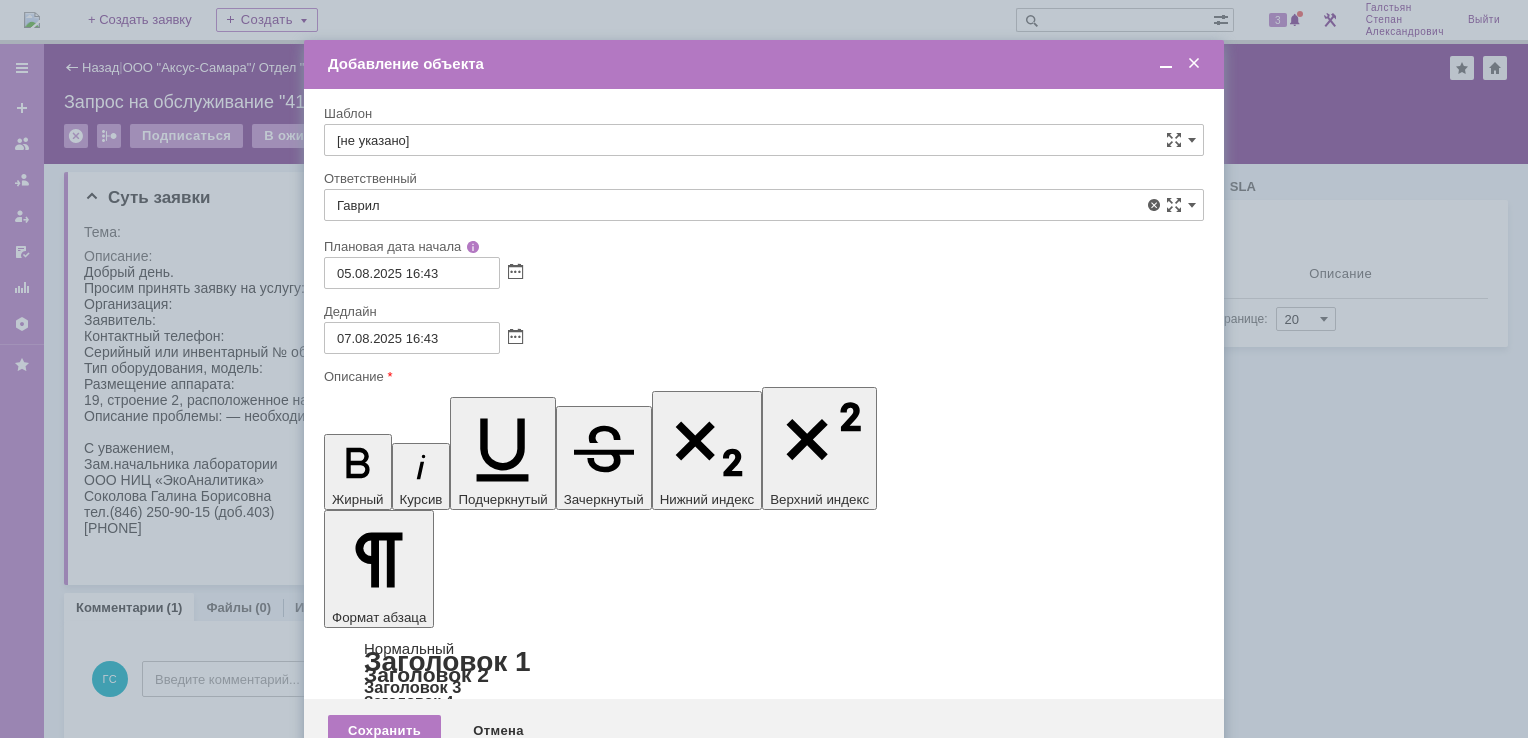 click on "Гавриленко Дмитрий Максимович" at bounding box center (764, 417) 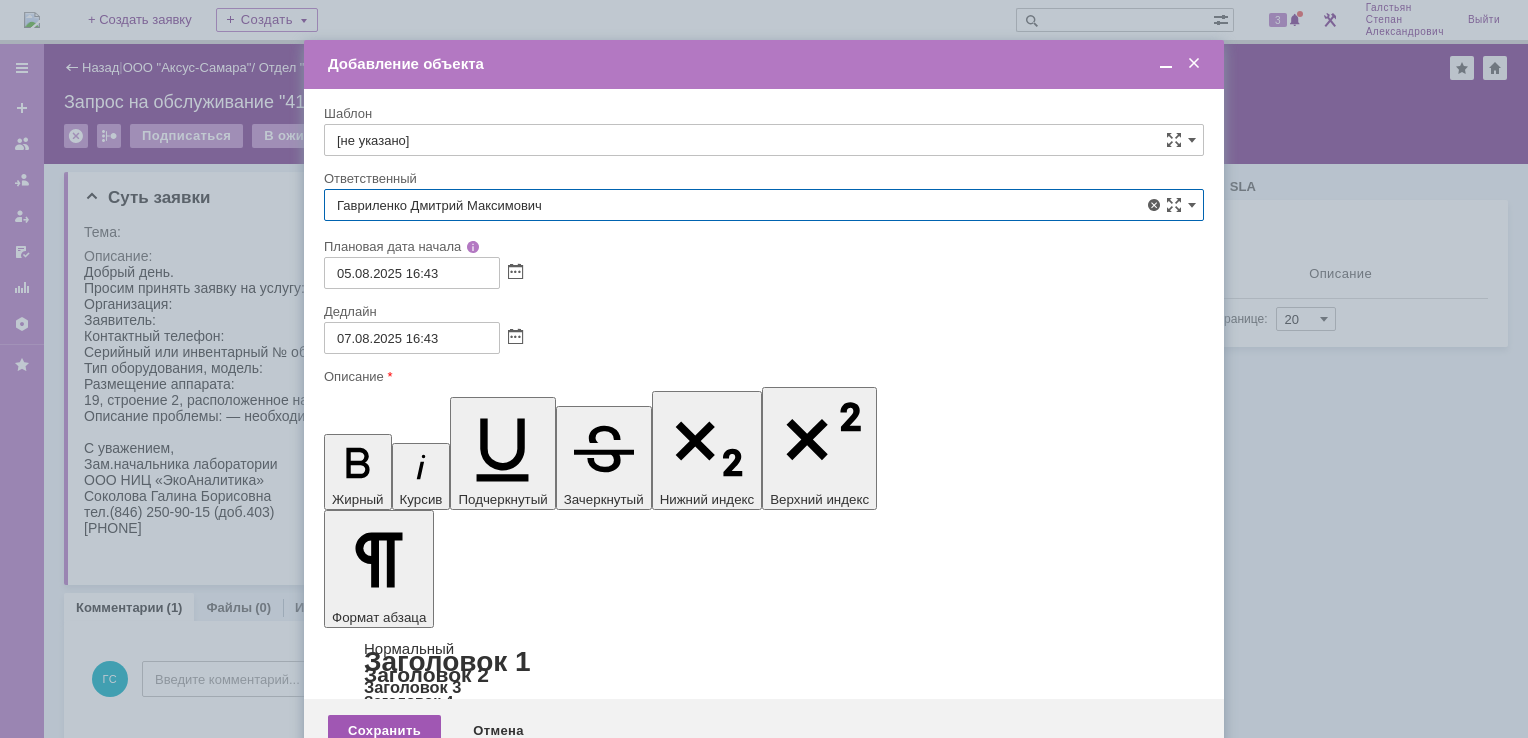 type on "Гавриленко Дмитрий Максимович" 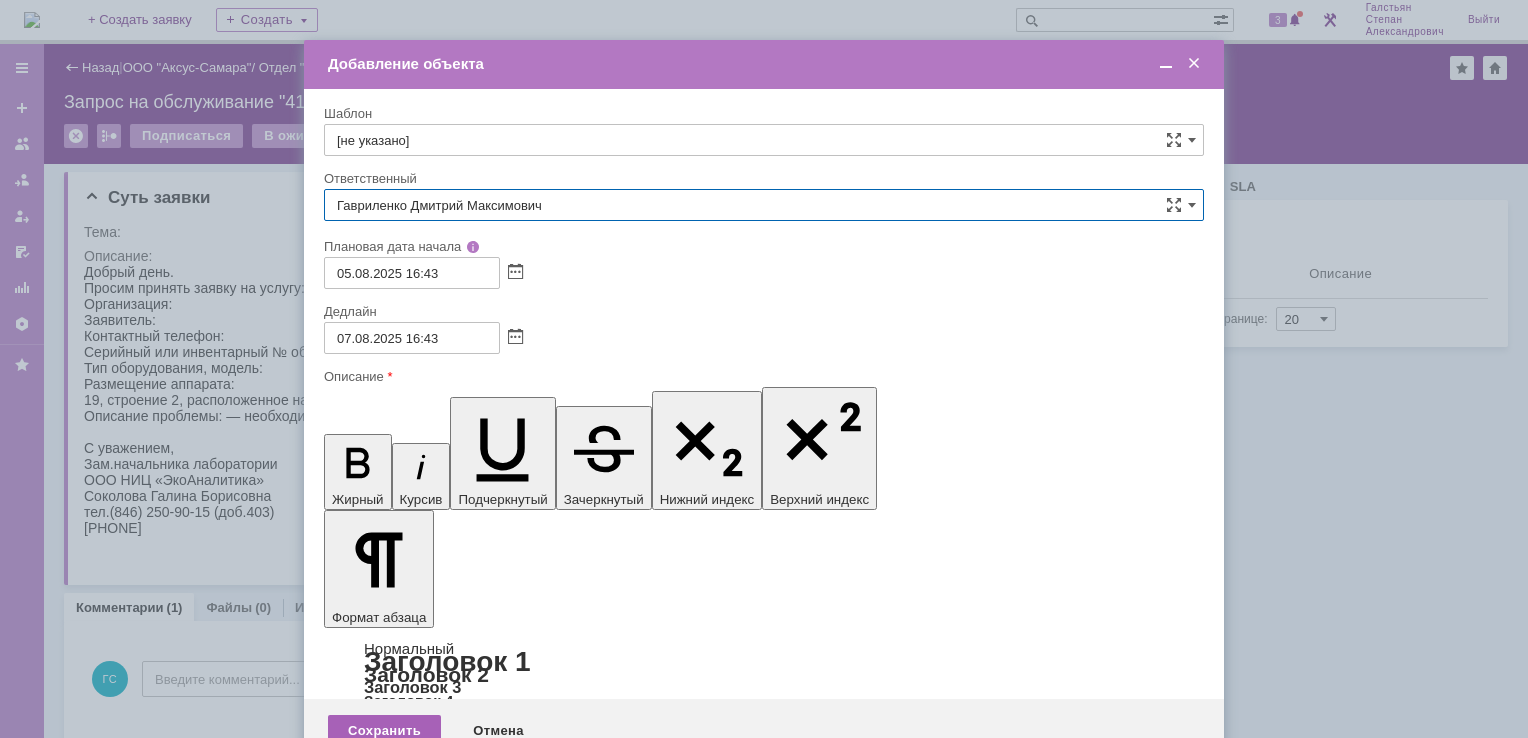 click on "Сохранить" at bounding box center [384, 731] 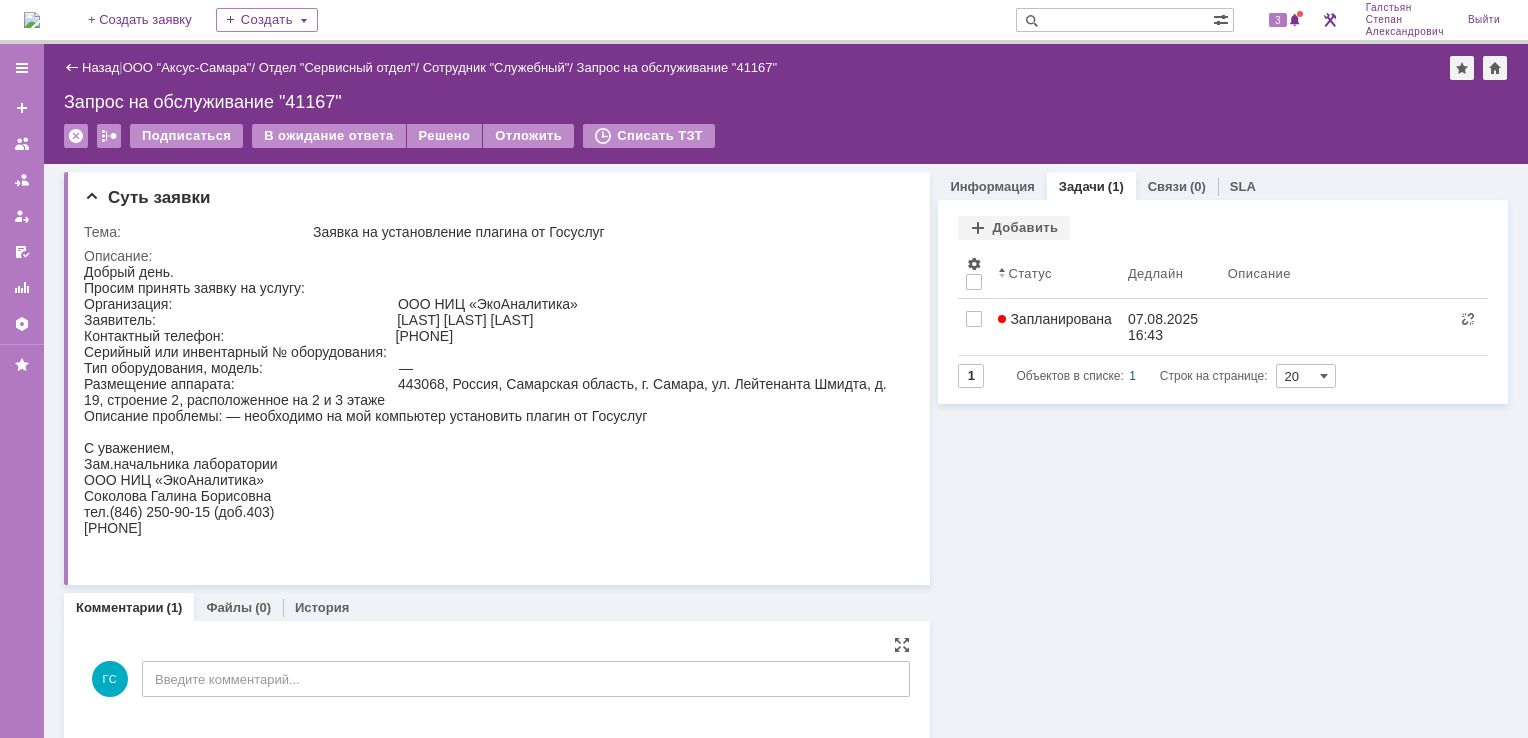 scroll, scrollTop: 0, scrollLeft: 0, axis: both 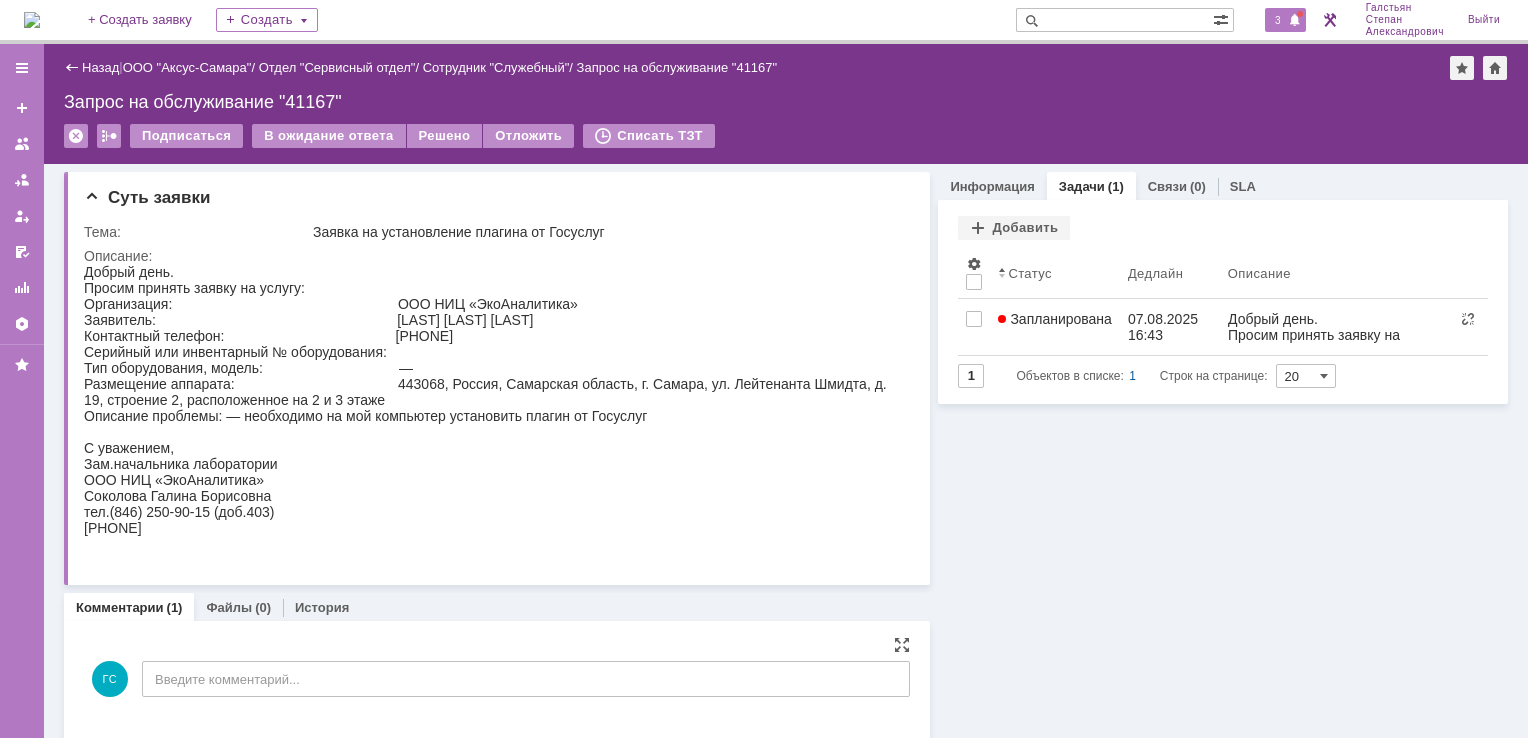 click on "3" at bounding box center [1278, 20] 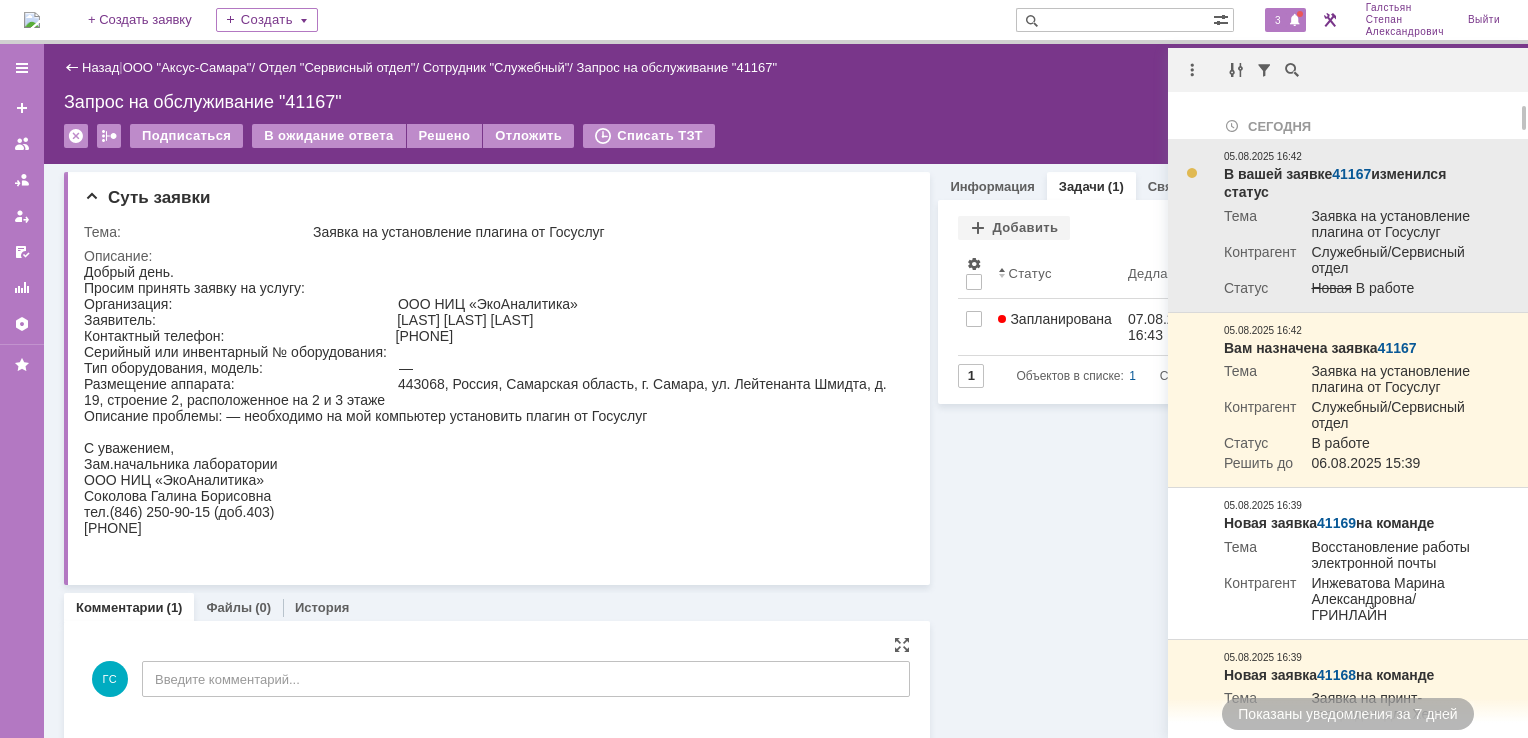 scroll, scrollTop: 200, scrollLeft: 0, axis: vertical 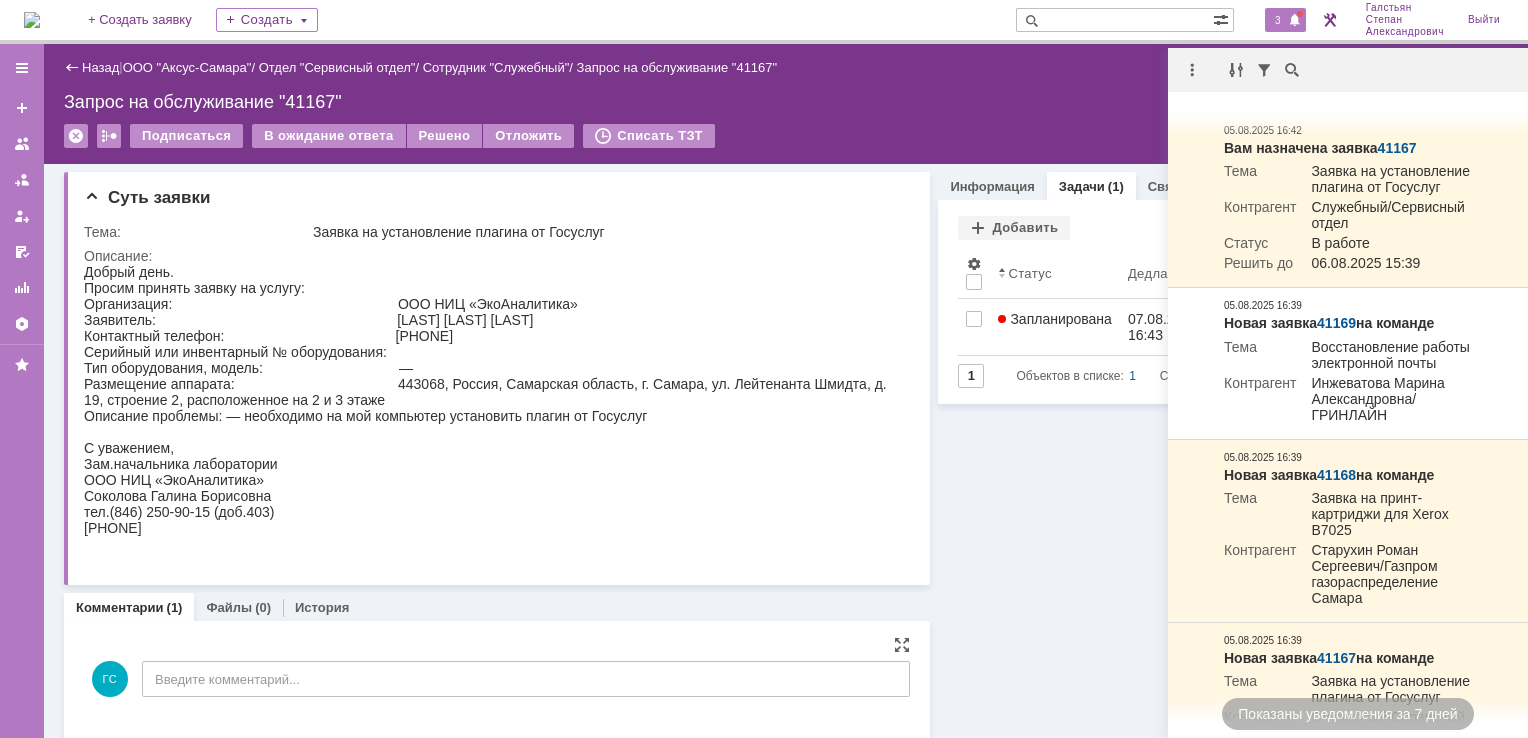 click on "Запрос на обслуживание "41167"" at bounding box center [786, 102] 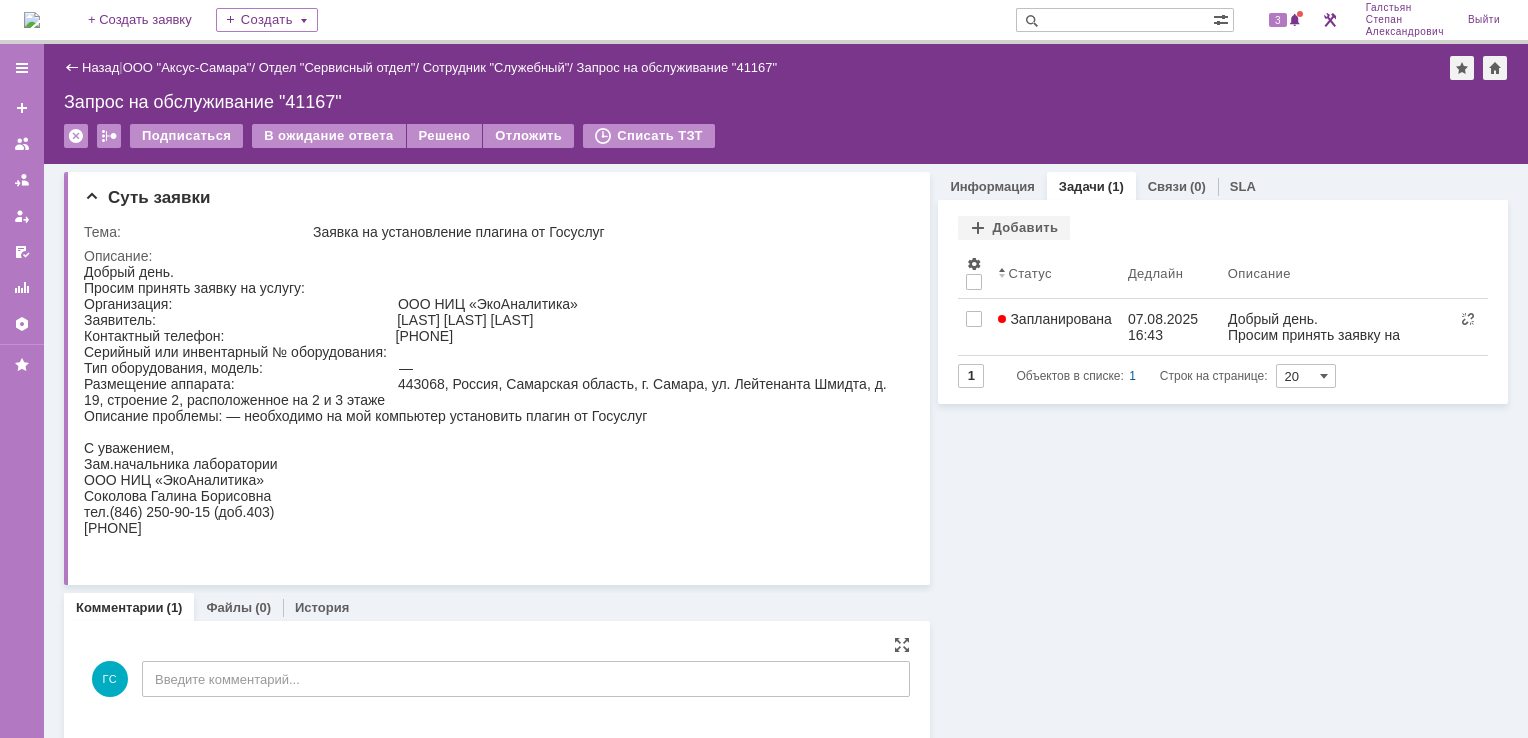 click at bounding box center [32, 20] 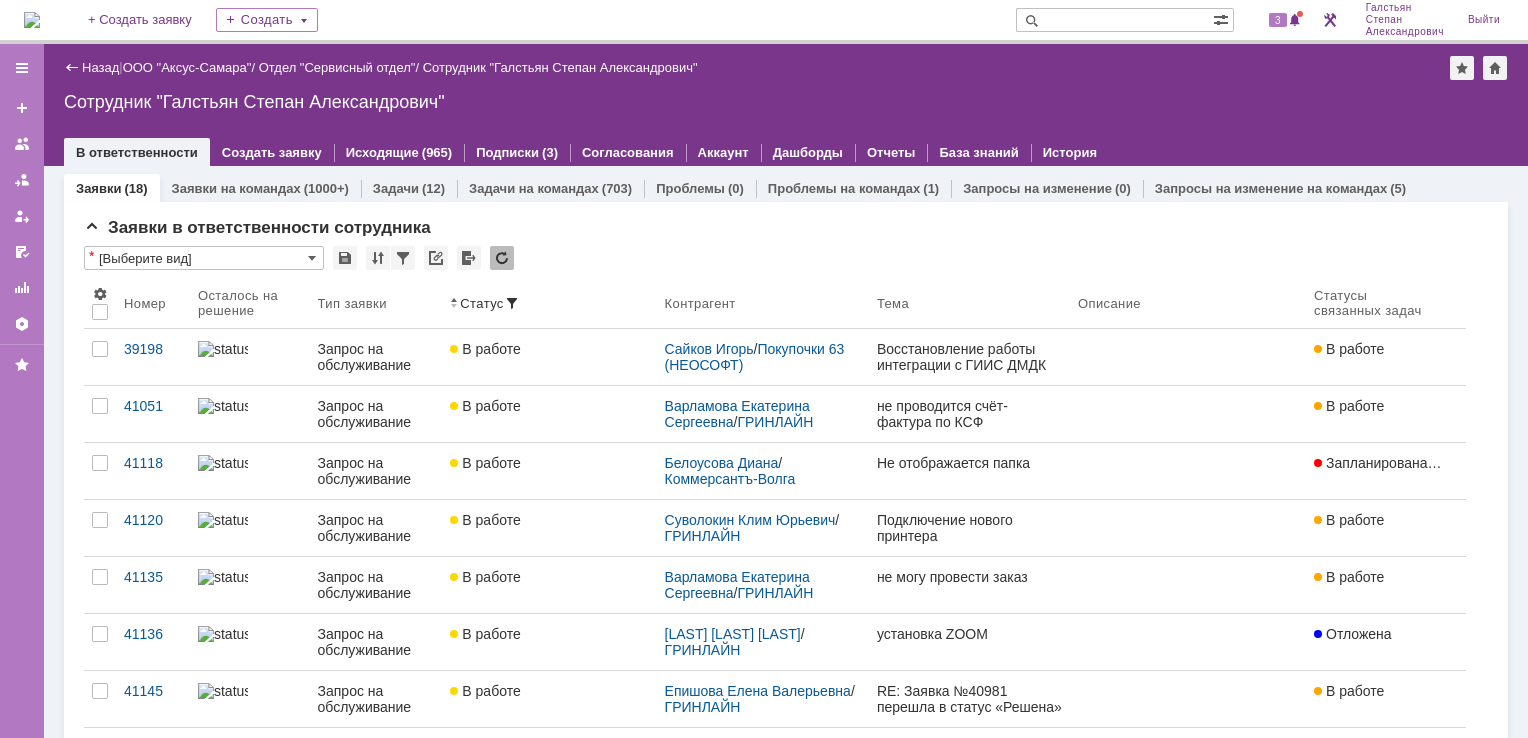 scroll, scrollTop: 0, scrollLeft: 0, axis: both 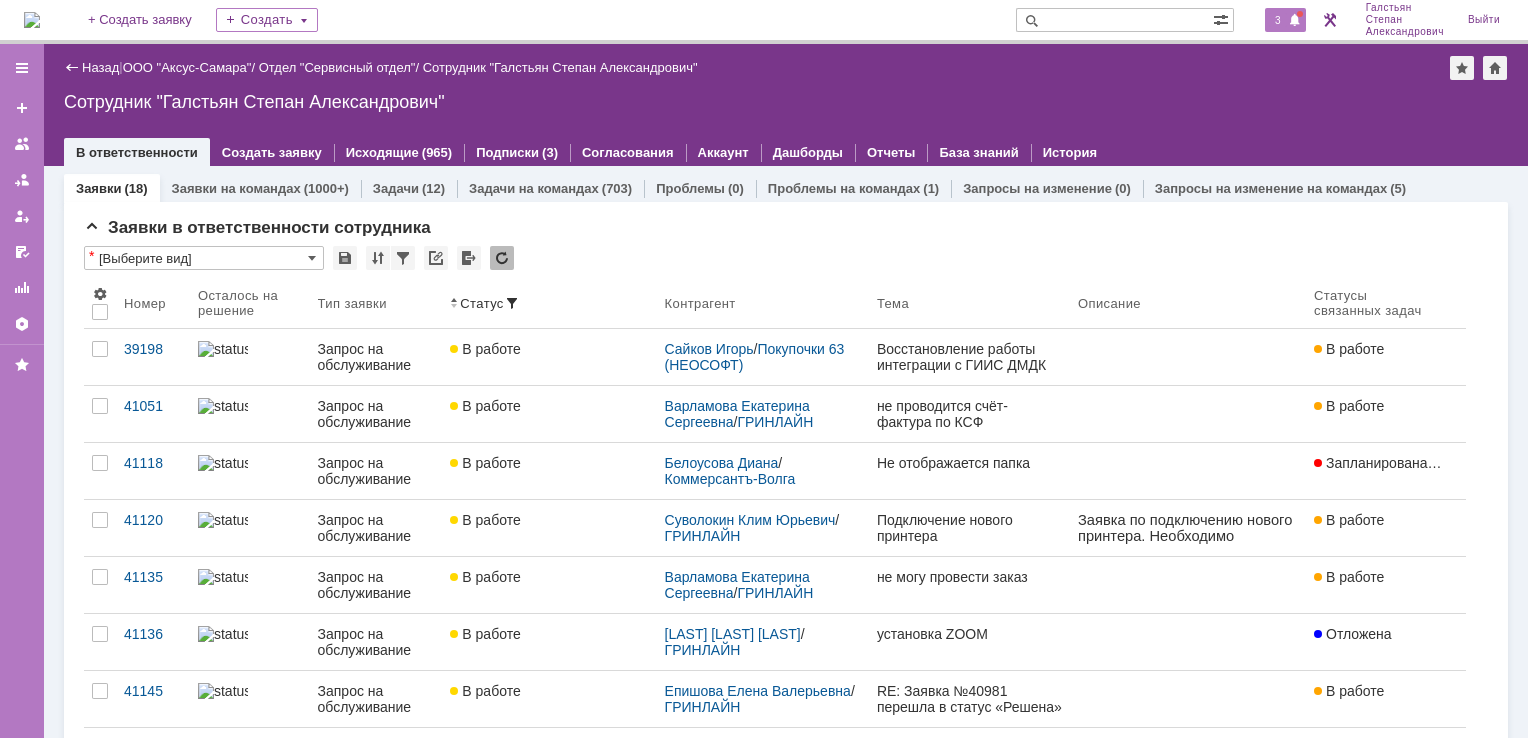 click on "3" at bounding box center (1278, 20) 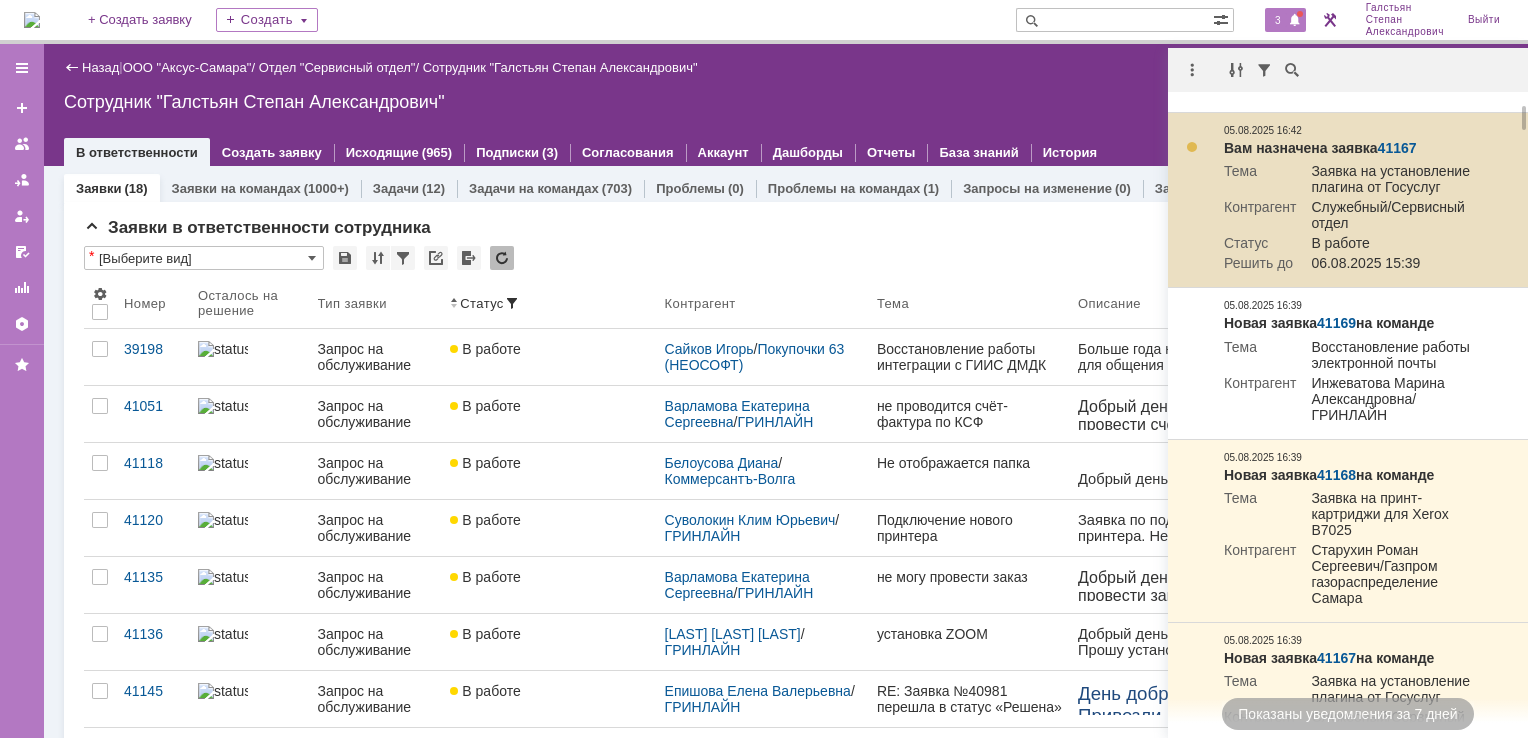 scroll, scrollTop: 0, scrollLeft: 0, axis: both 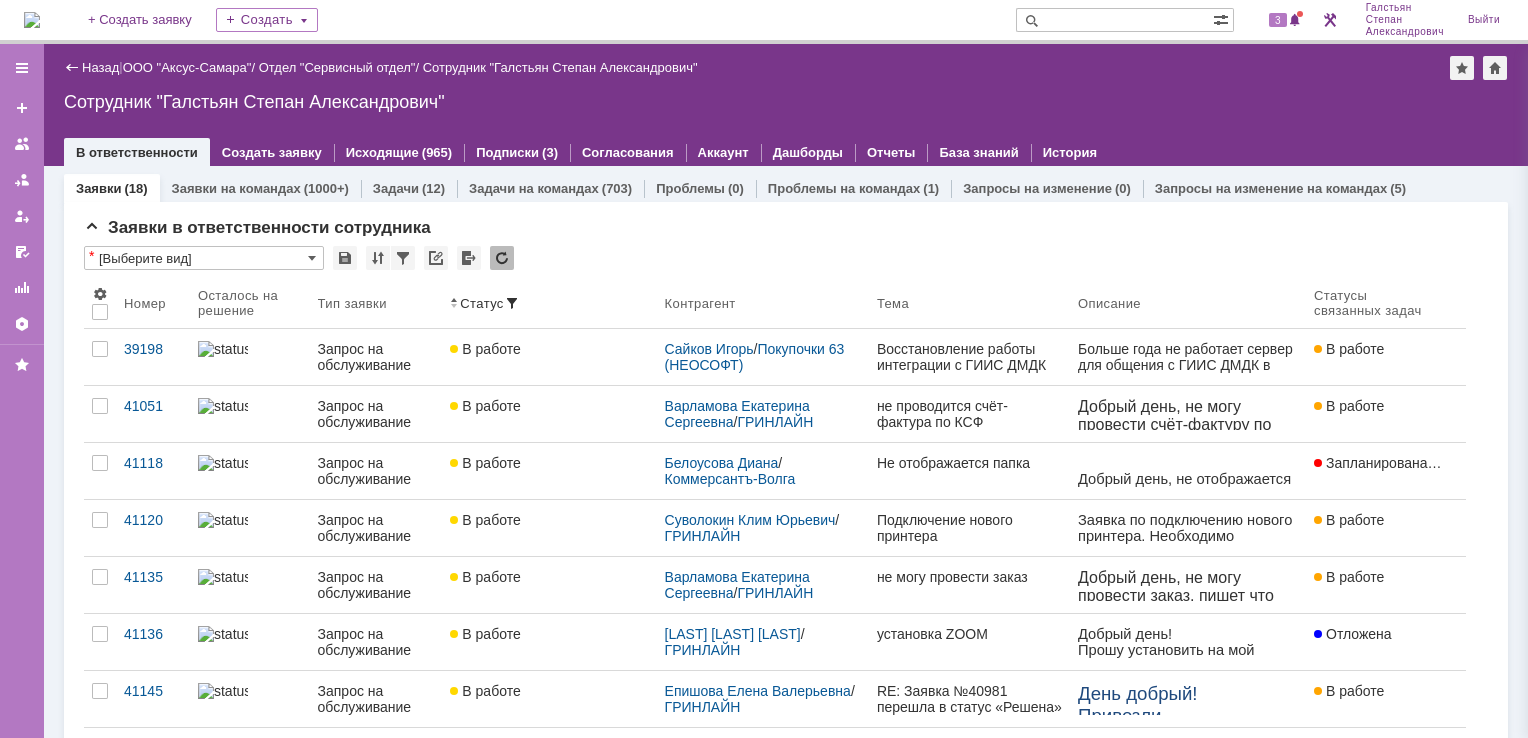 click on "Назад   |   ООО "Аксус-Самара"  /   Отдел "Сервисный отдел"  /   Сотрудник "Галстьян Степан Александрович"" at bounding box center (786, 68) 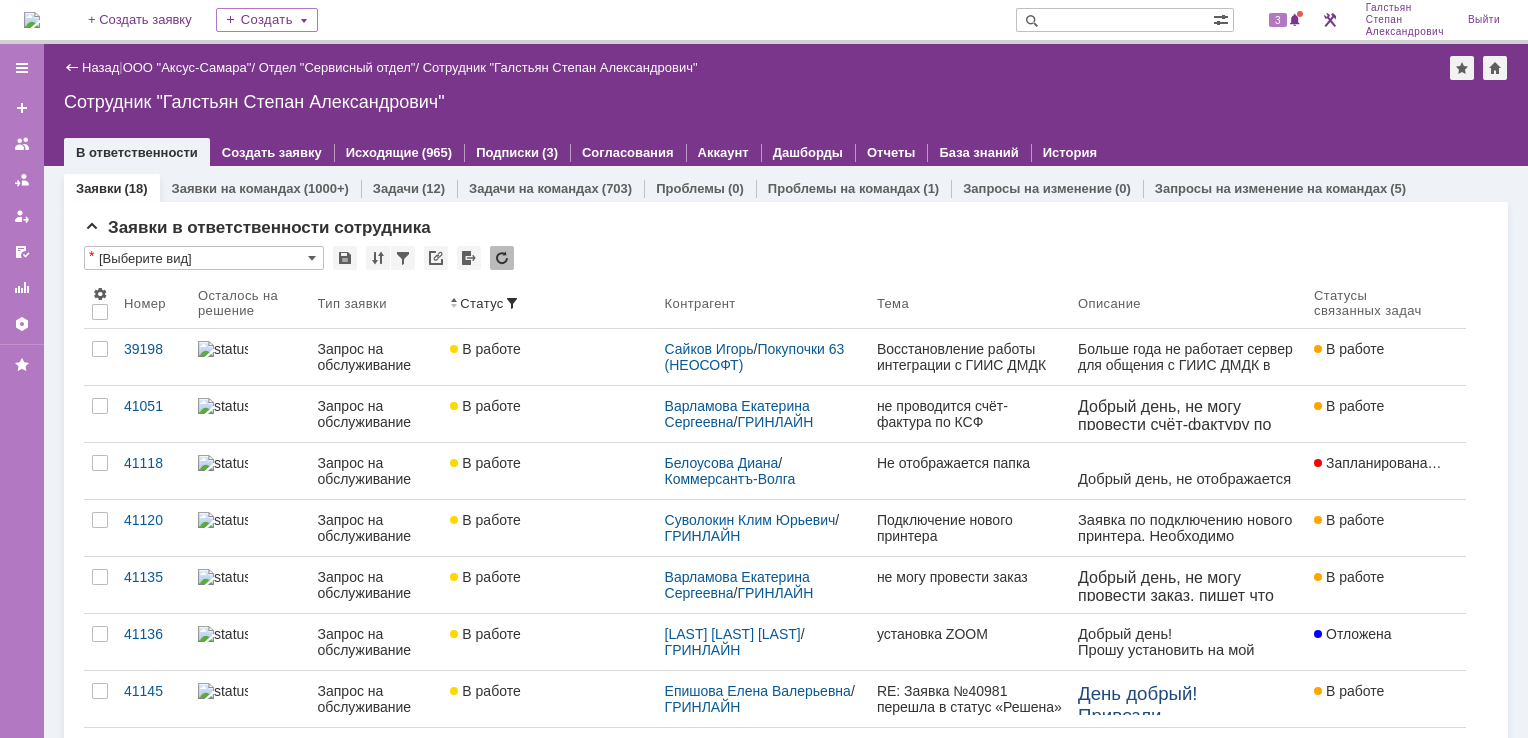 click at bounding box center (32, 20) 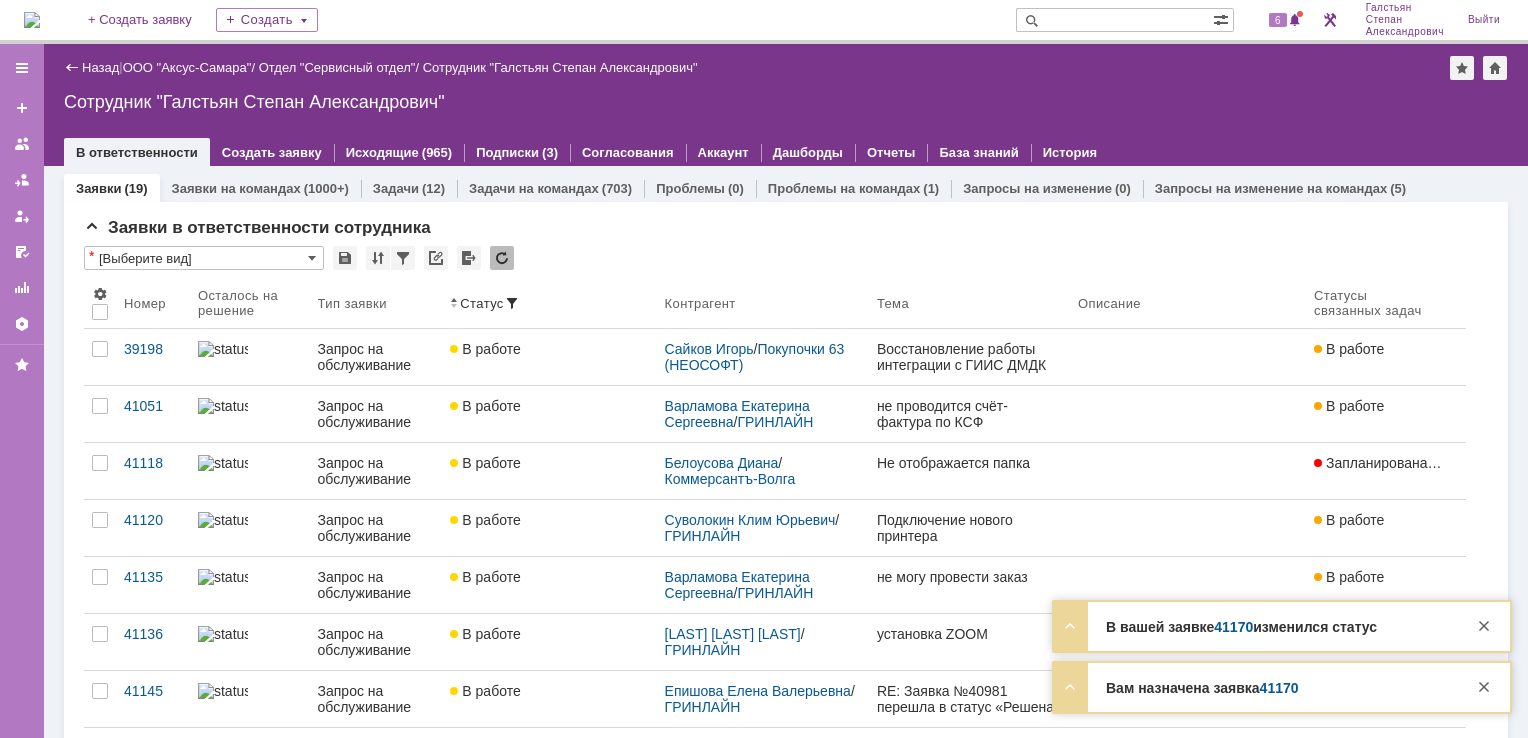 scroll, scrollTop: 0, scrollLeft: 0, axis: both 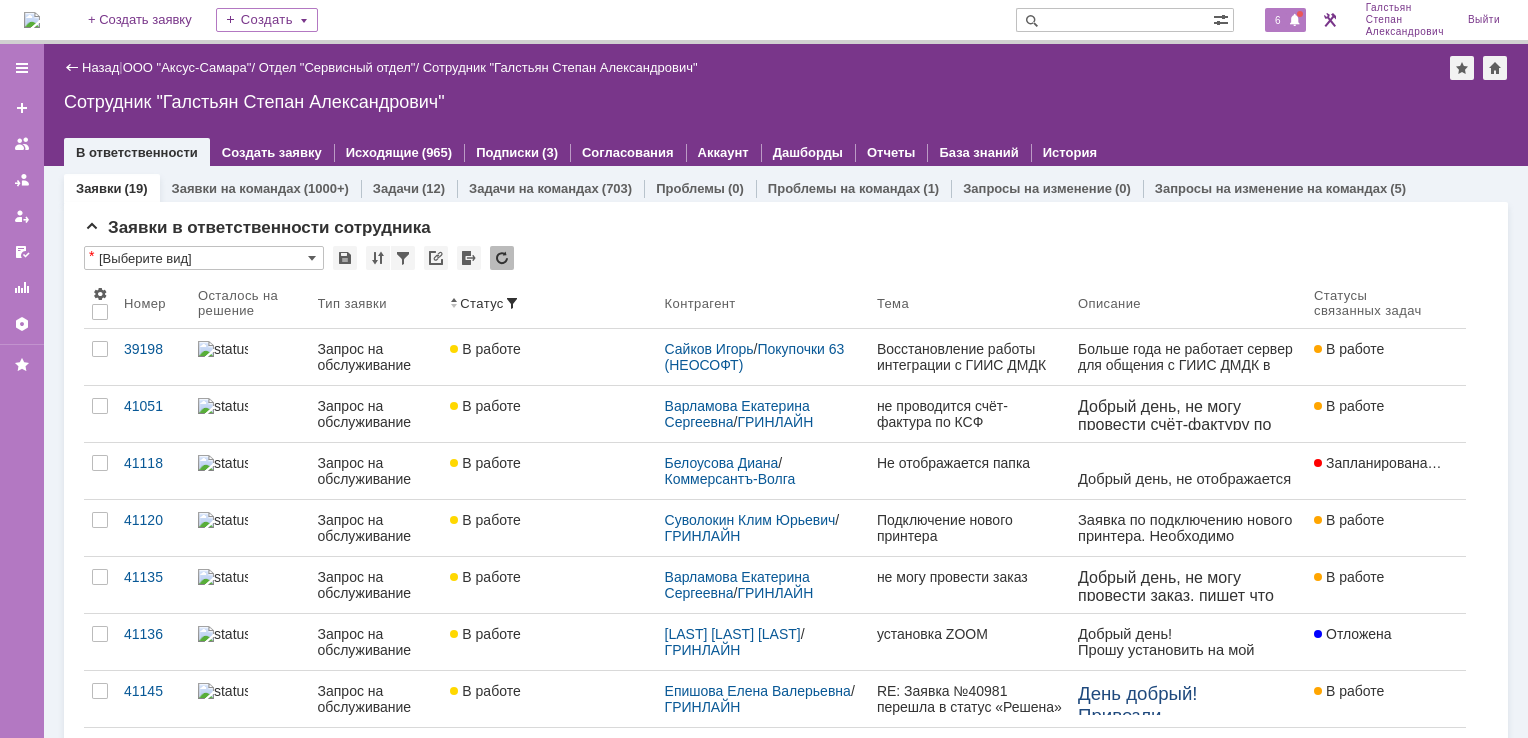 click on "6" at bounding box center [1278, 20] 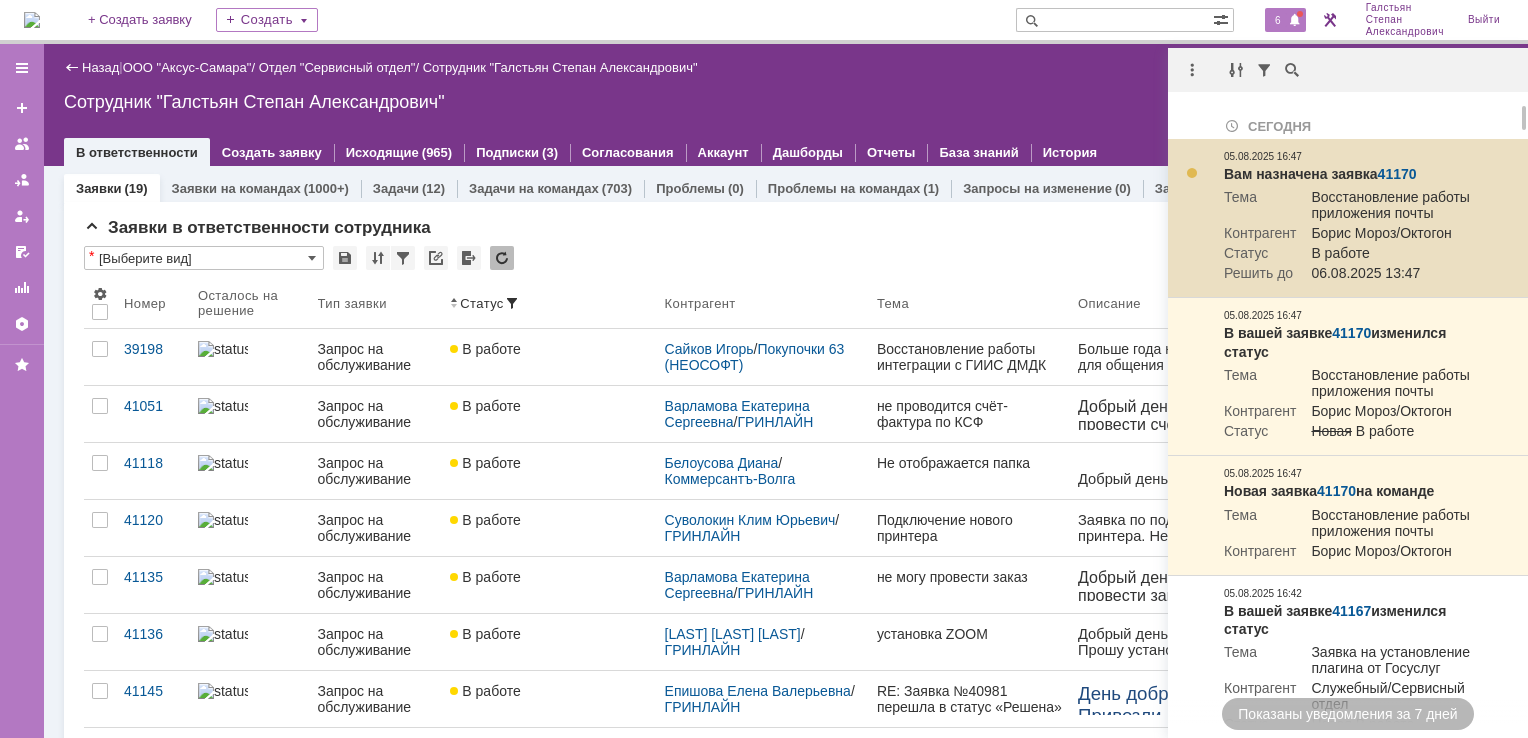 click on "41170" at bounding box center (1397, 174) 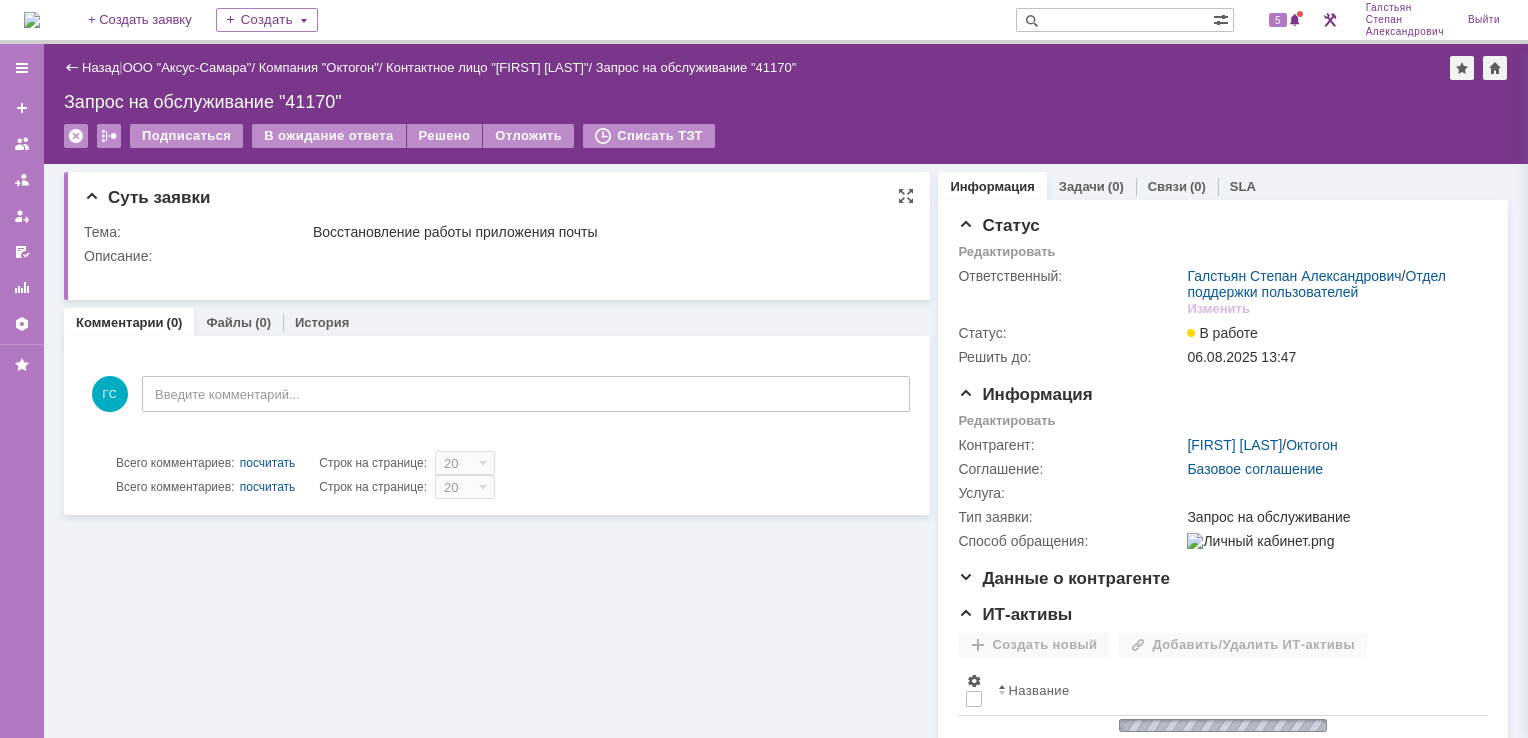 scroll, scrollTop: 0, scrollLeft: 0, axis: both 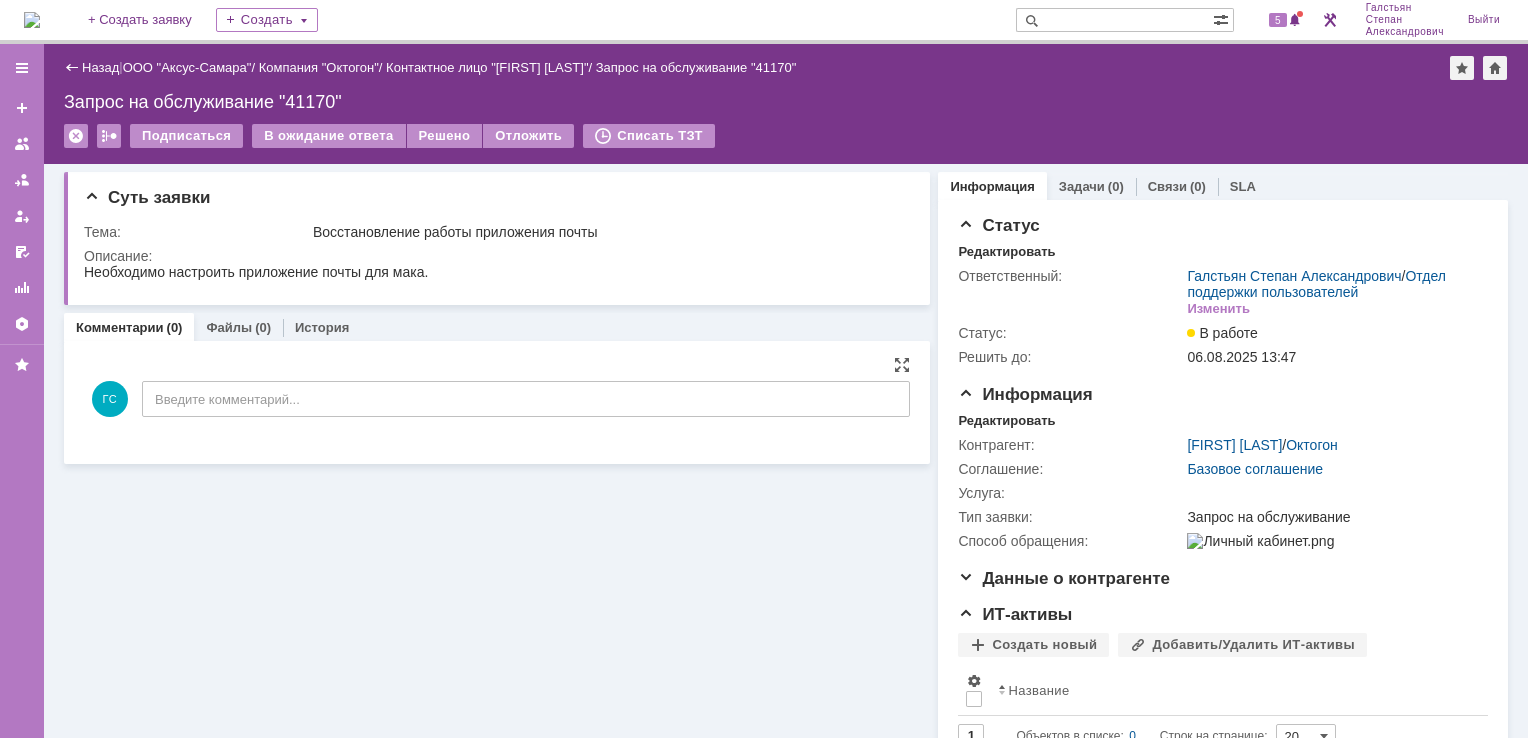 click on "ГС Введите комментарий..." at bounding box center (497, 401) 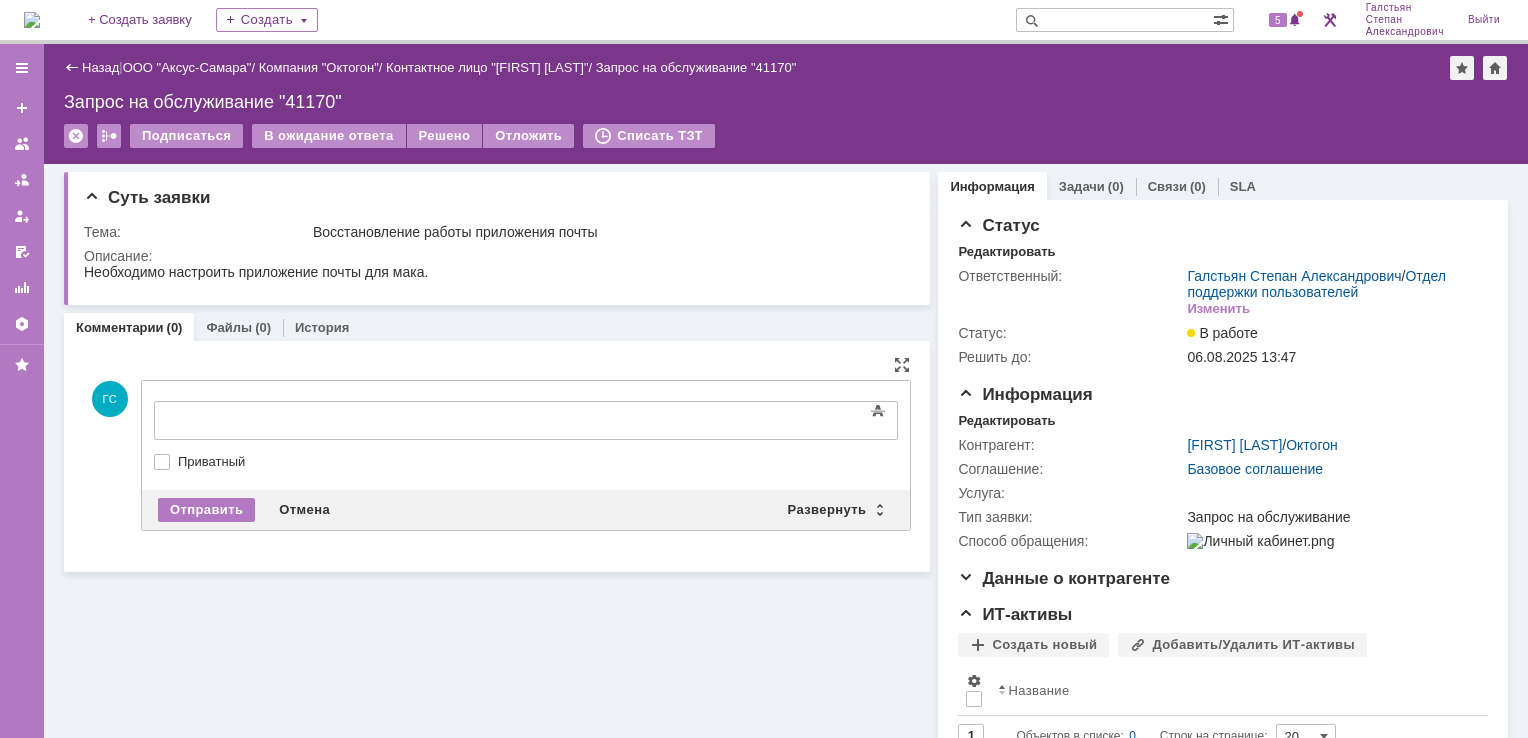 scroll, scrollTop: 0, scrollLeft: 0, axis: both 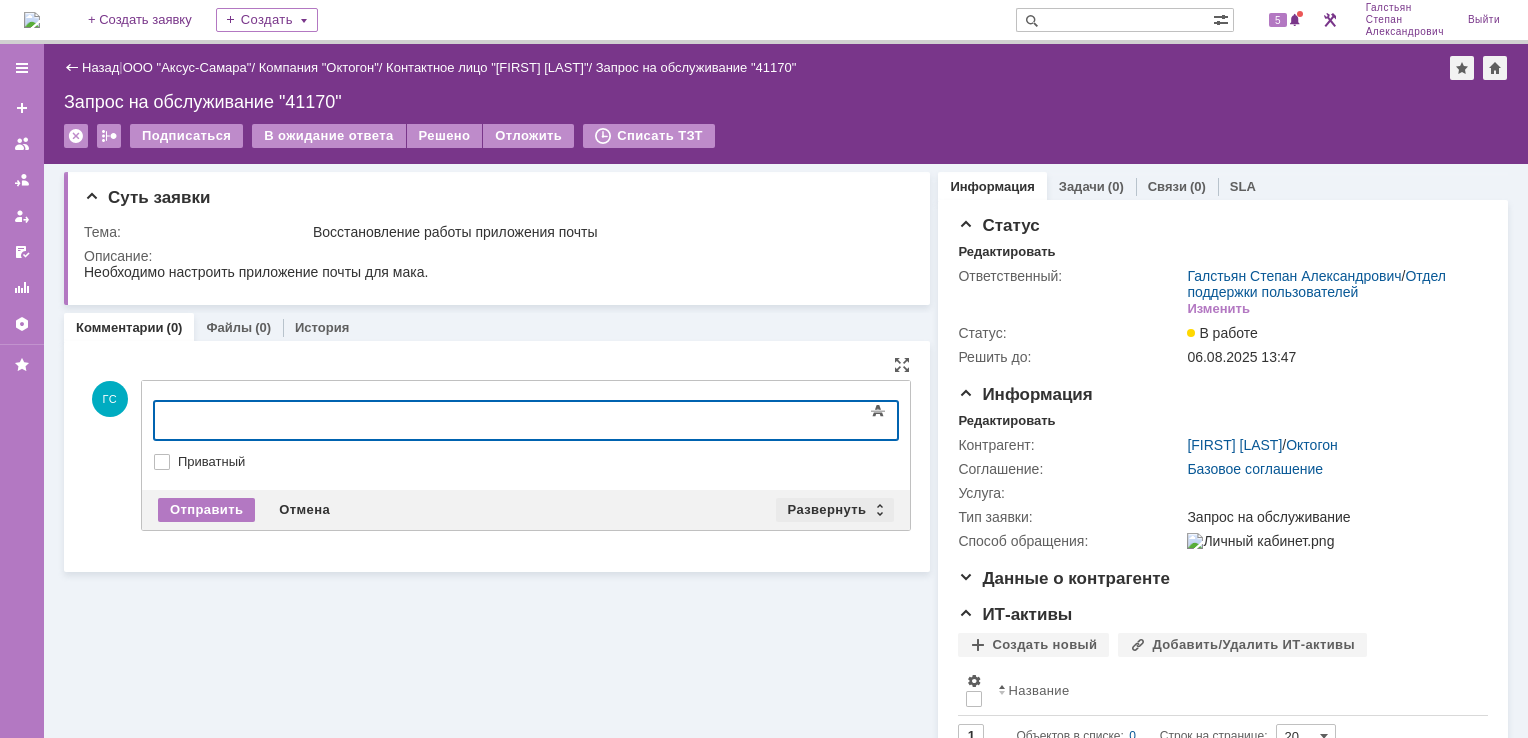 click on "Развернуть" at bounding box center [835, 510] 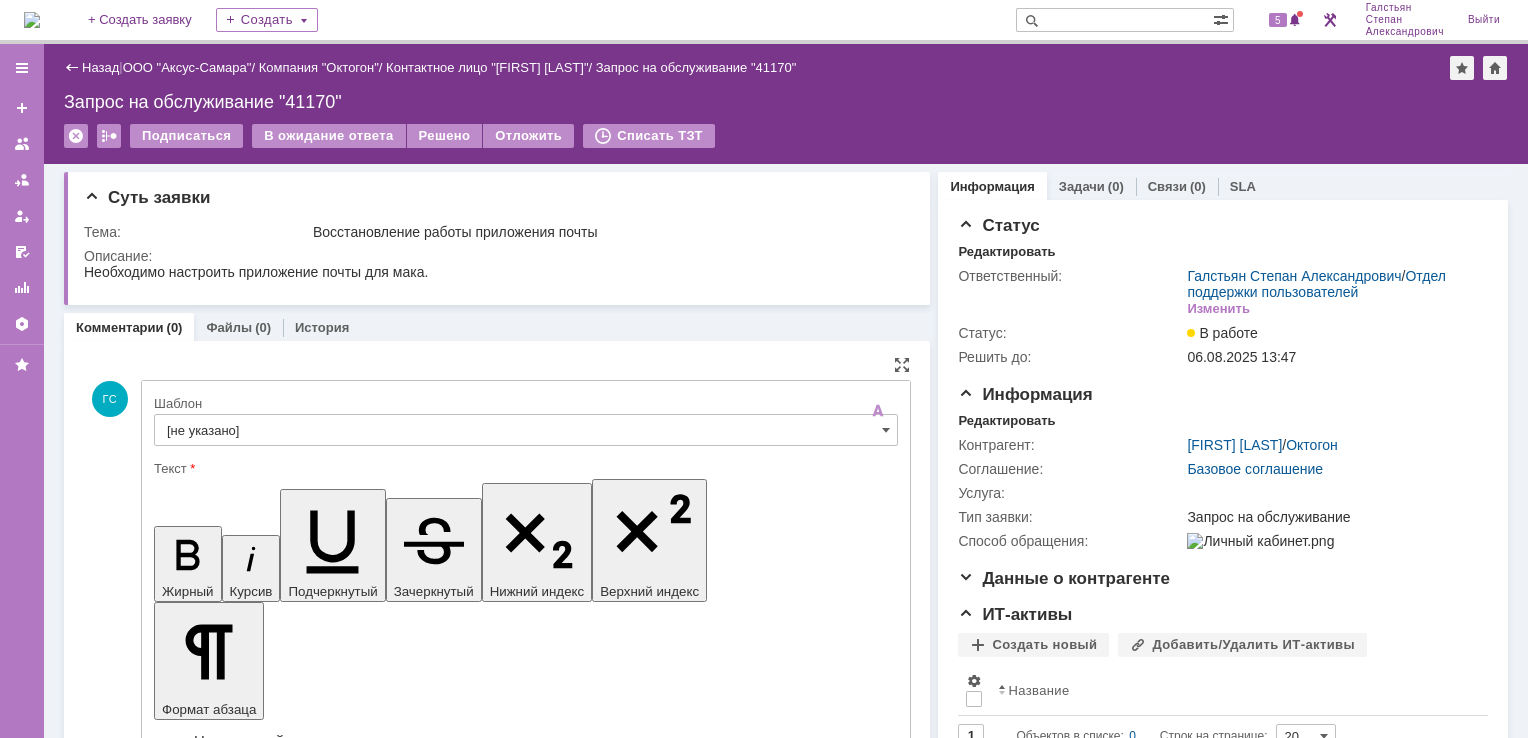 scroll, scrollTop: 0, scrollLeft: 0, axis: both 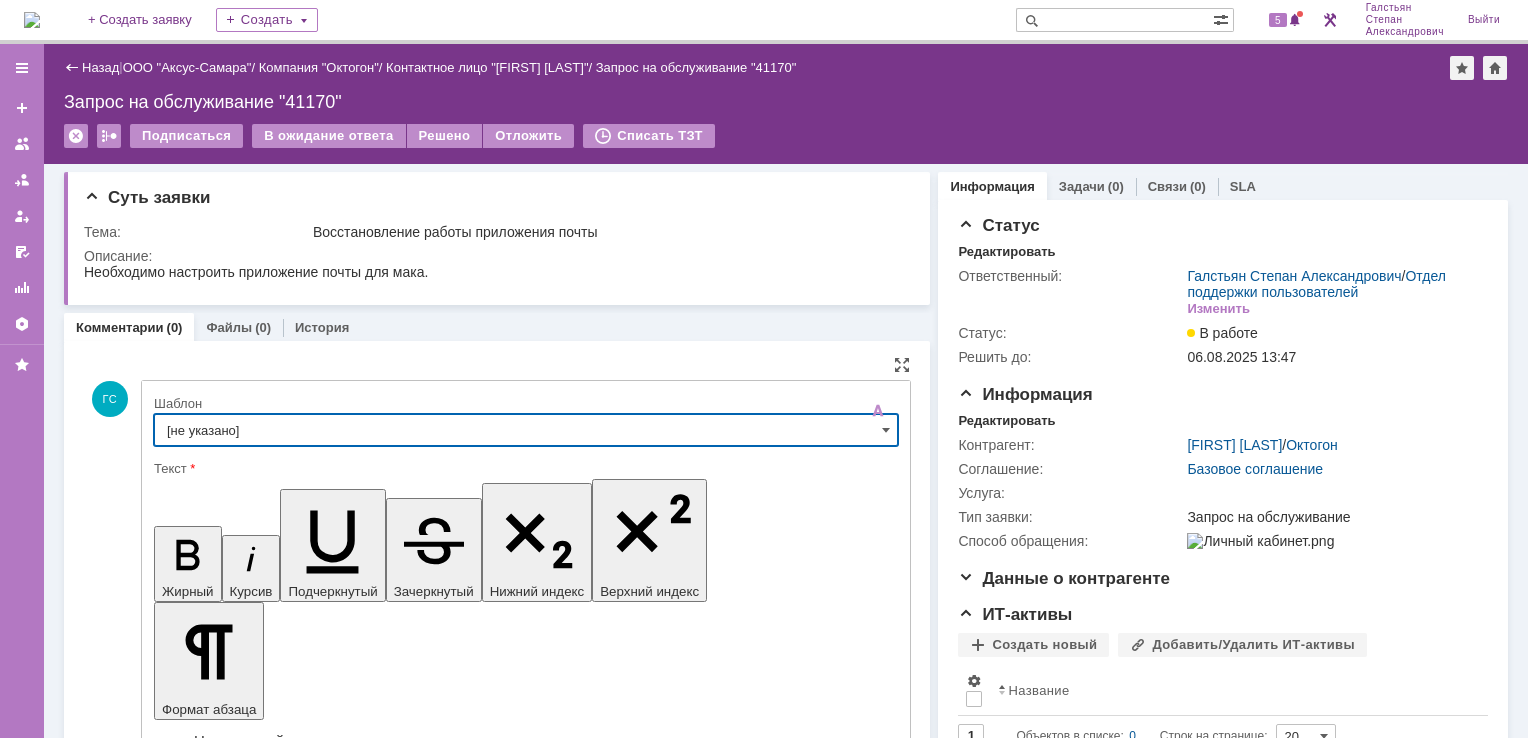 click on "[не указано]" at bounding box center (526, 430) 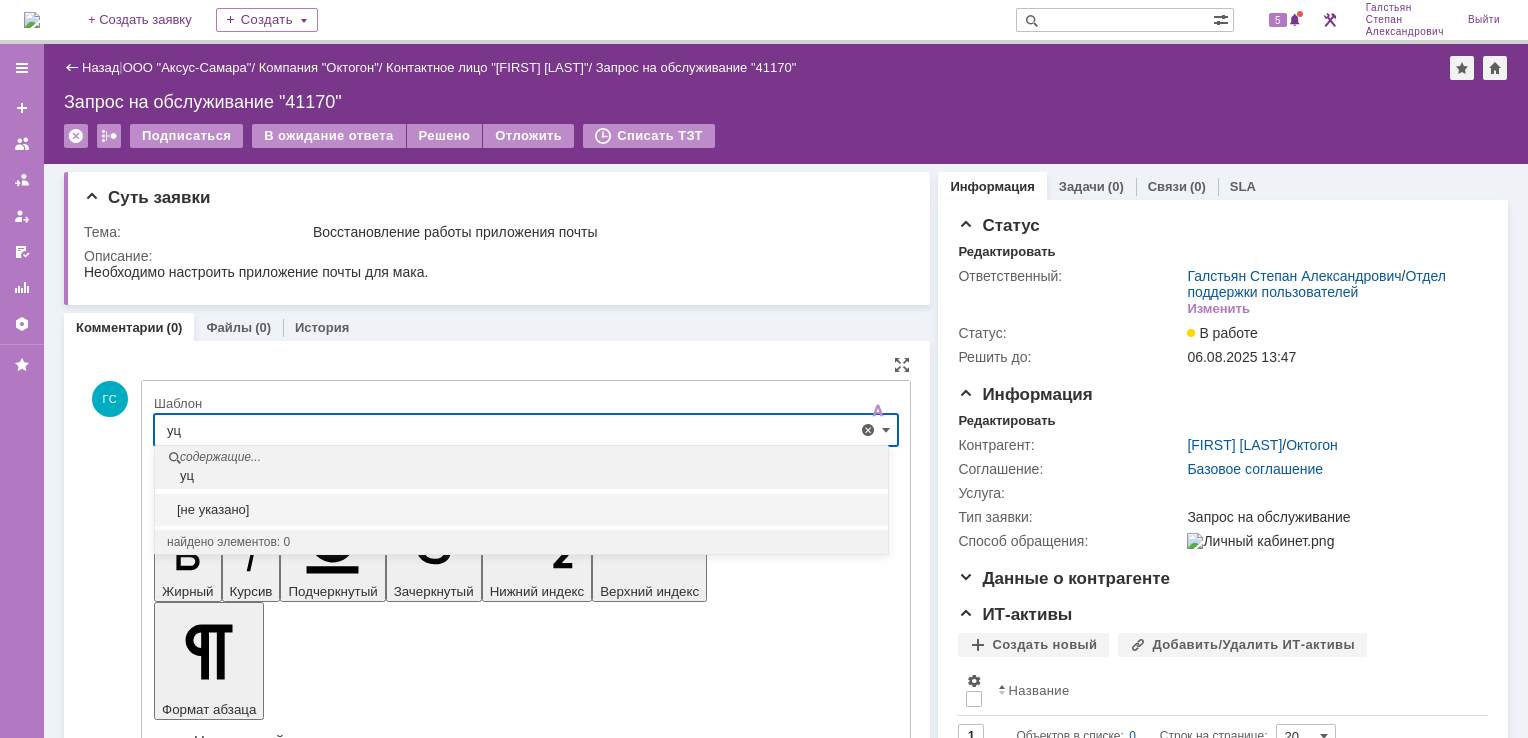 type on "у" 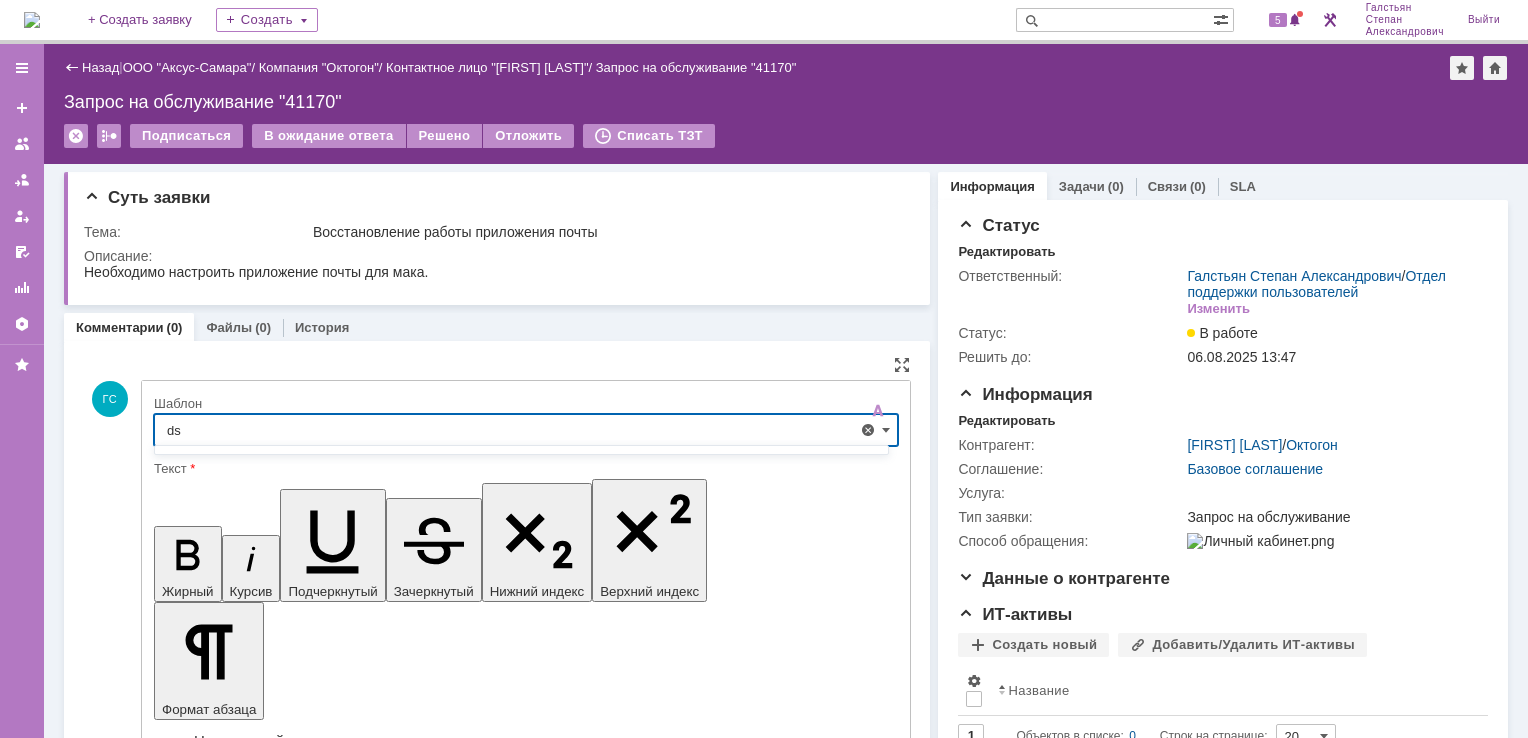 type on "d" 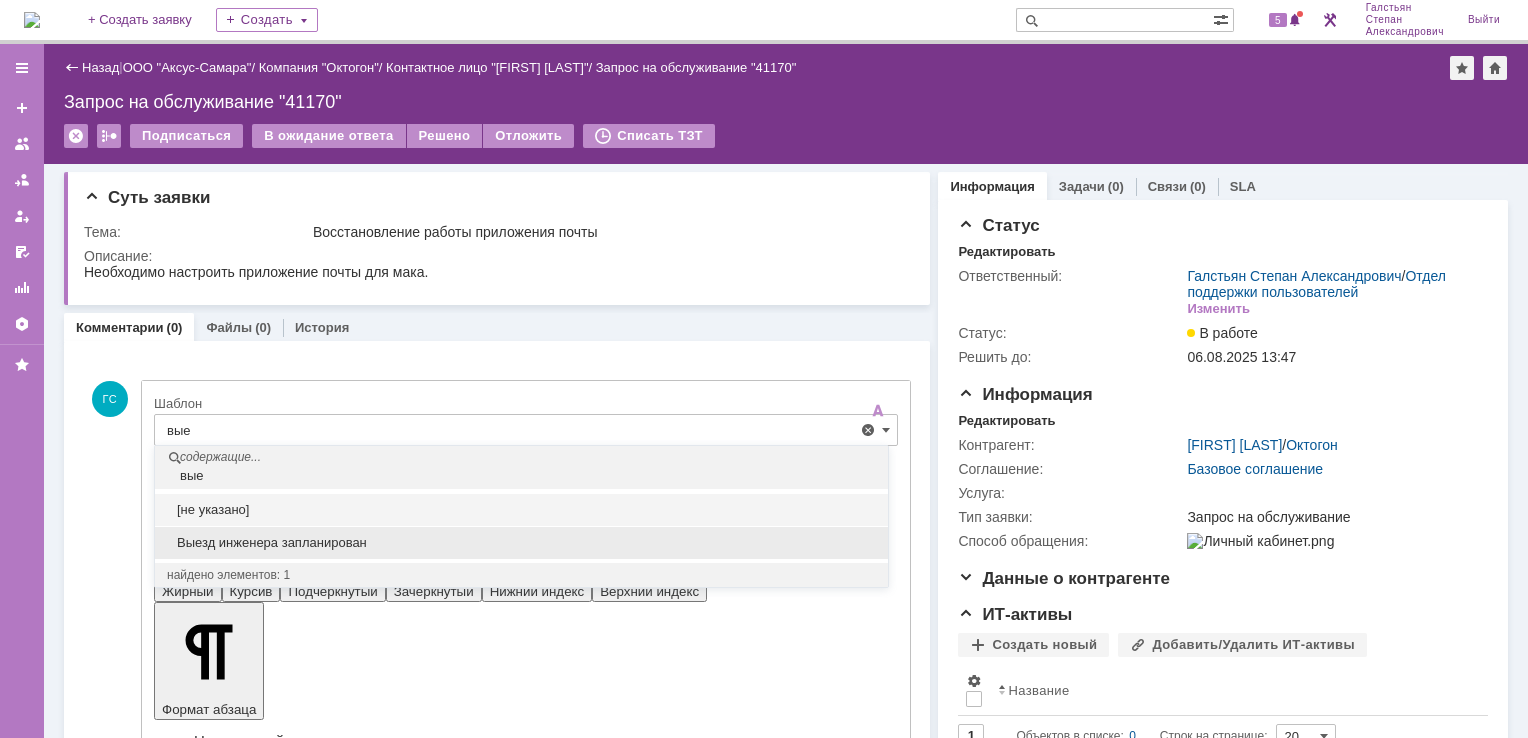 click on "Выезд инженера запланирован" at bounding box center (521, 543) 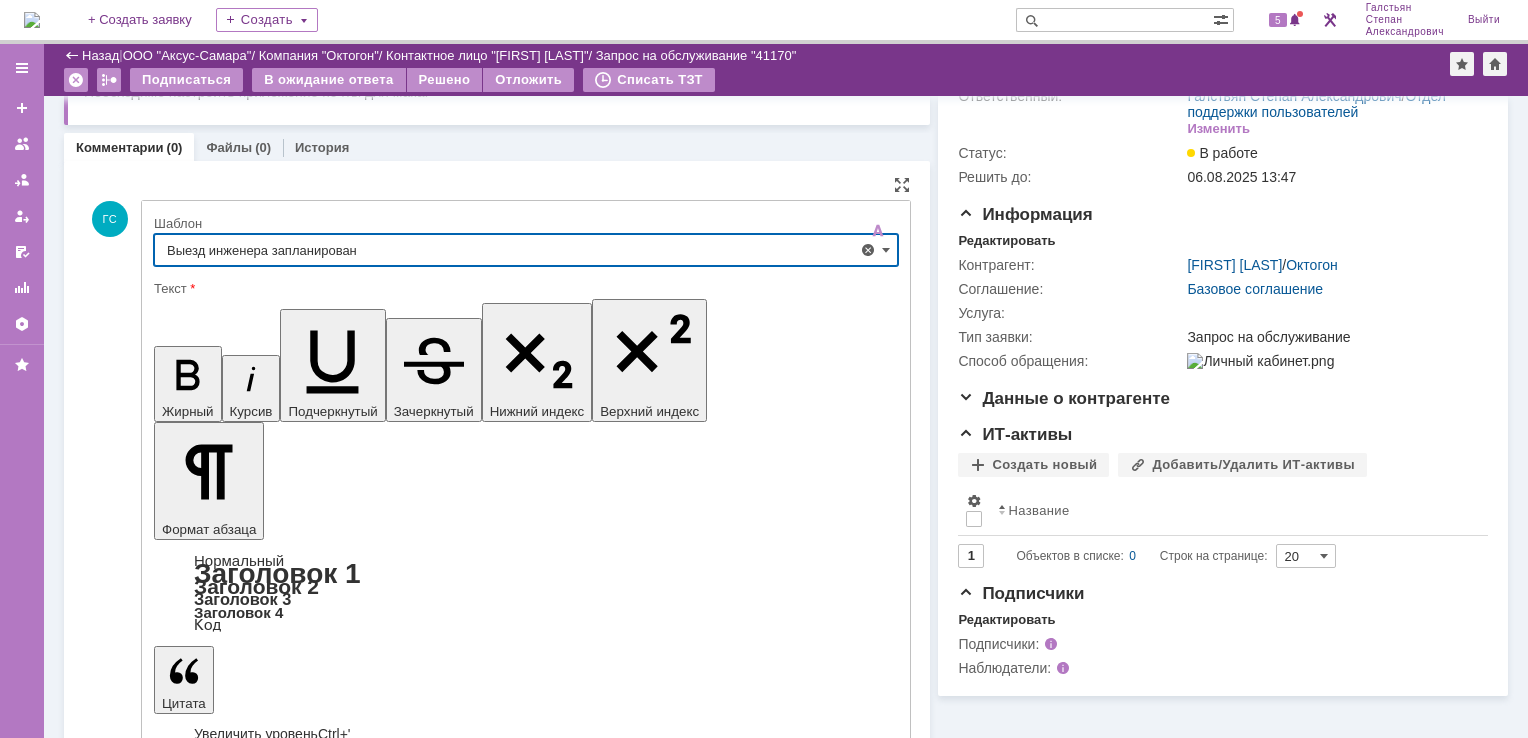 scroll, scrollTop: 101, scrollLeft: 0, axis: vertical 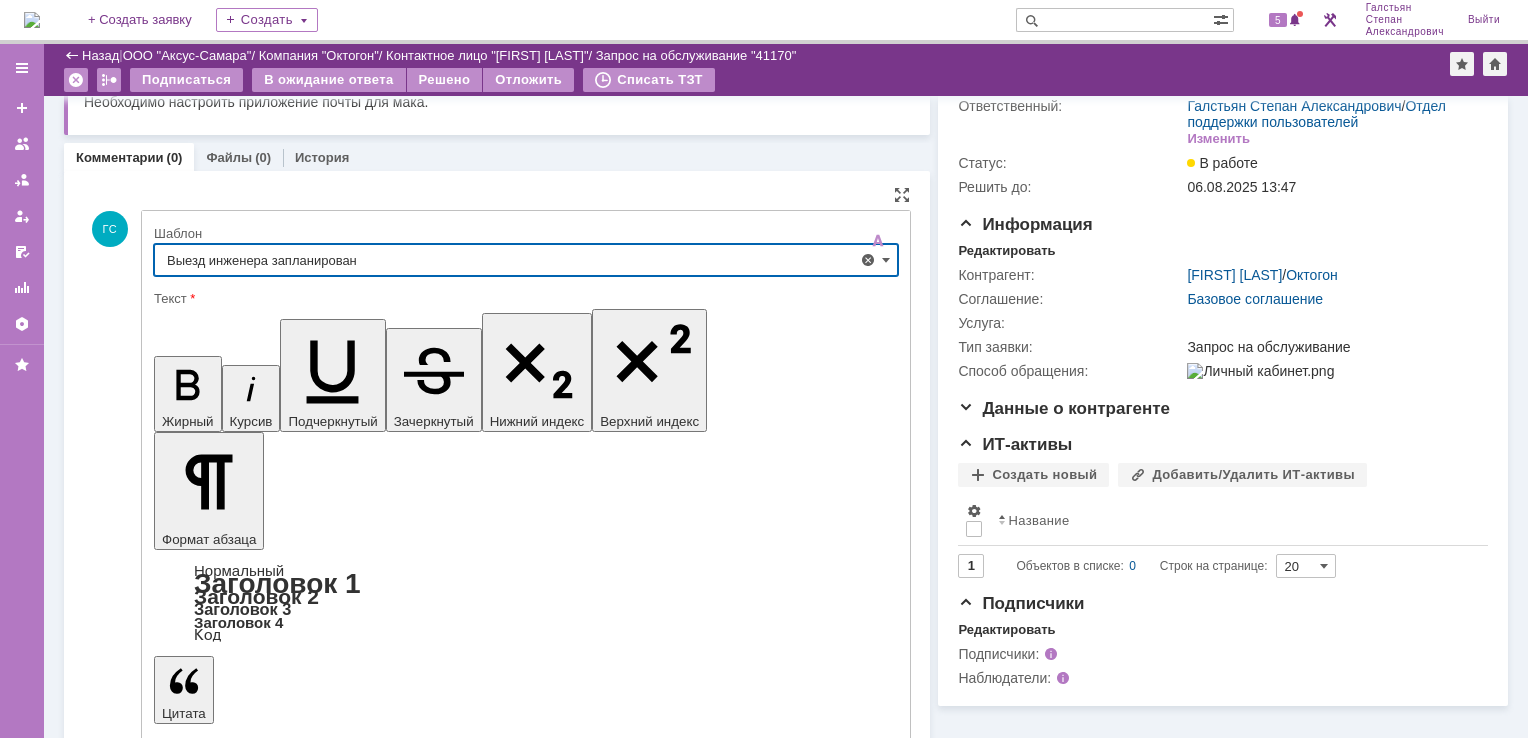 type on "Выезд инженера запланирован" 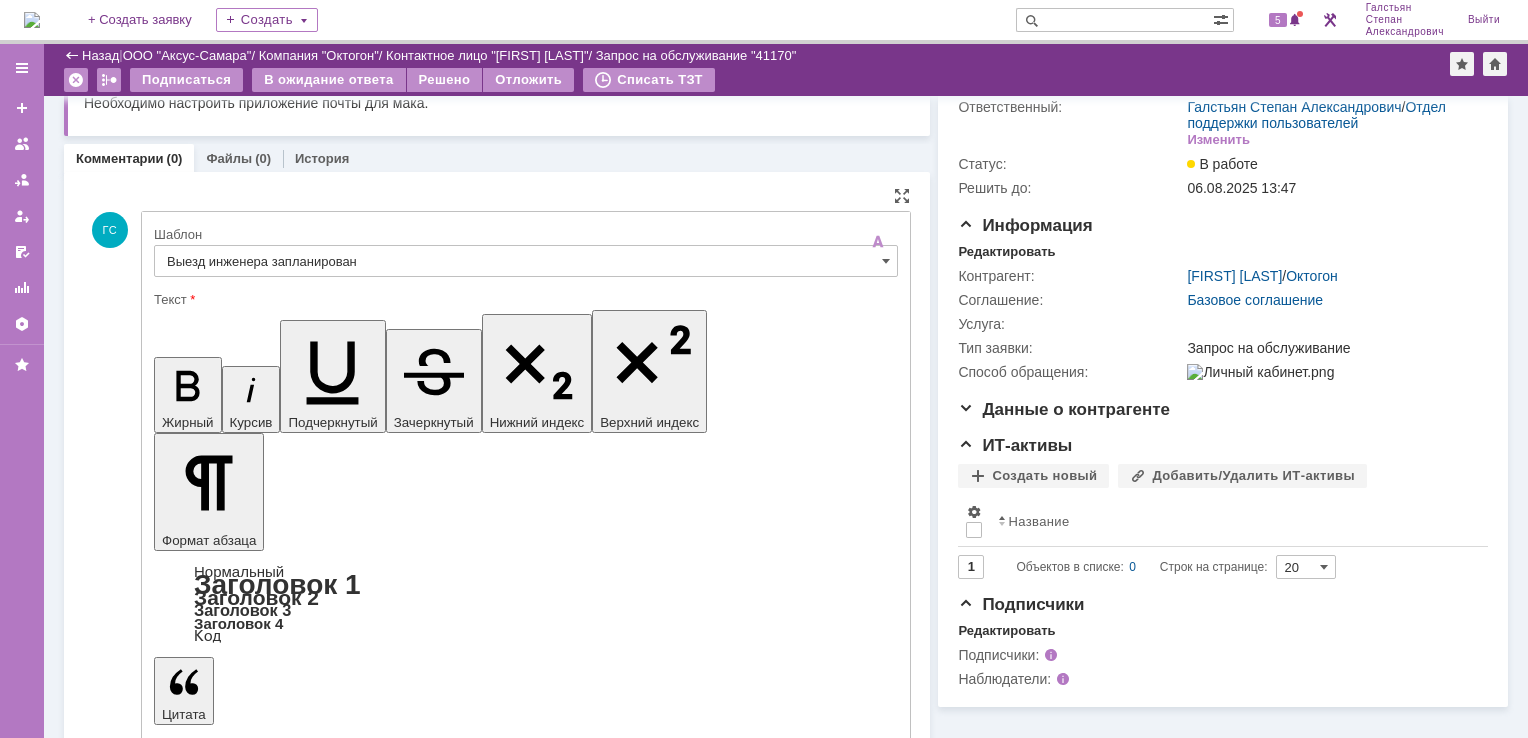 click on "Отправить" at bounding box center [206, 5411] 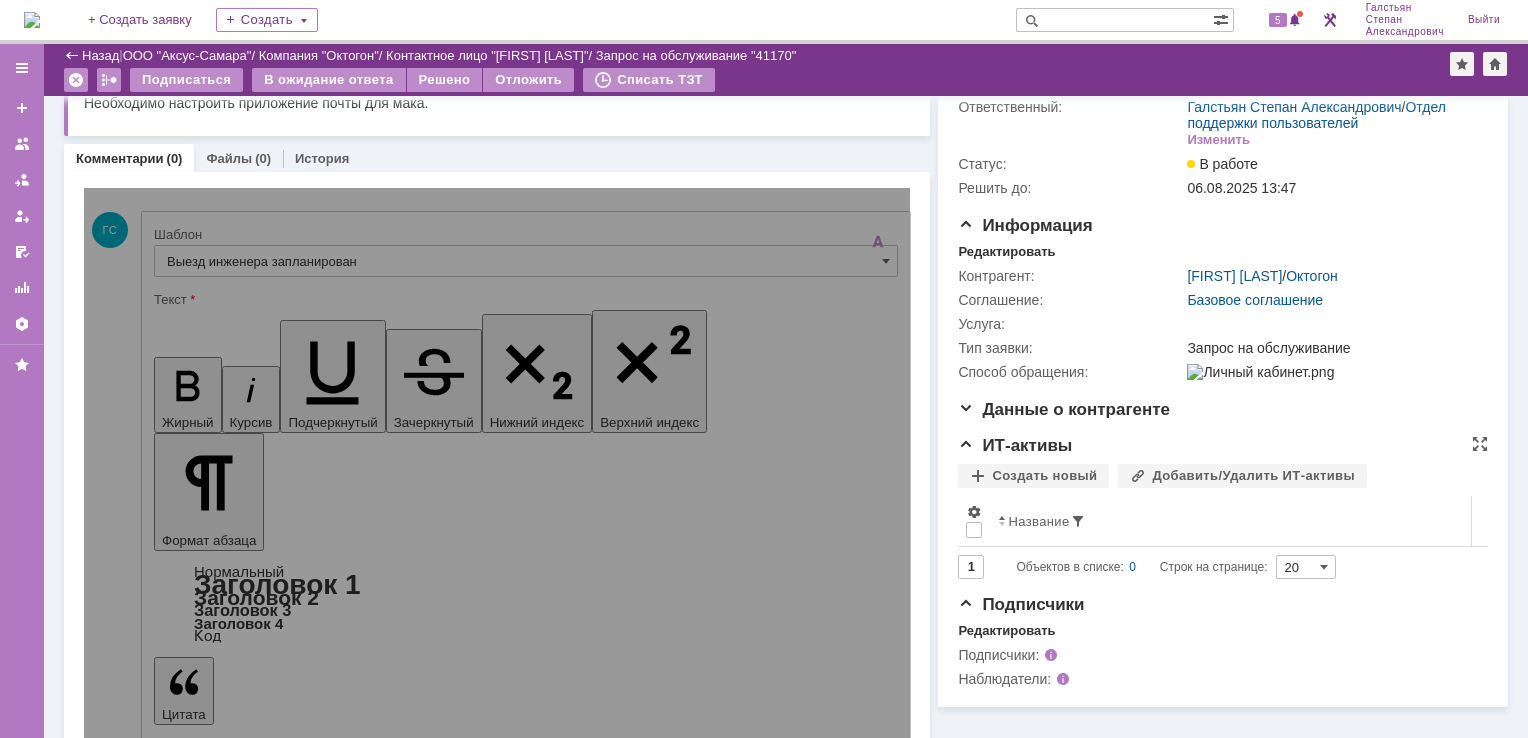 scroll, scrollTop: 93, scrollLeft: 0, axis: vertical 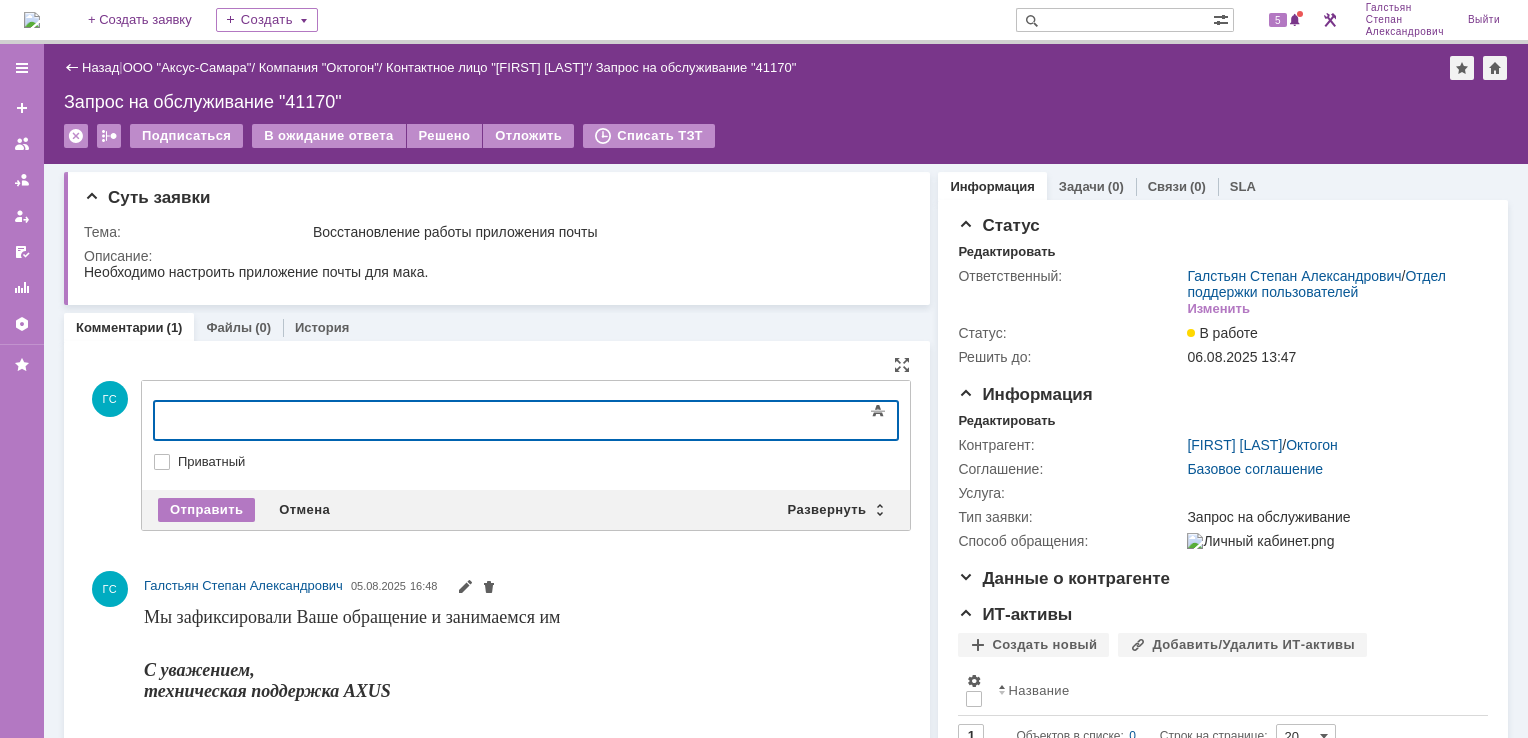 type 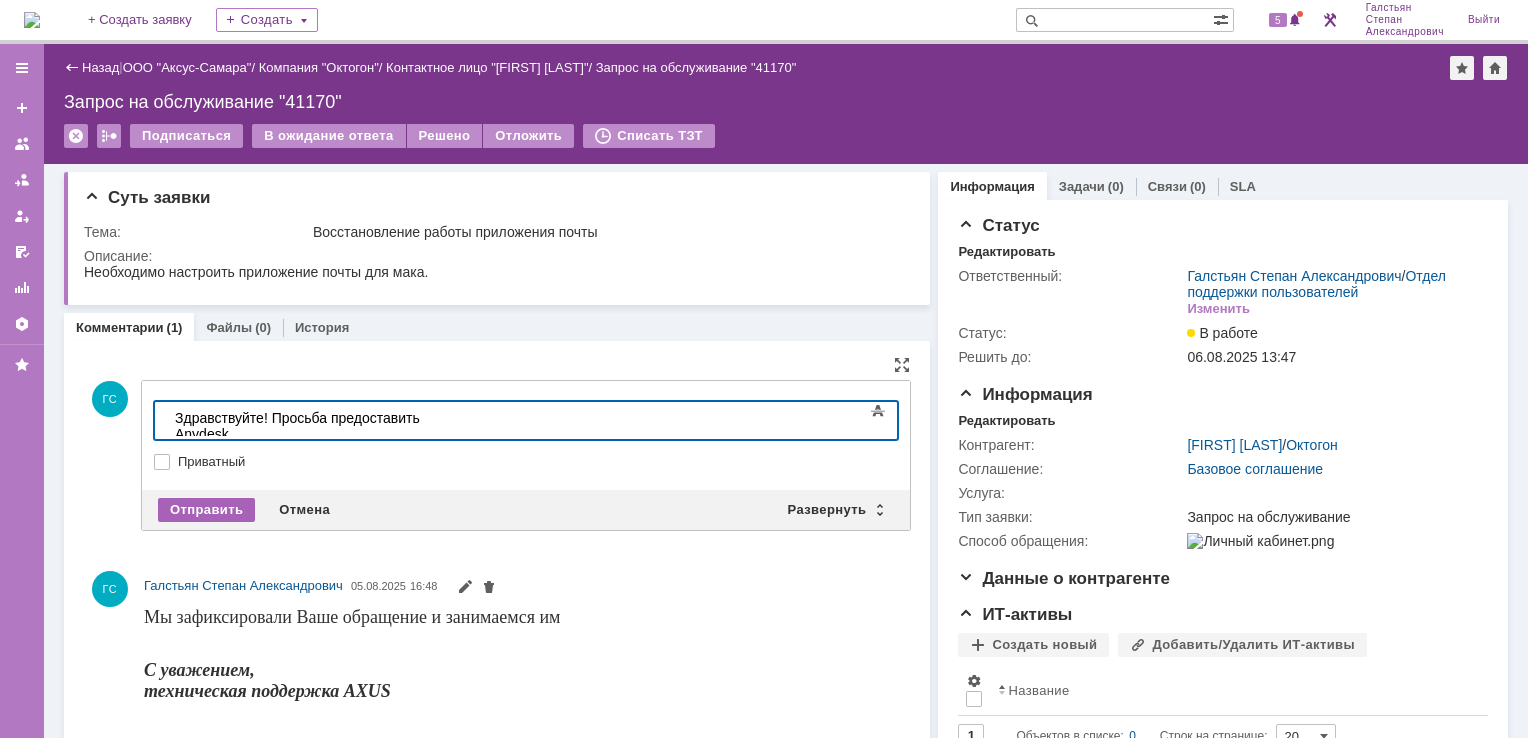 click on "Отправить" at bounding box center (206, 510) 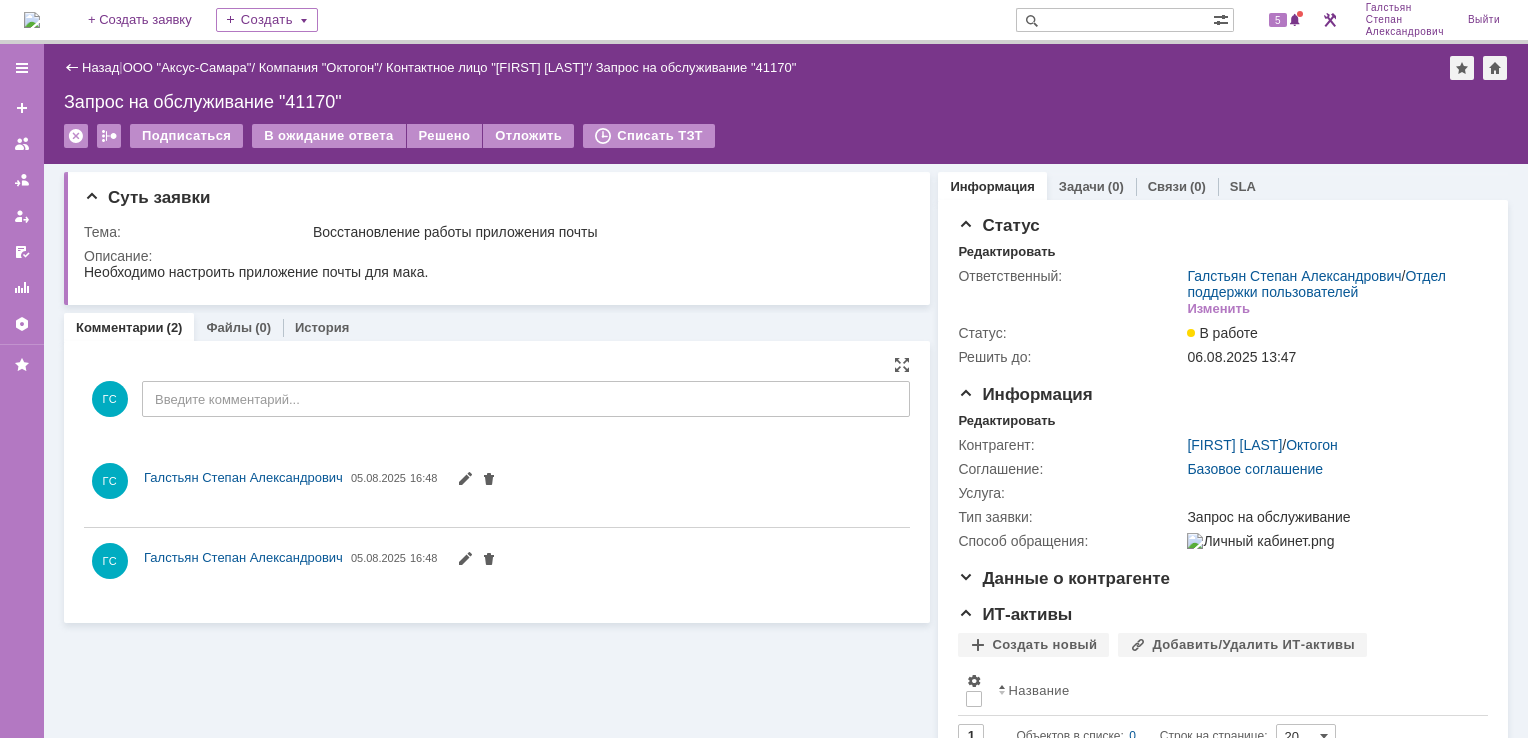 scroll, scrollTop: 0, scrollLeft: 0, axis: both 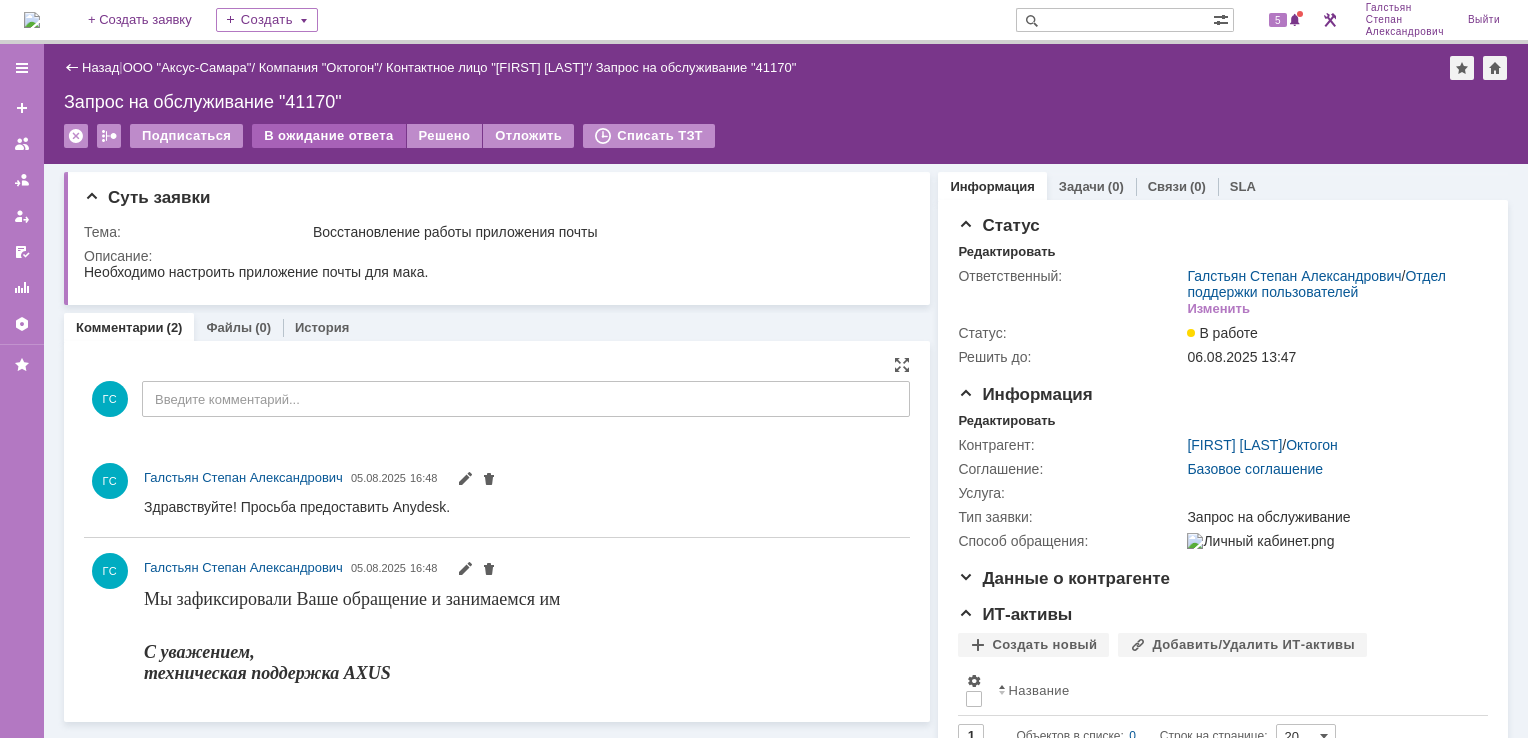 click on "В ожидание ответа" at bounding box center (328, 136) 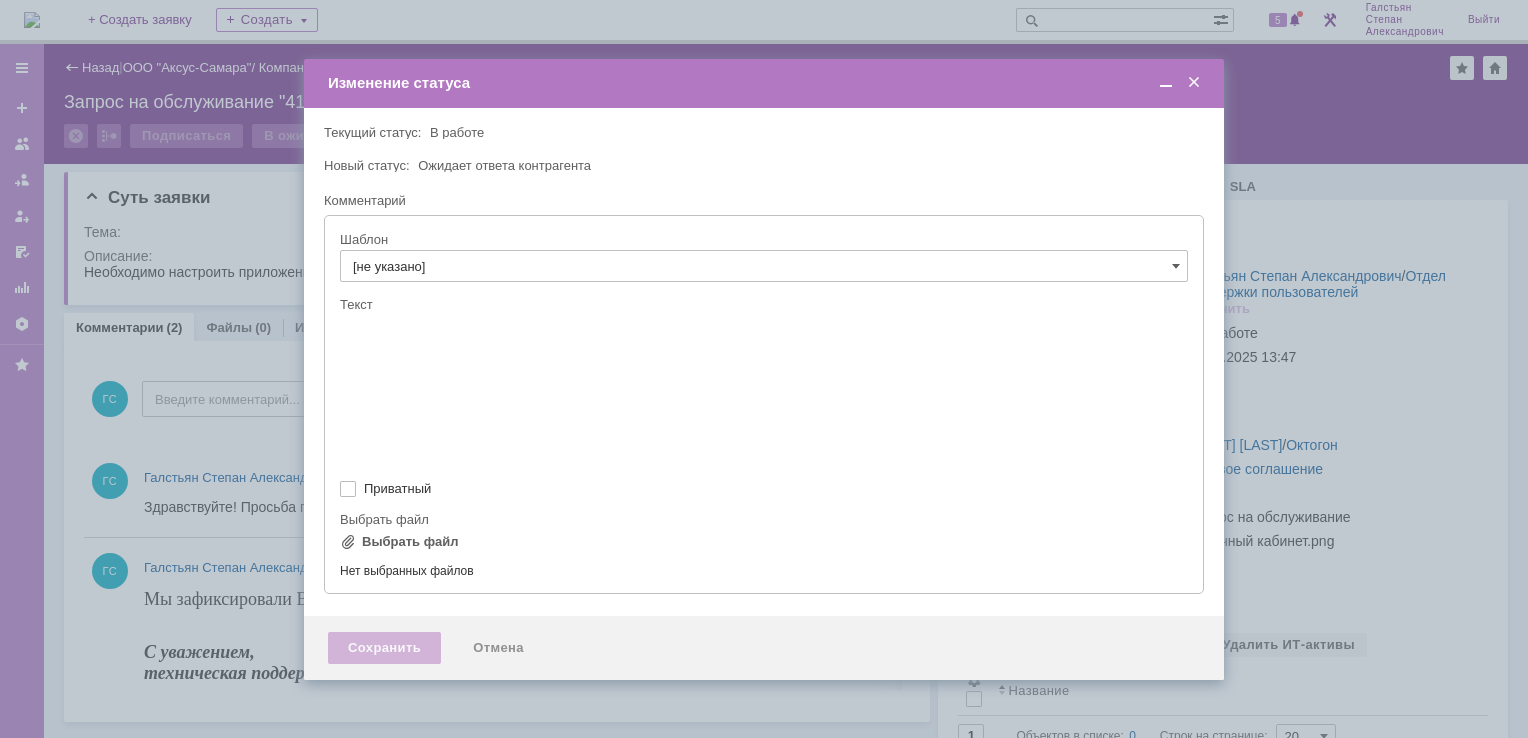 scroll, scrollTop: 0, scrollLeft: 0, axis: both 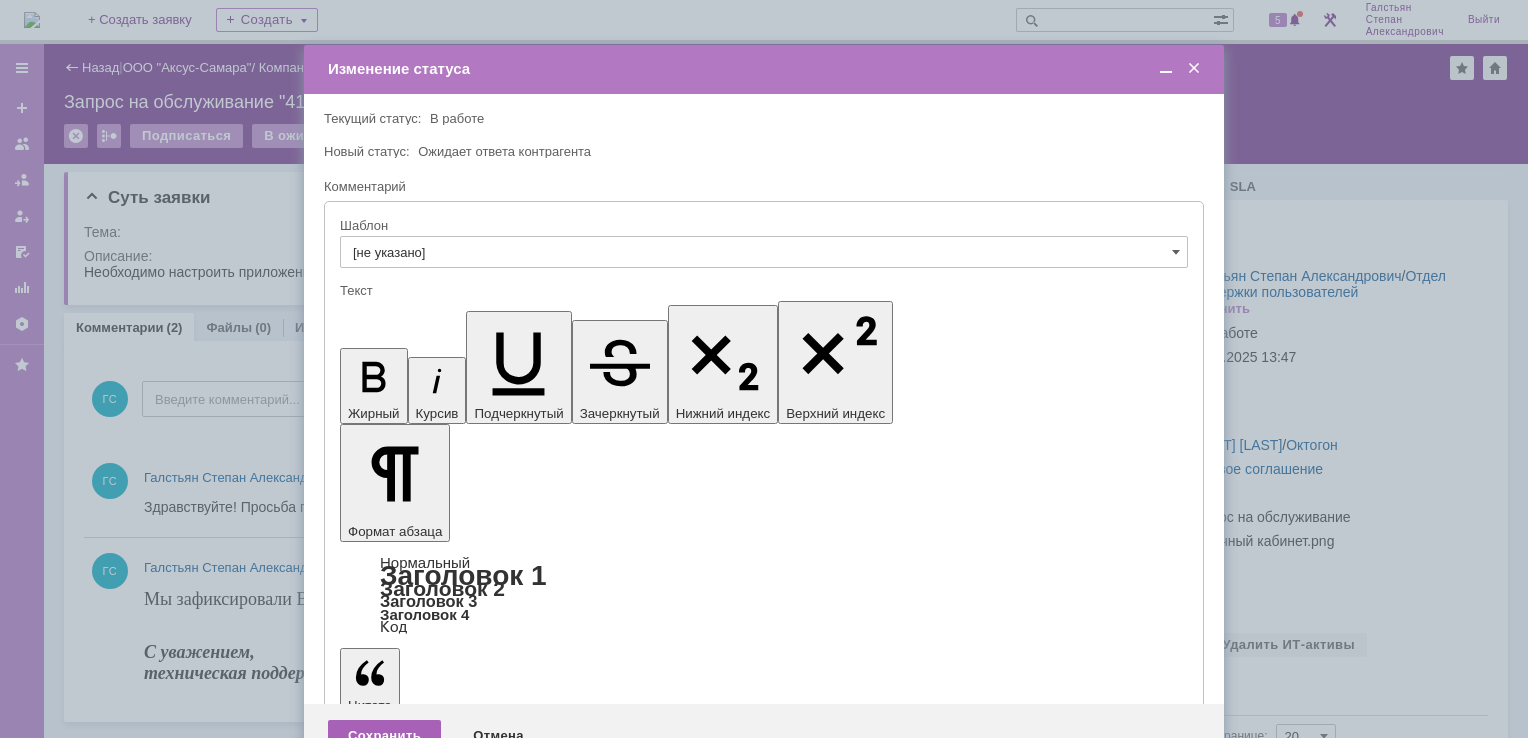 click on "Сохранить" at bounding box center [384, 736] 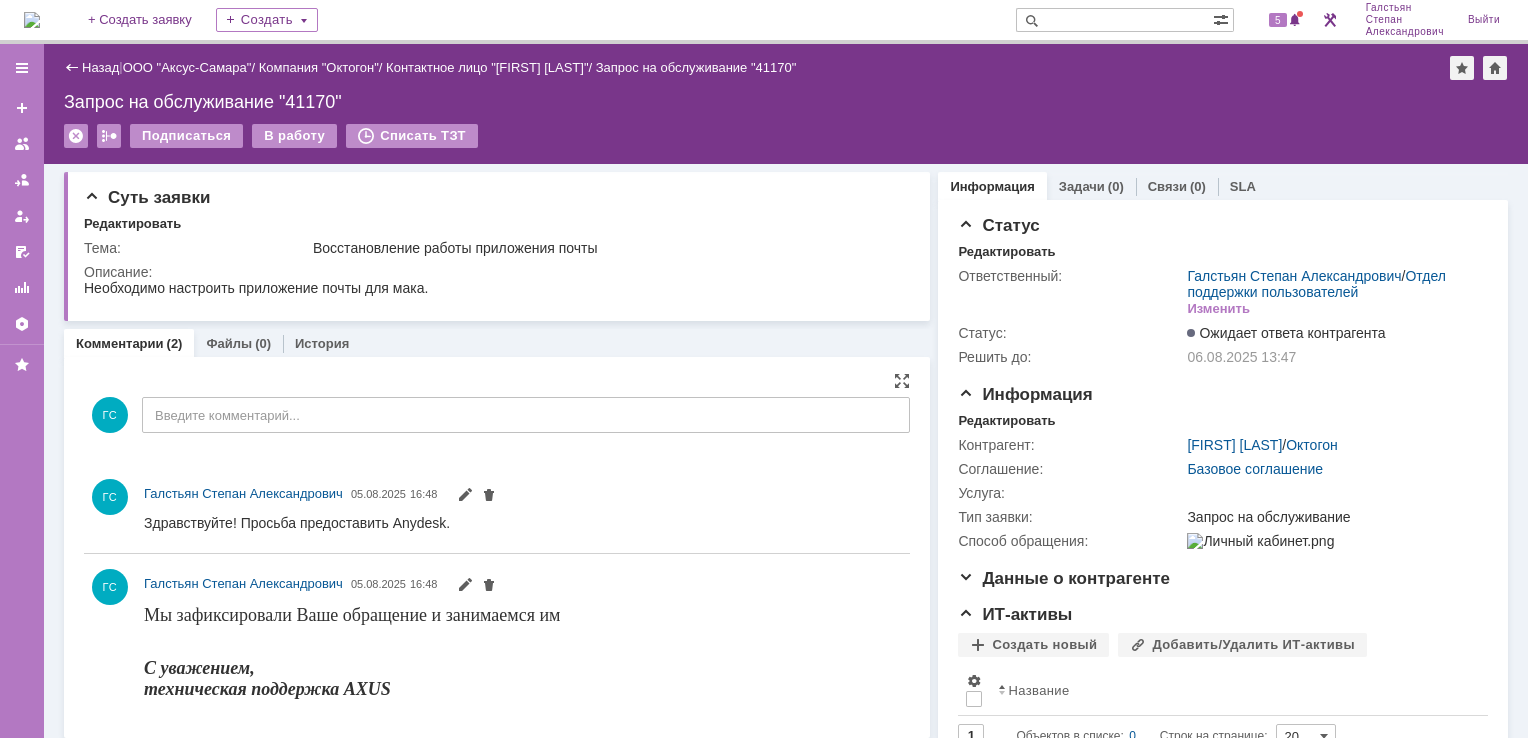 scroll, scrollTop: 0, scrollLeft: 0, axis: both 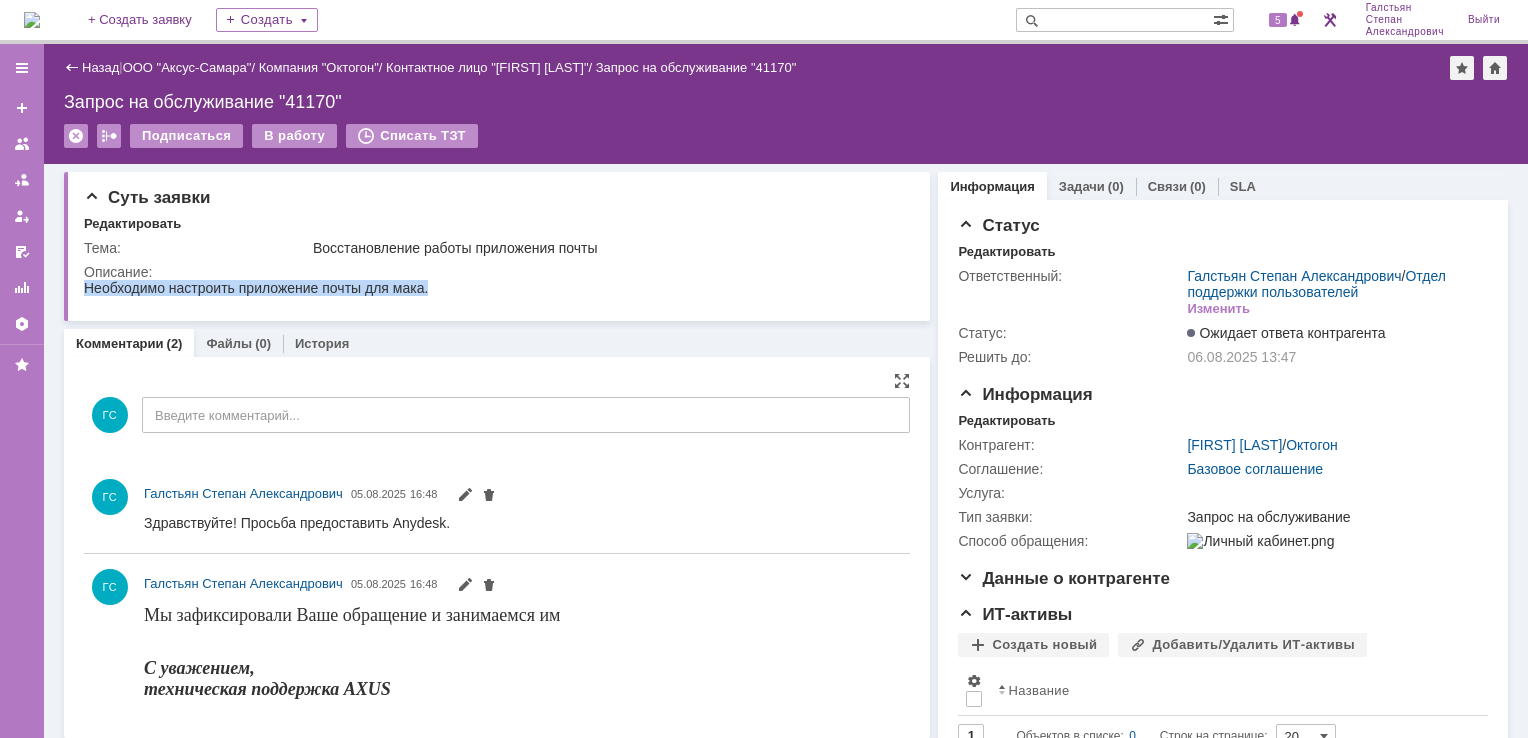 drag, startPoint x: 84, startPoint y: 287, endPoint x: 463, endPoint y: 302, distance: 379.29672 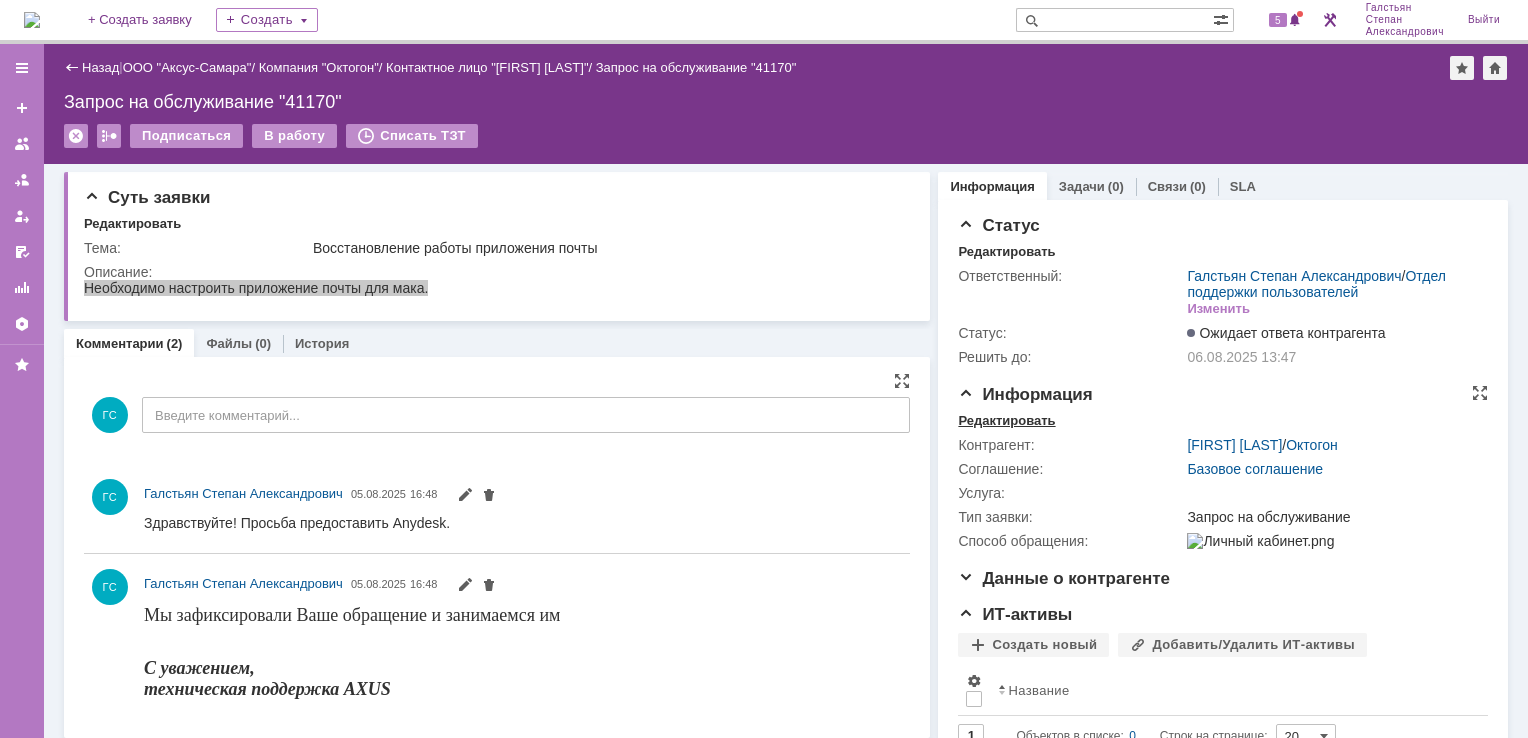 click on "Редактировать" at bounding box center (1006, 421) 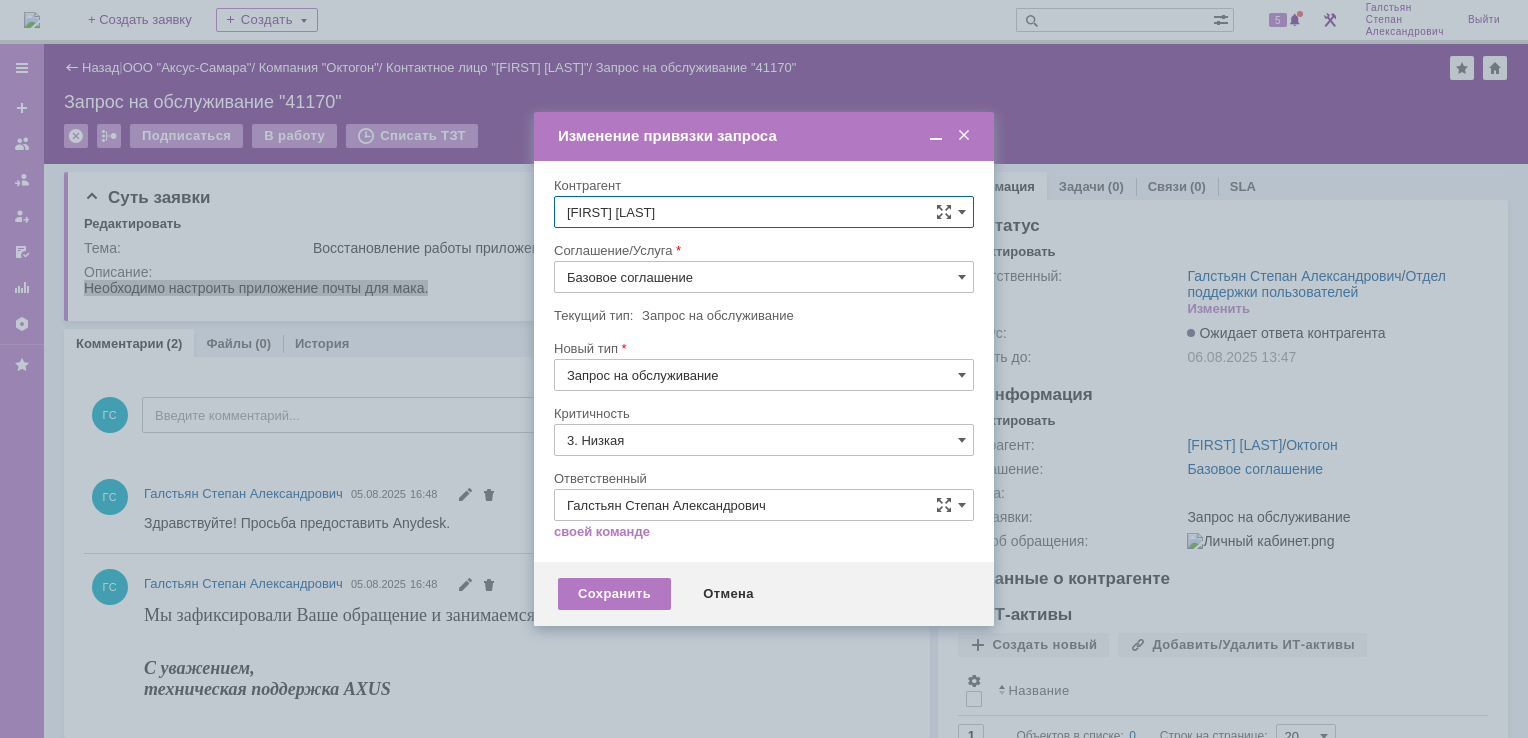 click on "Базовое соглашение" at bounding box center [764, 277] 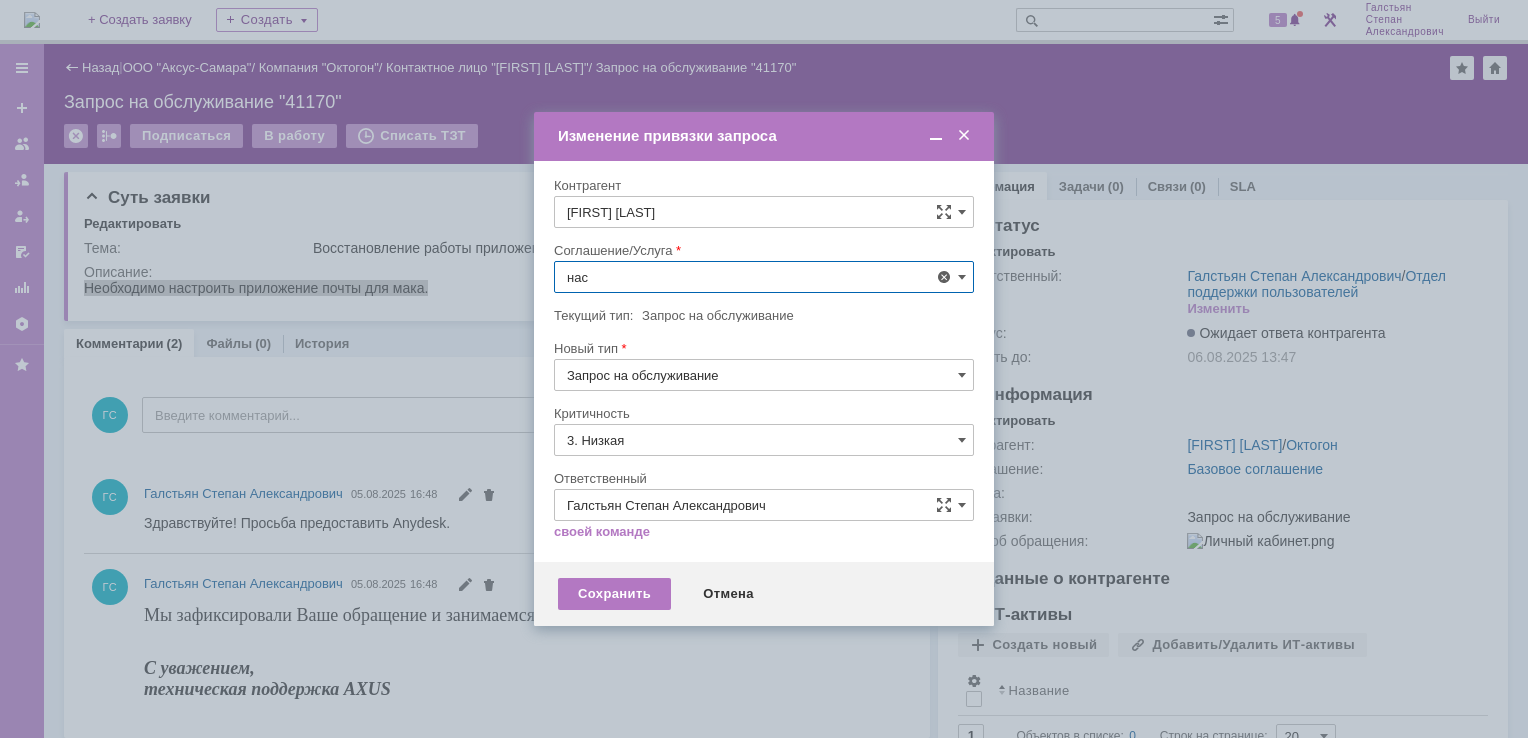 scroll, scrollTop: 0, scrollLeft: 0, axis: both 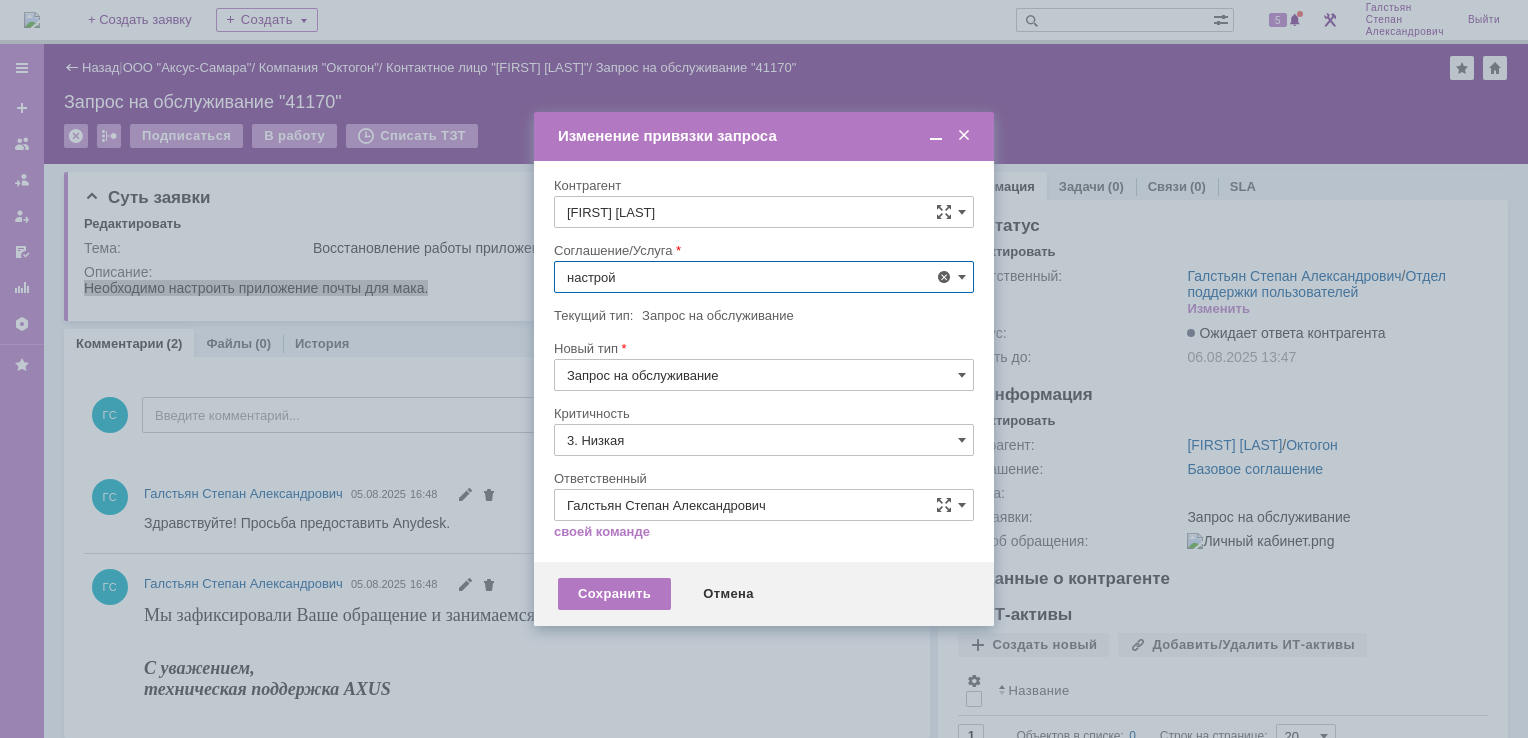 click on "АРМ_Настройка" at bounding box center [764, 472] 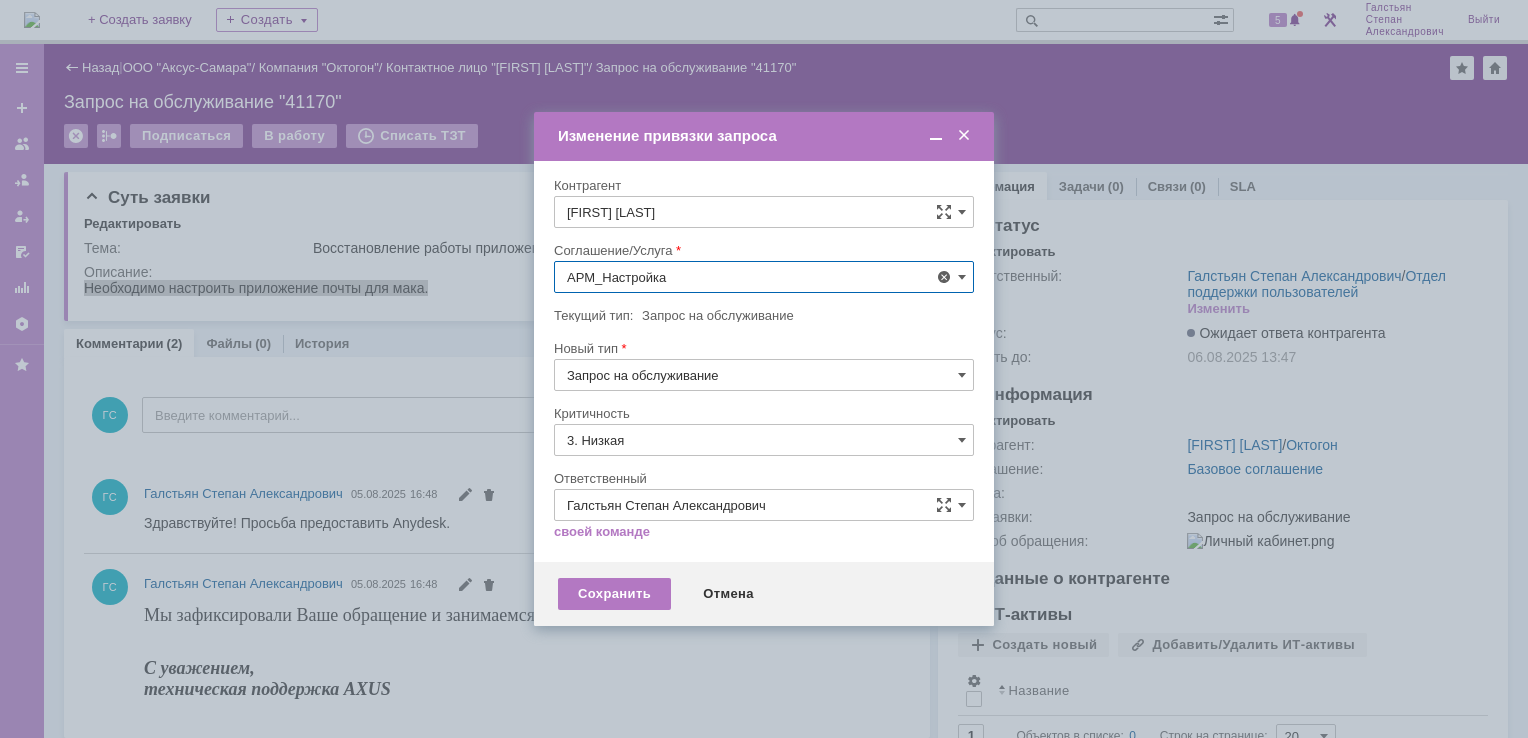 type on "АРМ_Настройка" 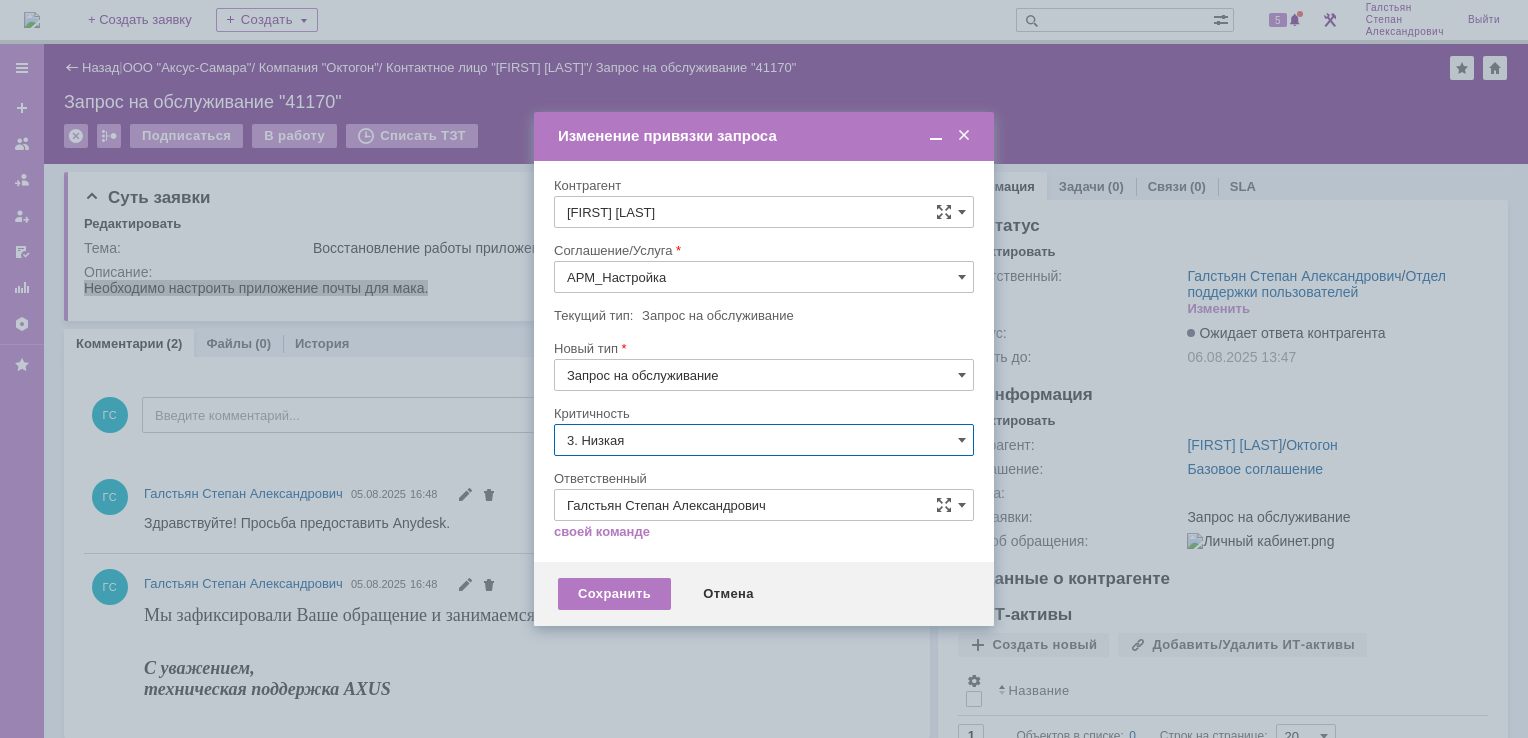 click on "[не указано]" at bounding box center [764, 477] 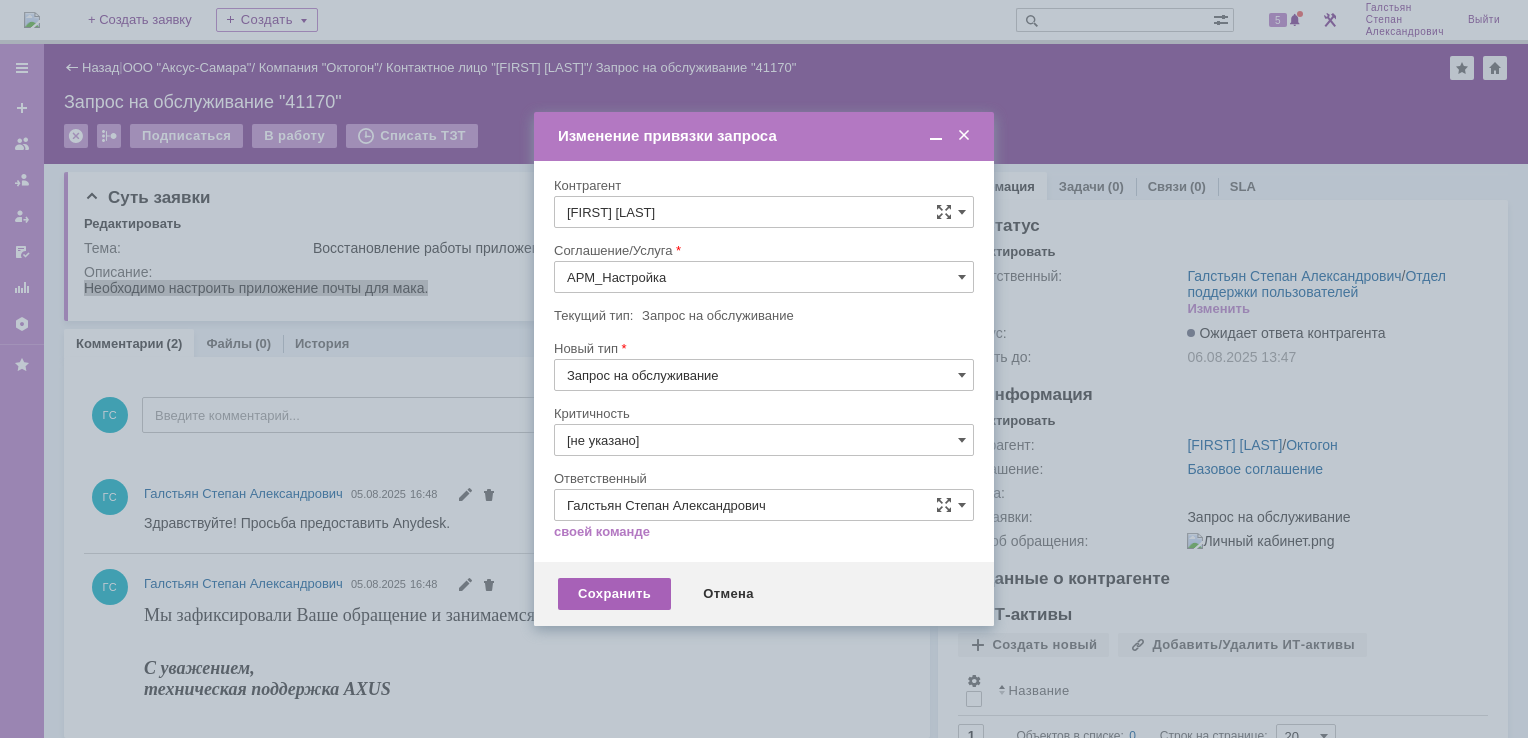 type on "[не указано]" 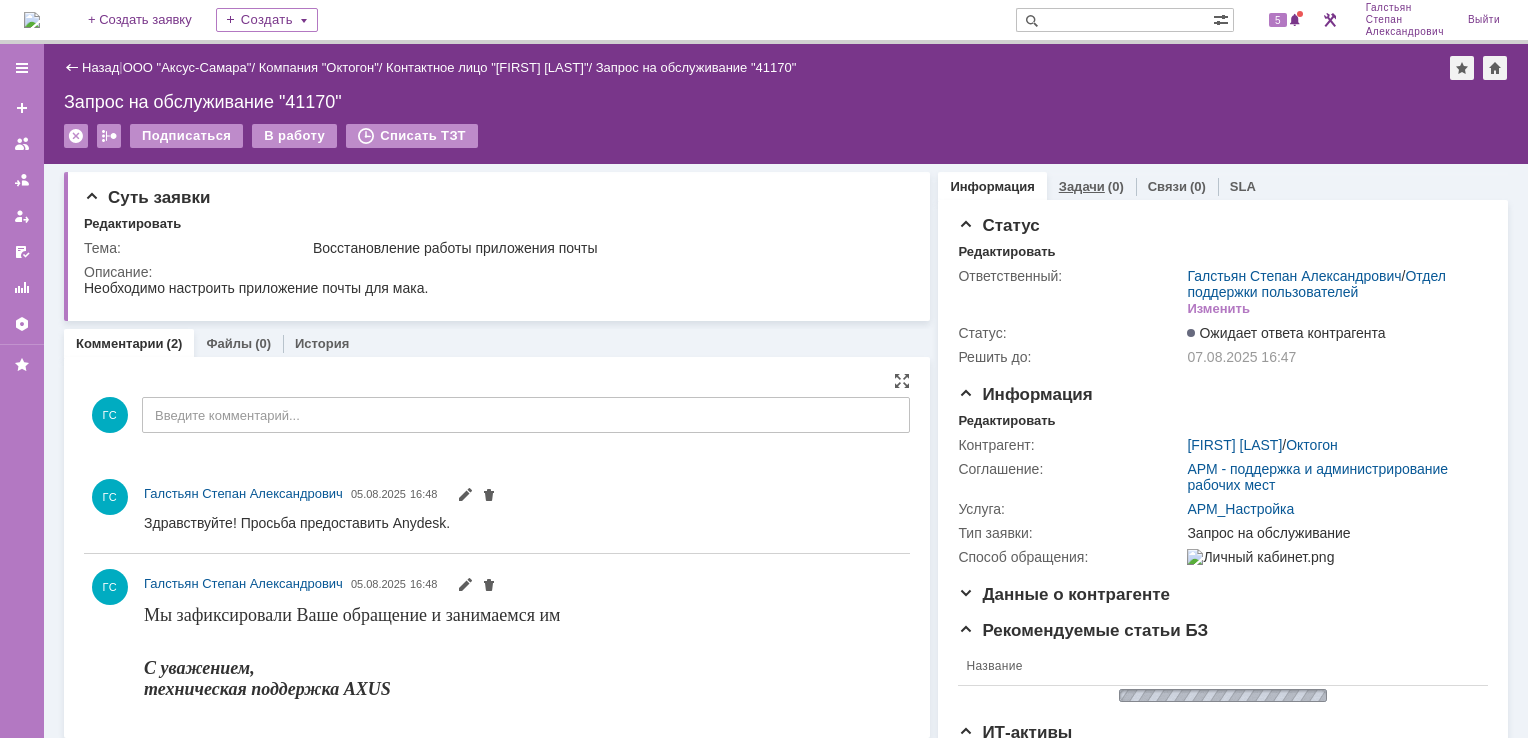 scroll, scrollTop: 0, scrollLeft: 0, axis: both 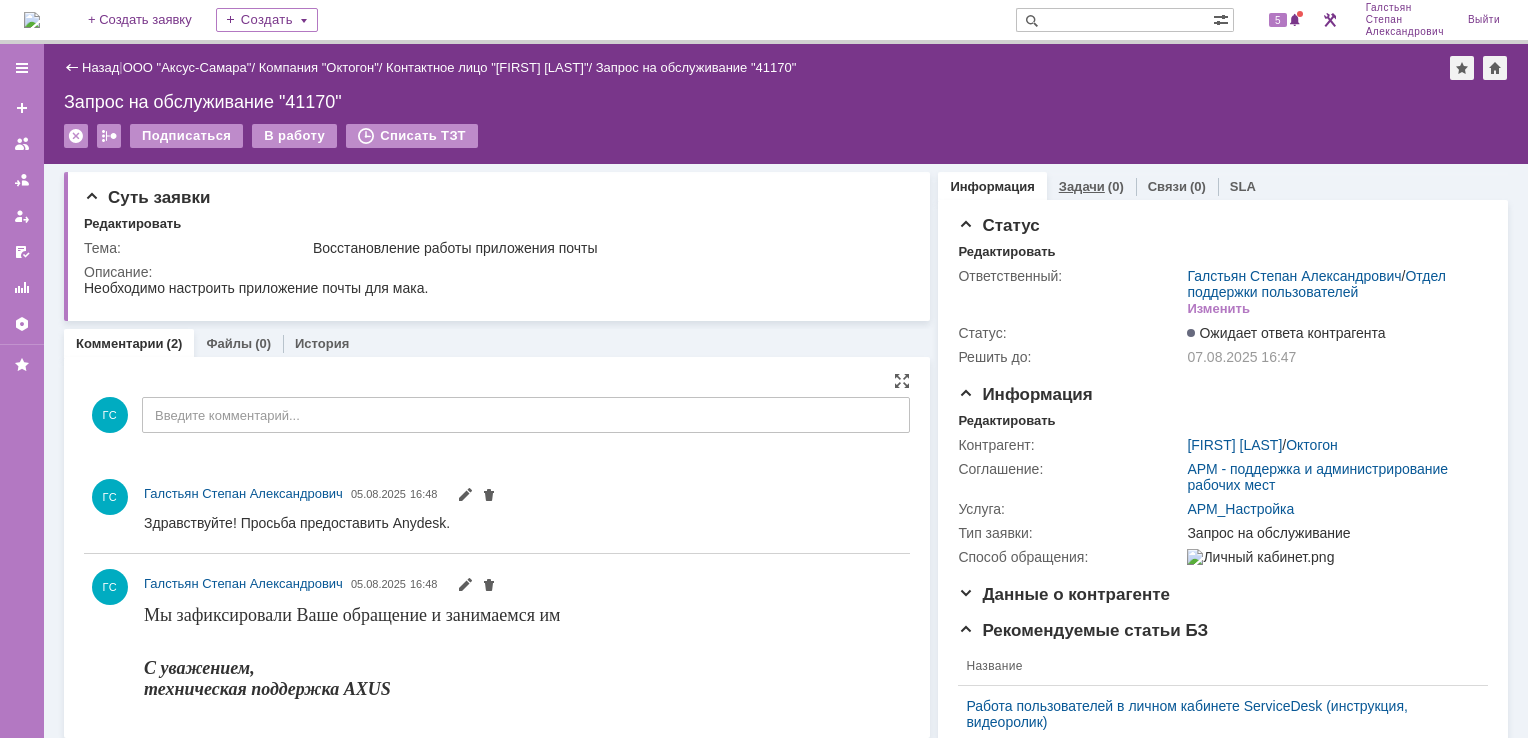 click on "Задачи" at bounding box center (1082, 186) 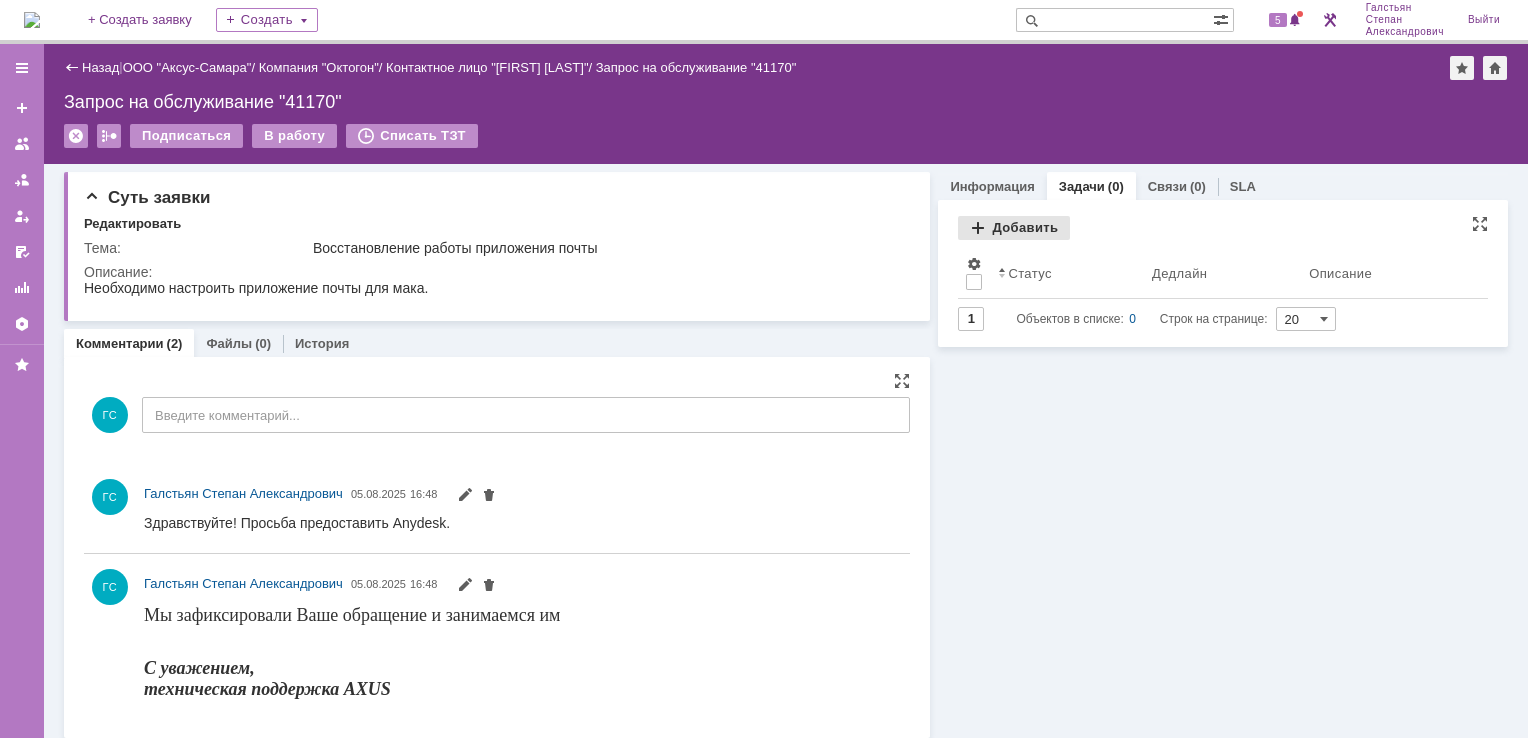 click on "Добавить" at bounding box center (1014, 228) 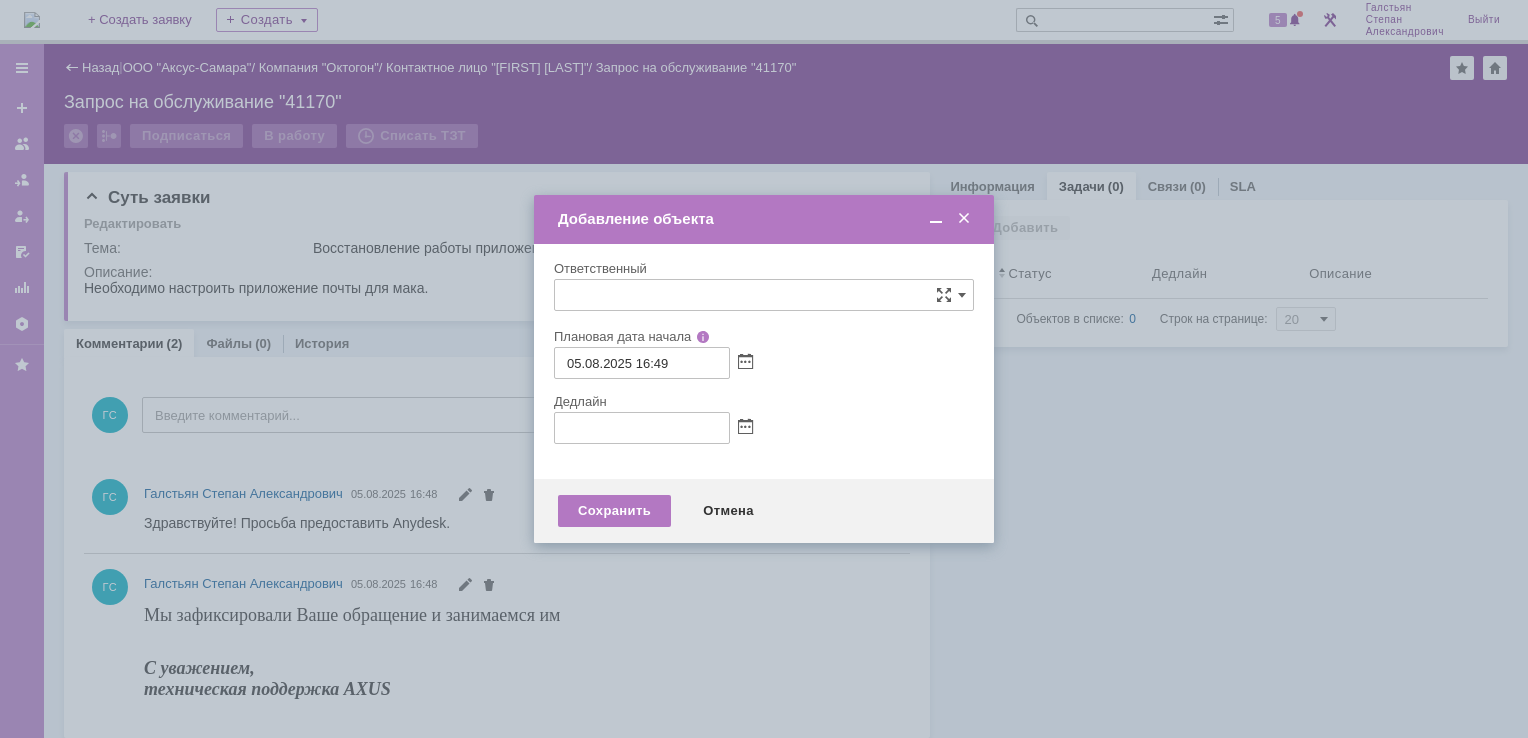 type on "[не указано]" 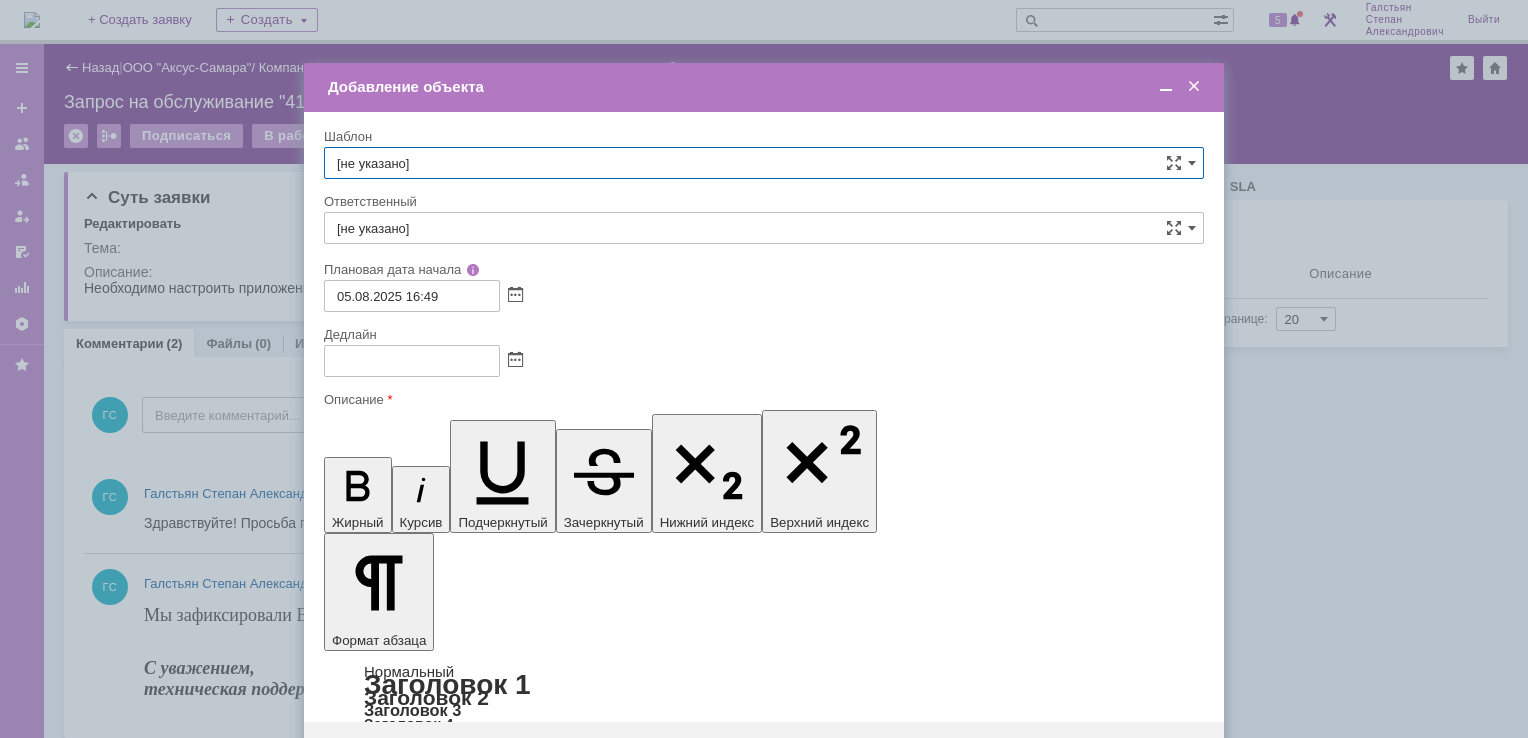 scroll, scrollTop: 0, scrollLeft: 0, axis: both 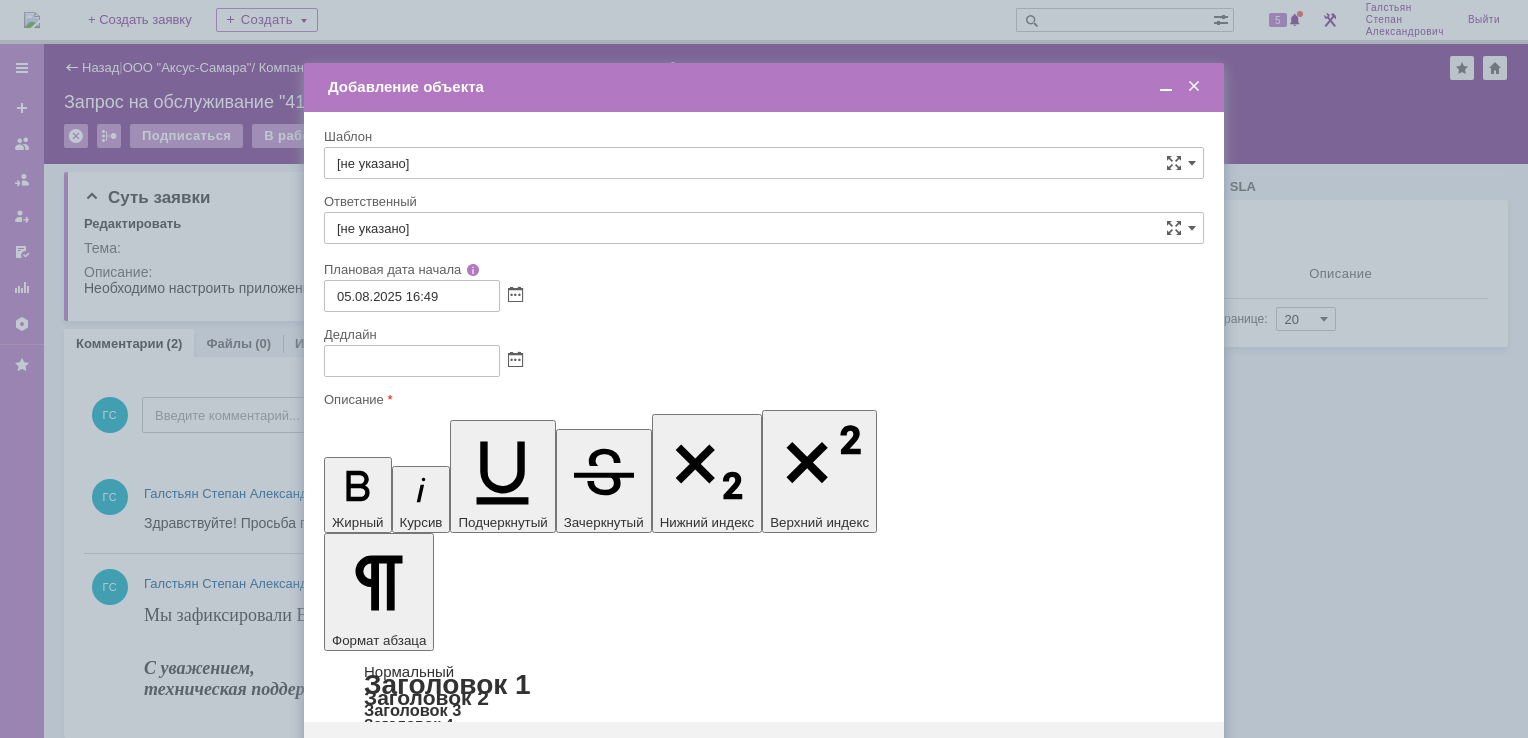 click on "Добавление объекта" at bounding box center [764, 87] 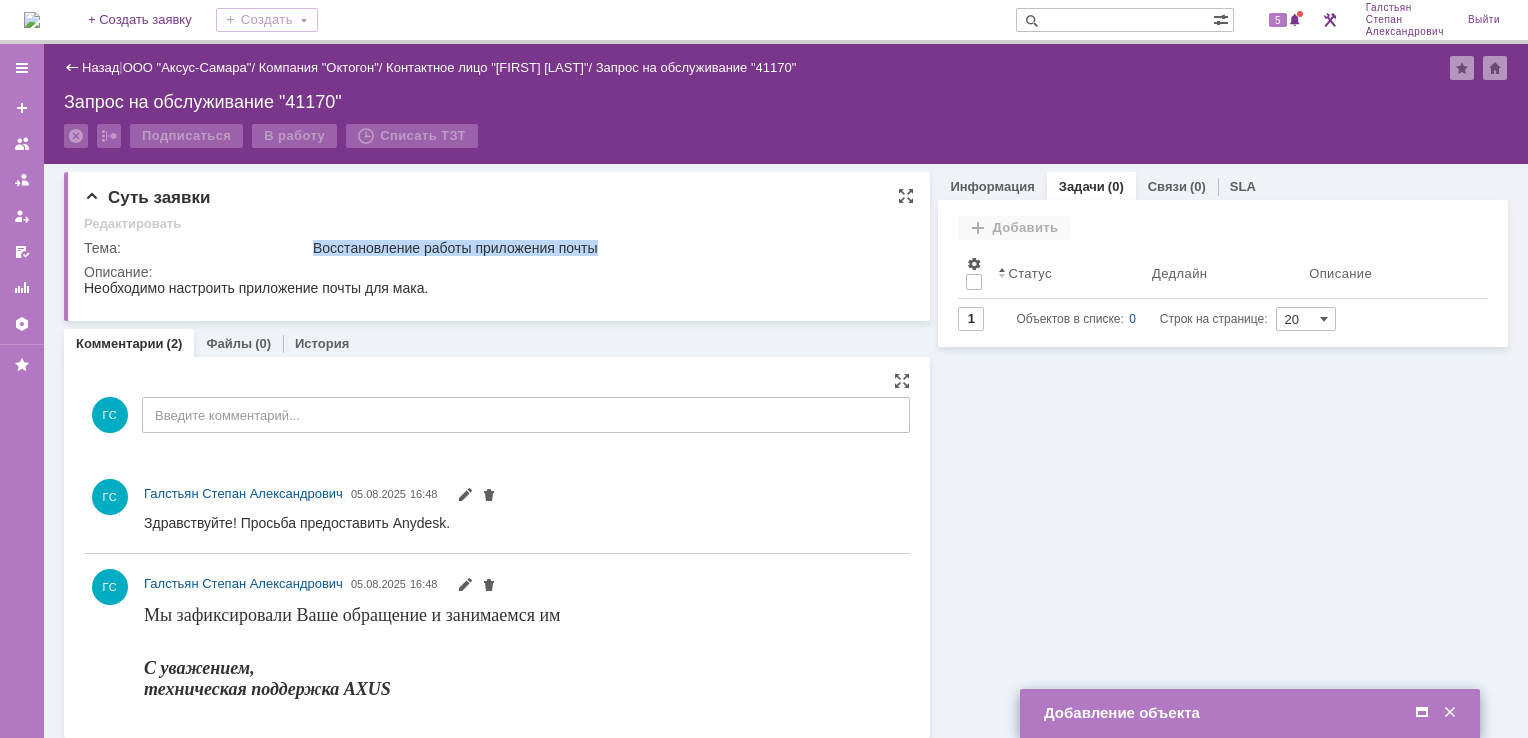drag, startPoint x: 316, startPoint y: 248, endPoint x: 604, endPoint y: 242, distance: 288.0625 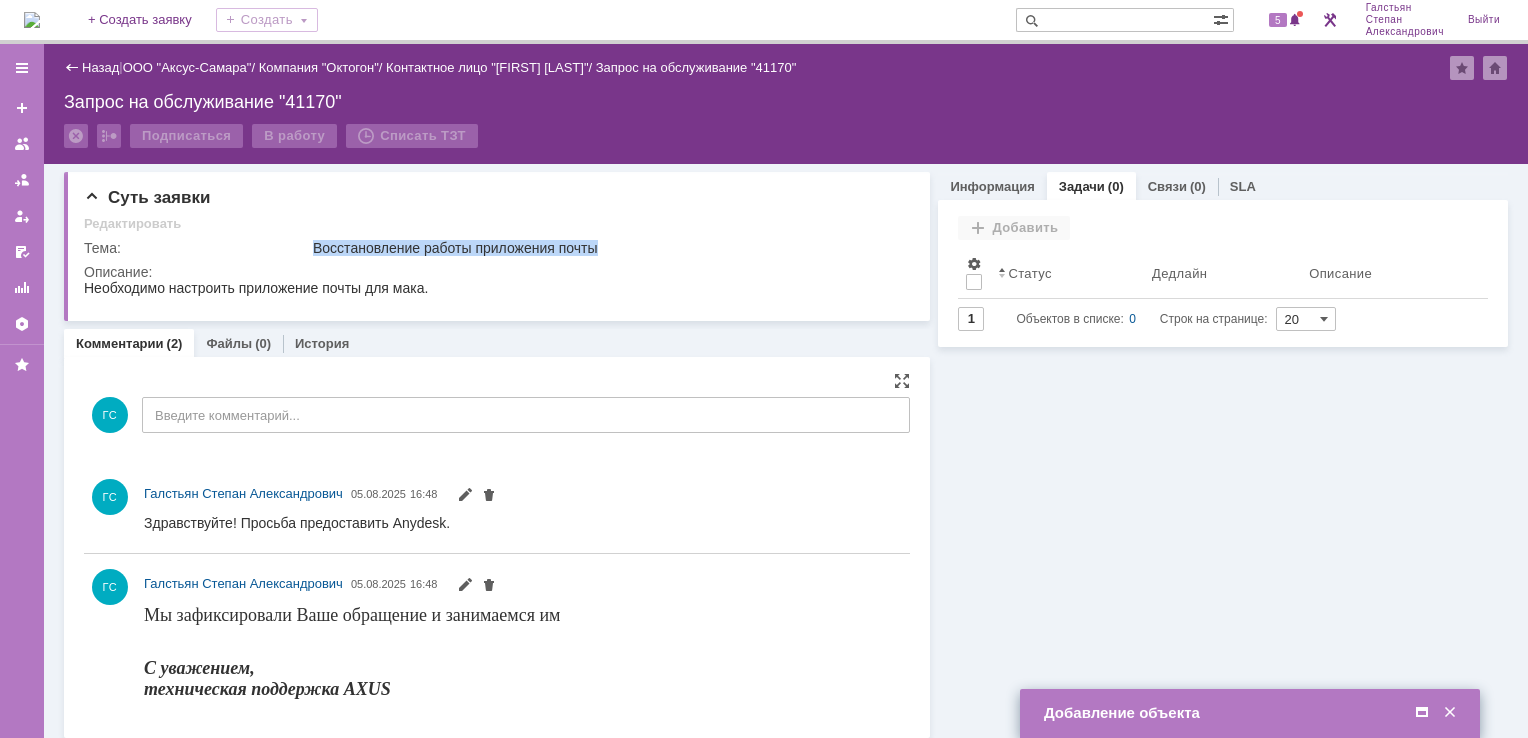 click at bounding box center (1422, 713) 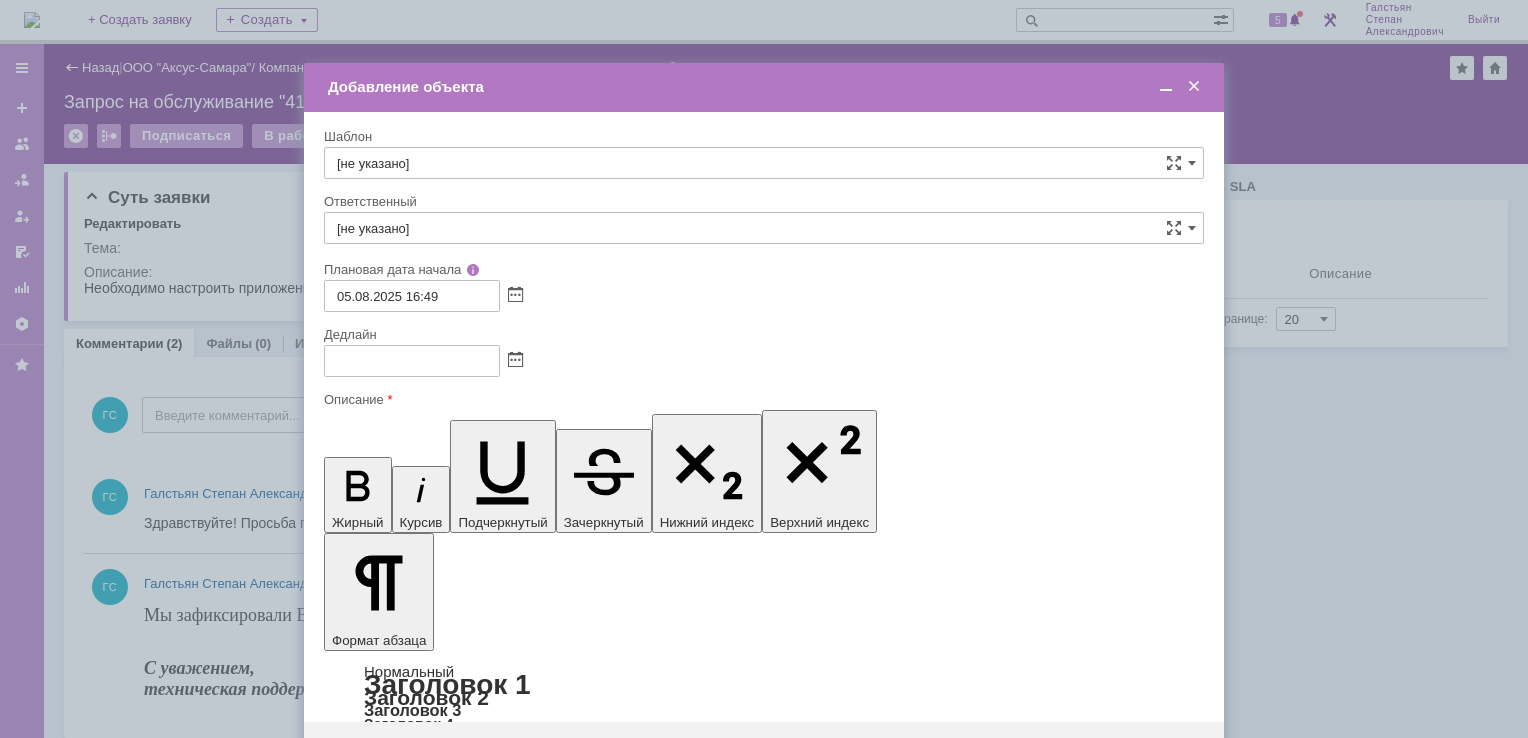 click on "Необходимо настроить приложение почты для мака." at bounding box center (483, 5775) 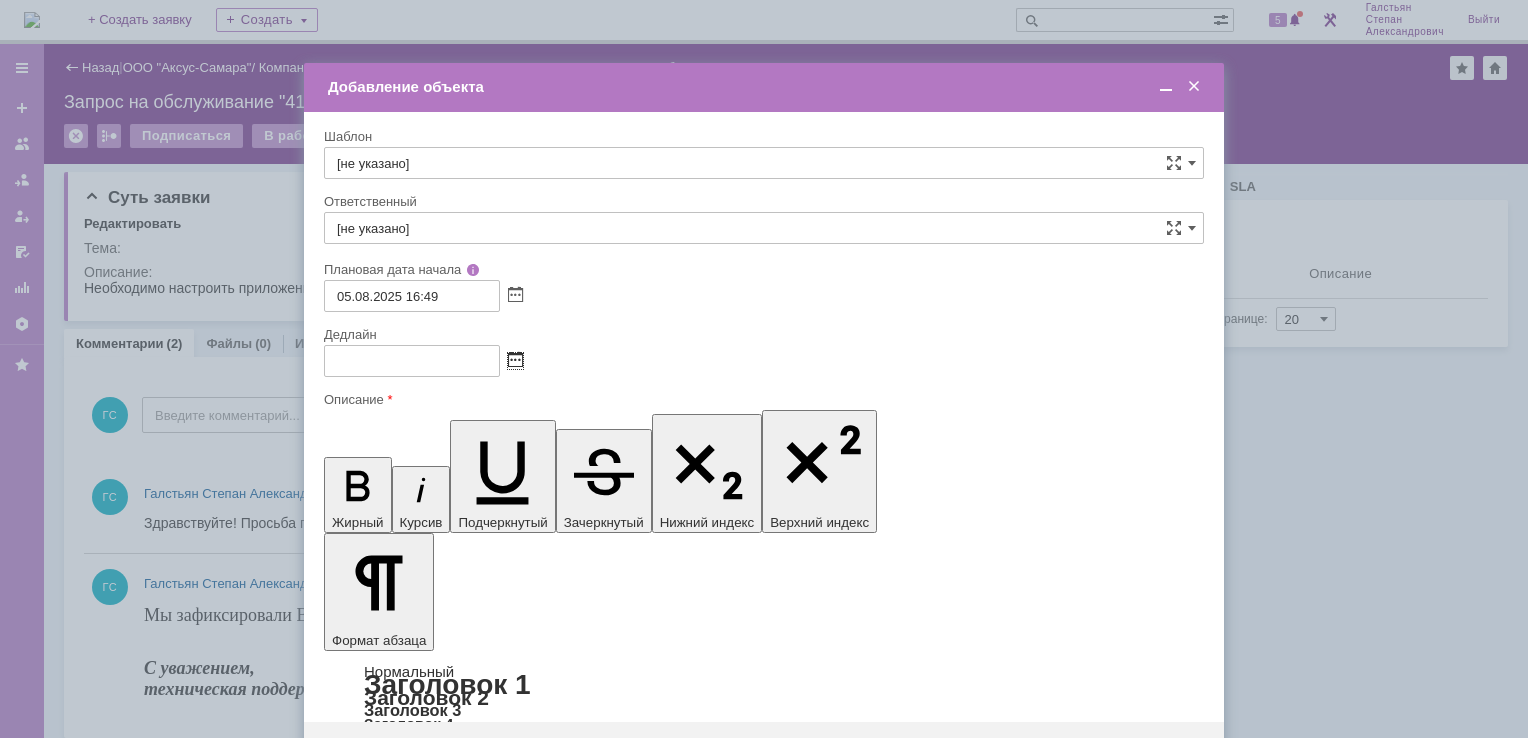 click at bounding box center (515, 361) 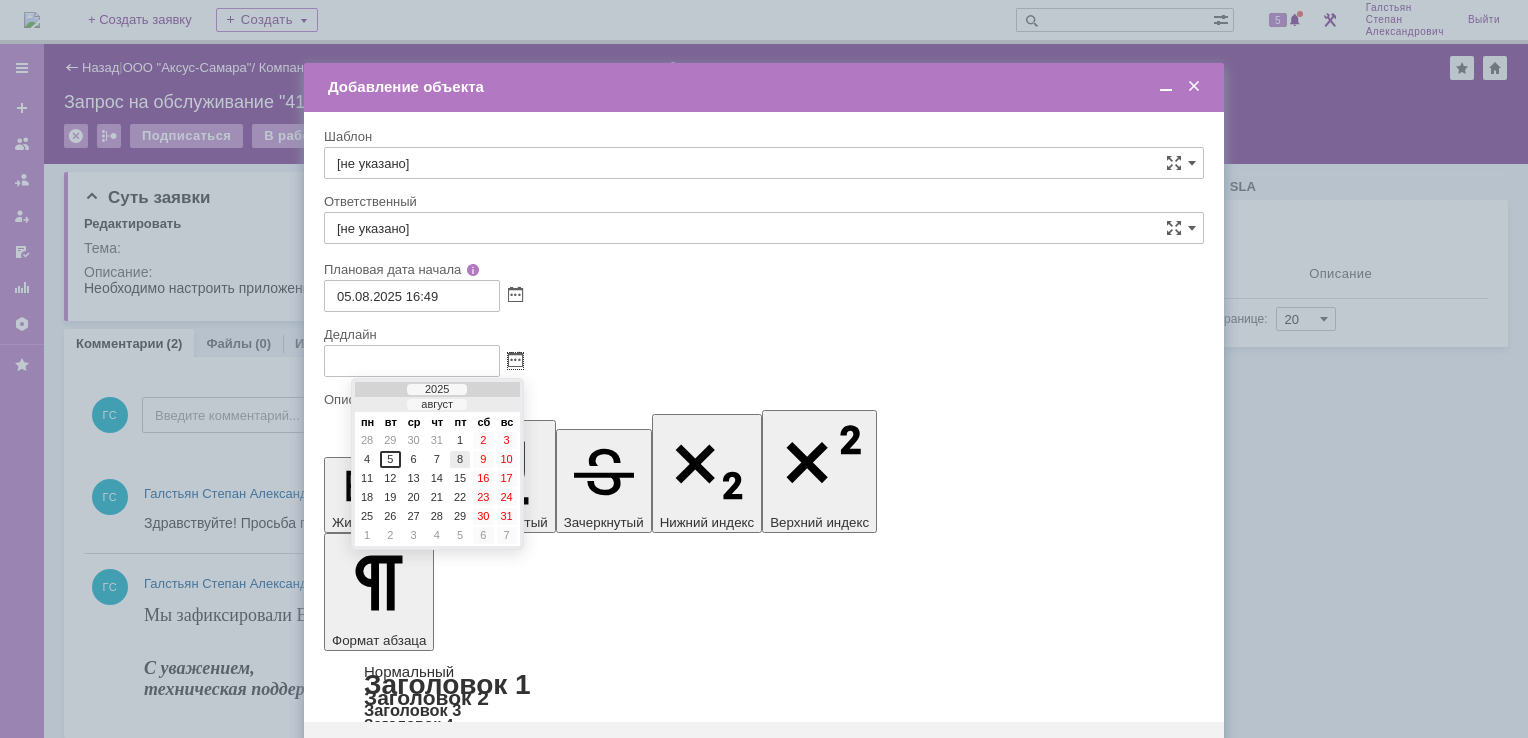 click on "8" at bounding box center [460, 459] 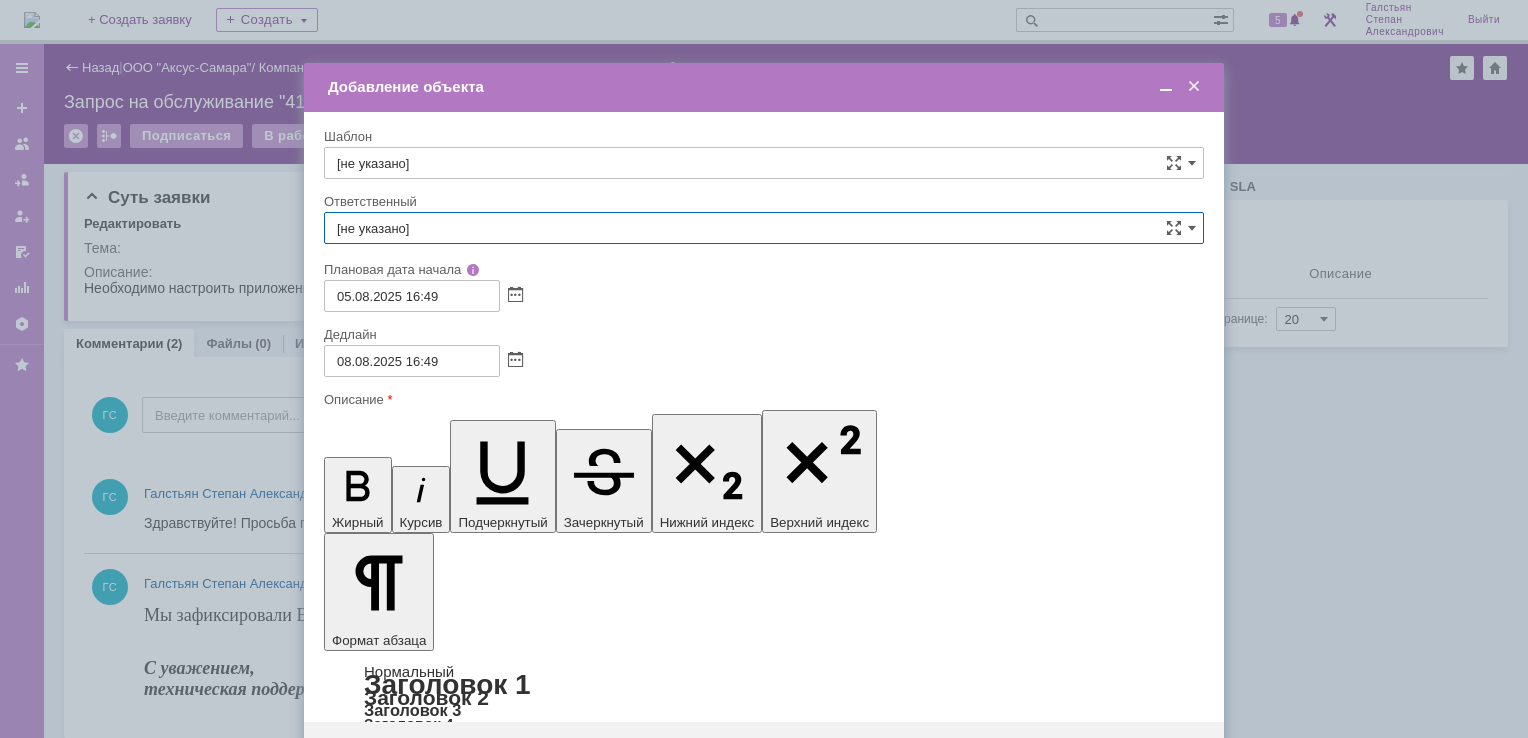 click on "[не указано]" at bounding box center [764, 228] 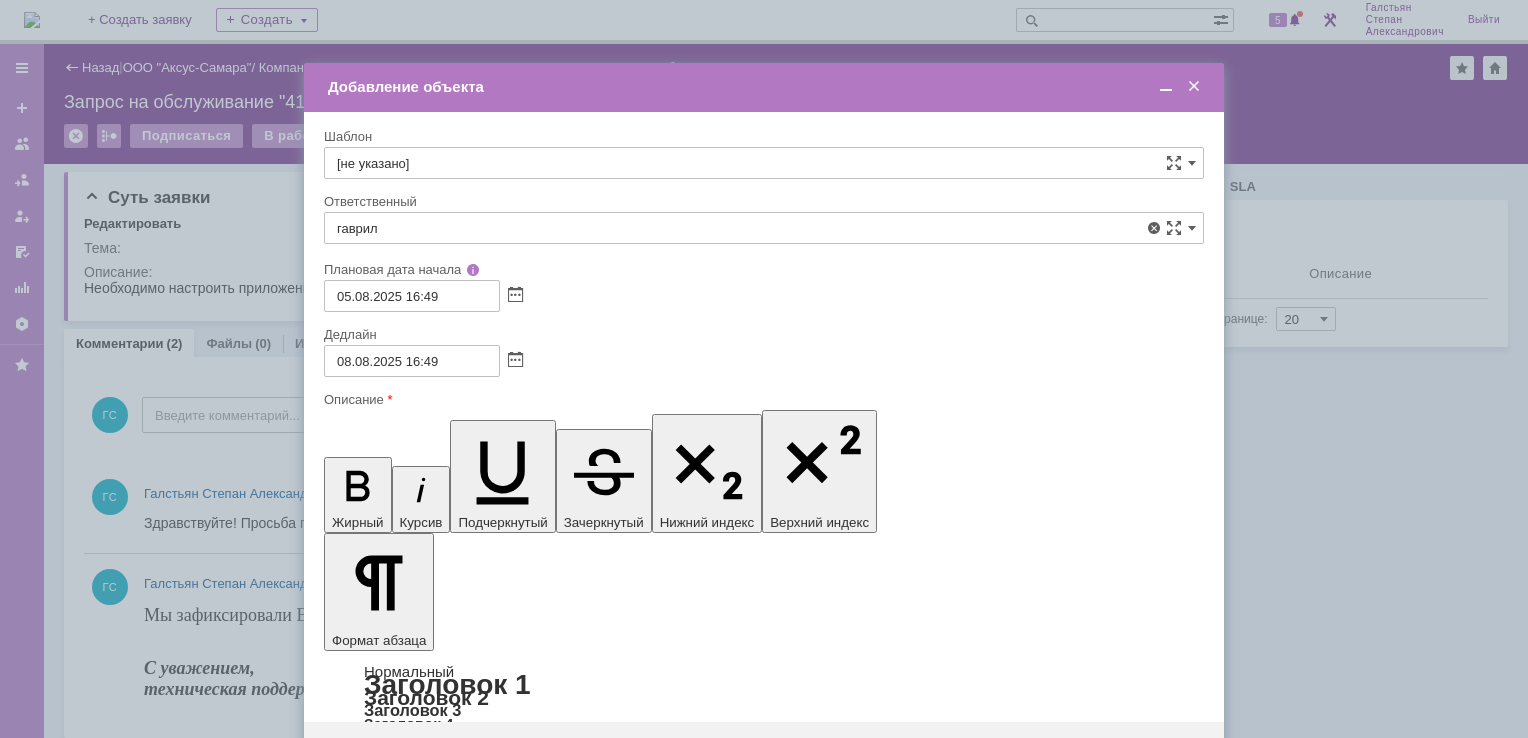 click on "Гавриленко Дмитрий Максимович" at bounding box center (764, 440) 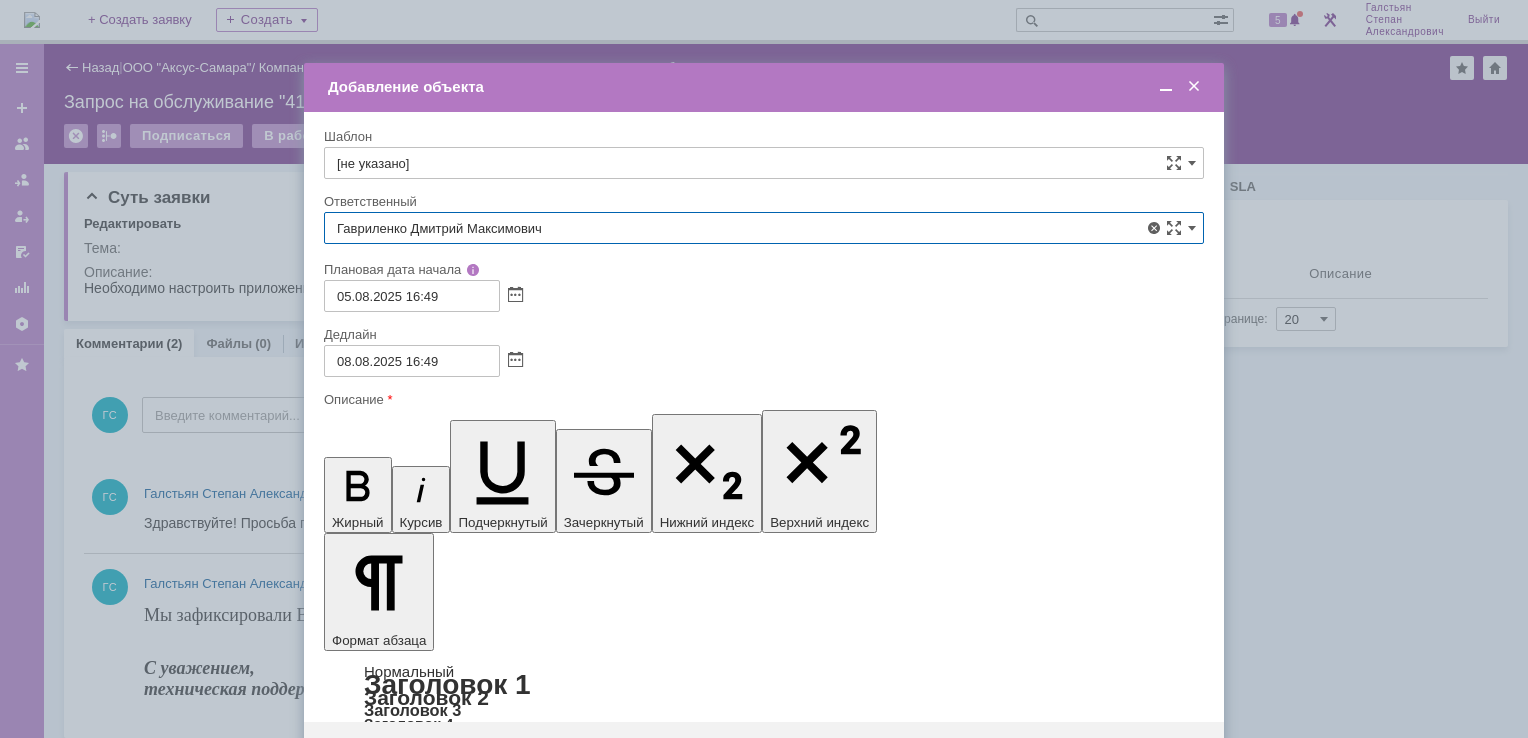 type on "Гавриленко Дмитрий Максимович" 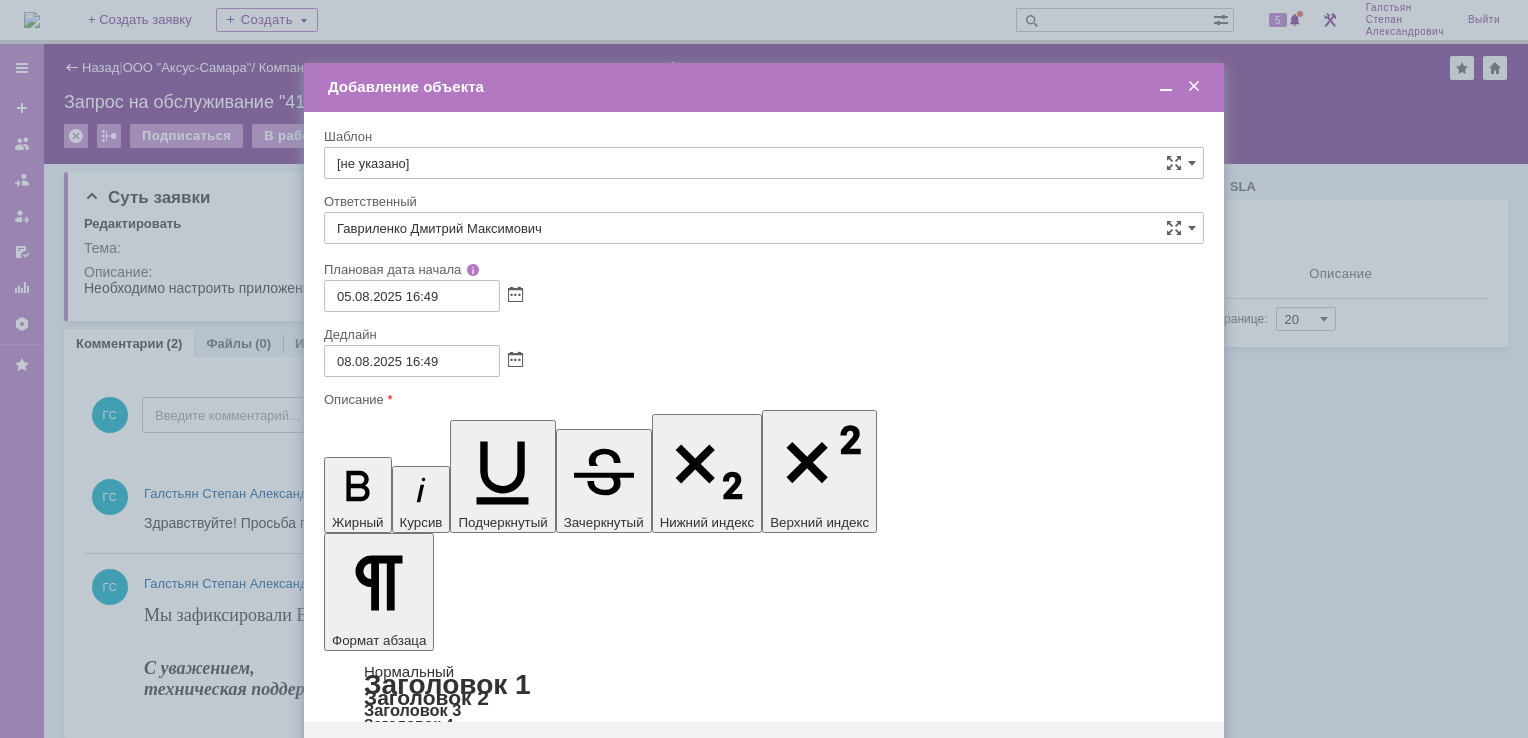 click on "Сохранить" at bounding box center (384, 754) 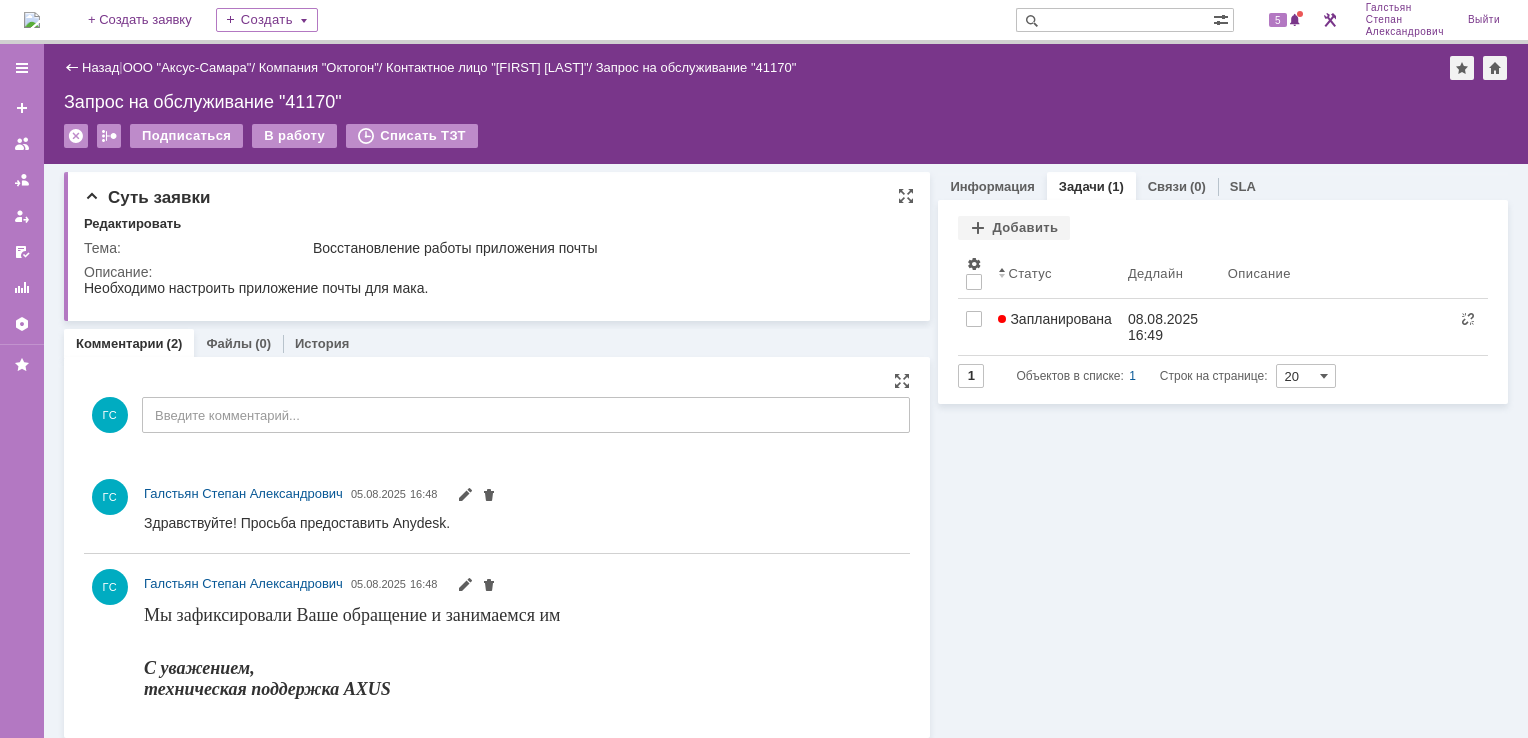 scroll, scrollTop: 0, scrollLeft: 0, axis: both 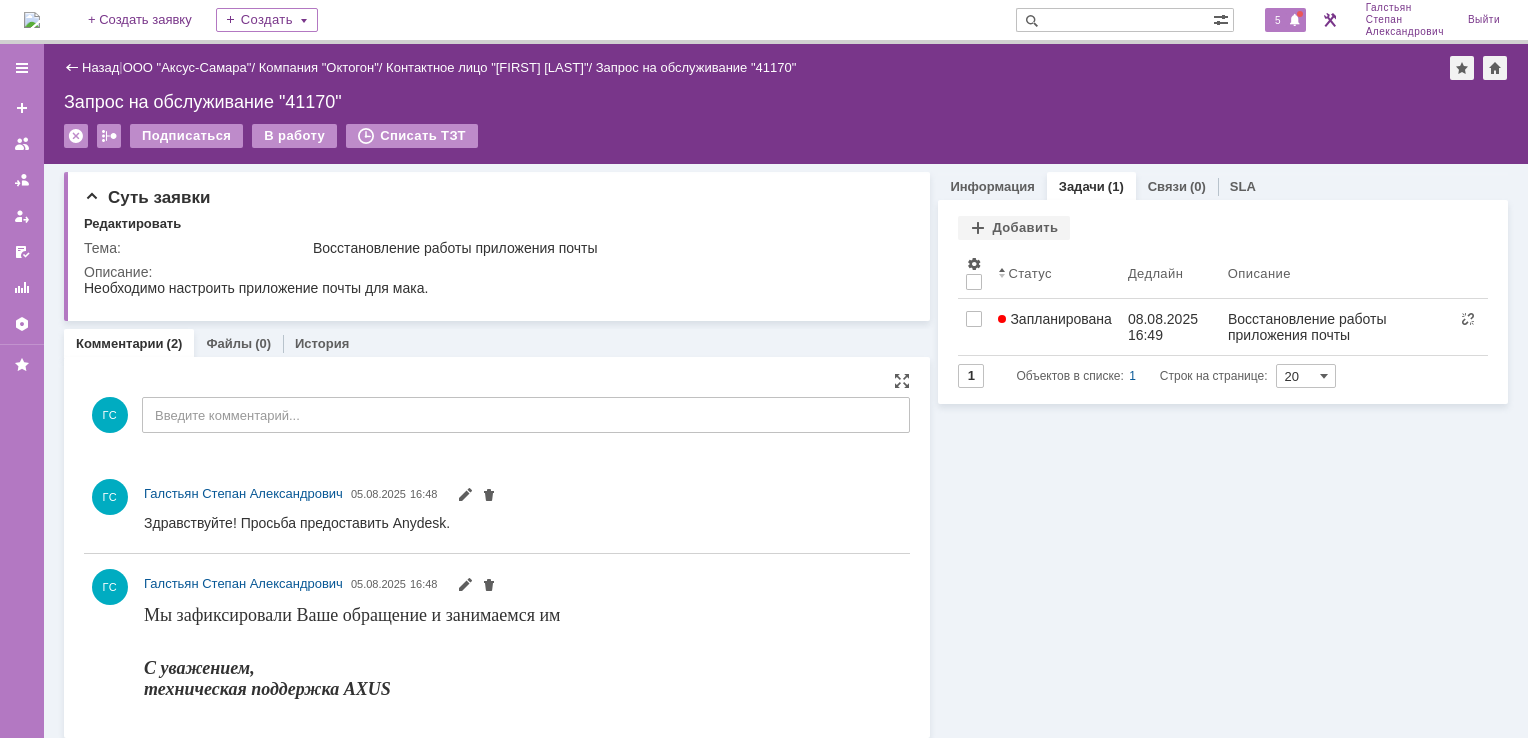 click on "5" at bounding box center (1285, 20) 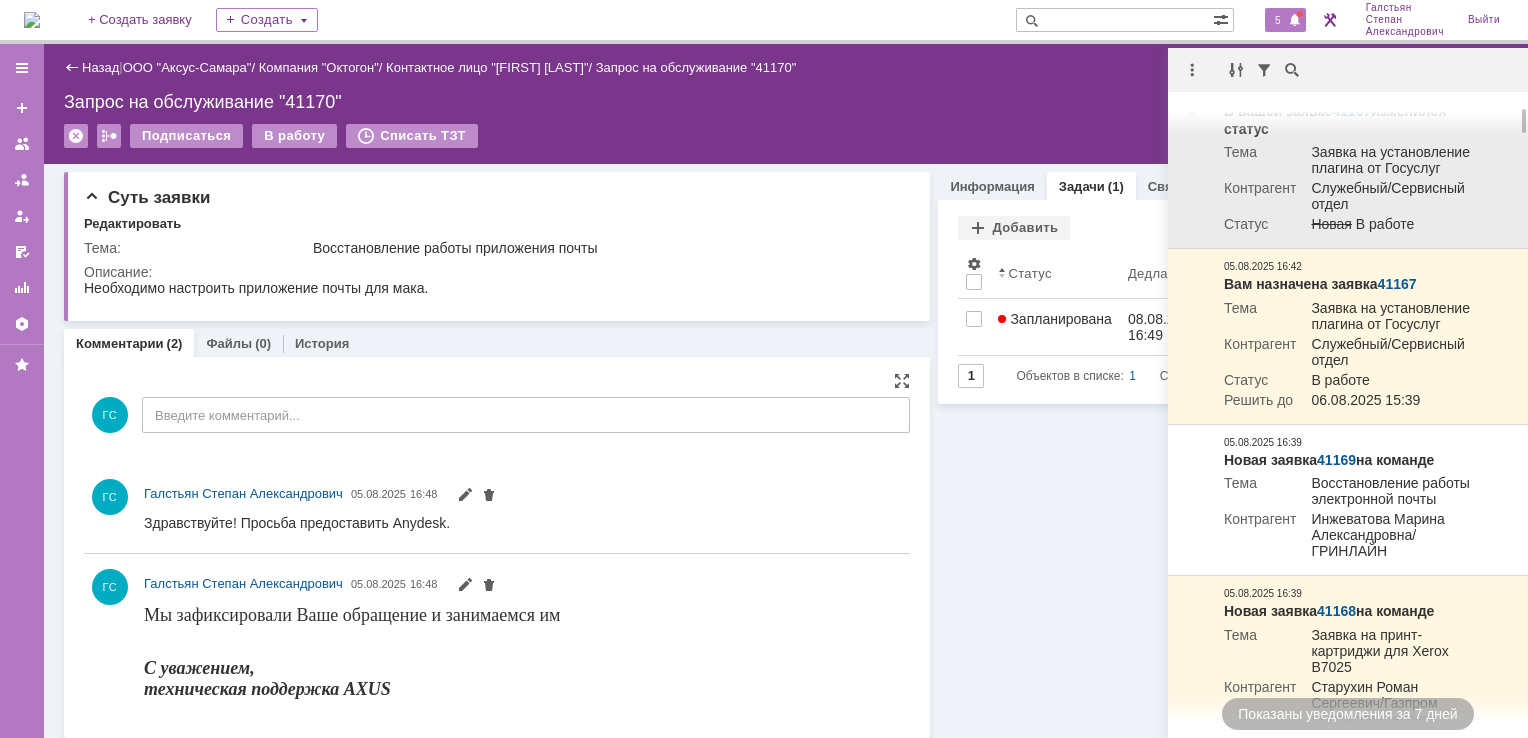 scroll, scrollTop: 0, scrollLeft: 0, axis: both 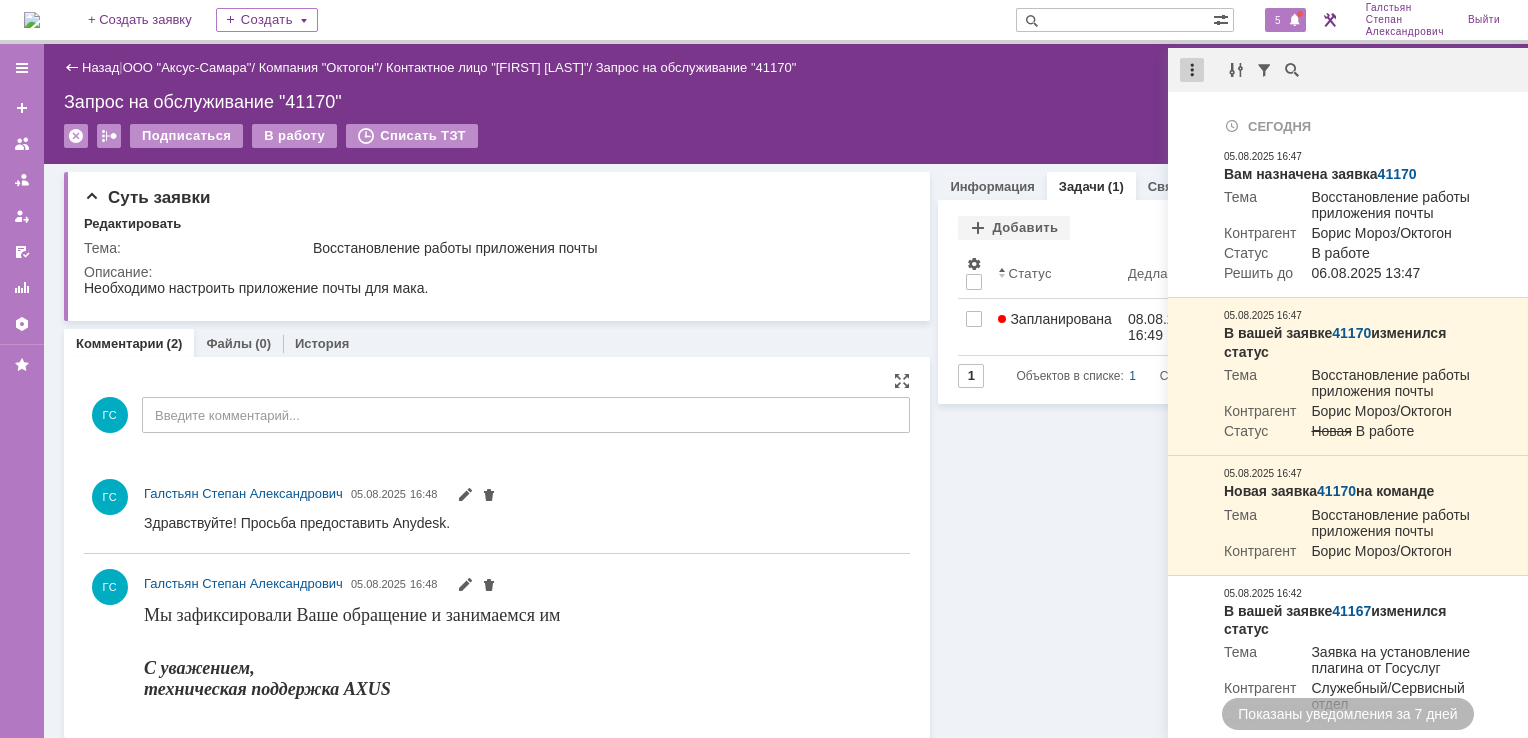 click at bounding box center (1192, 70) 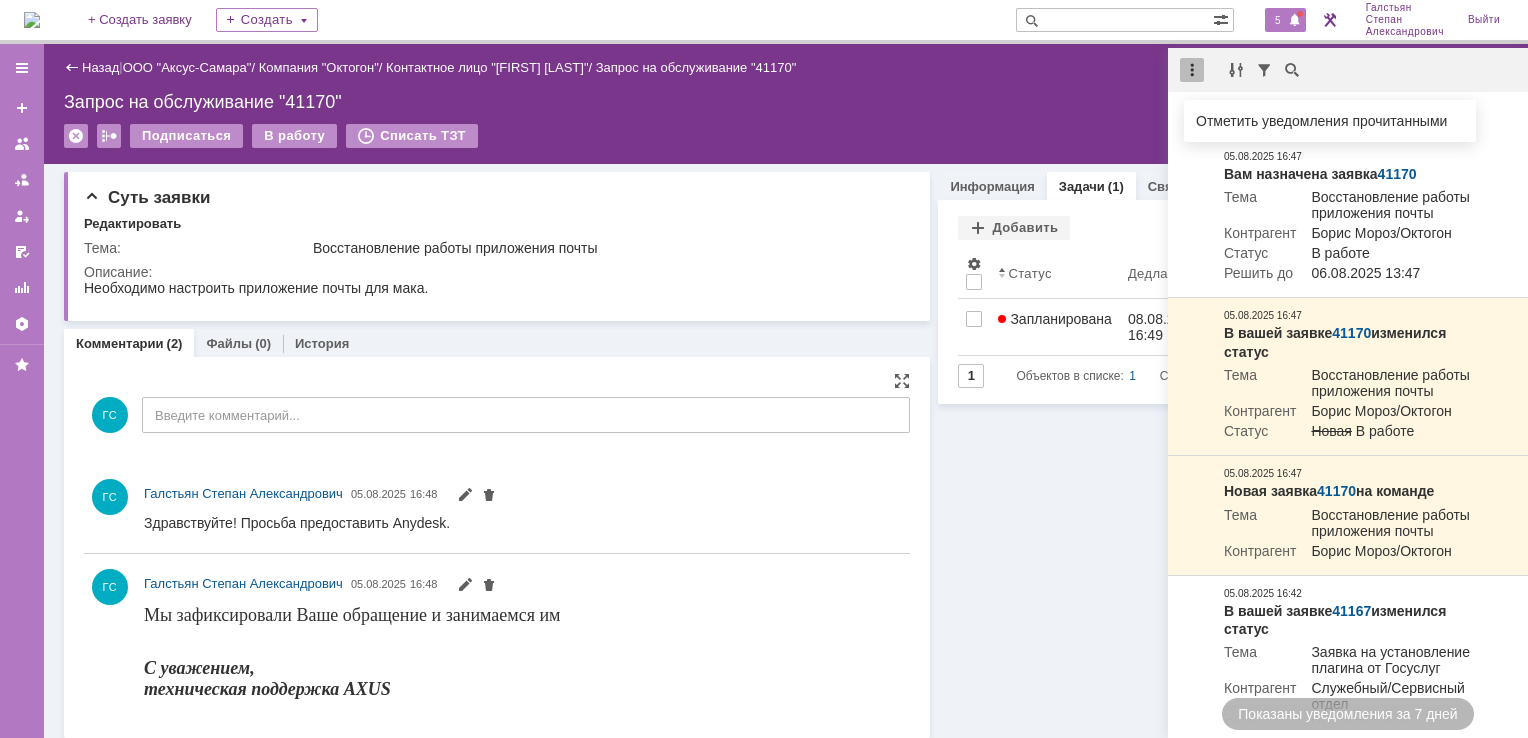 click on "Отметить уведомления прочитанными" at bounding box center [1330, 121] 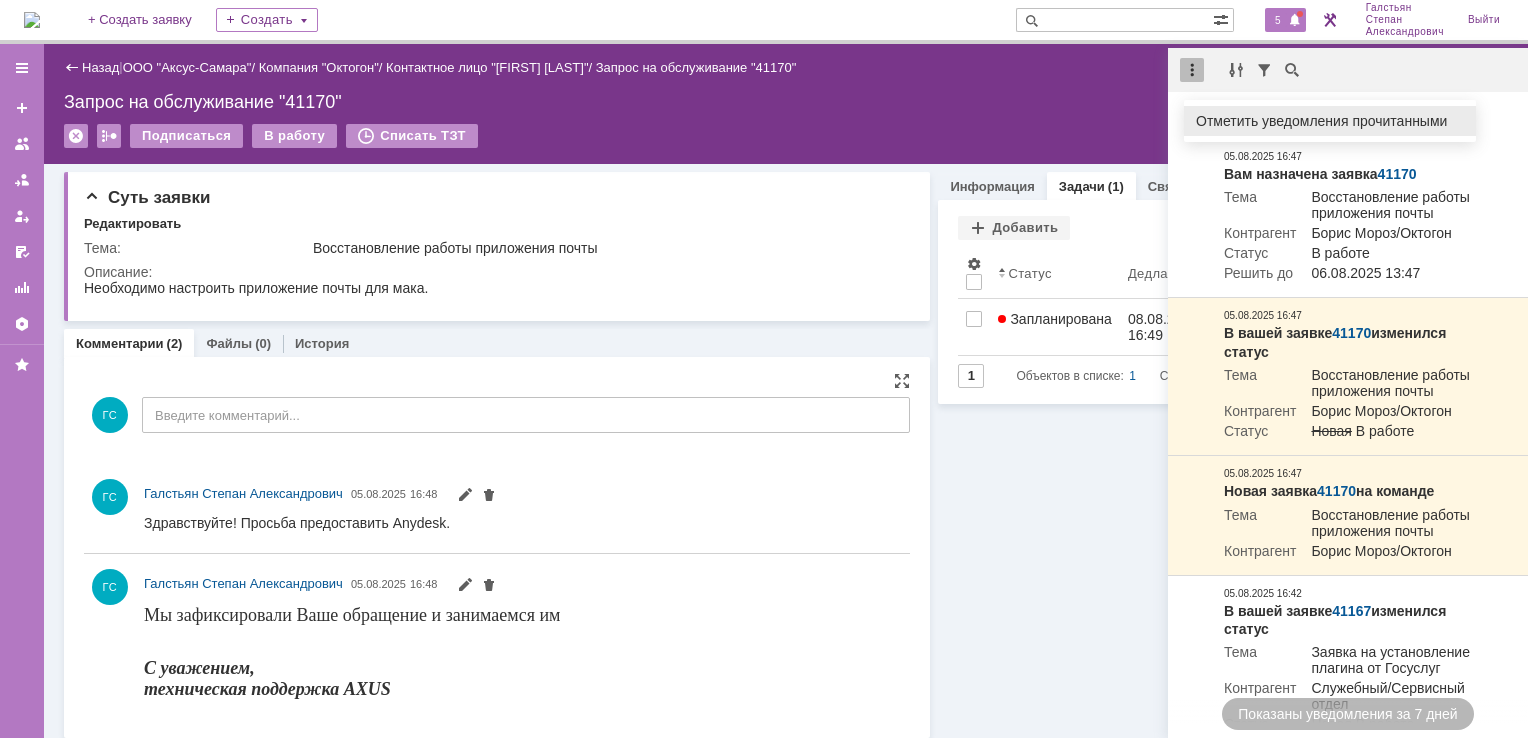 click on "Отметить уведомления прочитанными" at bounding box center (1330, 121) 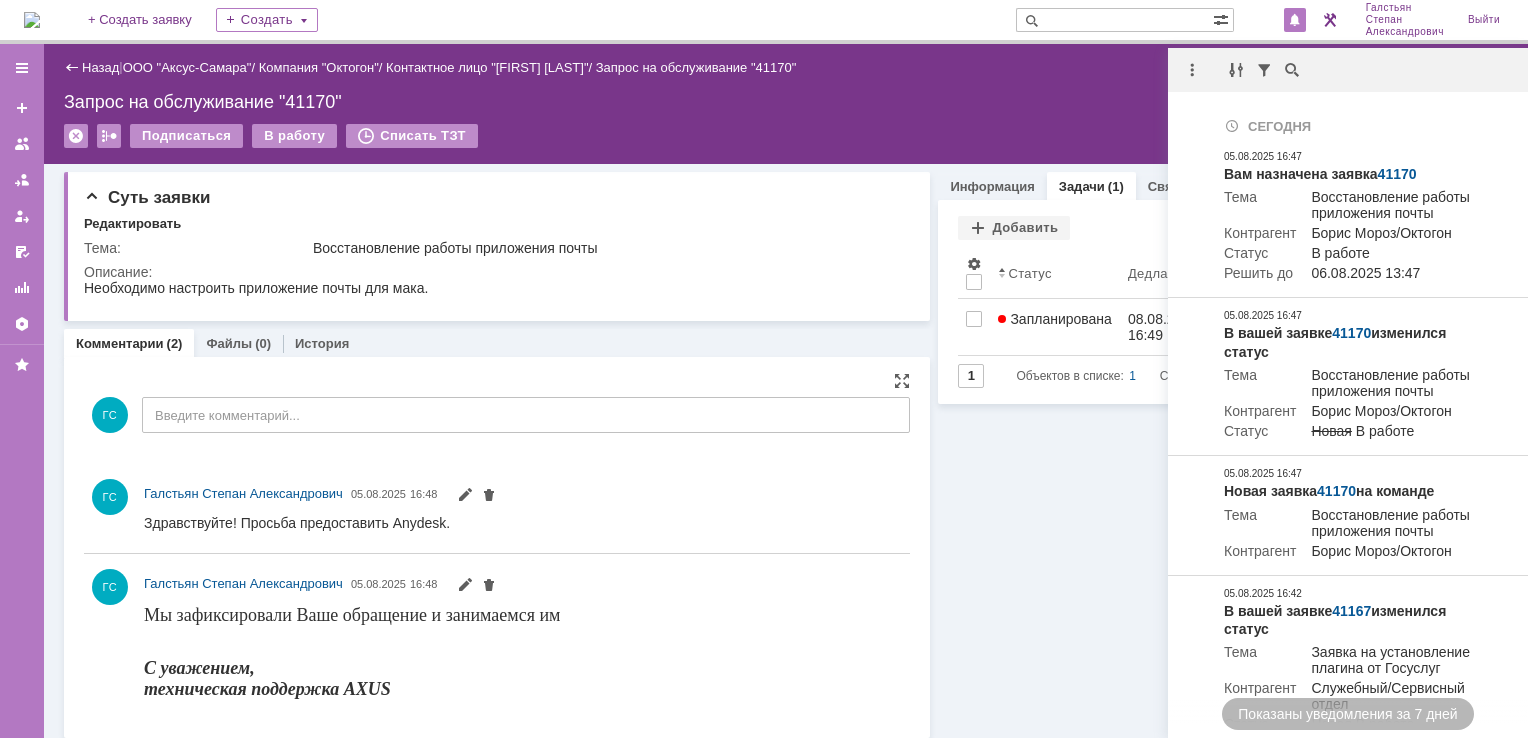 click on "Подписаться В работу Списать ТЗТ" at bounding box center [786, 145] 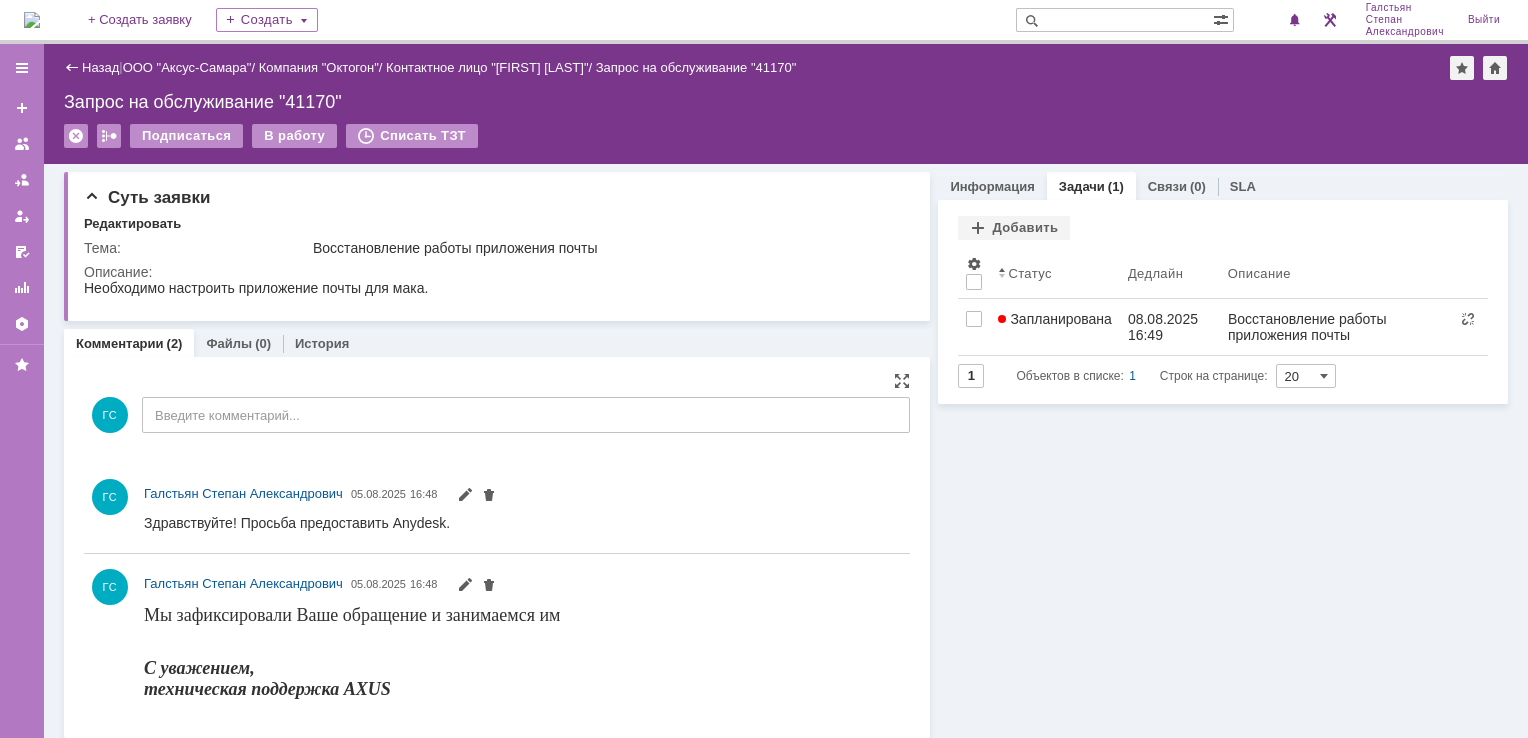 click at bounding box center (32, 20) 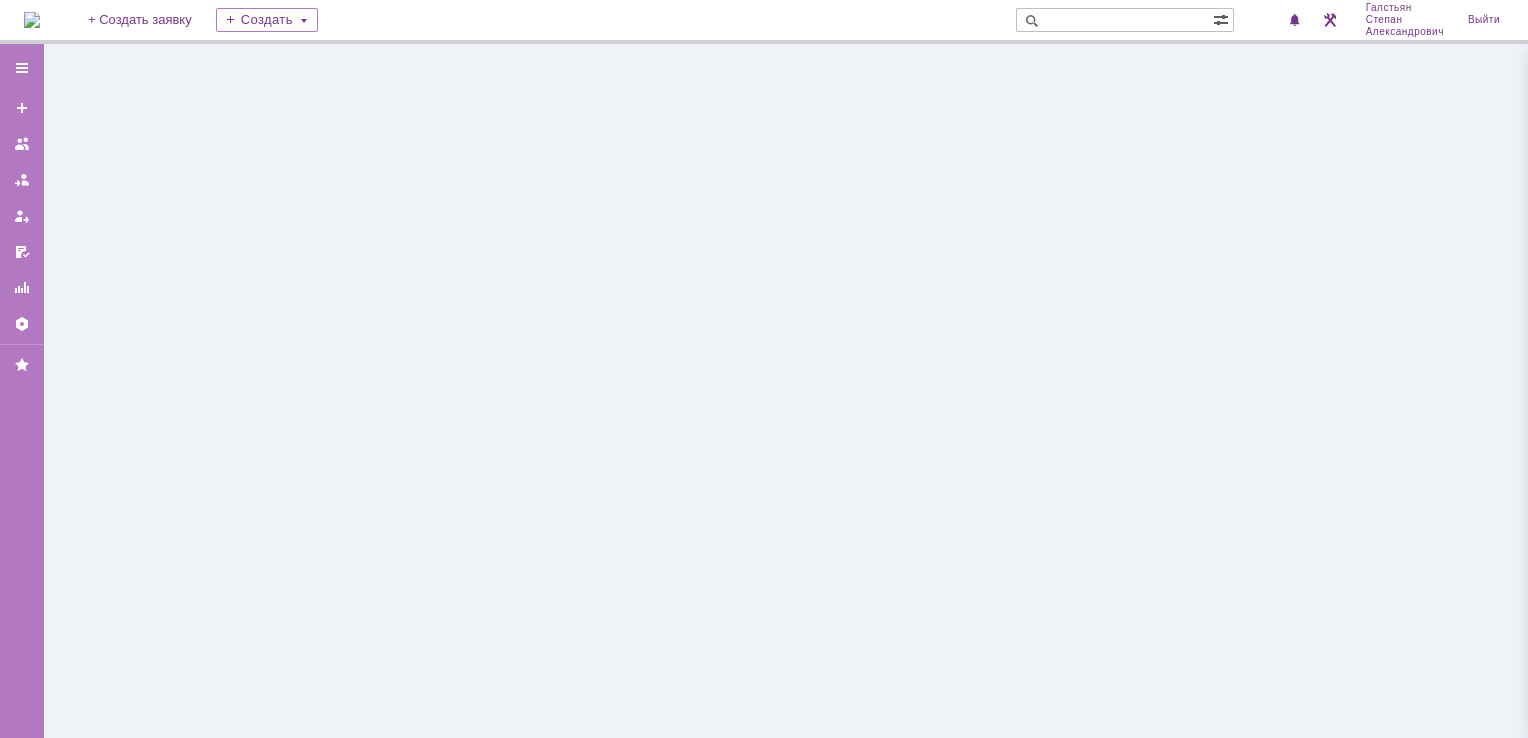 scroll, scrollTop: 0, scrollLeft: 0, axis: both 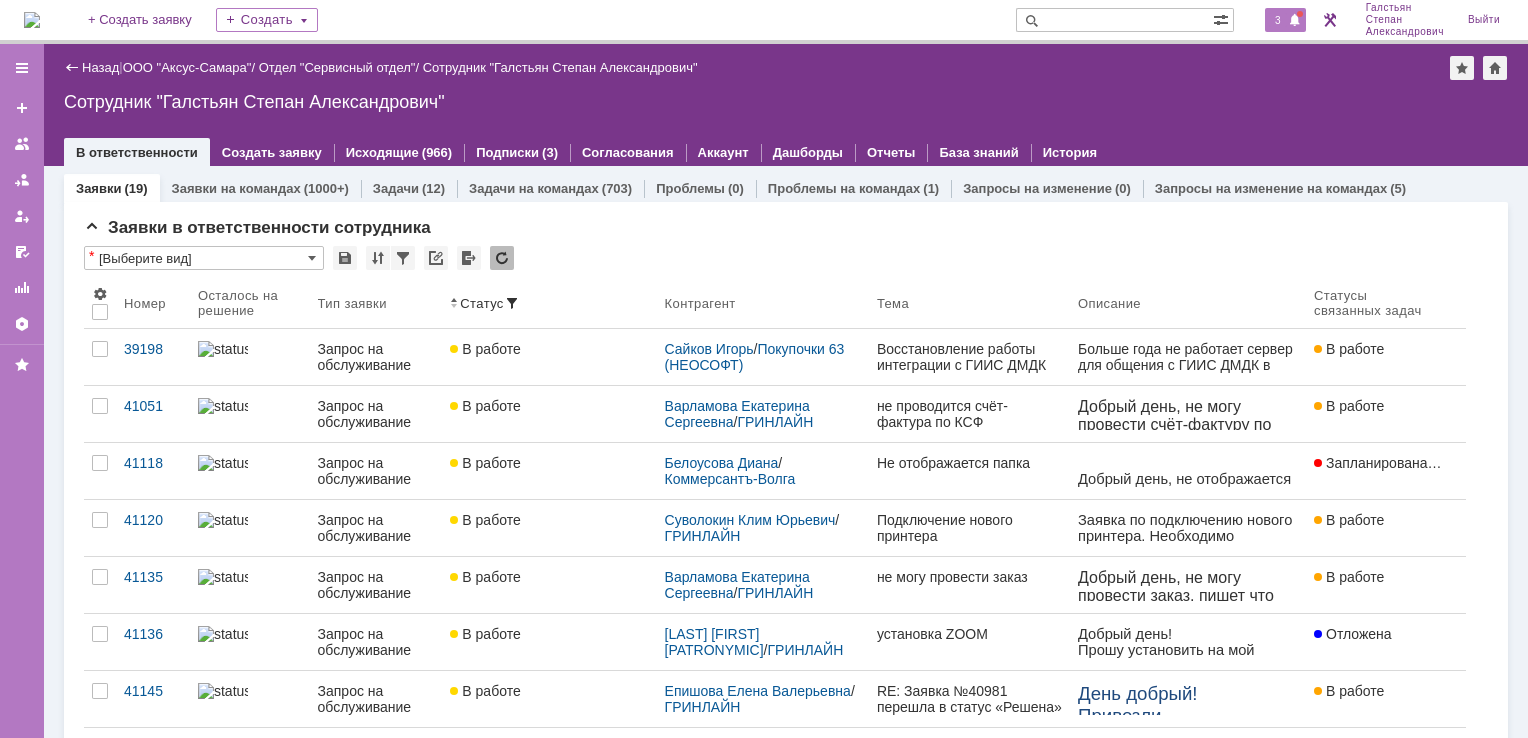 click on "3" at bounding box center [1278, 20] 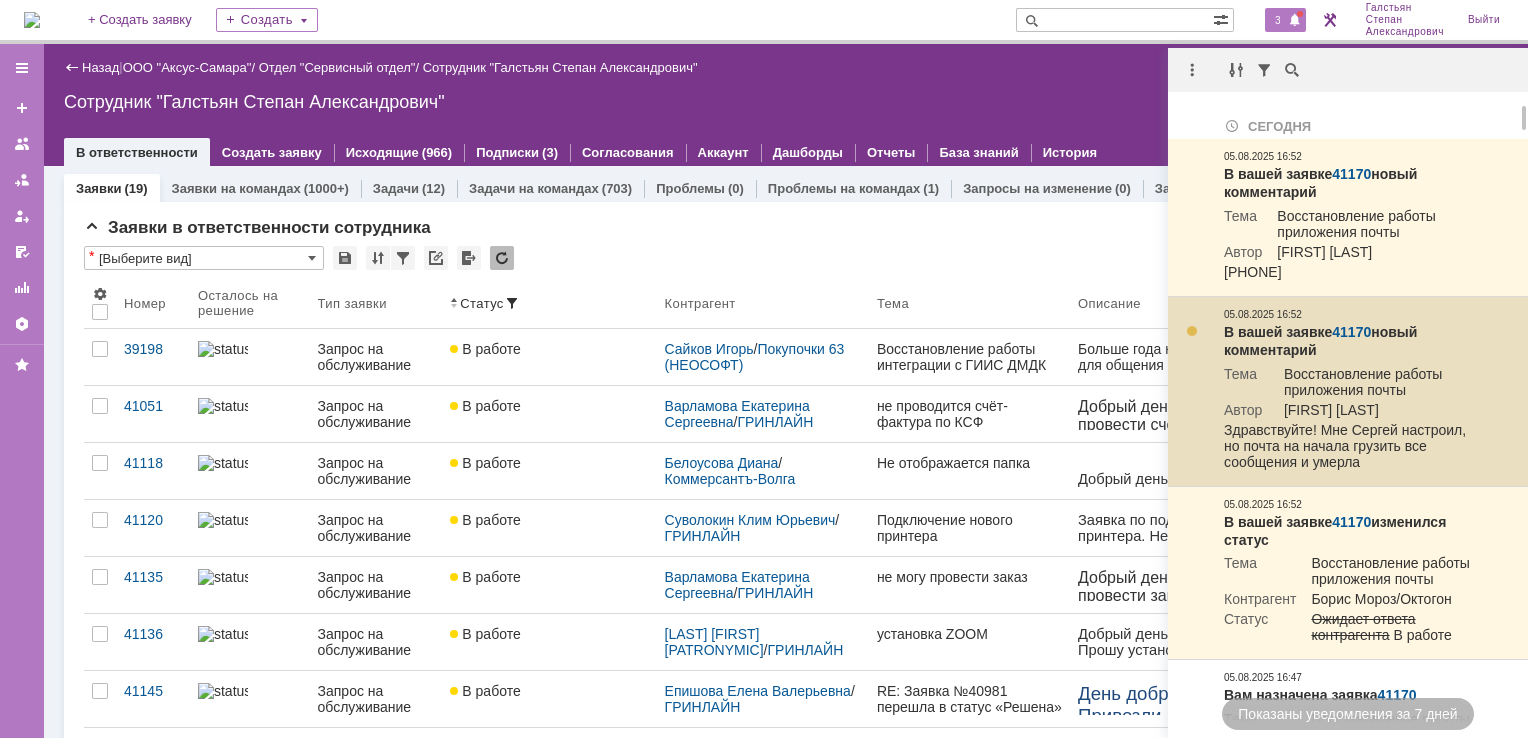click on "41170" at bounding box center [1351, 332] 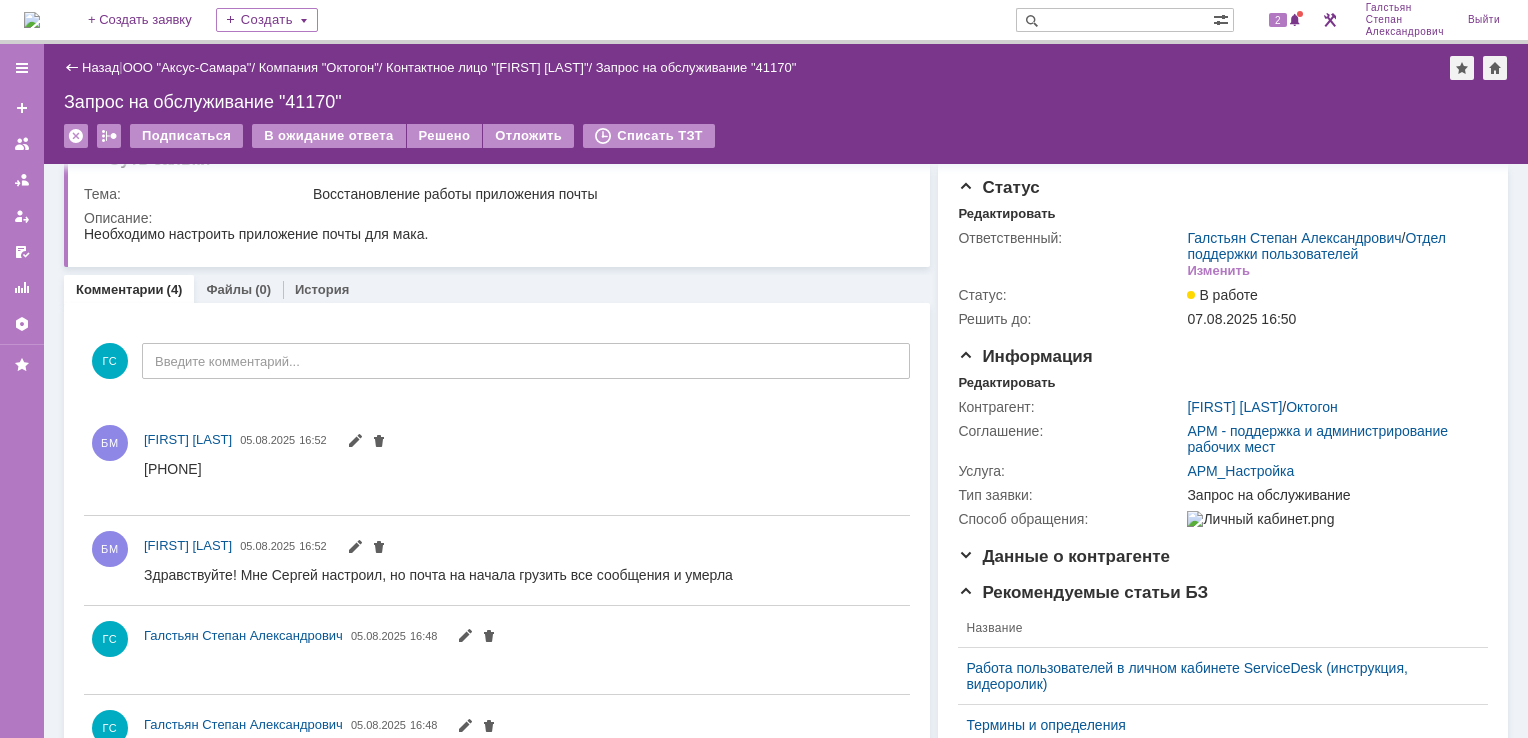 scroll, scrollTop: 0, scrollLeft: 0, axis: both 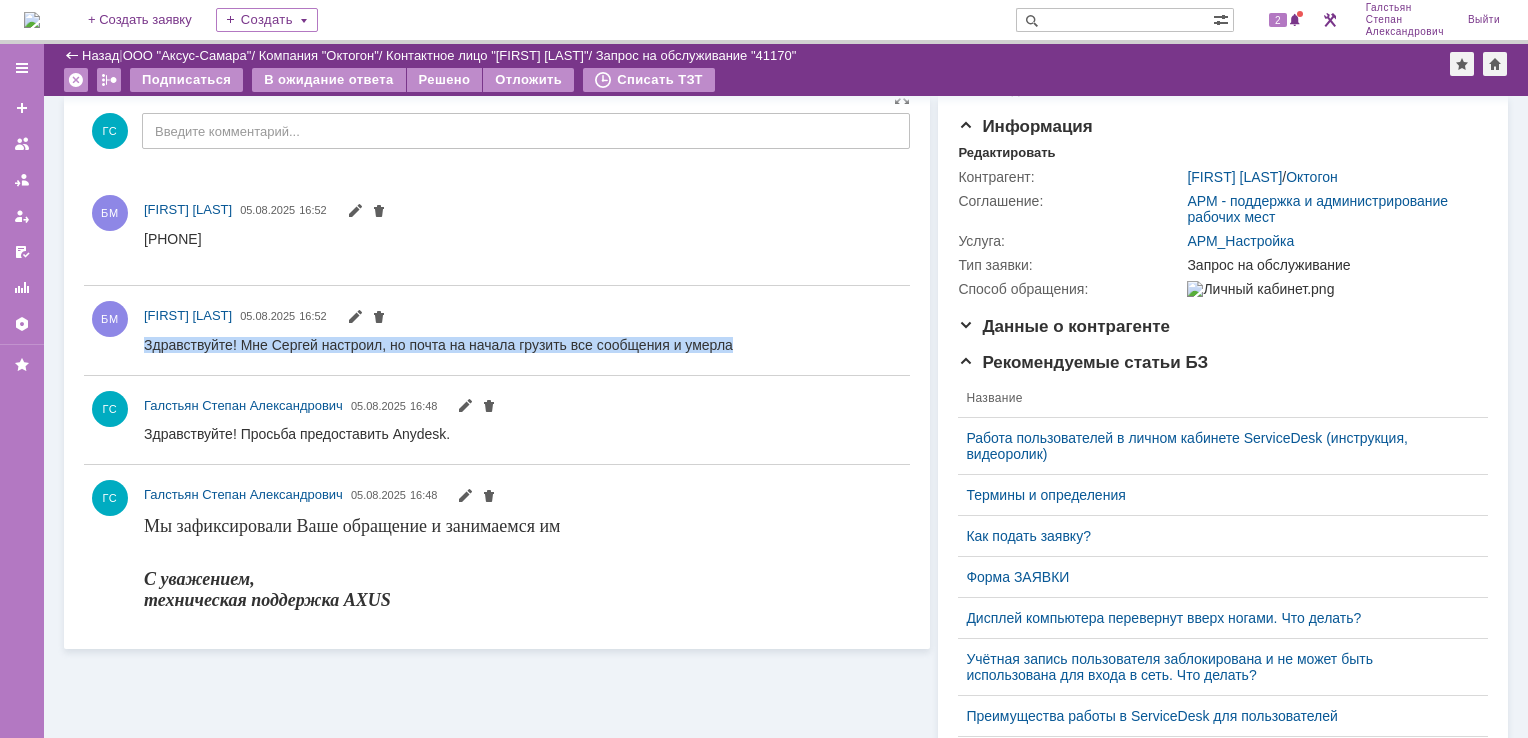 drag, startPoint x: 147, startPoint y: 342, endPoint x: 737, endPoint y: 336, distance: 590.0305 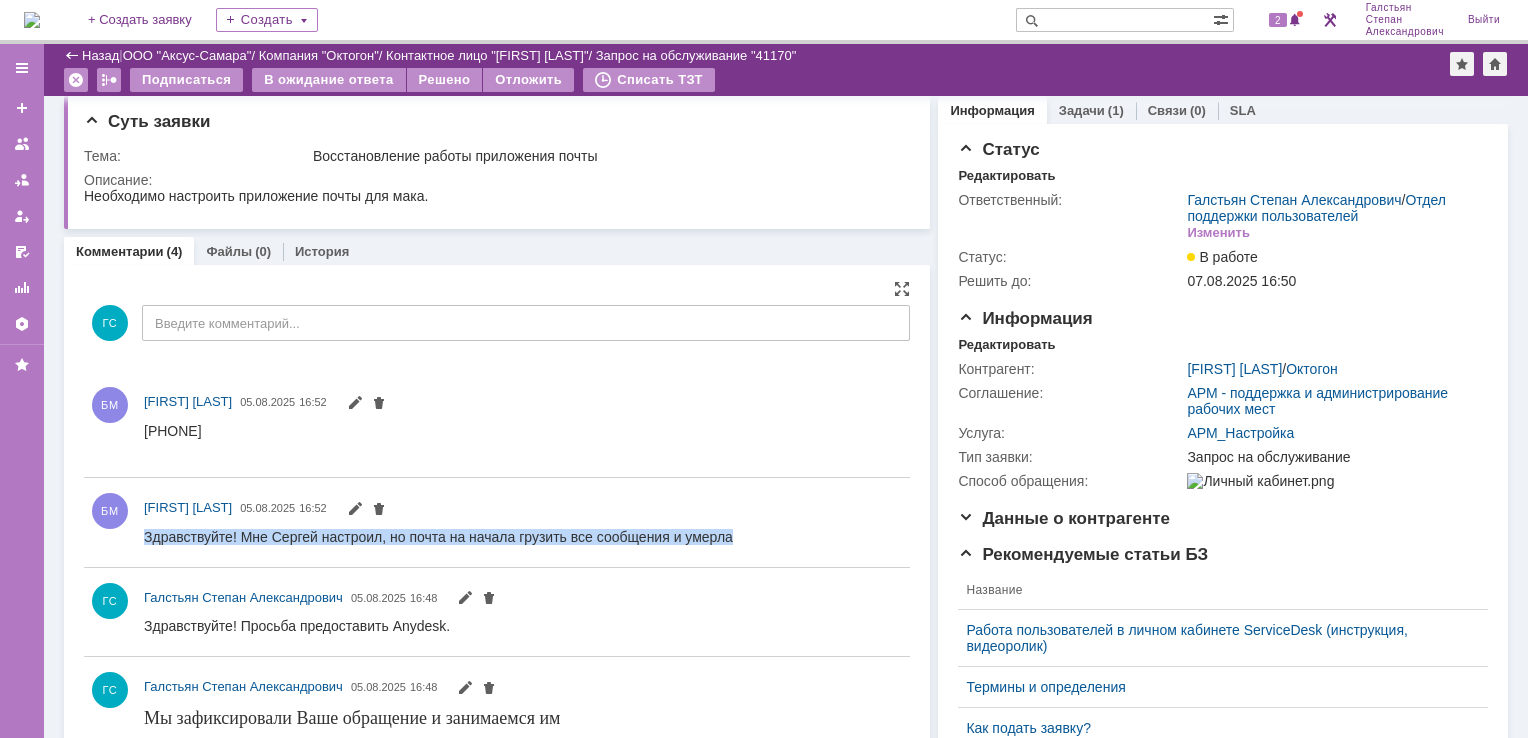 scroll, scrollTop: 0, scrollLeft: 0, axis: both 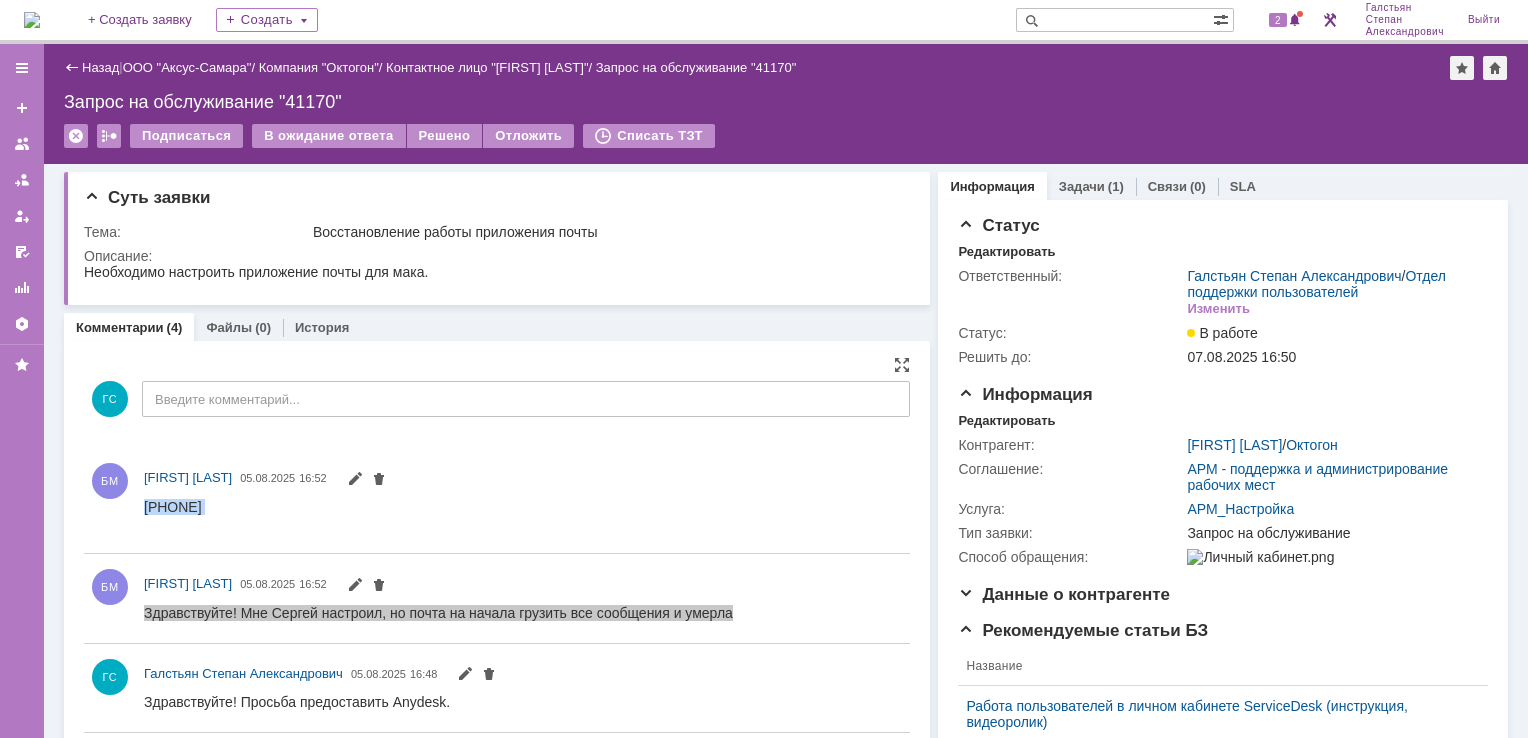 drag, startPoint x: 144, startPoint y: 498, endPoint x: 249, endPoint y: 502, distance: 105.076164 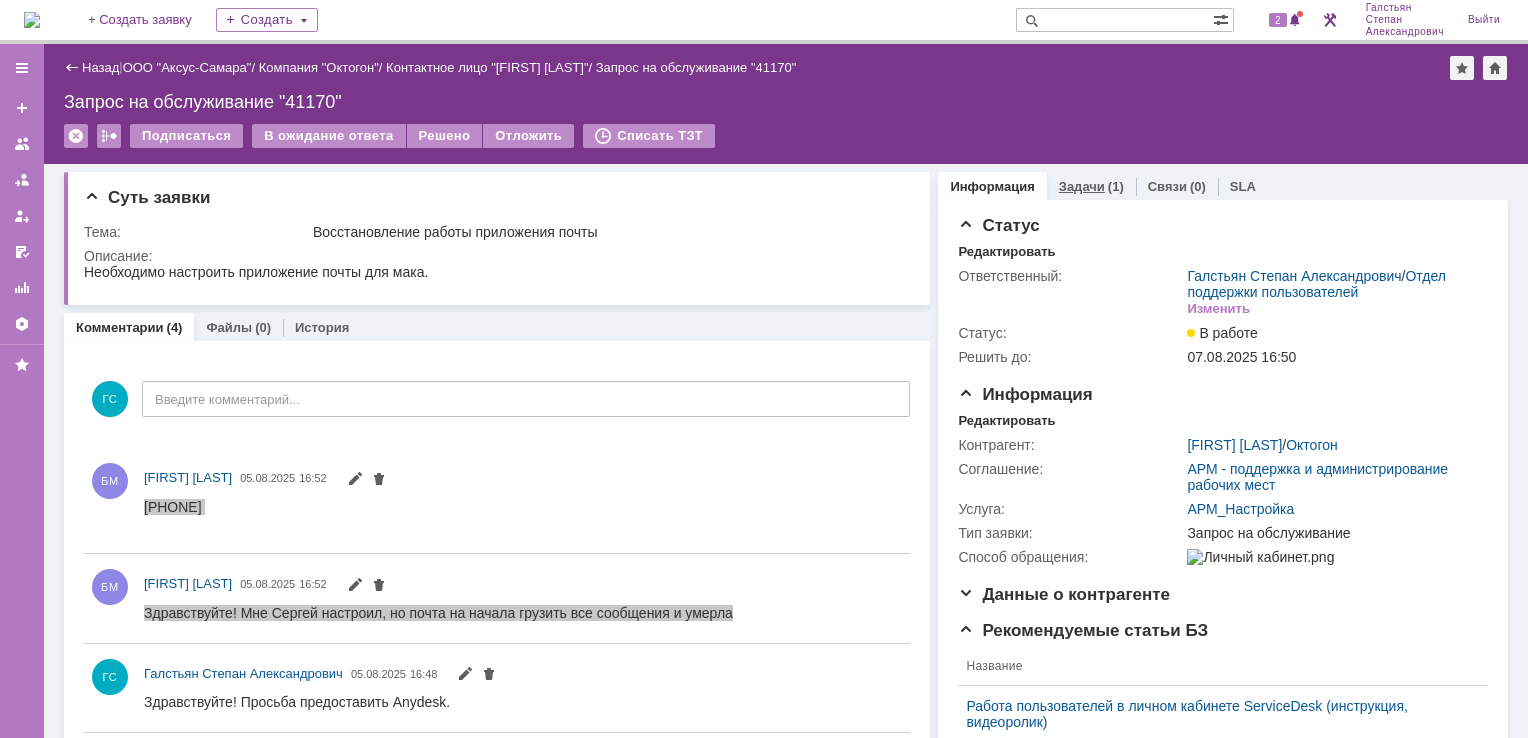 click on "Задачи" at bounding box center [1082, 186] 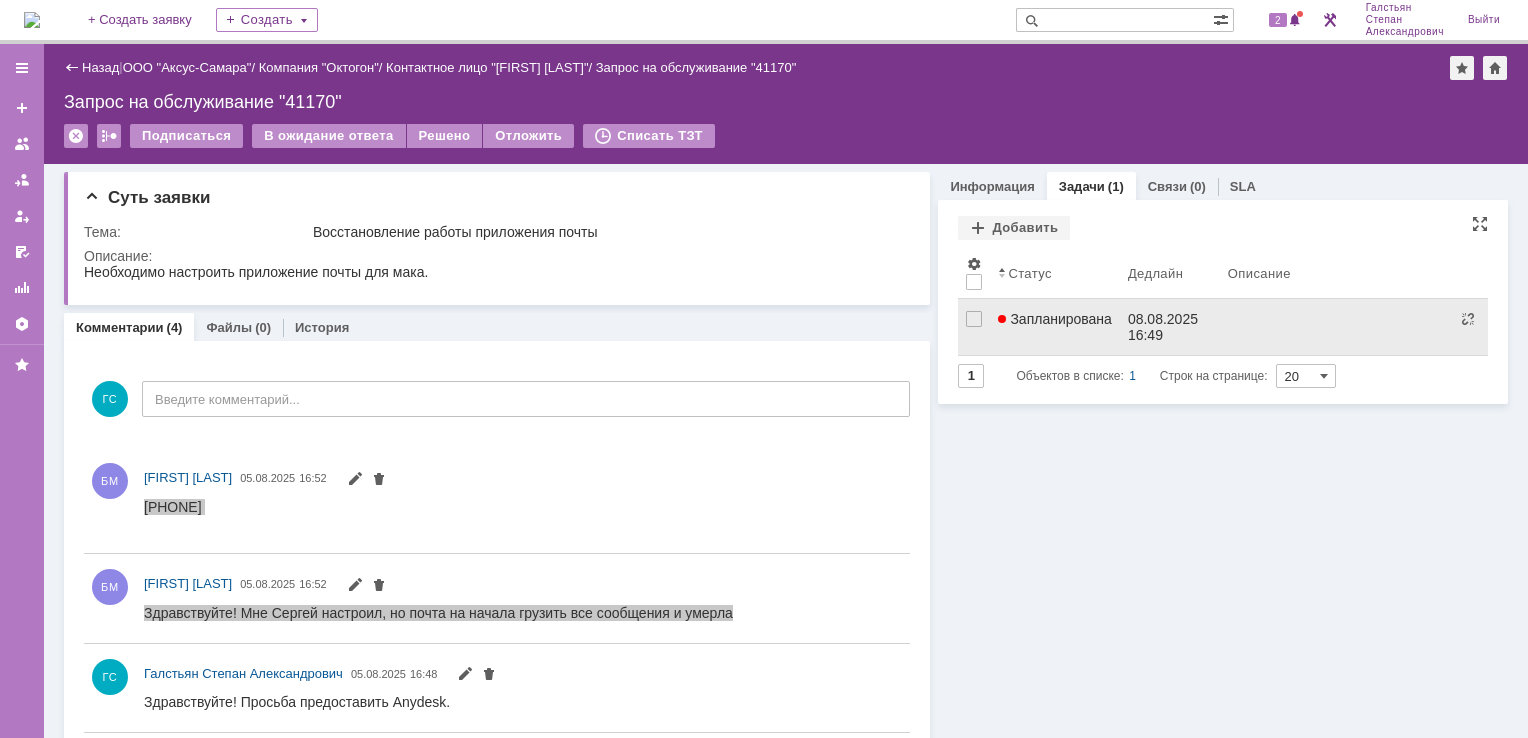 scroll, scrollTop: 0, scrollLeft: 0, axis: both 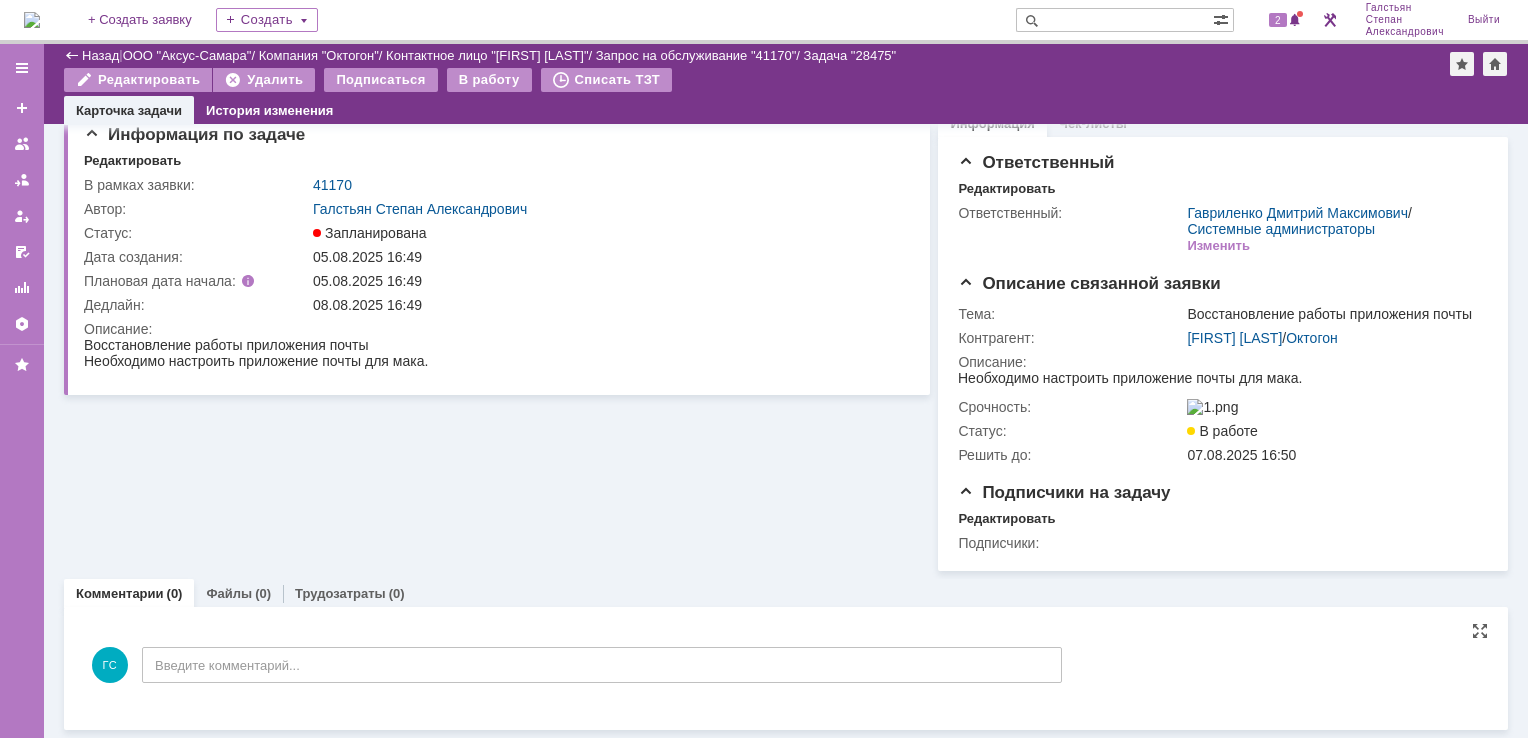 click on "ГС Введите комментарий..." at bounding box center (573, 667) 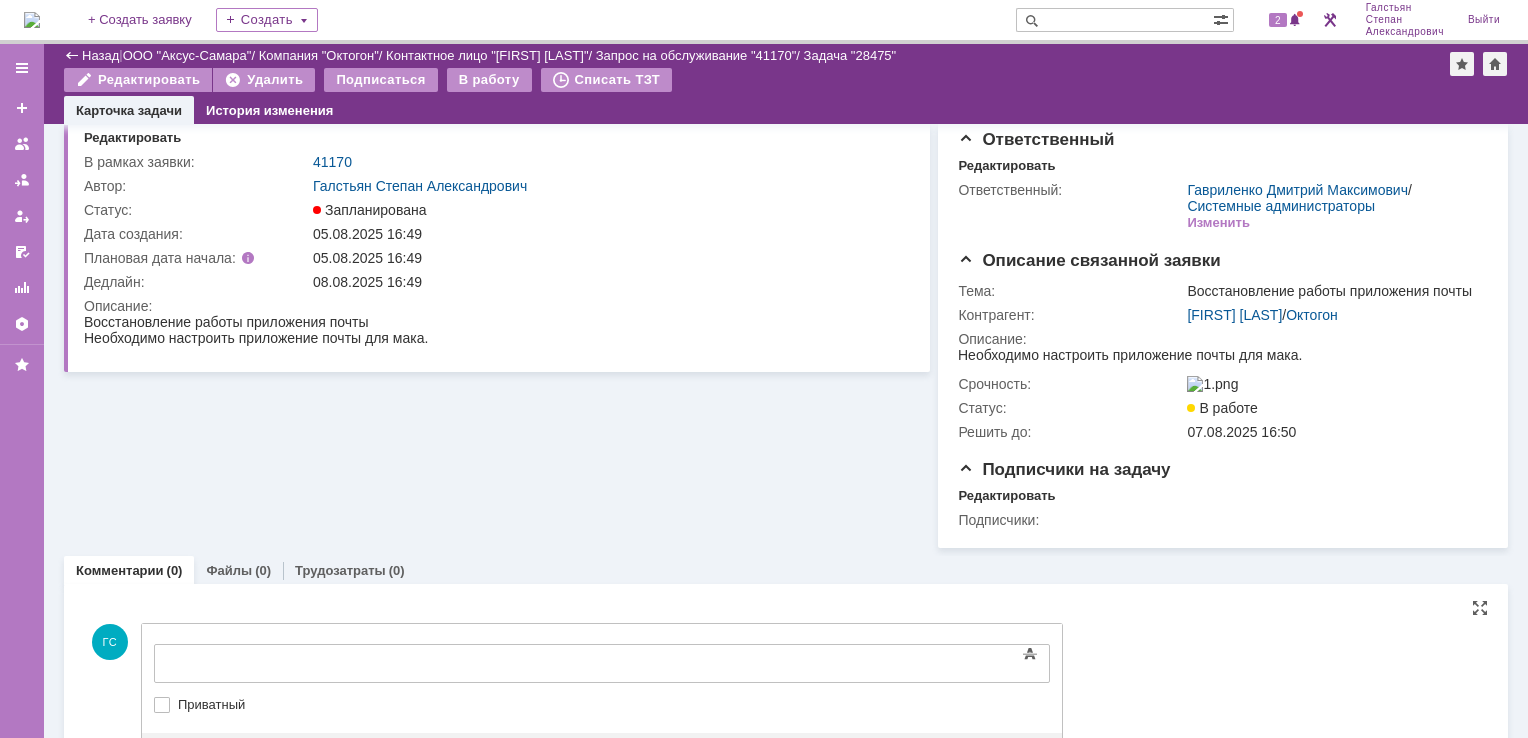 scroll, scrollTop: 0, scrollLeft: 0, axis: both 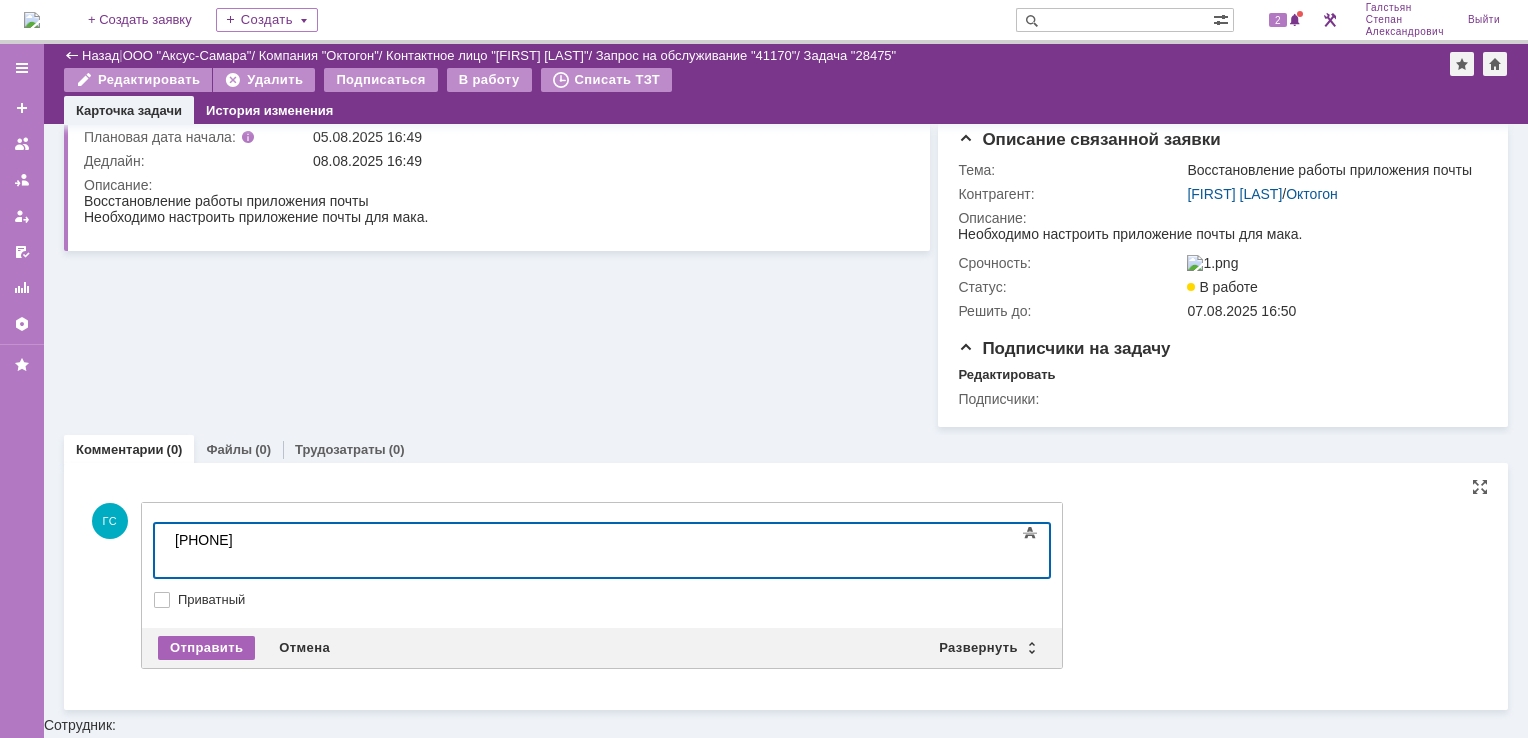 click on "Отправить" at bounding box center [206, 648] 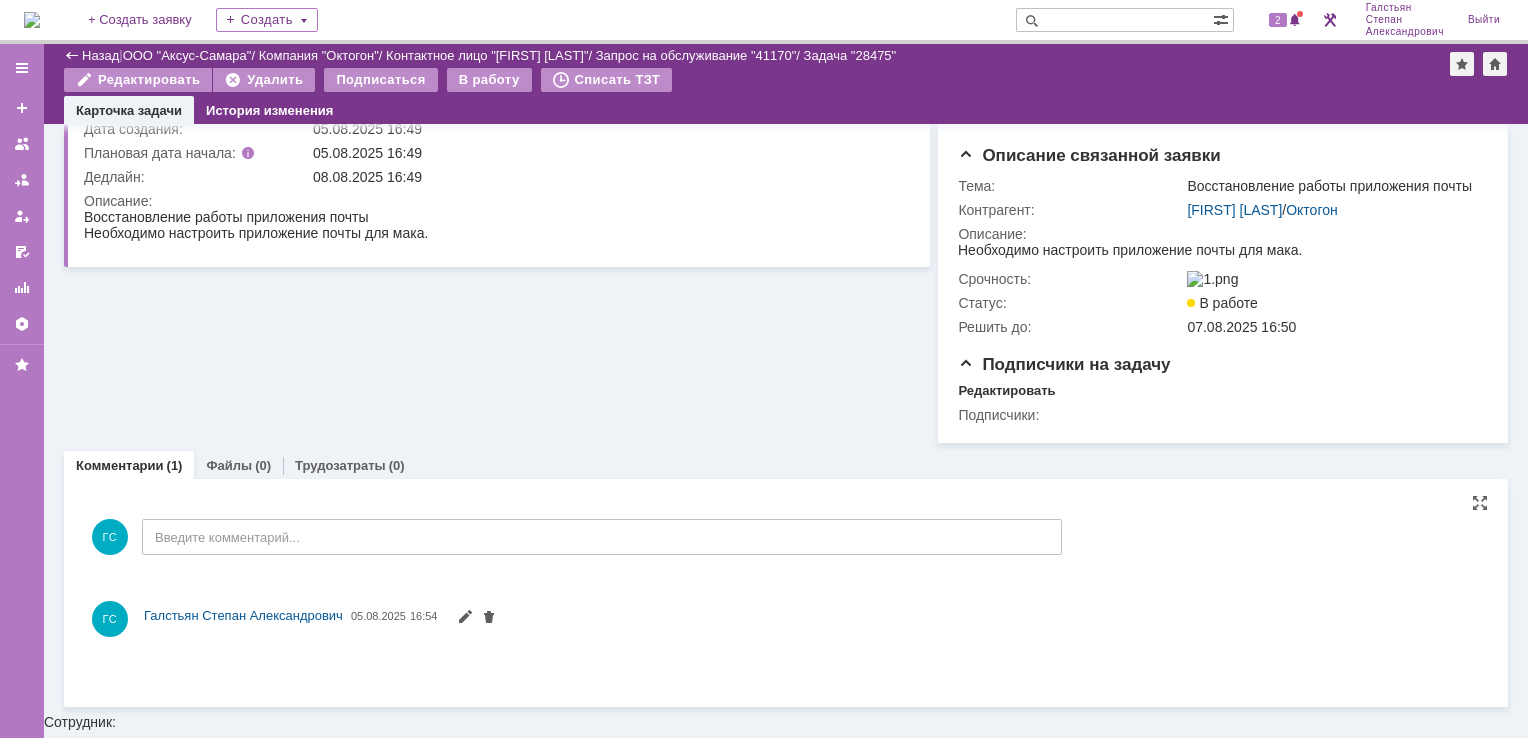 scroll, scrollTop: 1, scrollLeft: 0, axis: vertical 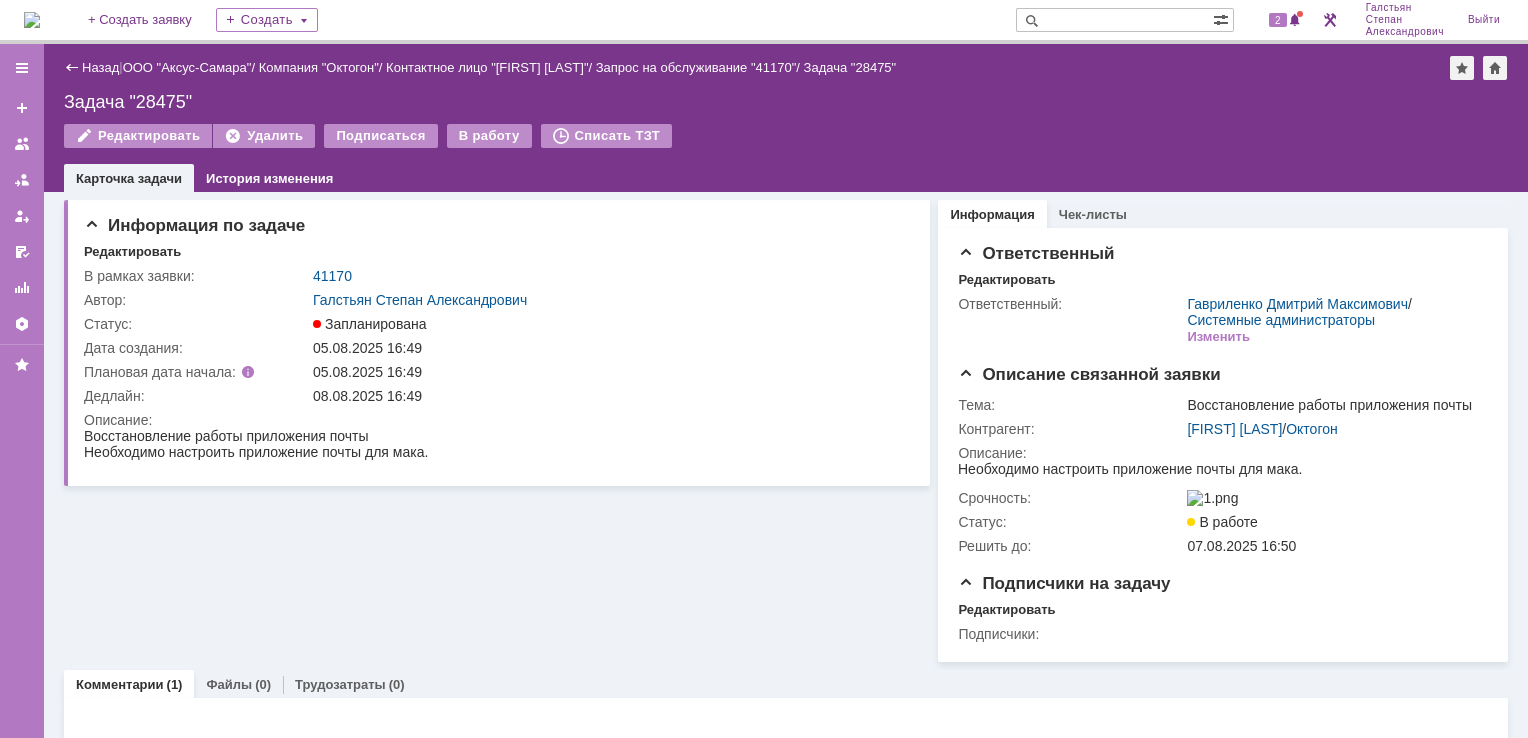 click on "Назад   |   ООО "Аксус-Самара"  /   Компания "Октогон"  /   Контактное лицо "[FIRST] [LAST]"  /   Запрос на обслуживание "41170"  /   Задача "28475"" at bounding box center (786, 68) 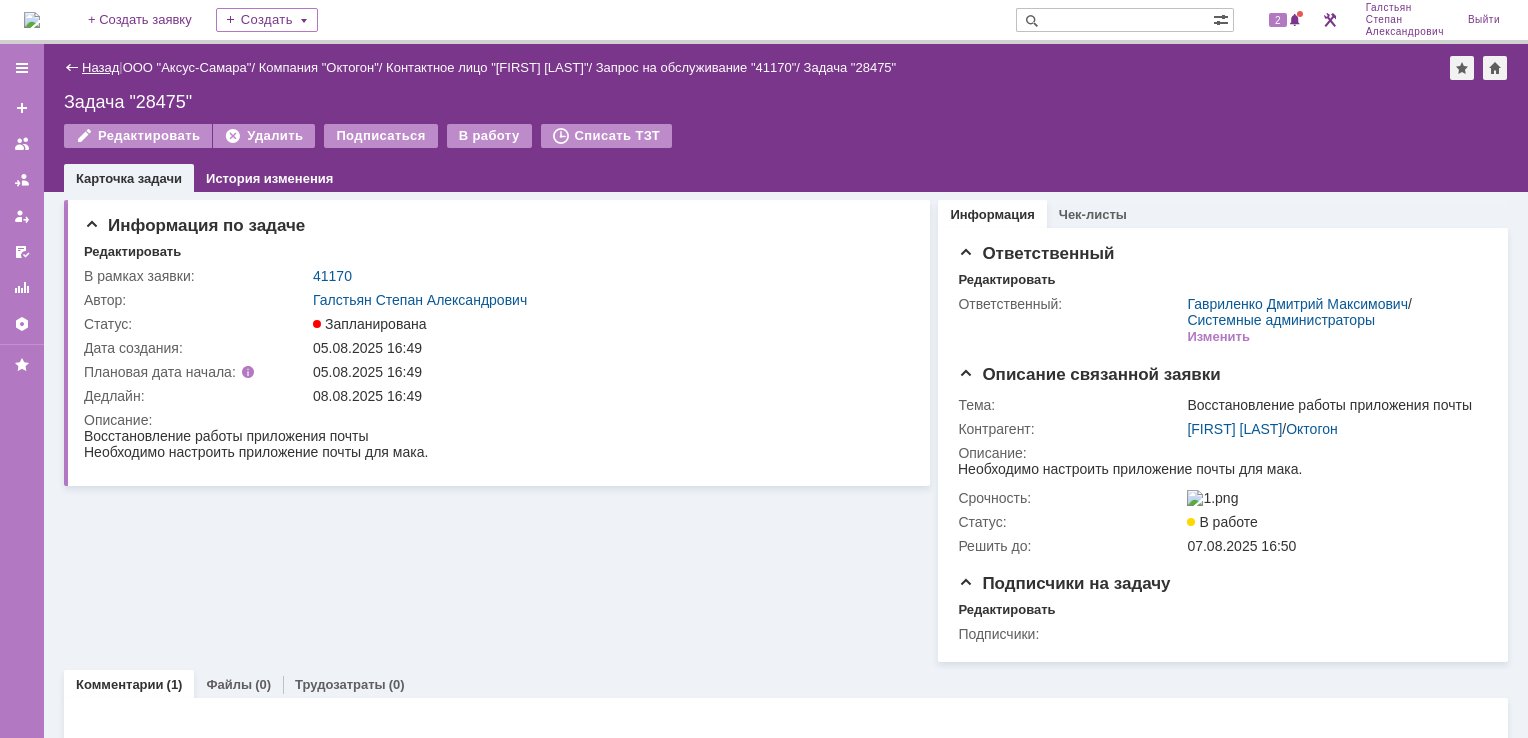 click on "Назад" at bounding box center [100, 67] 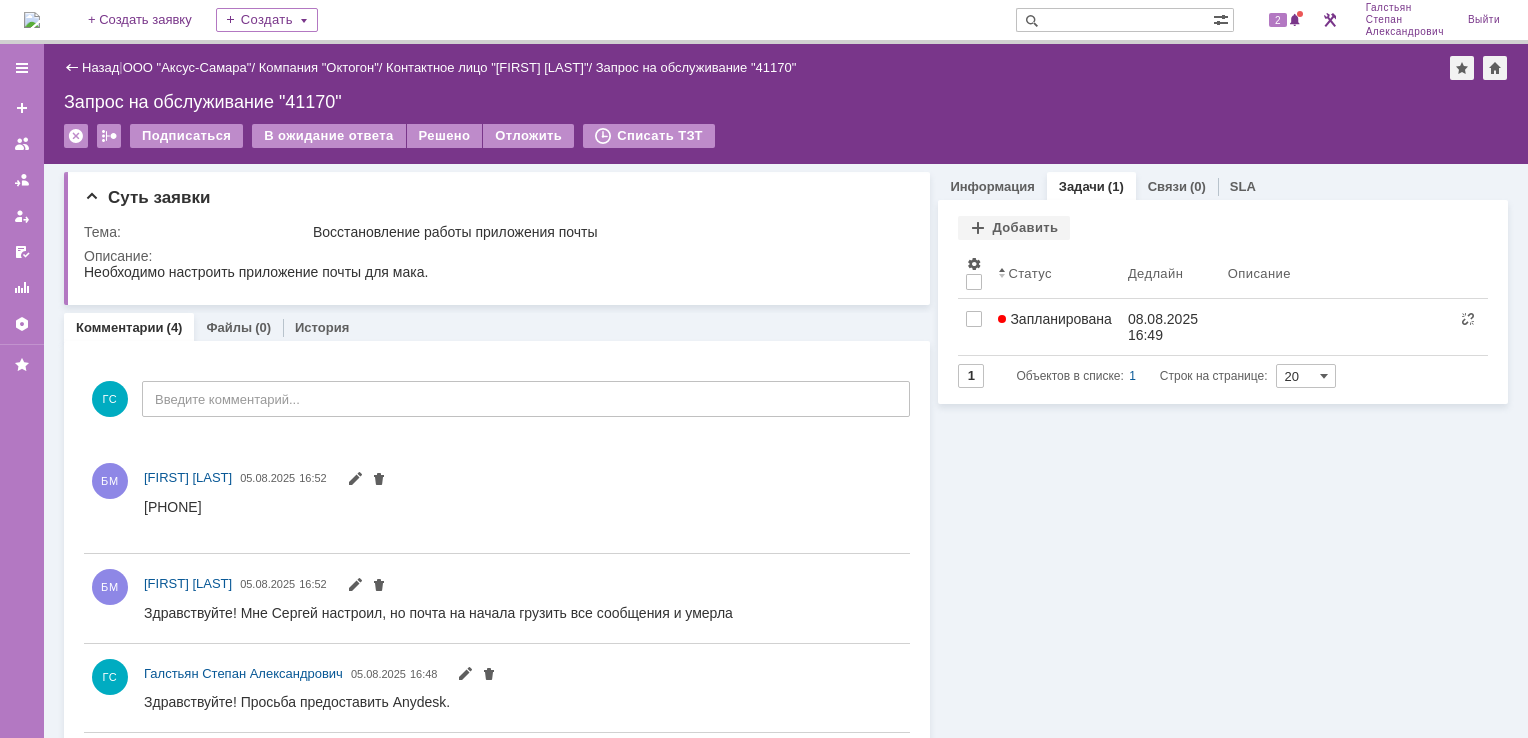 scroll, scrollTop: 0, scrollLeft: 0, axis: both 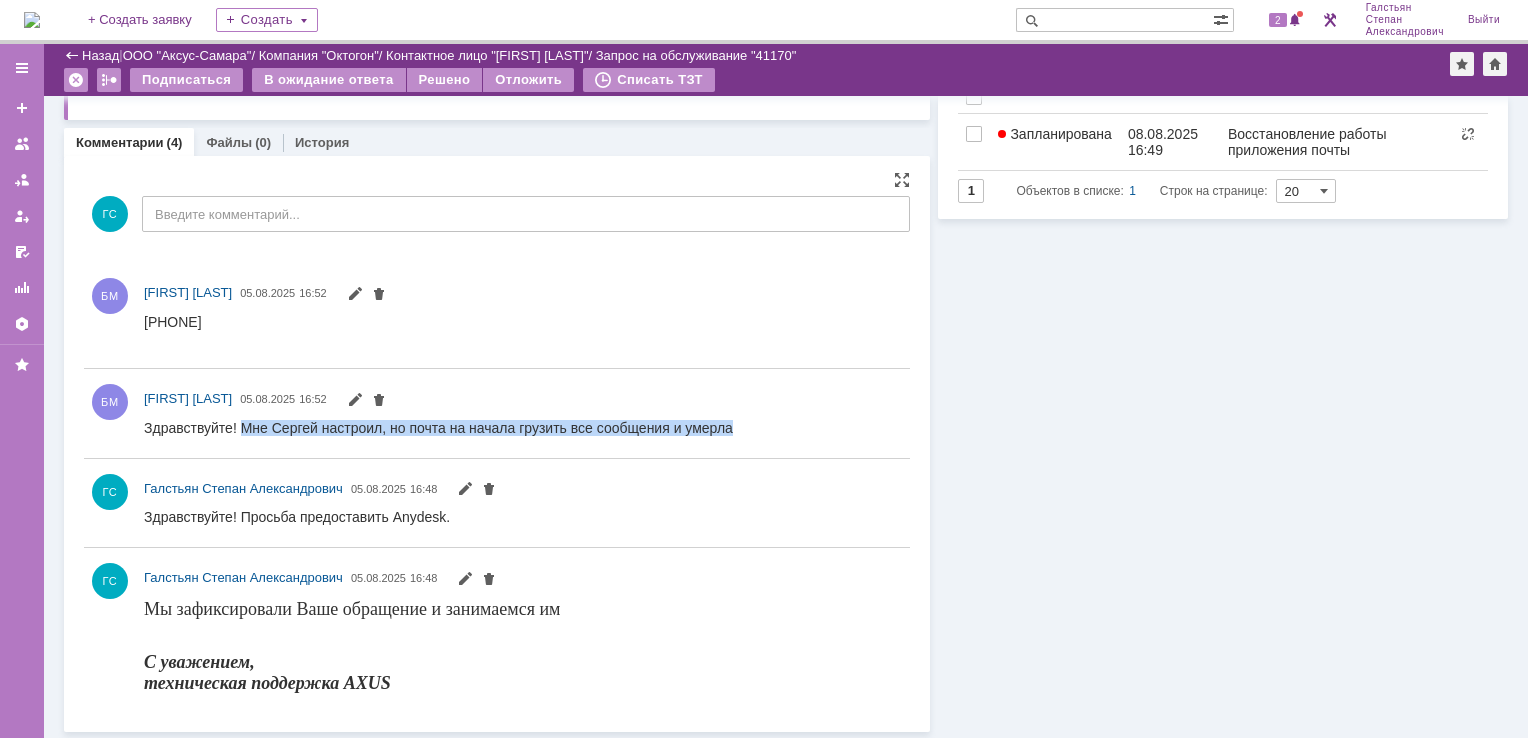 drag, startPoint x: 243, startPoint y: 423, endPoint x: 756, endPoint y: 432, distance: 513.0789 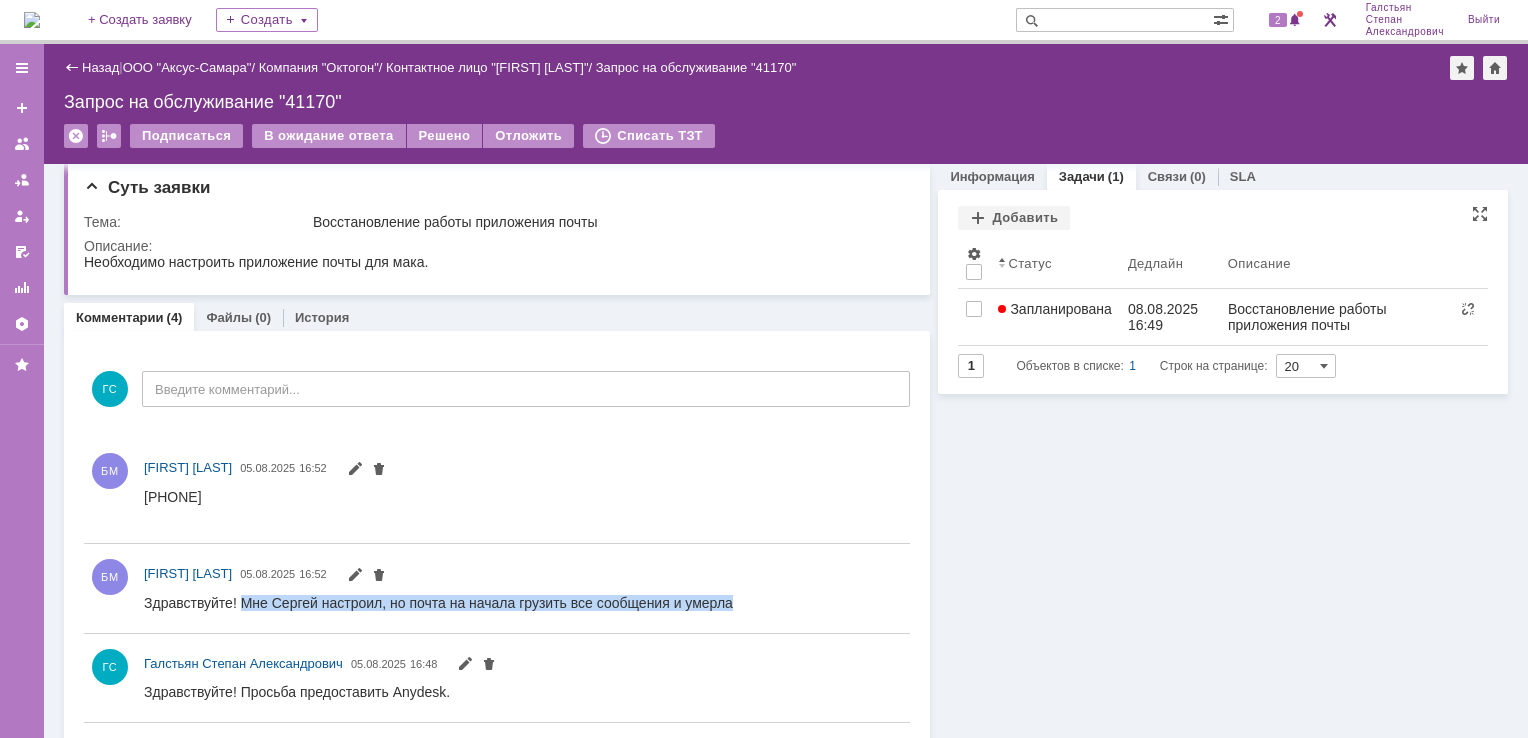 scroll, scrollTop: 0, scrollLeft: 0, axis: both 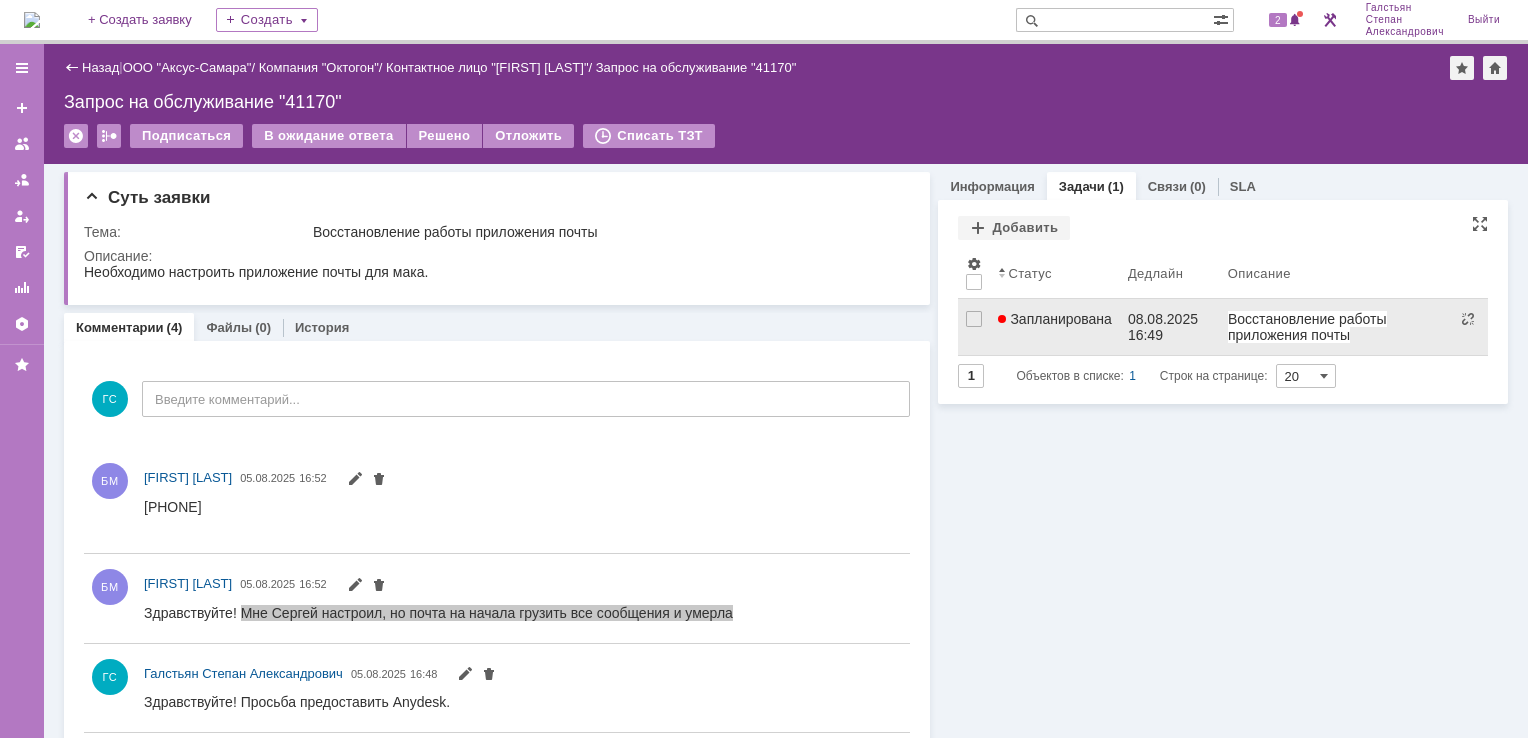 click on "Запланирована" at bounding box center (1055, 327) 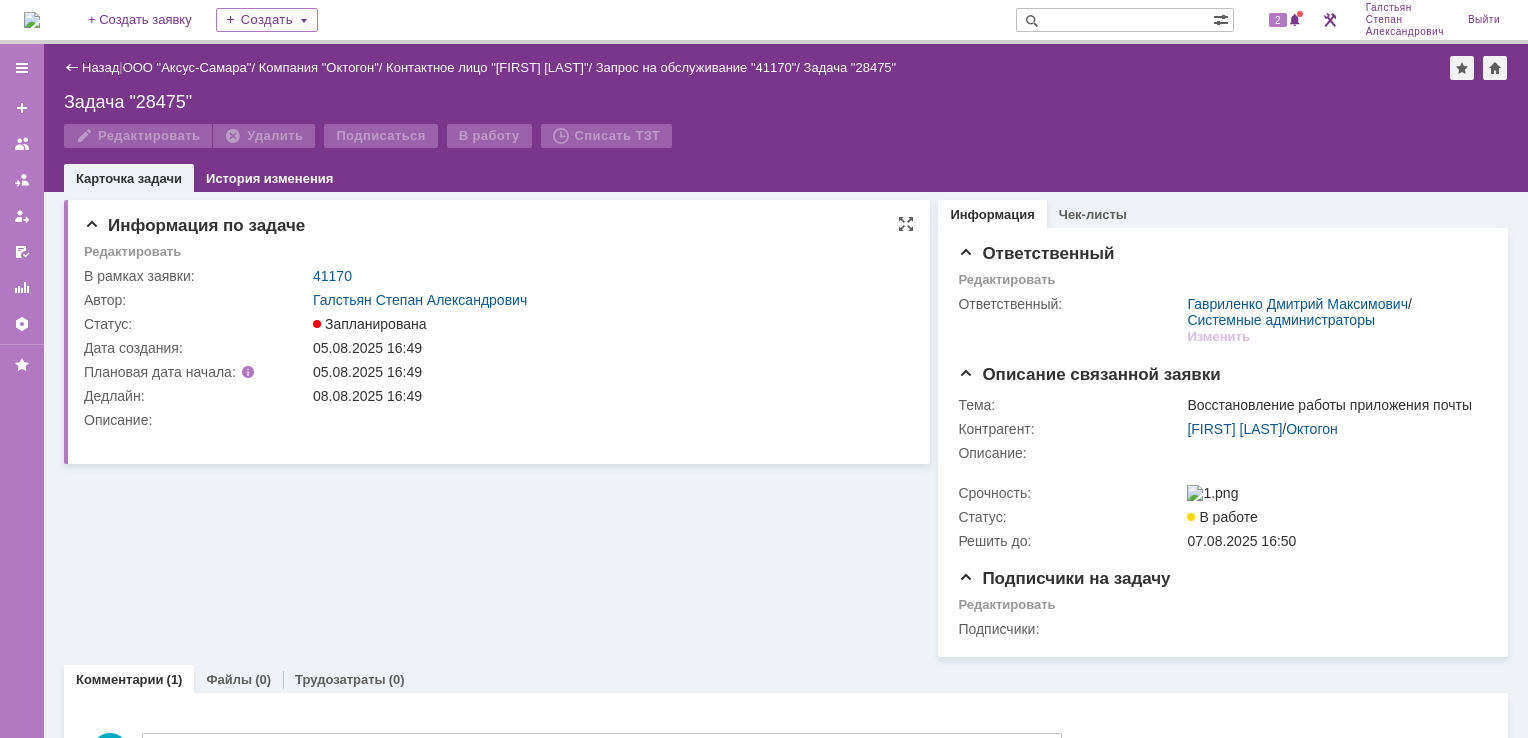 scroll 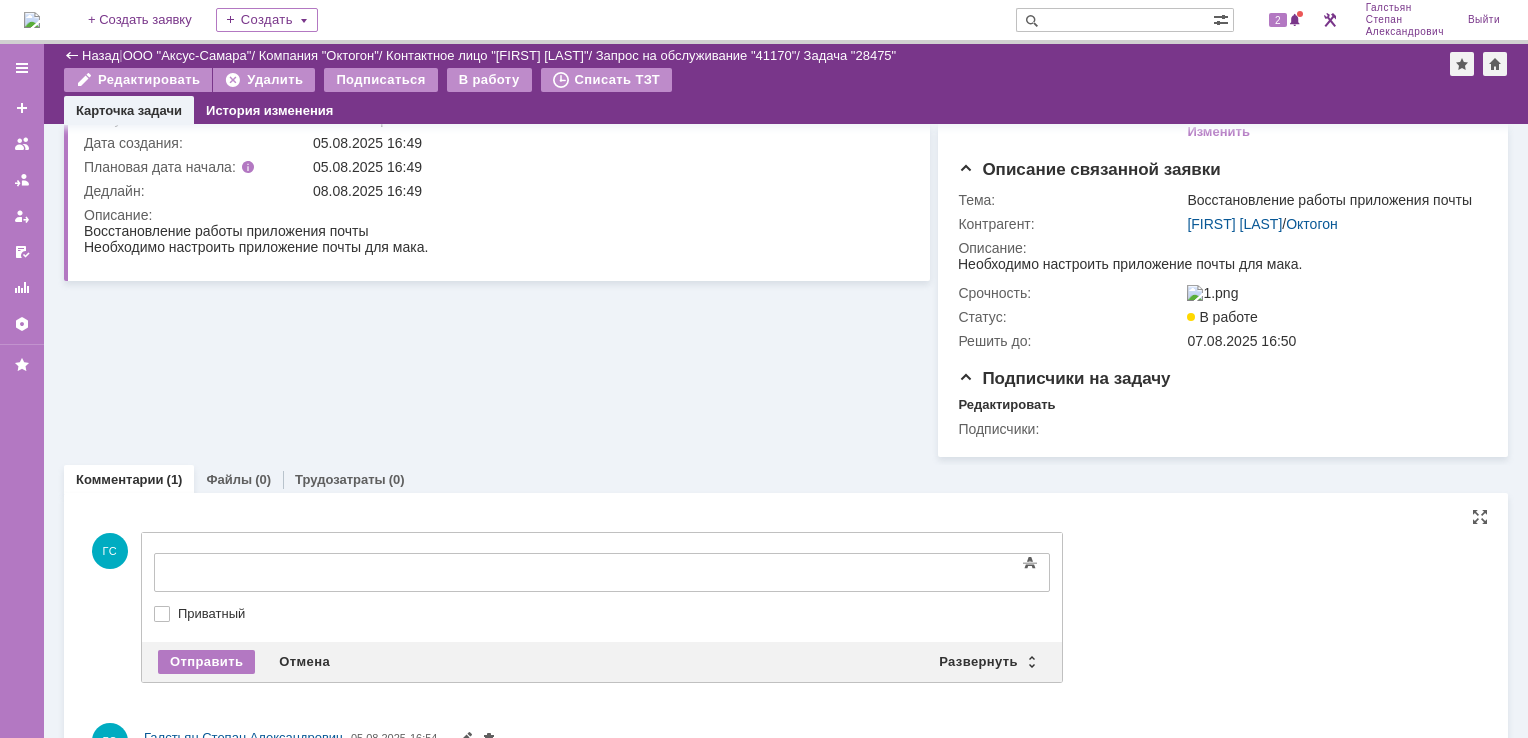drag, startPoint x: 496, startPoint y: 565, endPoint x: 338, endPoint y: 0, distance: 586.6762 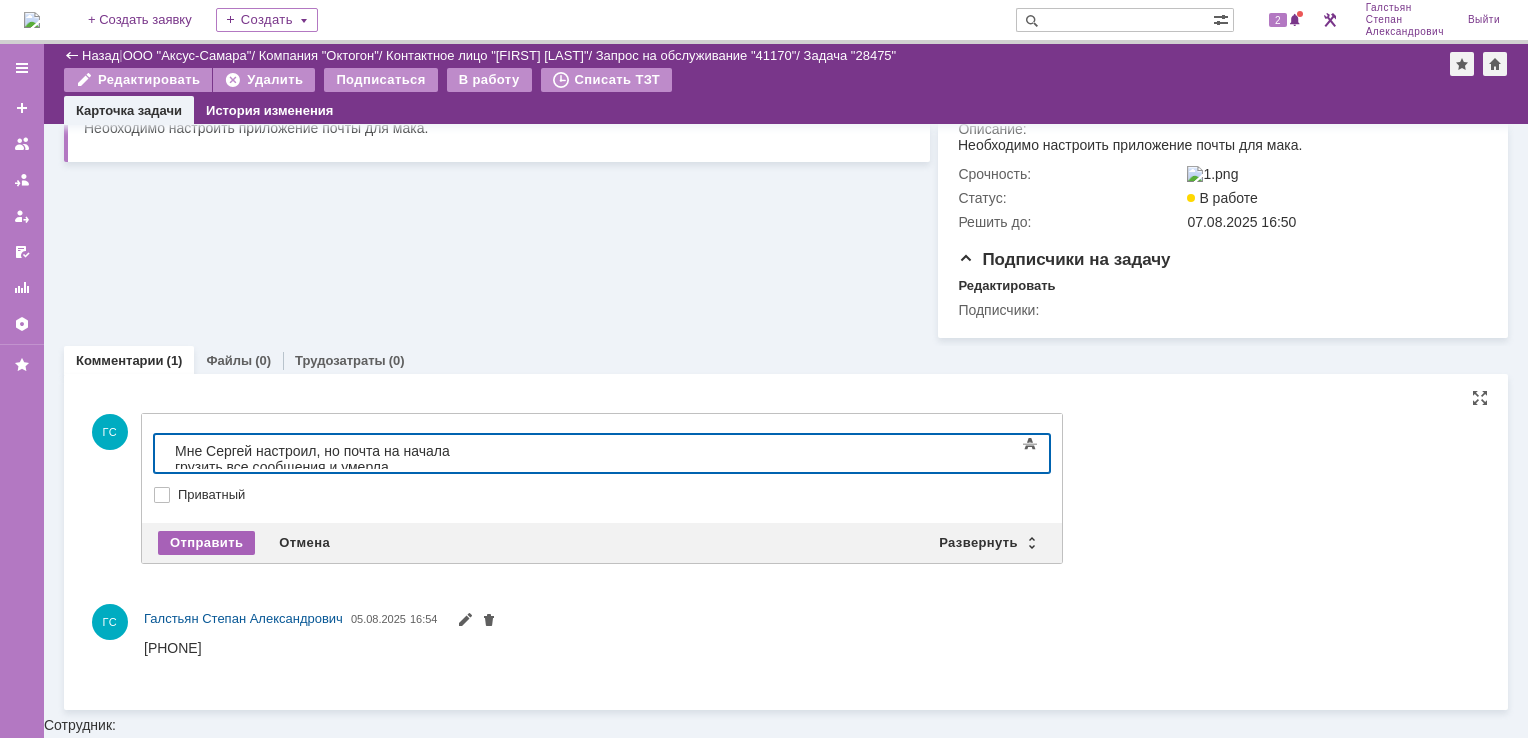click on "Отправить" at bounding box center [206, 543] 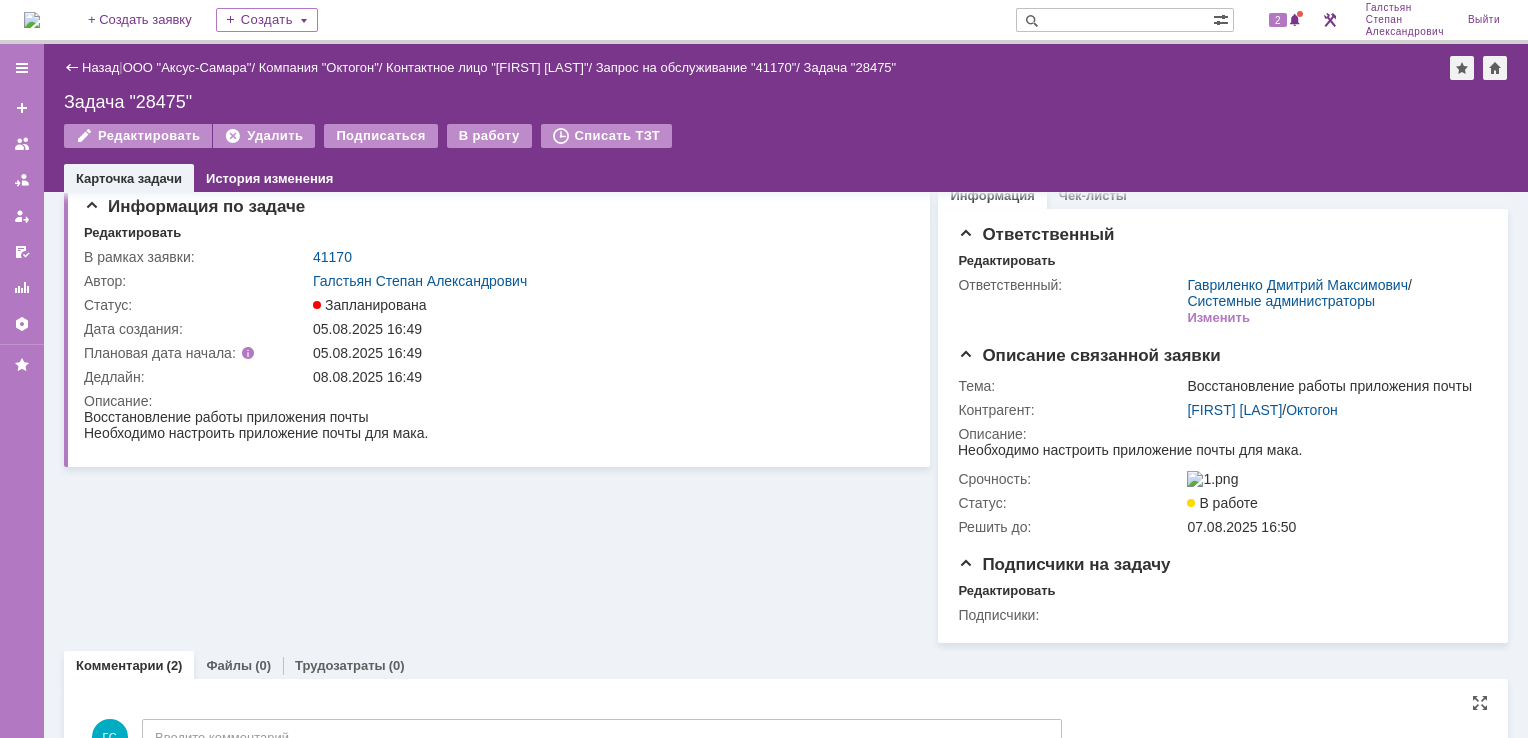 scroll, scrollTop: 0, scrollLeft: 0, axis: both 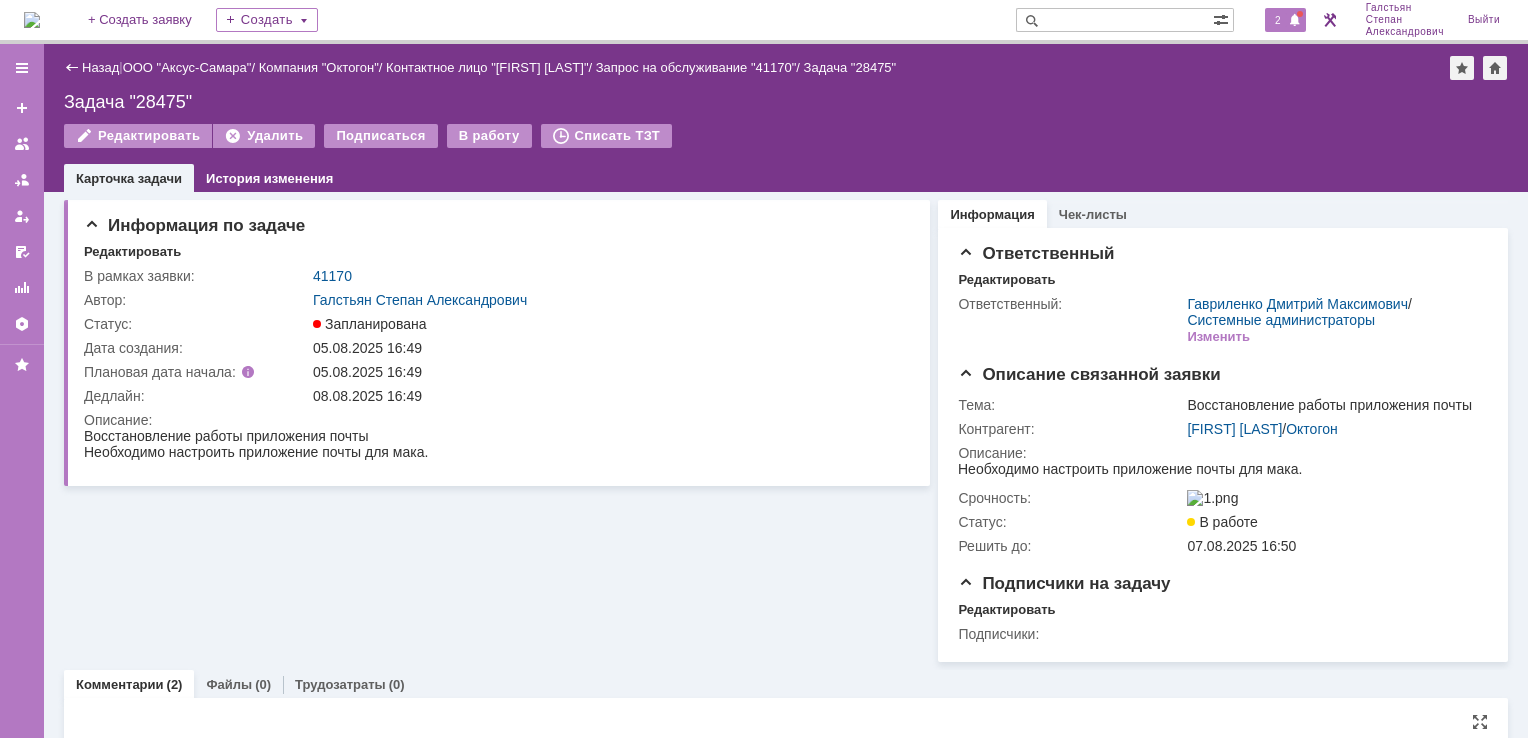 click at bounding box center [1295, 21] 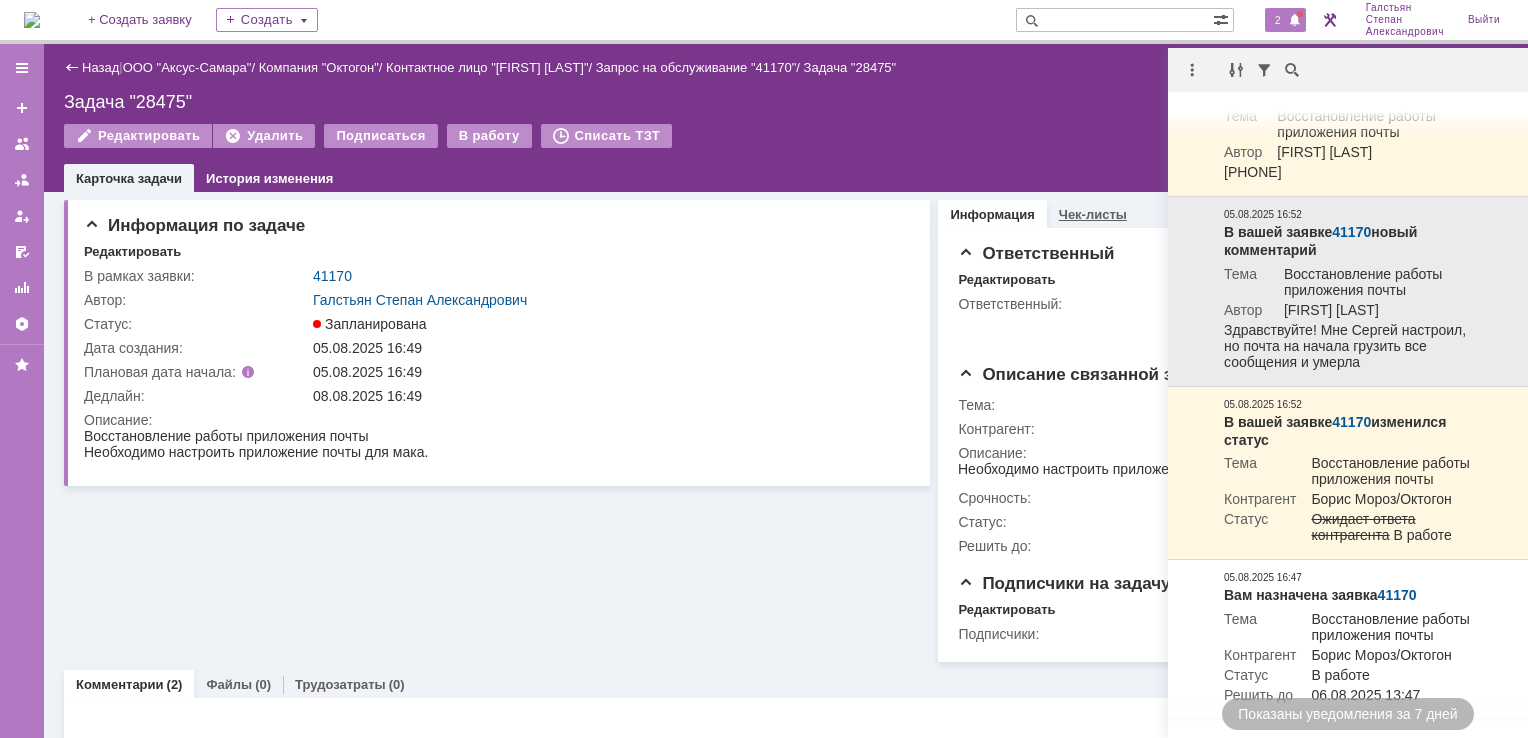 scroll, scrollTop: 200, scrollLeft: 0, axis: vertical 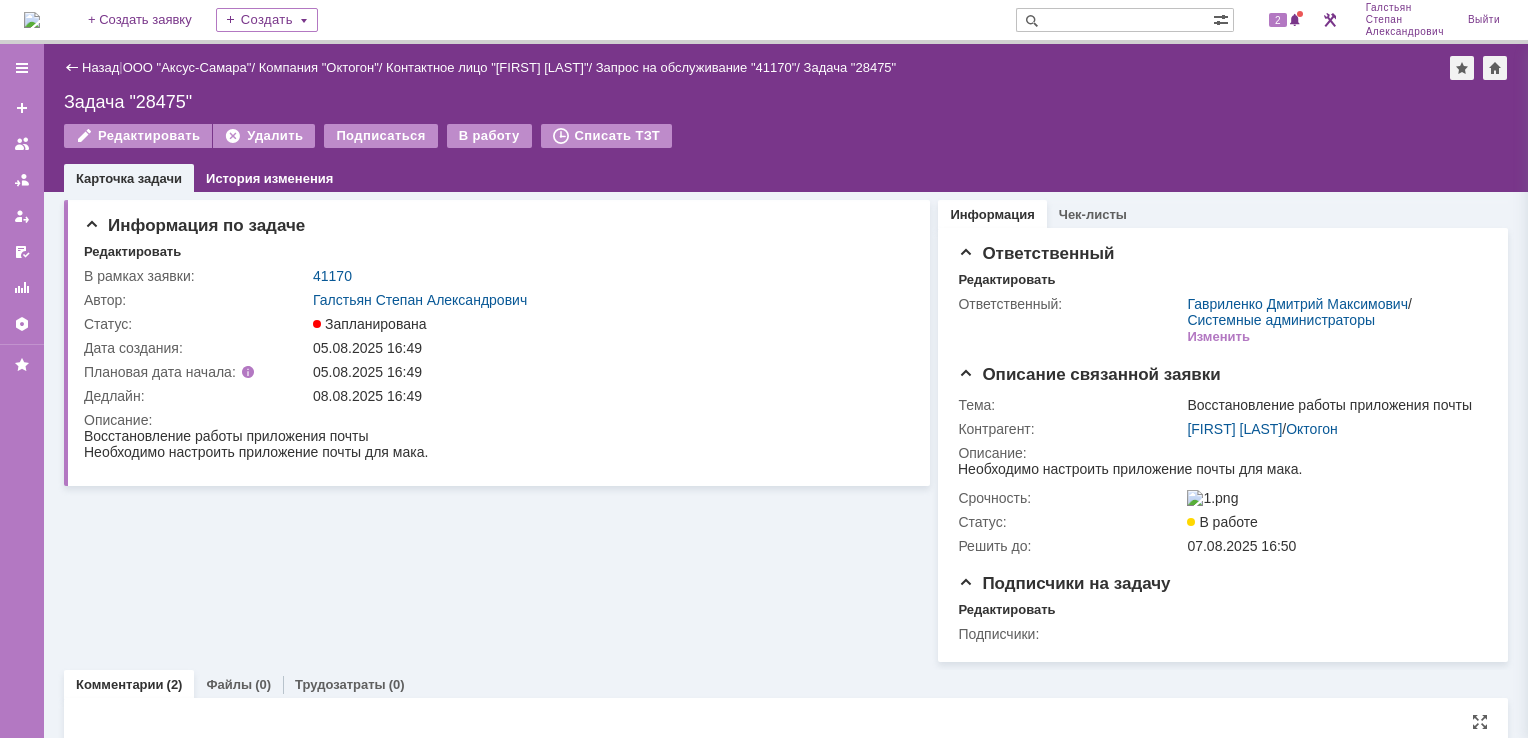 click on "Назад   |   ООО "Аксус-Самара"  /   Компания "Октогон"  /   Контактное лицо "[FIRST] [LAST]"  /   Запрос на обслуживание "41170"  /   Задача "28475" Задача "28475"
Редактировать
Удалить Подписаться В работу Списать ТЗТ task$45883487 Карточка задачи История изменения" at bounding box center (786, 118) 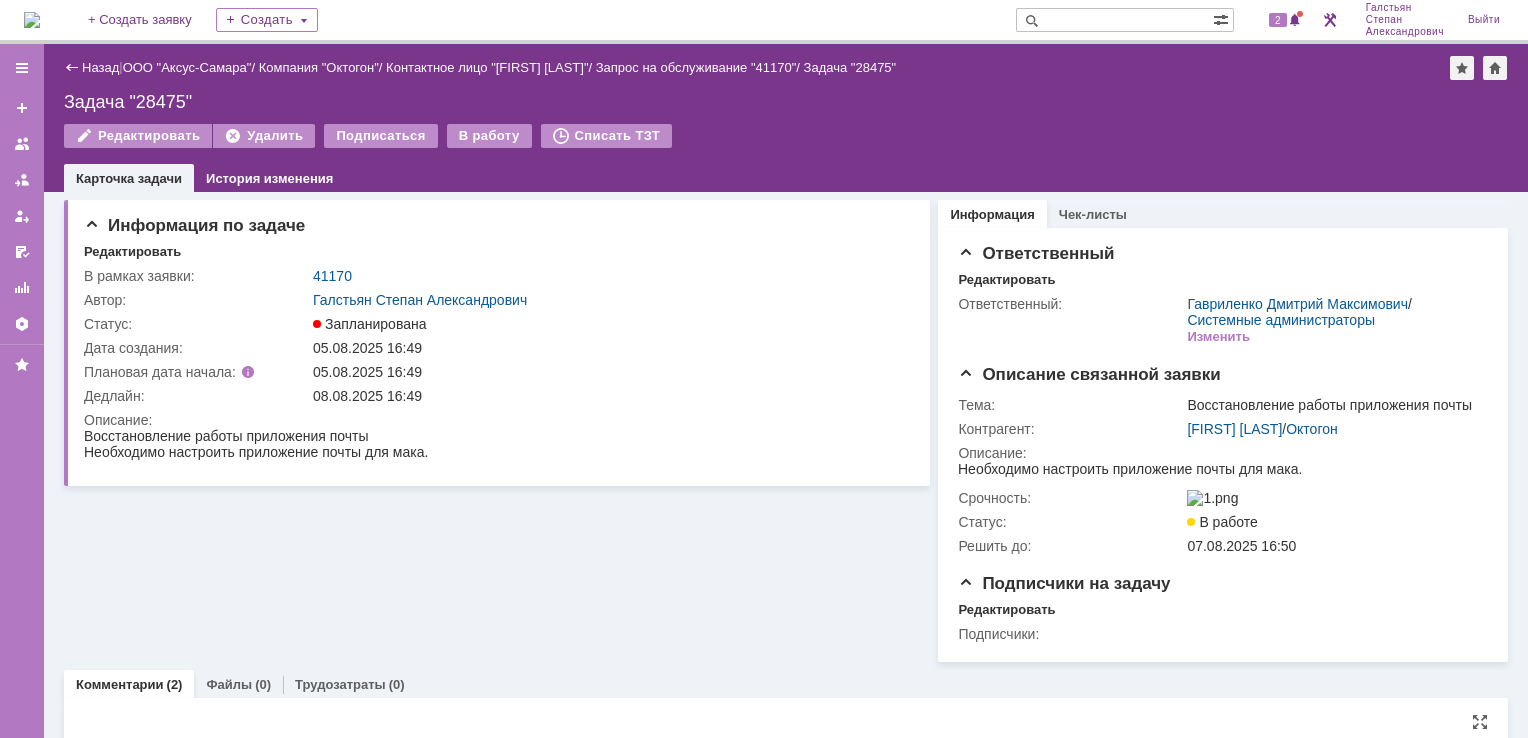 click at bounding box center (32, 20) 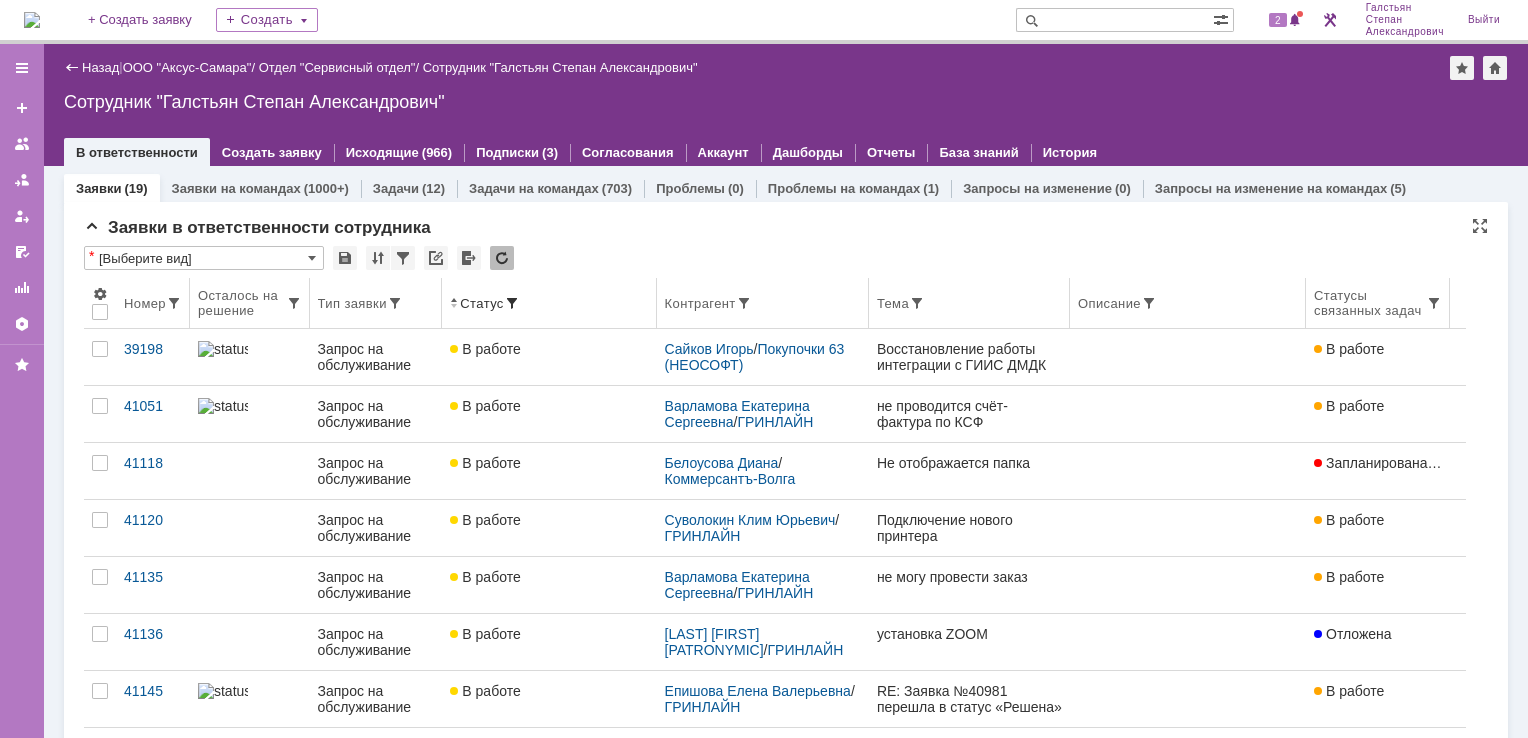 scroll, scrollTop: 0, scrollLeft: 0, axis: both 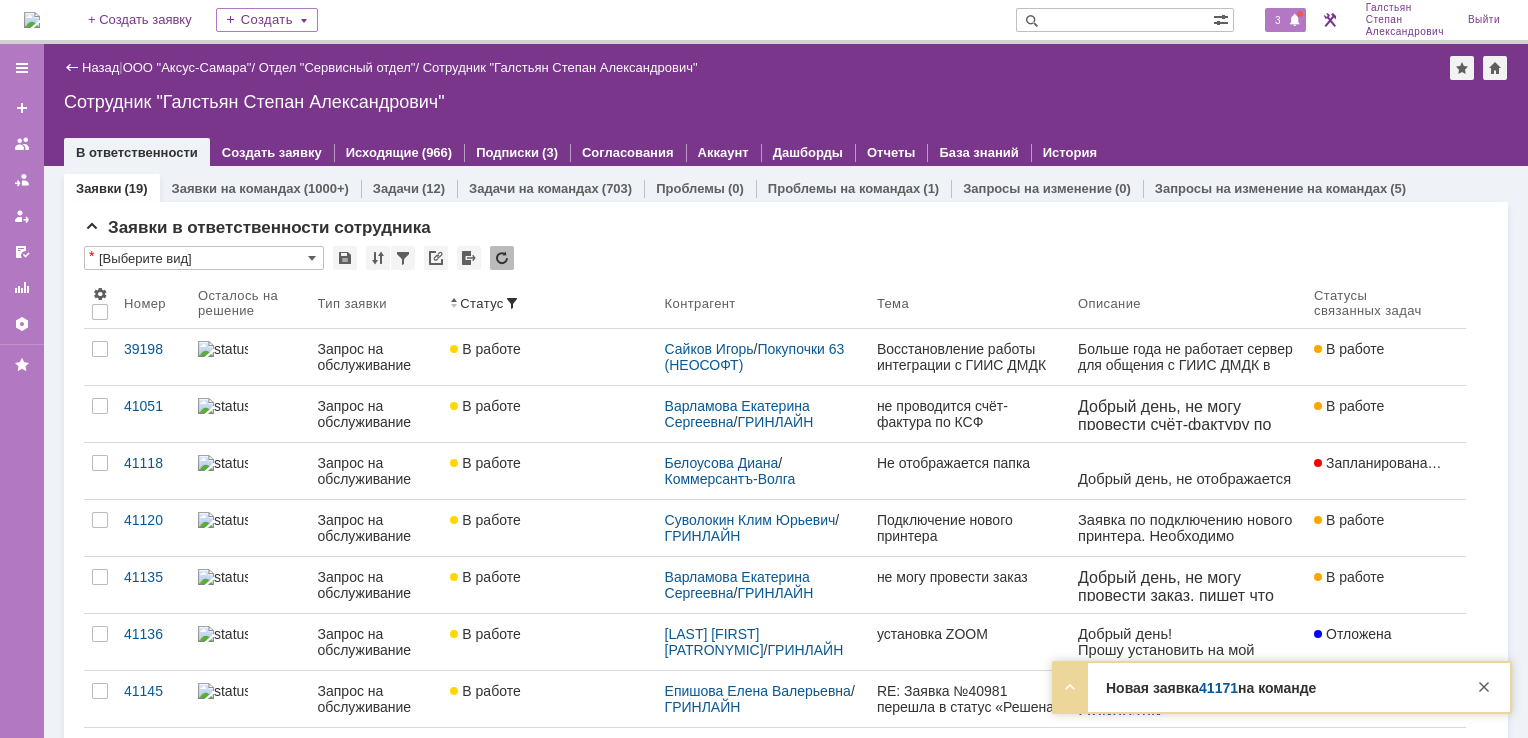 click on "3" at bounding box center (1285, 20) 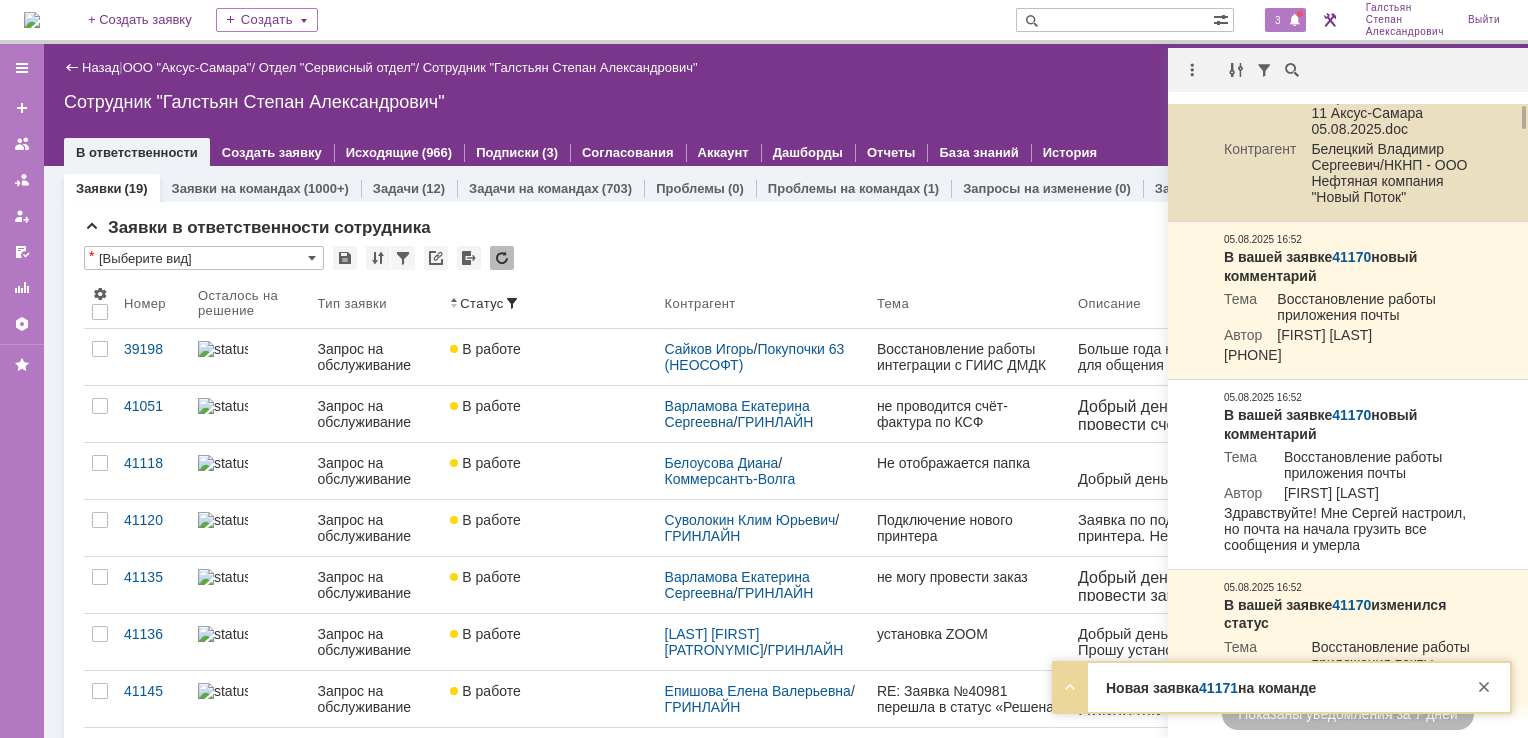 scroll, scrollTop: 0, scrollLeft: 0, axis: both 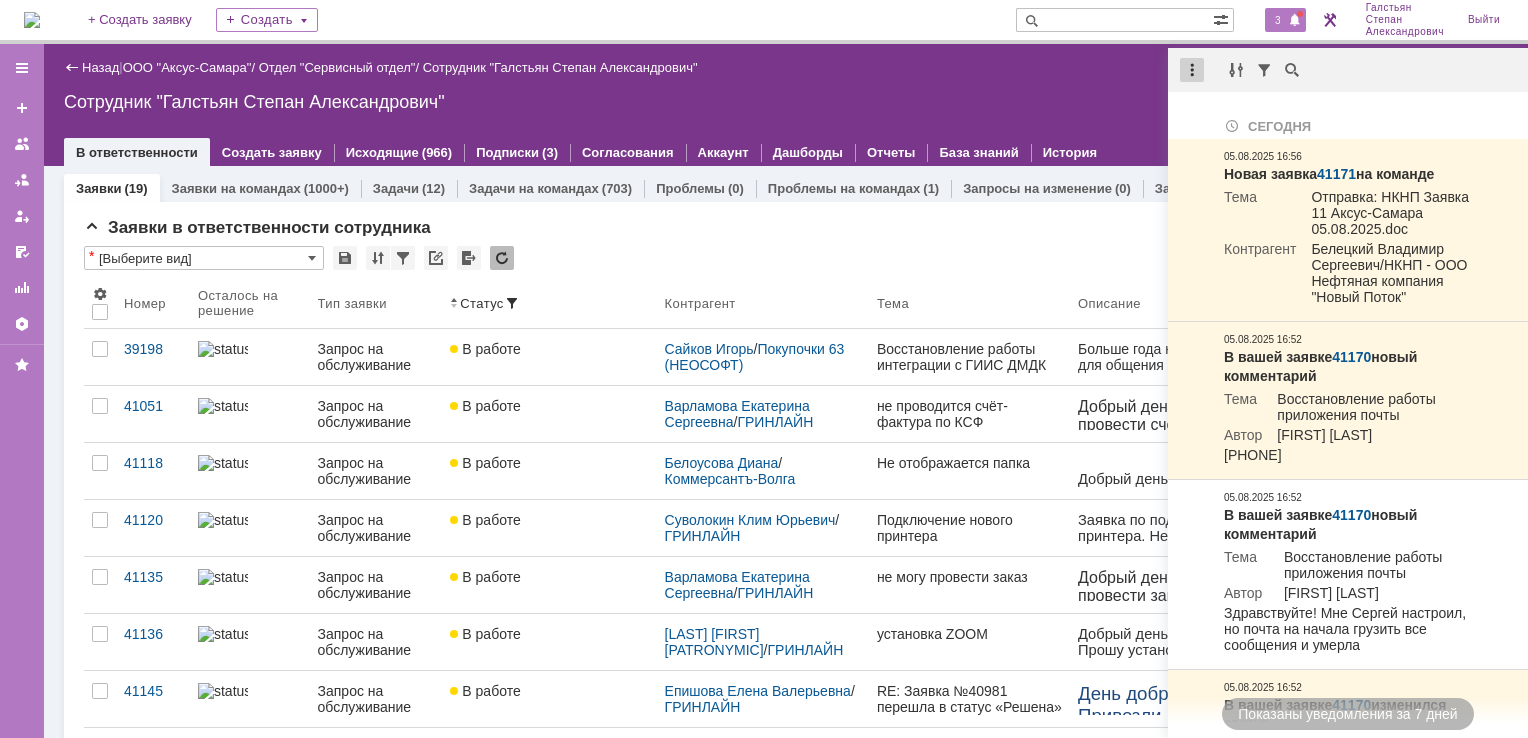 click at bounding box center (1348, 70) 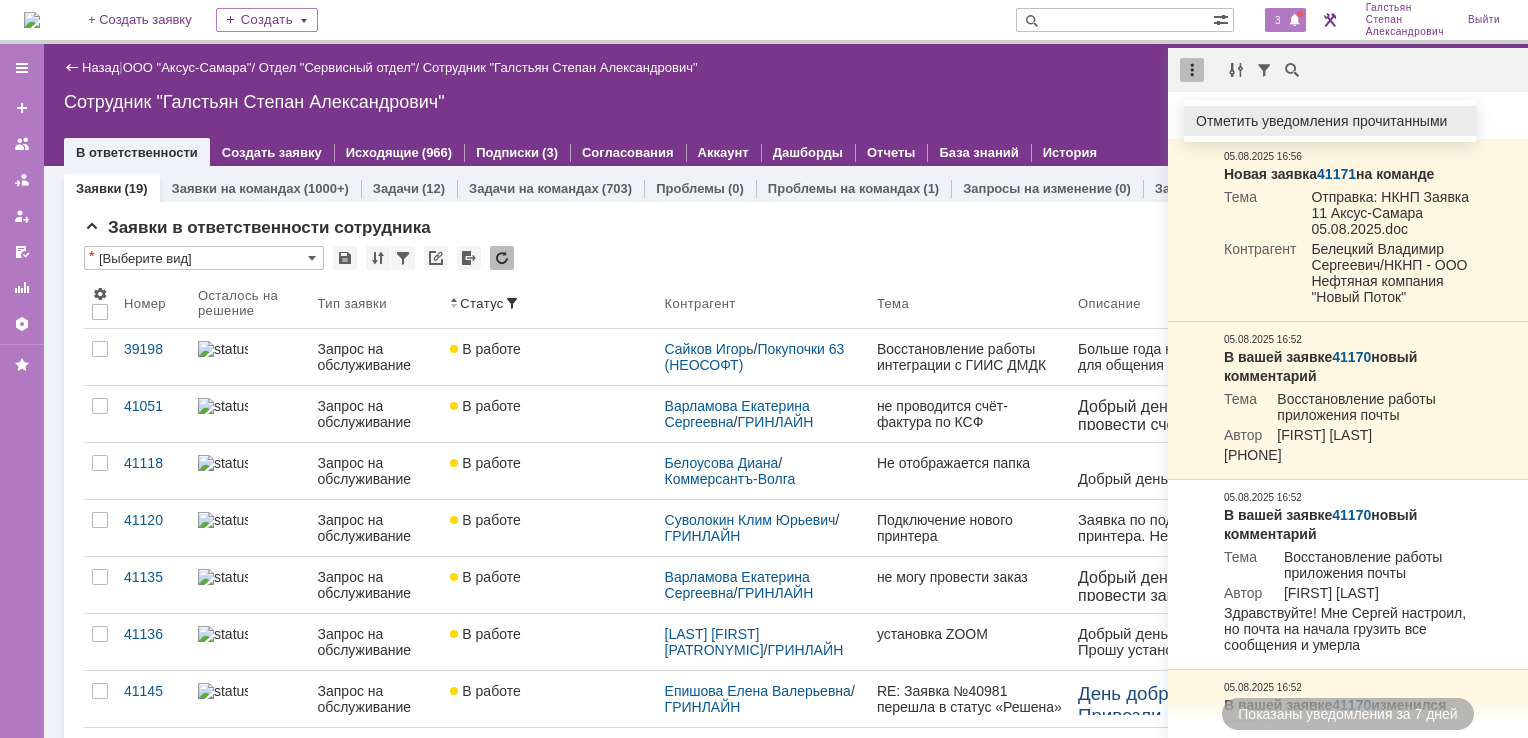 click on "Отметить уведомления прочитанными" at bounding box center [1330, 121] 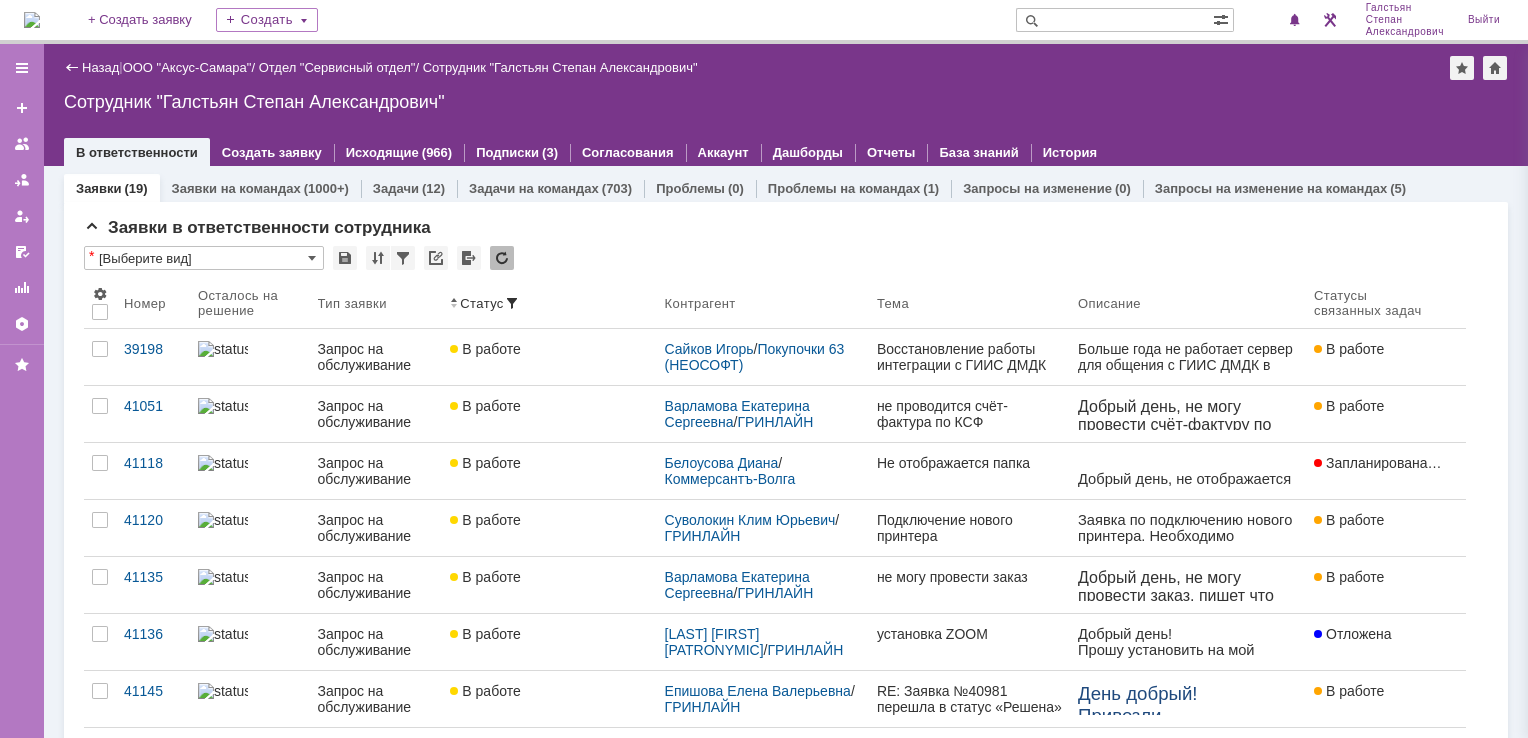click on "Сотрудник "Галстьян Степан Александрович"" at bounding box center [786, 102] 